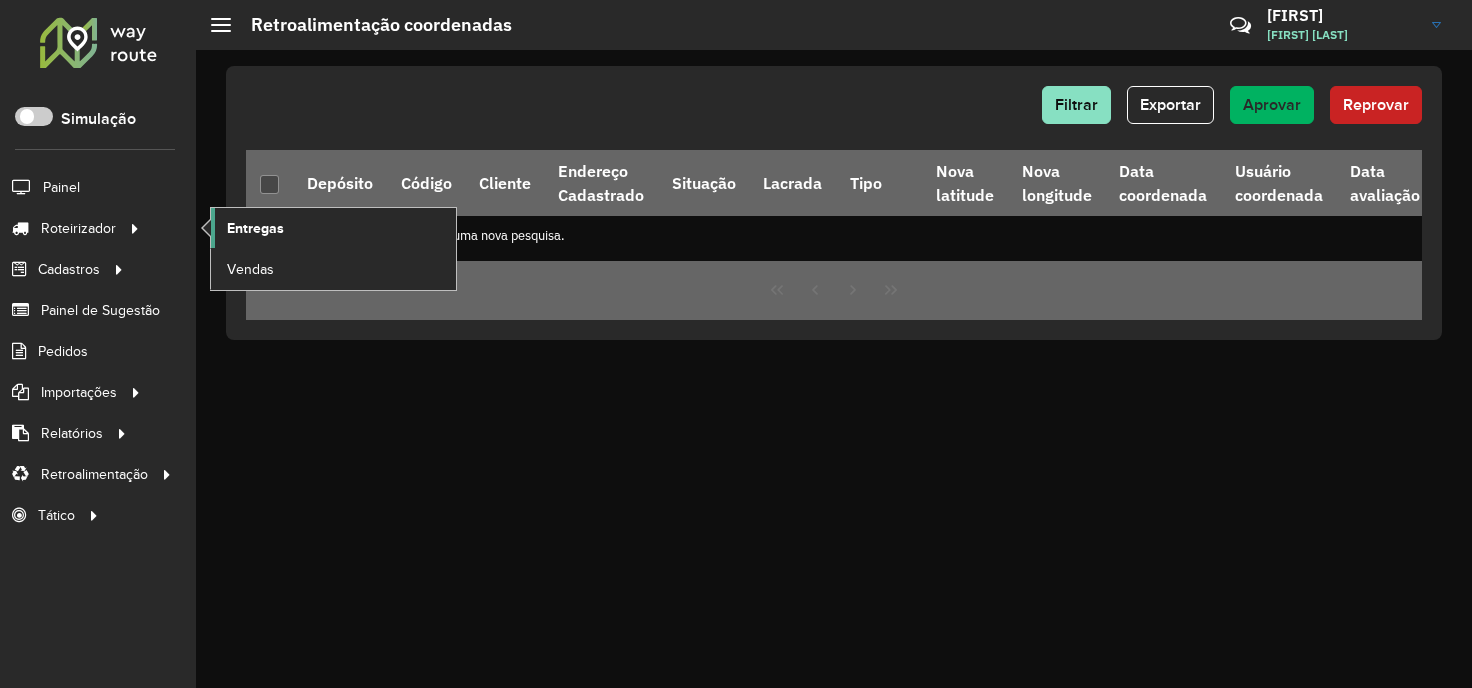 scroll, scrollTop: 0, scrollLeft: 0, axis: both 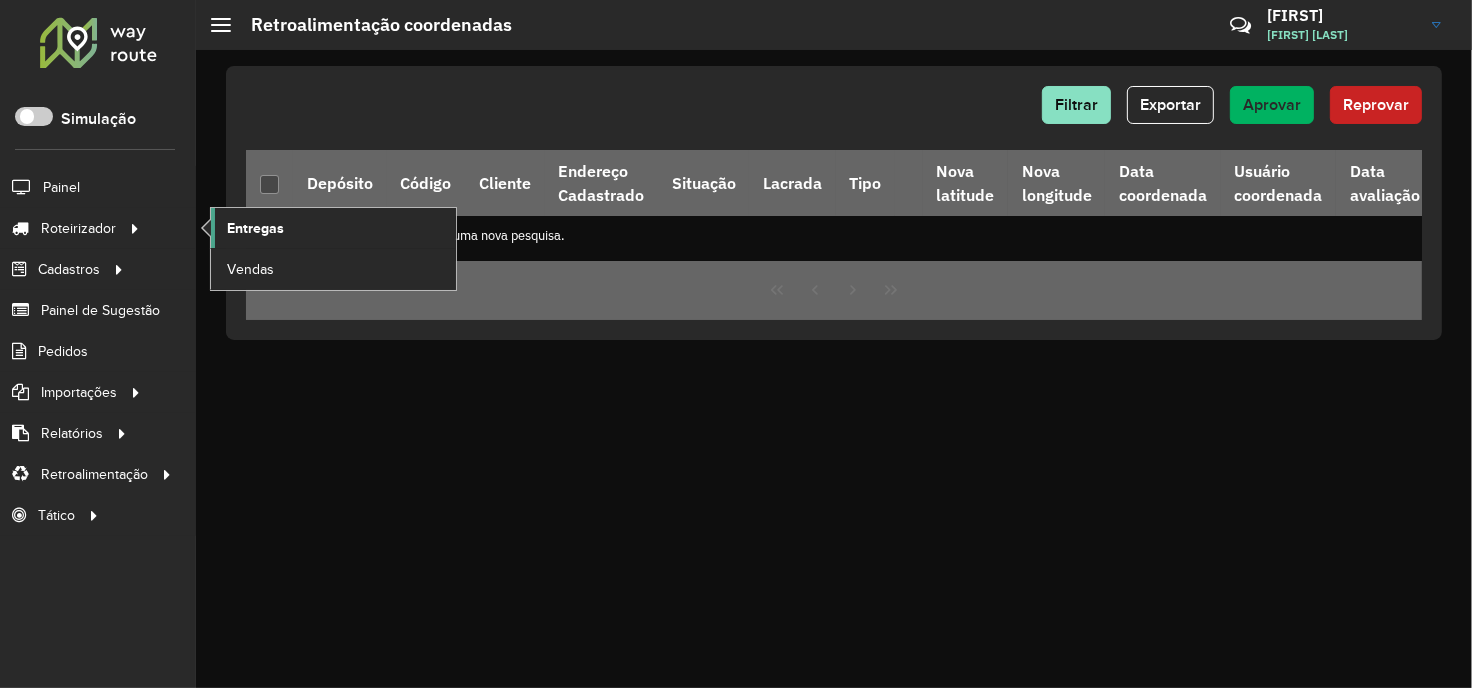 click on "Entregas" 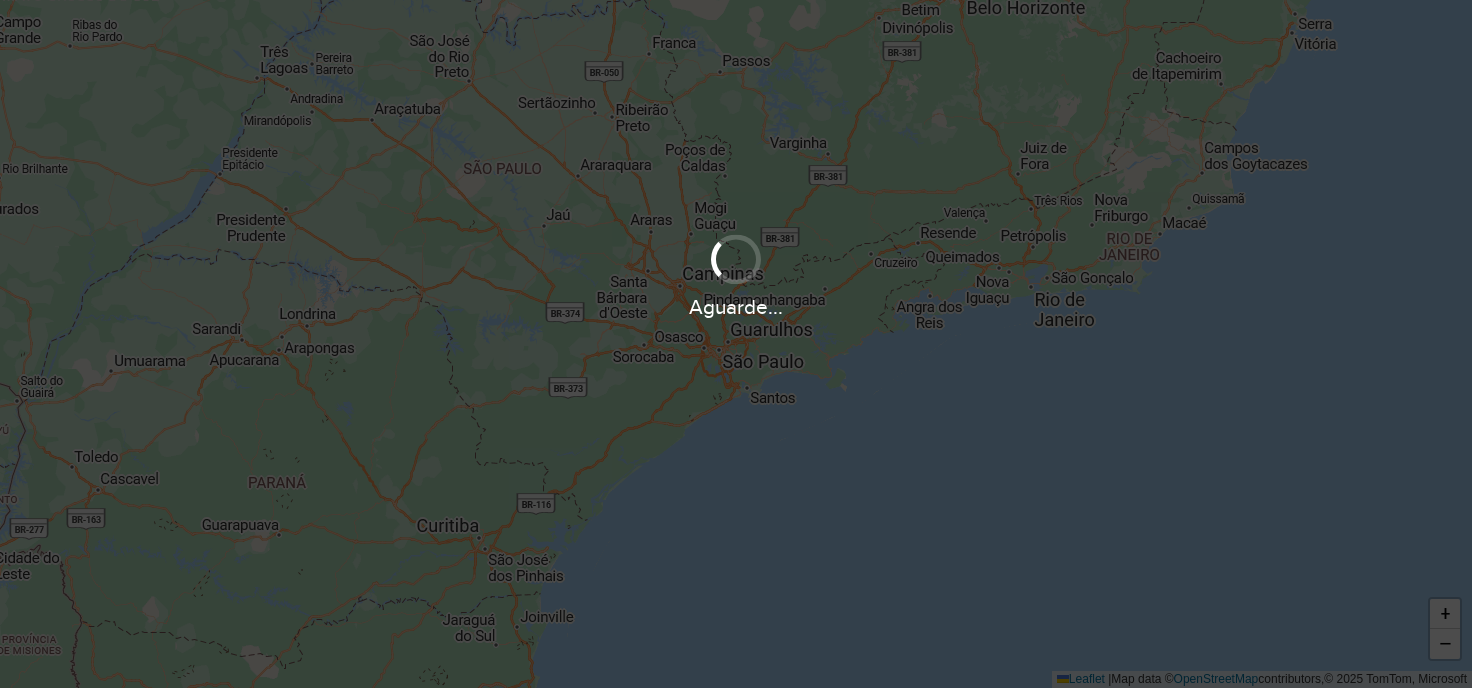 scroll, scrollTop: 0, scrollLeft: 0, axis: both 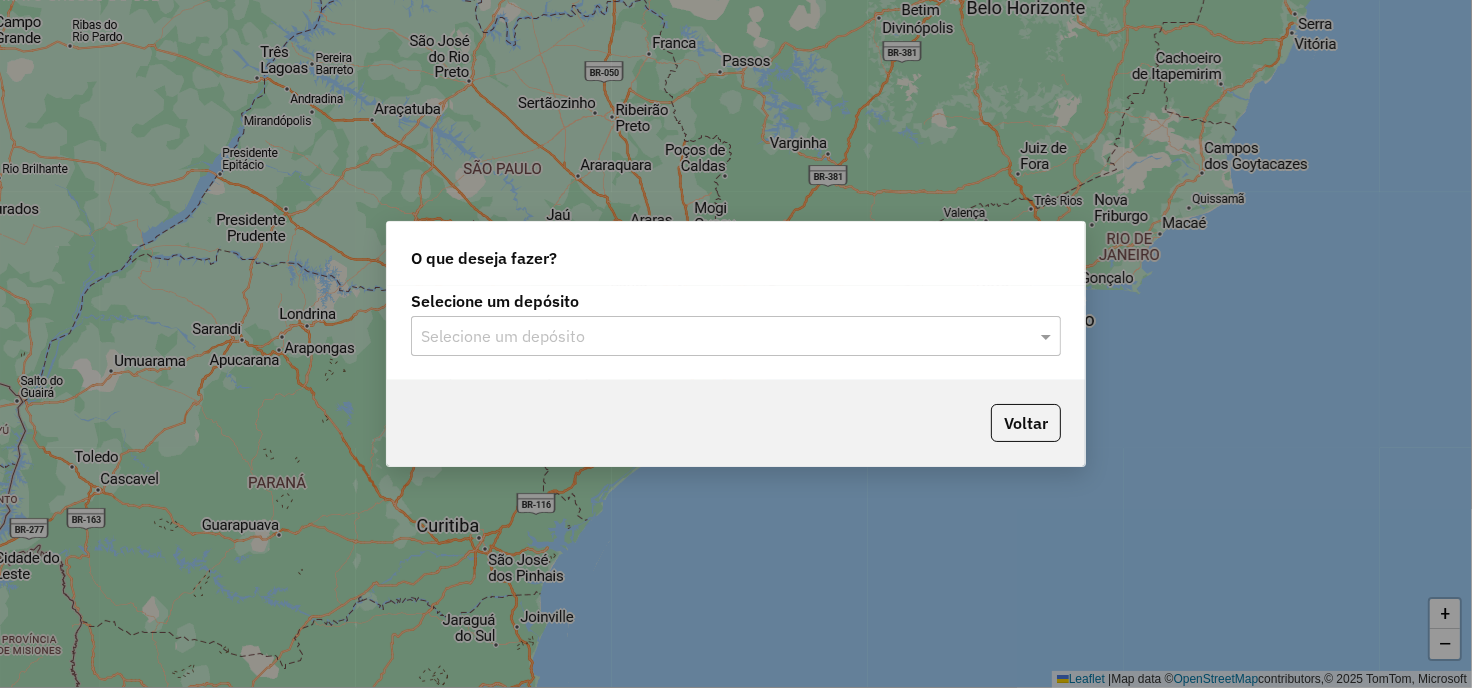 click 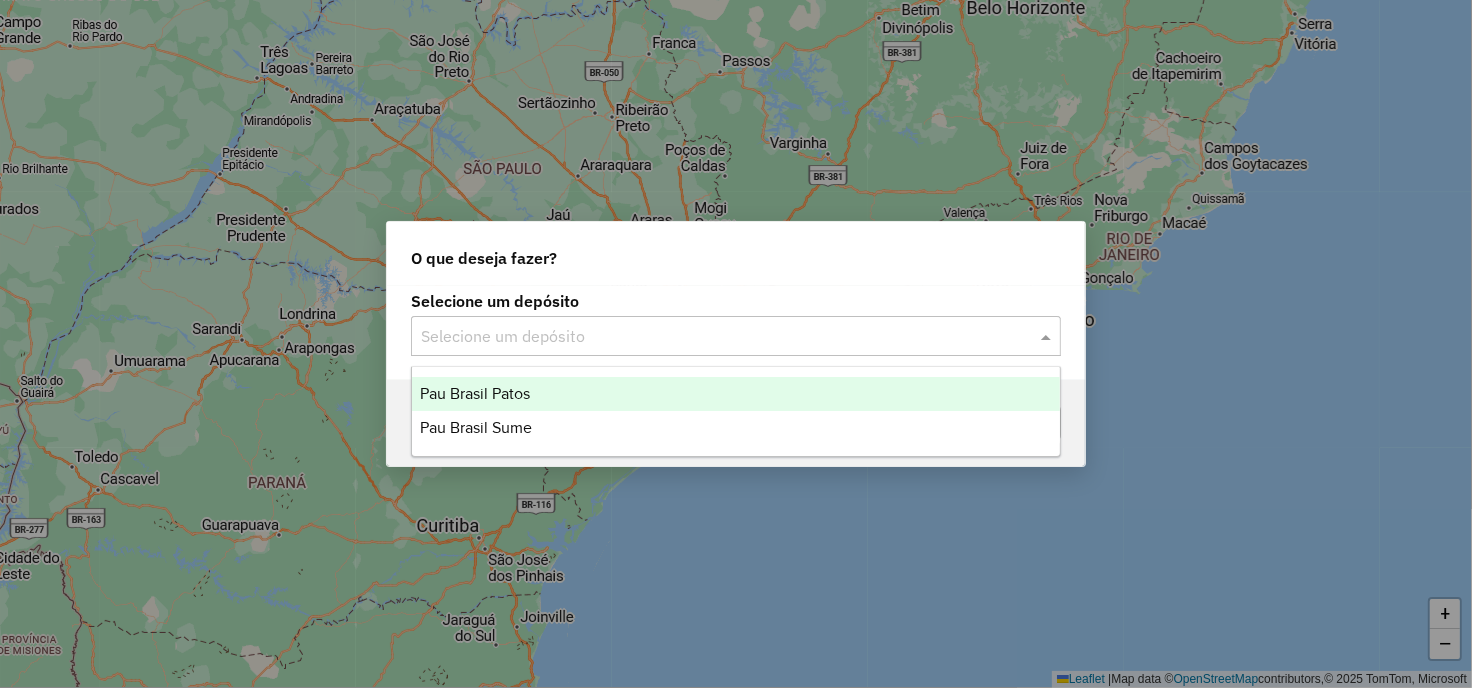 click on "Pau Brasil Patos" at bounding box center (475, 393) 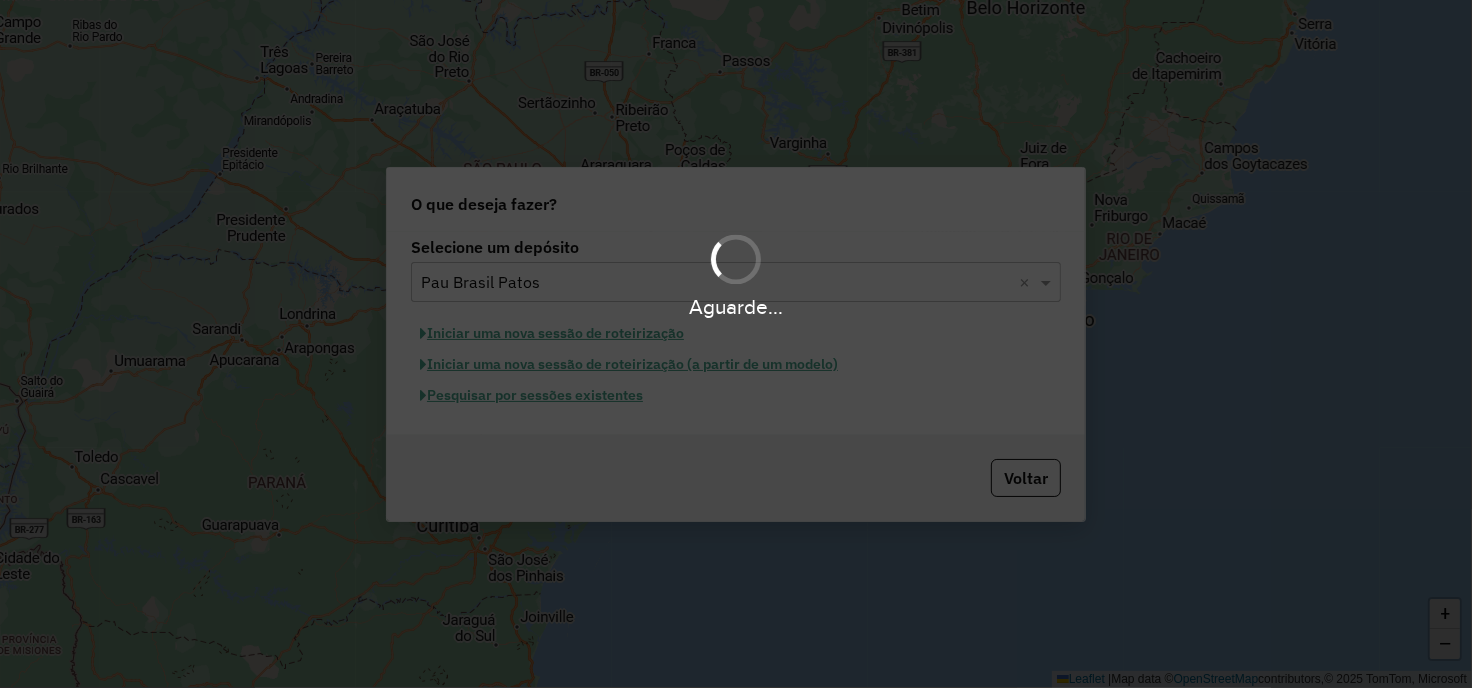 click on "Aguarde..." at bounding box center [736, 344] 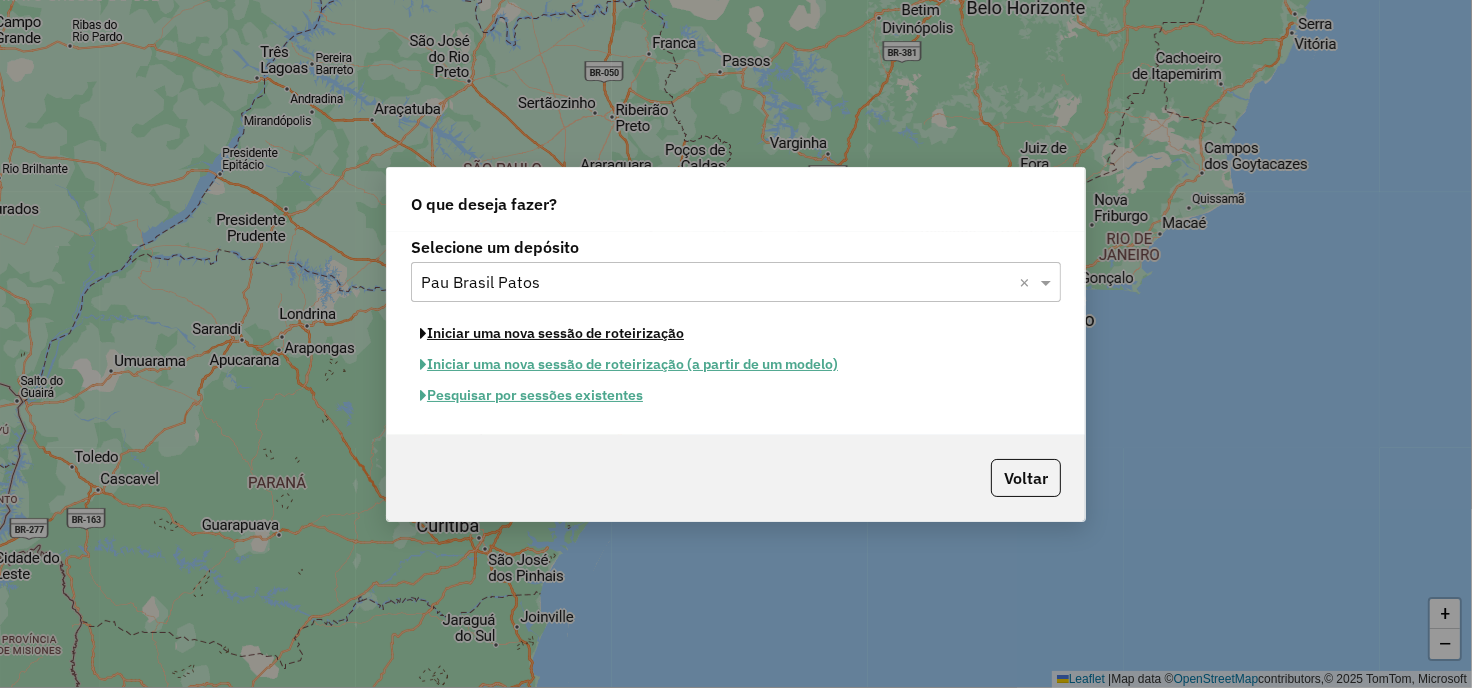 click on "Iniciar uma nova sessão de roteirização" 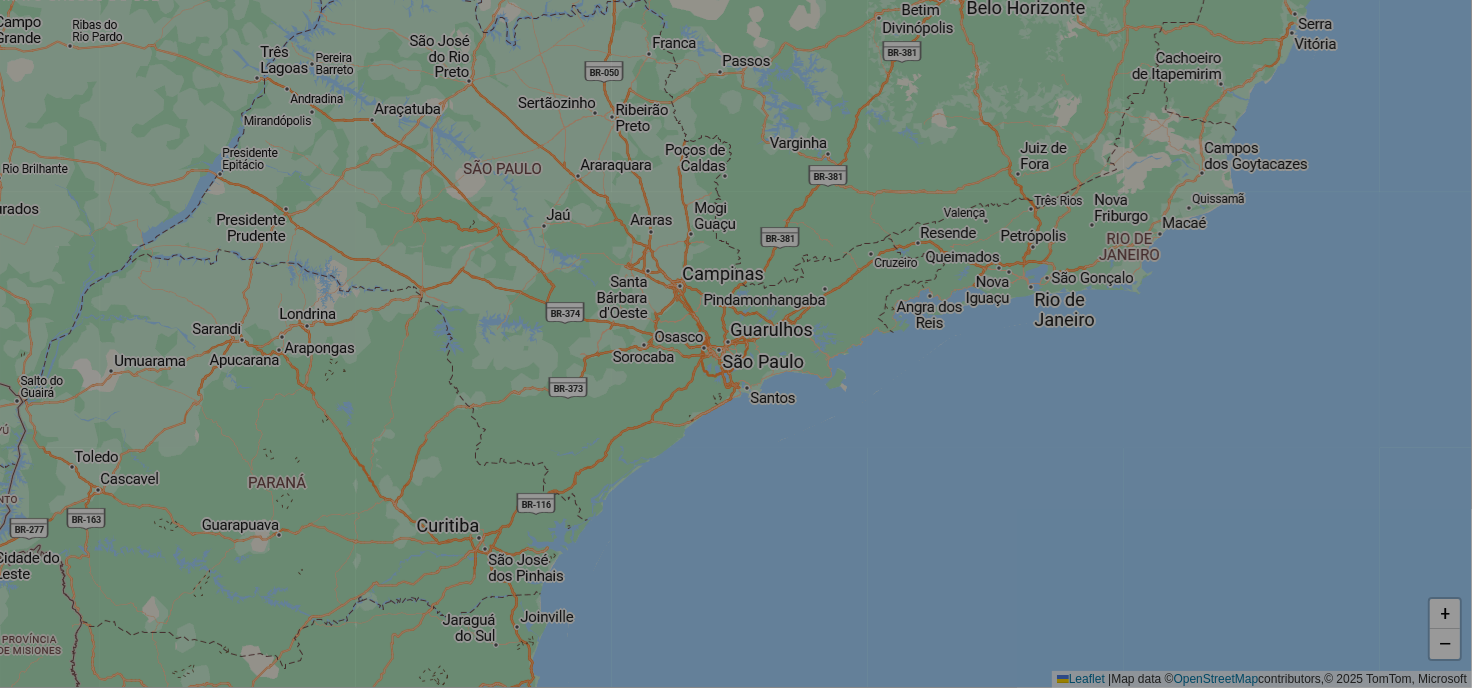 select on "*" 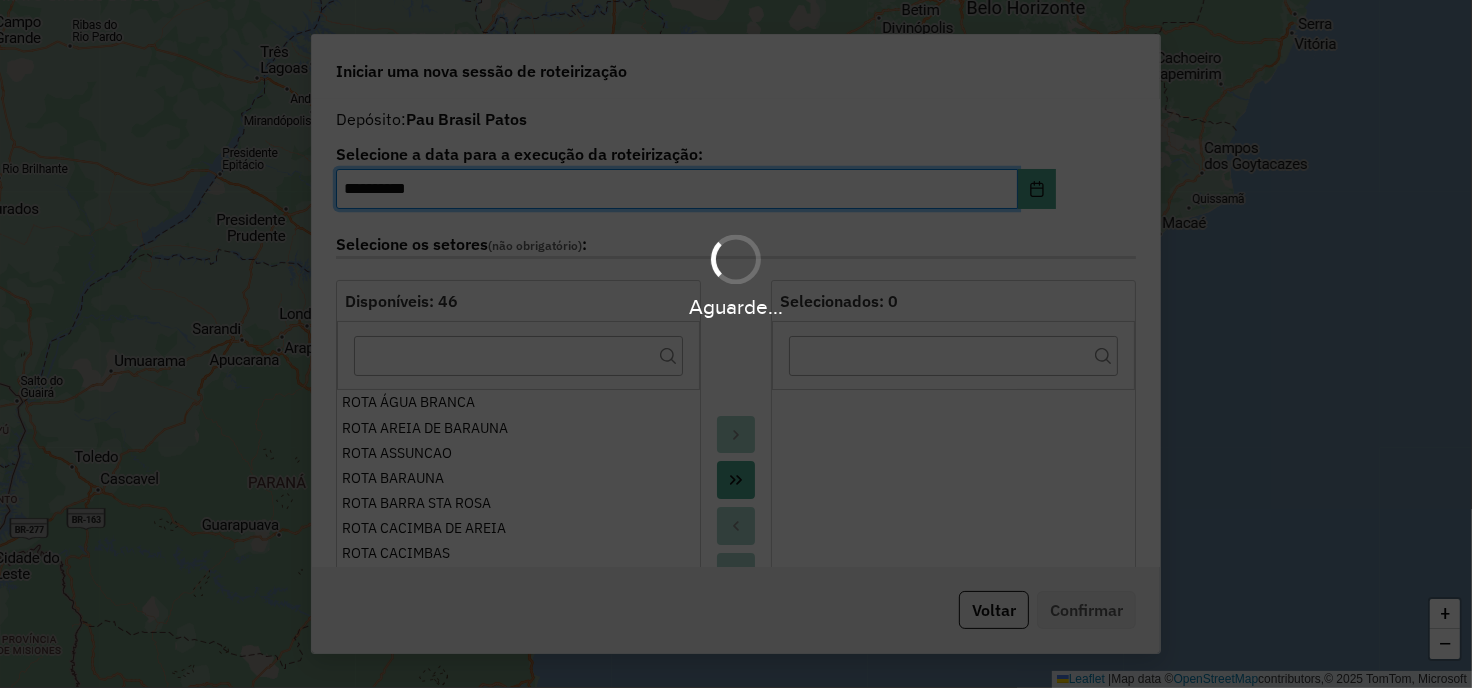 click on "Aguarde..." at bounding box center (736, 344) 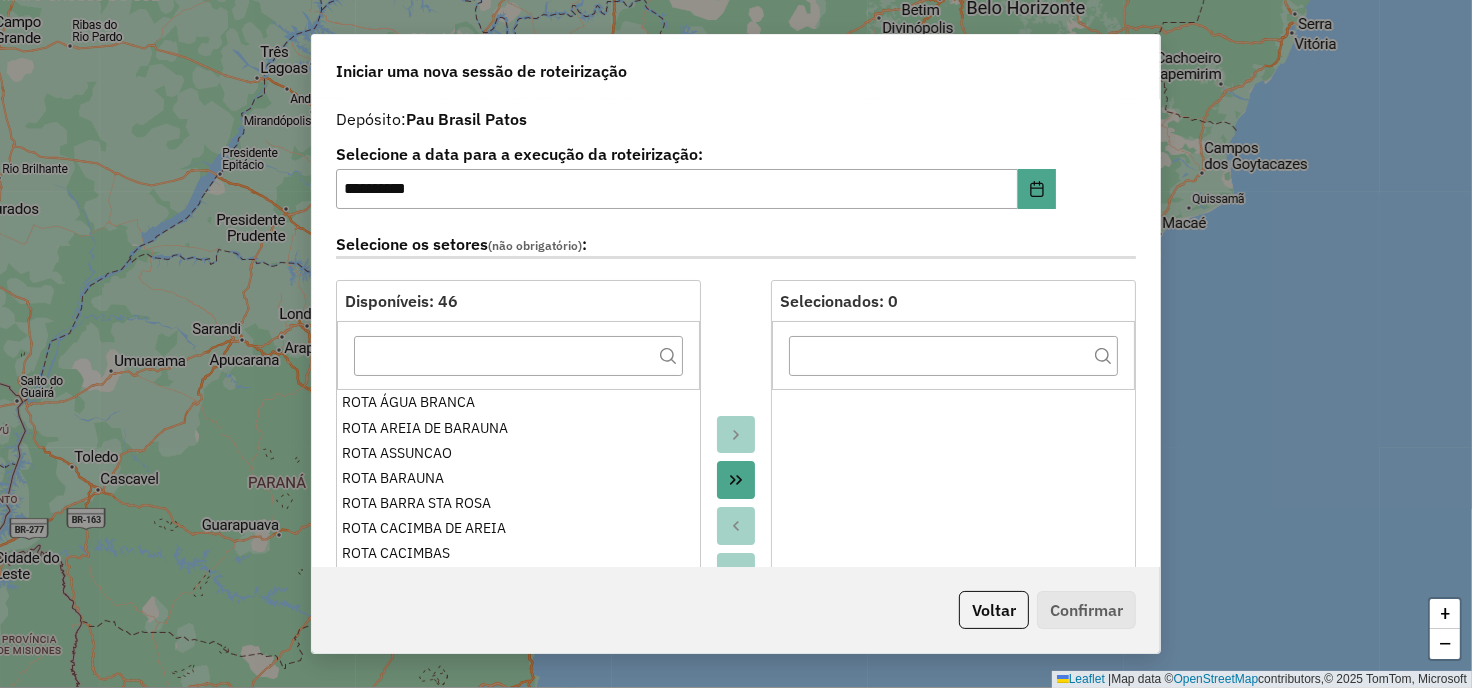 click 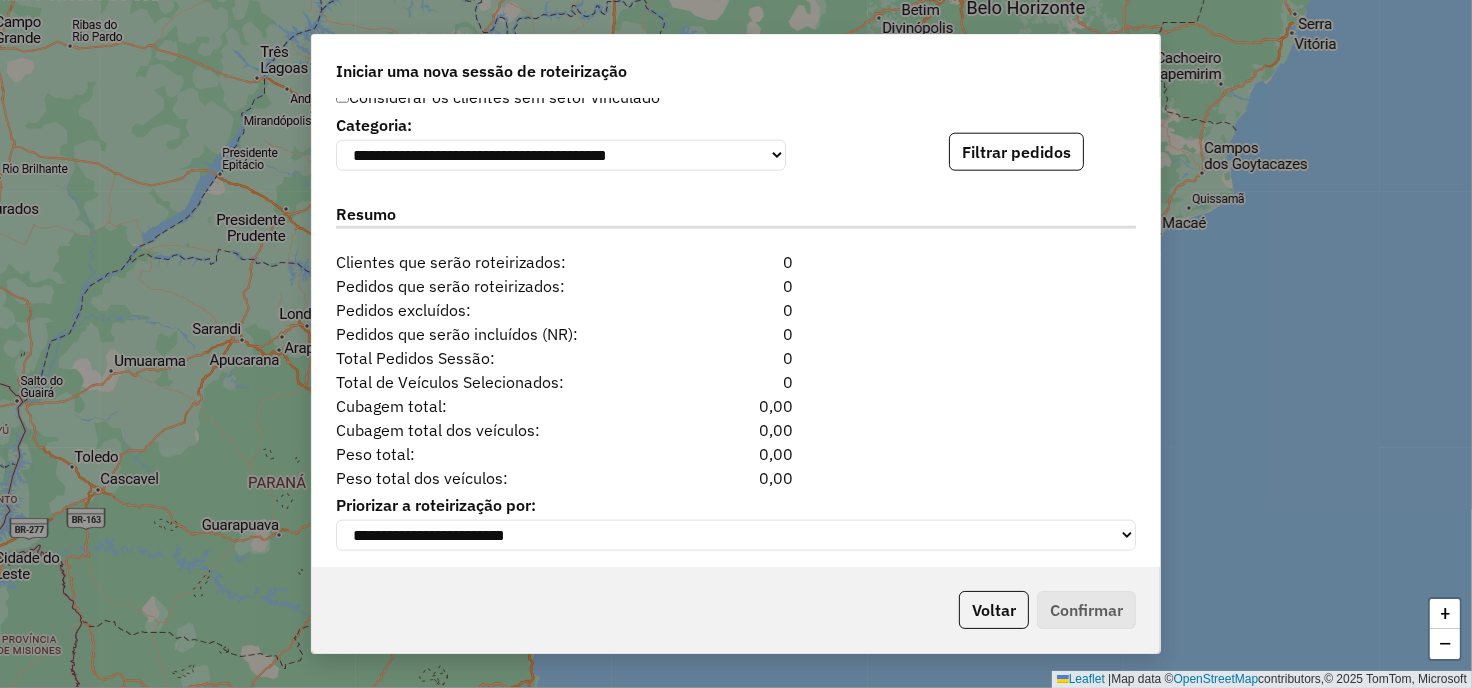 scroll, scrollTop: 2064, scrollLeft: 0, axis: vertical 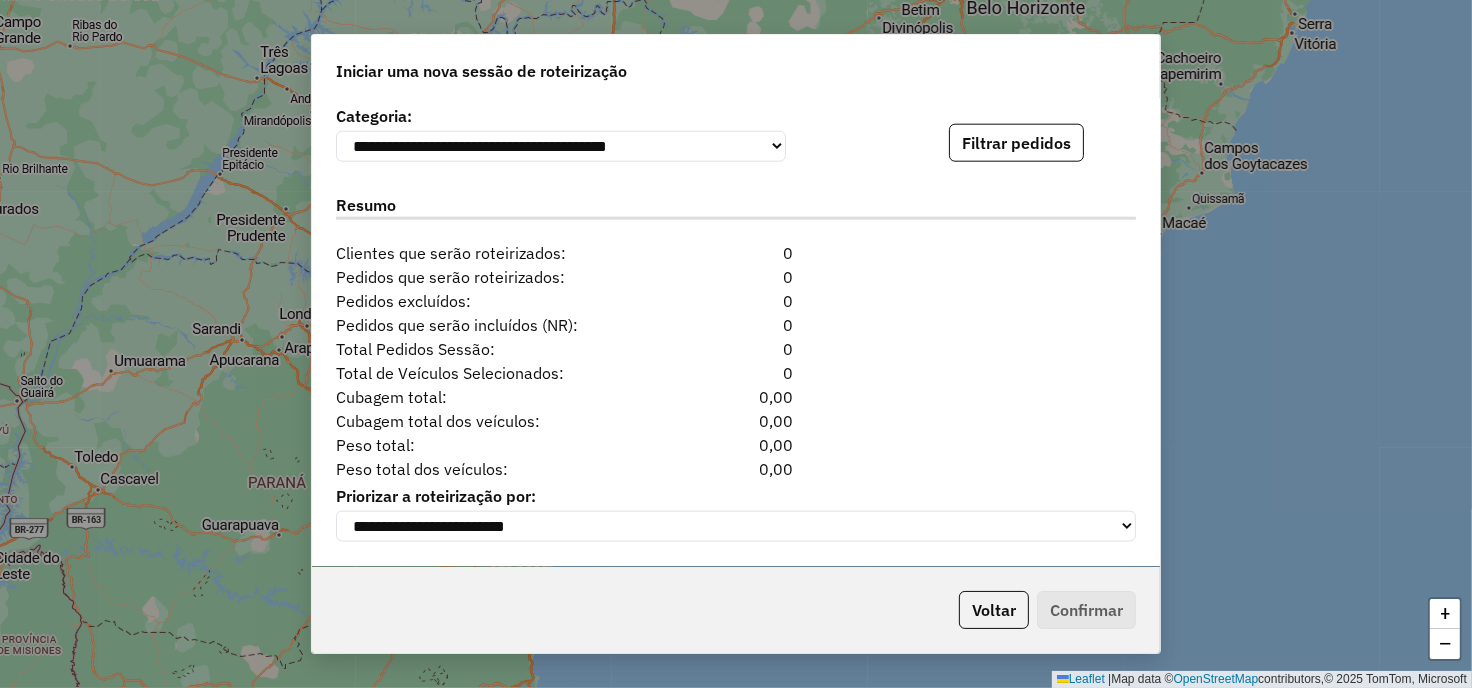 click on "**********" 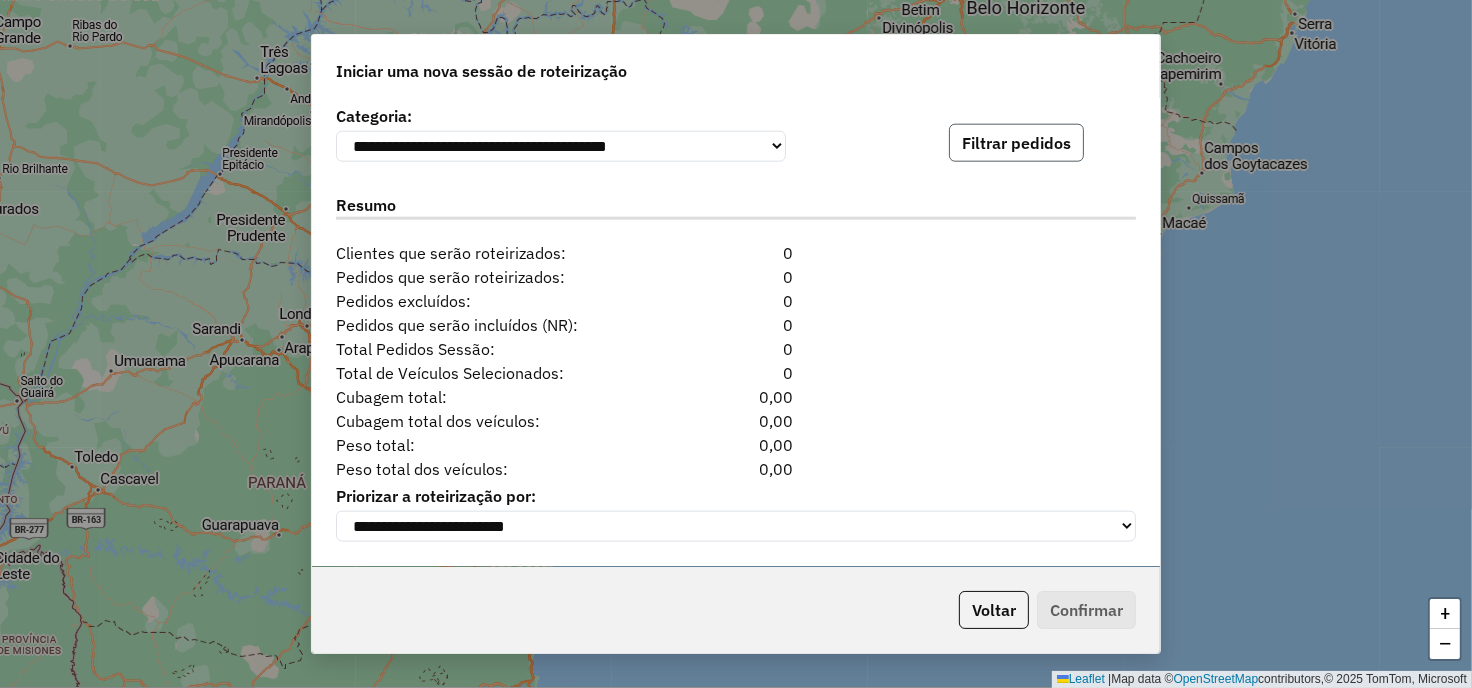 click on "Filtrar pedidos" 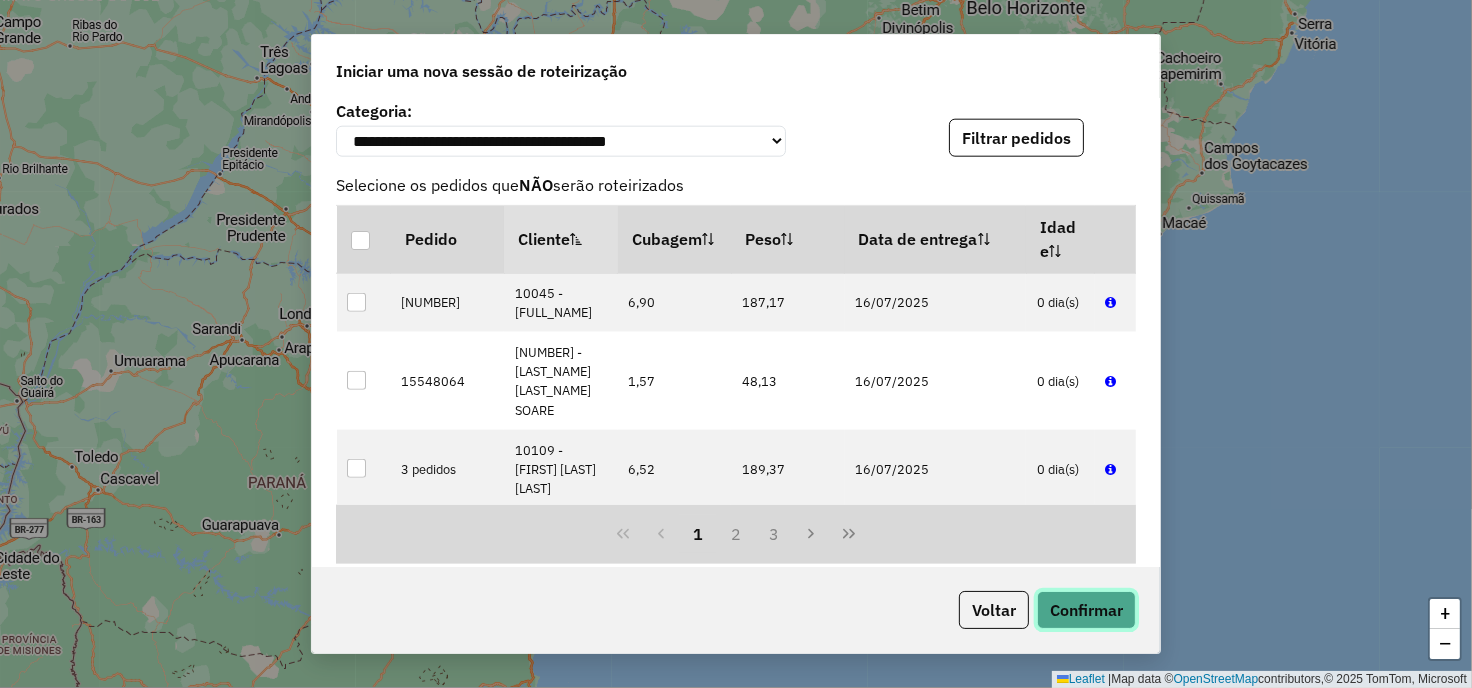 click on "Confirmar" 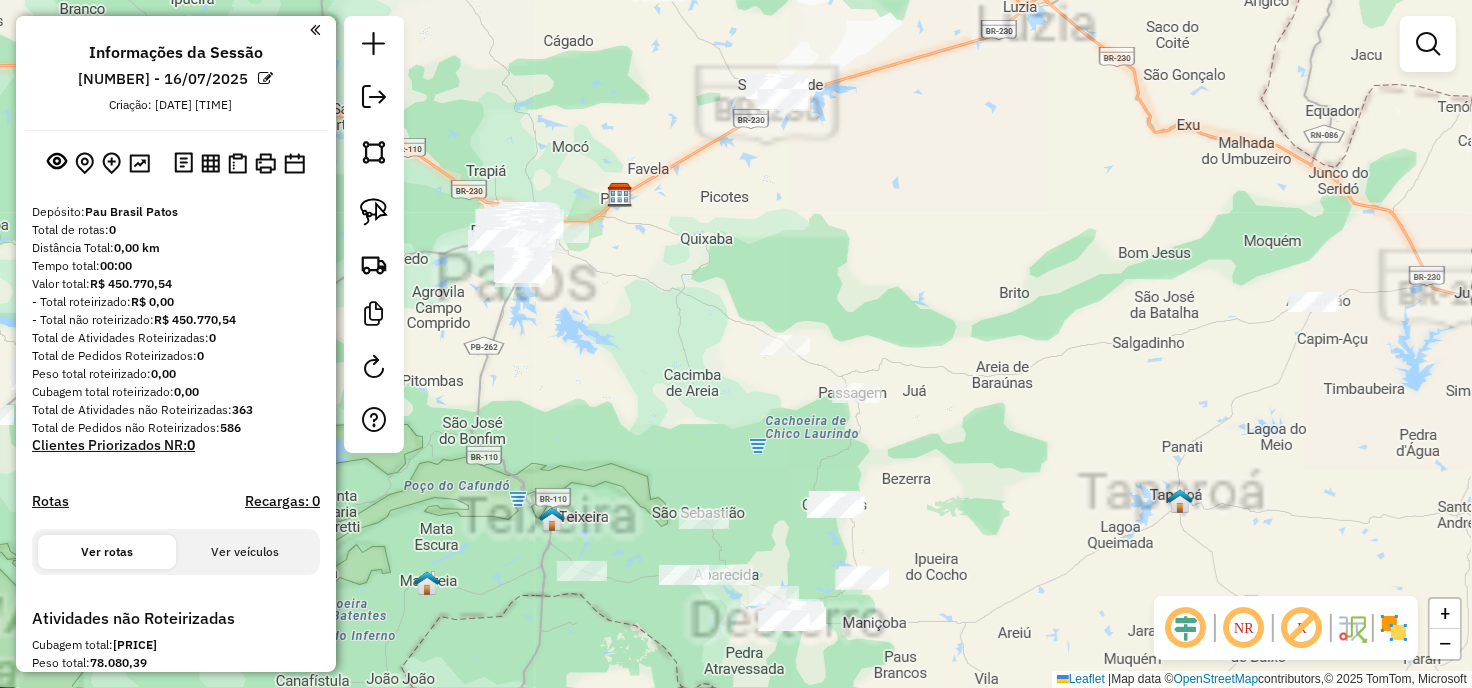 scroll, scrollTop: 147, scrollLeft: 0, axis: vertical 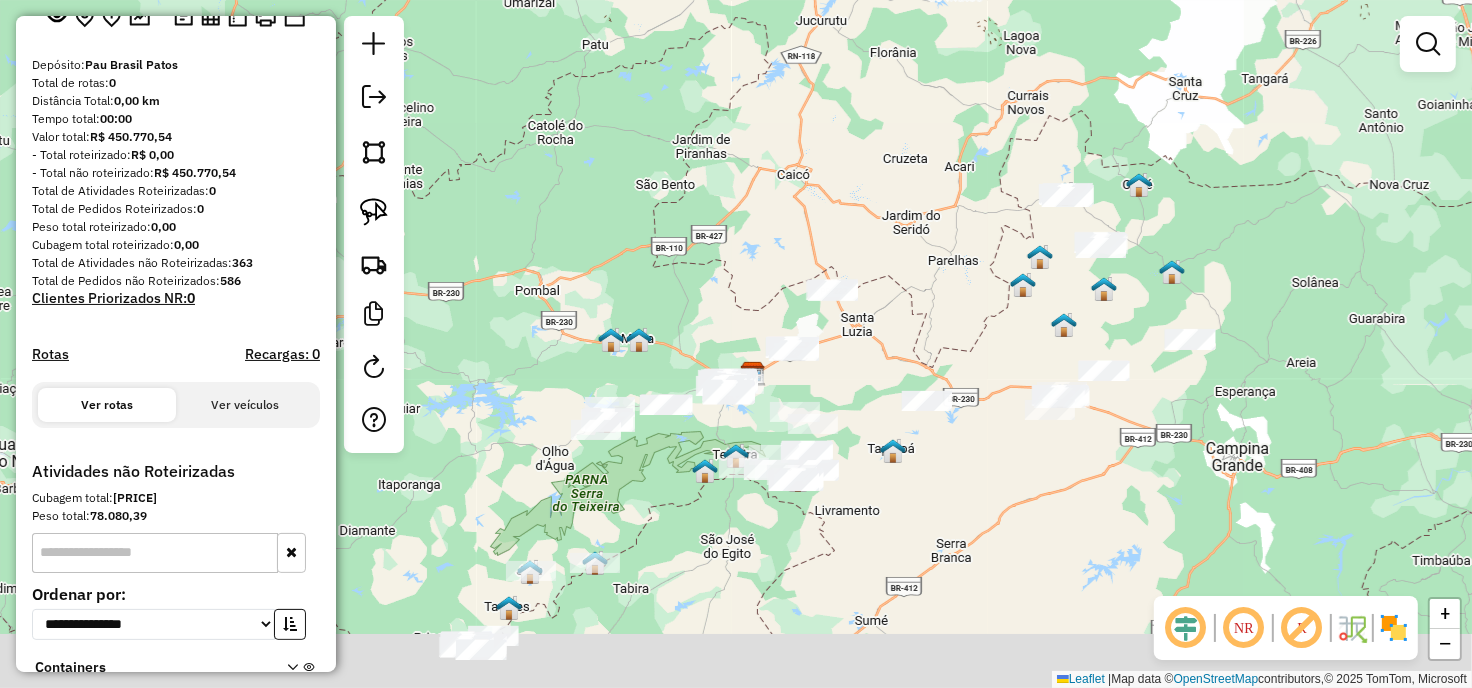 drag, startPoint x: 641, startPoint y: 485, endPoint x: 735, endPoint y: 451, distance: 99.95999 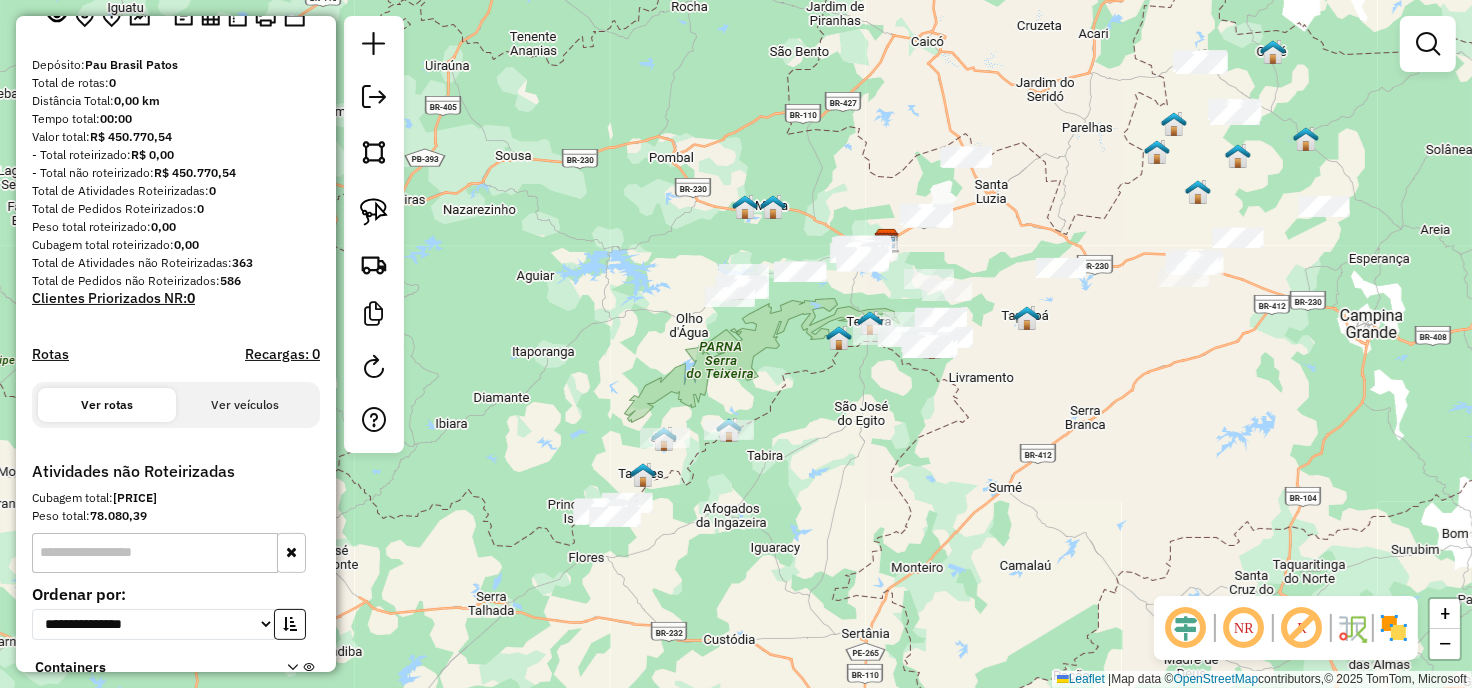 click on "Janela de atendimento Grade de atendimento Capacidade Transportadoras Veículos Cliente Pedidos  Rotas Selecione os dias de semana para filtrar as janelas de atendimento  Seg   Ter   Qua   Qui   Sex   Sáb   Dom  Informe o período da janela de atendimento: De: Até:  Filtrar exatamente a janela do cliente  Considerar janela de atendimento padrão  Selecione os dias de semana para filtrar as grades de atendimento  Seg   Ter   Qua   Qui   Sex   Sáb   Dom   Considerar clientes sem dia de atendimento cadastrado  Clientes fora do dia de atendimento selecionado Filtrar as atividades entre os valores definidos abaixo:  Peso mínimo:   Peso máximo:   Cubagem mínima:   Cubagem máxima:   De:   Até:  Filtrar as atividades entre o tempo de atendimento definido abaixo:  De:   Até:   Considerar capacidade total dos clientes não roteirizados Transportadora: Selecione um ou mais itens Tipo de veículo: Selecione um ou mais itens Veículo: Selecione um ou mais itens Motorista: Selecione um ou mais itens Nome: Rótulo:" 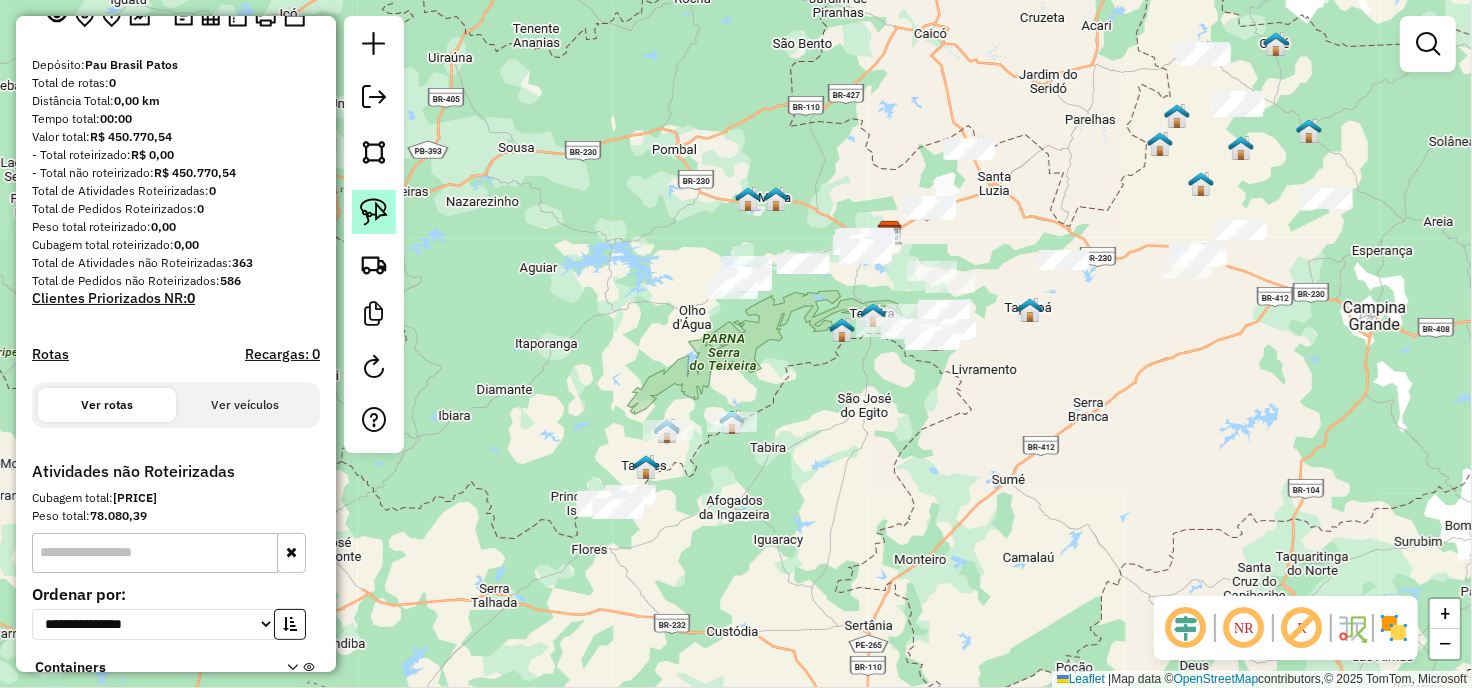 click 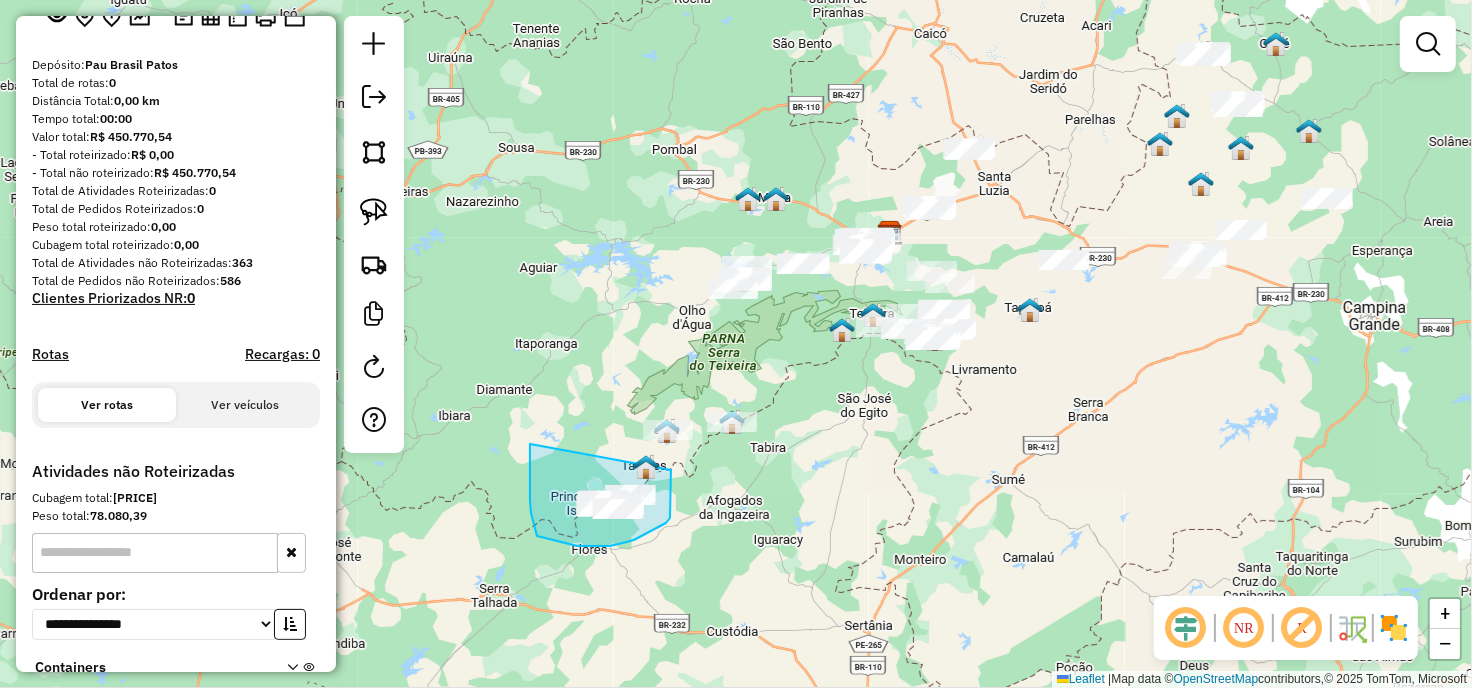 drag, startPoint x: 530, startPoint y: 444, endPoint x: 671, endPoint y: 470, distance: 143.37712 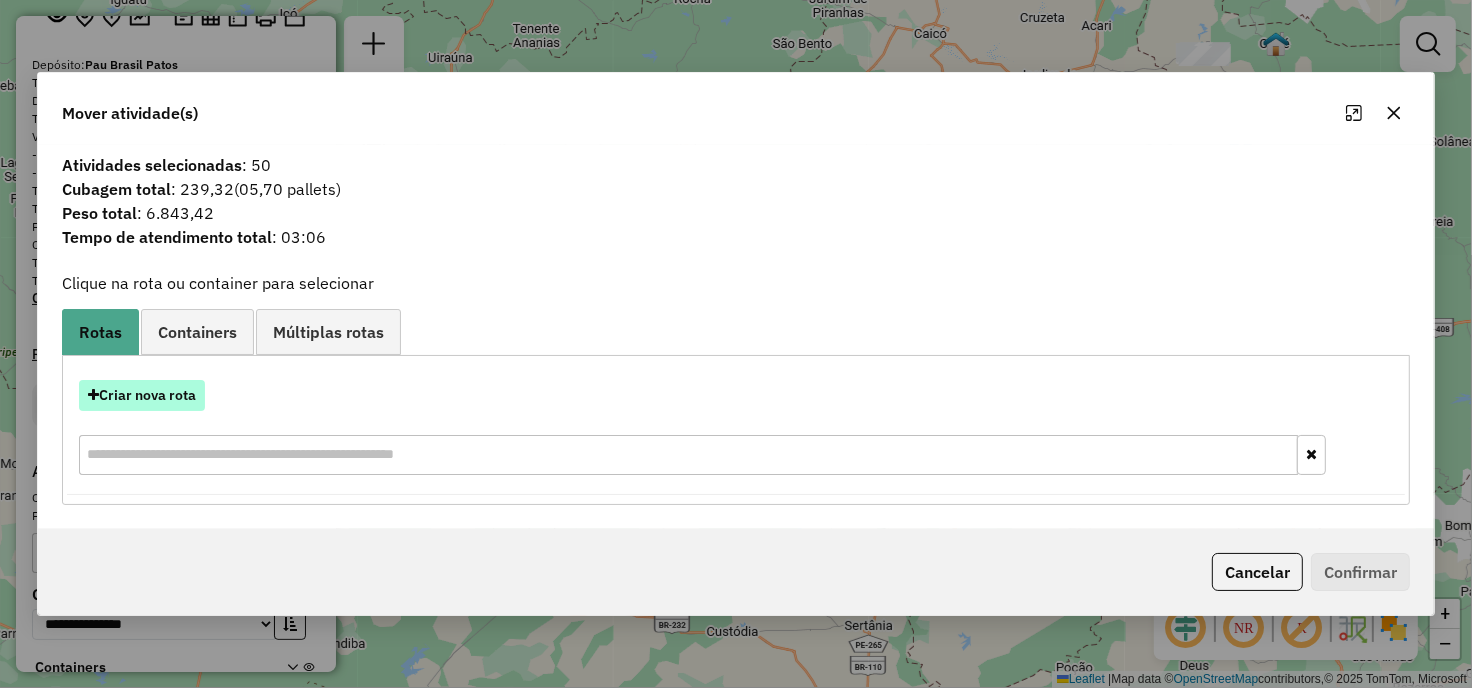 click on "Criar nova rota" at bounding box center (142, 395) 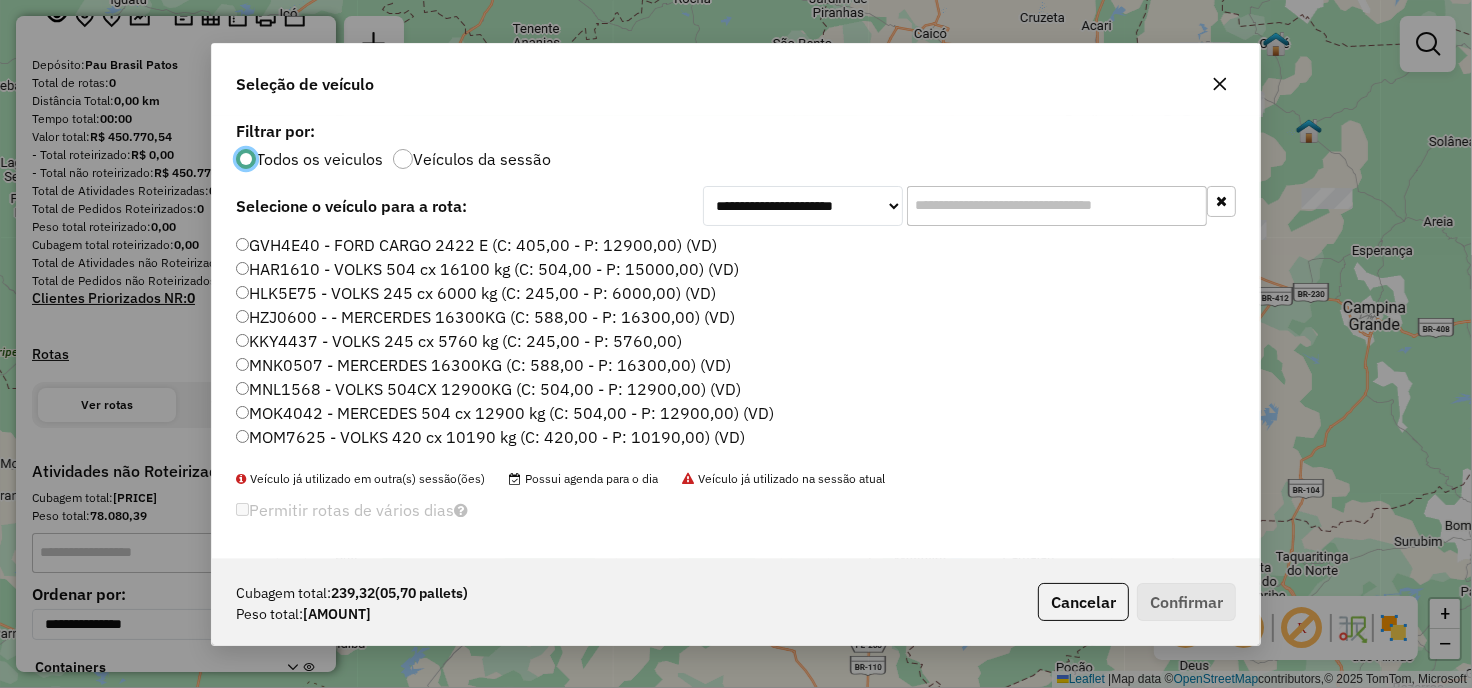 scroll, scrollTop: 11, scrollLeft: 5, axis: both 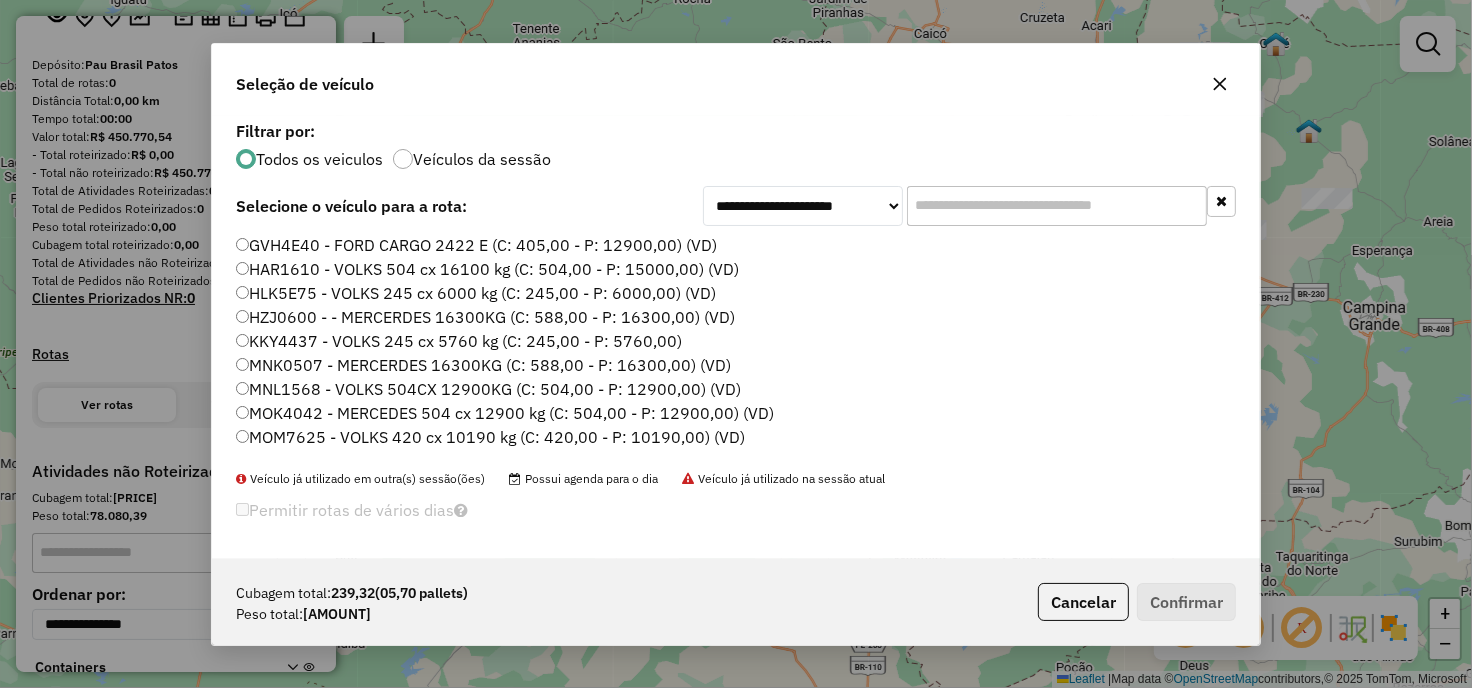 click 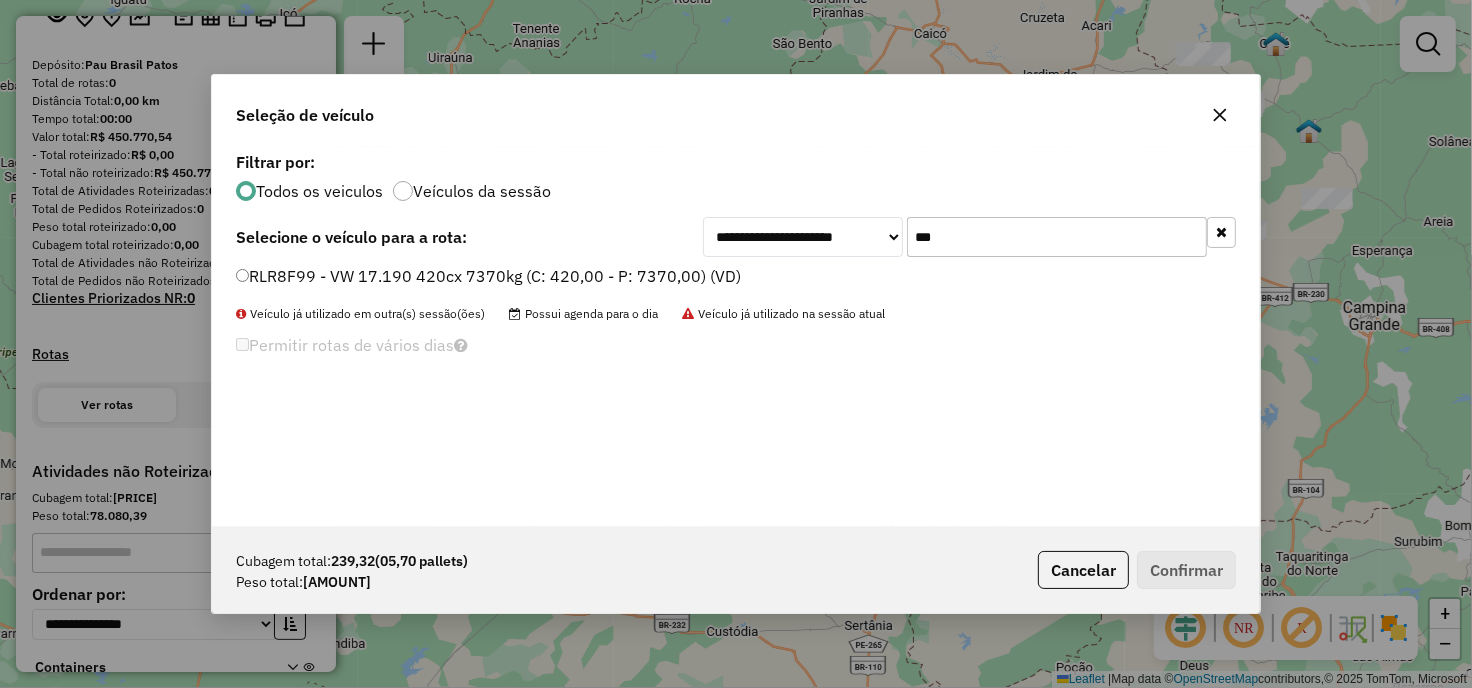 type on "***" 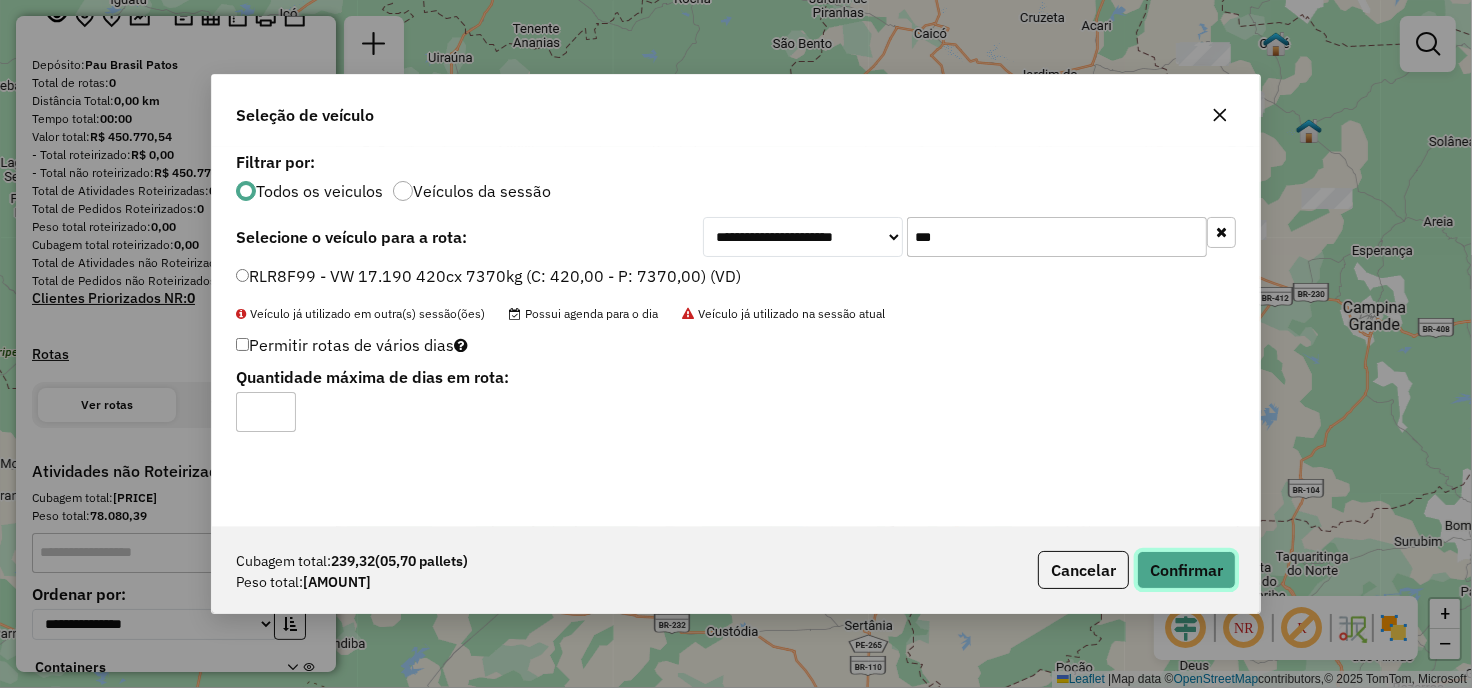 click on "Confirmar" 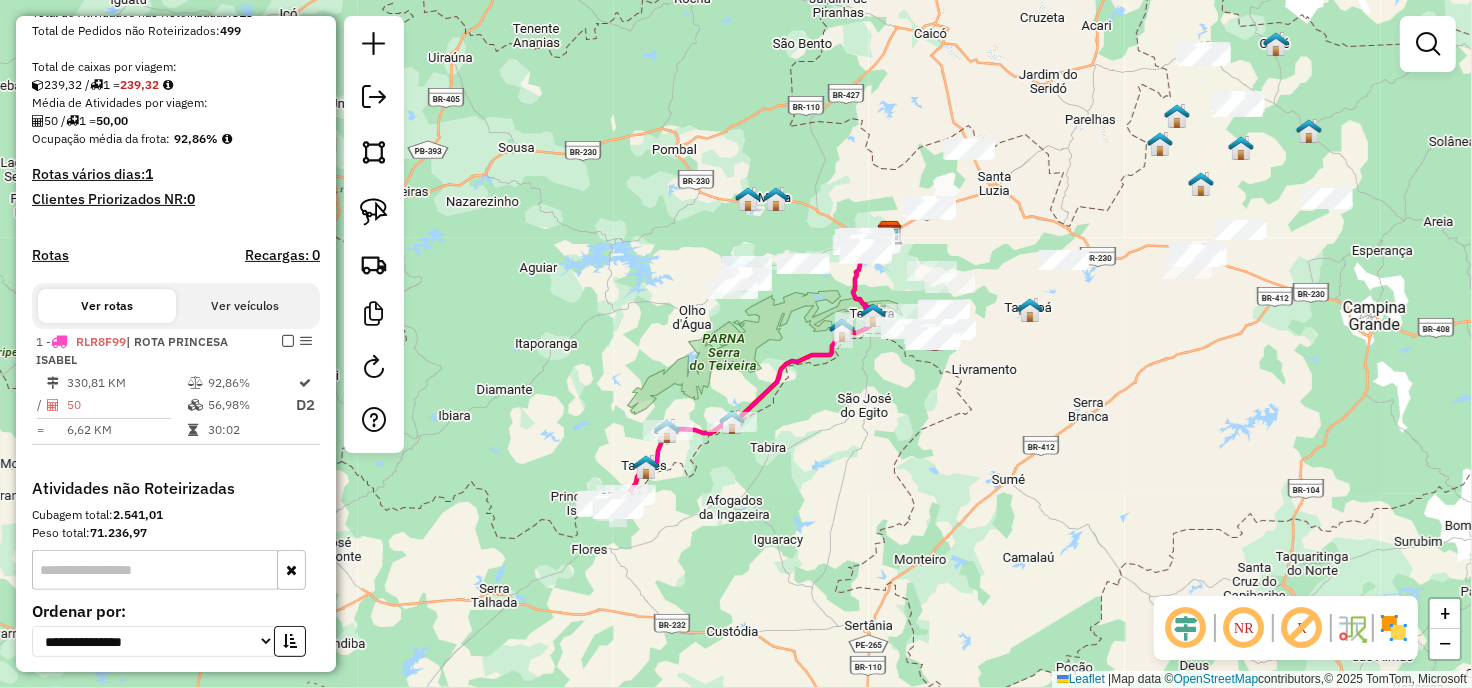 scroll, scrollTop: 561, scrollLeft: 0, axis: vertical 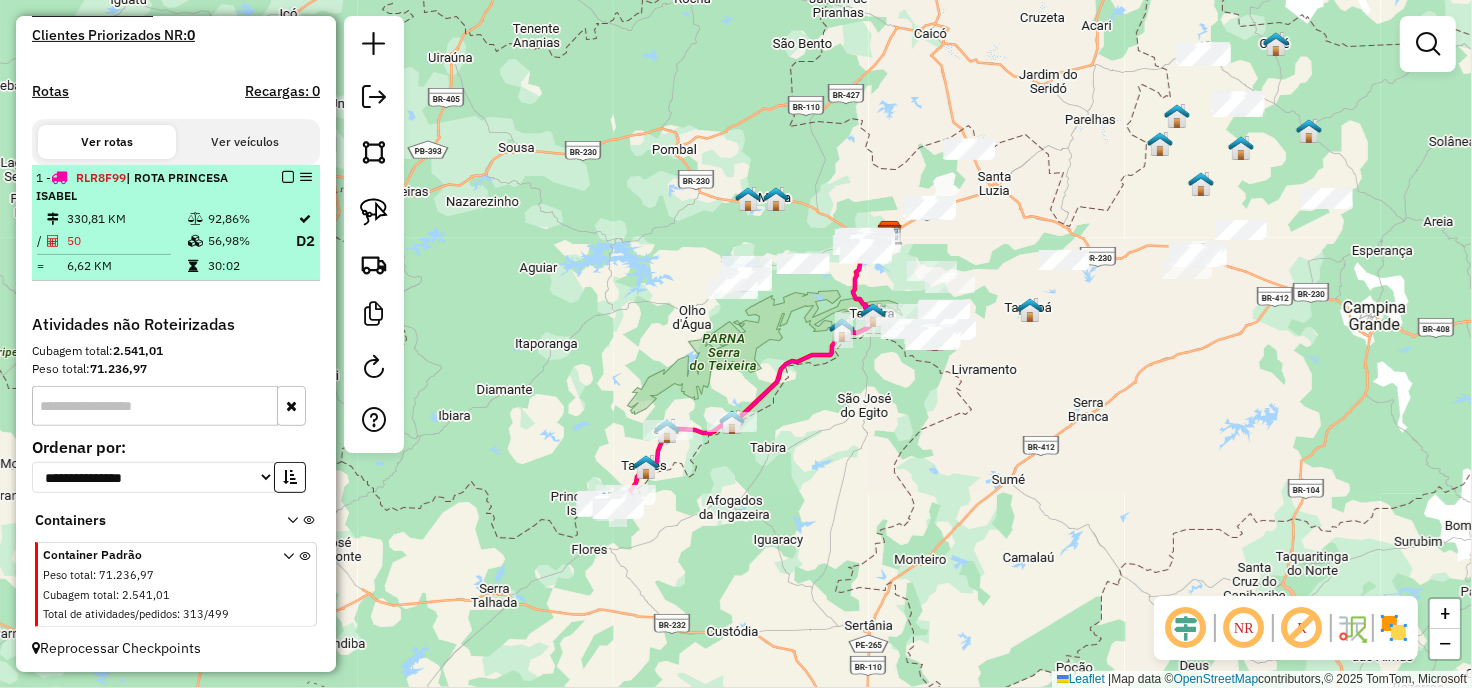 click at bounding box center (288, 177) 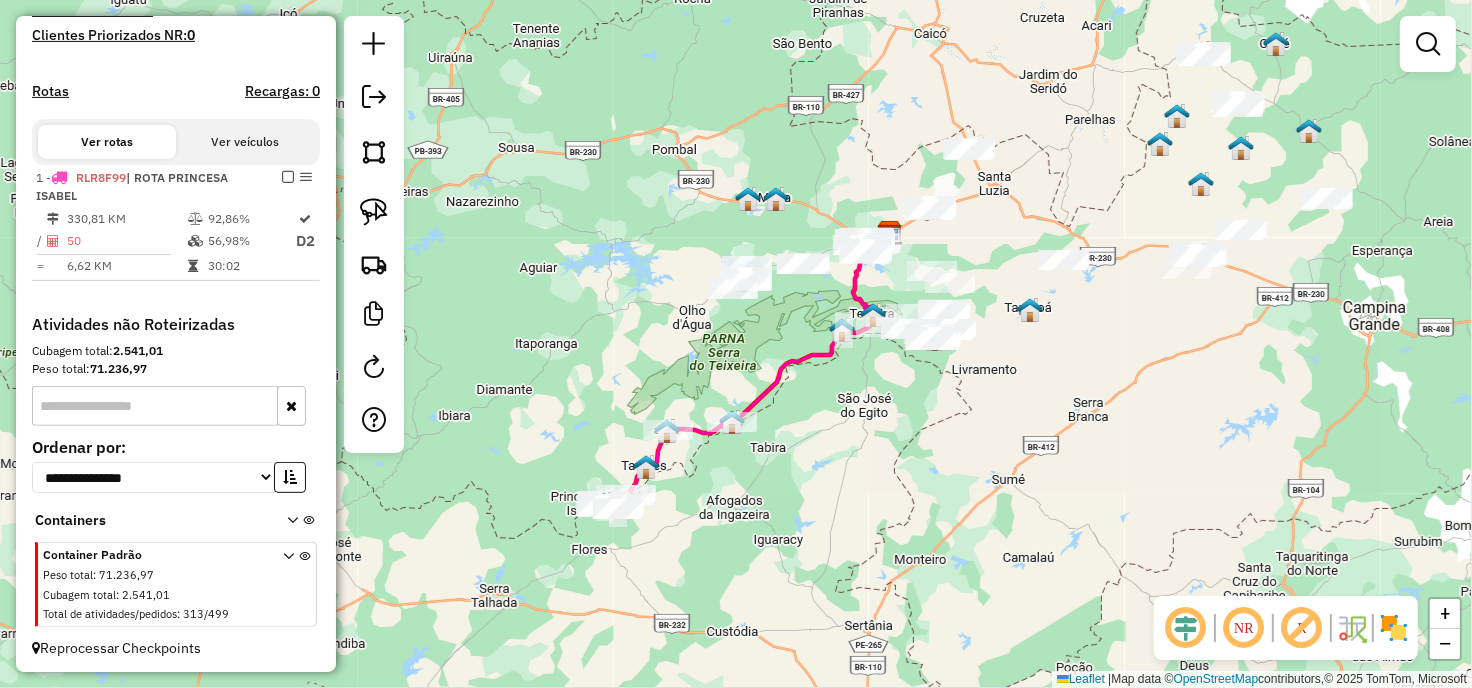 scroll, scrollTop: 473, scrollLeft: 0, axis: vertical 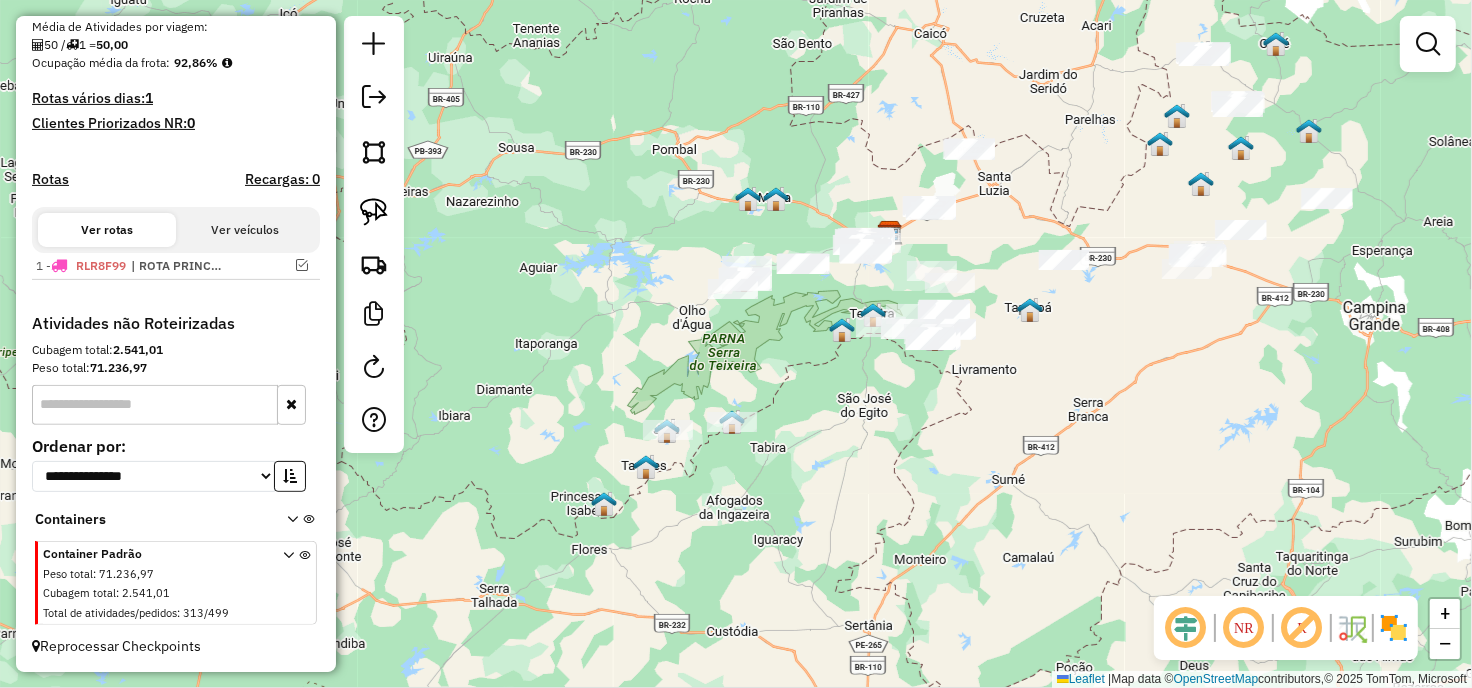 click on "Janela de atendimento Grade de atendimento Capacidade Transportadoras Veículos Cliente Pedidos  Rotas Selecione os dias de semana para filtrar as janelas de atendimento  Seg   Ter   Qua   Qui   Sex   Sáb   Dom  Informe o período da janela de atendimento: De: Até:  Filtrar exatamente a janela do cliente  Considerar janela de atendimento padrão  Selecione os dias de semana para filtrar as grades de atendimento  Seg   Ter   Qua   Qui   Sex   Sáb   Dom   Considerar clientes sem dia de atendimento cadastrado  Clientes fora do dia de atendimento selecionado Filtrar as atividades entre os valores definidos abaixo:  Peso mínimo:   Peso máximo:   Cubagem mínima:   Cubagem máxima:   De:   Até:  Filtrar as atividades entre o tempo de atendimento definido abaixo:  De:   Até:   Considerar capacidade total dos clientes não roteirizados Transportadora: Selecione um ou mais itens Tipo de veículo: Selecione um ou mais itens Veículo: Selecione um ou mais itens Motorista: Selecione um ou mais itens Nome: Rótulo:" 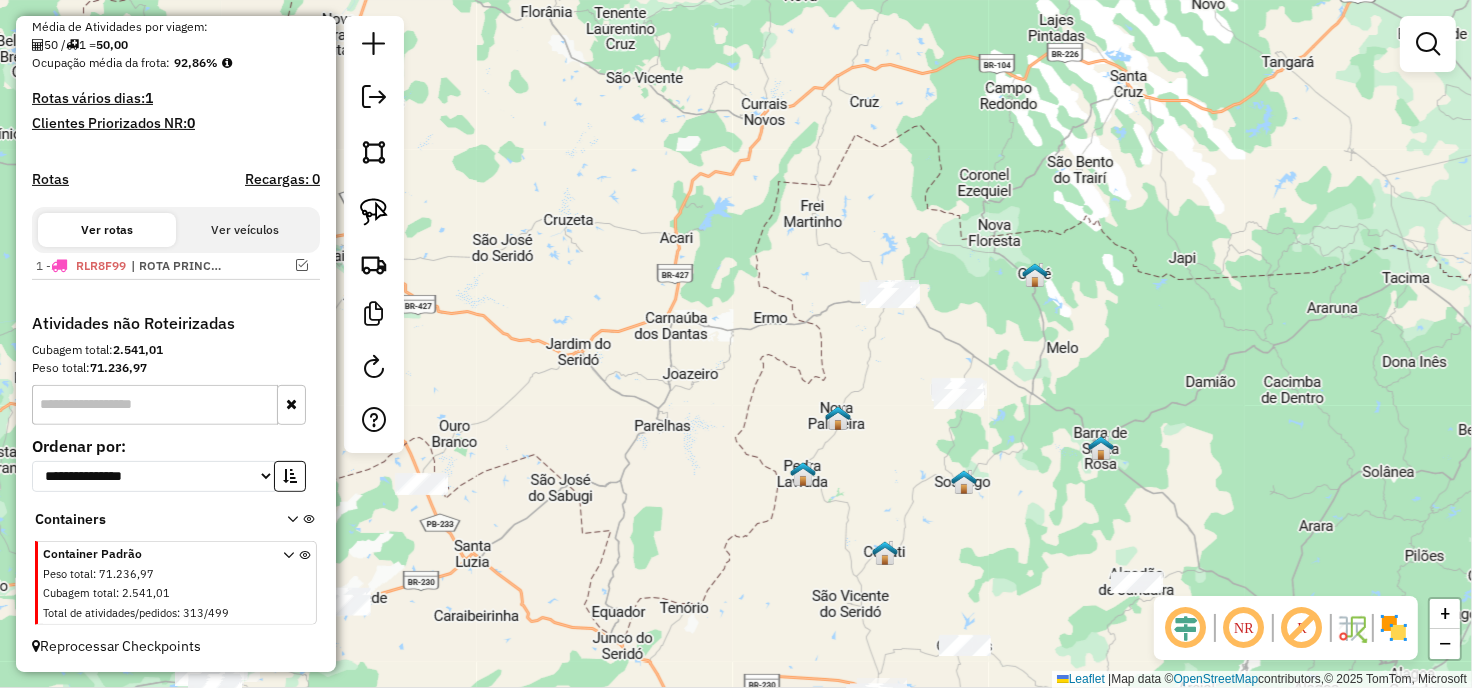 drag, startPoint x: 997, startPoint y: 292, endPoint x: 858, endPoint y: 222, distance: 155.63097 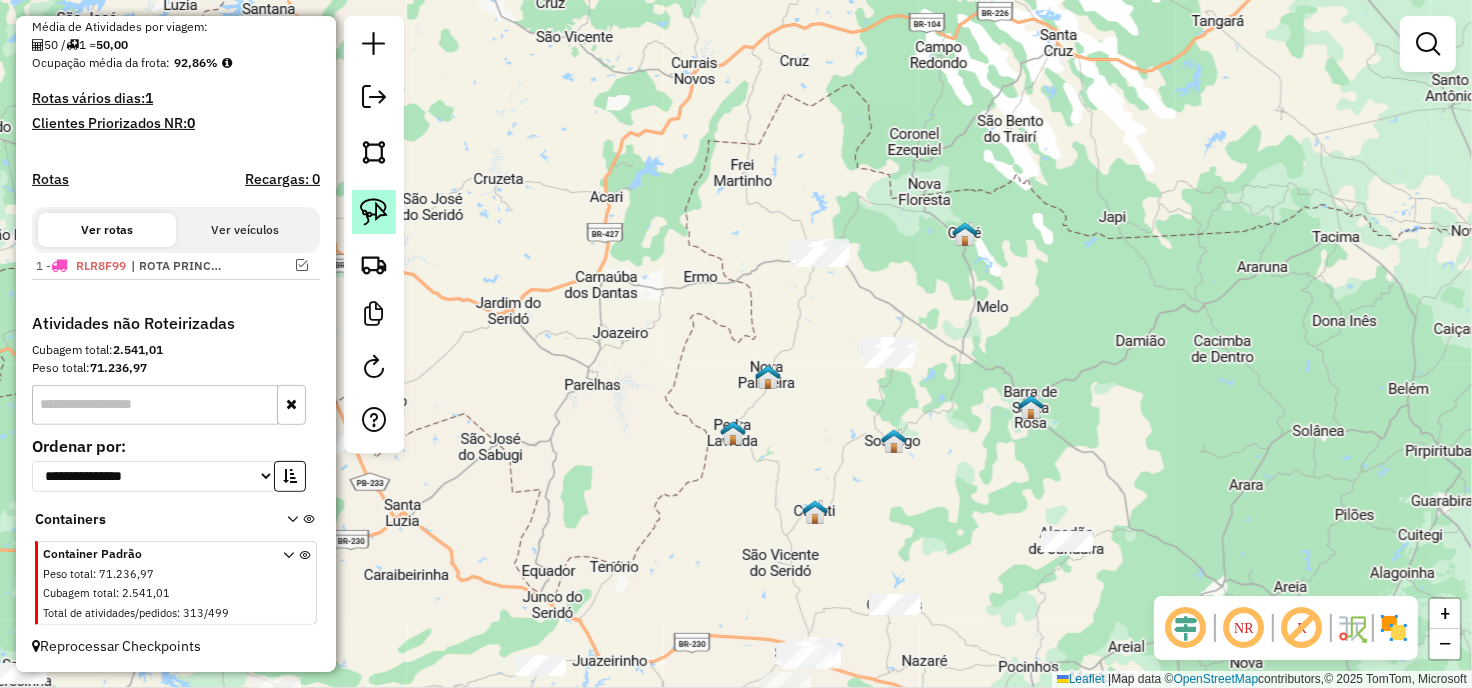 click 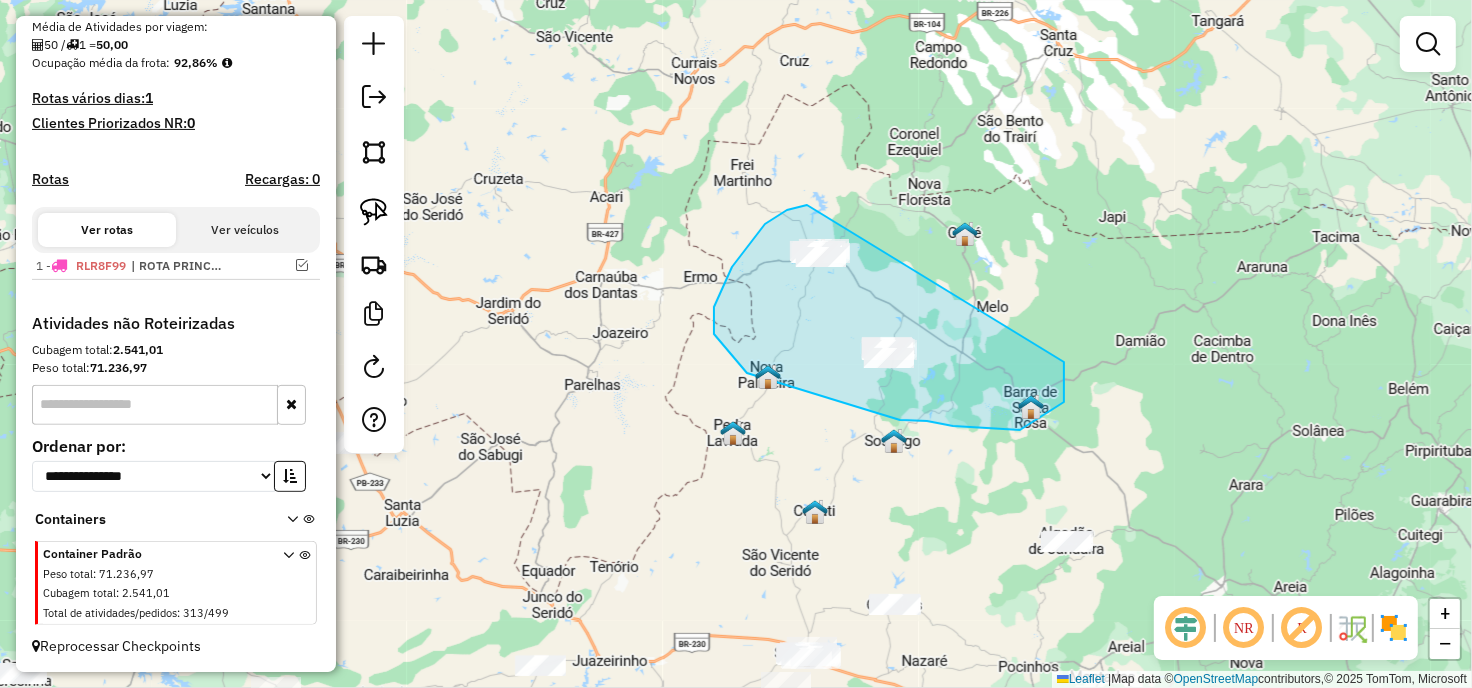 drag, startPoint x: 807, startPoint y: 205, endPoint x: 1064, endPoint y: 265, distance: 263.91098 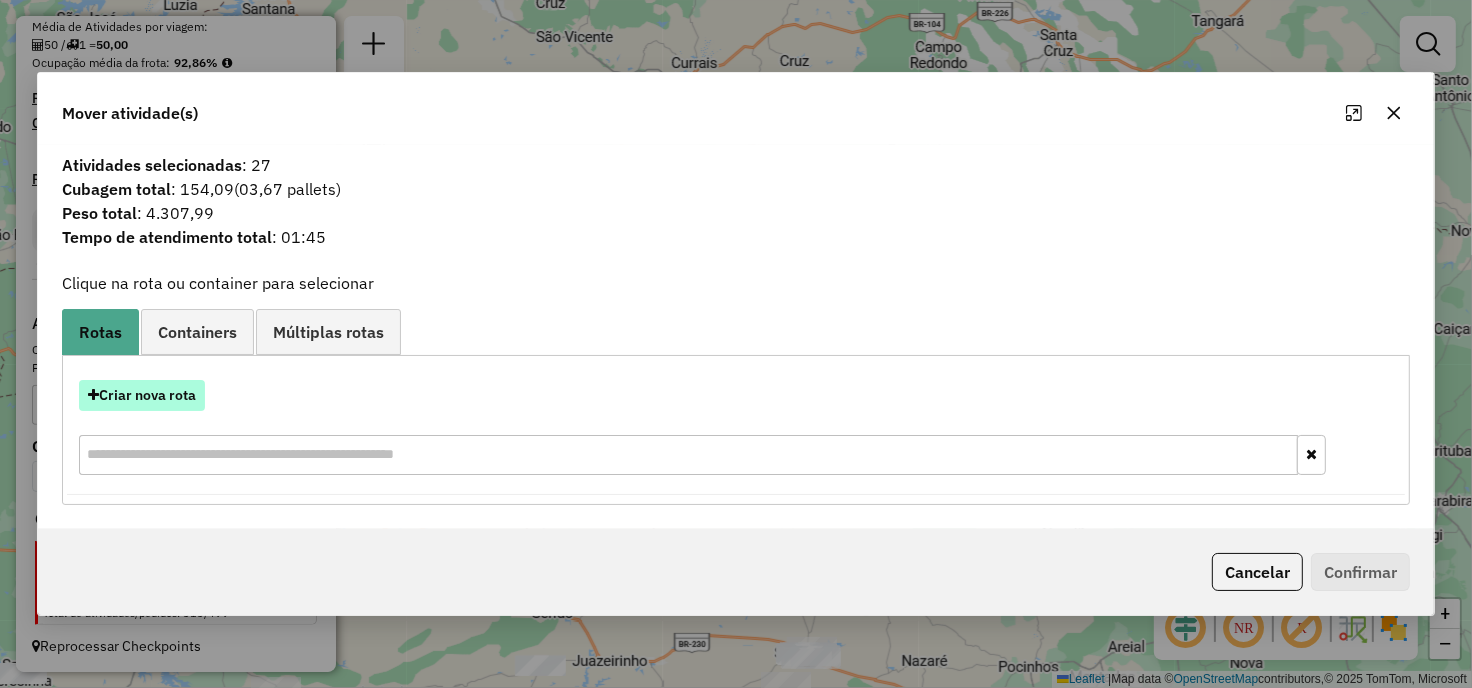 click on "Criar nova rota" at bounding box center (142, 395) 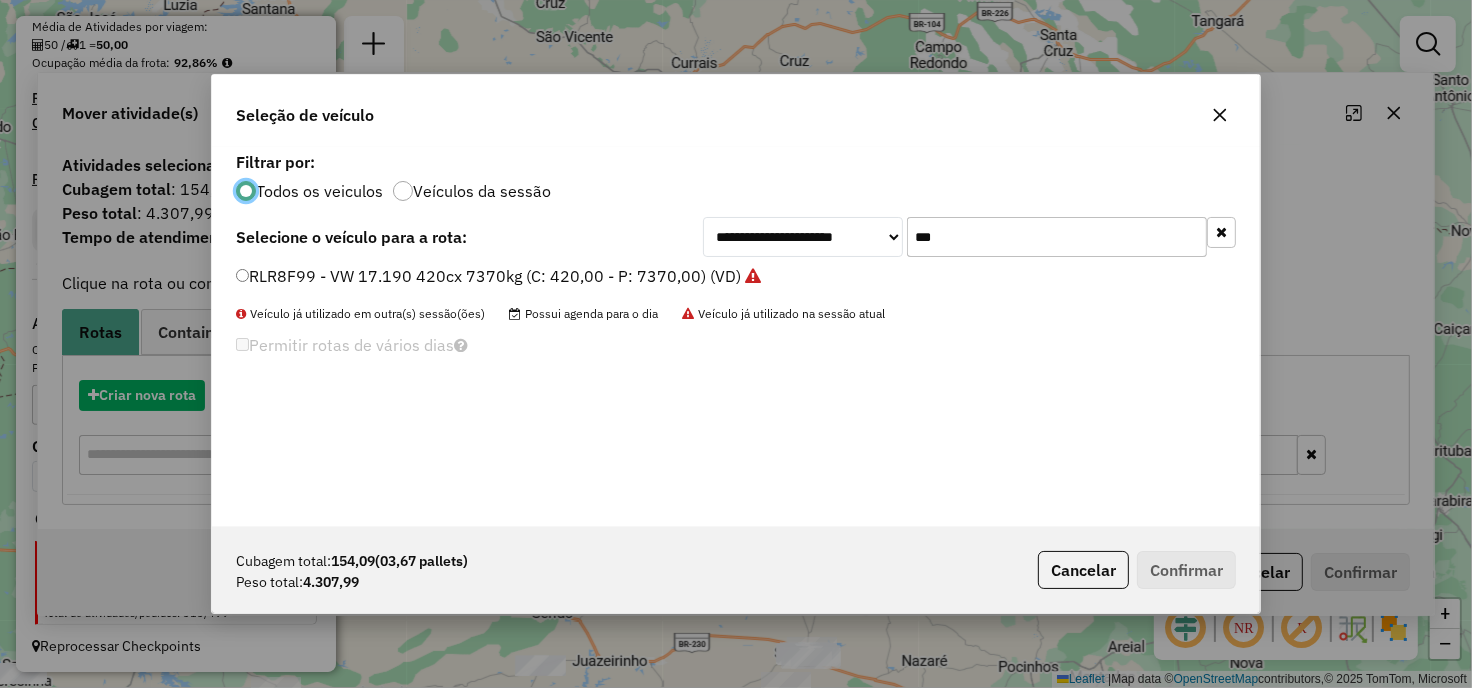 scroll, scrollTop: 11, scrollLeft: 5, axis: both 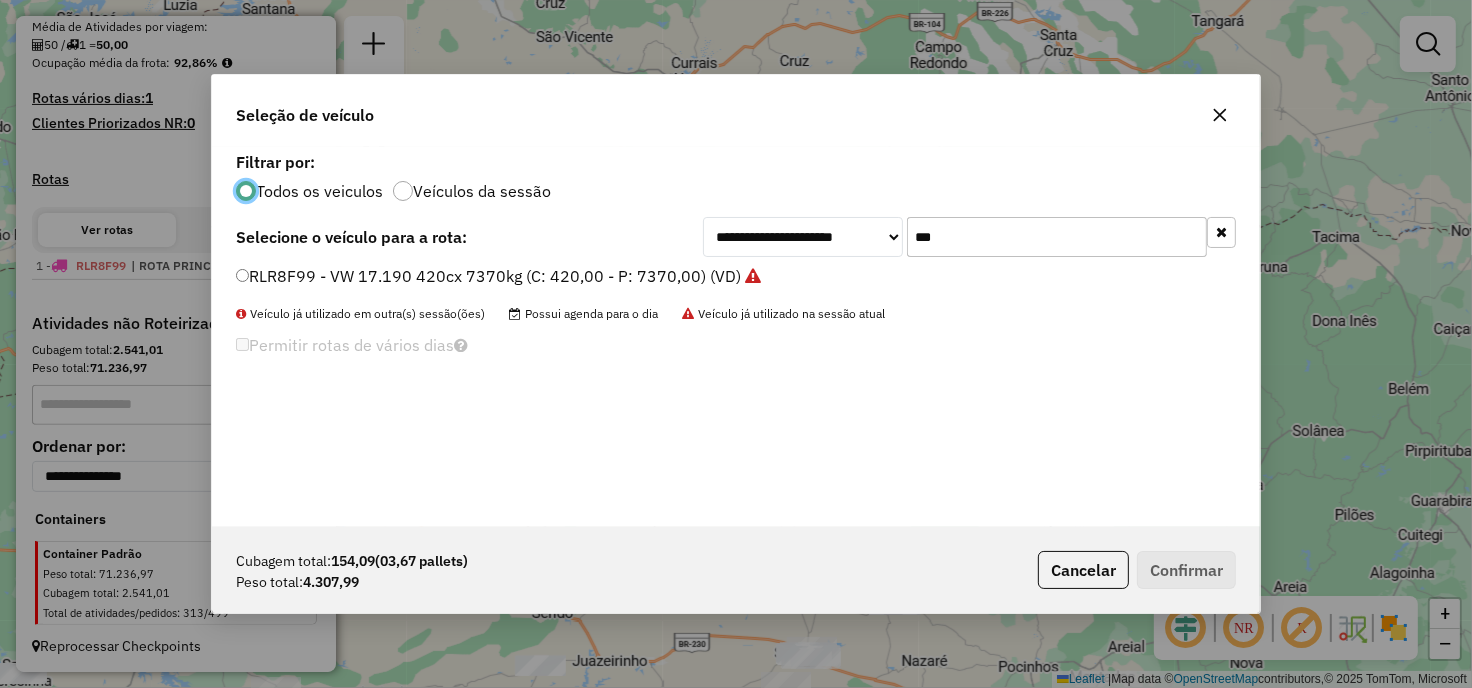 click on "***" 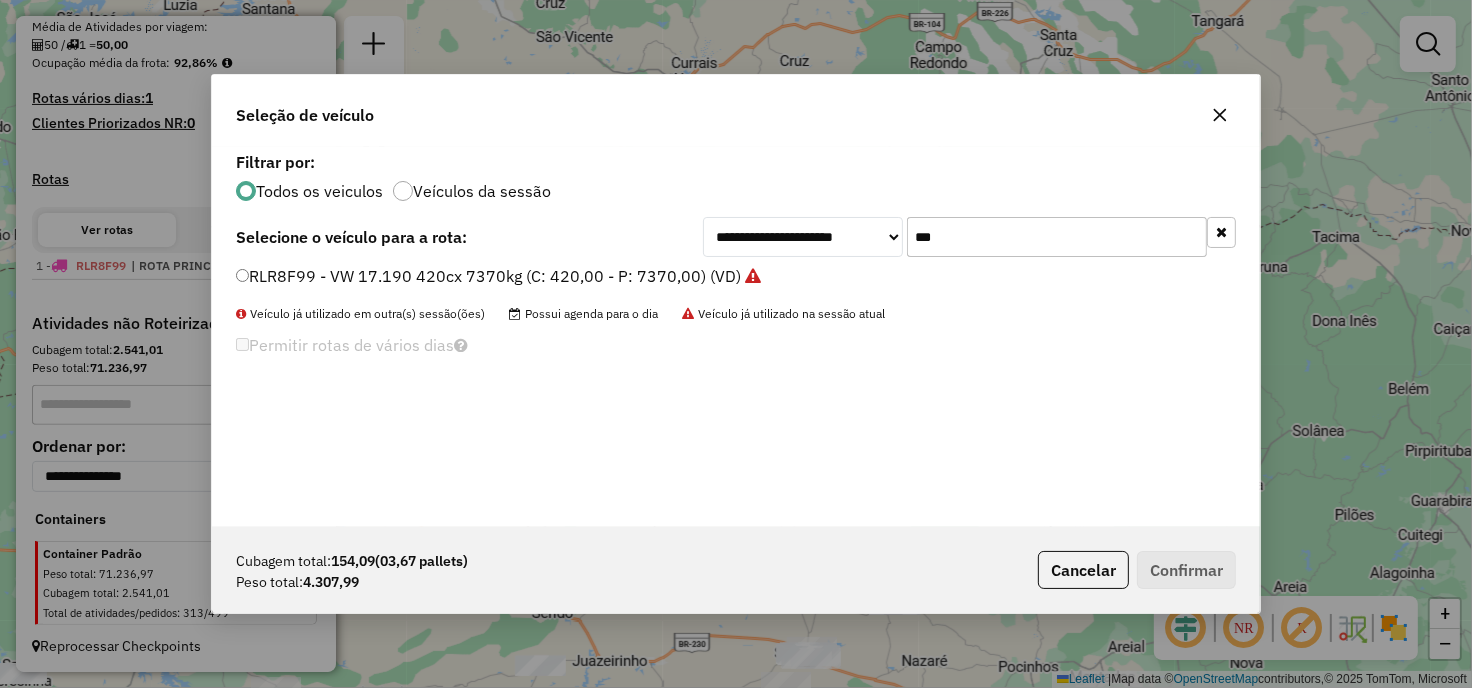 click on "***" 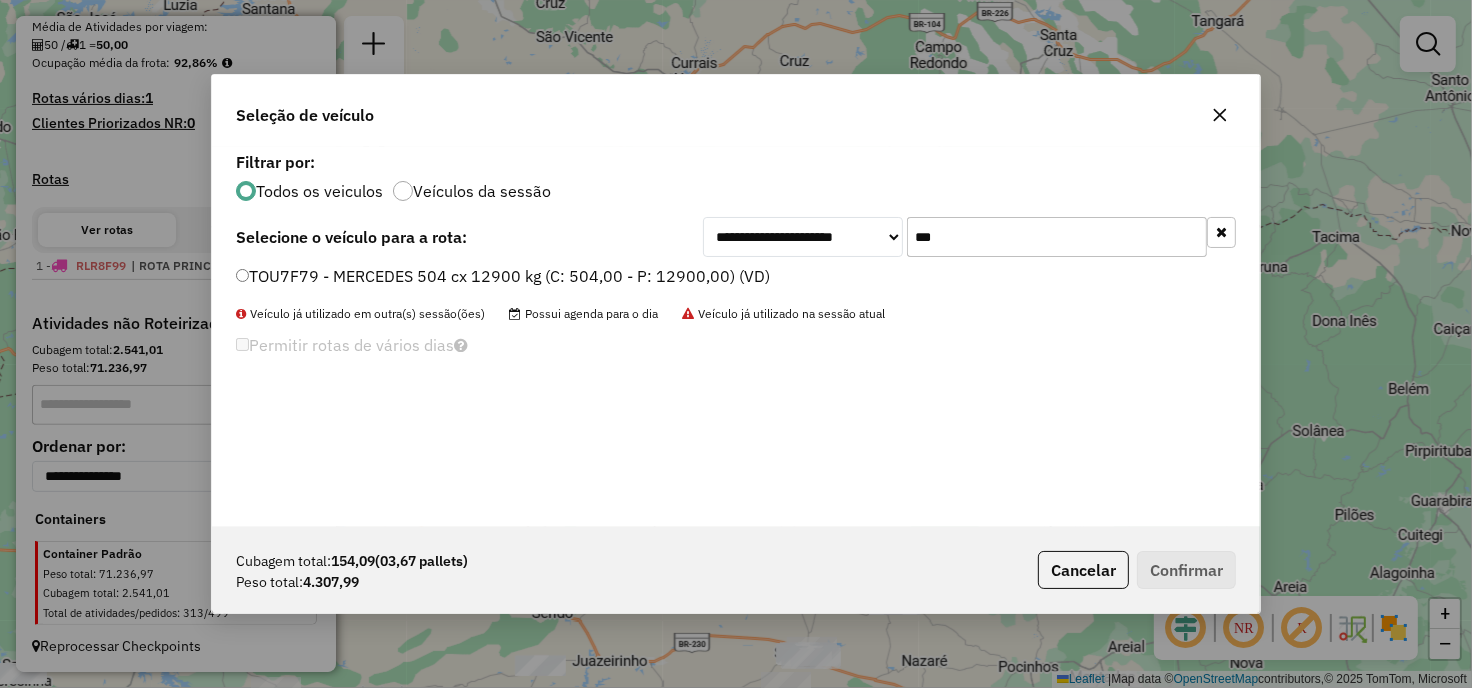type on "***" 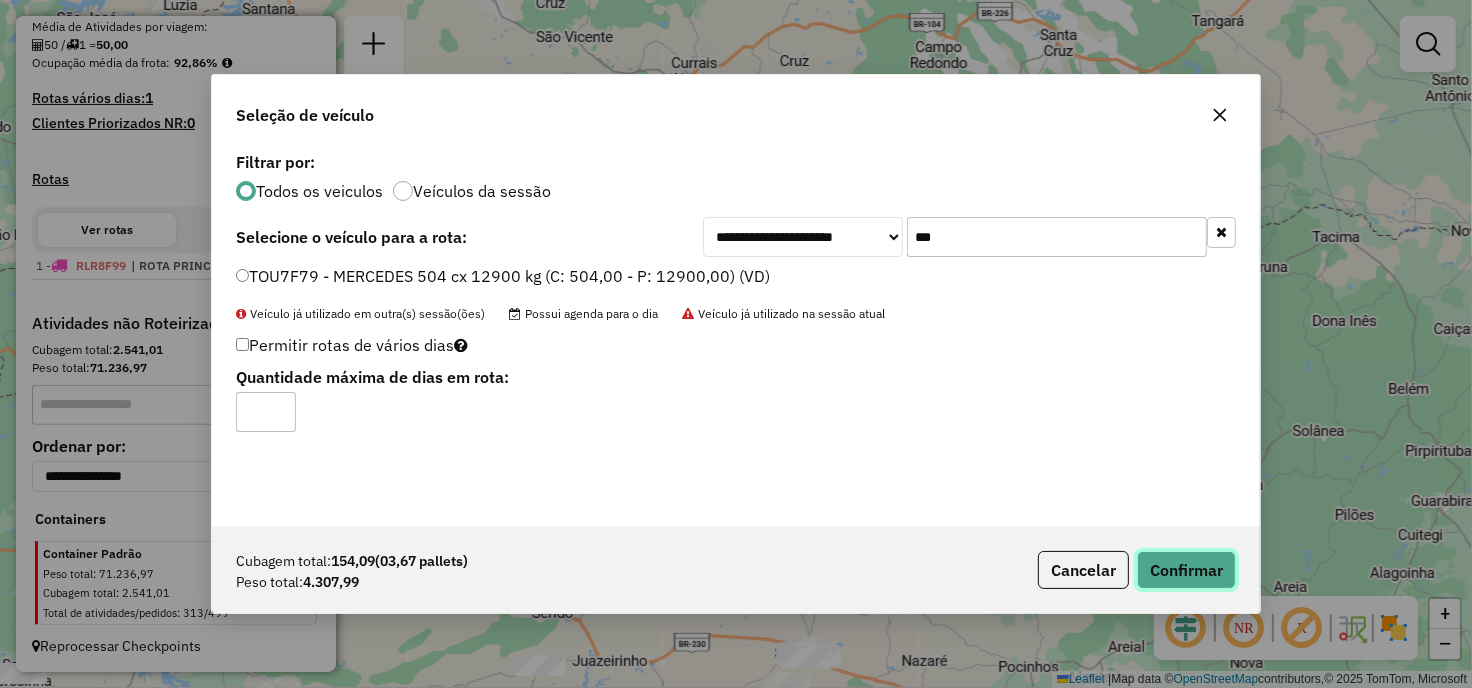 click on "Confirmar" 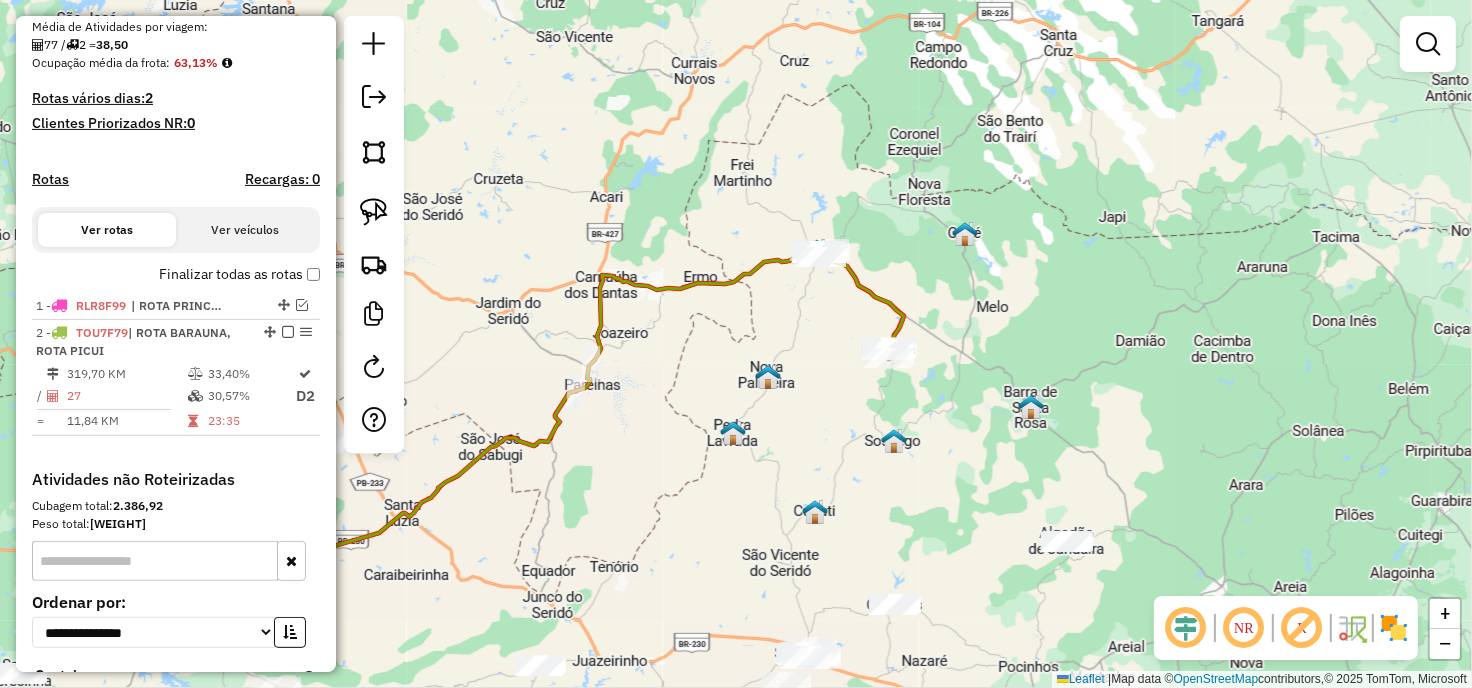 scroll, scrollTop: 561, scrollLeft: 0, axis: vertical 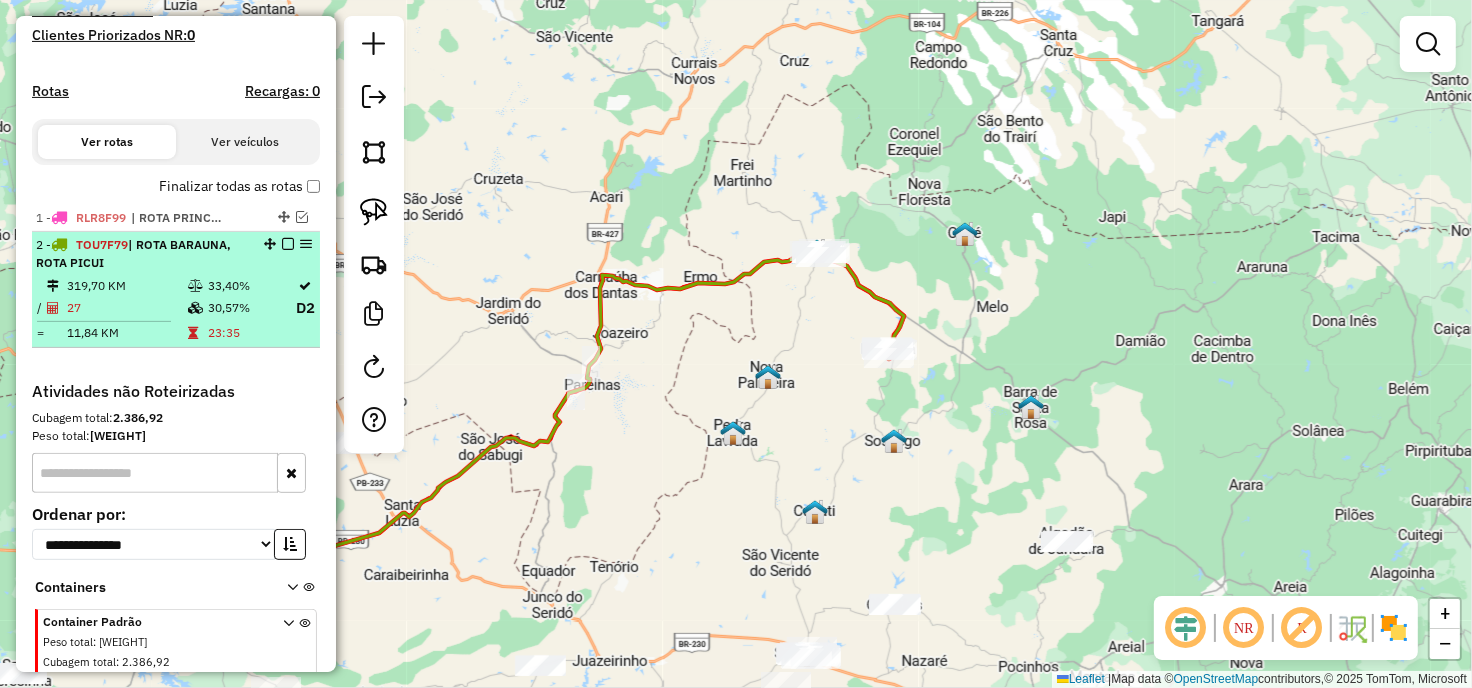 click at bounding box center [288, 244] 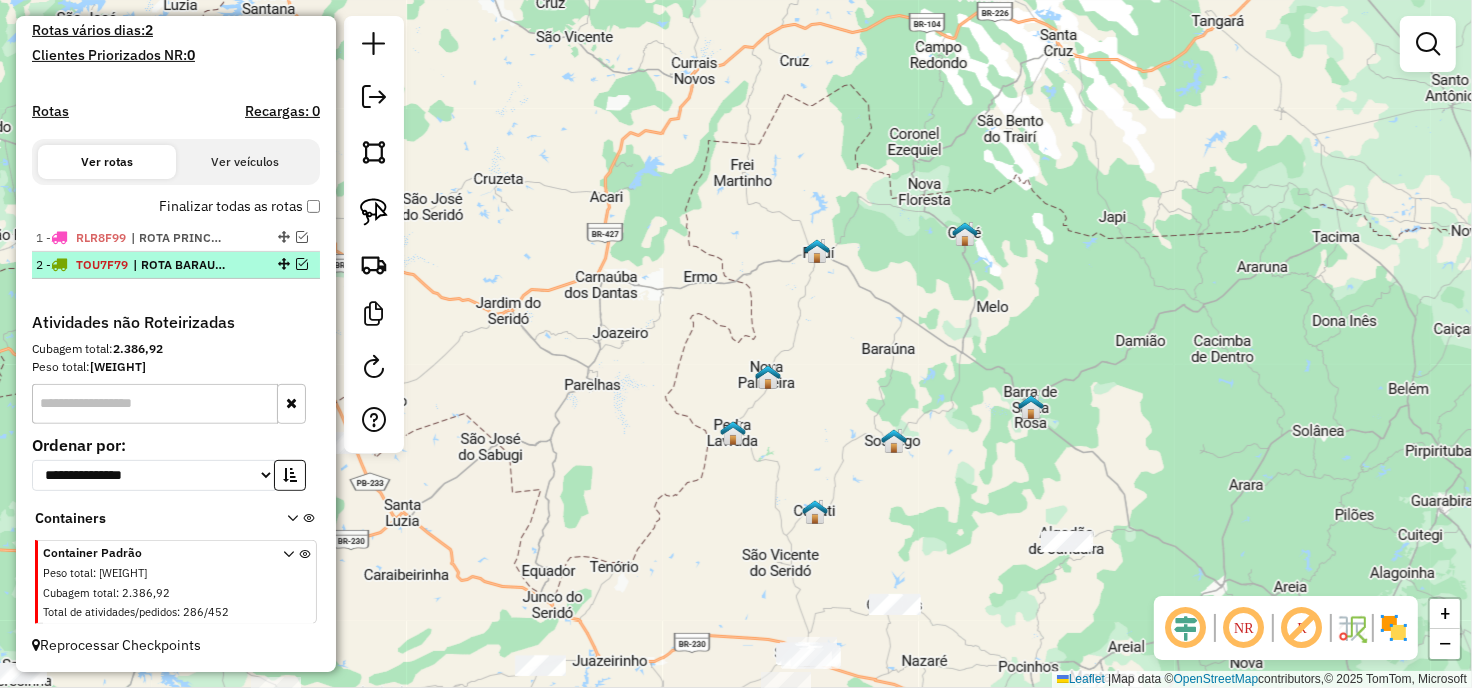 scroll, scrollTop: 540, scrollLeft: 0, axis: vertical 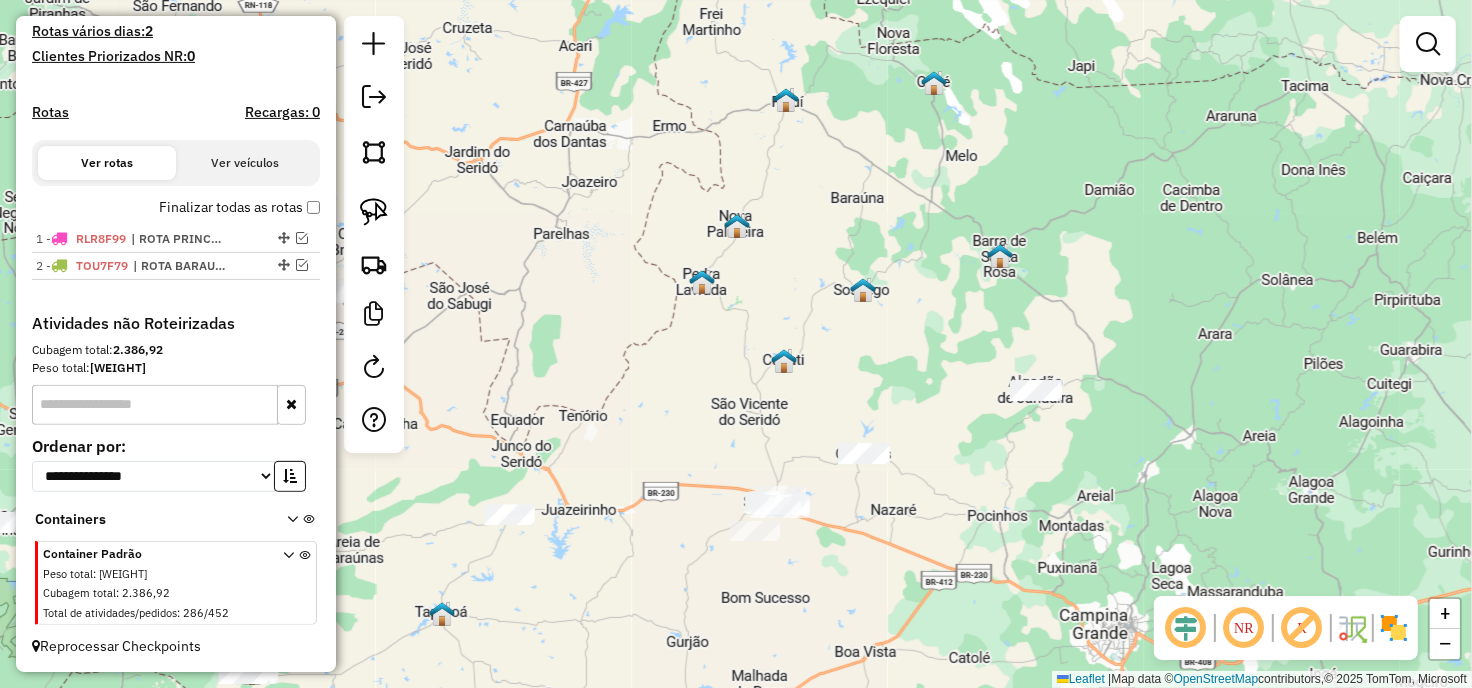 drag, startPoint x: 722, startPoint y: 236, endPoint x: 634, endPoint y: 114, distance: 150.42606 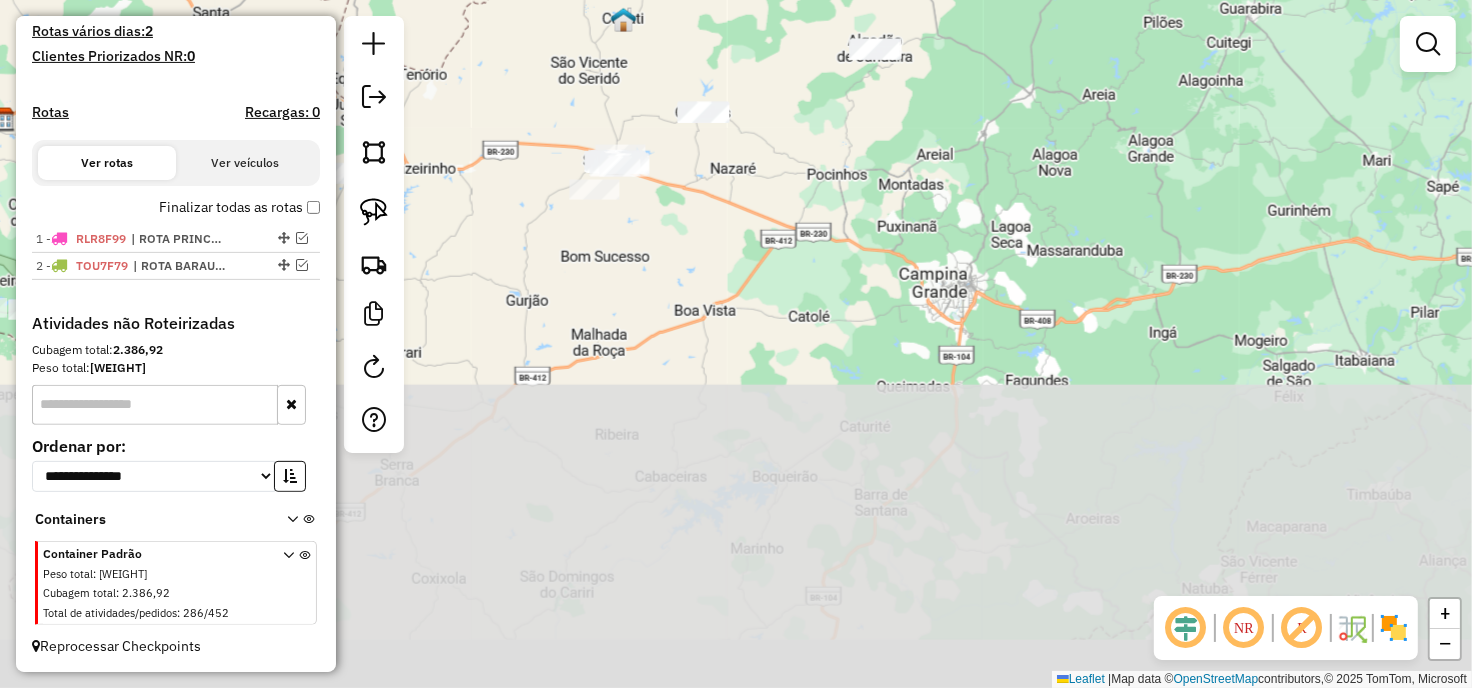click on "Janela de atendimento Grade de atendimento Capacidade Transportadoras Veículos Cliente Pedidos  Rotas Selecione os dias de semana para filtrar as janelas de atendimento  Seg   Ter   Qua   Qui   Sex   Sáb   Dom  Informe o período da janela de atendimento: De: Até:  Filtrar exatamente a janela do cliente  Considerar janela de atendimento padrão  Selecione os dias de semana para filtrar as grades de atendimento  Seg   Ter   Qua   Qui   Sex   Sáb   Dom   Considerar clientes sem dia de atendimento cadastrado  Clientes fora do dia de atendimento selecionado Filtrar as atividades entre os valores definidos abaixo:  Peso mínimo:   Peso máximo:   Cubagem mínima:   Cubagem máxima:   De:   Até:  Filtrar as atividades entre o tempo de atendimento definido abaixo:  De:   Até:   Considerar capacidade total dos clientes não roteirizados Transportadora: Selecione um ou mais itens Tipo de veículo: Selecione um ou mais itens Veículo: Selecione um ou mais itens Motorista: Selecione um ou mais itens Nome: Rótulo:" 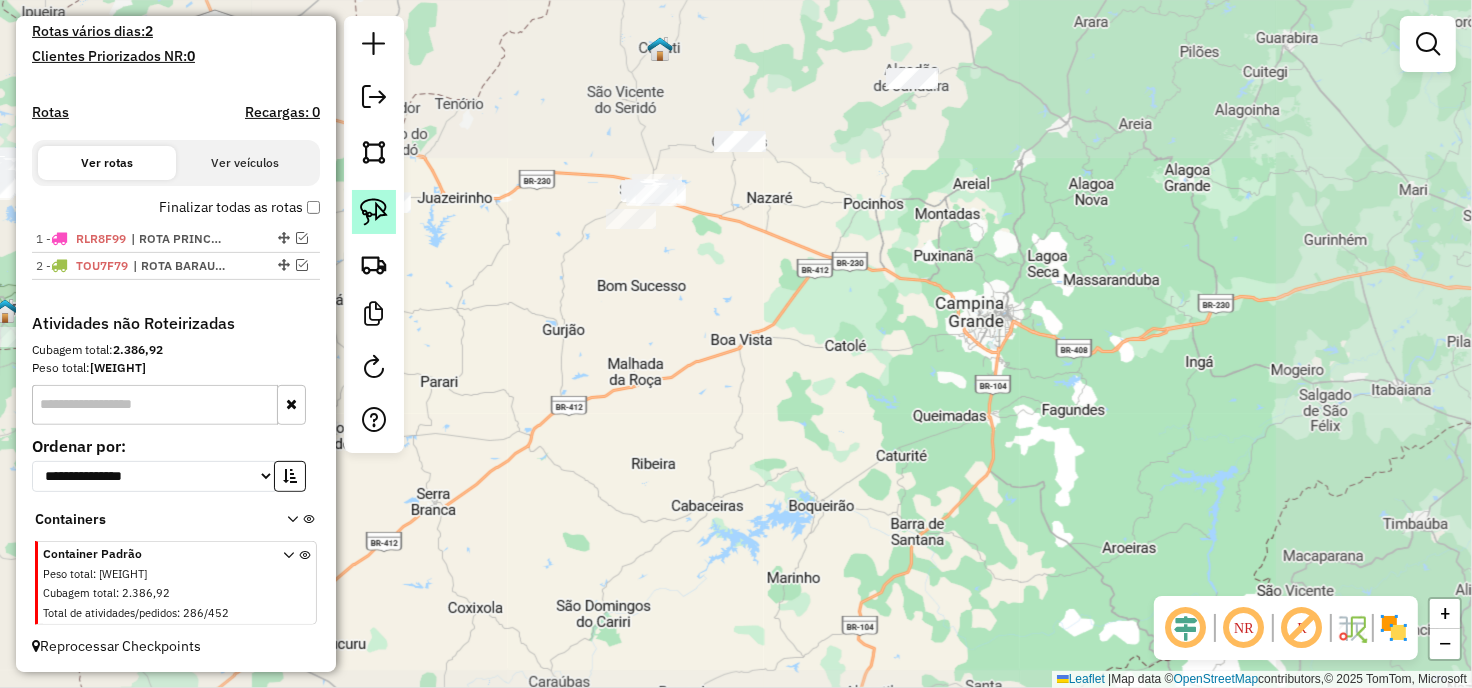 click 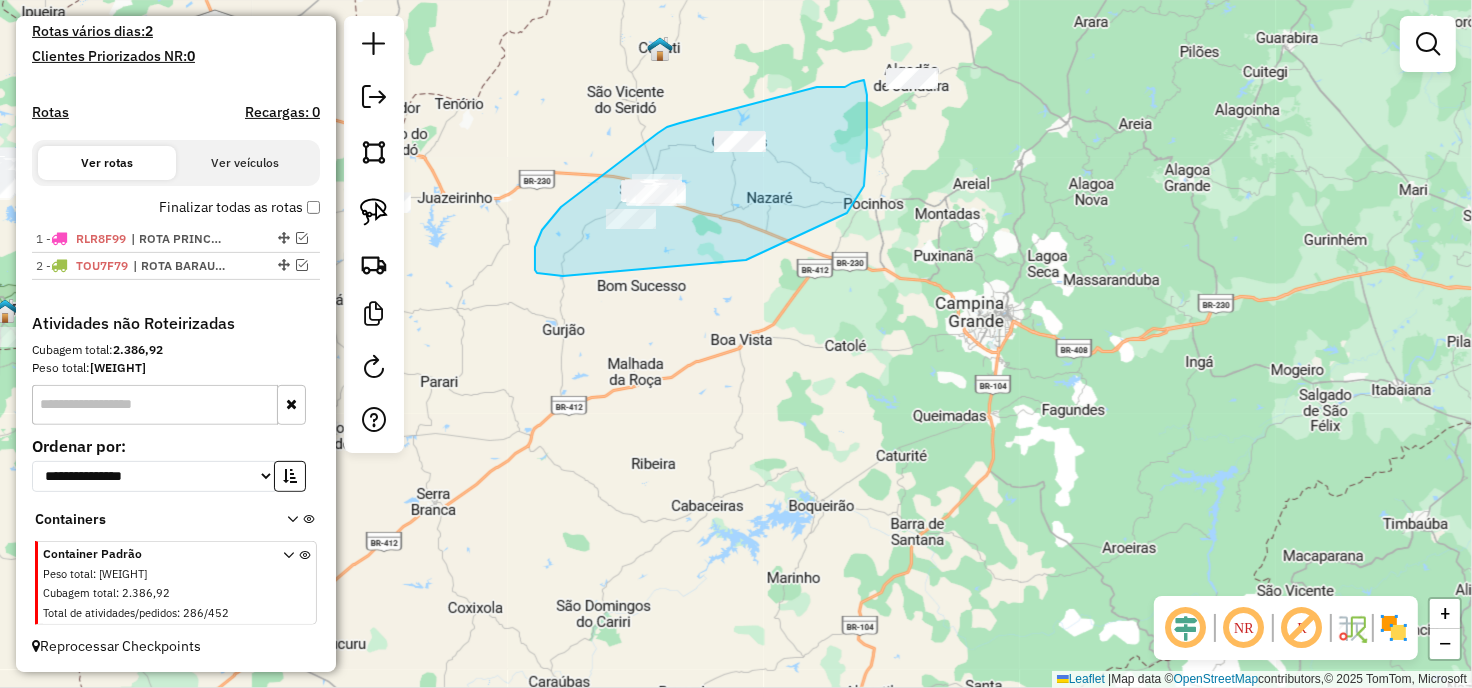 drag, startPoint x: 680, startPoint y: 123, endPoint x: 817, endPoint y: 87, distance: 141.65099 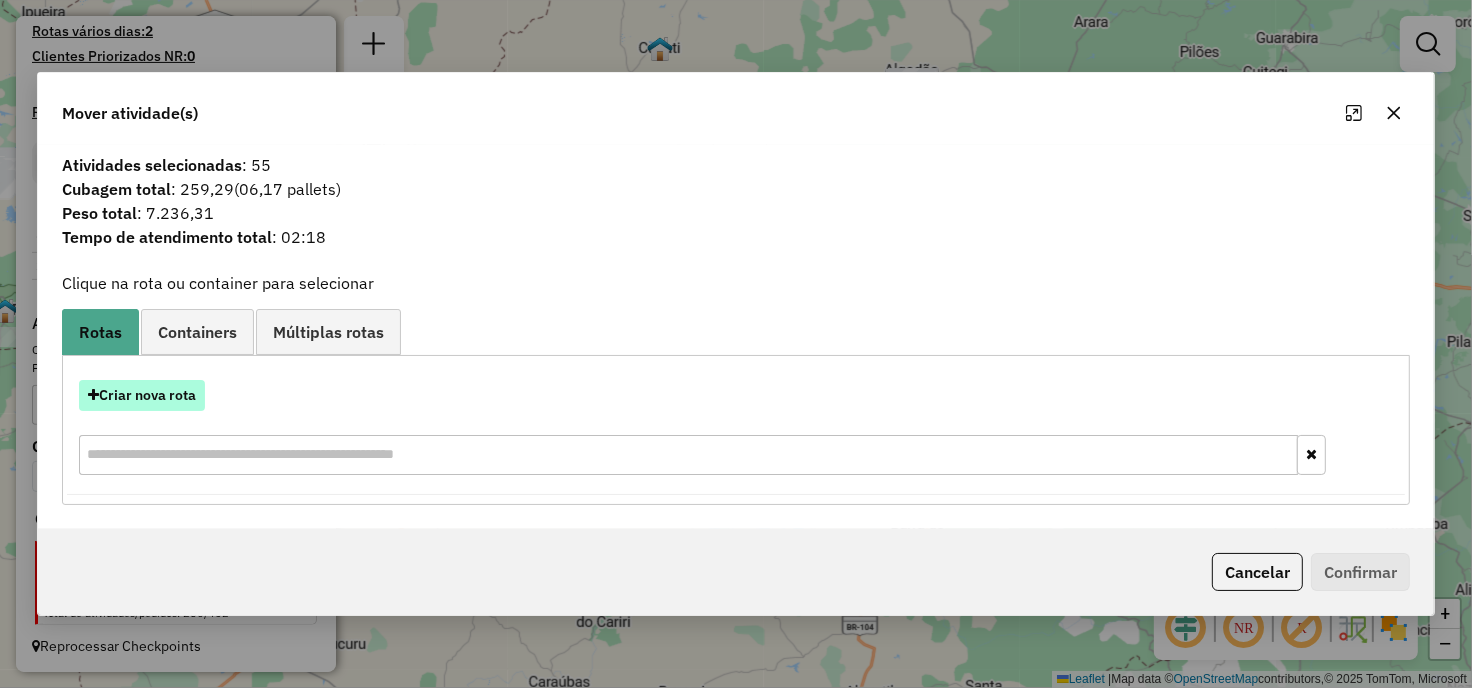 click on "Criar nova rota" at bounding box center [142, 395] 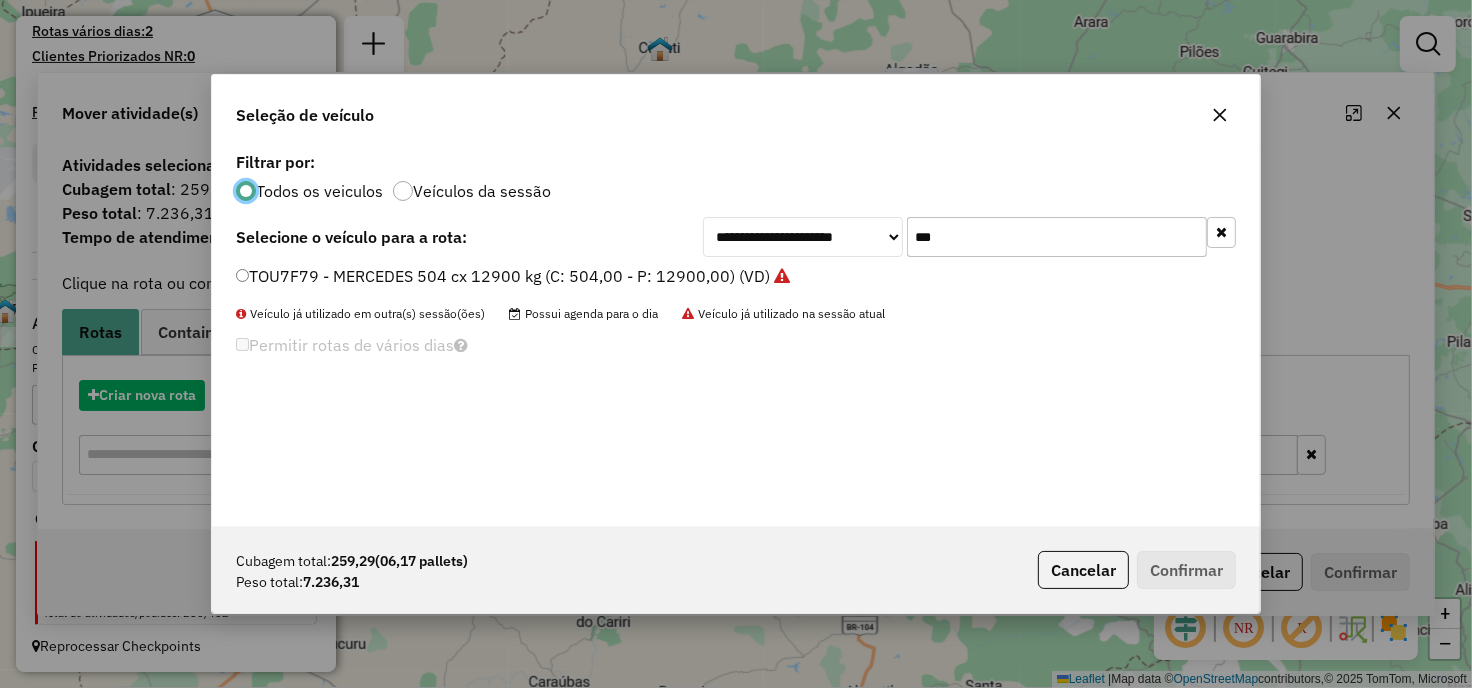scroll, scrollTop: 11, scrollLeft: 5, axis: both 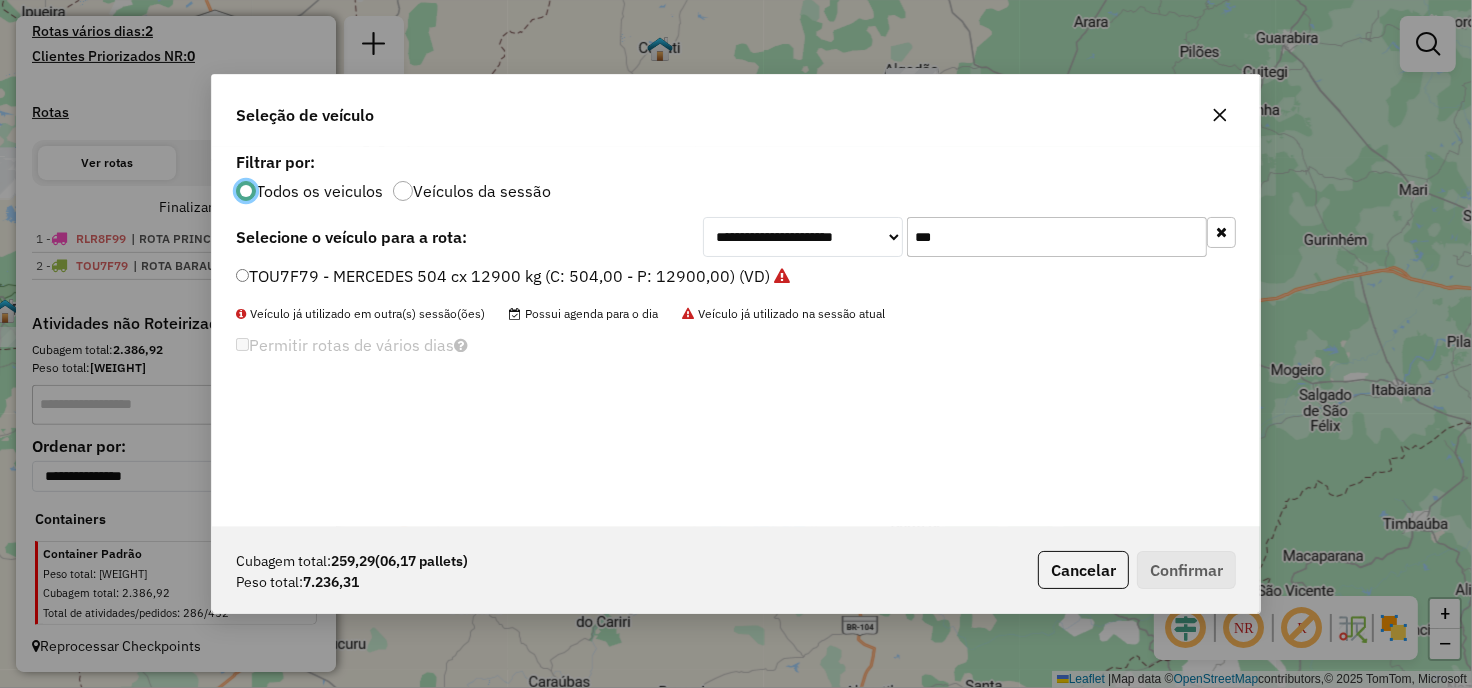 click on "***" 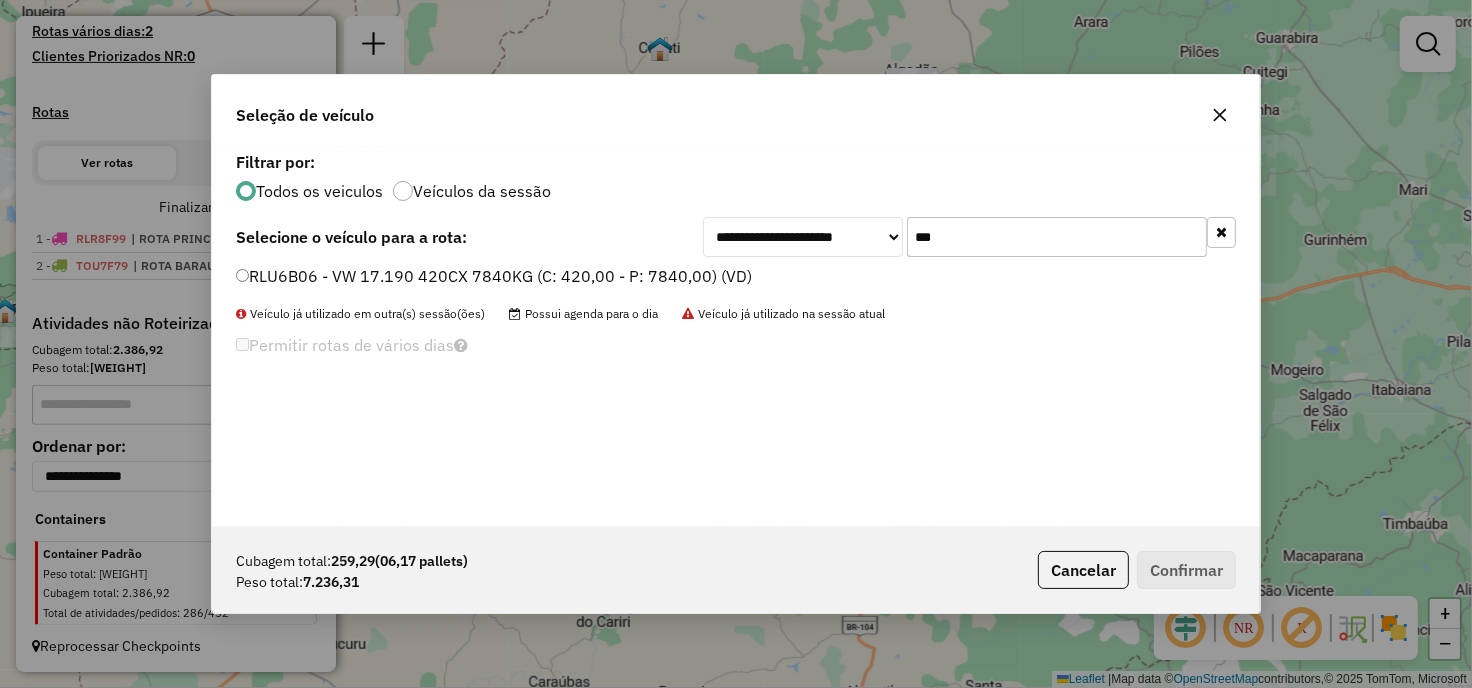 type on "***" 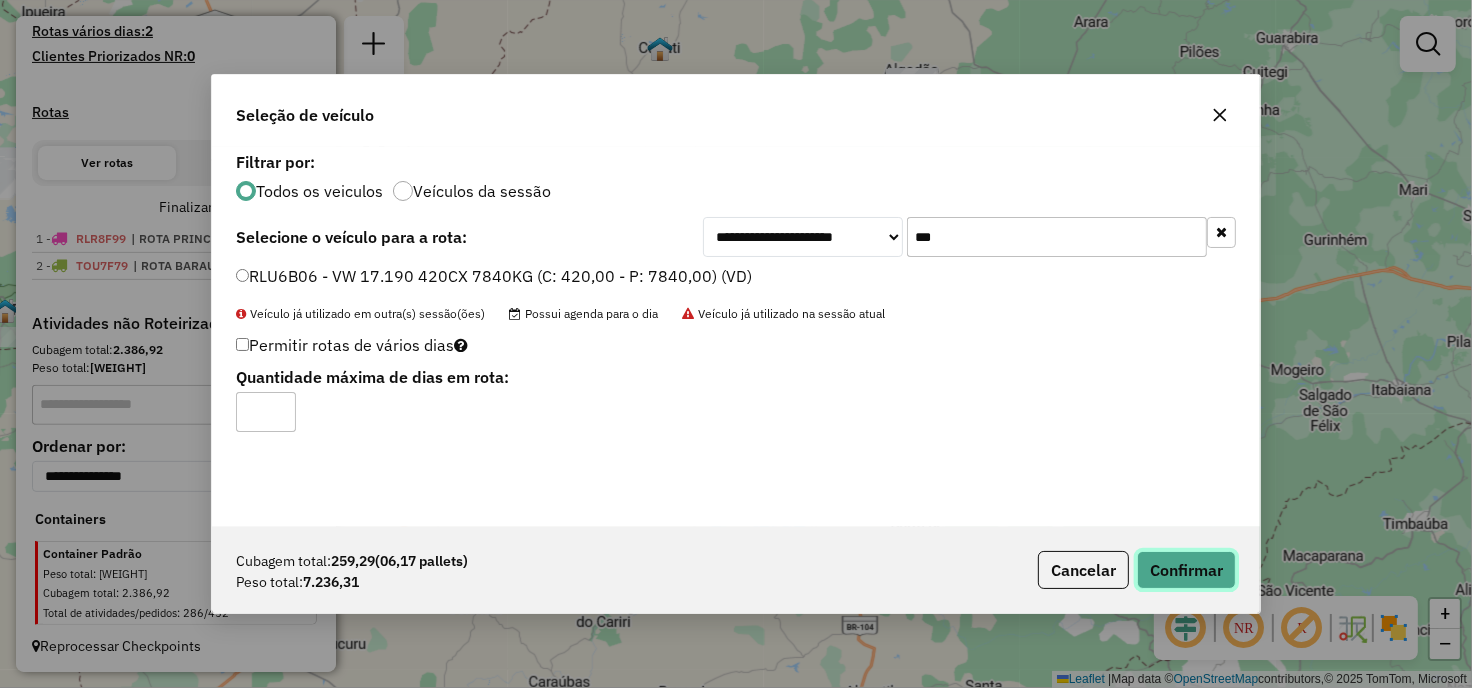 click on "Confirmar" 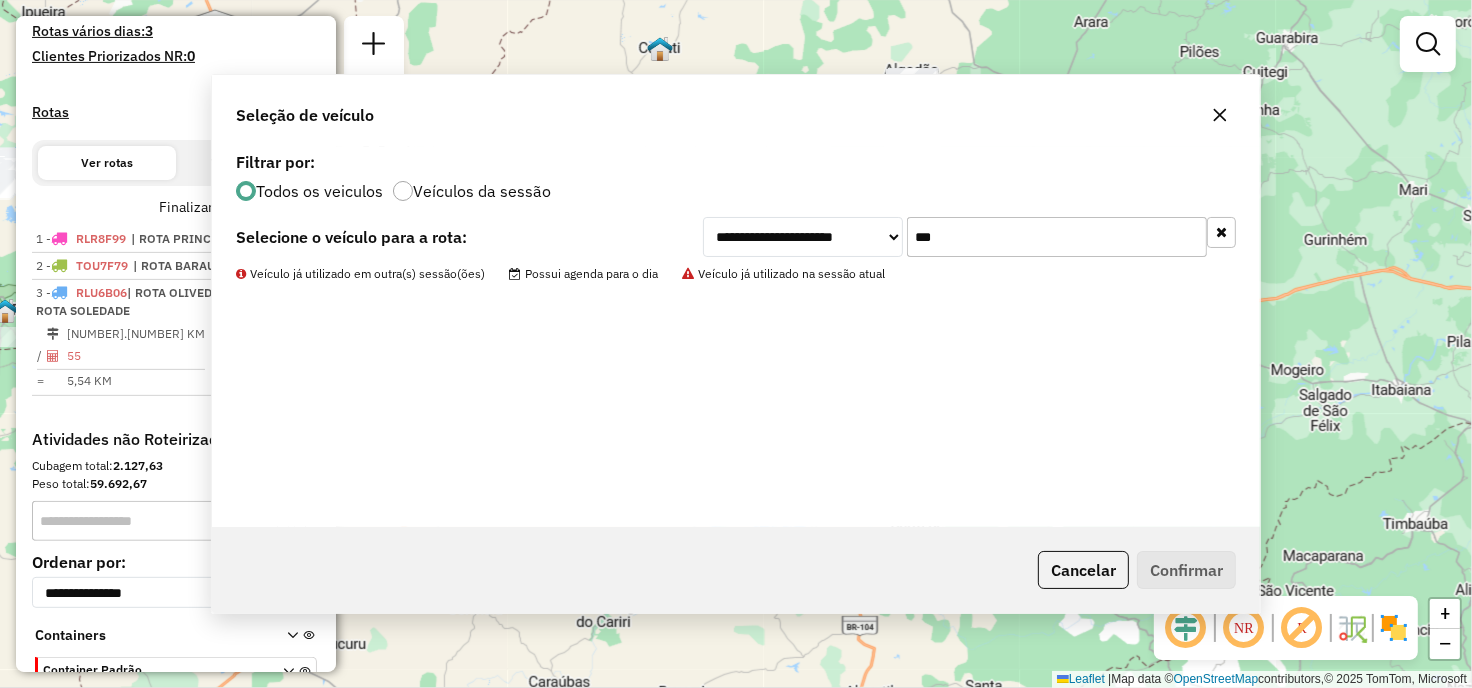 scroll, scrollTop: 561, scrollLeft: 0, axis: vertical 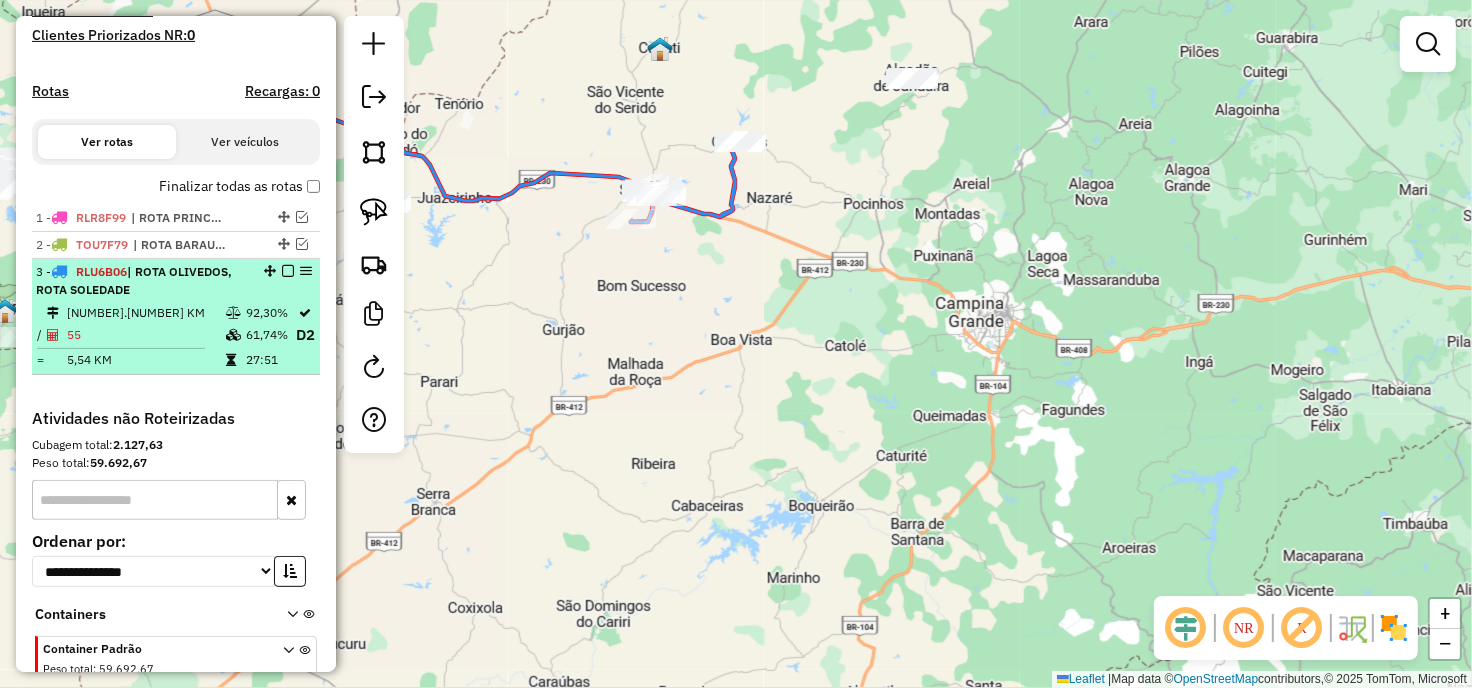 click on "3 -       RLU6B06   | ROTA OLIVEDOS, ROTA SOLEDADE  304,84 KM   92,30%  /  55   61,74%   D2  =  5,54 KM   27:51" at bounding box center (176, 317) 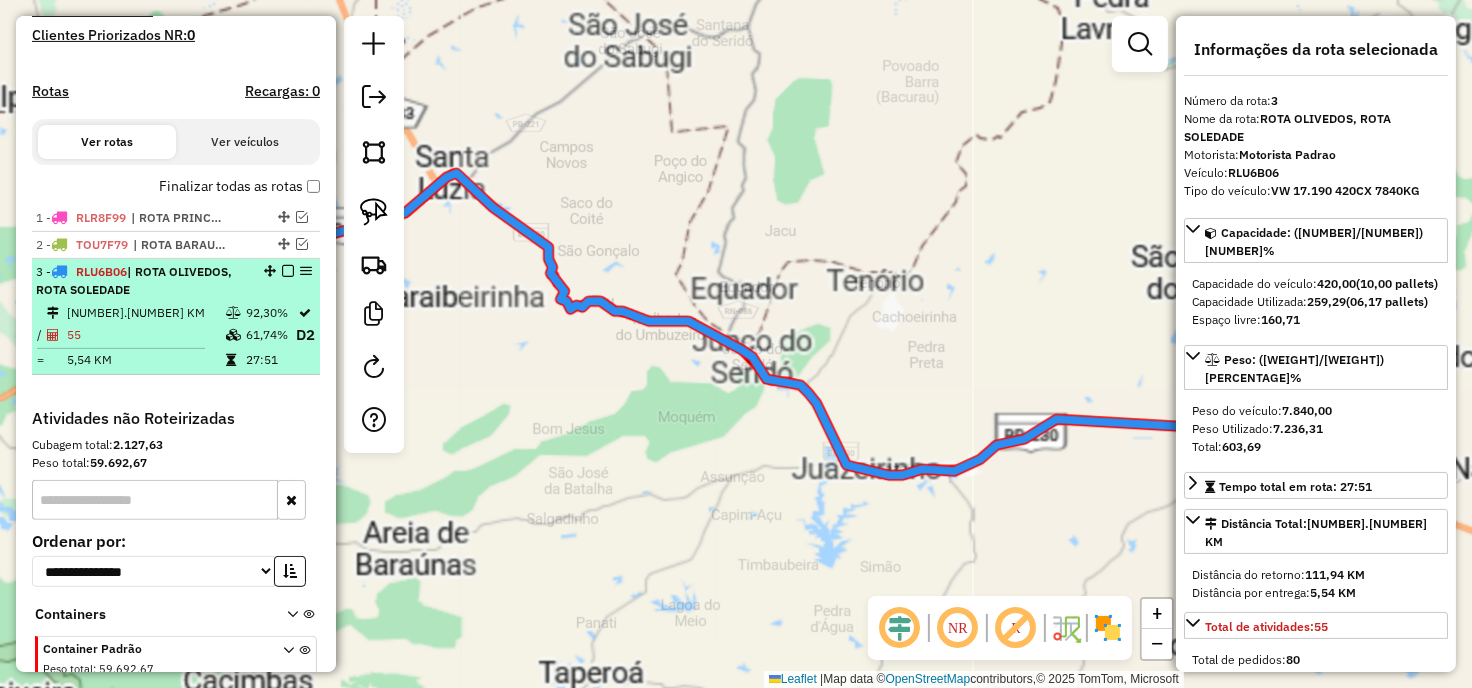 click at bounding box center (288, 271) 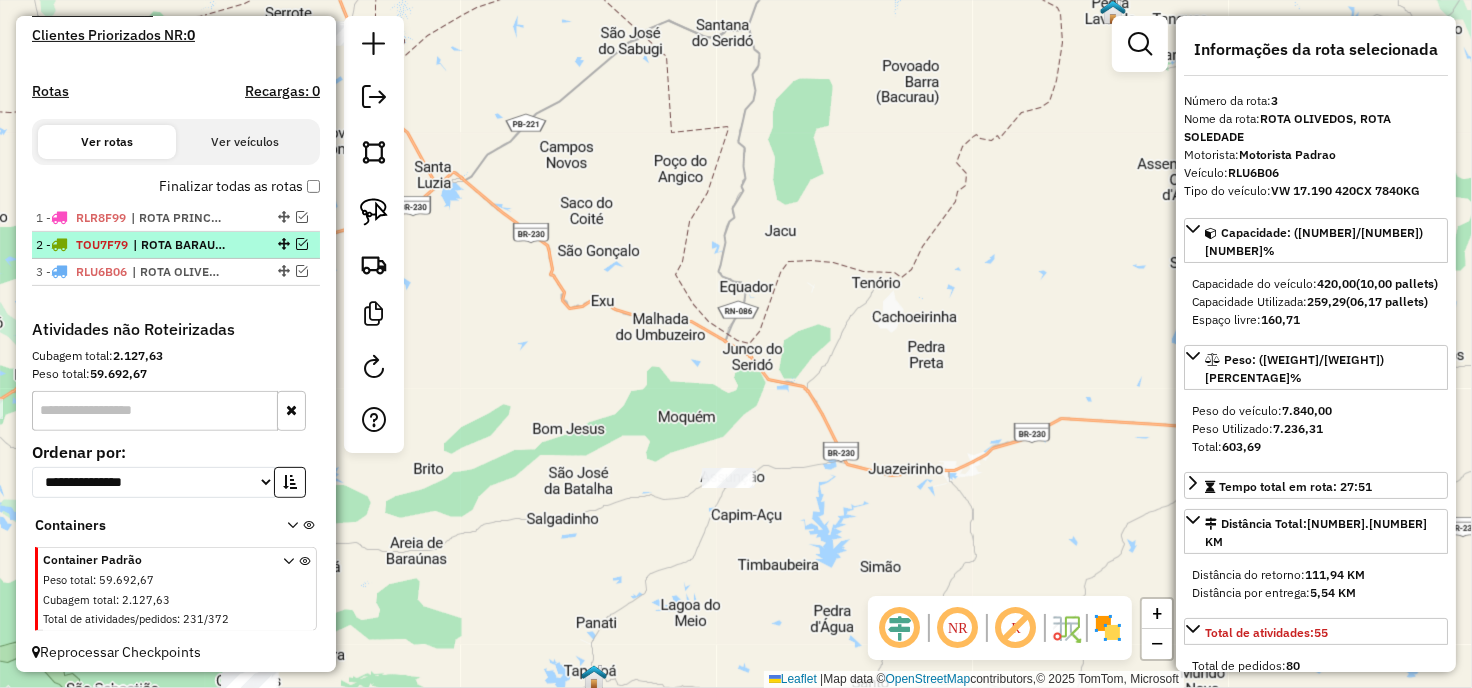 click on "| ROTA BARAUNA, ROTA PICUI" at bounding box center (179, 245) 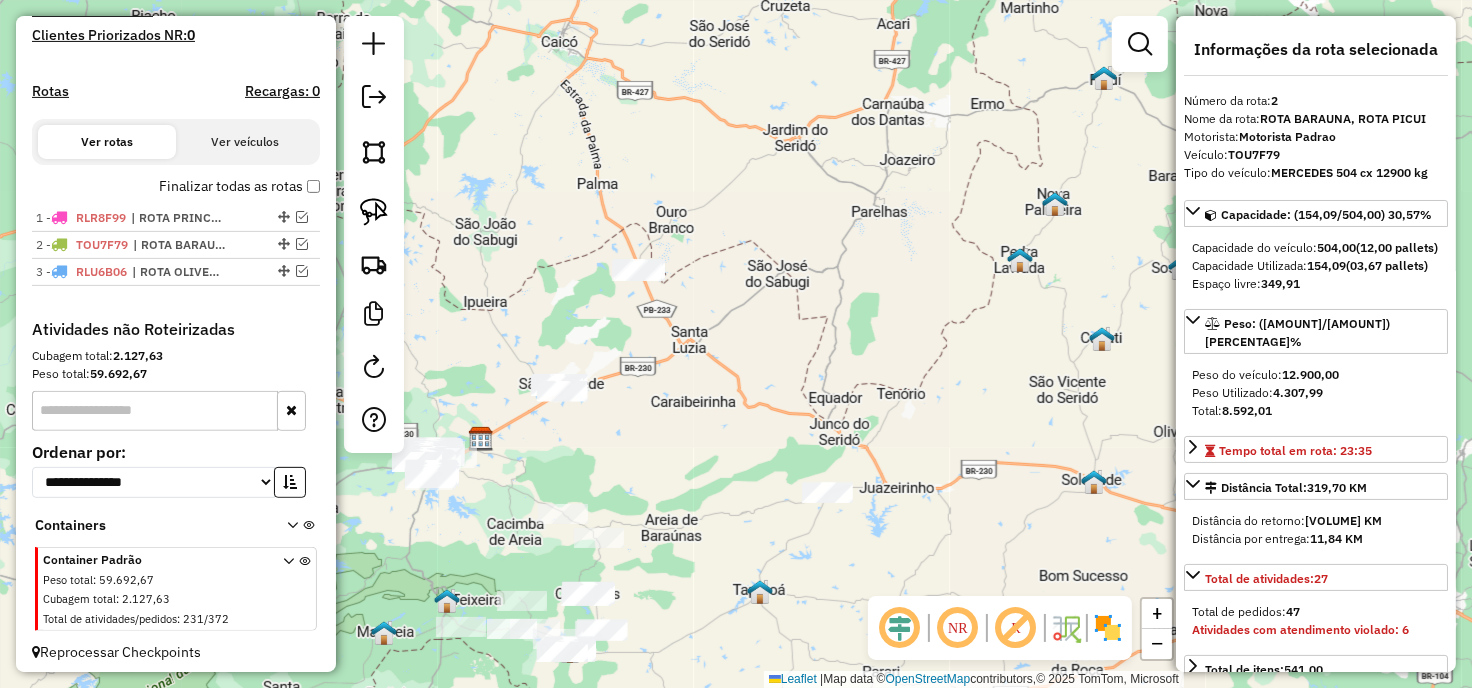 drag, startPoint x: 684, startPoint y: 312, endPoint x: 744, endPoint y: 262, distance: 78.10249 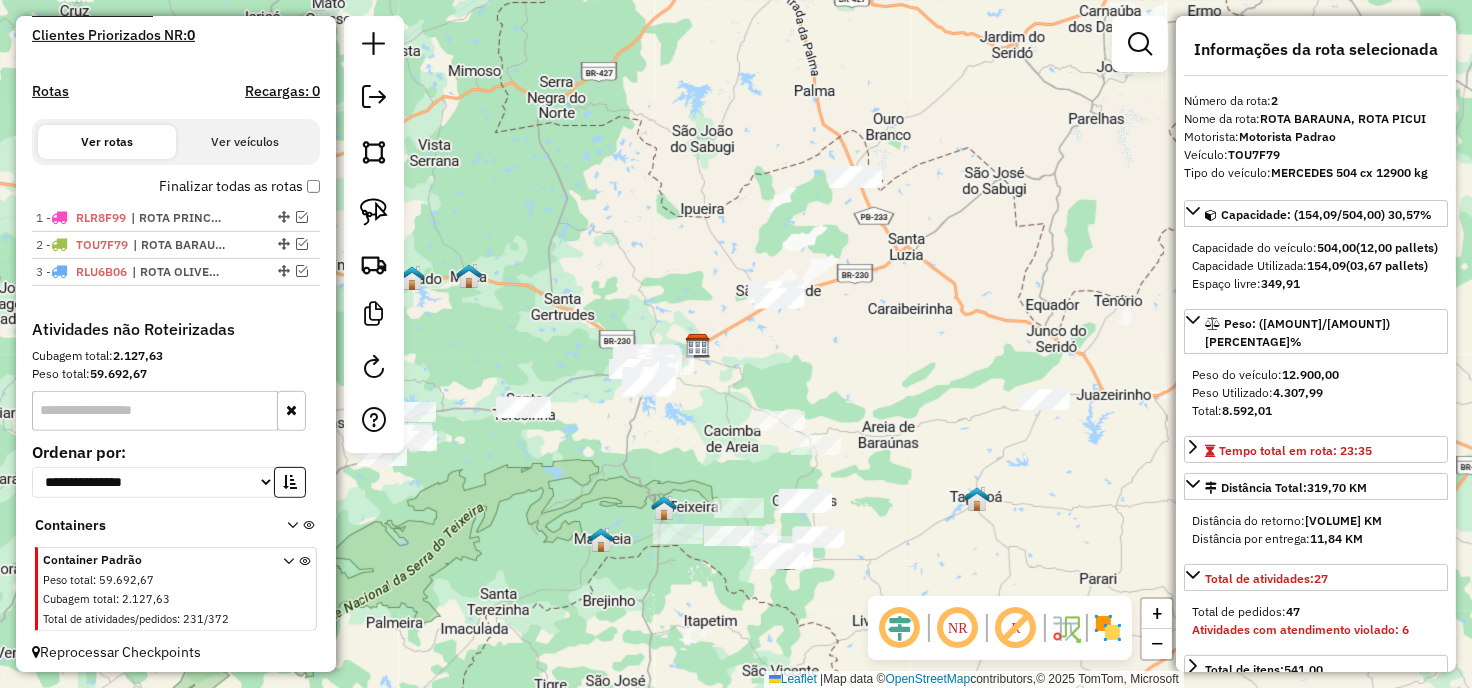 drag, startPoint x: 542, startPoint y: 368, endPoint x: 586, endPoint y: 348, distance: 48.332184 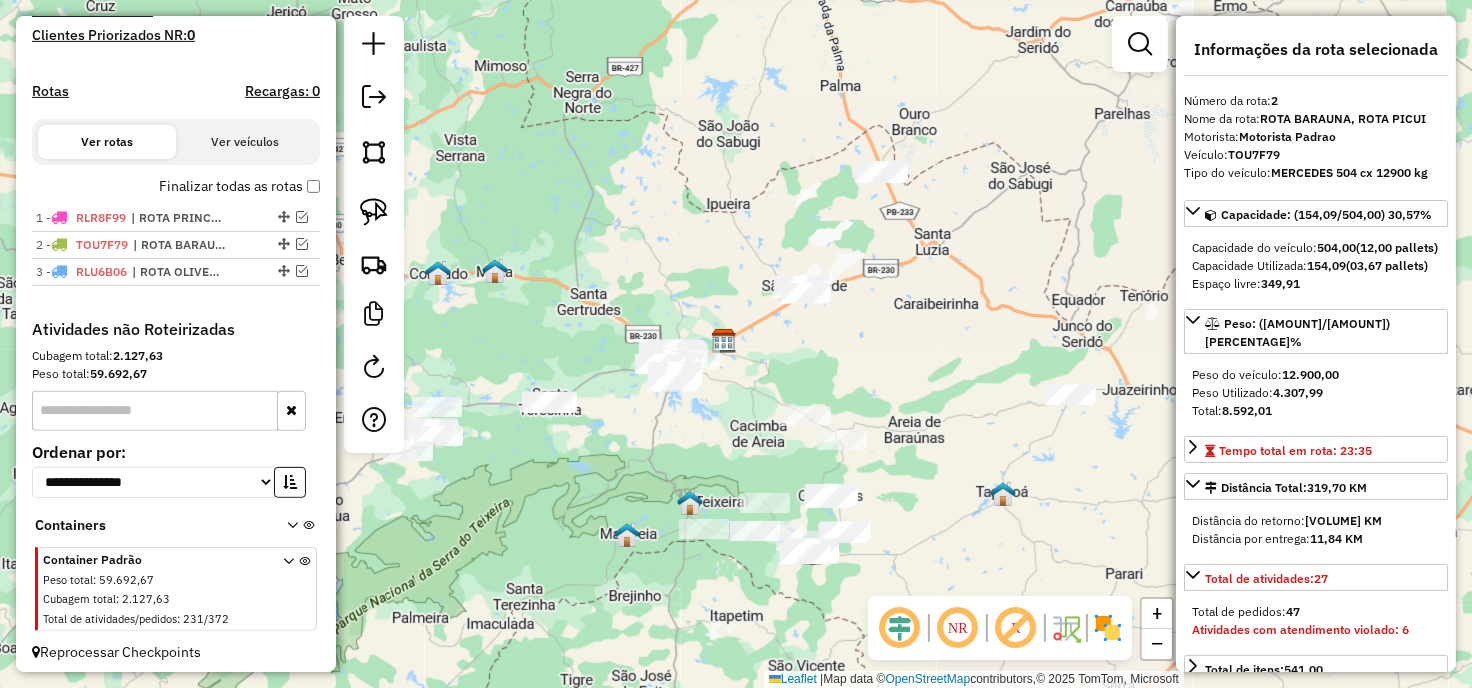drag, startPoint x: 578, startPoint y: 338, endPoint x: 624, endPoint y: 344, distance: 46.389652 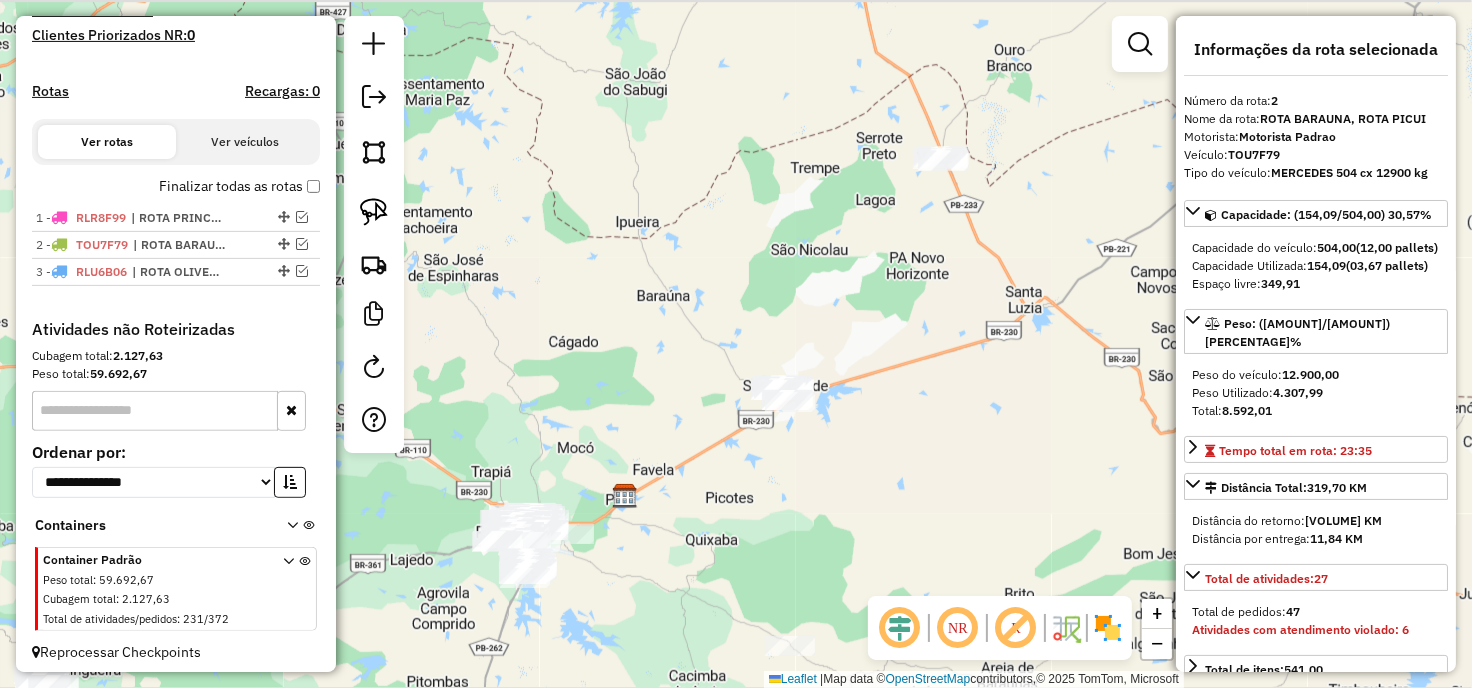 drag, startPoint x: 927, startPoint y: 287, endPoint x: 638, endPoint y: 358, distance: 297.5937 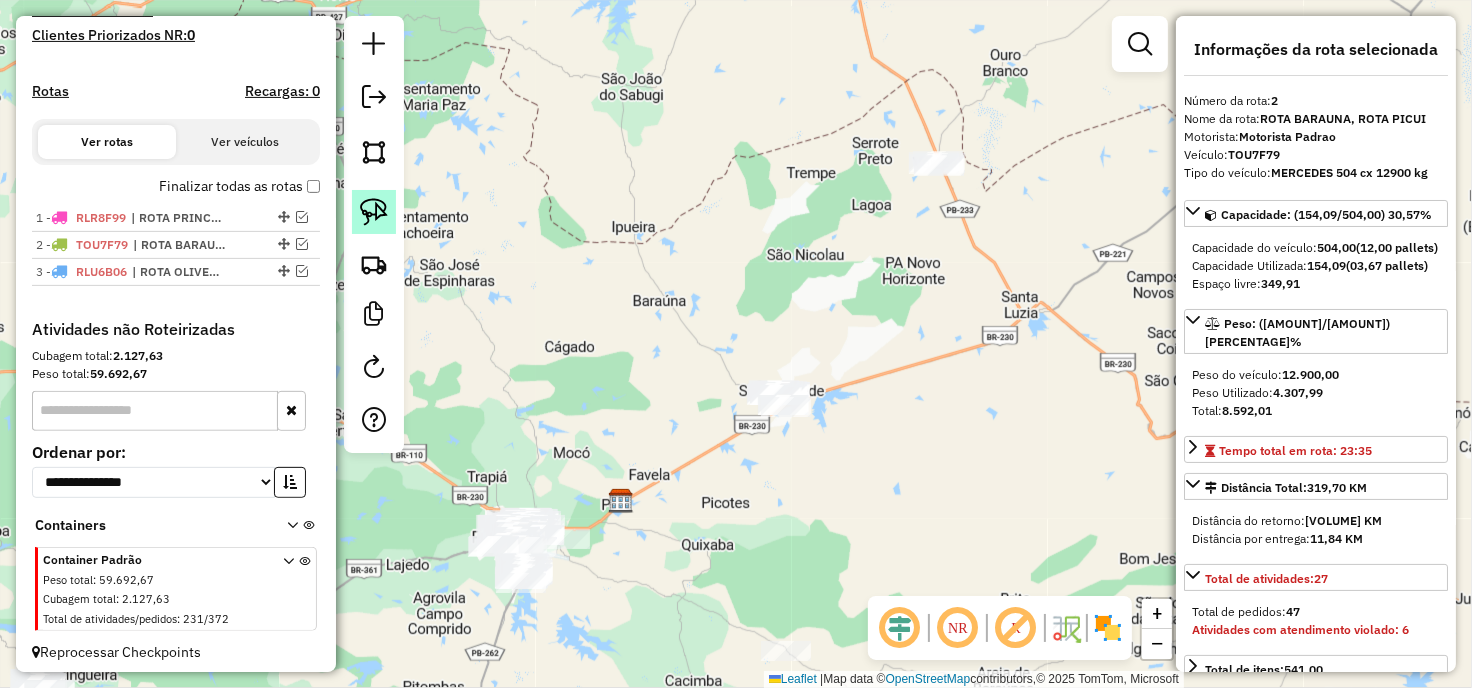 click 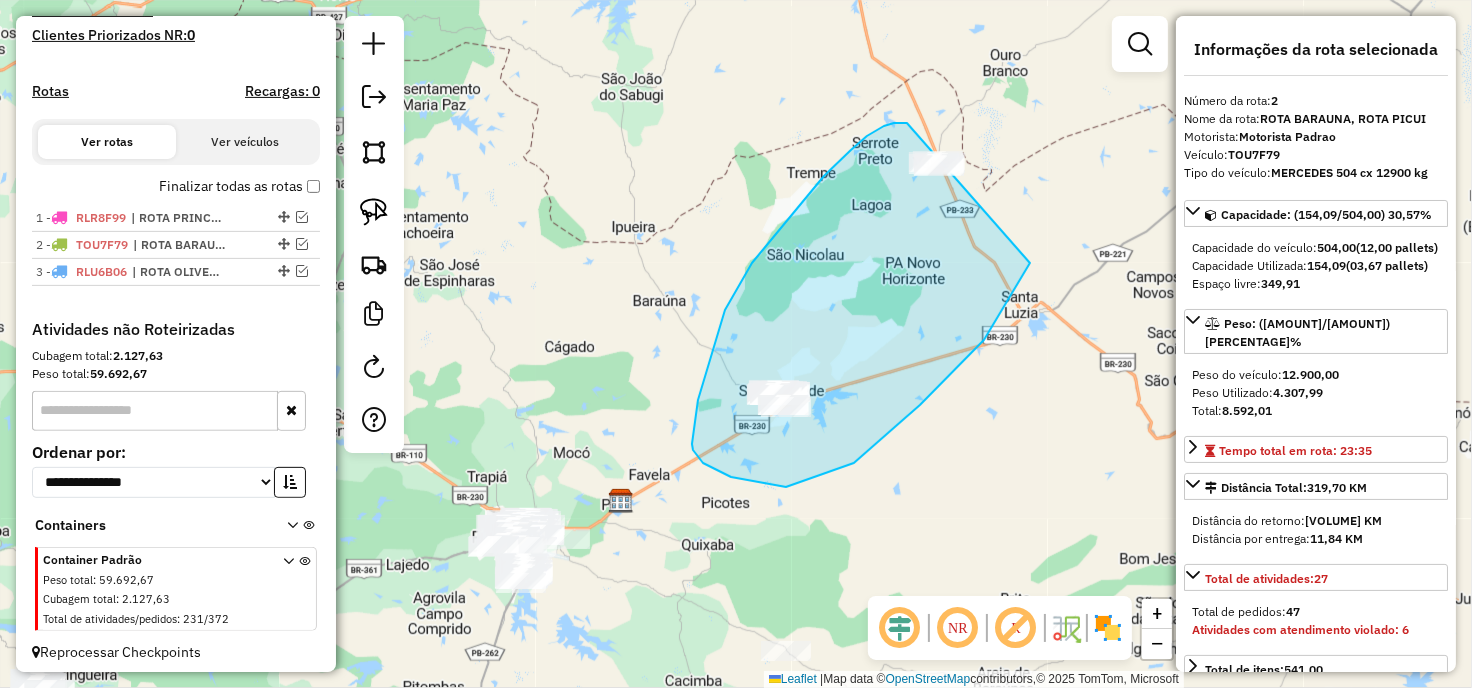 drag, startPoint x: 851, startPoint y: 150, endPoint x: 1054, endPoint y: 90, distance: 211.68137 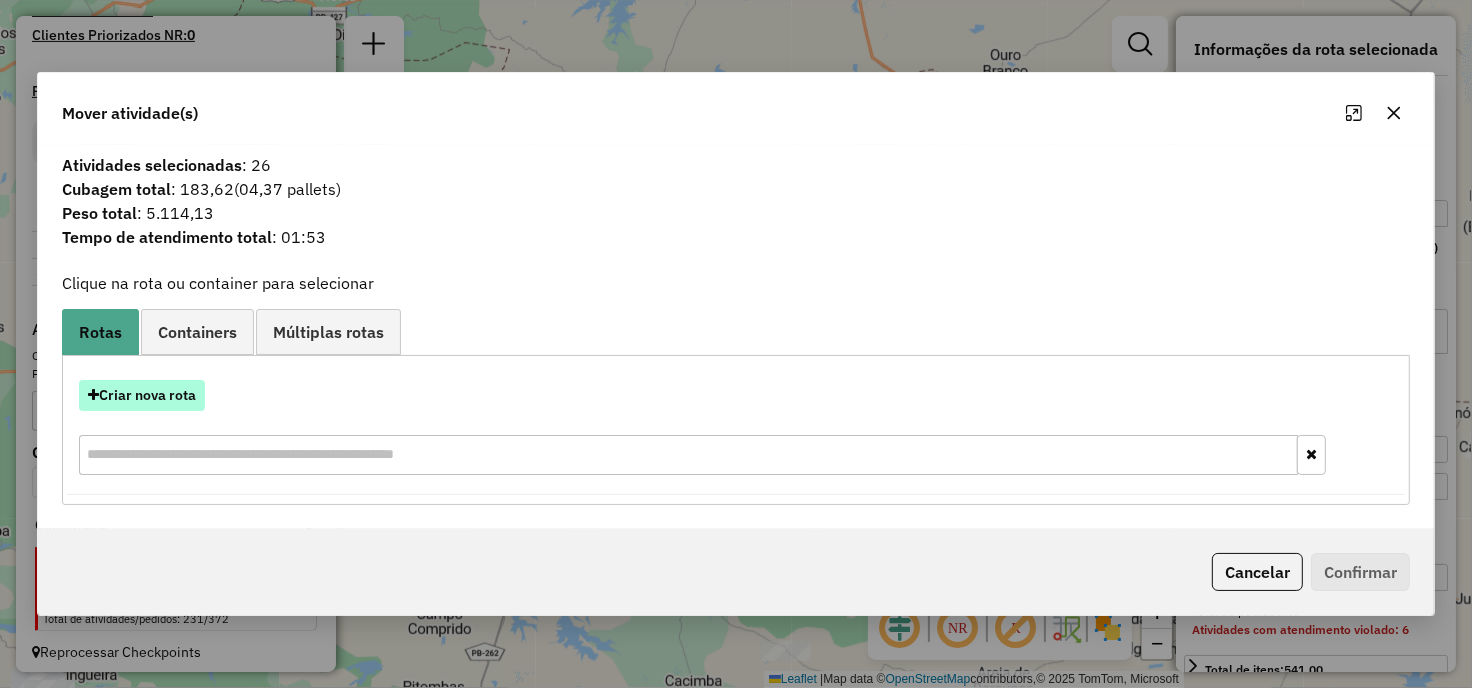 click on "Criar nova rota" at bounding box center (142, 395) 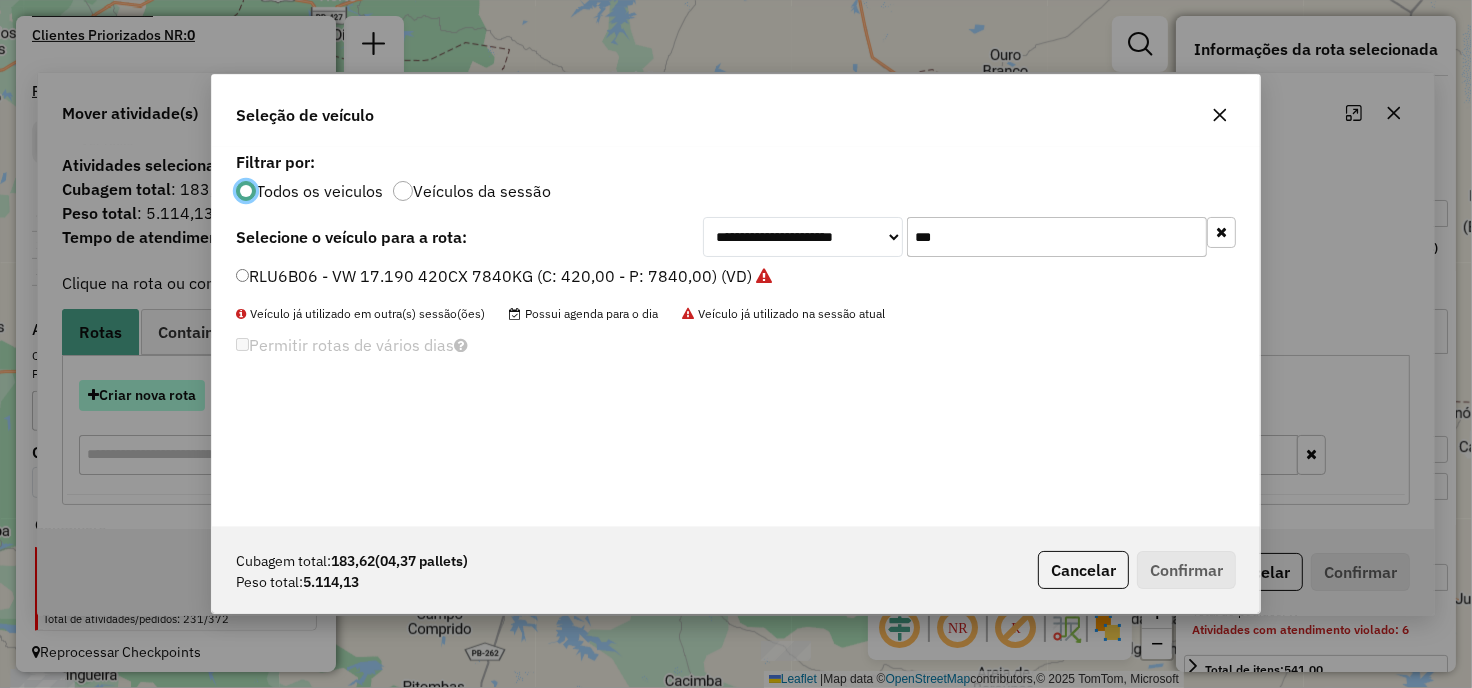 scroll, scrollTop: 11, scrollLeft: 5, axis: both 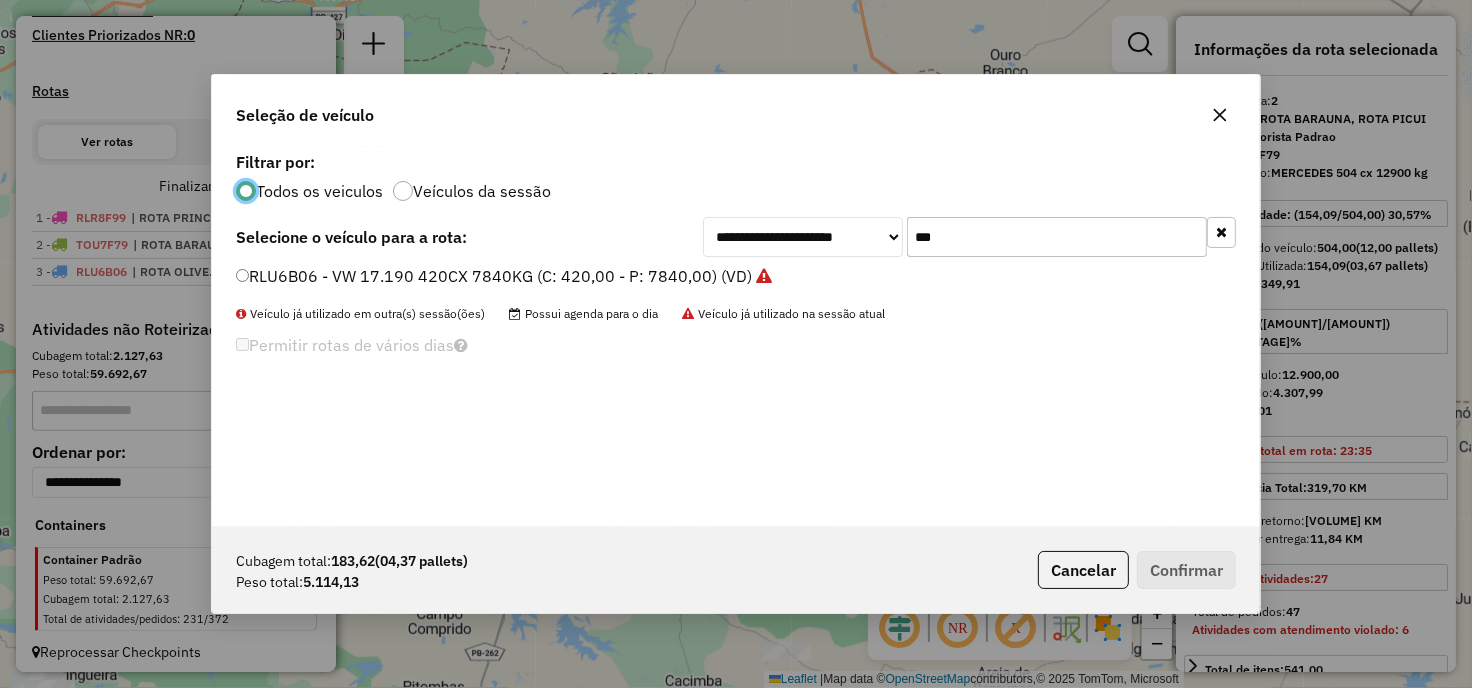 click on "RLU6B06 - VW 17.190 420CX 7840KG (C: 420,00 - P: 7840,00) (VD)" 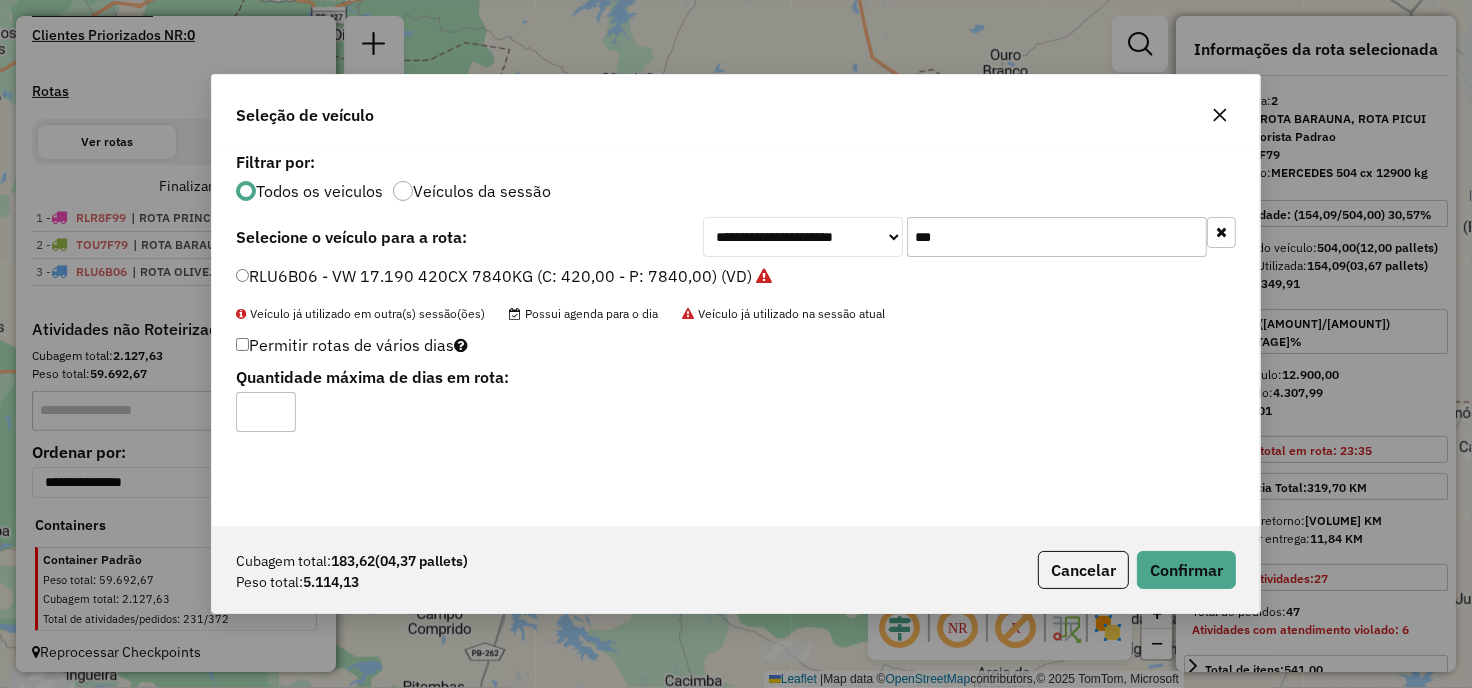 click on "***" 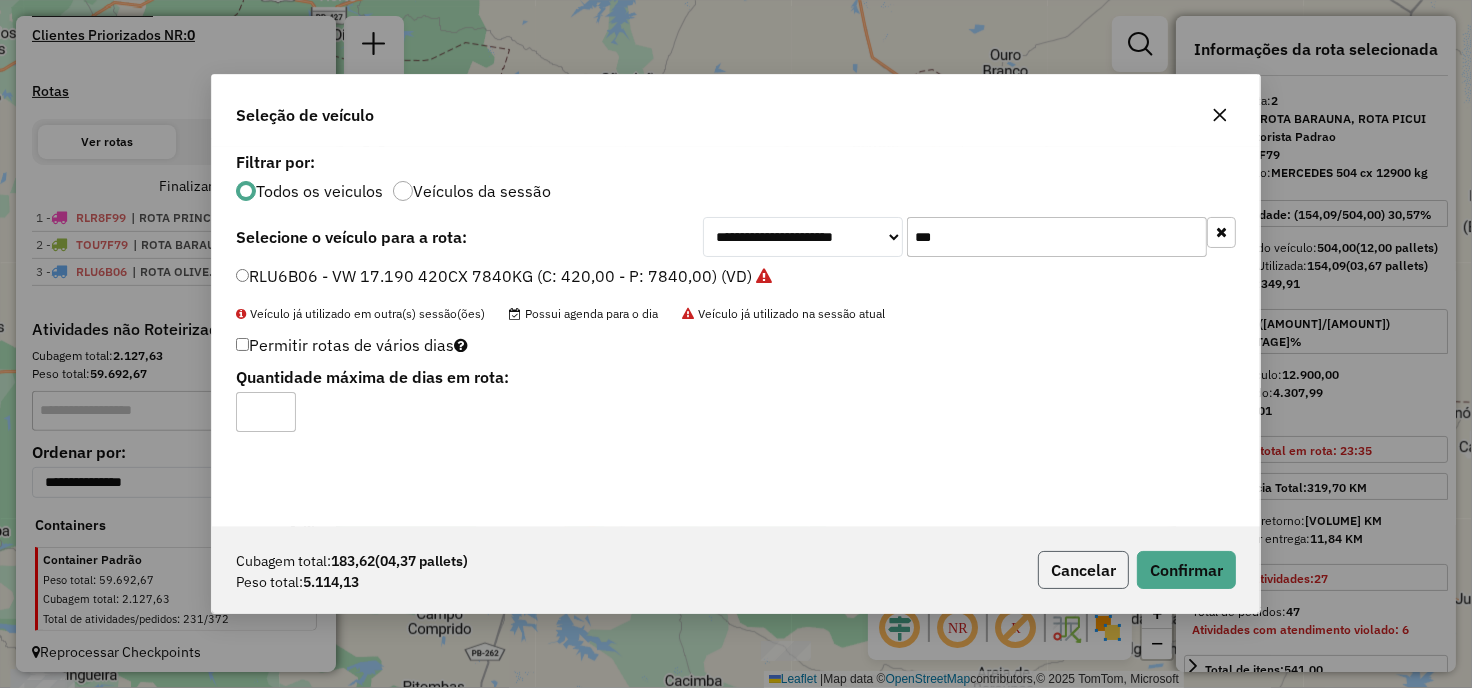 click on "Cancelar" 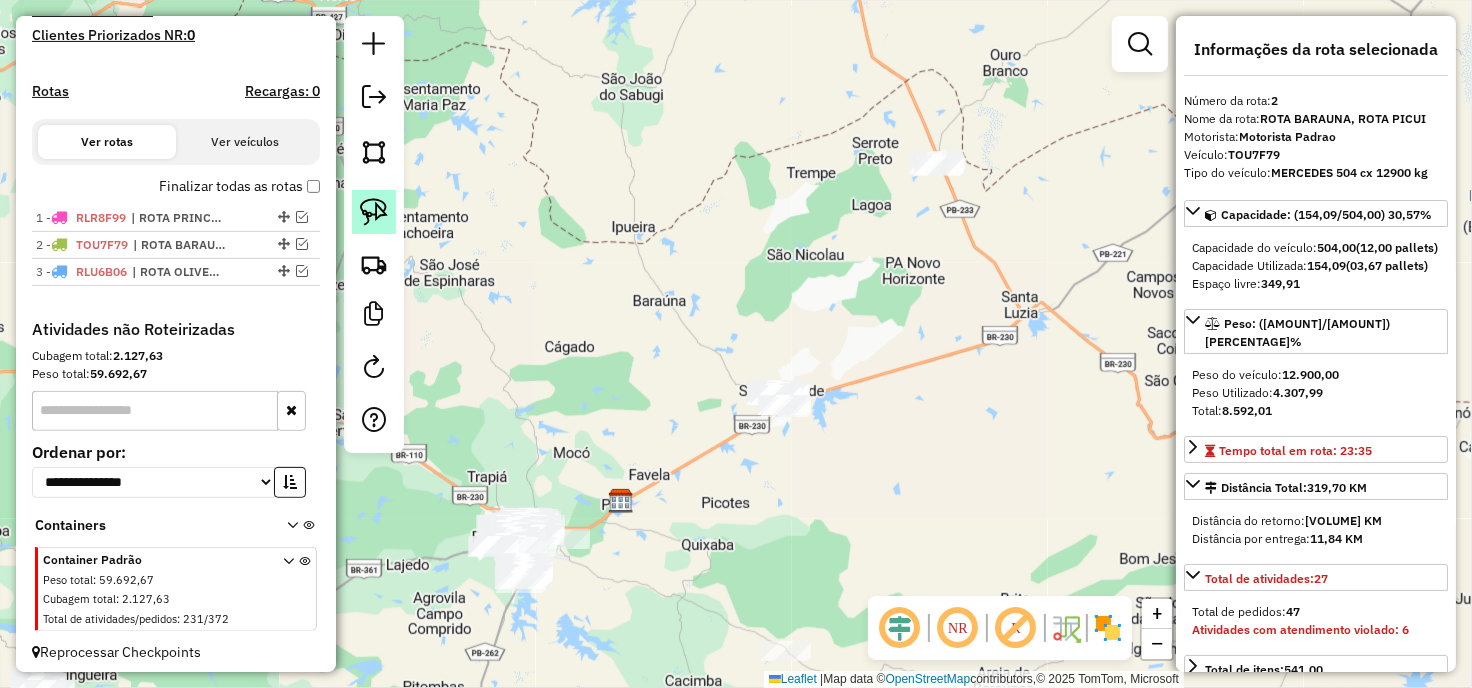 click 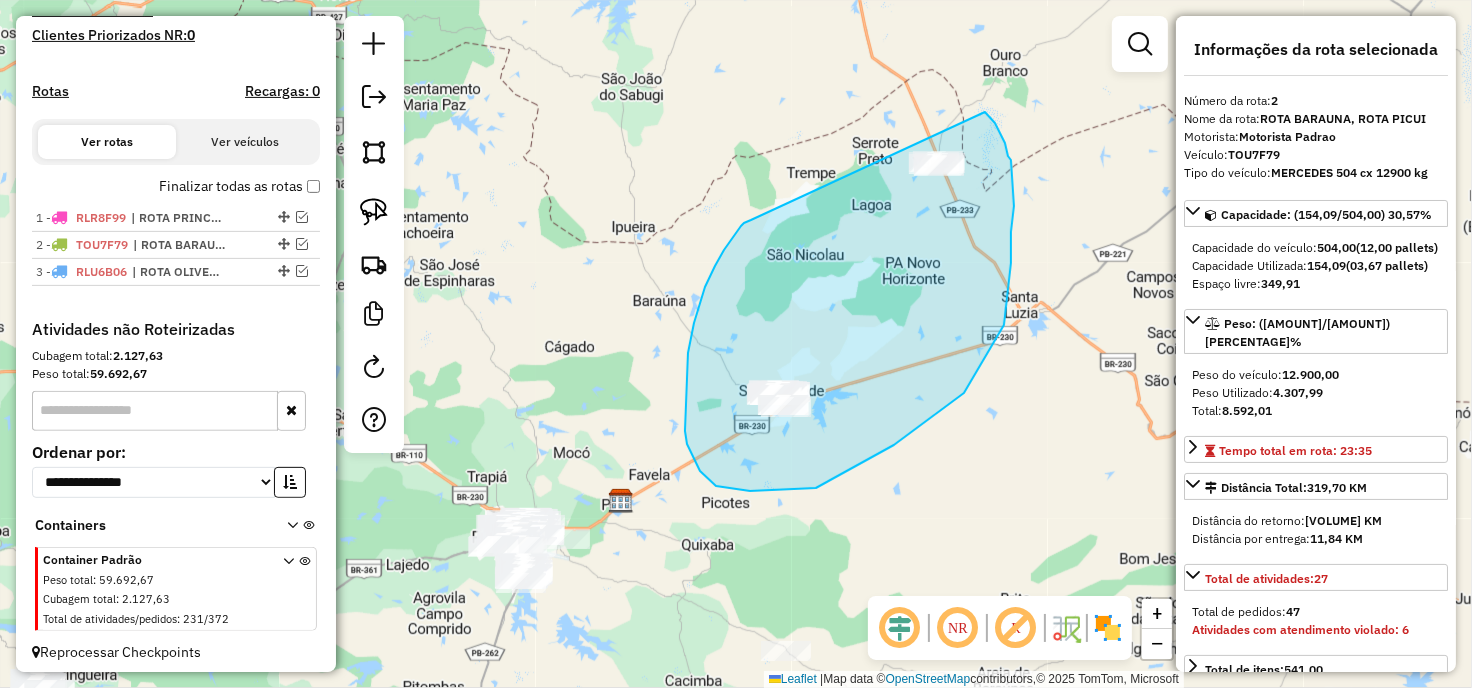 drag, startPoint x: 724, startPoint y: 250, endPoint x: 984, endPoint y: 112, distance: 294.35352 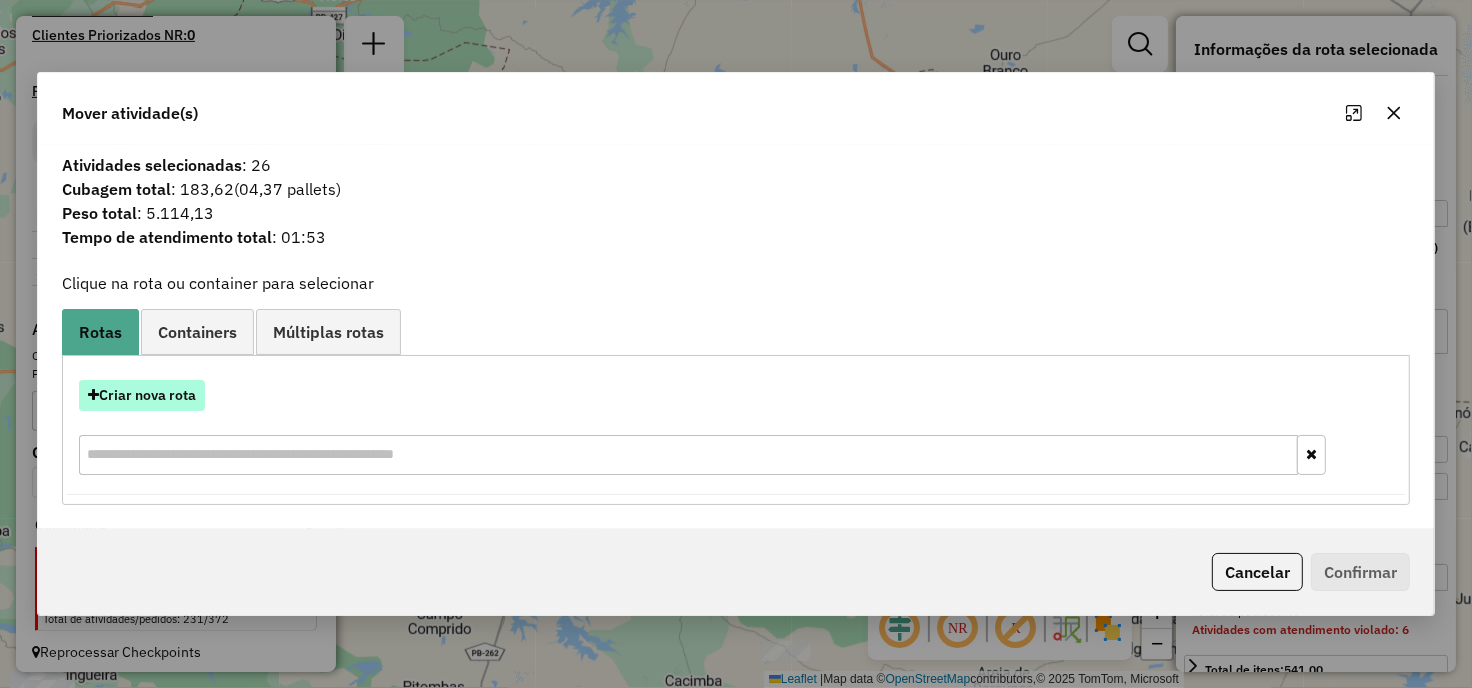 click on "Criar nova rota" at bounding box center [142, 395] 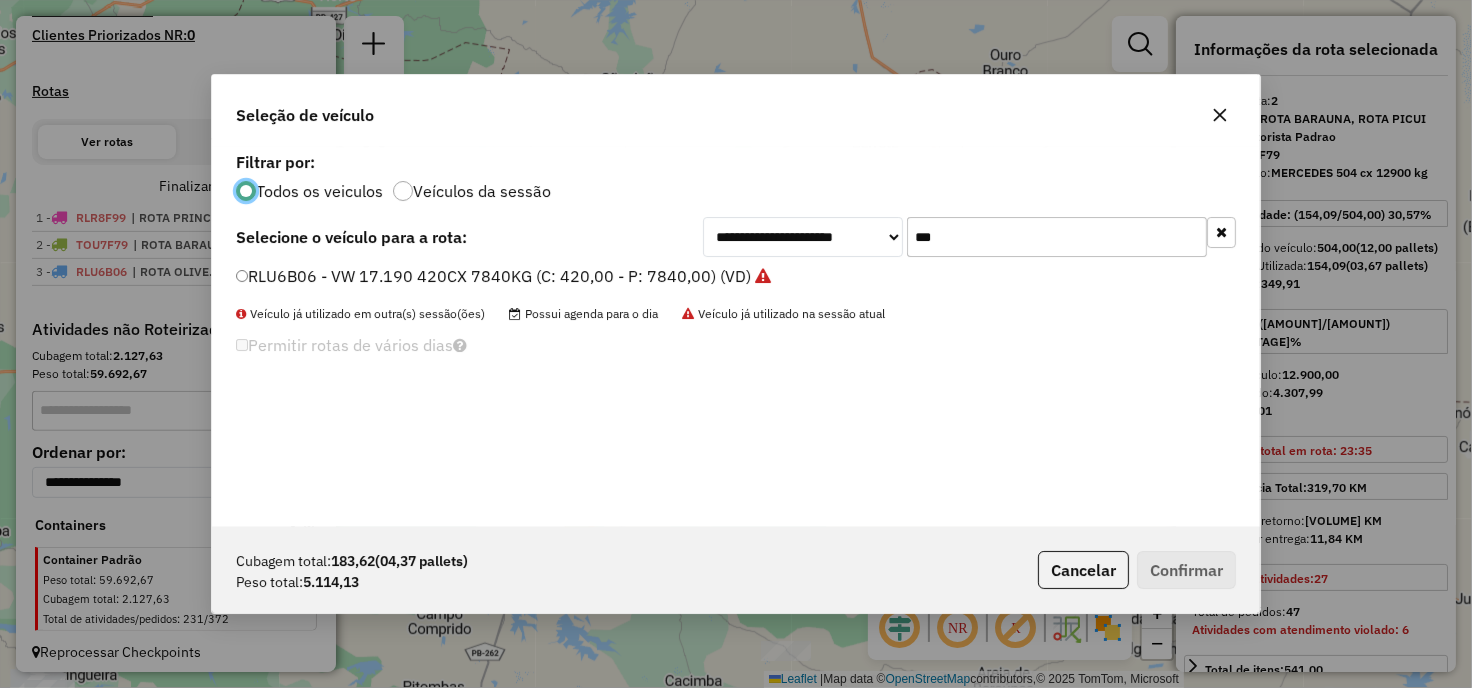 scroll, scrollTop: 11, scrollLeft: 5, axis: both 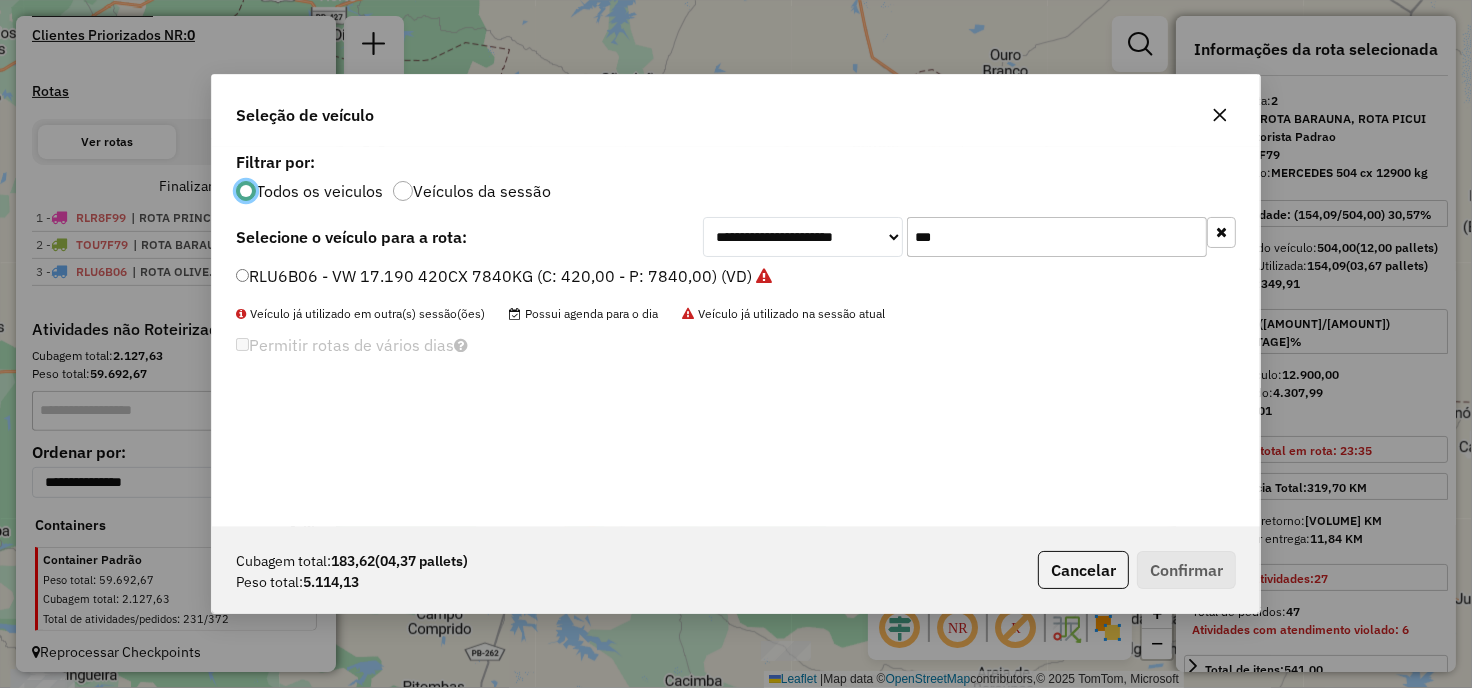 click on "***" 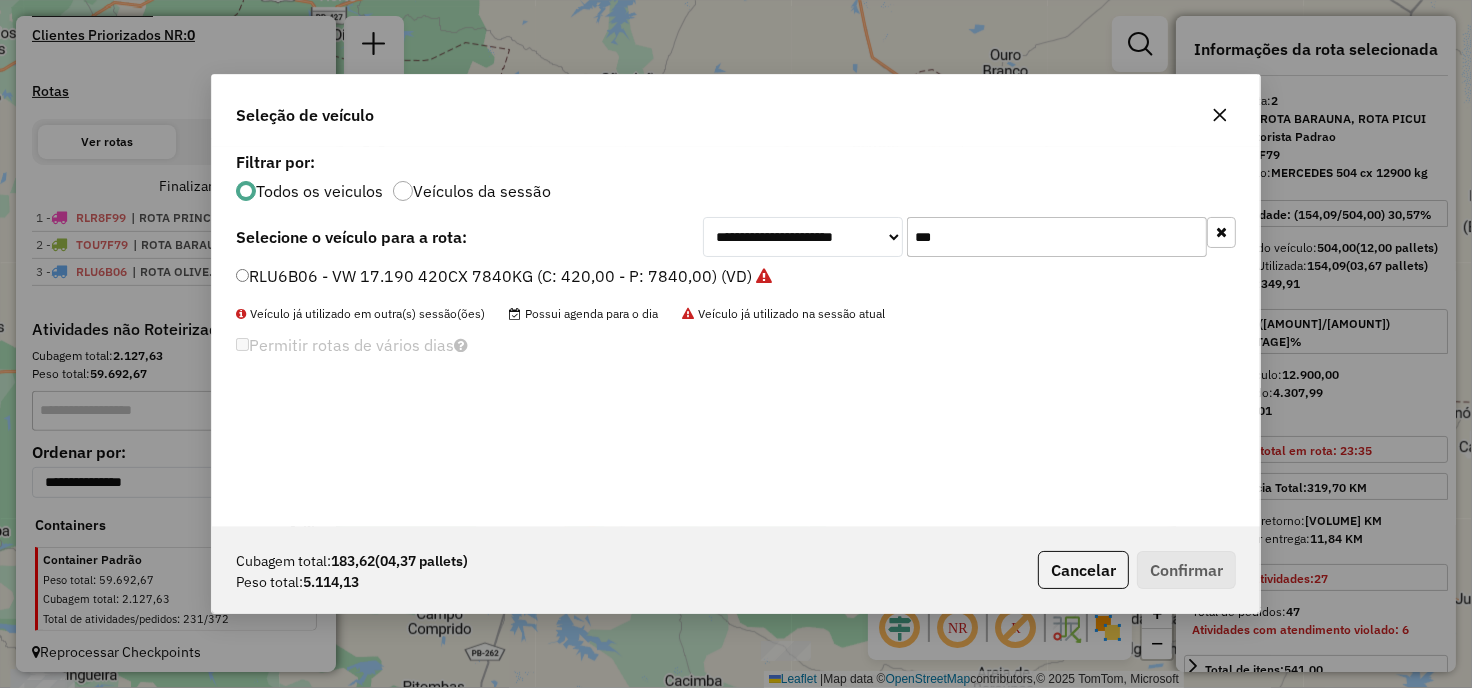 click on "***" 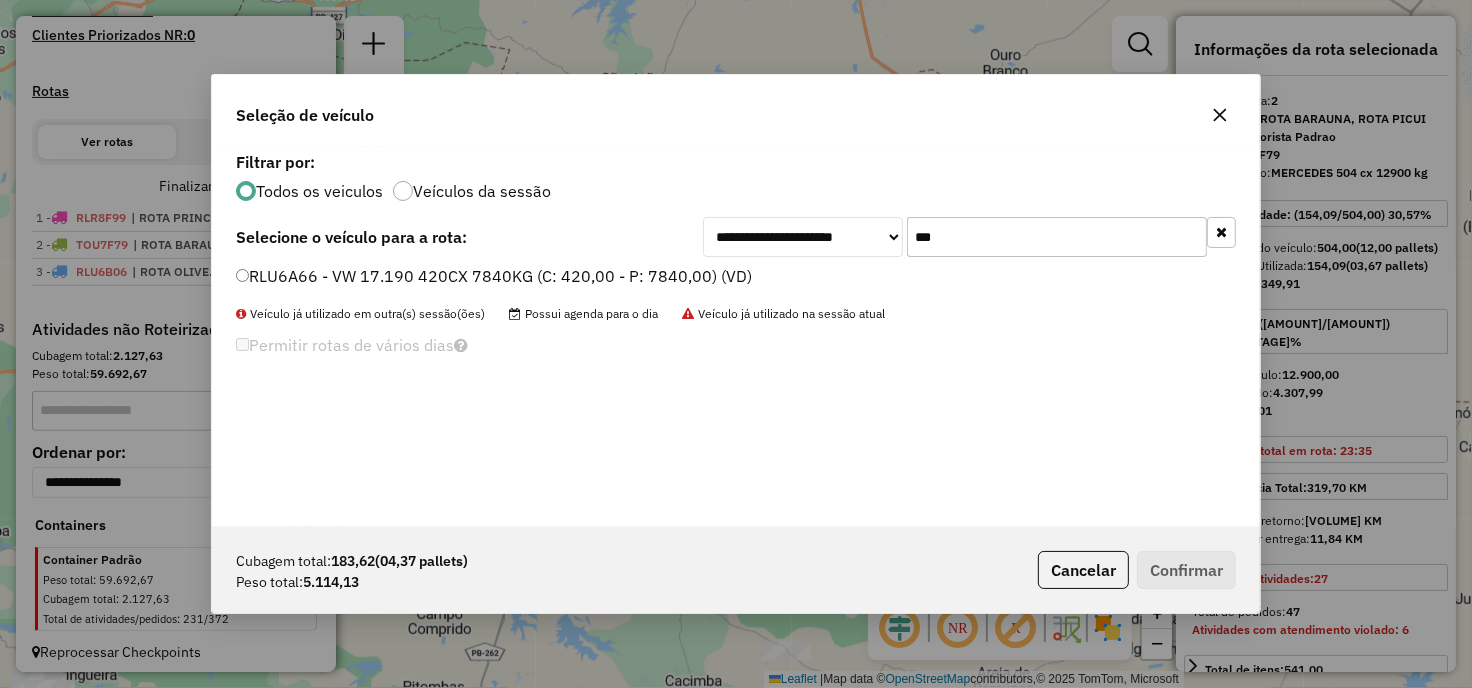 type on "***" 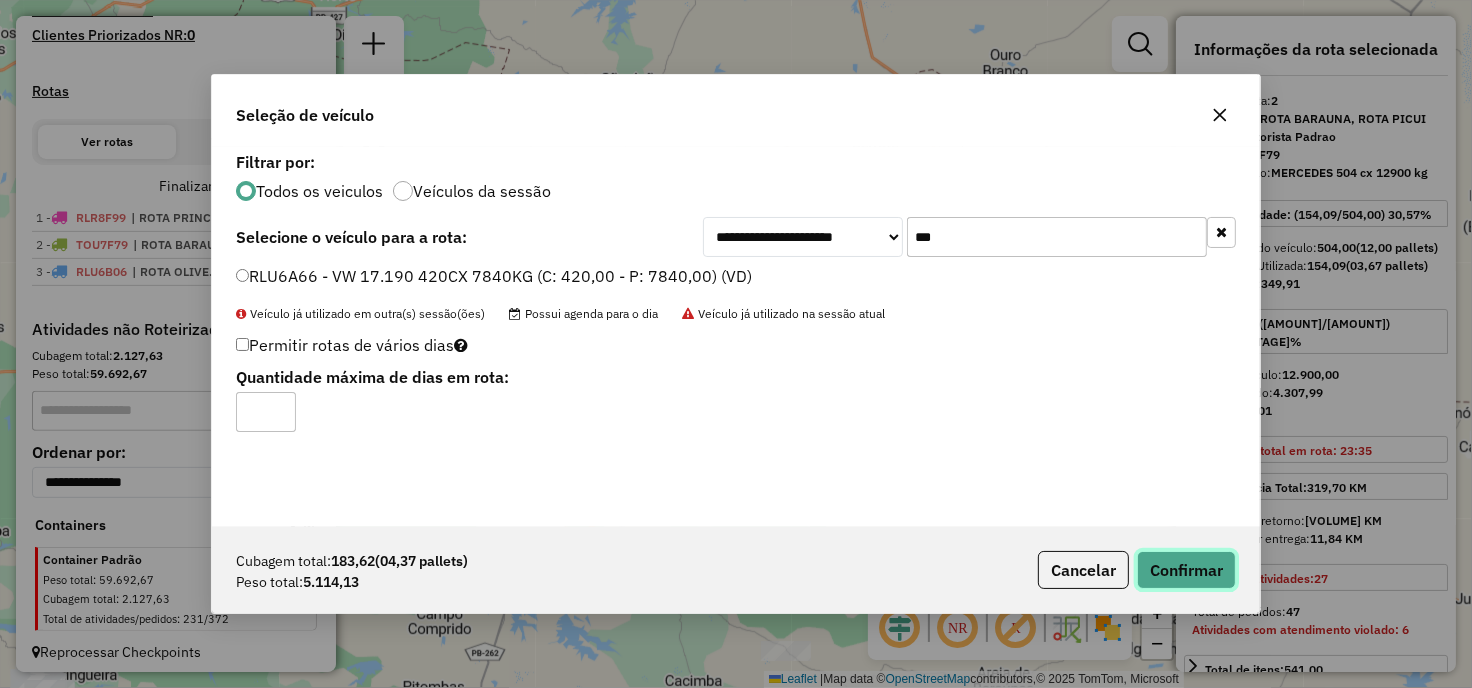 click on "Confirmar" 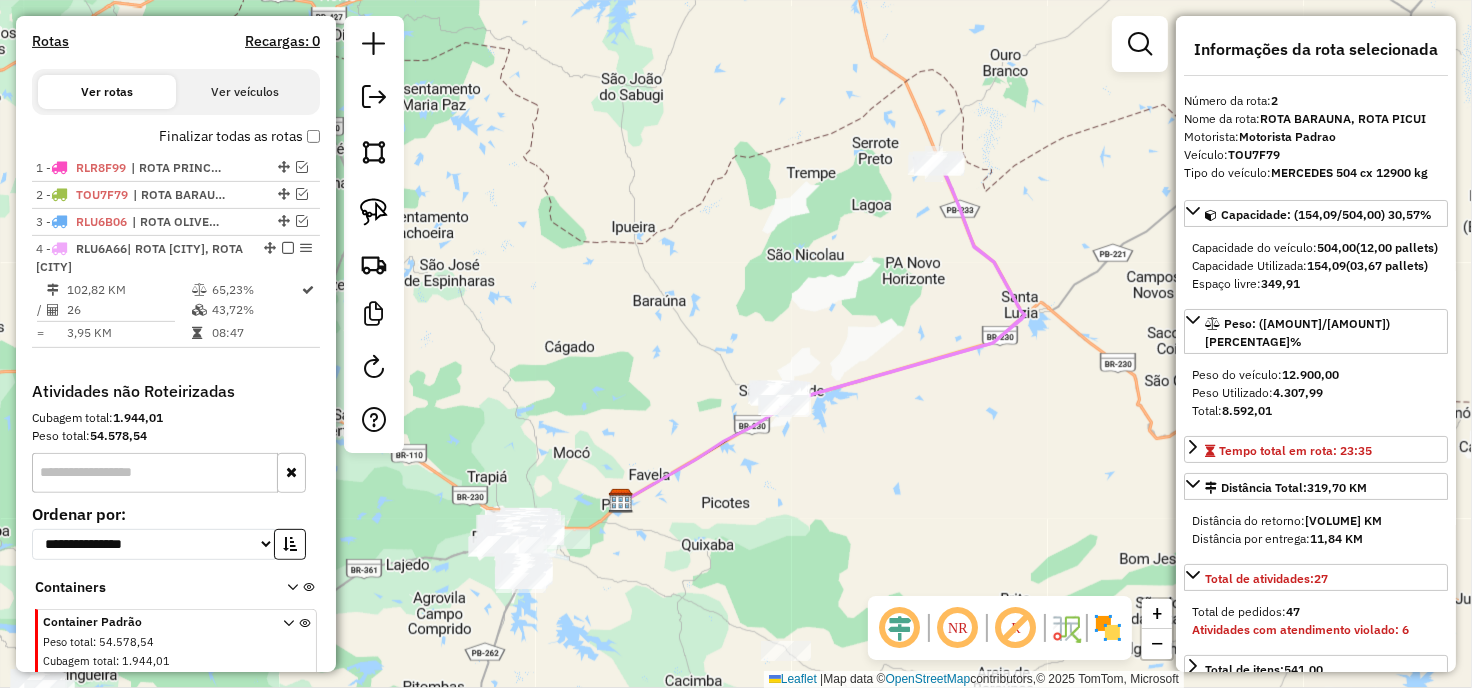 scroll, scrollTop: 678, scrollLeft: 0, axis: vertical 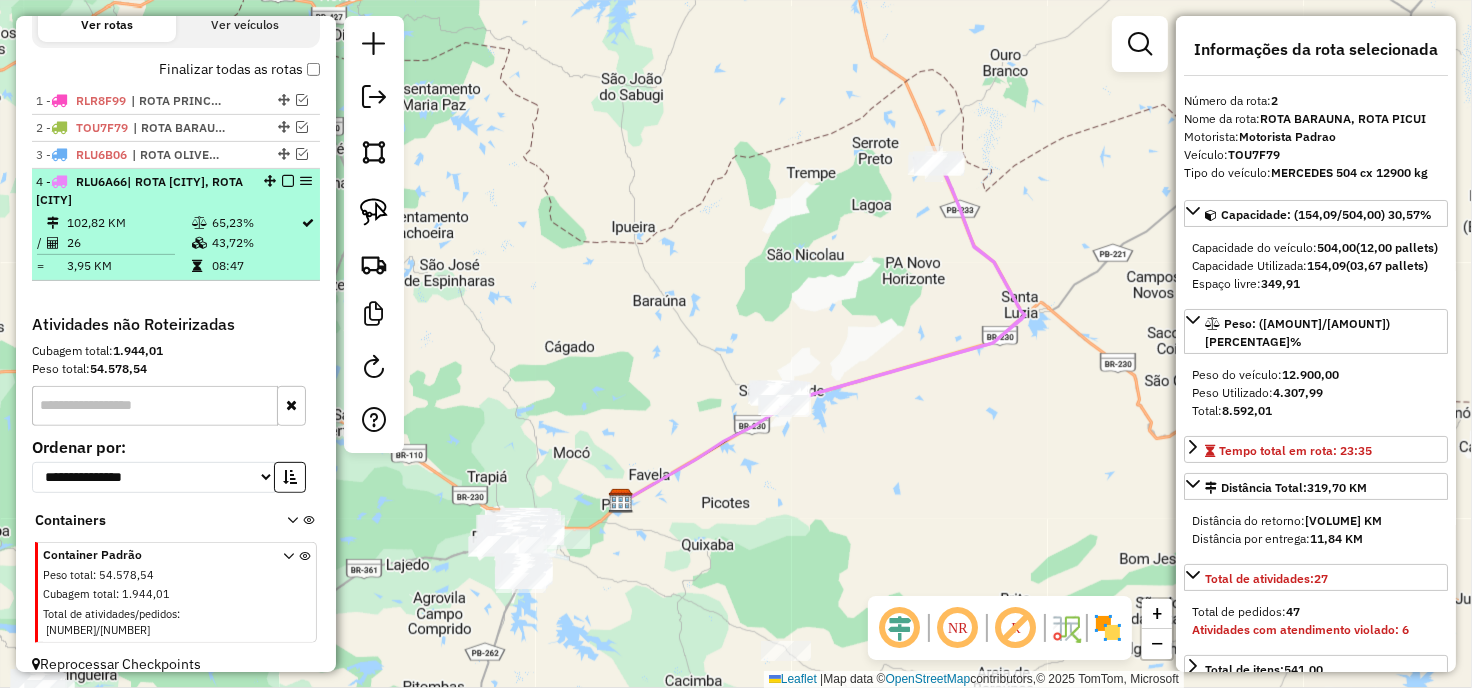 click at bounding box center [288, 181] 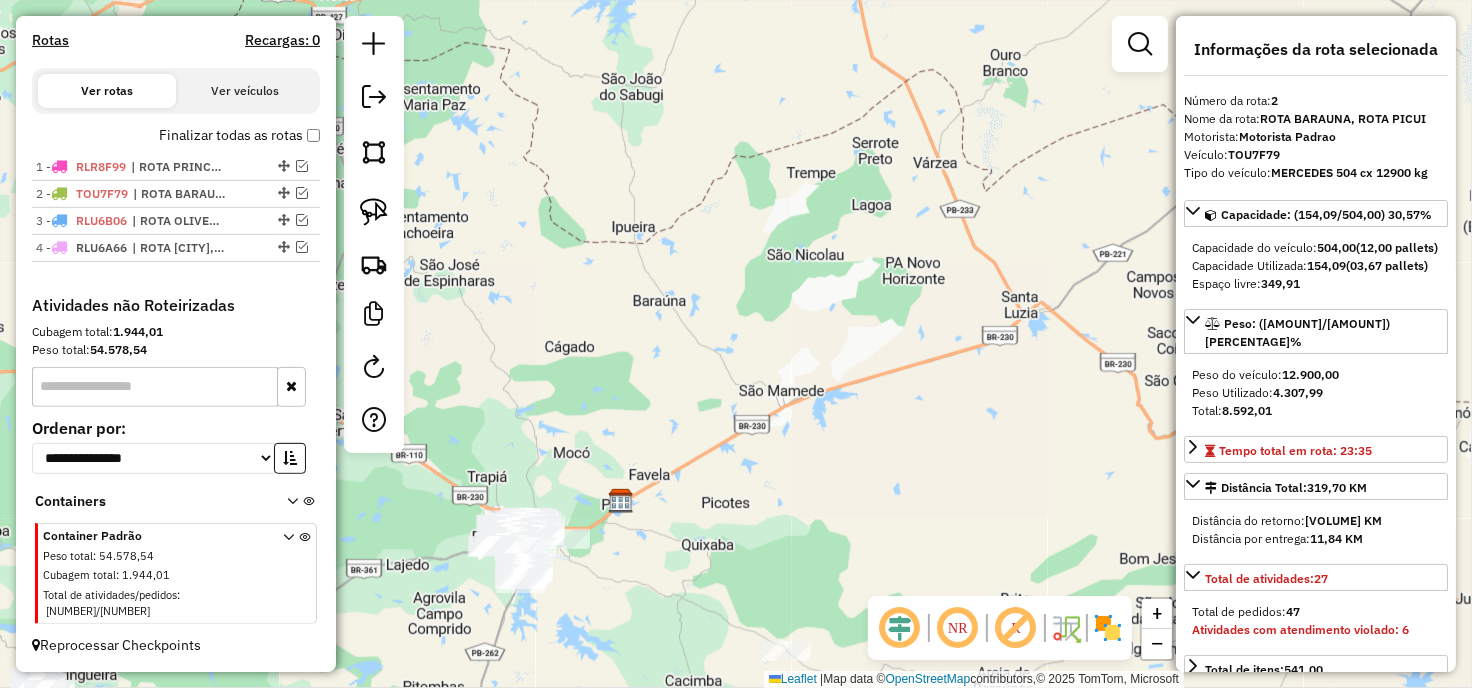 scroll, scrollTop: 594, scrollLeft: 0, axis: vertical 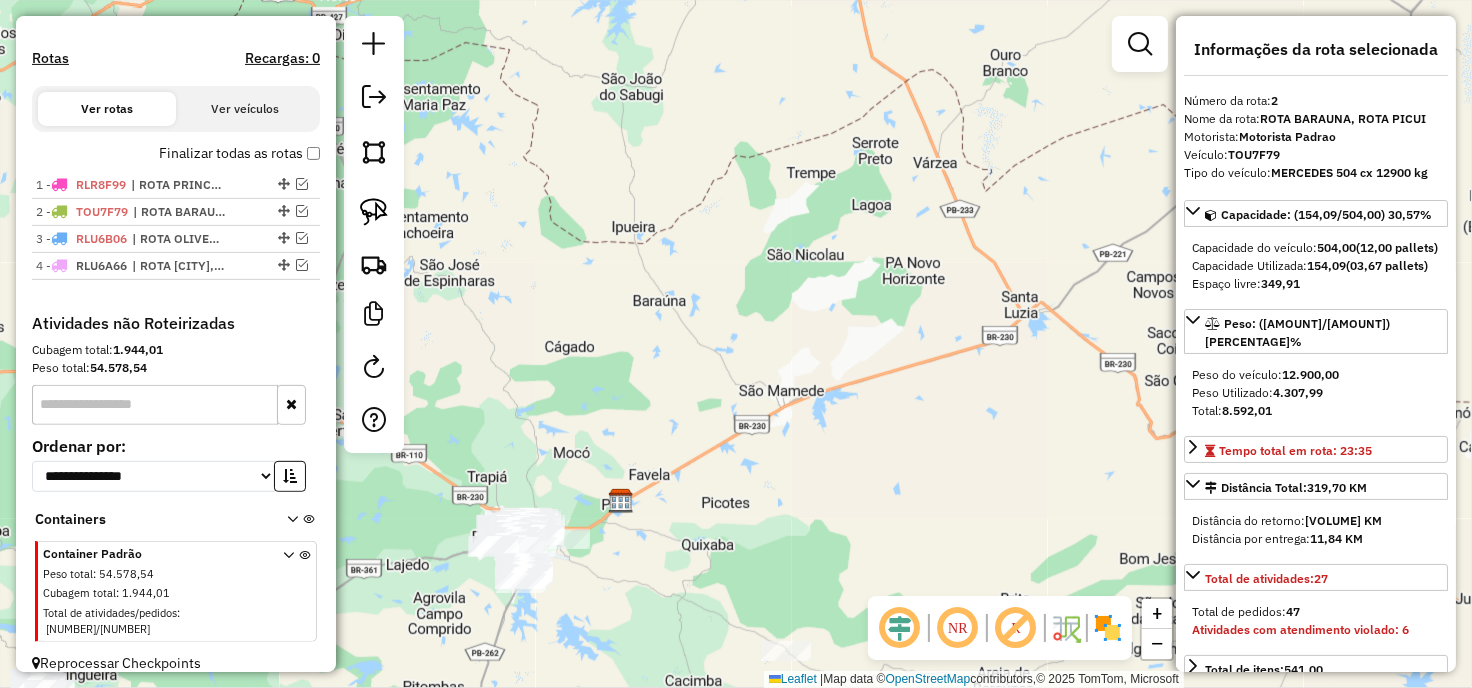 drag, startPoint x: 681, startPoint y: 426, endPoint x: 587, endPoint y: 170, distance: 272.7123 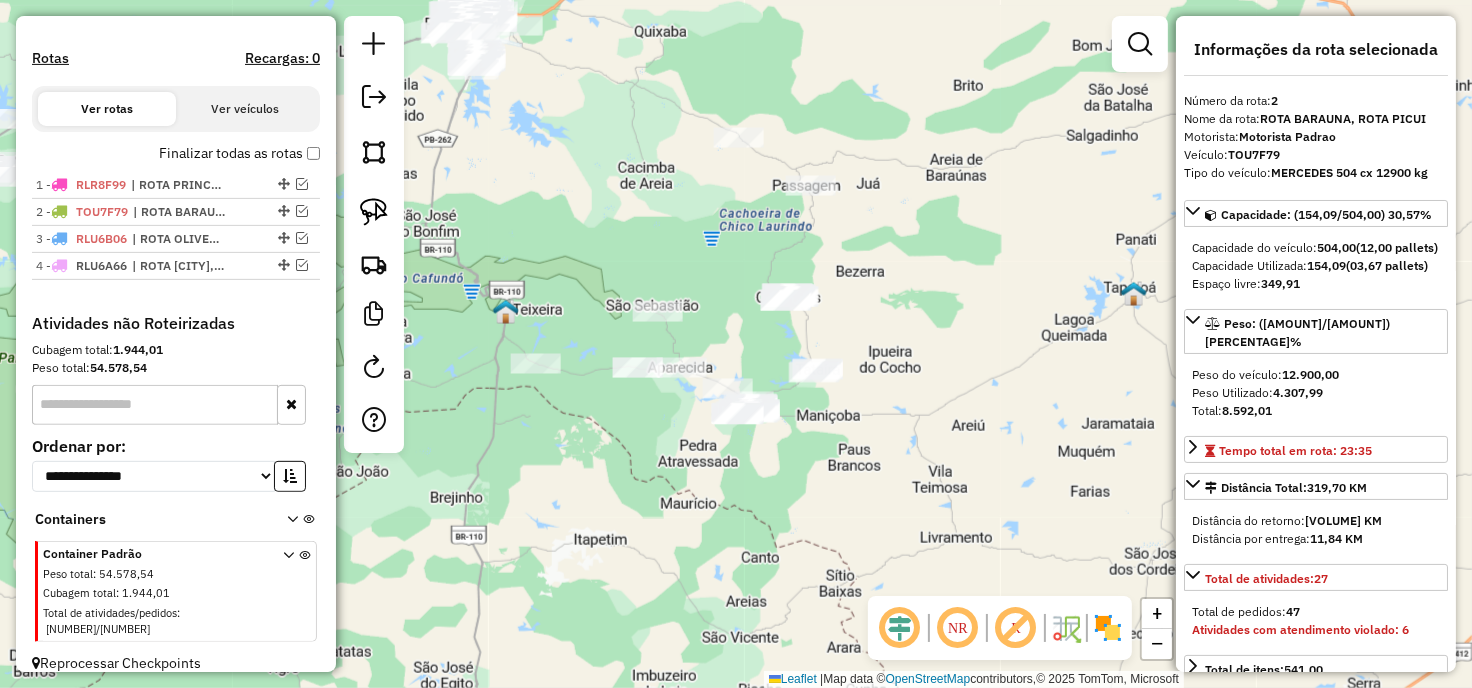 drag, startPoint x: 897, startPoint y: 275, endPoint x: 941, endPoint y: 195, distance: 91.3017 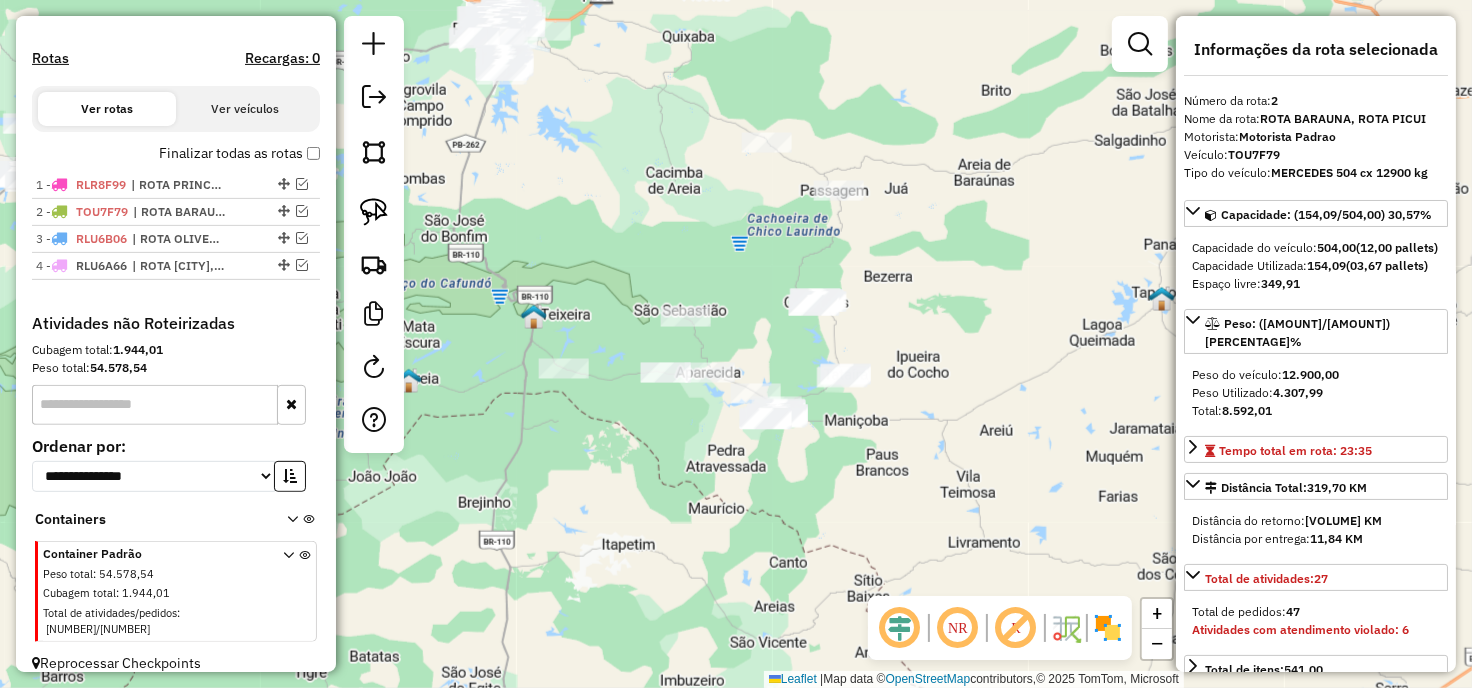 click 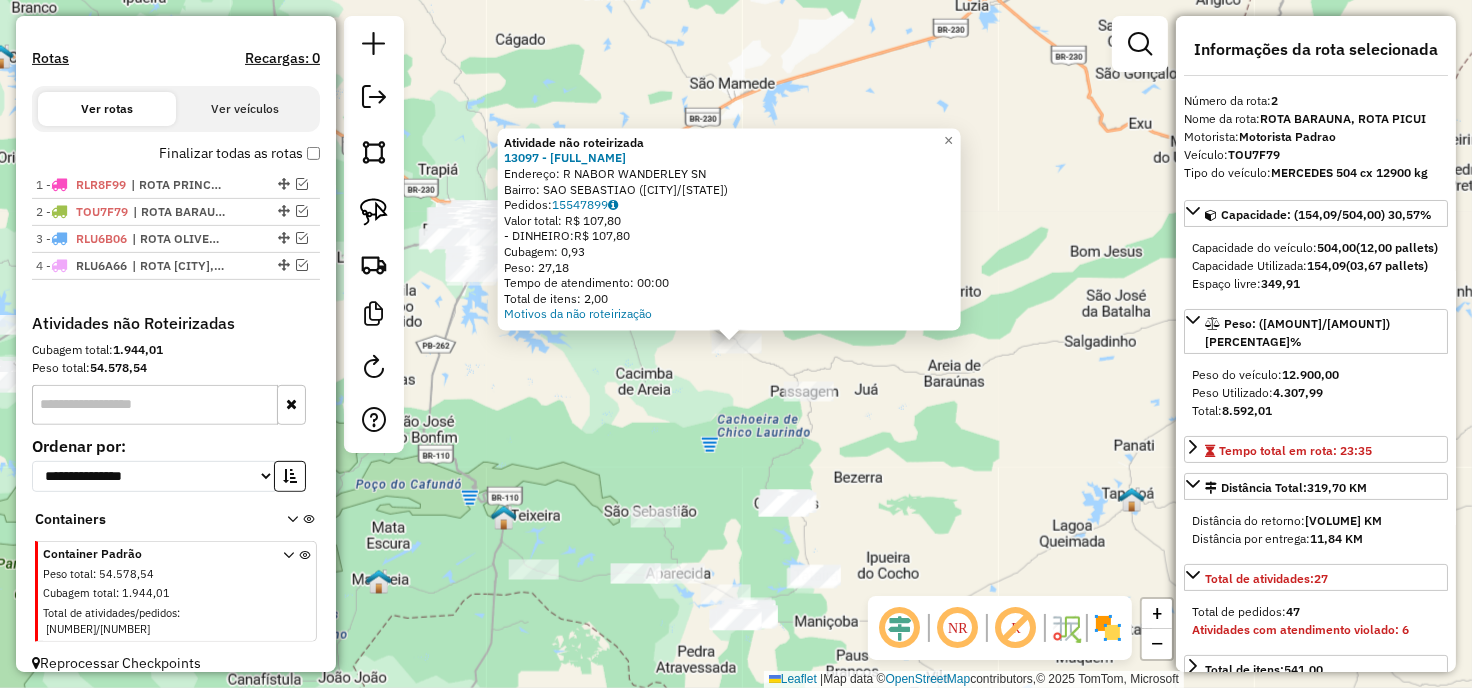 click on "Atividade não roteirizada 13097 - LORENA FERREIRA SANT  Endereço: R   NABOR WANDERLEY               SN   Bairro: SAO SEBASTIAO (PATOS / PB)   Pedidos:  15547899   Valor total: R$ 107,80   - DINHEIRO:  R$ 107,80   Cubagem: 0,93   Peso: 27,18   Tempo de atendimento: 00:00   Total de itens: 2,00  Motivos da não roteirização × Janela de atendimento Grade de atendimento Capacidade Transportadoras Veículos Cliente Pedidos  Rotas Selecione os dias de semana para filtrar as janelas de atendimento  Seg   Ter   Qua   Qui   Sex   Sáb   Dom  Informe o período da janela de atendimento: De: Até:  Filtrar exatamente a janela do cliente  Considerar janela de atendimento padrão  Selecione os dias de semana para filtrar as grades de atendimento  Seg   Ter   Qua   Qui   Sex   Sáb   Dom   Considerar clientes sem dia de atendimento cadastrado  Clientes fora do dia de atendimento selecionado Filtrar as atividades entre os valores definidos abaixo:  Peso mínimo:   Peso máximo:   Cubagem mínima:   Cubagem máxima:  +" 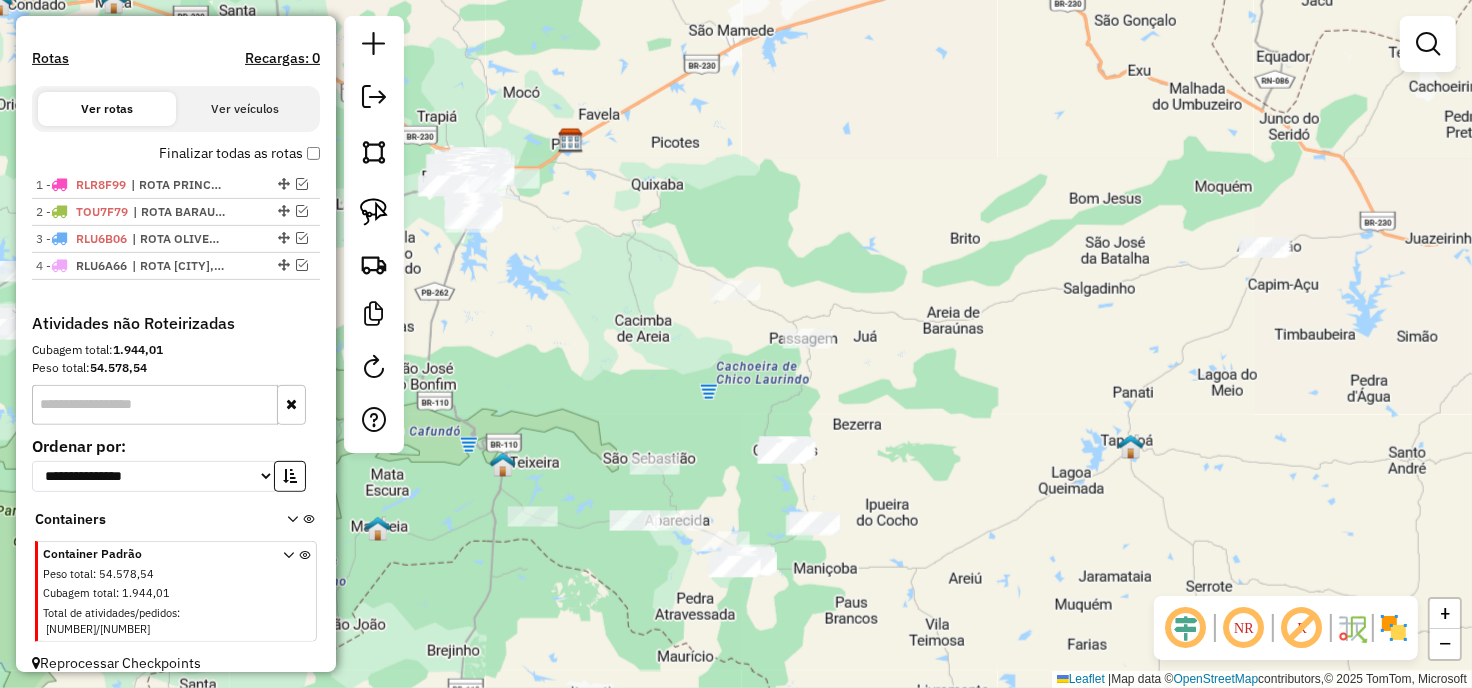 drag, startPoint x: 728, startPoint y: 413, endPoint x: 727, endPoint y: 348, distance: 65.00769 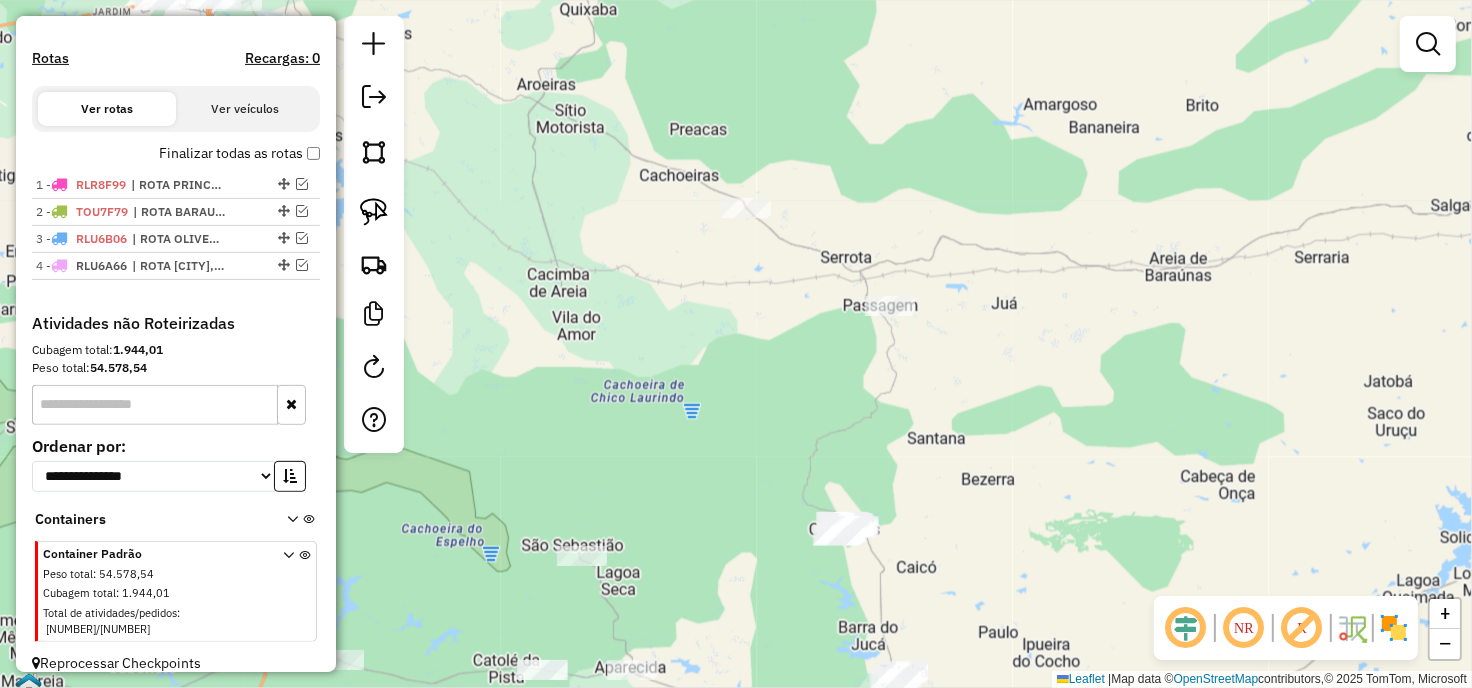 click on "Janela de atendimento Grade de atendimento Capacidade Transportadoras Veículos Cliente Pedidos  Rotas Selecione os dias de semana para filtrar as janelas de atendimento  Seg   Ter   Qua   Qui   Sex   Sáb   Dom  Informe o período da janela de atendimento: De: Até:  Filtrar exatamente a janela do cliente  Considerar janela de atendimento padrão  Selecione os dias de semana para filtrar as grades de atendimento  Seg   Ter   Qua   Qui   Sex   Sáb   Dom   Considerar clientes sem dia de atendimento cadastrado  Clientes fora do dia de atendimento selecionado Filtrar as atividades entre os valores definidos abaixo:  Peso mínimo:   Peso máximo:   Cubagem mínima:   Cubagem máxima:   De:   Até:  Filtrar as atividades entre o tempo de atendimento definido abaixo:  De:   Até:   Considerar capacidade total dos clientes não roteirizados Transportadora: Selecione um ou mais itens Tipo de veículo: Selecione um ou mais itens Veículo: Selecione um ou mais itens Motorista: Selecione um ou mais itens Nome: Rótulo:" 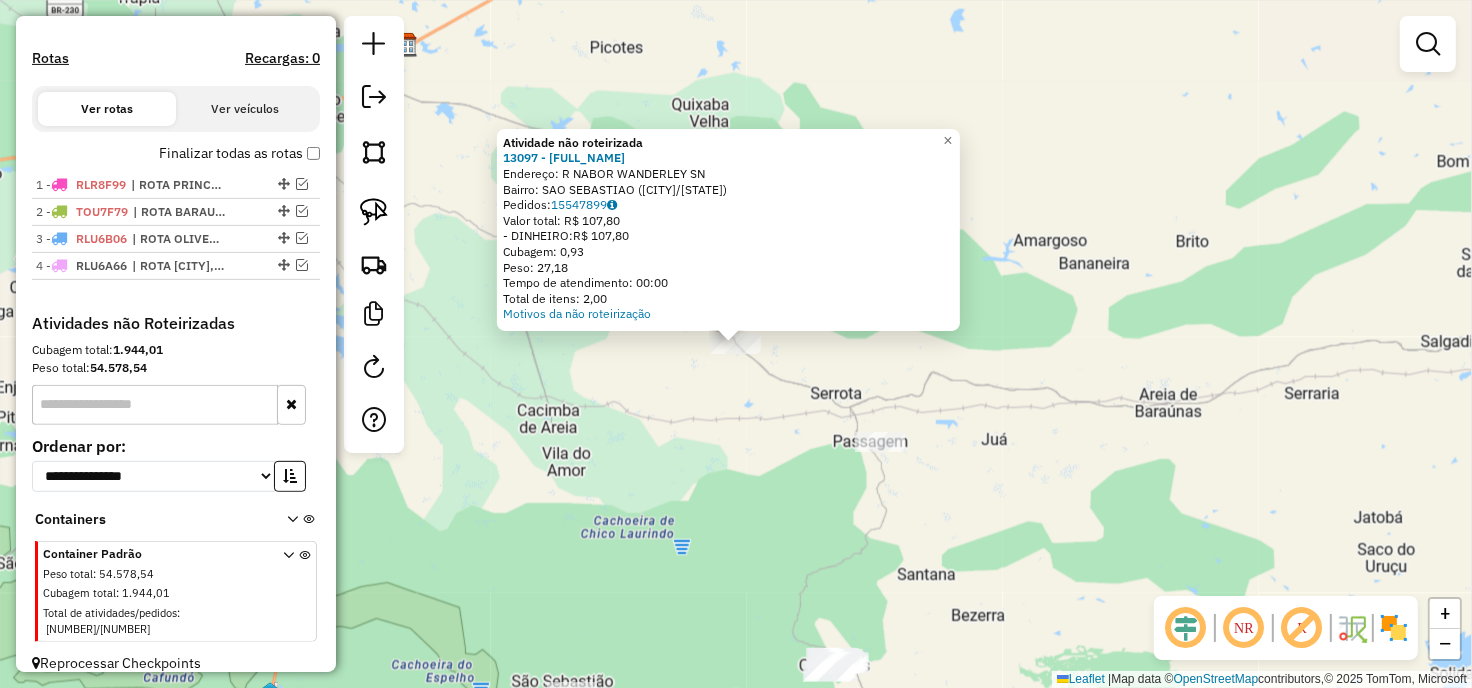 click on "Atividade não roteirizada 13097 - LORENA FERREIRA SANT  Endereço: R   NABOR WANDERLEY               SN   Bairro: SAO SEBASTIAO (PATOS / PB)   Pedidos:  15547899   Valor total: R$ 107,80   - DINHEIRO:  R$ 107,80   Cubagem: 0,93   Peso: 27,18   Tempo de atendimento: 00:00   Total de itens: 2,00  Motivos da não roteirização × Janela de atendimento Grade de atendimento Capacidade Transportadoras Veículos Cliente Pedidos  Rotas Selecione os dias de semana para filtrar as janelas de atendimento  Seg   Ter   Qua   Qui   Sex   Sáb   Dom  Informe o período da janela de atendimento: De: Até:  Filtrar exatamente a janela do cliente  Considerar janela de atendimento padrão  Selecione os dias de semana para filtrar as grades de atendimento  Seg   Ter   Qua   Qui   Sex   Sáb   Dom   Considerar clientes sem dia de atendimento cadastrado  Clientes fora do dia de atendimento selecionado Filtrar as atividades entre os valores definidos abaixo:  Peso mínimo:   Peso máximo:   Cubagem mínima:   Cubagem máxima:  +" 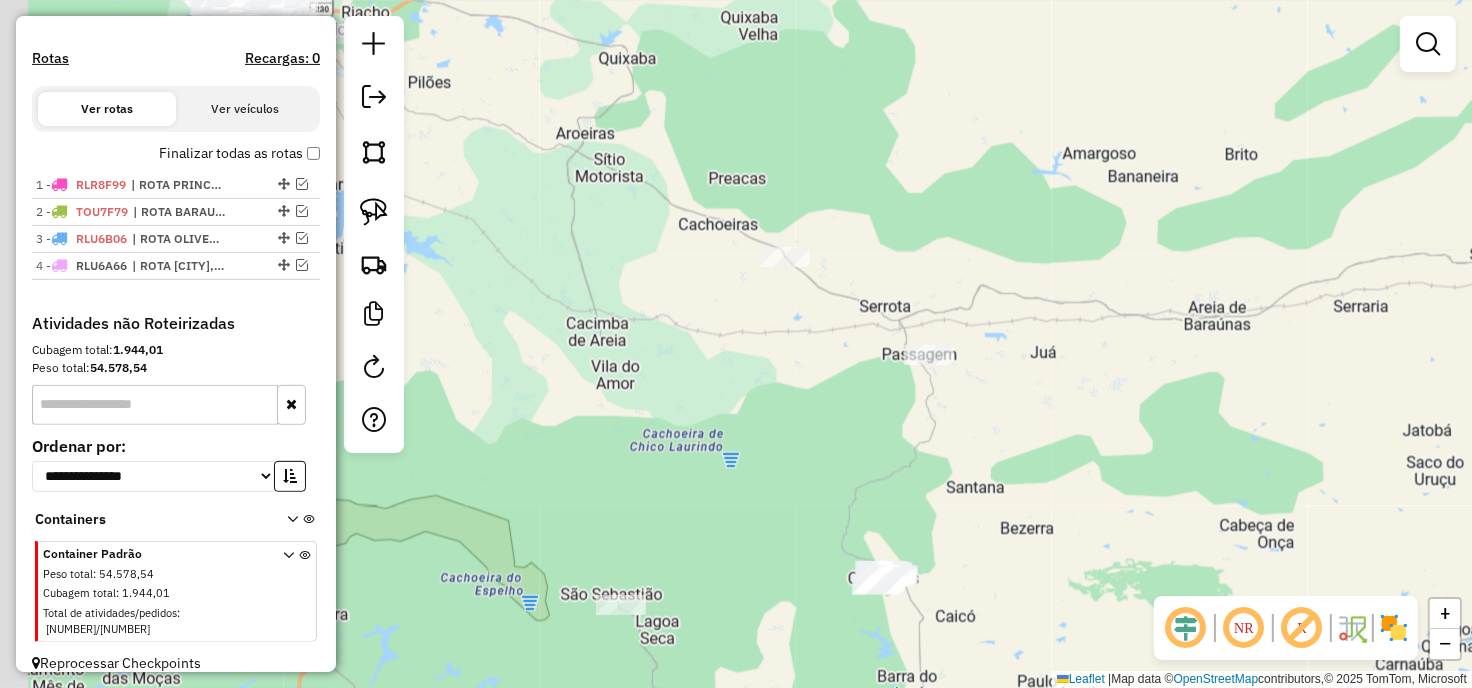 drag, startPoint x: 714, startPoint y: 480, endPoint x: 810, endPoint y: 346, distance: 164.83931 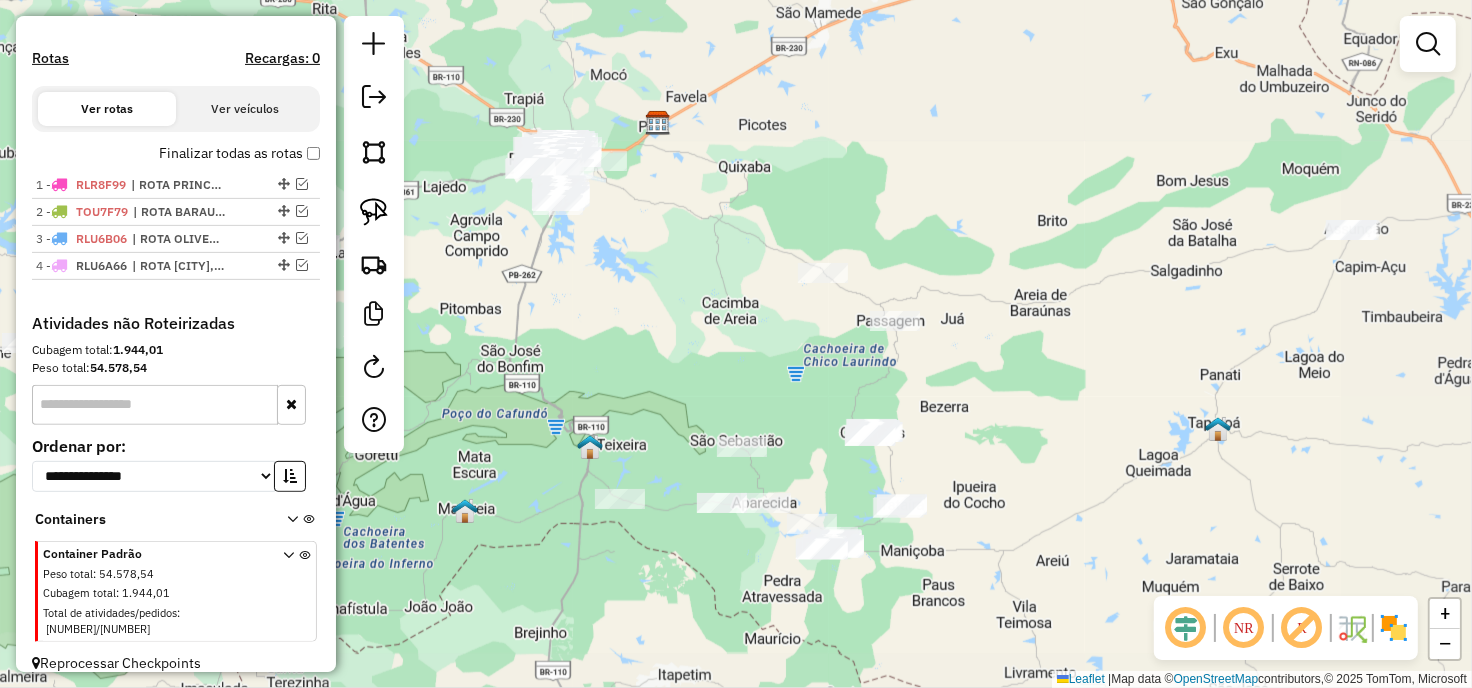 drag, startPoint x: 801, startPoint y: 358, endPoint x: 810, endPoint y: 302, distance: 56.718605 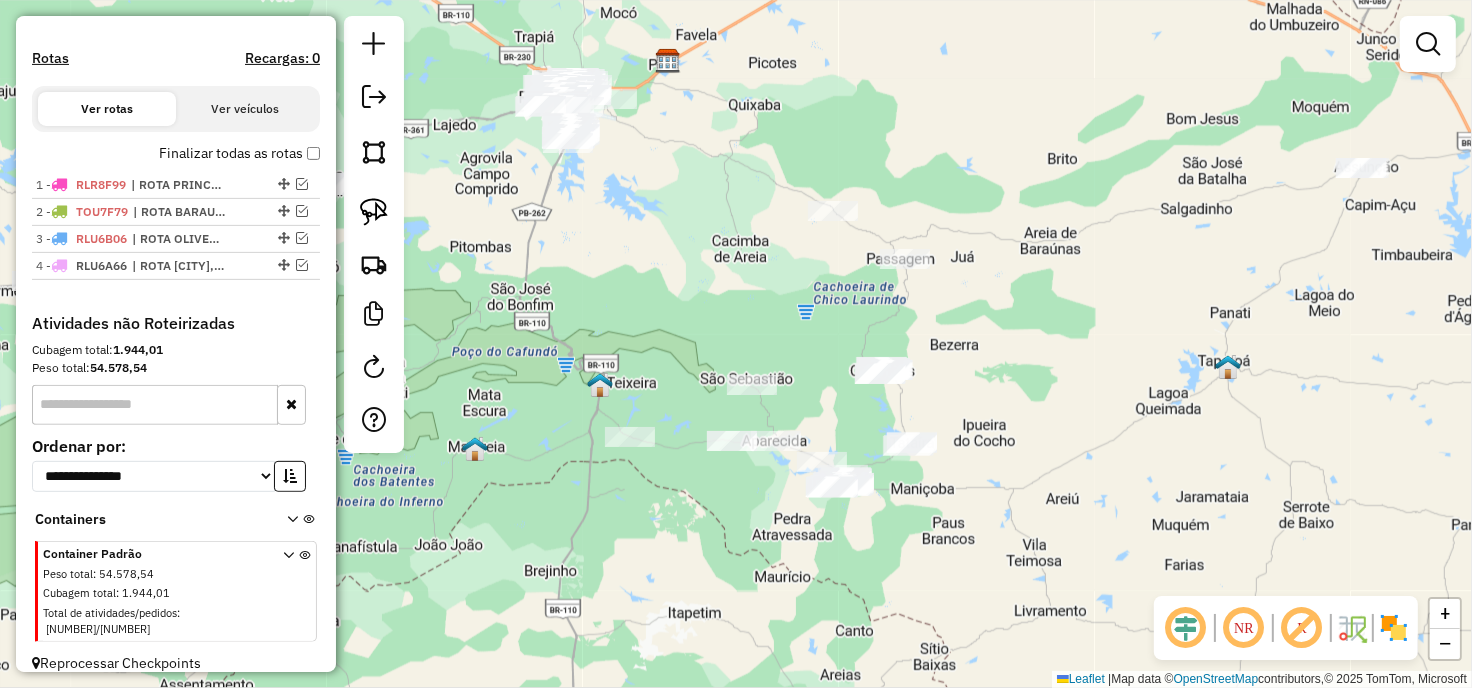 click on "Janela de atendimento Grade de atendimento Capacidade Transportadoras Veículos Cliente Pedidos  Rotas Selecione os dias de semana para filtrar as janelas de atendimento  Seg   Ter   Qua   Qui   Sex   Sáb   Dom  Informe o período da janela de atendimento: De: Até:  Filtrar exatamente a janela do cliente  Considerar janela de atendimento padrão  Selecione os dias de semana para filtrar as grades de atendimento  Seg   Ter   Qua   Qui   Sex   Sáb   Dom   Considerar clientes sem dia de atendimento cadastrado  Clientes fora do dia de atendimento selecionado Filtrar as atividades entre os valores definidos abaixo:  Peso mínimo:   Peso máximo:   Cubagem mínima:   Cubagem máxima:   De:   Até:  Filtrar as atividades entre o tempo de atendimento definido abaixo:  De:   Até:   Considerar capacidade total dos clientes não roteirizados Transportadora: Selecione um ou mais itens Tipo de veículo: Selecione um ou mais itens Veículo: Selecione um ou mais itens Motorista: Selecione um ou mais itens Nome: Rótulo:" 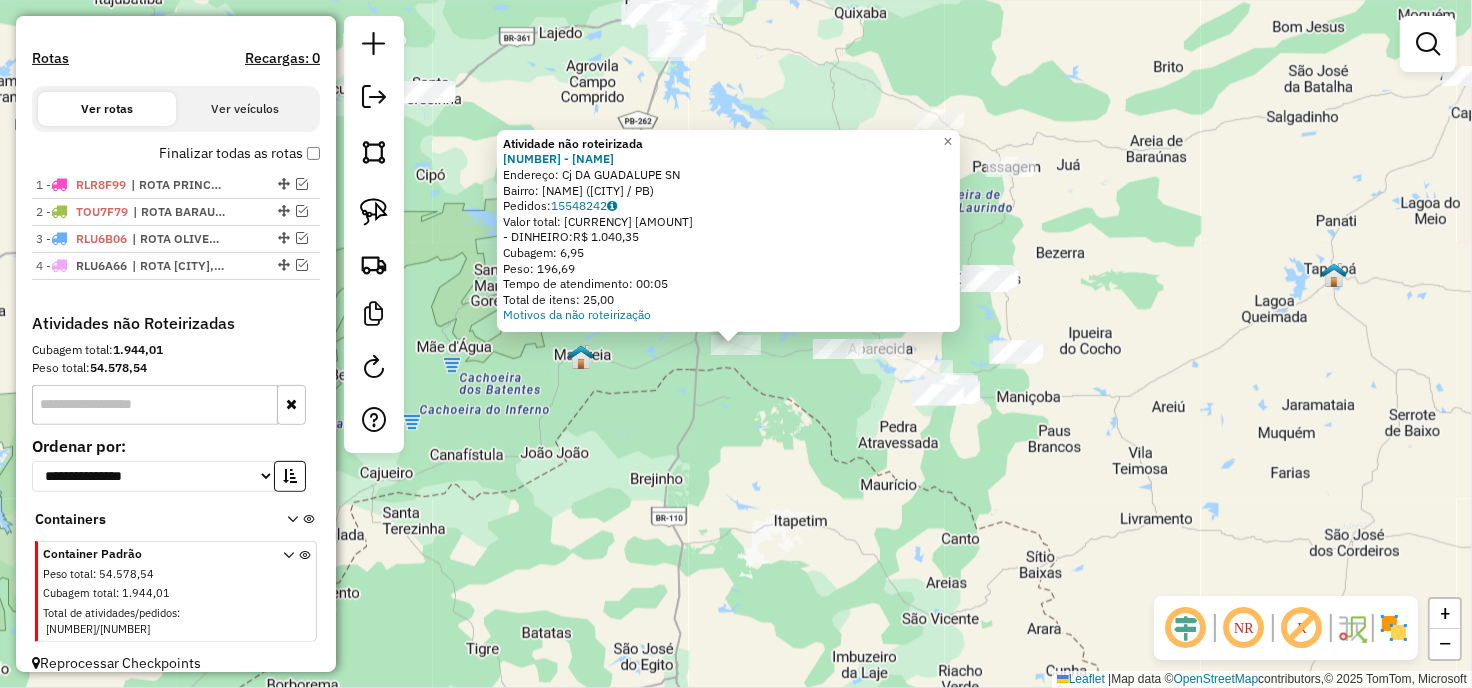 click on "Atividade não roteirizada 12098 - JOSE ROBERTO MORA  Endereço: Cj  DA GUADALUPE                  SN   Bairro: ZONA RURAL (DESTERRO / PB)   Pedidos:  15548242   Valor total: R$ 1.040,35   - DINHEIRO:  R$ 1.040,35   Cubagem: 6,95   Peso: 196,69   Tempo de atendimento: 00:05   Total de itens: 25,00  Motivos da não roteirização × Janela de atendimento Grade de atendimento Capacidade Transportadoras Veículos Cliente Pedidos  Rotas Selecione os dias de semana para filtrar as janelas de atendimento  Seg   Ter   Qua   Qui   Sex   Sáb   Dom  Informe o período da janela de atendimento: De: Até:  Filtrar exatamente a janela do cliente  Considerar janela de atendimento padrão  Selecione os dias de semana para filtrar as grades de atendimento  Seg   Ter   Qua   Qui   Sex   Sáb   Dom   Considerar clientes sem dia de atendimento cadastrado  Clientes fora do dia de atendimento selecionado Filtrar as atividades entre os valores definidos abaixo:  Peso mínimo:   Peso máximo:   Cubagem mínima:   Cubagem máxima:" 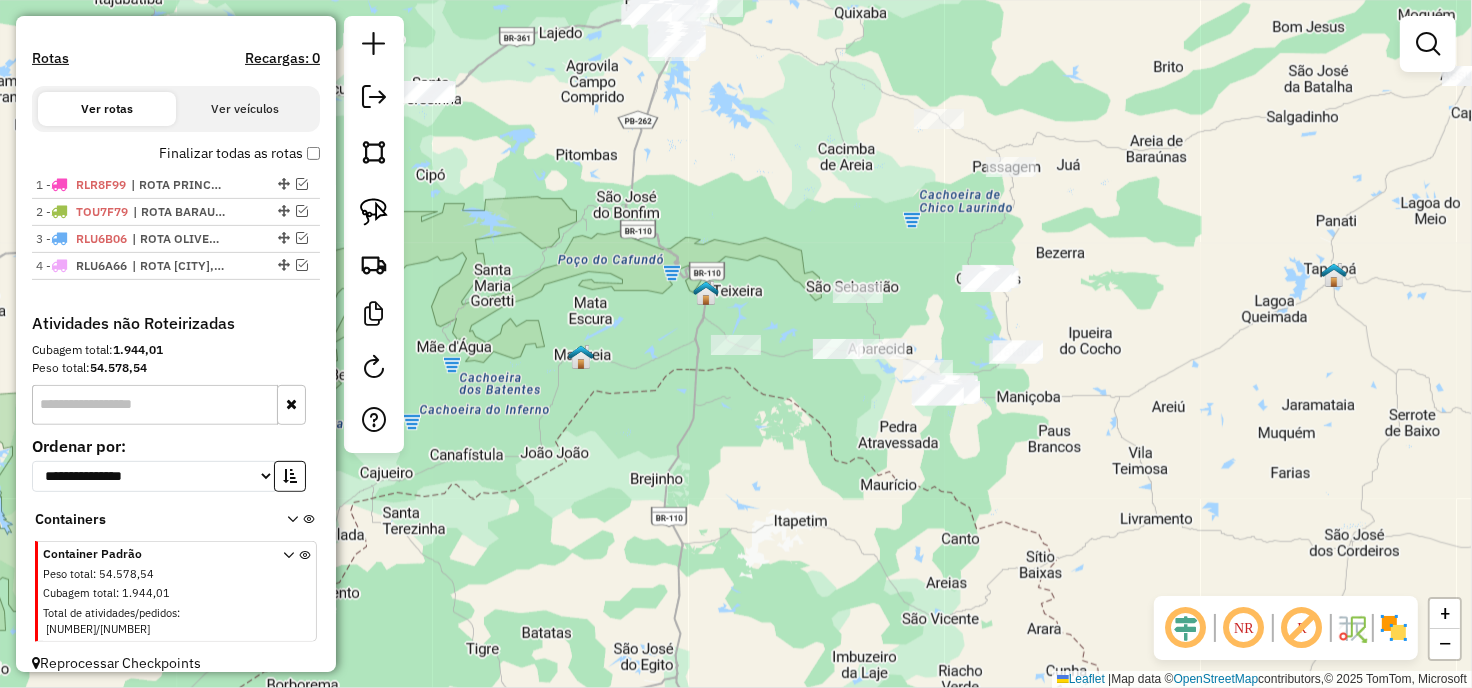 click 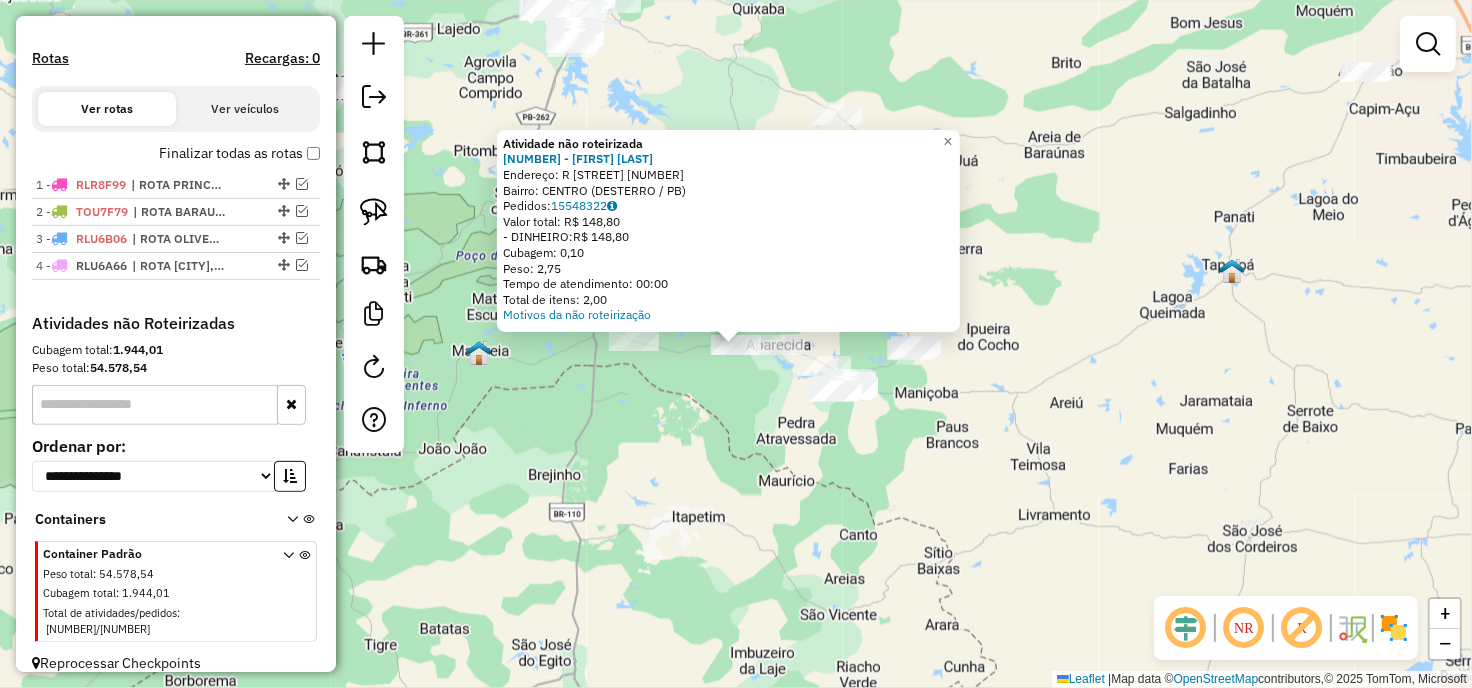 click on "Atividade não roteirizada 15590 - JOAO PEDRO GERMANO F  Endereço: R   PB-238                        SN   Bairro: CENTRO (DESTERRO / PB)   Pedidos:  15548322   Valor total: R$ 148,80   - DINHEIRO:  R$ 148,80   Cubagem: 0,10   Peso: 2,75   Tempo de atendimento: 00:00   Total de itens: 2,00  Motivos da não roteirização × Janela de atendimento Grade de atendimento Capacidade Transportadoras Veículos Cliente Pedidos  Rotas Selecione os dias de semana para filtrar as janelas de atendimento  Seg   Ter   Qua   Qui   Sex   Sáb   Dom  Informe o período da janela de atendimento: De: Até:  Filtrar exatamente a janela do cliente  Considerar janela de atendimento padrão  Selecione os dias de semana para filtrar as grades de atendimento  Seg   Ter   Qua   Qui   Sex   Sáb   Dom   Considerar clientes sem dia de atendimento cadastrado  Clientes fora do dia de atendimento selecionado Filtrar as atividades entre os valores definidos abaixo:  Peso mínimo:   Peso máximo:   Cubagem mínima:   Cubagem máxima:   De:  +" 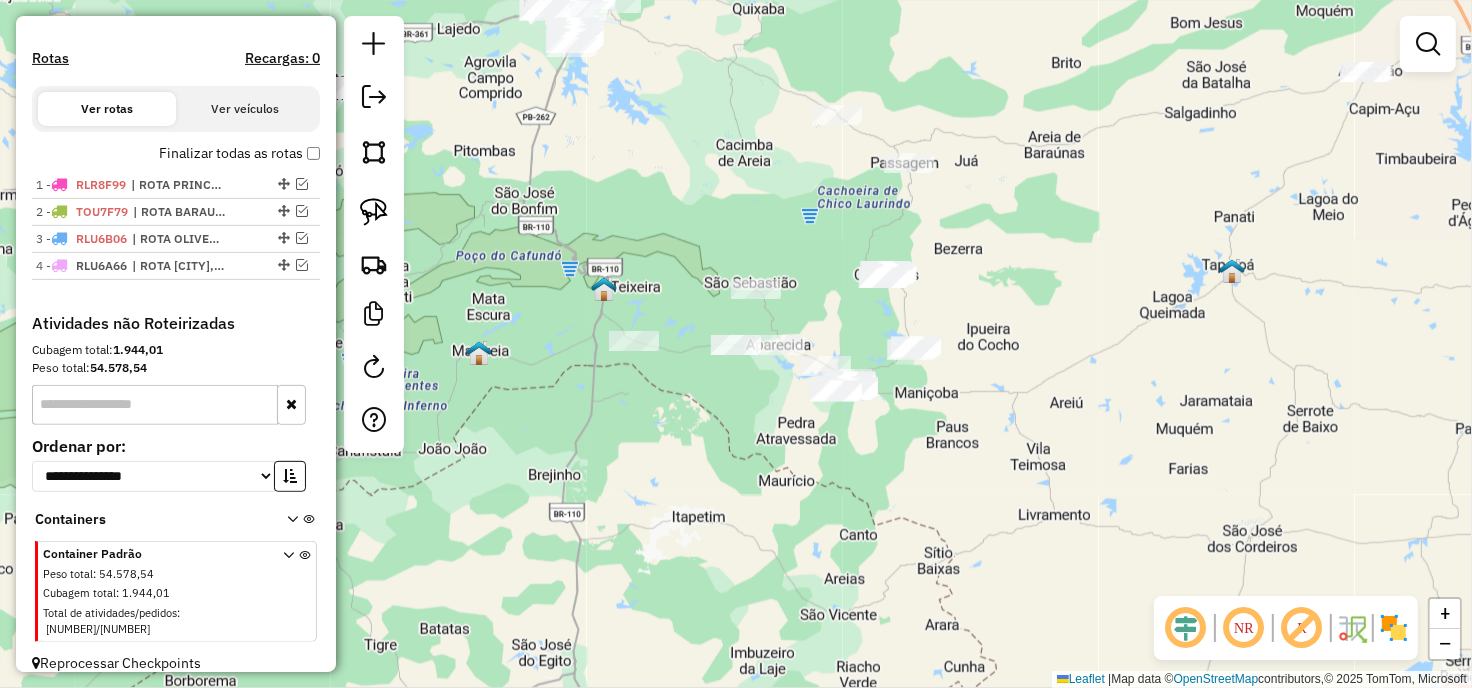 click 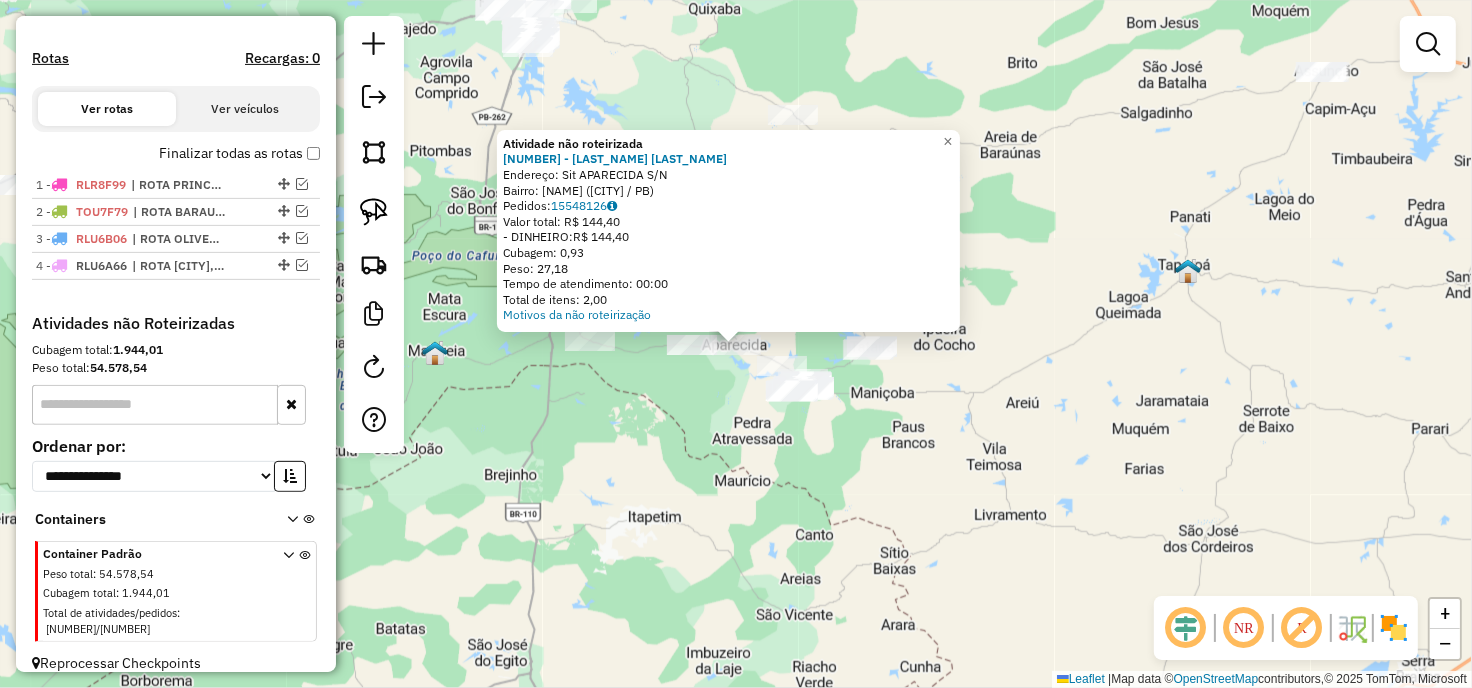 click on "Atividade não roteirizada 9774 - SUELIO NUNES MENDONC  Endereço: Sit APARECIDA                     S/N   Bairro: ZONA RURAL (DESTERRO / PB)   Pedidos:  15548126   Valor total: R$ 144,40   - DINHEIRO:  R$ 144,40   Cubagem: 0,93   Peso: 27,18   Tempo de atendimento: 00:00   Total de itens: 2,00  Motivos da não roteirização × Janela de atendimento Grade de atendimento Capacidade Transportadoras Veículos Cliente Pedidos  Rotas Selecione os dias de semana para filtrar as janelas de atendimento  Seg   Ter   Qua   Qui   Sex   Sáb   Dom  Informe o período da janela de atendimento: De: Até:  Filtrar exatamente a janela do cliente  Considerar janela de atendimento padrão  Selecione os dias de semana para filtrar as grades de atendimento  Seg   Ter   Qua   Qui   Sex   Sáb   Dom   Considerar clientes sem dia de atendimento cadastrado  Clientes fora do dia de atendimento selecionado Filtrar as atividades entre os valores definidos abaixo:  Peso mínimo:   Peso máximo:   Cubagem mínima:   Cubagem máxima:  +" 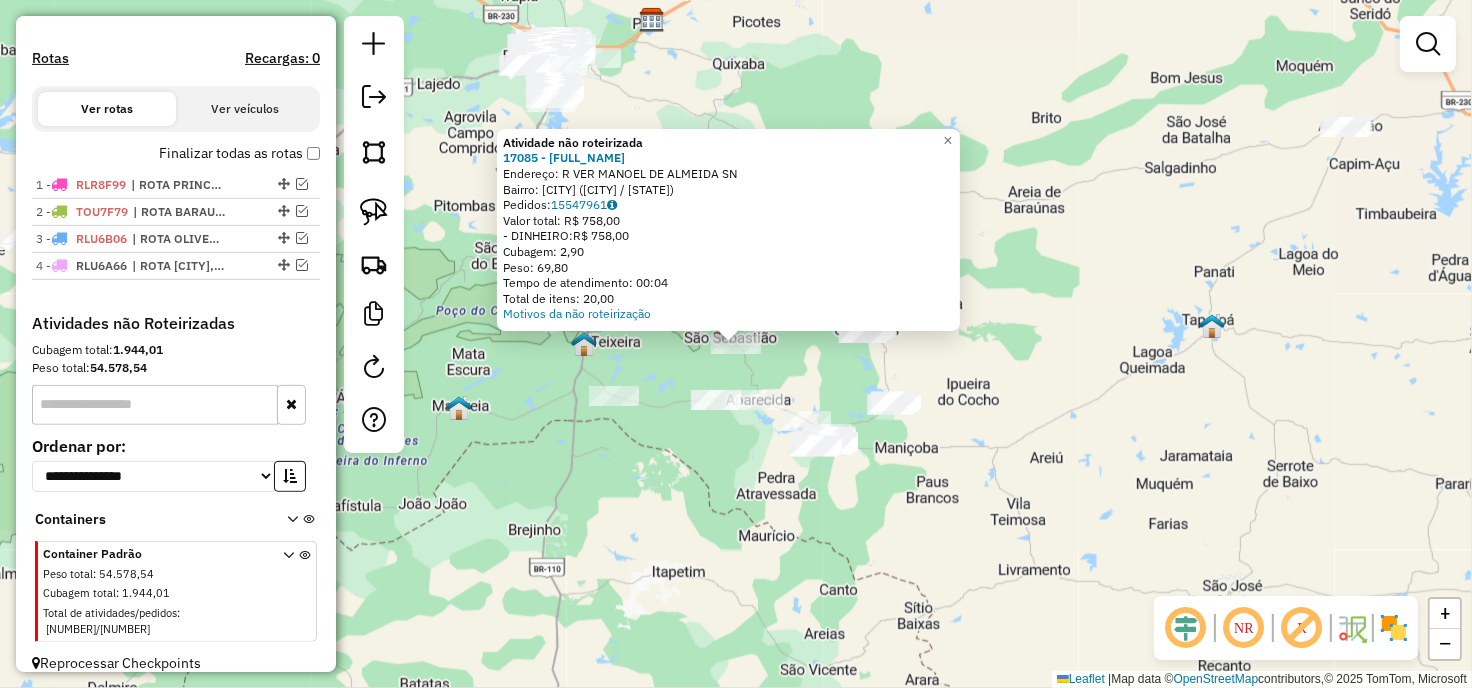 click on "Atividade não roteirizada 17085 - DANIELY ANDRE CAMPOS  Endereço: R   VER MANOEL DE ALMEIDA         SN   Bairro: SAO SEBASTIAO (CACIMBAS / PB)   Pedidos:  15547961   Valor total: R$ 758,00   - DINHEIRO:  R$ 758,00   Cubagem: 2,90   Peso: 69,80   Tempo de atendimento: 00:04   Total de itens: 20,00  Motivos da não roteirização × Janela de atendimento Grade de atendimento Capacidade Transportadoras Veículos Cliente Pedidos  Rotas Selecione os dias de semana para filtrar as janelas de atendimento  Seg   Ter   Qua   Qui   Sex   Sáb   Dom  Informe o período da janela de atendimento: De: Até:  Filtrar exatamente a janela do cliente  Considerar janela de atendimento padrão  Selecione os dias de semana para filtrar as grades de atendimento  Seg   Ter   Qua   Qui   Sex   Sáb   Dom   Considerar clientes sem dia de atendimento cadastrado  Clientes fora do dia de atendimento selecionado Filtrar as atividades entre os valores definidos abaixo:  Peso mínimo:   Peso máximo:   Cubagem mínima:   De:   Até:  De:" 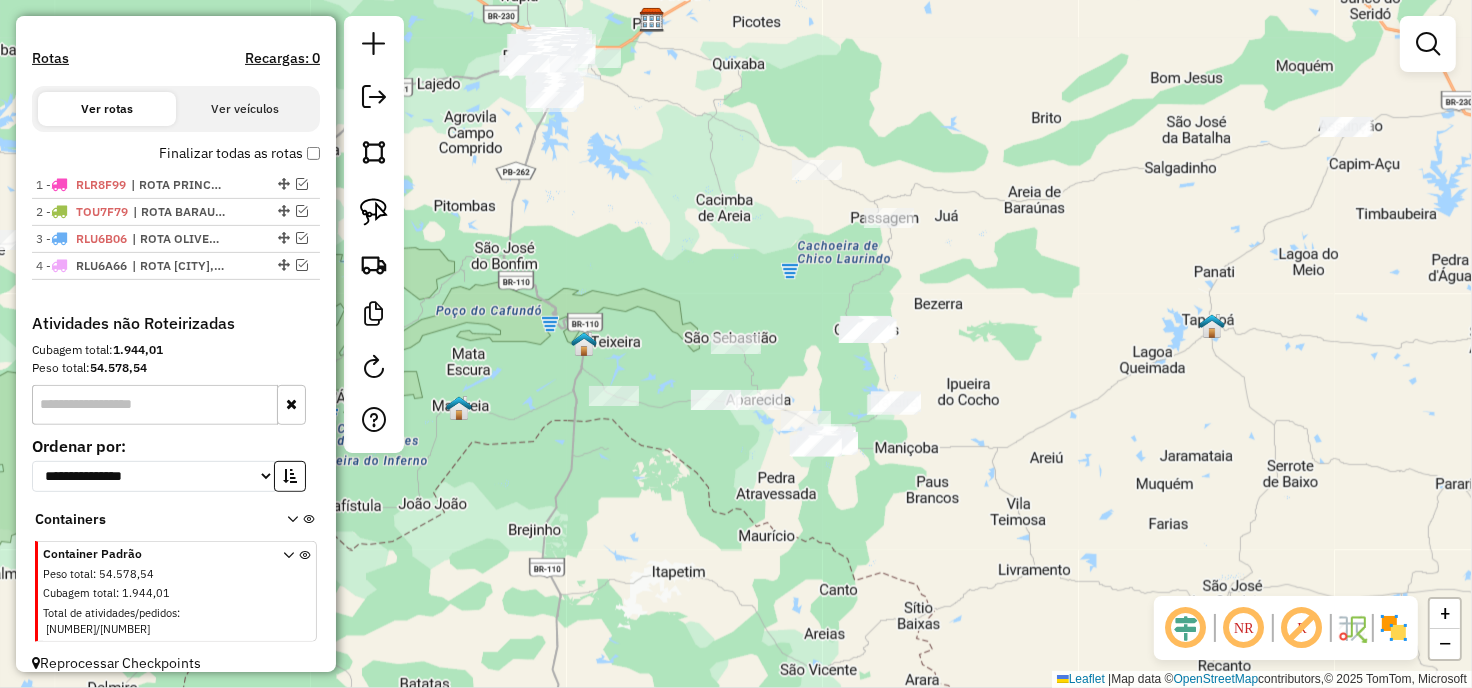 drag, startPoint x: 670, startPoint y: 366, endPoint x: 658, endPoint y: 310, distance: 57.271286 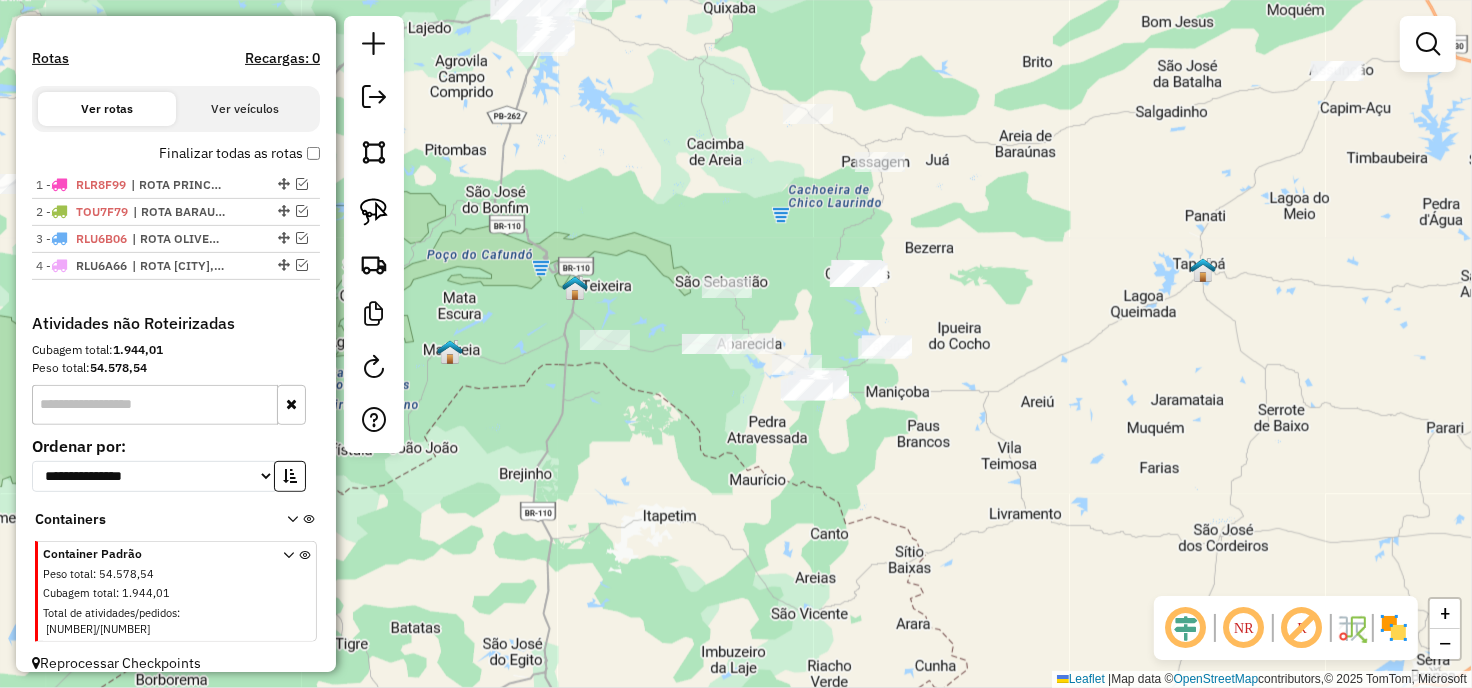 click on "Janela de atendimento Grade de atendimento Capacidade Transportadoras Veículos Cliente Pedidos  Rotas Selecione os dias de semana para filtrar as janelas de atendimento  Seg   Ter   Qua   Qui   Sex   Sáb   Dom  Informe o período da janela de atendimento: De: Até:  Filtrar exatamente a janela do cliente  Considerar janela de atendimento padrão  Selecione os dias de semana para filtrar as grades de atendimento  Seg   Ter   Qua   Qui   Sex   Sáb   Dom   Considerar clientes sem dia de atendimento cadastrado  Clientes fora do dia de atendimento selecionado Filtrar as atividades entre os valores definidos abaixo:  Peso mínimo:   Peso máximo:   Cubagem mínima:   Cubagem máxima:   De:   Até:  Filtrar as atividades entre o tempo de atendimento definido abaixo:  De:   Até:   Considerar capacidade total dos clientes não roteirizados Transportadora: Selecione um ou mais itens Tipo de veículo: Selecione um ou mais itens Veículo: Selecione um ou mais itens Motorista: Selecione um ou mais itens Nome: Rótulo:" 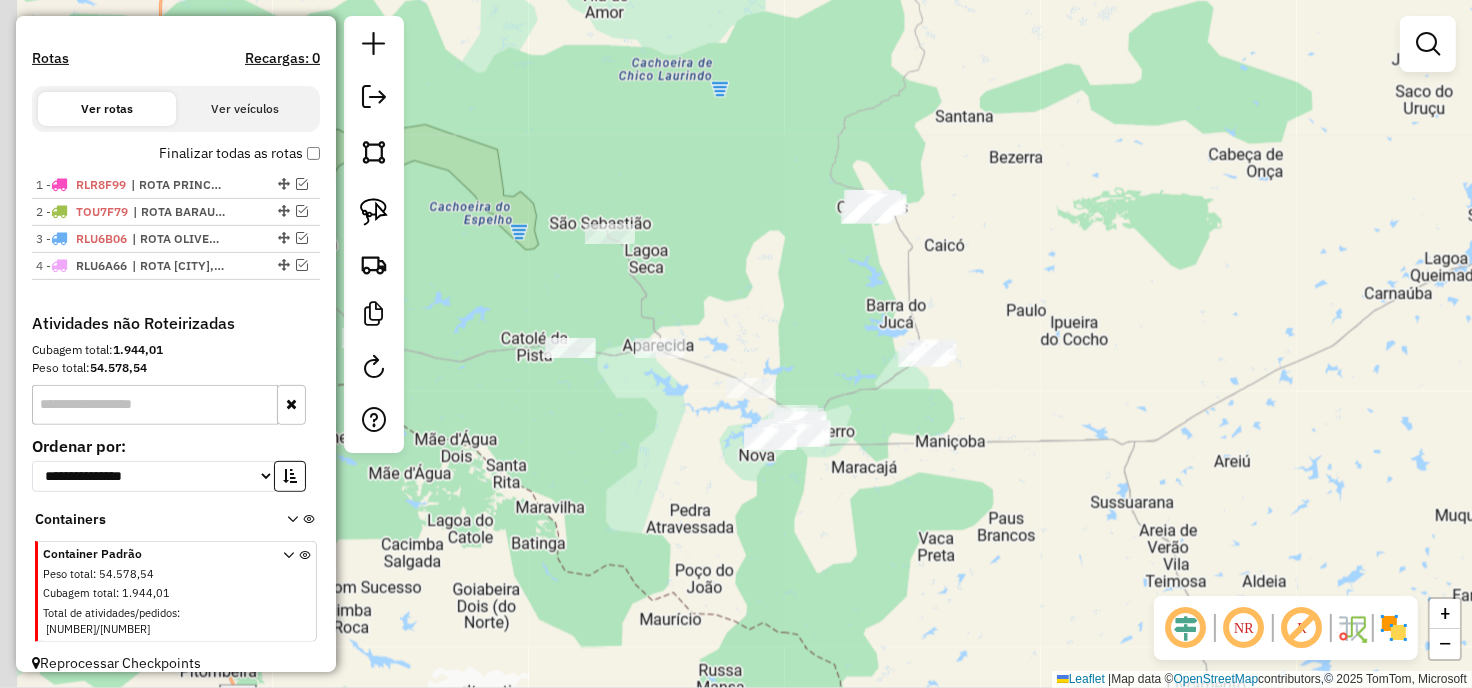 drag, startPoint x: 827, startPoint y: 355, endPoint x: 741, endPoint y: 332, distance: 89.02247 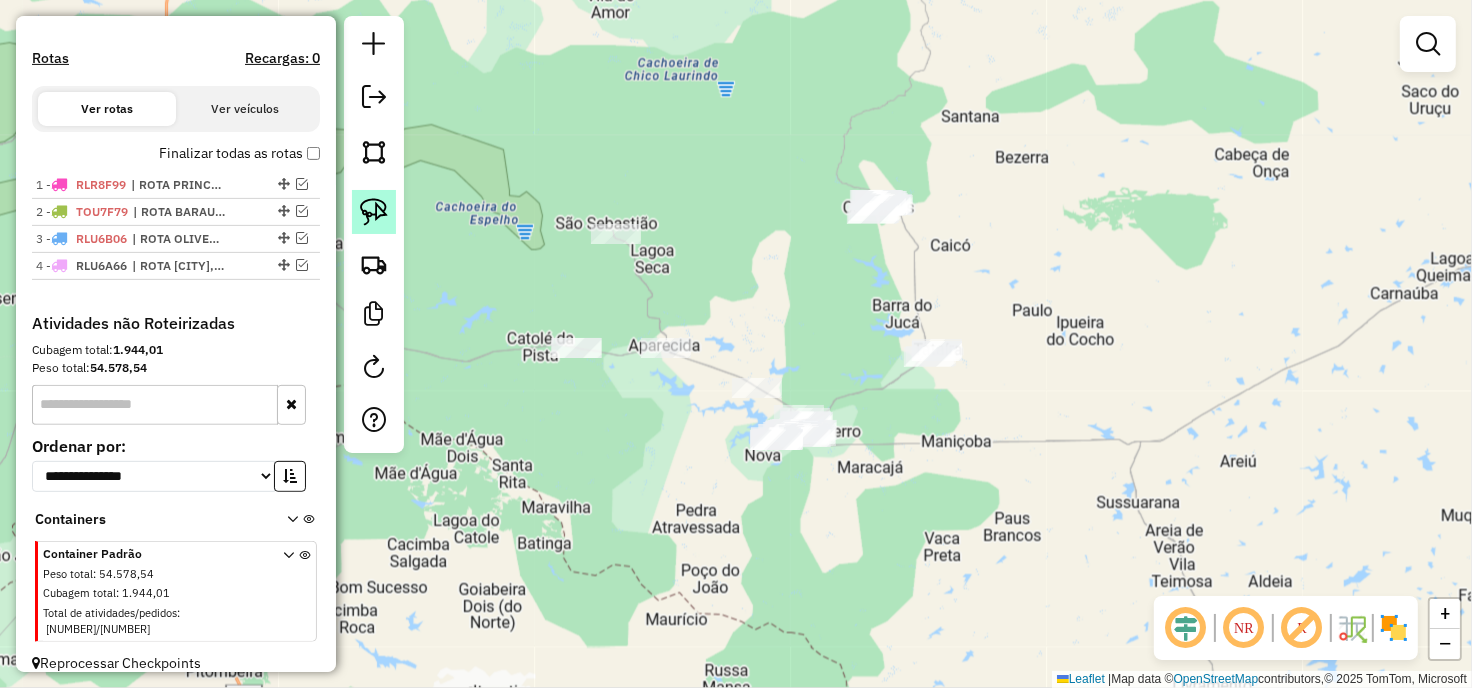 click 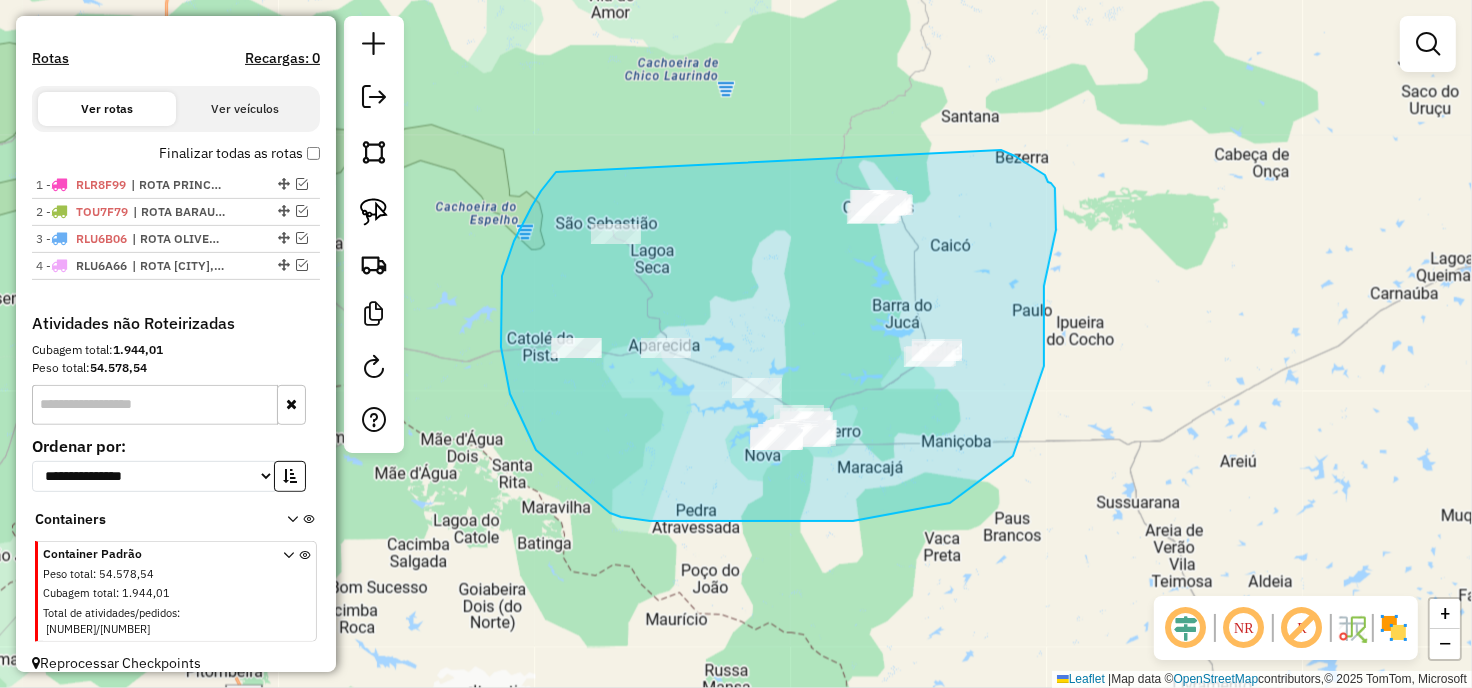 drag, startPoint x: 556, startPoint y: 172, endPoint x: 1001, endPoint y: 150, distance: 445.5435 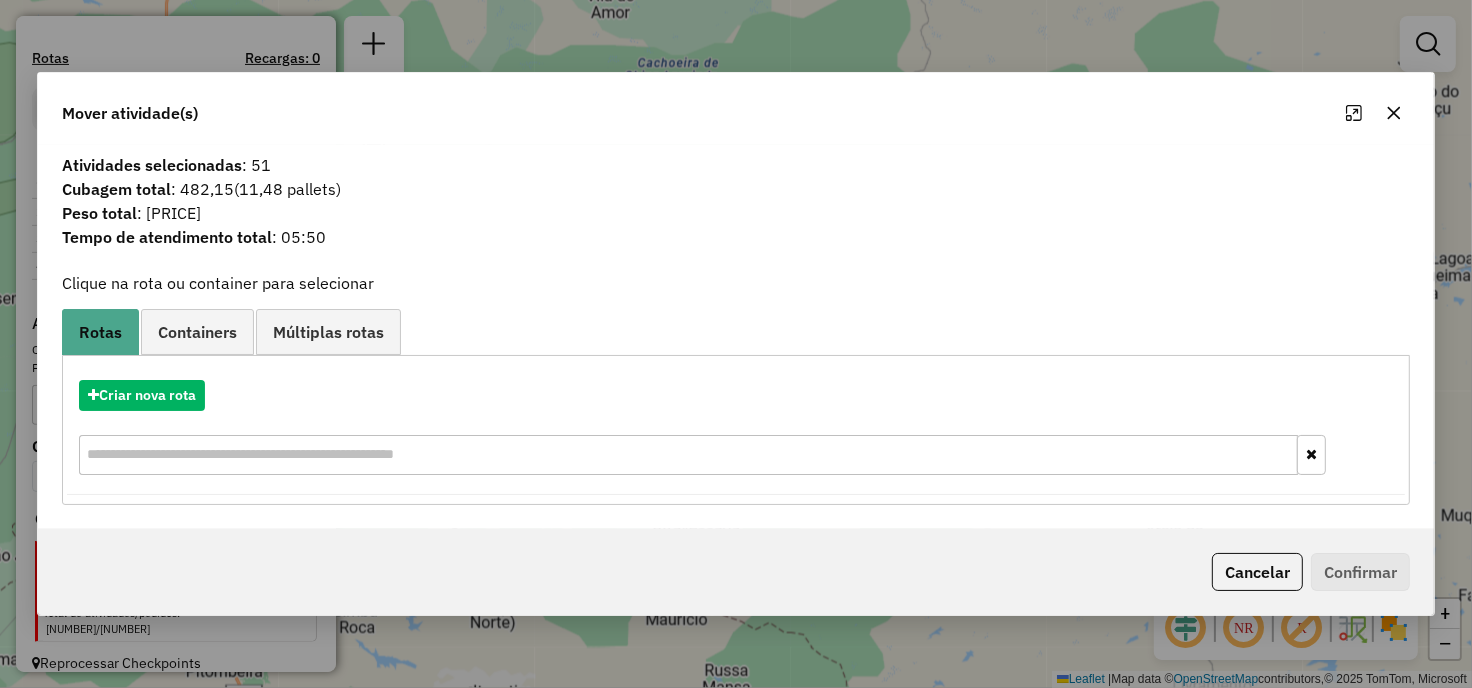 drag, startPoint x: 137, startPoint y: 211, endPoint x: 217, endPoint y: 216, distance: 80.1561 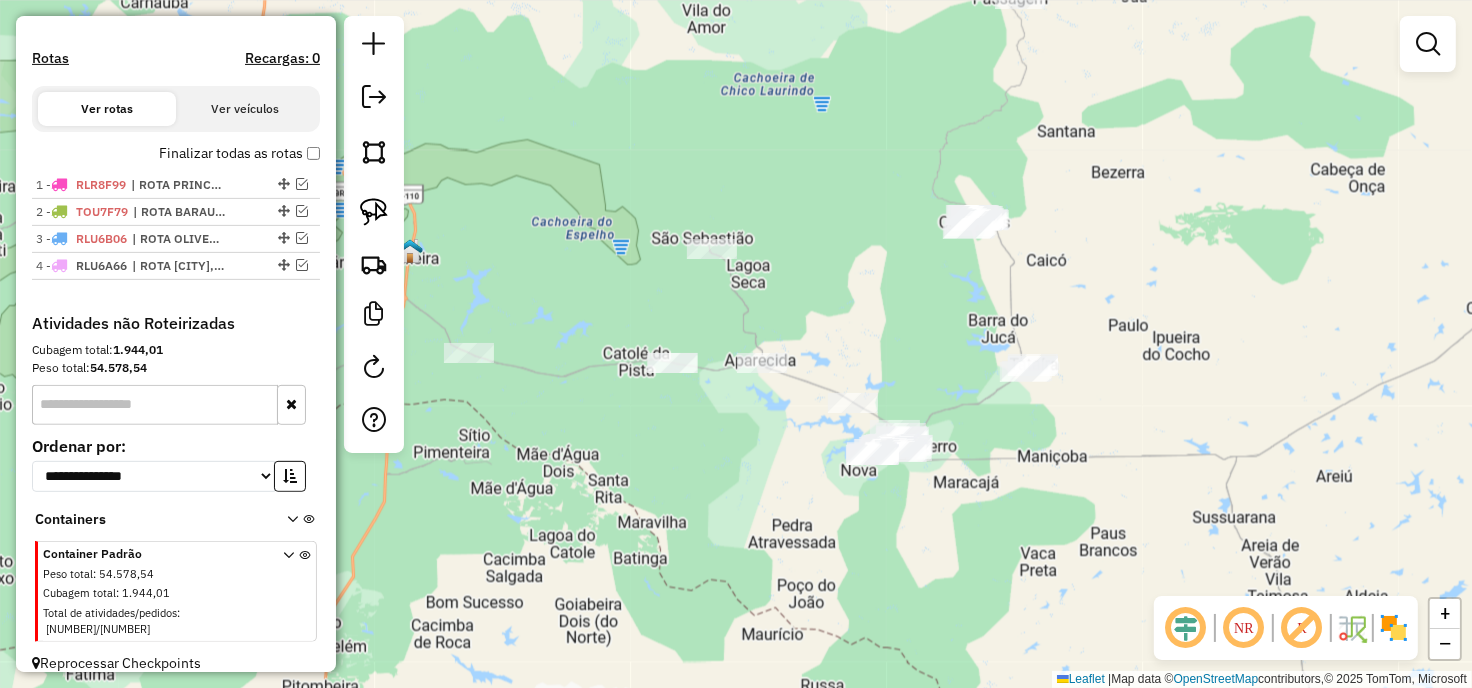 drag, startPoint x: 805, startPoint y: 328, endPoint x: 901, endPoint y: 343, distance: 97.16481 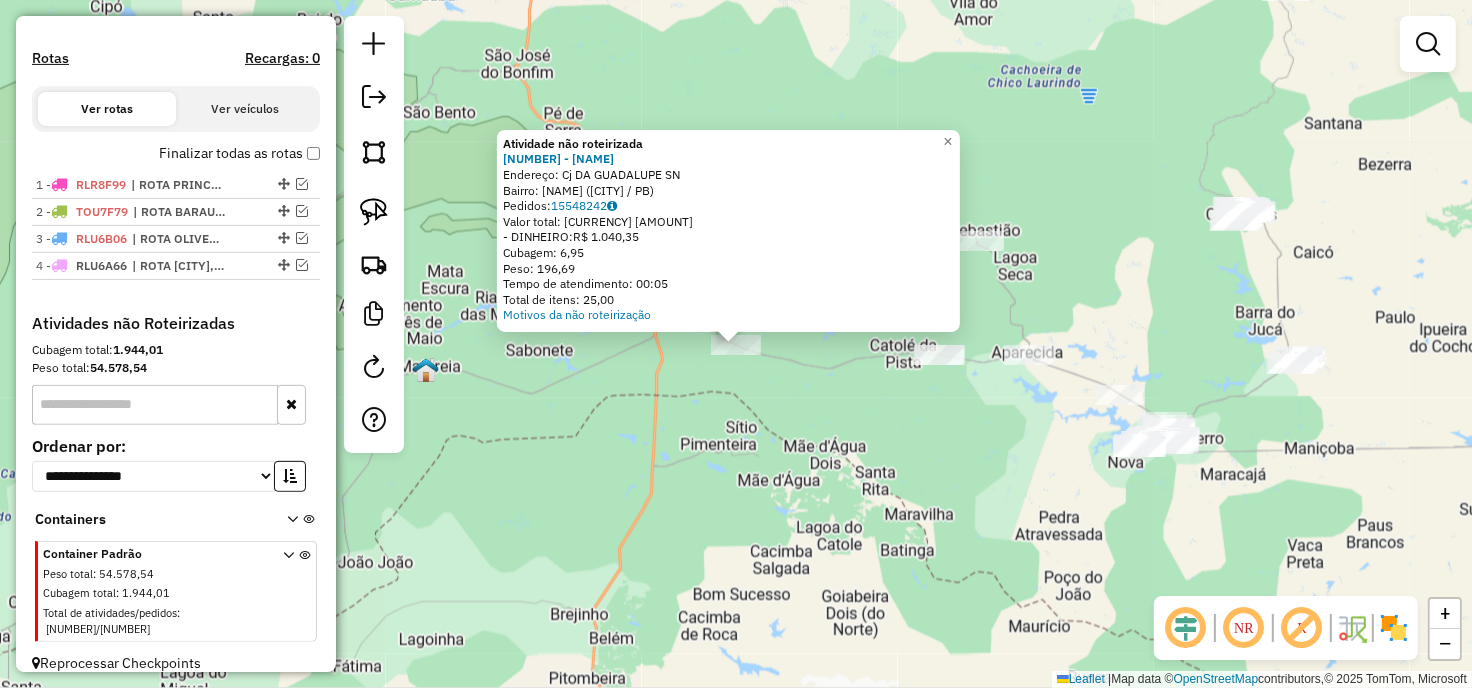 click on "Atividade não roteirizada 12098 - JOSE ROBERTO MORA  Endereço: Cj  DA GUADALUPE                  SN   Bairro: ZONA RURAL (DESTERRO / PB)   Pedidos:  15548242   Valor total: R$ 1.040,35   - DINHEIRO:  R$ 1.040,35   Cubagem: 6,95   Peso: 196,69   Tempo de atendimento: 00:05   Total de itens: 25,00  Motivos da não roteirização × Janela de atendimento Grade de atendimento Capacidade Transportadoras Veículos Cliente Pedidos  Rotas Selecione os dias de semana para filtrar as janelas de atendimento  Seg   Ter   Qua   Qui   Sex   Sáb   Dom  Informe o período da janela de atendimento: De: Até:  Filtrar exatamente a janela do cliente  Considerar janela de atendimento padrão  Selecione os dias de semana para filtrar as grades de atendimento  Seg   Ter   Qua   Qui   Sex   Sáb   Dom   Considerar clientes sem dia de atendimento cadastrado  Clientes fora do dia de atendimento selecionado Filtrar as atividades entre os valores definidos abaixo:  Peso mínimo:   Peso máximo:   Cubagem mínima:   Cubagem máxima:" 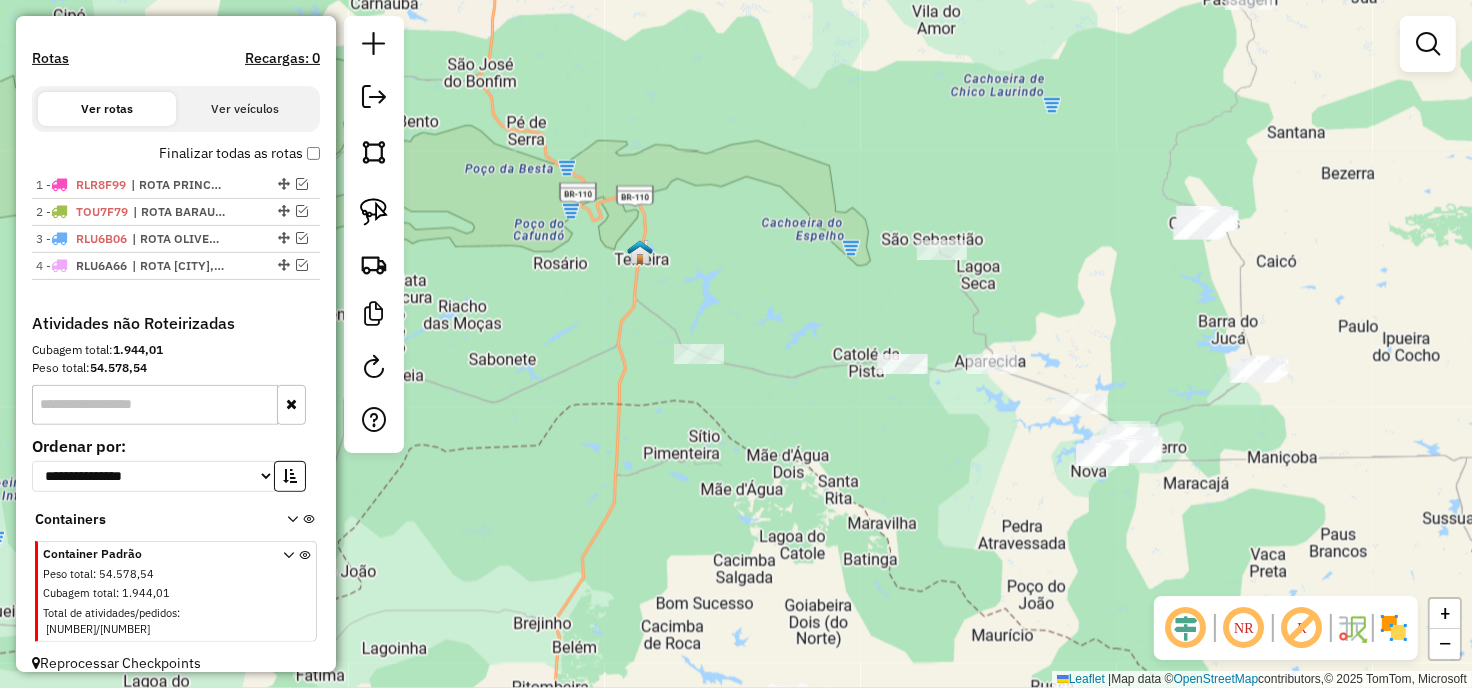 drag, startPoint x: 911, startPoint y: 425, endPoint x: 818, endPoint y: 441, distance: 94.36631 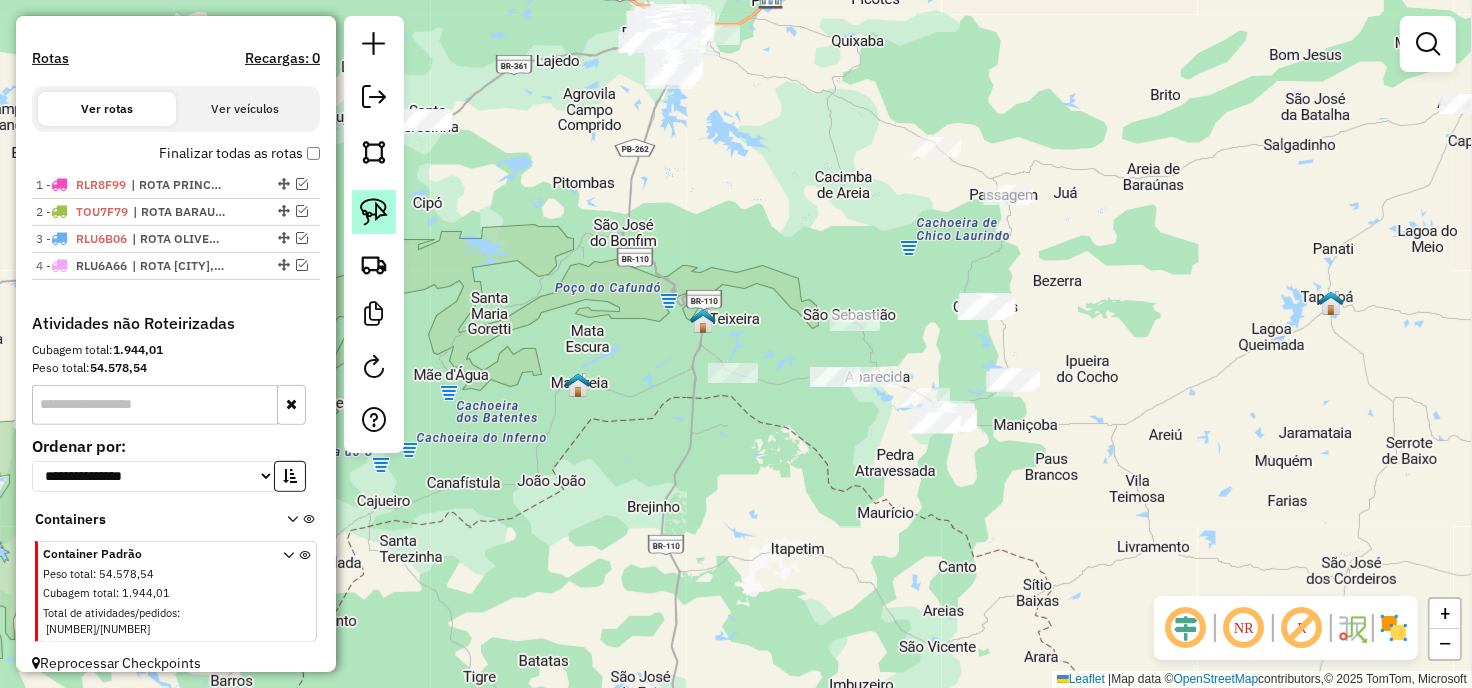 click 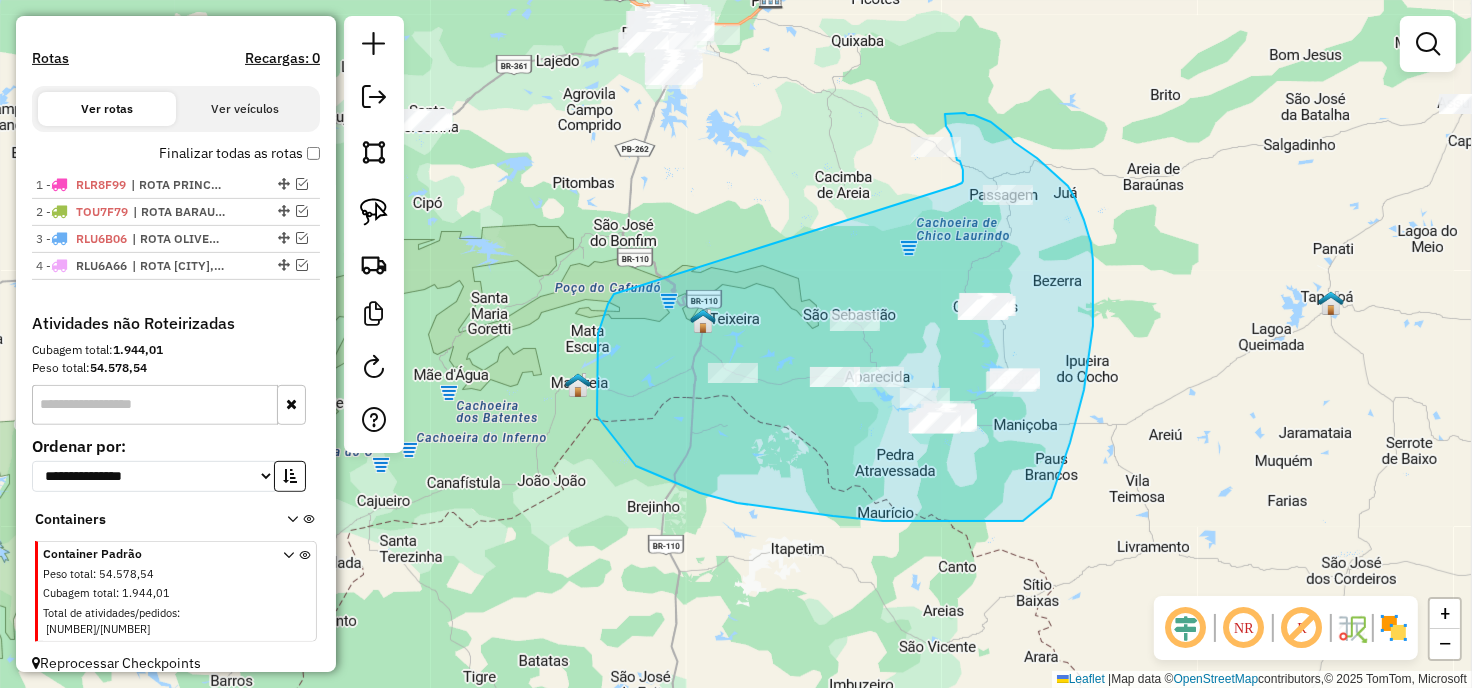 drag, startPoint x: 598, startPoint y: 334, endPoint x: 947, endPoint y: 191, distance: 377.16043 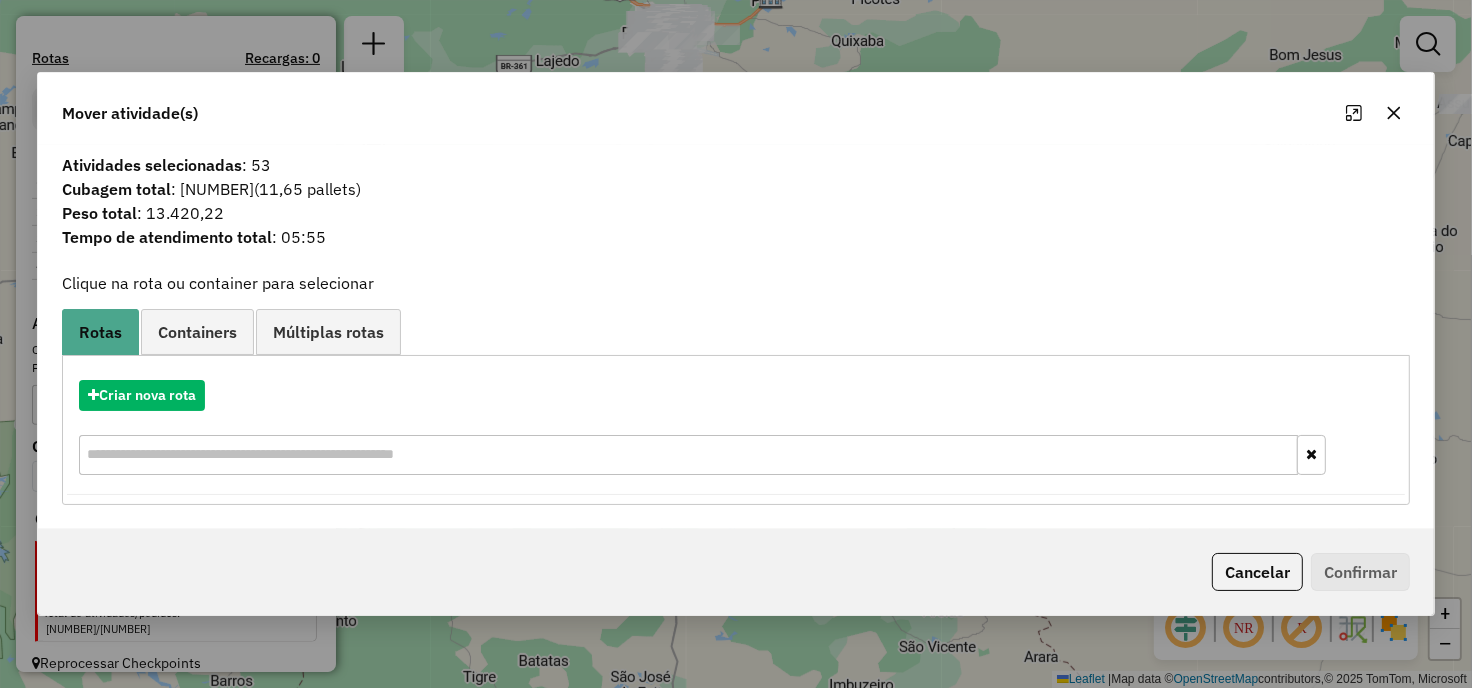click 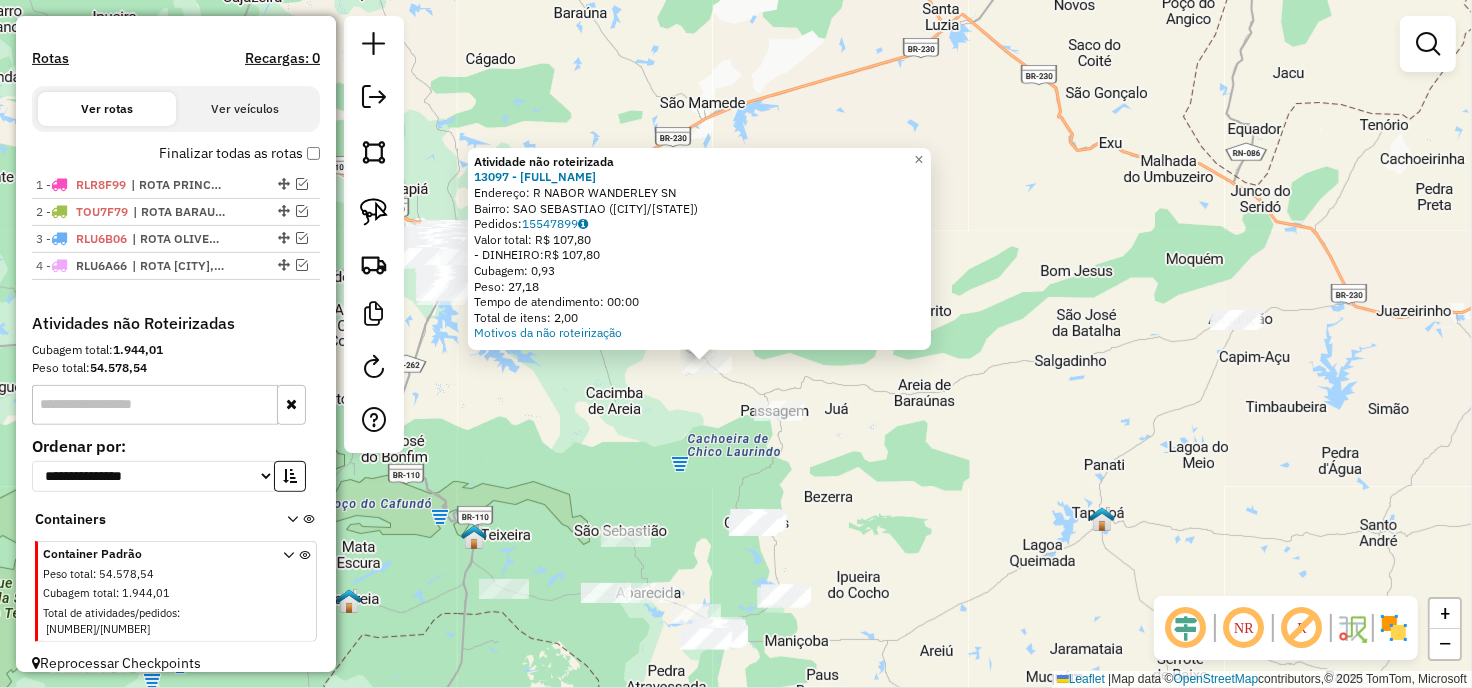 drag, startPoint x: 666, startPoint y: 361, endPoint x: 635, endPoint y: 380, distance: 36.359318 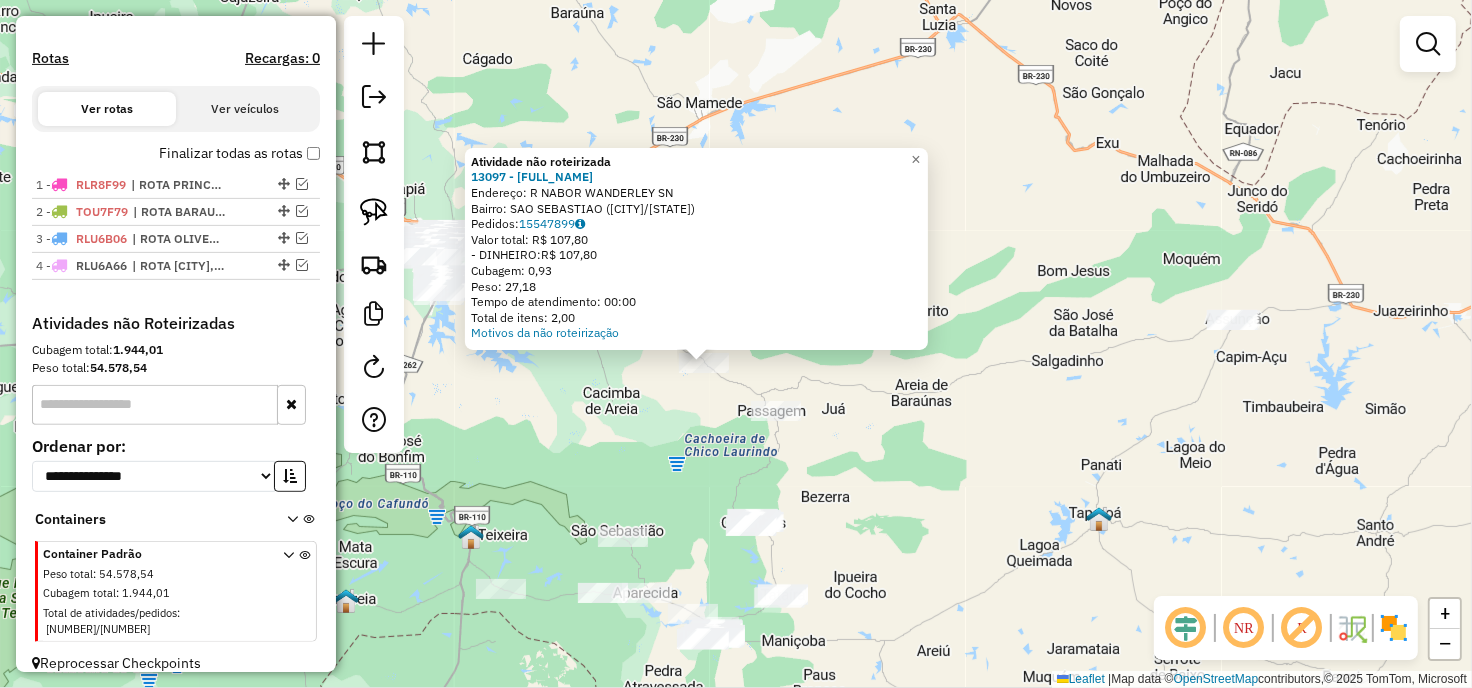 click on "Atividade não roteirizada 13097 - LORENA FERREIRA SANT  Endereço: R   NABOR WANDERLEY               SN   Bairro: SAO SEBASTIAO (PATOS / PB)   Pedidos:  15547899   Valor total: R$ 107,80   - DINHEIRO:  R$ 107,80   Cubagem: 0,93   Peso: 27,18   Tempo de atendimento: 00:00   Total de itens: 2,00  Motivos da não roteirização × Janela de atendimento Grade de atendimento Capacidade Transportadoras Veículos Cliente Pedidos  Rotas Selecione os dias de semana para filtrar as janelas de atendimento  Seg   Ter   Qua   Qui   Sex   Sáb   Dom  Informe o período da janela de atendimento: De: Até:  Filtrar exatamente a janela do cliente  Considerar janela de atendimento padrão  Selecione os dias de semana para filtrar as grades de atendimento  Seg   Ter   Qua   Qui   Sex   Sáb   Dom   Considerar clientes sem dia de atendimento cadastrado  Clientes fora do dia de atendimento selecionado Filtrar as atividades entre os valores definidos abaixo:  Peso mínimo:   Peso máximo:   Cubagem mínima:   Cubagem máxima:  +" 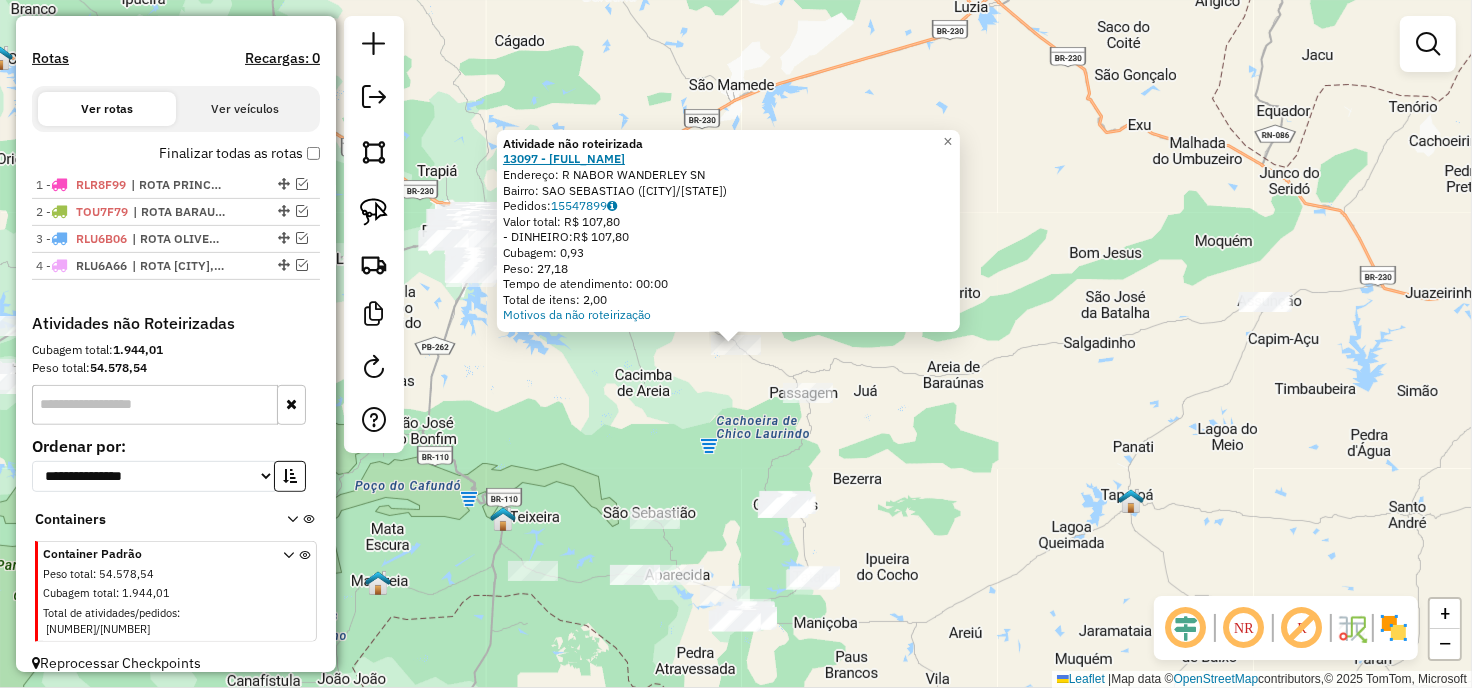 click on "[NUMBER] - [FIRST] [LAST] SANT" 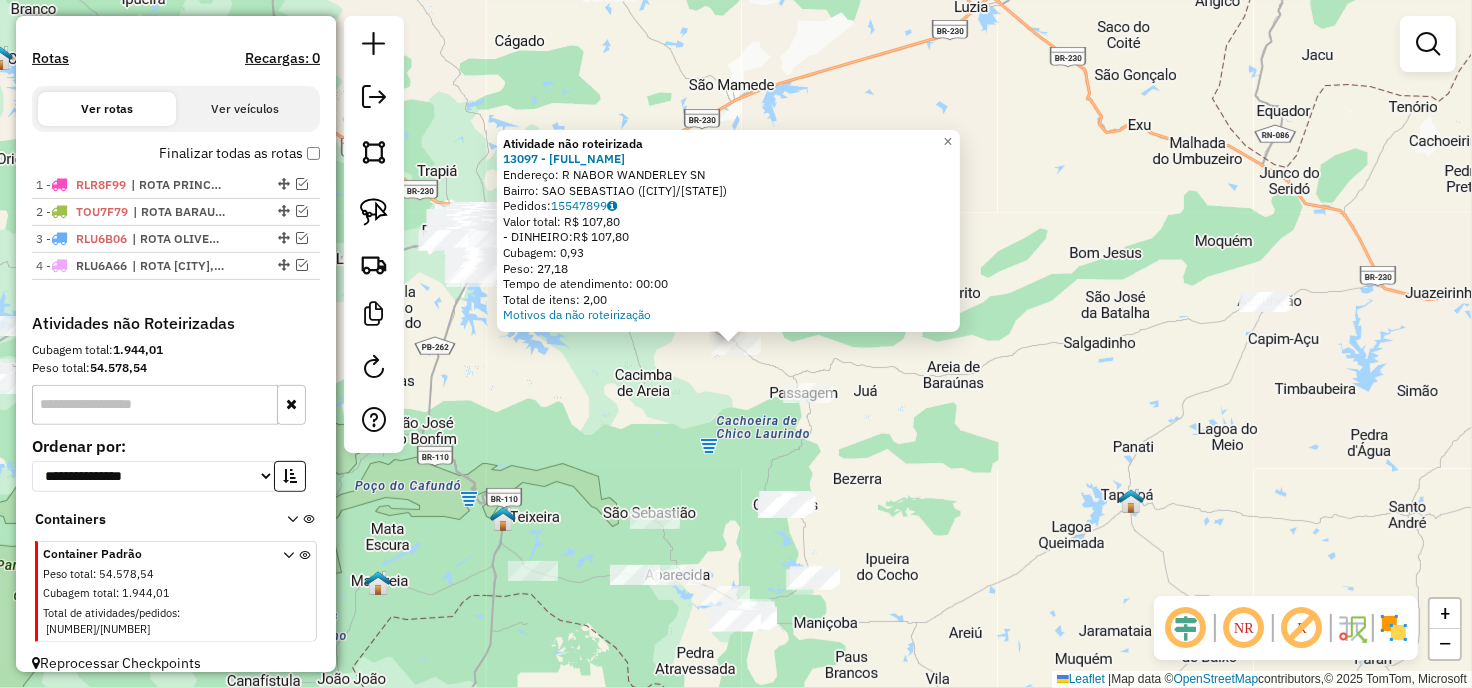 click on "Atividade não roteirizada 13097 - LORENA FERREIRA SANT  Endereço: R   NABOR WANDERLEY               SN   Bairro: SAO SEBASTIAO (PATOS / PB)   Pedidos:  15547899   Valor total: R$ 107,80   - DINHEIRO:  R$ 107,80   Cubagem: 0,93   Peso: 27,18   Tempo de atendimento: 00:00   Total de itens: 2,00  Motivos da não roteirização × Janela de atendimento Grade de atendimento Capacidade Transportadoras Veículos Cliente Pedidos  Rotas Selecione os dias de semana para filtrar as janelas de atendimento  Seg   Ter   Qua   Qui   Sex   Sáb   Dom  Informe o período da janela de atendimento: De: Até:  Filtrar exatamente a janela do cliente  Considerar janela de atendimento padrão  Selecione os dias de semana para filtrar as grades de atendimento  Seg   Ter   Qua   Qui   Sex   Sáb   Dom   Considerar clientes sem dia de atendimento cadastrado  Clientes fora do dia de atendimento selecionado Filtrar as atividades entre os valores definidos abaixo:  Peso mínimo:   Peso máximo:   Cubagem mínima:   Cubagem máxima:  +" 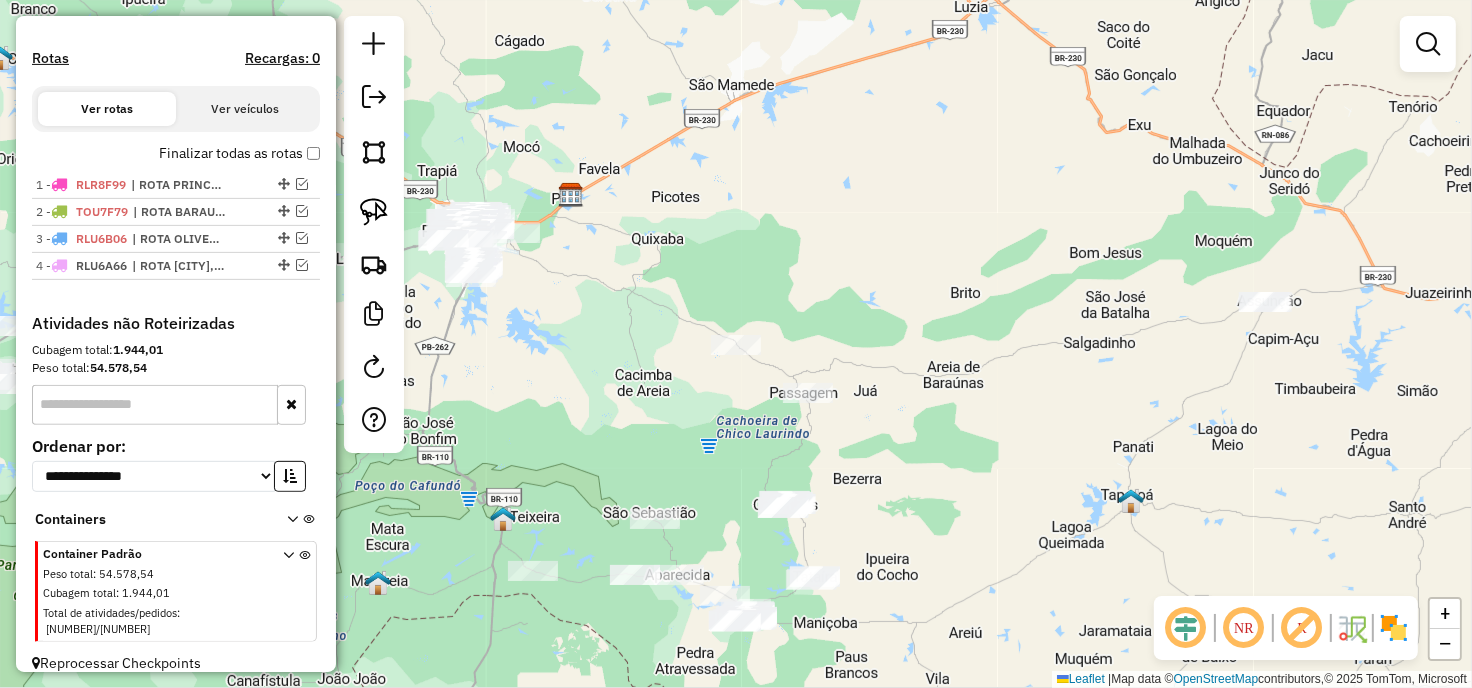 drag, startPoint x: 641, startPoint y: 393, endPoint x: 667, endPoint y: 383, distance: 27.856777 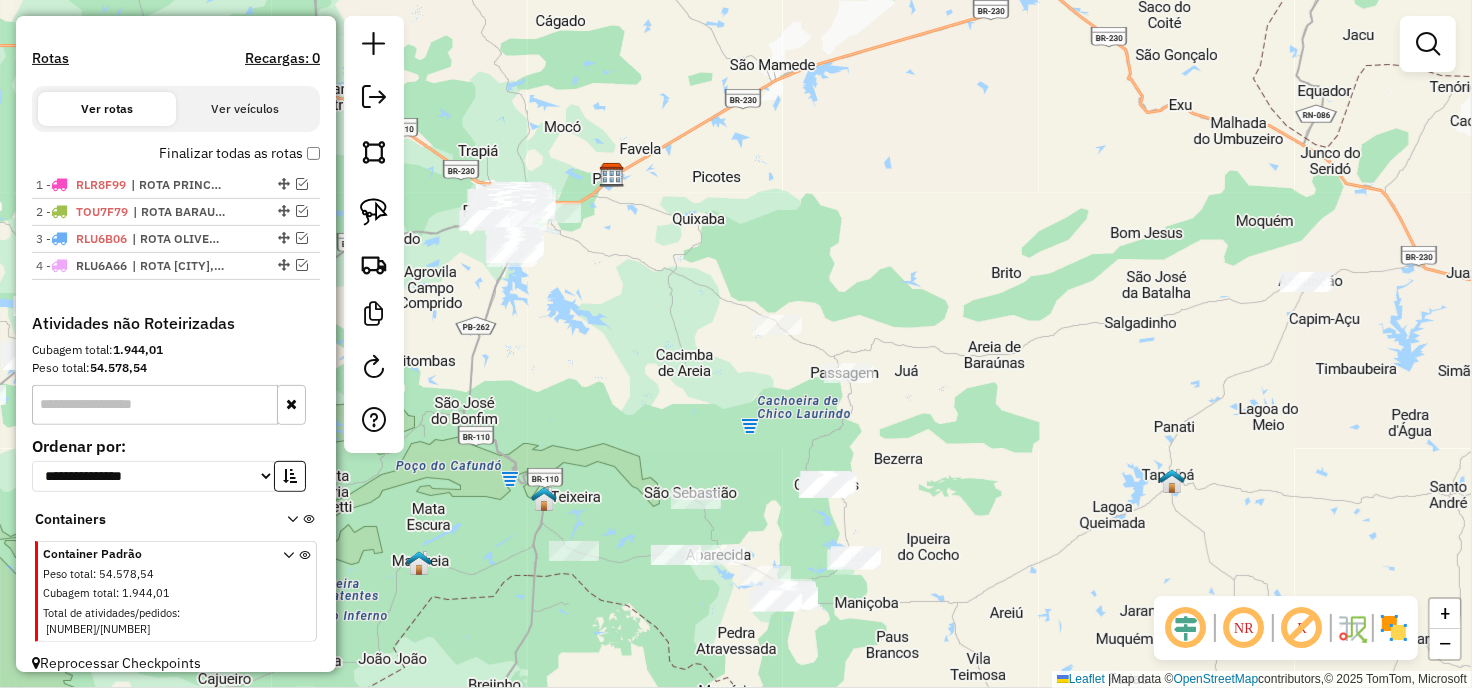 click on "Janela de atendimento Grade de atendimento Capacidade Transportadoras Veículos Cliente Pedidos  Rotas Selecione os dias de semana para filtrar as janelas de atendimento  Seg   Ter   Qua   Qui   Sex   Sáb   Dom  Informe o período da janela de atendimento: De: Até:  Filtrar exatamente a janela do cliente  Considerar janela de atendimento padrão  Selecione os dias de semana para filtrar as grades de atendimento  Seg   Ter   Qua   Qui   Sex   Sáb   Dom   Considerar clientes sem dia de atendimento cadastrado  Clientes fora do dia de atendimento selecionado Filtrar as atividades entre os valores definidos abaixo:  Peso mínimo:   Peso máximo:   Cubagem mínima:   Cubagem máxima:   De:   Até:  Filtrar as atividades entre o tempo de atendimento definido abaixo:  De:   Até:   Considerar capacidade total dos clientes não roteirizados Transportadora: Selecione um ou mais itens Tipo de veículo: Selecione um ou mais itens Veículo: Selecione um ou mais itens Motorista: Selecione um ou mais itens Nome: Rótulo:" 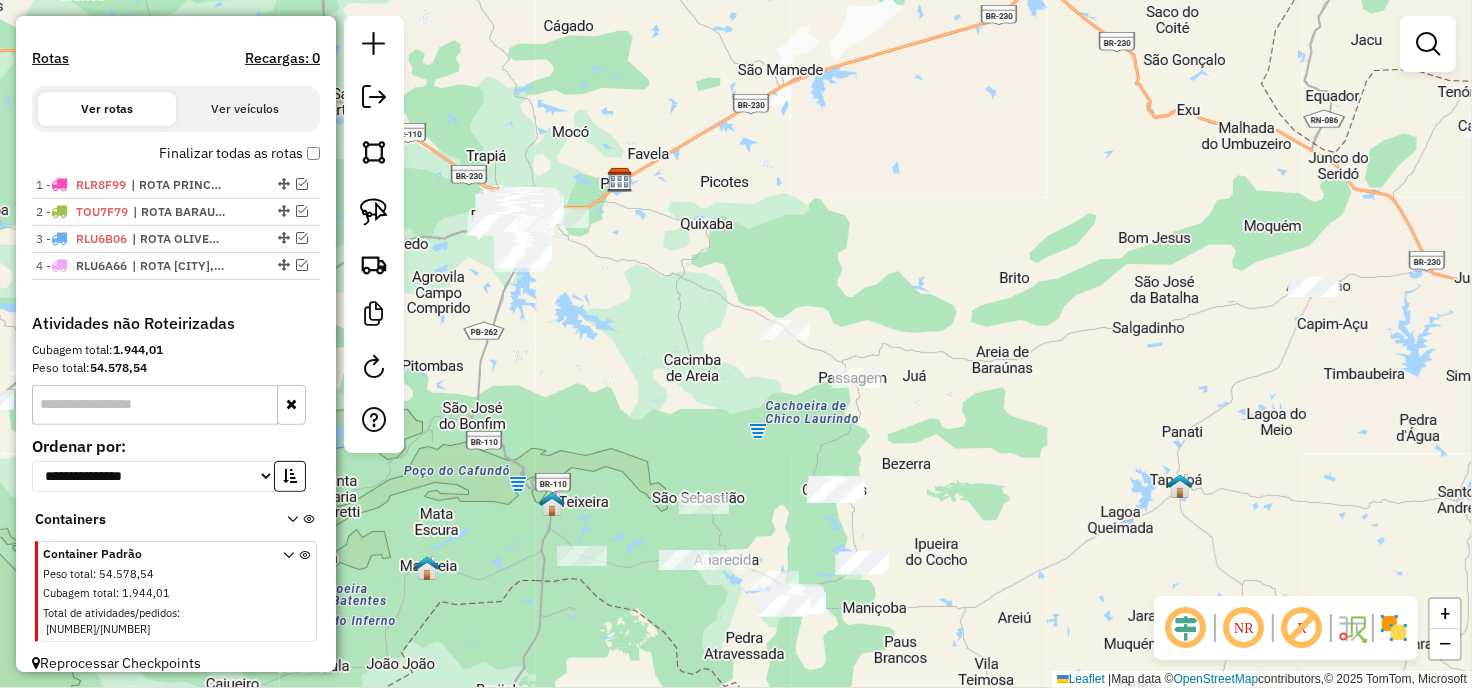 drag, startPoint x: 644, startPoint y: 323, endPoint x: 644, endPoint y: 290, distance: 33 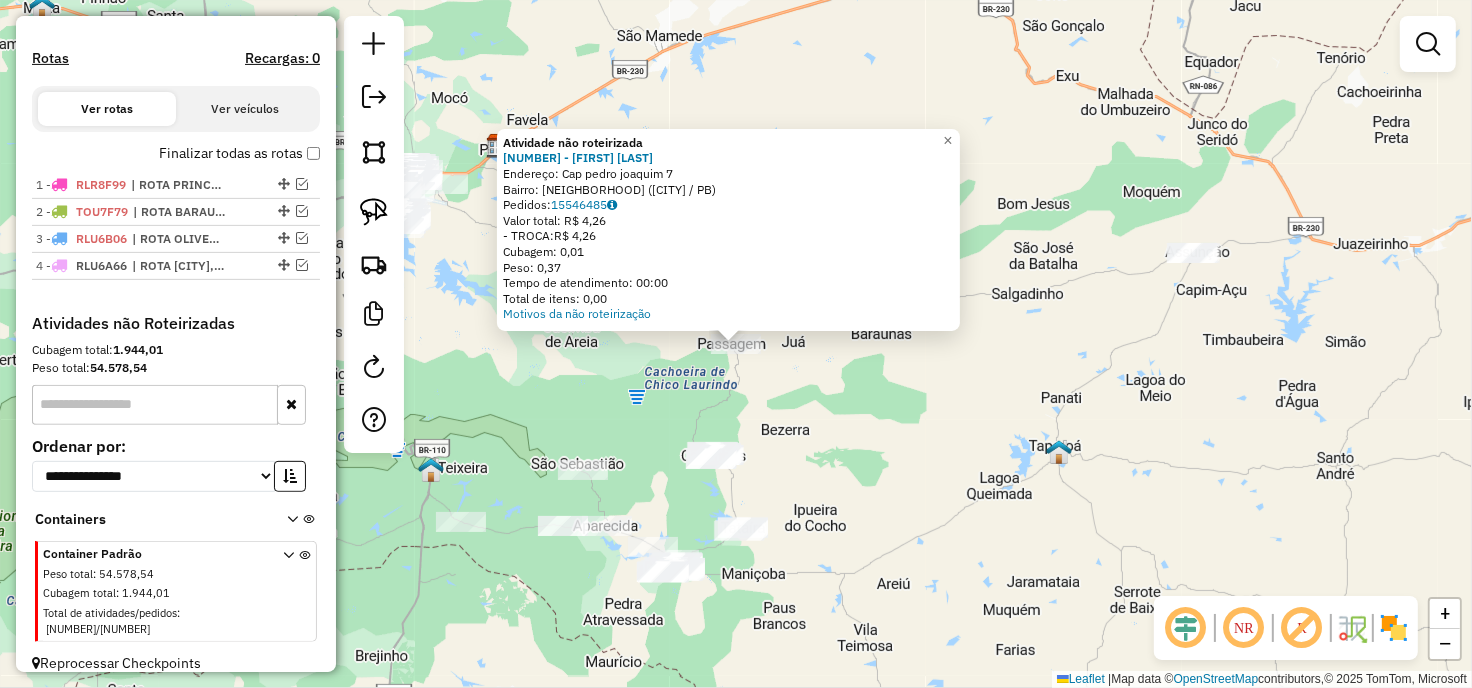click on "Atividade não roteirizada [NUMBER] - [FIRST]  [LAST]  Endereço: Cap pedro joaquim             [NUMBER]   Bairro: CENTRO ([CITY] / [STATE])   Pedidos:  [NUMBER]   Valor total: R$ [AMOUNT]   - TROCA:  R$ [AMOUNT]   Cubagem: [NUMBER]   Peso: [NUMBER]   Tempo de atendimento: [TIME]   Total de itens: [NUMBER]  Motivos da não roteirização × Janela de atendimento Grade de atendimento Capacidade Transportadoras Veículos Cliente Pedidos  Rotas Selecione os dias de semana para filtrar as janelas de atendimento  Seg   Ter   Qua   Qui   Sex   Sáb   Dom  Informe o período da janela de atendimento: De: Até:  Filtrar exatamente a janela do cliente  Considerar janela de atendimento padrão  Selecione os dias de semana para filtrar as grades de atendimento  Seg   Ter   Qua   Qui   Sex   Sáb   Dom   Considerar clientes sem dia de atendimento cadastrado  Clientes fora do dia de atendimento selecionado Filtrar as atividades entre os valores definidos abaixo:  Peso mínimo:   Peso máximo:   Cubagem mínima:   Cubagem máxima:   De:   Até:   De:  De:" 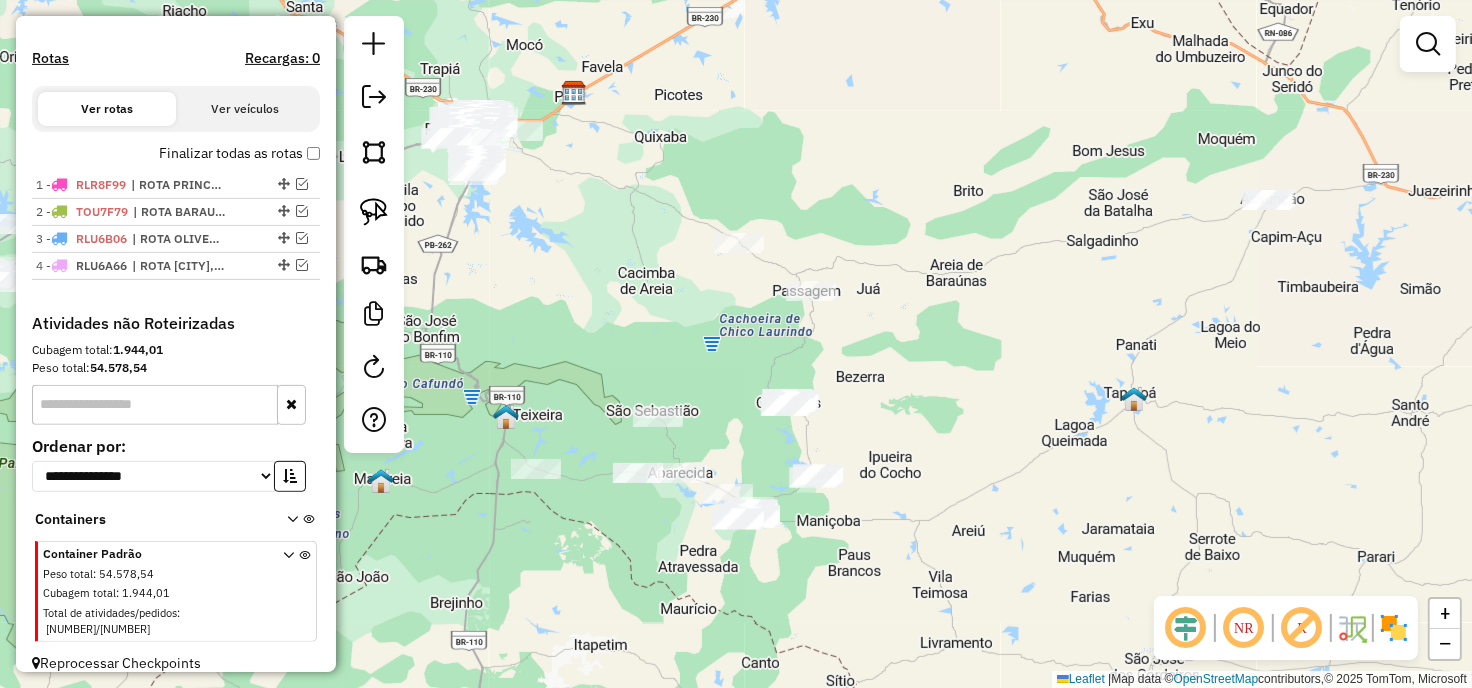 drag, startPoint x: 713, startPoint y: 347, endPoint x: 752, endPoint y: 280, distance: 77.52419 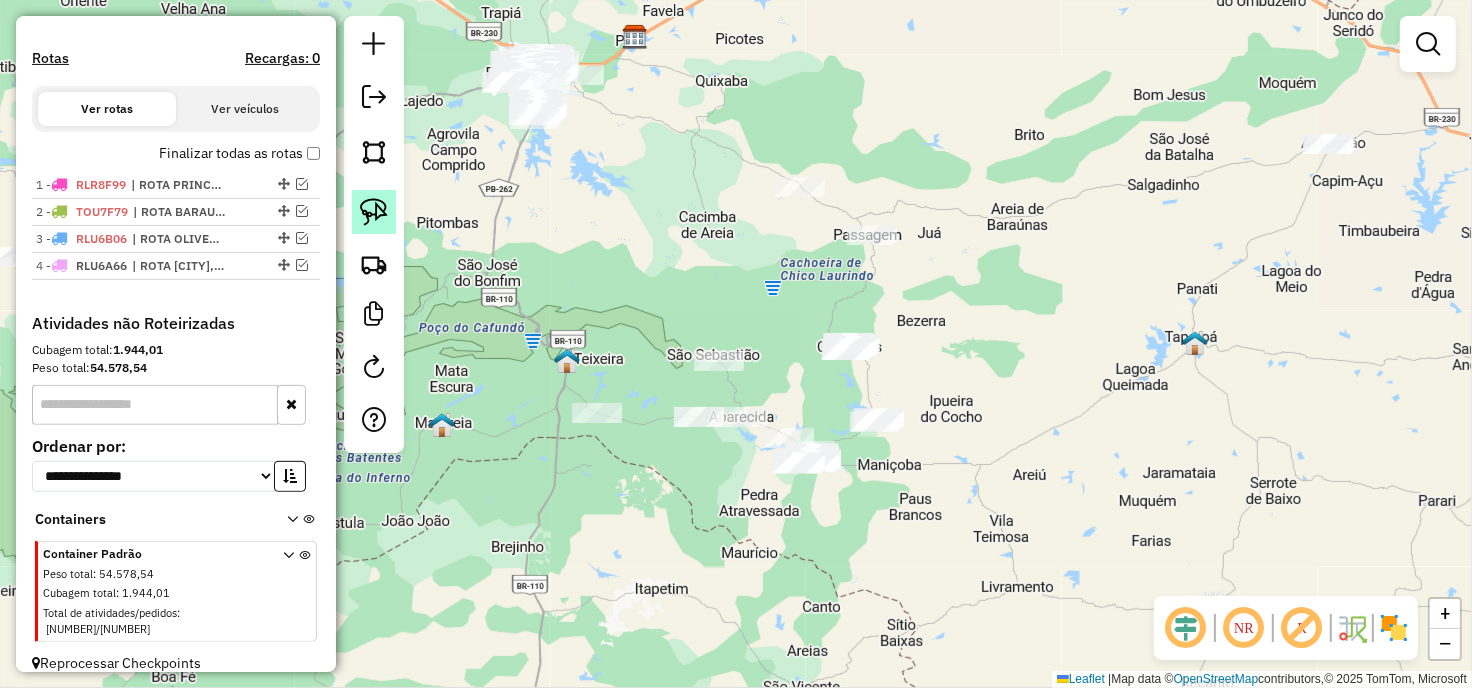 click 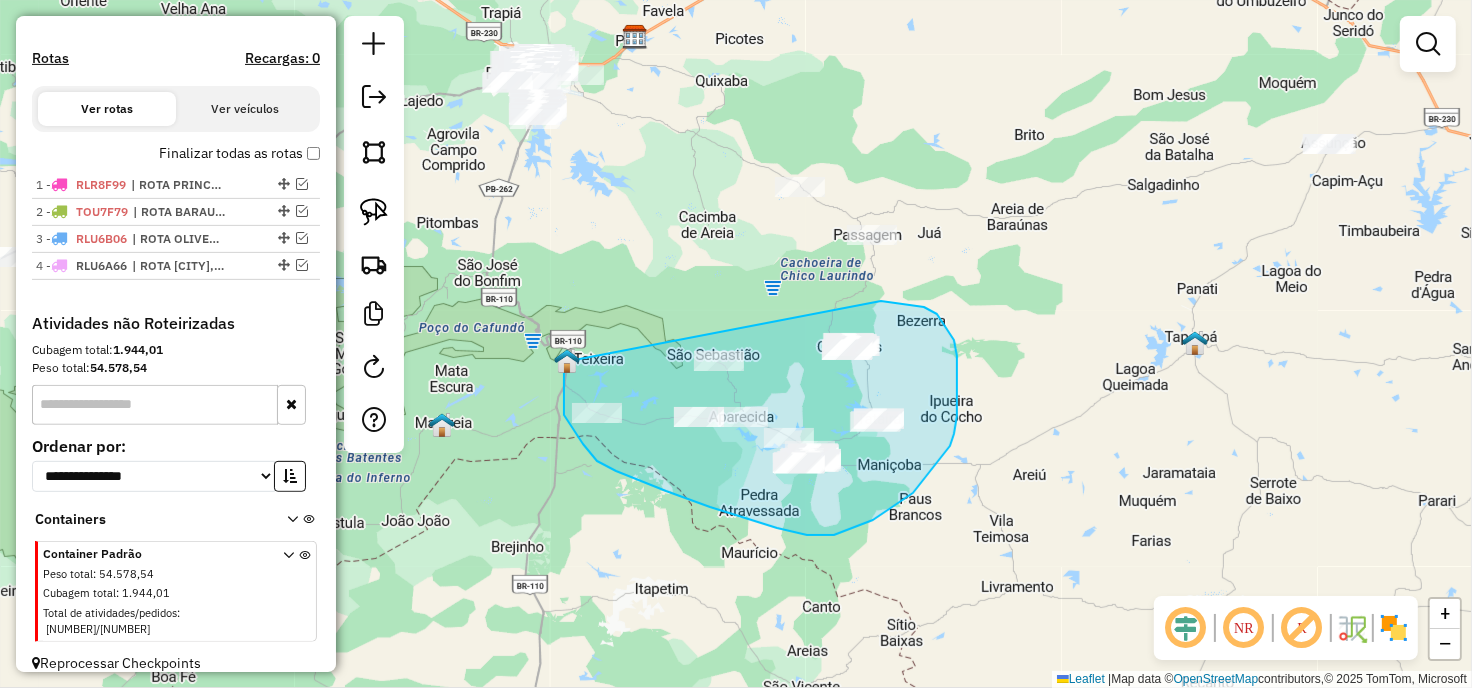drag, startPoint x: 564, startPoint y: 362, endPoint x: 857, endPoint y: 300, distance: 299.48788 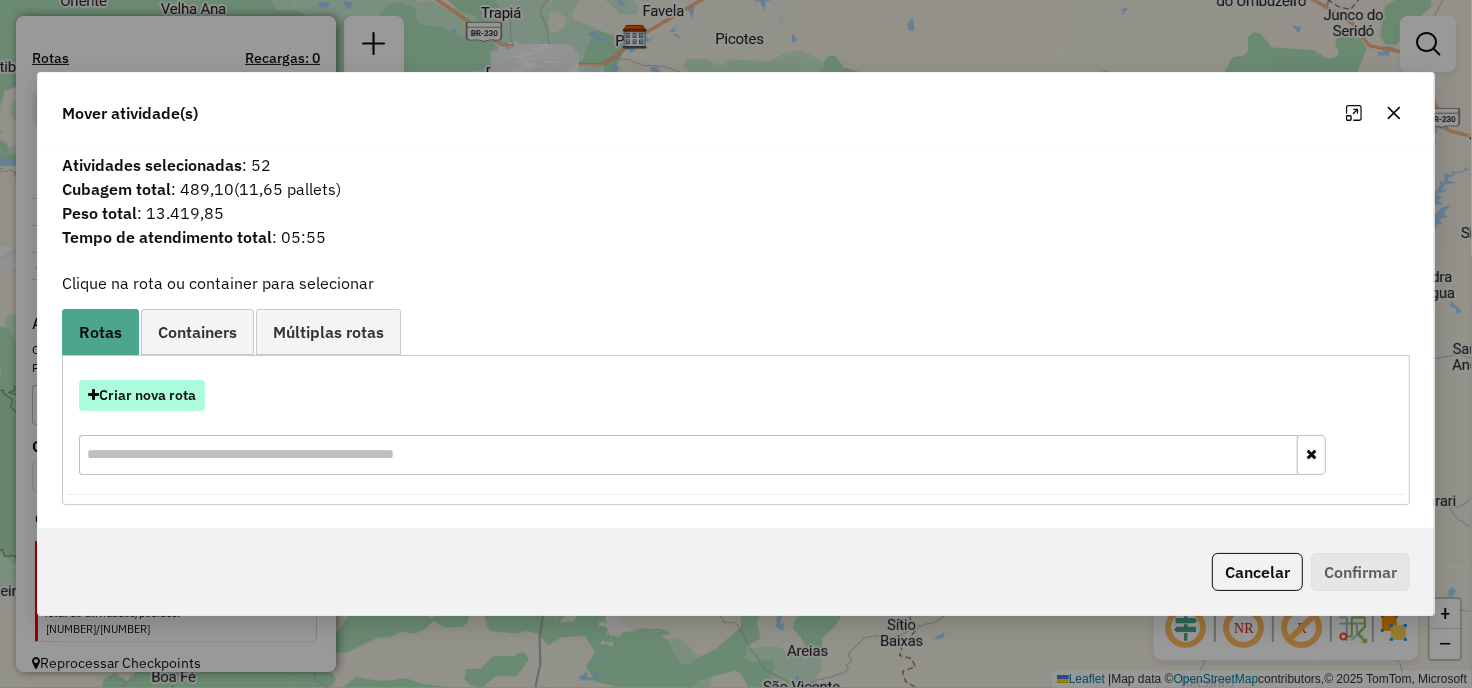 click on "Criar nova rota" at bounding box center [142, 395] 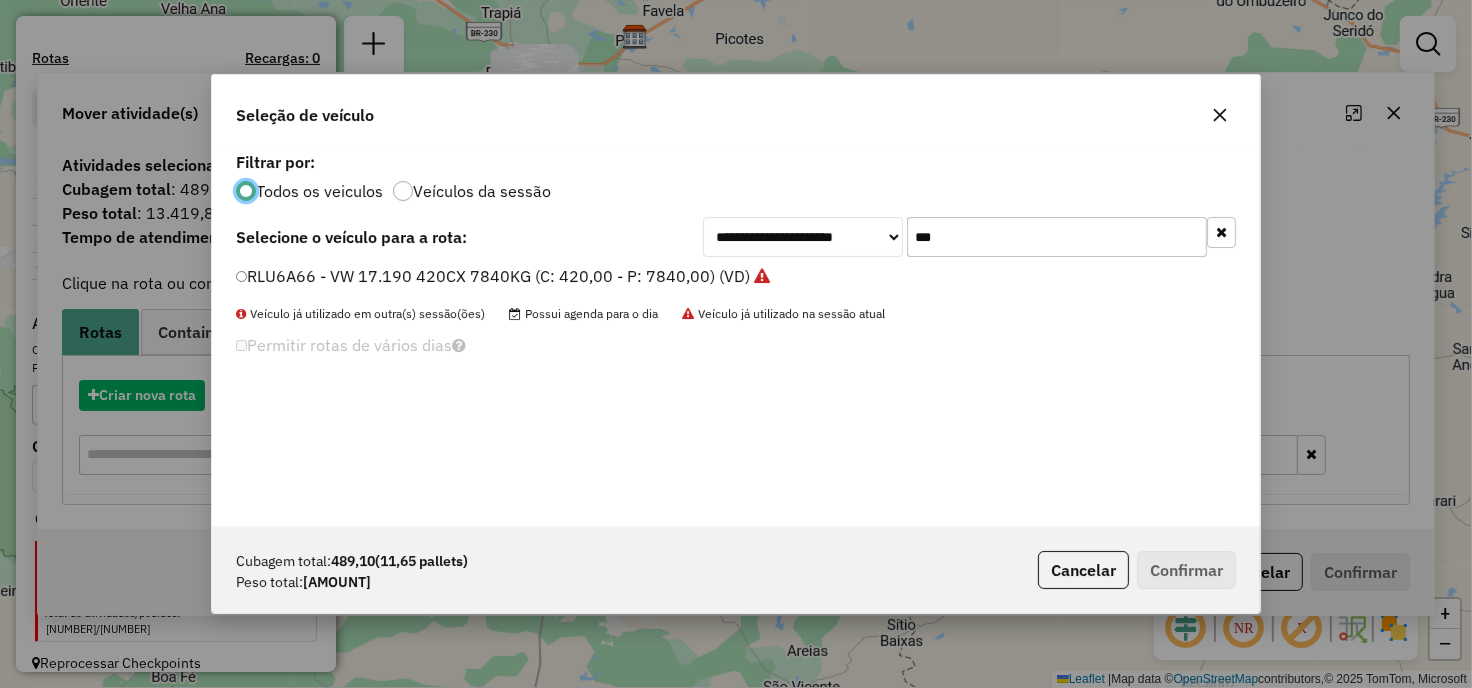 scroll, scrollTop: 11, scrollLeft: 5, axis: both 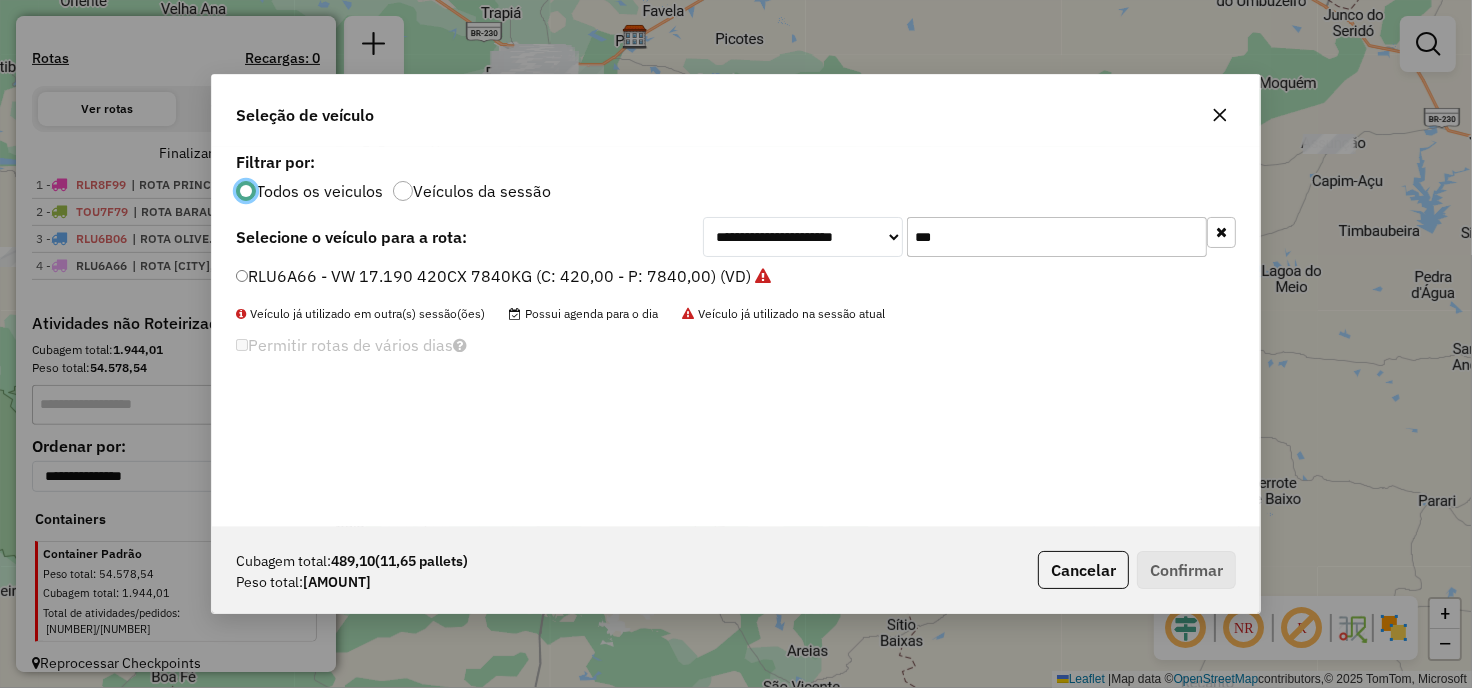 click on "***" 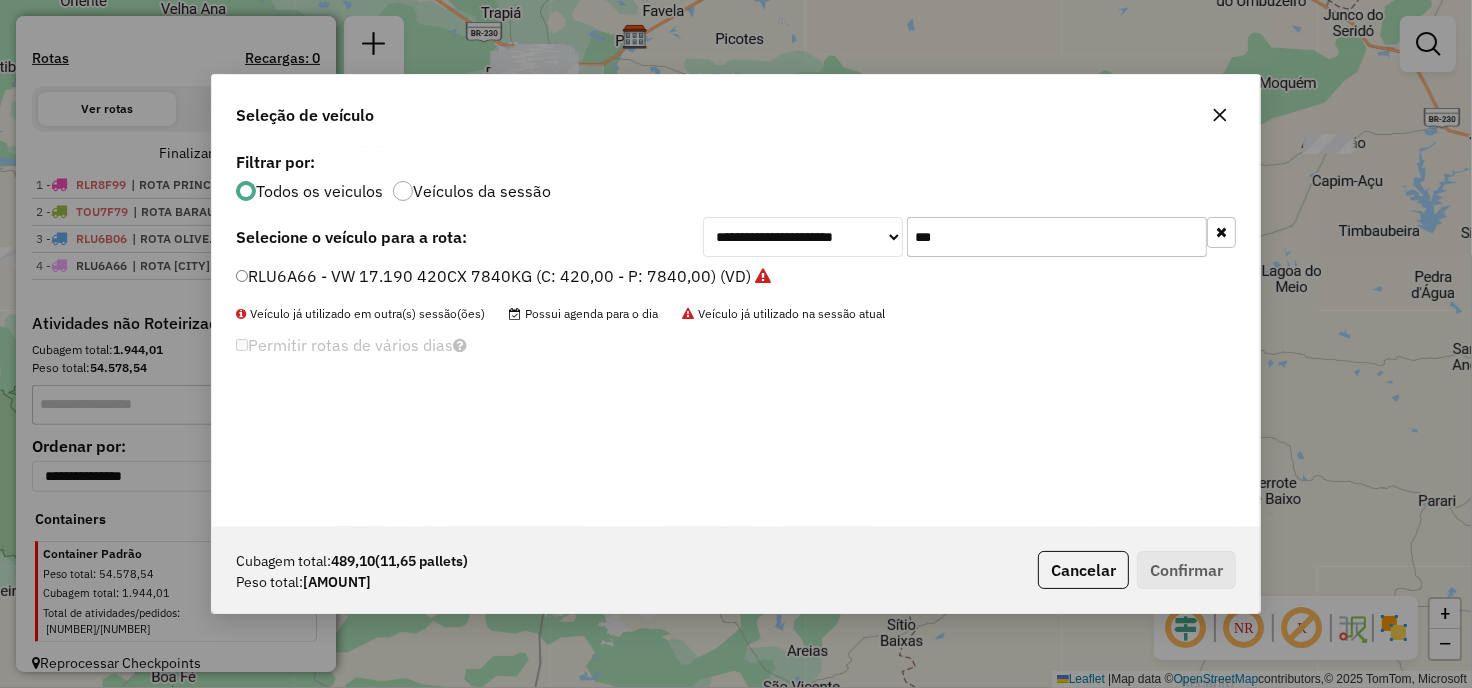 click on "***" 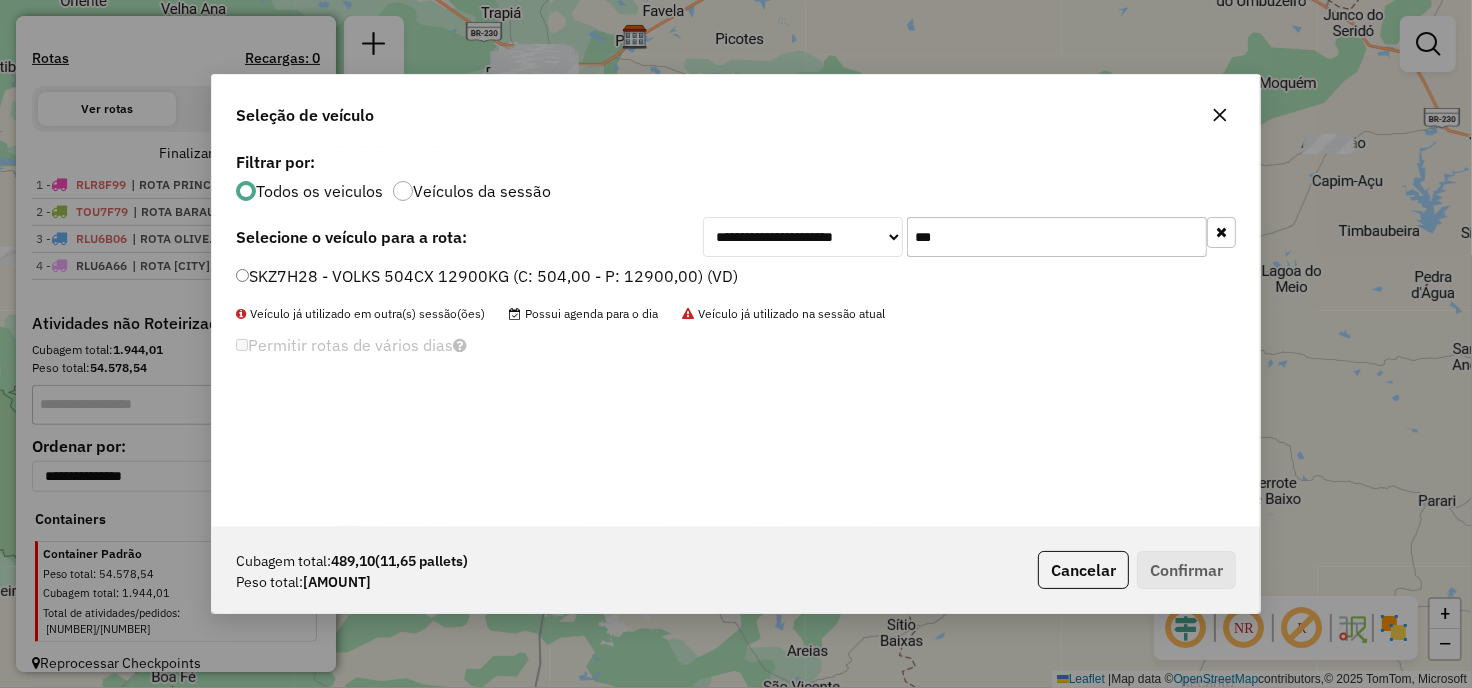 type on "***" 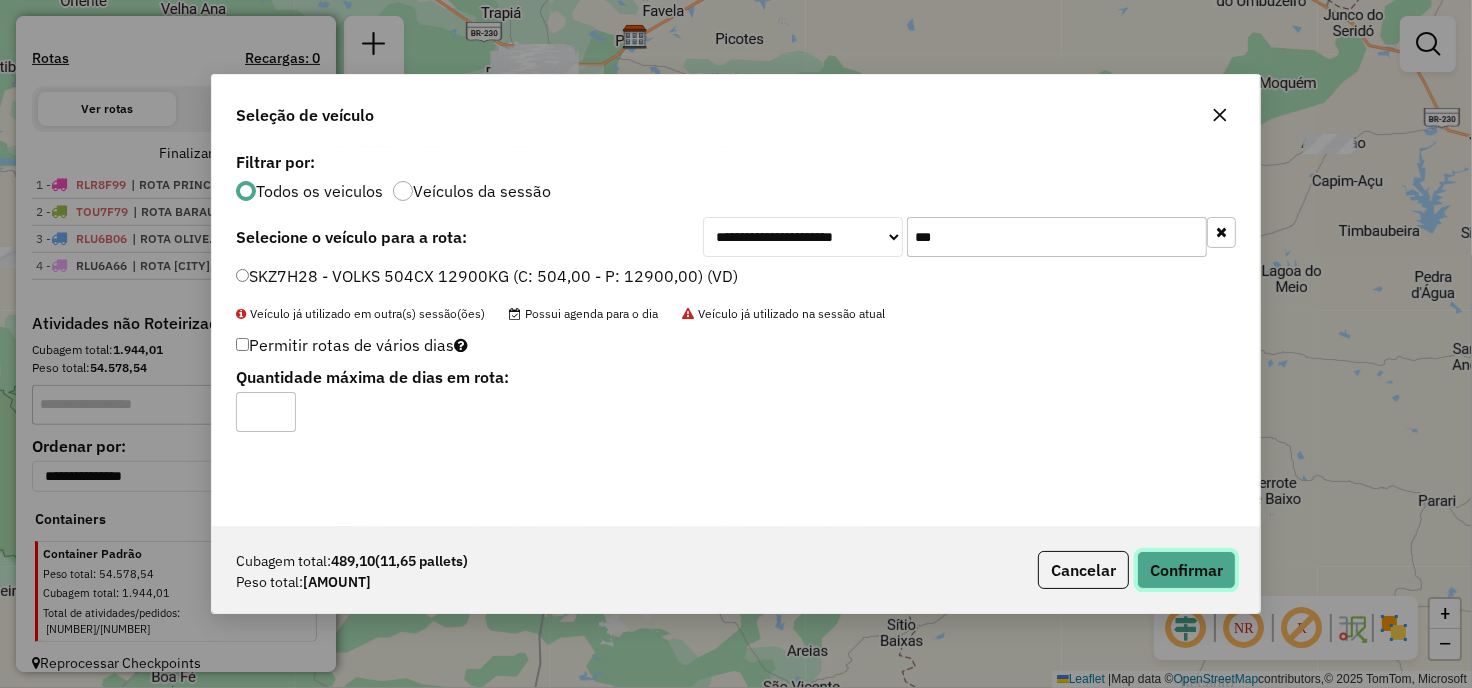 click on "Confirmar" 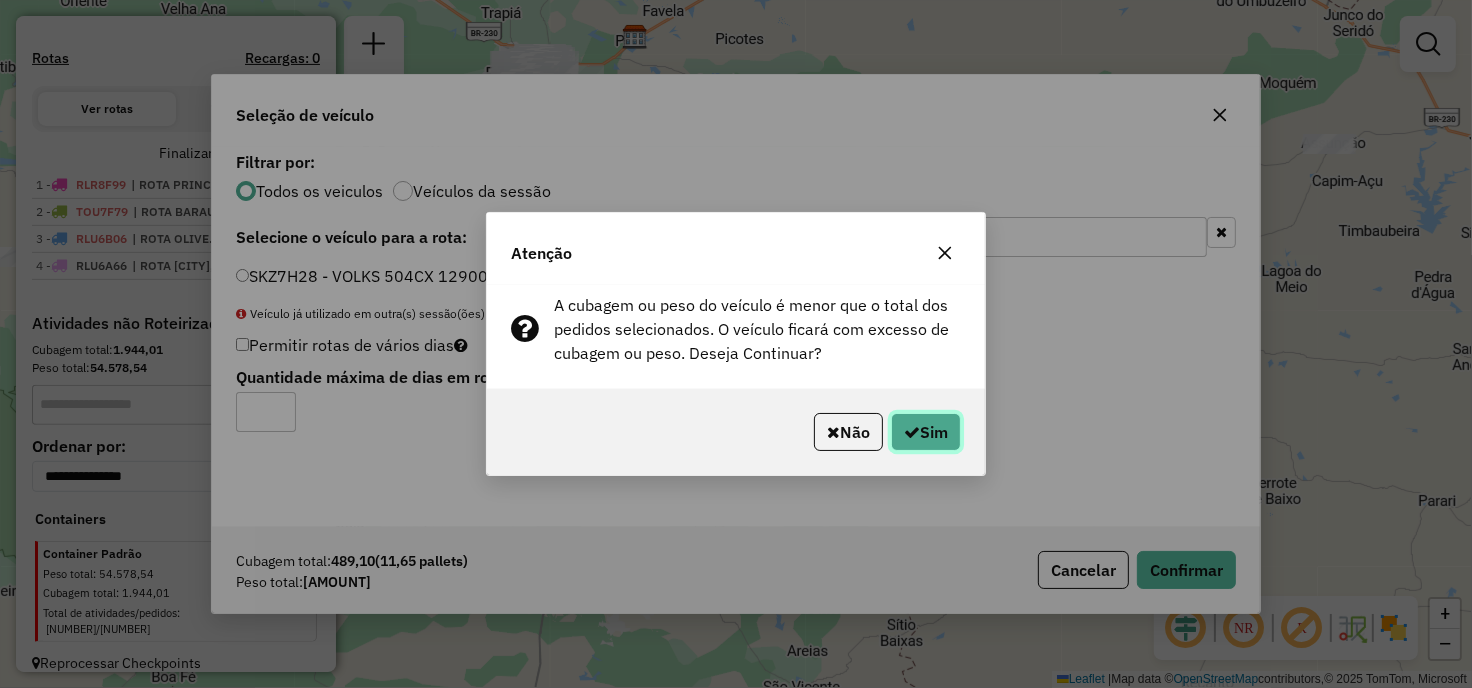 click on "Sim" 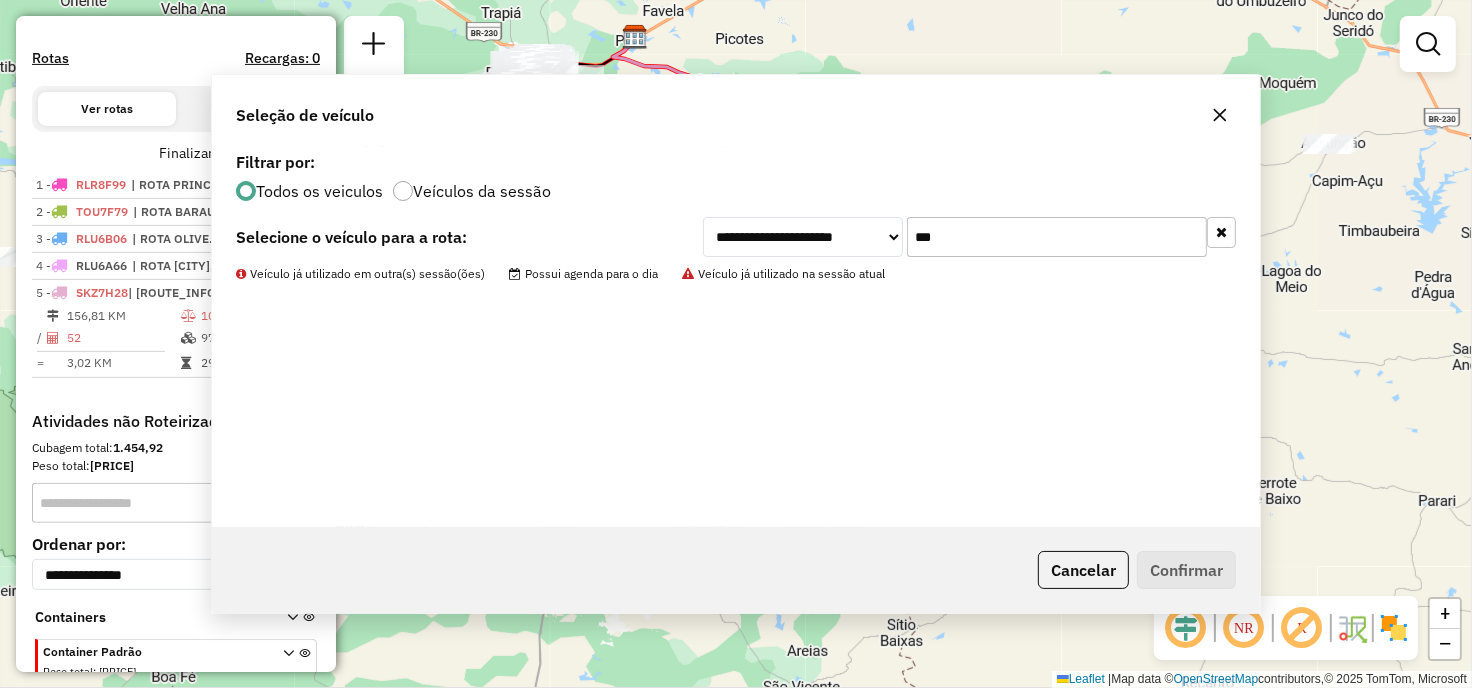 scroll, scrollTop: 678, scrollLeft: 0, axis: vertical 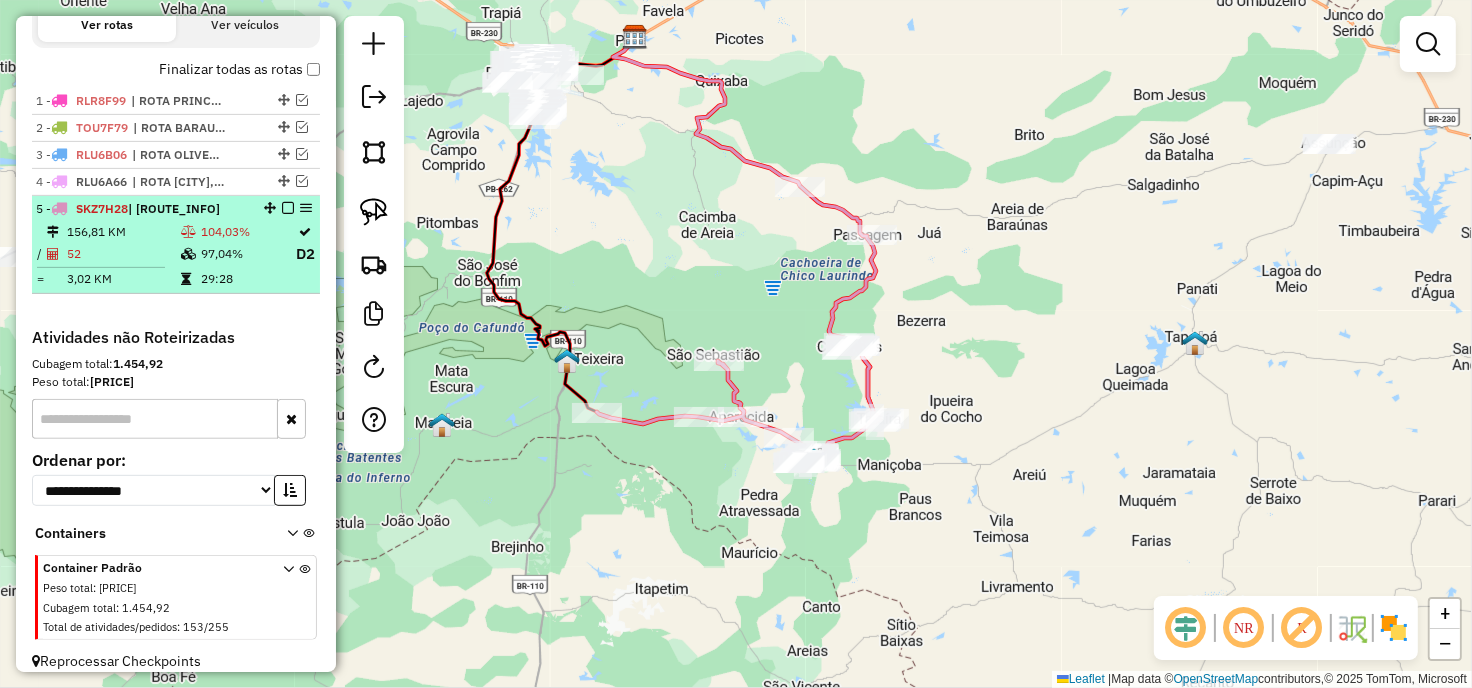 click at bounding box center [288, 208] 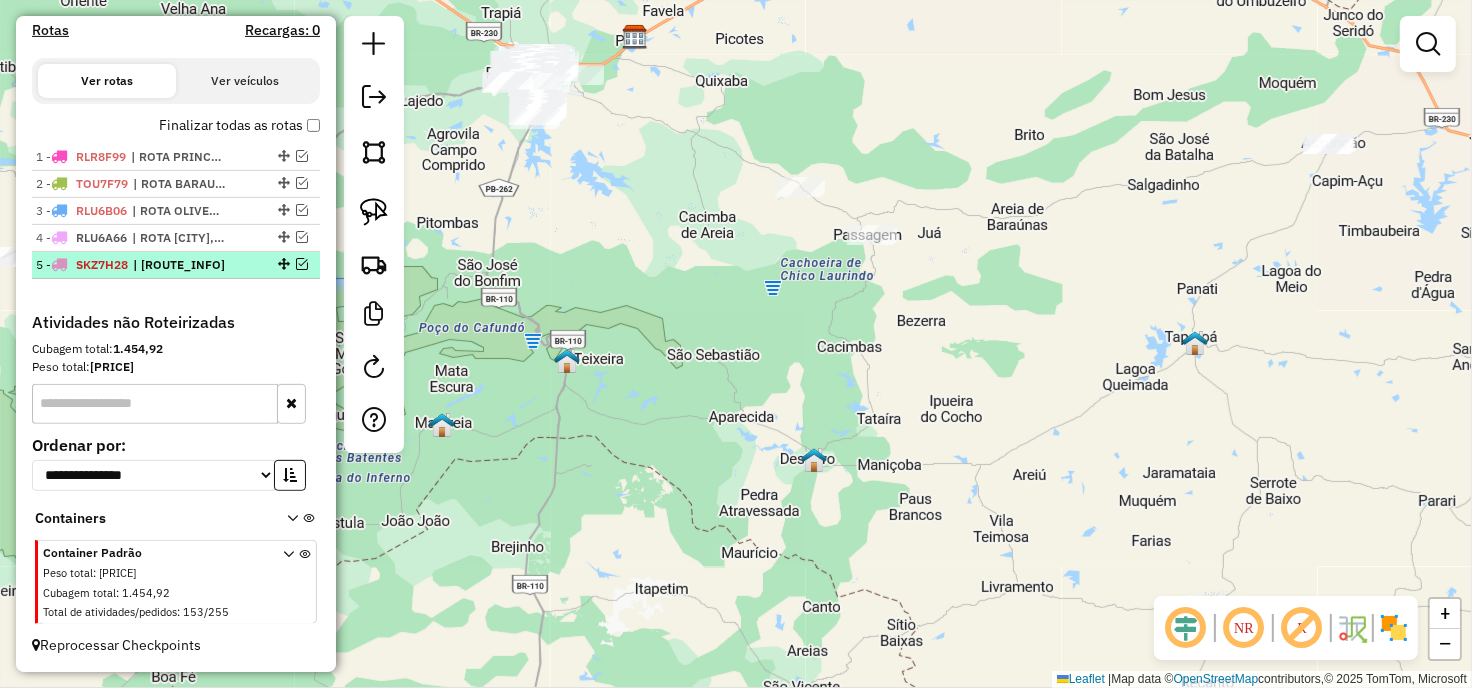 scroll, scrollTop: 621, scrollLeft: 0, axis: vertical 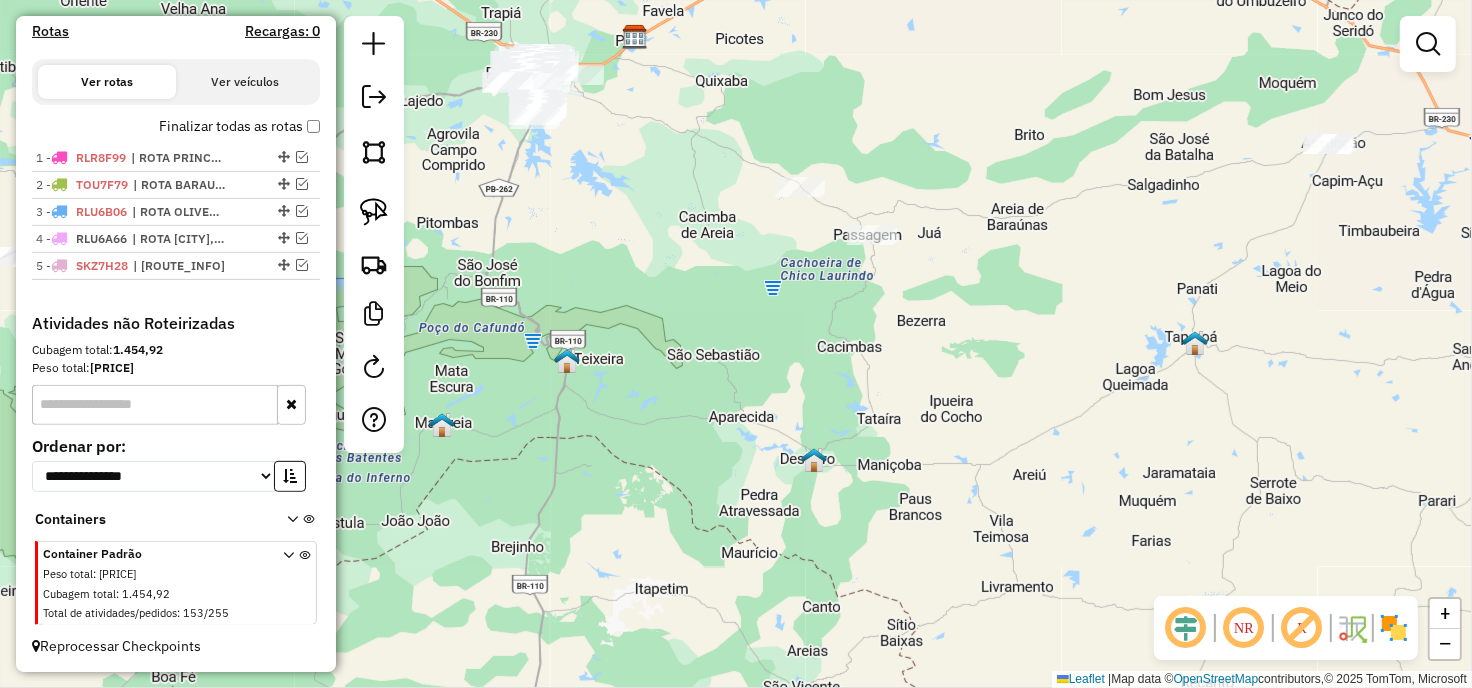 drag, startPoint x: 642, startPoint y: 306, endPoint x: 633, endPoint y: 371, distance: 65.62012 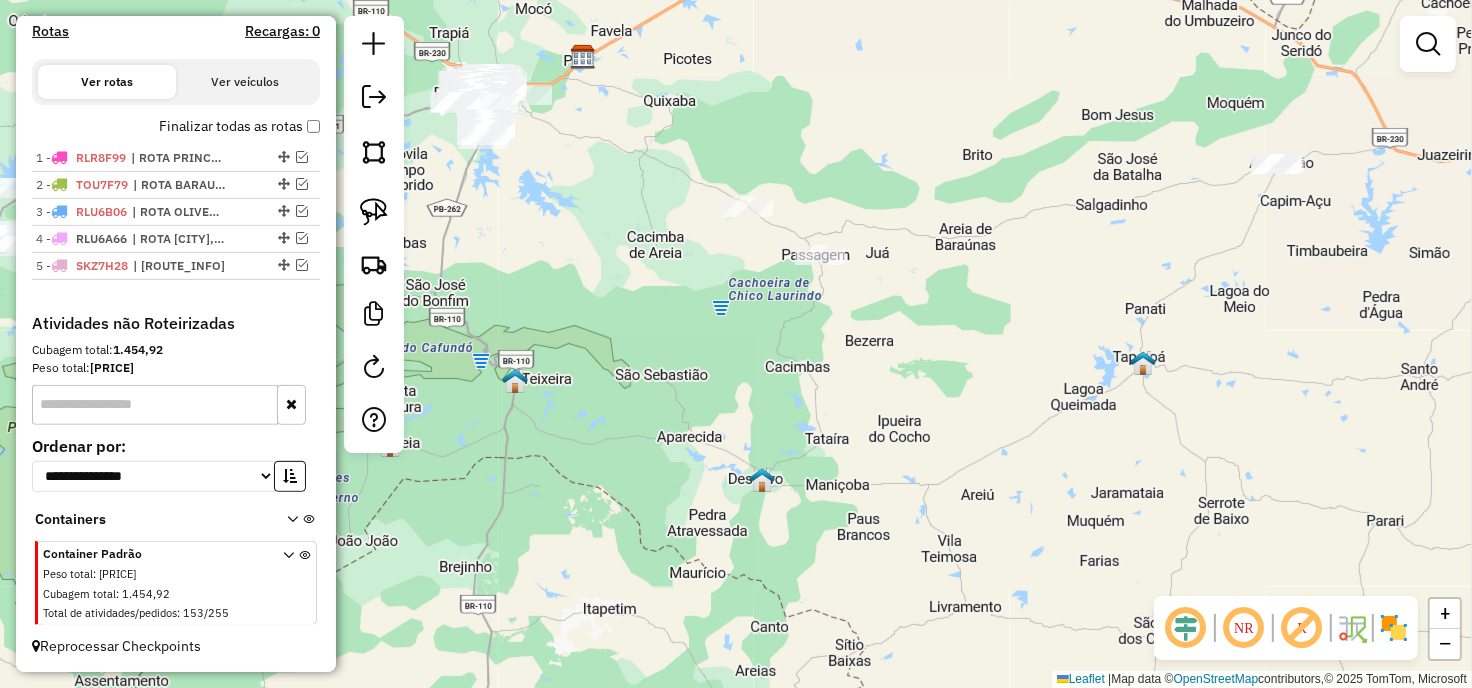 drag, startPoint x: 633, startPoint y: 371, endPoint x: 740, endPoint y: 422, distance: 118.5327 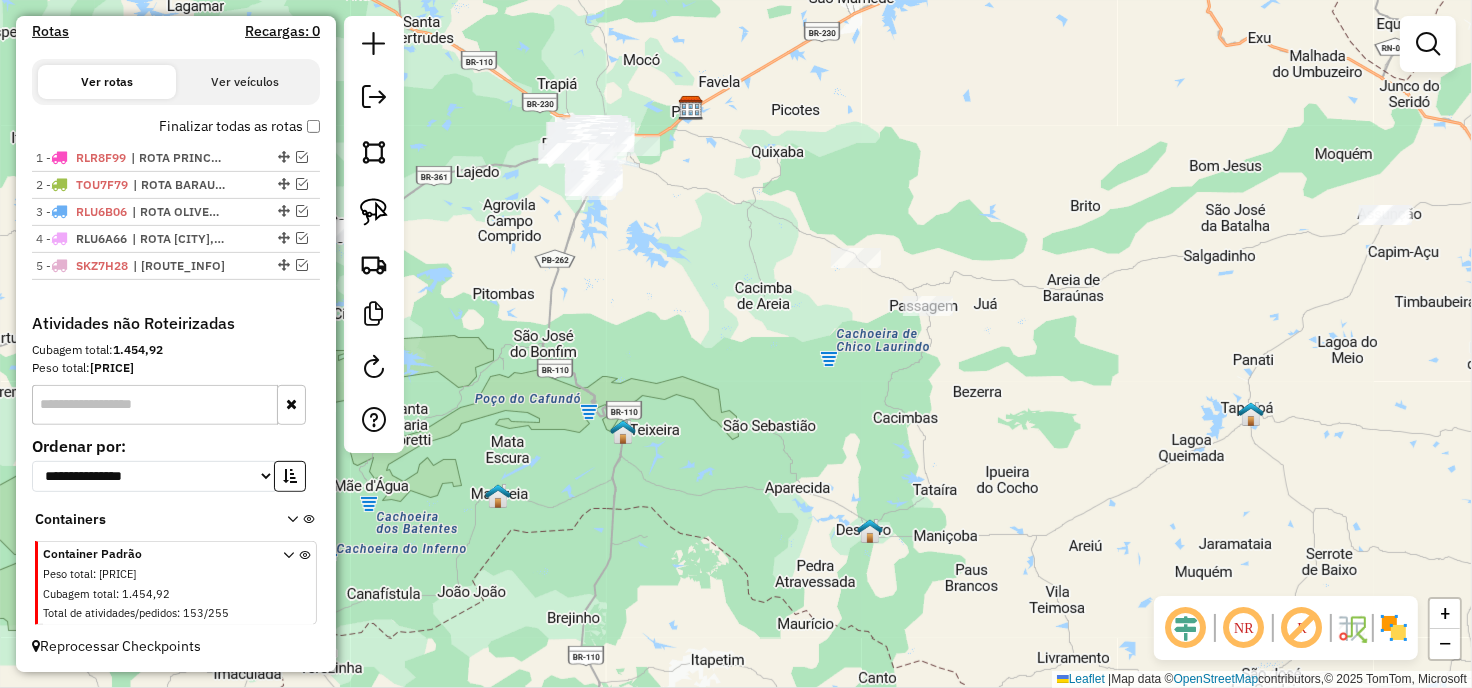 drag, startPoint x: 551, startPoint y: 348, endPoint x: 657, endPoint y: 293, distance: 119.419426 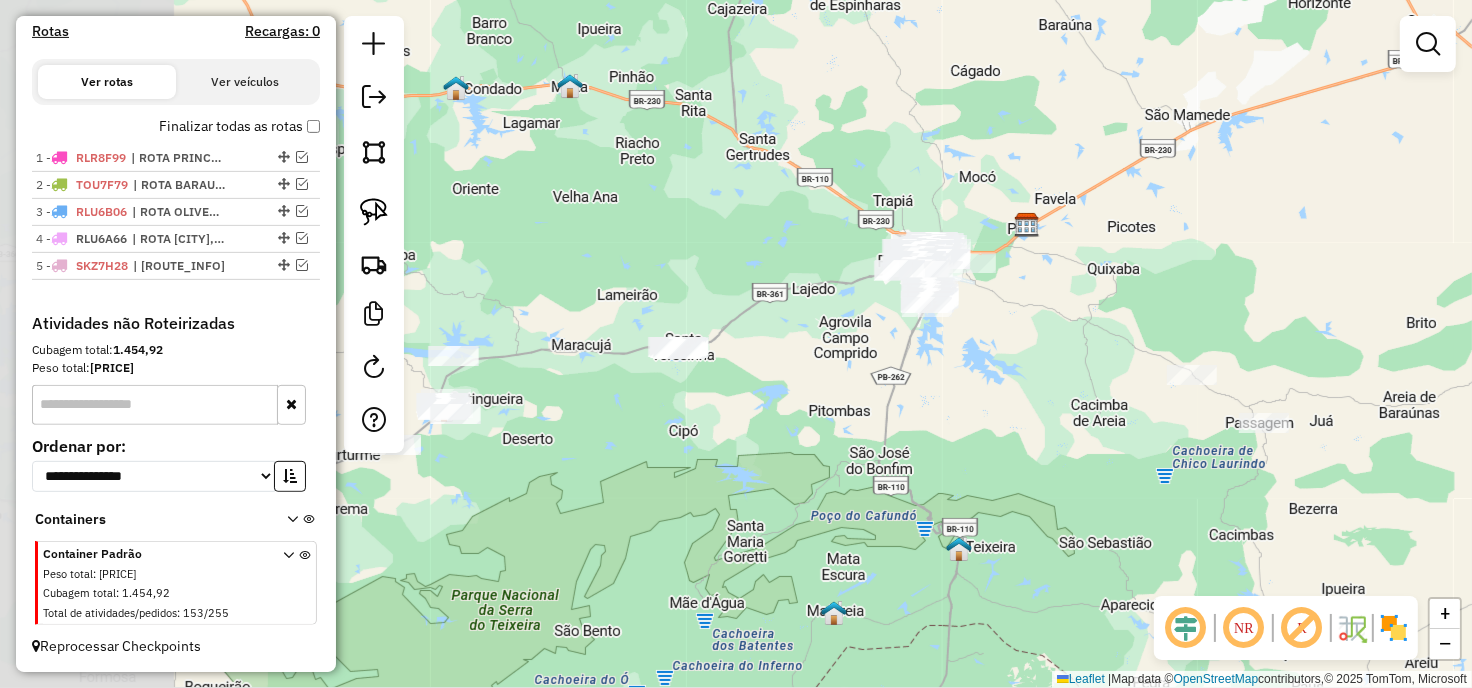 drag, startPoint x: 730, startPoint y: 241, endPoint x: 798, endPoint y: 353, distance: 131.02672 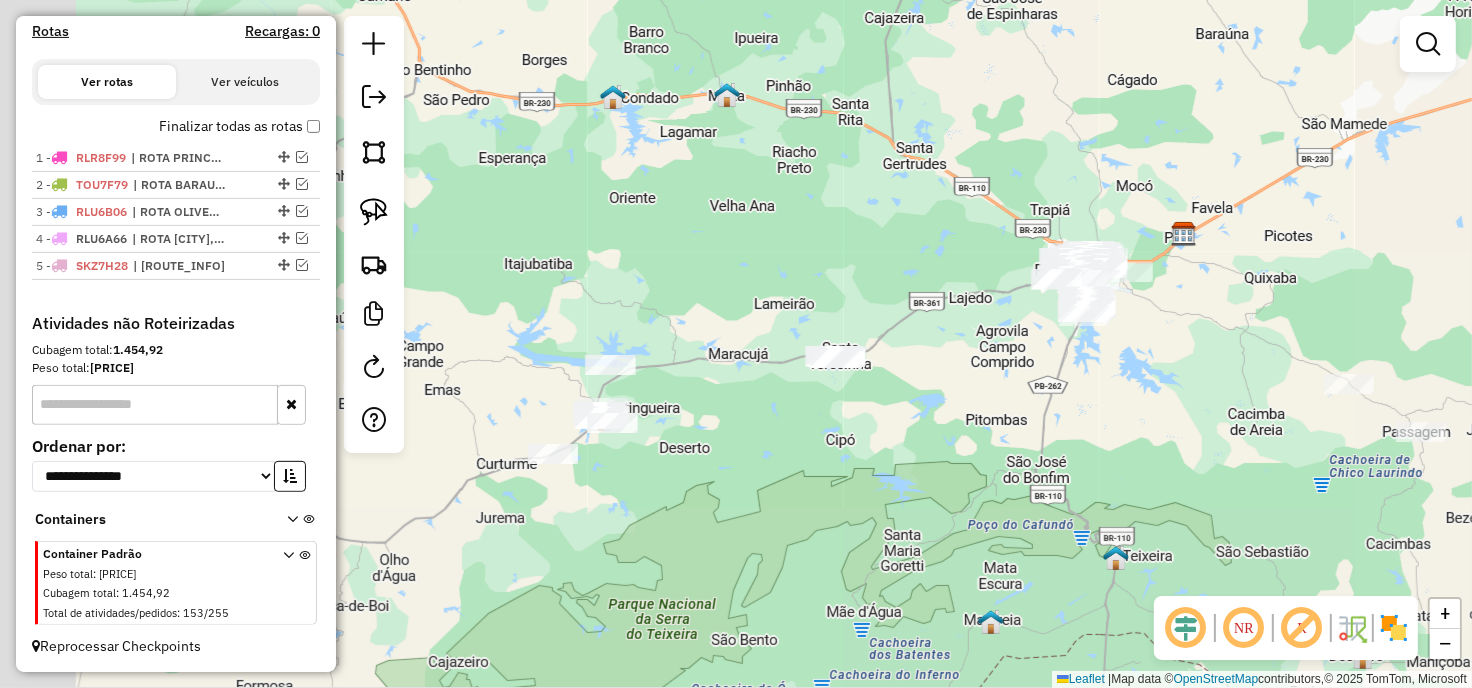 drag, startPoint x: 698, startPoint y: 485, endPoint x: 825, endPoint y: 460, distance: 129.43724 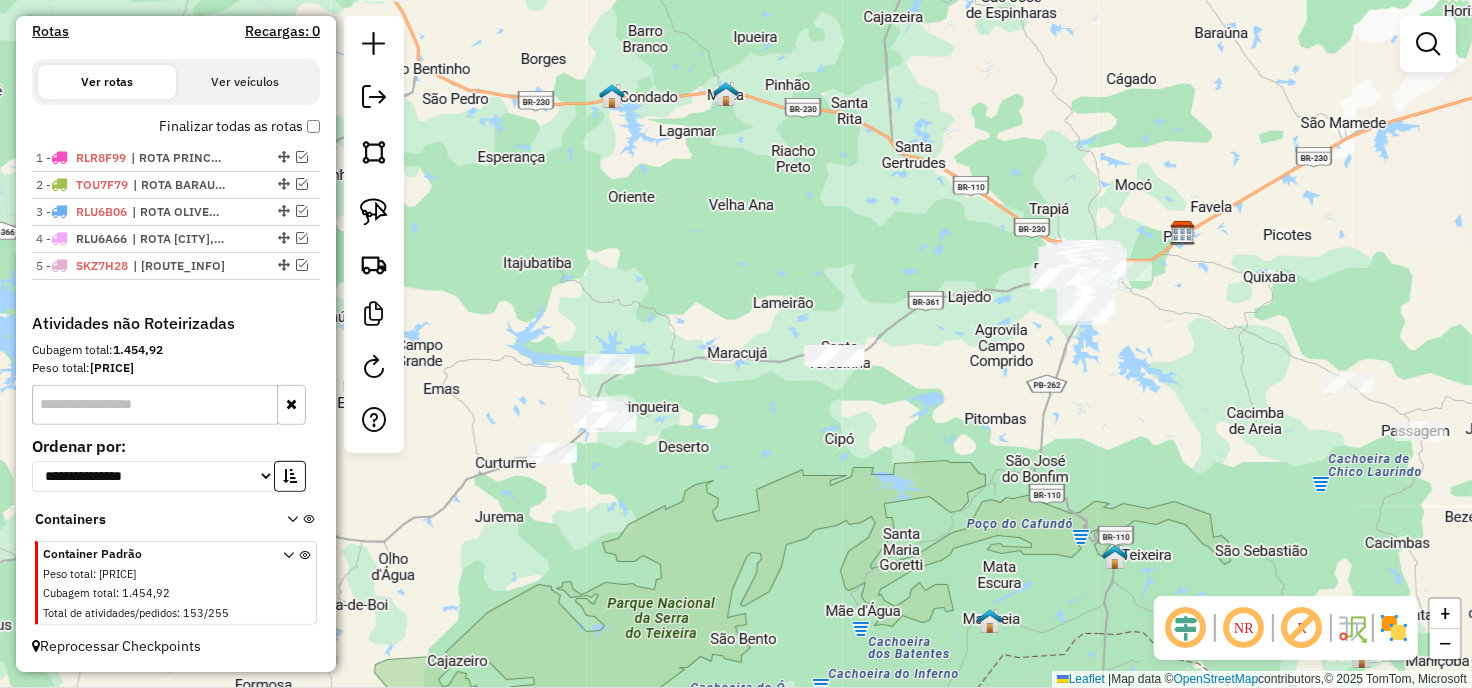 click on "Janela de atendimento Grade de atendimento Capacidade Transportadoras Veículos Cliente Pedidos  Rotas Selecione os dias de semana para filtrar as janelas de atendimento  Seg   Ter   Qua   Qui   Sex   Sáb   Dom  Informe o período da janela de atendimento: De: Até:  Filtrar exatamente a janela do cliente  Considerar janela de atendimento padrão  Selecione os dias de semana para filtrar as grades de atendimento  Seg   Ter   Qua   Qui   Sex   Sáb   Dom   Considerar clientes sem dia de atendimento cadastrado  Clientes fora do dia de atendimento selecionado Filtrar as atividades entre os valores definidos abaixo:  Peso mínimo:   Peso máximo:   Cubagem mínima:   Cubagem máxima:   De:   Até:  Filtrar as atividades entre o tempo de atendimento definido abaixo:  De:   Até:   Considerar capacidade total dos clientes não roteirizados Transportadora: Selecione um ou mais itens Tipo de veículo: Selecione um ou mais itens Veículo: Selecione um ou mais itens Motorista: Selecione um ou mais itens Nome: Rótulo:" 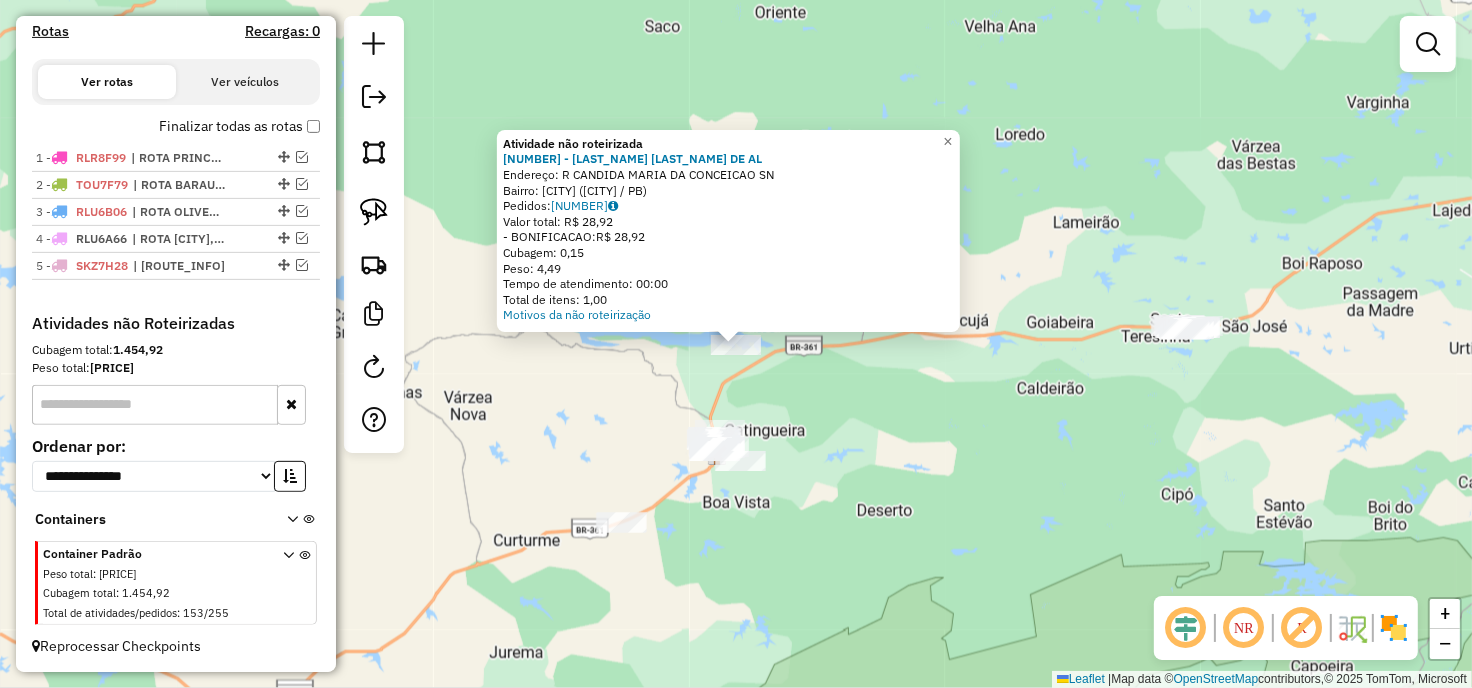click on "Atividade não roteirizada 13573 - JOAQUINA LEITE DE AL  Endereço: R   CANDIDA MARIA DA CONCEICAO    SN   Bairro: CENTRO (CATINGUEIRA / PB)   Pedidos:  15547866   Valor total: R$ 28,92   - BONIFICACAO:  R$ 28,92   Cubagem: 0,15   Peso: 4,49   Tempo de atendimento: 00:00   Total de itens: 1,00  Motivos da não roteirização × Janela de atendimento Grade de atendimento Capacidade Transportadoras Veículos Cliente Pedidos  Rotas Selecione os dias de semana para filtrar as janelas de atendimento  Seg   Ter   Qua   Qui   Sex   Sáb   Dom  Informe o período da janela de atendimento: De: Até:  Filtrar exatamente a janela do cliente  Considerar janela de atendimento padrão  Selecione os dias de semana para filtrar as grades de atendimento  Seg   Ter   Qua   Qui   Sex   Sáb   Dom   Considerar clientes sem dia de atendimento cadastrado  Clientes fora do dia de atendimento selecionado Filtrar as atividades entre os valores definidos abaixo:  Peso mínimo:   Peso máximo:   Cubagem mínima:   Cubagem máxima:  De:" 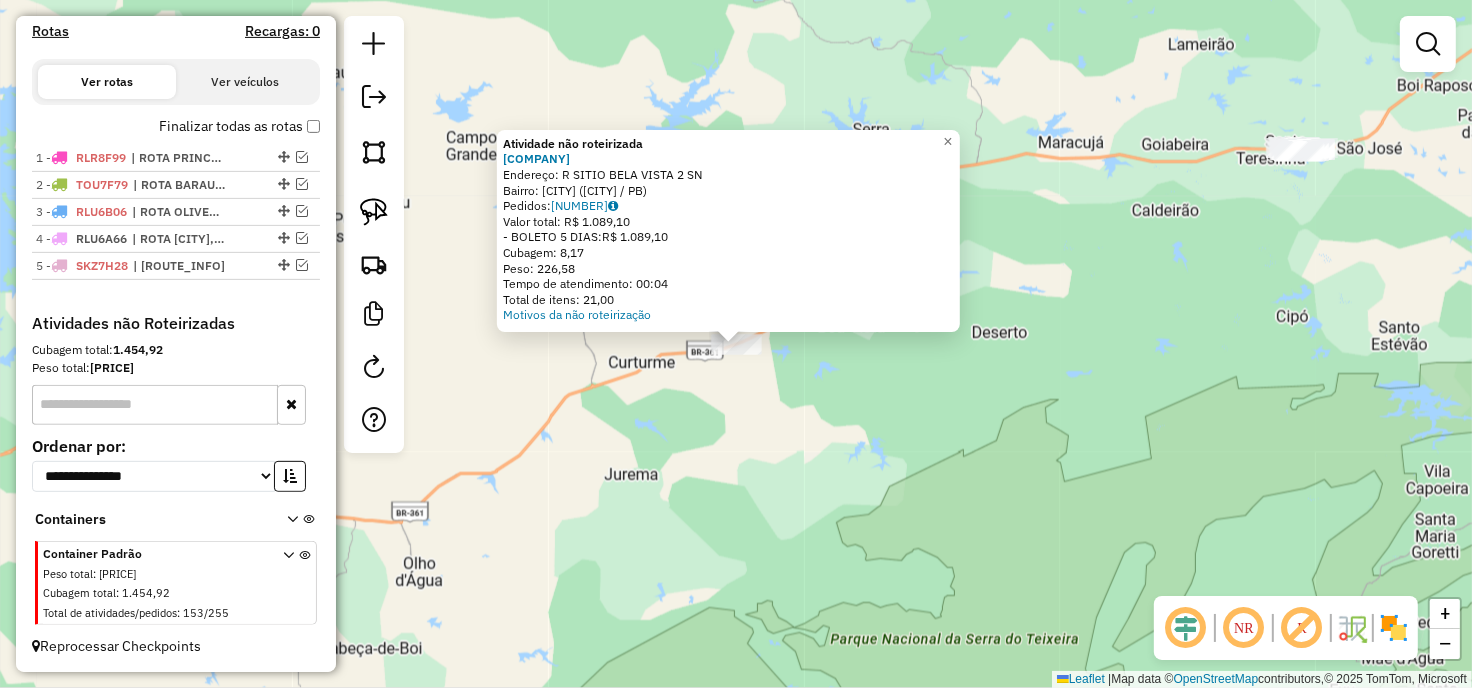 click on "Atividade não roteirizada 15277 - CHURRASCARIA E BALNE  Endereço: R   SITIO BELA VISTA 2            SN   Bairro: CENTRO (CATINGUEIRA / PB)   Pedidos:  15547868   Valor total: R$ 1.089,10   - BOLETO 5 DIAS:  R$ 1.089,10   Cubagem: 8,17   Peso: 226,58   Tempo de atendimento: 00:04   Total de itens: 21,00  Motivos da não roteirização × Janela de atendimento Grade de atendimento Capacidade Transportadoras Veículos Cliente Pedidos  Rotas Selecione os dias de semana para filtrar as janelas de atendimento  Seg   Ter   Qua   Qui   Sex   Sáb   Dom  Informe o período da janela de atendimento: De: Até:  Filtrar exatamente a janela do cliente  Considerar janela de atendimento padrão  Selecione os dias de semana para filtrar as grades de atendimento  Seg   Ter   Qua   Qui   Sex   Sáb   Dom   Considerar clientes sem dia de atendimento cadastrado  Clientes fora do dia de atendimento selecionado Filtrar as atividades entre os valores definidos abaixo:  Peso mínimo:   Peso máximo:   Cubagem mínima:   De:   De:" 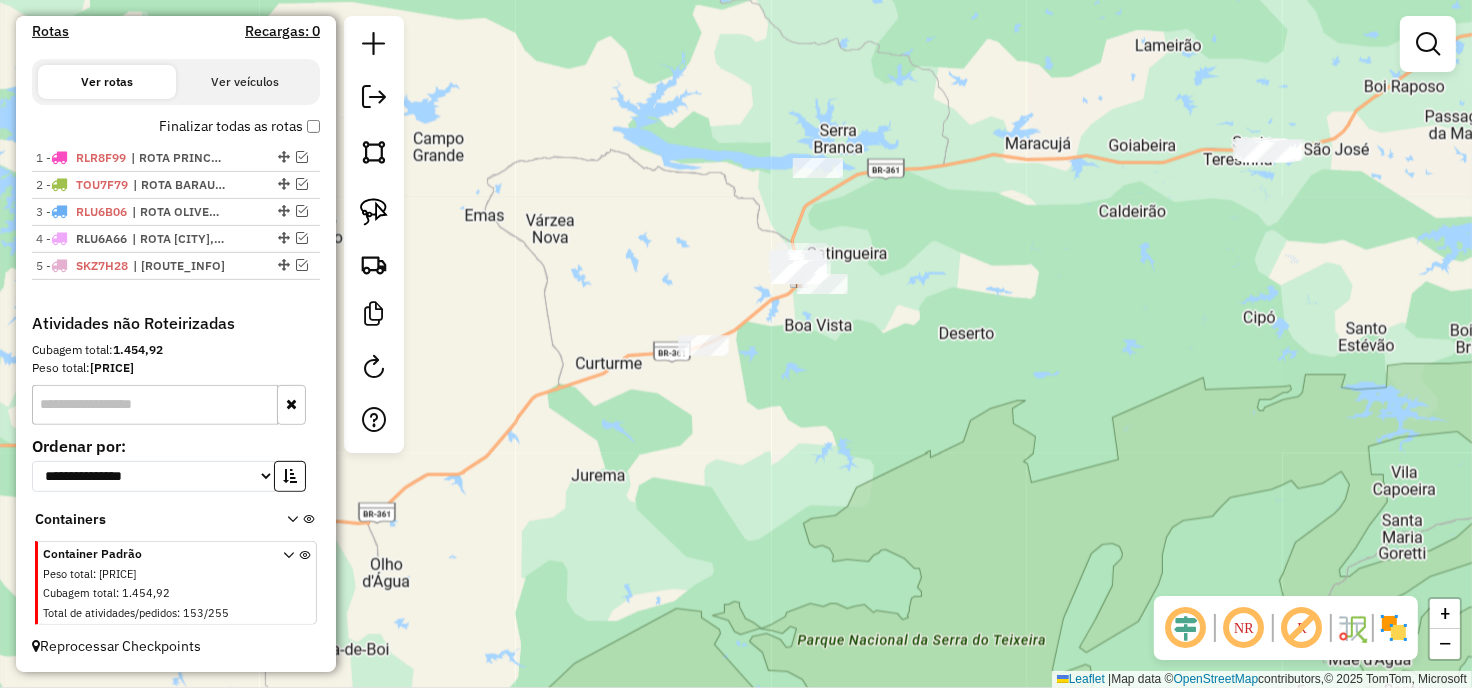 drag, startPoint x: 1144, startPoint y: 370, endPoint x: 1007, endPoint y: 422, distance: 146.53668 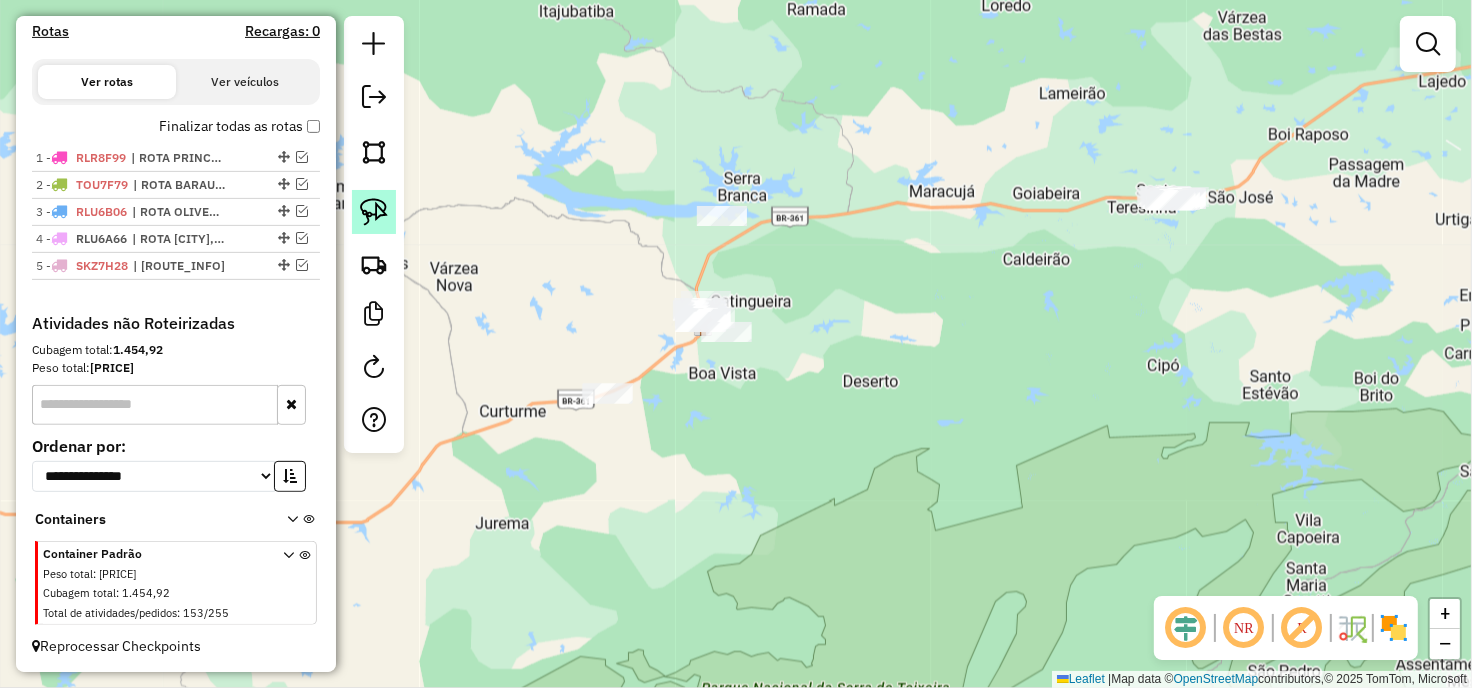 click 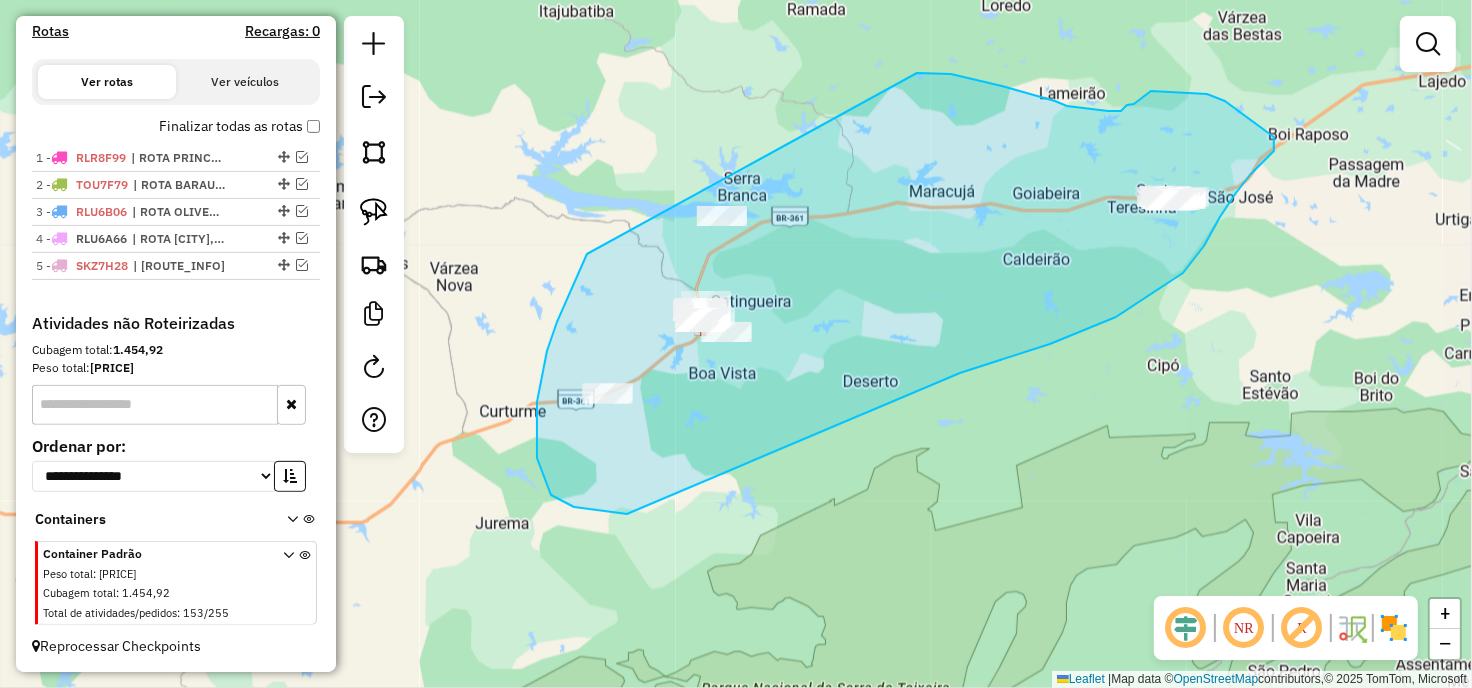 drag, startPoint x: 547, startPoint y: 351, endPoint x: 917, endPoint y: 73, distance: 462.80017 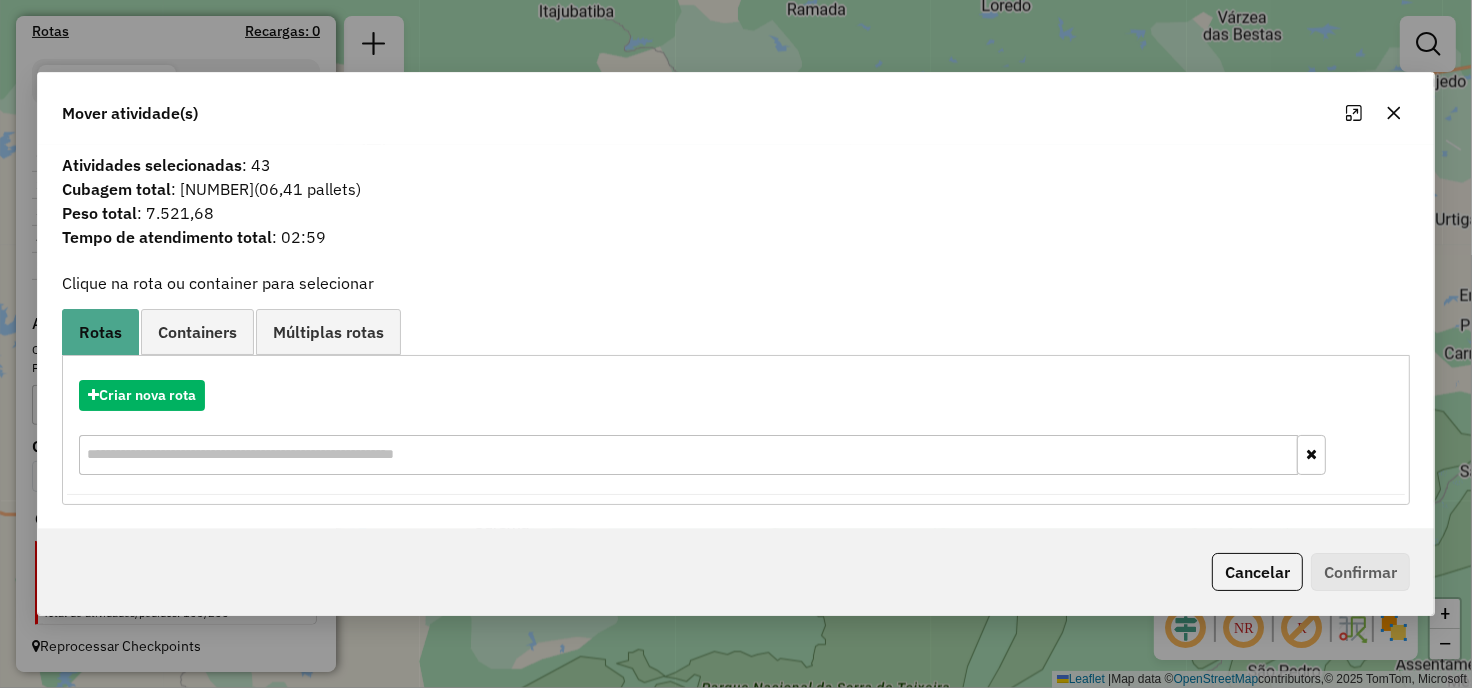 click on "Criar nova rota" at bounding box center (736, 430) 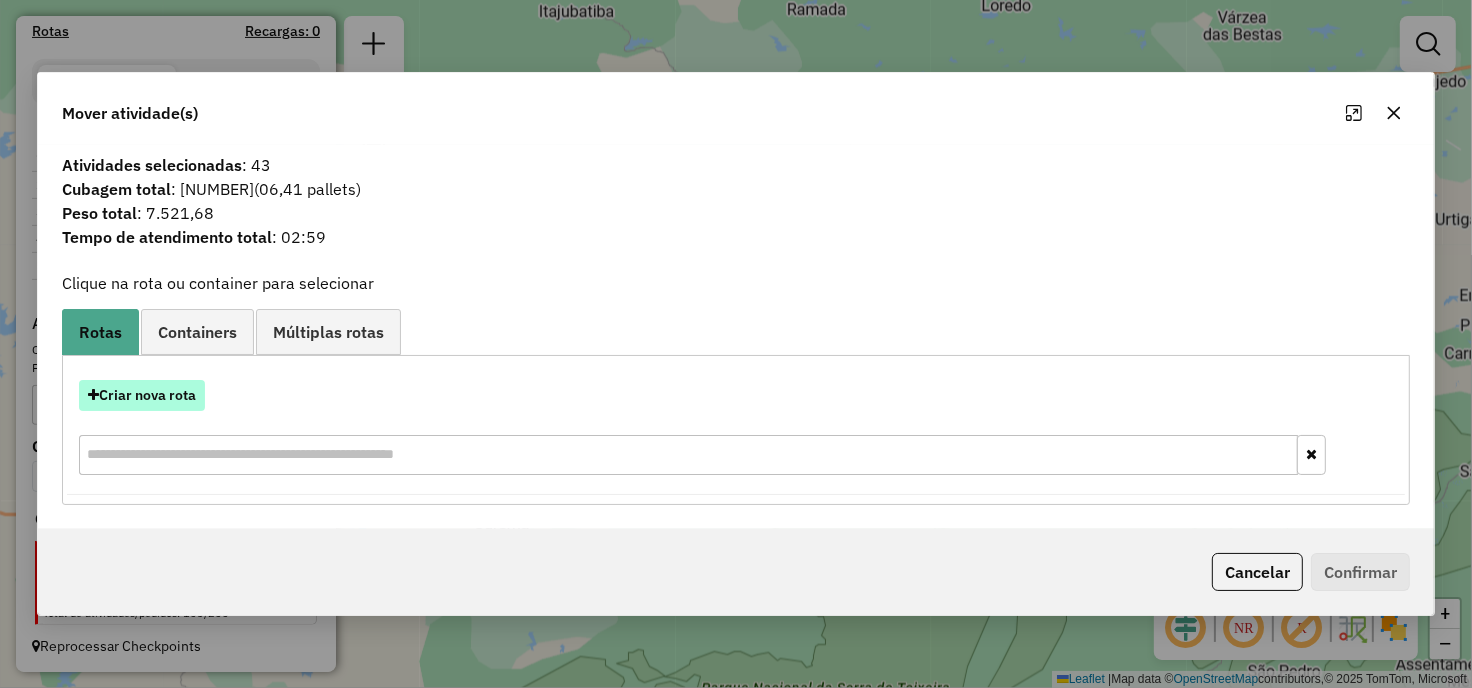 click on "Criar nova rota" at bounding box center (142, 395) 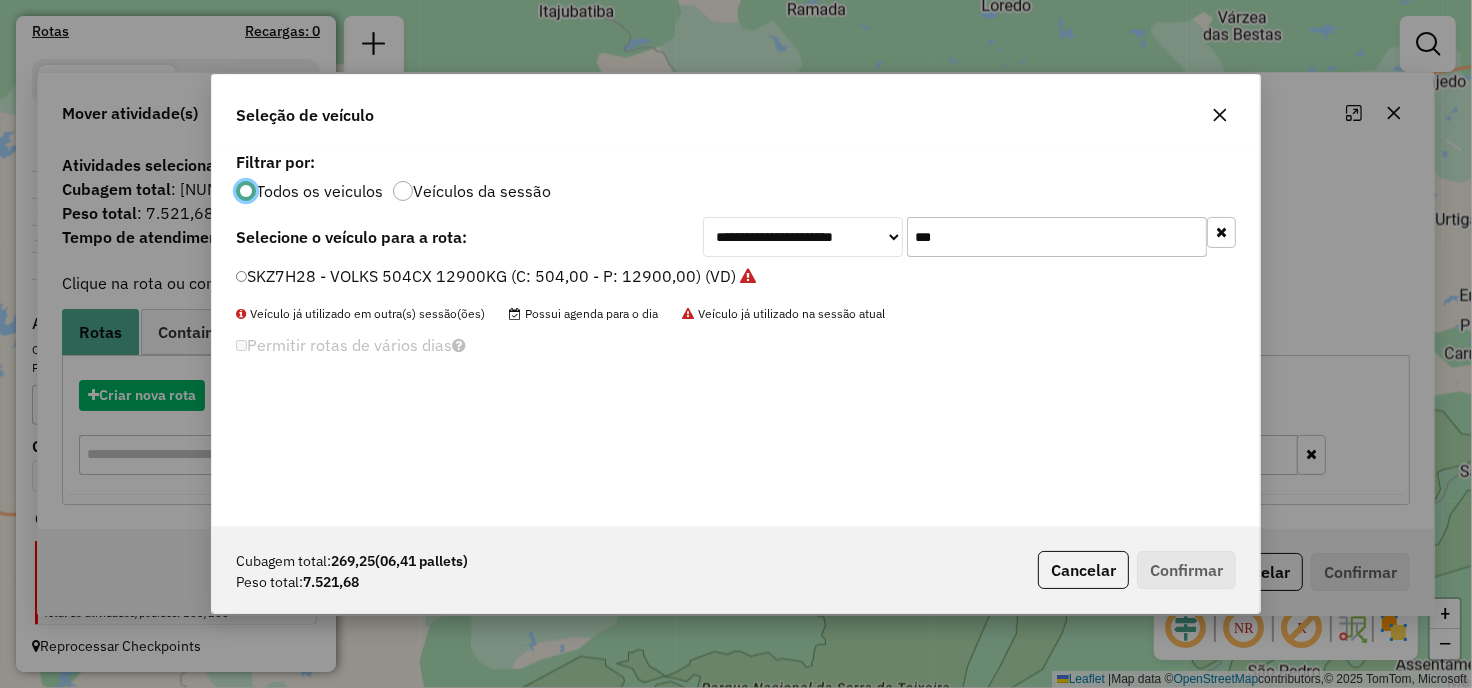 scroll, scrollTop: 11, scrollLeft: 5, axis: both 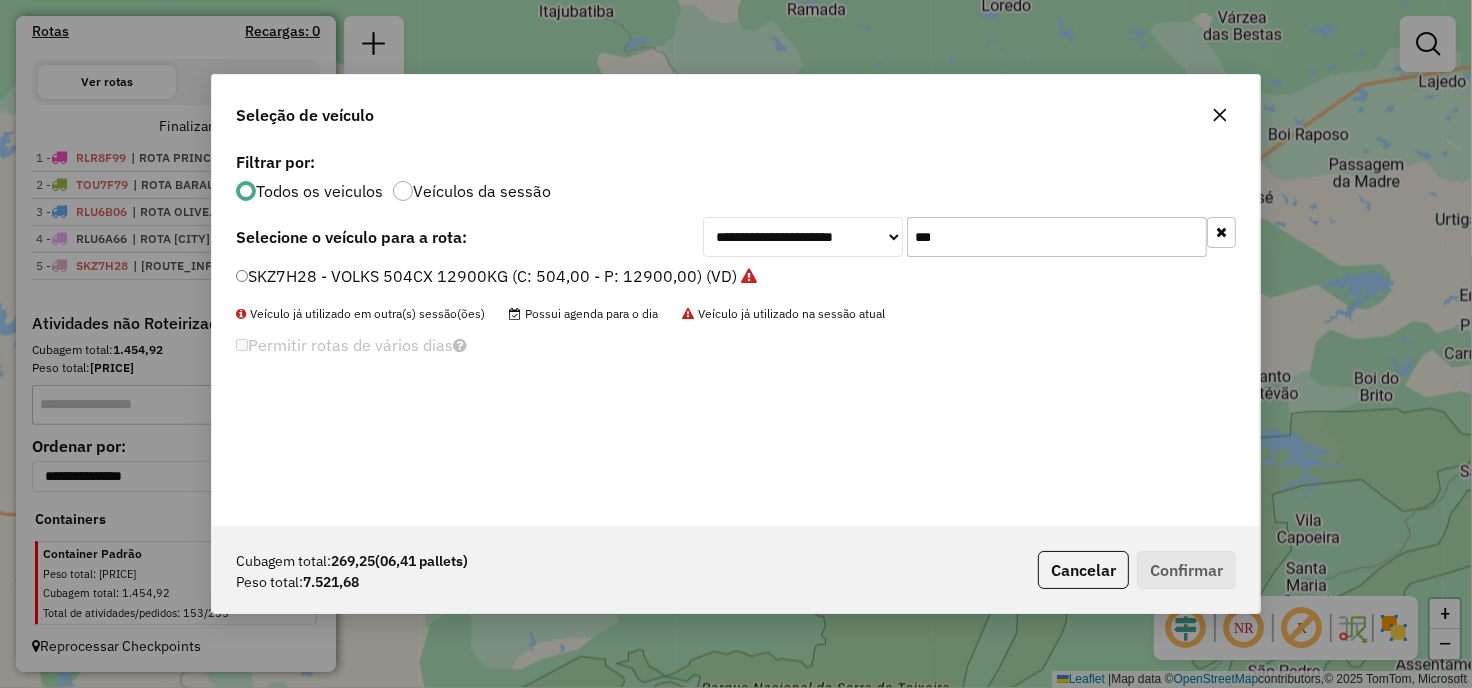 click on "***" 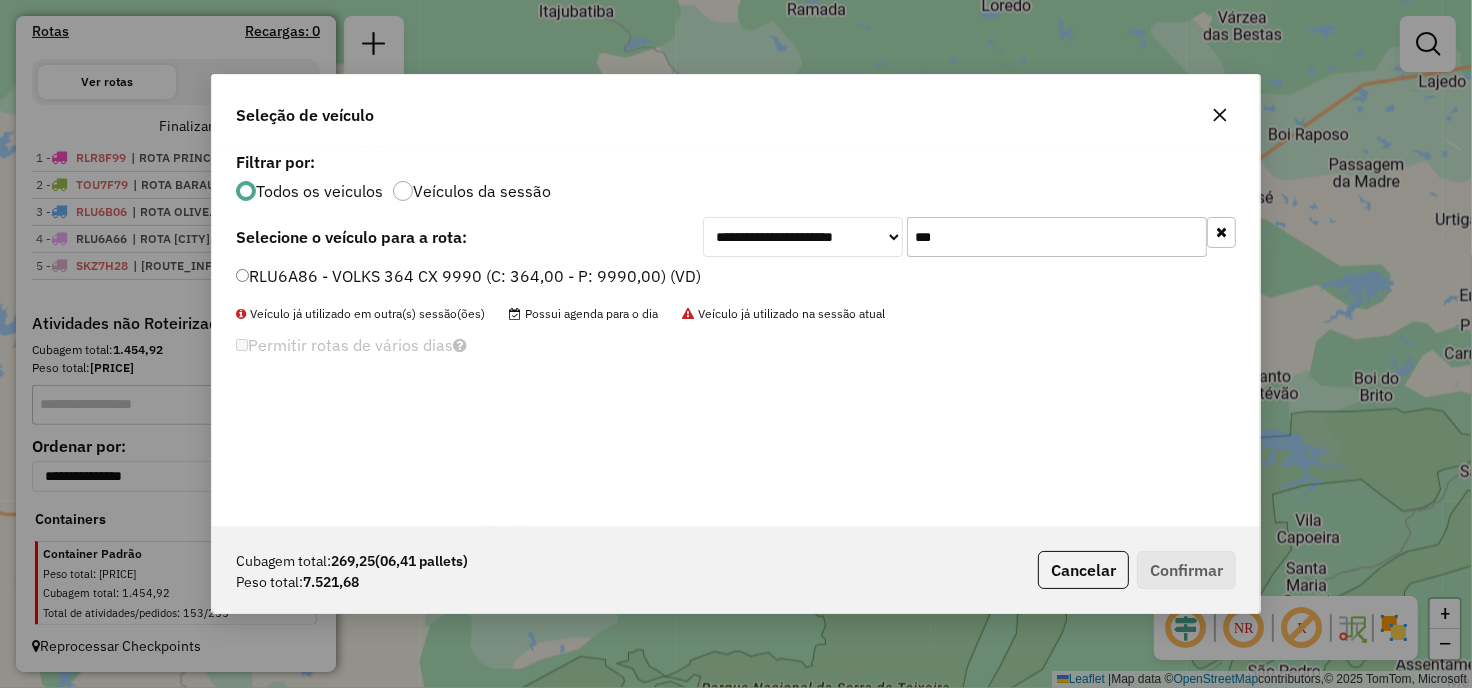 type on "***" 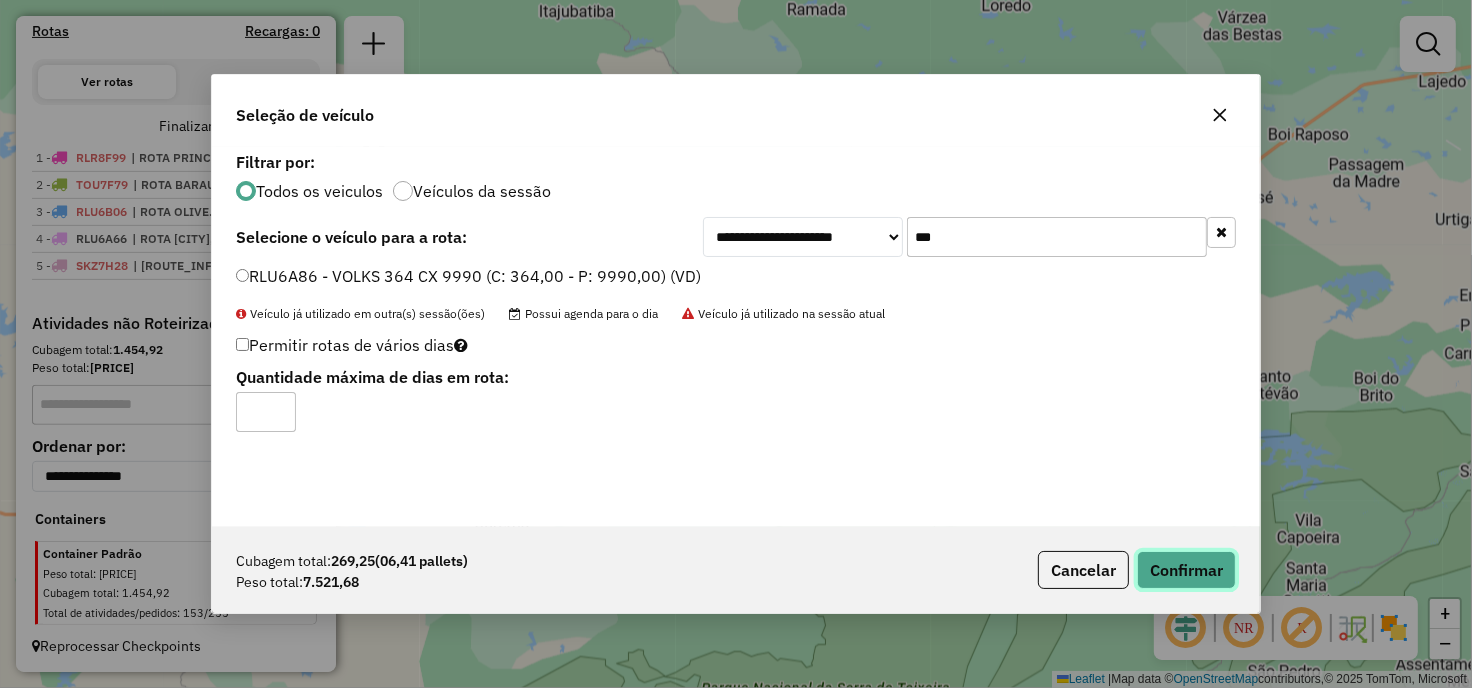 click on "Confirmar" 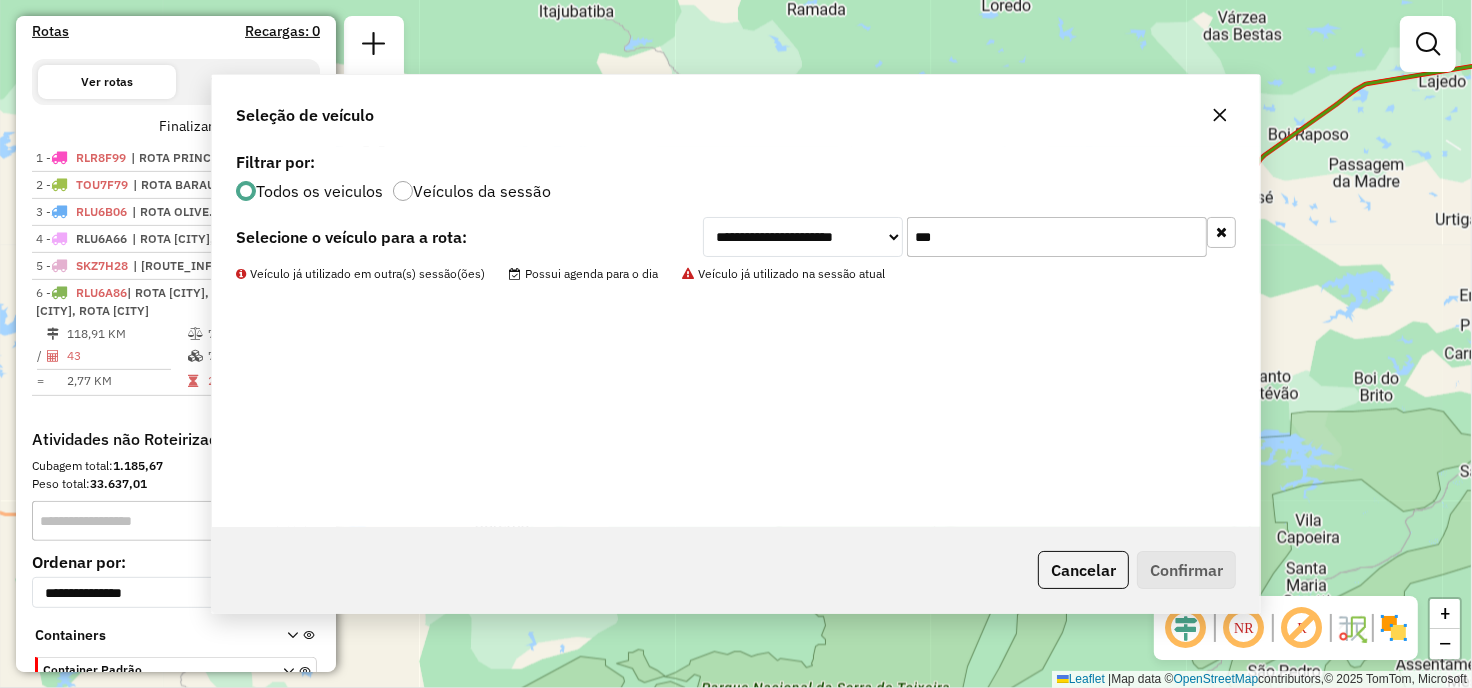 scroll, scrollTop: 678, scrollLeft: 0, axis: vertical 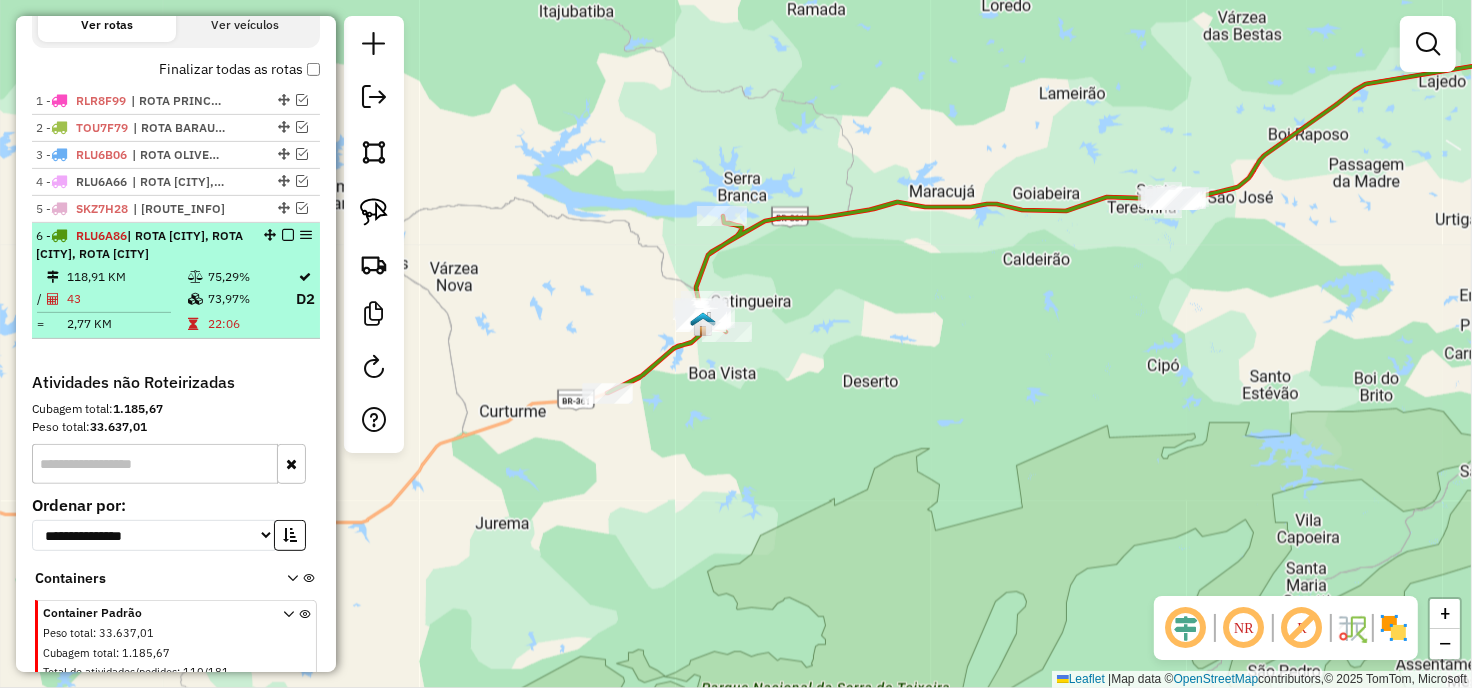 click at bounding box center (288, 235) 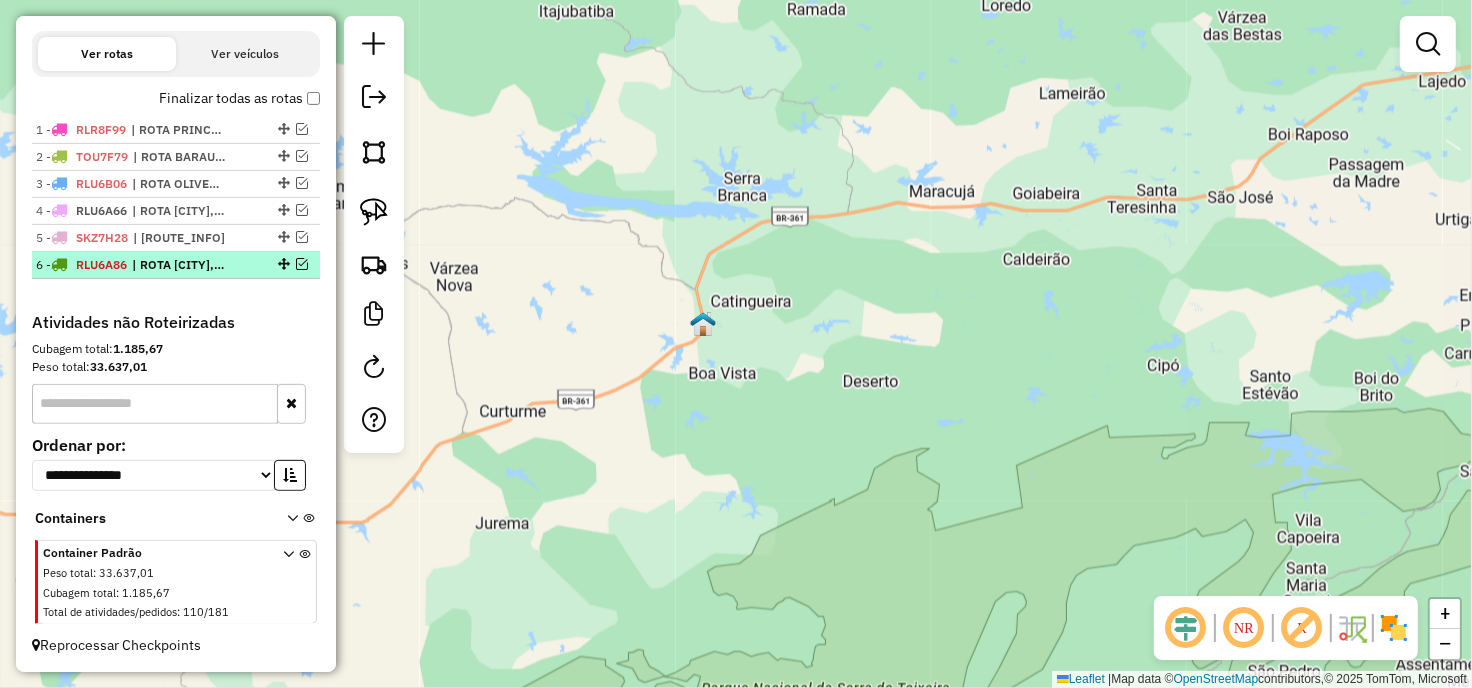 scroll, scrollTop: 647, scrollLeft: 0, axis: vertical 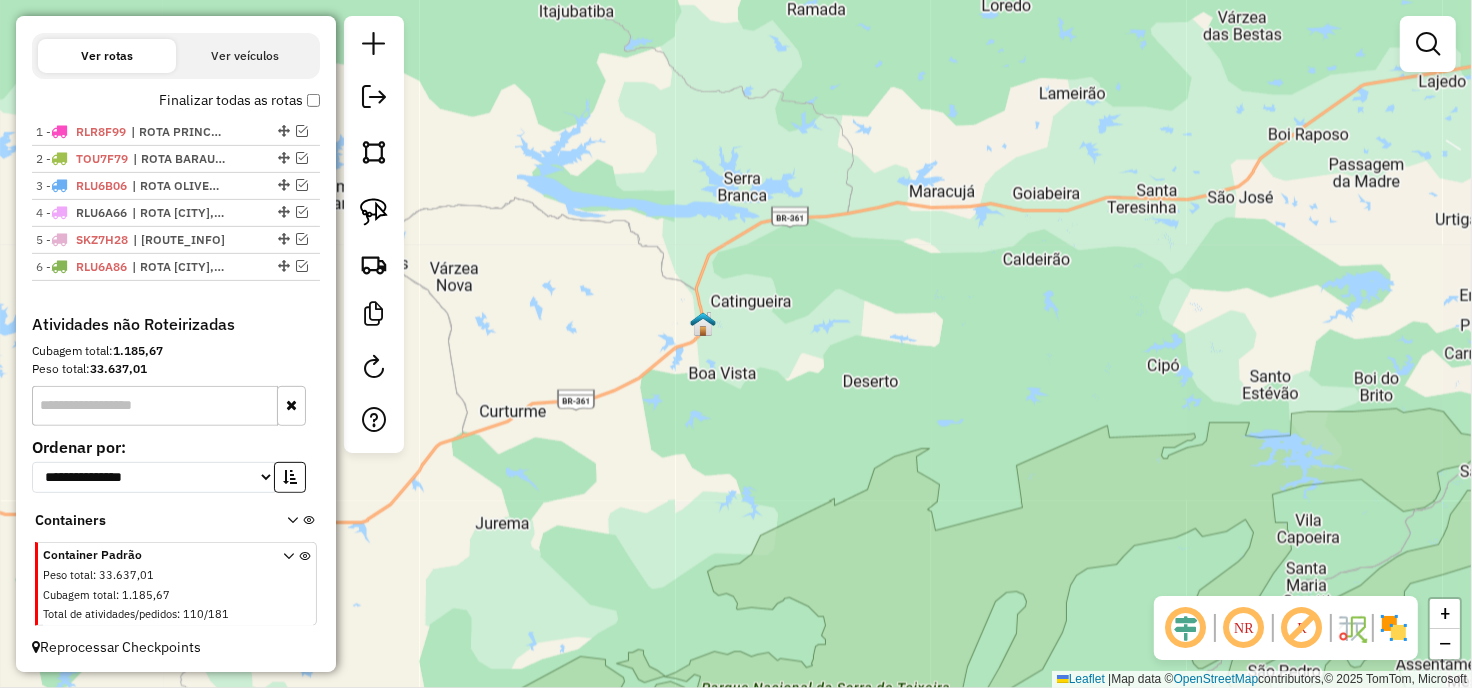 drag, startPoint x: 757, startPoint y: 587, endPoint x: 761, endPoint y: 570, distance: 17.464249 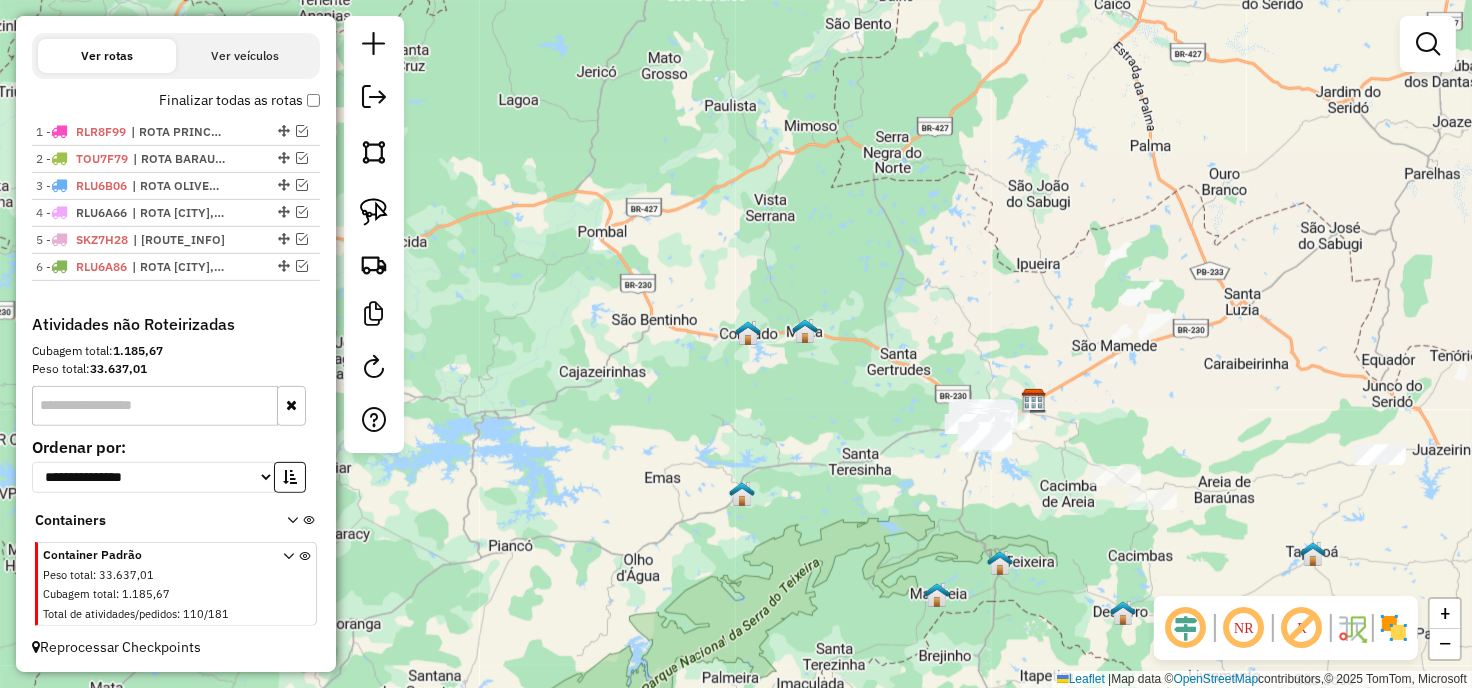 drag, startPoint x: 824, startPoint y: 460, endPoint x: 731, endPoint y: 441, distance: 94.92102 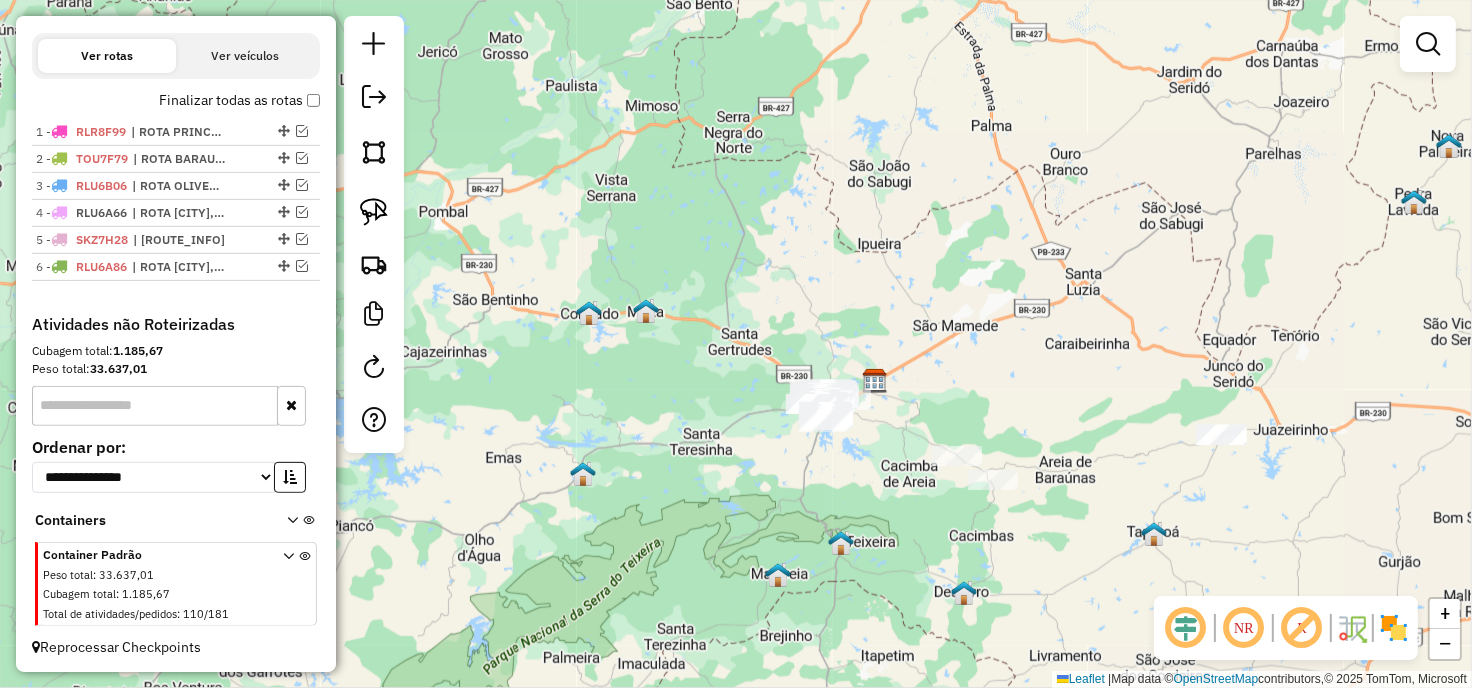 click 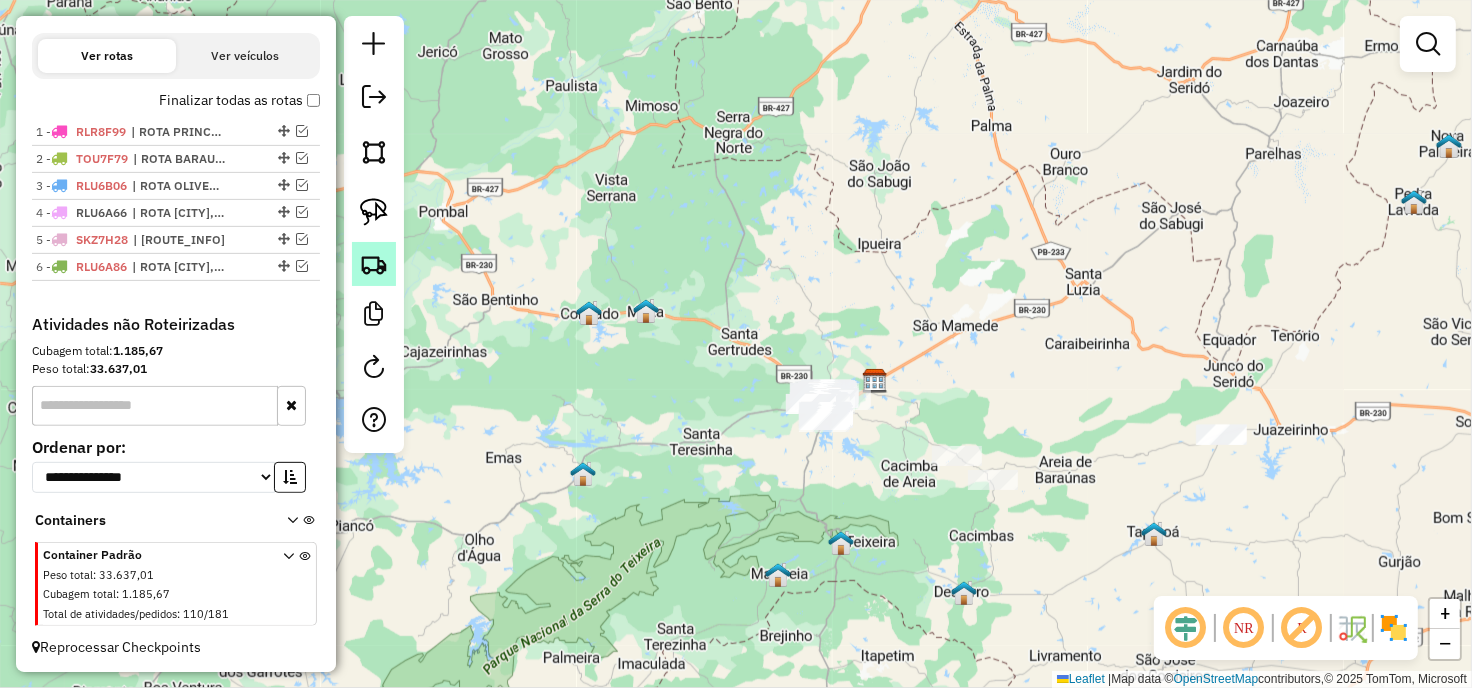 click 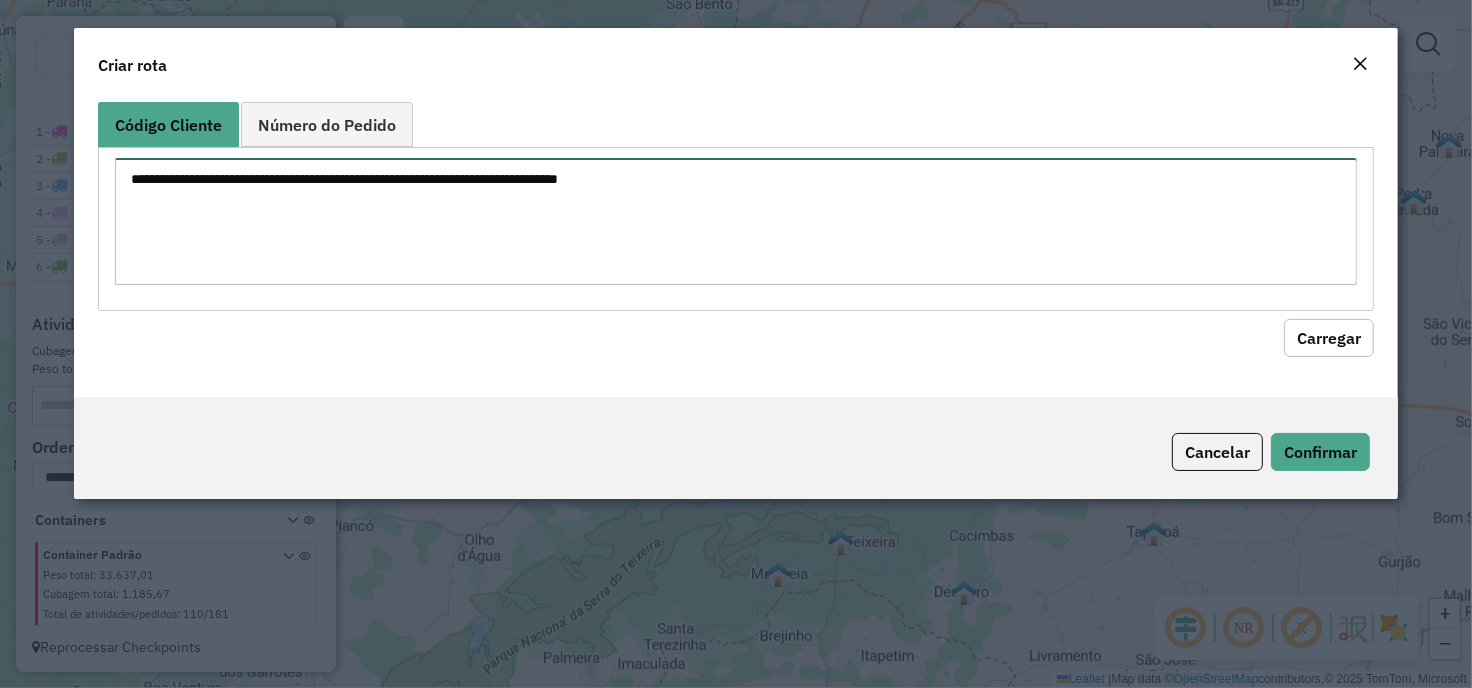 click at bounding box center [736, 221] 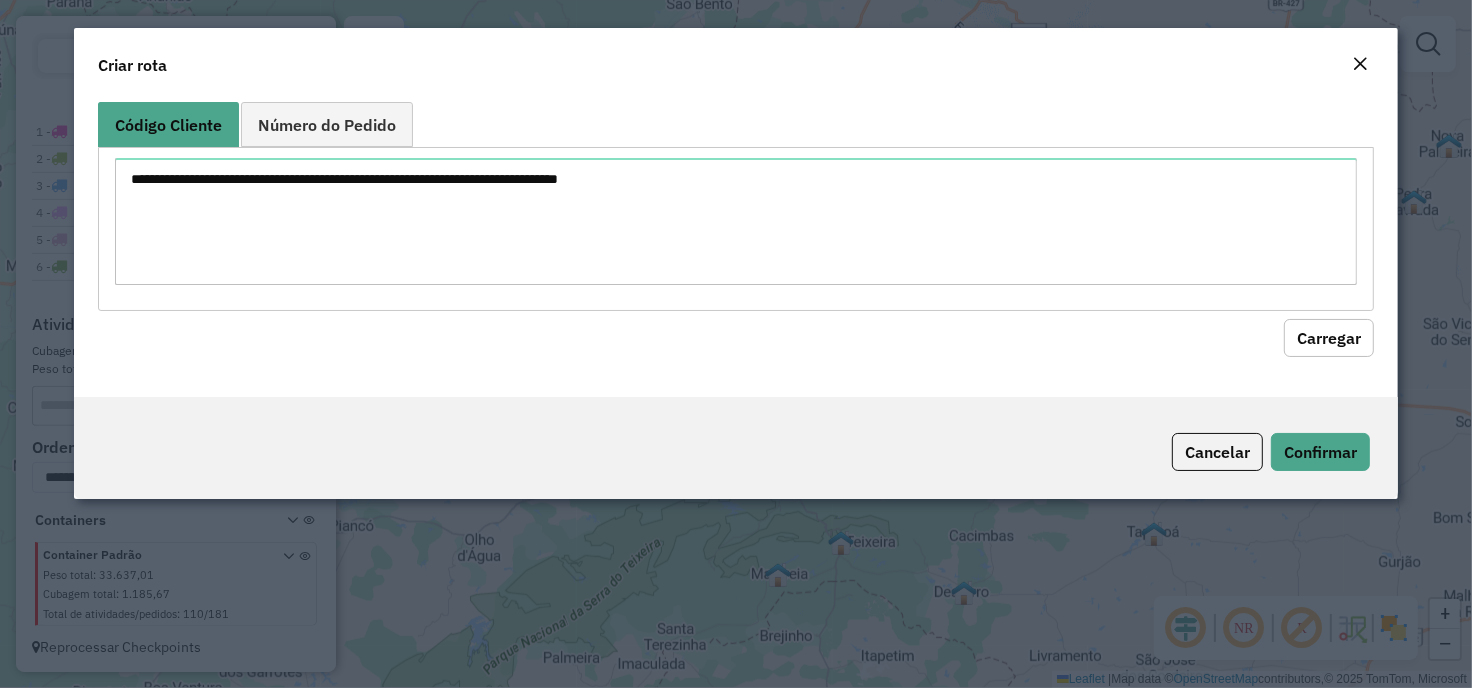 click 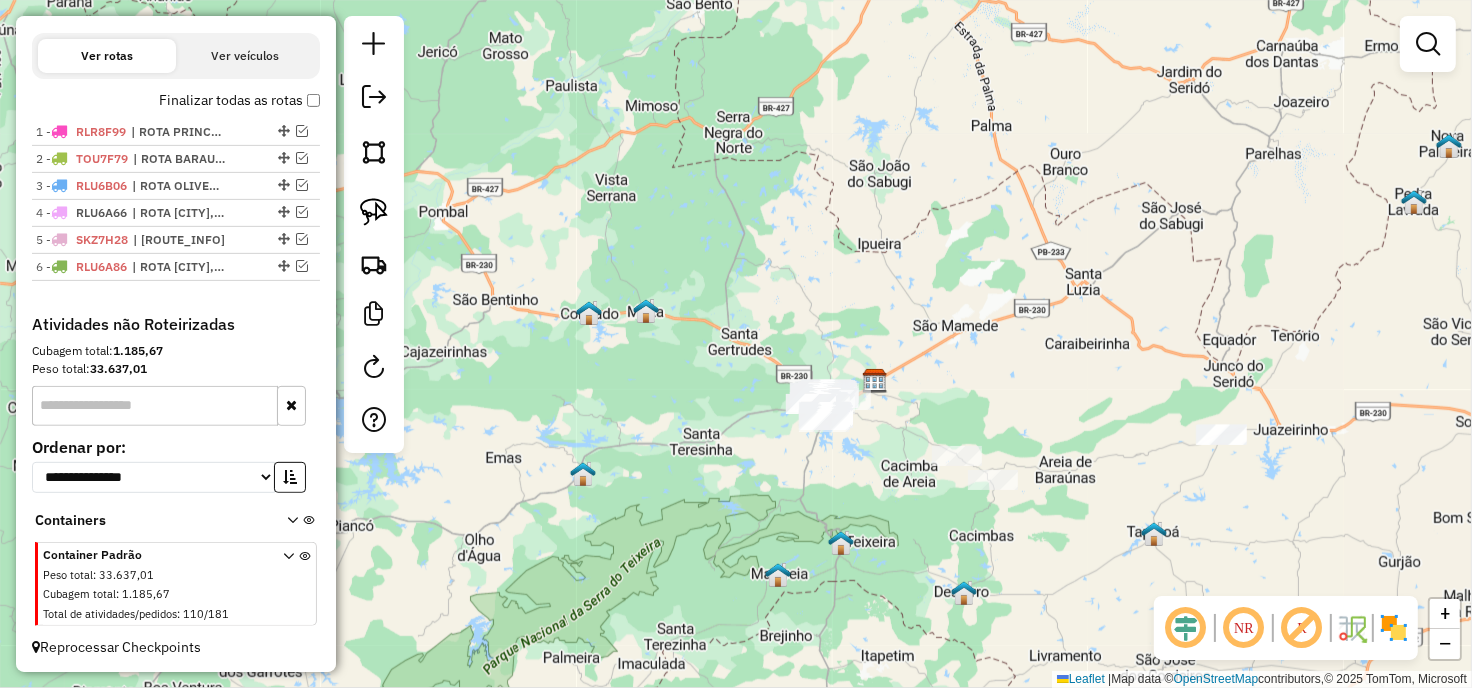 click on "Janela de atendimento Grade de atendimento Capacidade Transportadoras Veículos Cliente Pedidos  Rotas Selecione os dias de semana para filtrar as janelas de atendimento  Seg   Ter   Qua   Qui   Sex   Sáb   Dom  Informe o período da janela de atendimento: De: Até:  Filtrar exatamente a janela do cliente  Considerar janela de atendimento padrão  Selecione os dias de semana para filtrar as grades de atendimento  Seg   Ter   Qua   Qui   Sex   Sáb   Dom   Considerar clientes sem dia de atendimento cadastrado  Clientes fora do dia de atendimento selecionado Filtrar as atividades entre os valores definidos abaixo:  Peso mínimo:   Peso máximo:   Cubagem mínima:   Cubagem máxima:   De:   Até:  Filtrar as atividades entre o tempo de atendimento definido abaixo:  De:   Até:   Considerar capacidade total dos clientes não roteirizados Transportadora: Selecione um ou mais itens Tipo de veículo: Selecione um ou mais itens Veículo: Selecione um ou mais itens Motorista: Selecione um ou mais itens Nome: Rótulo:" 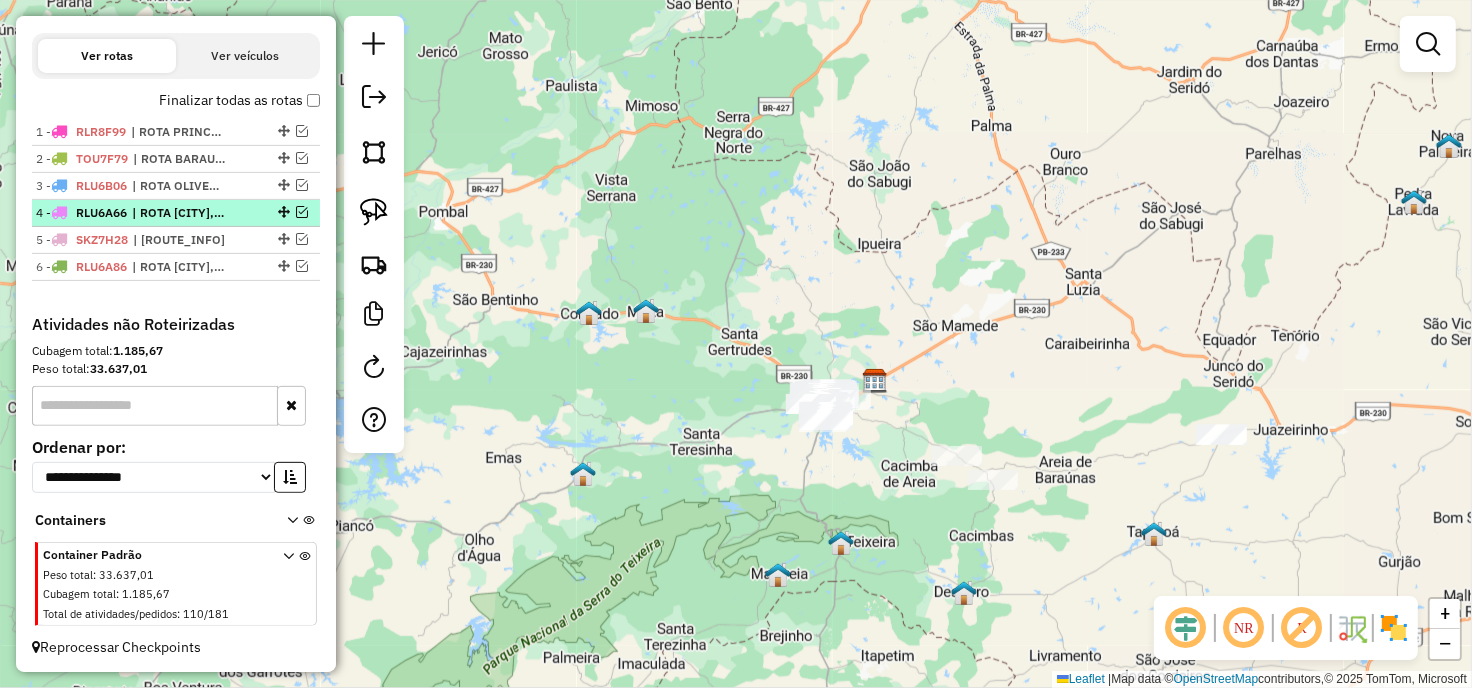 click at bounding box center [302, 212] 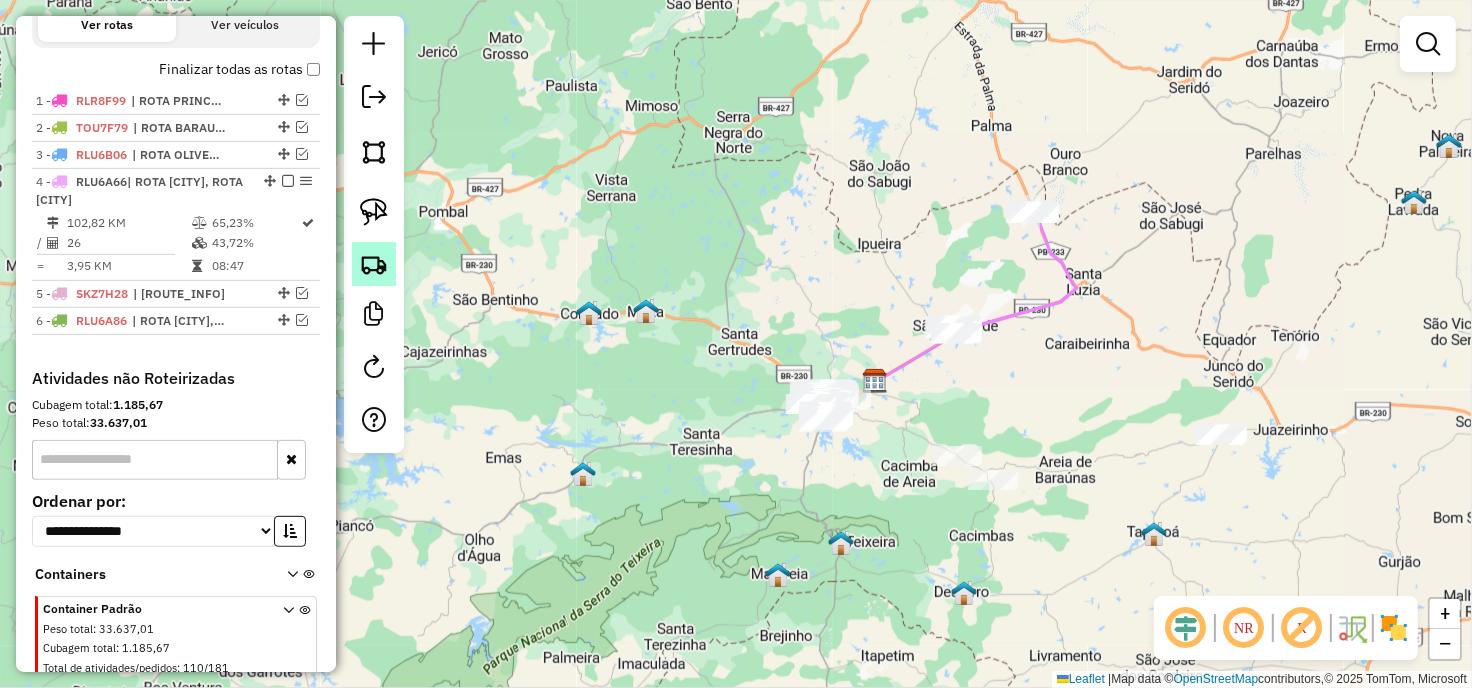 click 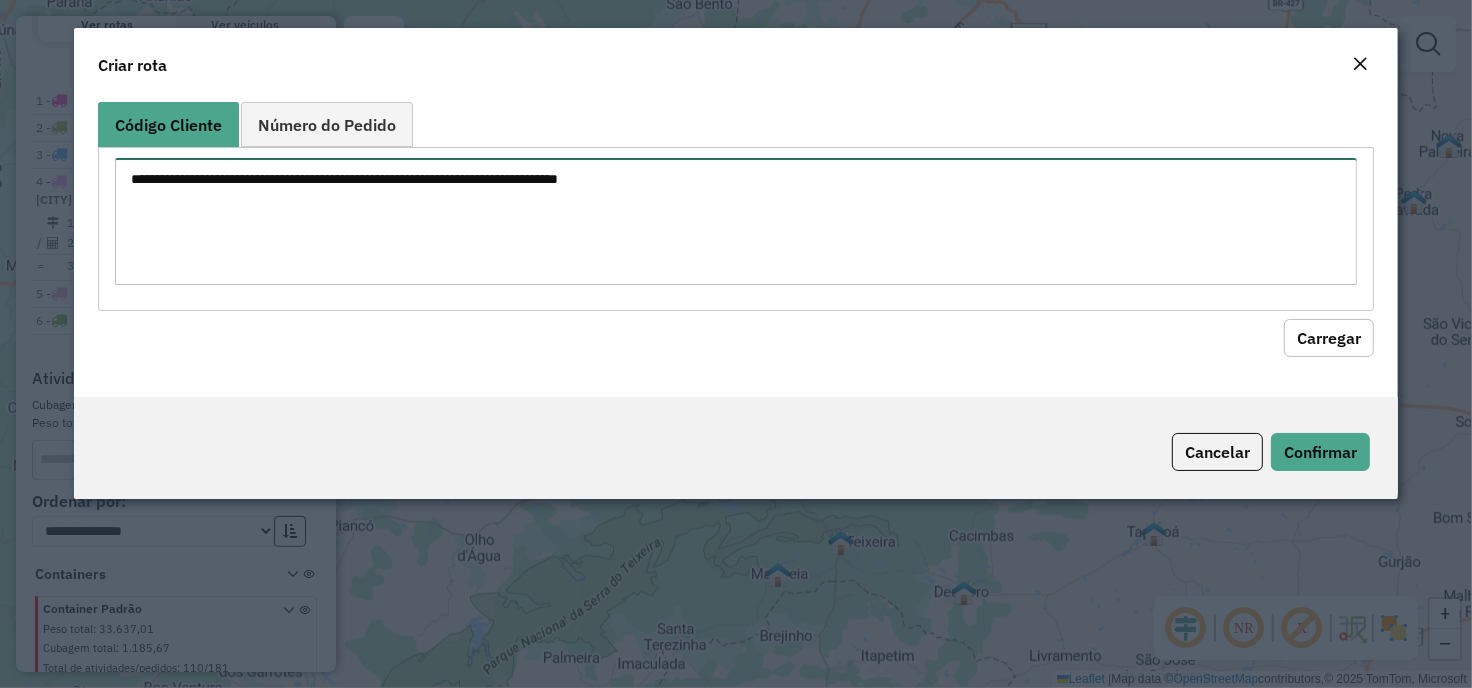 click at bounding box center [736, 221] 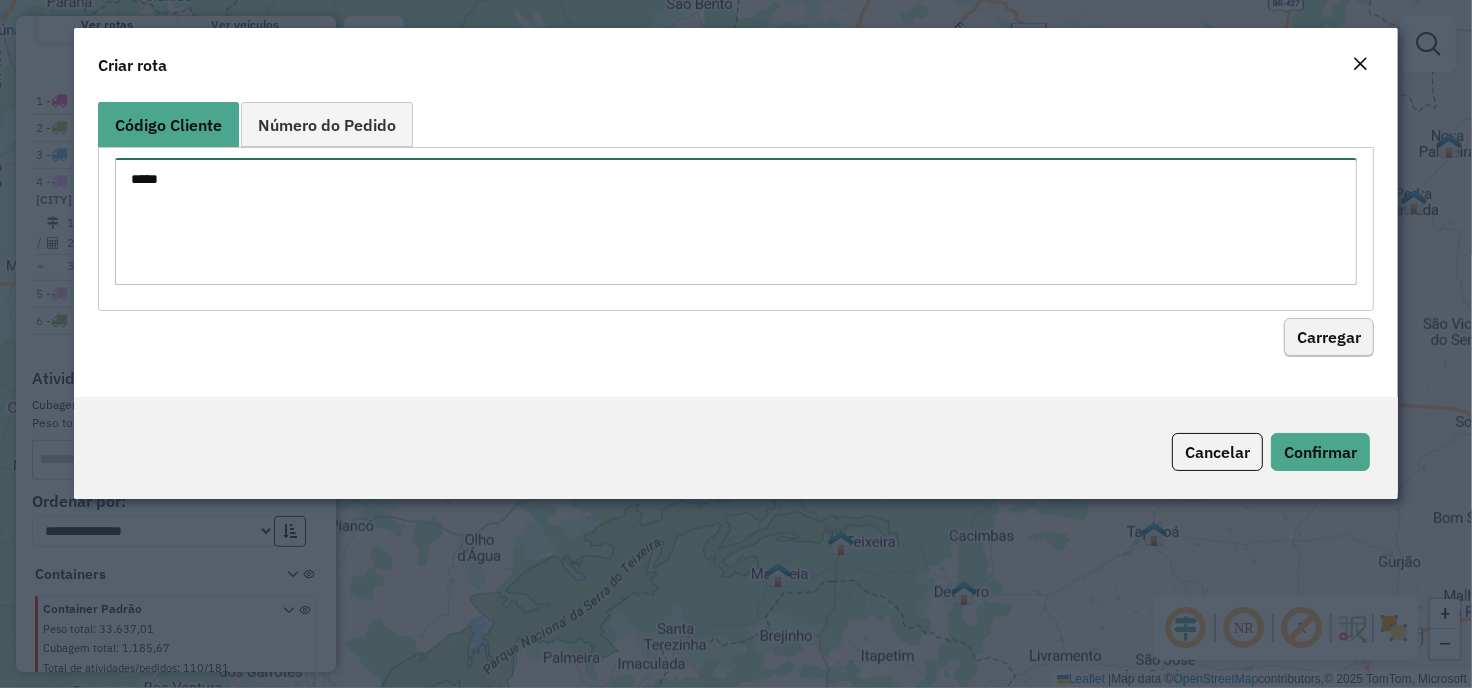 type on "*****" 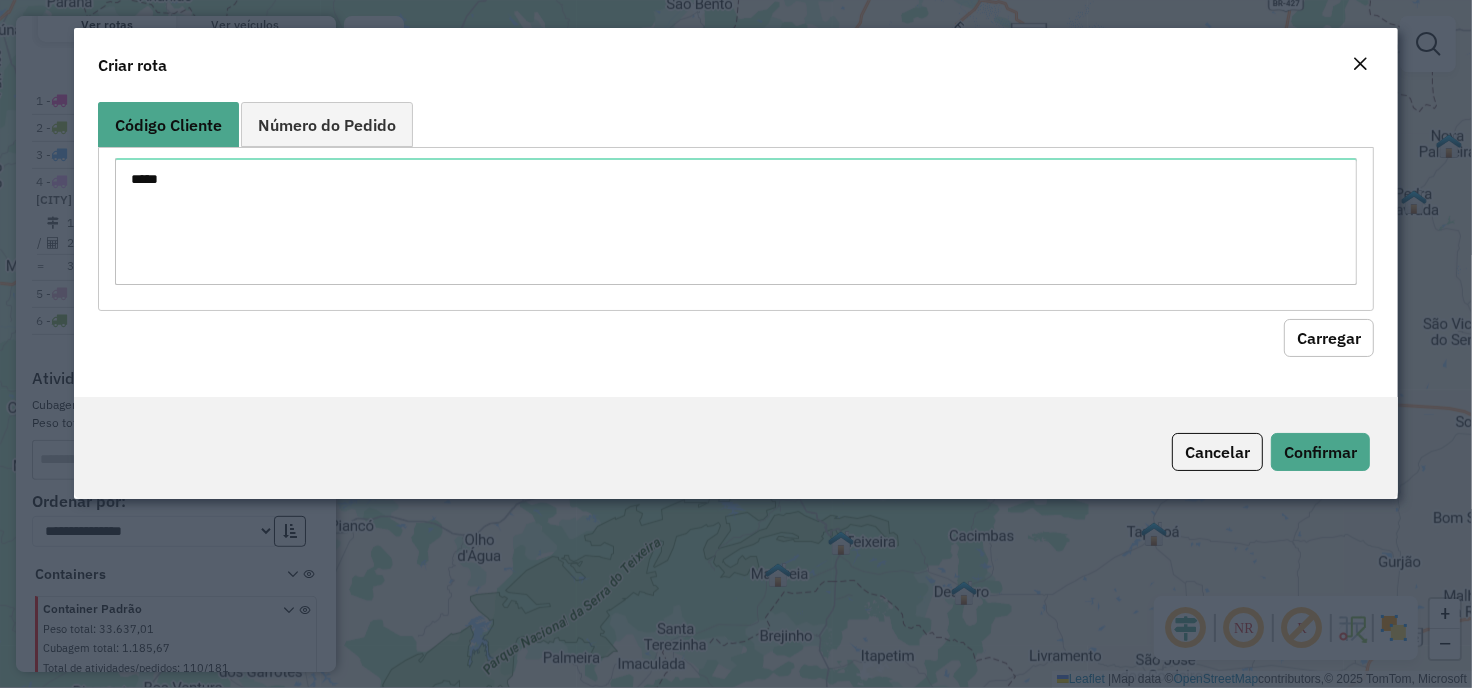 click on "Carregar" 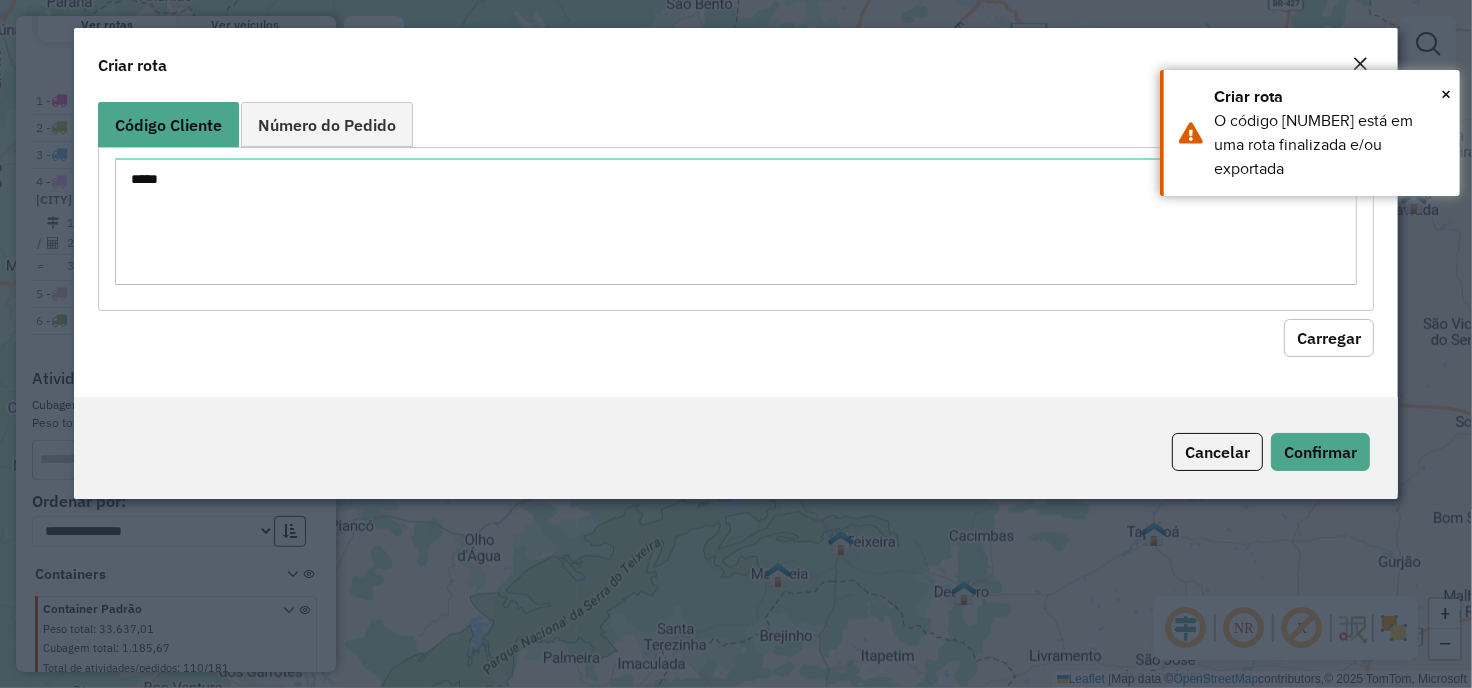 click 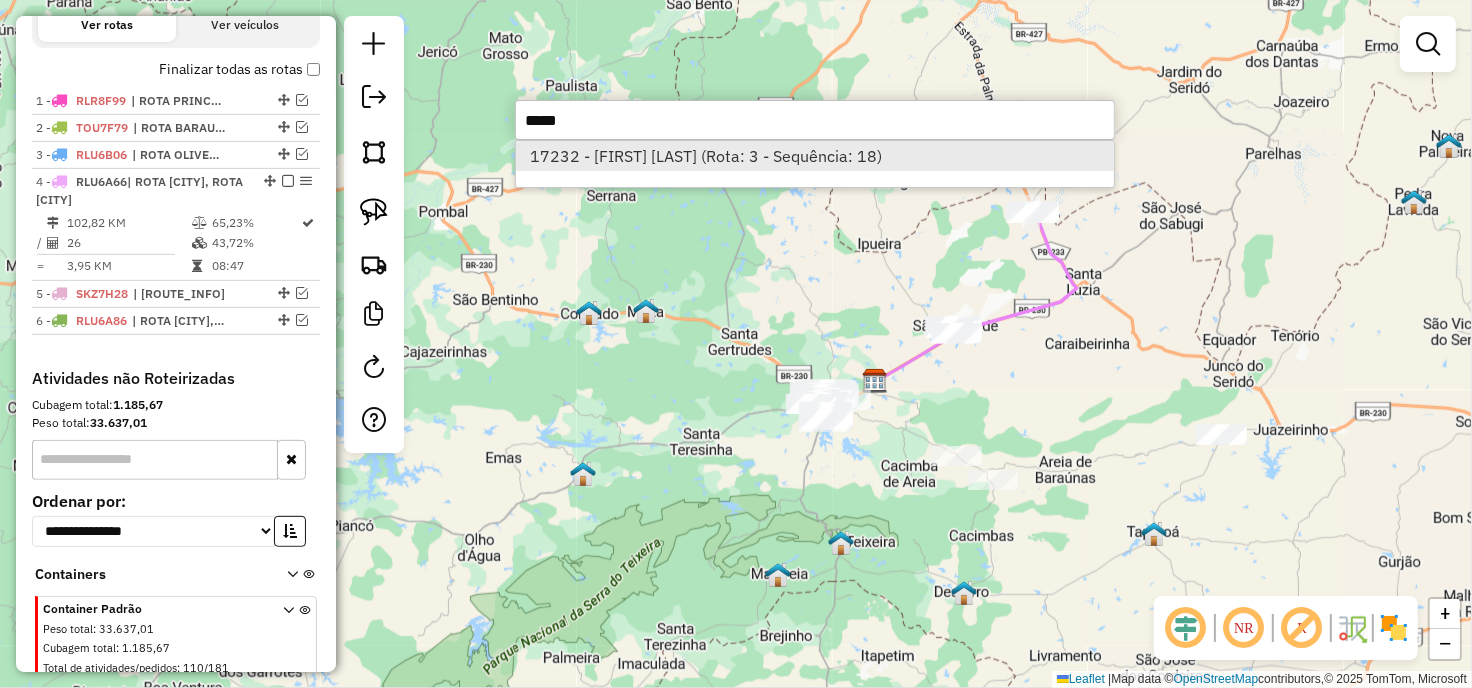 type on "*****" 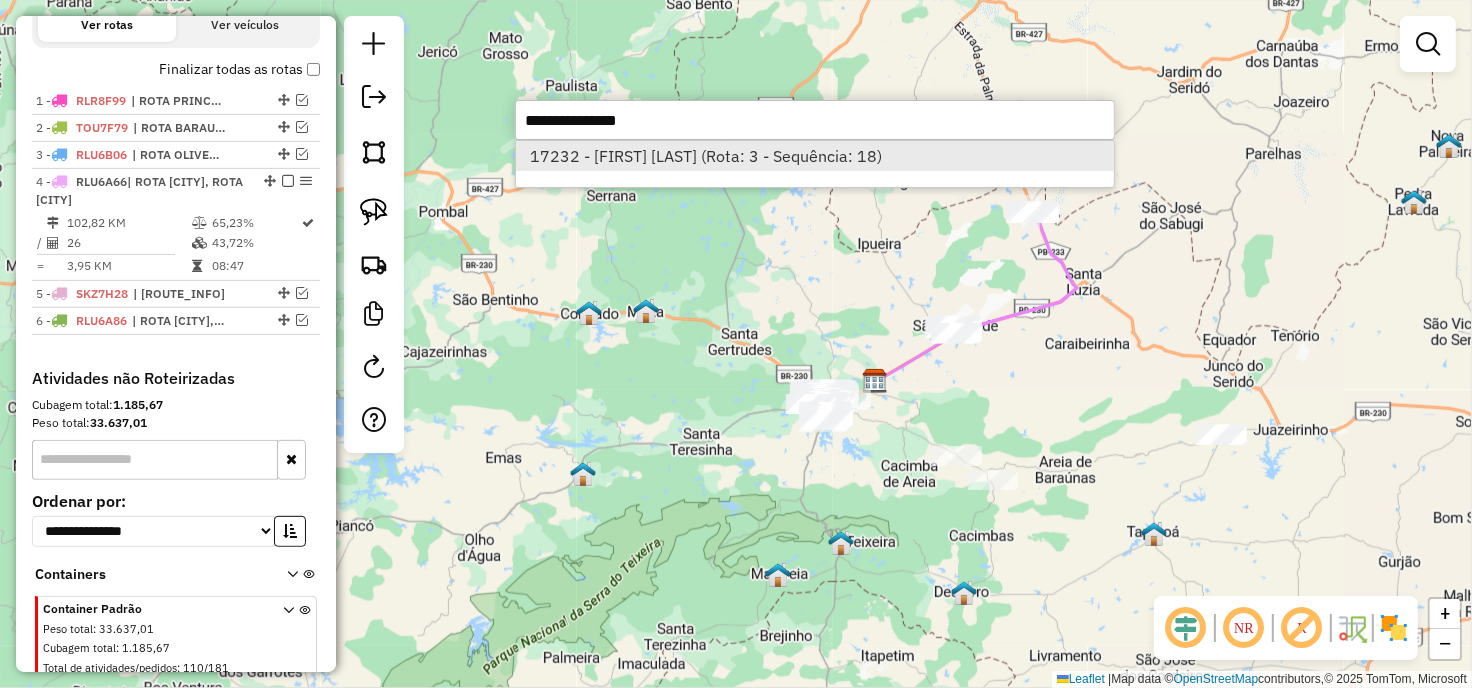 select on "**********" 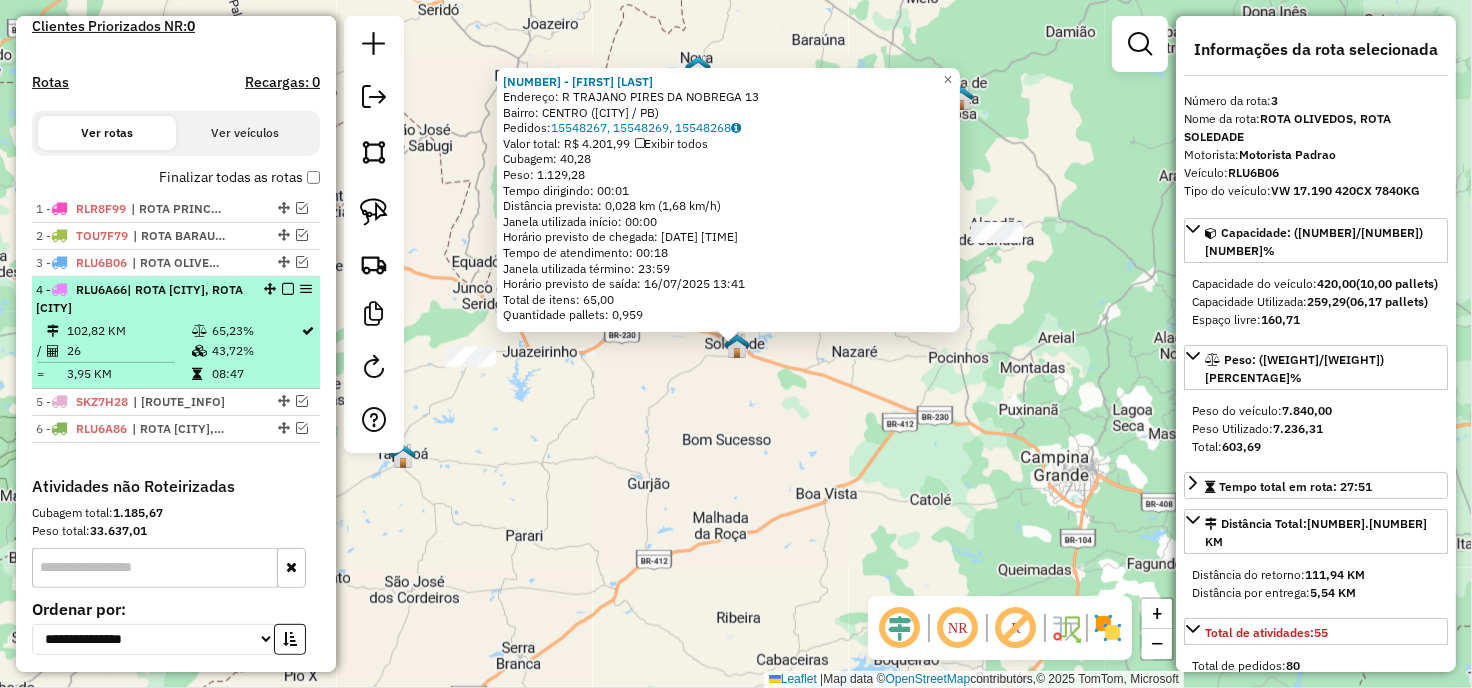 scroll, scrollTop: 436, scrollLeft: 0, axis: vertical 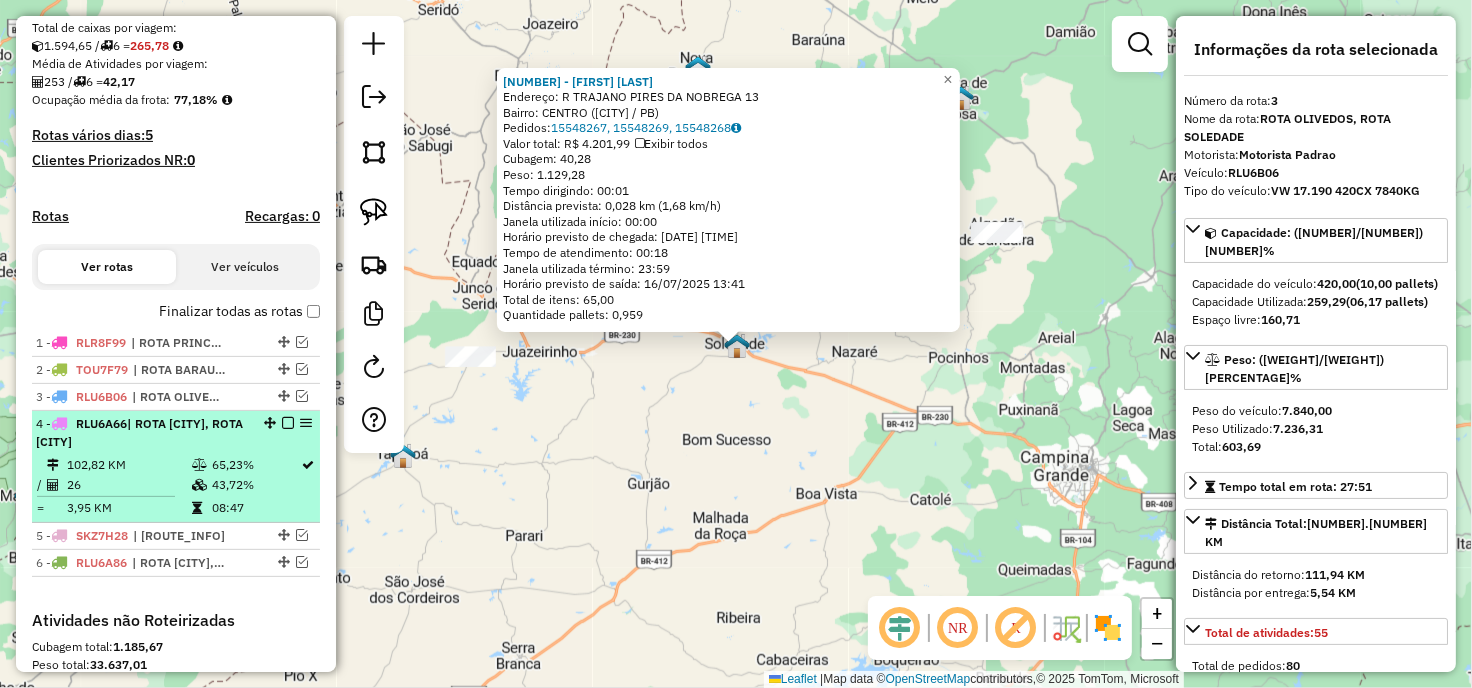 click at bounding box center (288, 423) 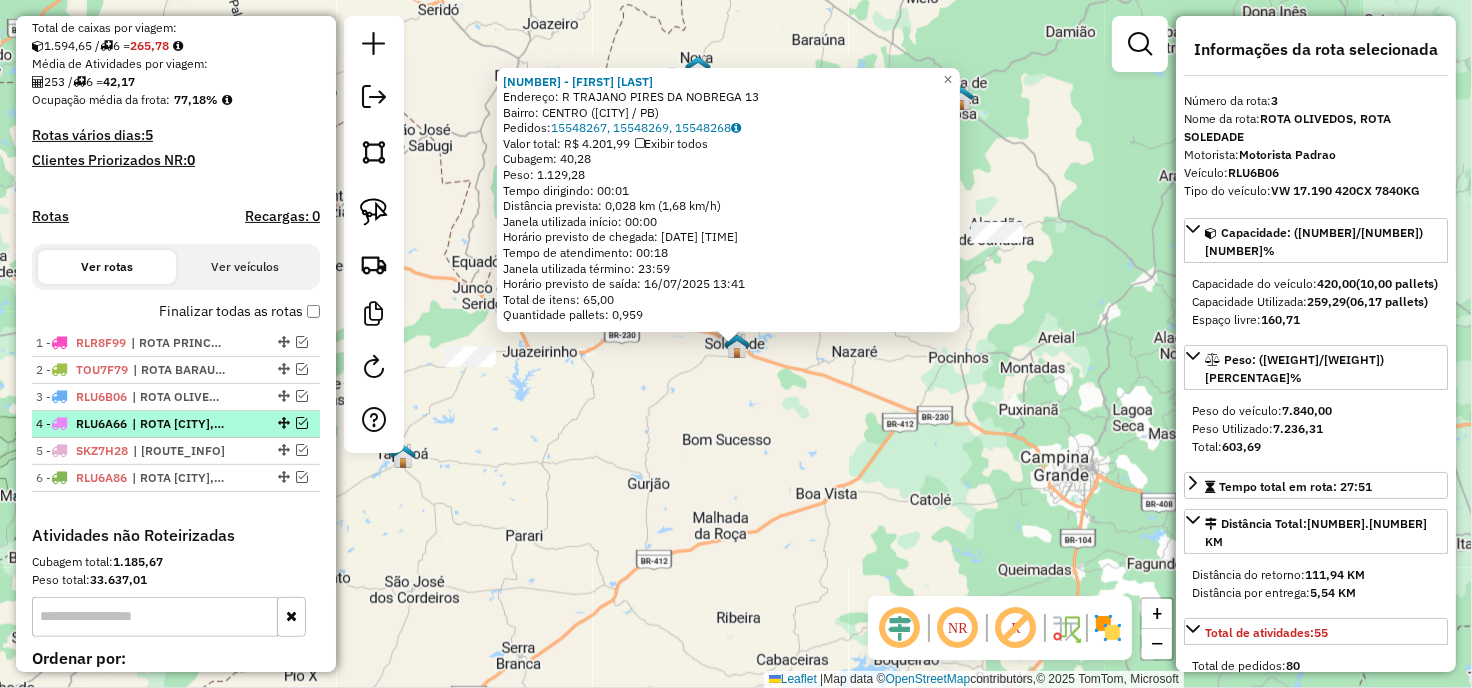 click at bounding box center [302, 423] 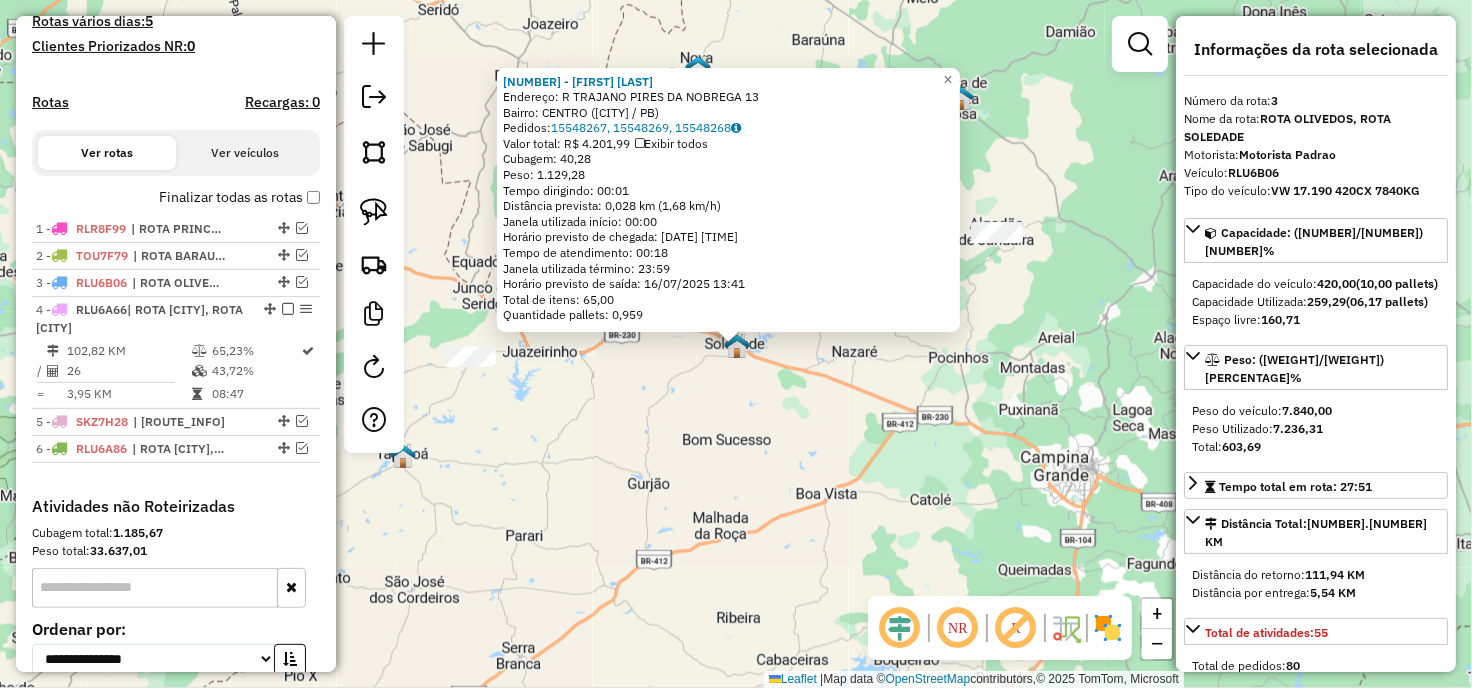 scroll, scrollTop: 585, scrollLeft: 0, axis: vertical 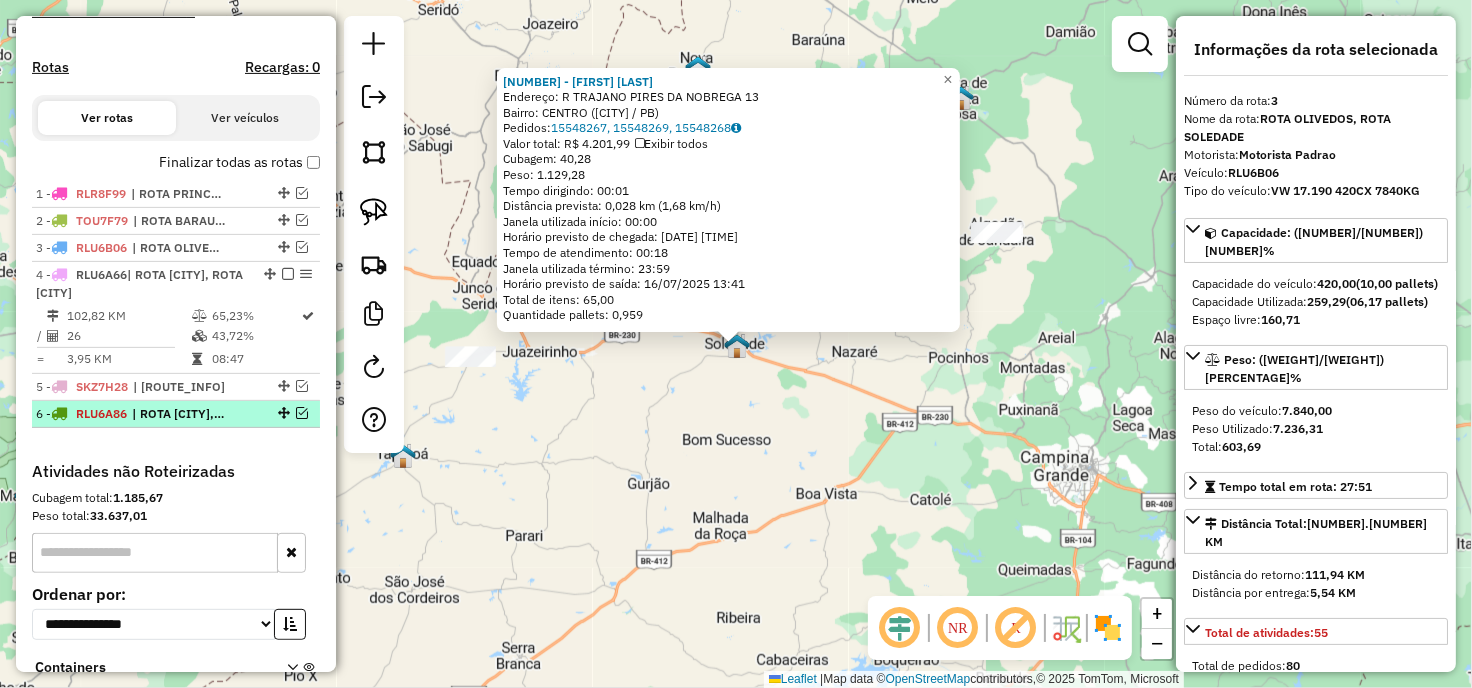click at bounding box center [302, 413] 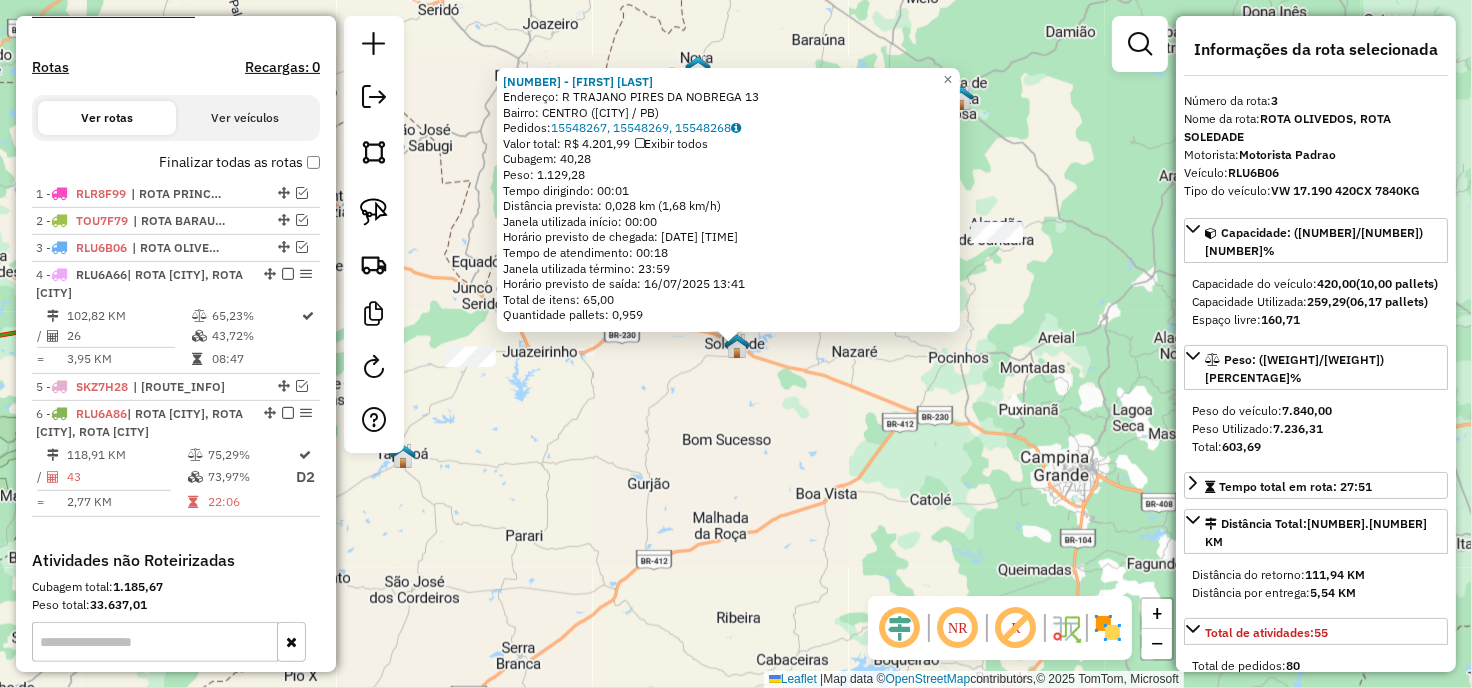 click on "17232 - JAIME ALMEIDA CAVALC  Endereço: R   TRAJANO PIRES DA NOBREGA      13   Bairro: CENTRO (SOLEDADE / PB)   Pedidos:  15548267, 15548269, 15548268   Valor total: R$ 4.201,99   Exibir todos   Cubagem: 40,28  Peso: 1.129,28  Tempo dirigindo: 00:01   Distância prevista: 0,028 km (1,68 km/h)   Janela utilizada início: 00:00   Horário previsto de chegada: 16/07/2025 13:23   Tempo de atendimento: 00:18   Janela utilizada término: 23:59   Horário previsto de saída: 16/07/2025 13:41   Total de itens: 65,00   Quantidade pallets: 0,959  × Janela de atendimento Grade de atendimento Capacidade Transportadoras Veículos Cliente Pedidos  Rotas Selecione os dias de semana para filtrar as janelas de atendimento  Seg   Ter   Qua   Qui   Sex   Sáb   Dom  Informe o período da janela de atendimento: De: Até:  Filtrar exatamente a janela do cliente  Considerar janela de atendimento padrão  Selecione os dias de semana para filtrar as grades de atendimento  Seg   Ter   Qua   Qui   Sex   Sáb   Dom   Peso mínimo:  +" 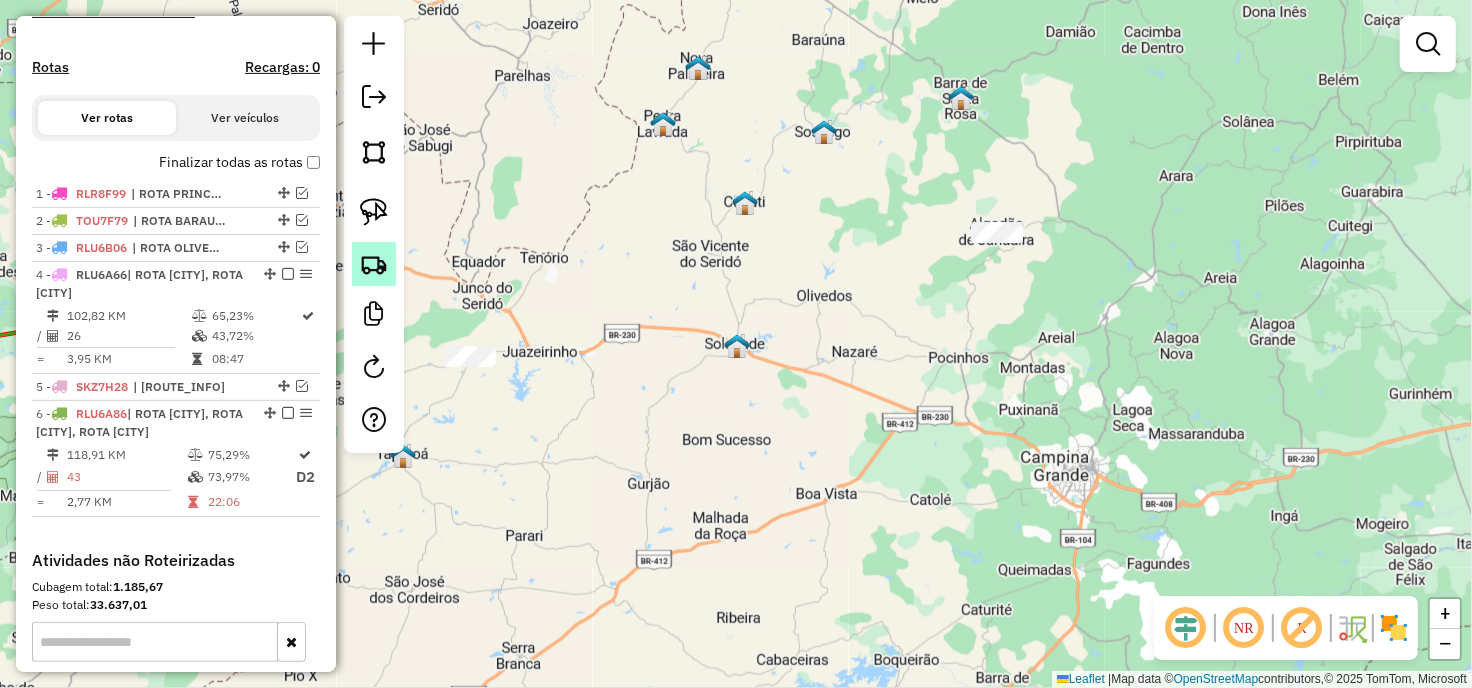 click 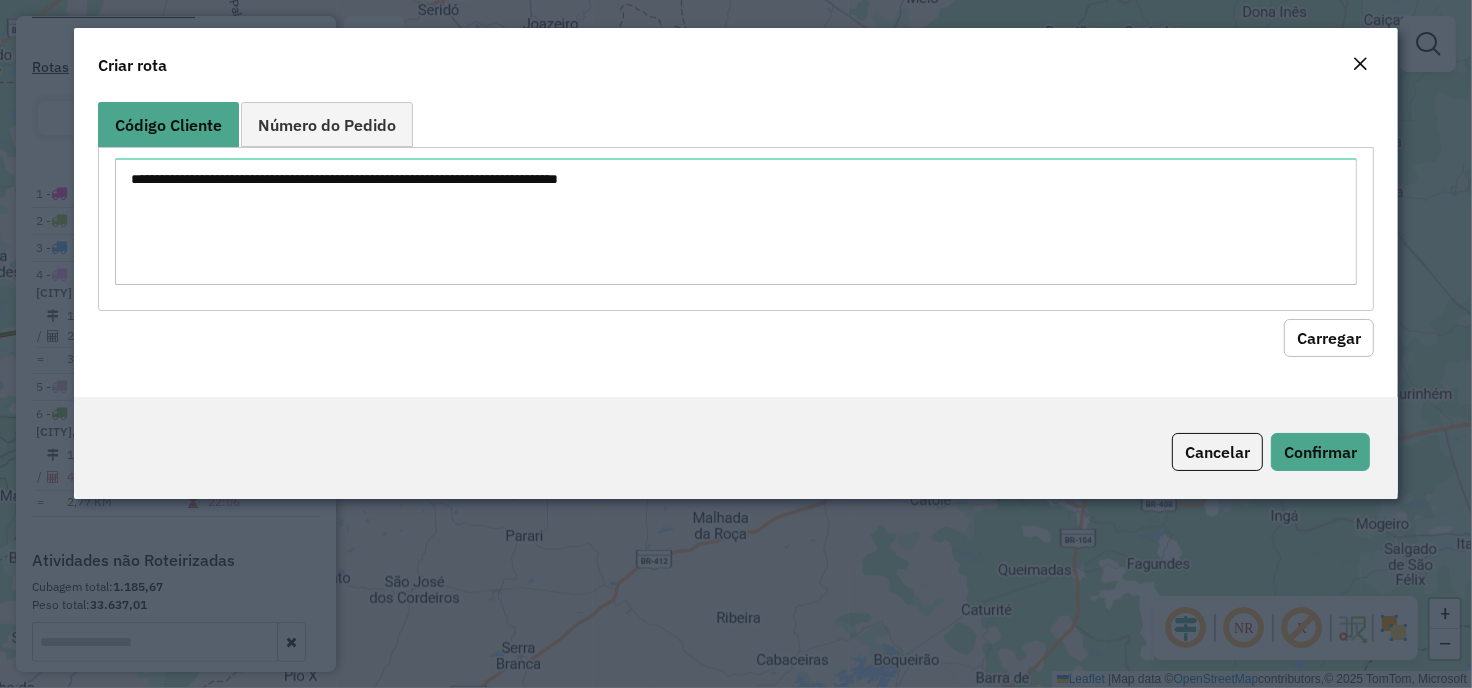 click 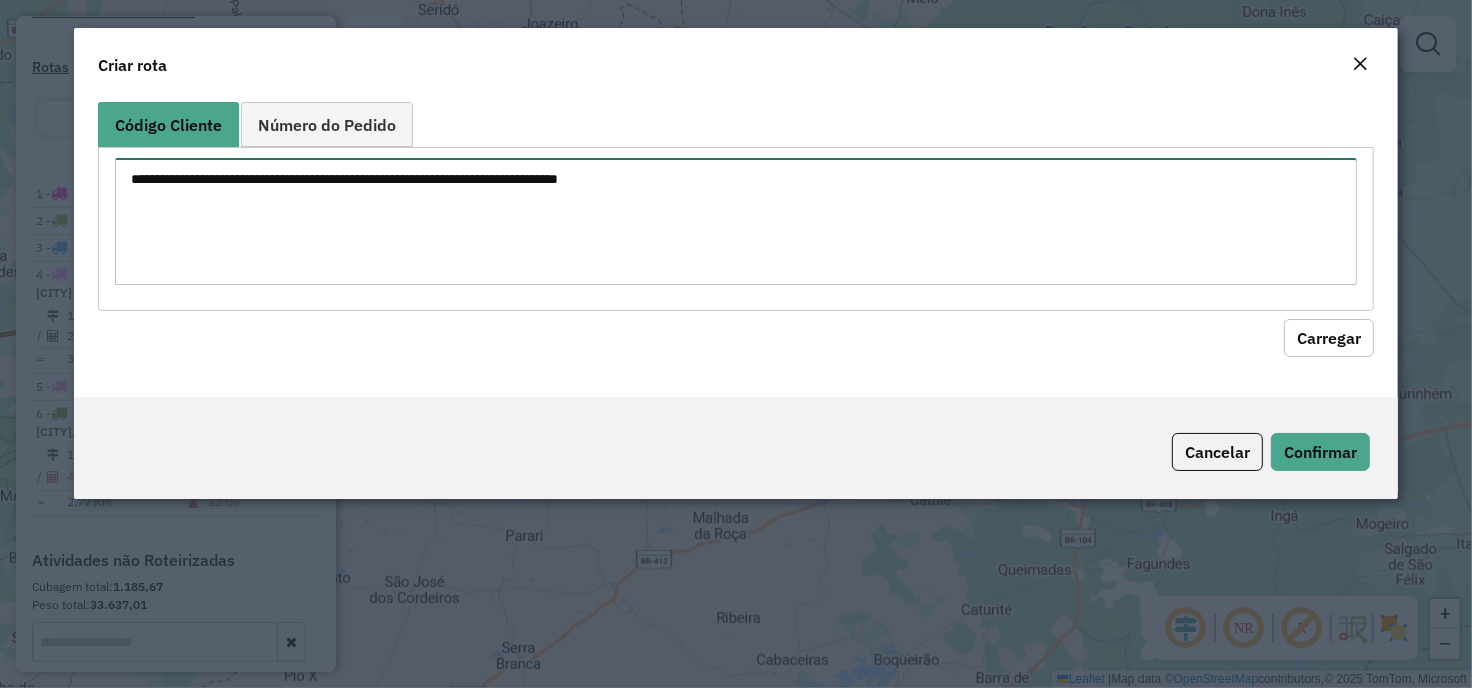 click at bounding box center (736, 221) 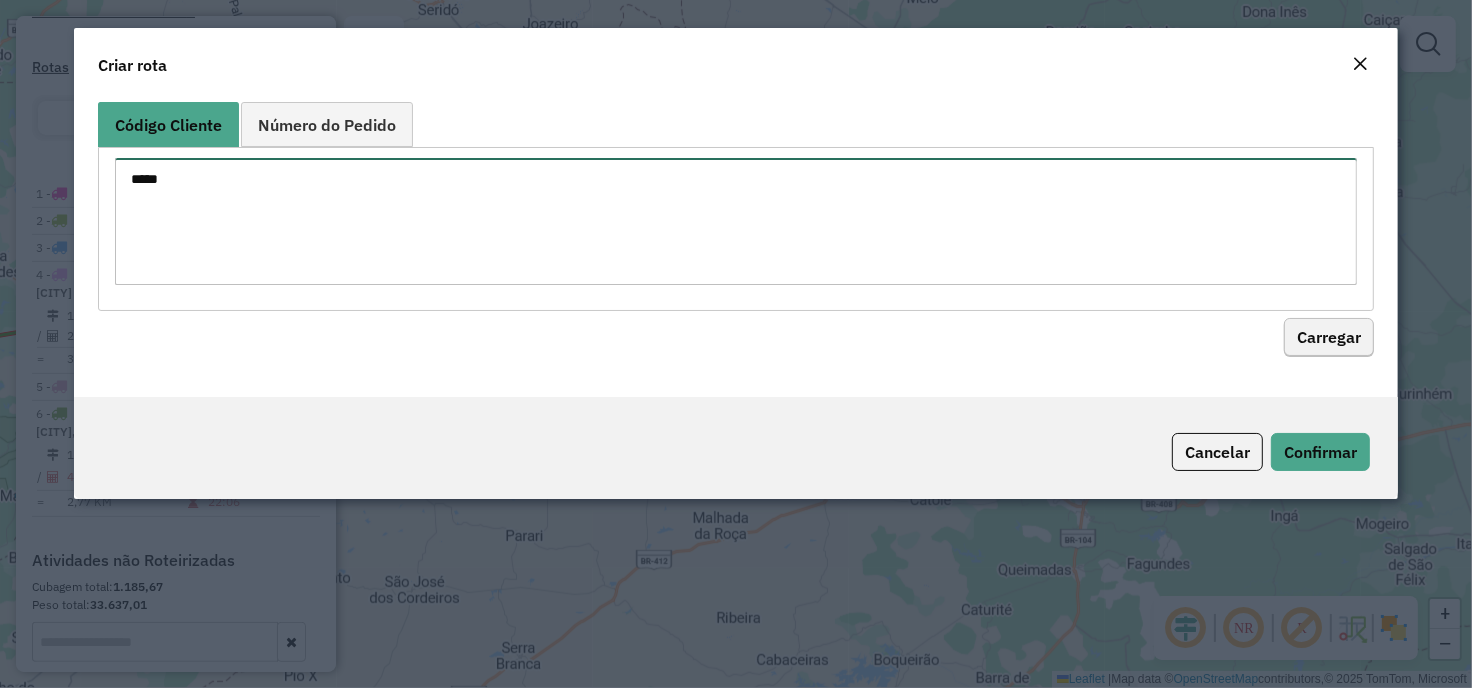 type on "****" 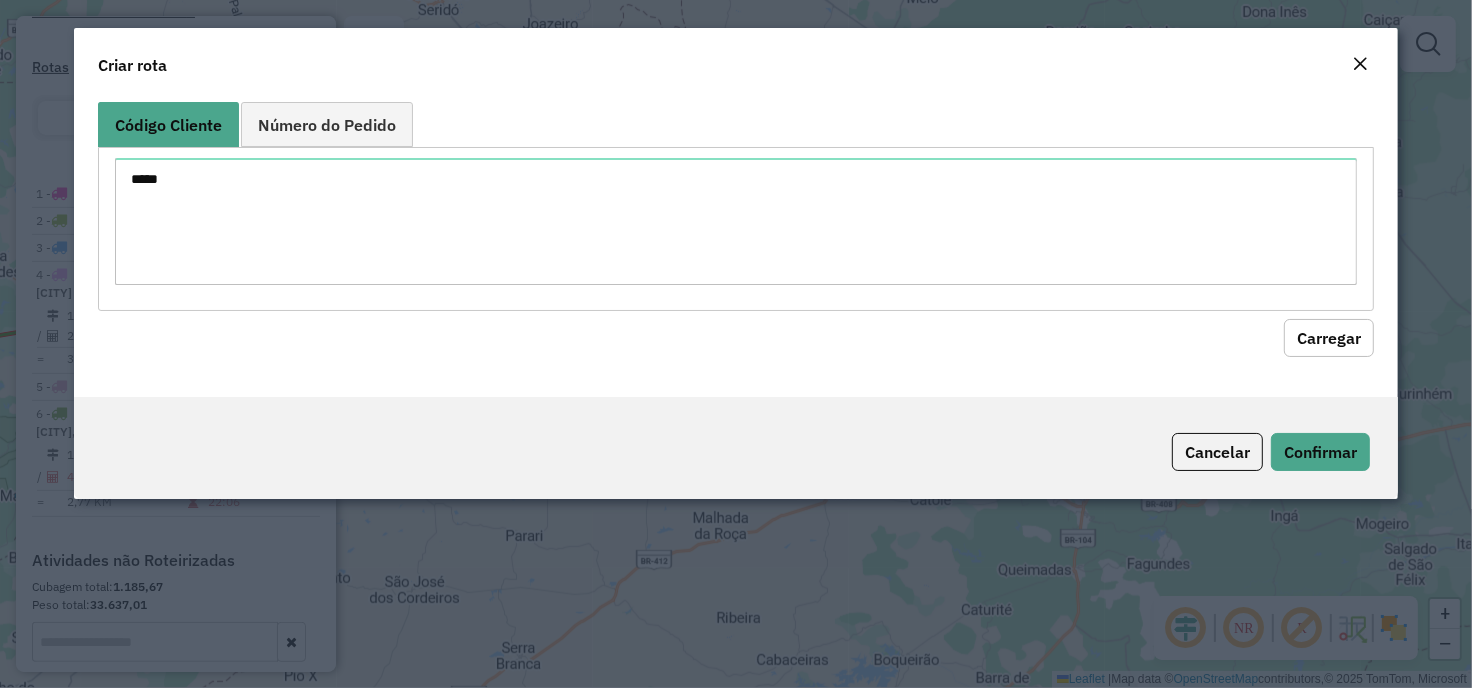 click on "Carregar" 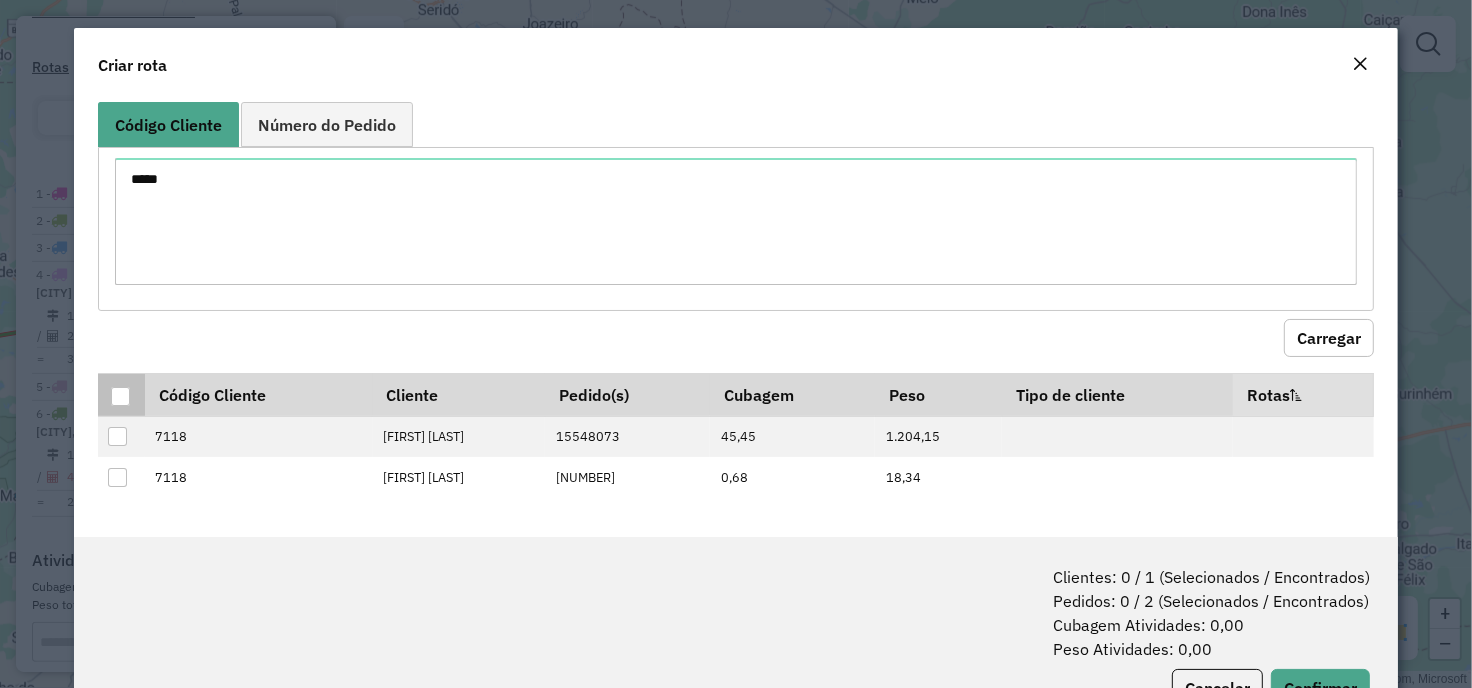 click at bounding box center (120, 396) 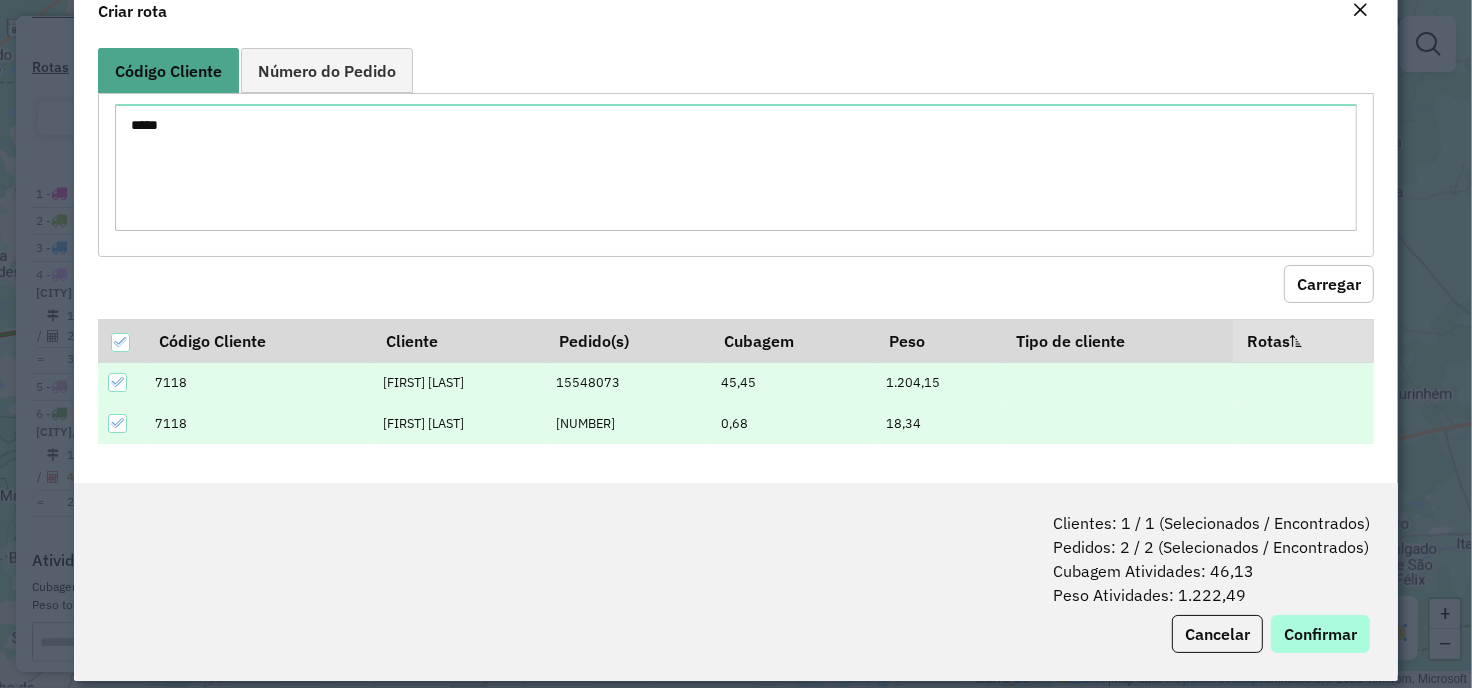 scroll, scrollTop: 74, scrollLeft: 0, axis: vertical 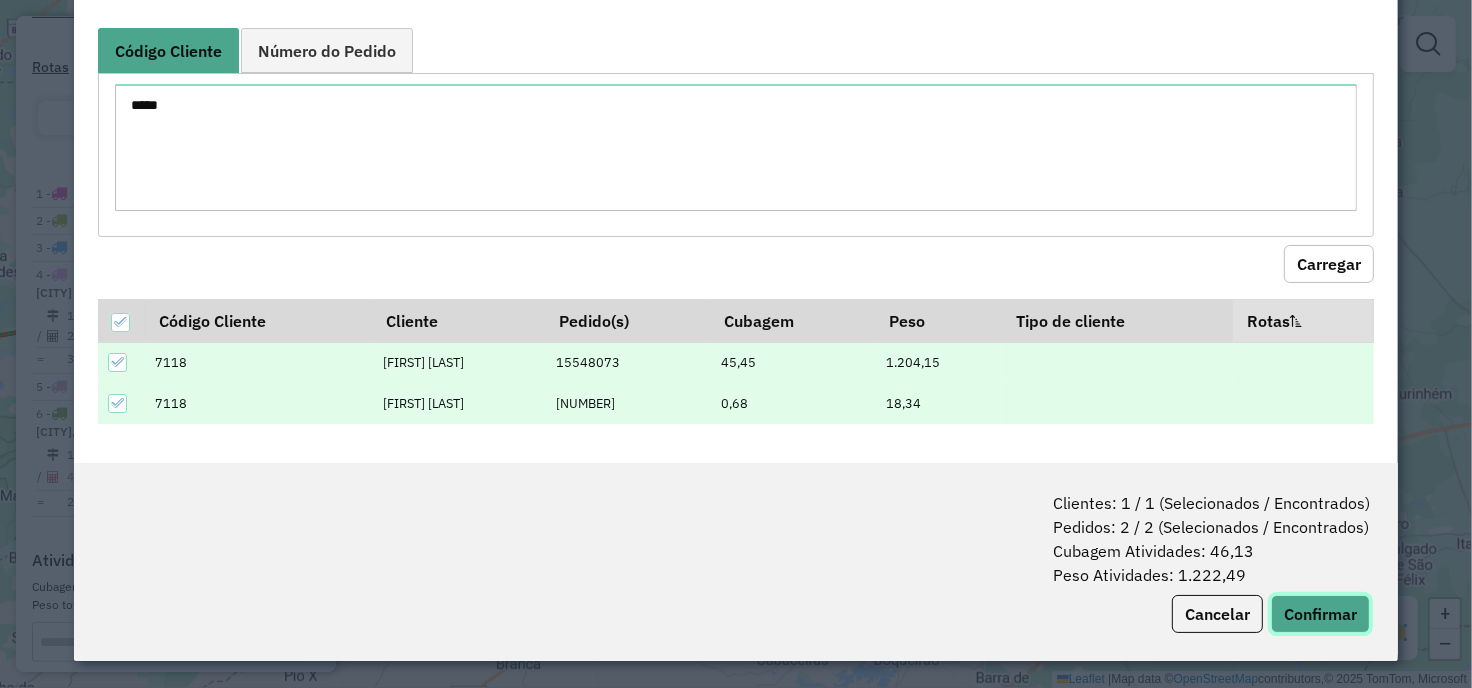 click on "Confirmar" 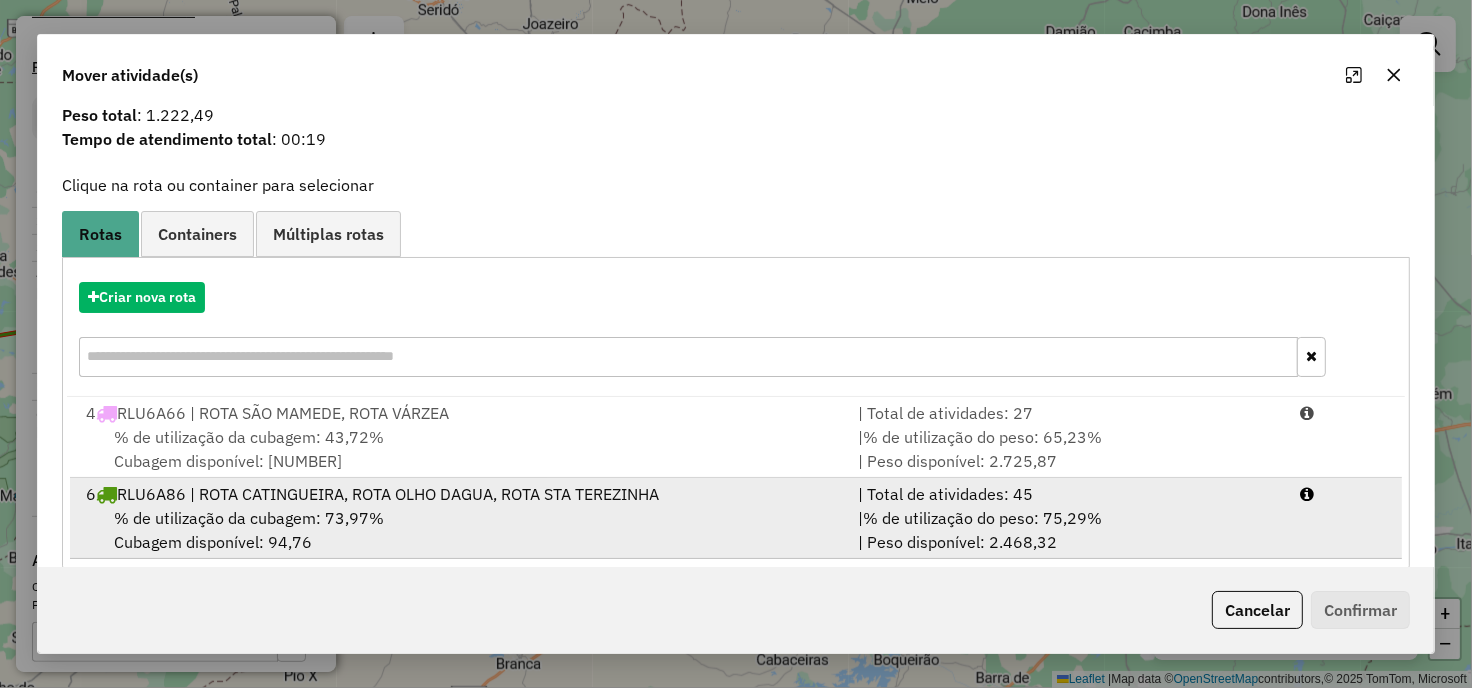 scroll, scrollTop: 85, scrollLeft: 0, axis: vertical 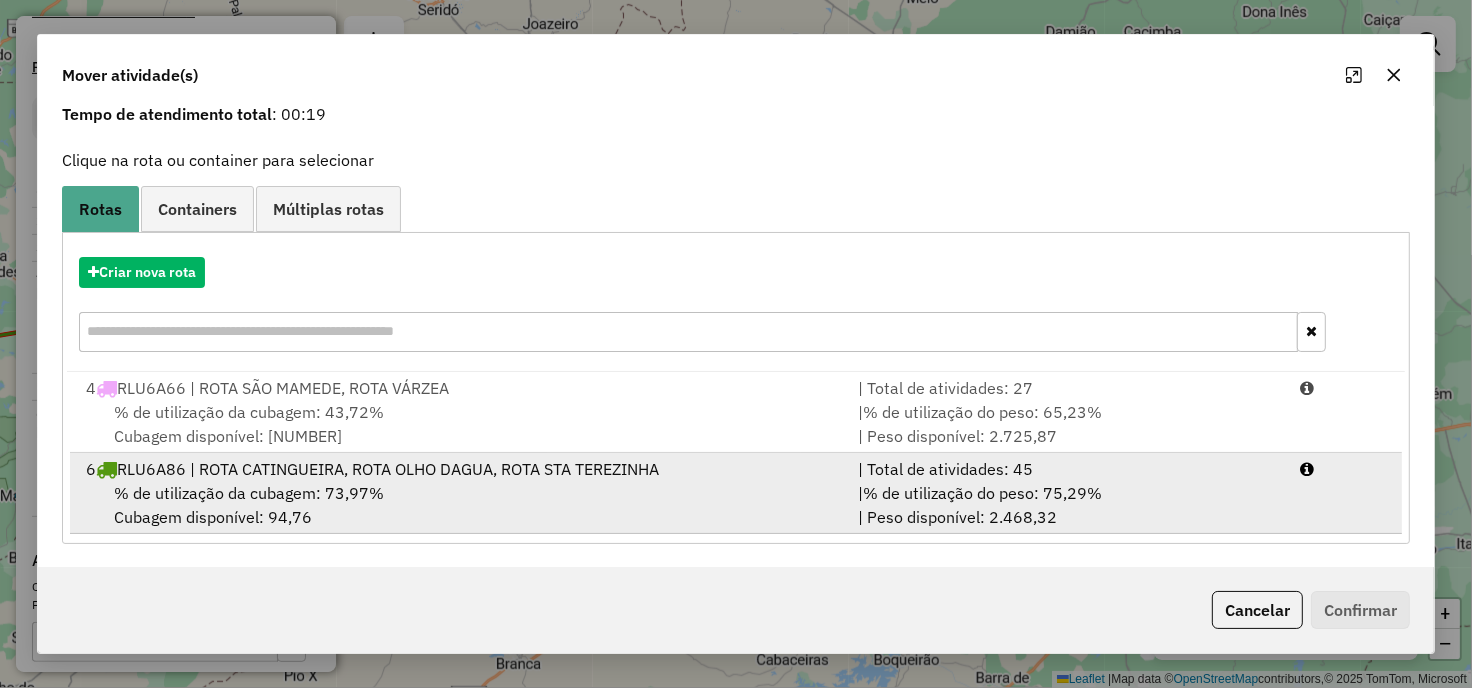 click on "|  % de utilização do peso: 75,29%  | Peso disponível: 2.468,32" at bounding box center (1066, 505) 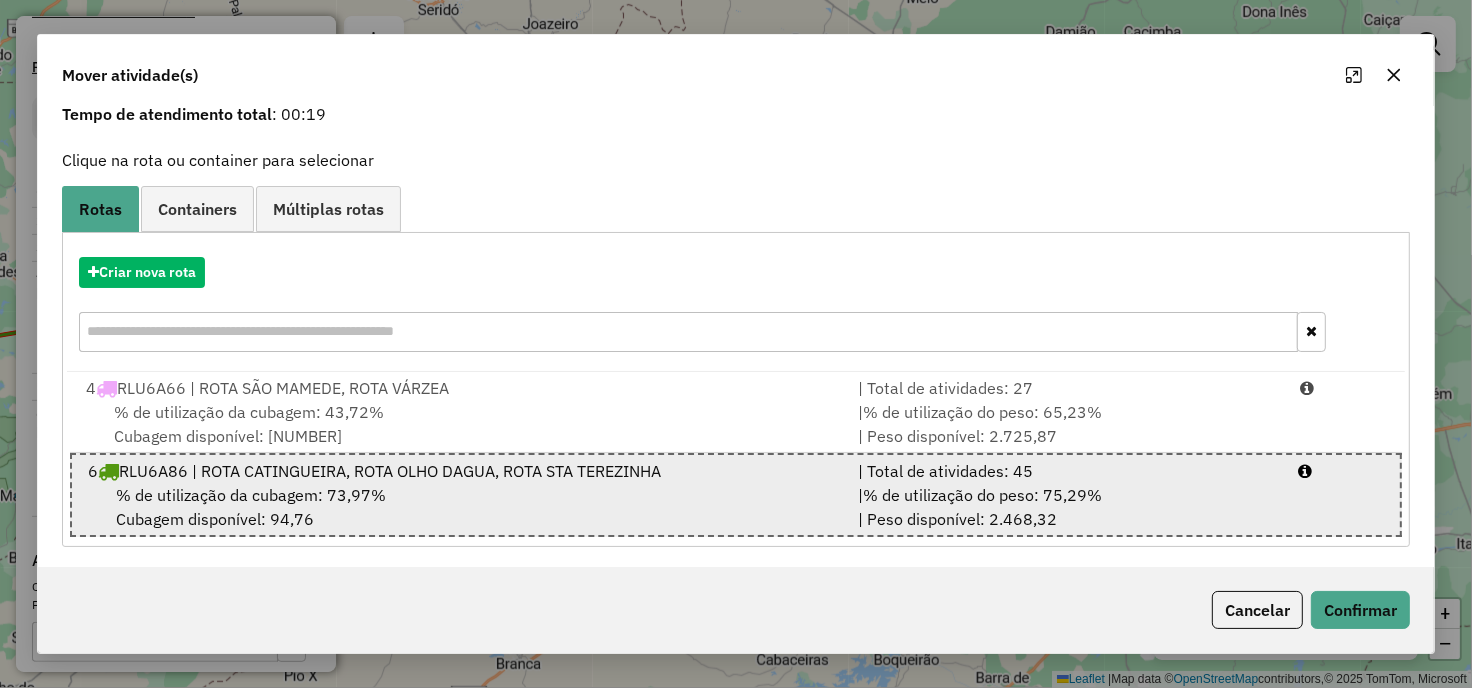 click on "6  RLU6A86 | ROTA CATINGUEIRA, ROTA OLHO DAGUA, ROTA STA TEREZINHA  | Total de atividades: 45  % de utilização da cubagem: 73,97%  Cubagem disponível: 94,76   |  % de utilização do peso: 75,29%  | Peso disponível: 2.468,32" at bounding box center (736, 495) 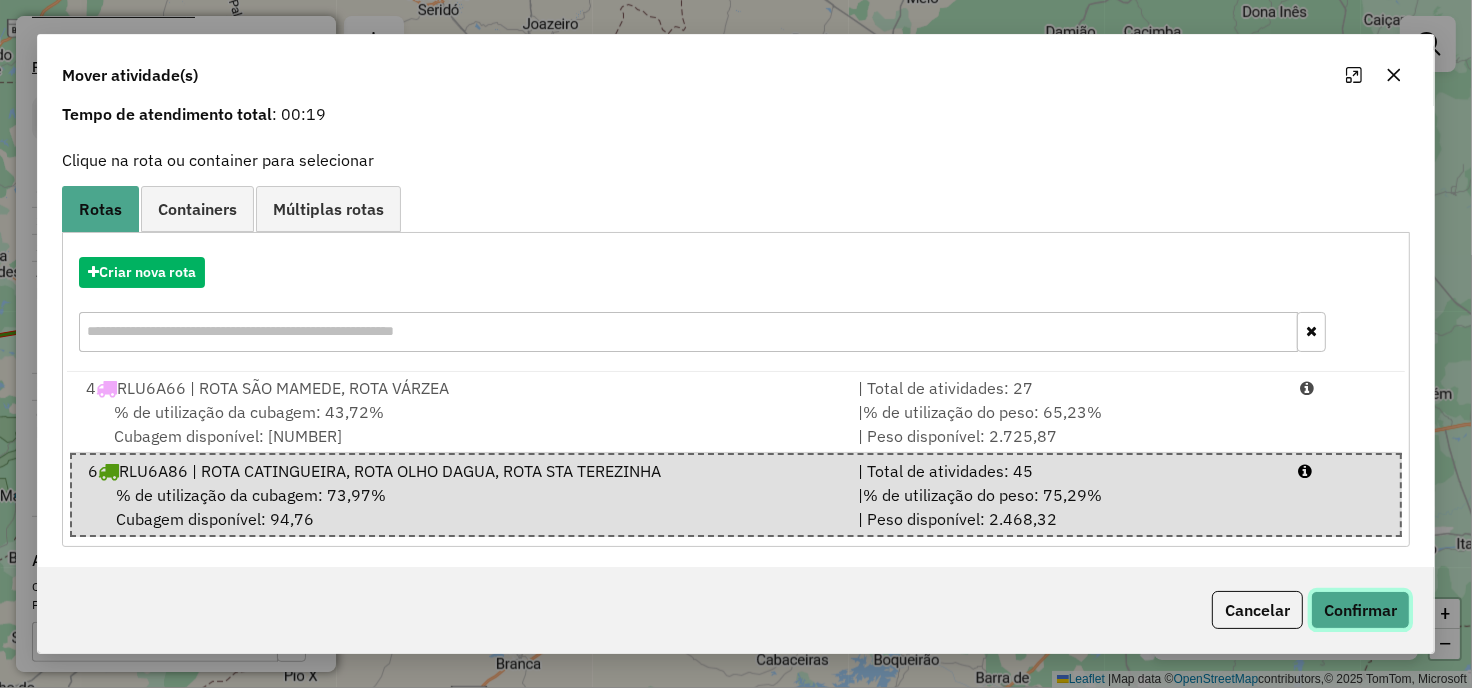 click on "Confirmar" 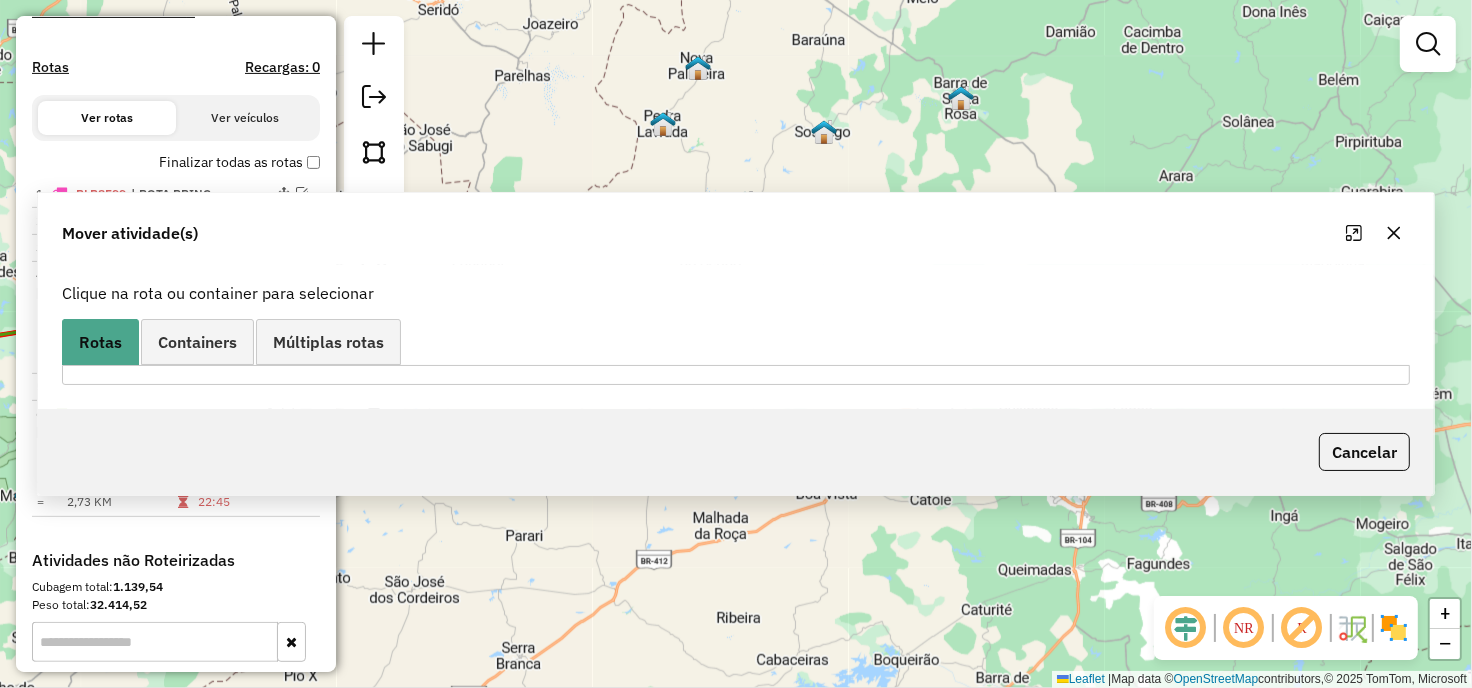 scroll, scrollTop: 0, scrollLeft: 0, axis: both 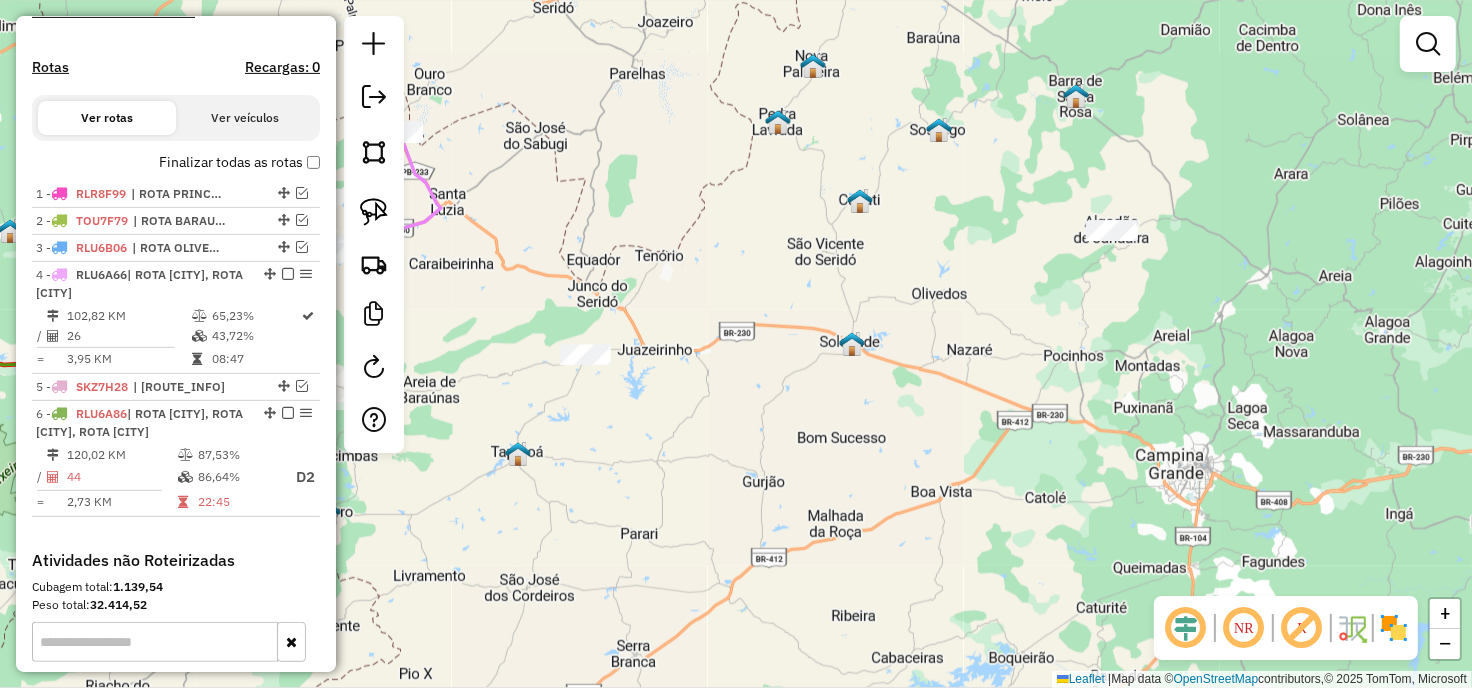 drag, startPoint x: 592, startPoint y: 455, endPoint x: 886, endPoint y: 453, distance: 294.0068 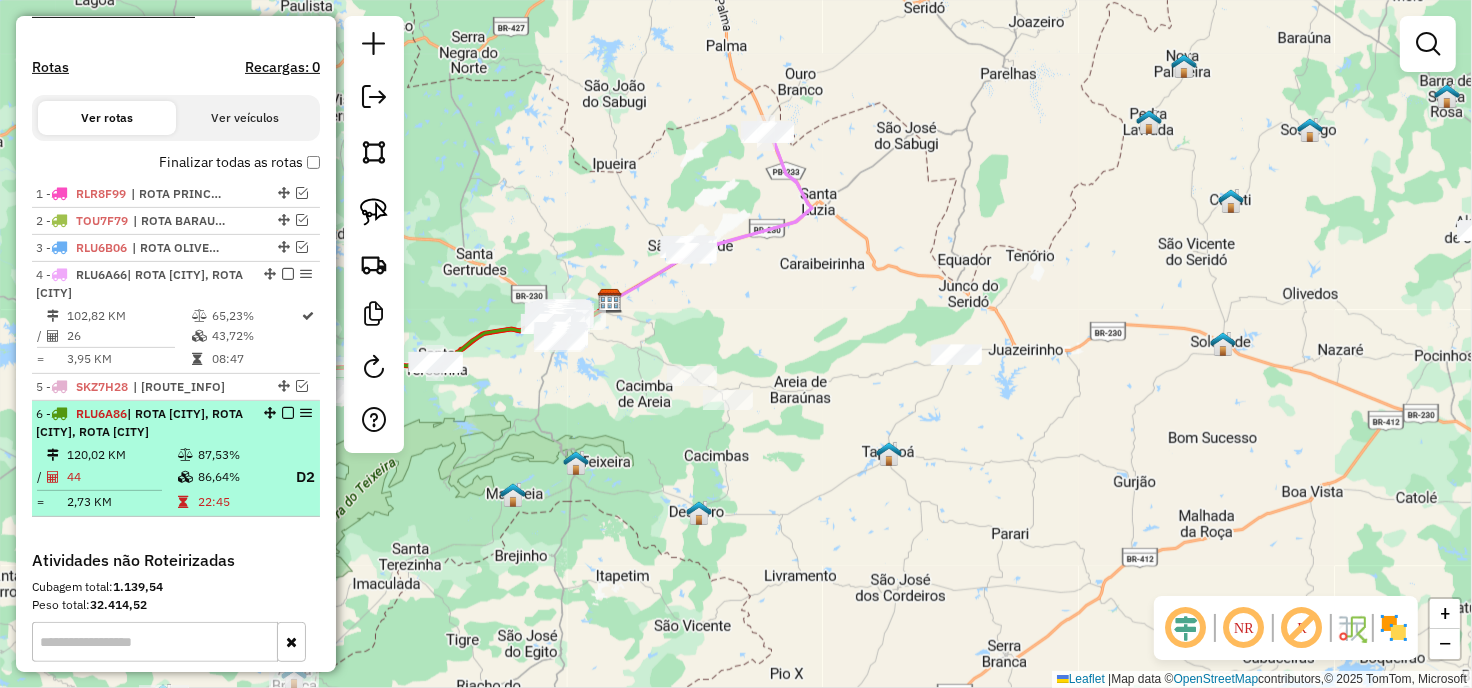 click on "87,53%" at bounding box center [237, 455] 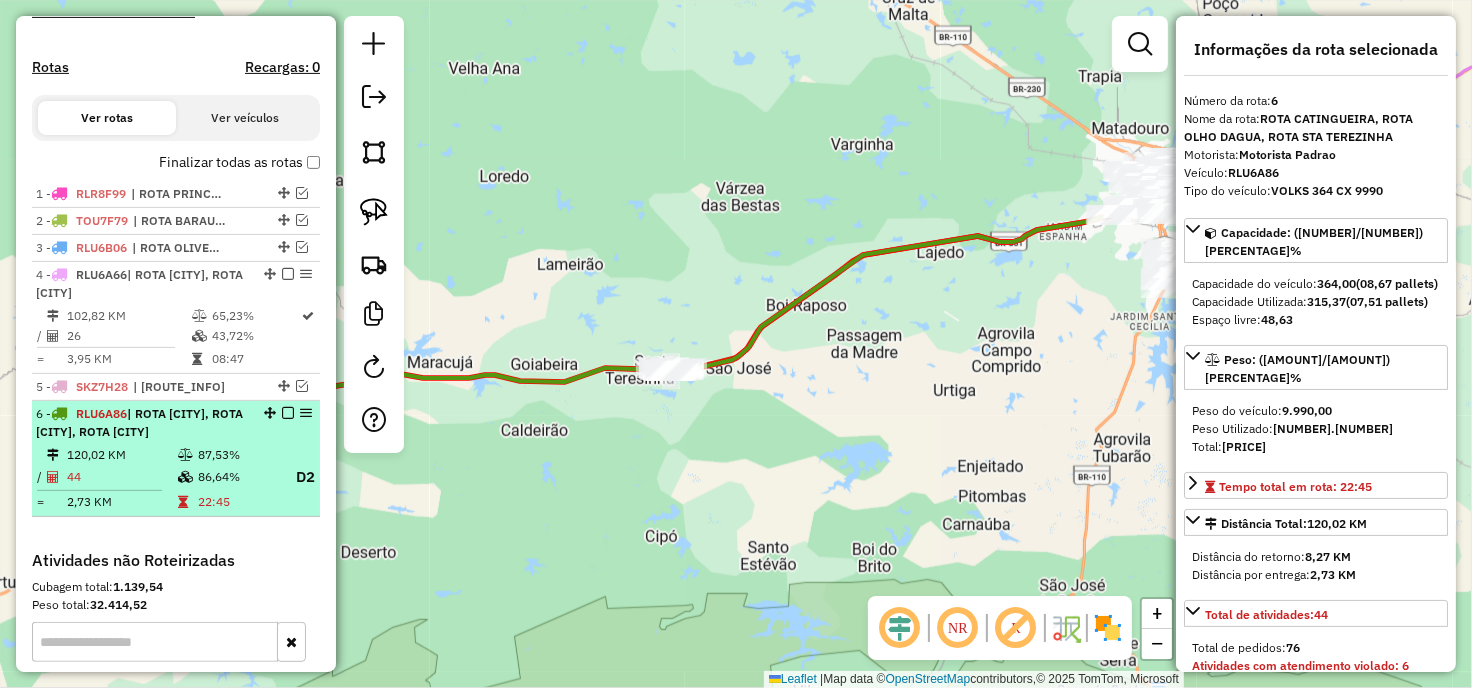 click on "6 -       RLU6A86   | ROTA CATINGUEIRA, ROTA OLHO DAGUA, ROTA STA TEREZINHA" at bounding box center (142, 423) 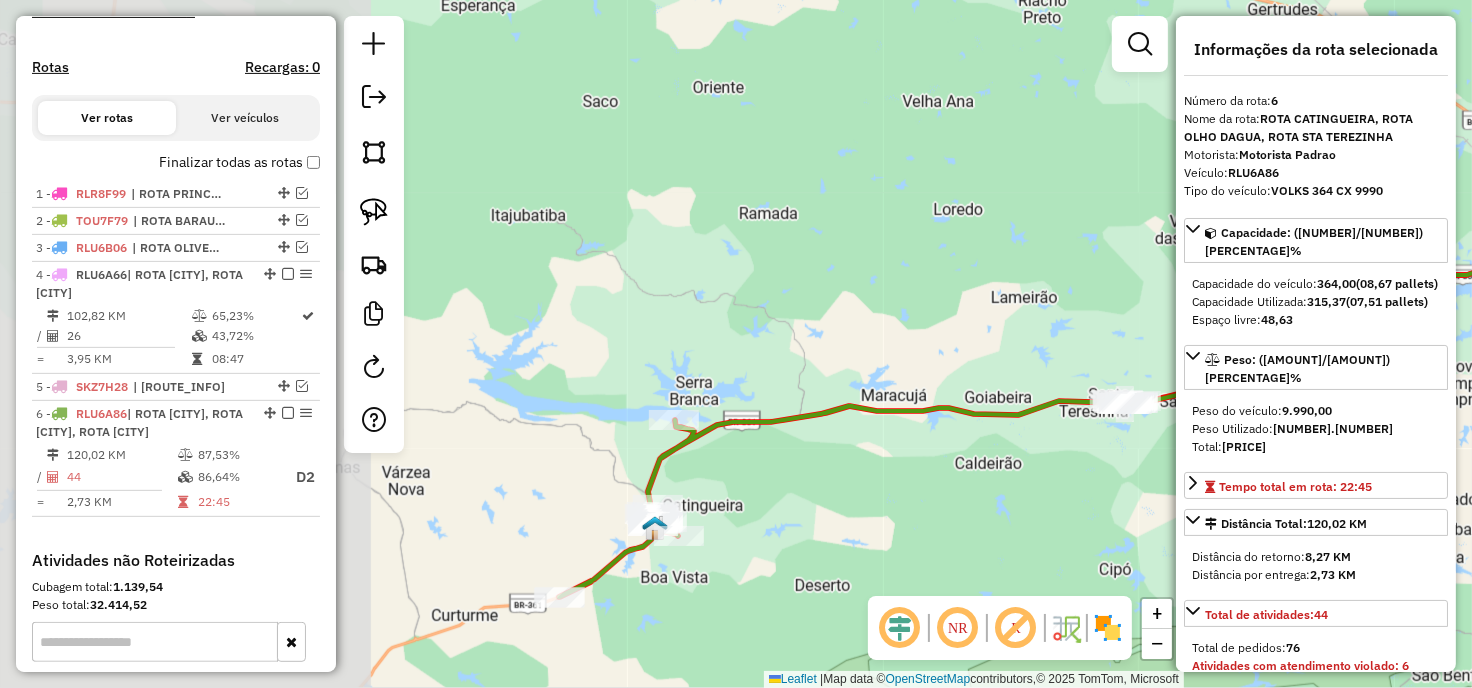 drag, startPoint x: 673, startPoint y: 485, endPoint x: 1136, endPoint y: 518, distance: 464.17453 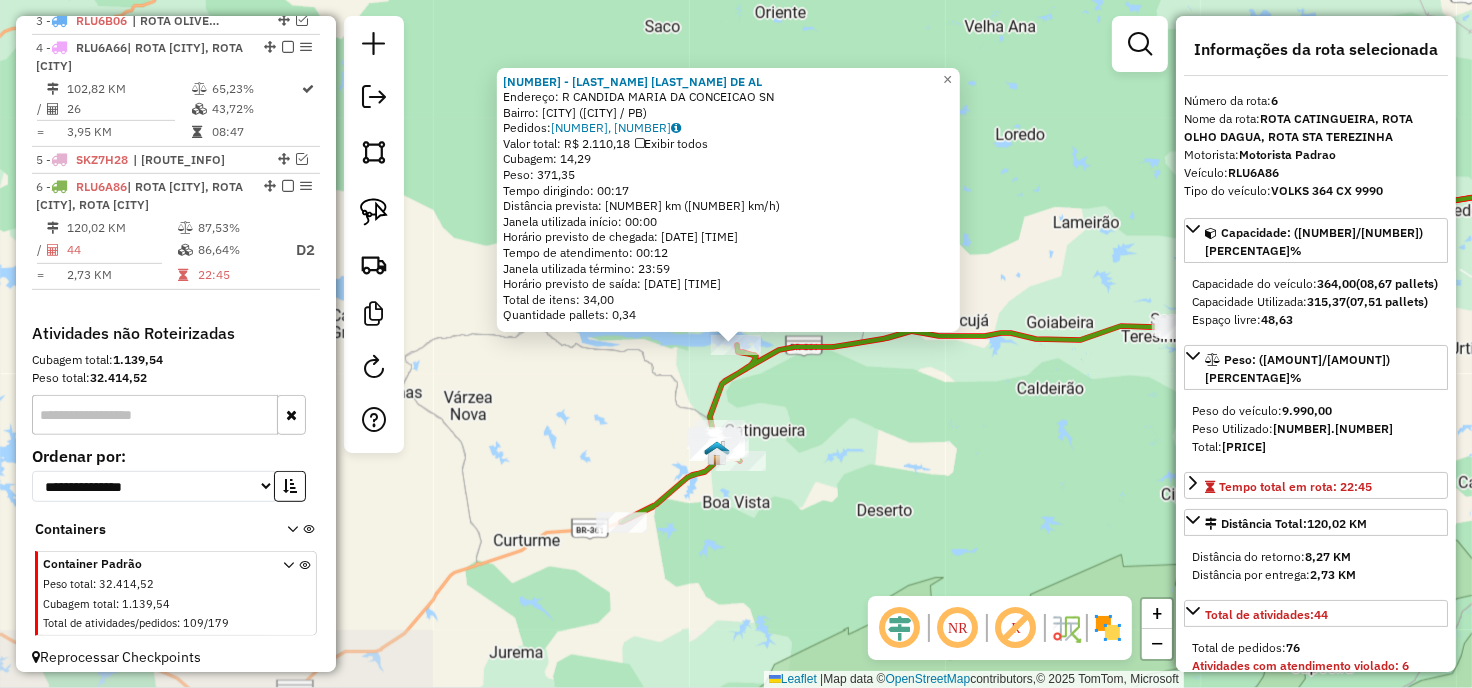 scroll, scrollTop: 840, scrollLeft: 0, axis: vertical 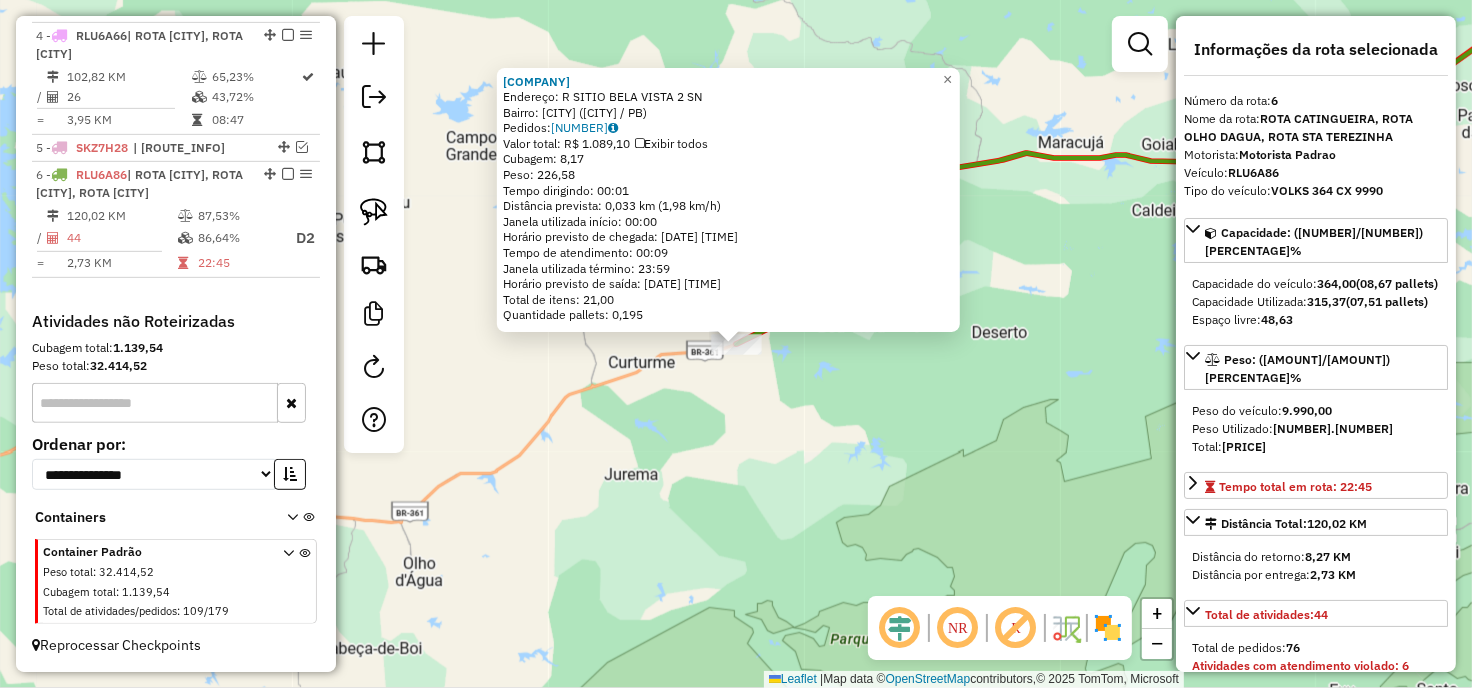 click on "15277 - CHURRASCARIA E BALNE  Endereço: R   SITIO BELA VISTA 2            SN   Bairro: CENTRO (CATINGUEIRA / PB)   Pedidos:  15547868   Valor total: R$ 1.089,10   Exibir todos   Cubagem: 8,17  Peso: 226,58  Tempo dirigindo: 00:01   Distância prevista: 0,033 km (1,98 km/h)   Janela utilizada início: 00:00   Horário previsto de chegada: 16/07/2025 14:44   Tempo de atendimento: 00:09   Janela utilizada término: 23:59   Horário previsto de saída: 16/07/2025 14:53   Total de itens: 21,00   Quantidade pallets: 0,195  × Janela de atendimento Grade de atendimento Capacidade Transportadoras Veículos Cliente Pedidos  Rotas Selecione os dias de semana para filtrar as janelas de atendimento  Seg   Ter   Qua   Qui   Sex   Sáb   Dom  Informe o período da janela de atendimento: De: Até:  Filtrar exatamente a janela do cliente  Considerar janela de atendimento padrão  Selecione os dias de semana para filtrar as grades de atendimento  Seg   Ter   Qua   Qui   Sex   Sáb   Dom   Peso mínimo:   Peso máximo:   De:" 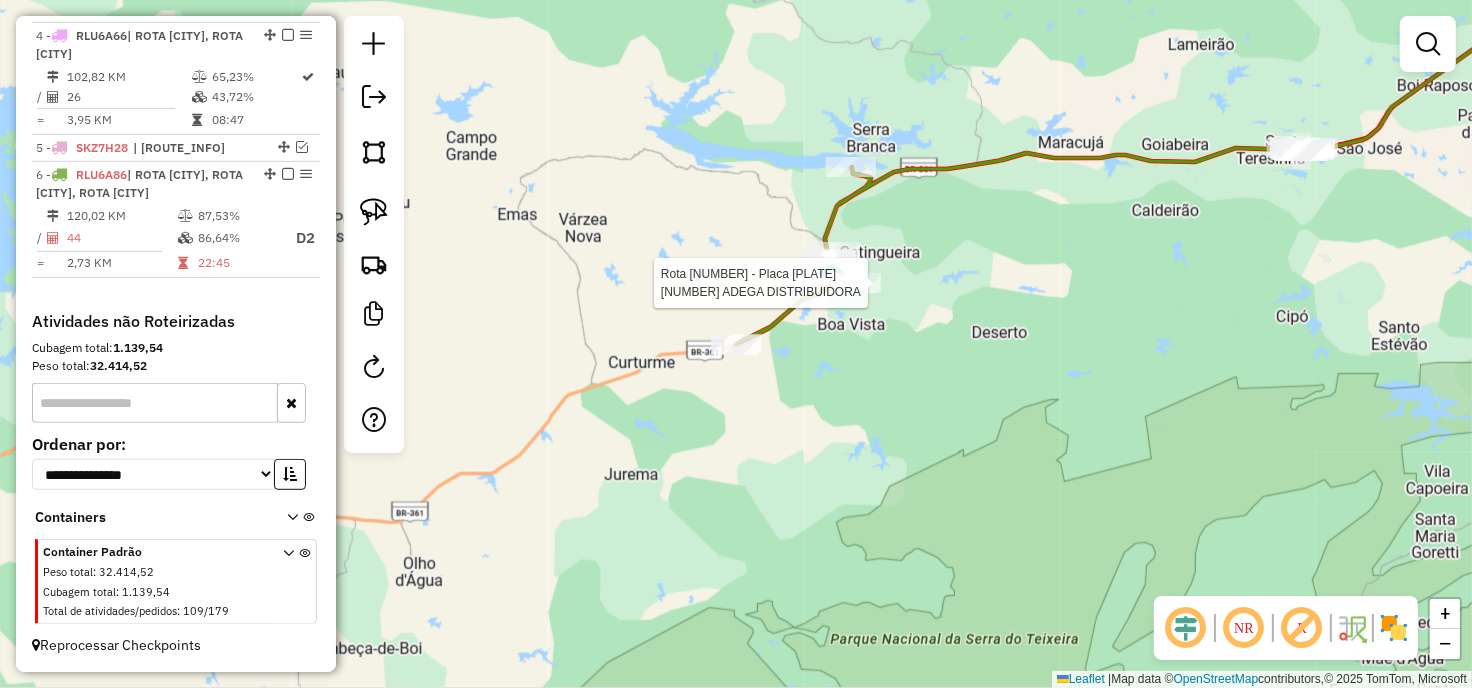 click 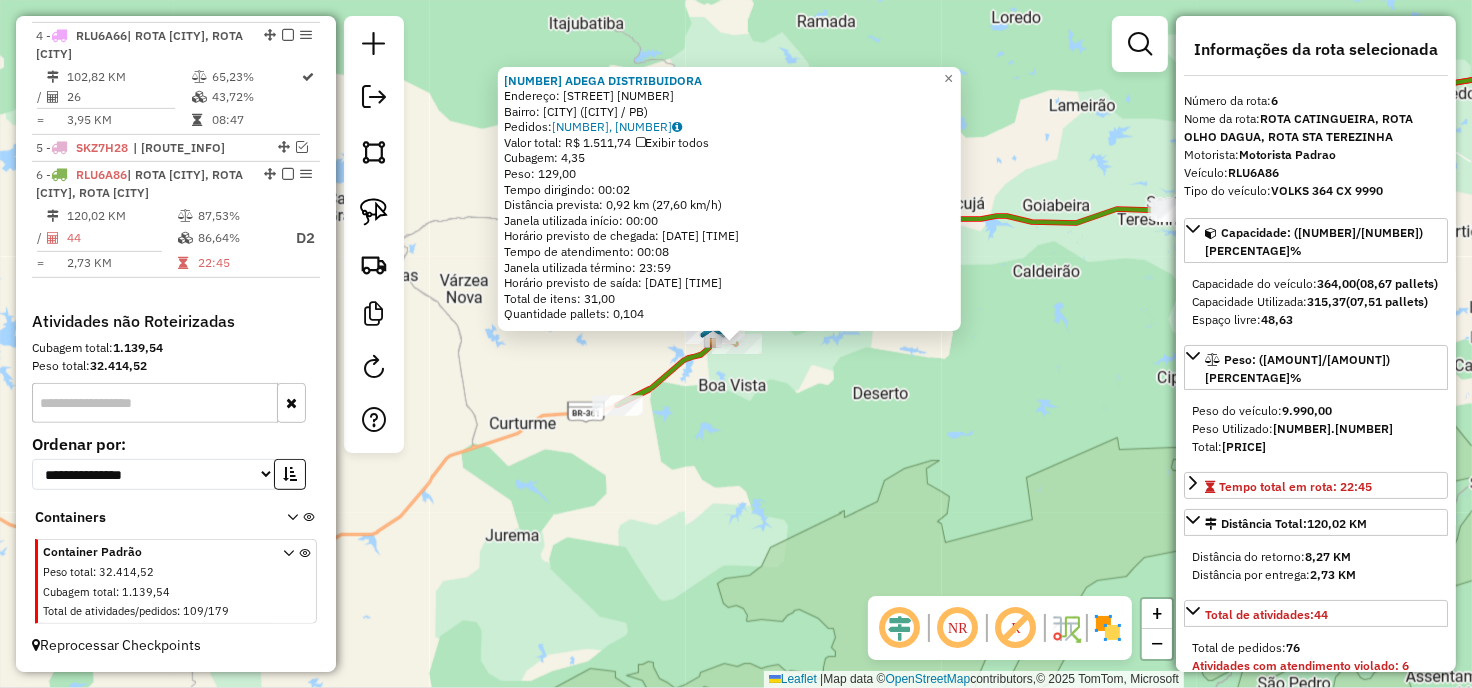 click on "18241 - ADEGA DISTRIBUIDORA  Endereço:  catingueira pb SN   Bairro: CENTRO (CATINGUEIRA / PB)   Pedidos:  15547893, 15548369   Valor total: R$ 1.511,74   Exibir todos   Cubagem: 4,35  Peso: 129,00  Tempo dirigindo: 00:02   Distância prevista: 0,92 km (27,60 km/h)   Janela utilizada início: 00:00   Horário previsto de chegada: 16/07/2025 14:04   Tempo de atendimento: 00:08   Janela utilizada término: 23:59   Horário previsto de saída: 16/07/2025 14:12   Total de itens: 31,00   Quantidade pallets: 0,104  × Janela de atendimento Grade de atendimento Capacidade Transportadoras Veículos Cliente Pedidos  Rotas Selecione os dias de semana para filtrar as janelas de atendimento  Seg   Ter   Qua   Qui   Sex   Sáb   Dom  Informe o período da janela de atendimento: De: Até:  Filtrar exatamente a janela do cliente  Considerar janela de atendimento padrão  Selecione os dias de semana para filtrar as grades de atendimento  Seg   Ter   Qua   Qui   Sex   Sáb   Dom   Peso mínimo:   Peso máximo:   De:   Até:" 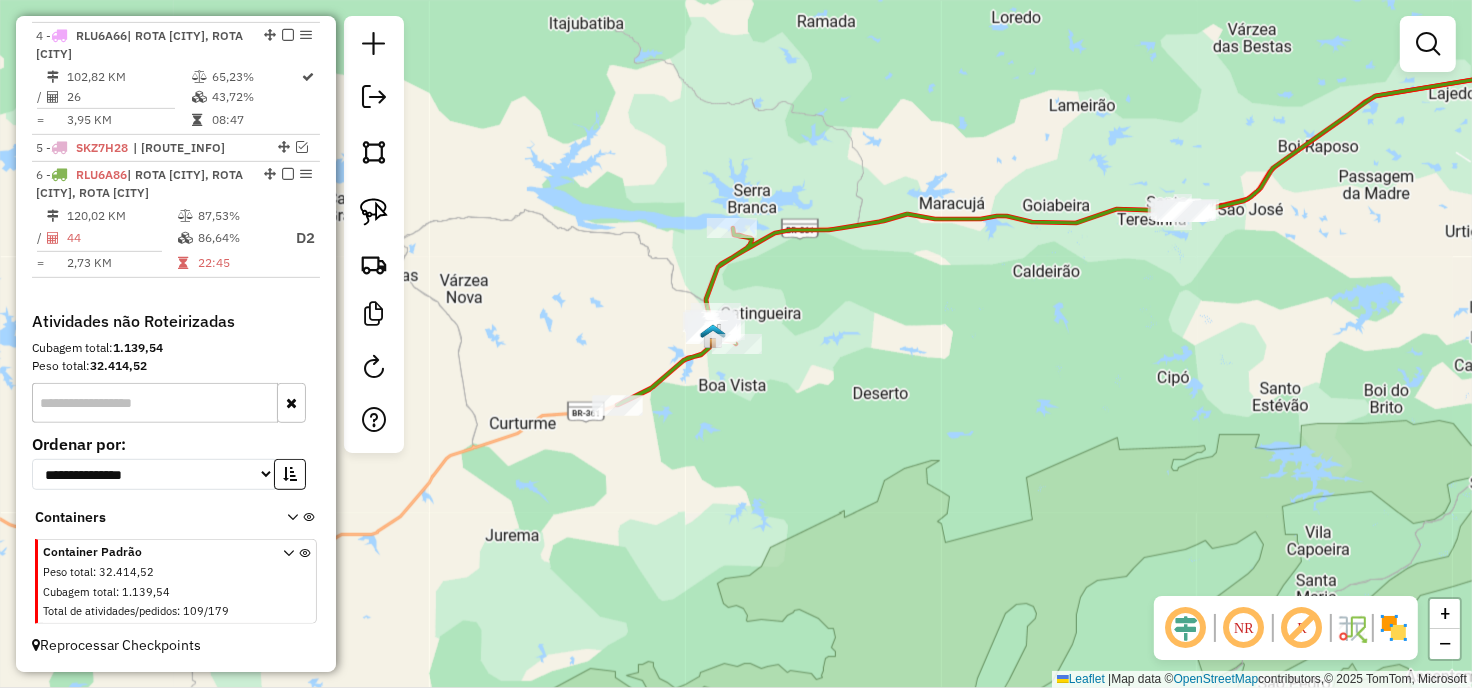 drag, startPoint x: 966, startPoint y: 373, endPoint x: 857, endPoint y: 428, distance: 122.09013 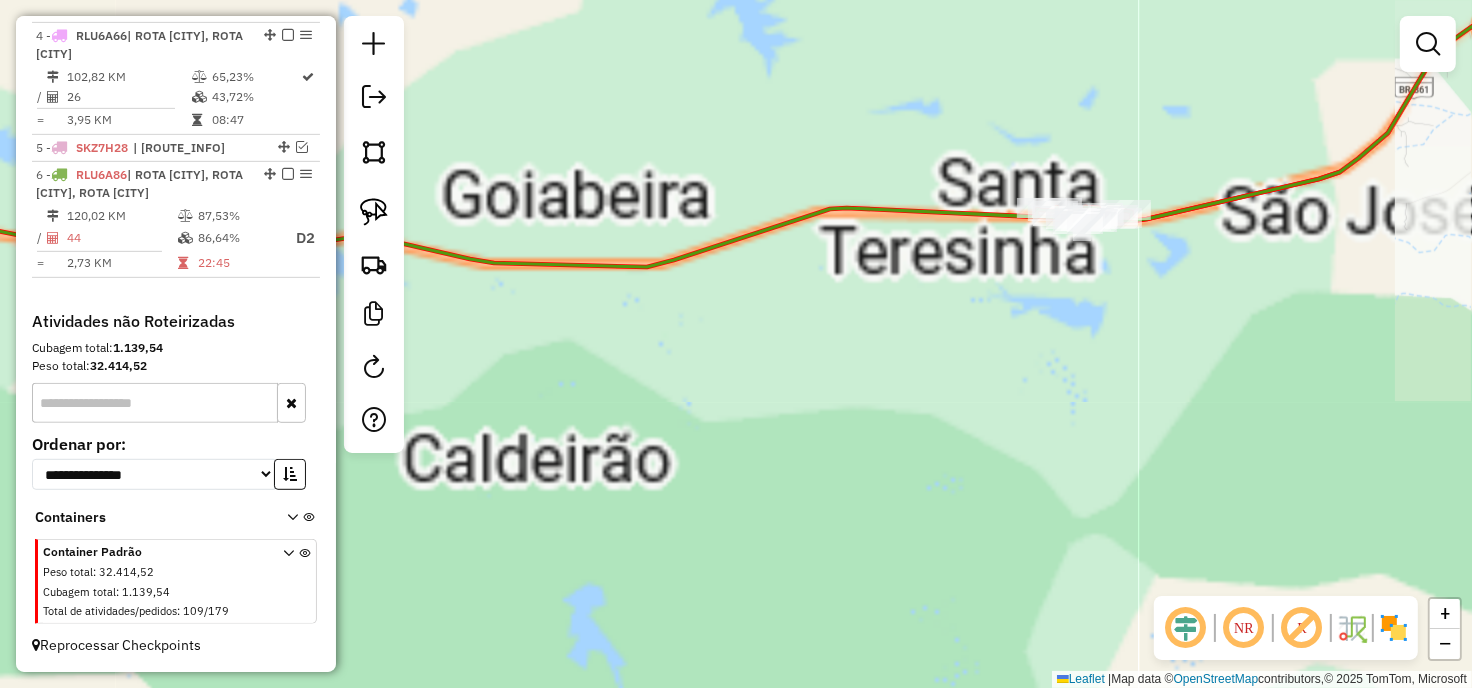 drag, startPoint x: 1011, startPoint y: 455, endPoint x: 982, endPoint y: 491, distance: 46.227695 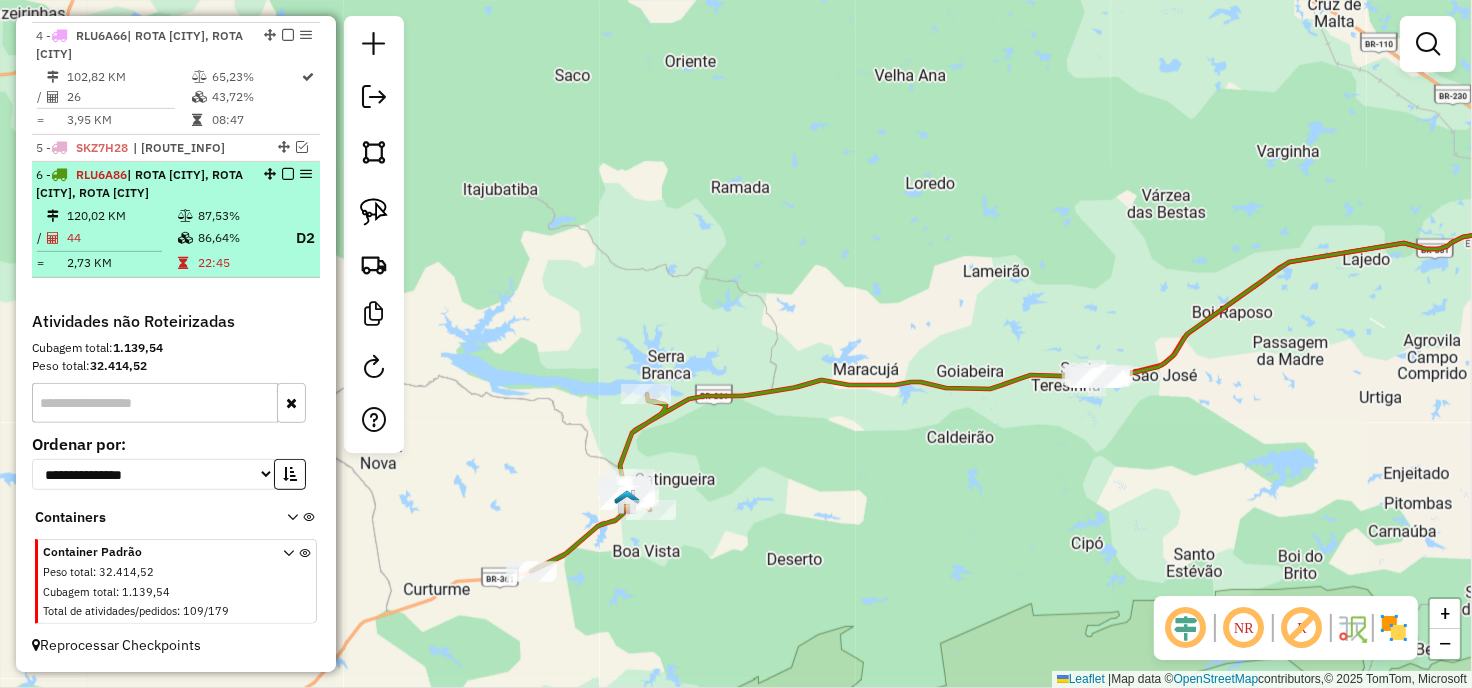 scroll, scrollTop: 395, scrollLeft: 0, axis: vertical 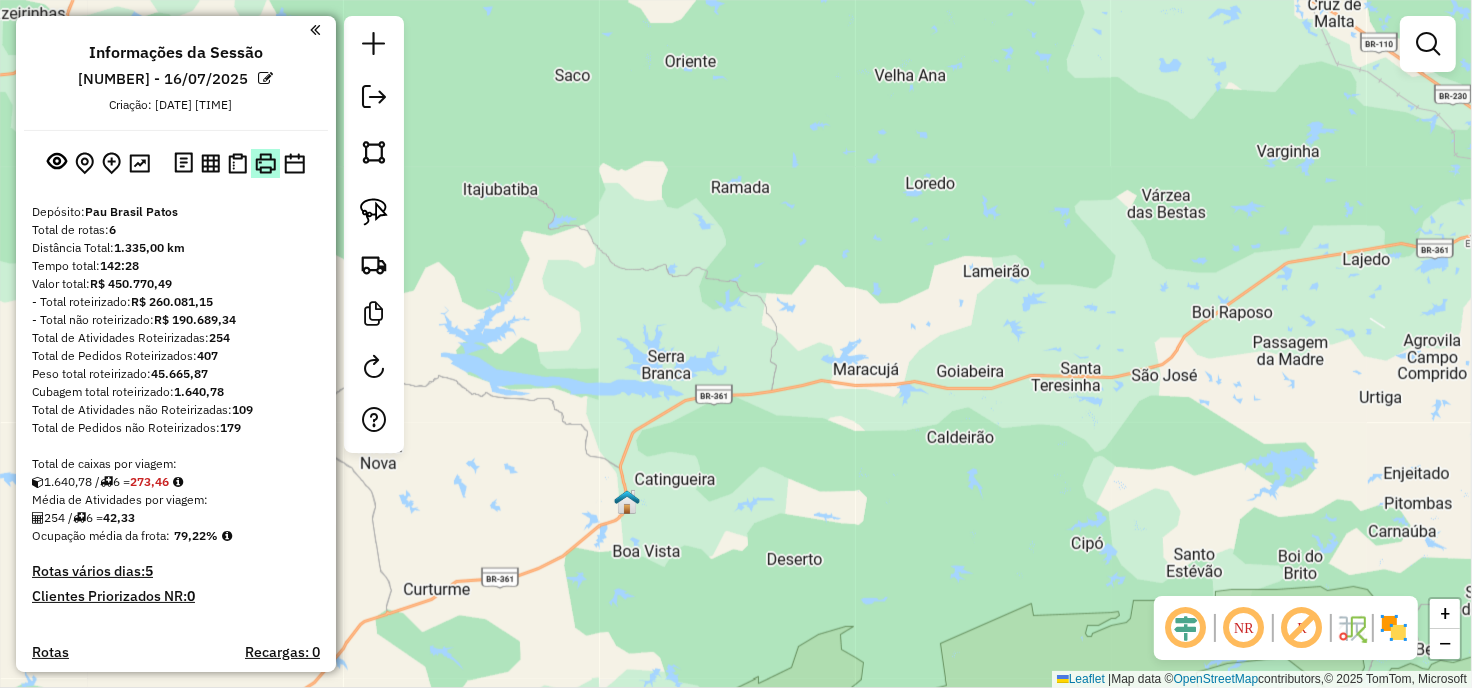click at bounding box center [265, 163] 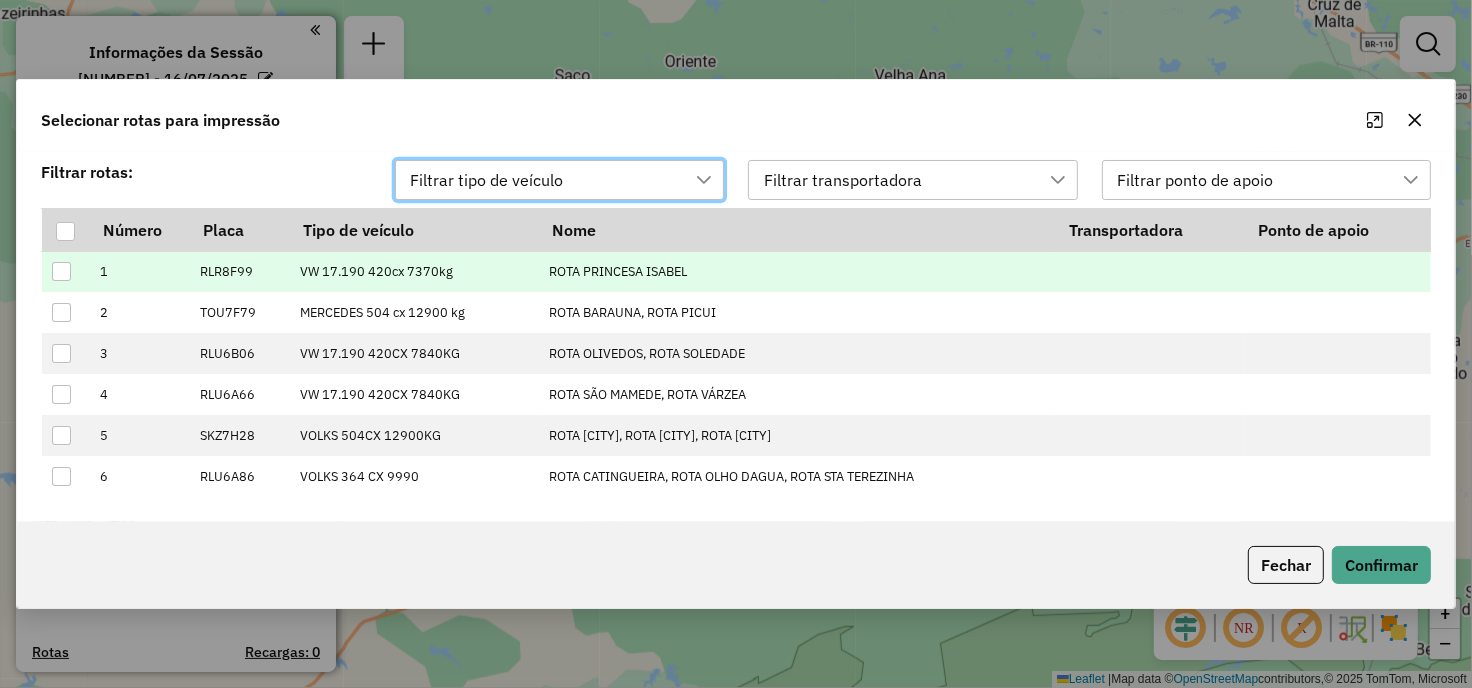 scroll, scrollTop: 13, scrollLeft: 88, axis: both 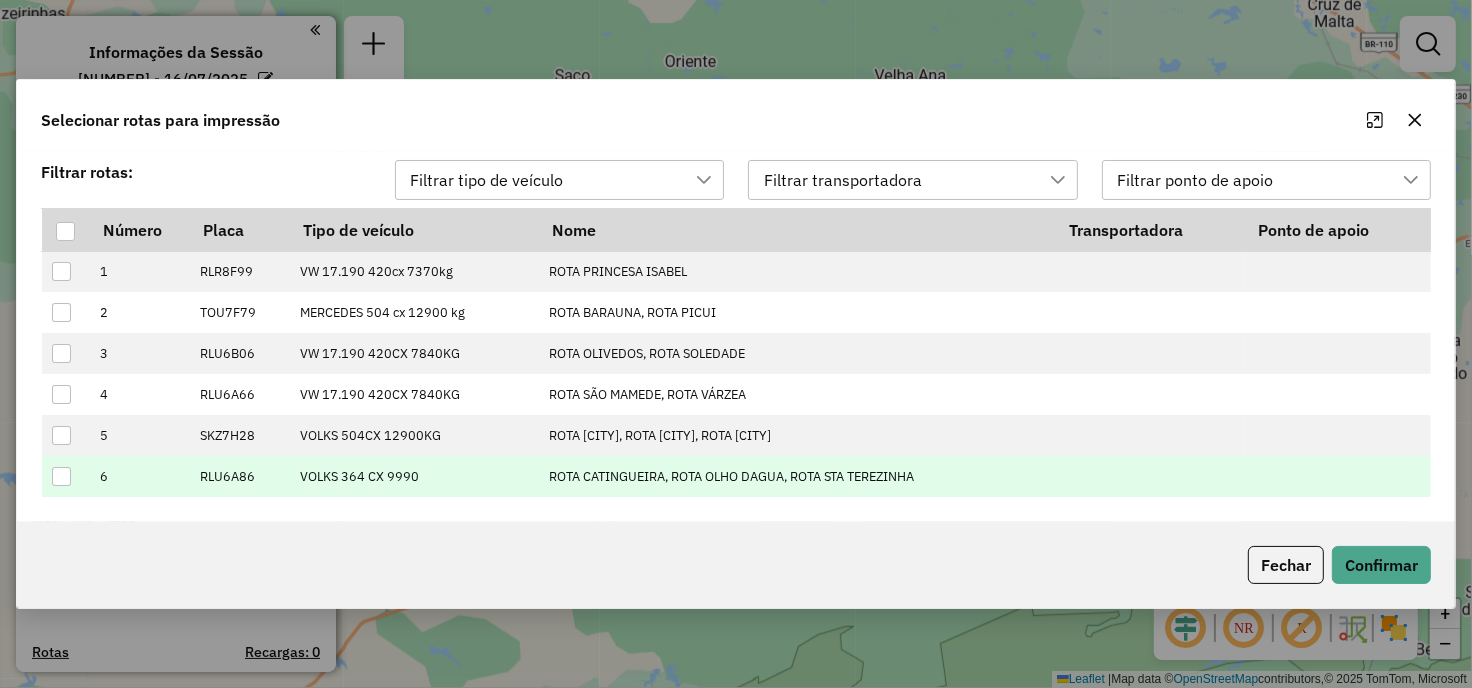 click at bounding box center [61, 476] 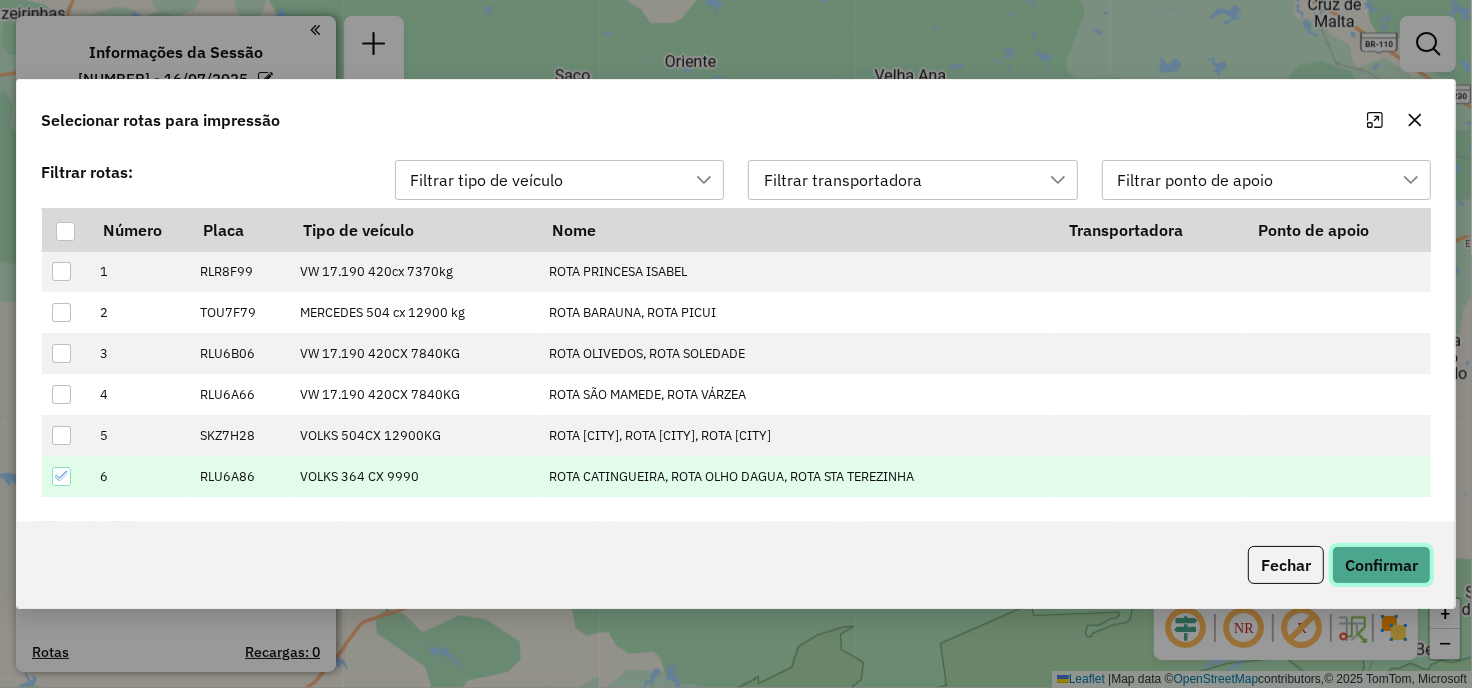 click on "Confirmar" 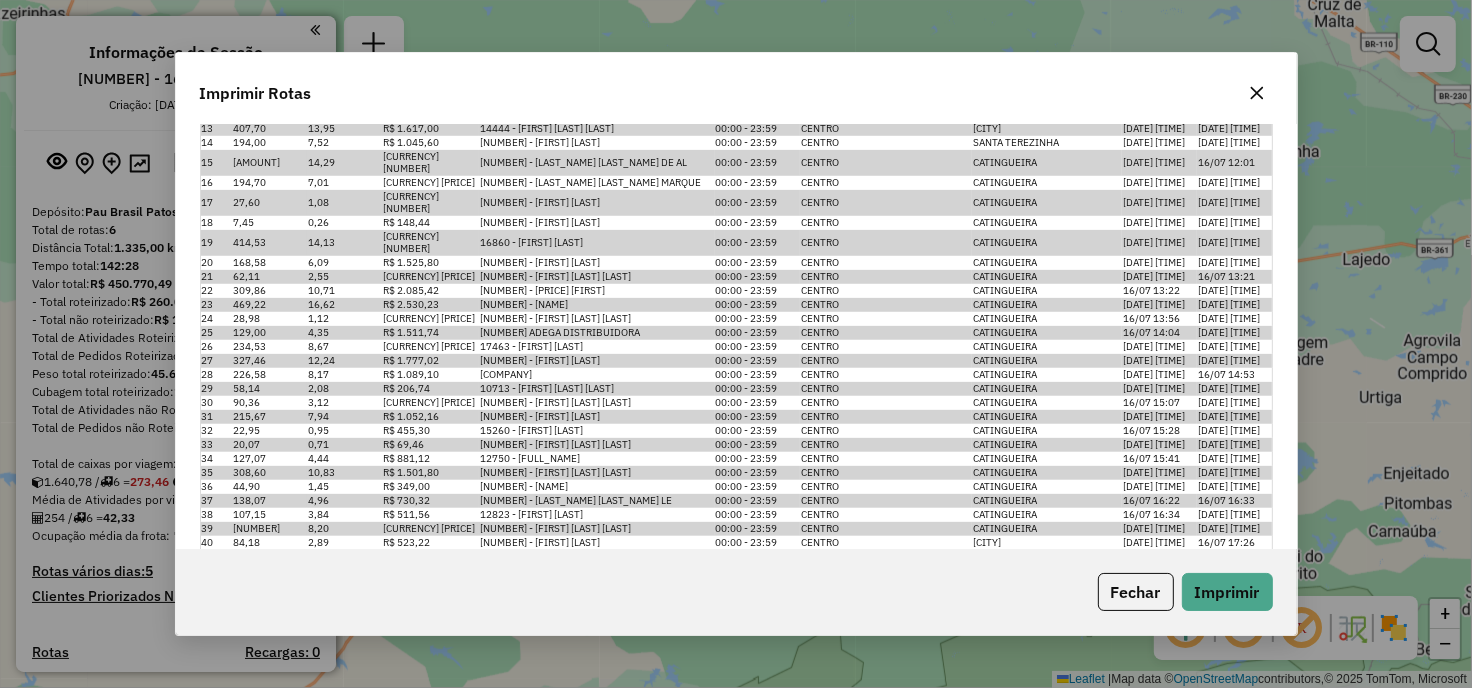 scroll, scrollTop: 776, scrollLeft: 0, axis: vertical 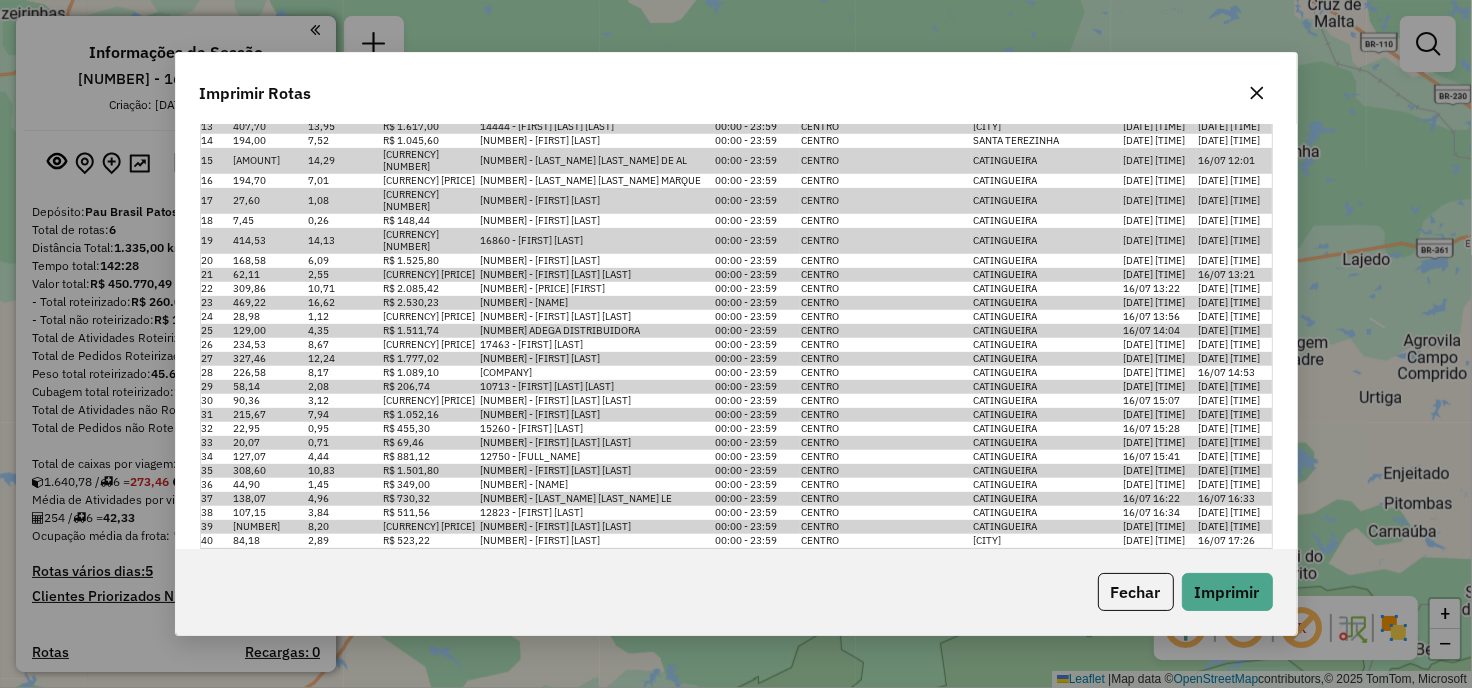 drag, startPoint x: 983, startPoint y: 500, endPoint x: 1004, endPoint y: 157, distance: 343.64224 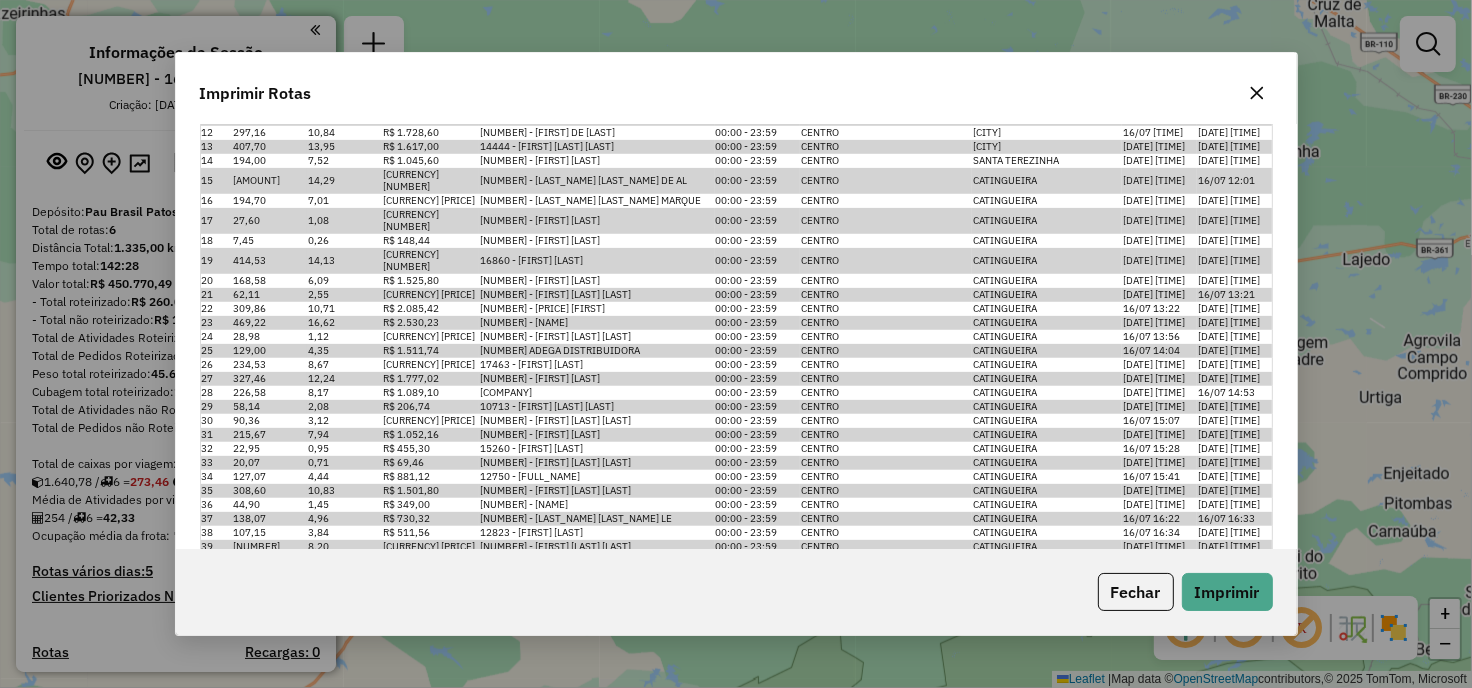 click on "CATINGUEIRA" at bounding box center (1005, 322) 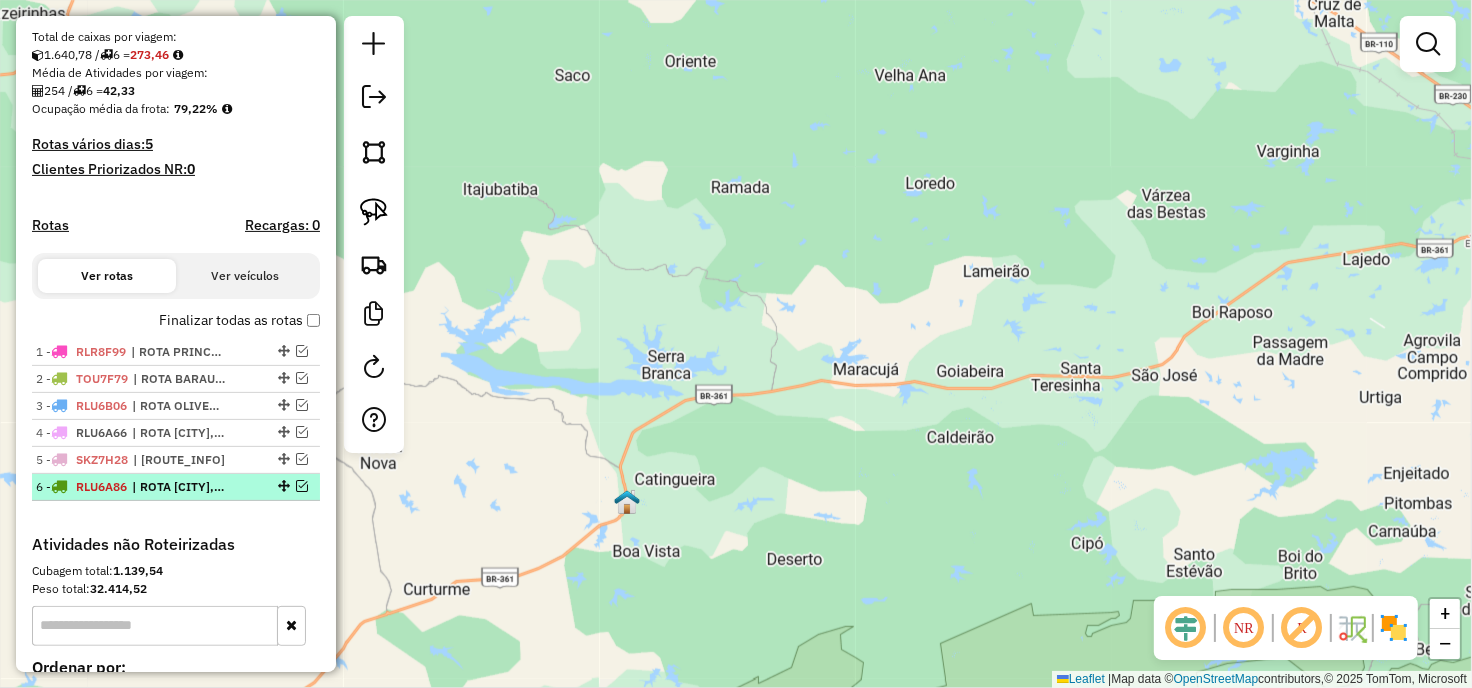 scroll, scrollTop: 444, scrollLeft: 0, axis: vertical 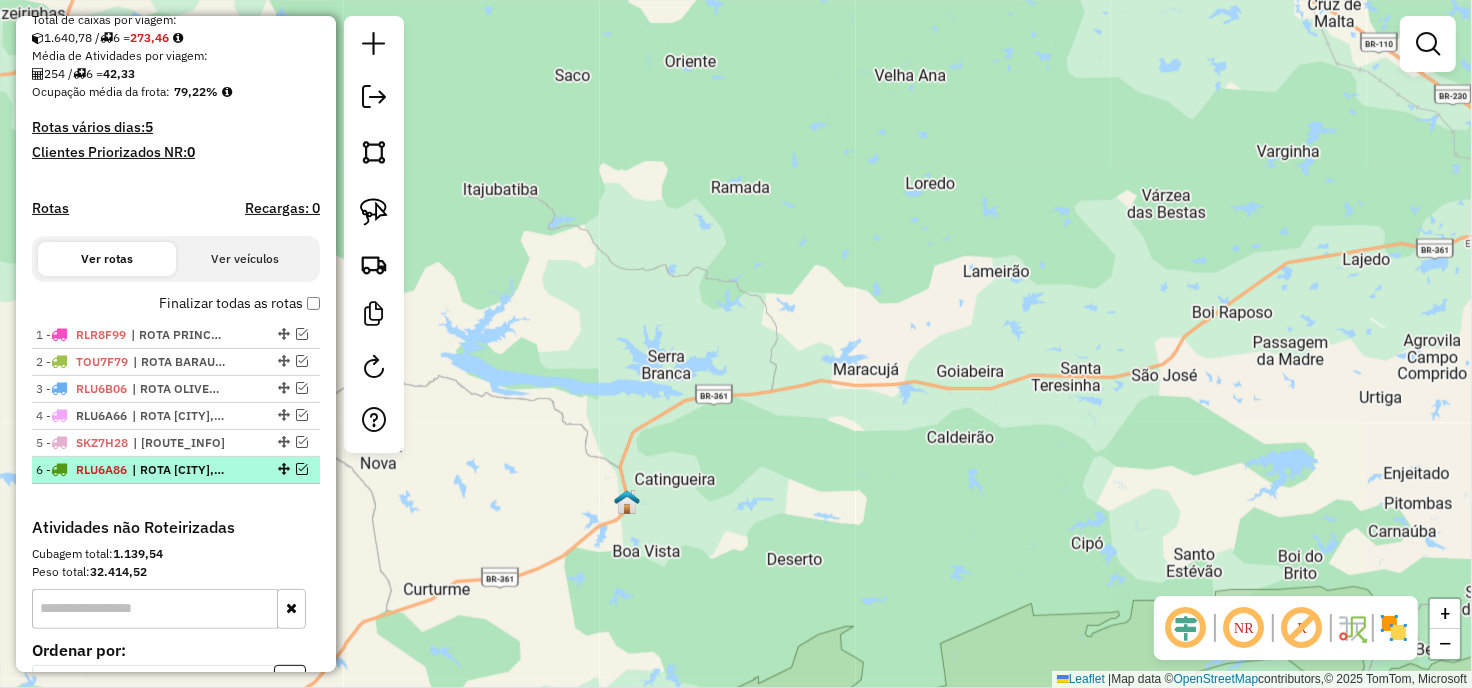click at bounding box center (302, 469) 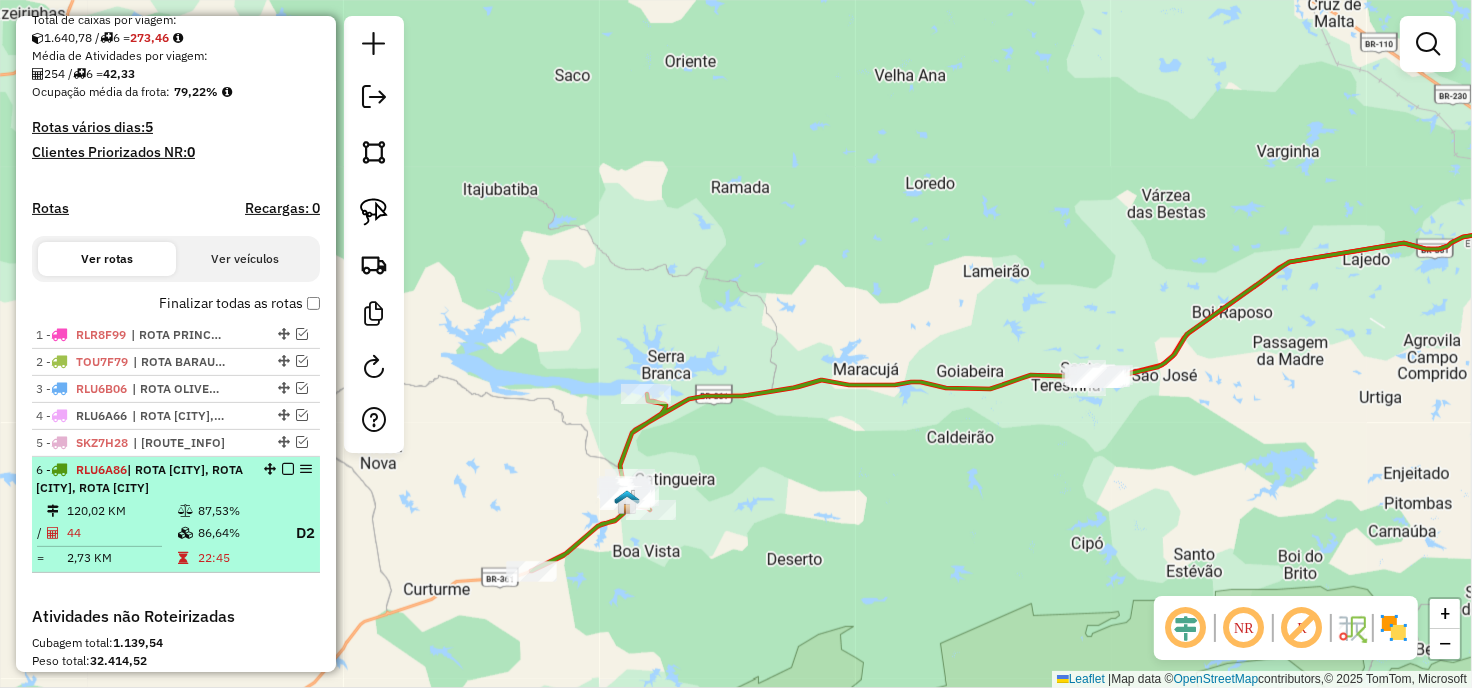 click at bounding box center (288, 469) 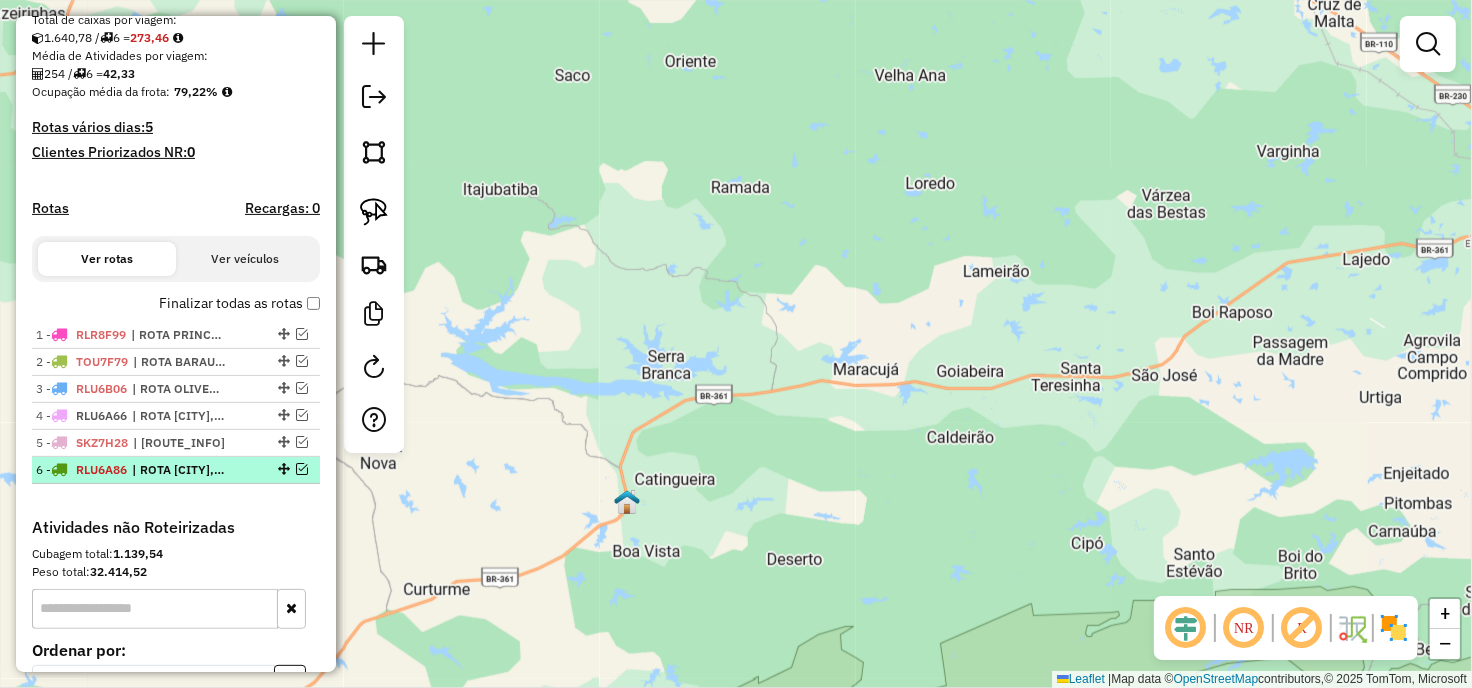 click at bounding box center [302, 469] 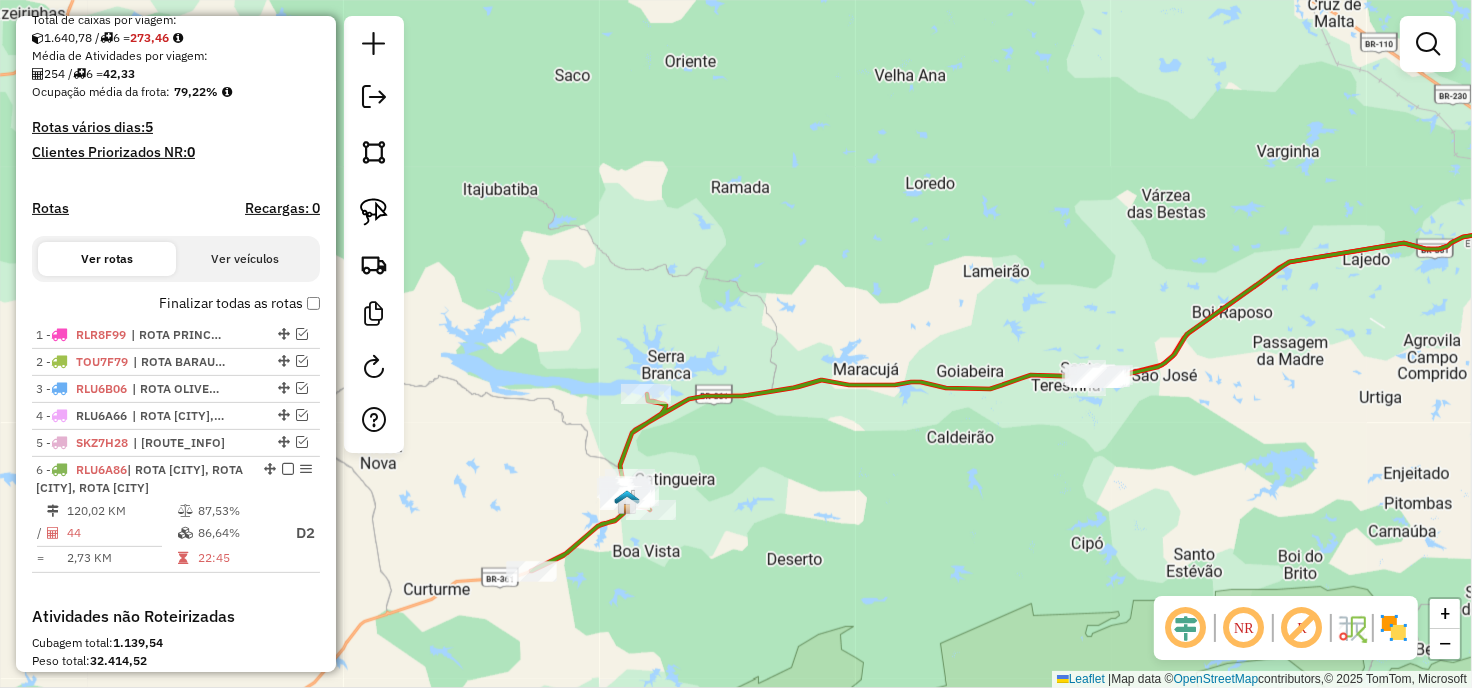drag, startPoint x: 571, startPoint y: 537, endPoint x: 581, endPoint y: 516, distance: 23.259407 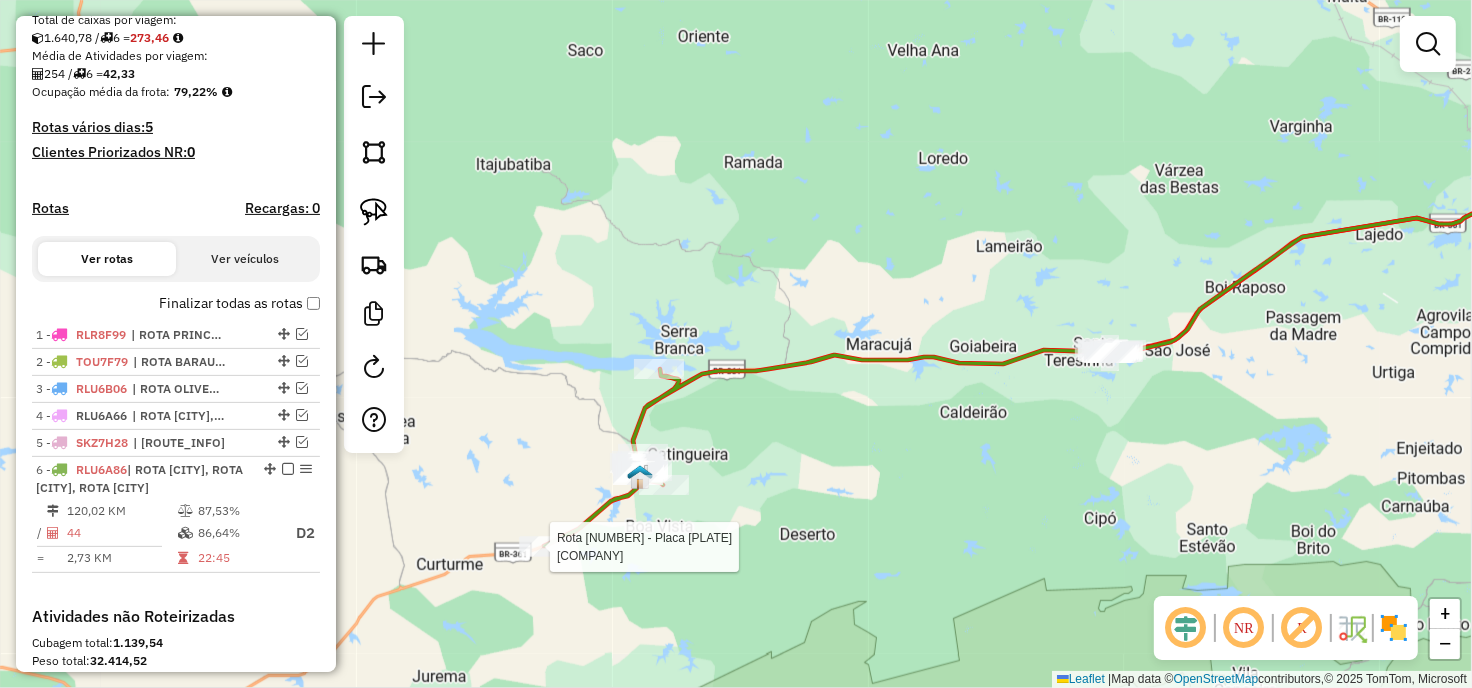 select on "**********" 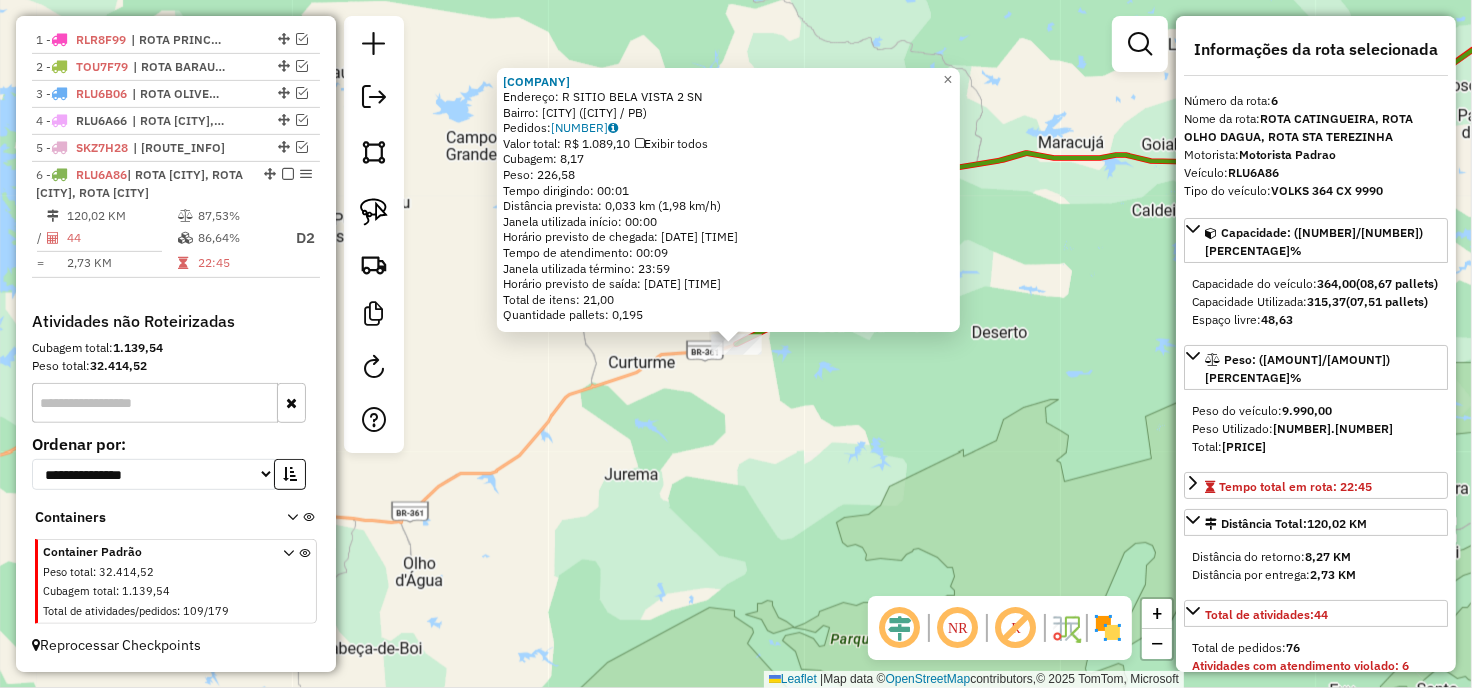 scroll, scrollTop: 755, scrollLeft: 0, axis: vertical 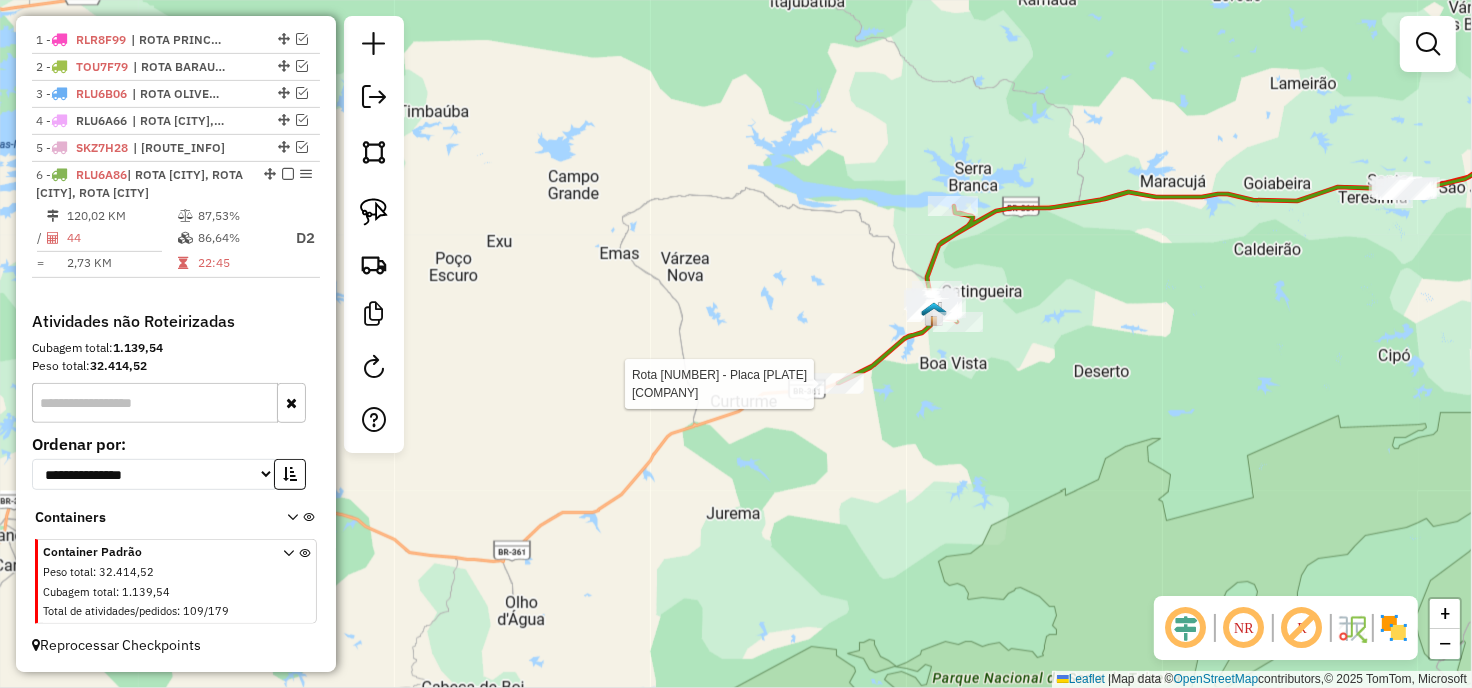 select on "**********" 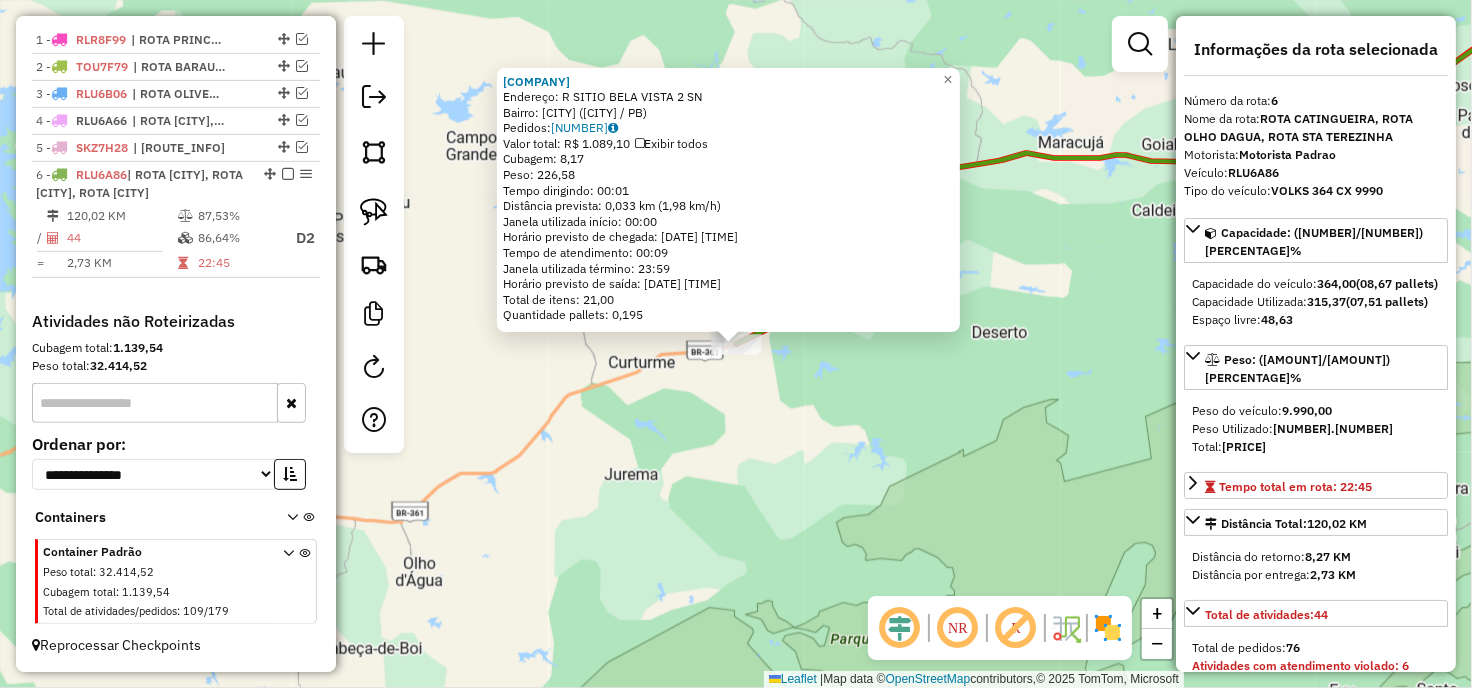 click on "15277 - CHURRASCARIA E BALNE  Endereço: R   SITIO BELA VISTA 2            SN   Bairro: CENTRO (CATINGUEIRA / PB)   Pedidos:  15547868   Valor total: R$ 1.089,10   Exibir todos   Cubagem: 8,17  Peso: 226,58  Tempo dirigindo: 00:01   Distância prevista: 0,033 km (1,98 km/h)   Janela utilizada início: 00:00   Horário previsto de chegada: 16/07/2025 14:44   Tempo de atendimento: 00:09   Janela utilizada término: 23:59   Horário previsto de saída: 16/07/2025 14:53   Total de itens: 21,00   Quantidade pallets: 0,195  × Janela de atendimento Grade de atendimento Capacidade Transportadoras Veículos Cliente Pedidos  Rotas Selecione os dias de semana para filtrar as janelas de atendimento  Seg   Ter   Qua   Qui   Sex   Sáb   Dom  Informe o período da janela de atendimento: De: Até:  Filtrar exatamente a janela do cliente  Considerar janela de atendimento padrão  Selecione os dias de semana para filtrar as grades de atendimento  Seg   Ter   Qua   Qui   Sex   Sáb   Dom   Peso mínimo:   Peso máximo:   De:" 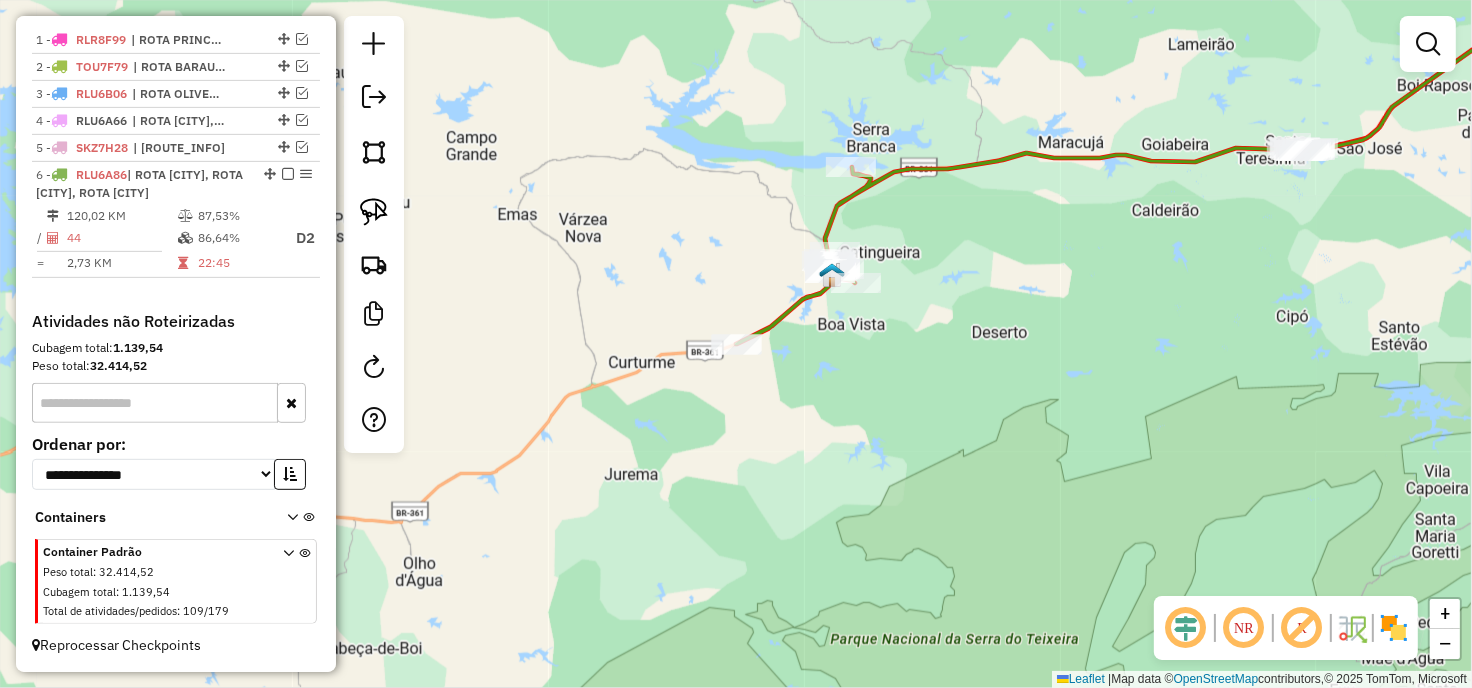 drag, startPoint x: 825, startPoint y: 338, endPoint x: 805, endPoint y: 384, distance: 50.159744 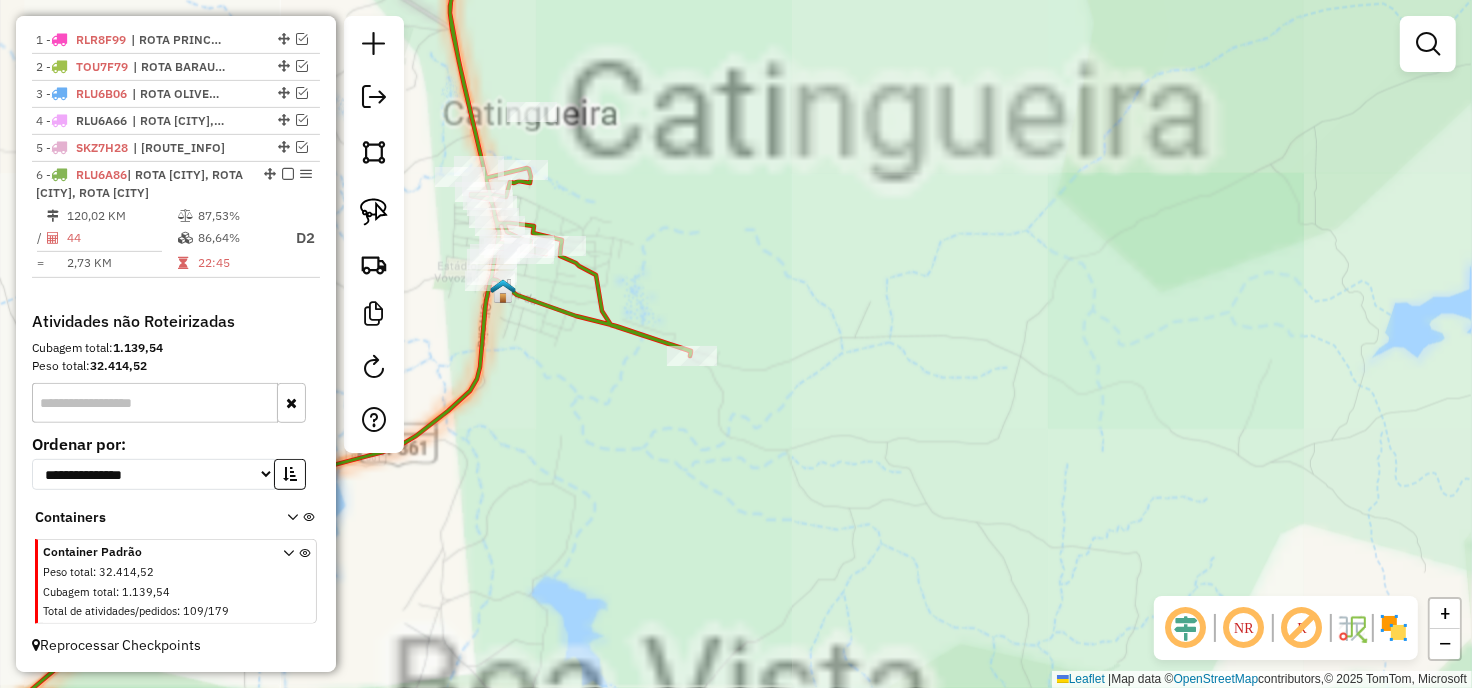 drag, startPoint x: 788, startPoint y: 387, endPoint x: 854, endPoint y: 442, distance: 85.91275 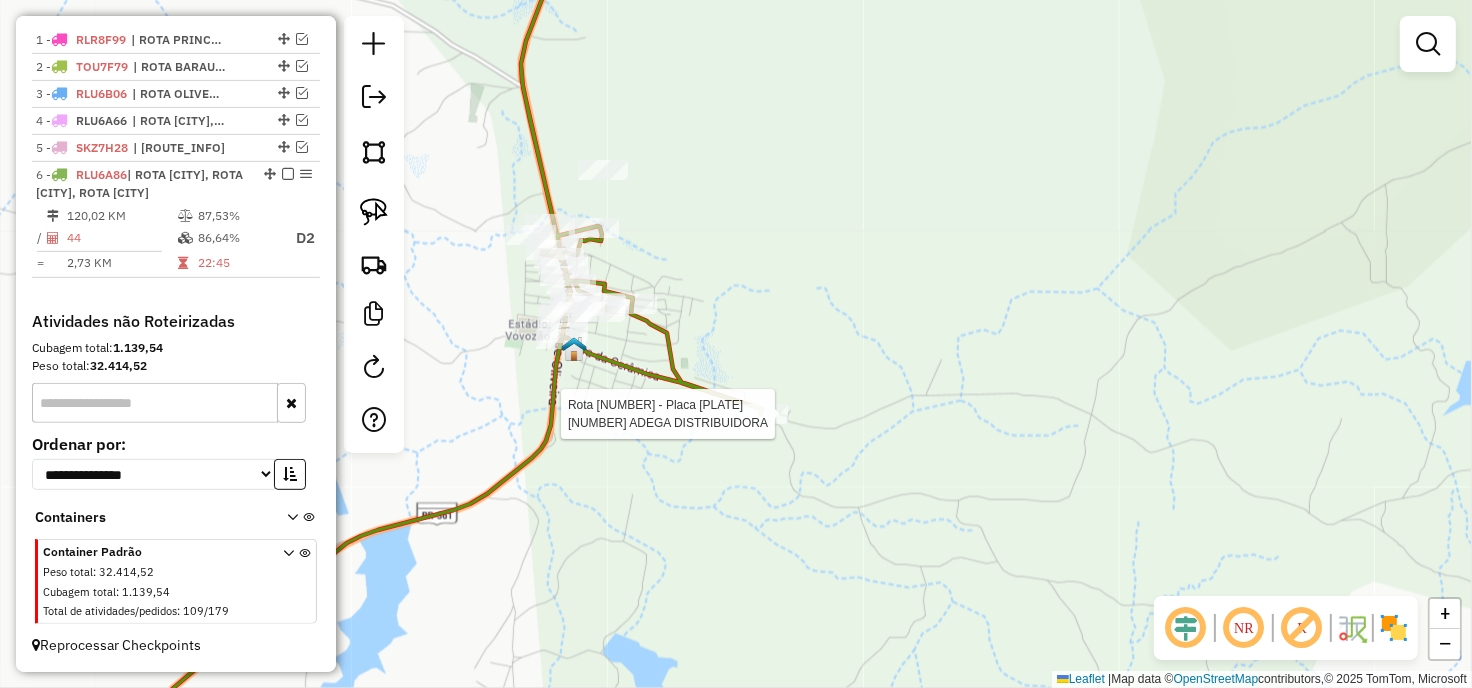 select on "**********" 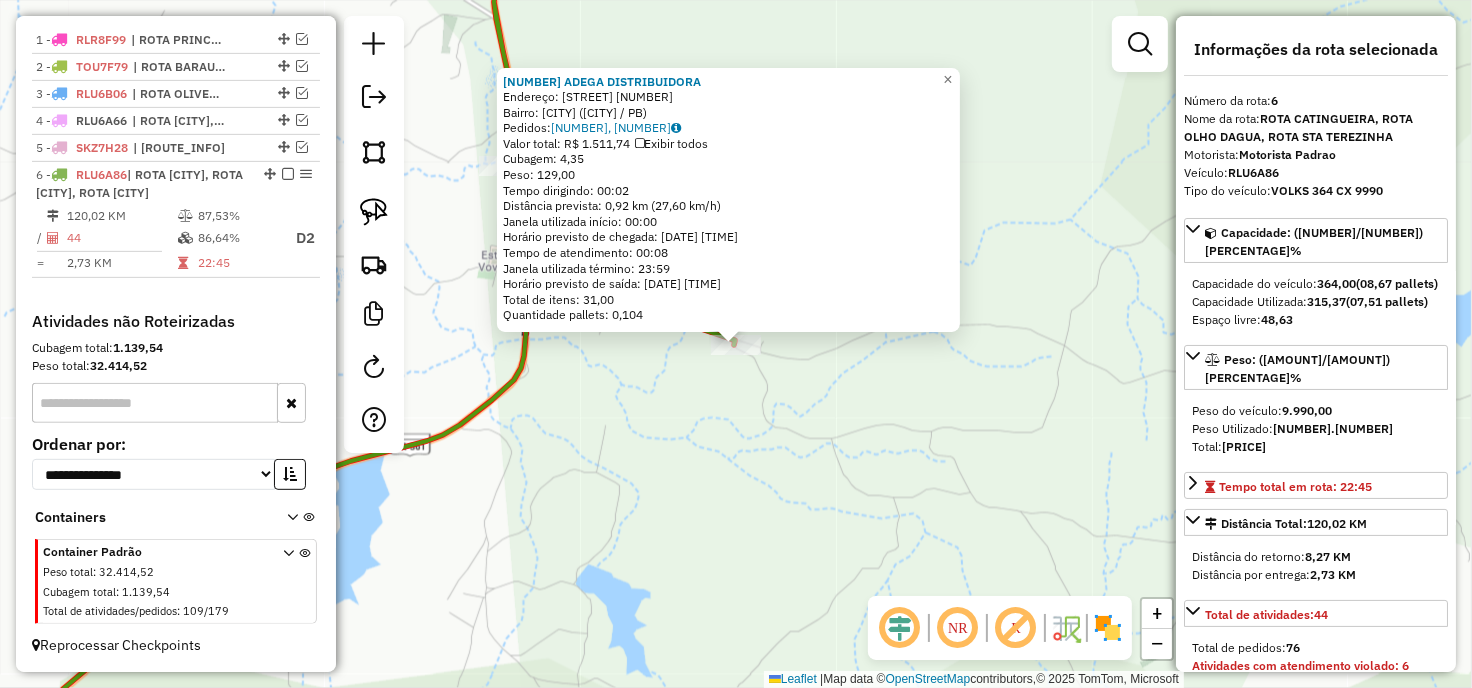 click on "18241 - ADEGA DISTRIBUIDORA  Endereço:  catingueira pb SN   Bairro: CENTRO (CATINGUEIRA / PB)   Pedidos:  15547893, 15548369   Valor total: R$ 1.511,74   Exibir todos   Cubagem: 4,35  Peso: 129,00  Tempo dirigindo: 00:02   Distância prevista: 0,92 km (27,60 km/h)   Janela utilizada início: 00:00   Horário previsto de chegada: 16/07/2025 14:04   Tempo de atendimento: 00:08   Janela utilizada término: 23:59   Horário previsto de saída: 16/07/2025 14:12   Total de itens: 31,00   Quantidade pallets: 0,104  × Janela de atendimento Grade de atendimento Capacidade Transportadoras Veículos Cliente Pedidos  Rotas Selecione os dias de semana para filtrar as janelas de atendimento  Seg   Ter   Qua   Qui   Sex   Sáb   Dom  Informe o período da janela de atendimento: De: Até:  Filtrar exatamente a janela do cliente  Considerar janela de atendimento padrão  Selecione os dias de semana para filtrar as grades de atendimento  Seg   Ter   Qua   Qui   Sex   Sáb   Dom   Peso mínimo:   Peso máximo:   De:   Até:" 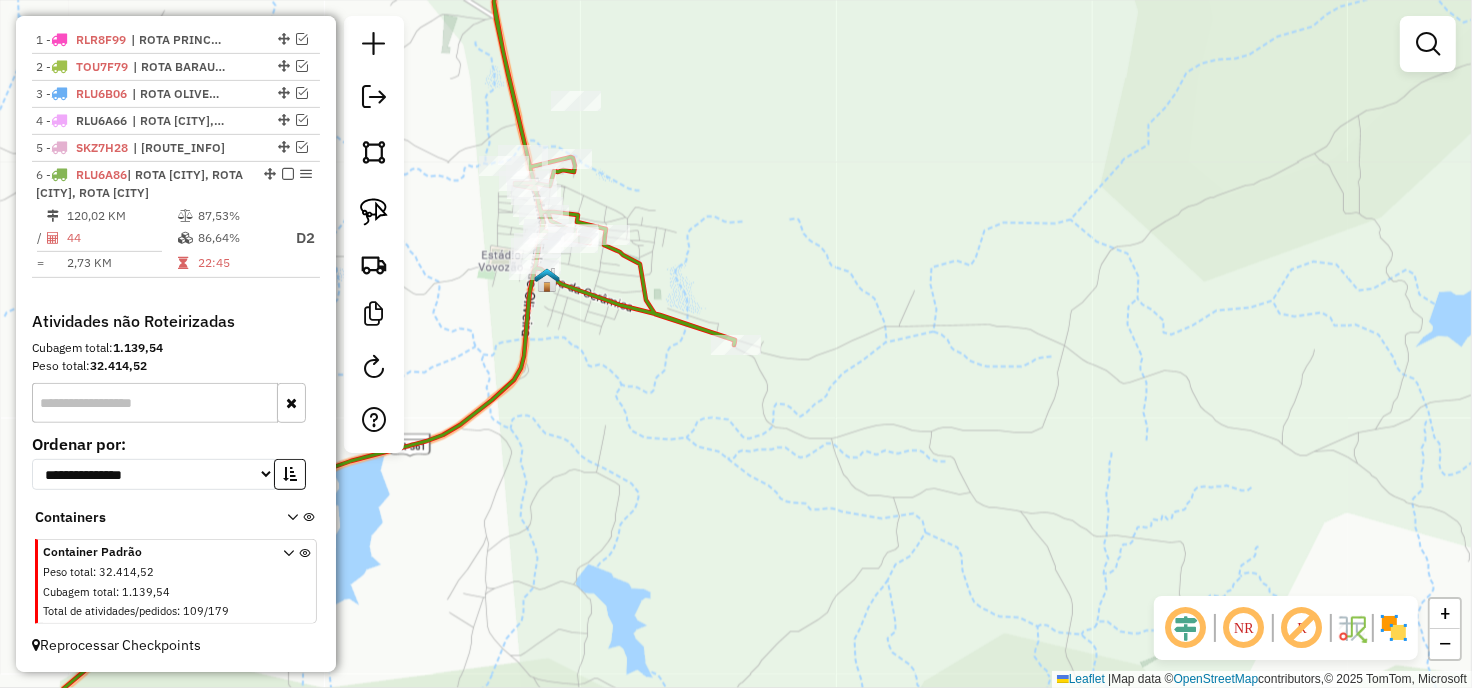 drag, startPoint x: 705, startPoint y: 432, endPoint x: 820, endPoint y: 502, distance: 134.62912 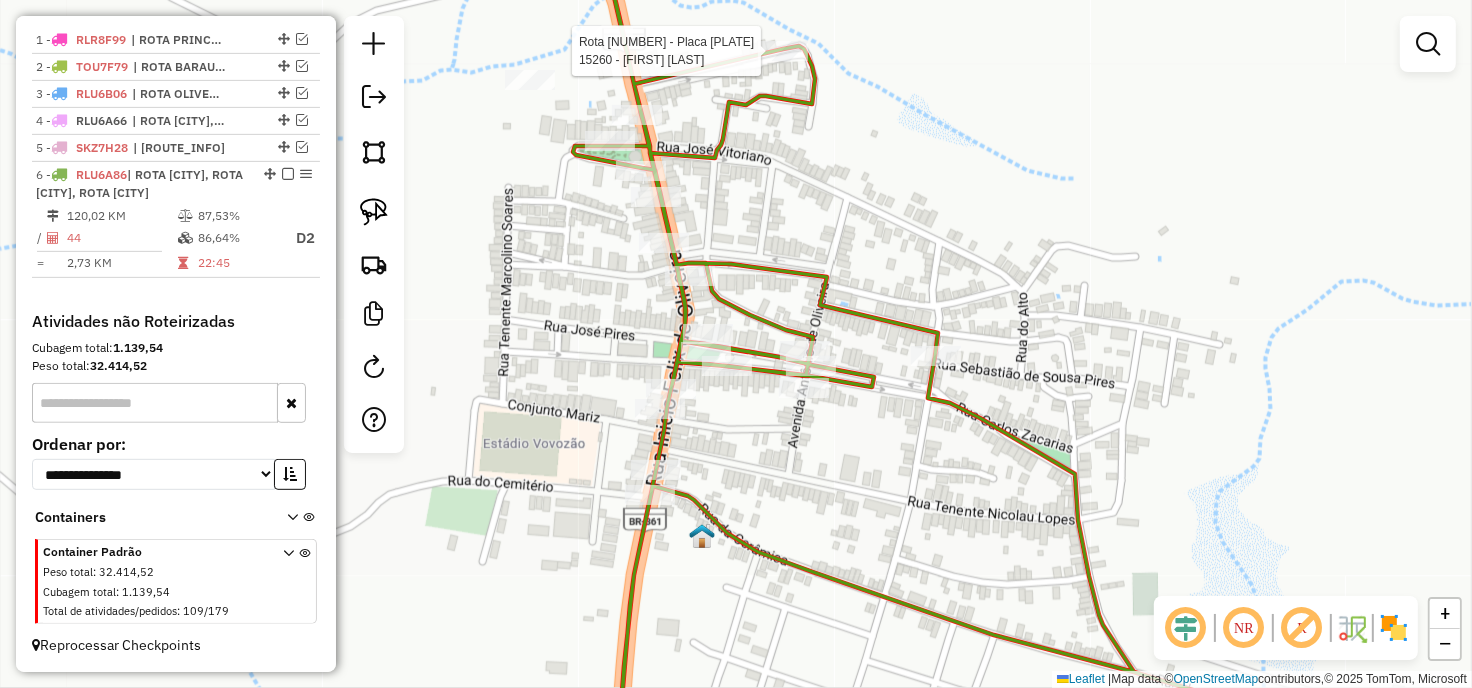 select on "**********" 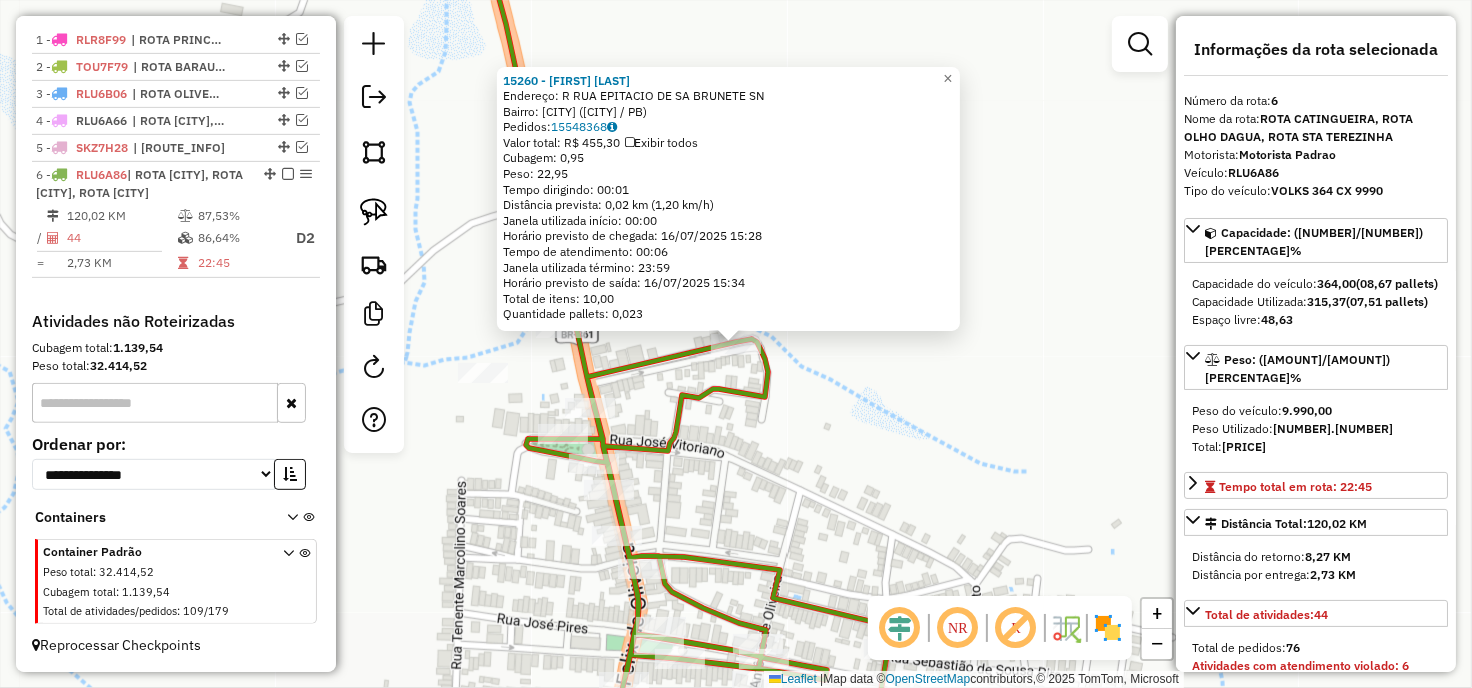 click on "15260 - JACIARA LOHANY NERES  Endereço: R   RUA EPITACIO DE SA BRUNETE    SN   Bairro: CENTRO (CATINGUEIRA / PB)   Pedidos:  15548368   Valor total: R$ 455,30   Exibir todos   Cubagem: 0,95  Peso: 22,95  Tempo dirigindo: 00:01   Distância prevista: 0,02 km (1,20 km/h)   Janela utilizada início: 00:00   Horário previsto de chegada: 16/07/2025 15:28   Tempo de atendimento: 00:06   Janela utilizada término: 23:59   Horário previsto de saída: 16/07/2025 15:34   Total de itens: 10,00   Quantidade pallets: 0,023  × Janela de atendimento Grade de atendimento Capacidade Transportadoras Veículos Cliente Pedidos  Rotas Selecione os dias de semana para filtrar as janelas de atendimento  Seg   Ter   Qua   Qui   Sex   Sáb   Dom  Informe o período da janela de atendimento: De: Até:  Filtrar exatamente a janela do cliente  Considerar janela de atendimento padrão  Selecione os dias de semana para filtrar as grades de atendimento  Seg   Ter   Qua   Qui   Sex   Sáb   Dom   Peso mínimo:   Peso máximo:   De:  De:" 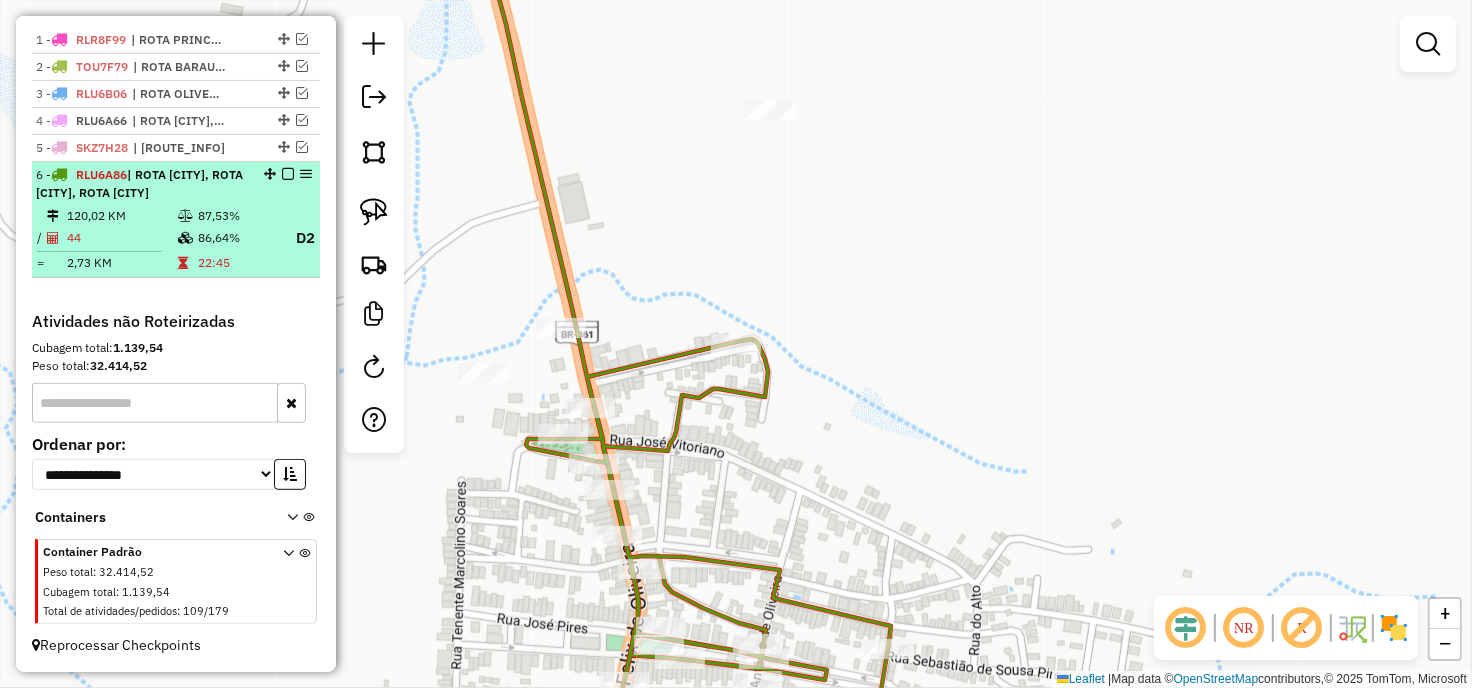 click at bounding box center [288, 174] 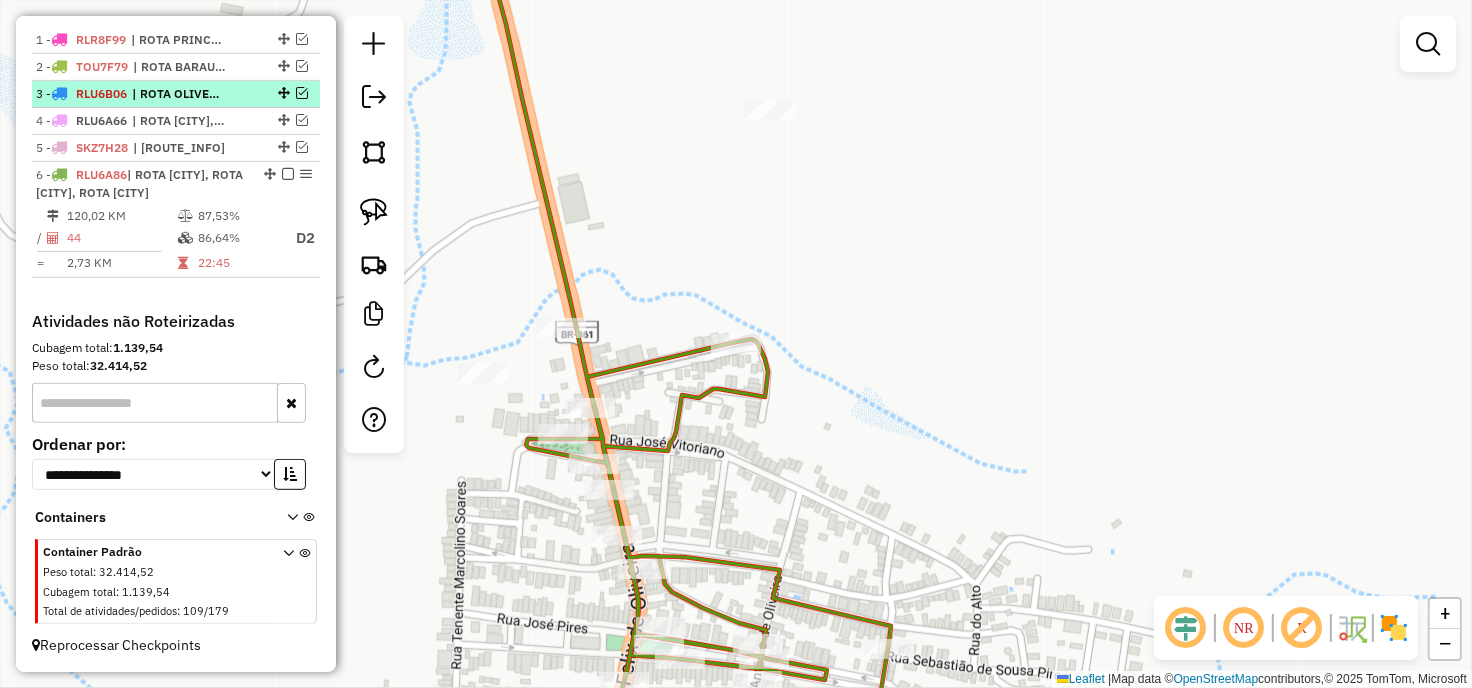 scroll, scrollTop: 647, scrollLeft: 0, axis: vertical 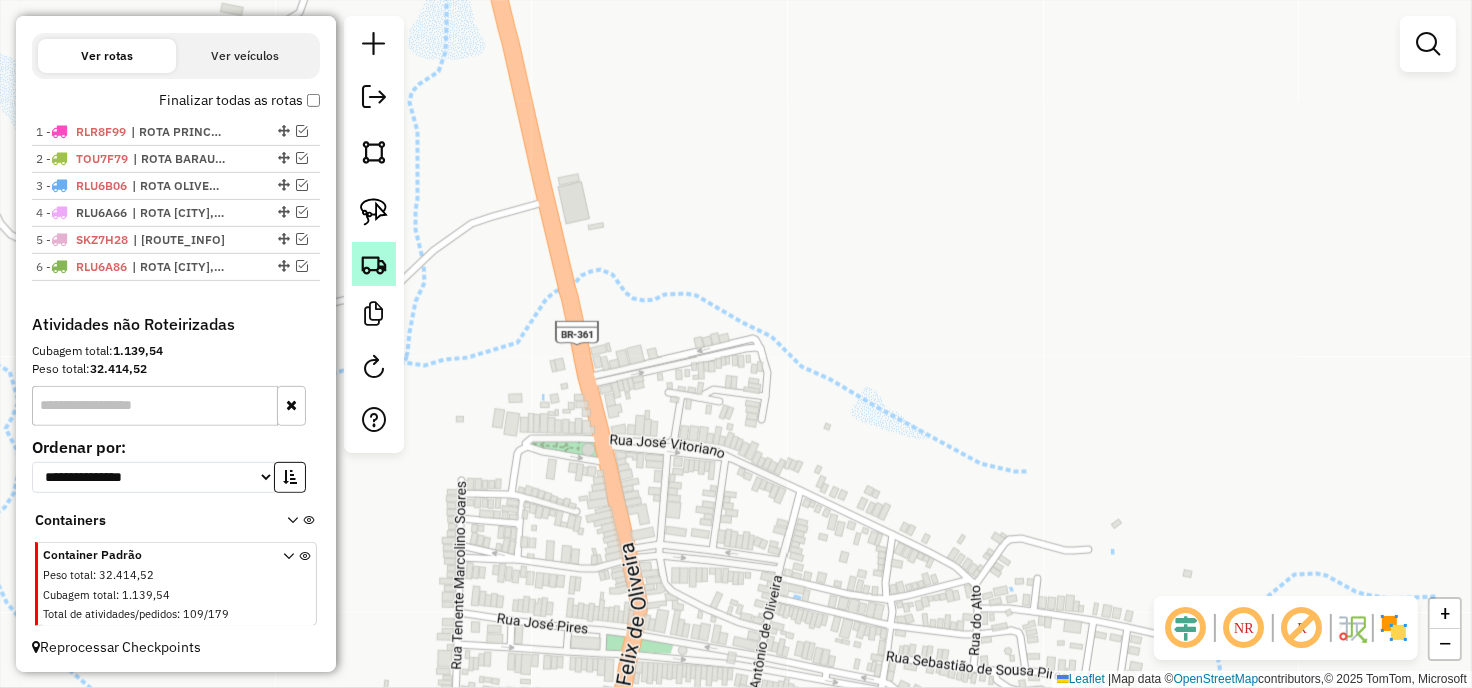 click 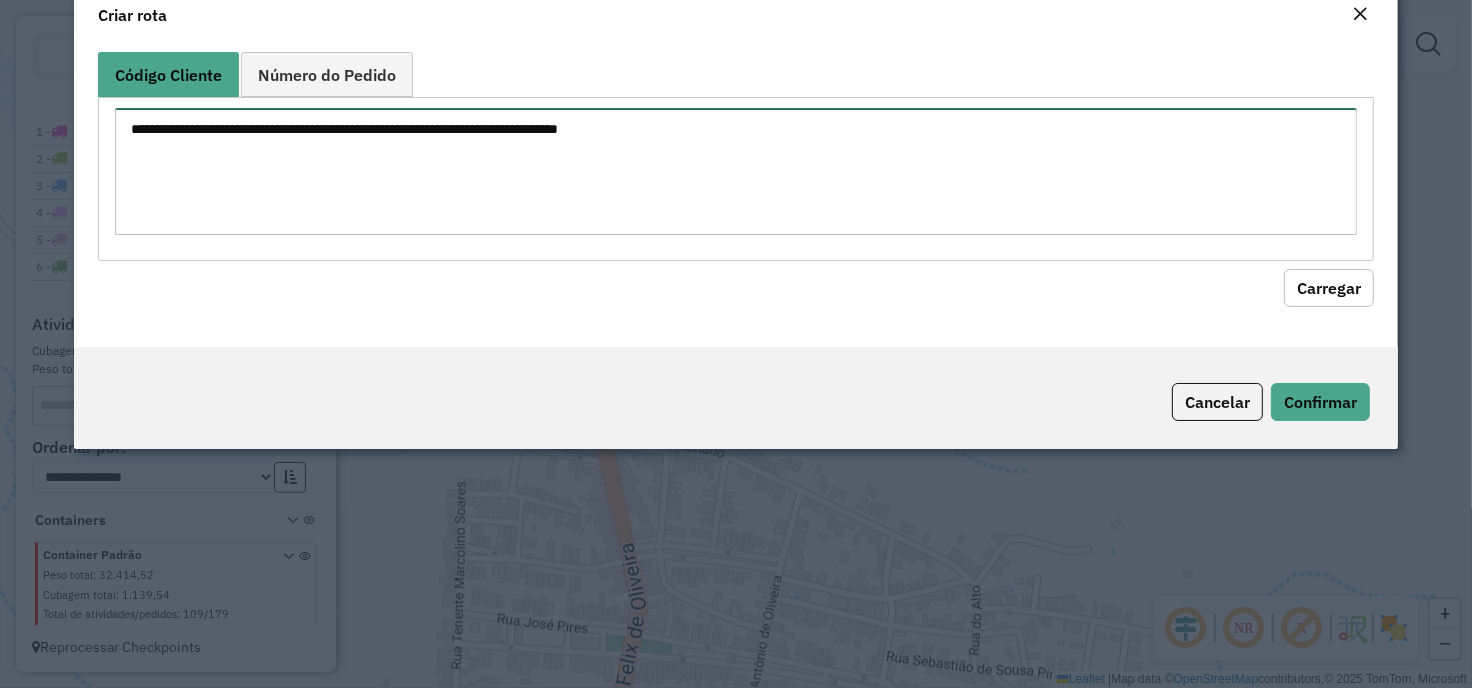 click at bounding box center (736, 171) 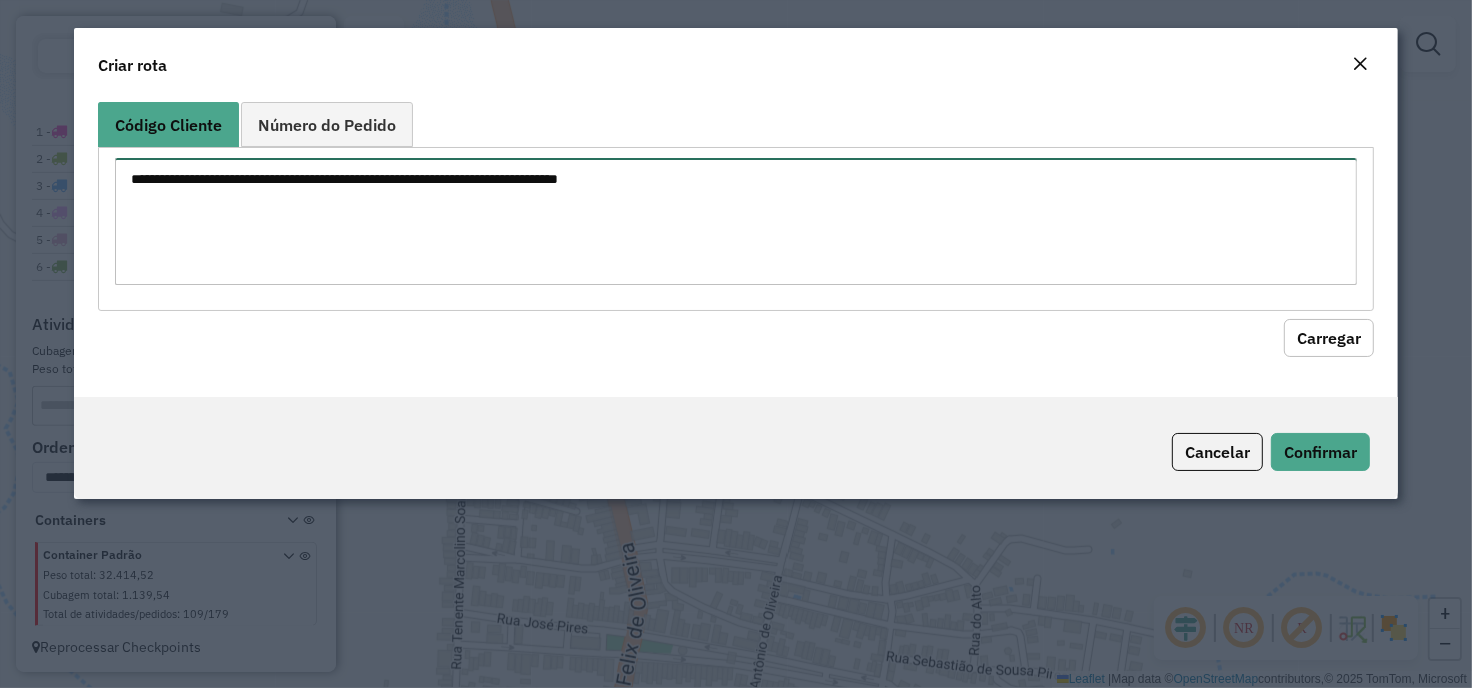paste on "*****" 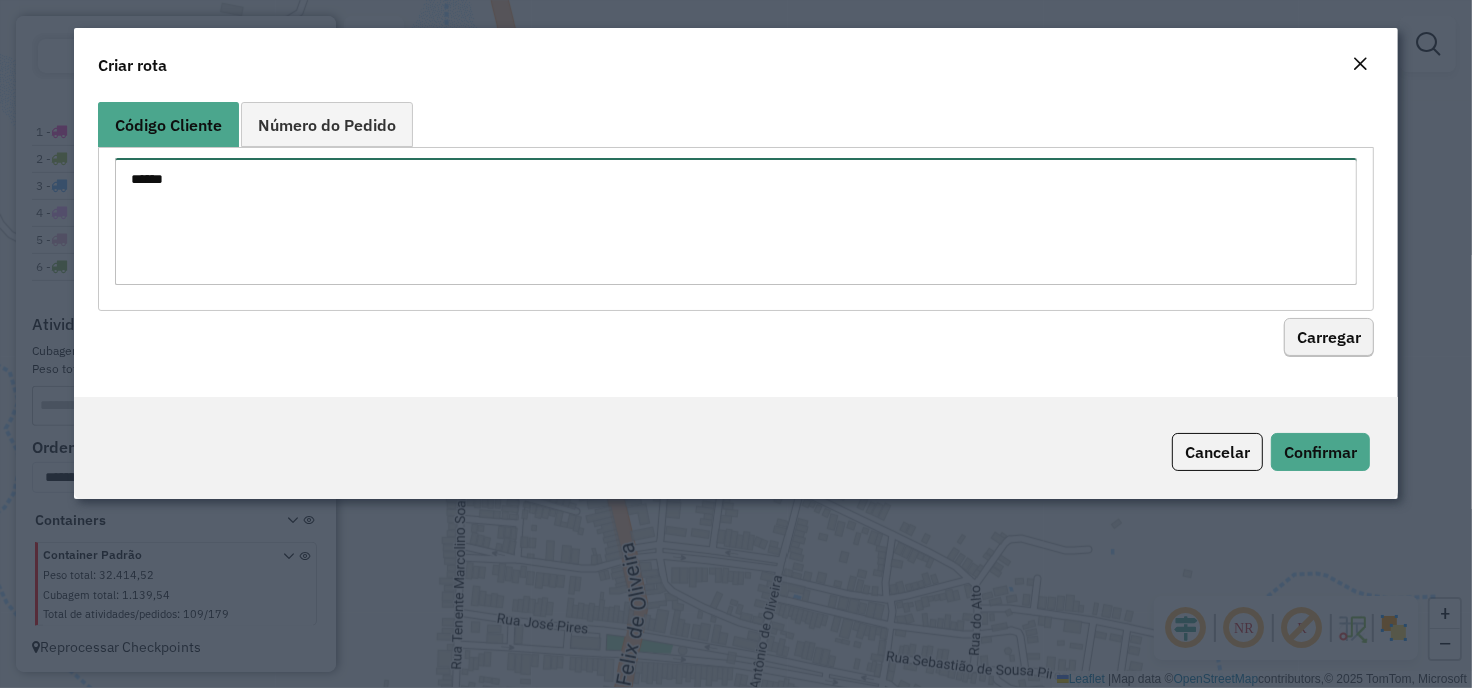type on "*****" 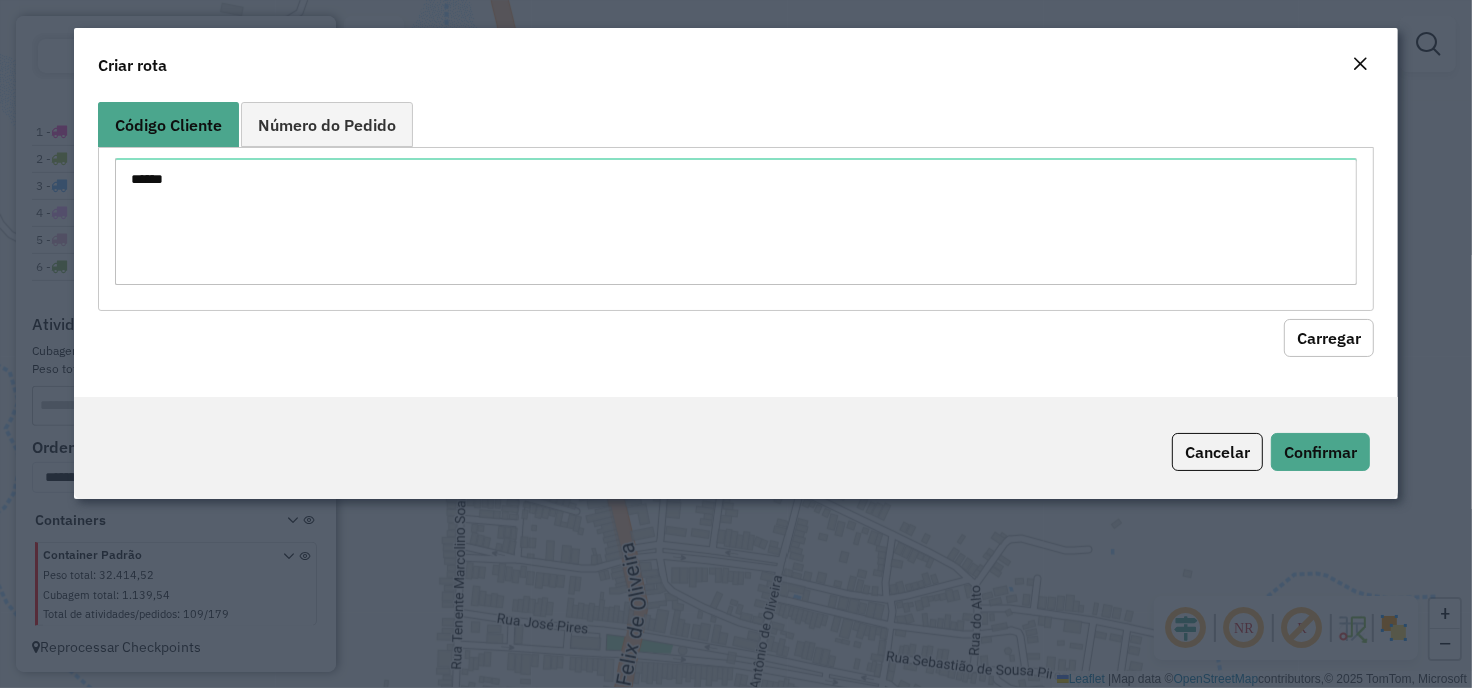 click on "Carregar" 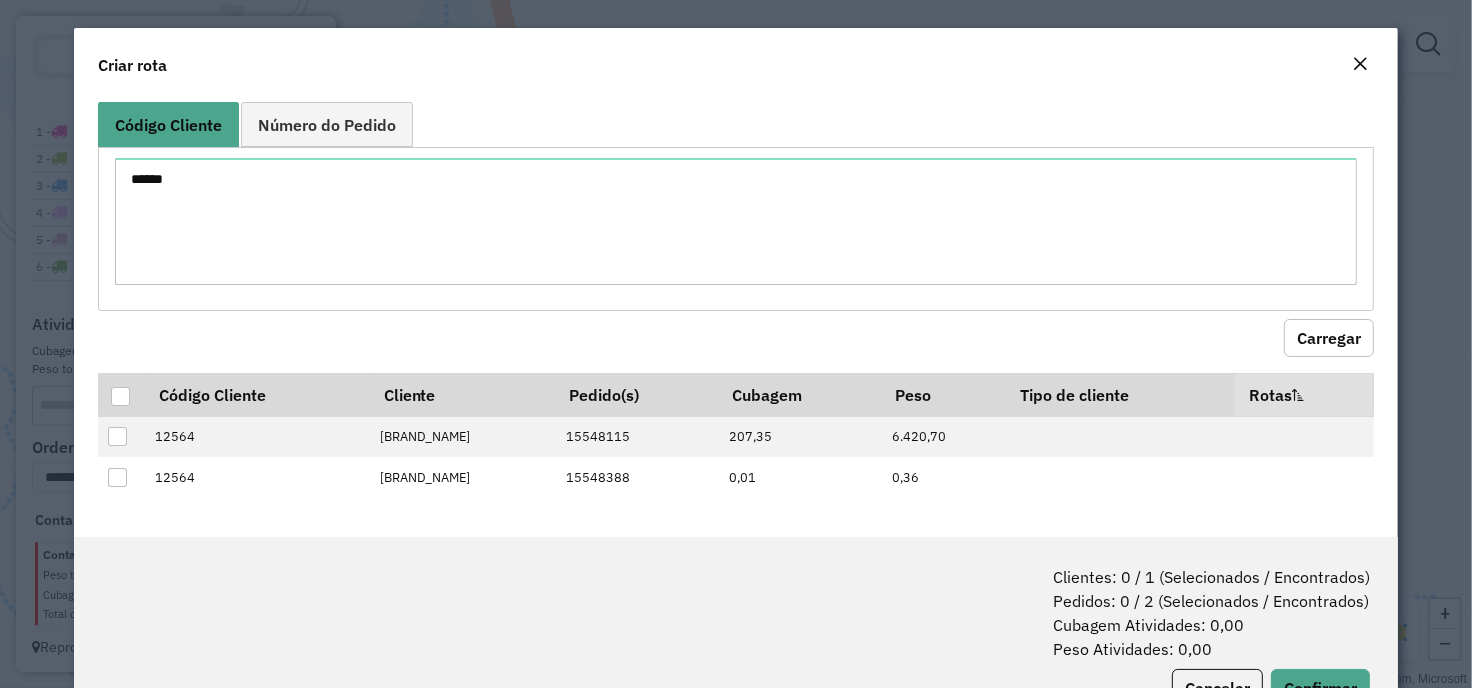 type 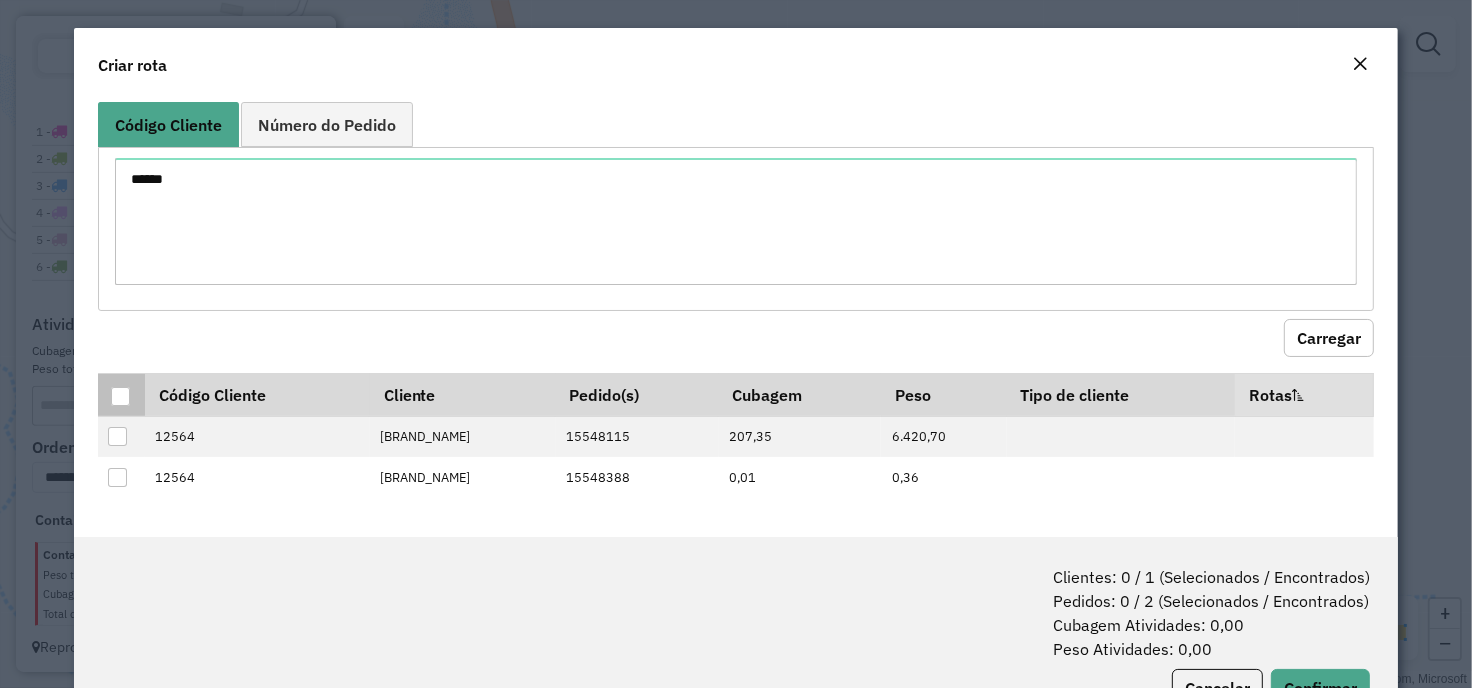 click at bounding box center [120, 396] 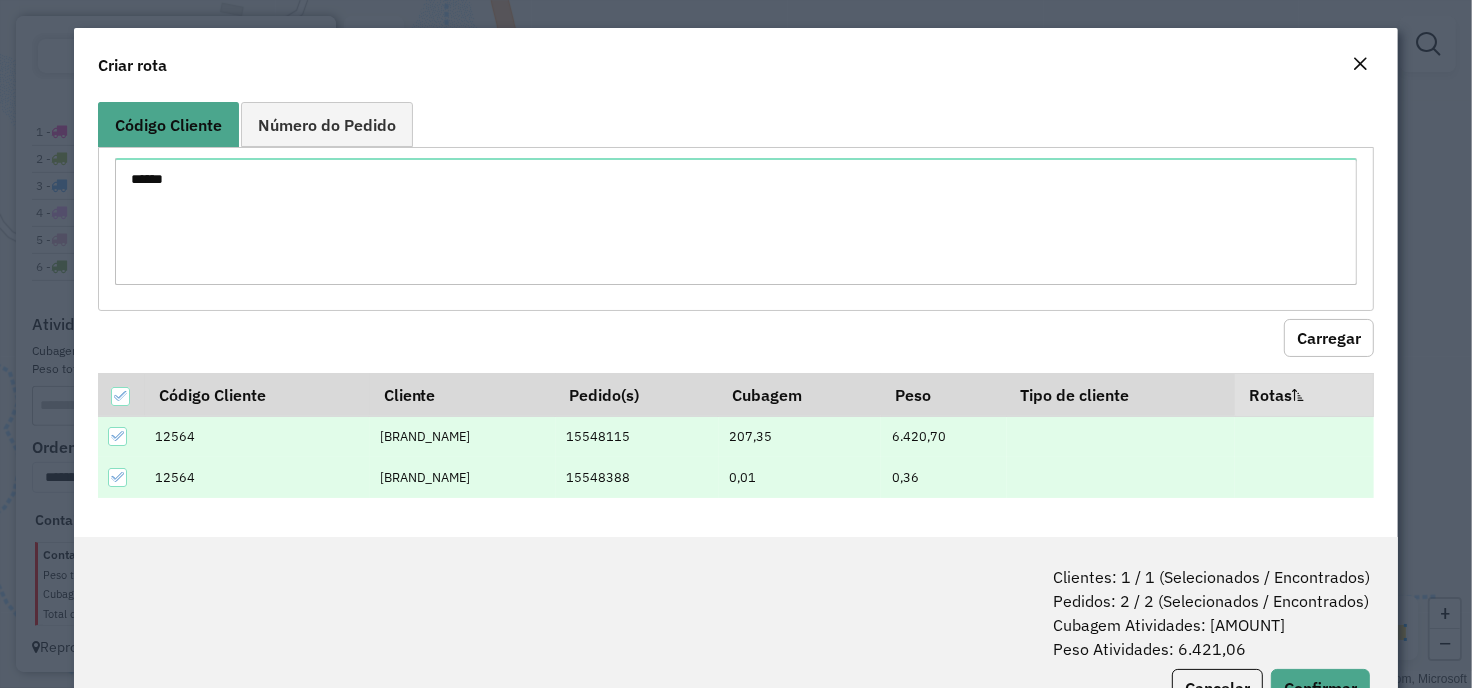 scroll, scrollTop: 74, scrollLeft: 0, axis: vertical 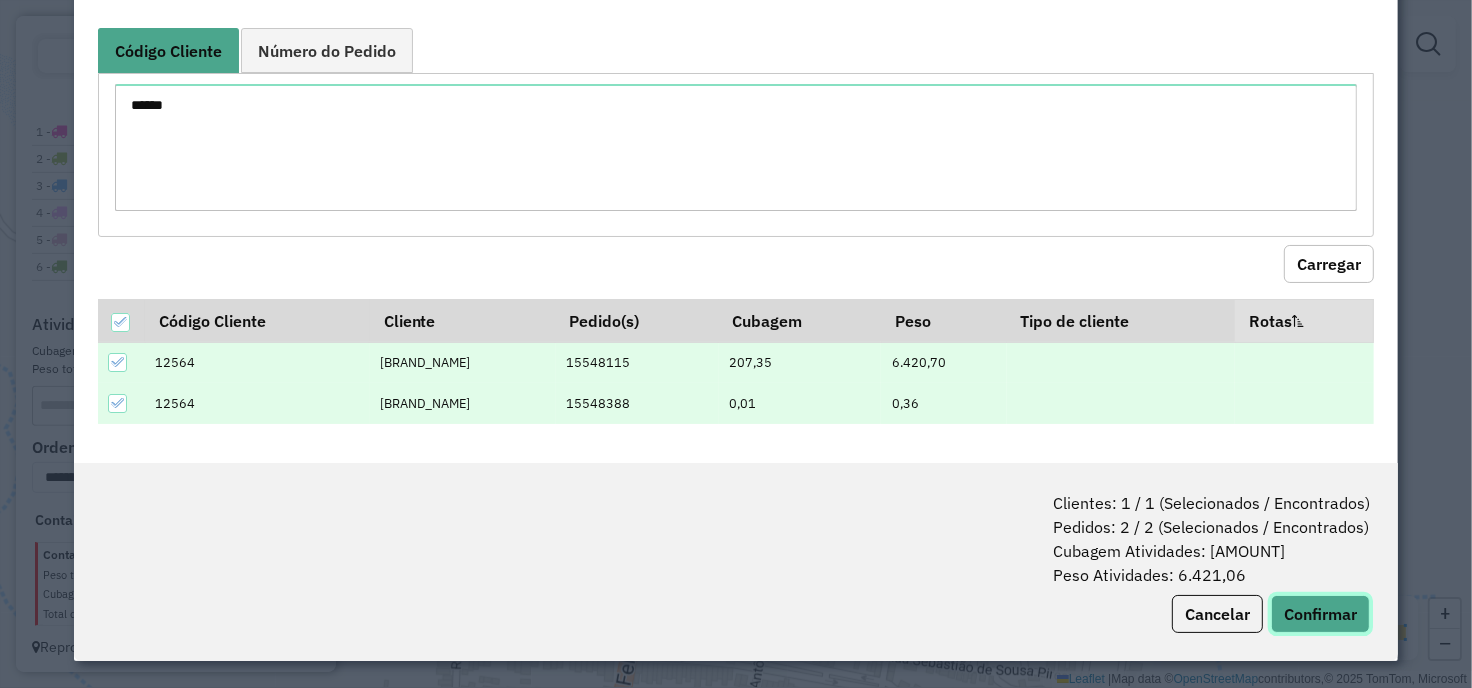 click on "Confirmar" 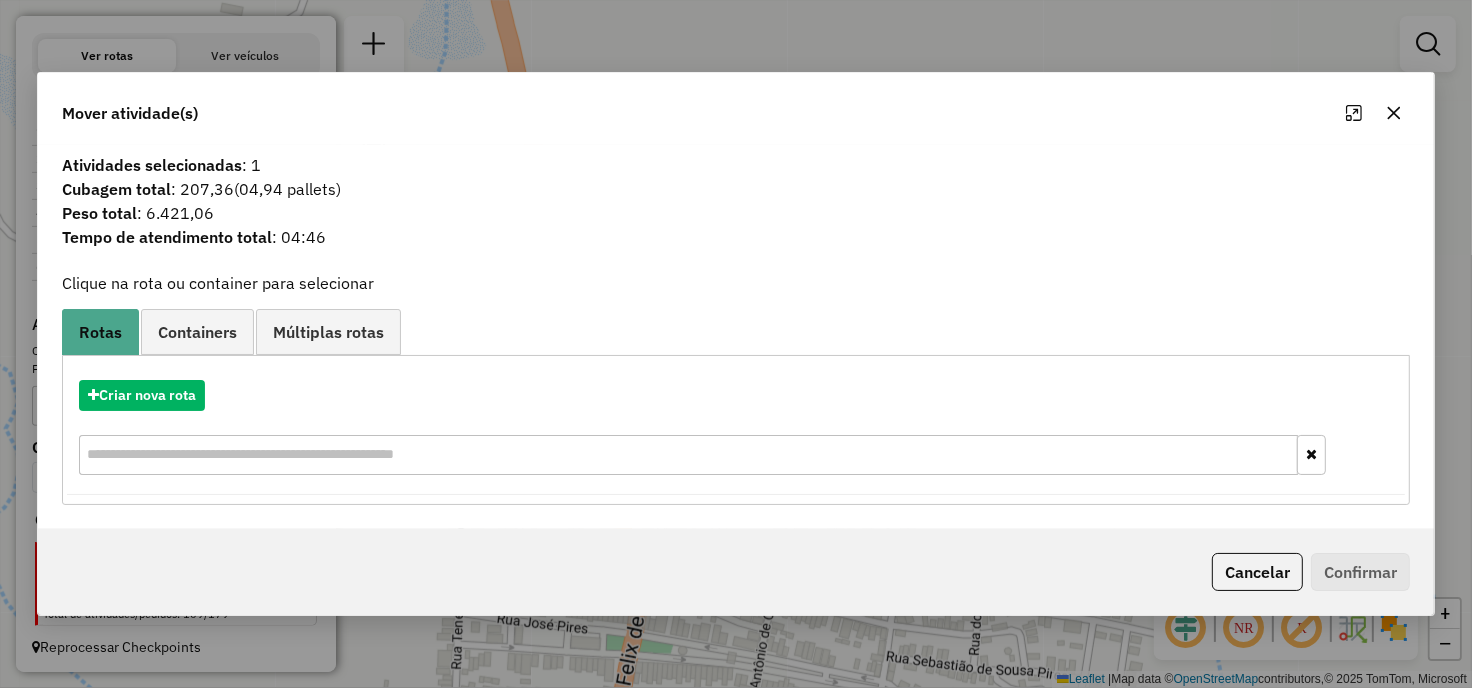 drag, startPoint x: 217, startPoint y: 217, endPoint x: 146, endPoint y: 216, distance: 71.00704 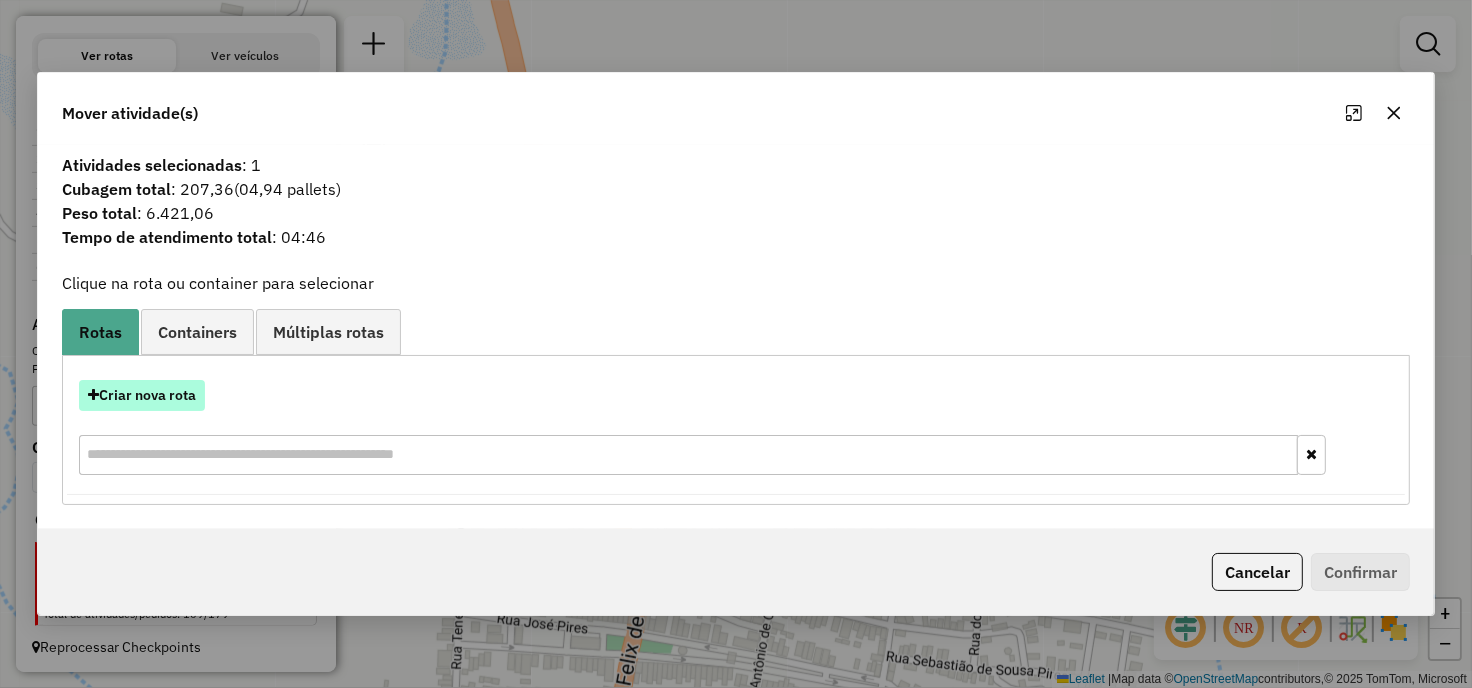click on "Criar nova rota" at bounding box center (142, 395) 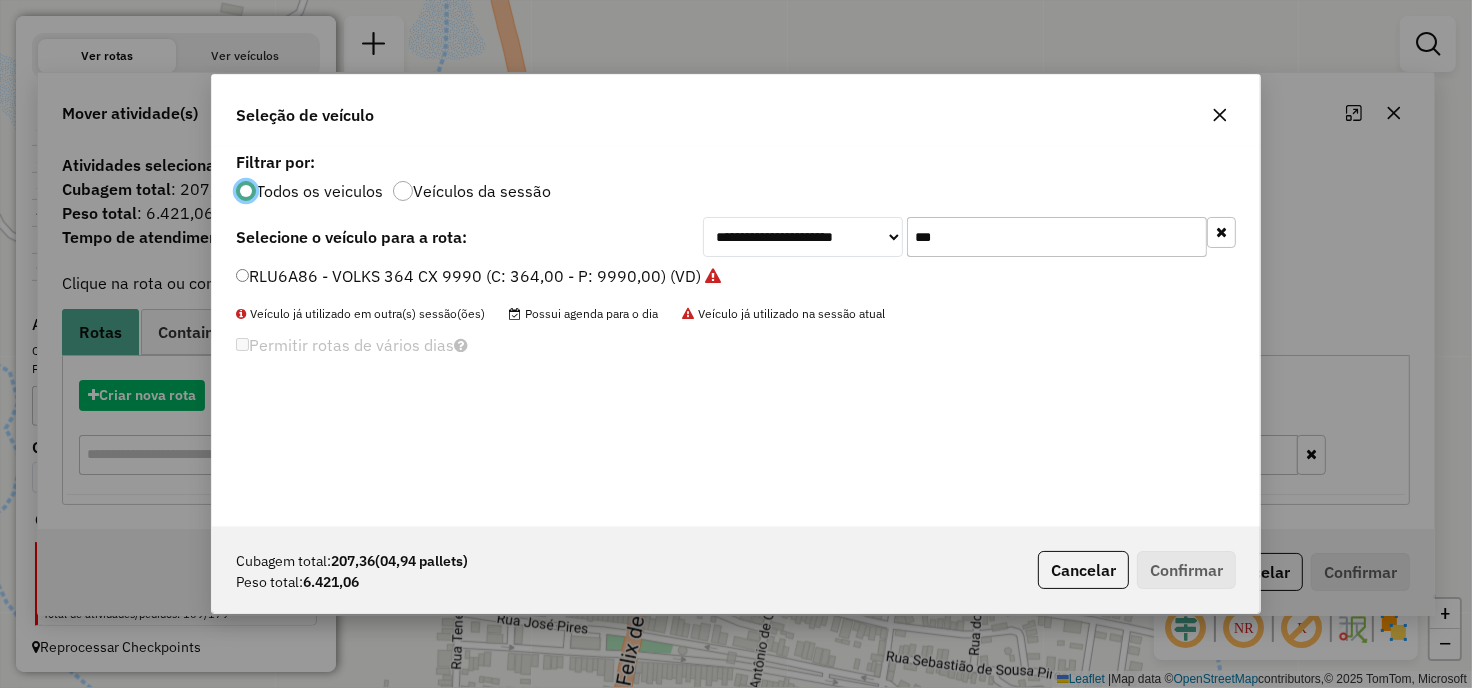scroll, scrollTop: 11, scrollLeft: 5, axis: both 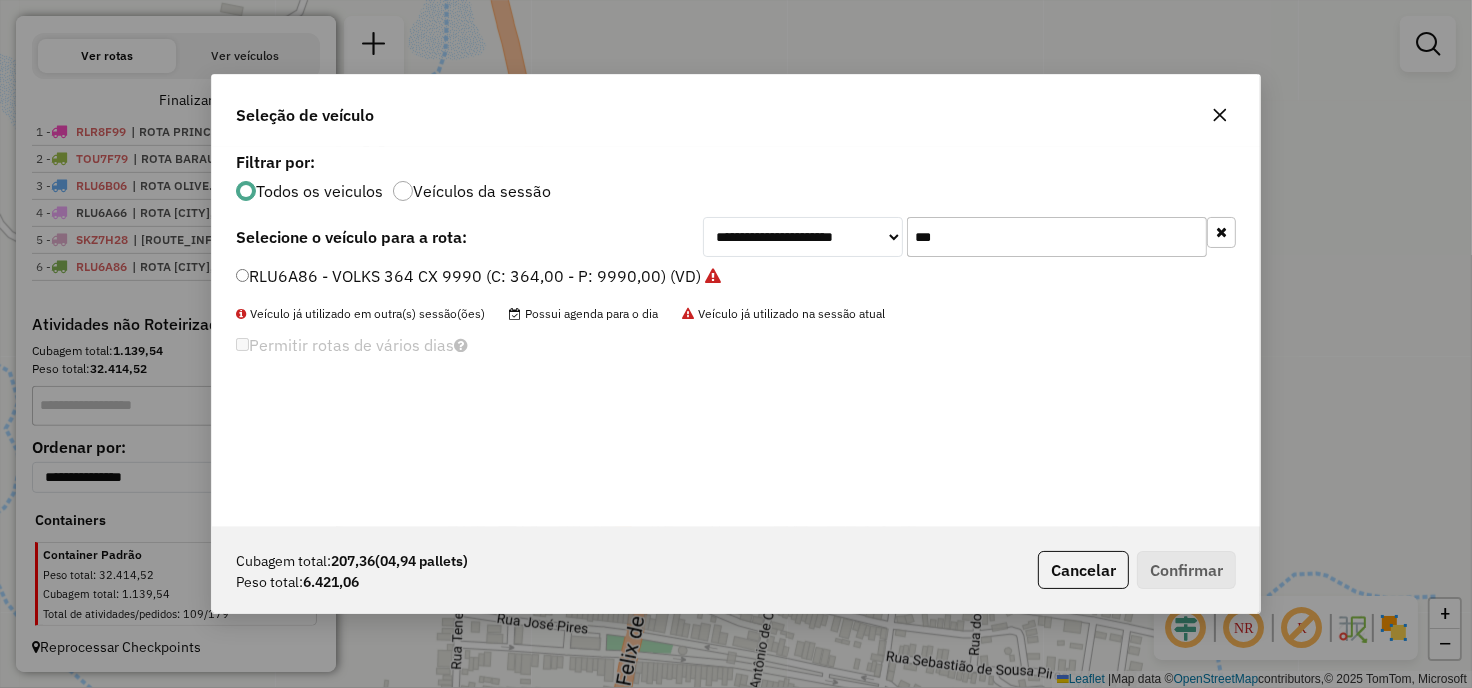 click on "***" 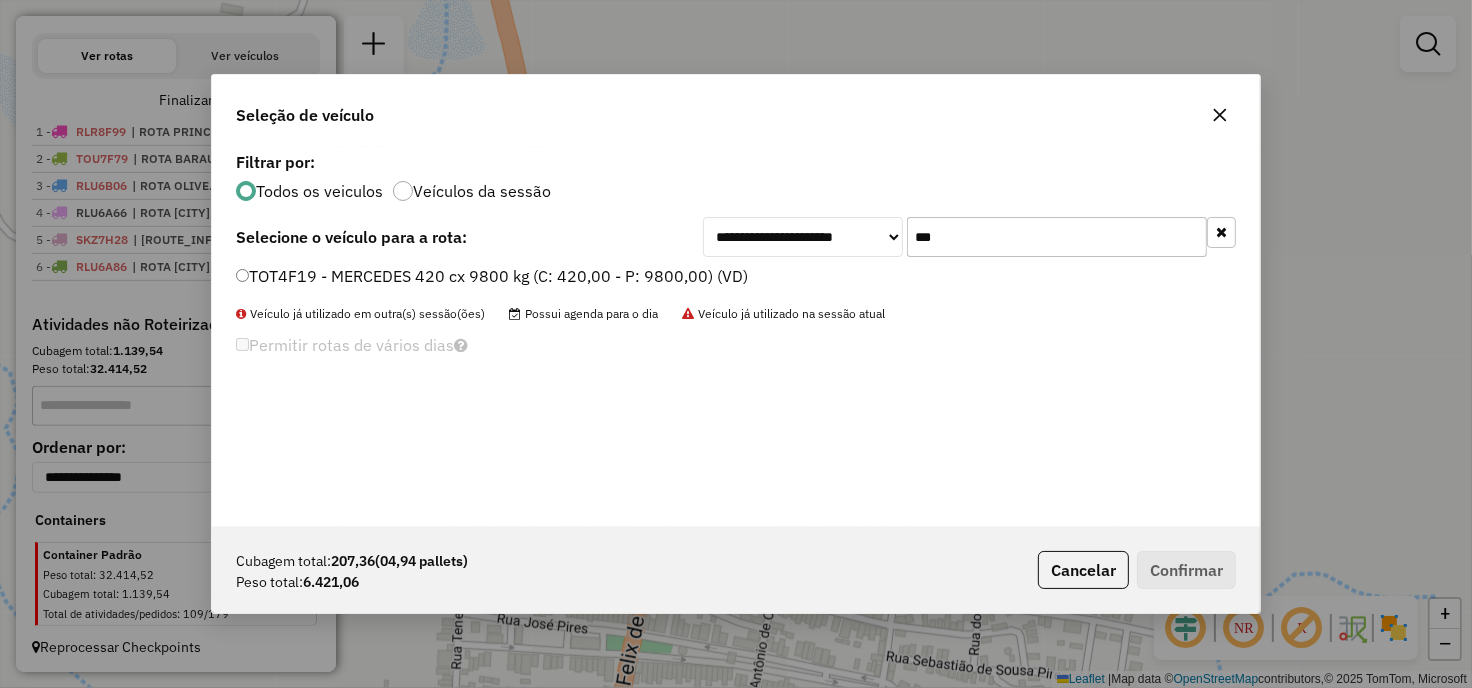 type on "***" 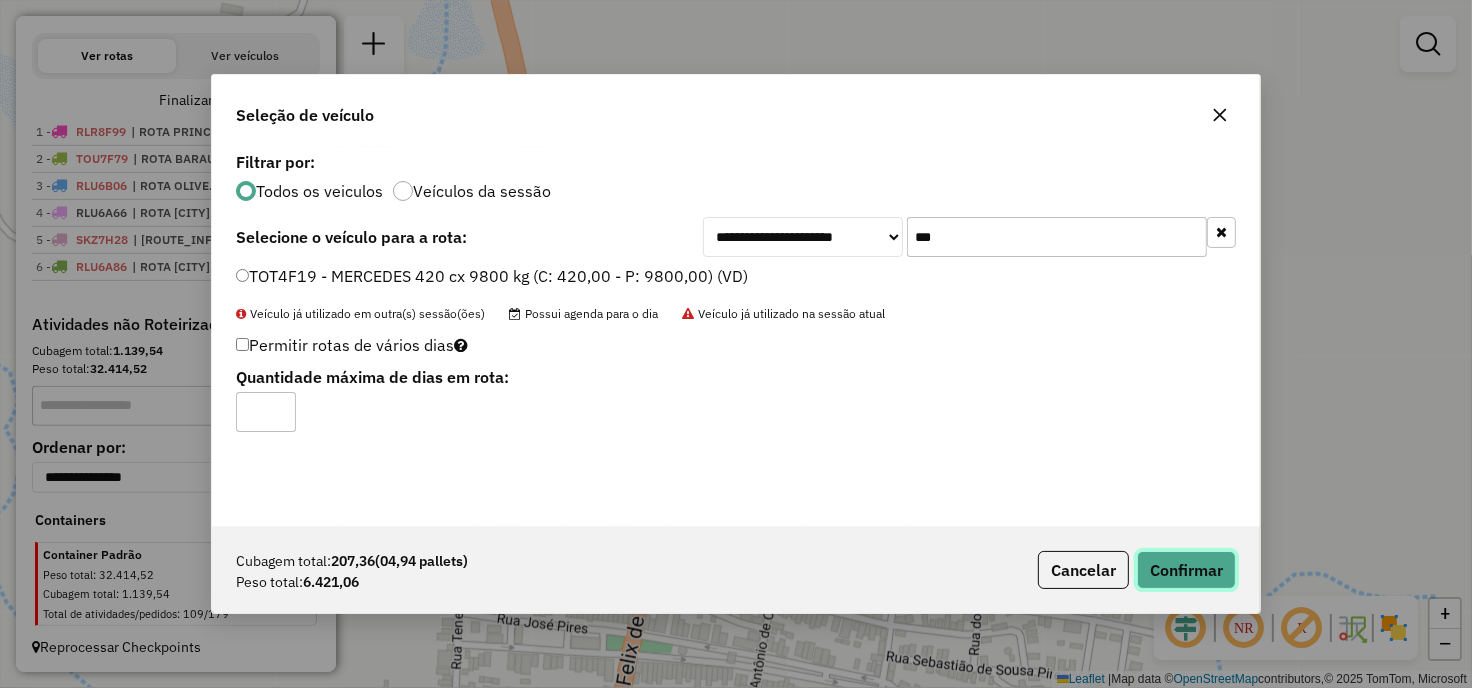 click on "Confirmar" 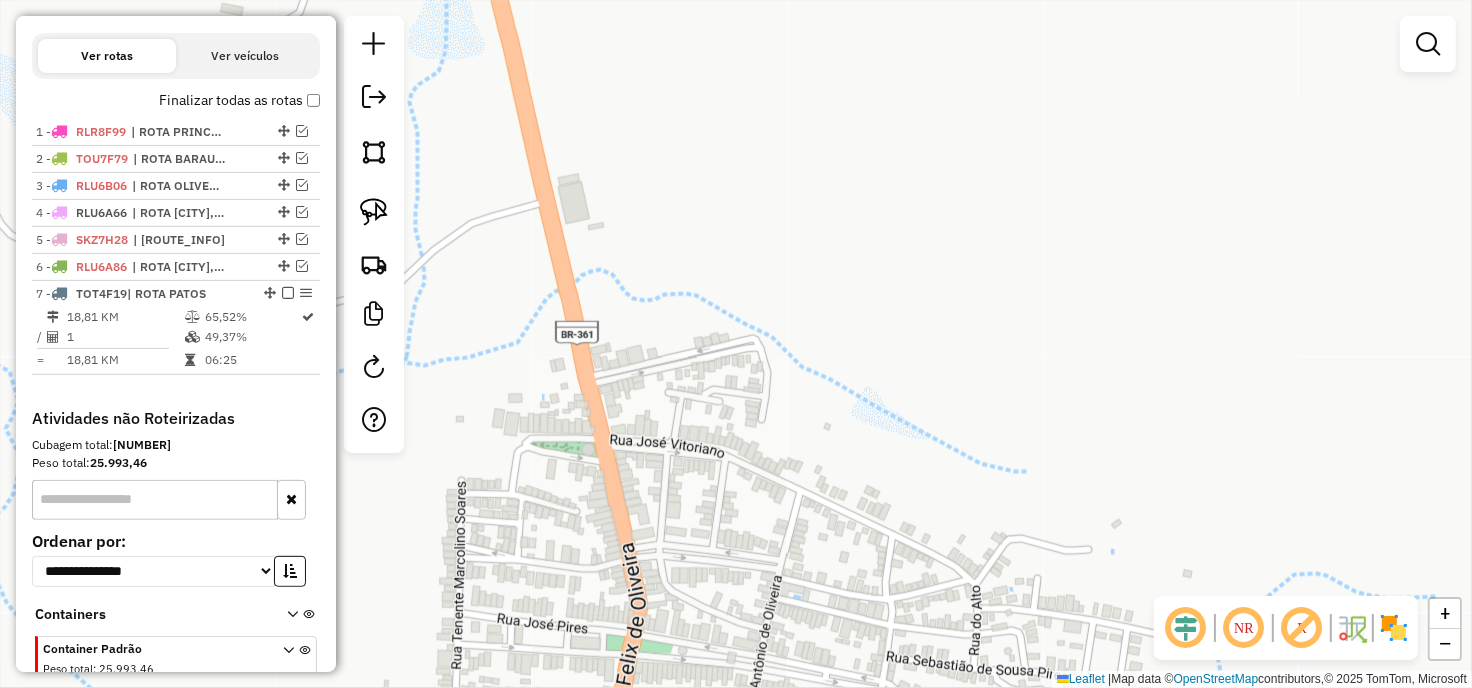 scroll, scrollTop: 742, scrollLeft: 0, axis: vertical 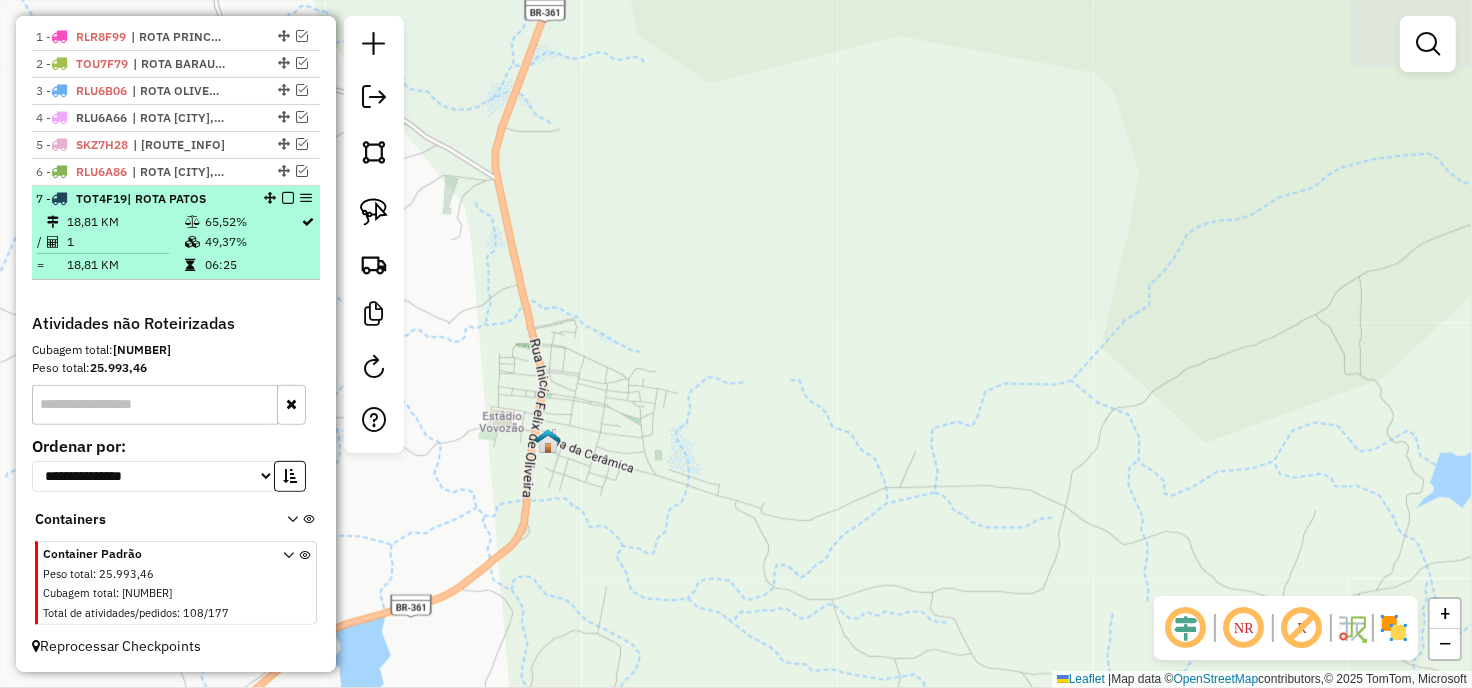 click at bounding box center [288, 198] 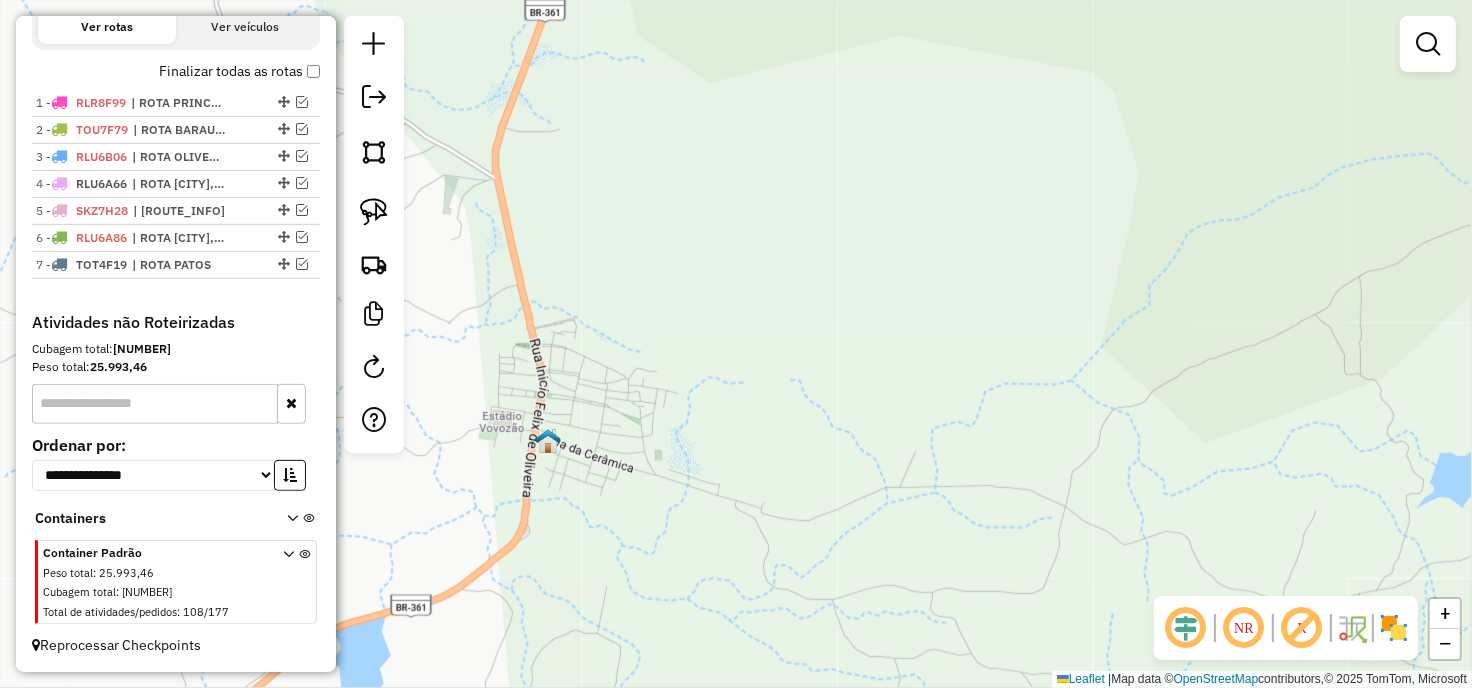 scroll, scrollTop: 675, scrollLeft: 0, axis: vertical 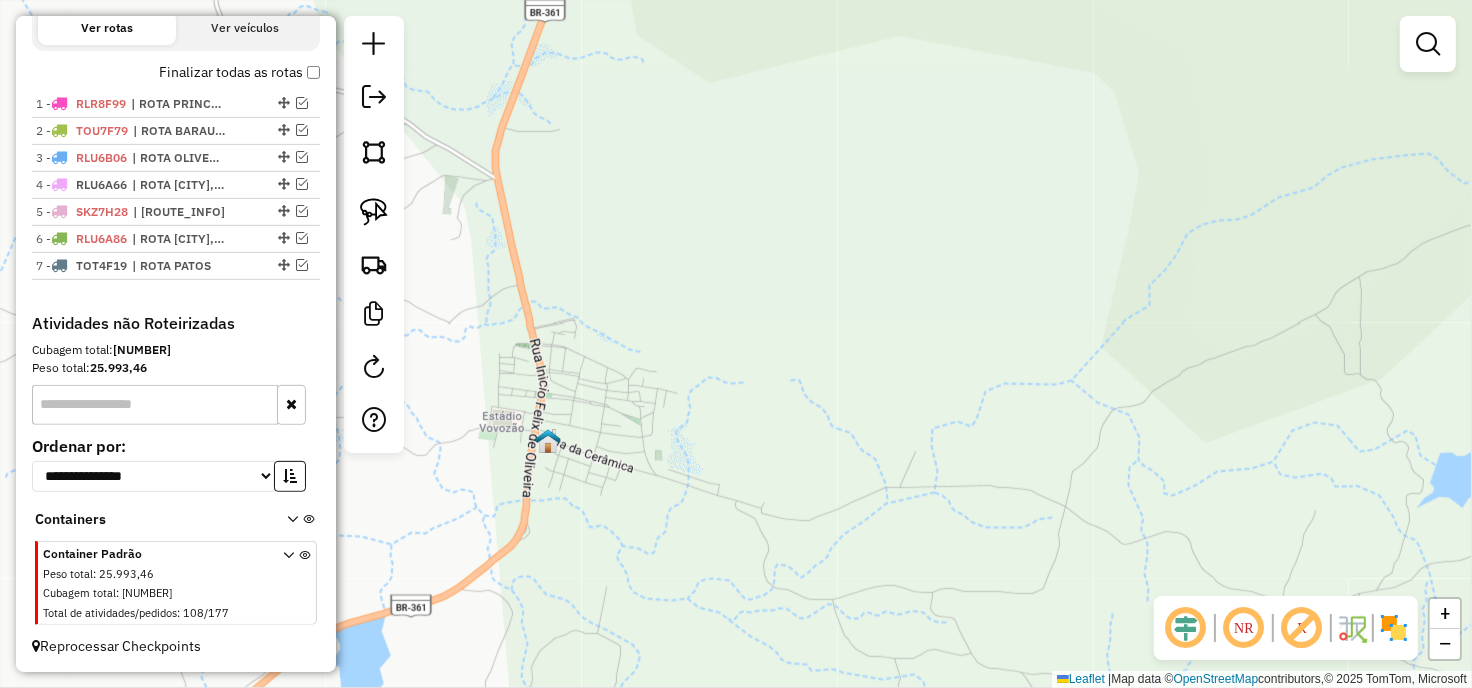 drag, startPoint x: 457, startPoint y: 310, endPoint x: 544, endPoint y: 301, distance: 87.46428 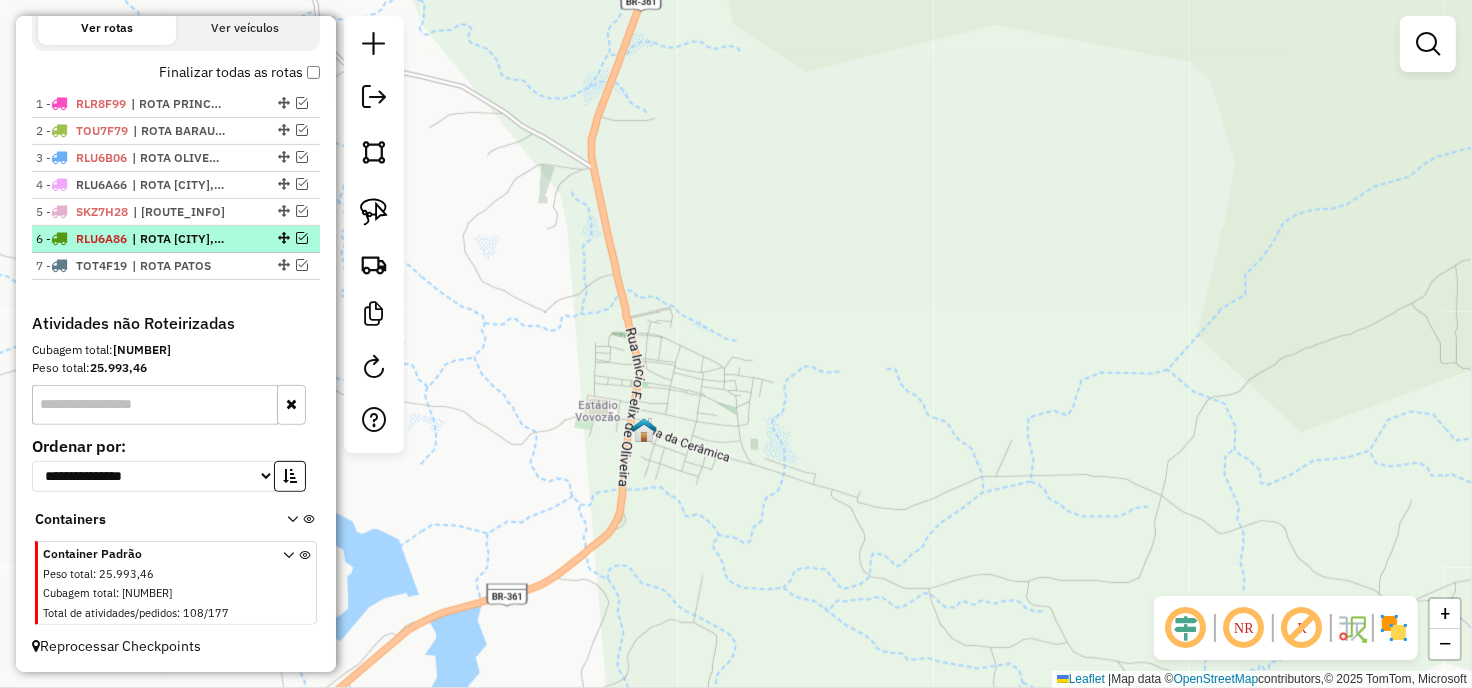 click on "6 -       RLU6A86   | ROTA CATINGUEIRA, ROTA OLHO DAGUA, ROTA STA TEREZINHA" at bounding box center [142, 239] 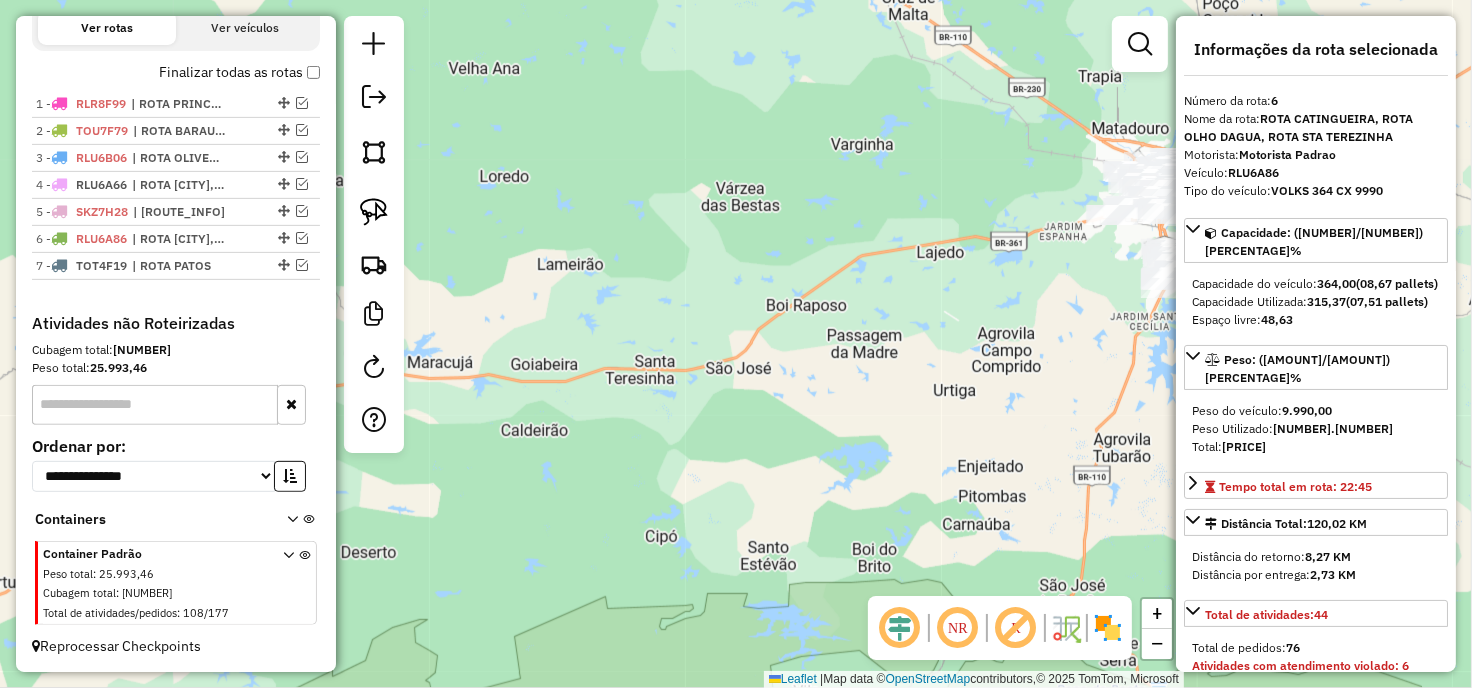 drag, startPoint x: 692, startPoint y: 315, endPoint x: 512, endPoint y: 261, distance: 187.92552 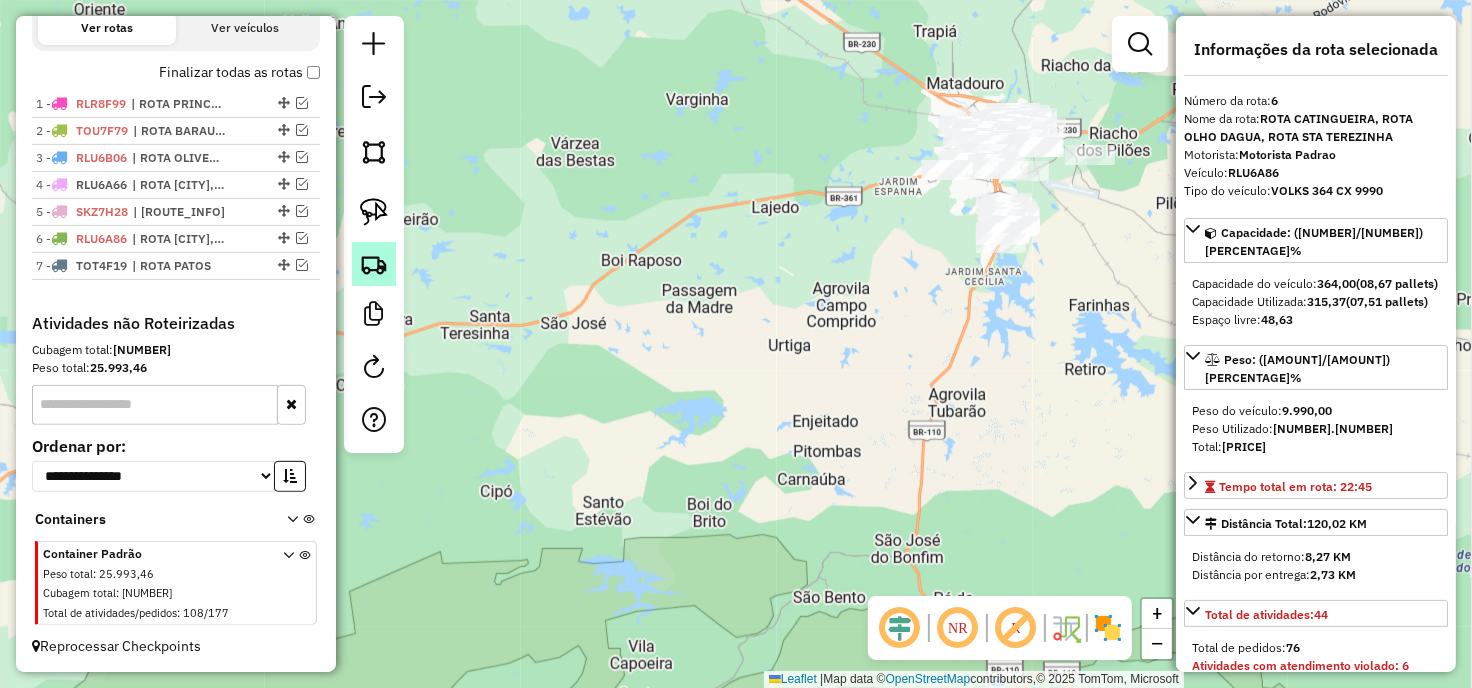 click 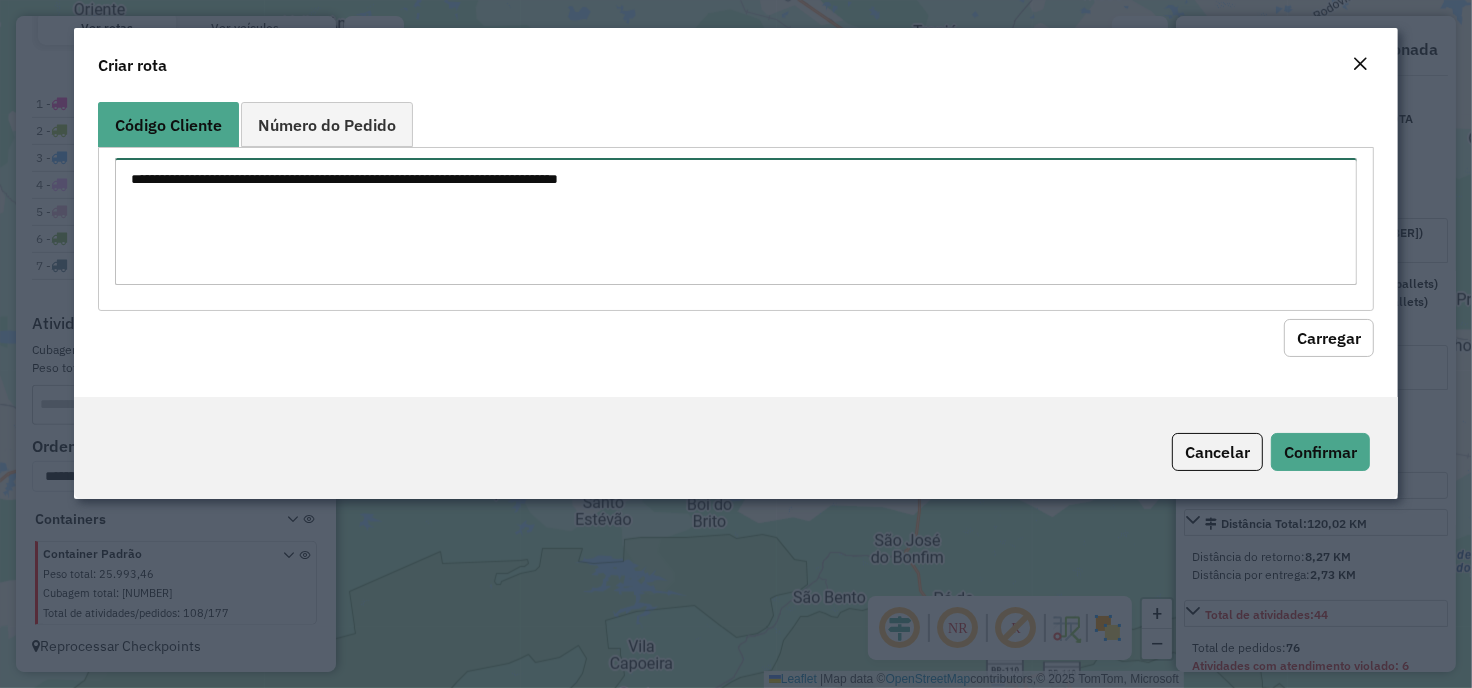 click at bounding box center [736, 221] 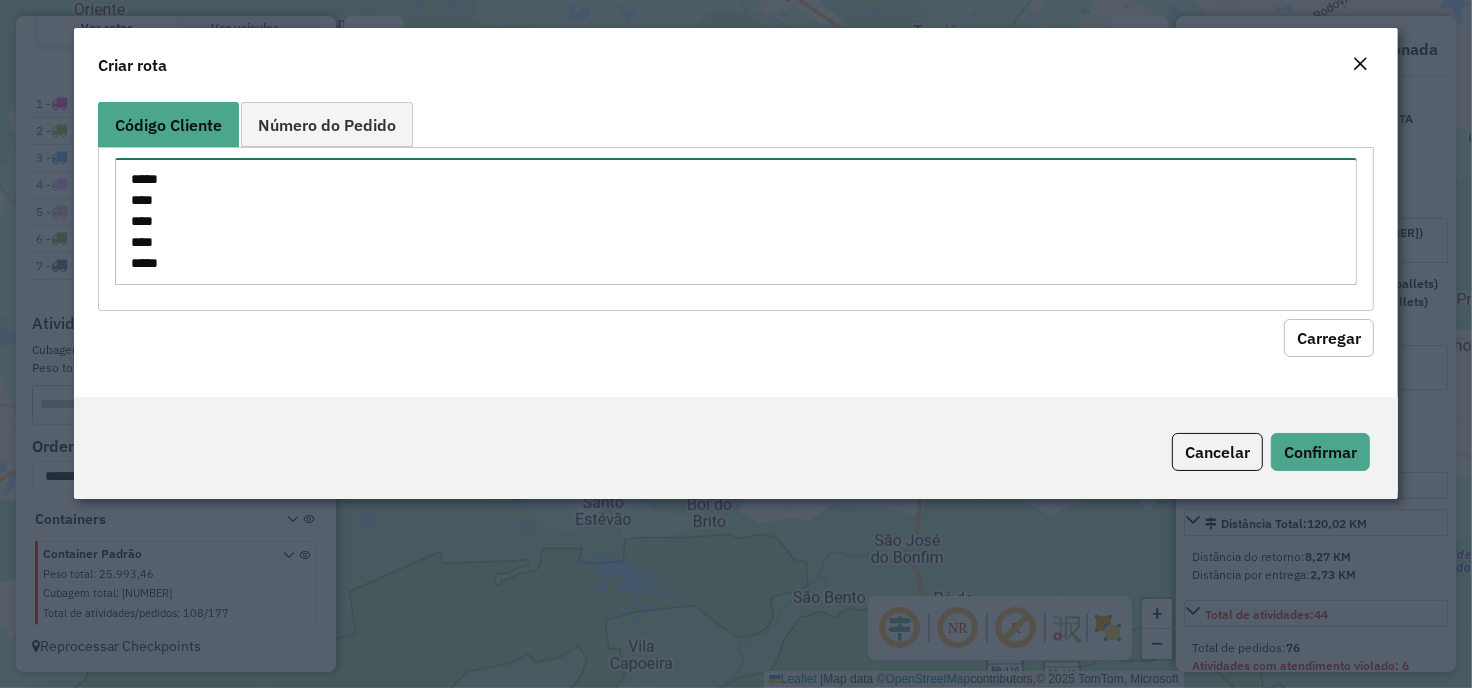 scroll, scrollTop: 8, scrollLeft: 0, axis: vertical 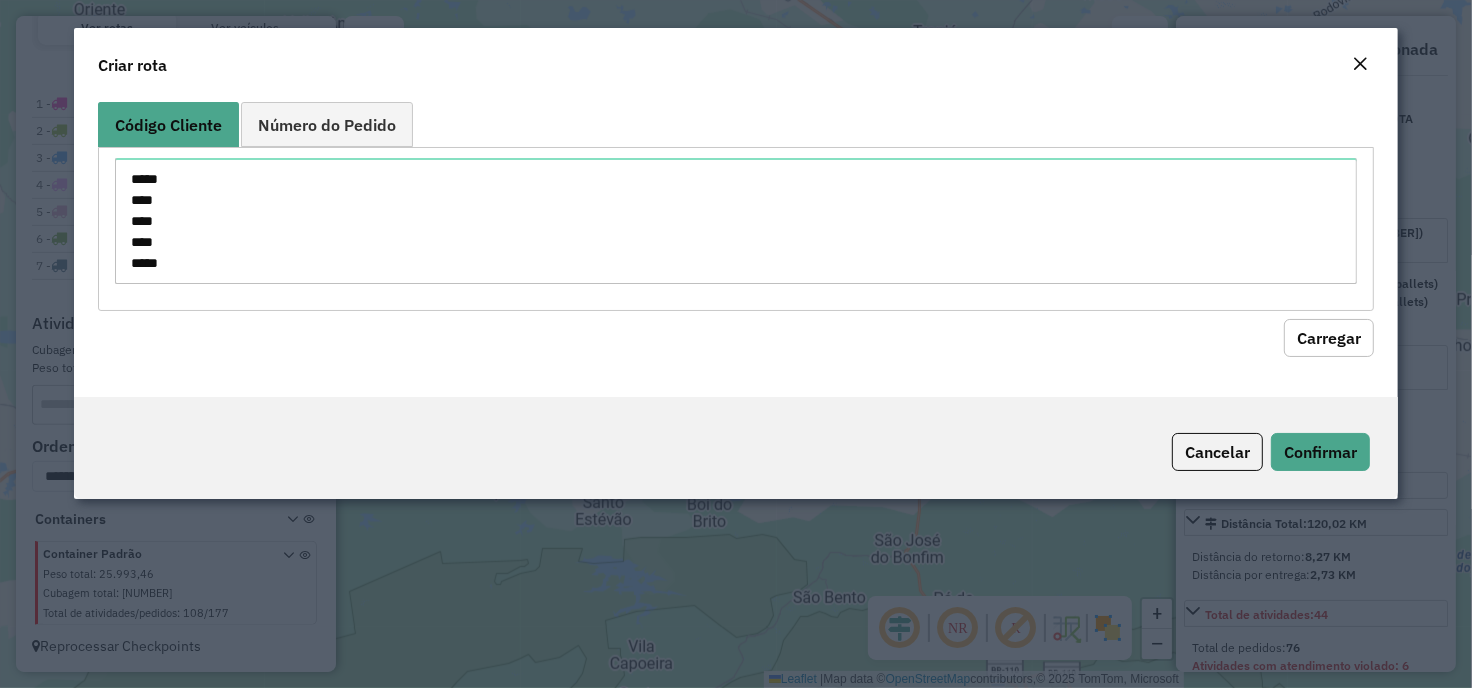click on "Carregar" 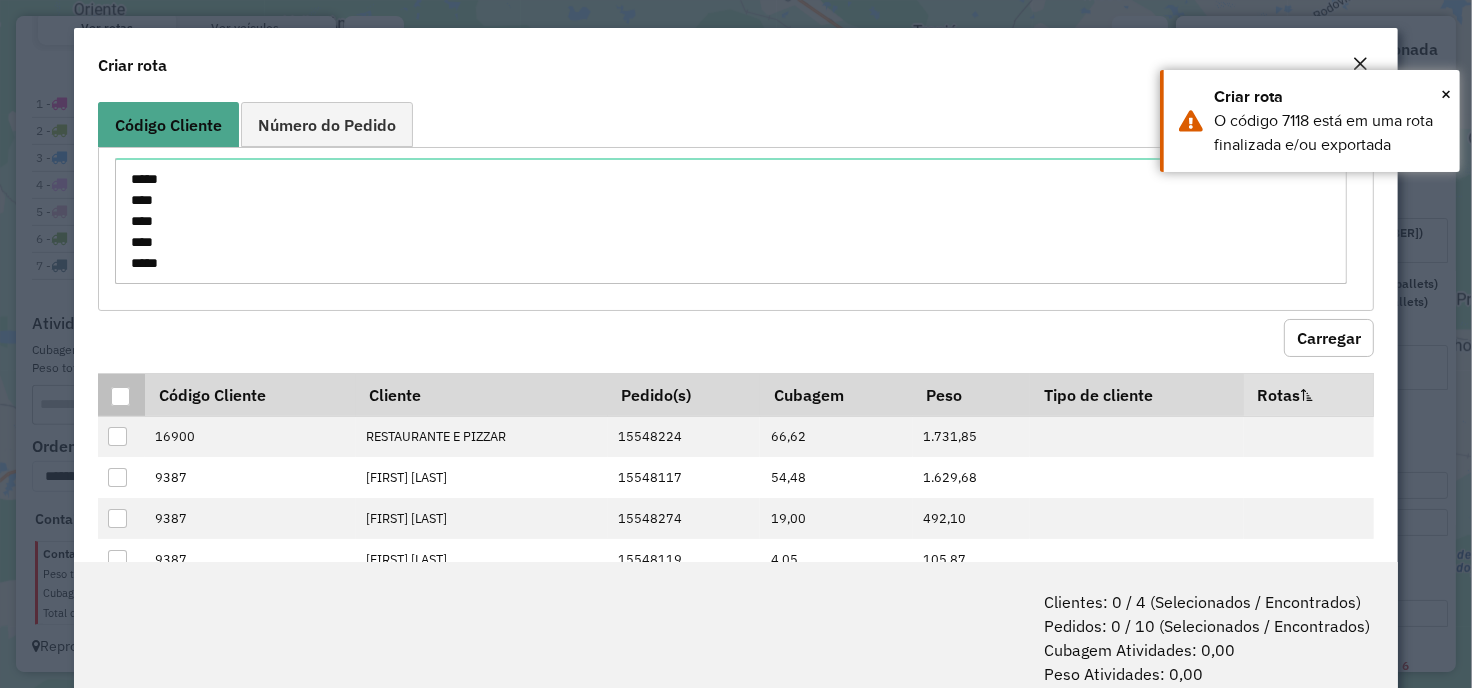 click at bounding box center (120, 396) 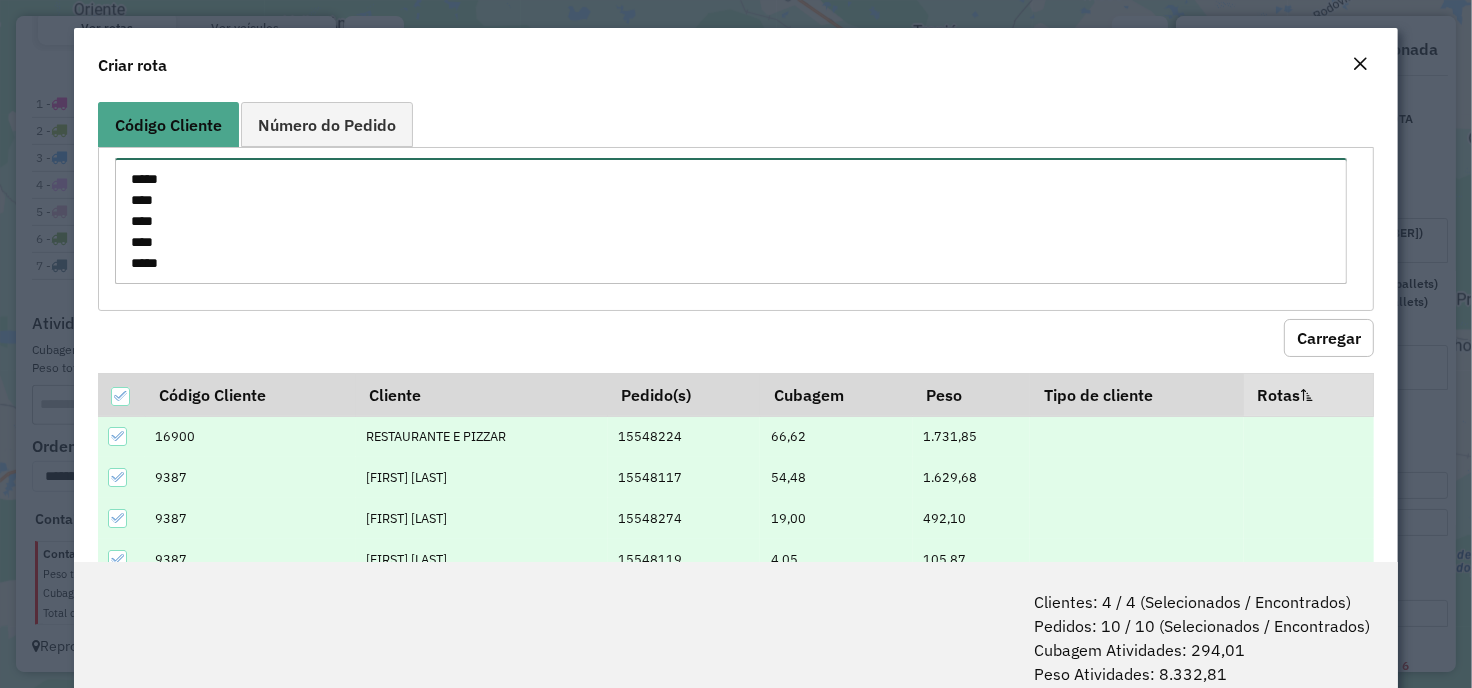 drag, startPoint x: 256, startPoint y: 261, endPoint x: 246, endPoint y: 266, distance: 11.18034 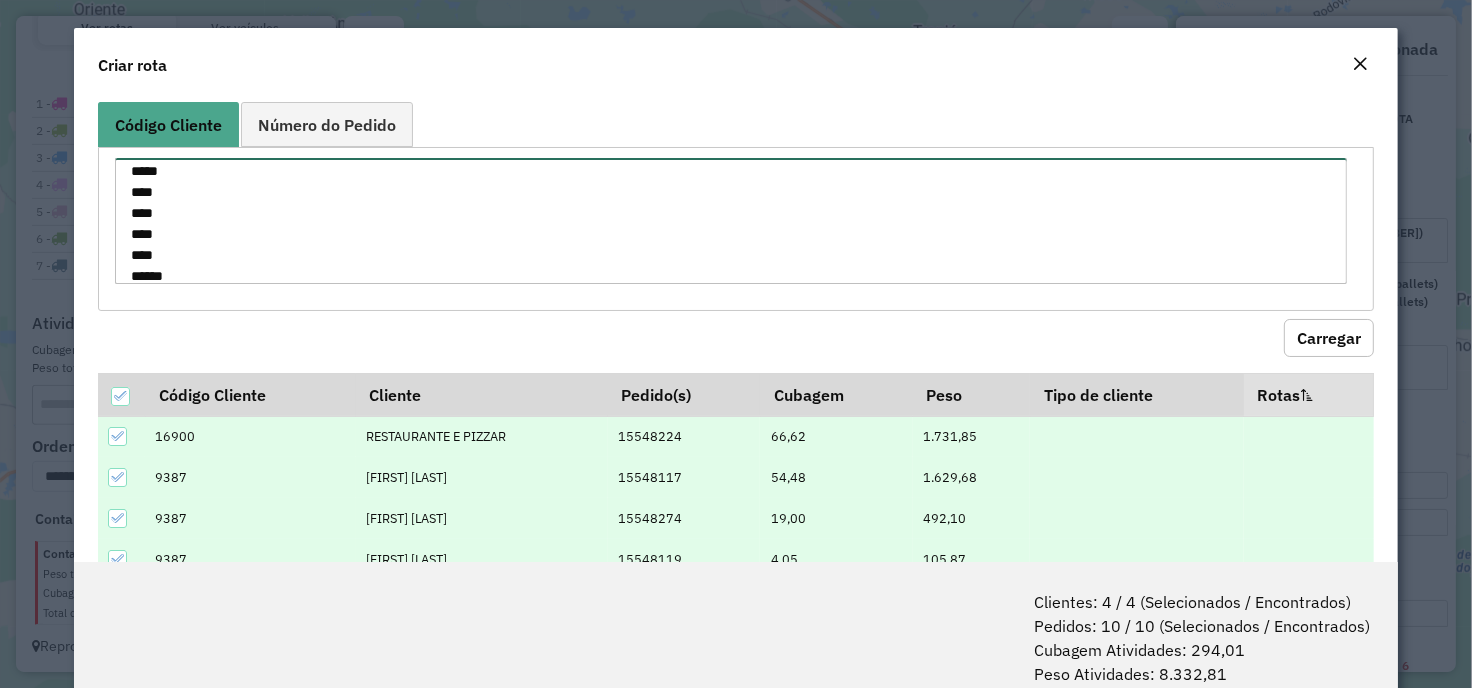 scroll, scrollTop: 30, scrollLeft: 0, axis: vertical 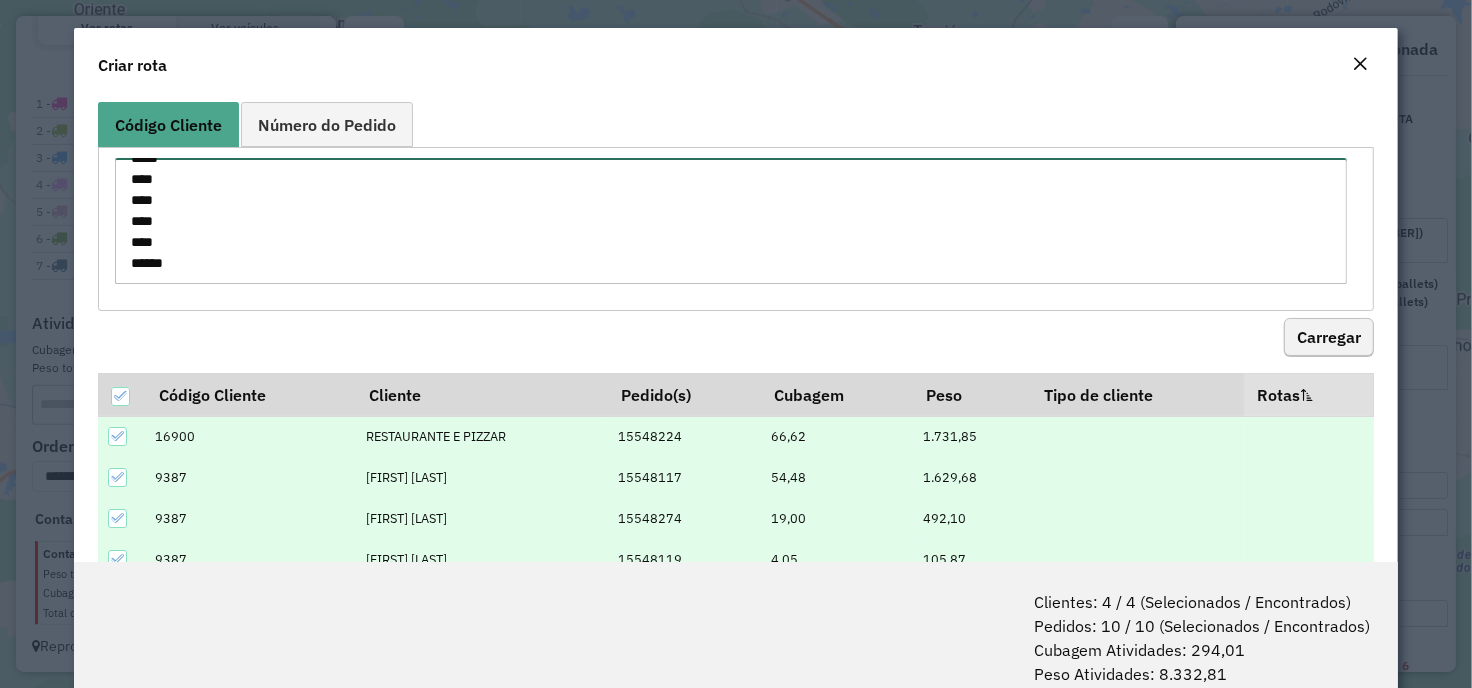 type on "*****
****
****
****
****
*****" 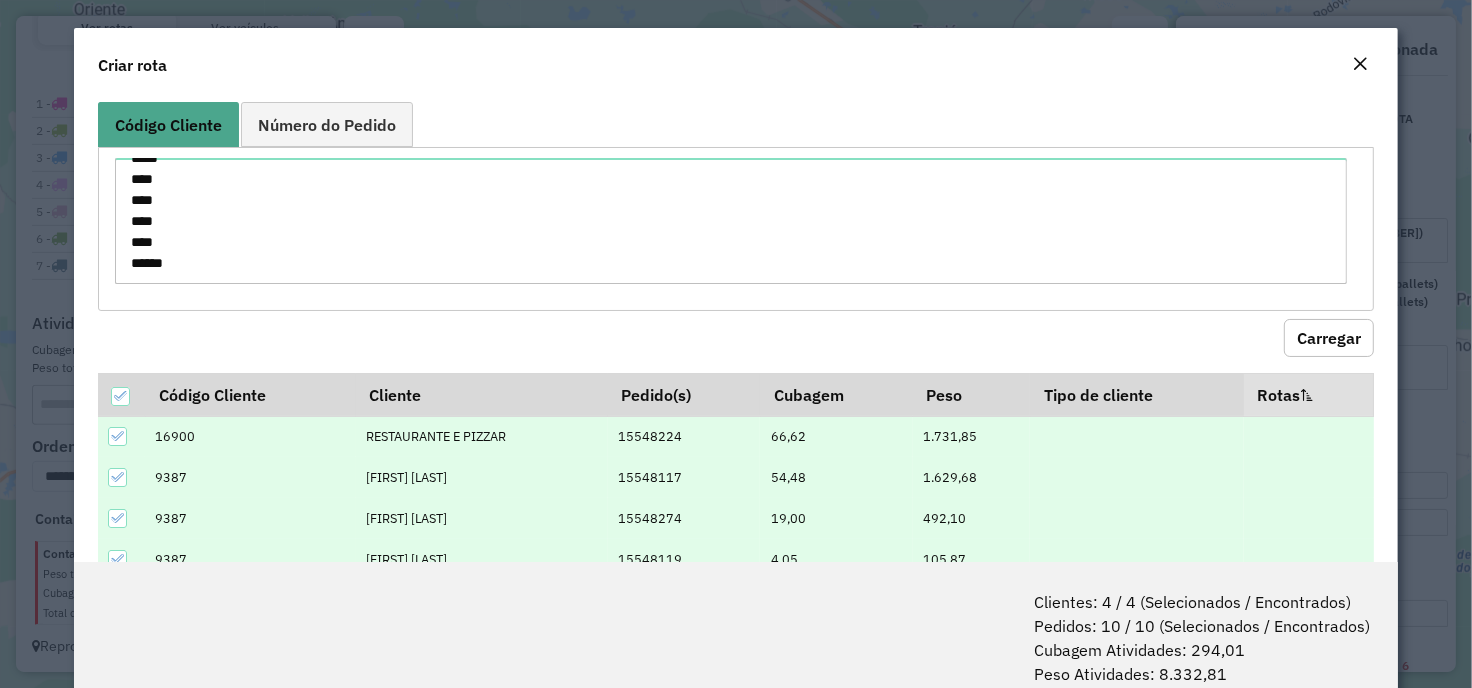click on "Carregar" 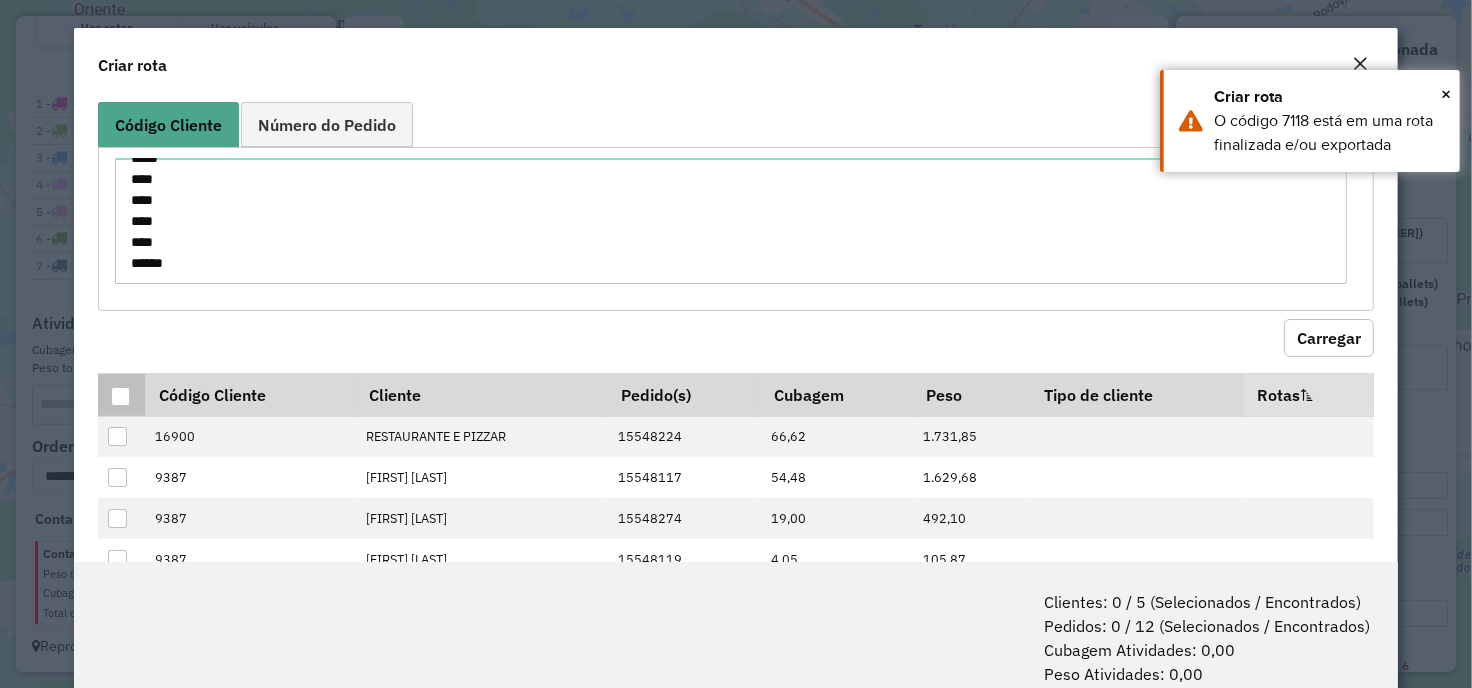 click at bounding box center [120, 396] 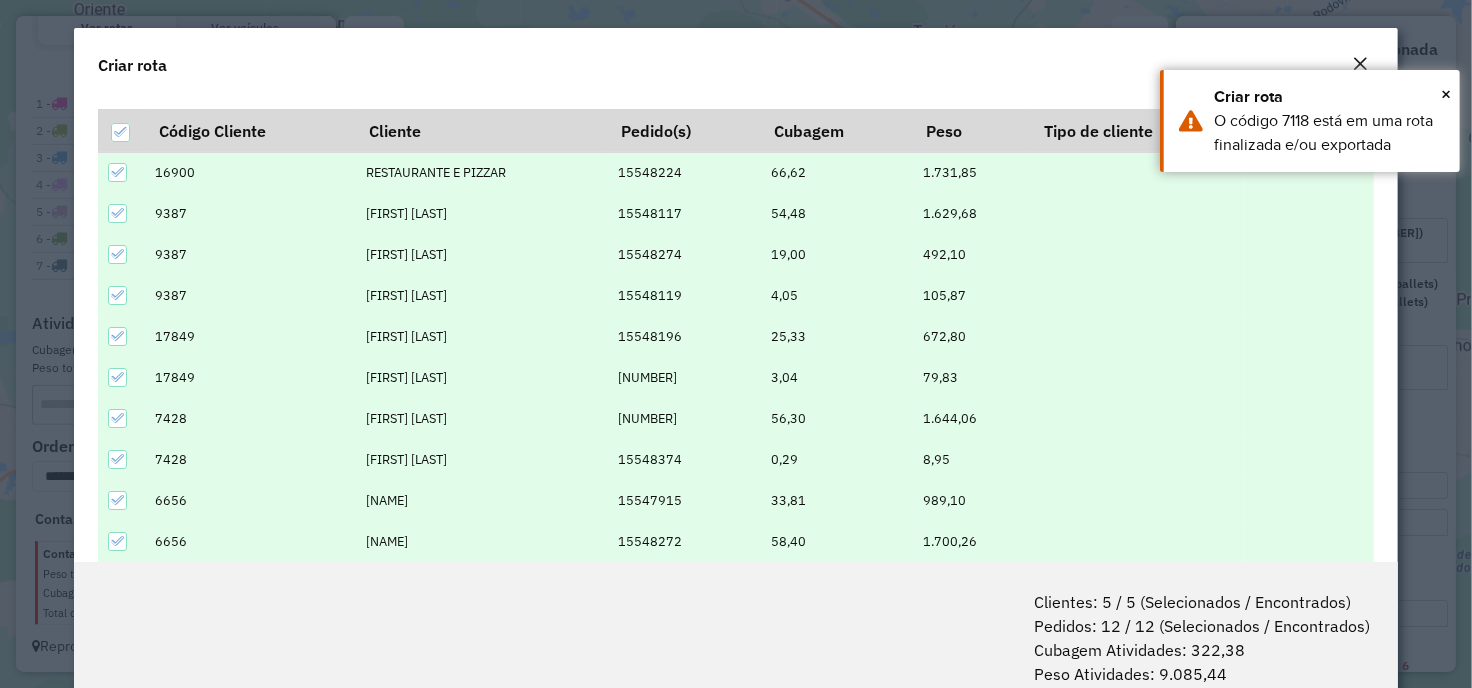 scroll, scrollTop: 361, scrollLeft: 0, axis: vertical 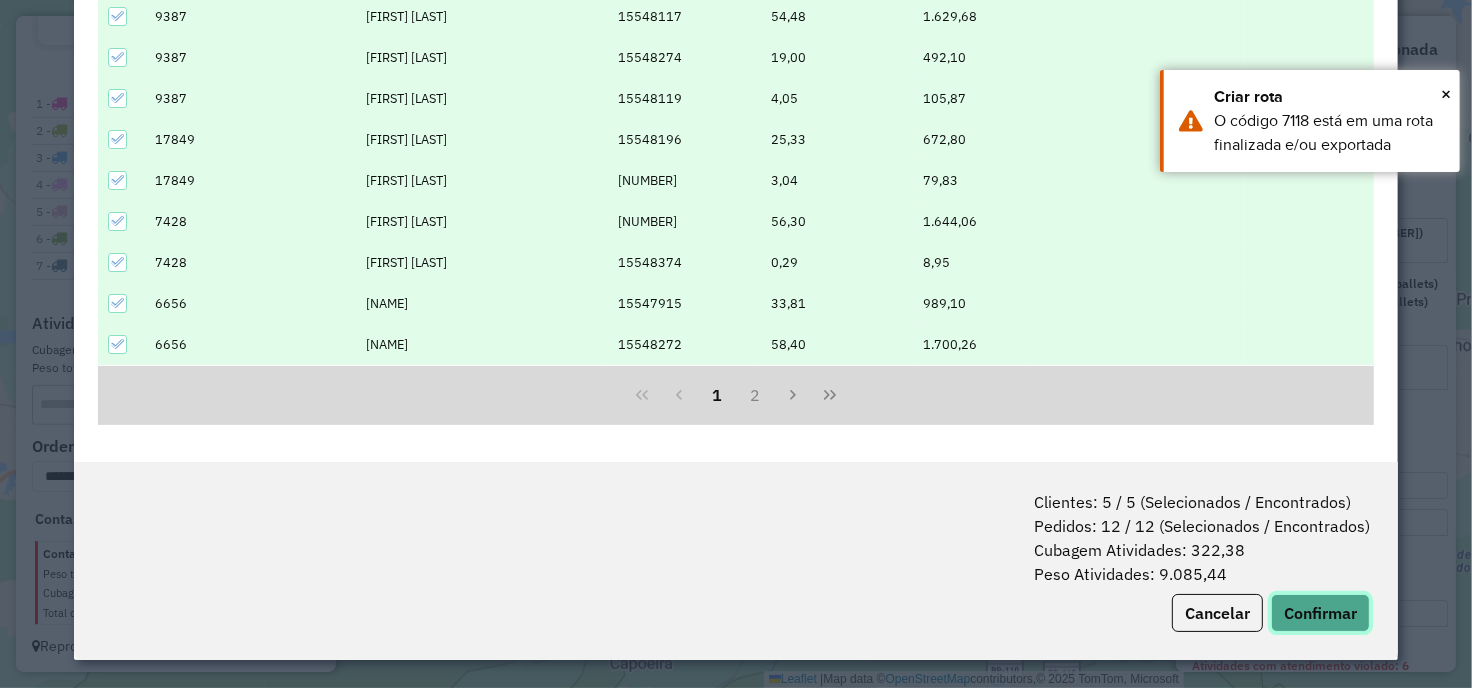 click on "Confirmar" 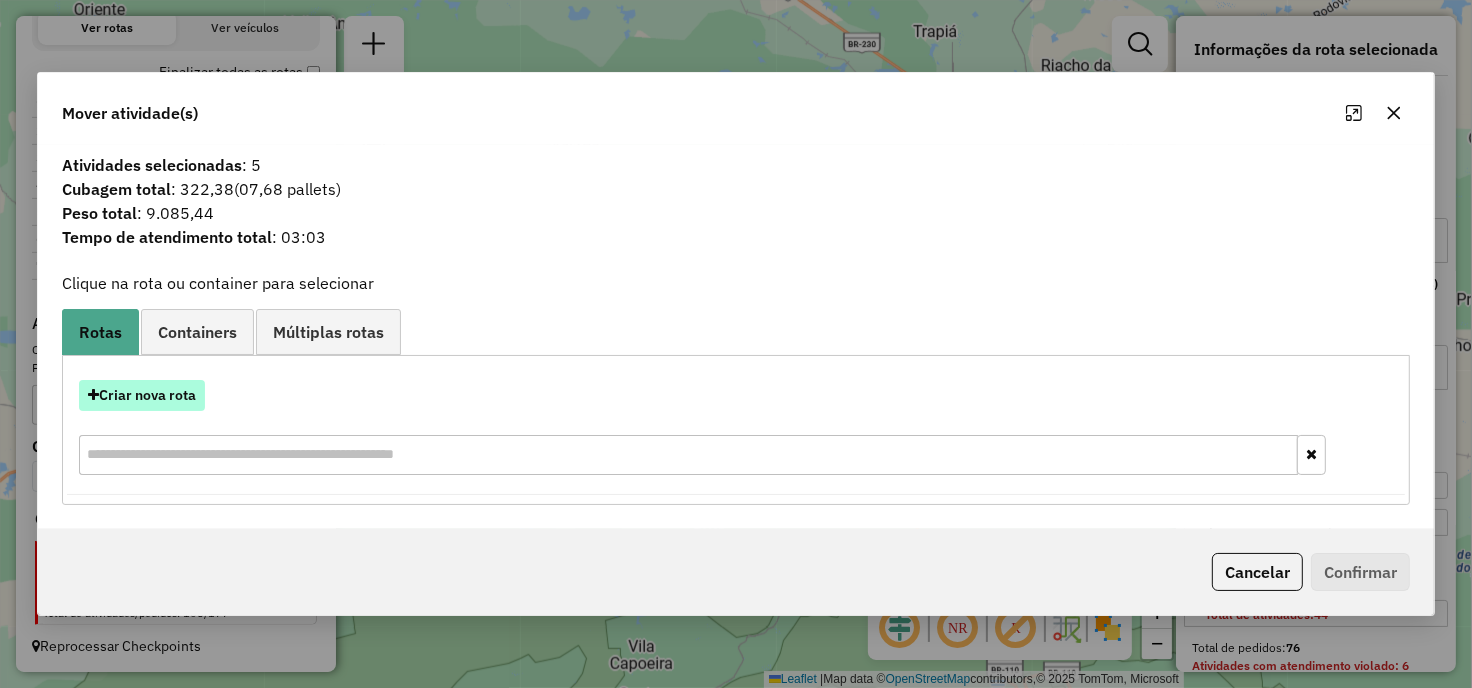 click on "Criar nova rota" at bounding box center [142, 395] 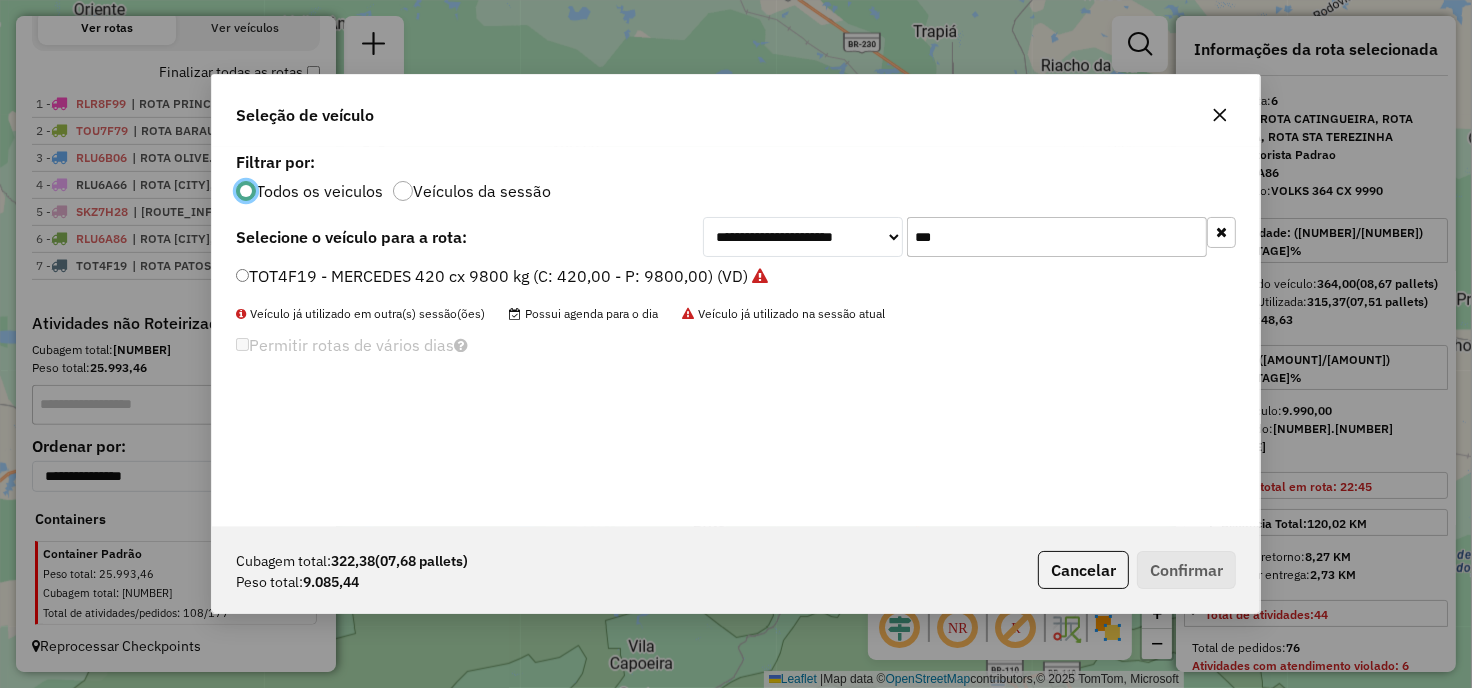 scroll, scrollTop: 11, scrollLeft: 5, axis: both 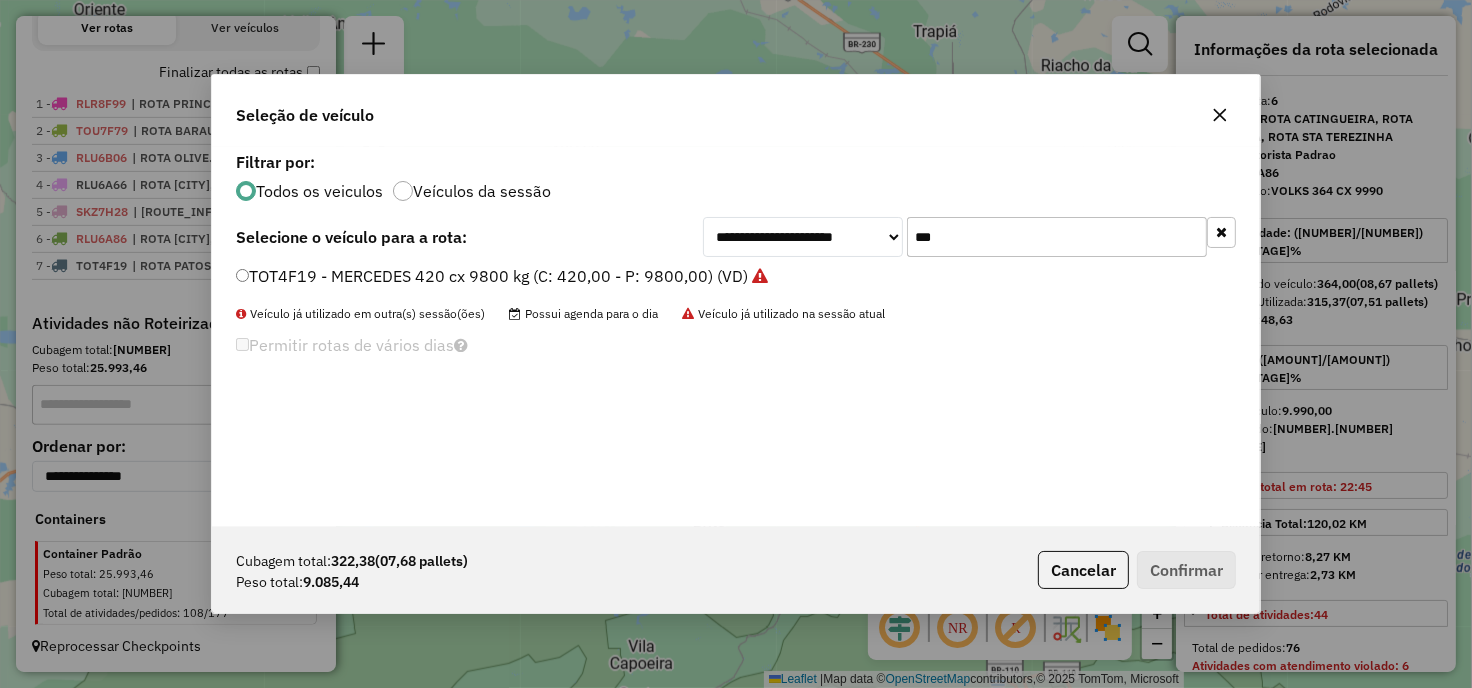 click on "***" 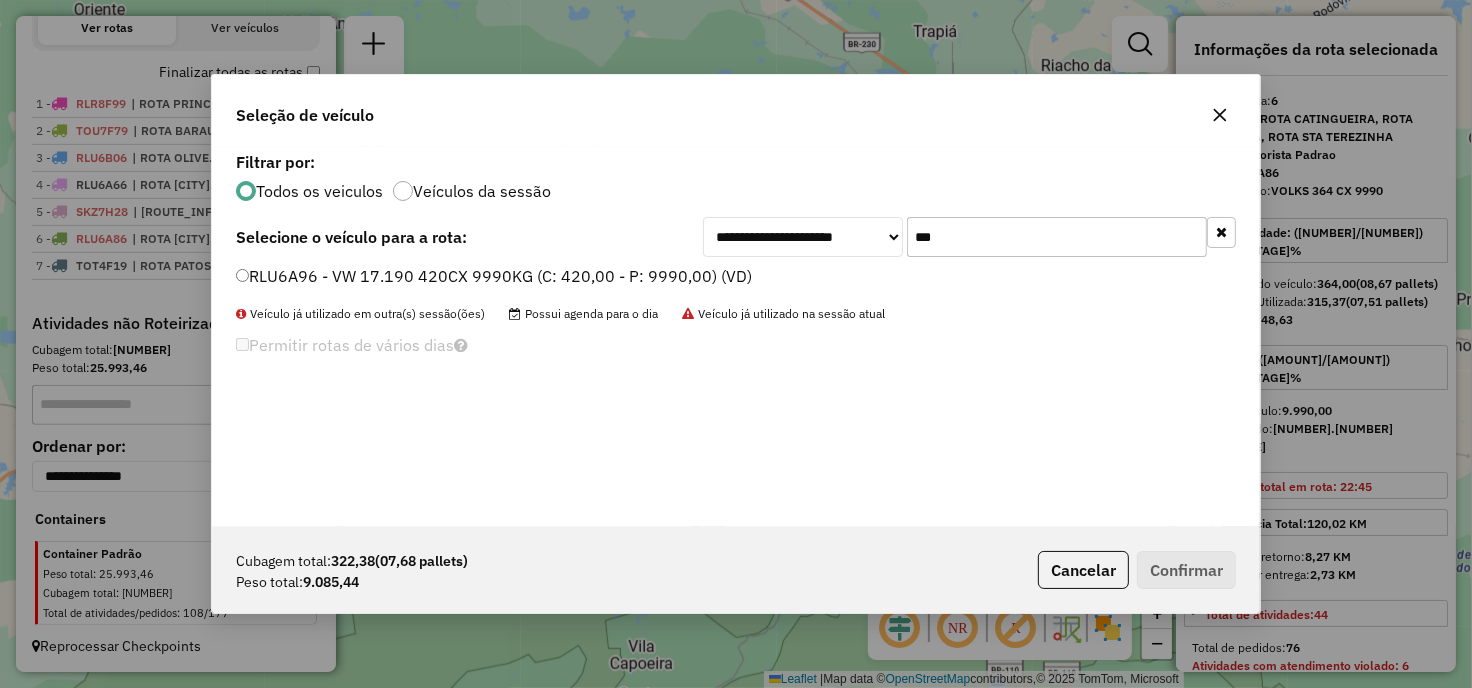 type on "***" 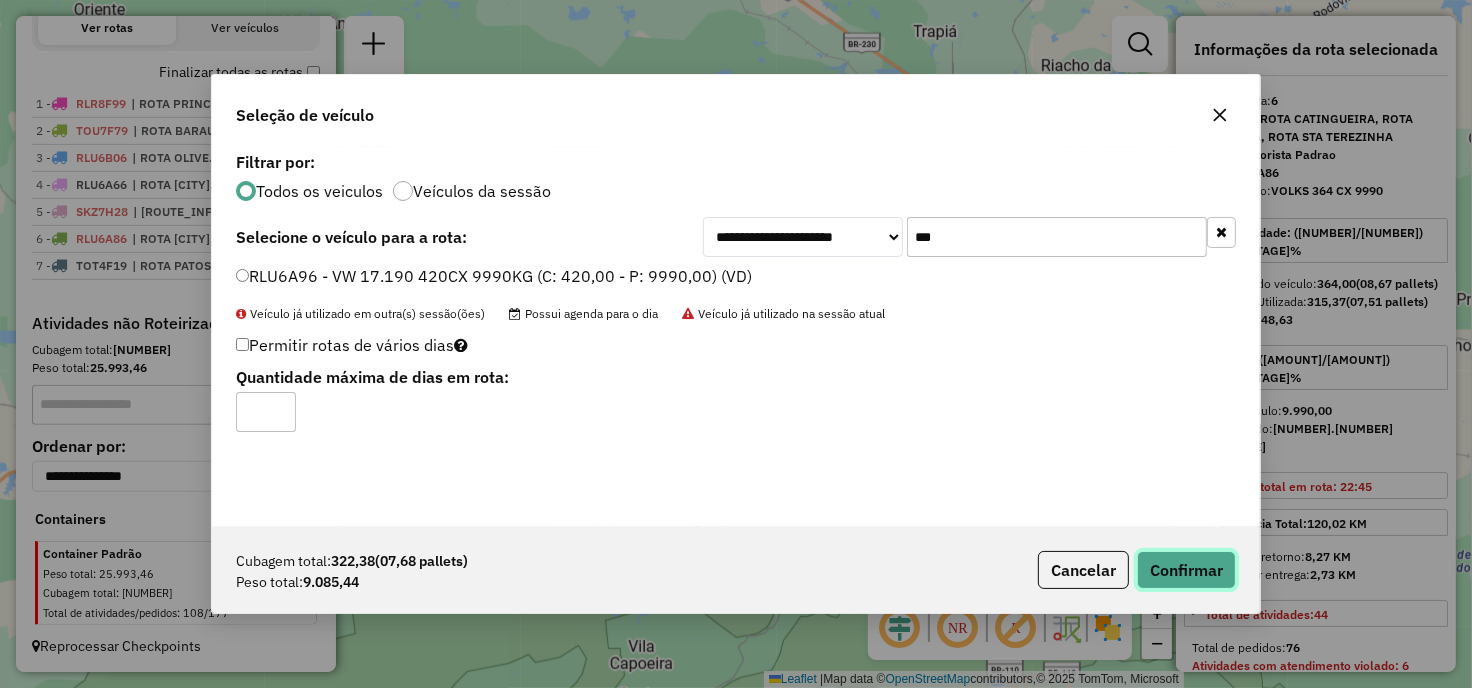 click on "Confirmar" 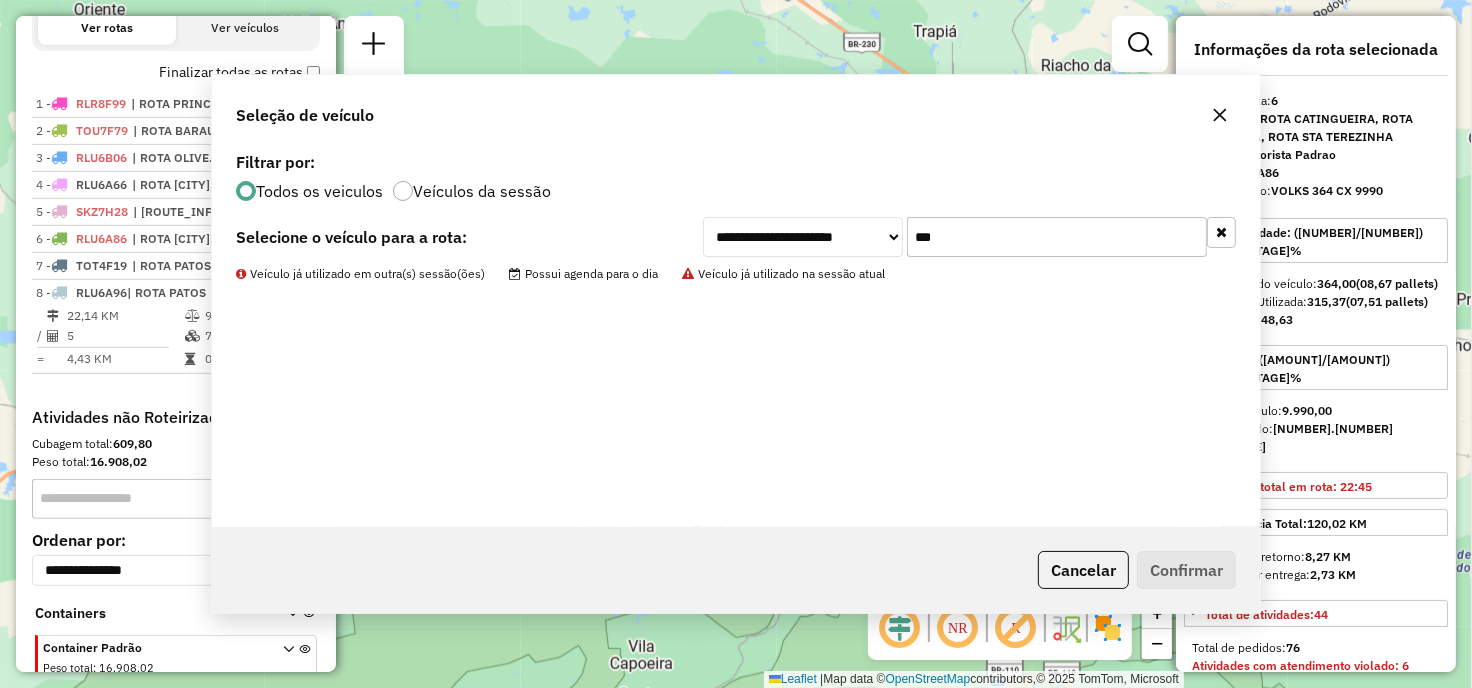 scroll, scrollTop: 768, scrollLeft: 0, axis: vertical 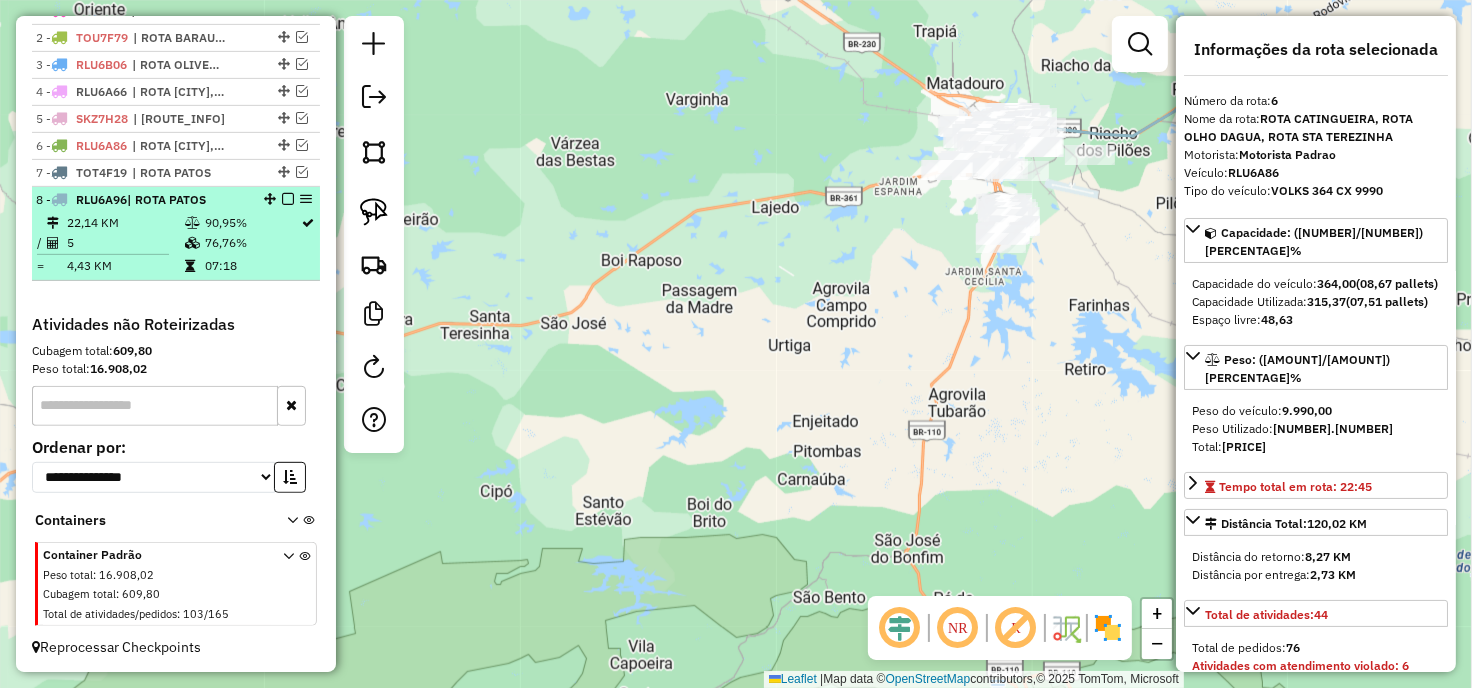 click at bounding box center (288, 199) 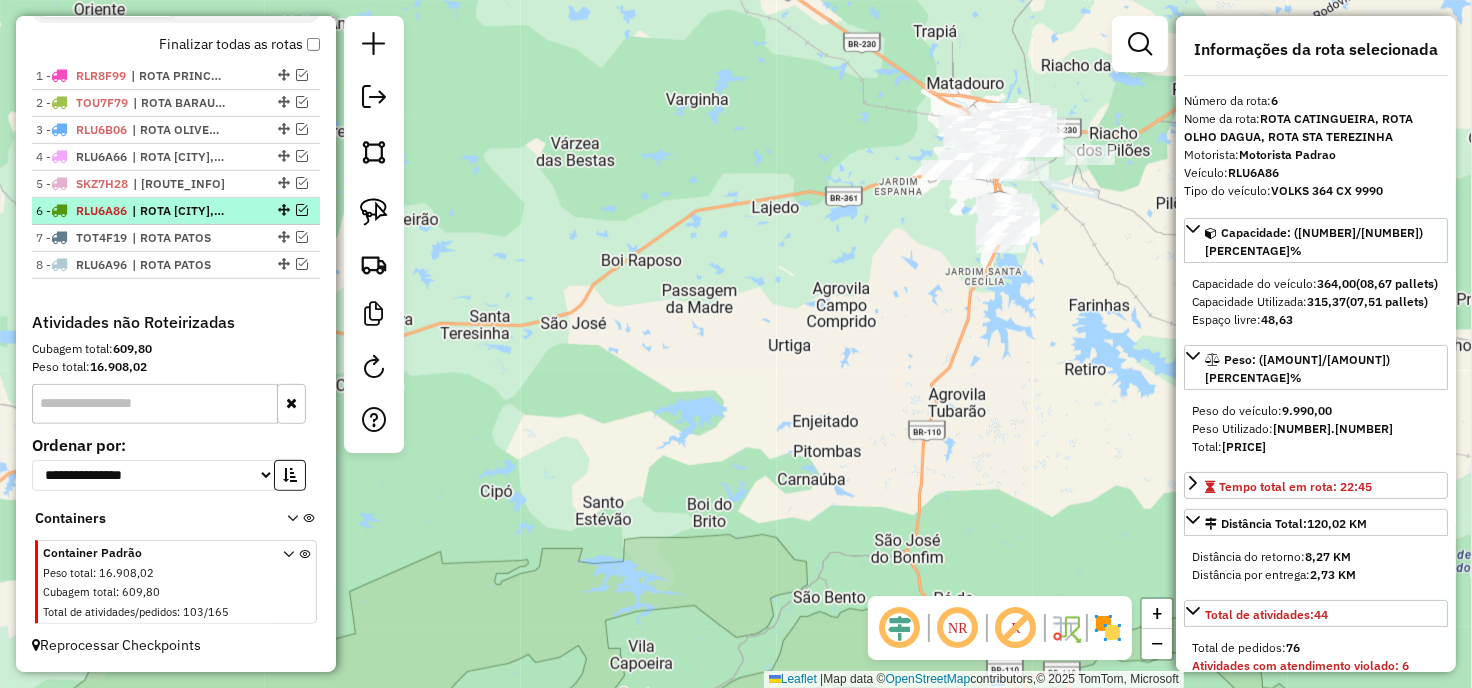 scroll, scrollTop: 702, scrollLeft: 0, axis: vertical 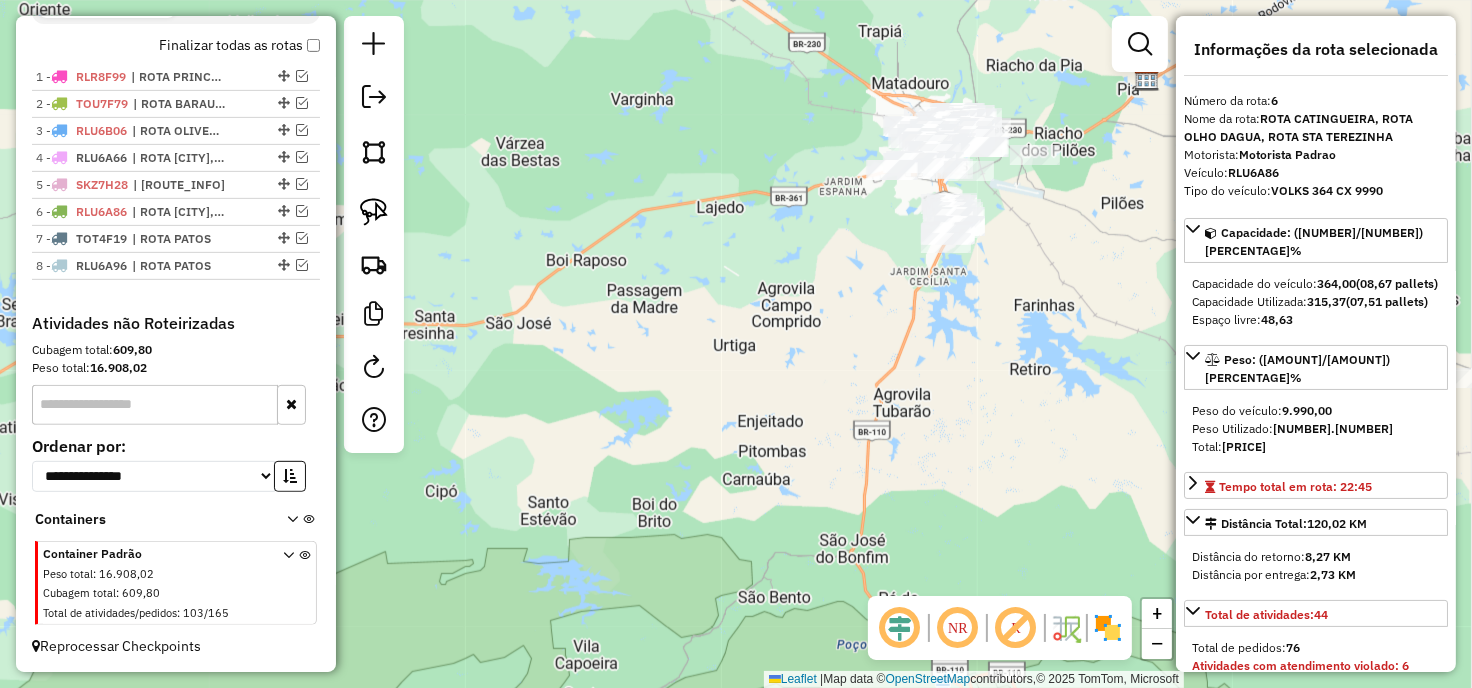drag, startPoint x: 588, startPoint y: 330, endPoint x: 575, endPoint y: 330, distance: 13 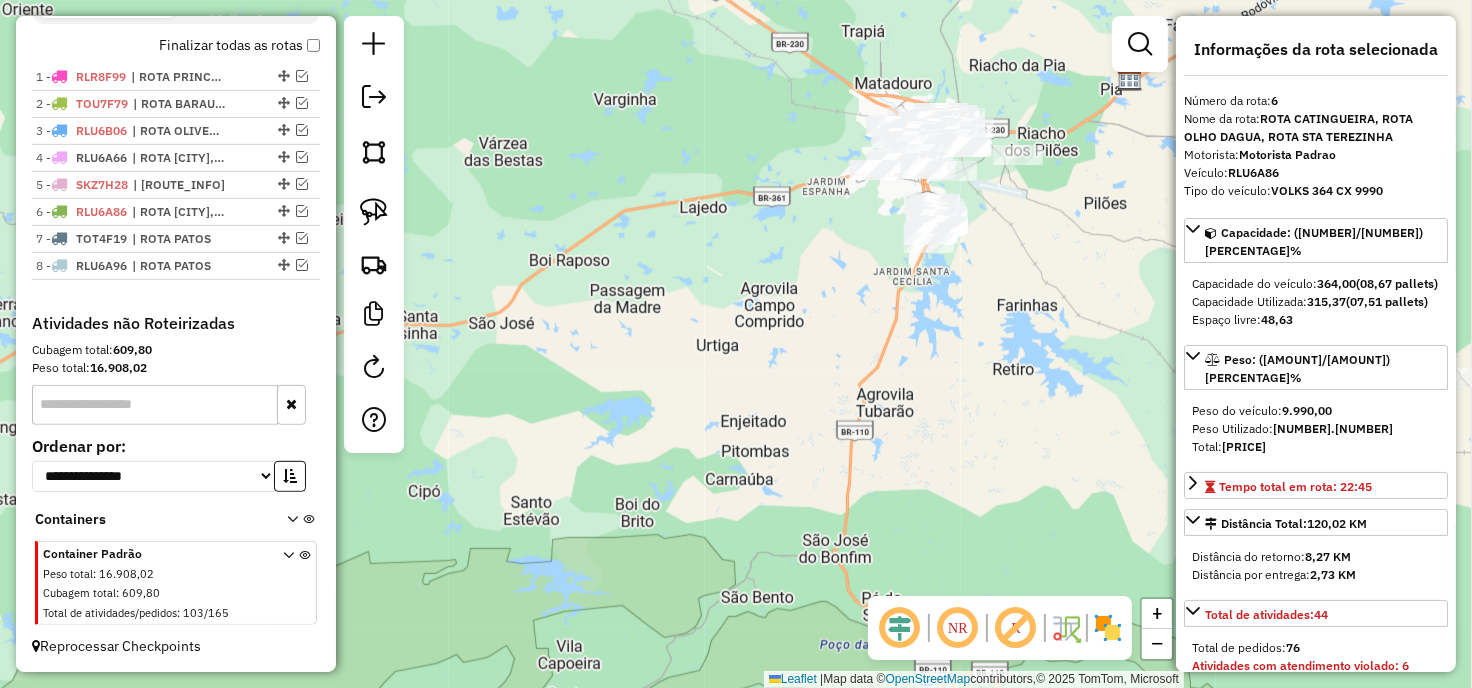 drag, startPoint x: 873, startPoint y: 304, endPoint x: 756, endPoint y: 404, distance: 153.91231 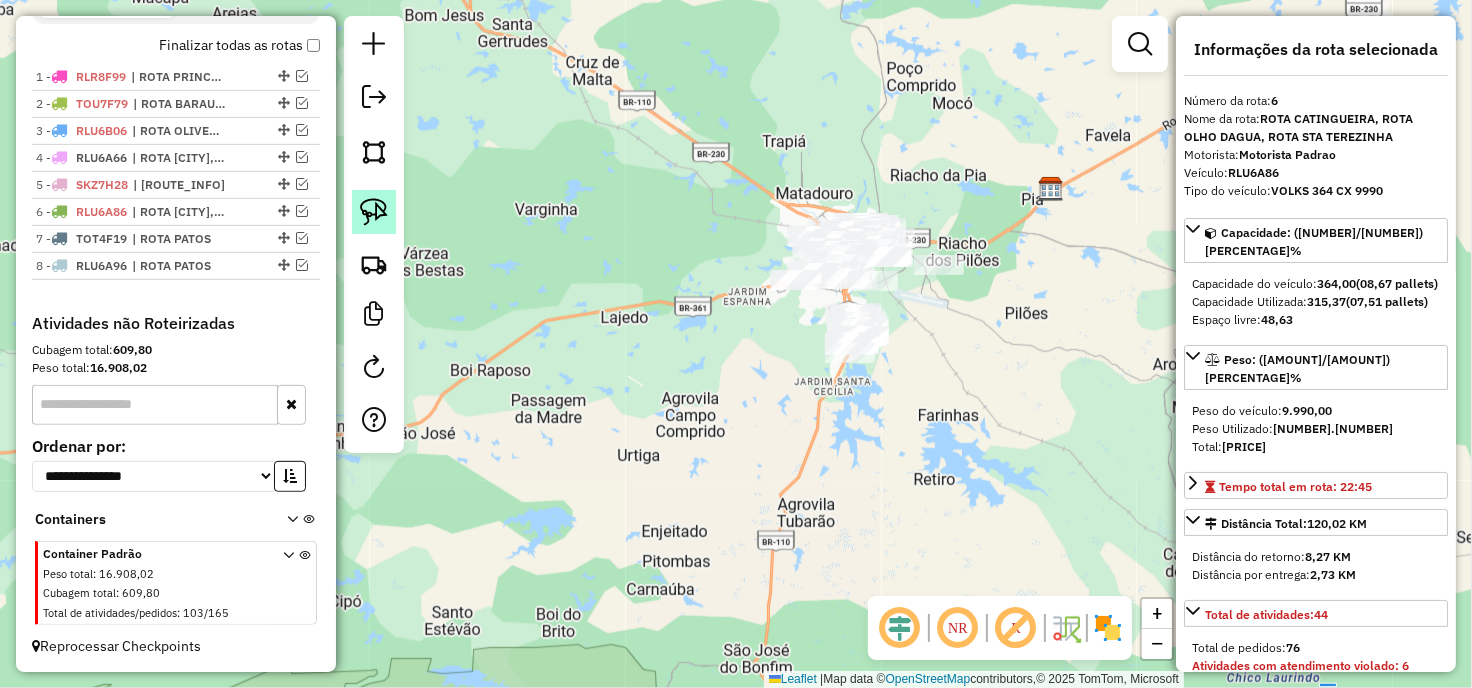 click 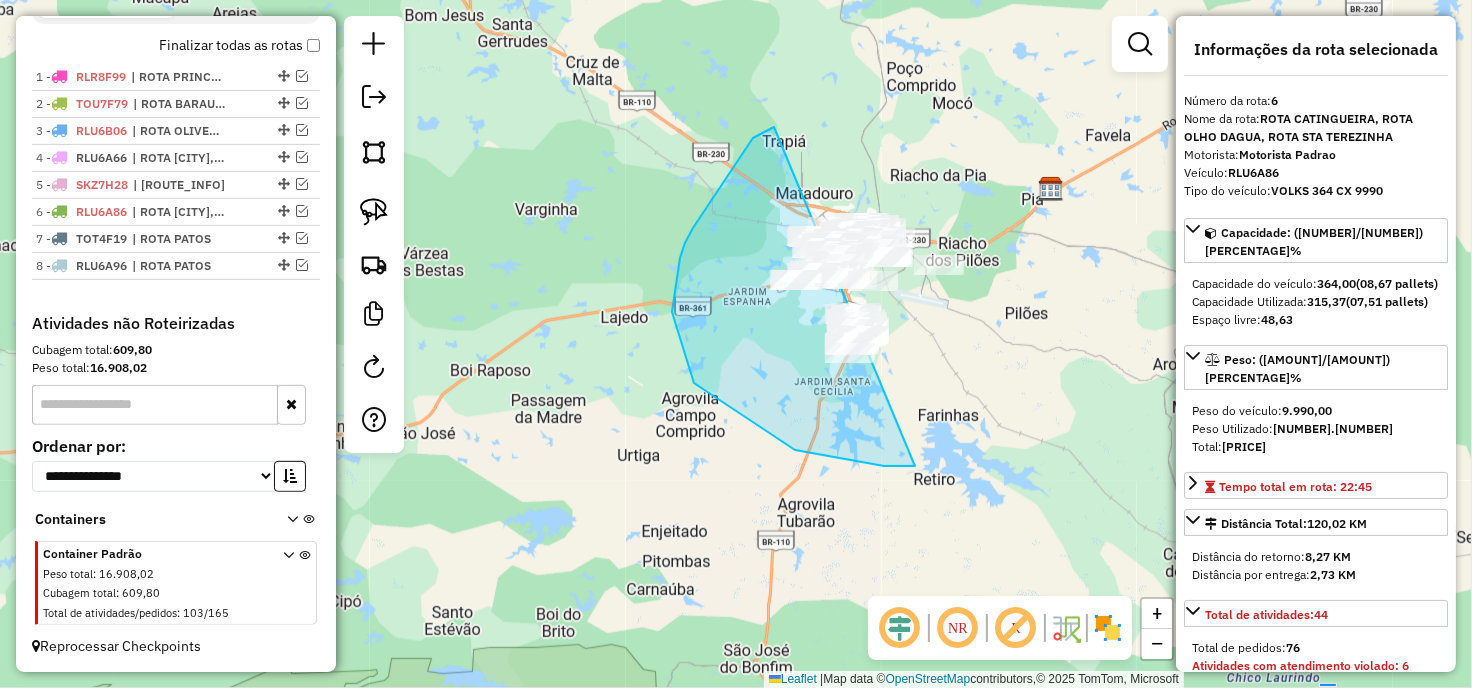 drag, startPoint x: 774, startPoint y: 127, endPoint x: 1128, endPoint y: 203, distance: 362.06628 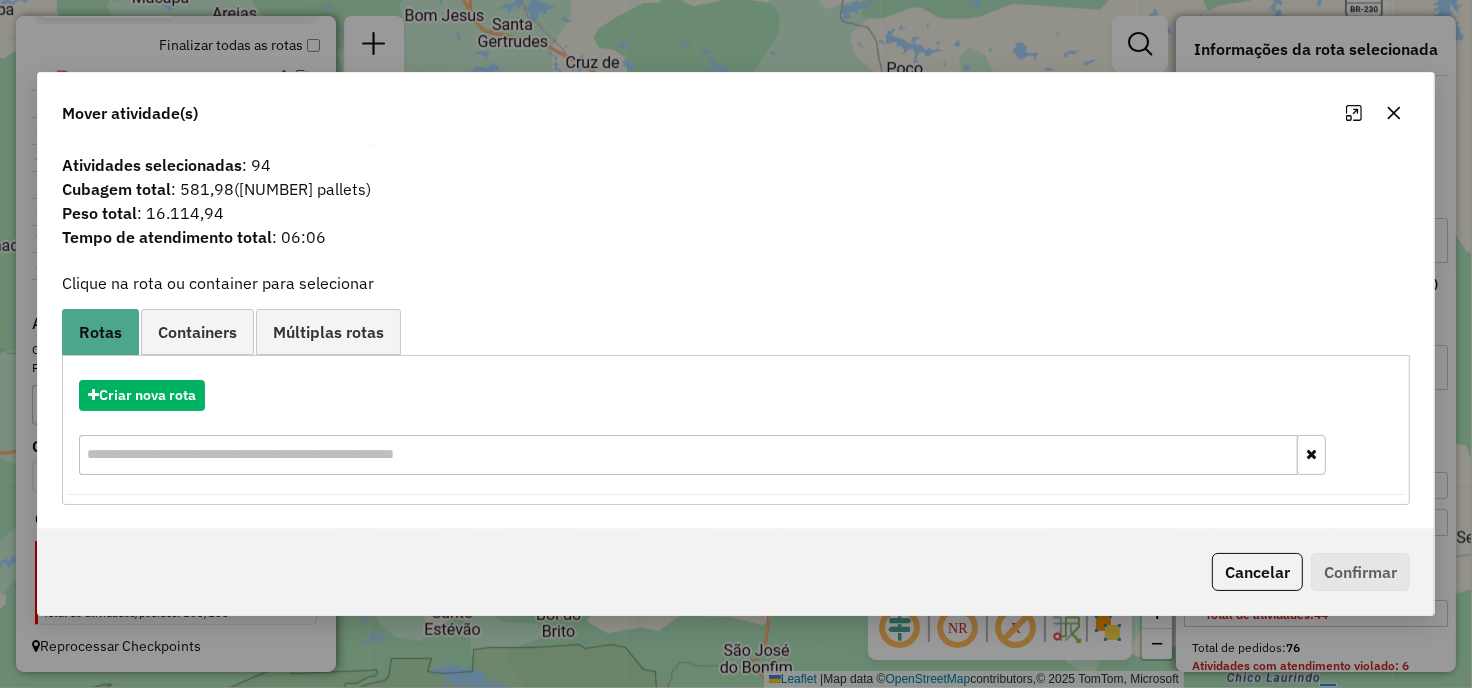 click 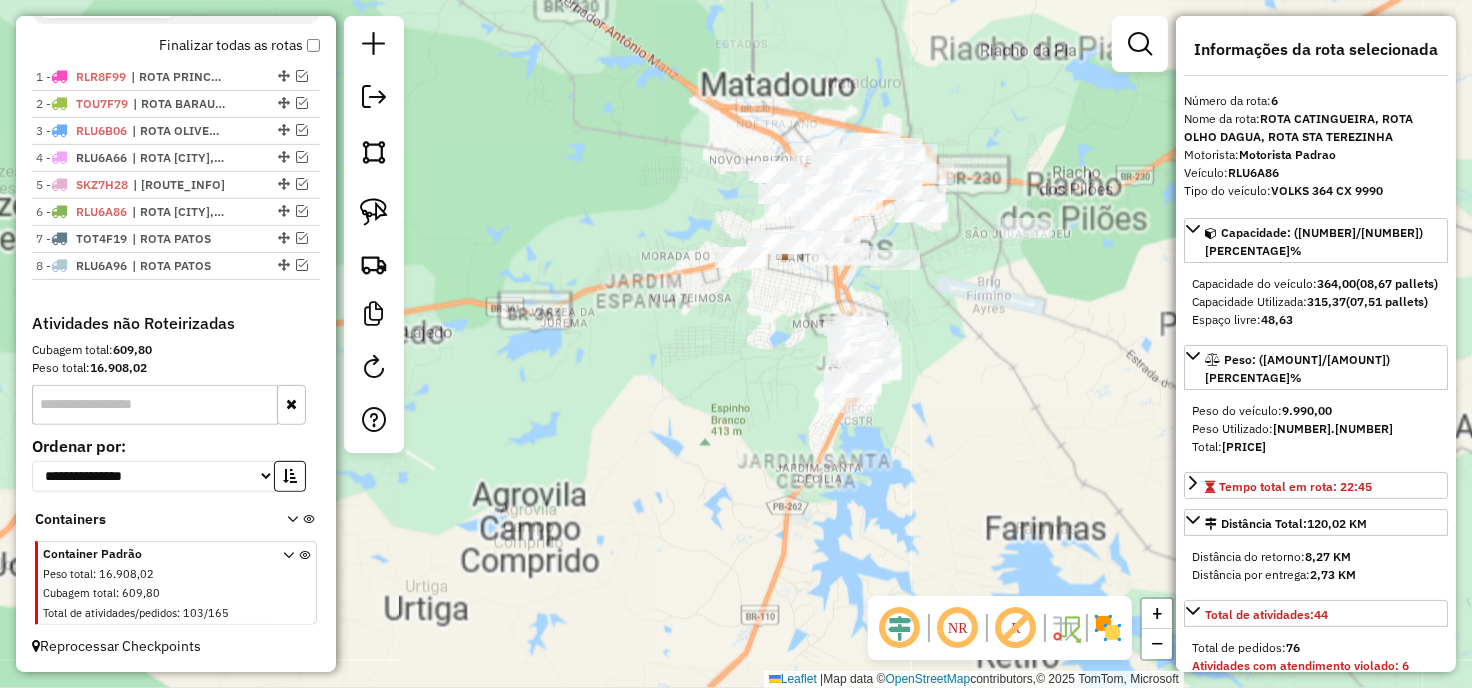 drag, startPoint x: 1023, startPoint y: 356, endPoint x: 1004, endPoint y: 346, distance: 21.470911 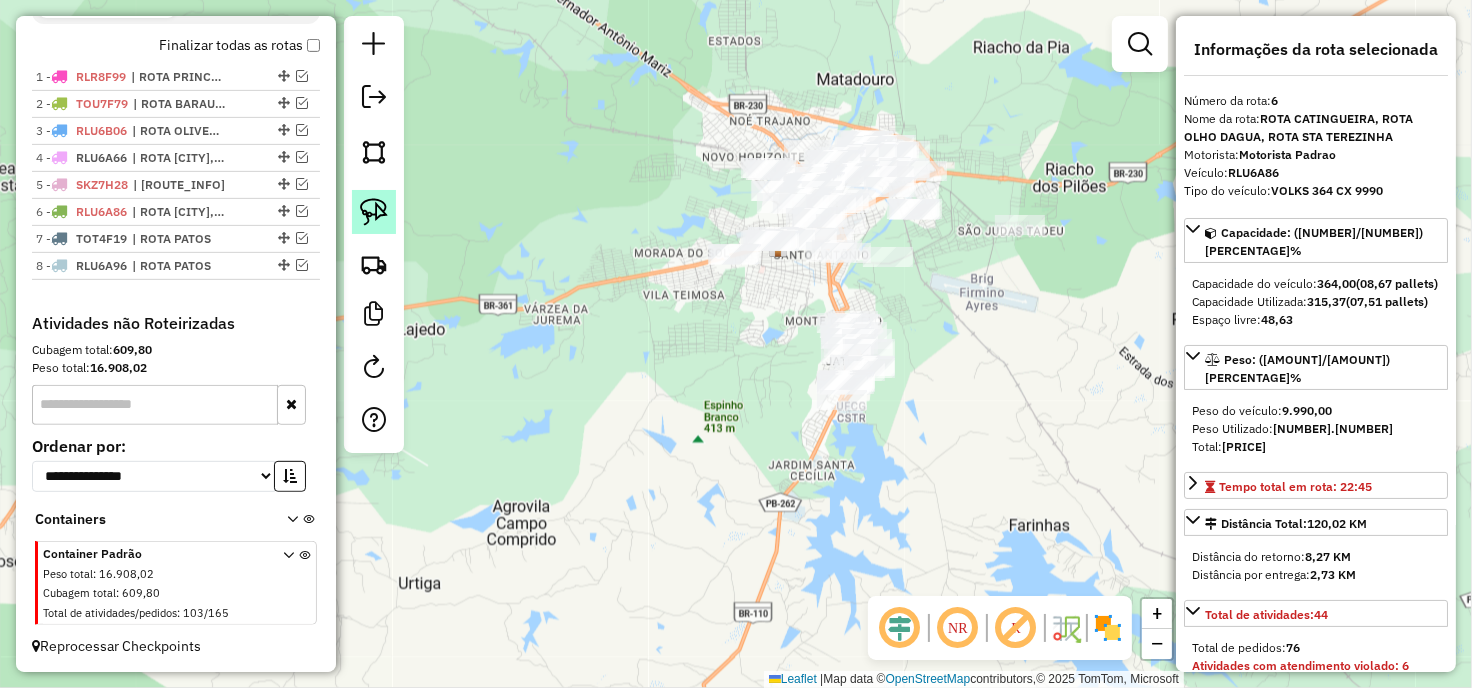 click 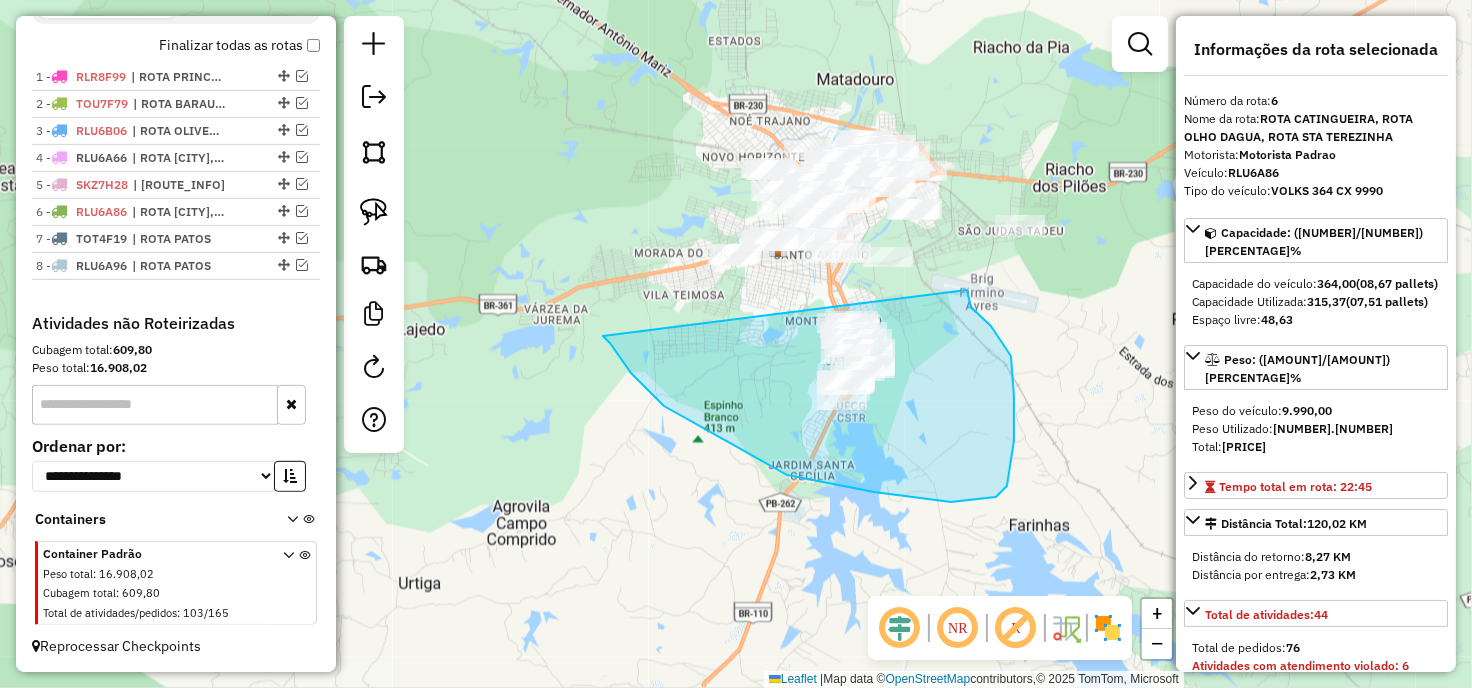 drag, startPoint x: 636, startPoint y: 378, endPoint x: 967, endPoint y: 290, distance: 342.49817 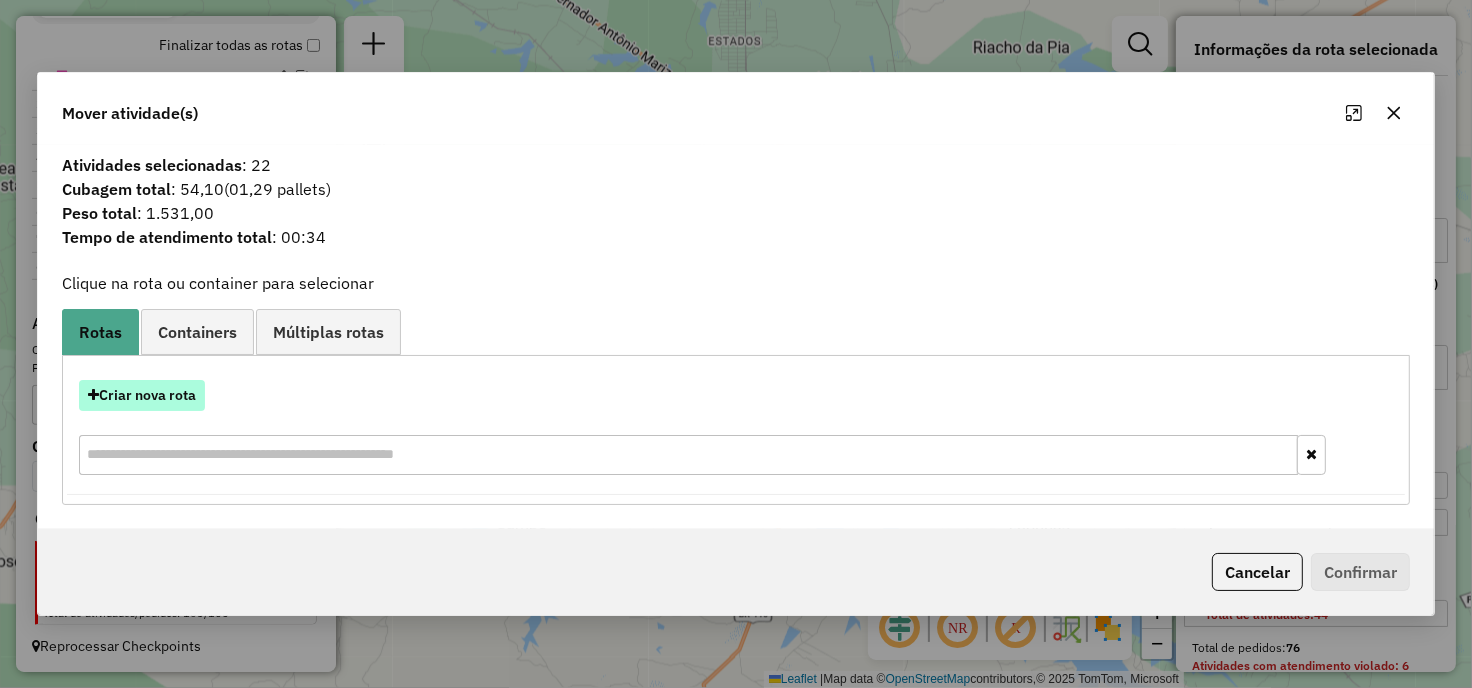 click on "Criar nova rota" at bounding box center [142, 395] 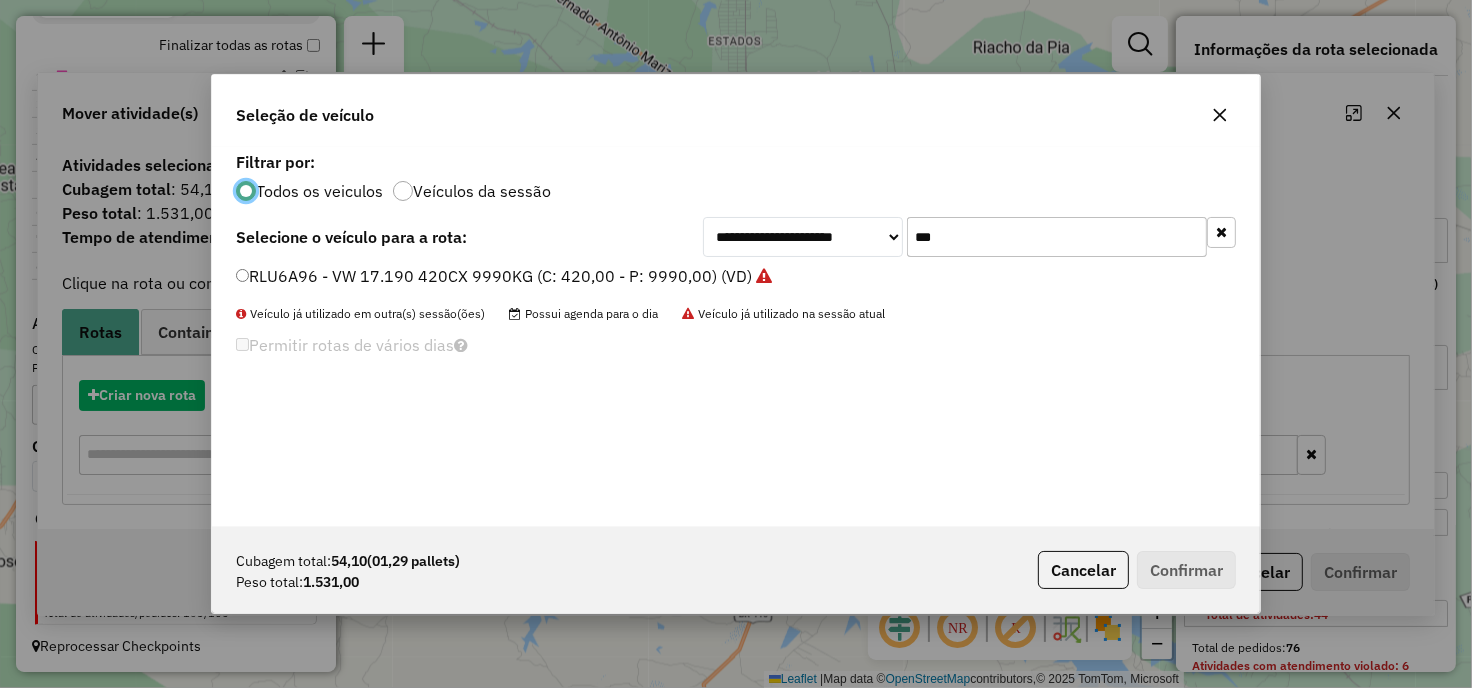 scroll, scrollTop: 11, scrollLeft: 5, axis: both 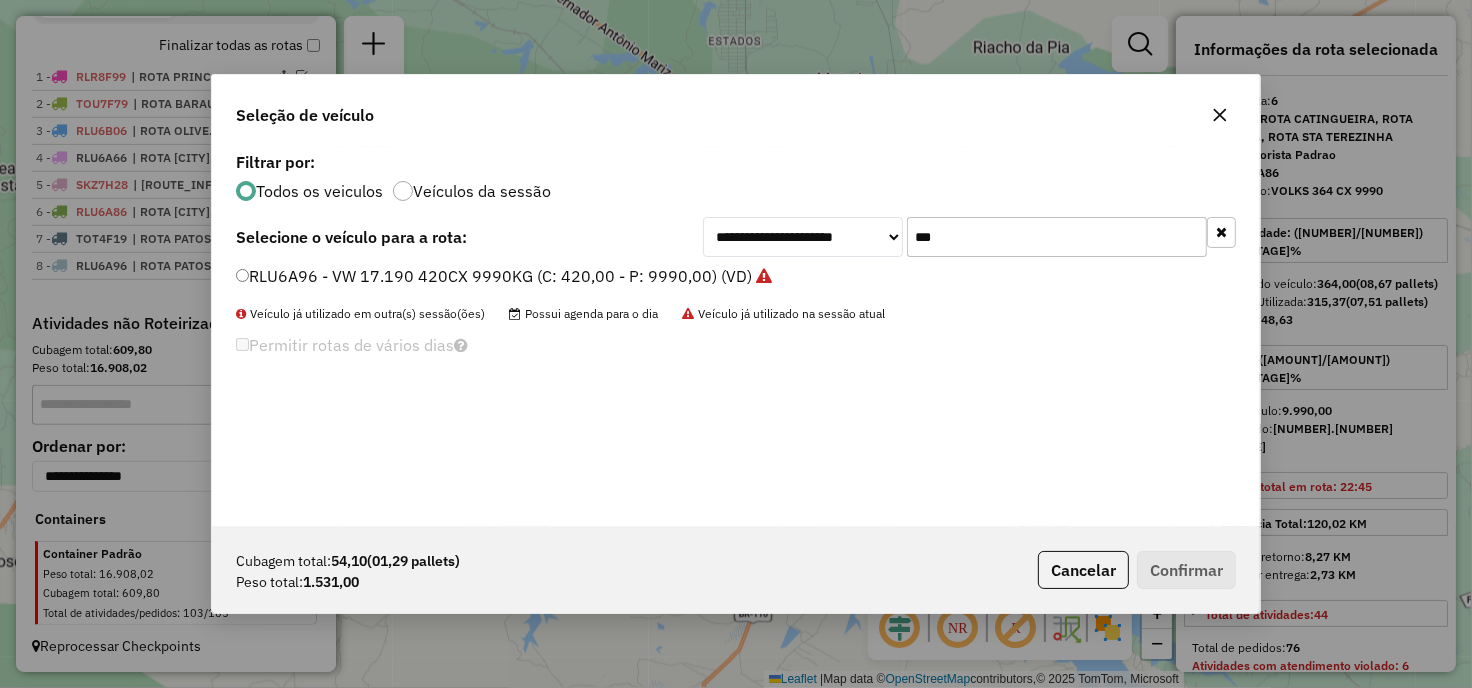 click on "***" 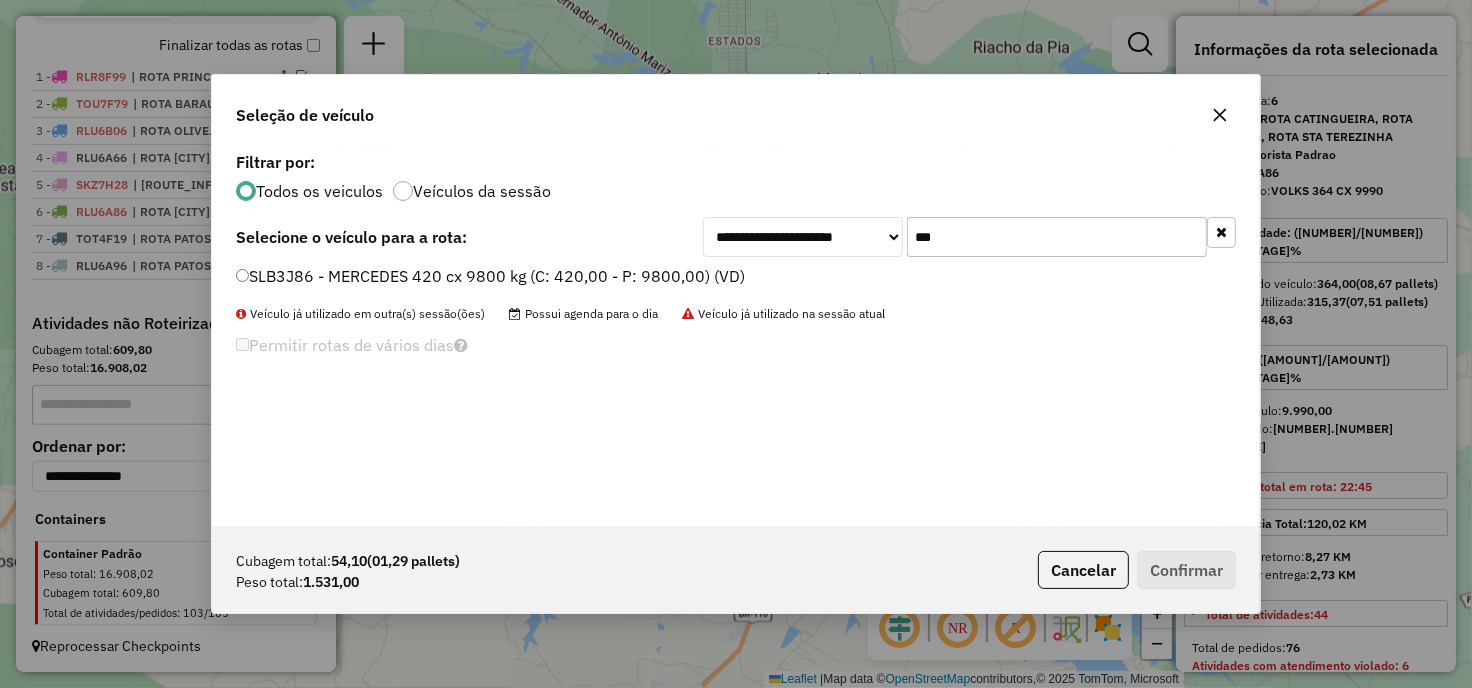 type on "***" 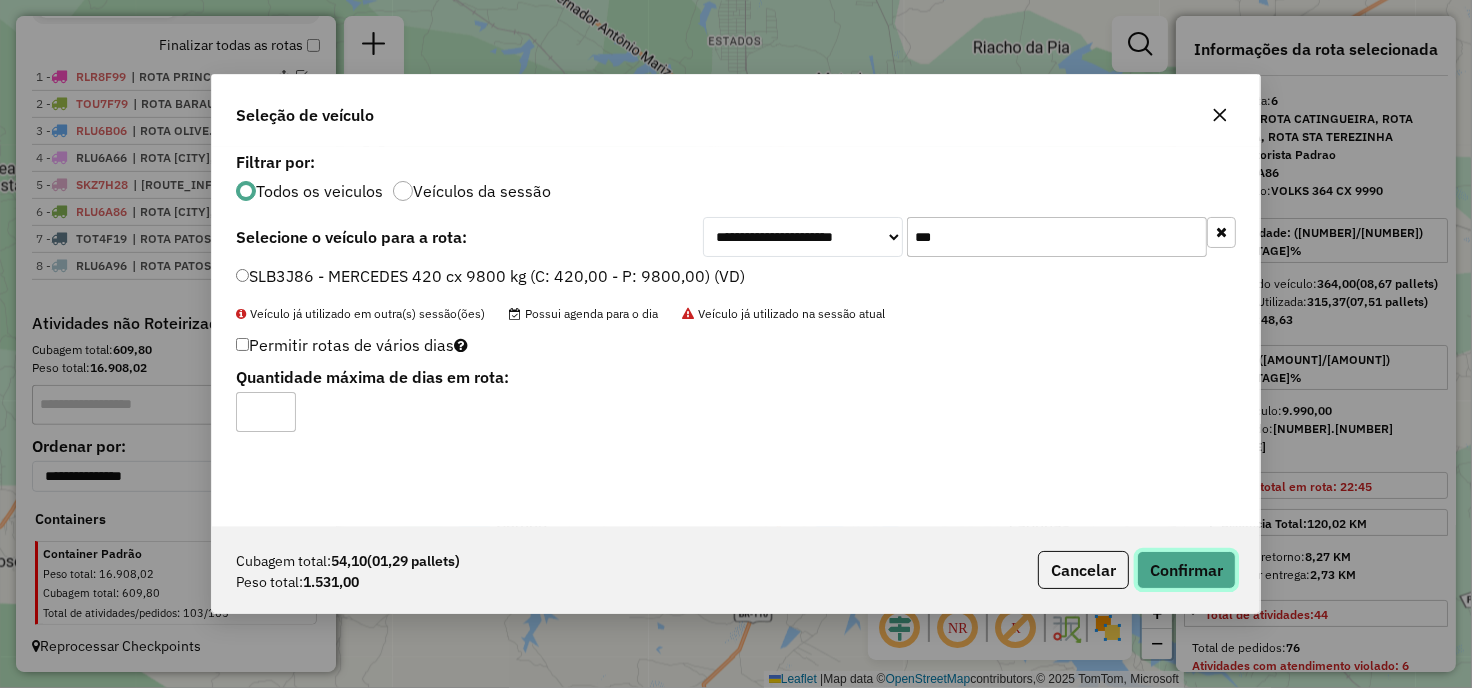 click on "Confirmar" 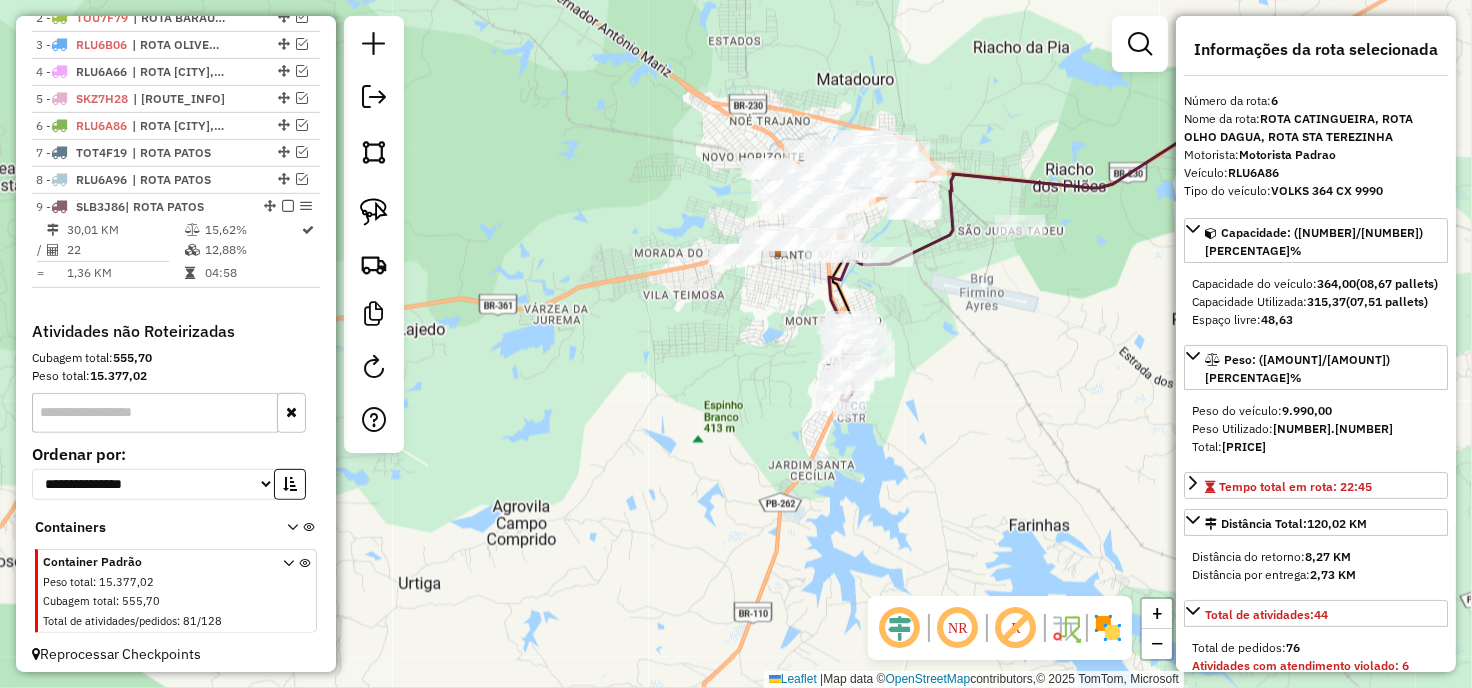 scroll, scrollTop: 796, scrollLeft: 0, axis: vertical 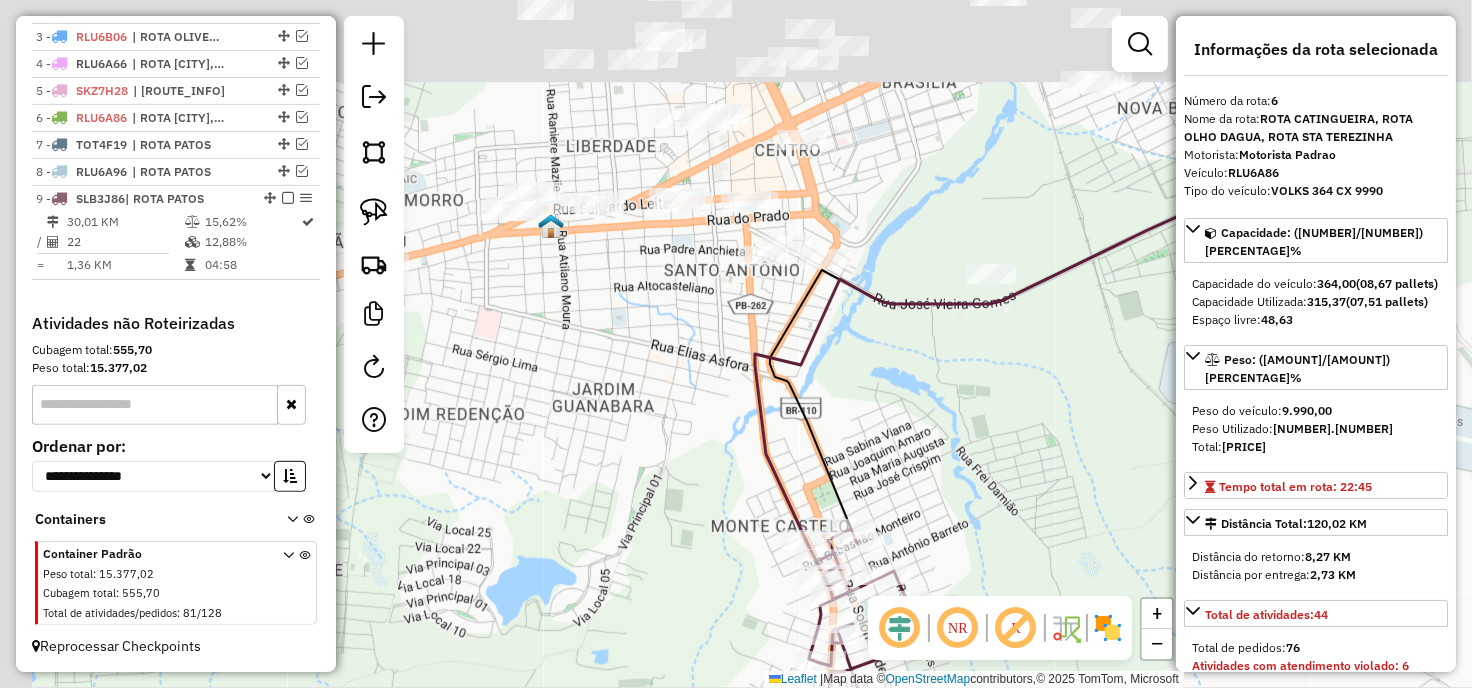 drag, startPoint x: 873, startPoint y: 254, endPoint x: 985, endPoint y: 430, distance: 208.61447 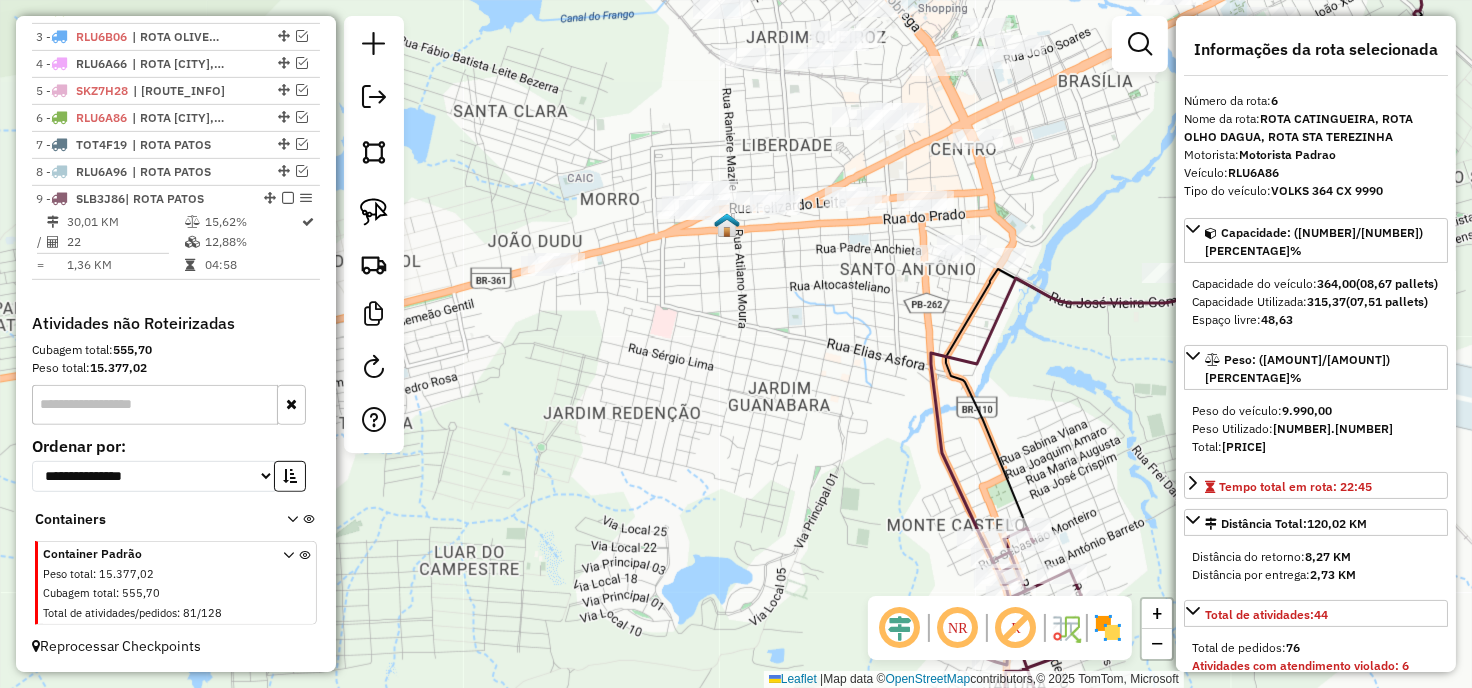 click on "Janela de atendimento Grade de atendimento Capacidade Transportadoras Veículos Cliente Pedidos  Rotas Selecione os dias de semana para filtrar as janelas de atendimento  Seg   Ter   Qua   Qui   Sex   Sáb   Dom  Informe o período da janela de atendimento: De: Até:  Filtrar exatamente a janela do cliente  Considerar janela de atendimento padrão  Selecione os dias de semana para filtrar as grades de atendimento  Seg   Ter   Qua   Qui   Sex   Sáb   Dom   Considerar clientes sem dia de atendimento cadastrado  Clientes fora do dia de atendimento selecionado Filtrar as atividades entre os valores definidos abaixo:  Peso mínimo:   Peso máximo:   Cubagem mínima:   Cubagem máxima:   De:   Até:  Filtrar as atividades entre o tempo de atendimento definido abaixo:  De:   Até:   Considerar capacidade total dos clientes não roteirizados Transportadora: Selecione um ou mais itens Tipo de veículo: Selecione um ou mais itens Veículo: Selecione um ou mais itens Motorista: Selecione um ou mais itens Nome: Rótulo:" 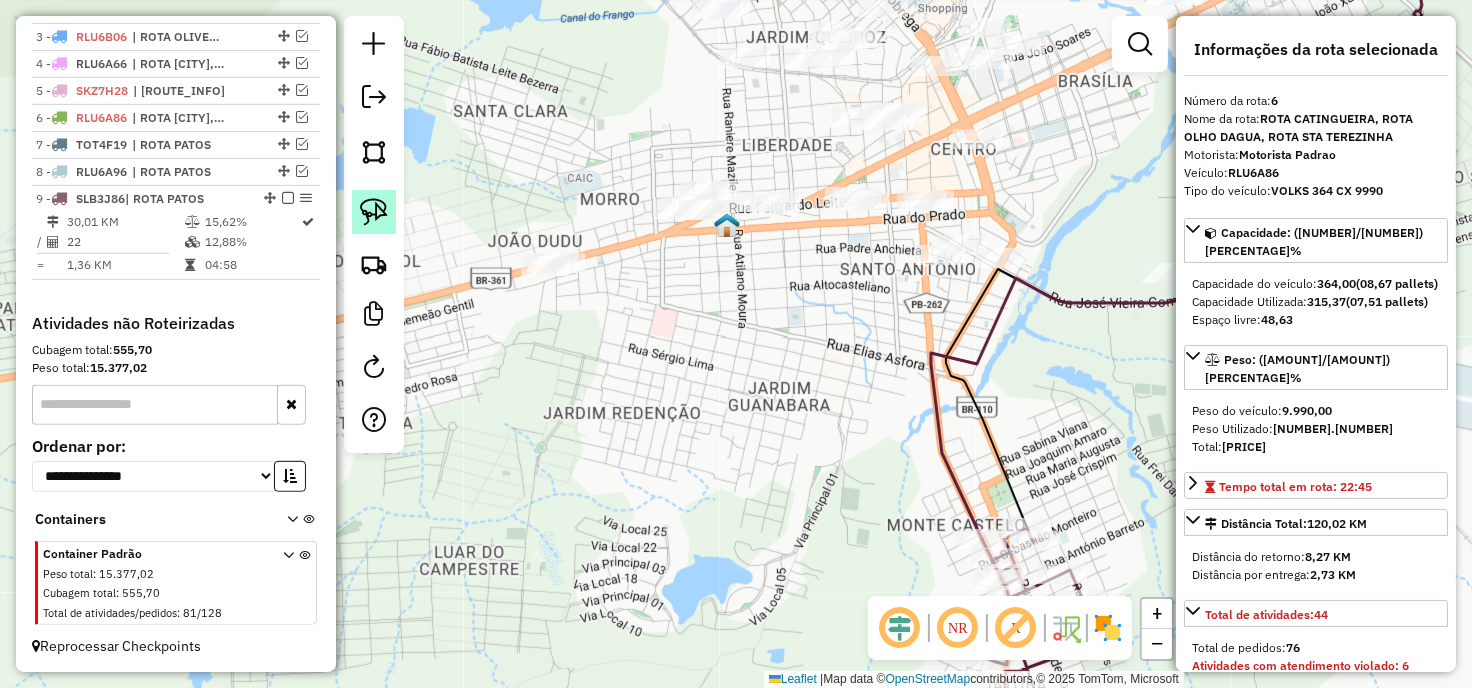 click 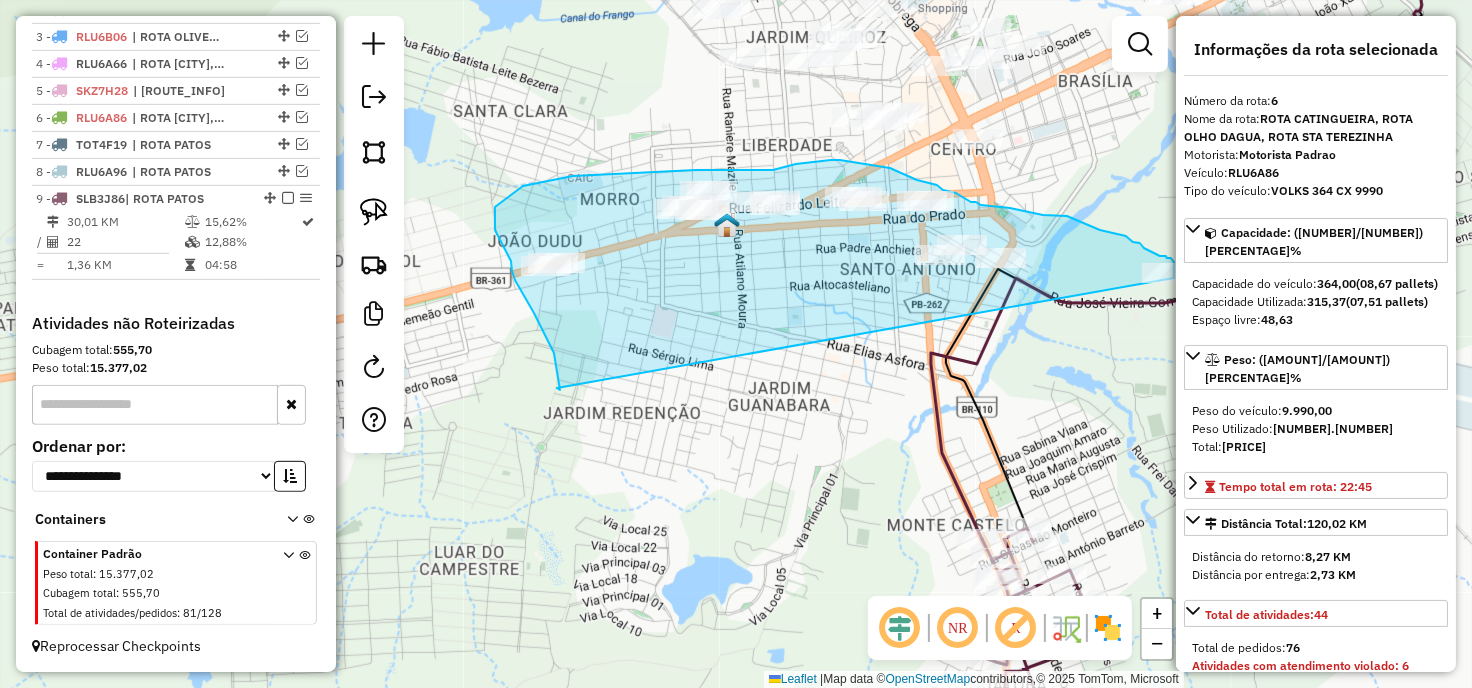 drag, startPoint x: 557, startPoint y: 388, endPoint x: 1172, endPoint y: 310, distance: 619.92664 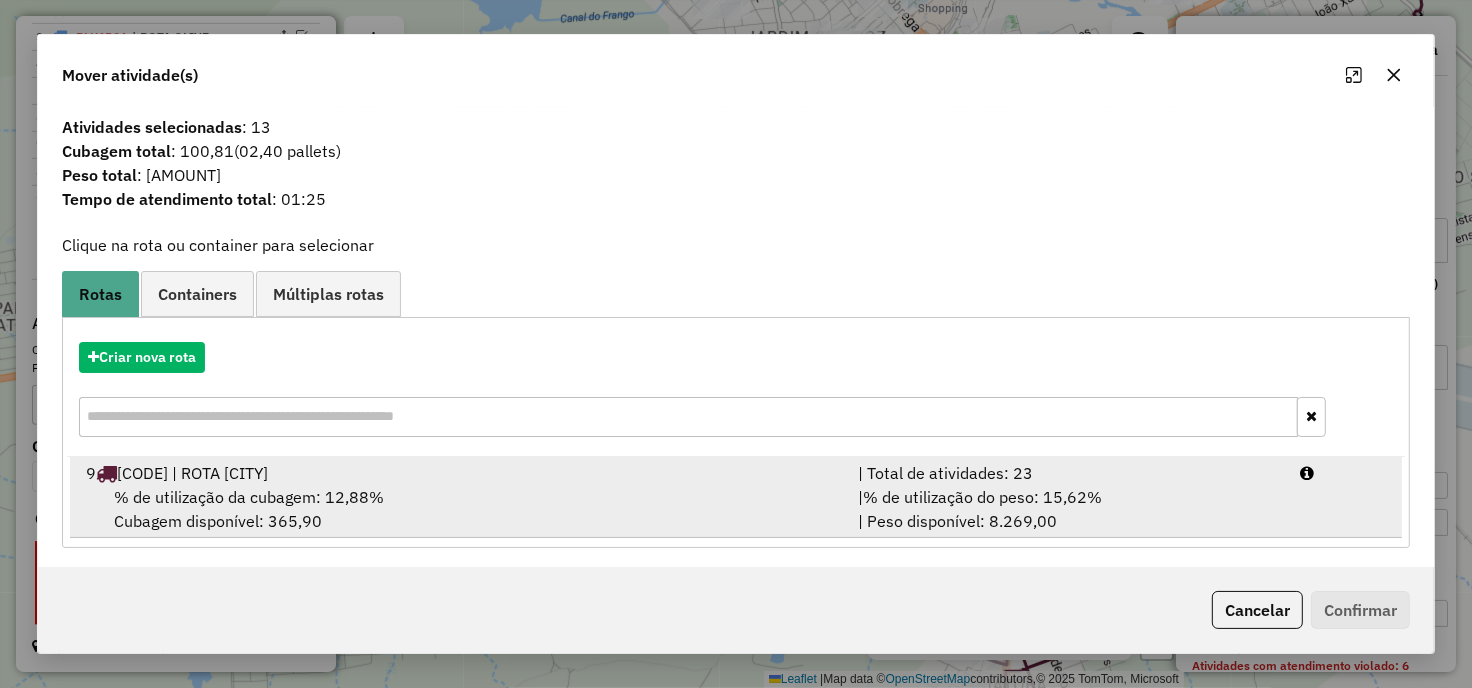 click on "% de utilização da cubagem: 12,88%  Cubagem disponível: 365,90" at bounding box center [460, 509] 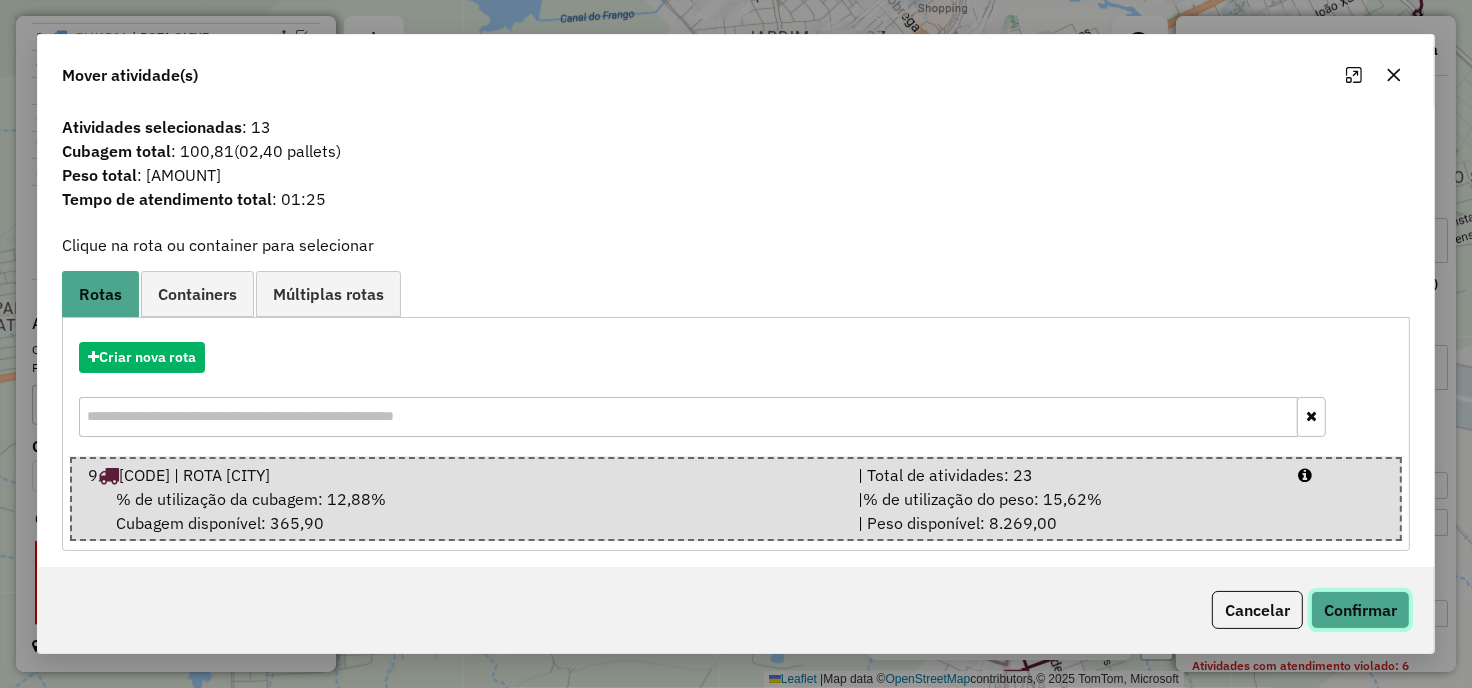 click on "Confirmar" 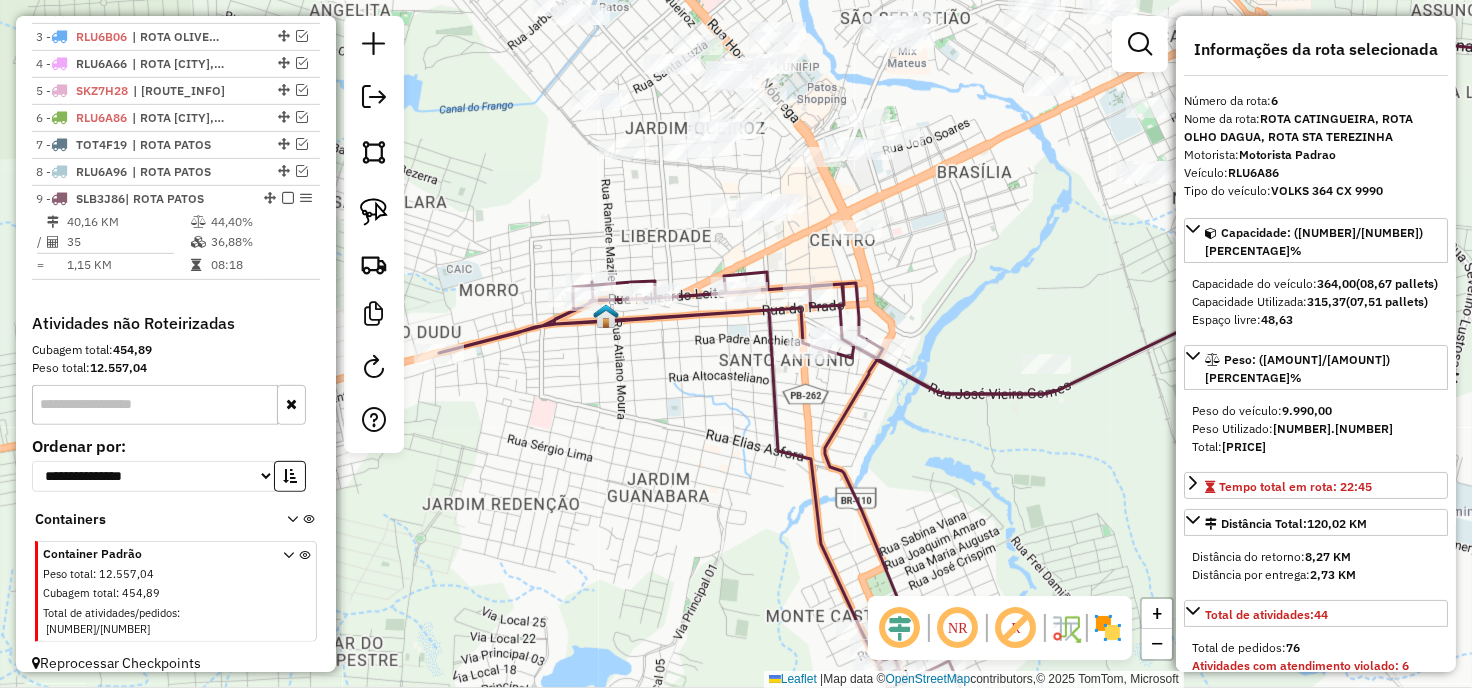 drag, startPoint x: 716, startPoint y: 344, endPoint x: 597, endPoint y: 363, distance: 120.50726 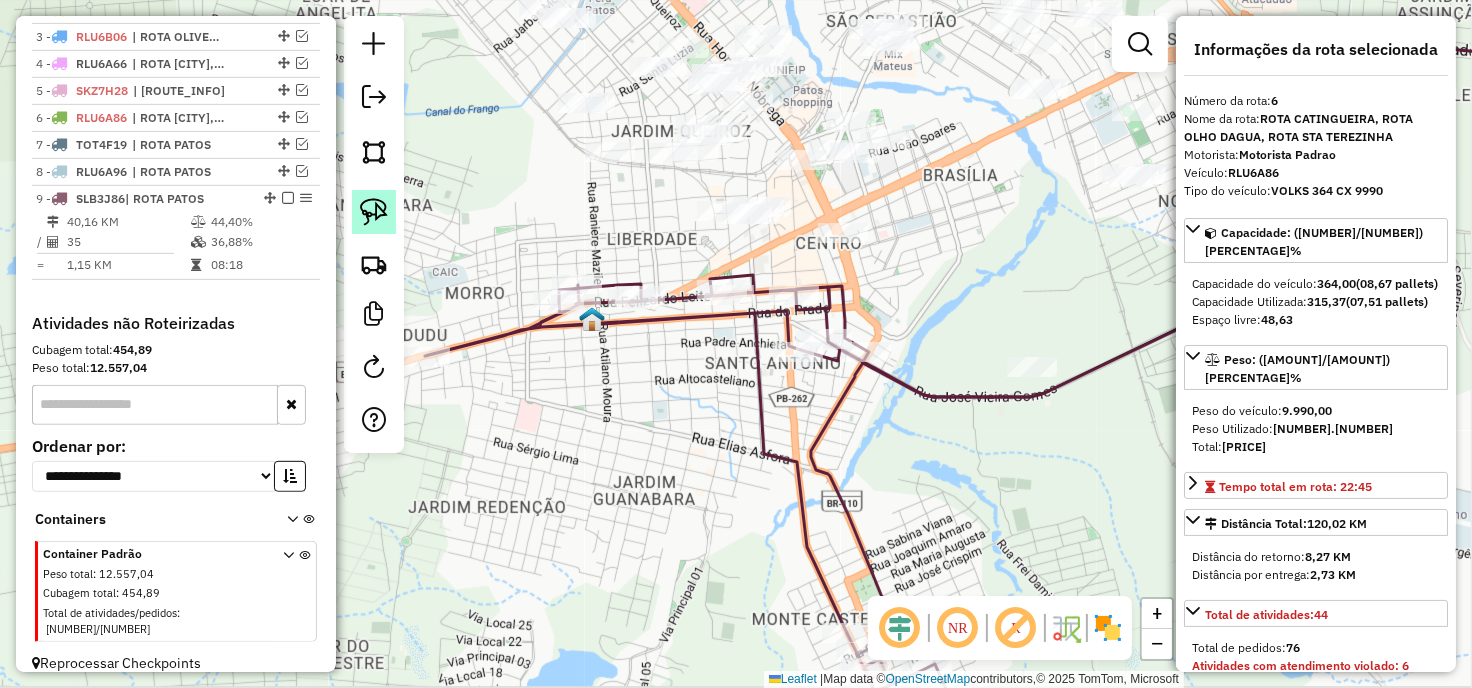 click 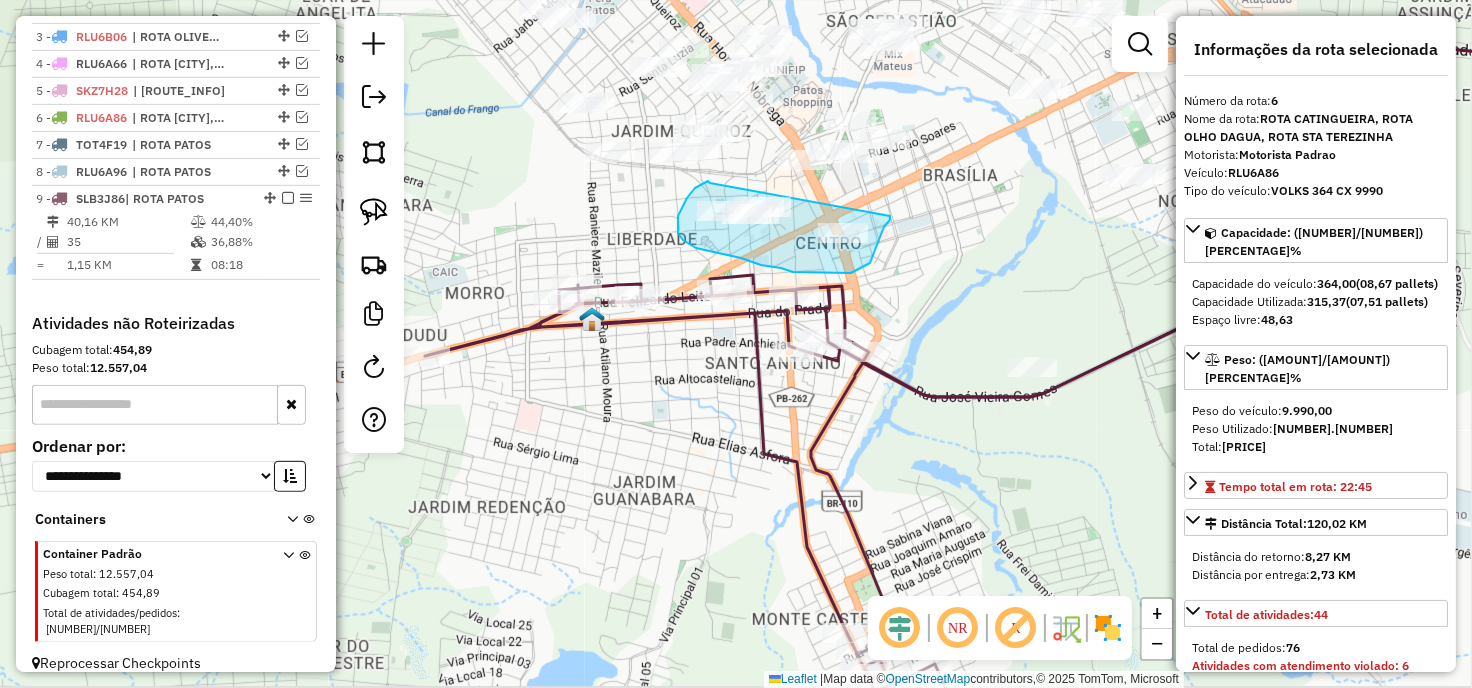 drag, startPoint x: 710, startPoint y: 183, endPoint x: 890, endPoint y: 216, distance: 183 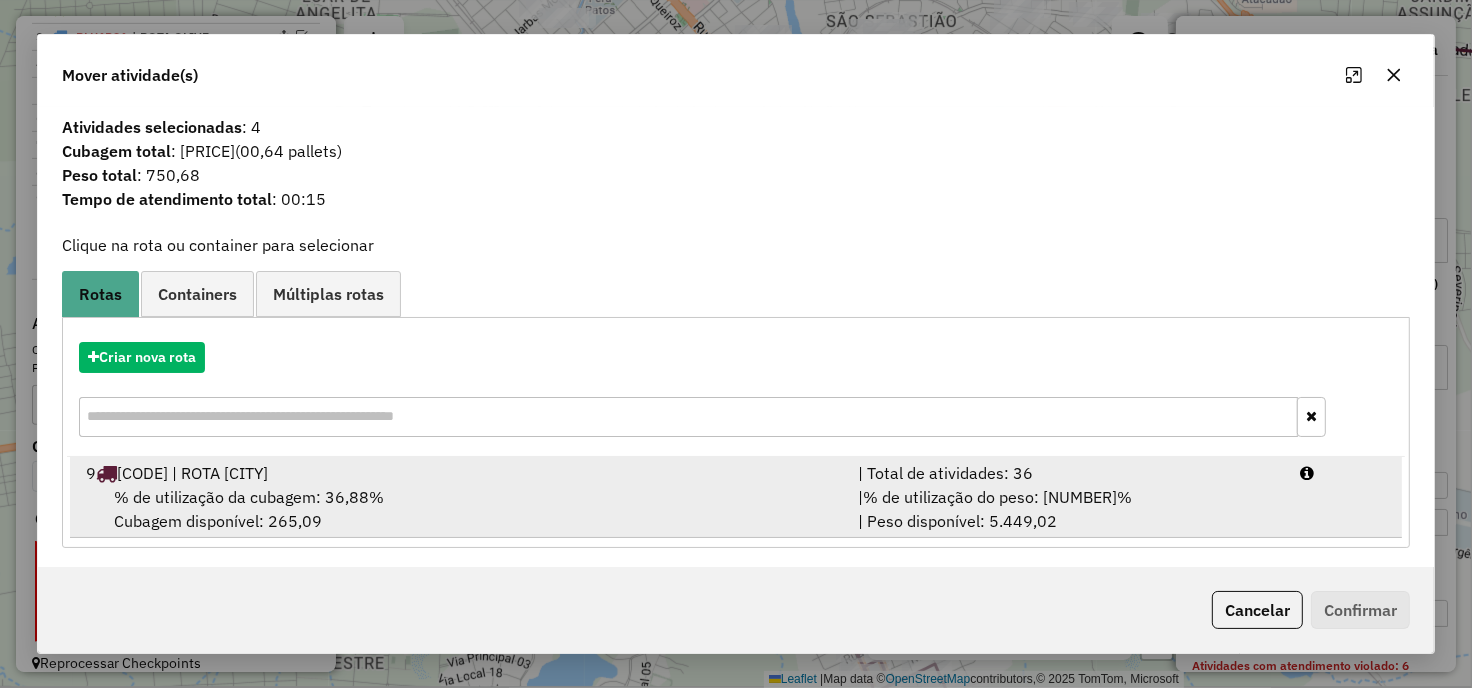 click on "% de utilização da cubagem: 36,88%  Cubagem disponível: 265,09" at bounding box center [460, 509] 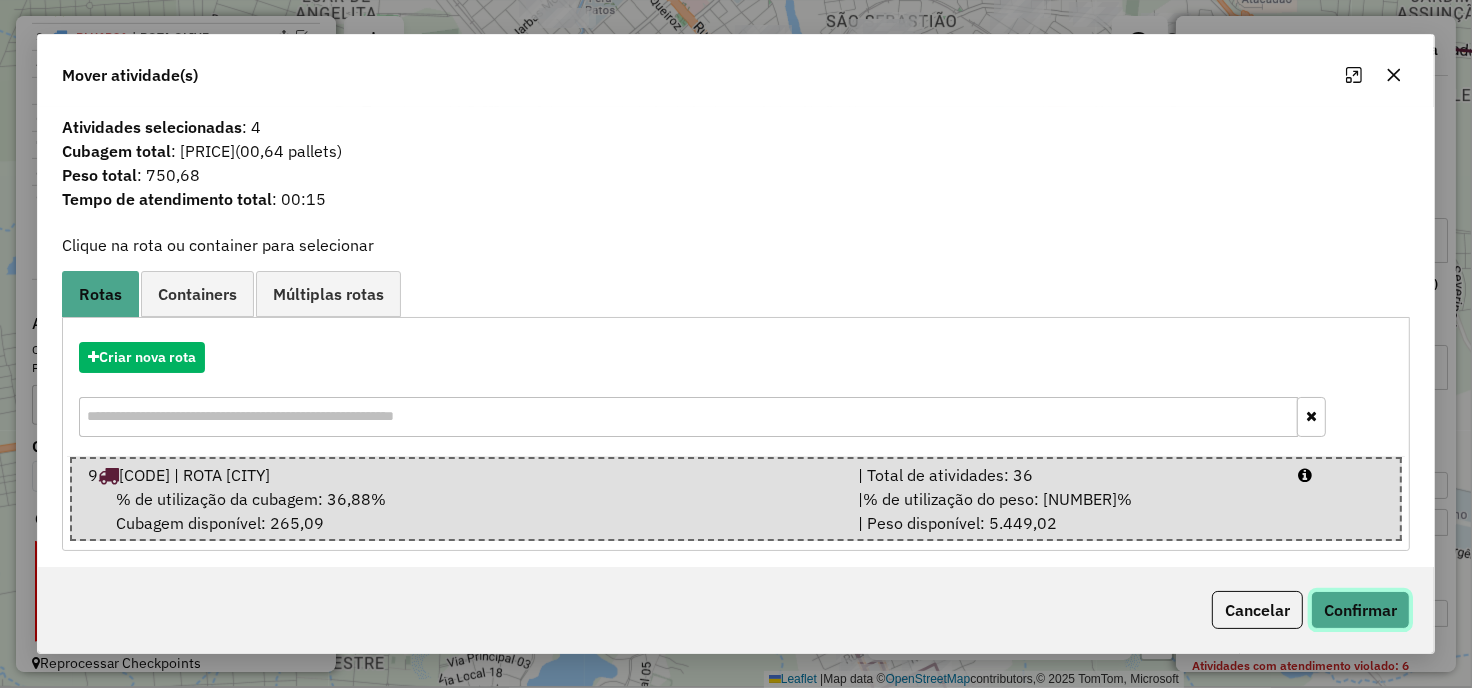 click on "Confirmar" 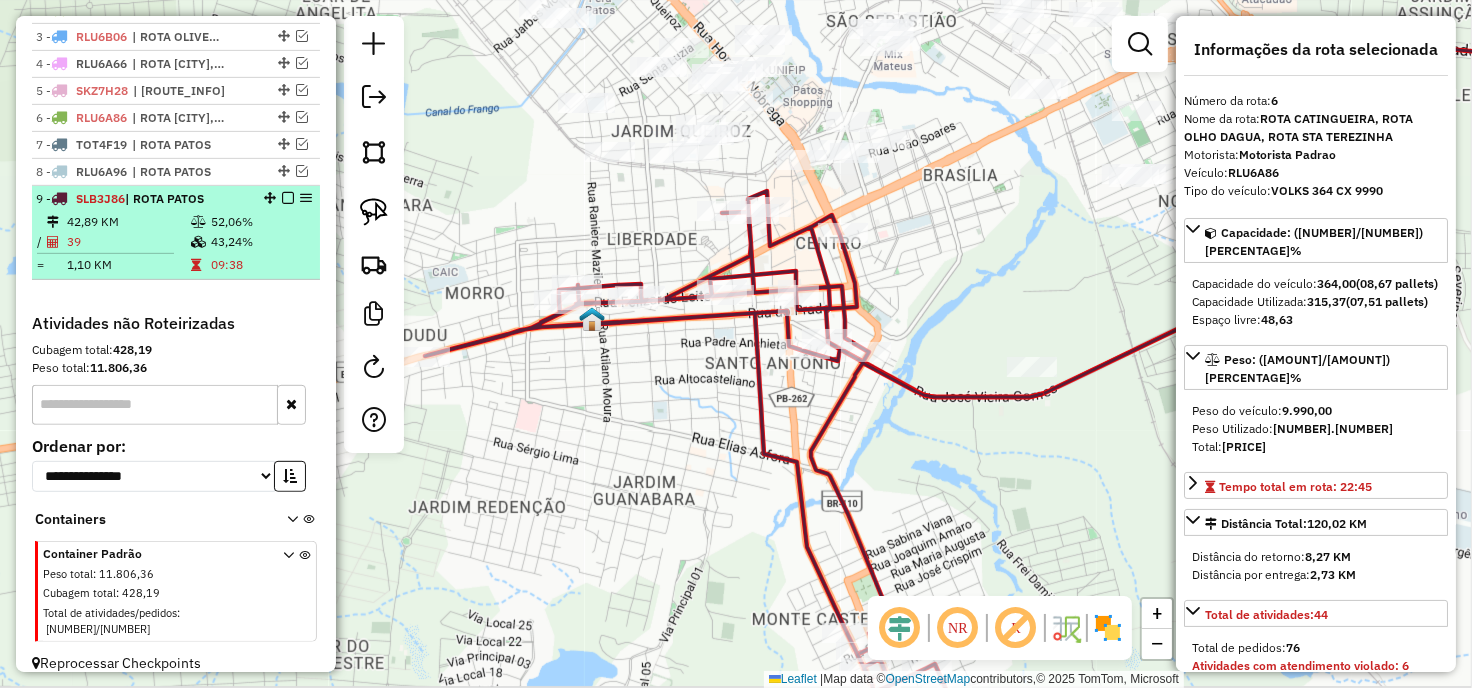 click at bounding box center [198, 242] 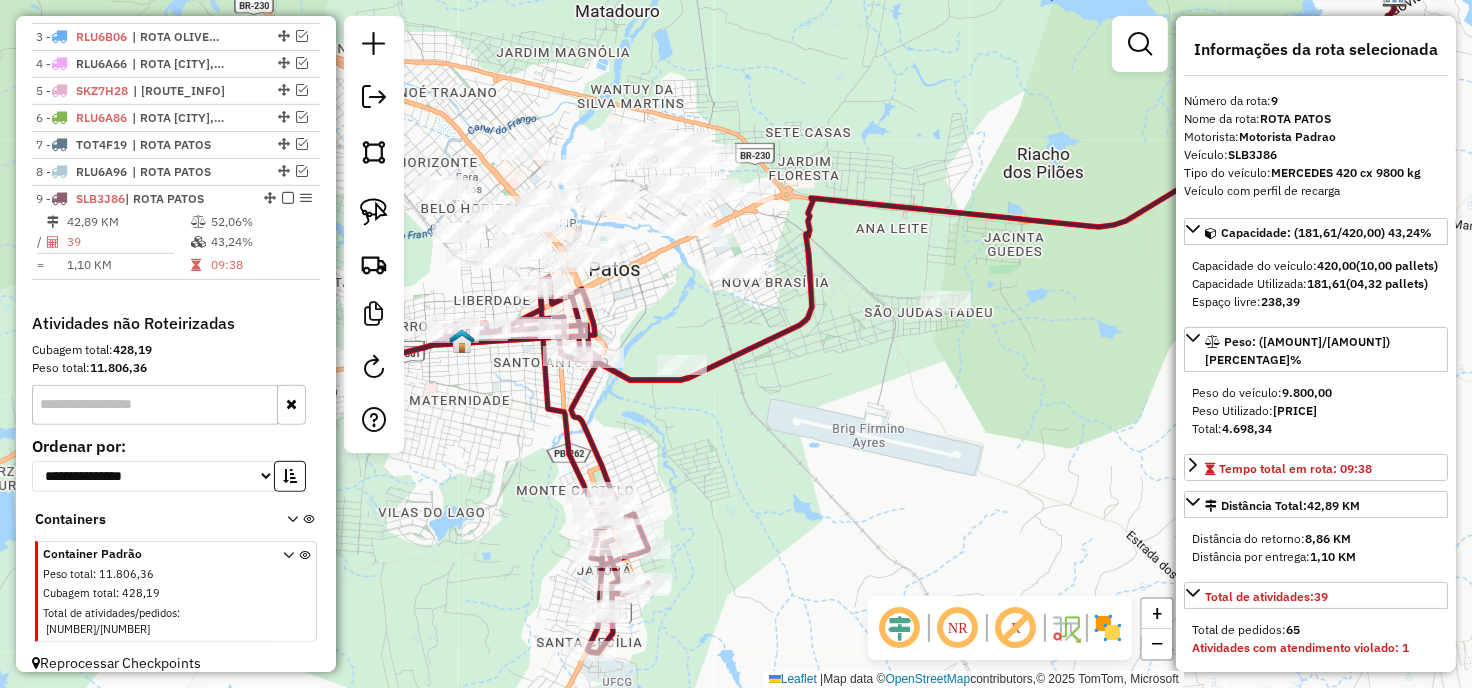 drag, startPoint x: 756, startPoint y: 553, endPoint x: 916, endPoint y: 531, distance: 161.50542 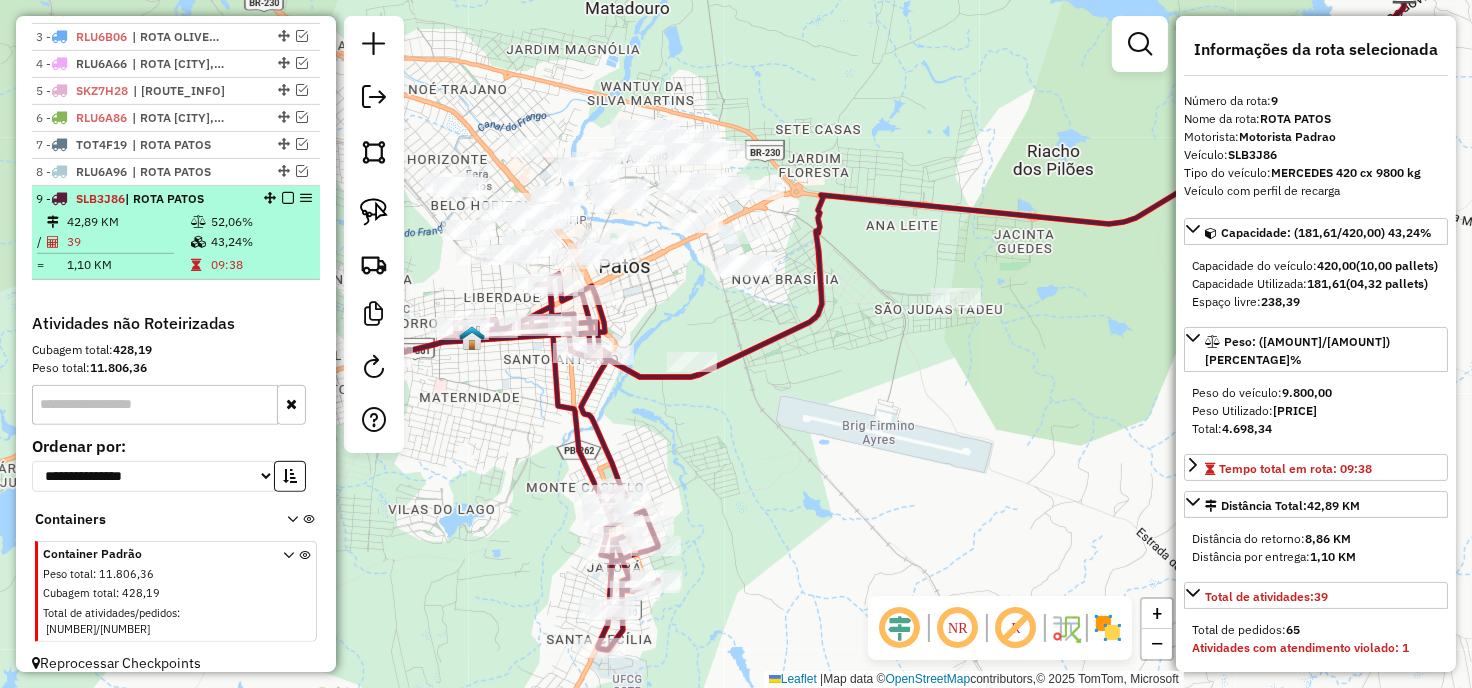 click at bounding box center (288, 198) 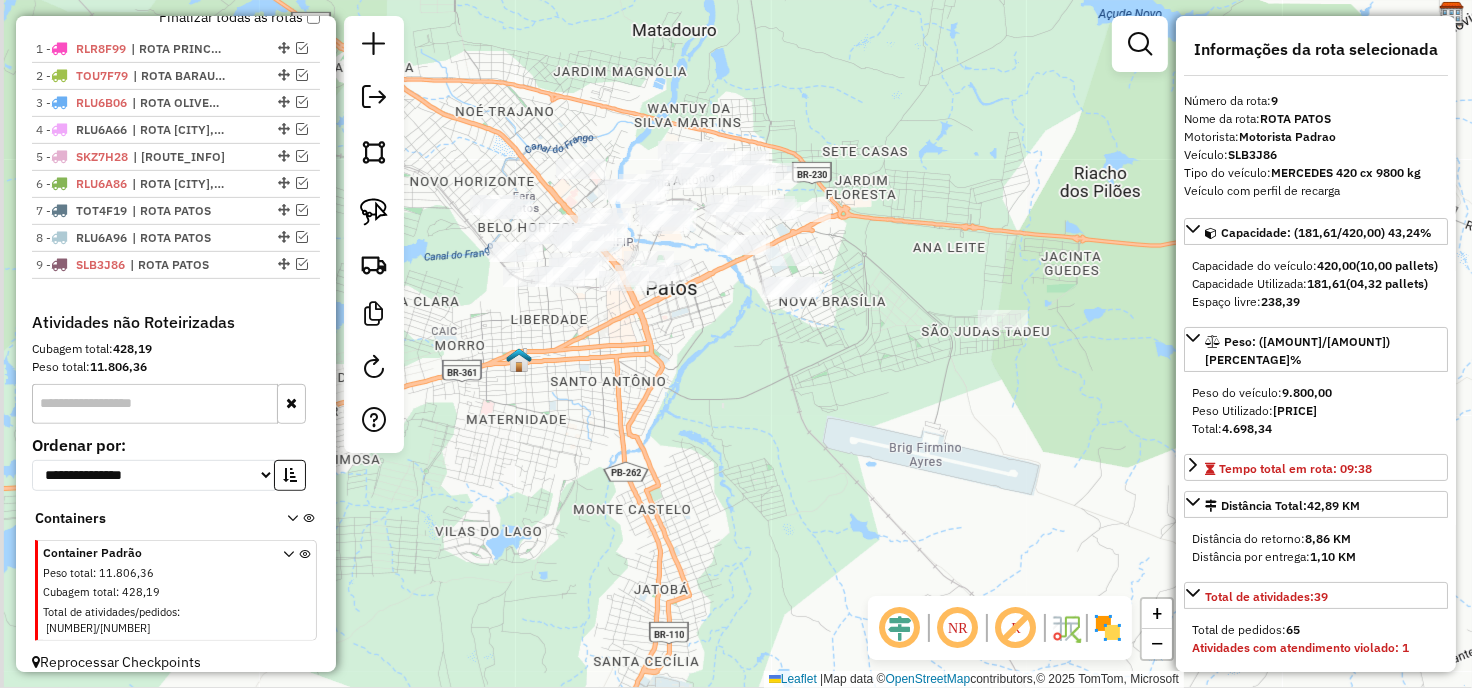 drag, startPoint x: 687, startPoint y: 380, endPoint x: 867, endPoint y: 421, distance: 184.6104 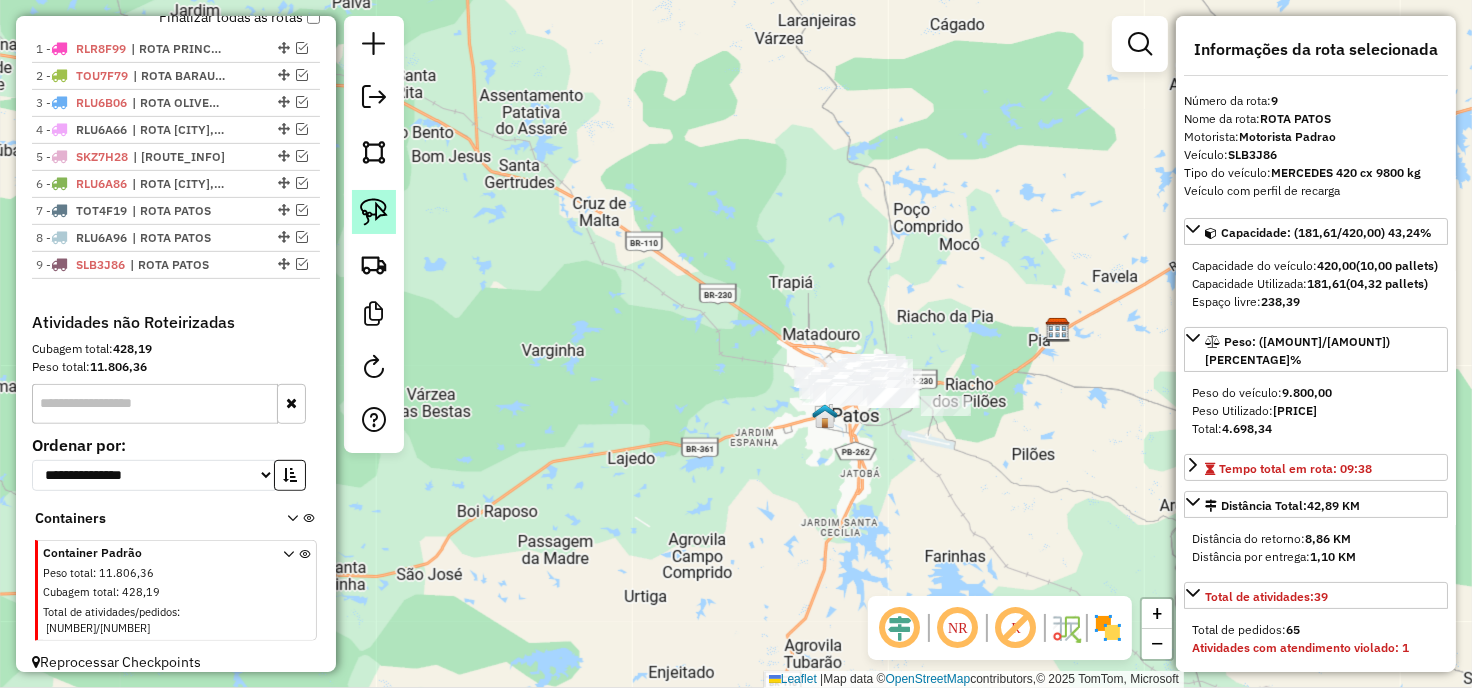 click 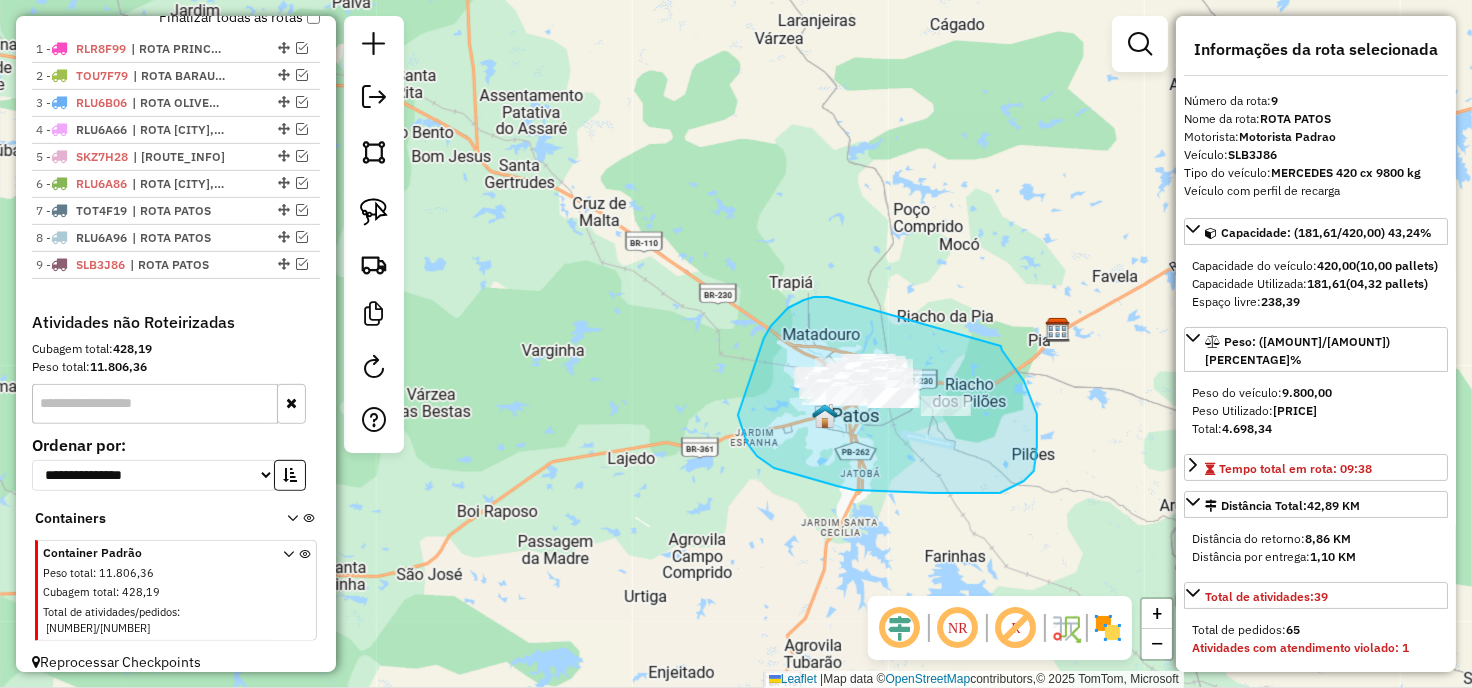 drag, startPoint x: 775, startPoint y: 322, endPoint x: 1001, endPoint y: 346, distance: 227.27077 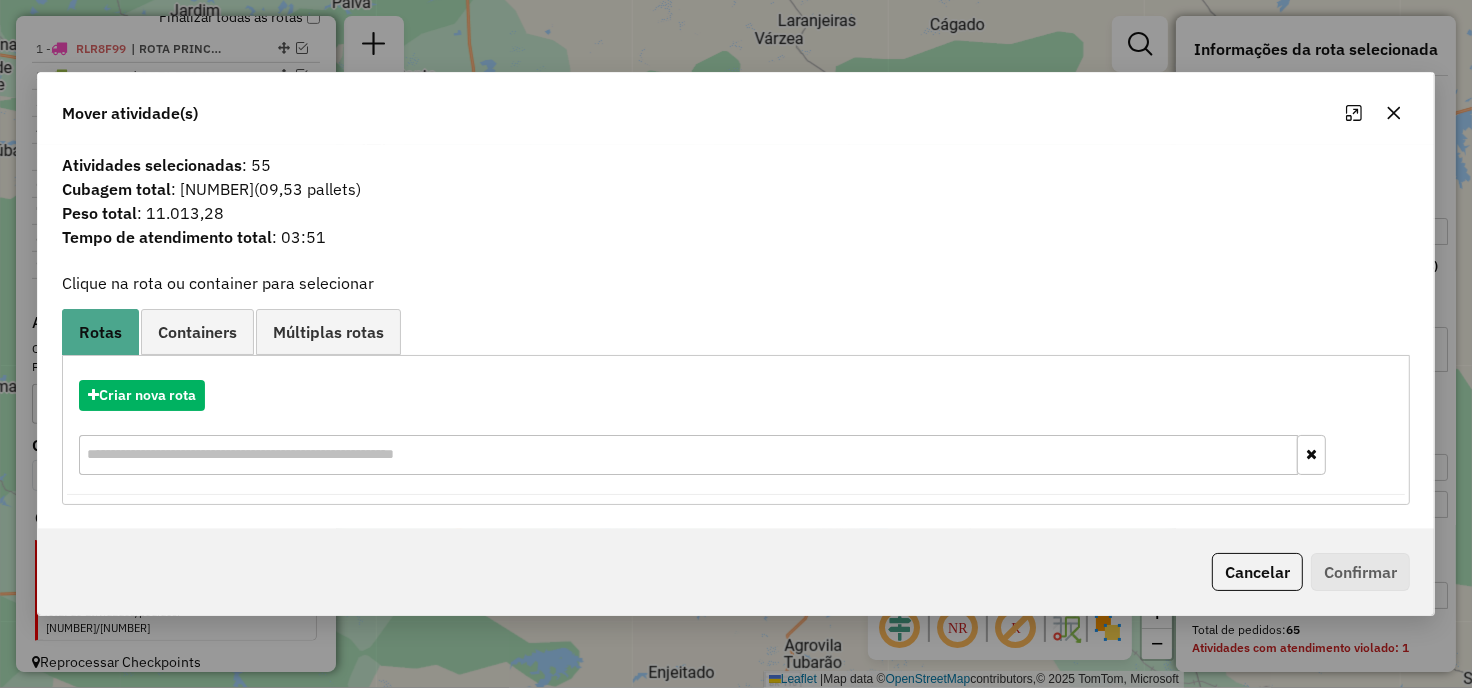 click 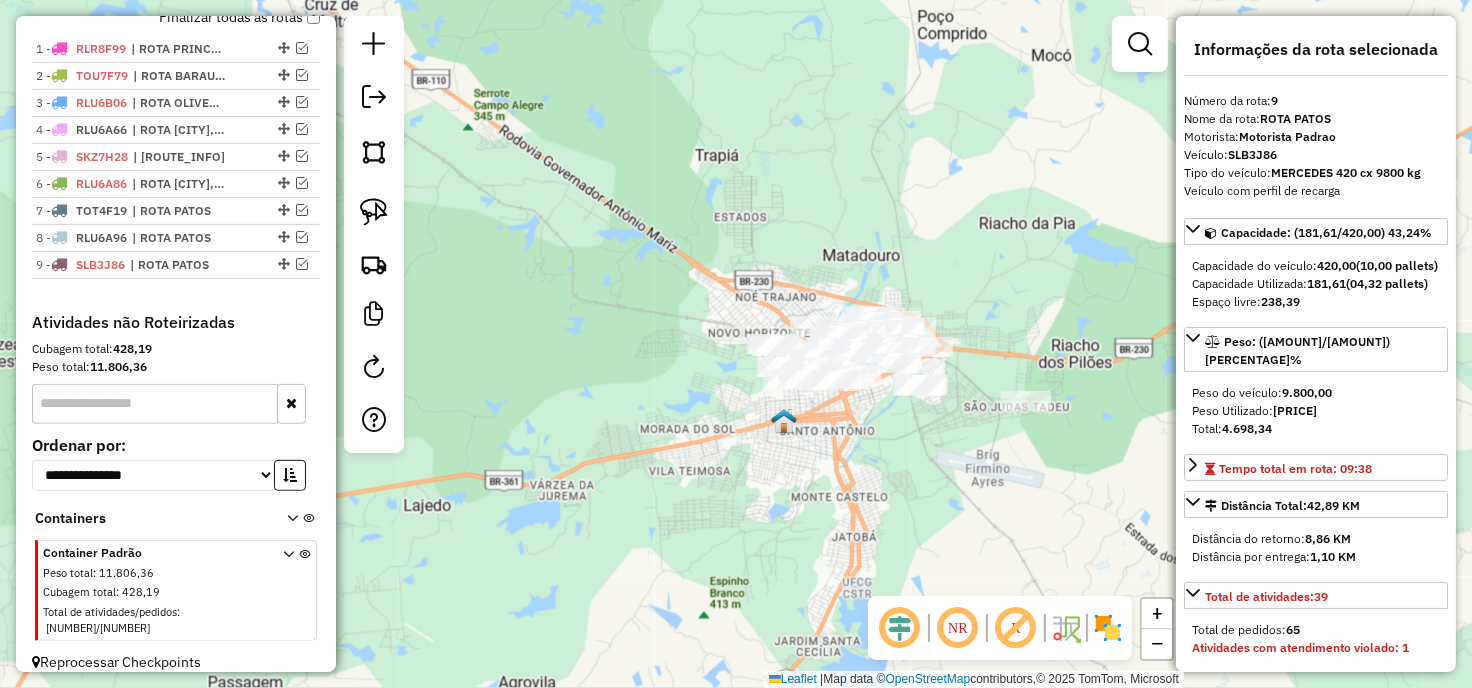 drag, startPoint x: 807, startPoint y: 397, endPoint x: 808, endPoint y: 411, distance: 14.035668 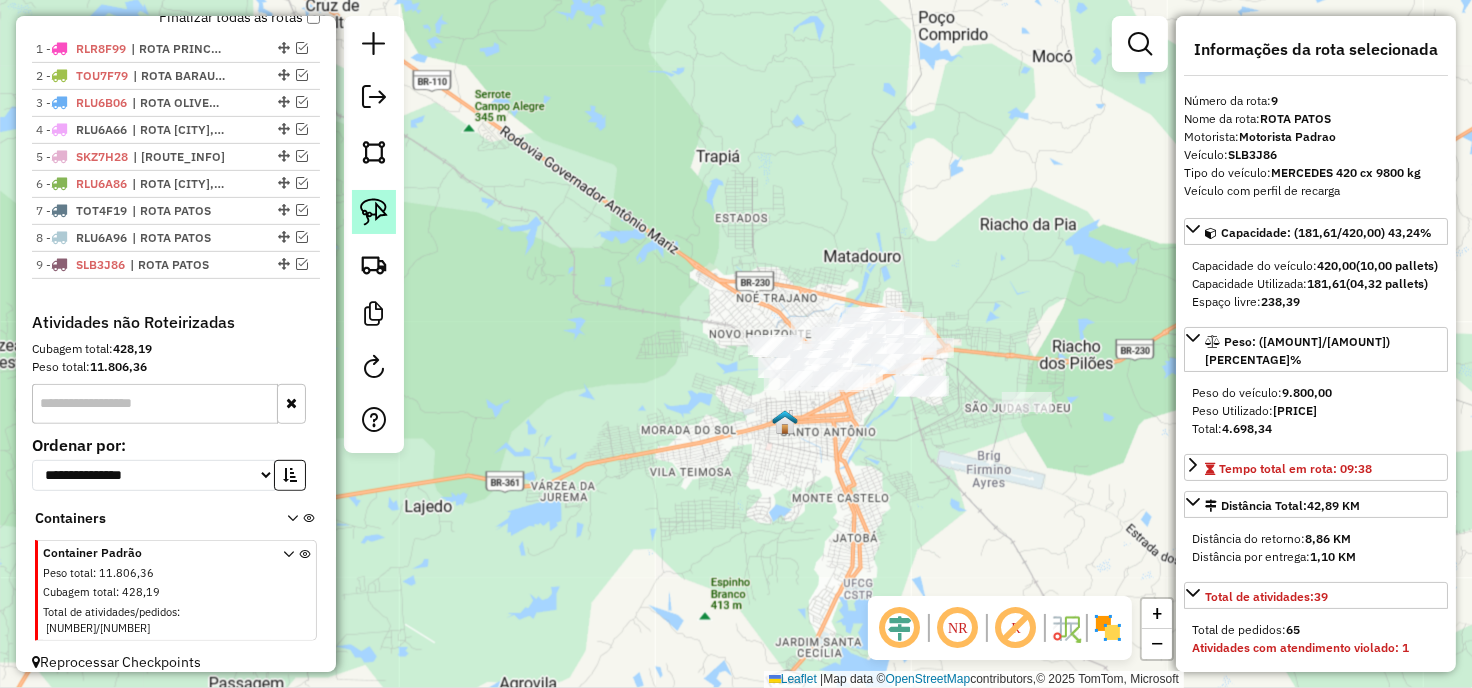 click 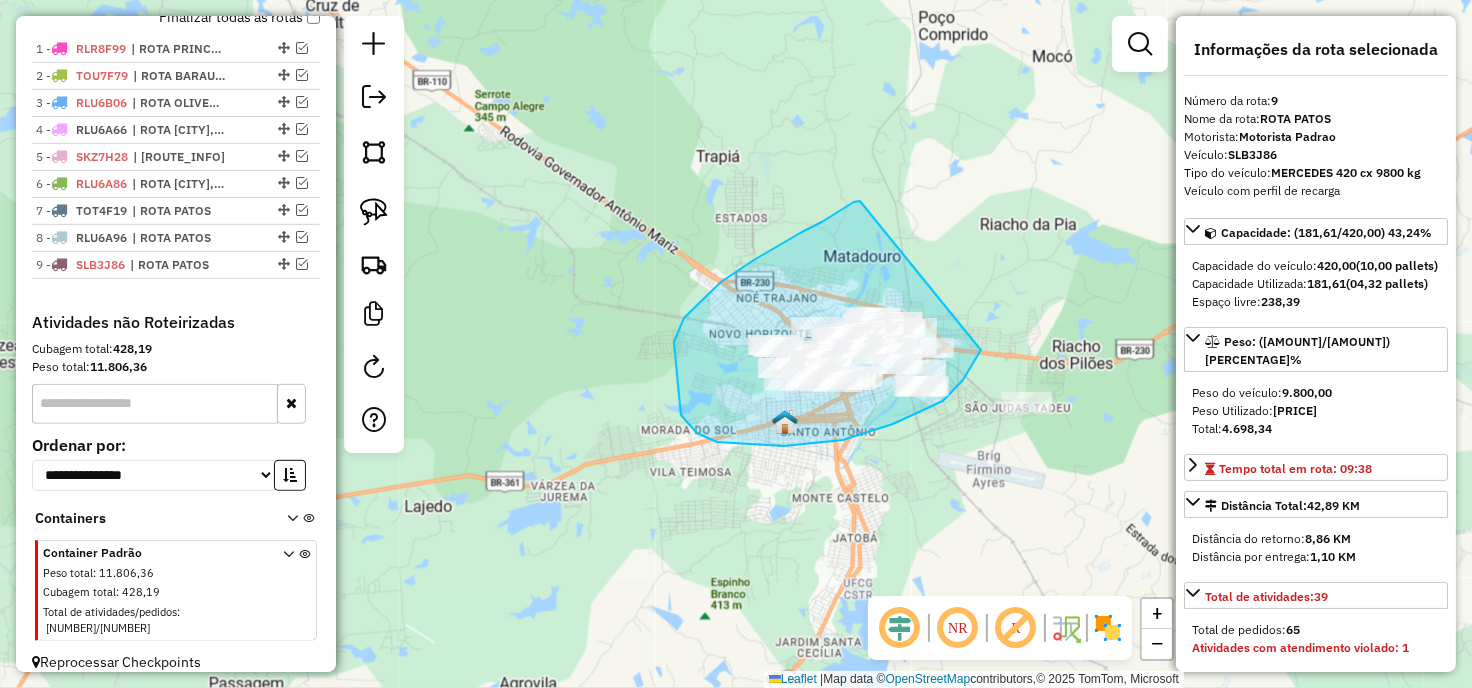 drag, startPoint x: 860, startPoint y: 201, endPoint x: 1001, endPoint y: 294, distance: 168.90826 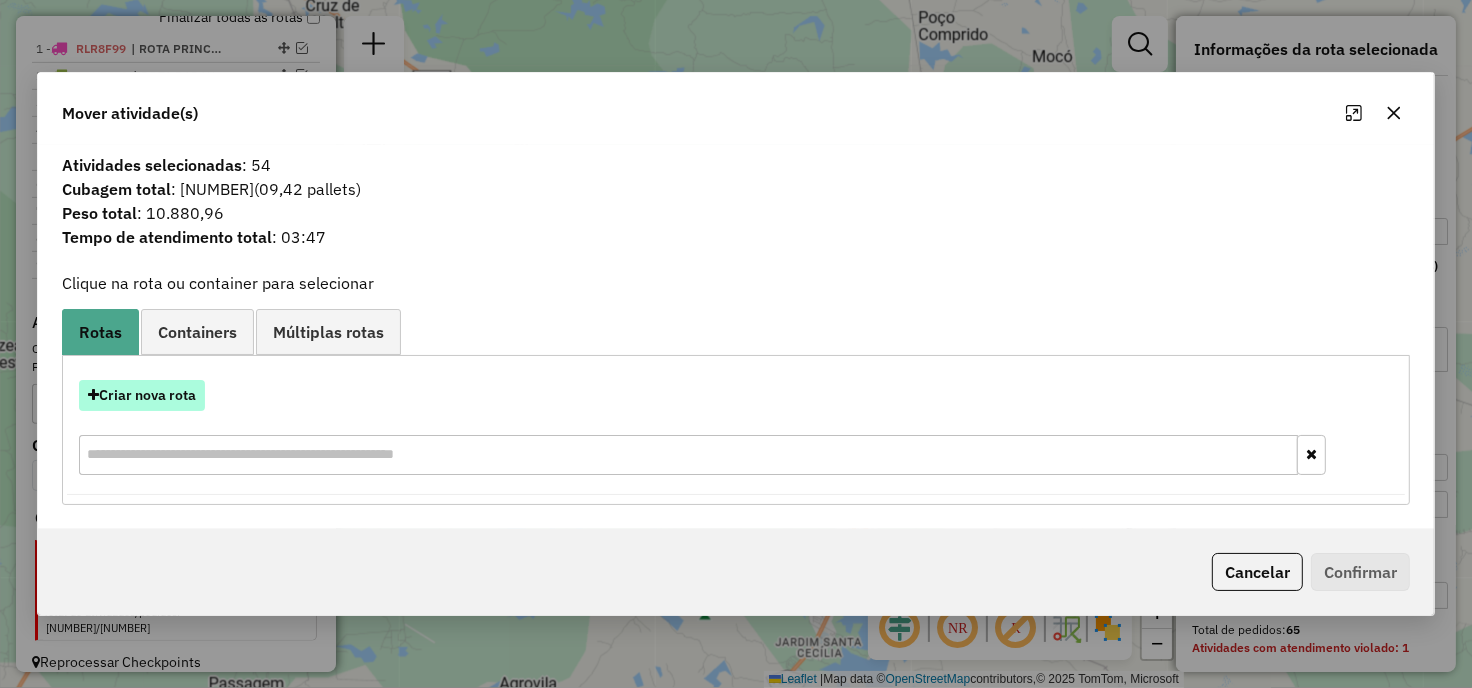 click on "Criar nova rota" at bounding box center (142, 395) 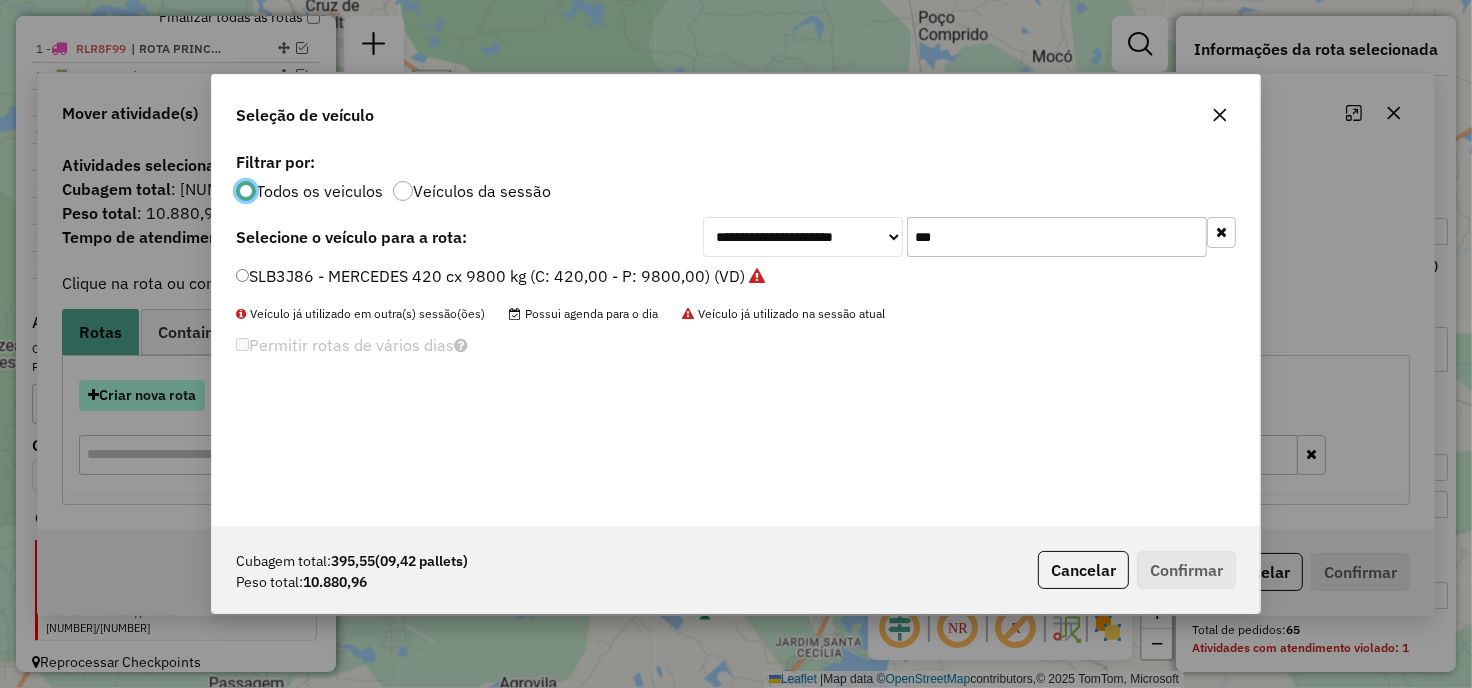 scroll, scrollTop: 11, scrollLeft: 5, axis: both 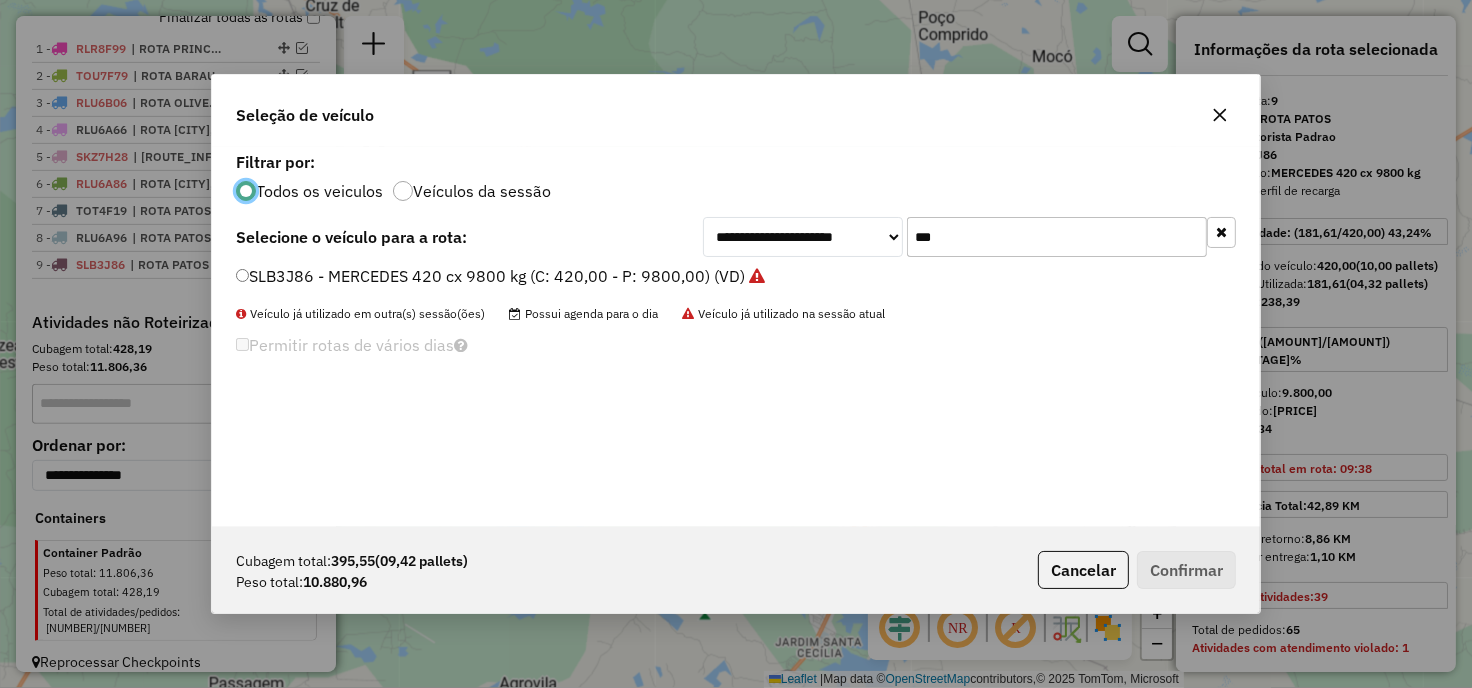 click 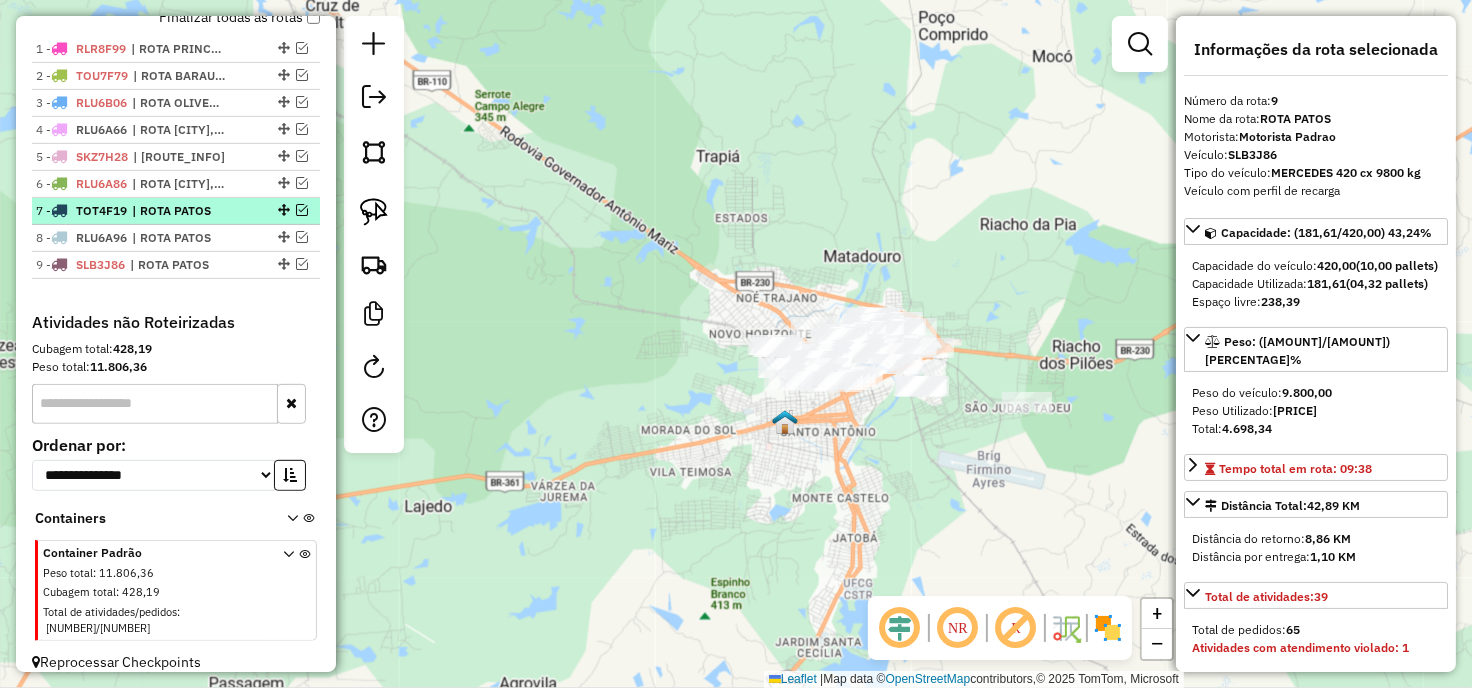click on "| ROTA PATOS" at bounding box center [178, 211] 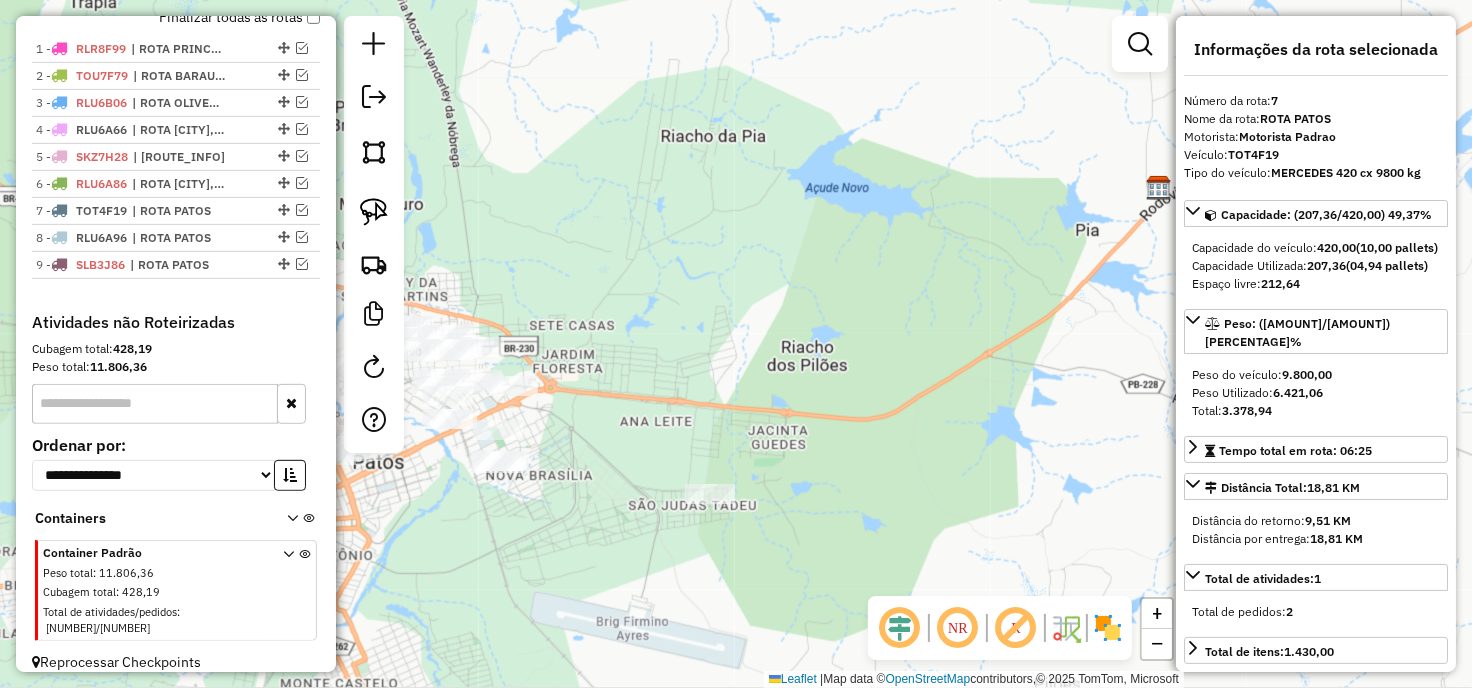 drag, startPoint x: 1282, startPoint y: 405, endPoint x: 1318, endPoint y: 402, distance: 36.124783 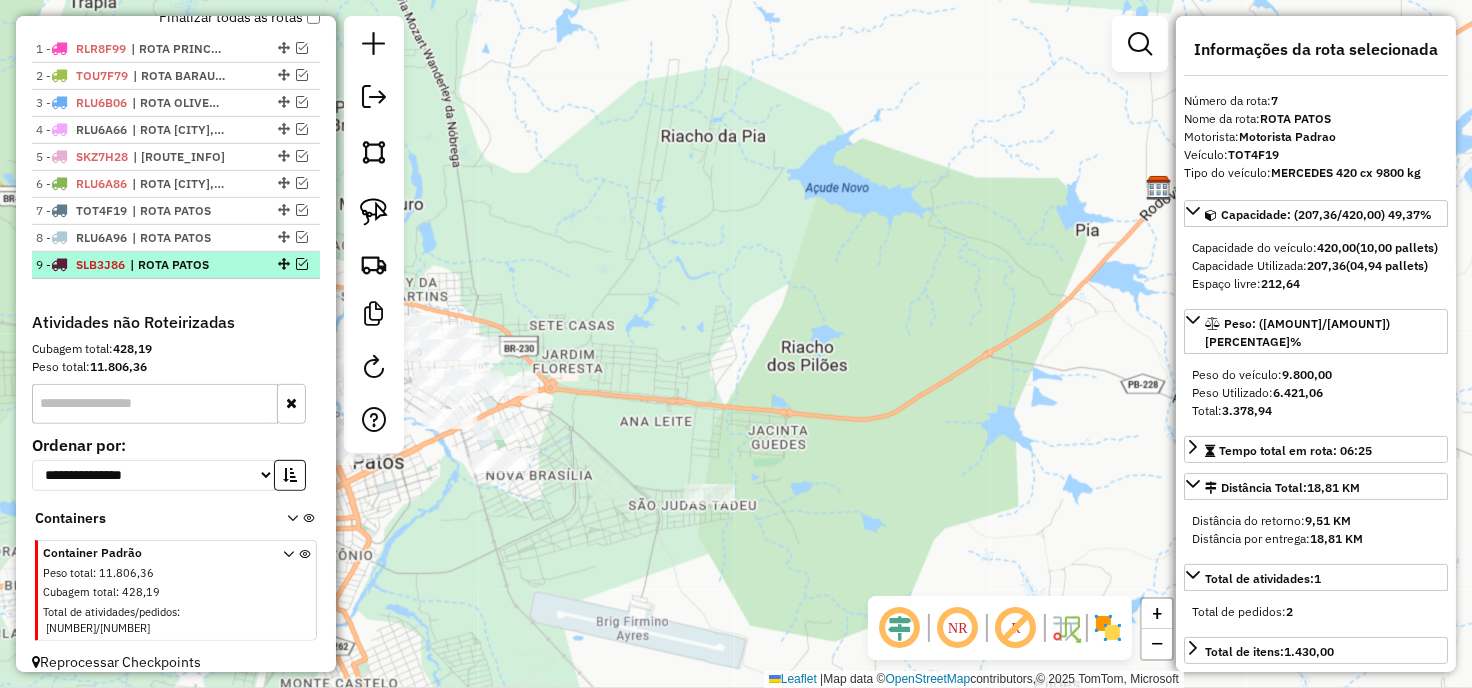 click at bounding box center (302, 264) 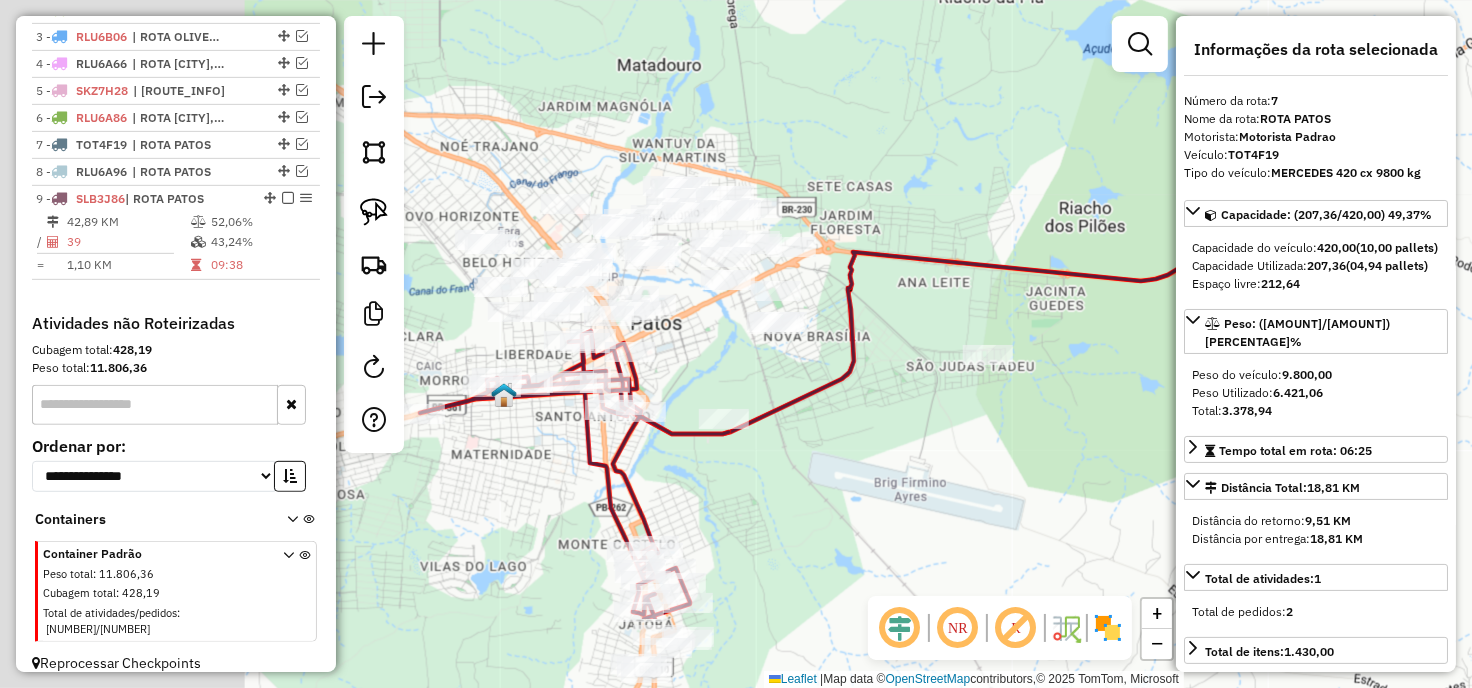 drag, startPoint x: 1002, startPoint y: 376, endPoint x: 1065, endPoint y: 346, distance: 69.77822 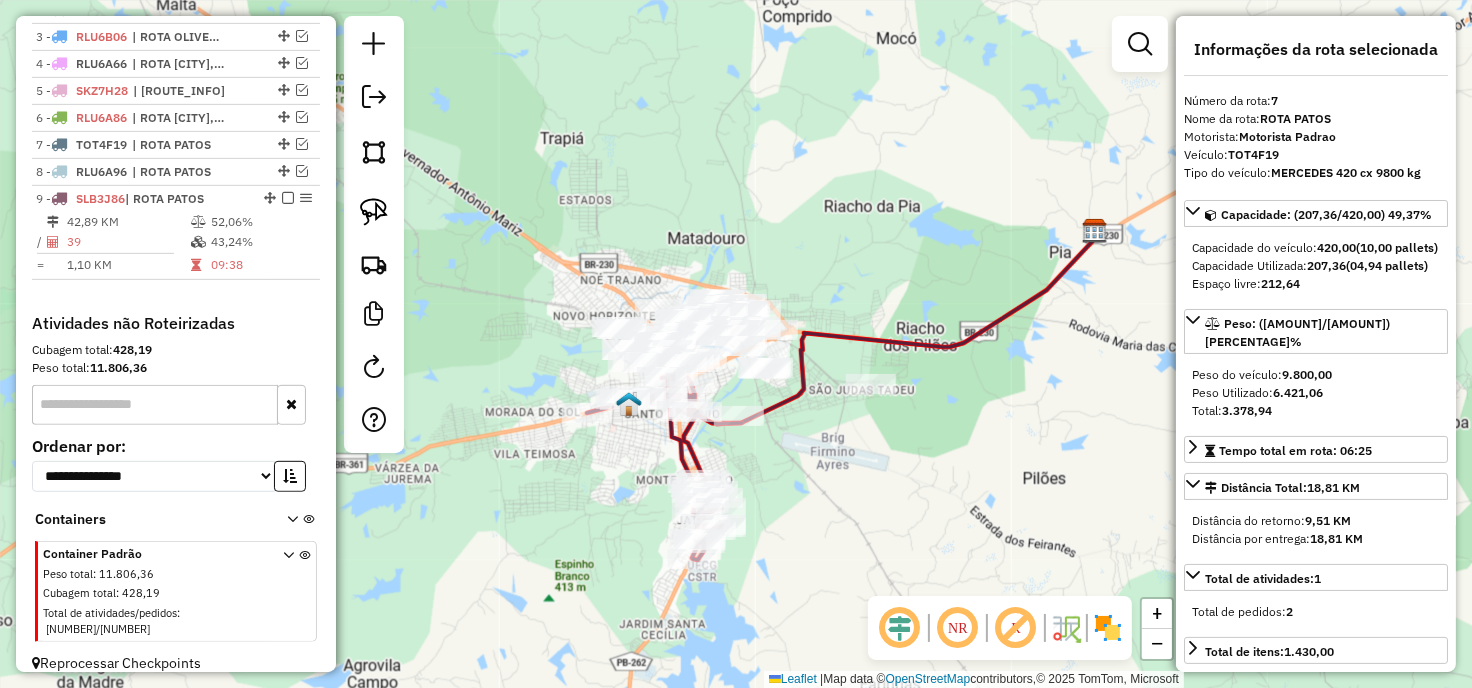 click 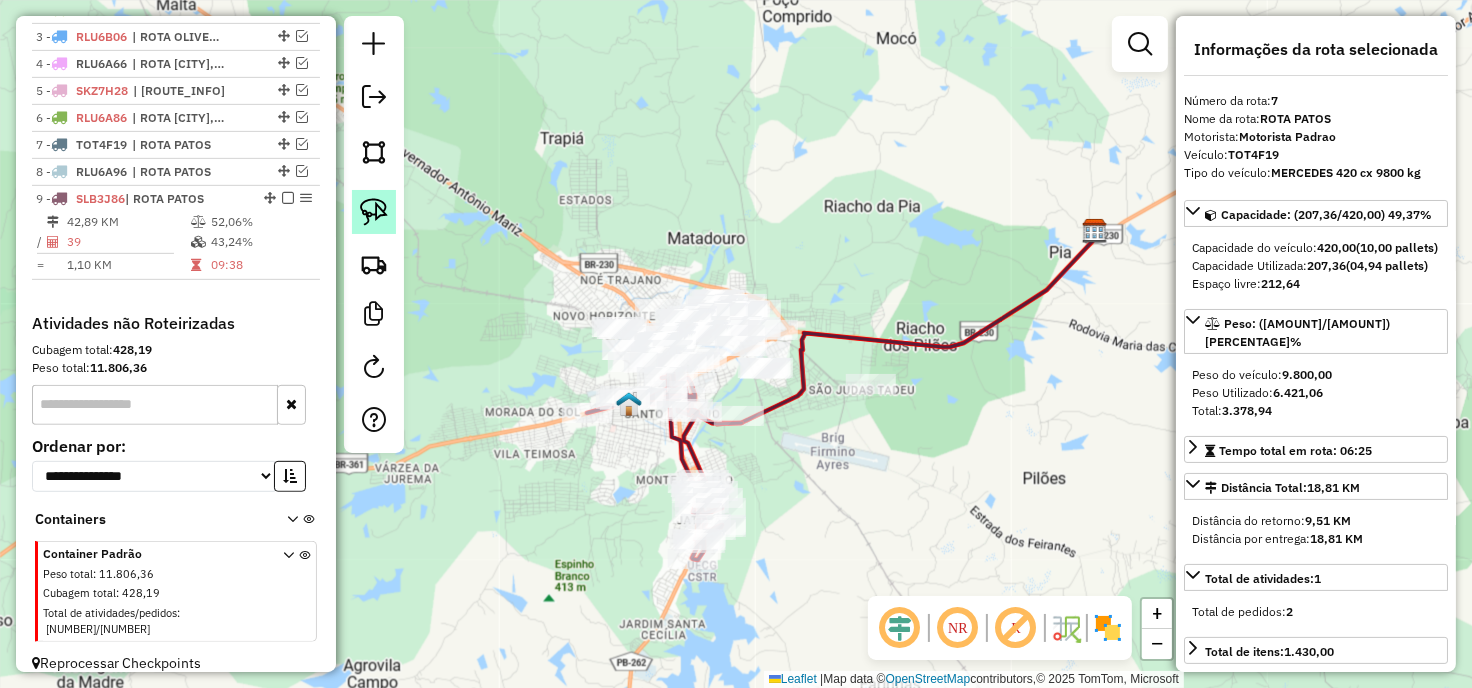 click 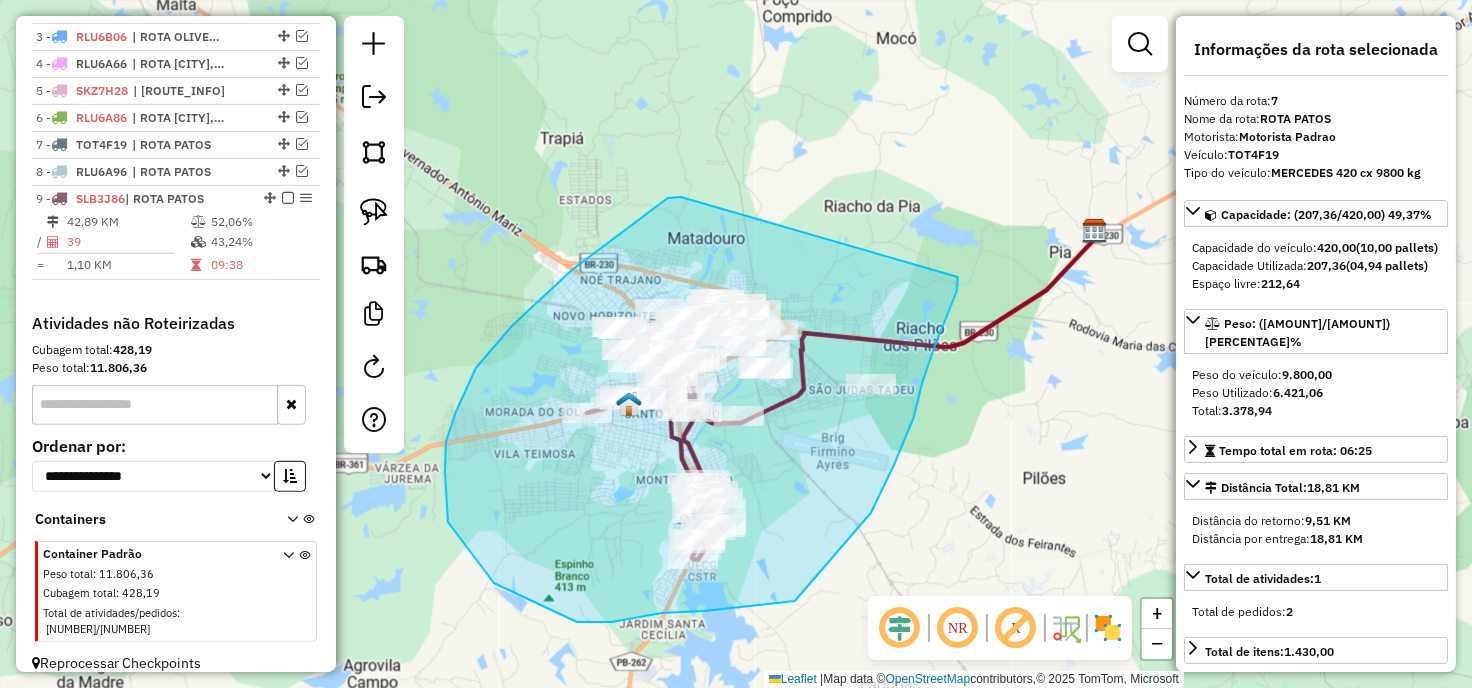 drag, startPoint x: 681, startPoint y: 197, endPoint x: 958, endPoint y: 277, distance: 288.321 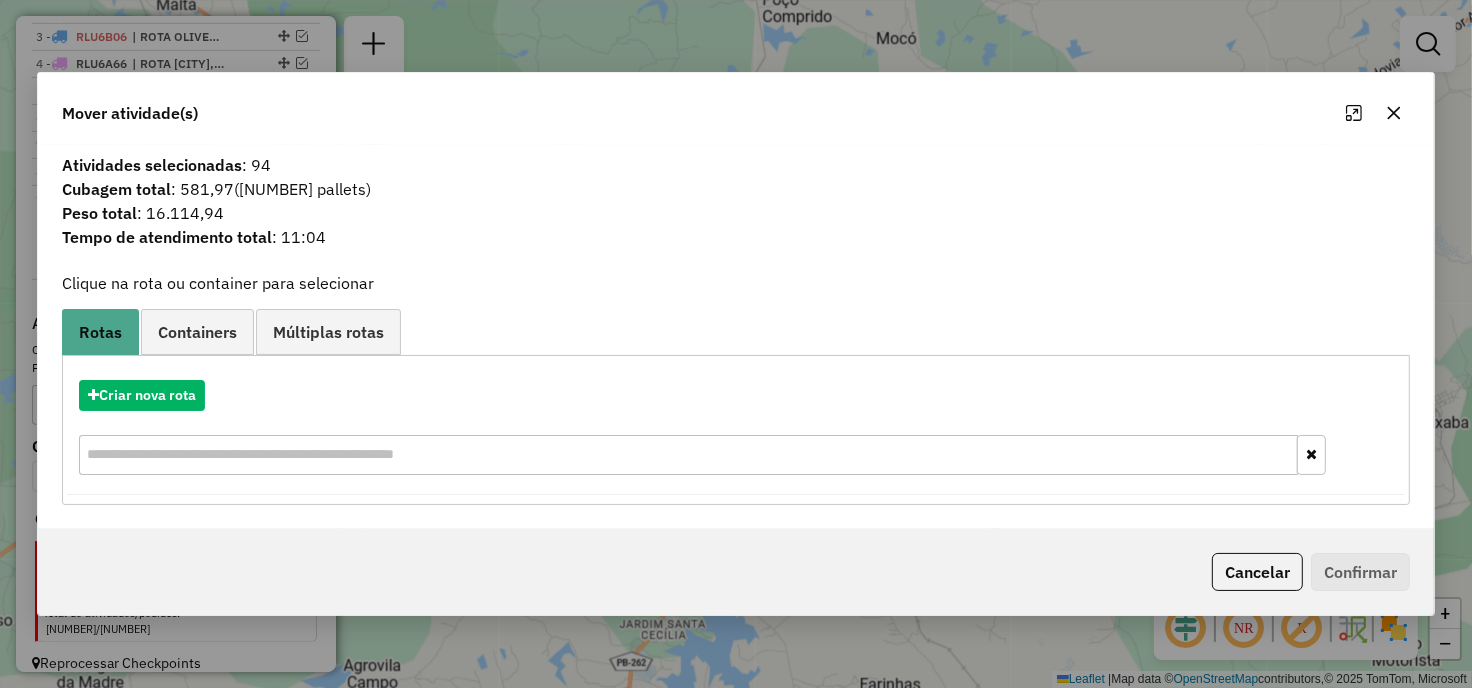 click 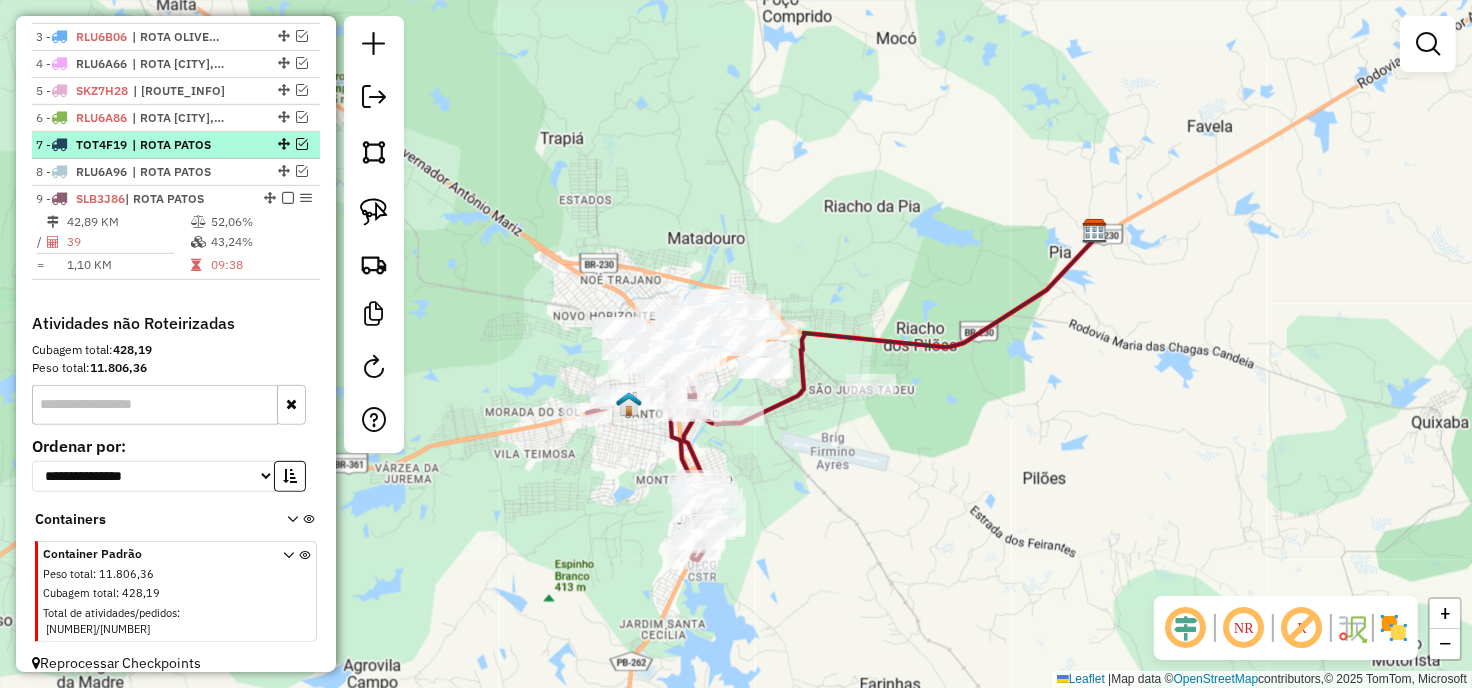 click on "7 -       TOT4F19   | ROTA PATOS" at bounding box center [176, 145] 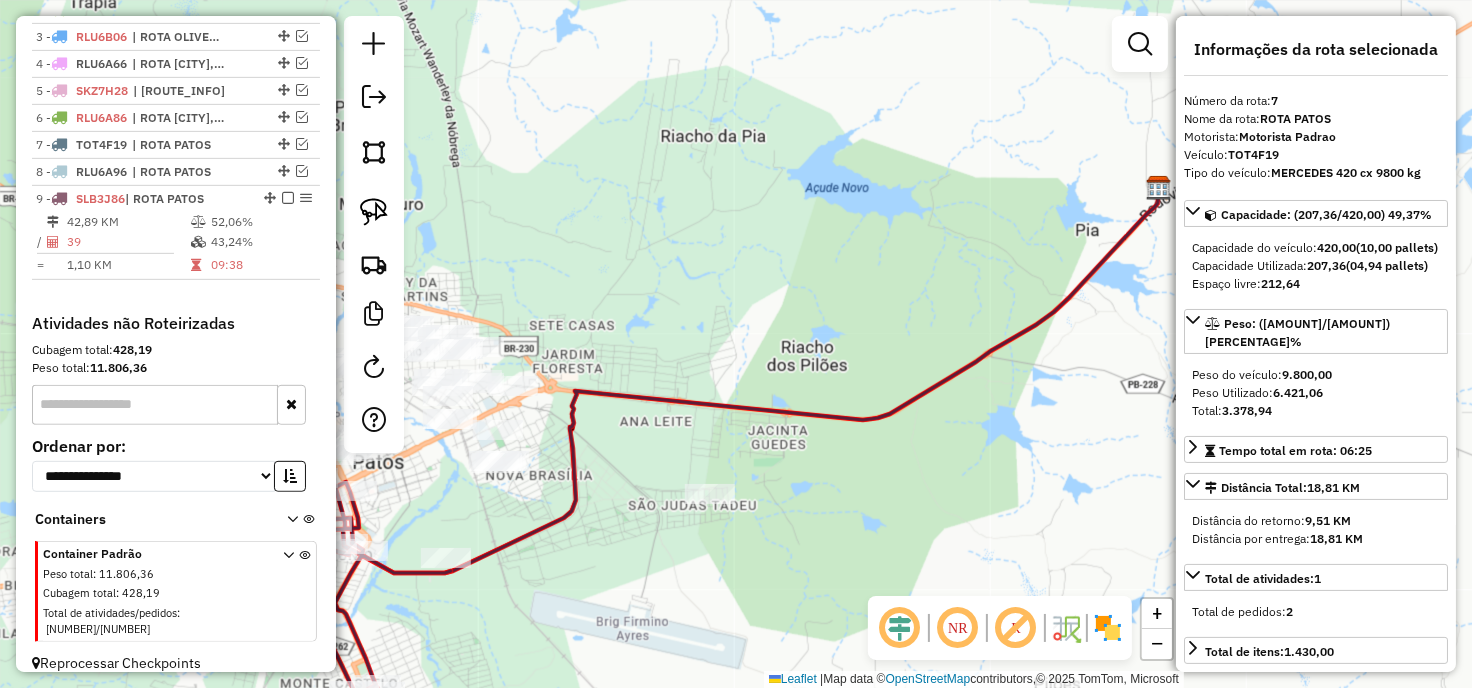 drag, startPoint x: 1263, startPoint y: 406, endPoint x: 1332, endPoint y: 415, distance: 69.58448 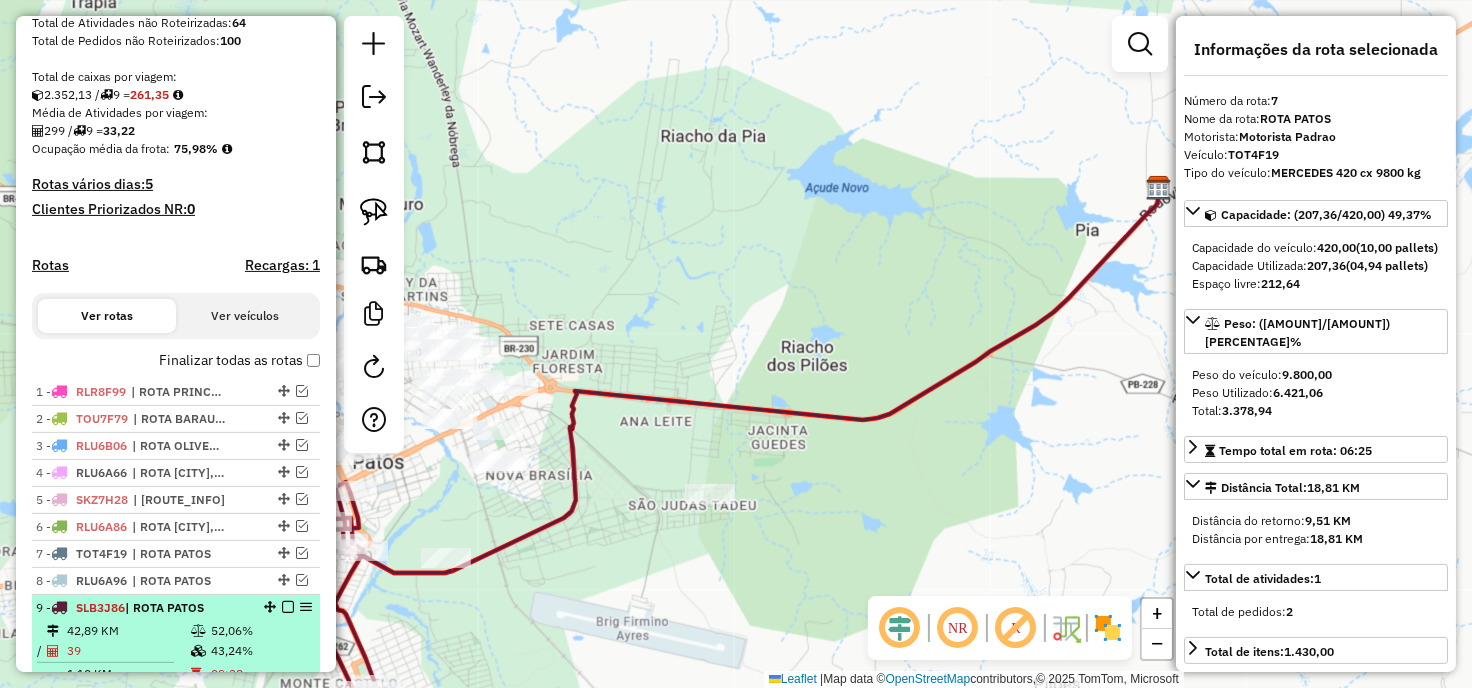 scroll, scrollTop: 500, scrollLeft: 0, axis: vertical 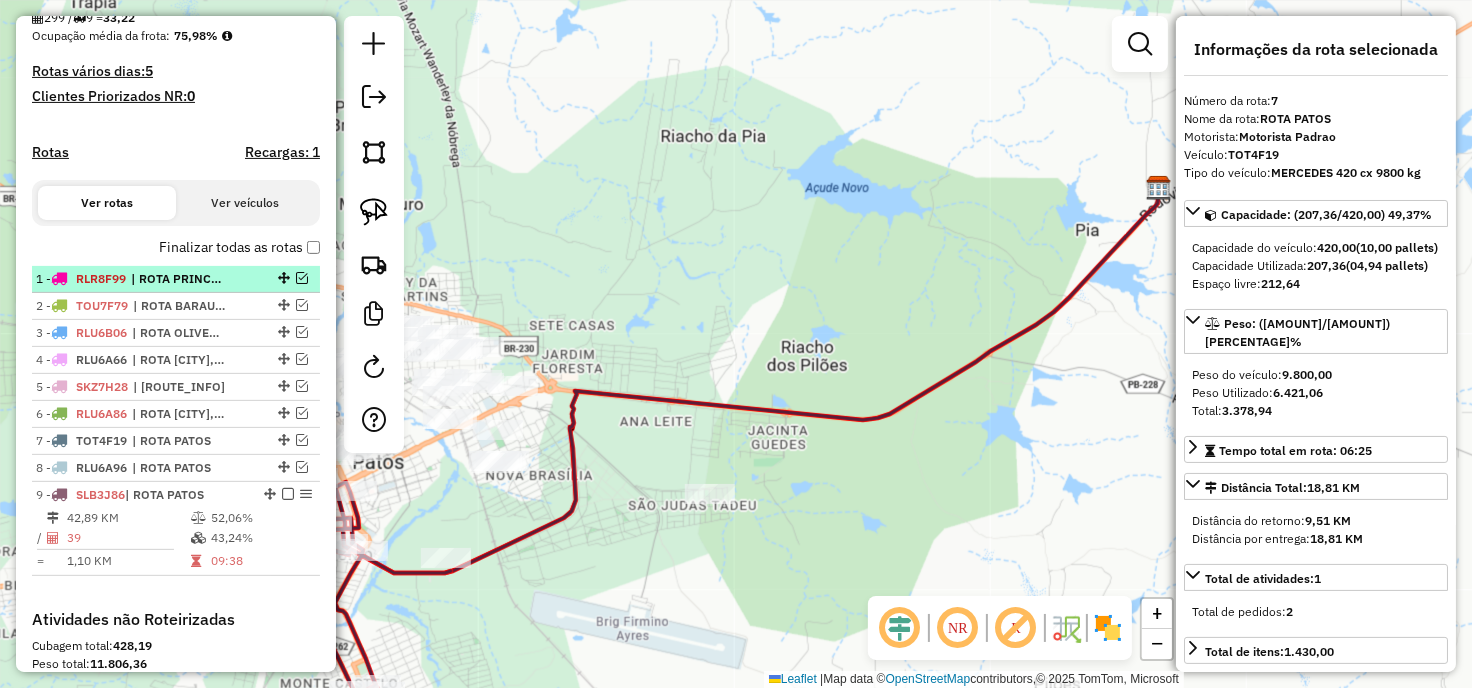 click on "| ROTA PRINCESA ISABEL" at bounding box center (177, 279) 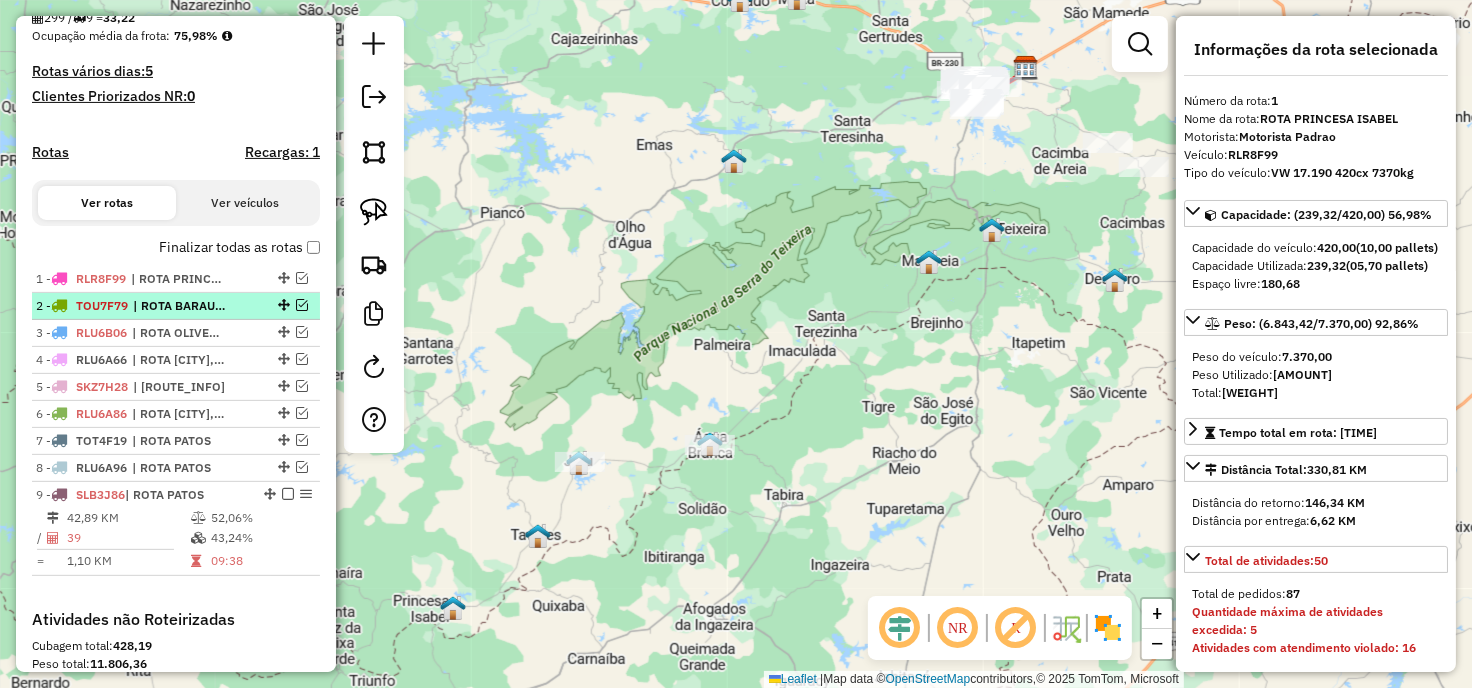 click on "| ROTA BARAUNA, ROTA PICUI" at bounding box center [179, 306] 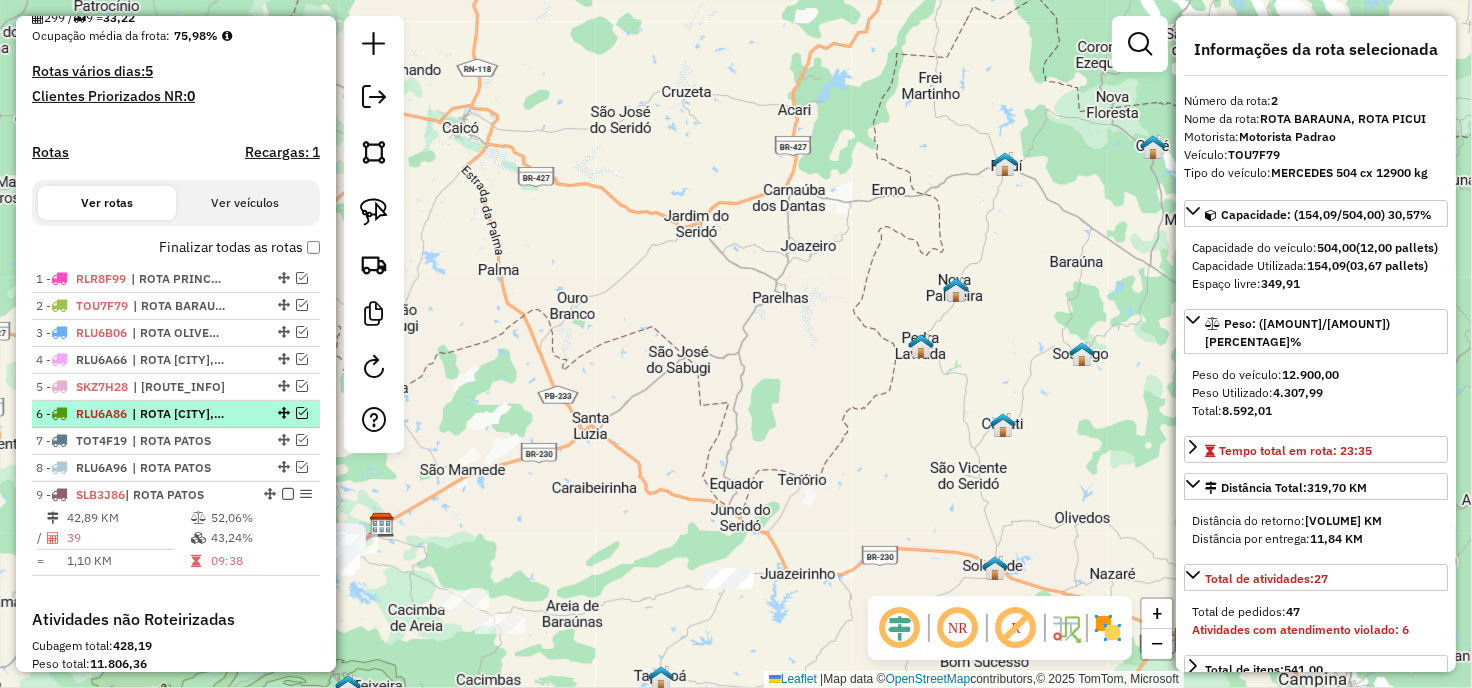 click on "| ROTA [CITY], ROTA [CITY], ROTA [CITY]" at bounding box center (178, 414) 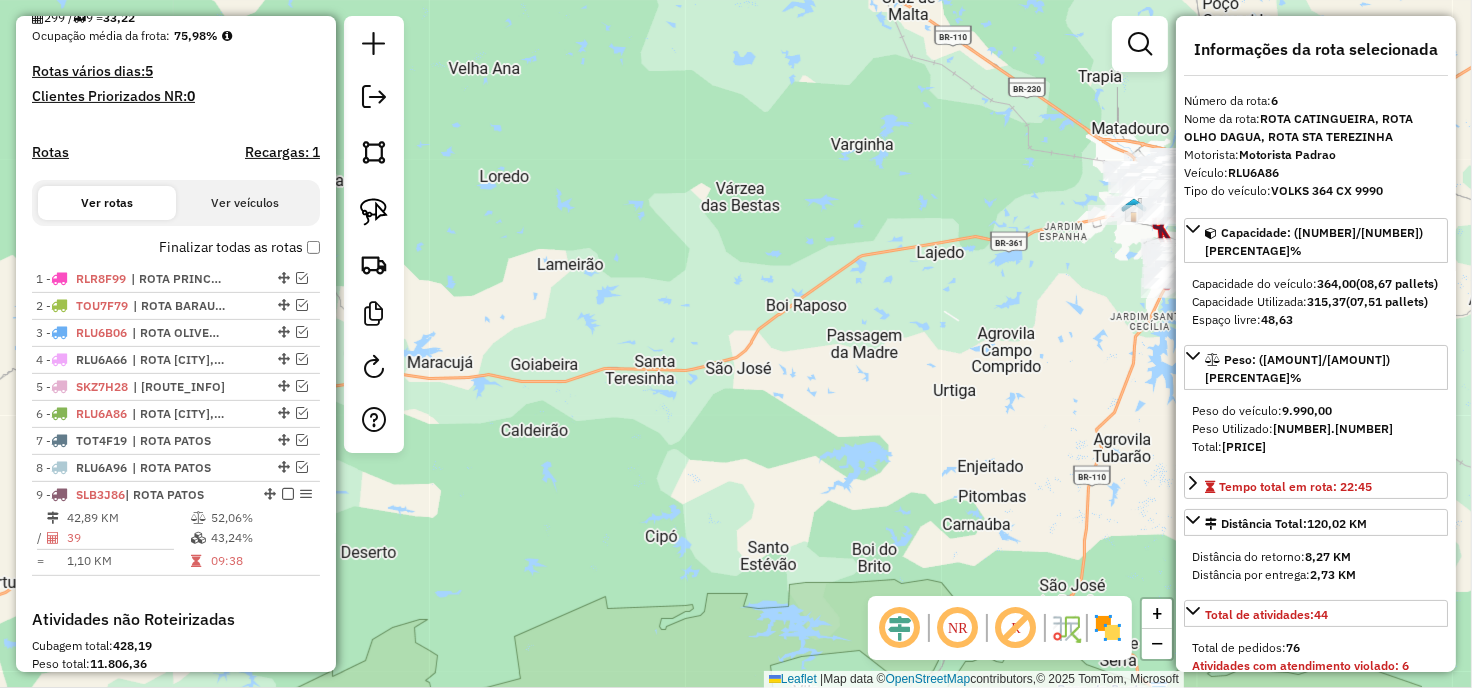 drag, startPoint x: 1282, startPoint y: 423, endPoint x: 1315, endPoint y: 424, distance: 33.01515 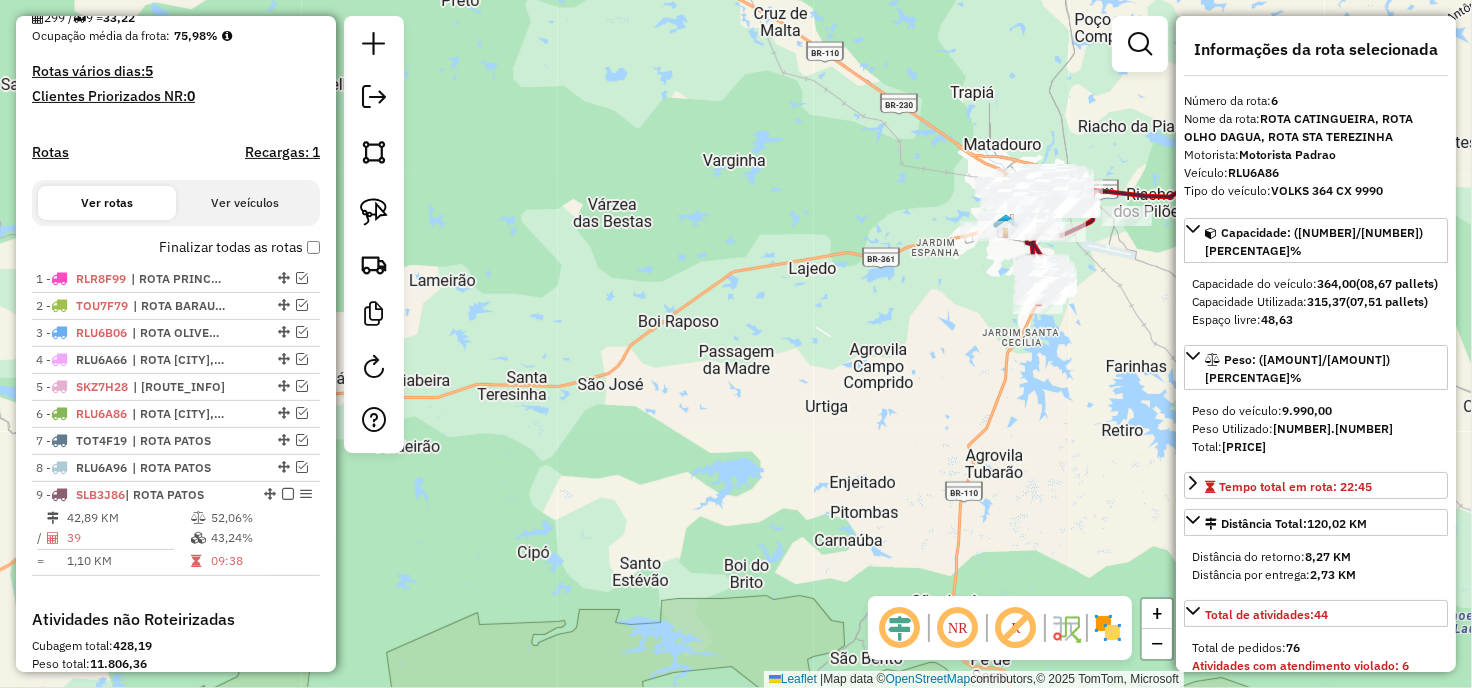 click on "1.245,83" at bounding box center [1244, 446] 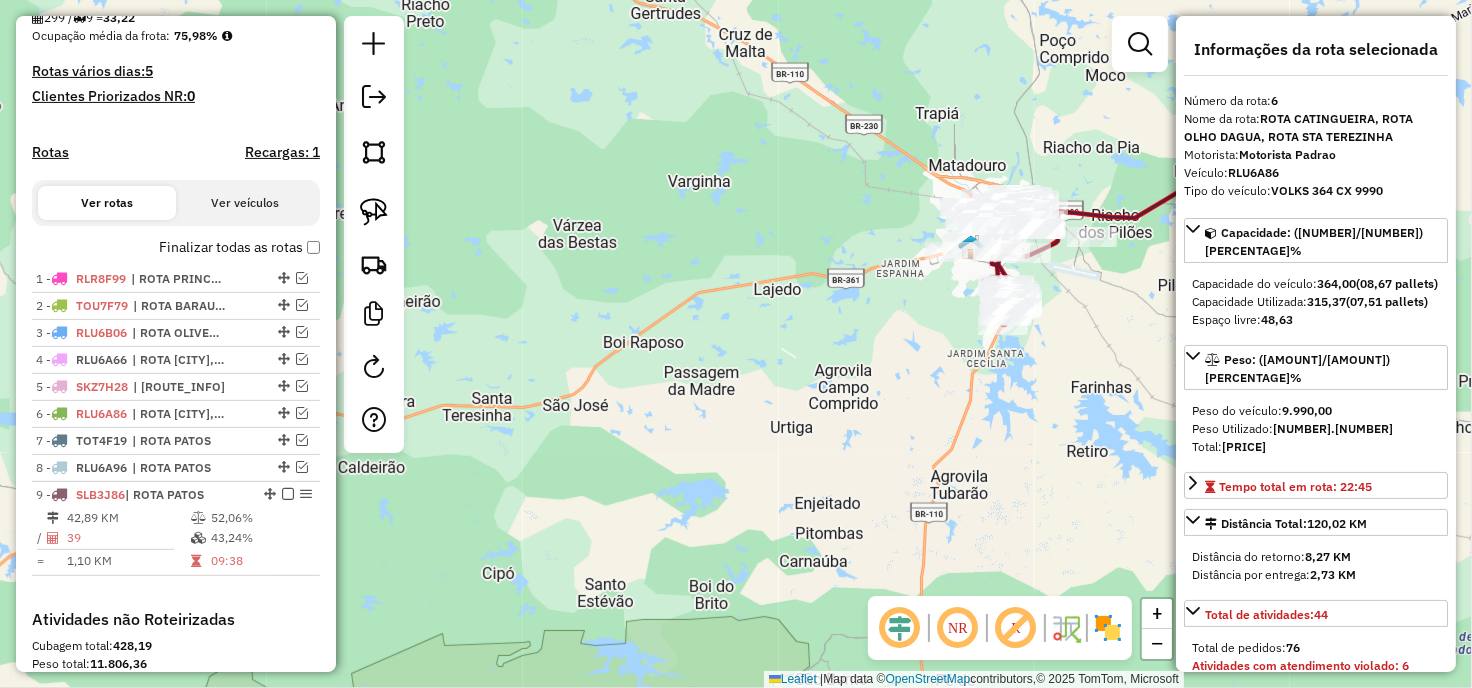 drag, startPoint x: 700, startPoint y: 412, endPoint x: 463, endPoint y: 398, distance: 237.41315 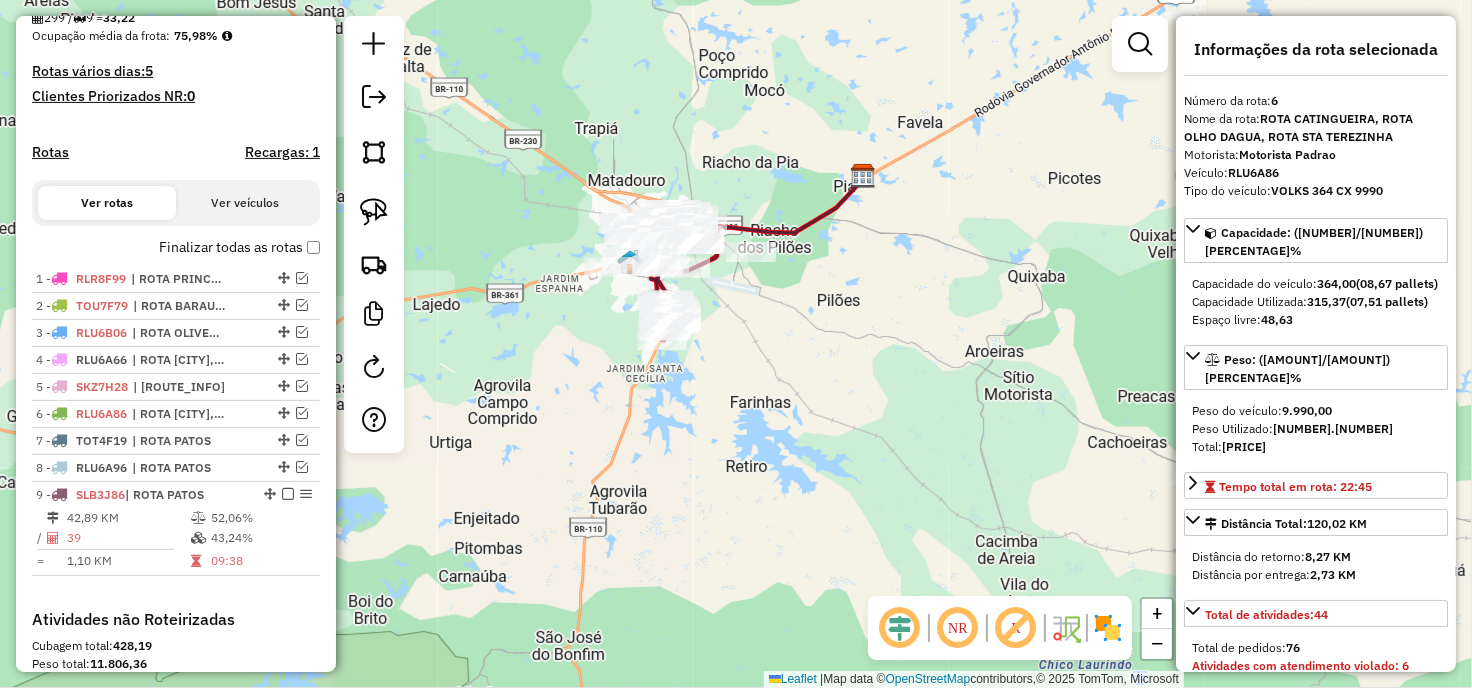 click on "Janela de atendimento Grade de atendimento Capacidade Transportadoras Veículos Cliente Pedidos  Rotas Selecione os dias de semana para filtrar as janelas de atendimento  Seg   Ter   Qua   Qui   Sex   Sáb   Dom  Informe o período da janela de atendimento: De: Até:  Filtrar exatamente a janela do cliente  Considerar janela de atendimento padrão  Selecione os dias de semana para filtrar as grades de atendimento  Seg   Ter   Qua   Qui   Sex   Sáb   Dom   Considerar clientes sem dia de atendimento cadastrado  Clientes fora do dia de atendimento selecionado Filtrar as atividades entre os valores definidos abaixo:  Peso mínimo:   Peso máximo:   Cubagem mínima:   Cubagem máxima:   De:   Até:  Filtrar as atividades entre o tempo de atendimento definido abaixo:  De:   Até:   Considerar capacidade total dos clientes não roteirizados Transportadora: Selecione um ou mais itens Tipo de veículo: Selecione um ou mais itens Veículo: Selecione um ou mais itens Motorista: Selecione um ou mais itens Nome: Rótulo:" 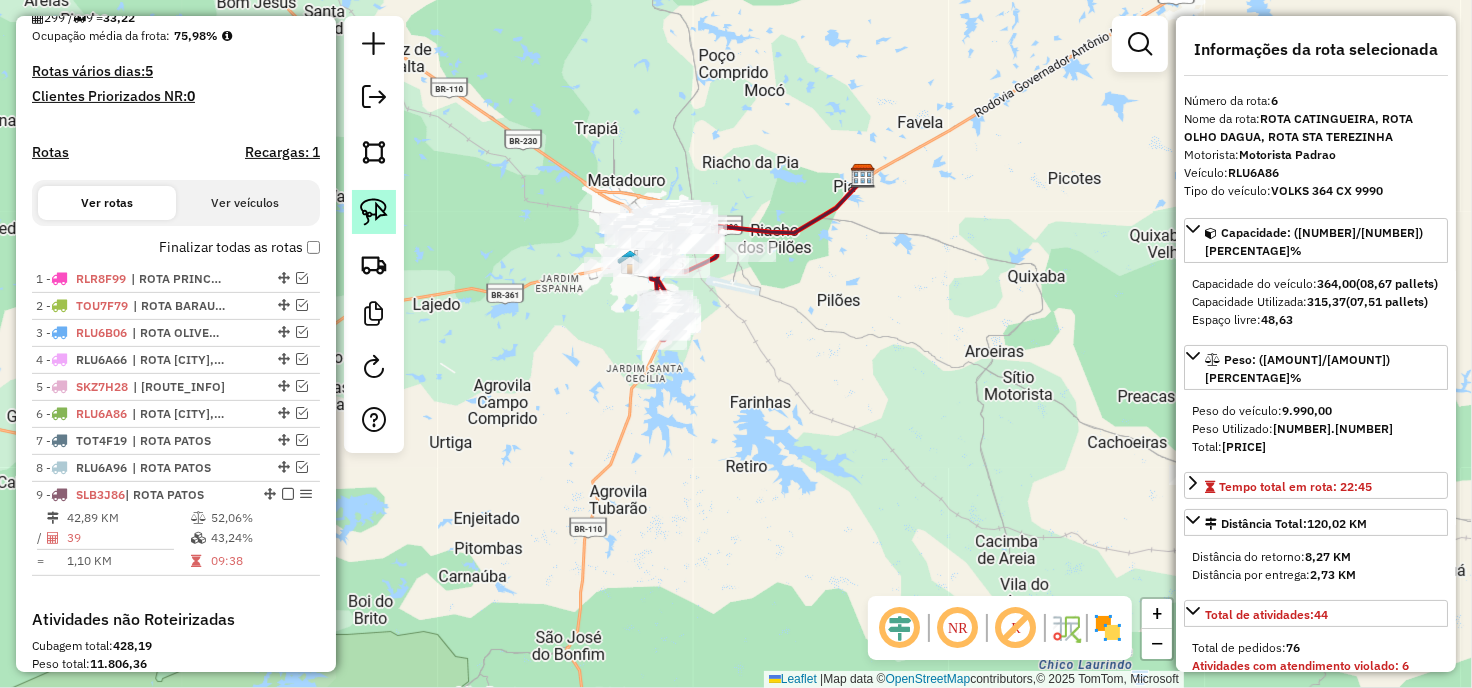 drag, startPoint x: 378, startPoint y: 218, endPoint x: 568, endPoint y: 116, distance: 215.64786 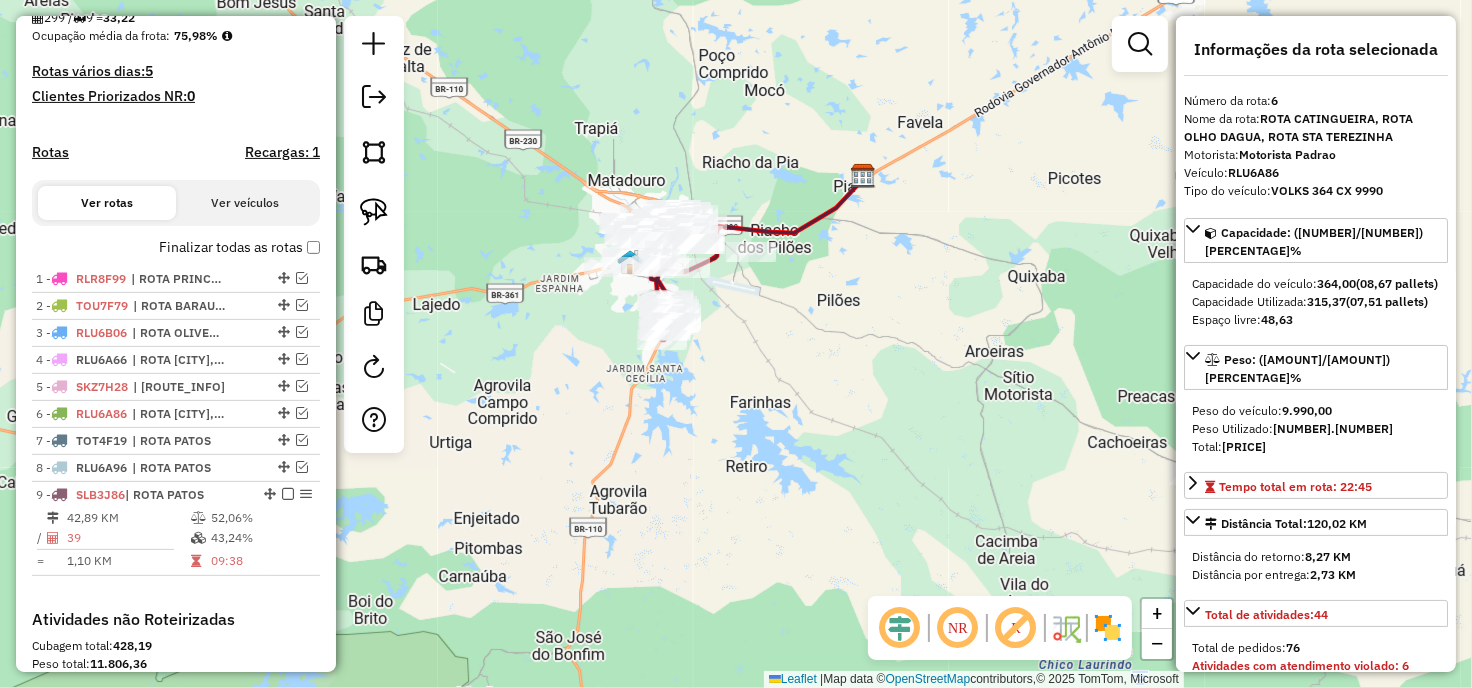 click 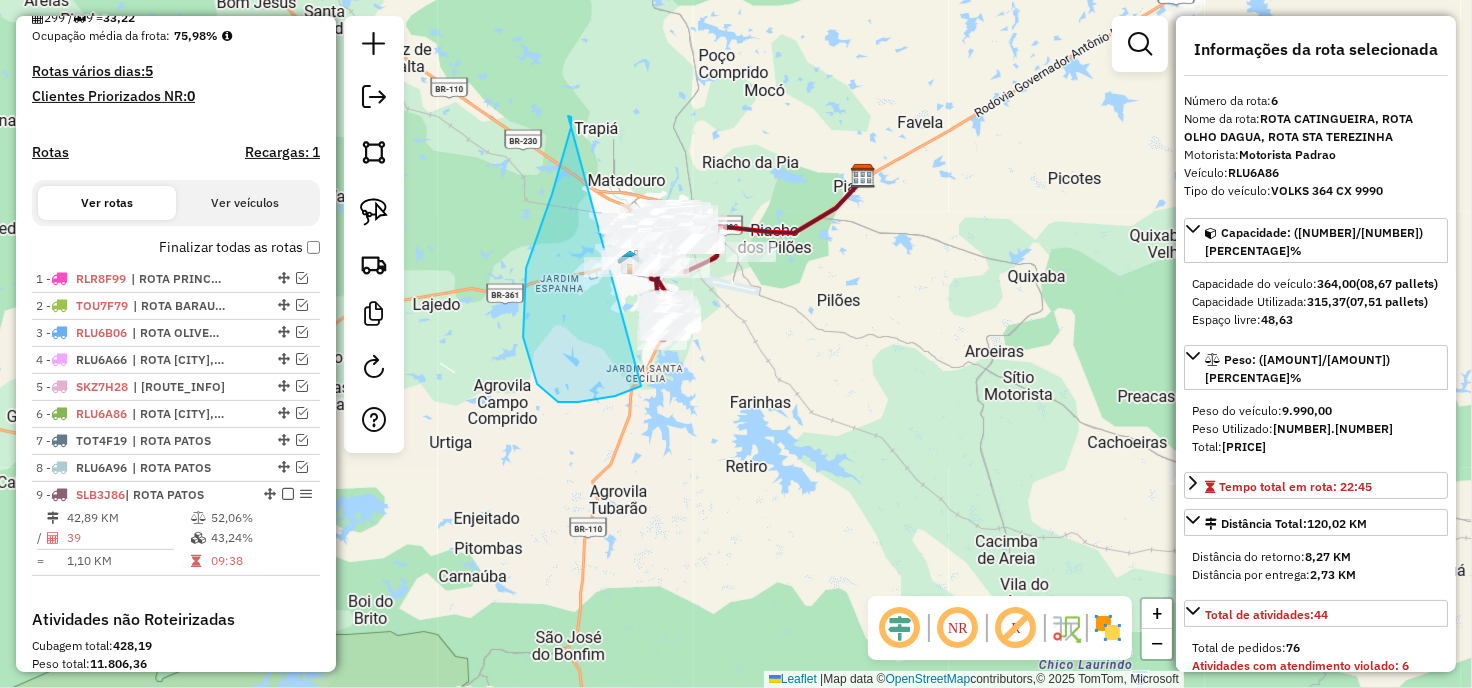 drag, startPoint x: 568, startPoint y: 116, endPoint x: 864, endPoint y: 178, distance: 302.42355 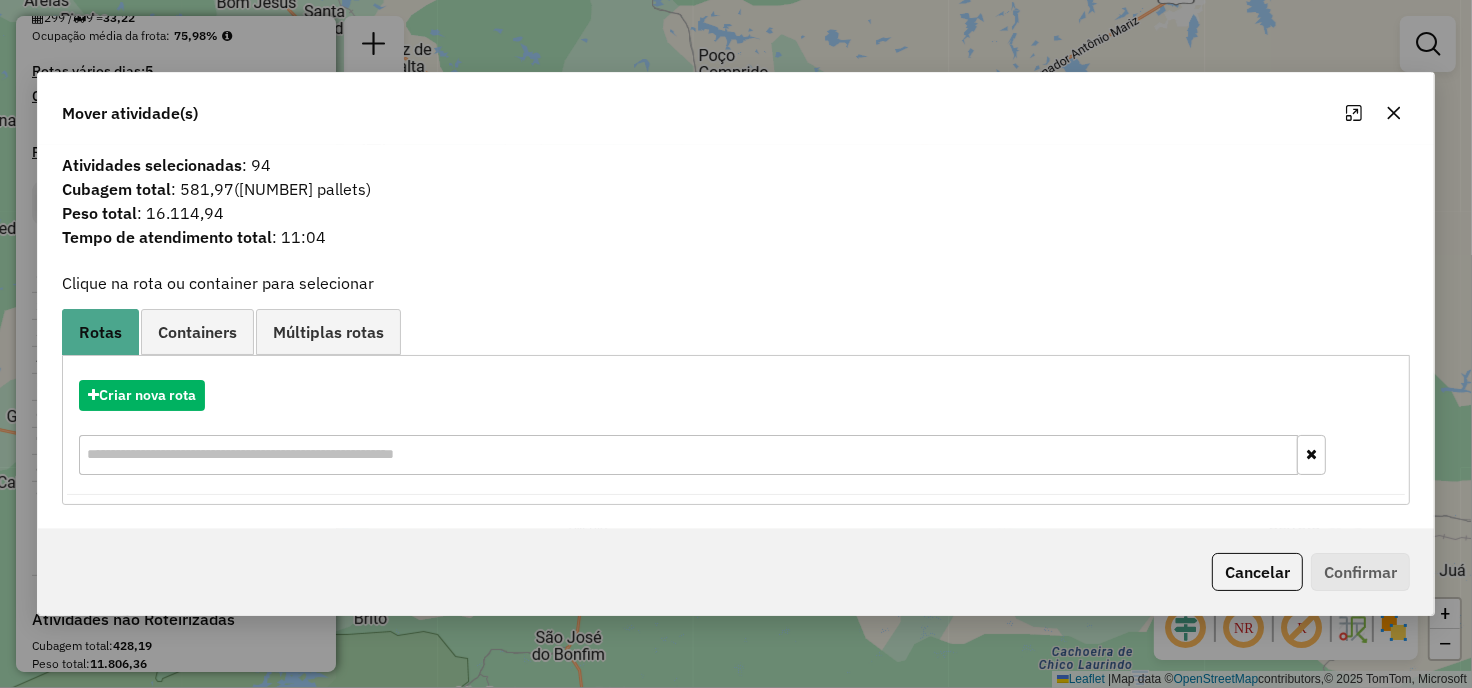 click 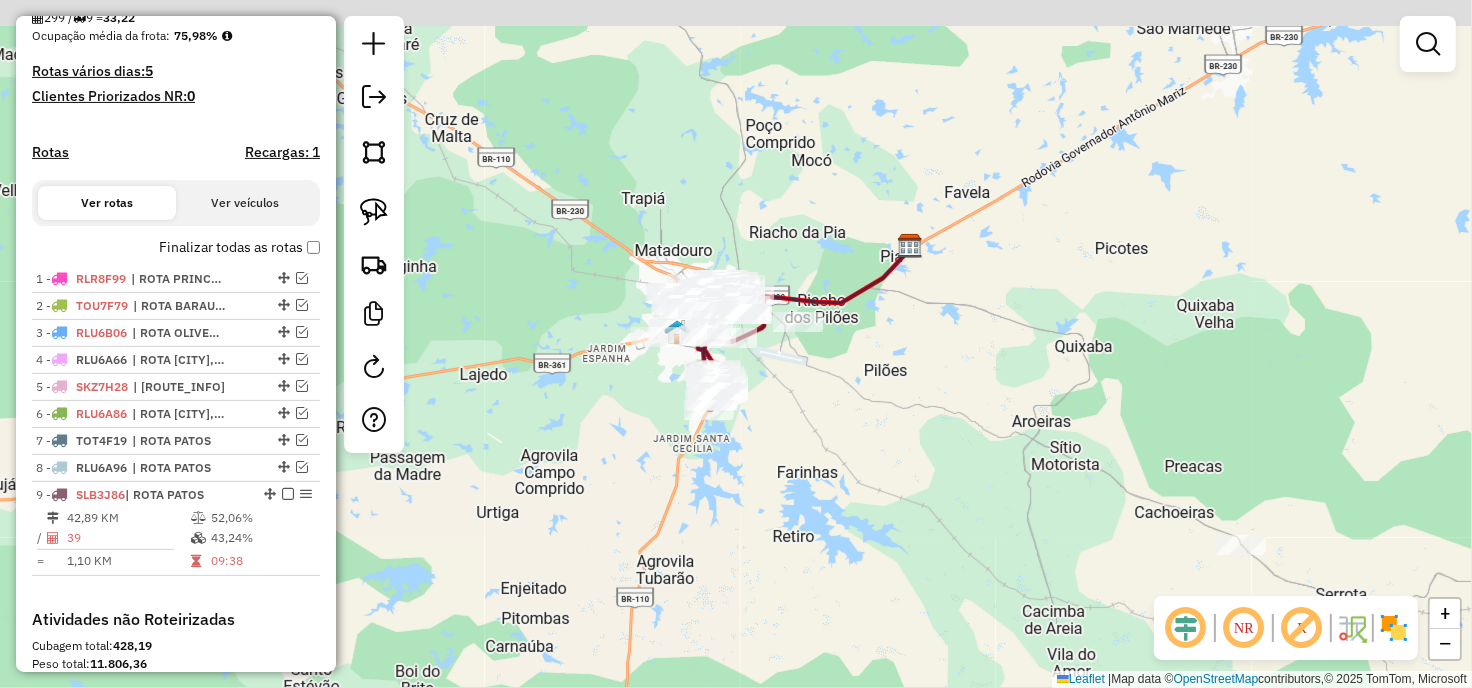 click on "Janela de atendimento Grade de atendimento Capacidade Transportadoras Veículos Cliente Pedidos  Rotas Selecione os dias de semana para filtrar as janelas de atendimento  Seg   Ter   Qua   Qui   Sex   Sáb   Dom  Informe o período da janela de atendimento: De: Até:  Filtrar exatamente a janela do cliente  Considerar janela de atendimento padrão  Selecione os dias de semana para filtrar as grades de atendimento  Seg   Ter   Qua   Qui   Sex   Sáb   Dom   Considerar clientes sem dia de atendimento cadastrado  Clientes fora do dia de atendimento selecionado Filtrar as atividades entre os valores definidos abaixo:  Peso mínimo:   Peso máximo:   Cubagem mínima:   Cubagem máxima:   De:   Até:  Filtrar as atividades entre o tempo de atendimento definido abaixo:  De:   Até:   Considerar capacidade total dos clientes não roteirizados Transportadora: Selecione um ou mais itens Tipo de veículo: Selecione um ou mais itens Veículo: Selecione um ou mais itens Motorista: Selecione um ou mais itens Nome: Rótulo:" 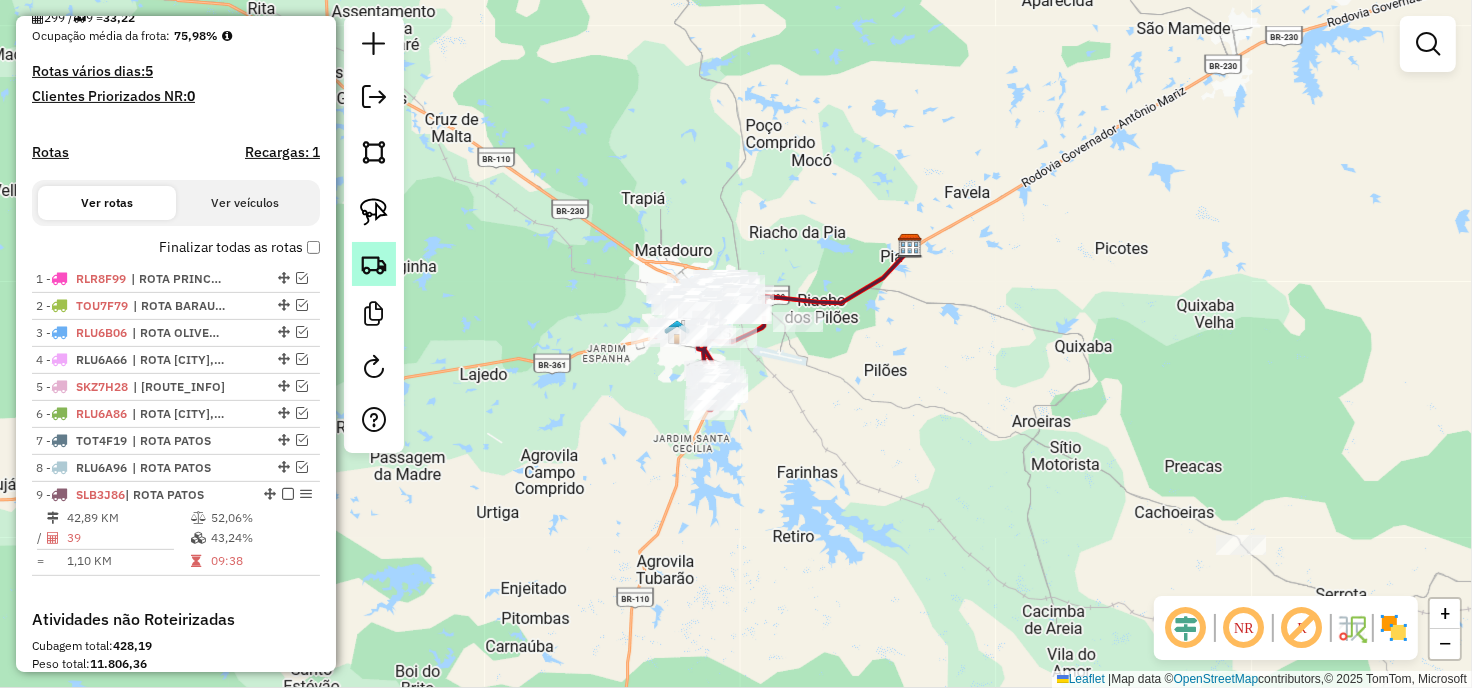 click 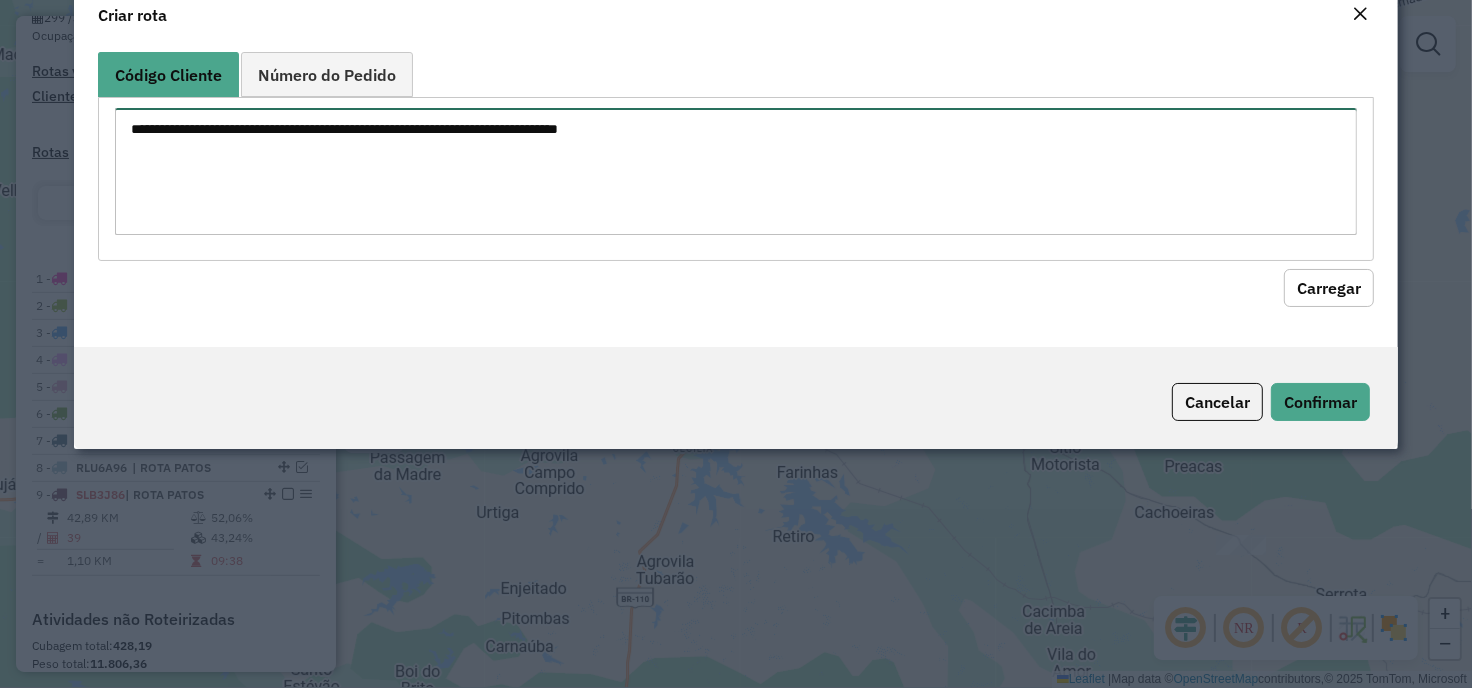 click at bounding box center [736, 171] 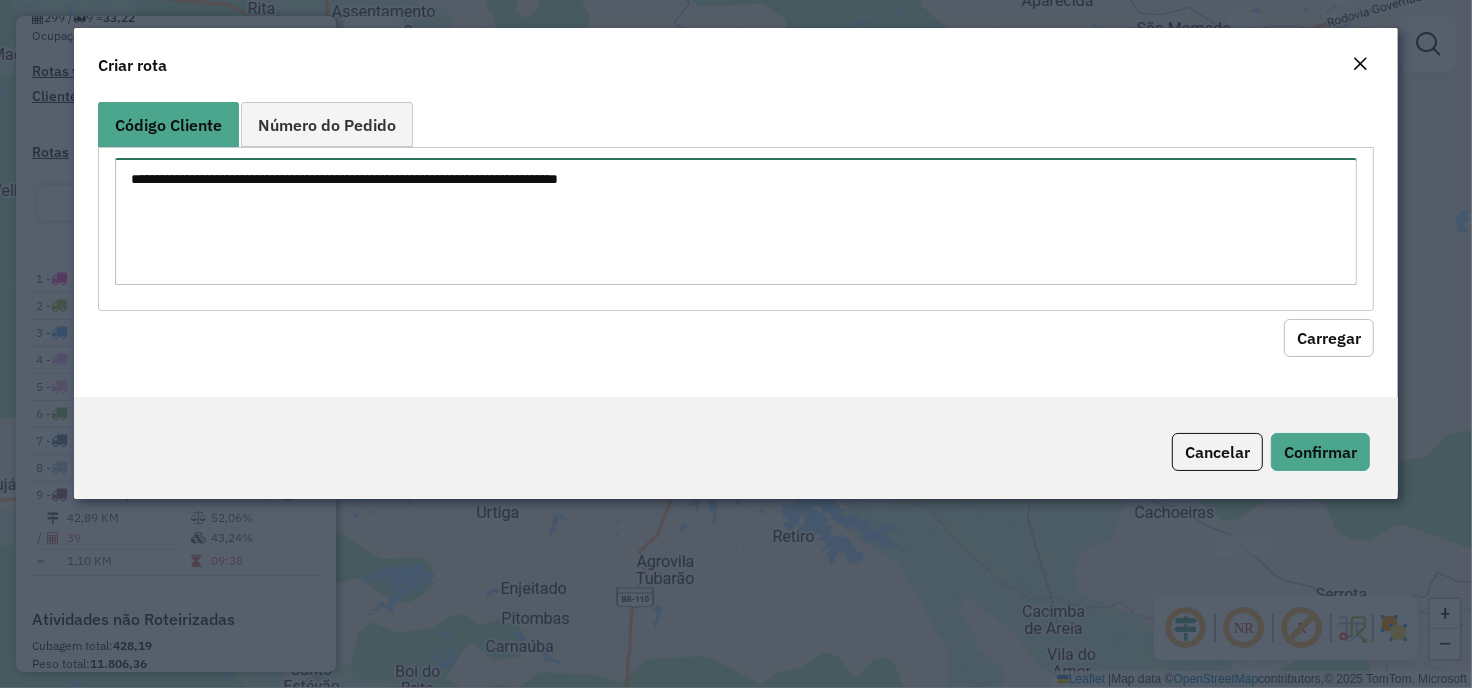 paste on "****
****" 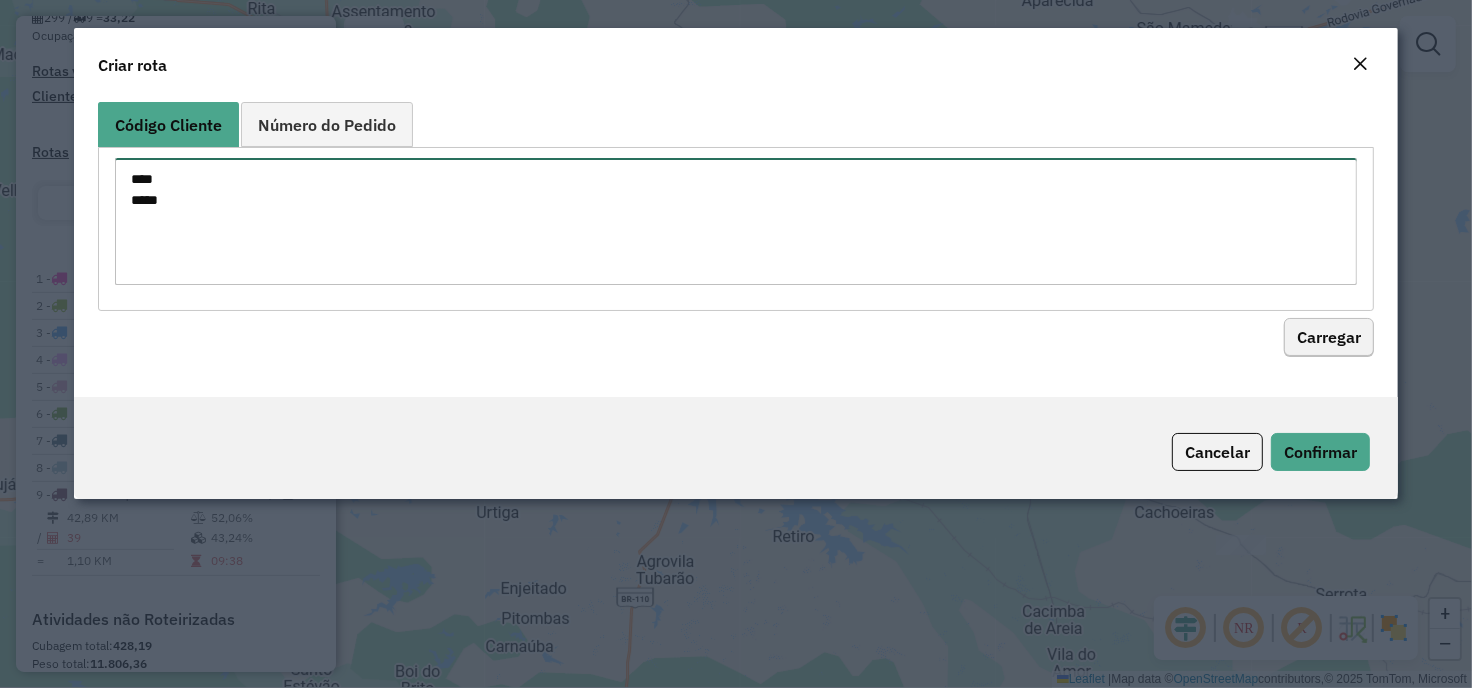 type on "****
****" 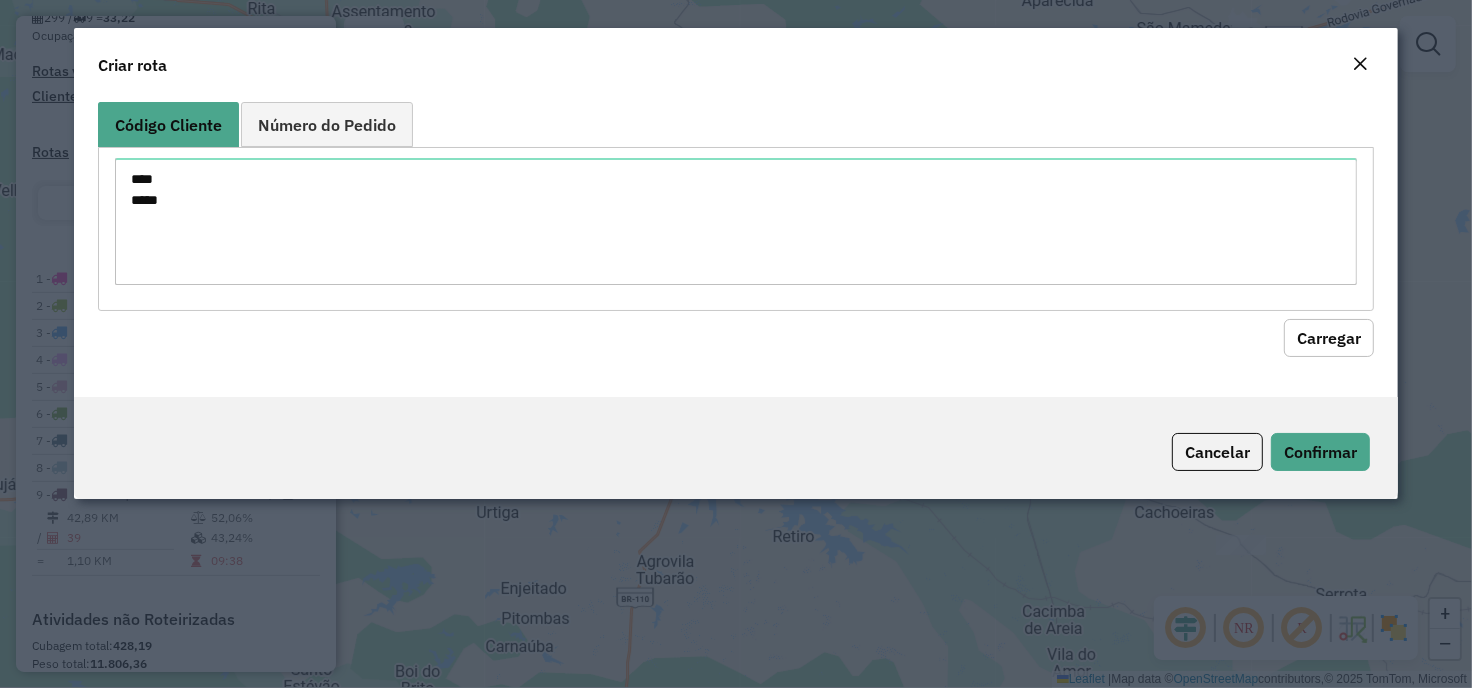 click on "Carregar" 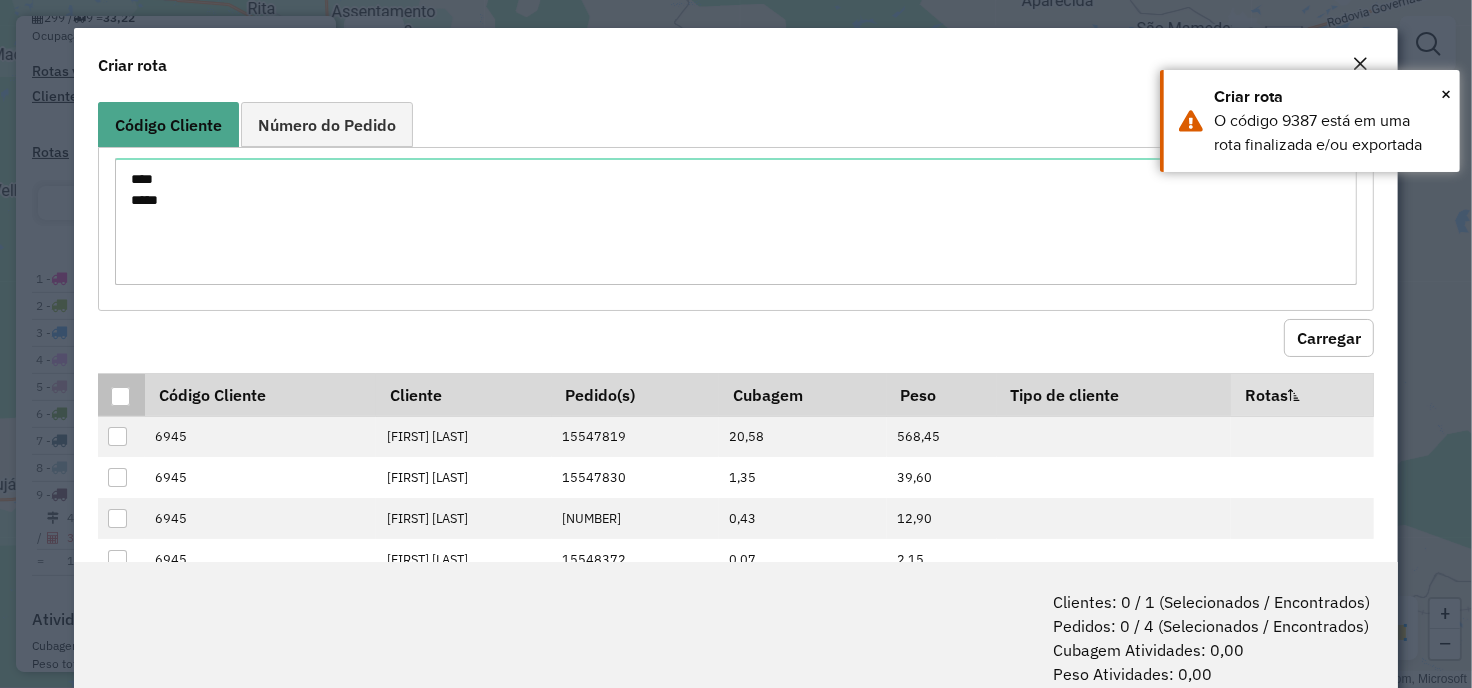click at bounding box center [120, 396] 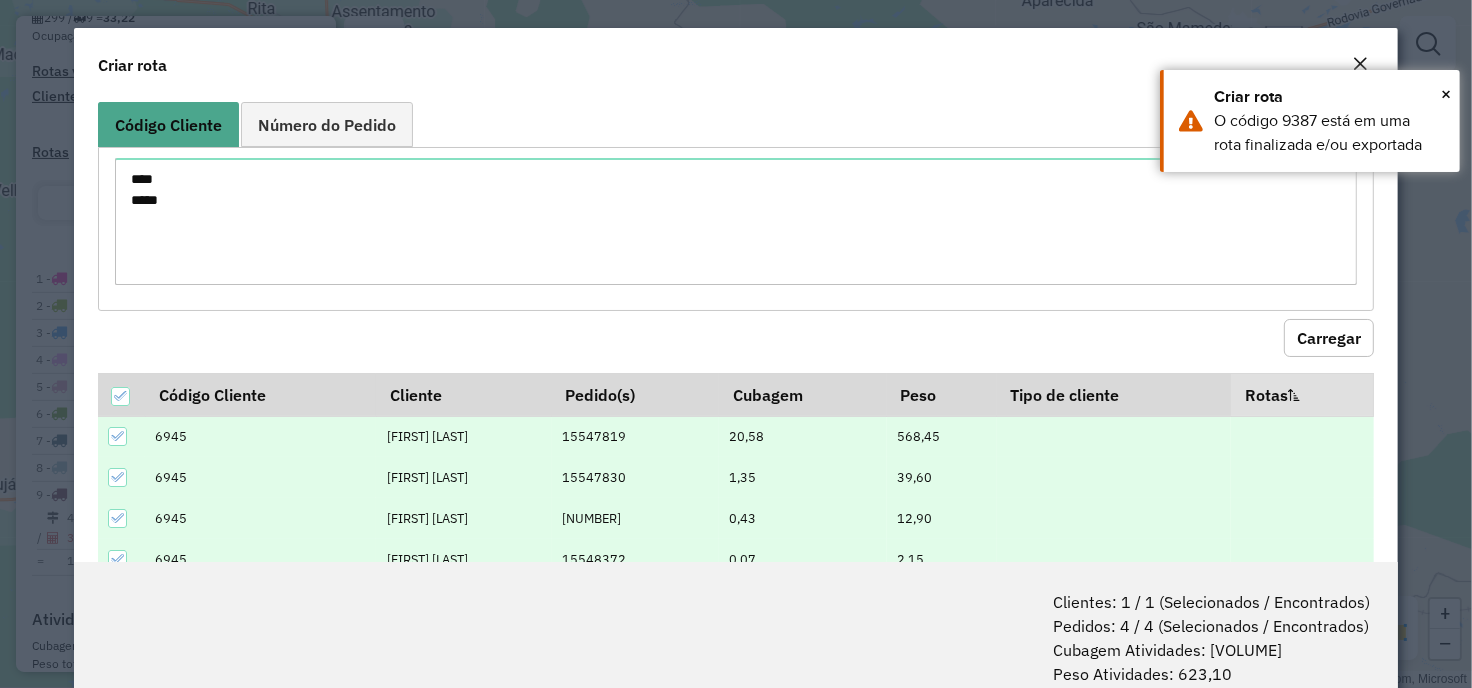 click 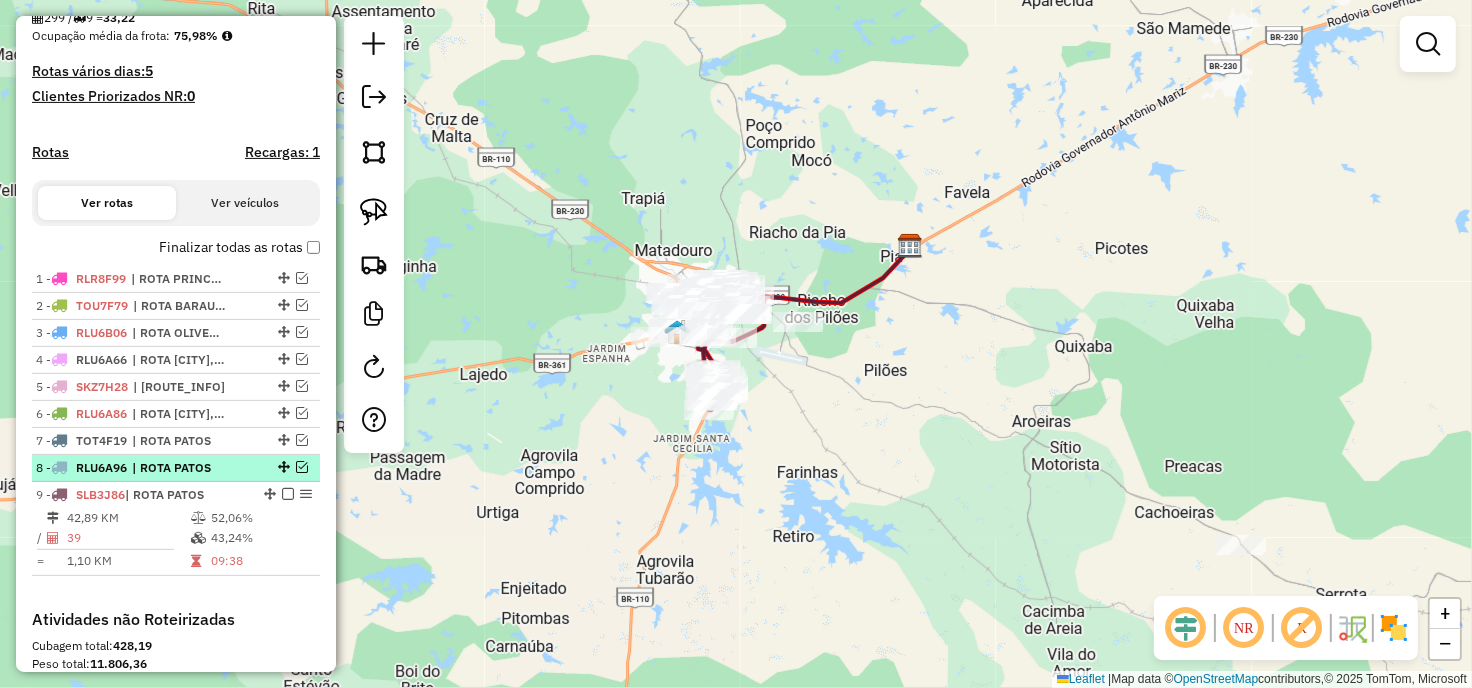 click at bounding box center [302, 467] 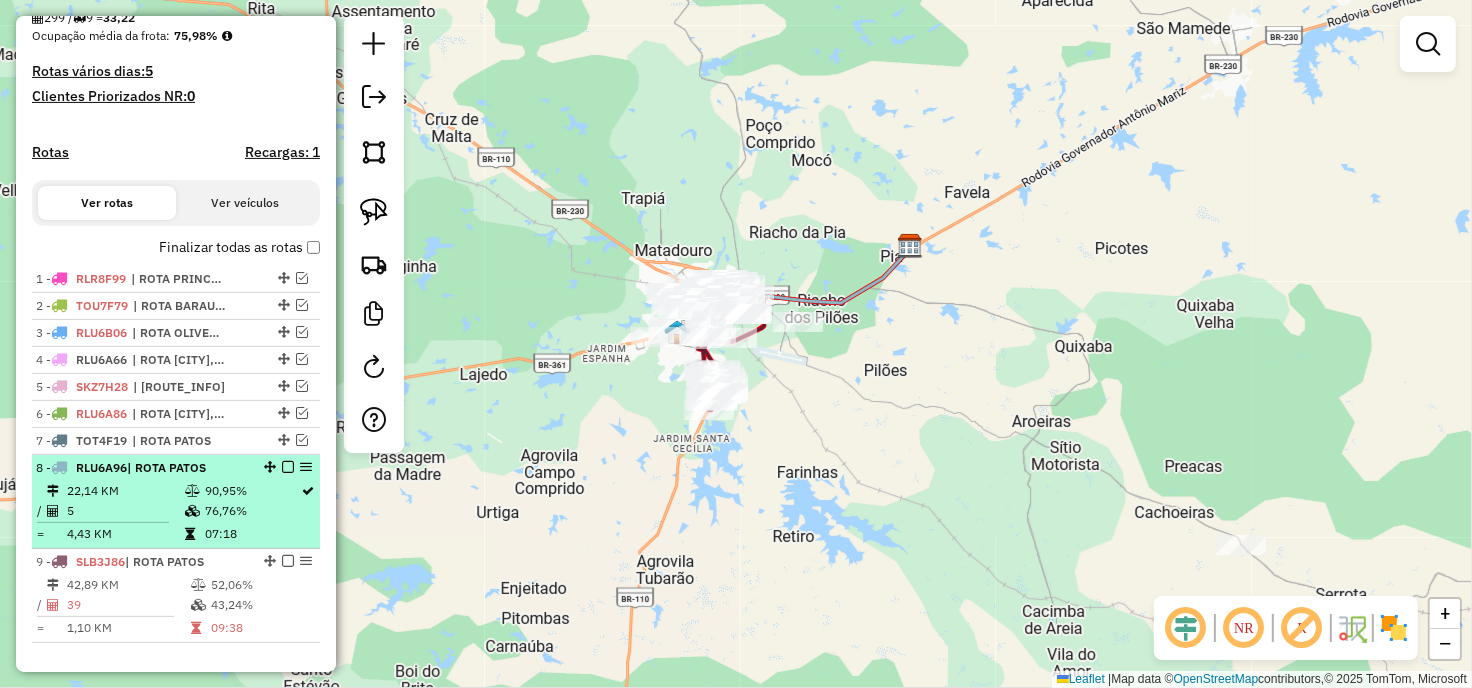 click at bounding box center [288, 467] 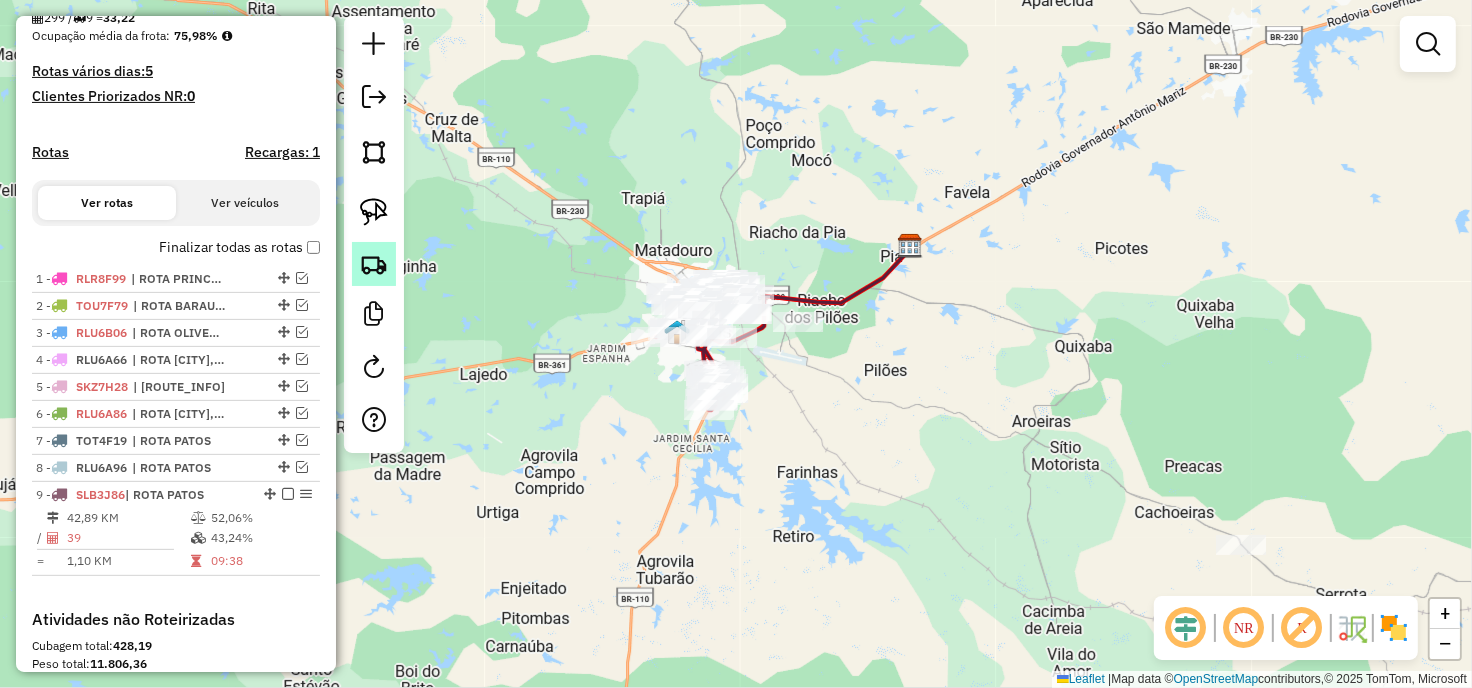 click 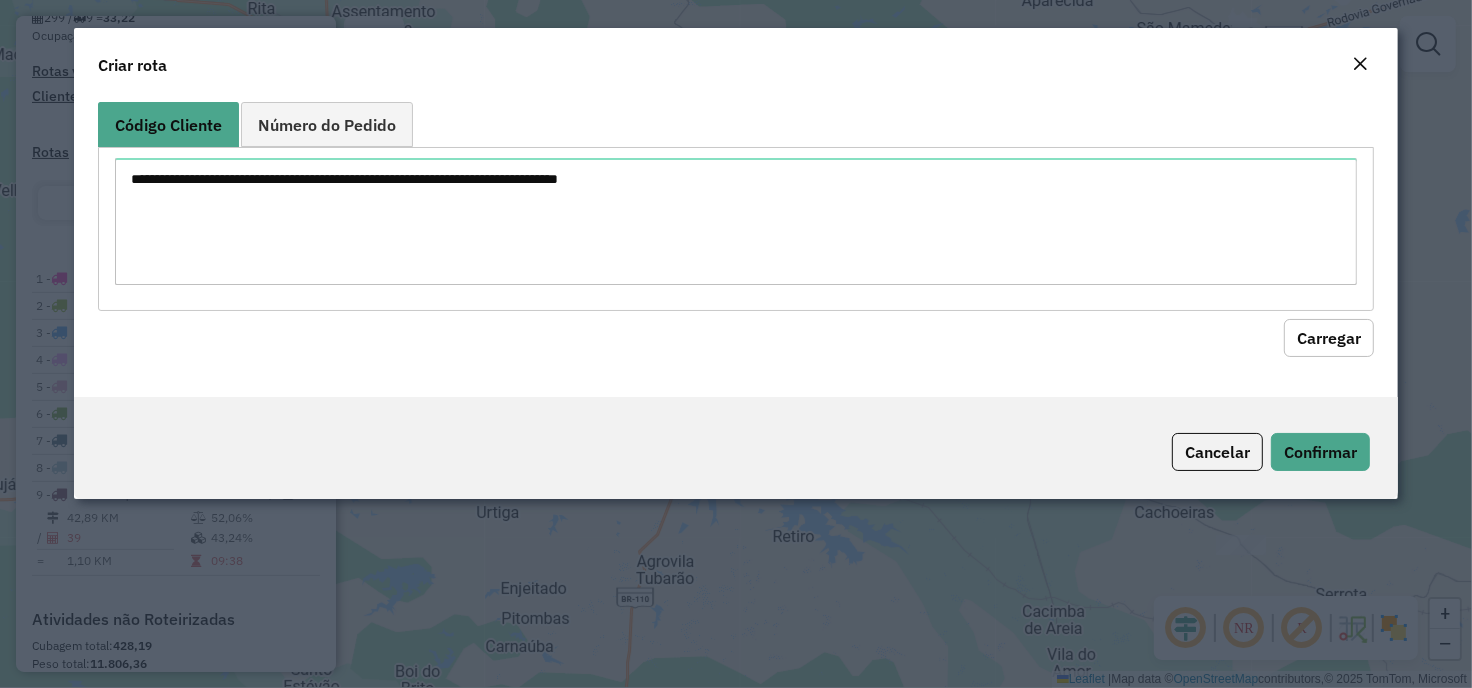 click at bounding box center [736, 221] 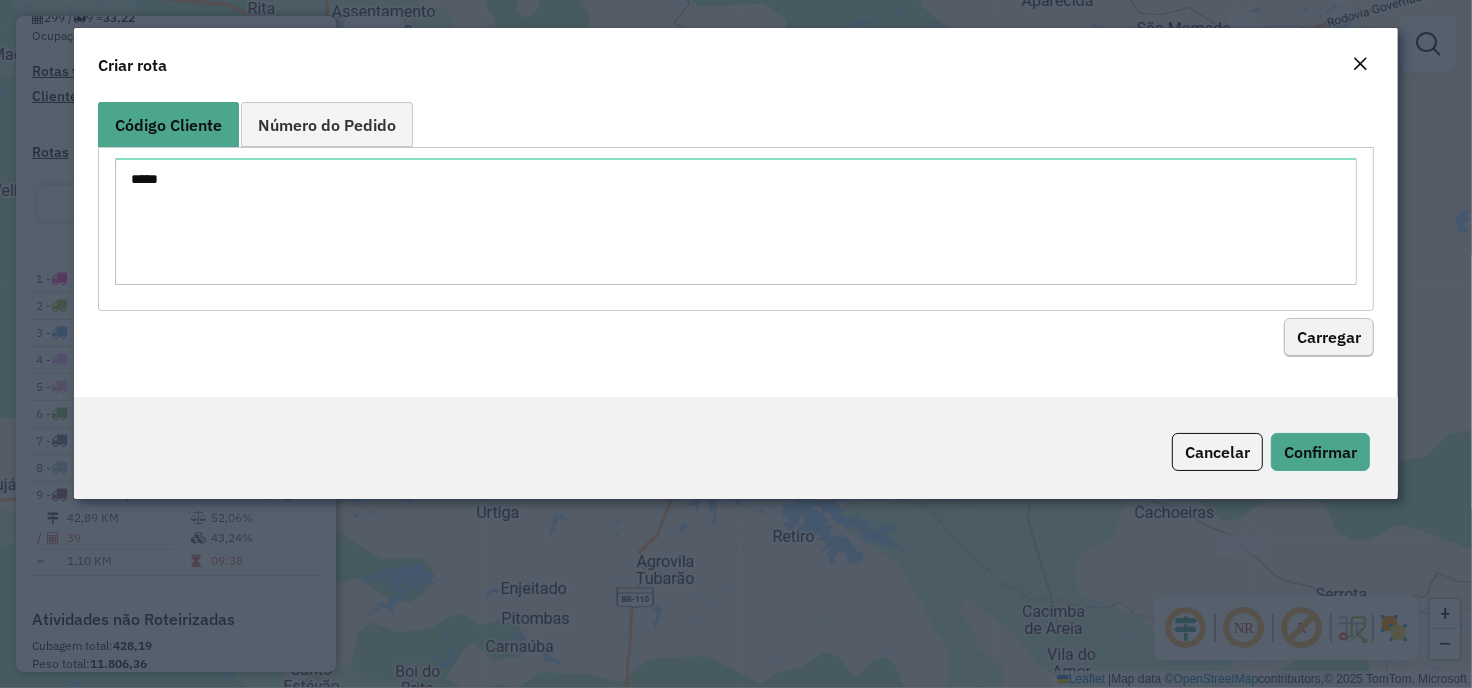 type on "****" 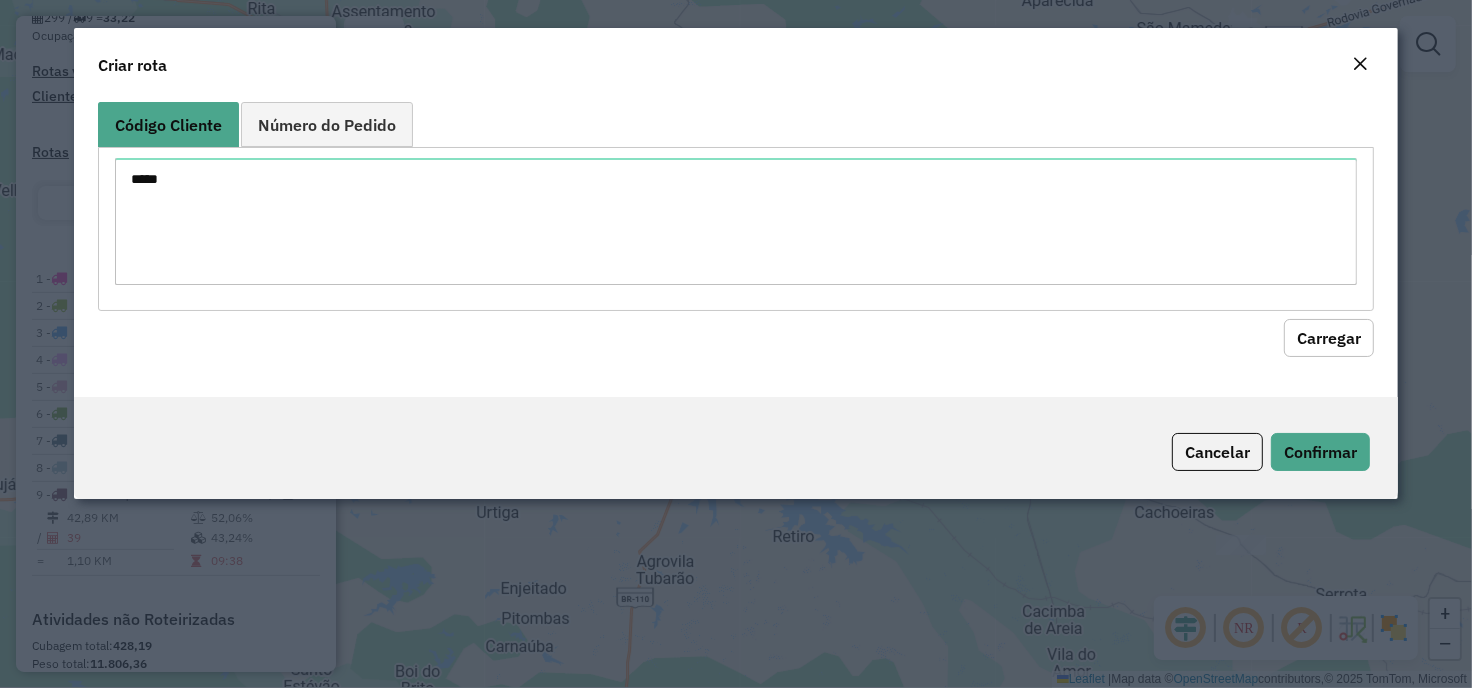 click on "Carregar" 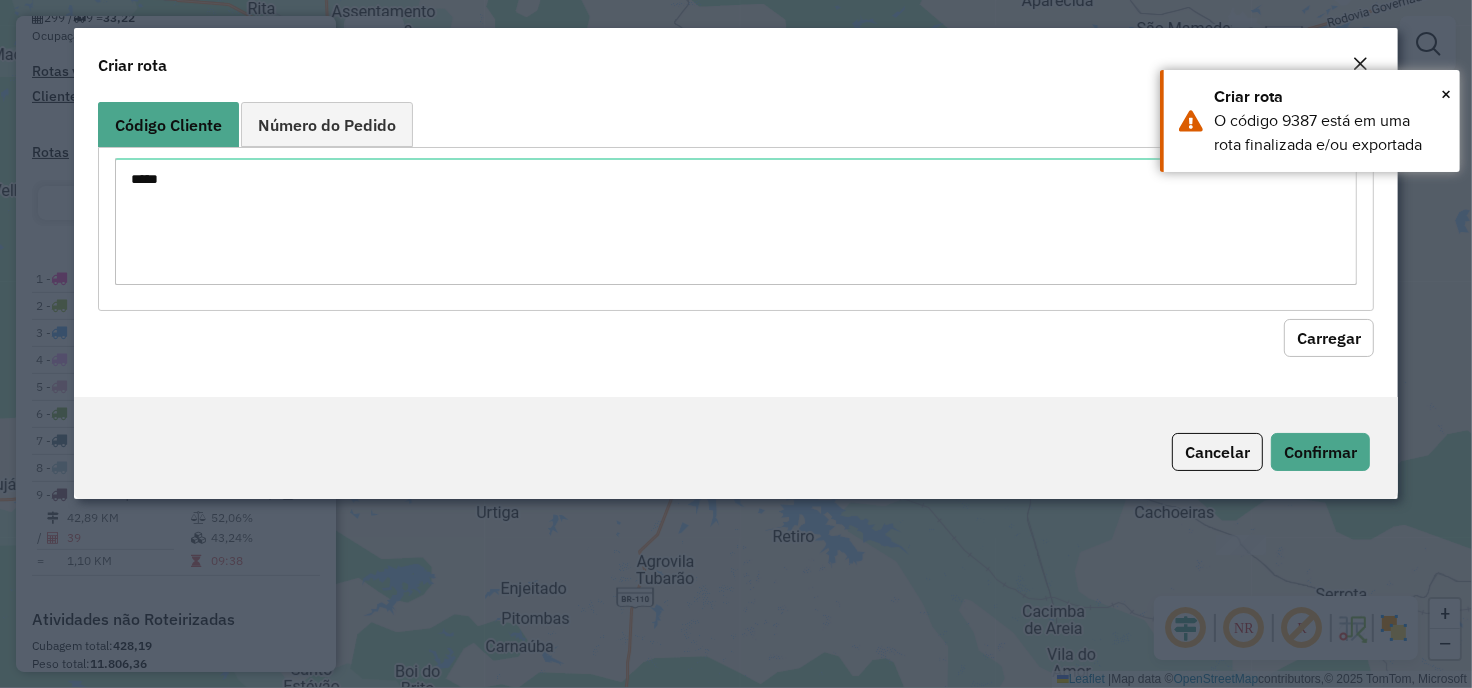 click 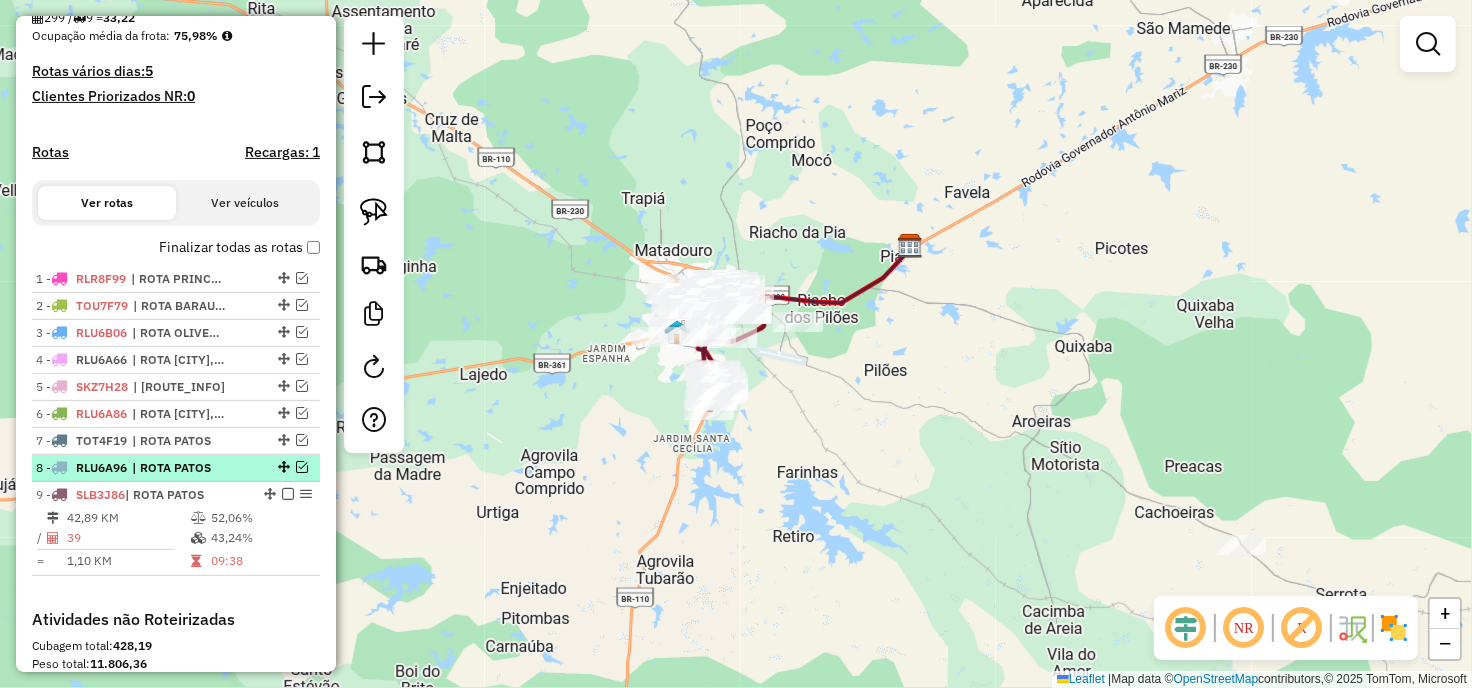click at bounding box center [302, 467] 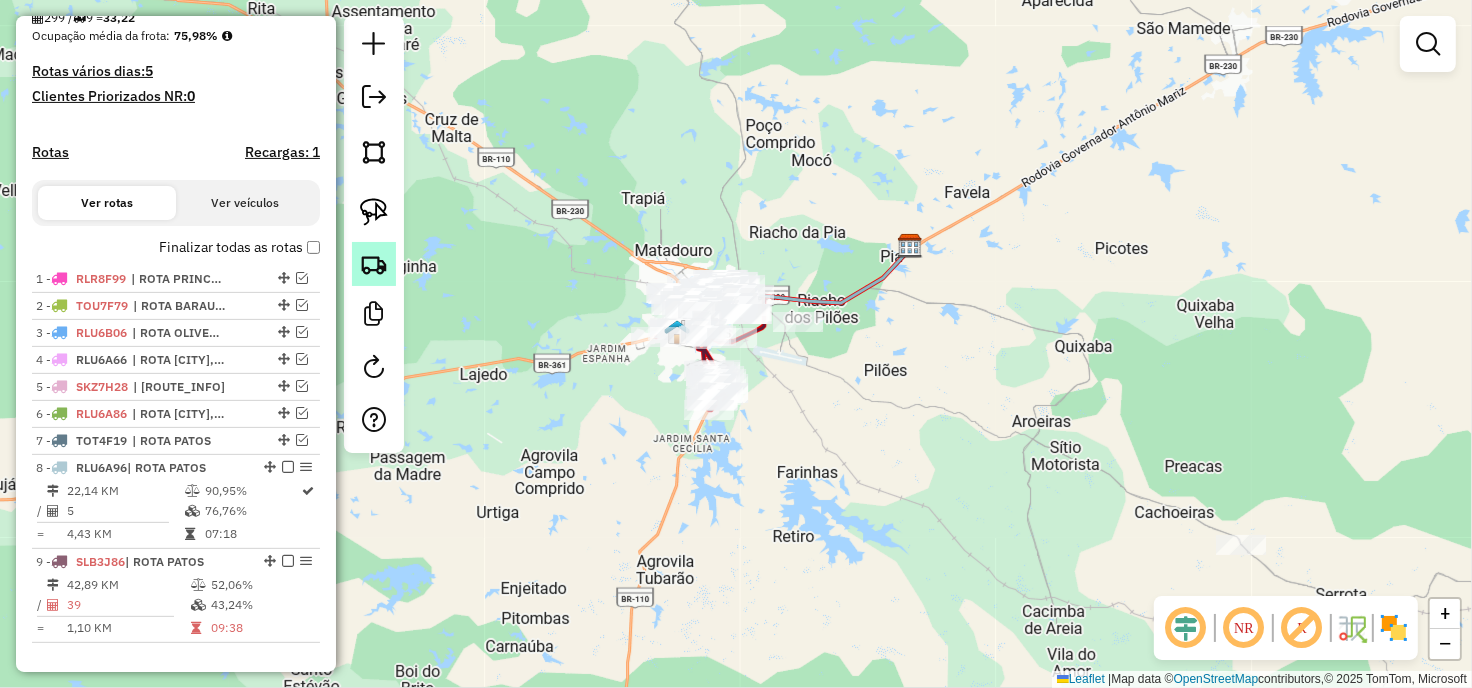 click 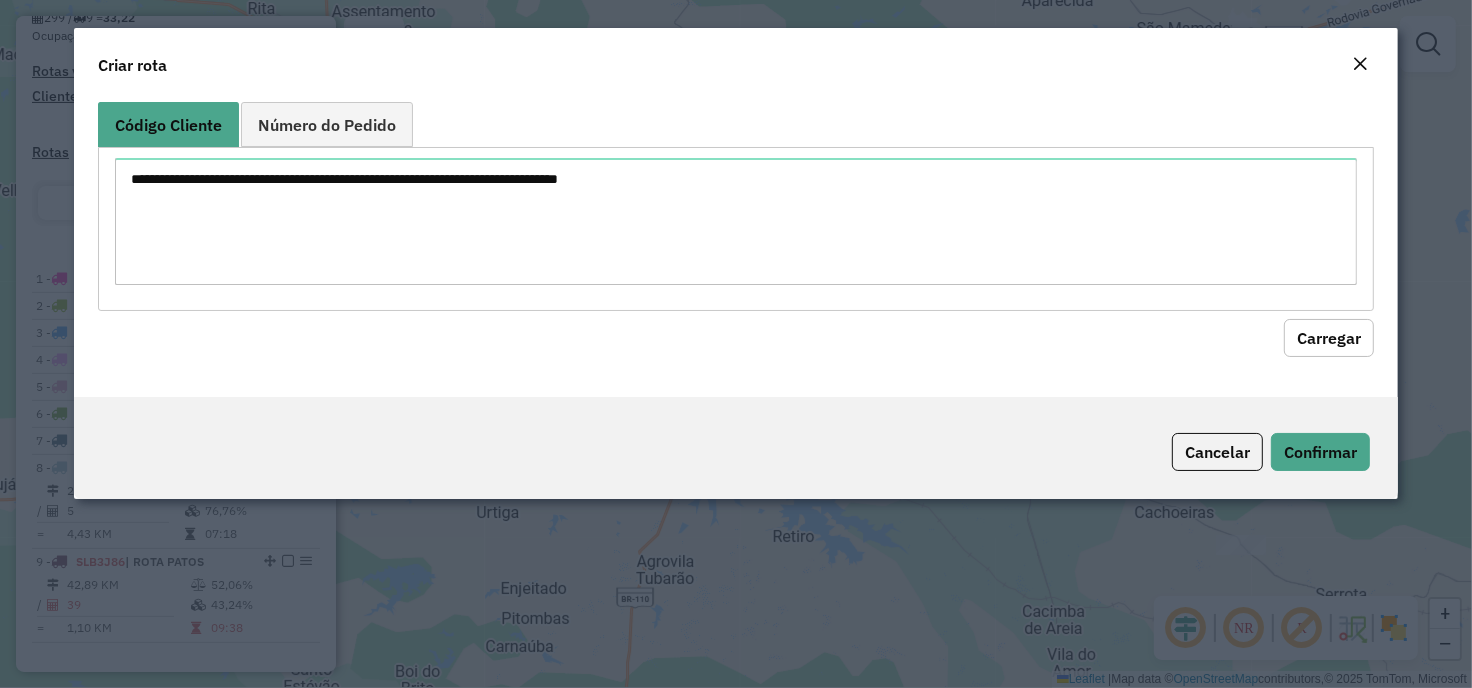 click 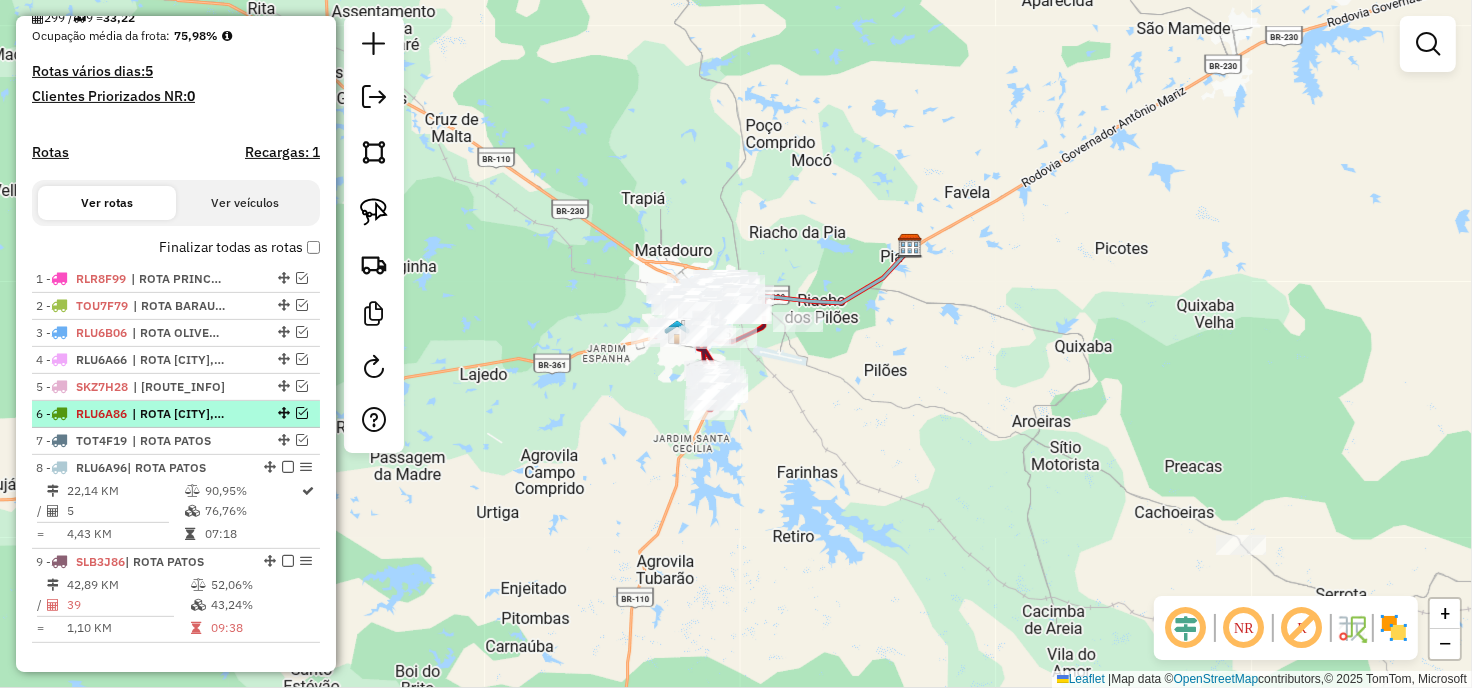 scroll, scrollTop: 648, scrollLeft: 0, axis: vertical 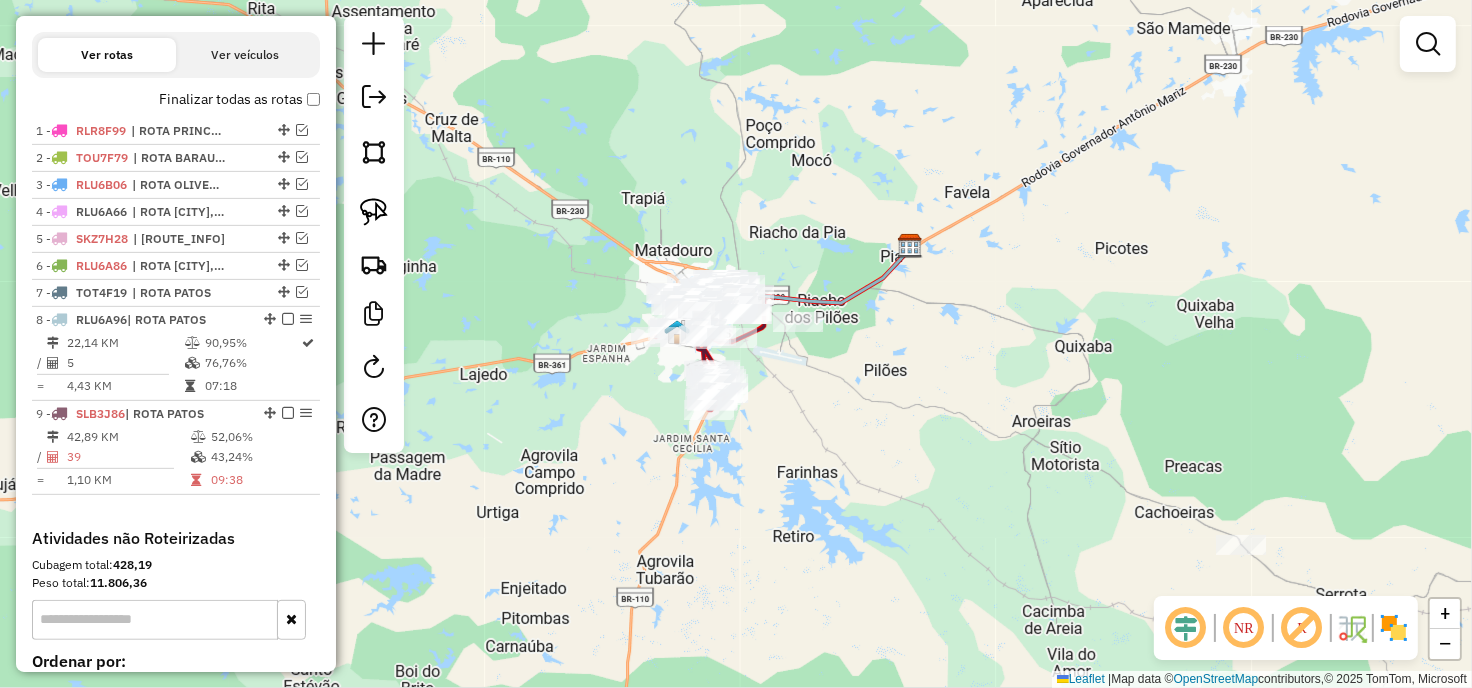 drag, startPoint x: 388, startPoint y: 224, endPoint x: 485, endPoint y: 212, distance: 97.73945 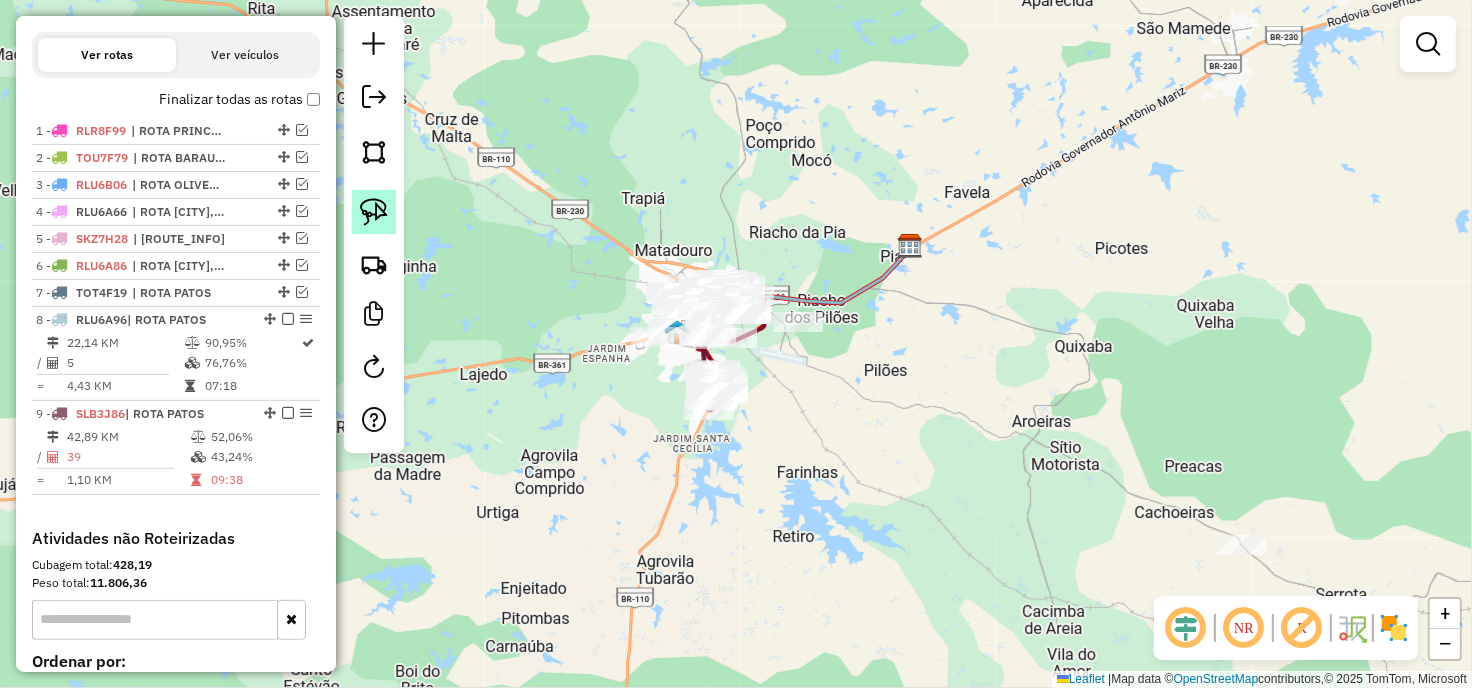 click 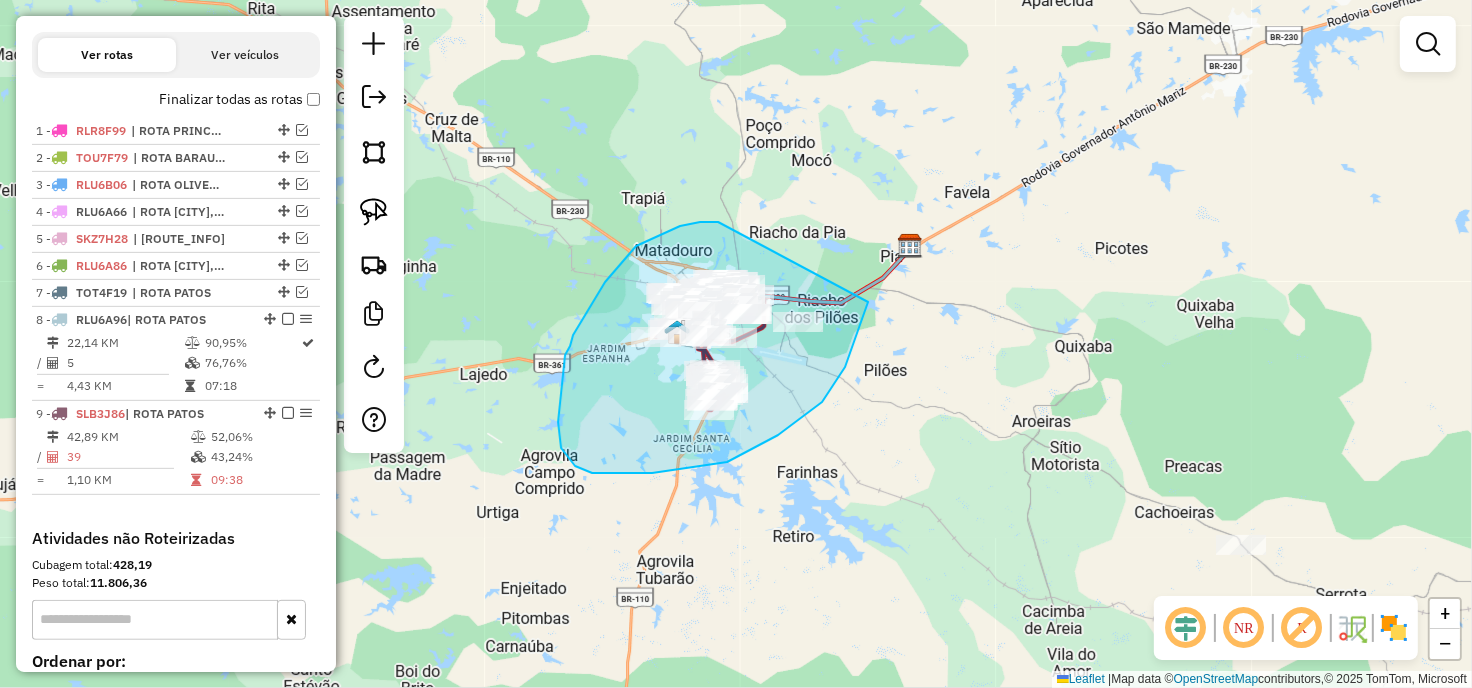 drag, startPoint x: 718, startPoint y: 222, endPoint x: 868, endPoint y: 302, distance: 170 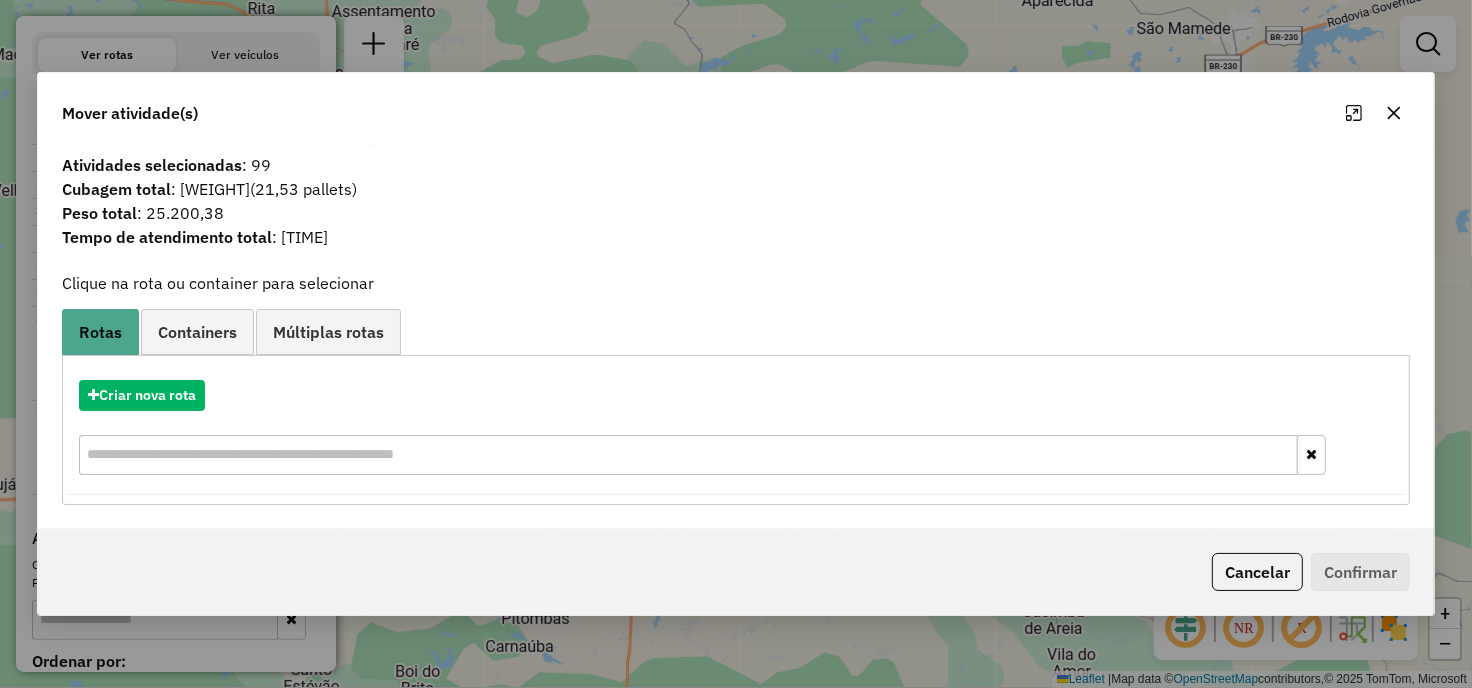 click 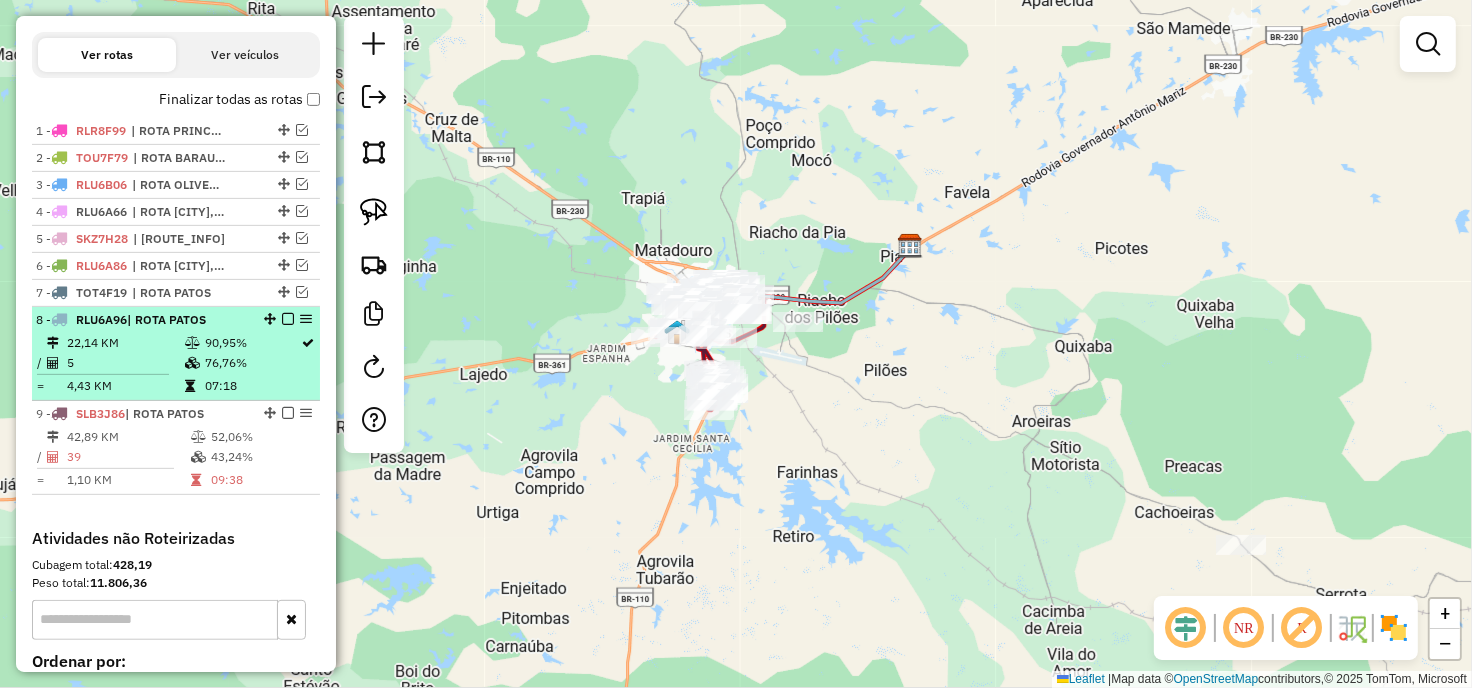 click at bounding box center [288, 319] 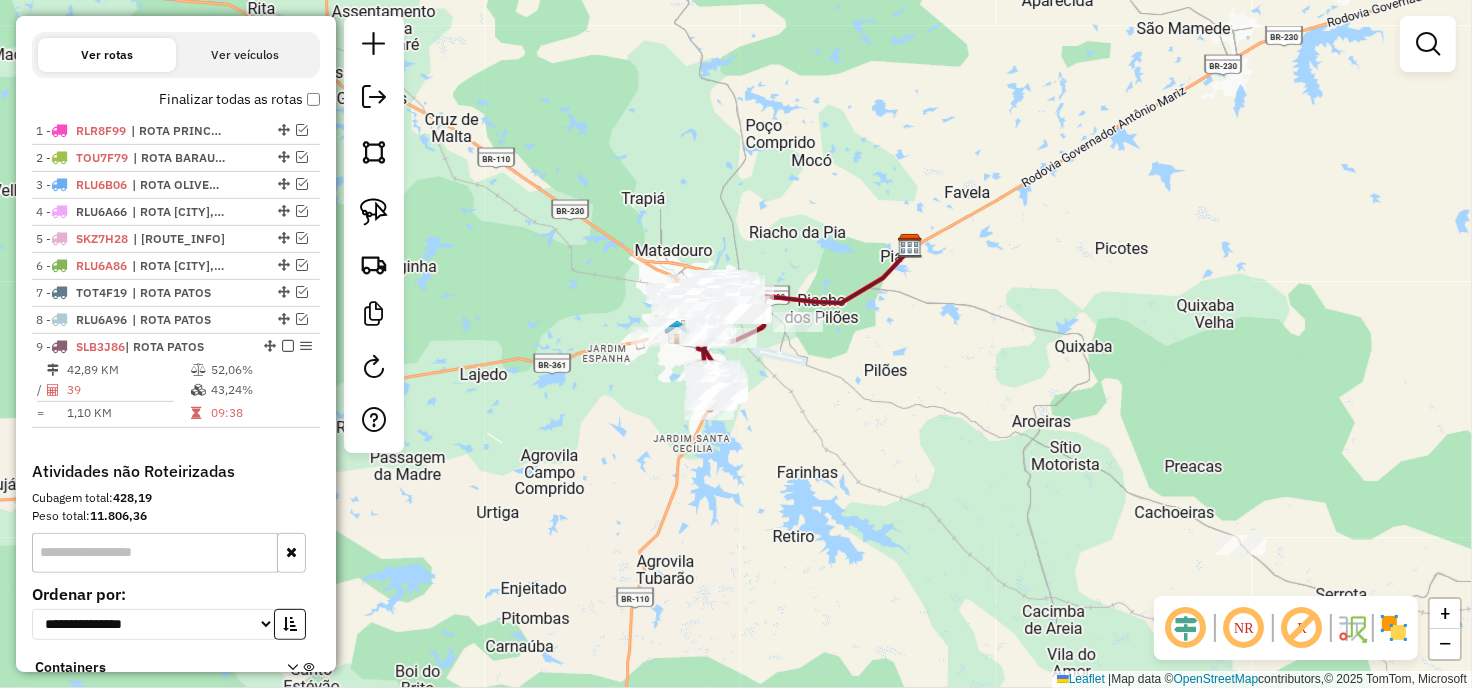 drag, startPoint x: 531, startPoint y: 406, endPoint x: 526, endPoint y: 418, distance: 13 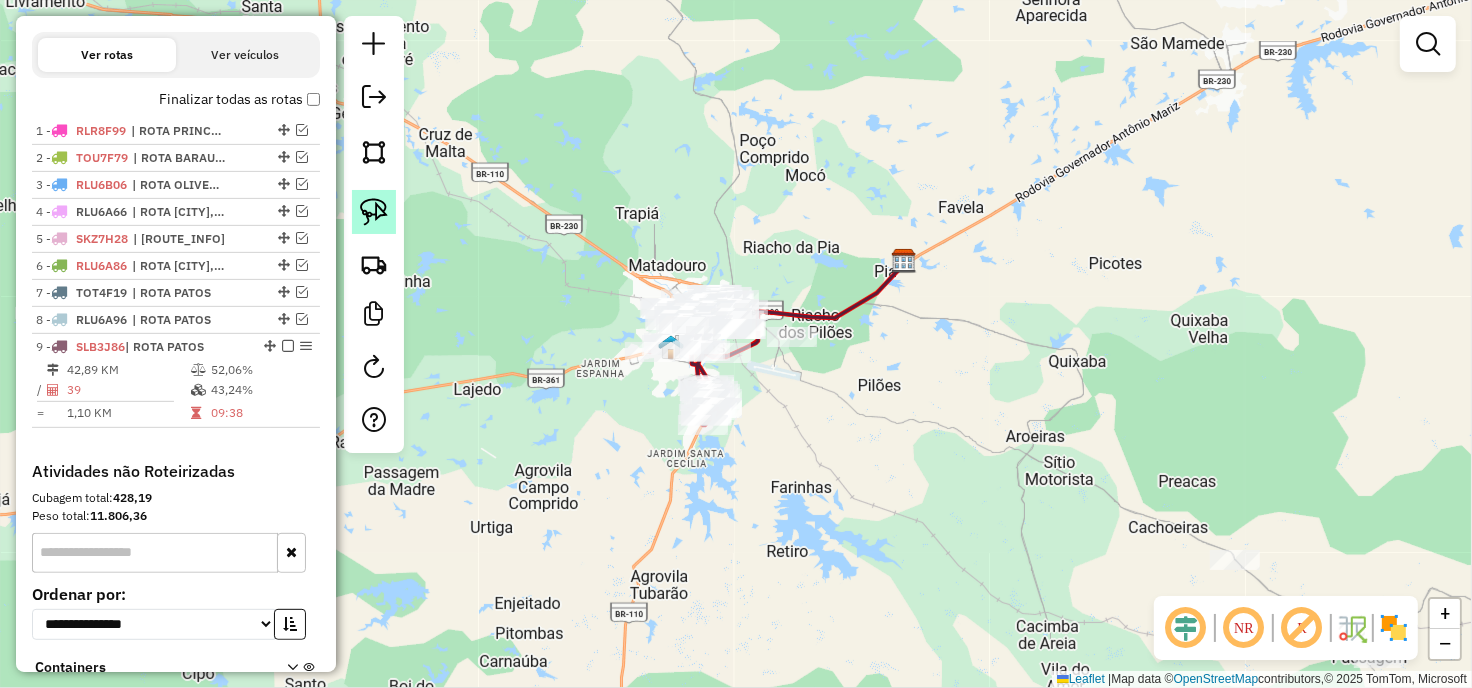 click 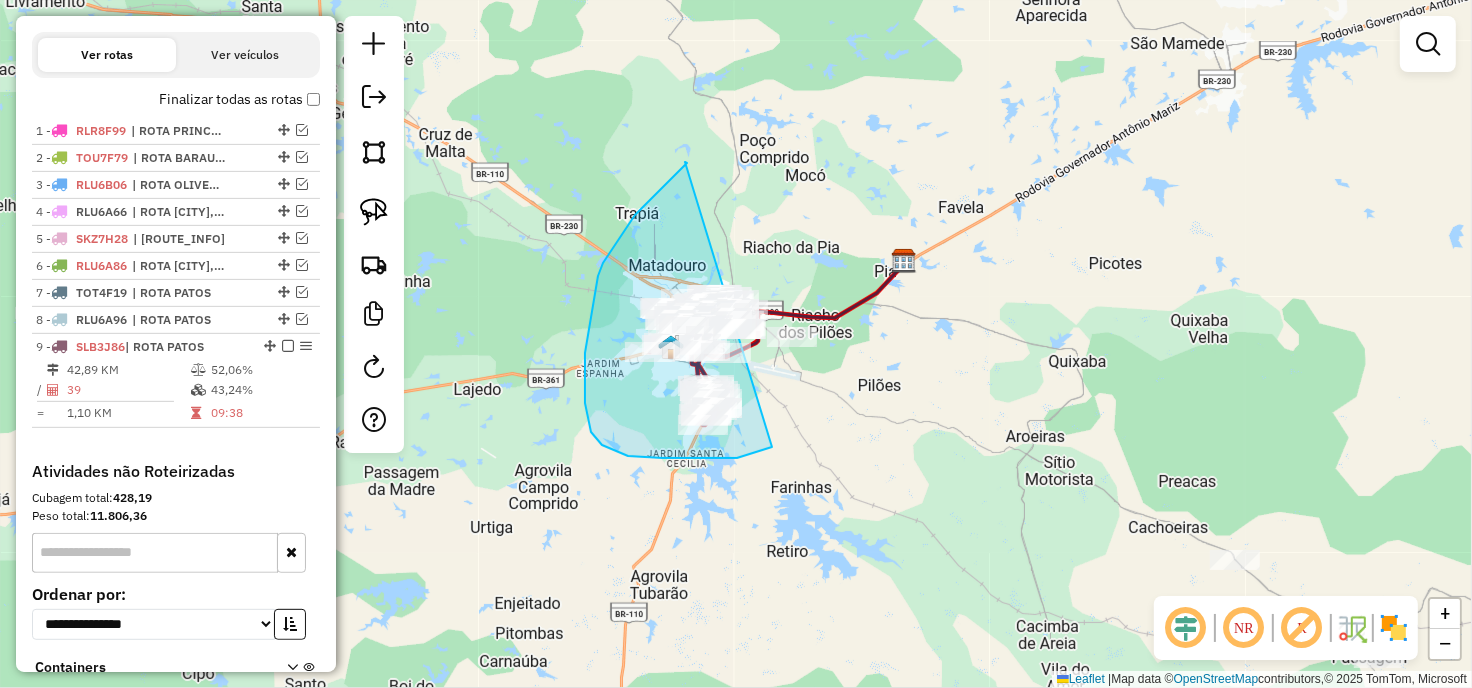 drag, startPoint x: 635, startPoint y: 215, endPoint x: 932, endPoint y: 288, distance: 305.8398 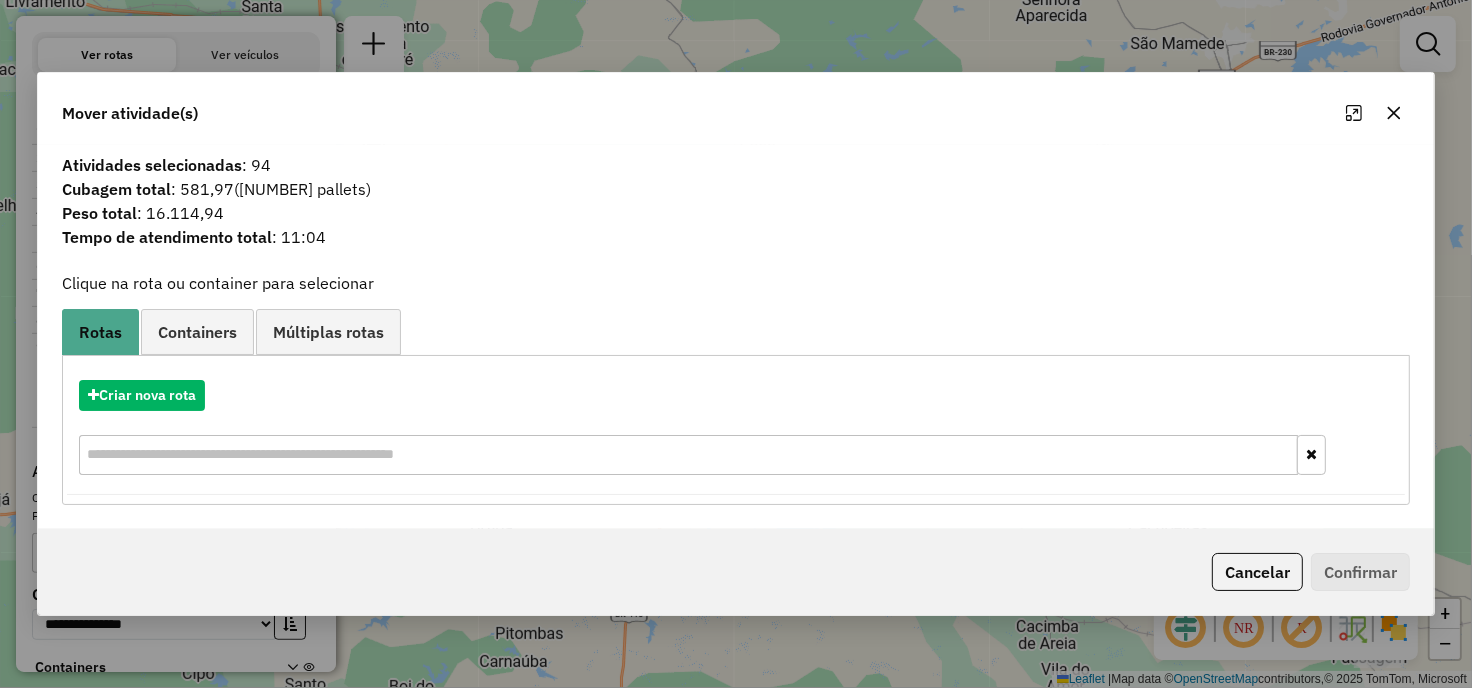drag, startPoint x: 233, startPoint y: 212, endPoint x: 143, endPoint y: 213, distance: 90.005554 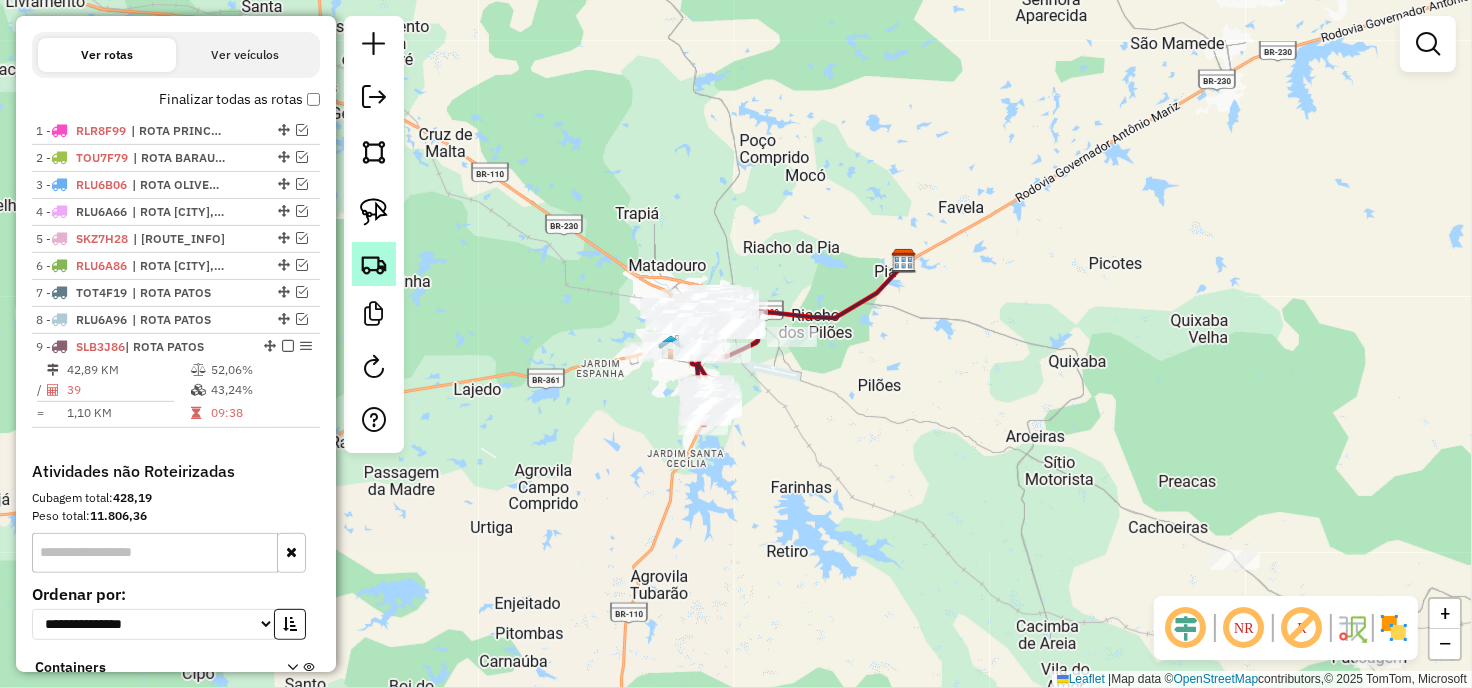 click 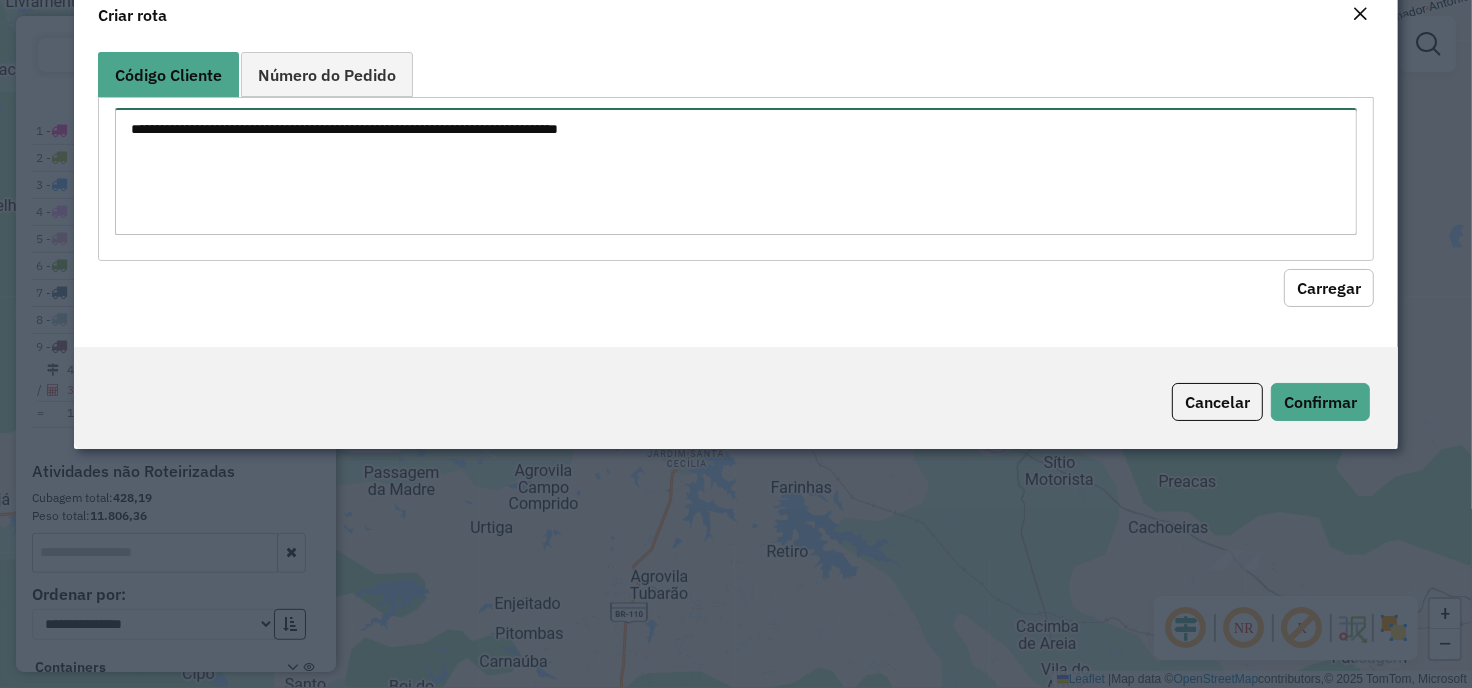 click at bounding box center [736, 171] 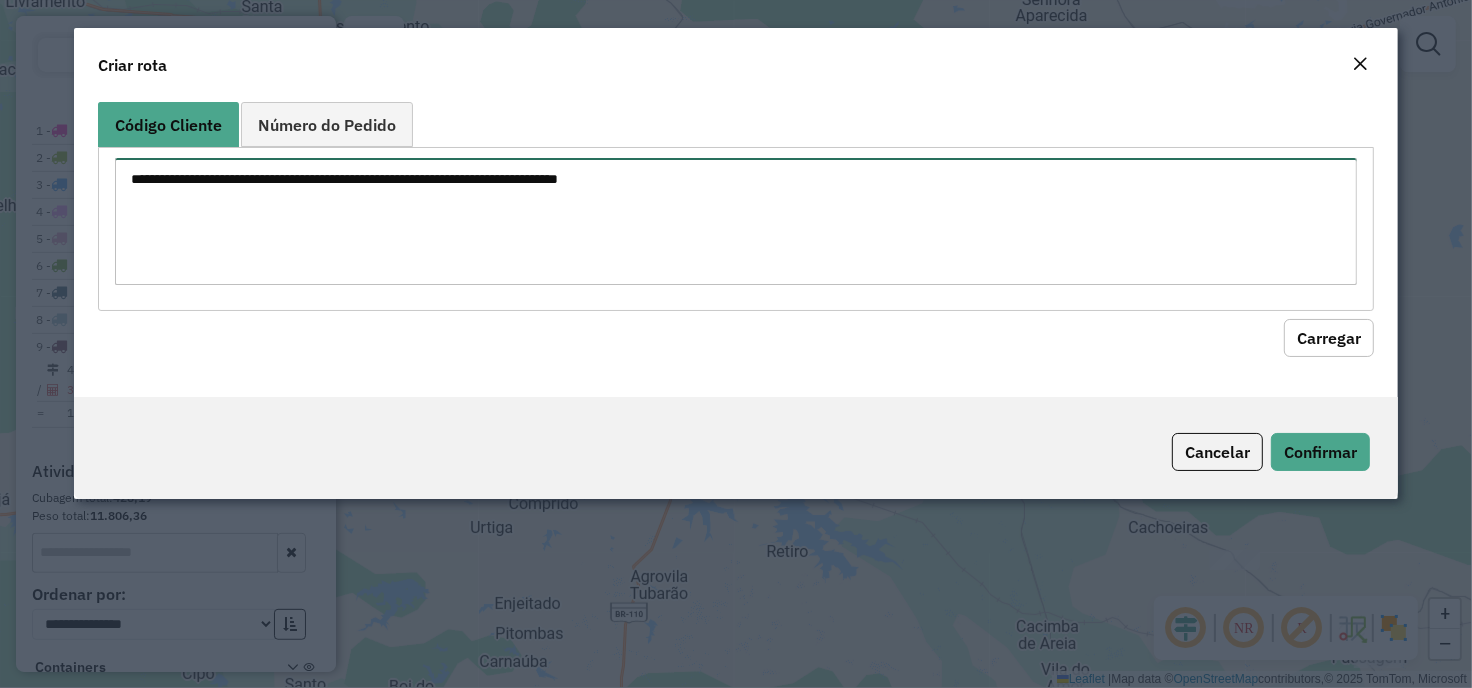 paste on "****" 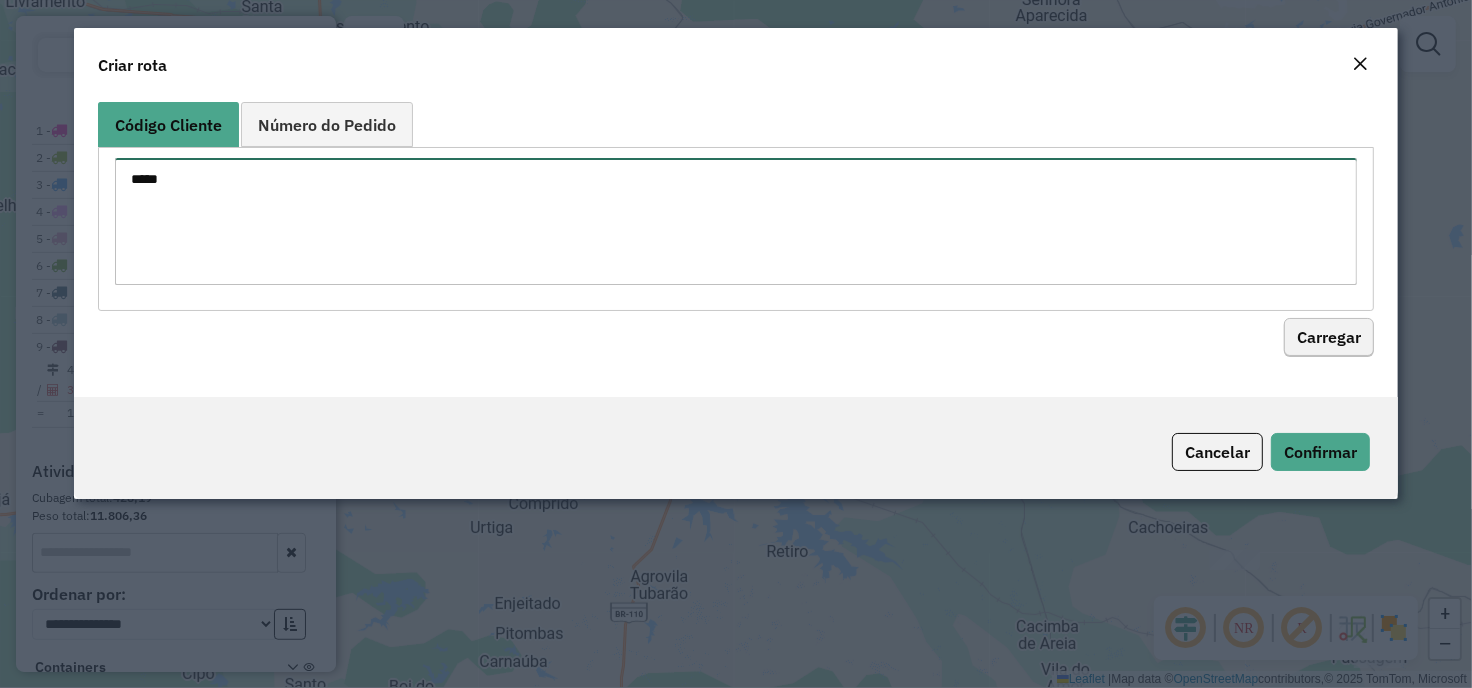 type on "****" 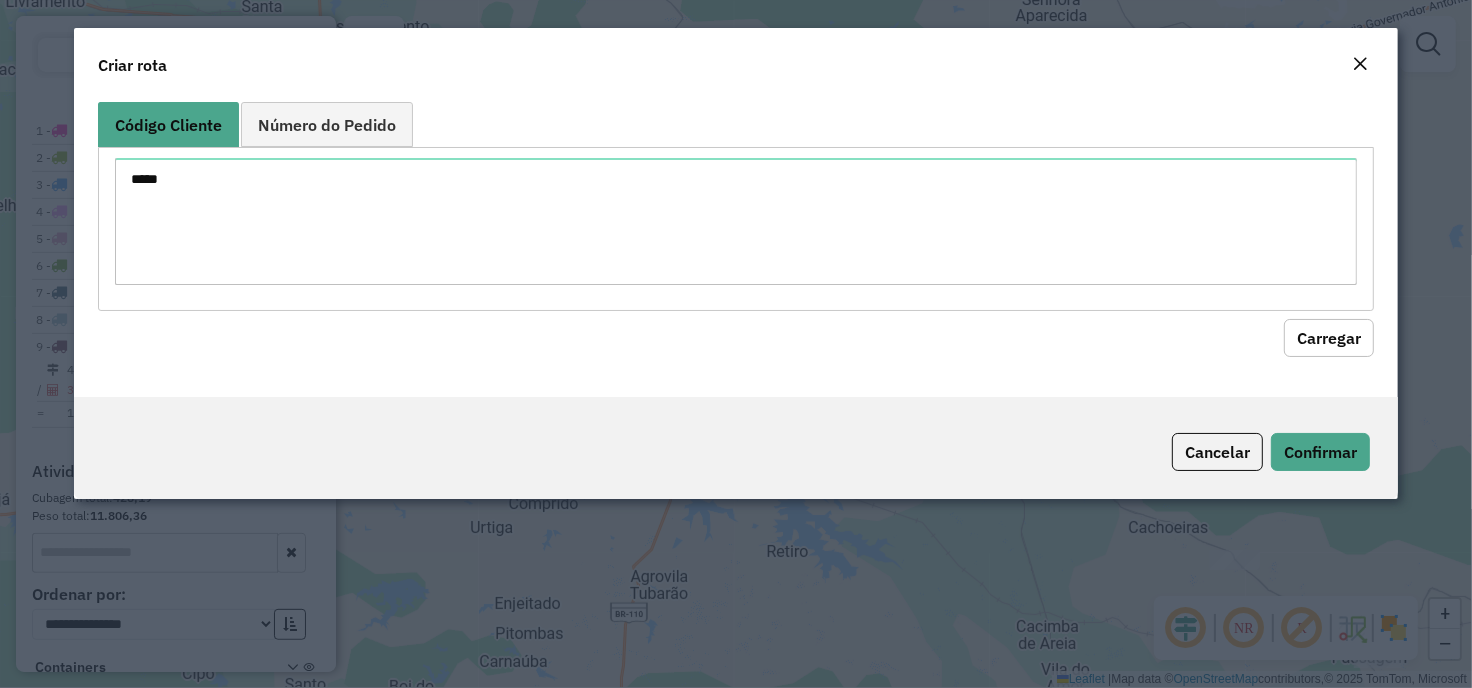 click on "Carregar" 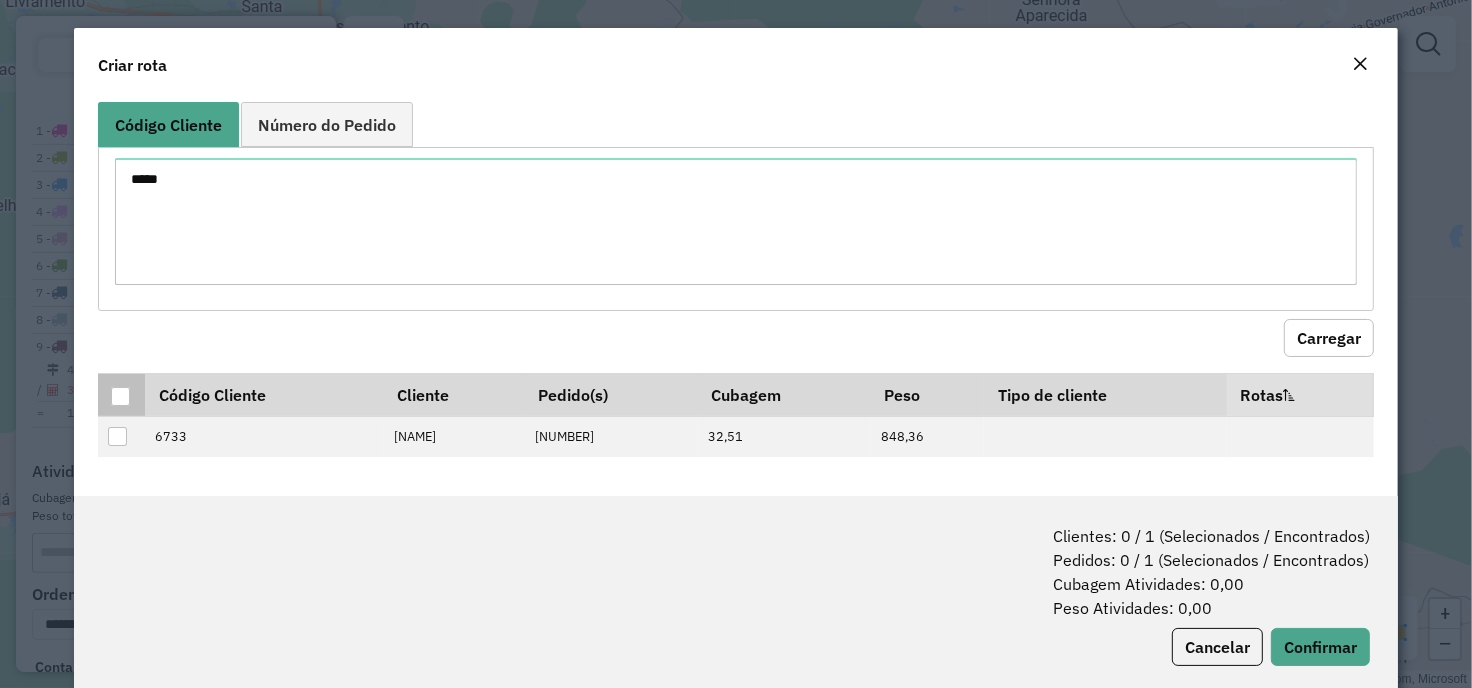 click at bounding box center [120, 396] 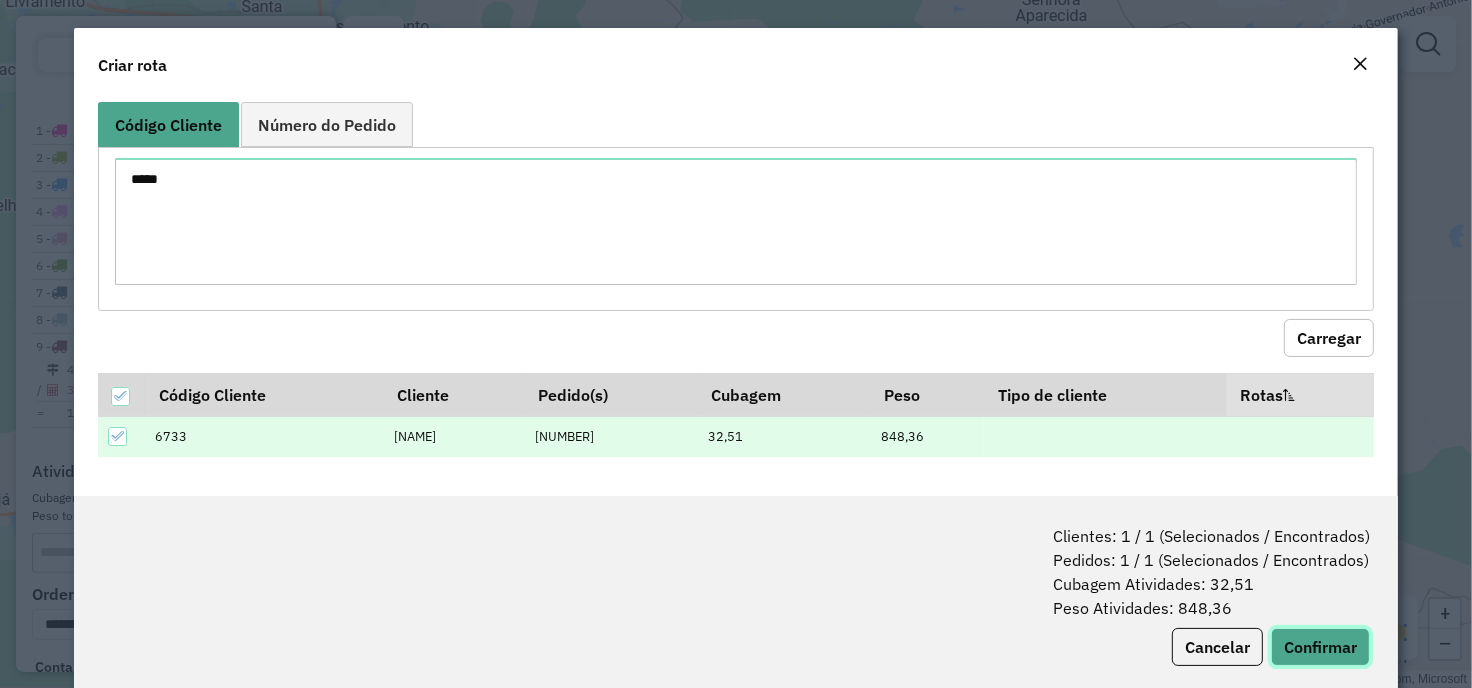 click on "Confirmar" 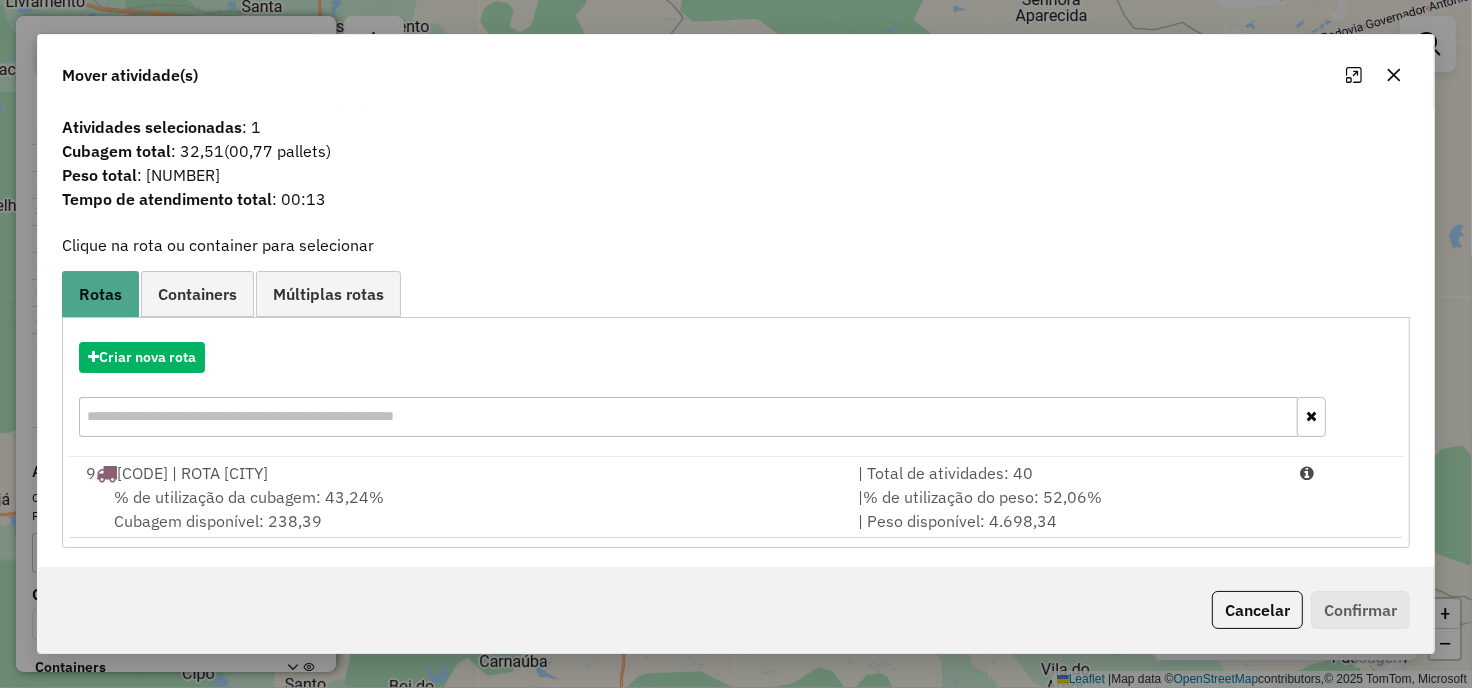 scroll, scrollTop: 4, scrollLeft: 0, axis: vertical 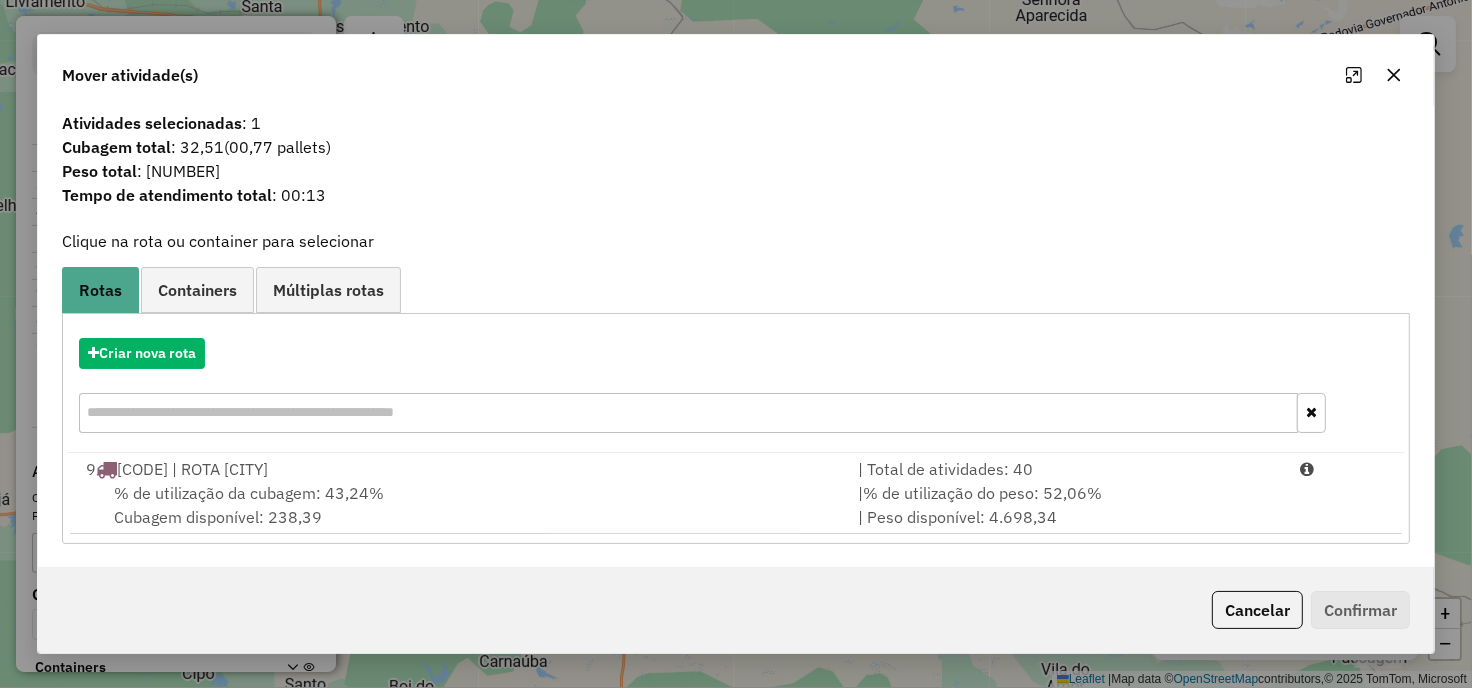 click 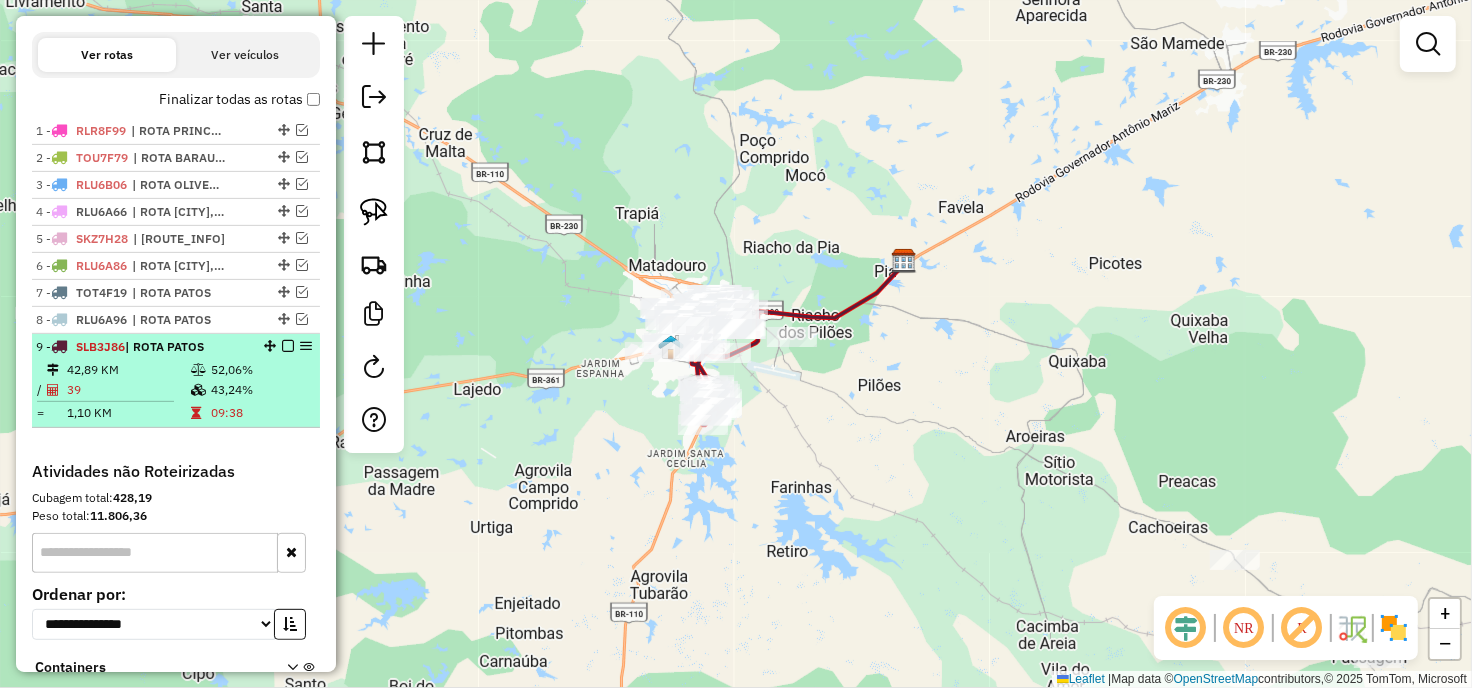 click at bounding box center (288, 346) 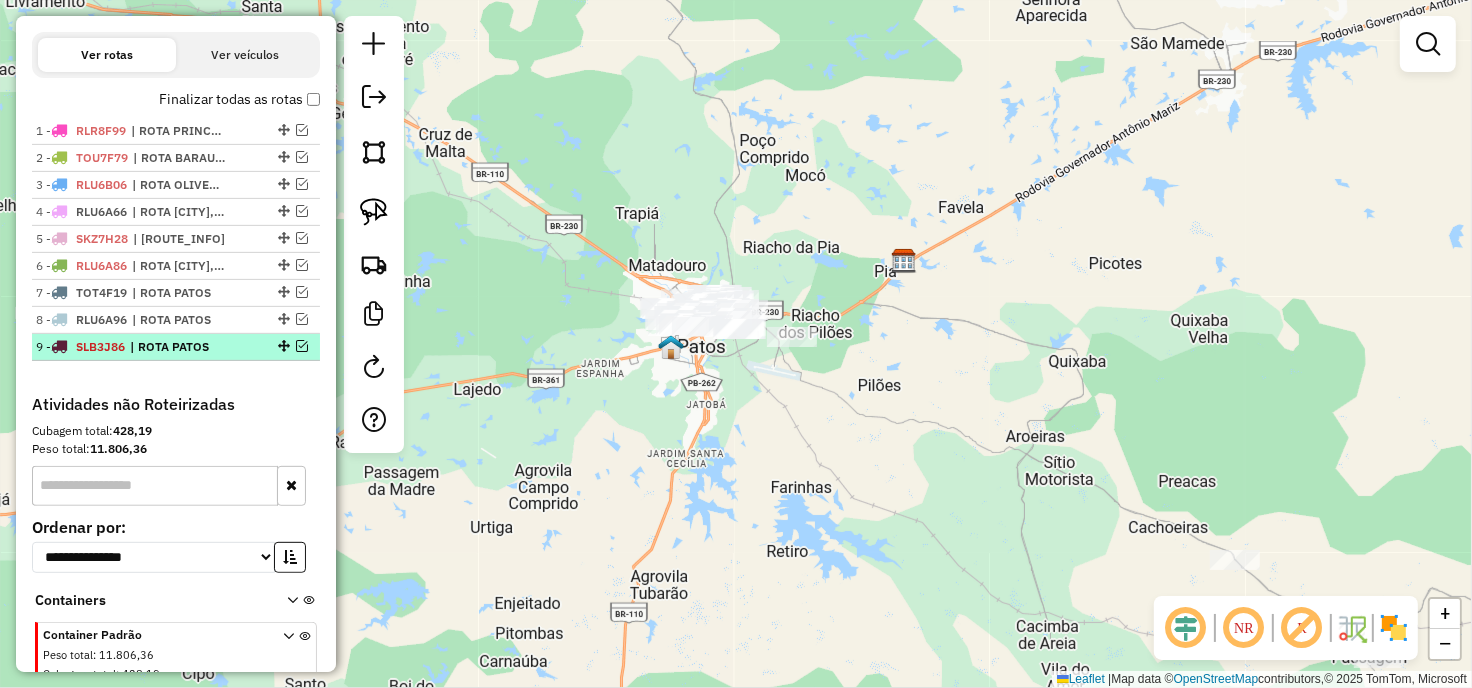 click at bounding box center [302, 346] 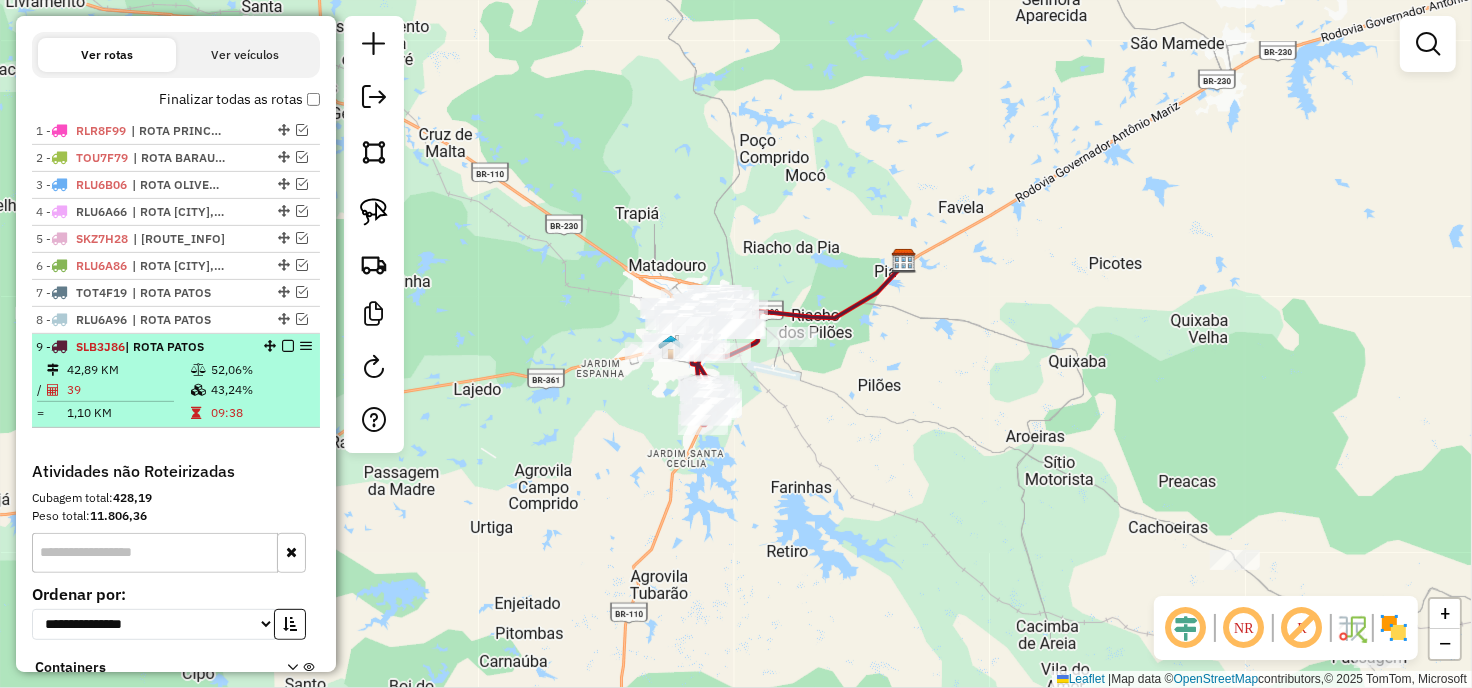 click at bounding box center [288, 346] 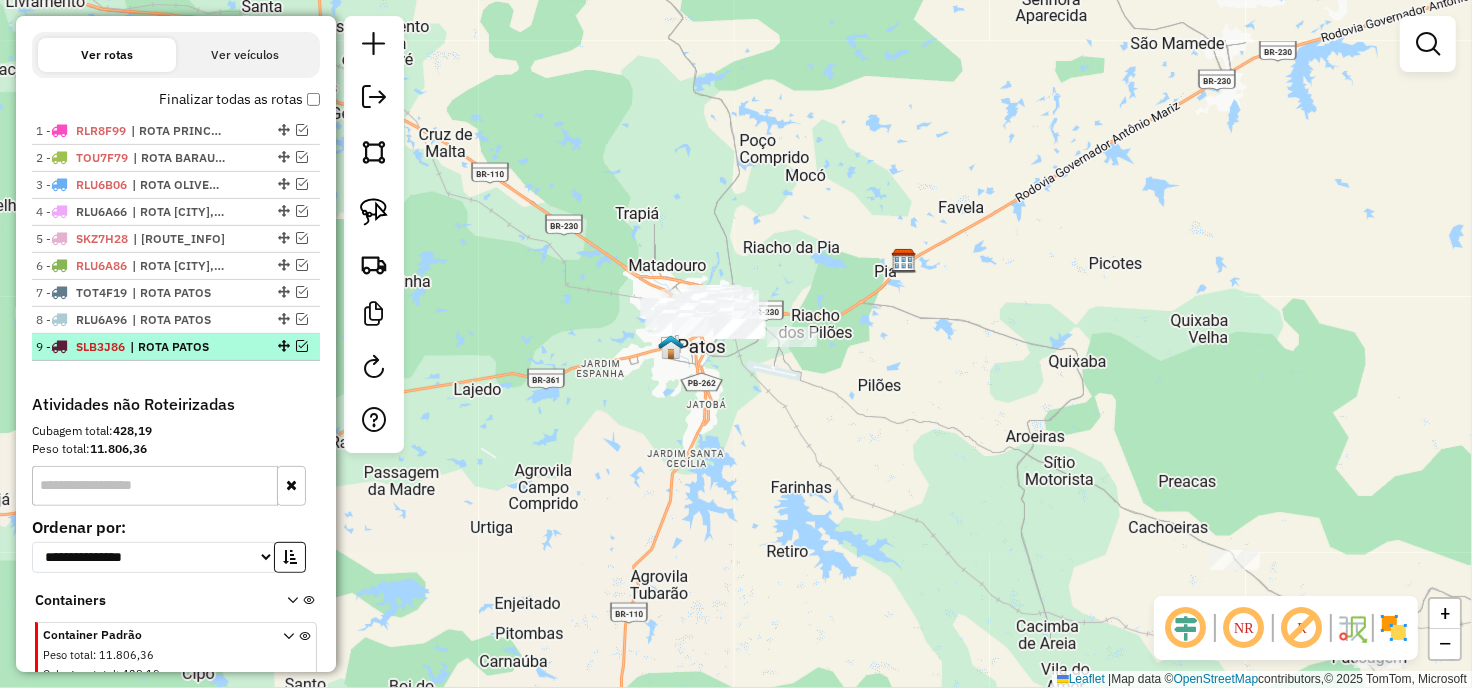 click at bounding box center (302, 346) 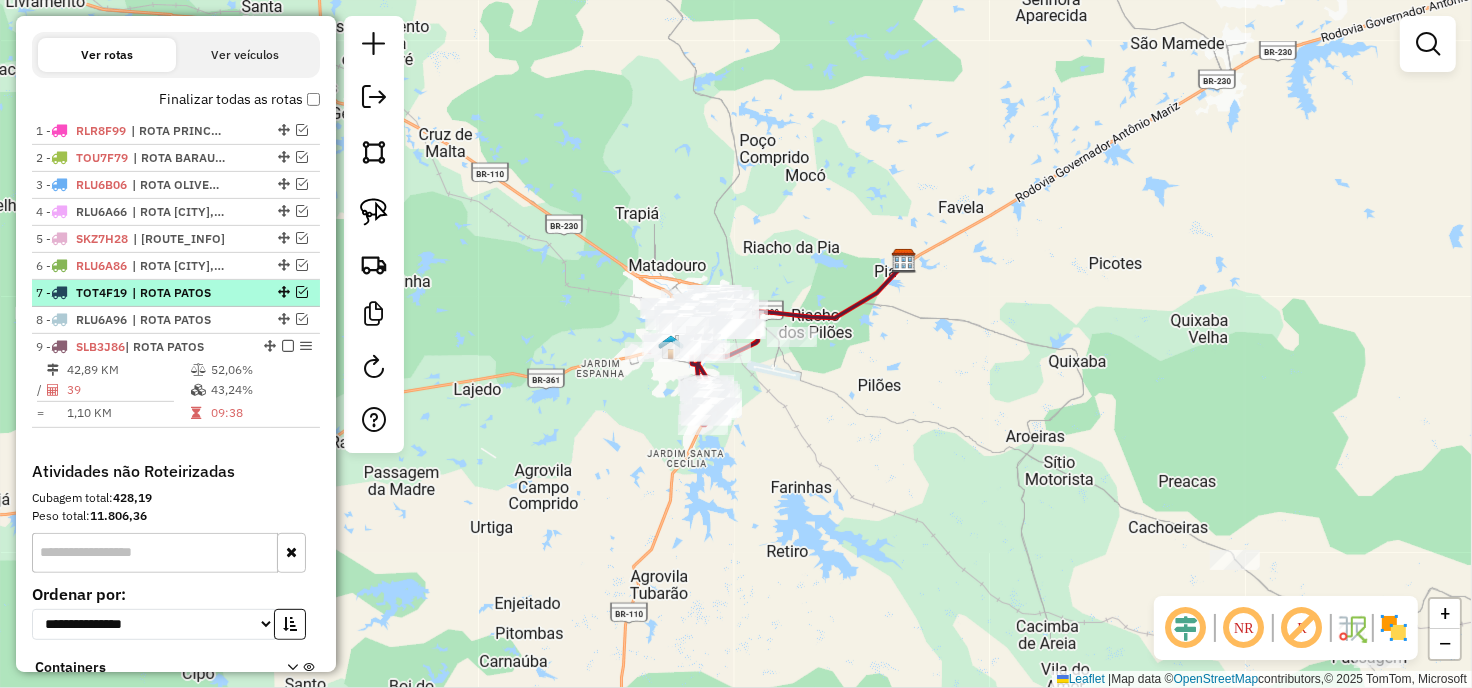 click at bounding box center (302, 292) 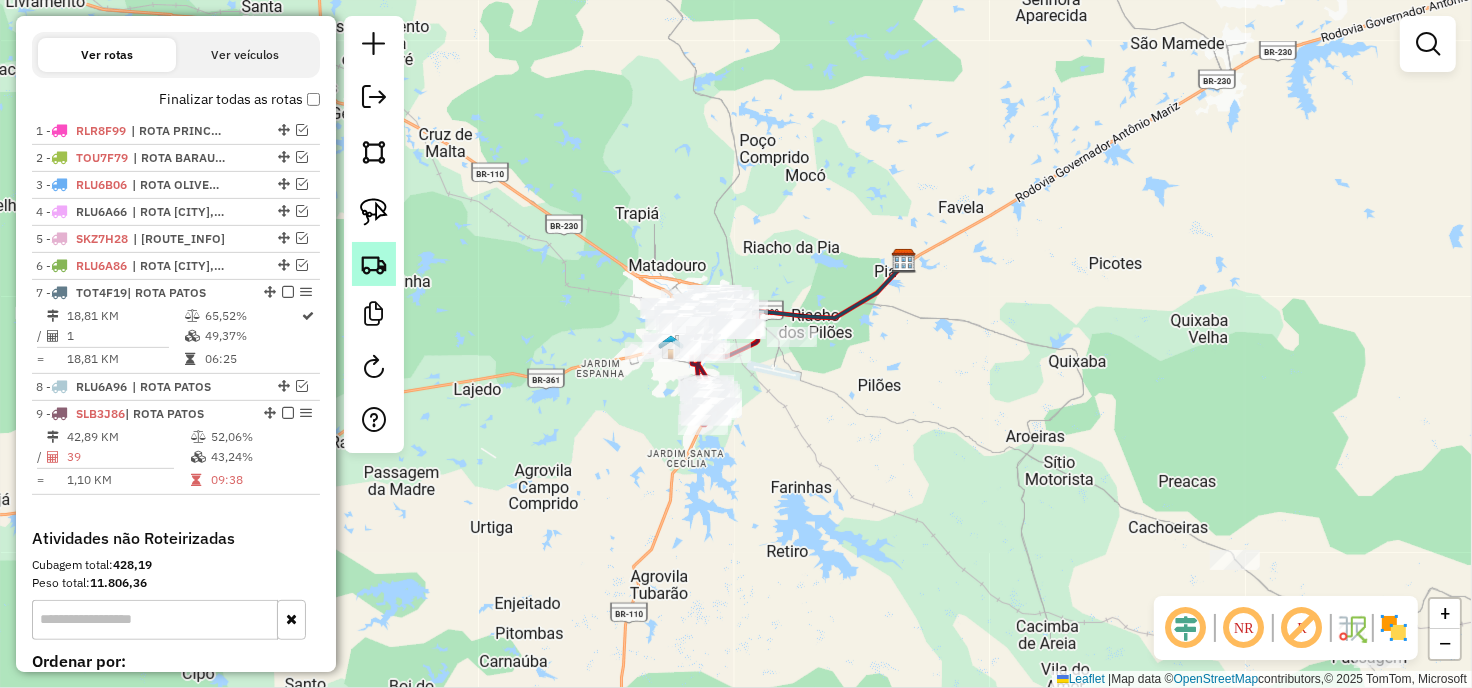 click 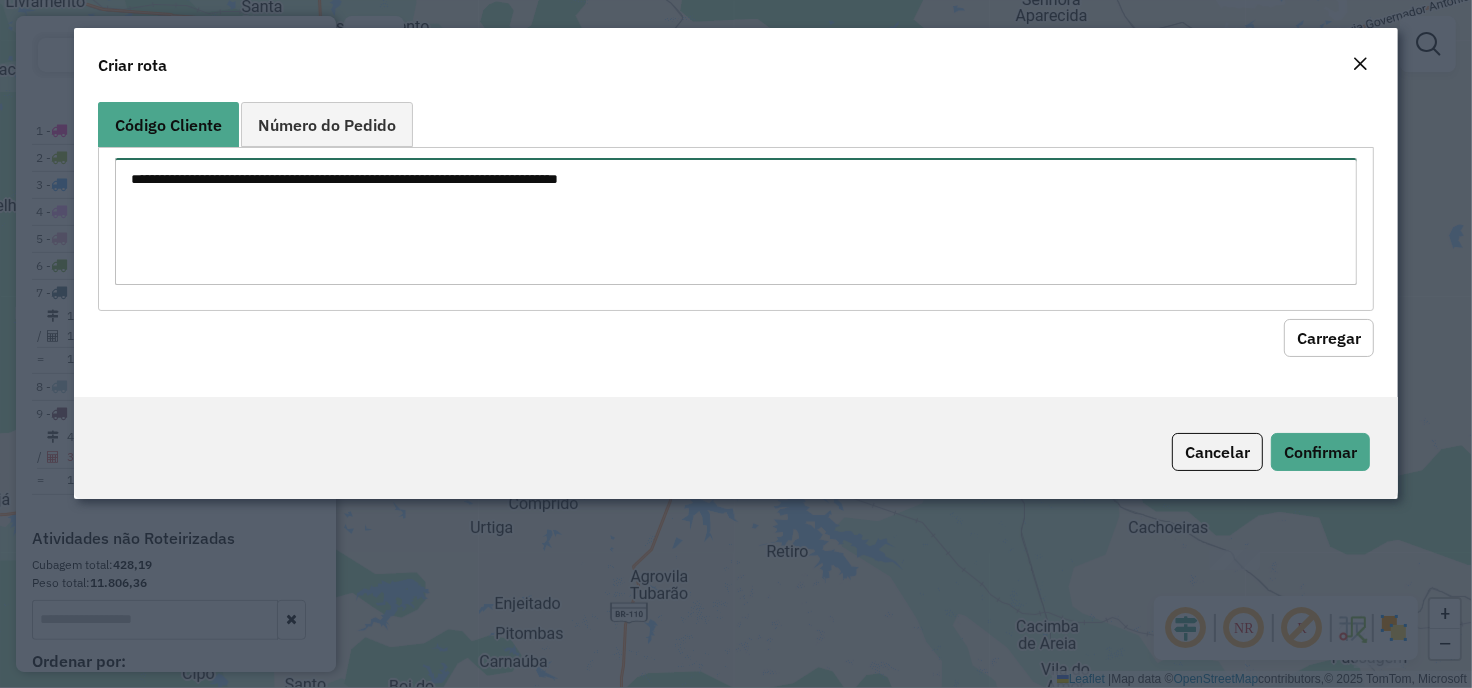 click at bounding box center (736, 221) 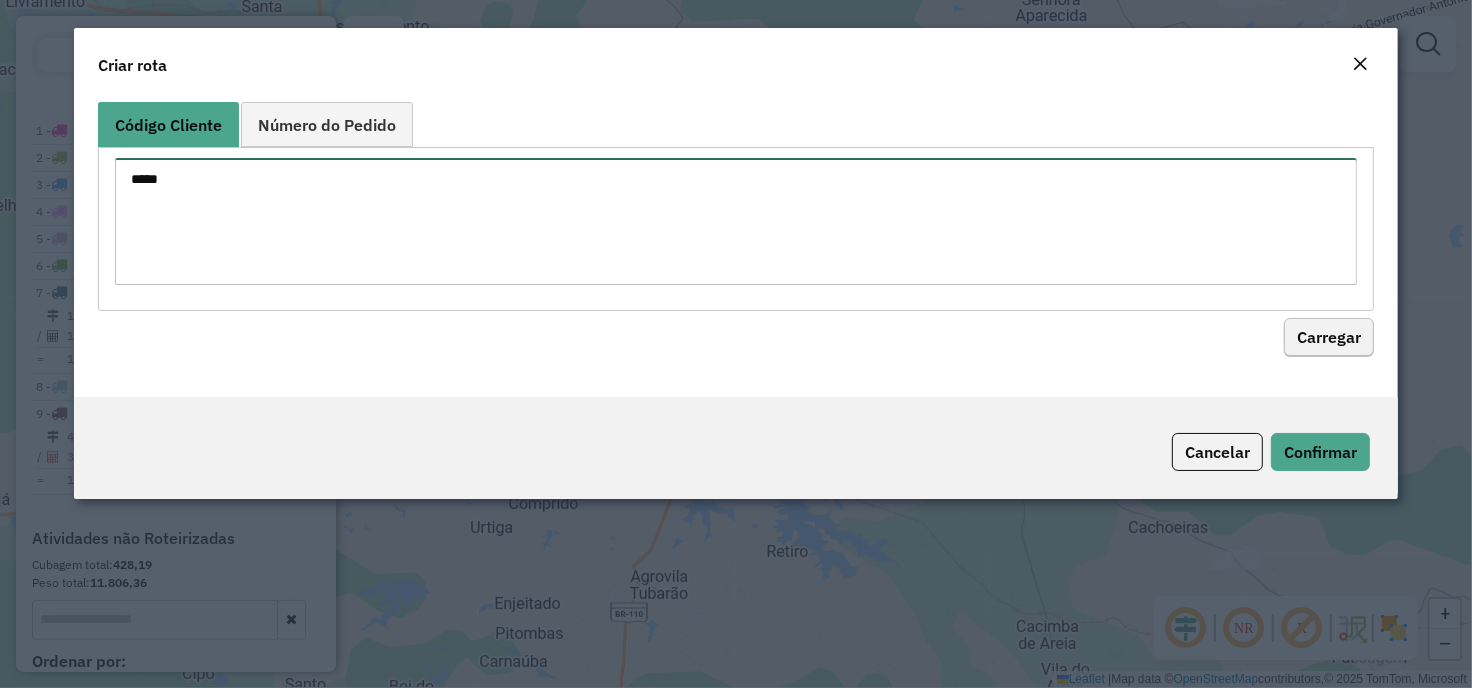 type on "****" 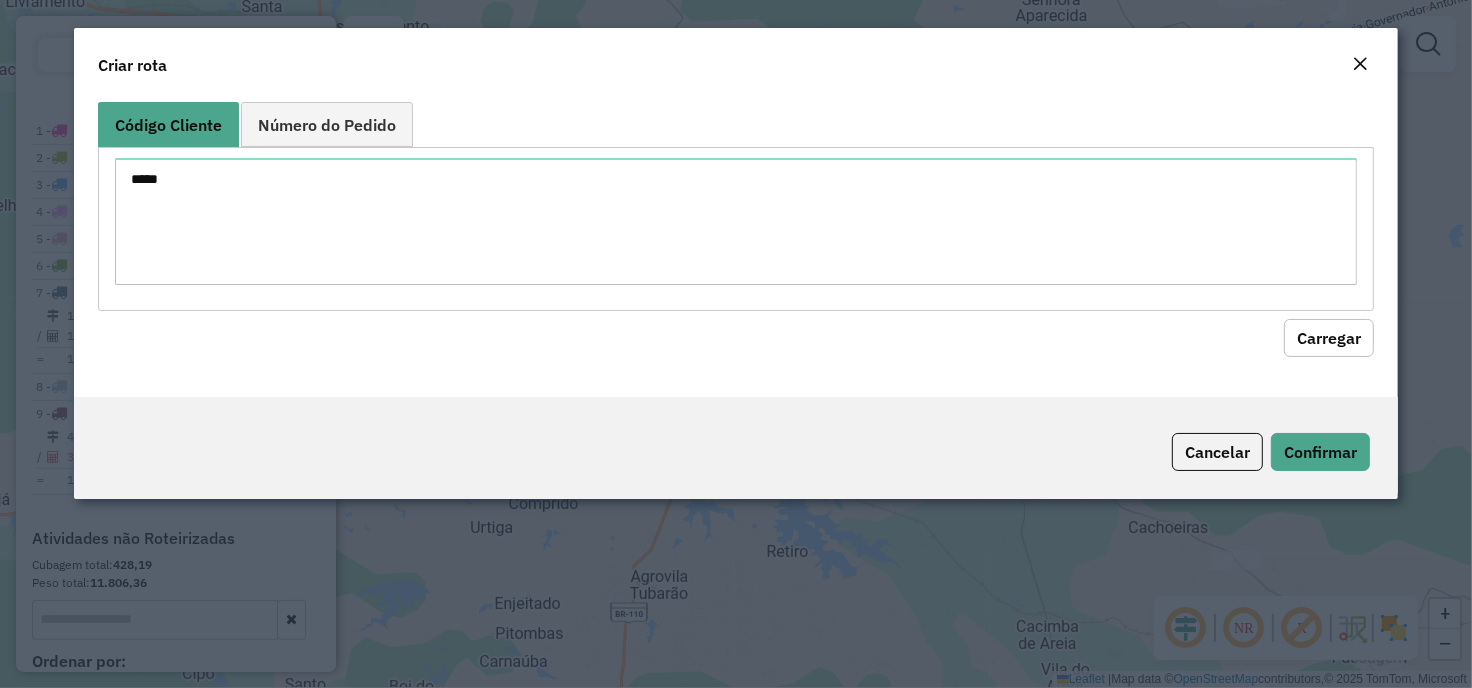 click on "Carregar" 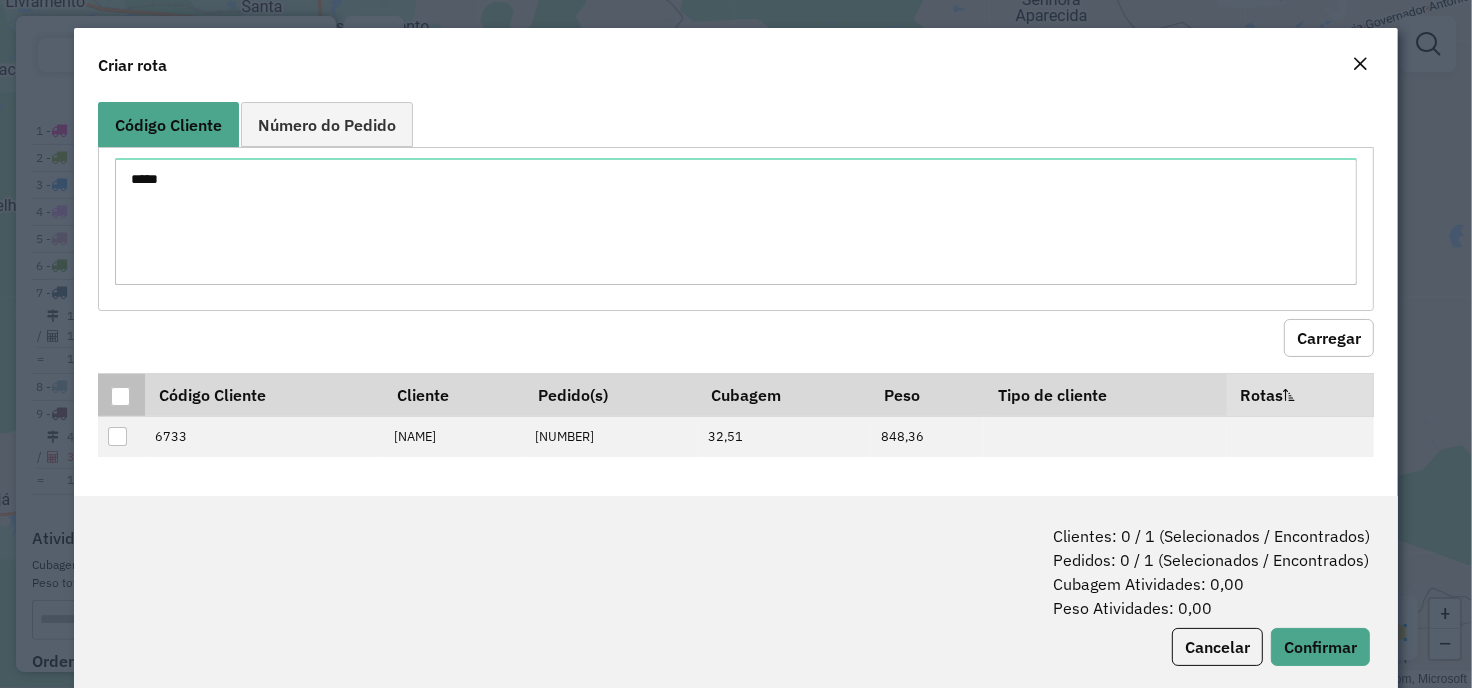 click at bounding box center (120, 396) 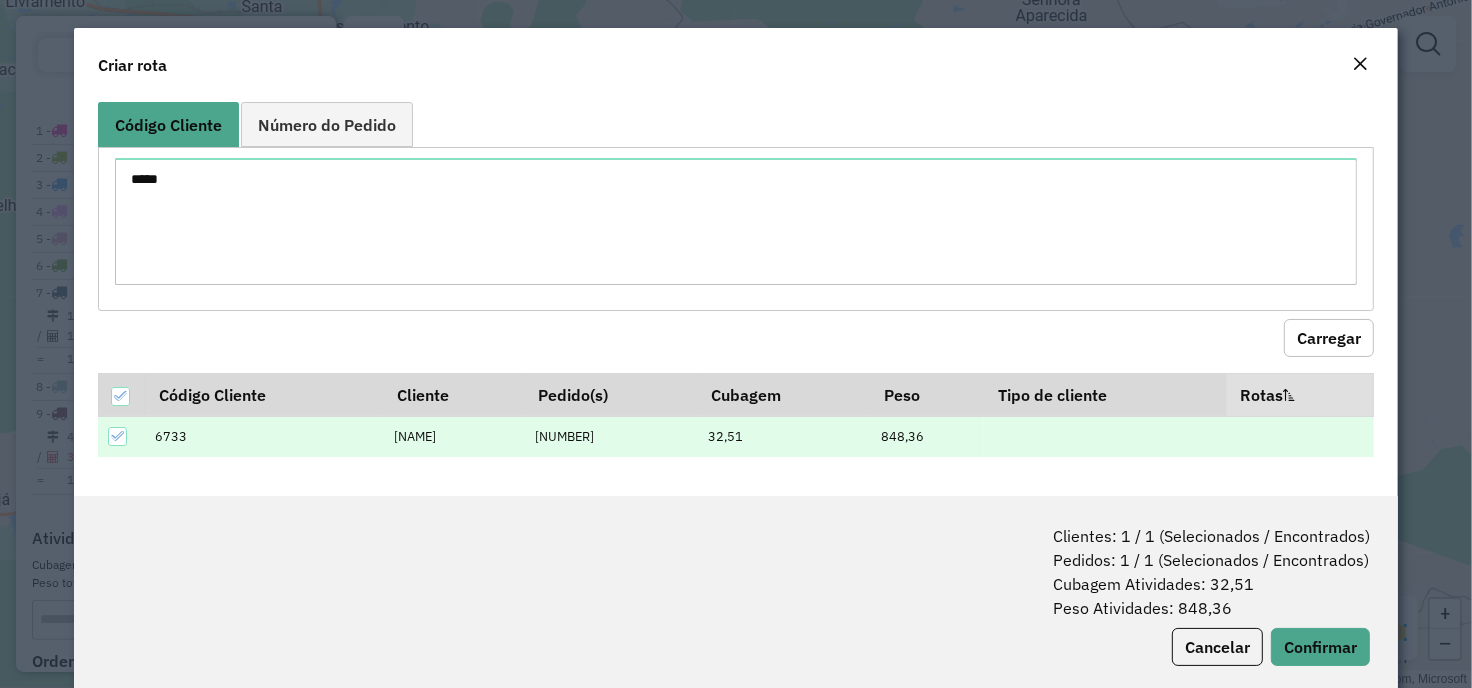 scroll, scrollTop: 33, scrollLeft: 0, axis: vertical 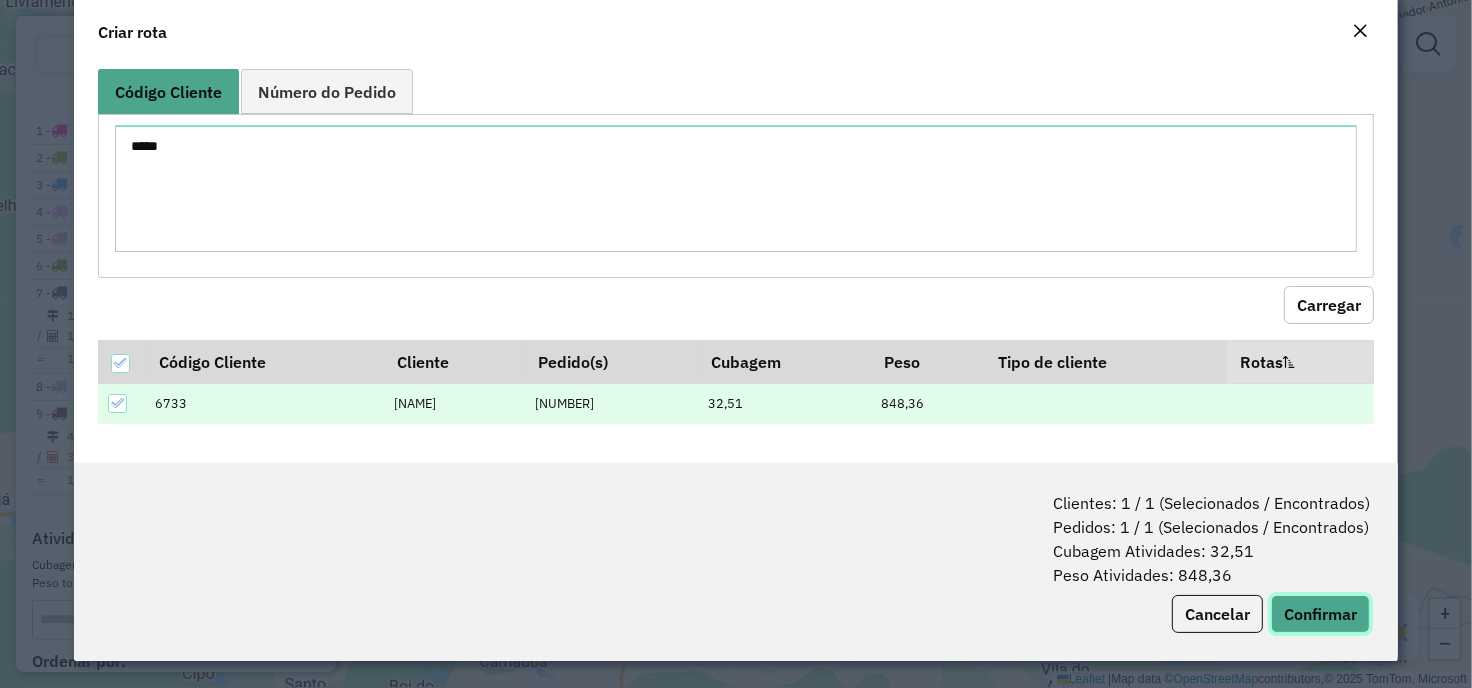 click on "Confirmar" 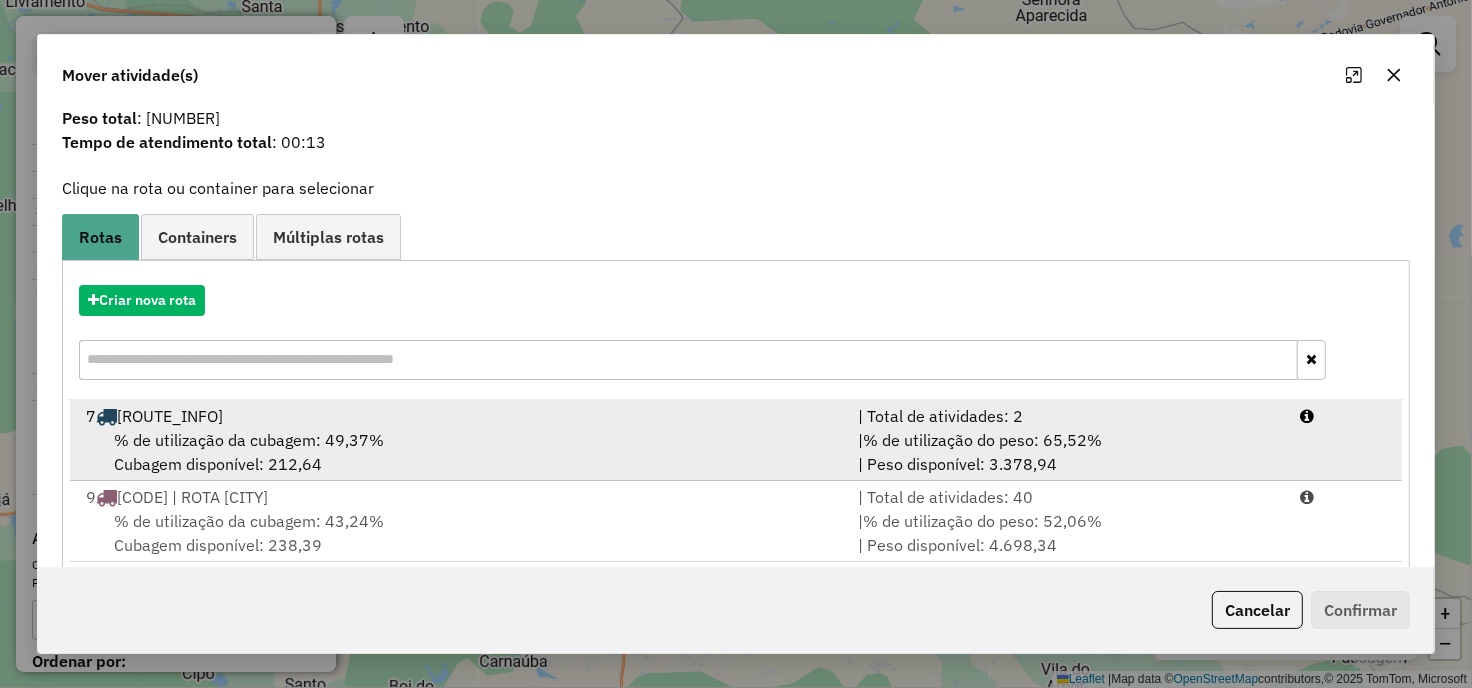 scroll, scrollTop: 85, scrollLeft: 0, axis: vertical 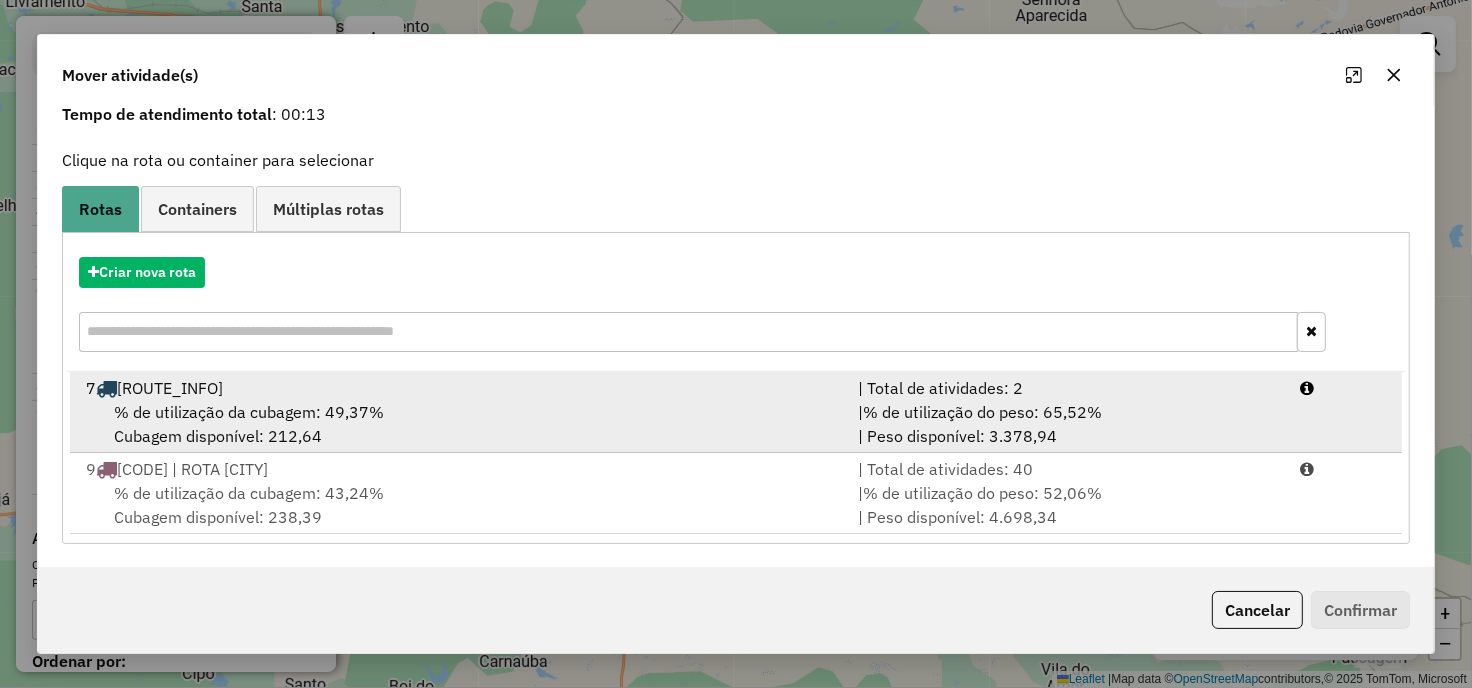 click on "7  TOT4F19 | ROTA PATOS" at bounding box center (460, 388) 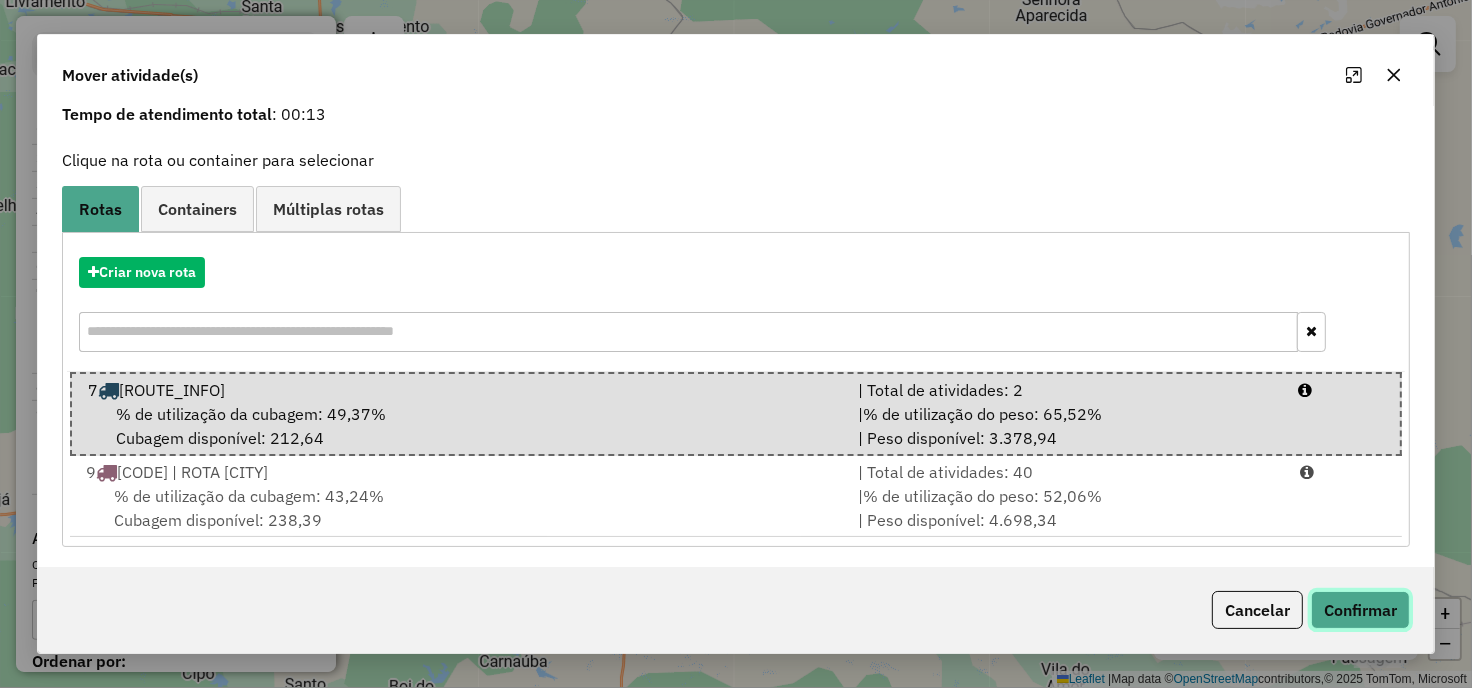 click on "Confirmar" 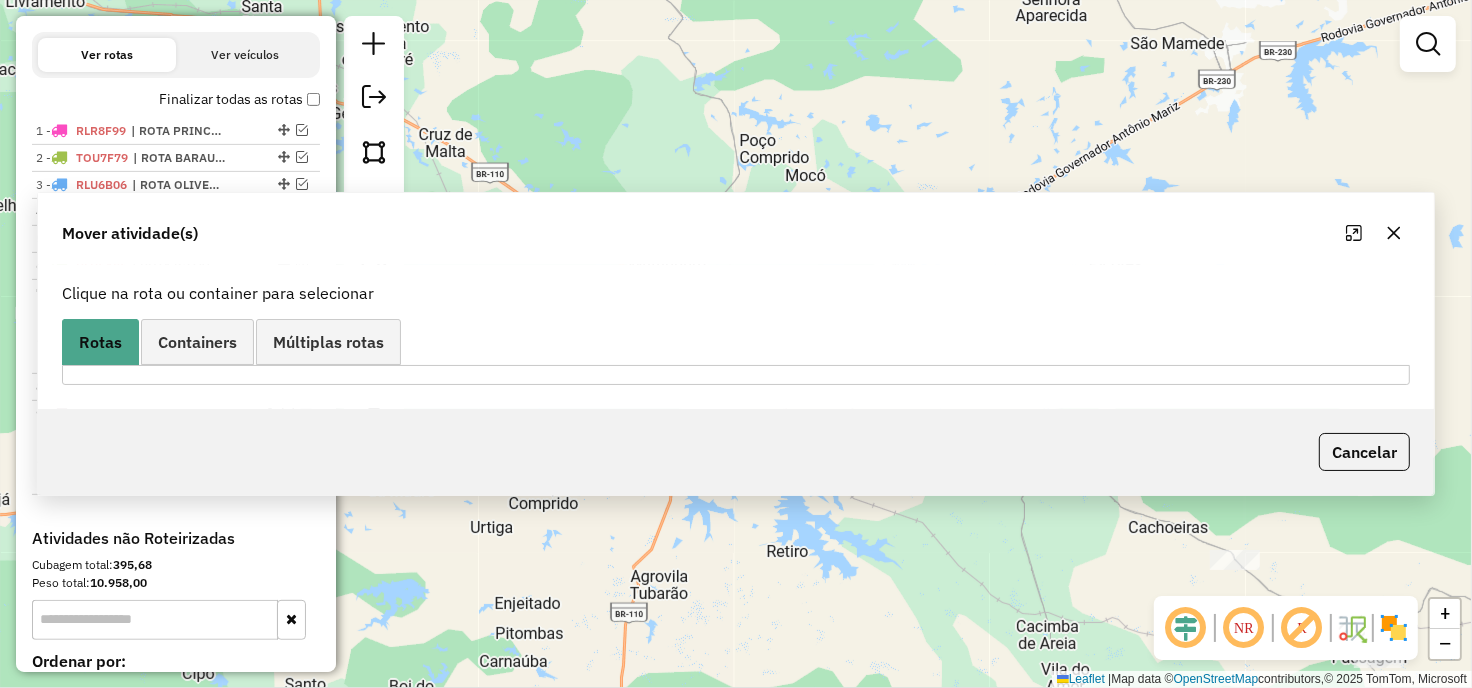 scroll, scrollTop: 0, scrollLeft: 0, axis: both 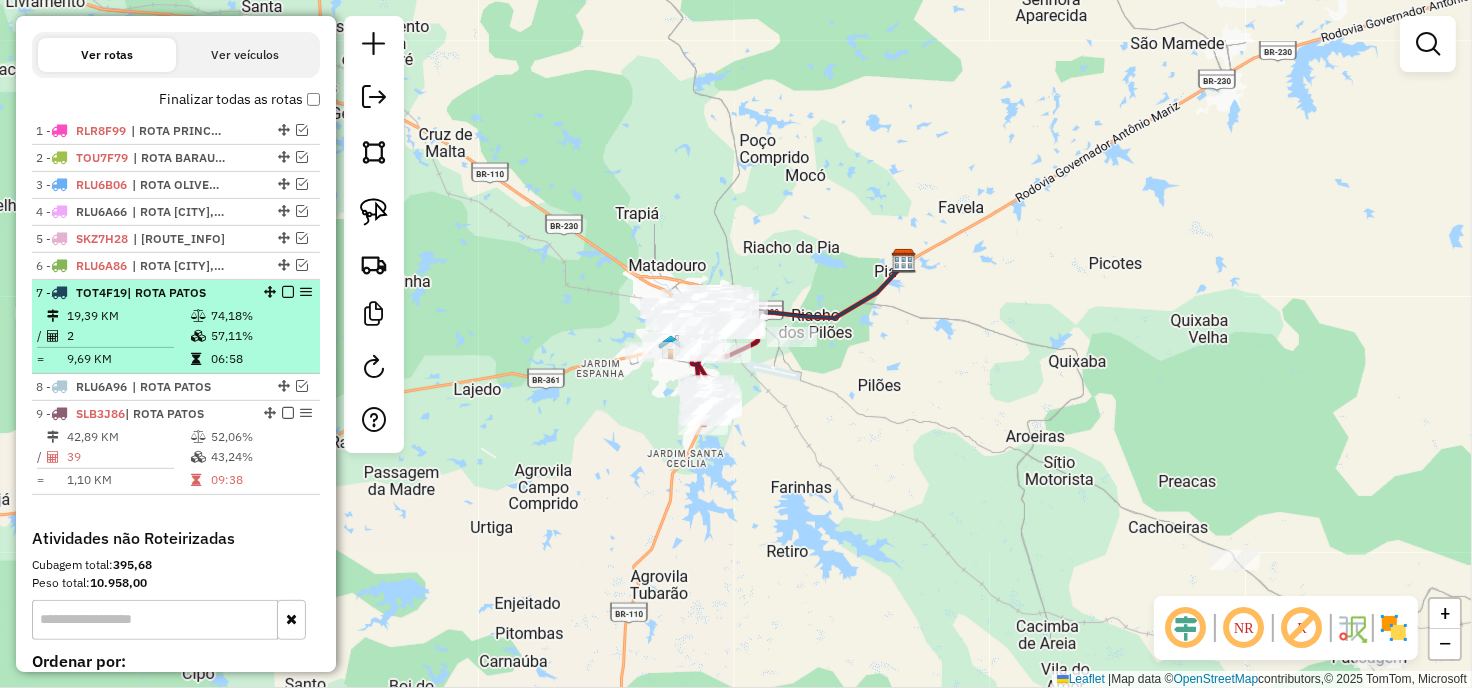 click at bounding box center [288, 292] 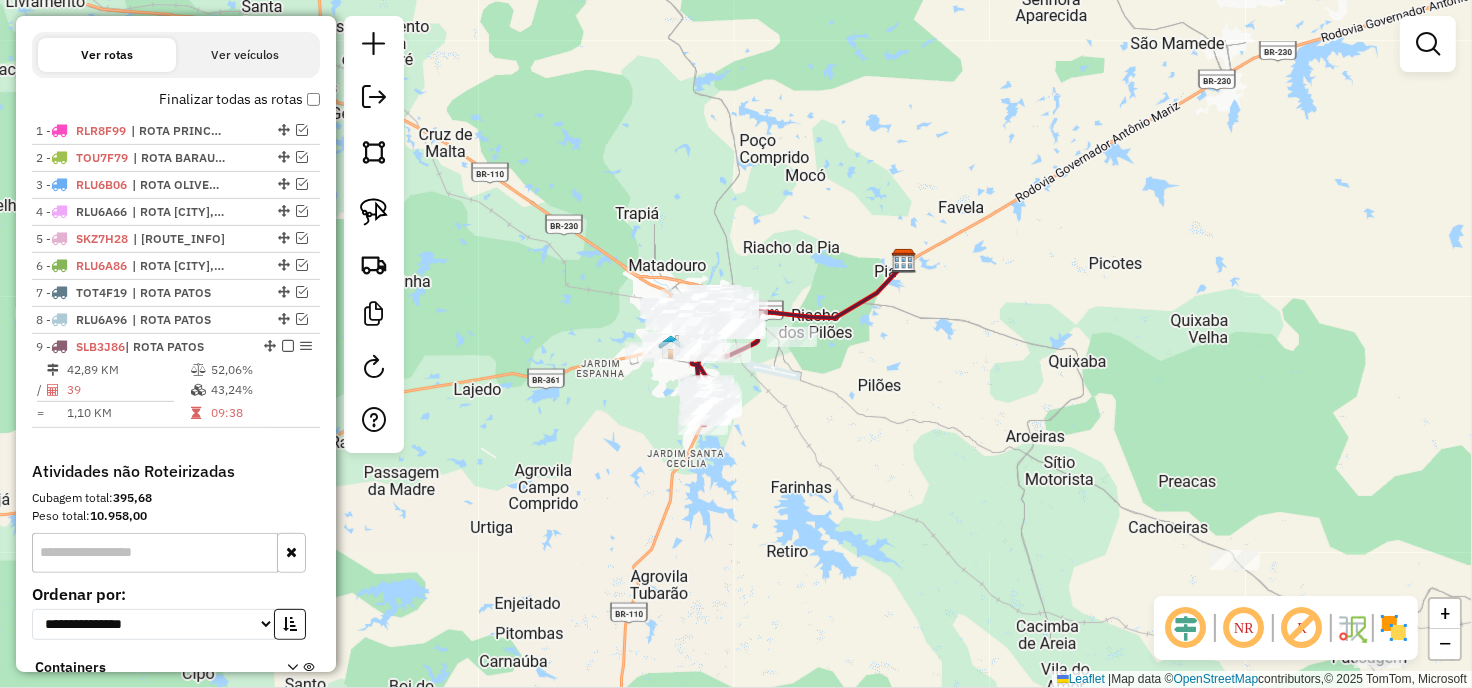 drag, startPoint x: 506, startPoint y: 366, endPoint x: 500, endPoint y: 286, distance: 80.224686 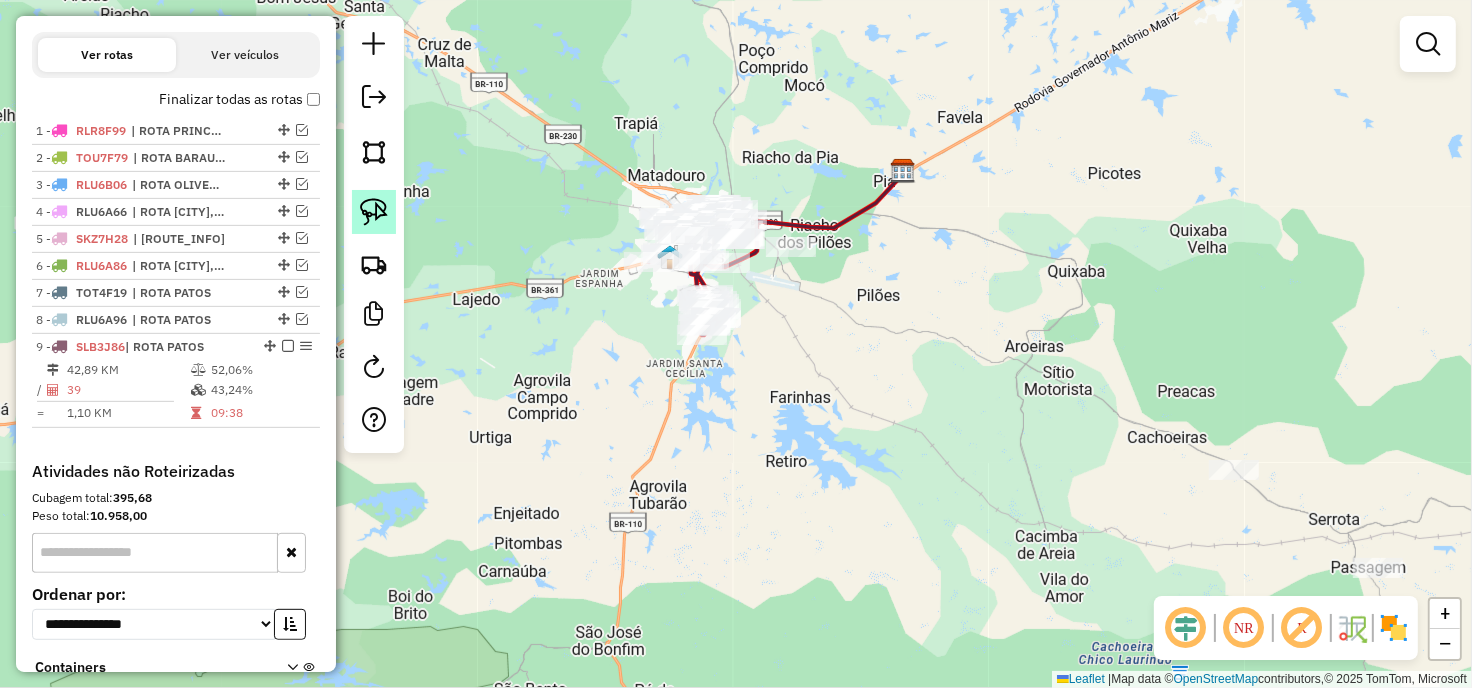 click 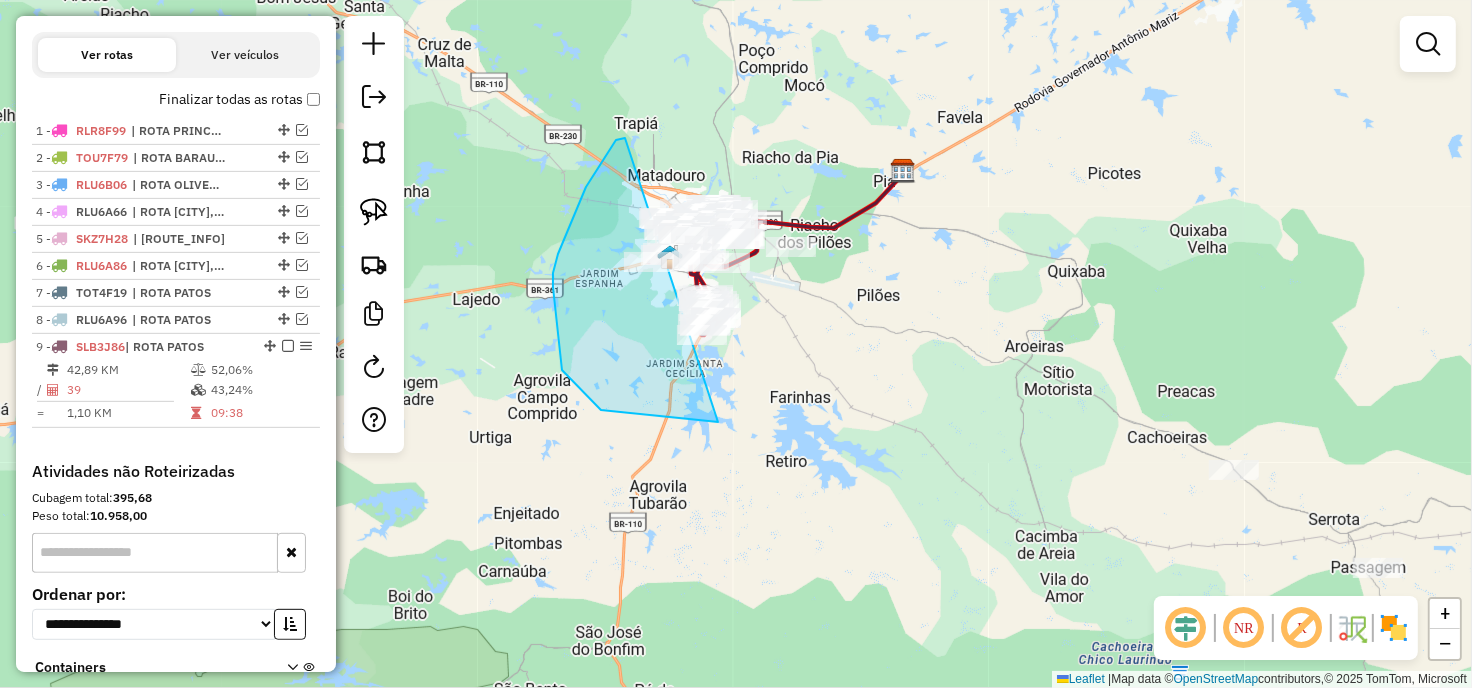drag, startPoint x: 625, startPoint y: 138, endPoint x: 888, endPoint y: 168, distance: 264.7055 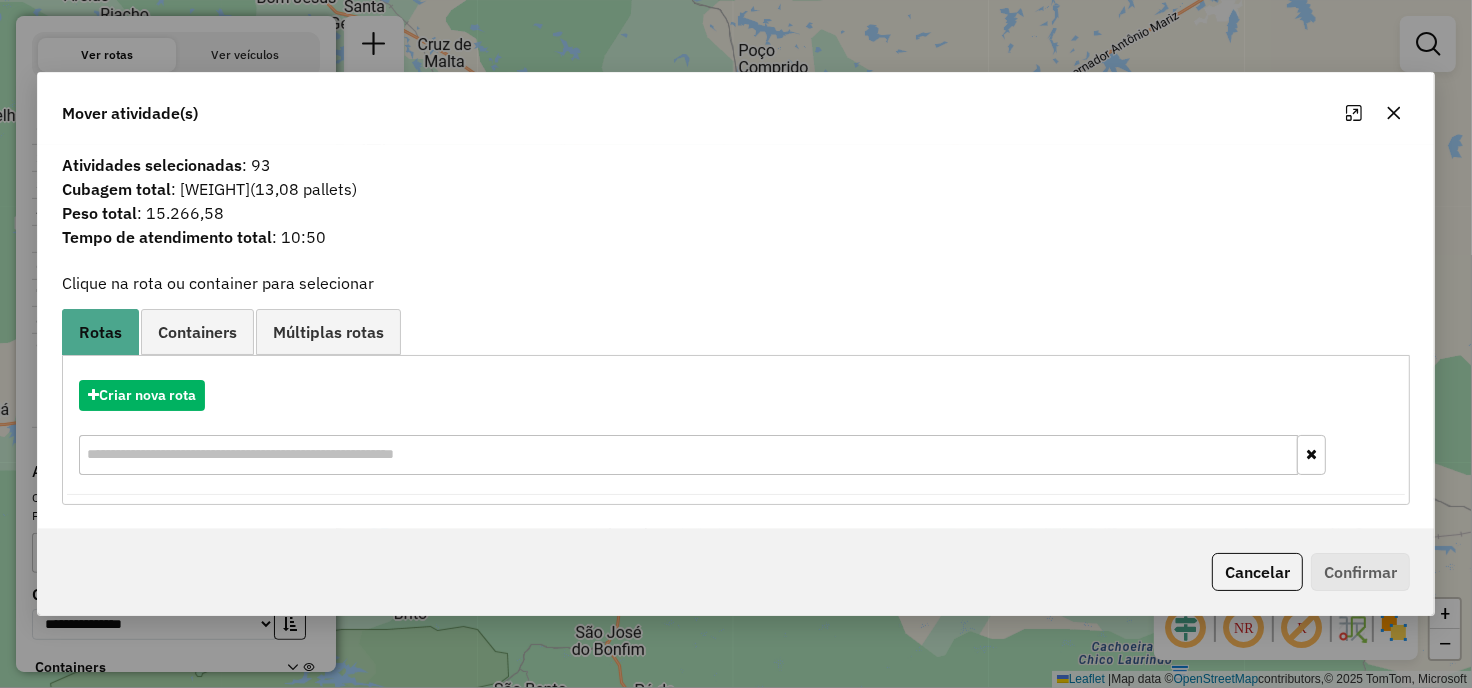 drag, startPoint x: 126, startPoint y: 203, endPoint x: 240, endPoint y: 216, distance: 114.73883 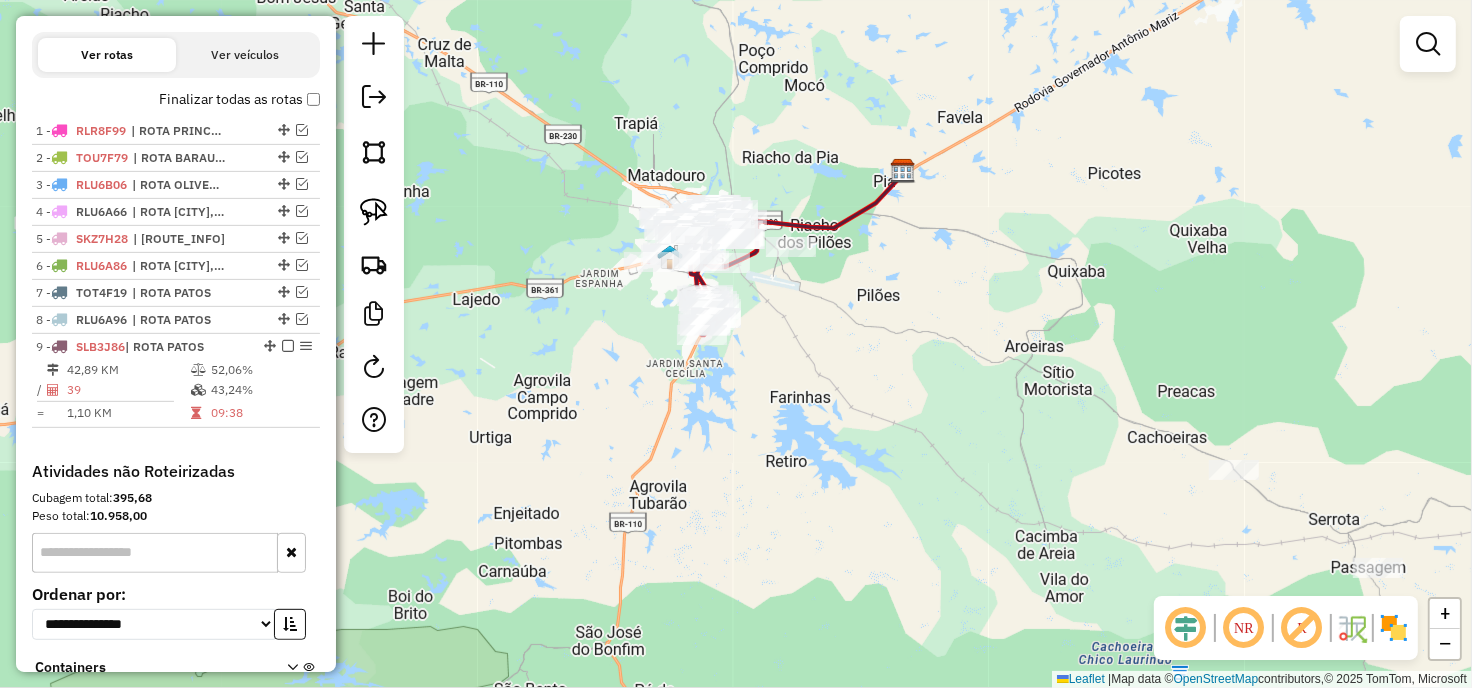 click on "Janela de atendimento Grade de atendimento Capacidade Transportadoras Veículos Cliente Pedidos  Rotas Selecione os dias de semana para filtrar as janelas de atendimento  Seg   Ter   Qua   Qui   Sex   Sáb   Dom  Informe o período da janela de atendimento: De: Até:  Filtrar exatamente a janela do cliente  Considerar janela de atendimento padrão  Selecione os dias de semana para filtrar as grades de atendimento  Seg   Ter   Qua   Qui   Sex   Sáb   Dom   Considerar clientes sem dia de atendimento cadastrado  Clientes fora do dia de atendimento selecionado Filtrar as atividades entre os valores definidos abaixo:  Peso mínimo:   Peso máximo:   Cubagem mínima:   Cubagem máxima:   De:   Até:  Filtrar as atividades entre o tempo de atendimento definido abaixo:  De:   Até:   Considerar capacidade total dos clientes não roteirizados Transportadora: Selecione um ou mais itens Tipo de veículo: Selecione um ou mais itens Veículo: Selecione um ou mais itens Motorista: Selecione um ou mais itens Nome: Rótulo:" 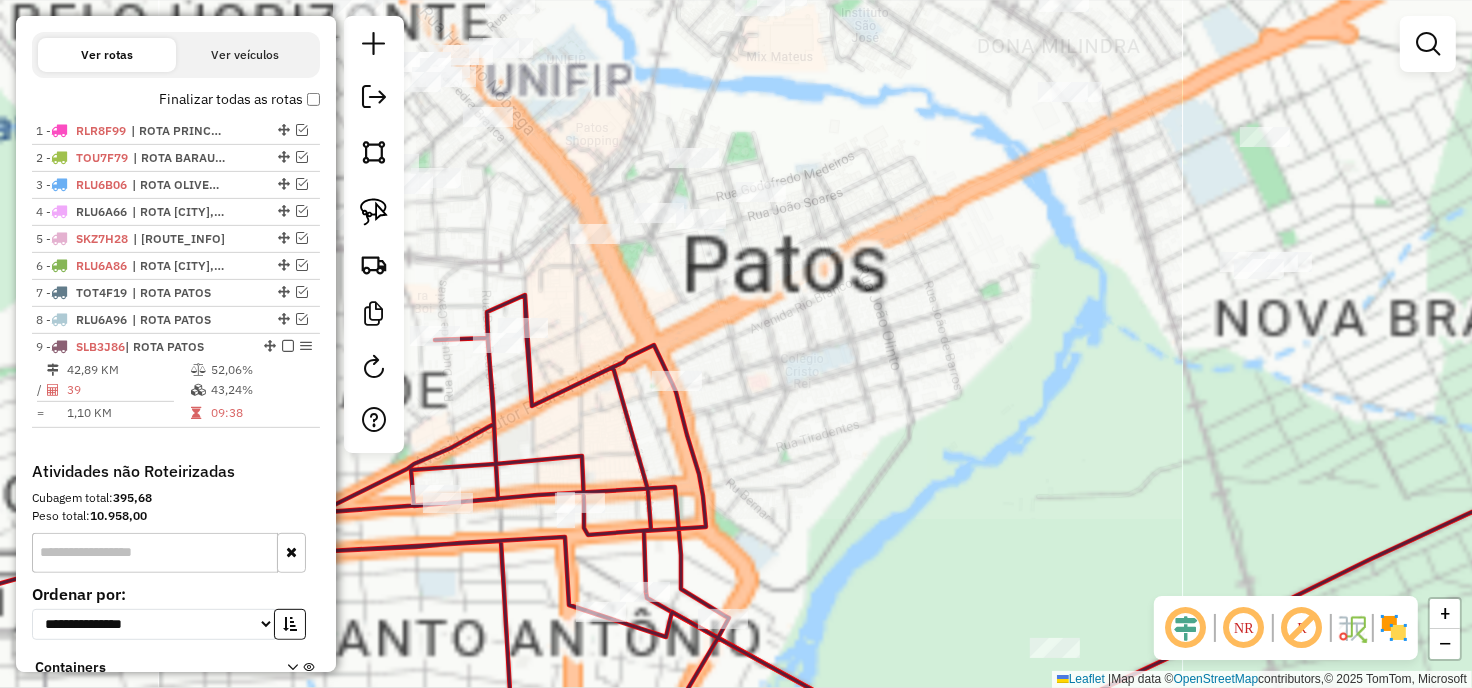 drag, startPoint x: 948, startPoint y: 324, endPoint x: 1021, endPoint y: 371, distance: 86.821655 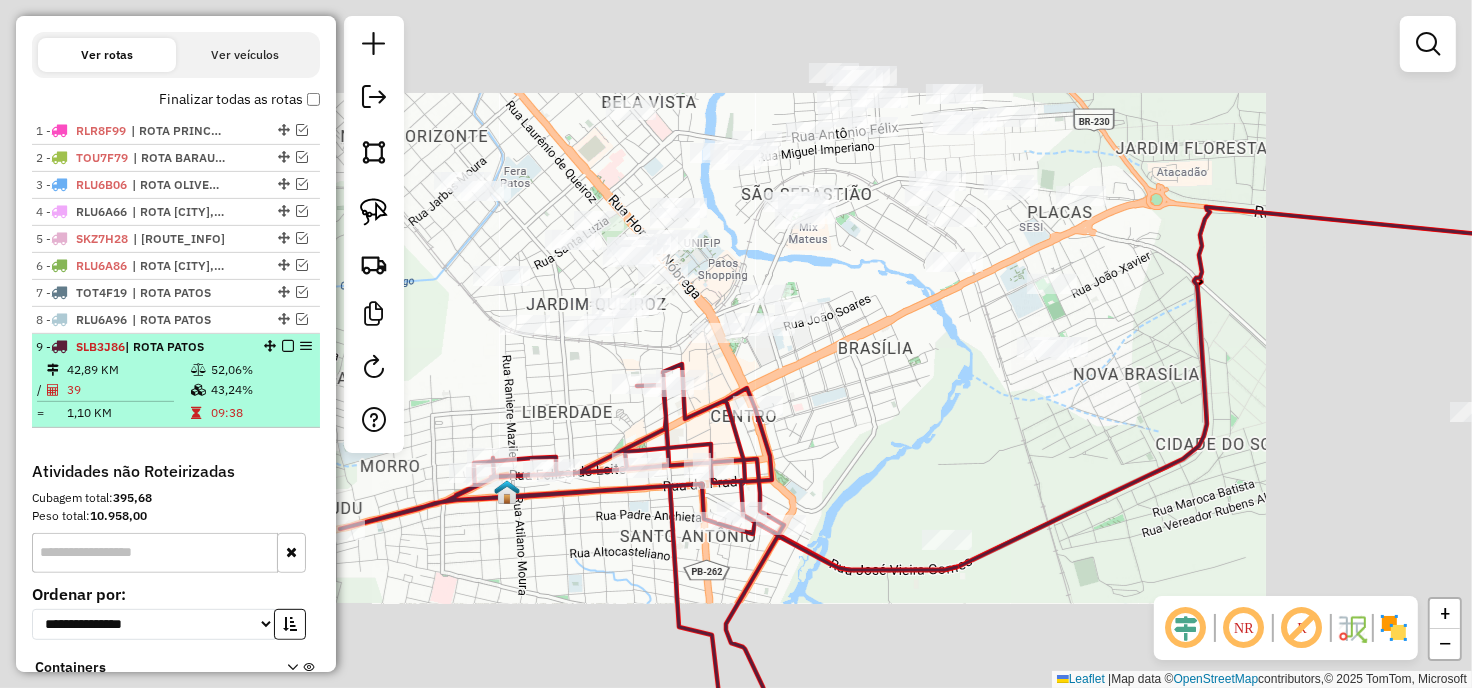click on "39" at bounding box center (128, 390) 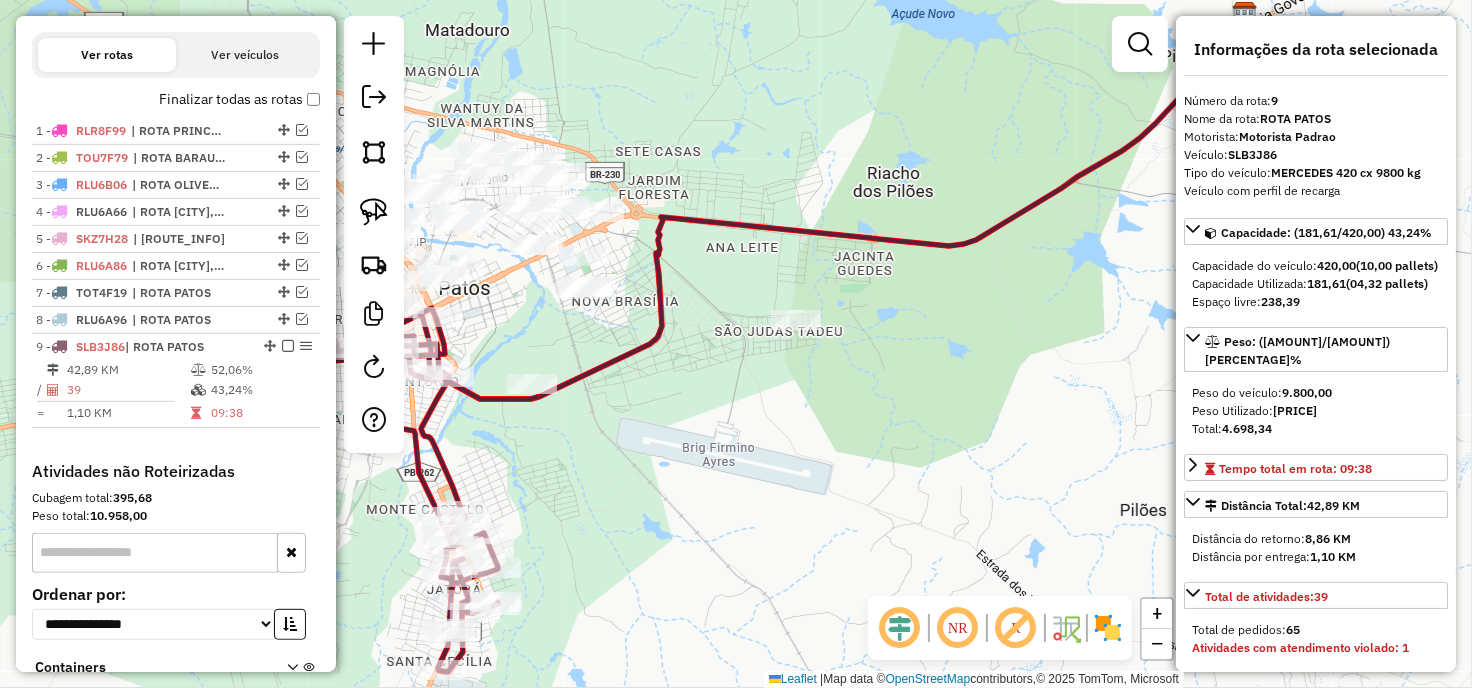 drag, startPoint x: 705, startPoint y: 373, endPoint x: 761, endPoint y: 373, distance: 56 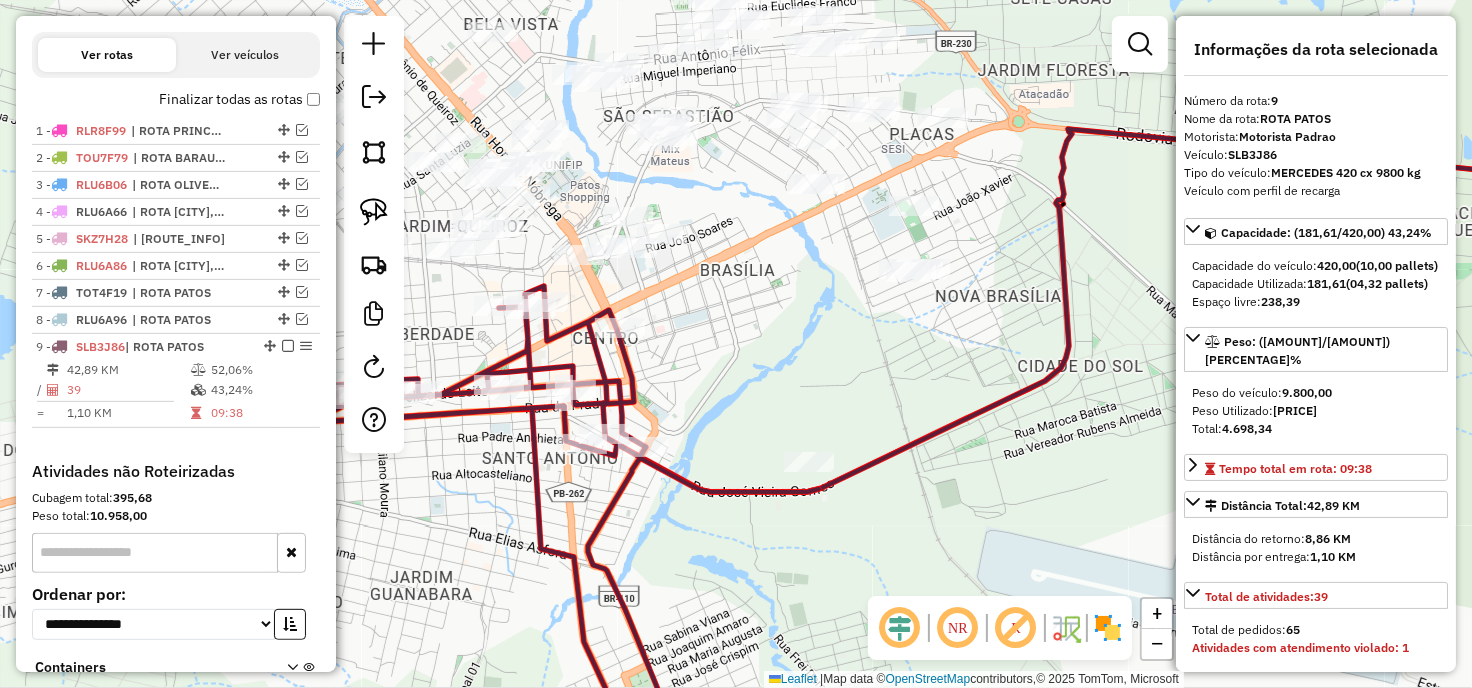 drag, startPoint x: 684, startPoint y: 310, endPoint x: 762, endPoint y: 346, distance: 85.90693 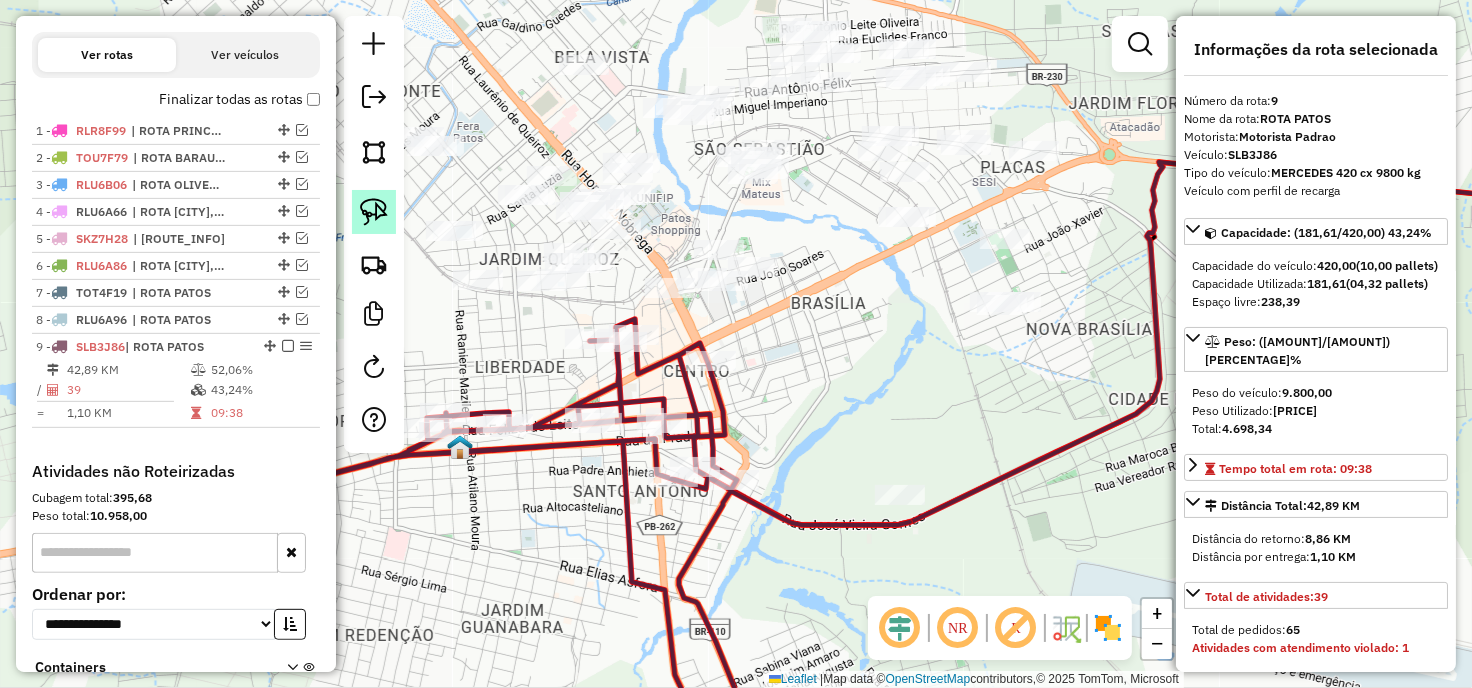 click 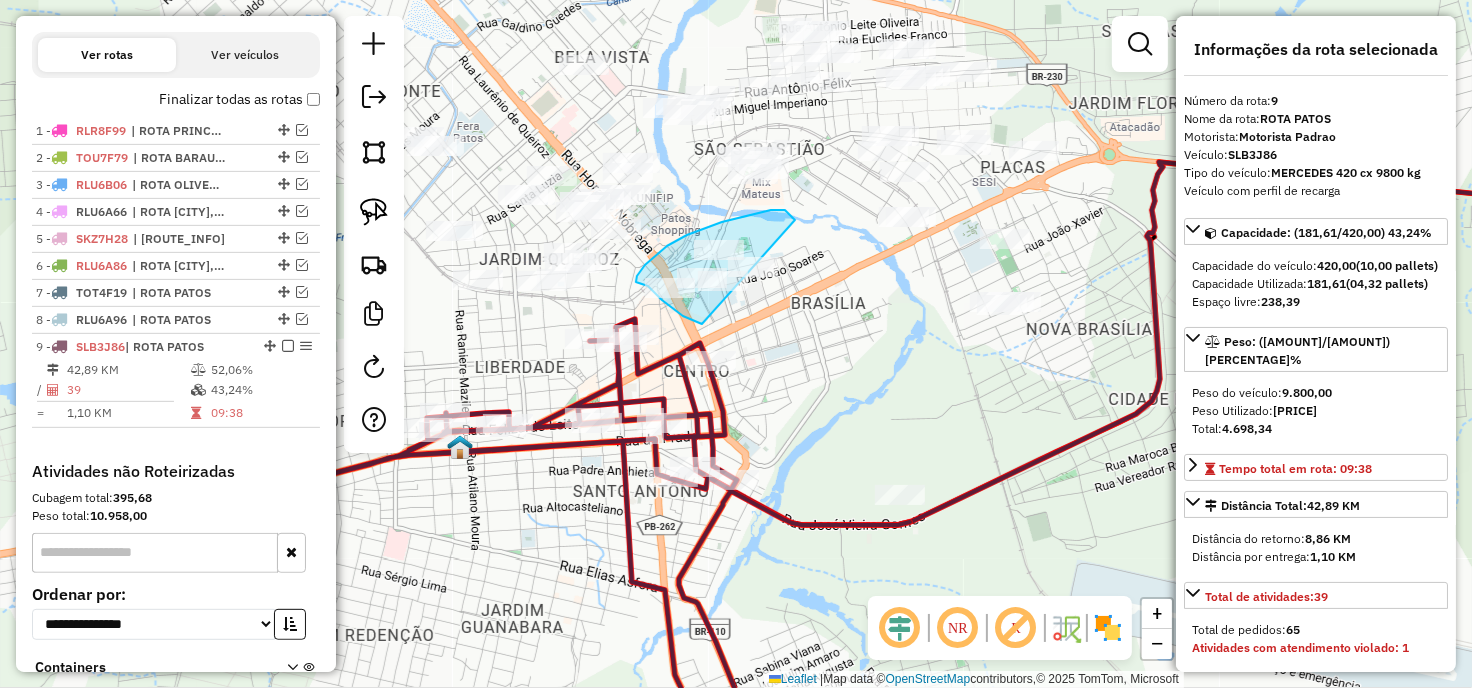 drag, startPoint x: 702, startPoint y: 324, endPoint x: 814, endPoint y: 277, distance: 121.46193 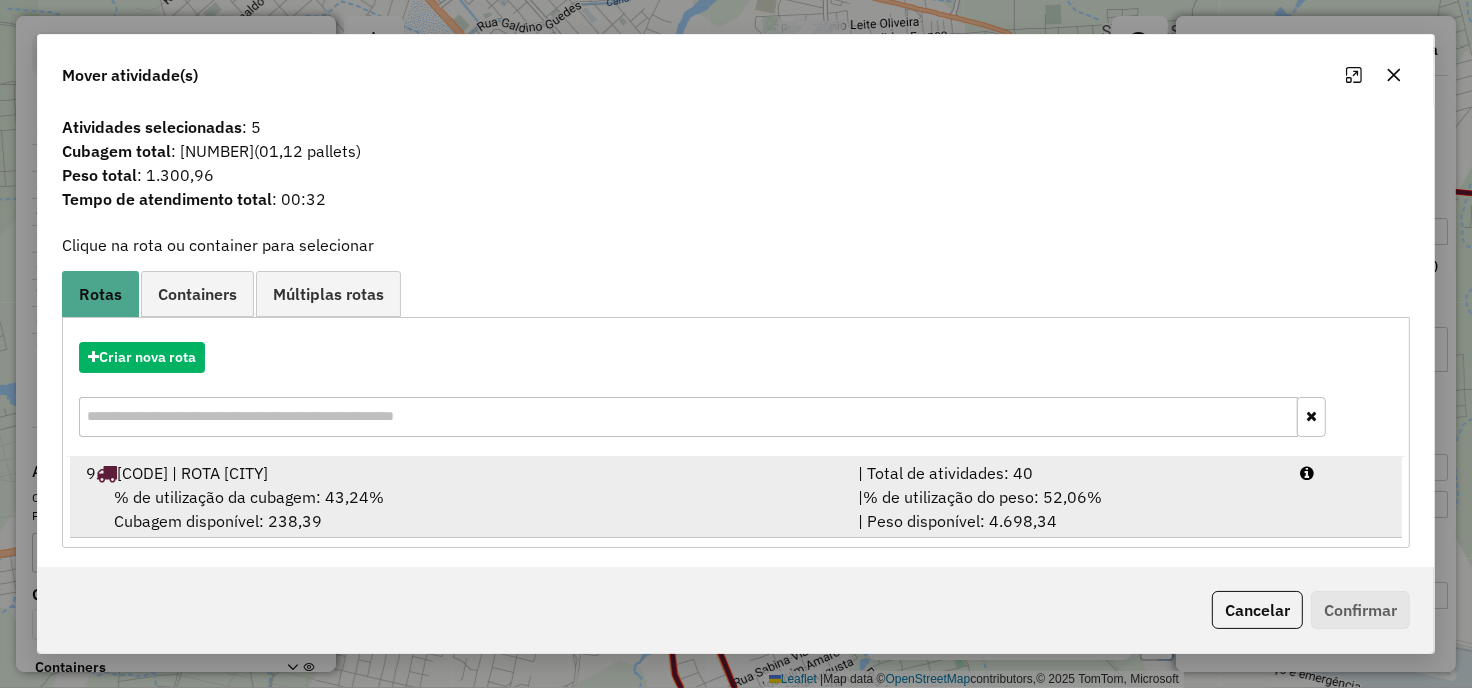click on "% de utilização da cubagem: 43,24%  Cubagem disponível: 238,39" at bounding box center [460, 509] 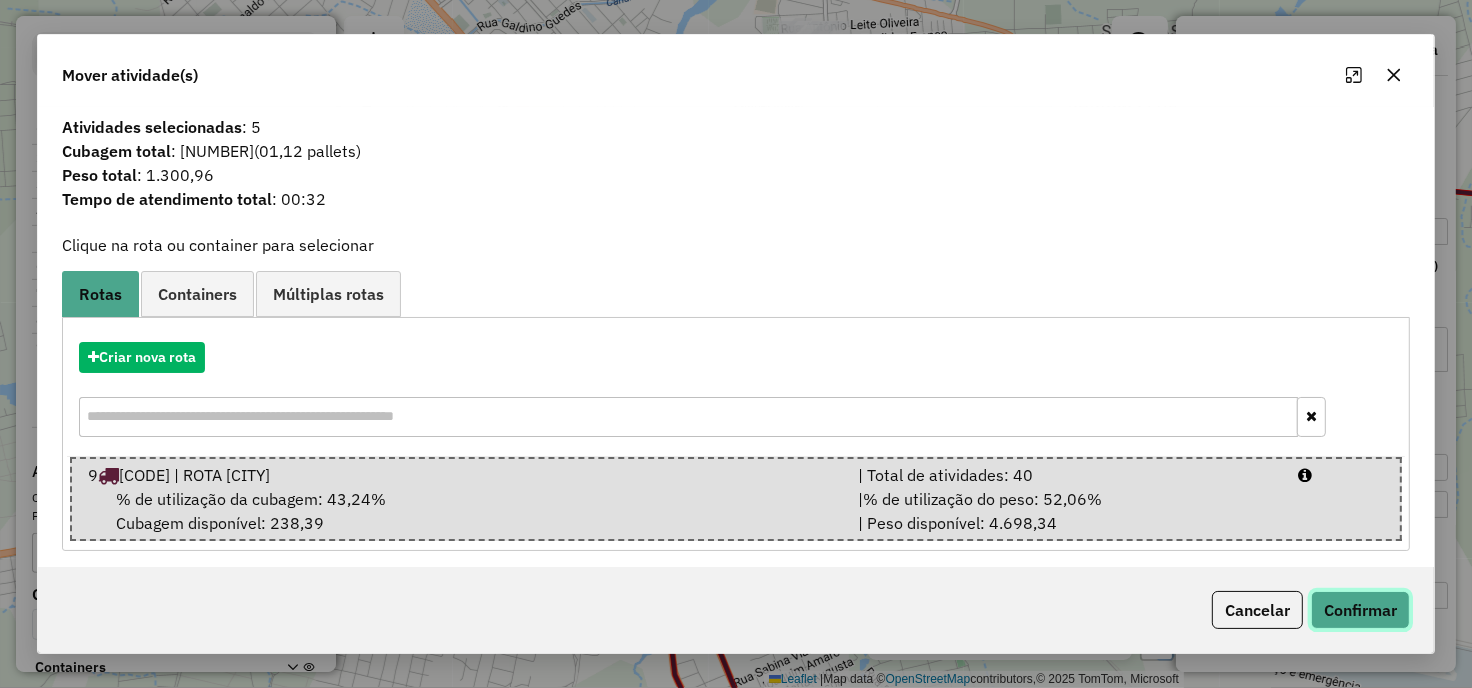 click on "Confirmar" 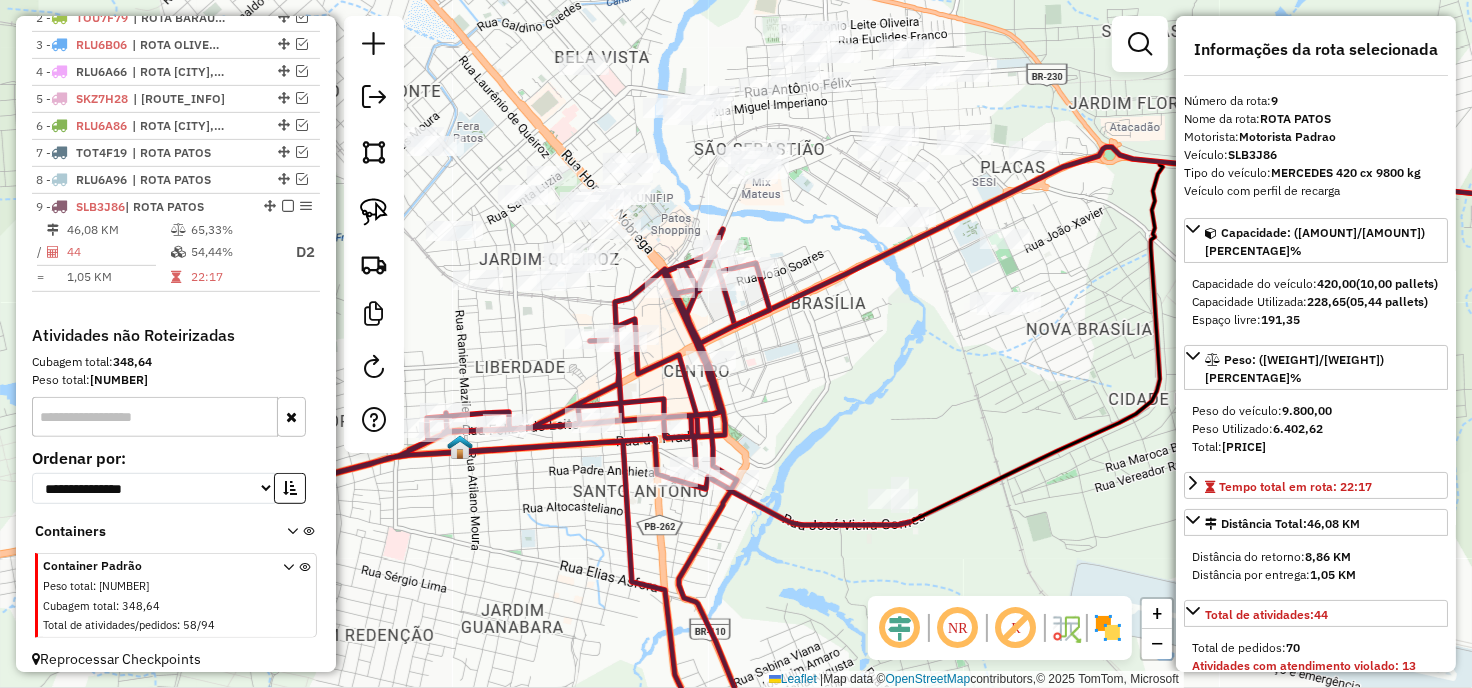 scroll, scrollTop: 801, scrollLeft: 0, axis: vertical 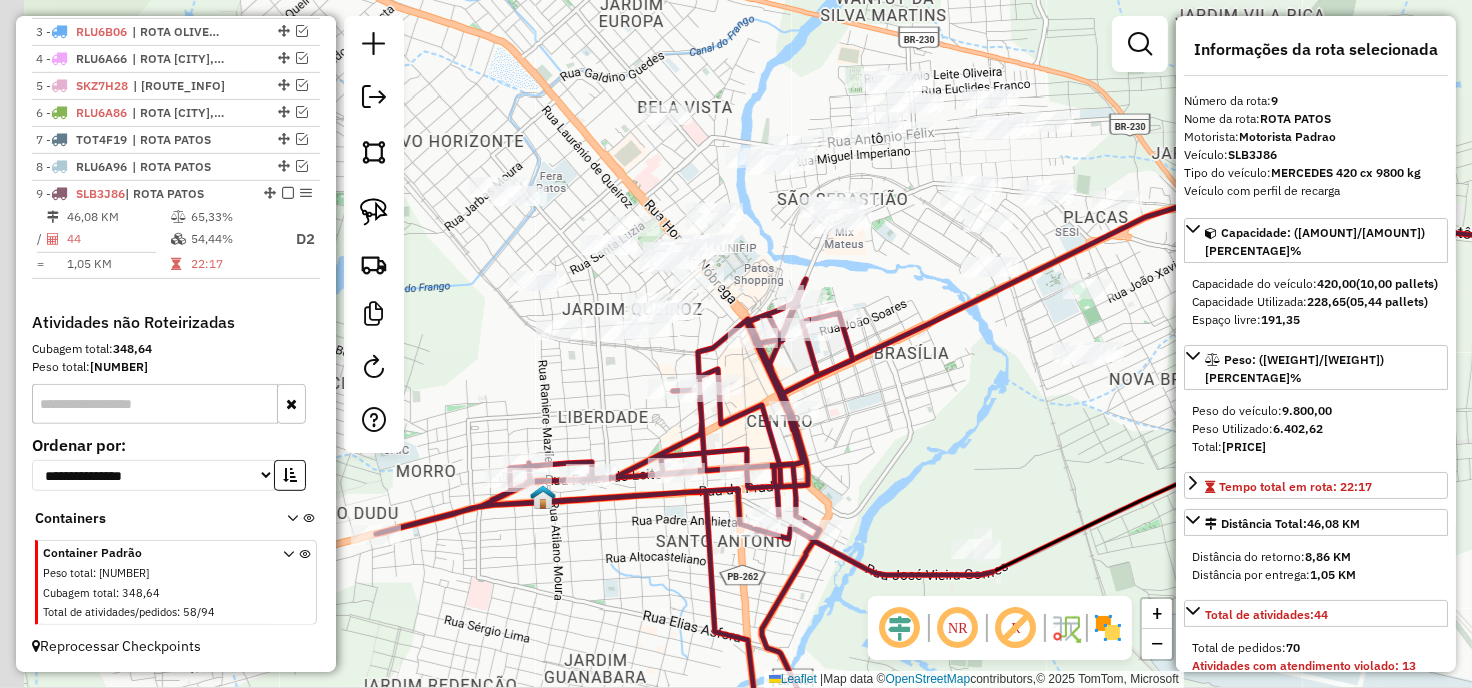 drag, startPoint x: 835, startPoint y: 363, endPoint x: 955, endPoint y: 421, distance: 133.28166 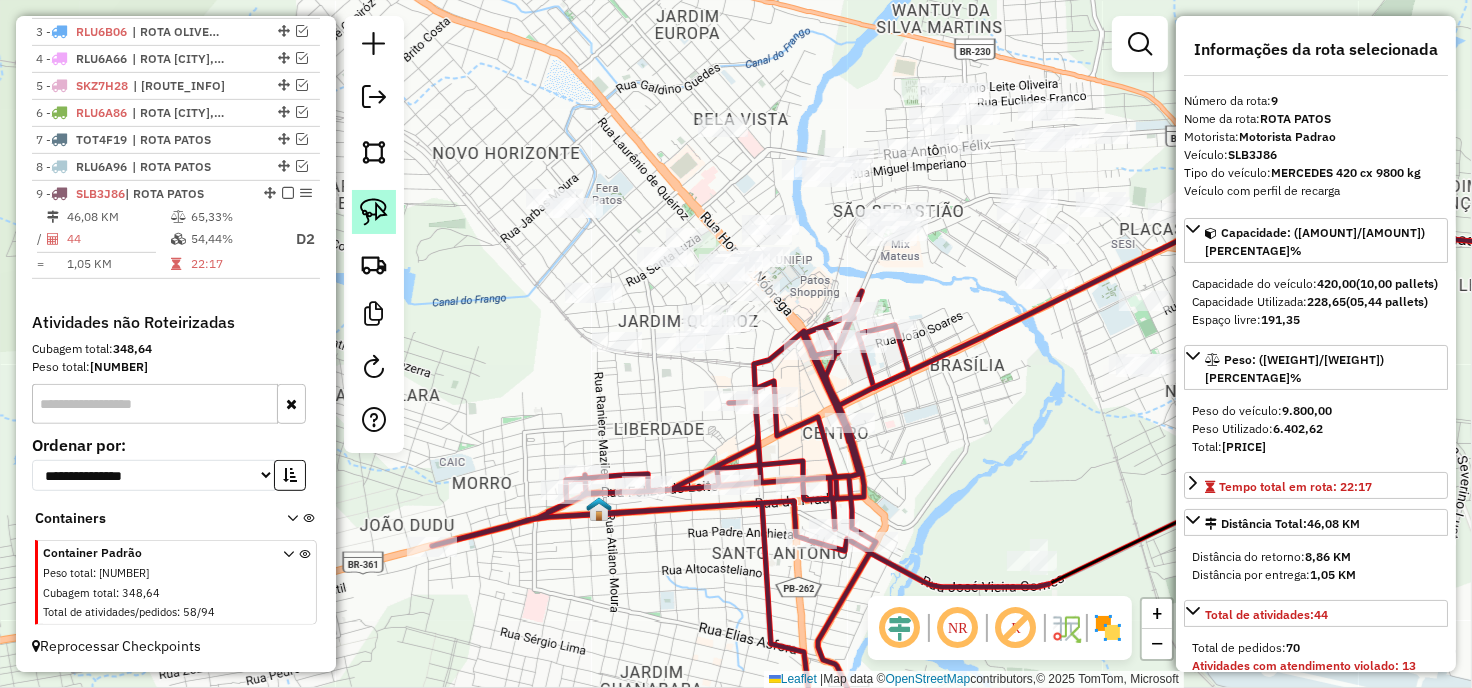 click 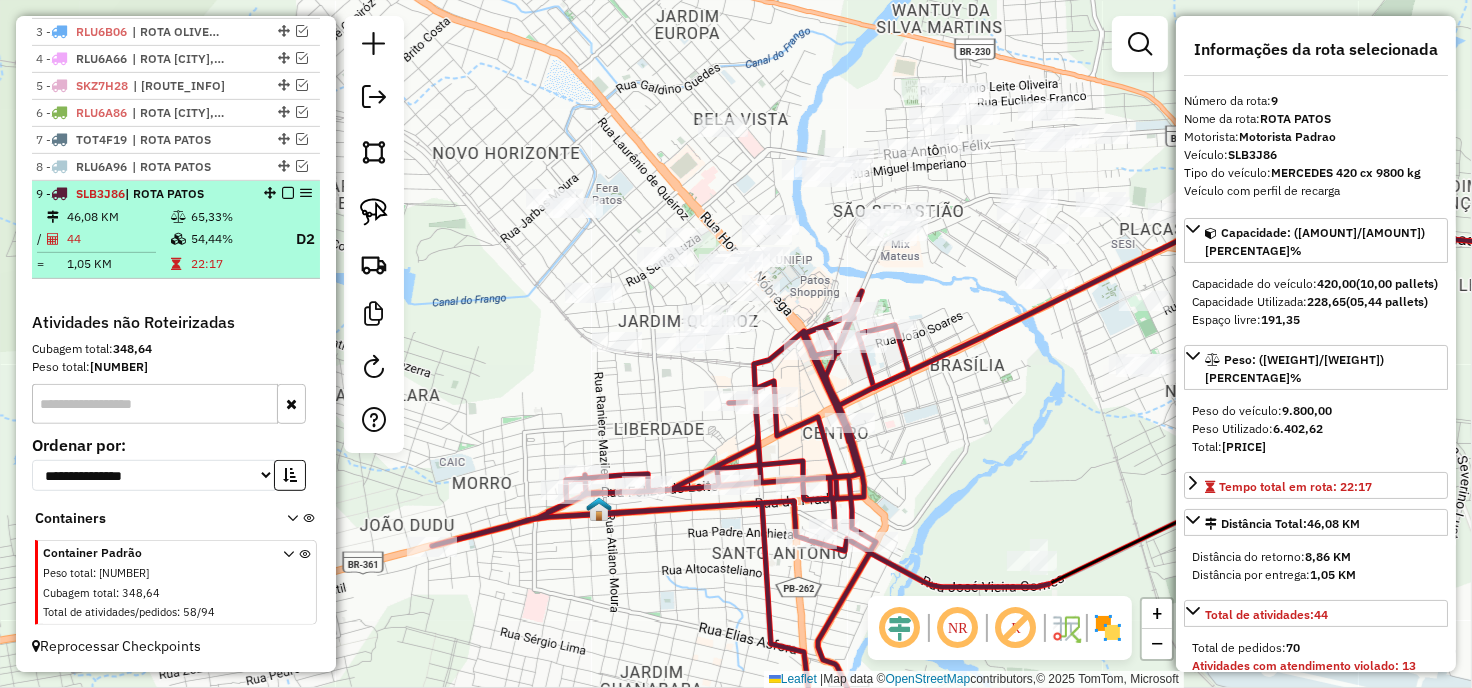 click on "65,33%" at bounding box center [232, 217] 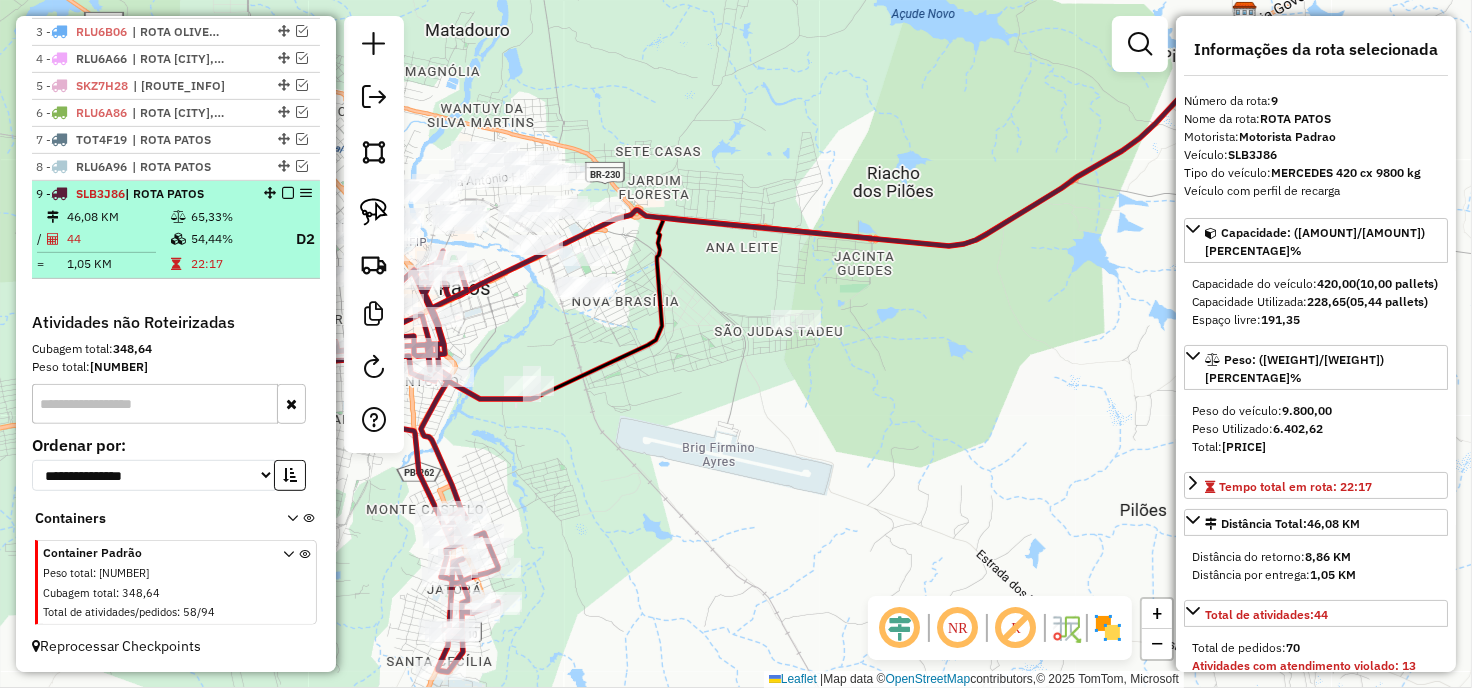 click at bounding box center [288, 193] 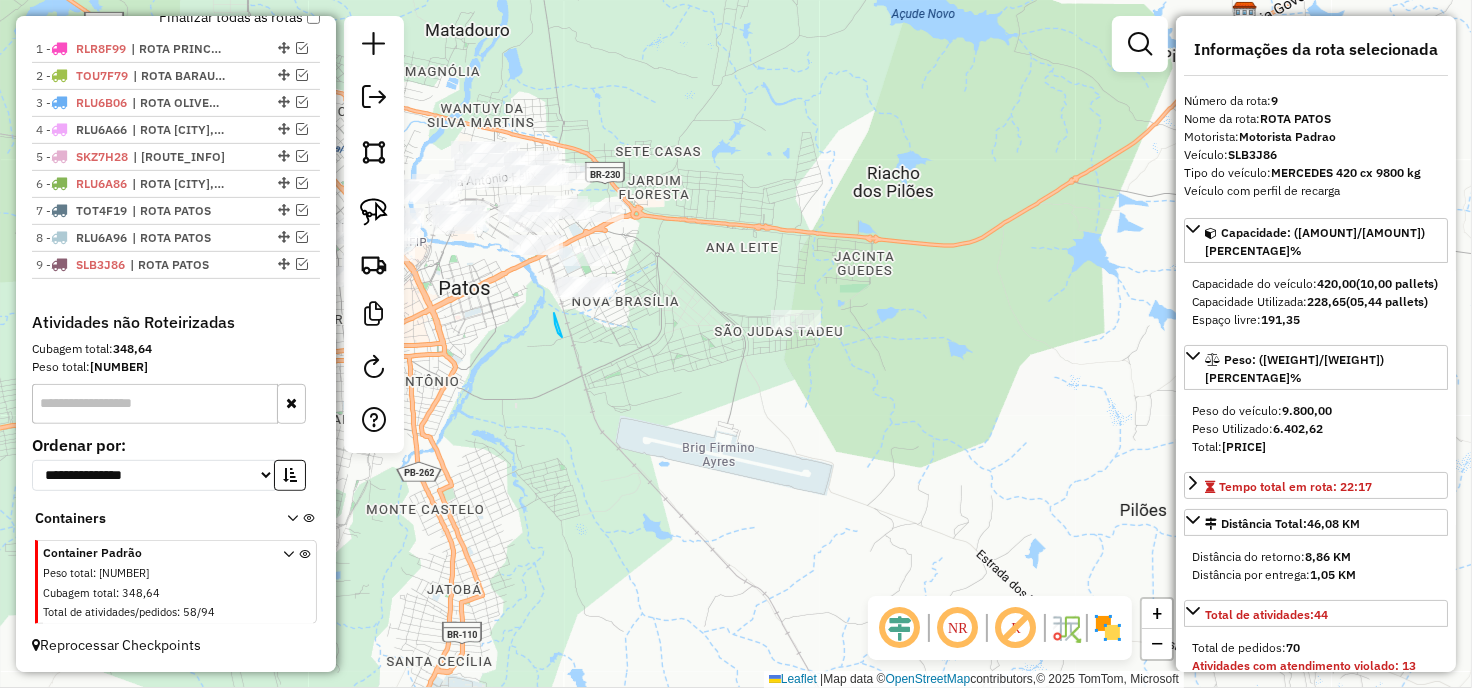 drag, startPoint x: 554, startPoint y: 314, endPoint x: 666, endPoint y: 408, distance: 146.21901 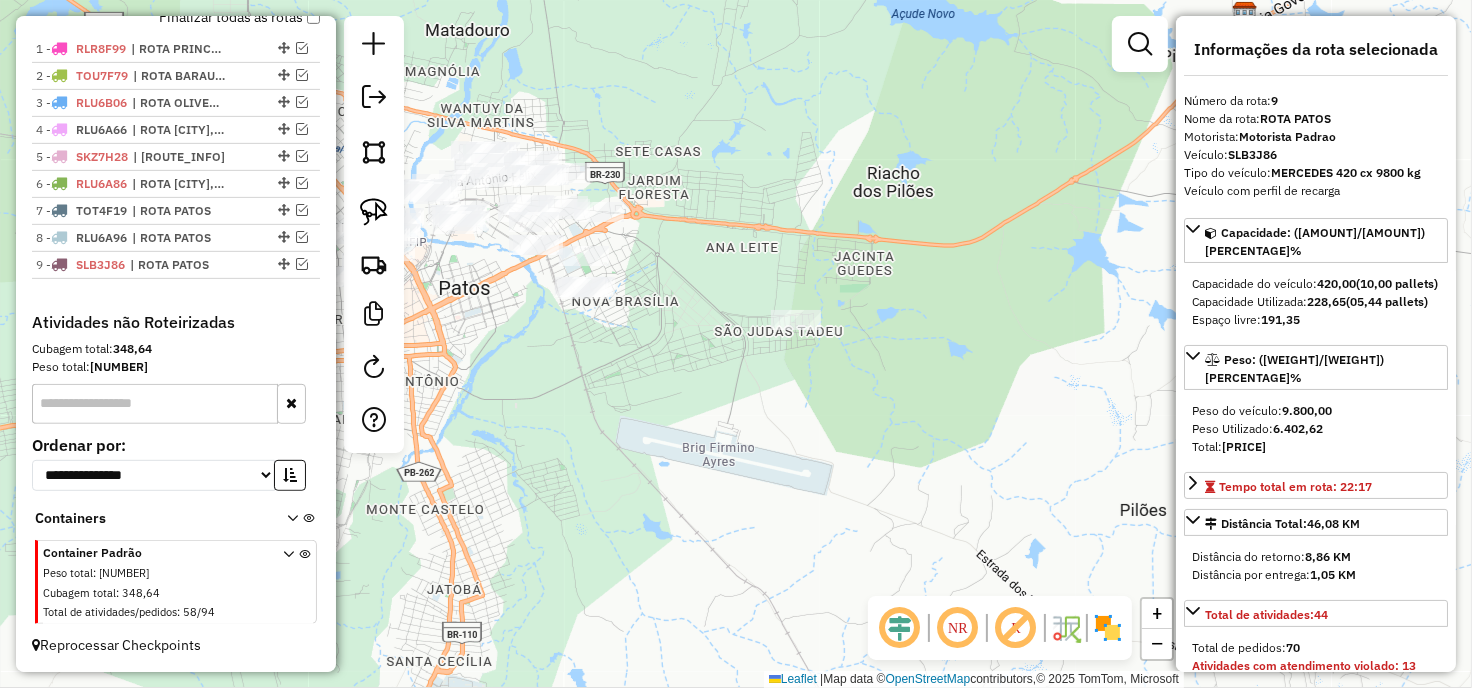 drag, startPoint x: 624, startPoint y: 391, endPoint x: 811, endPoint y: 416, distance: 188.66373 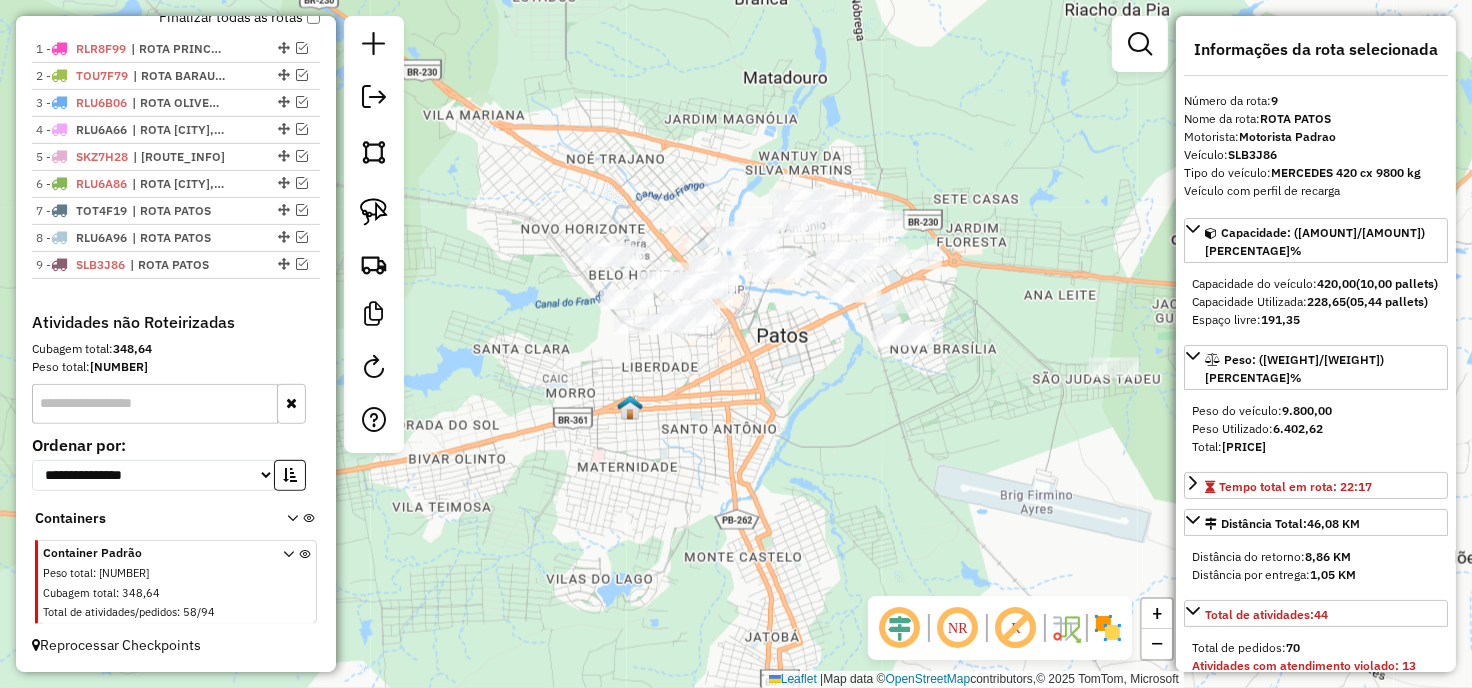 click on "Janela de atendimento Grade de atendimento Capacidade Transportadoras Veículos Cliente Pedidos  Rotas Selecione os dias de semana para filtrar as janelas de atendimento  Seg   Ter   Qua   Qui   Sex   Sáb   Dom  Informe o período da janela de atendimento: De: Até:  Filtrar exatamente a janela do cliente  Considerar janela de atendimento padrão  Selecione os dias de semana para filtrar as grades de atendimento  Seg   Ter   Qua   Qui   Sex   Sáb   Dom   Considerar clientes sem dia de atendimento cadastrado  Clientes fora do dia de atendimento selecionado Filtrar as atividades entre os valores definidos abaixo:  Peso mínimo:   Peso máximo:   Cubagem mínima:   Cubagem máxima:   De:   Até:  Filtrar as atividades entre o tempo de atendimento definido abaixo:  De:   Até:   Considerar capacidade total dos clientes não roteirizados Transportadora: Selecione um ou mais itens Tipo de veículo: Selecione um ou mais itens Veículo: Selecione um ou mais itens Motorista: Selecione um ou mais itens Nome: Rótulo:" 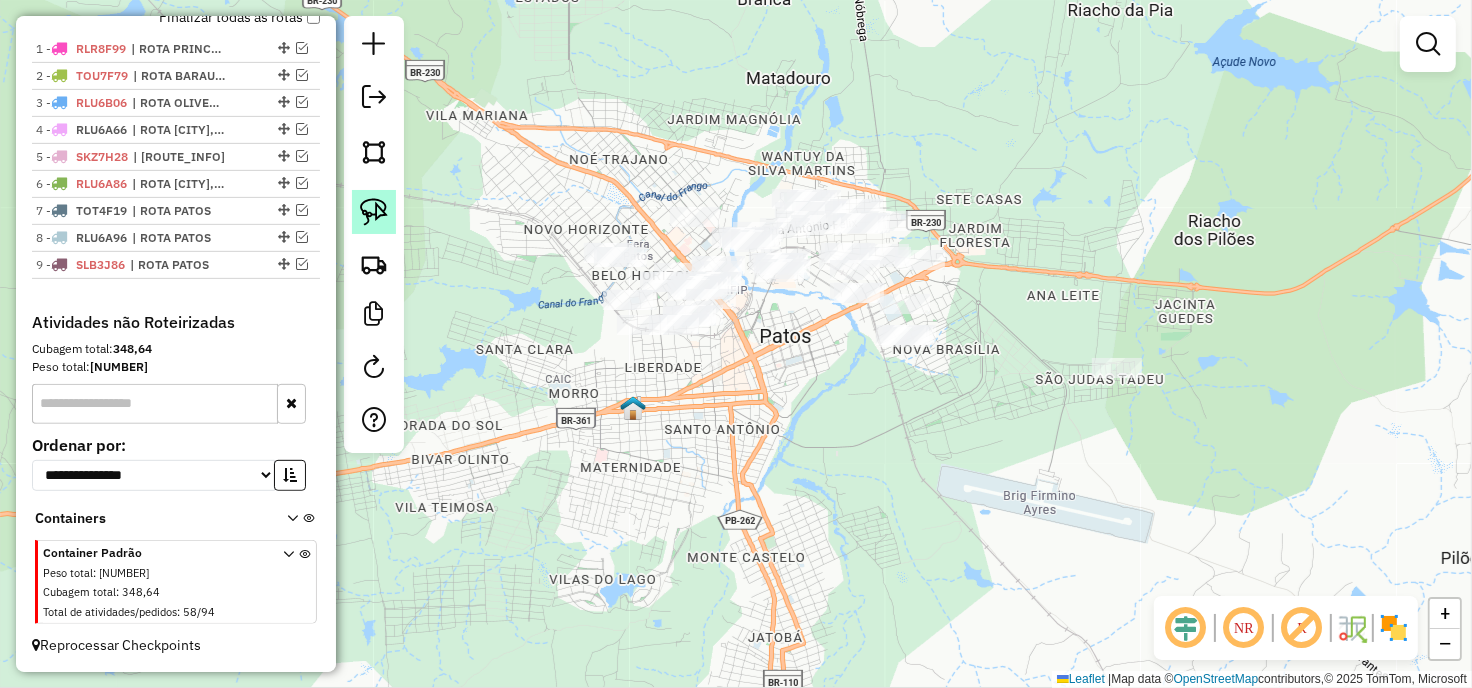 click 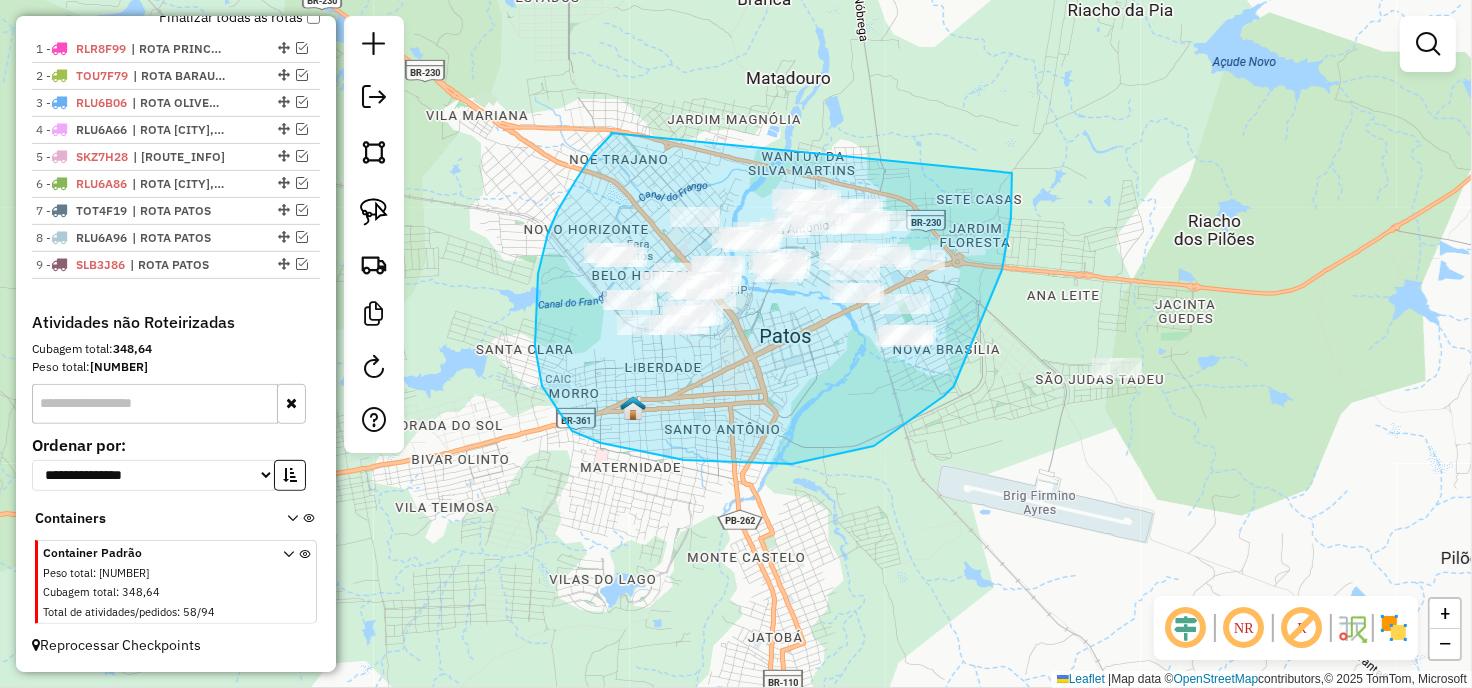 drag, startPoint x: 611, startPoint y: 133, endPoint x: 1012, endPoint y: 173, distance: 402.99008 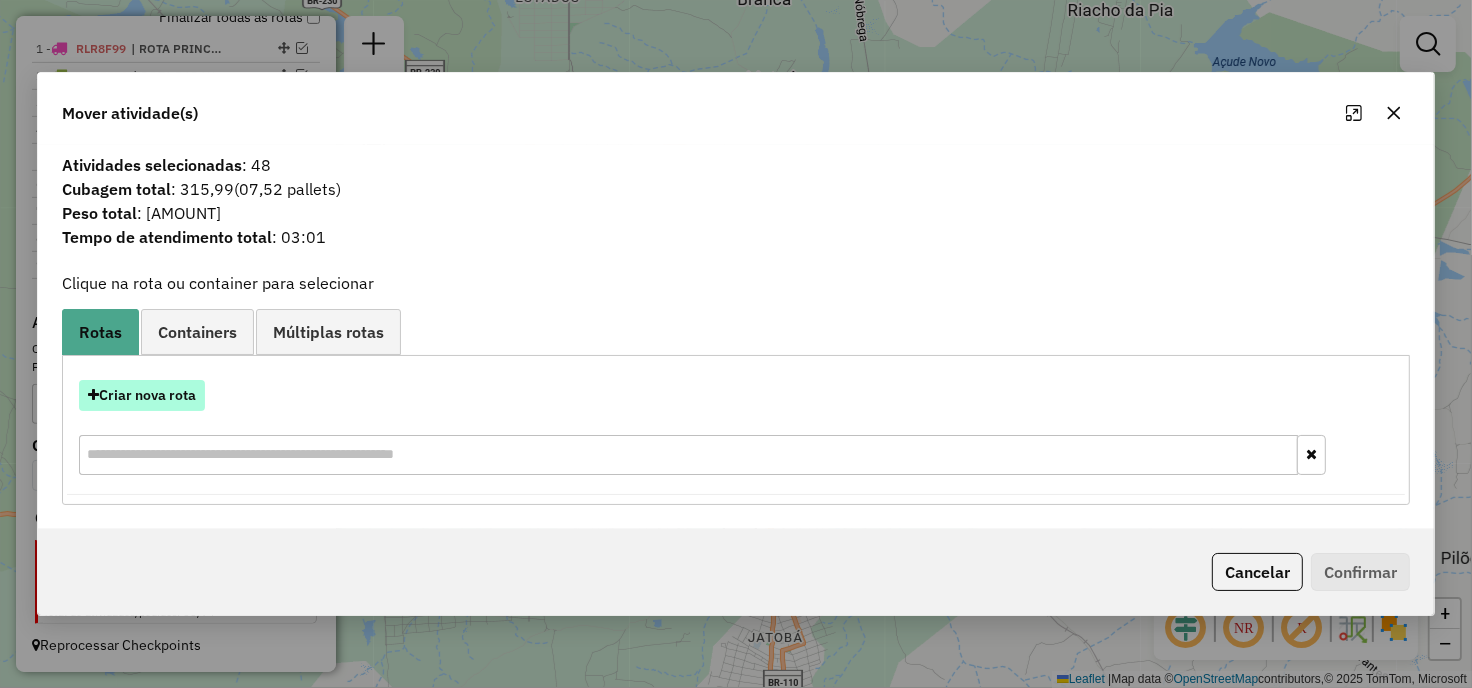 click on "Criar nova rota" at bounding box center [142, 395] 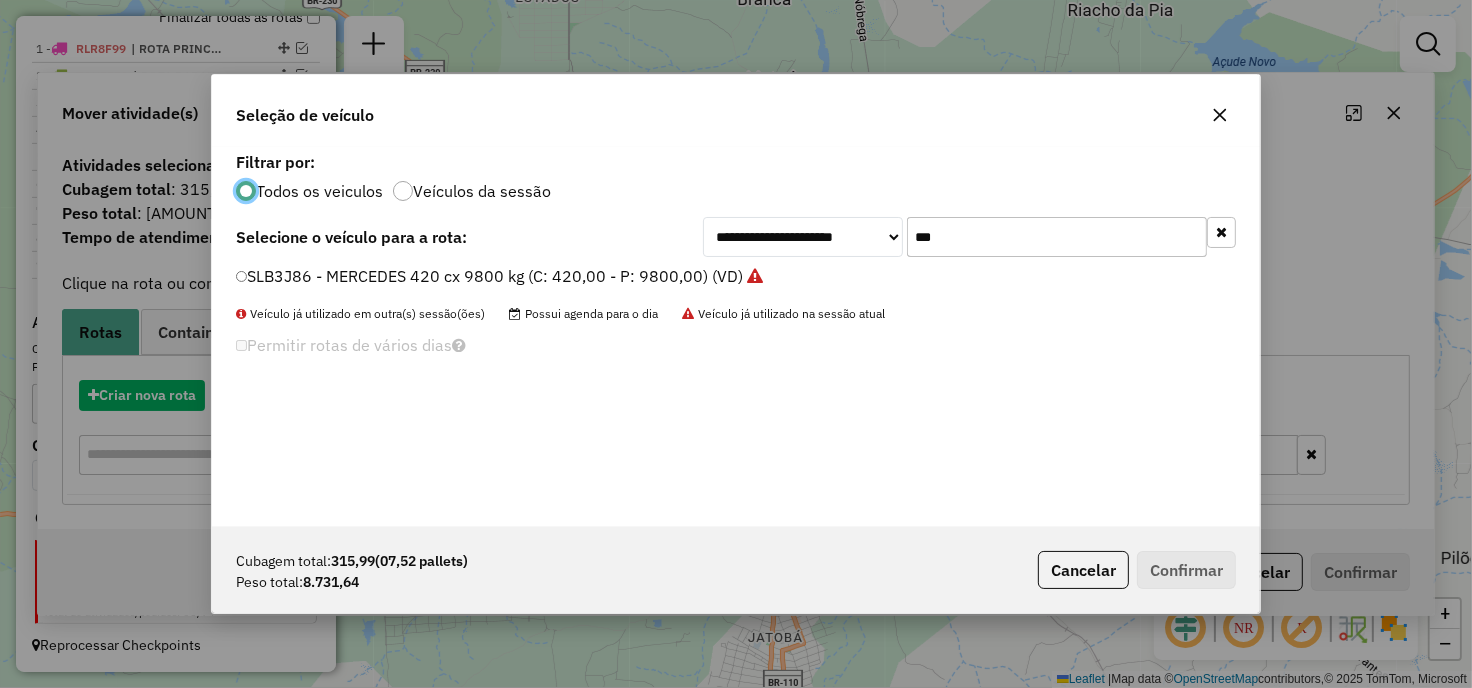 scroll, scrollTop: 11, scrollLeft: 5, axis: both 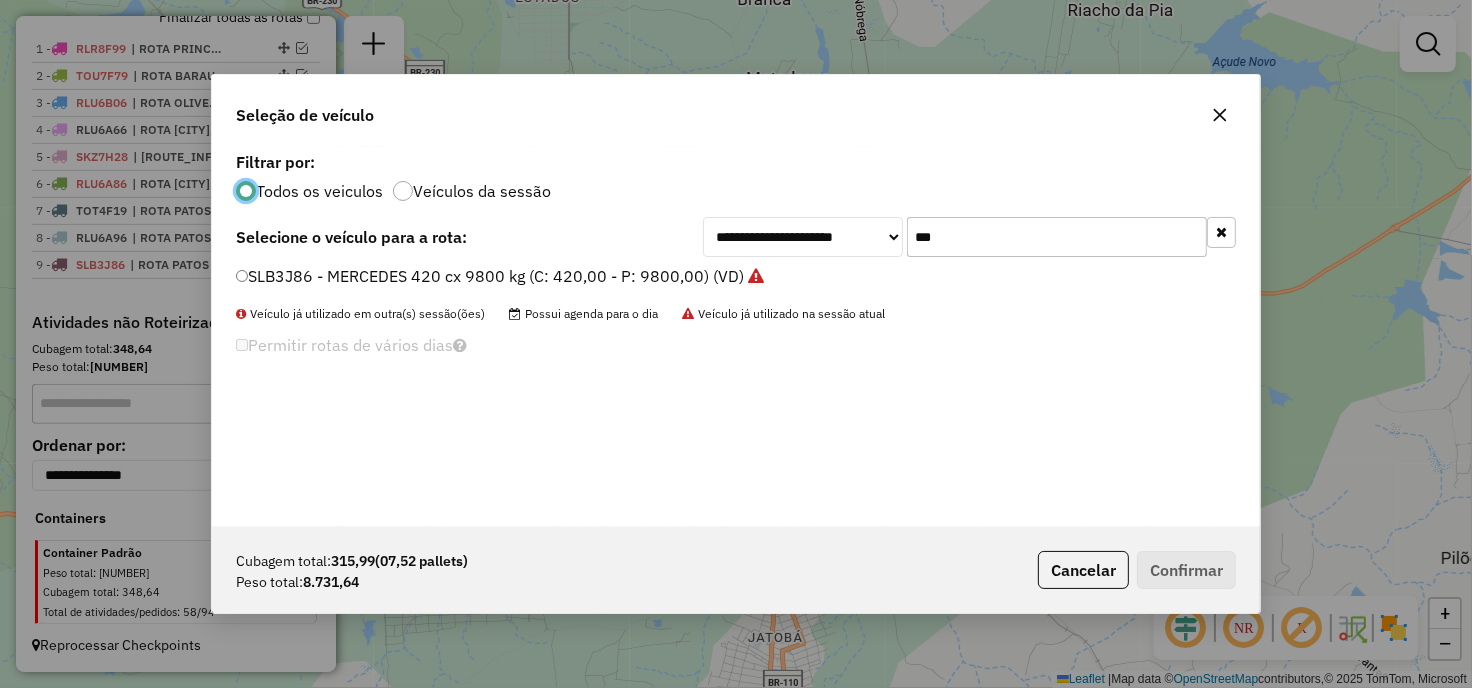 click on "***" 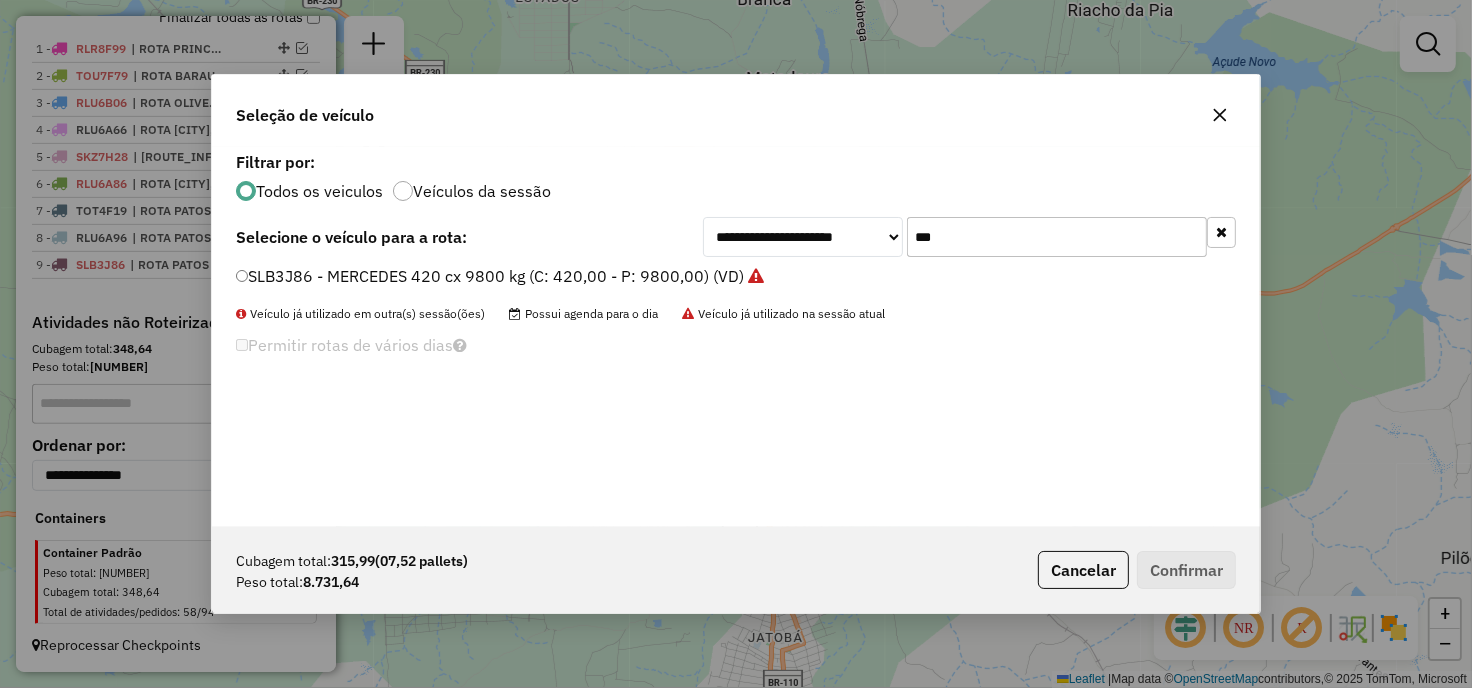 click on "***" 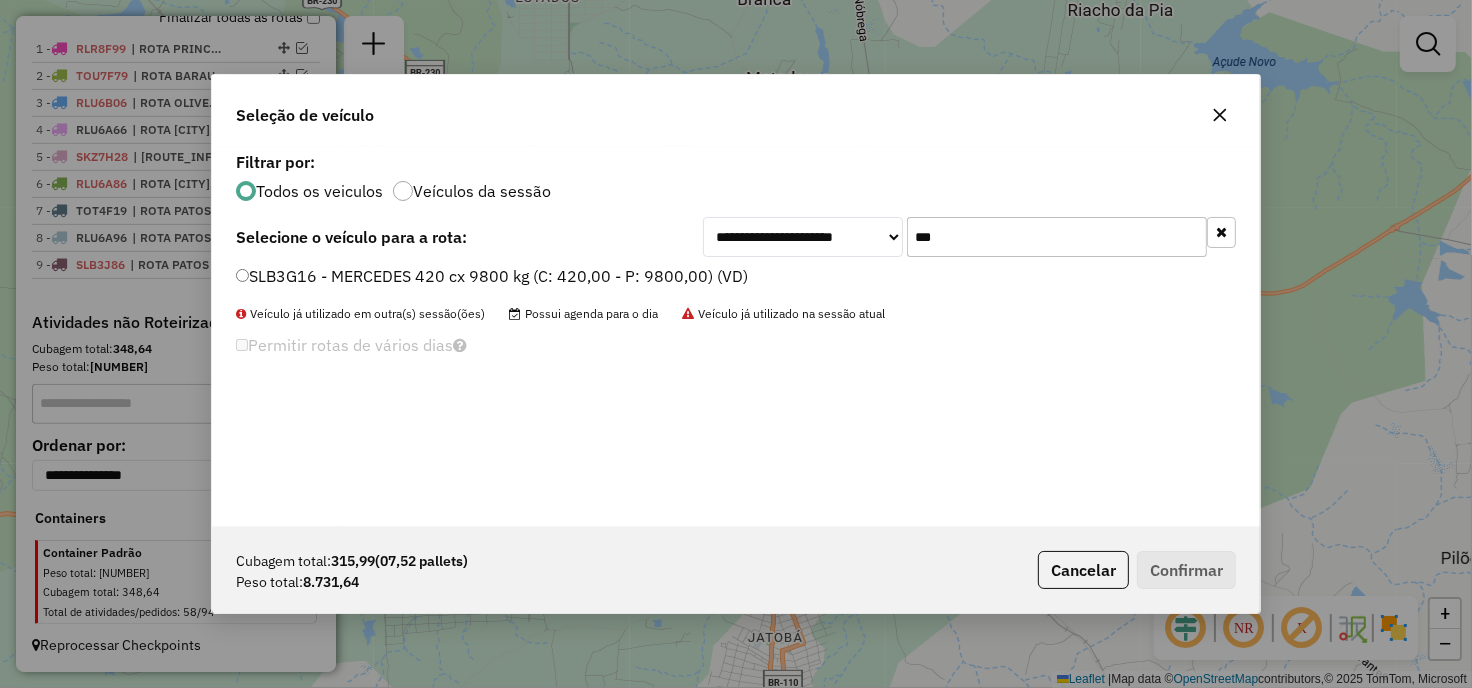 type on "***" 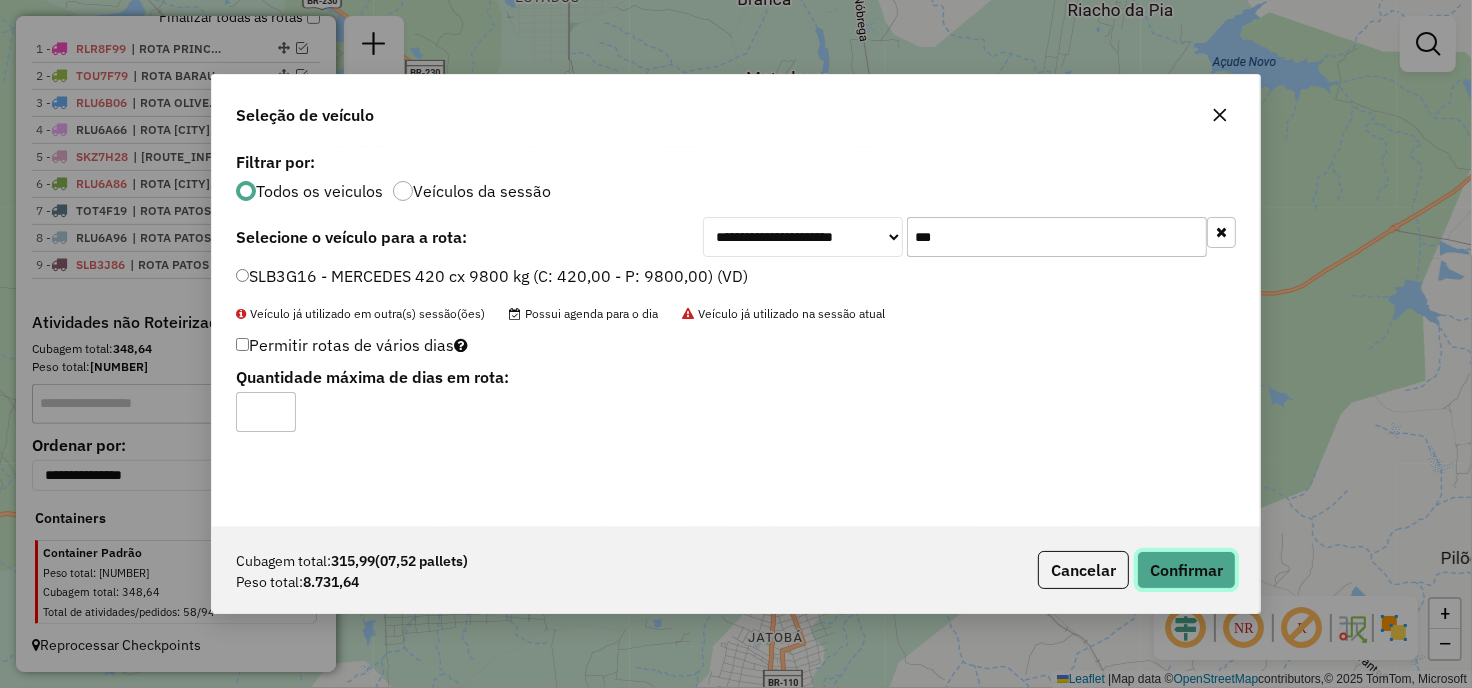 click on "Confirmar" 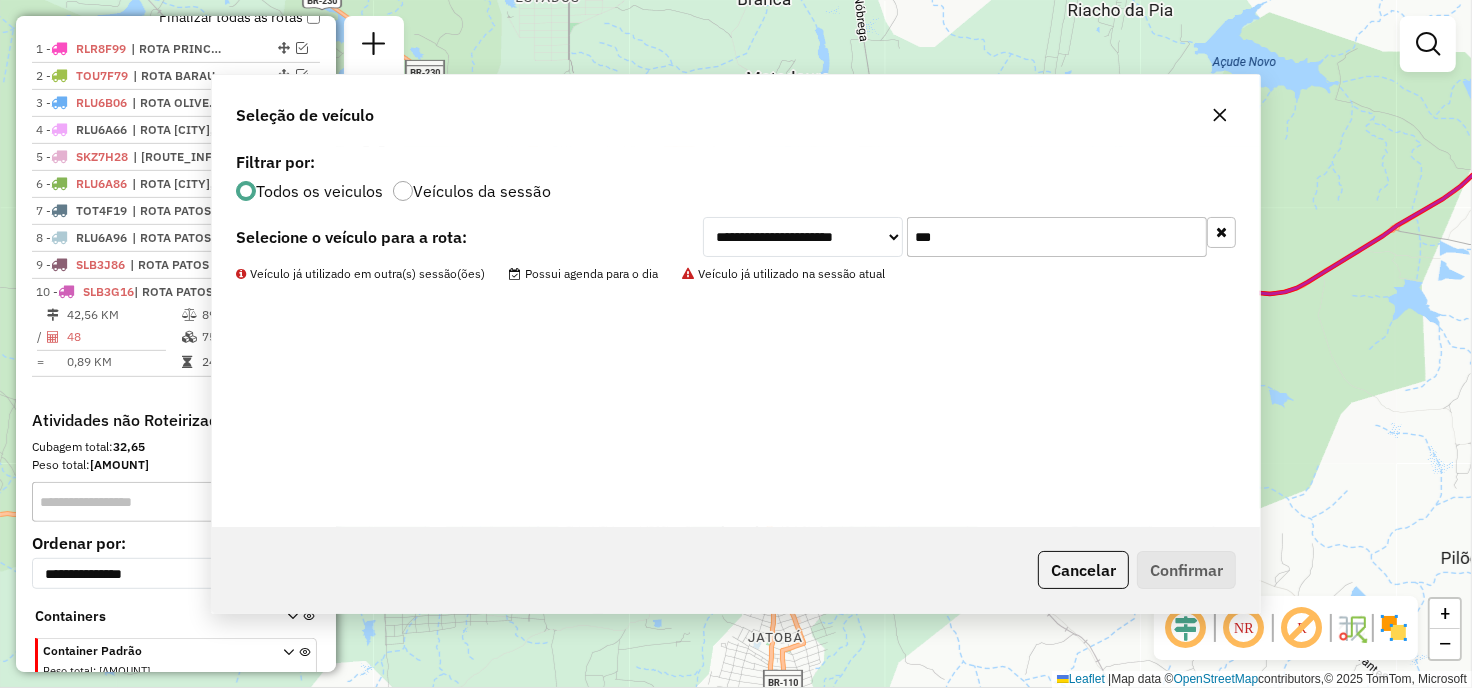 scroll, scrollTop: 801, scrollLeft: 0, axis: vertical 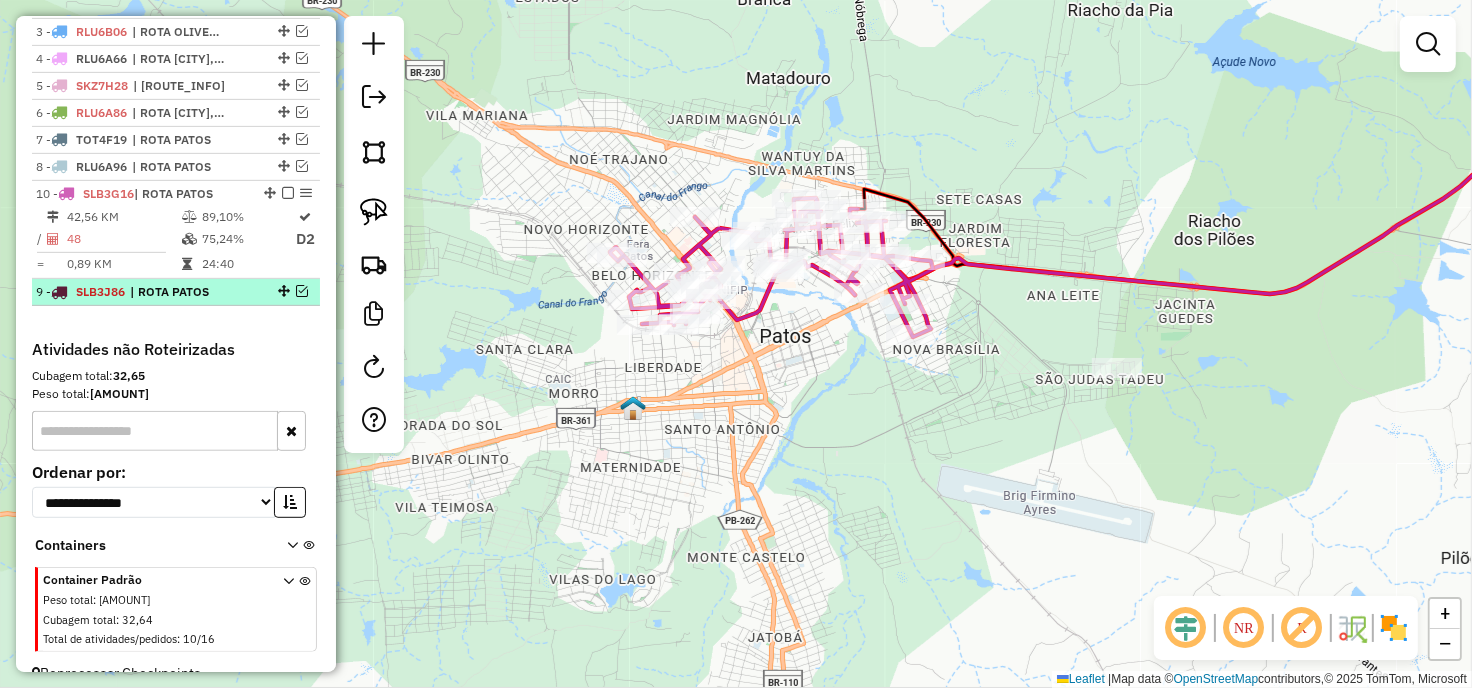 drag, startPoint x: 262, startPoint y: 218, endPoint x: 264, endPoint y: 193, distance: 25.079872 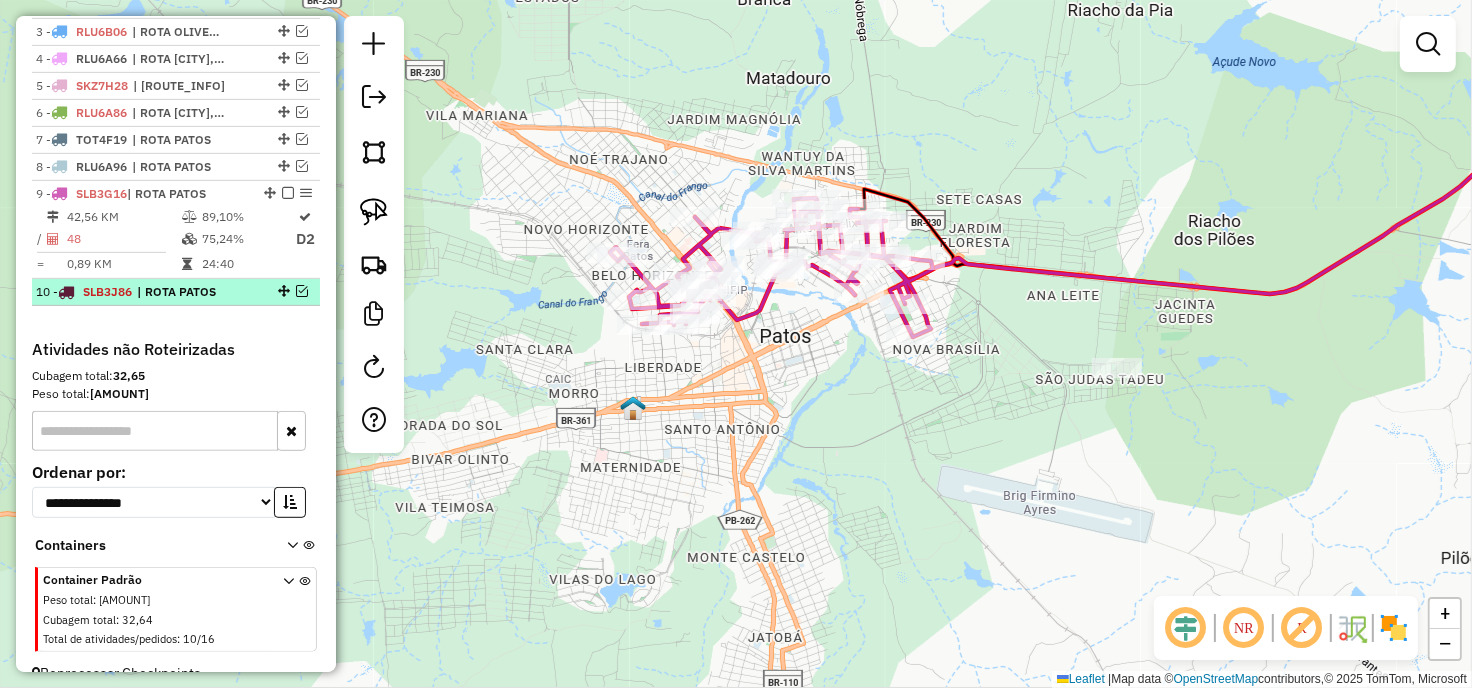 click at bounding box center [302, 291] 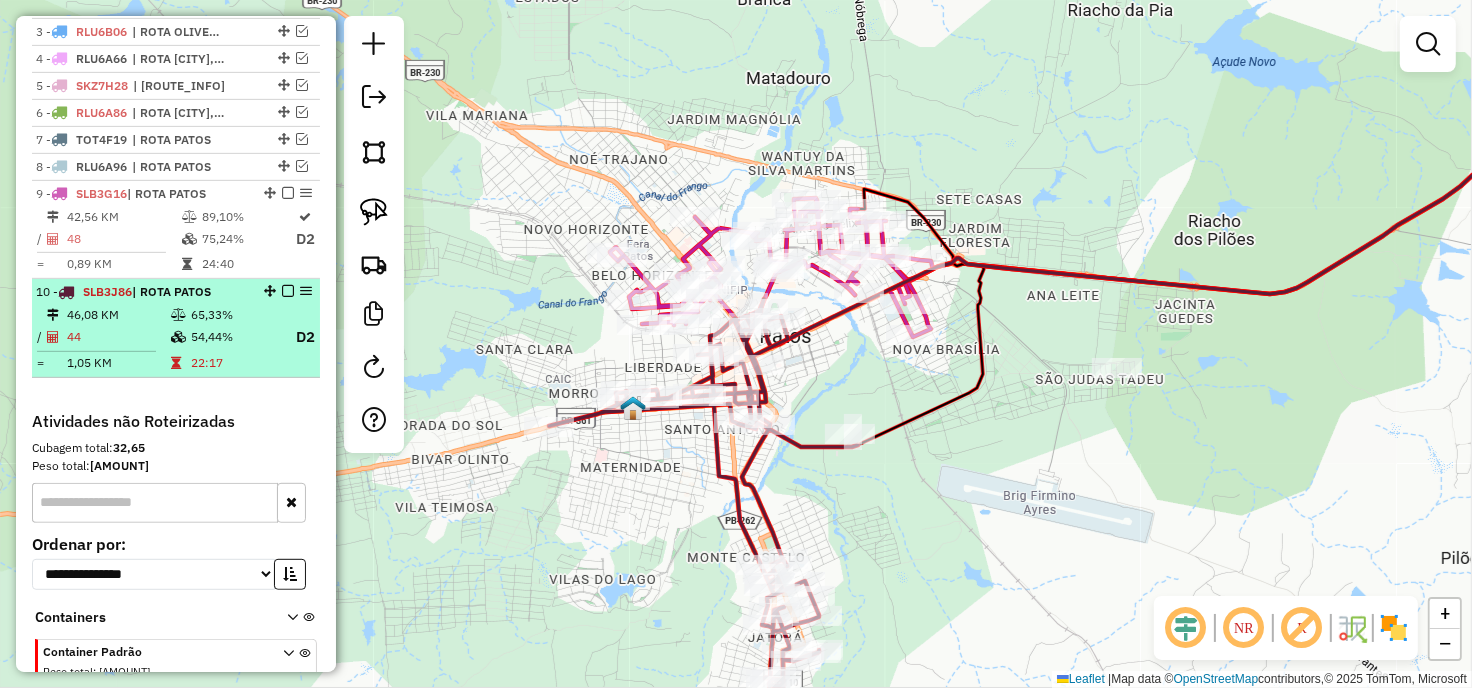 click on "65,33%" at bounding box center (232, 315) 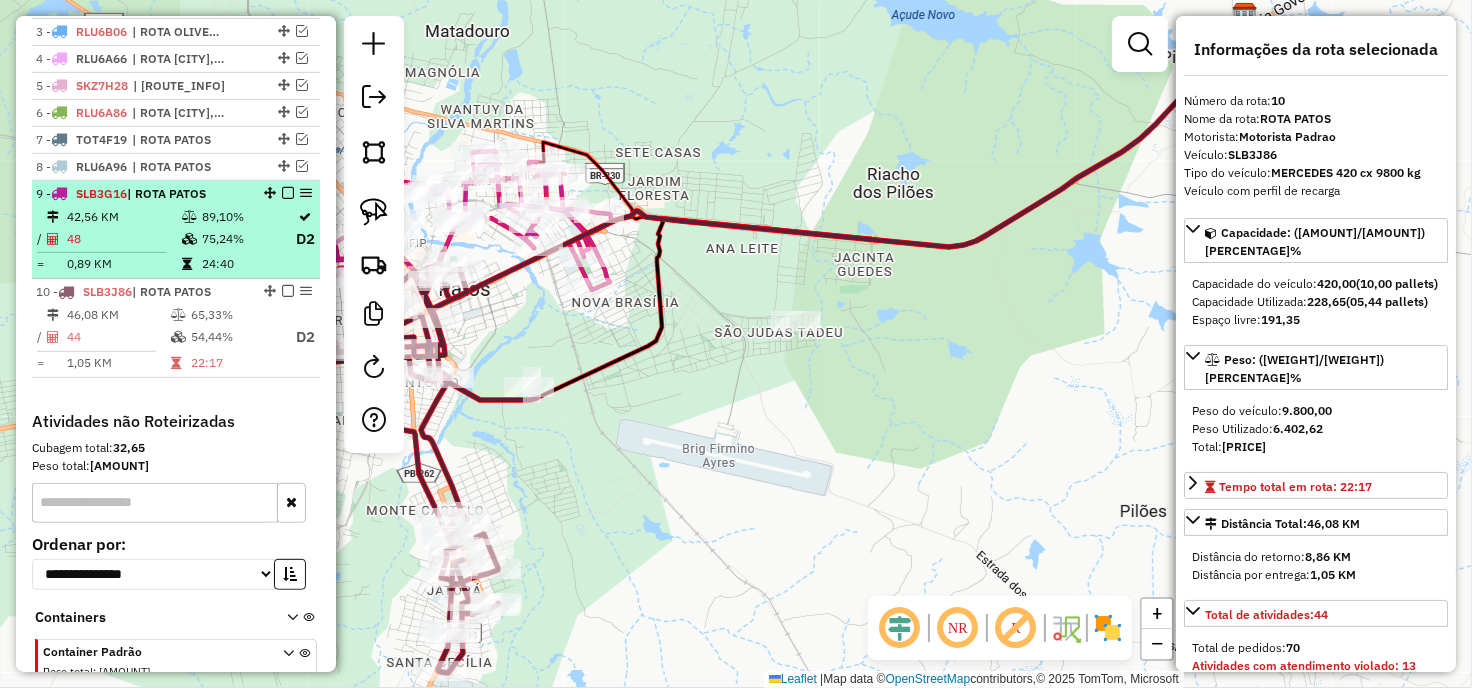 click on "89,10%" at bounding box center (248, 217) 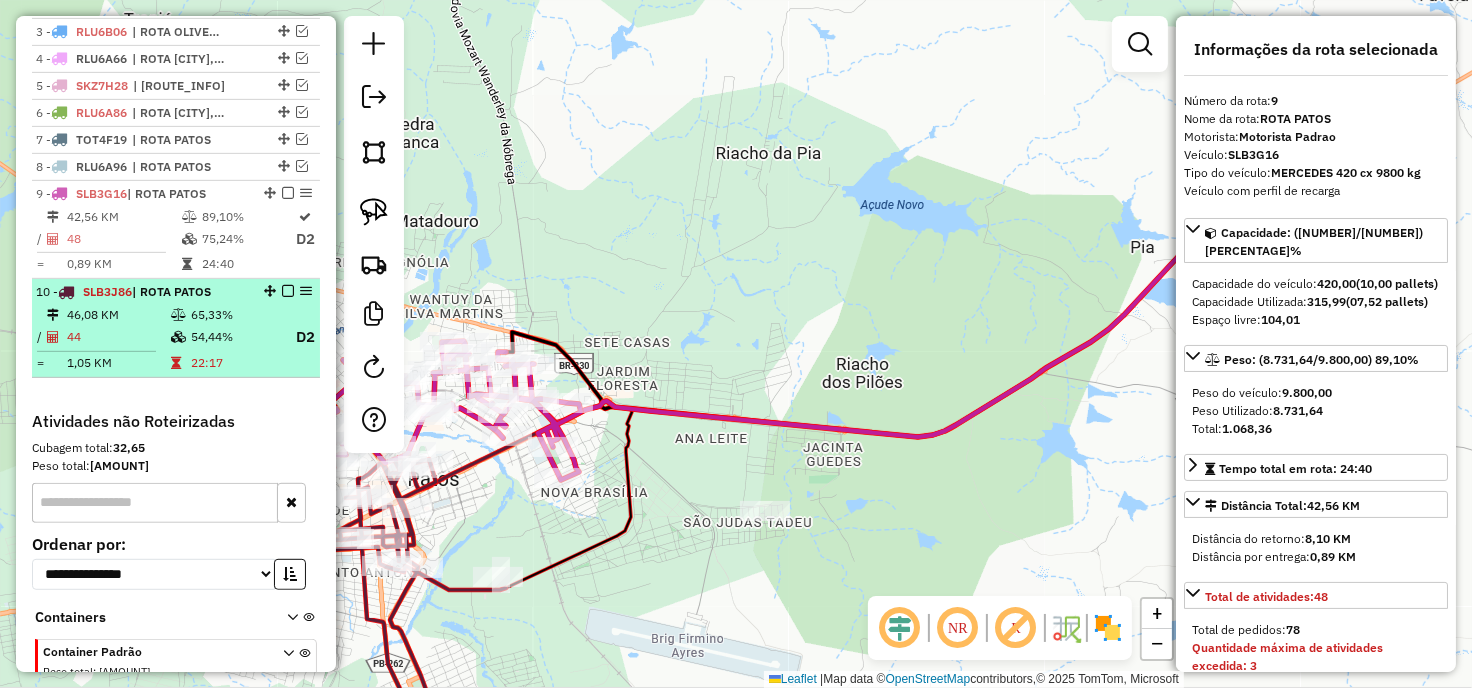 click on "| ROTA PATOS" at bounding box center [171, 291] 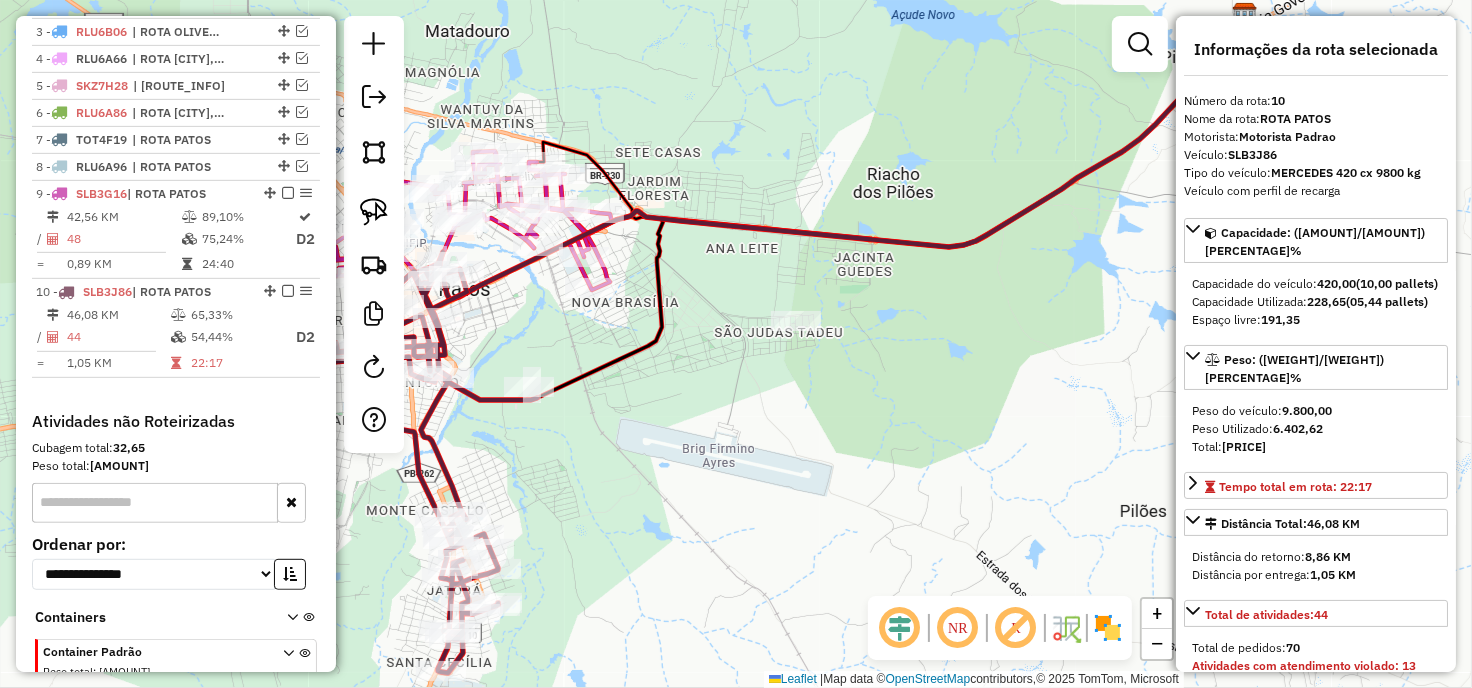 click on "Janela de atendimento Grade de atendimento Capacidade Transportadoras Veículos Cliente Pedidos  Rotas Selecione os dias de semana para filtrar as janelas de atendimento  Seg   Ter   Qua   Qui   Sex   Sáb   Dom  Informe o período da janela de atendimento: De: Até:  Filtrar exatamente a janela do cliente  Considerar janela de atendimento padrão  Selecione os dias de semana para filtrar as grades de atendimento  Seg   Ter   Qua   Qui   Sex   Sáb   Dom   Considerar clientes sem dia de atendimento cadastrado  Clientes fora do dia de atendimento selecionado Filtrar as atividades entre os valores definidos abaixo:  Peso mínimo:   Peso máximo:   Cubagem mínima:   Cubagem máxima:   De:   Até:  Filtrar as atividades entre o tempo de atendimento definido abaixo:  De:   Até:   Considerar capacidade total dos clientes não roteirizados Transportadora: Selecione um ou mais itens Tipo de veículo: Selecione um ou mais itens Veículo: Selecione um ou mais itens Motorista: Selecione um ou mais itens Nome: Rótulo:" 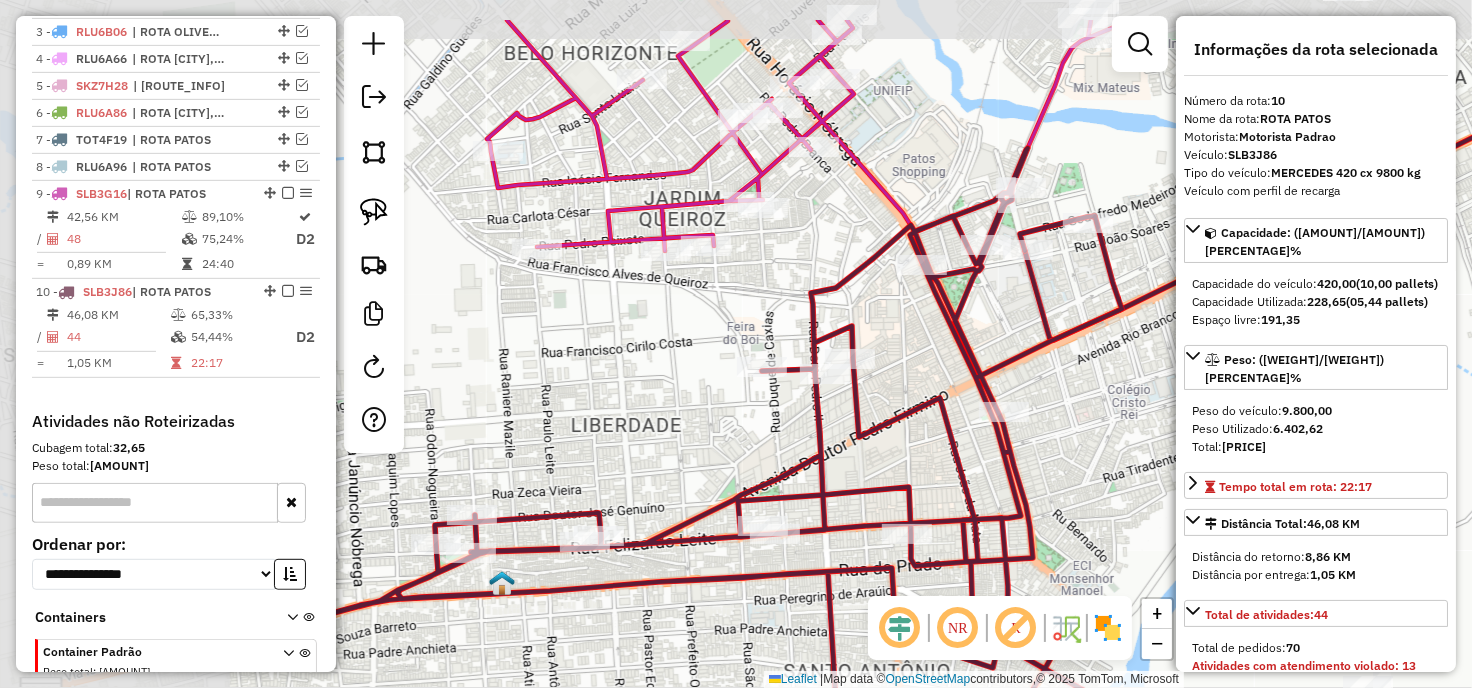 drag, startPoint x: 523, startPoint y: 206, endPoint x: 774, endPoint y: 295, distance: 266.31186 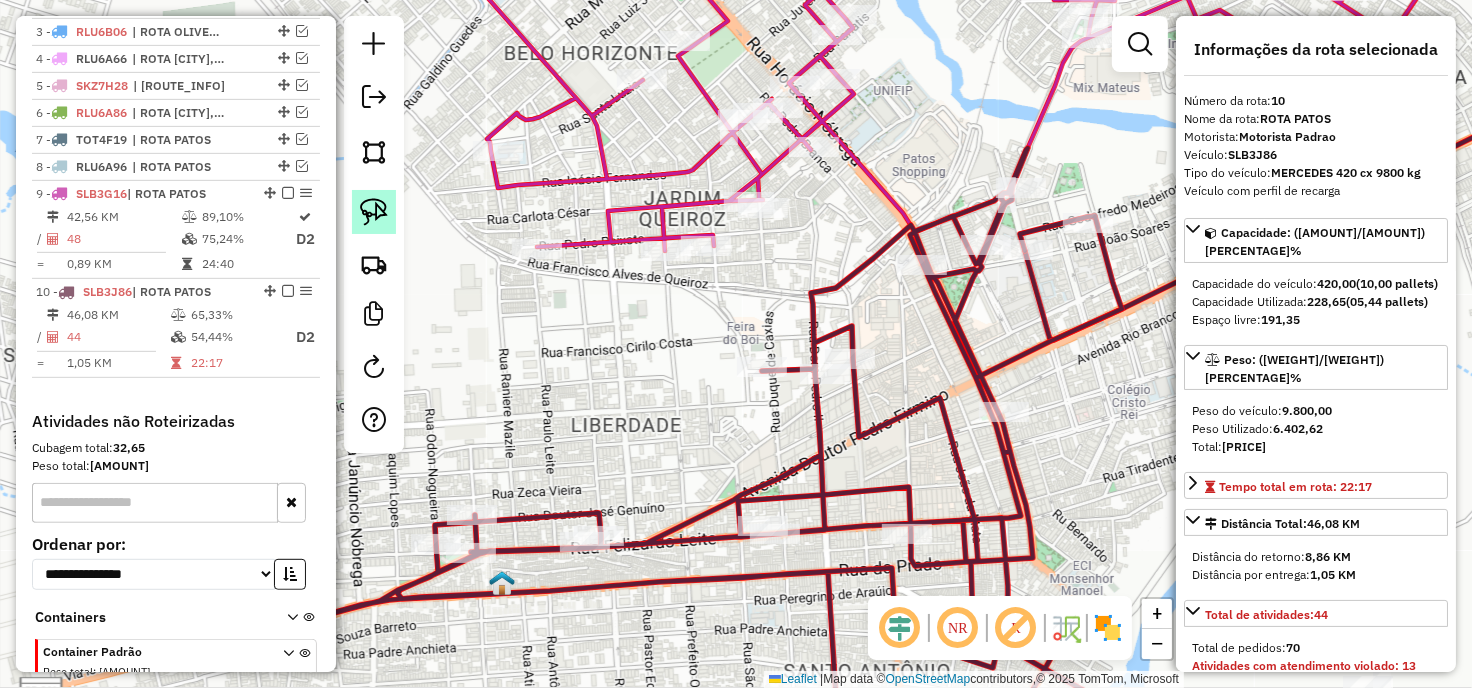 click 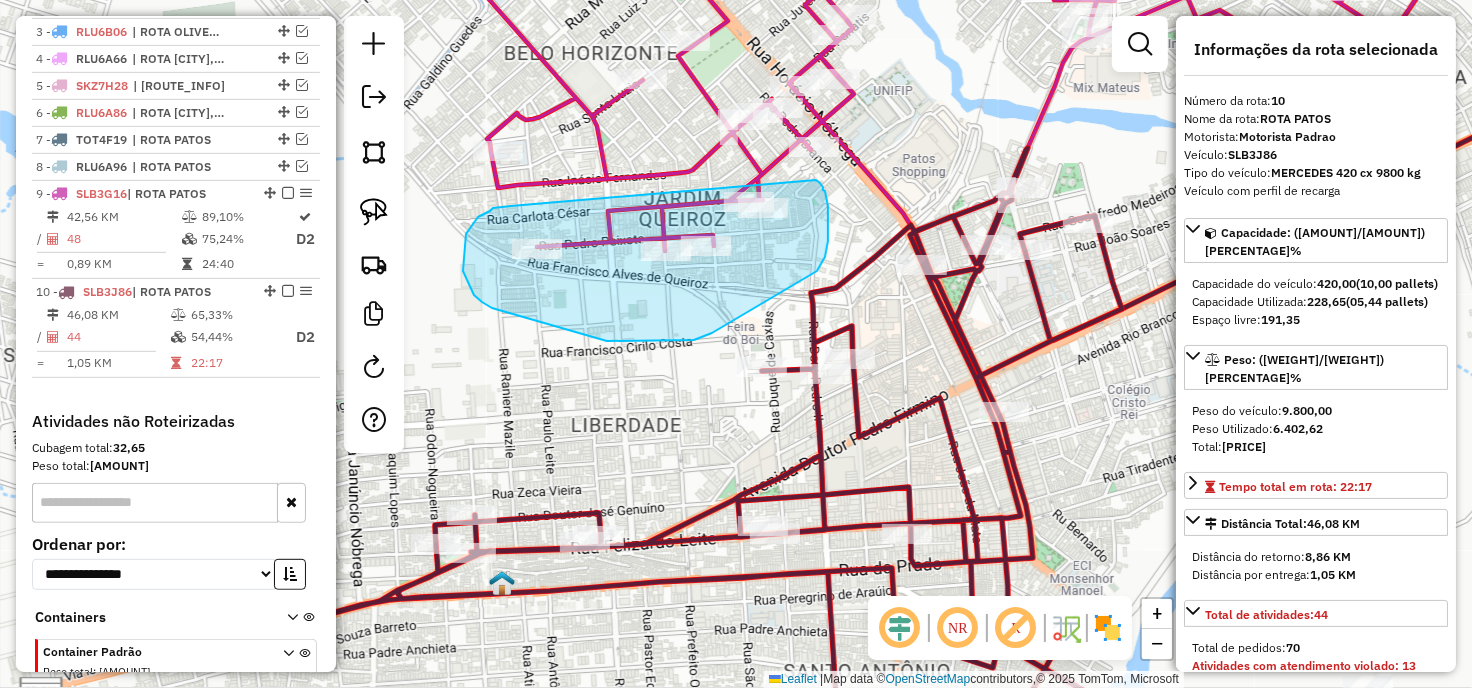 drag, startPoint x: 511, startPoint y: 206, endPoint x: 795, endPoint y: 171, distance: 286.14856 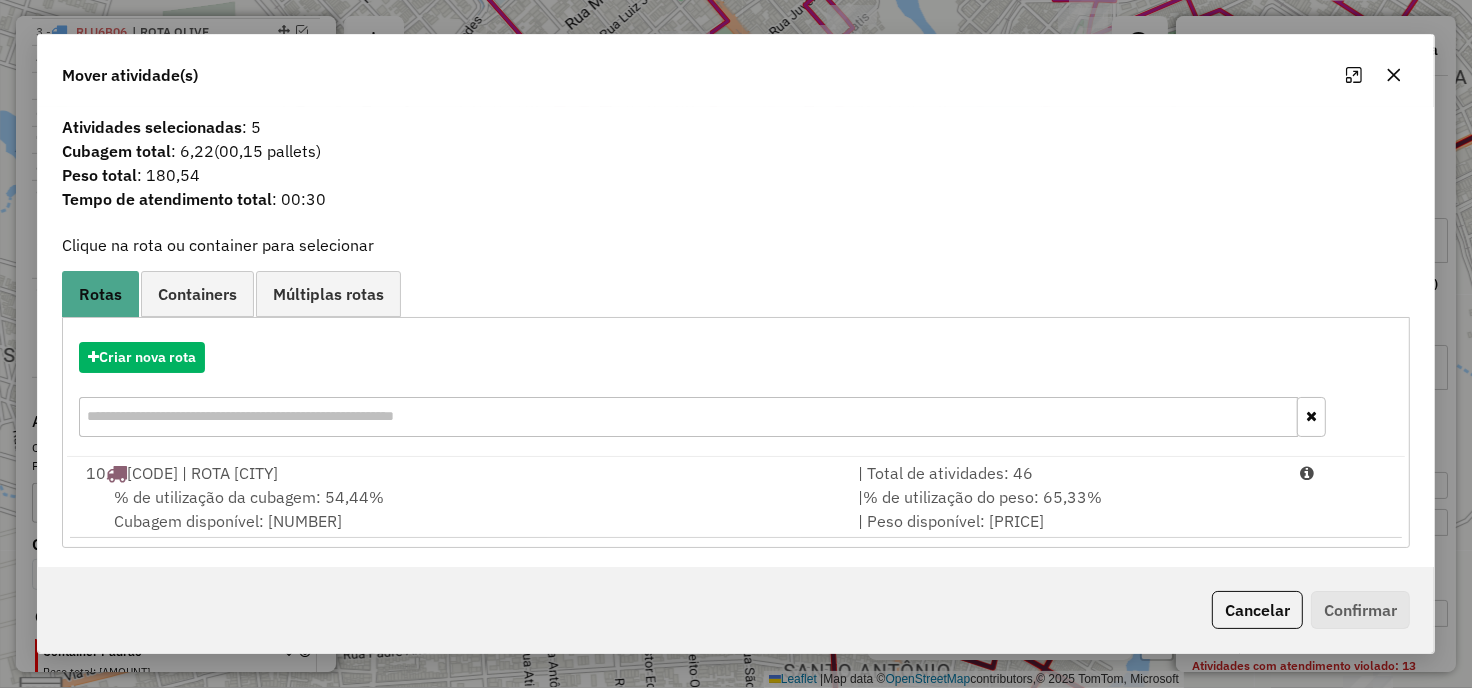 click 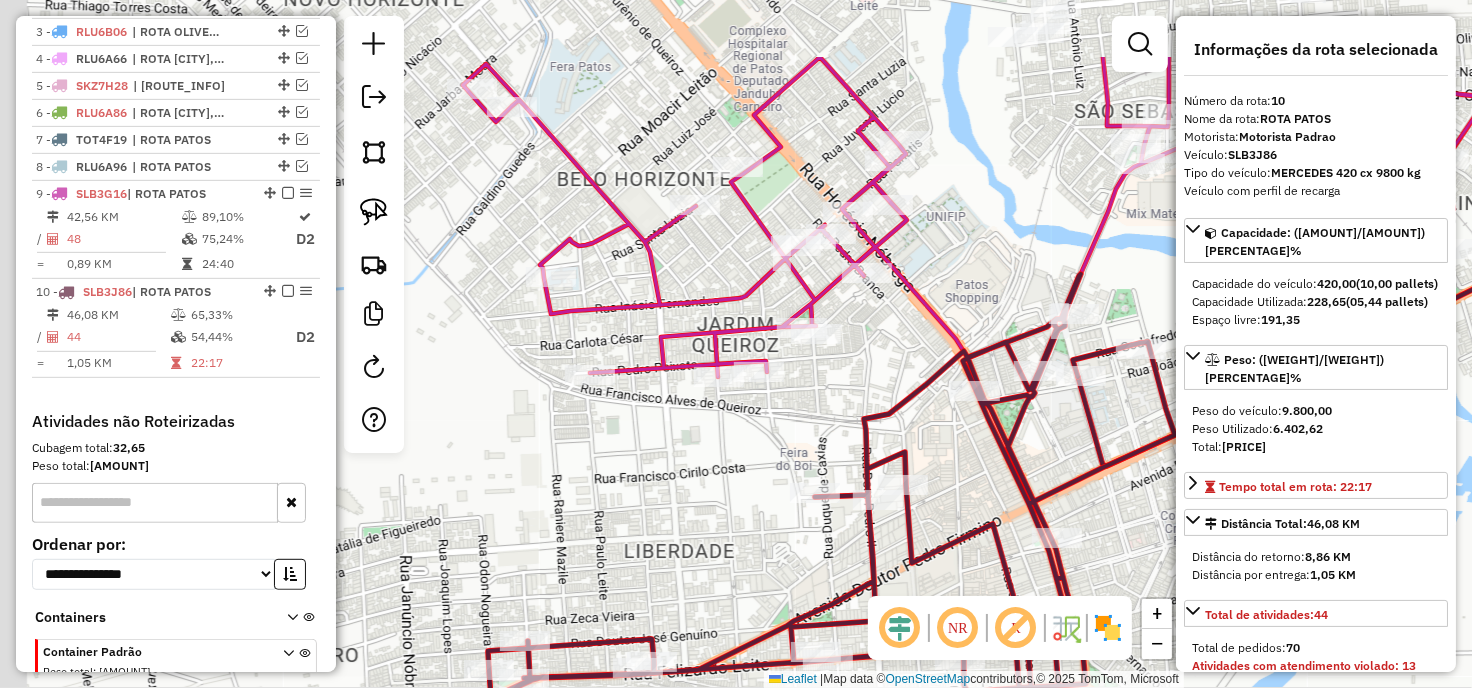 drag, startPoint x: 792, startPoint y: 256, endPoint x: 845, endPoint y: 382, distance: 136.69308 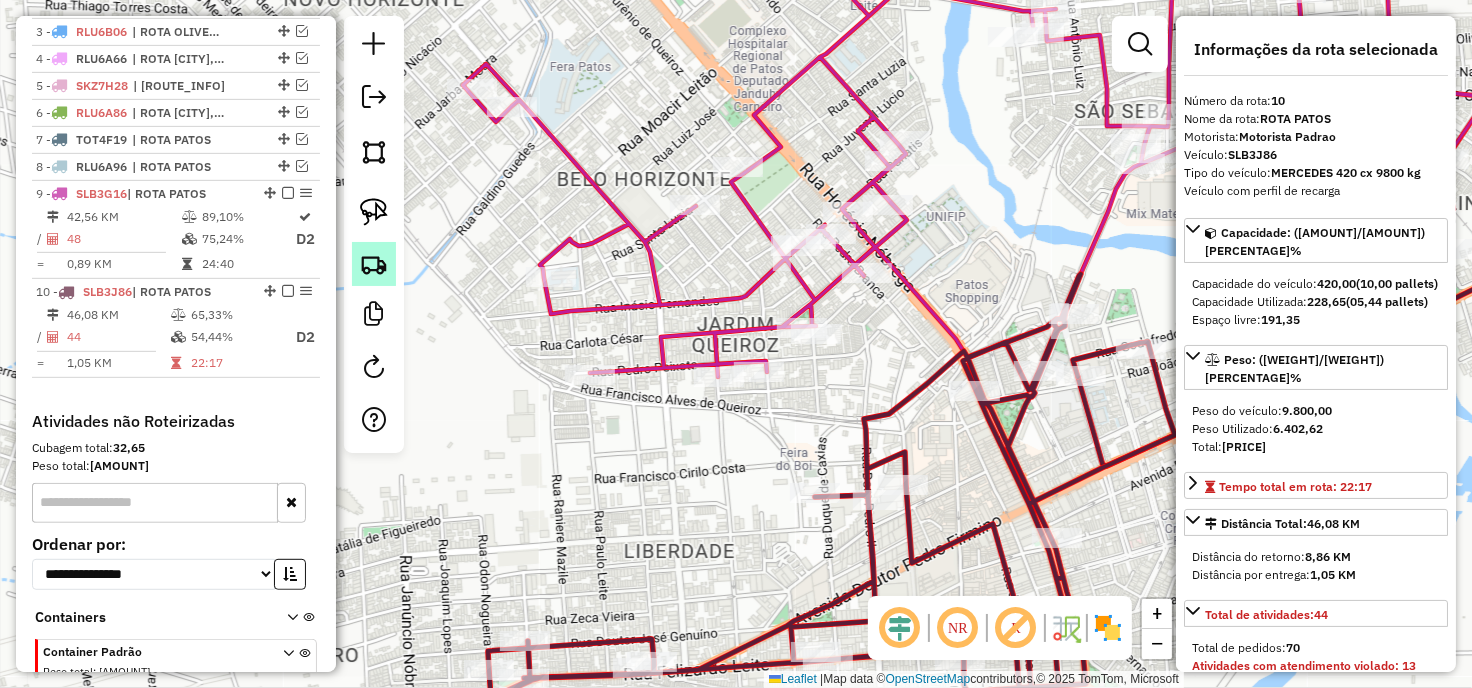 click 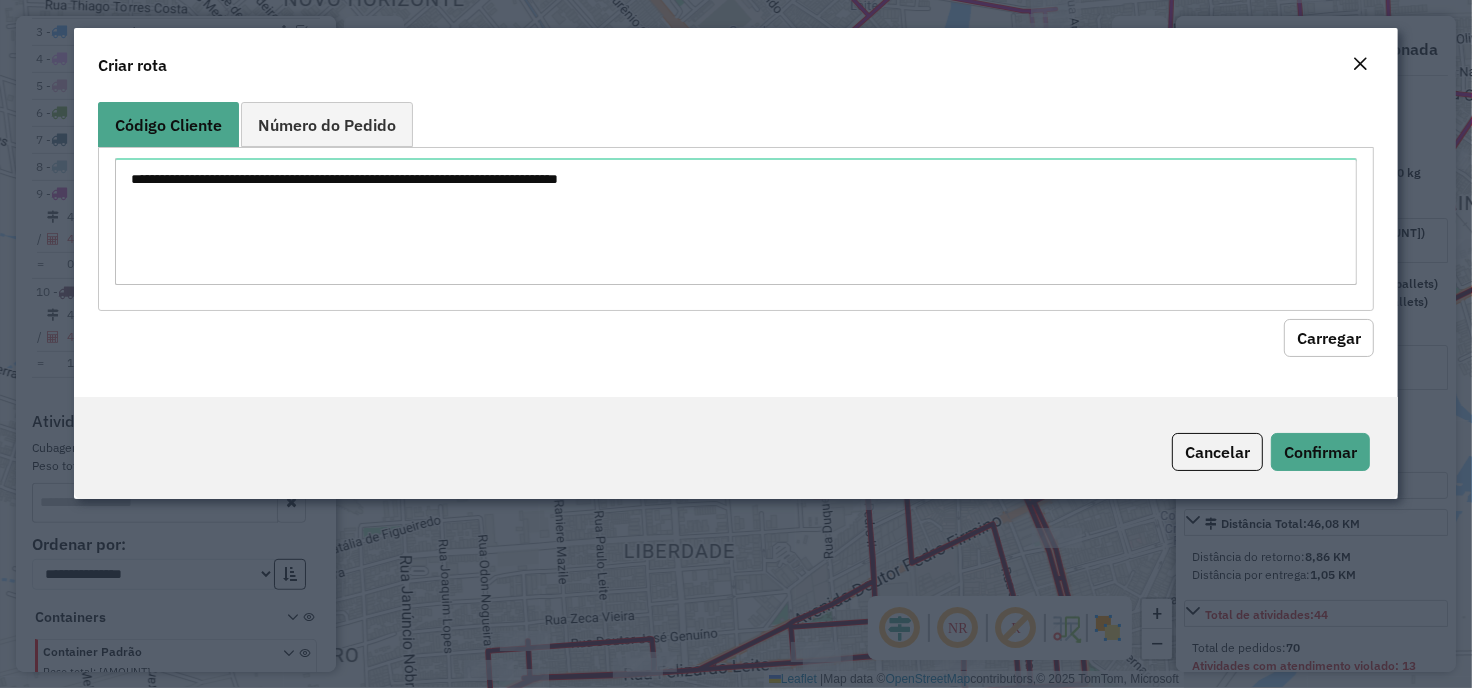 click 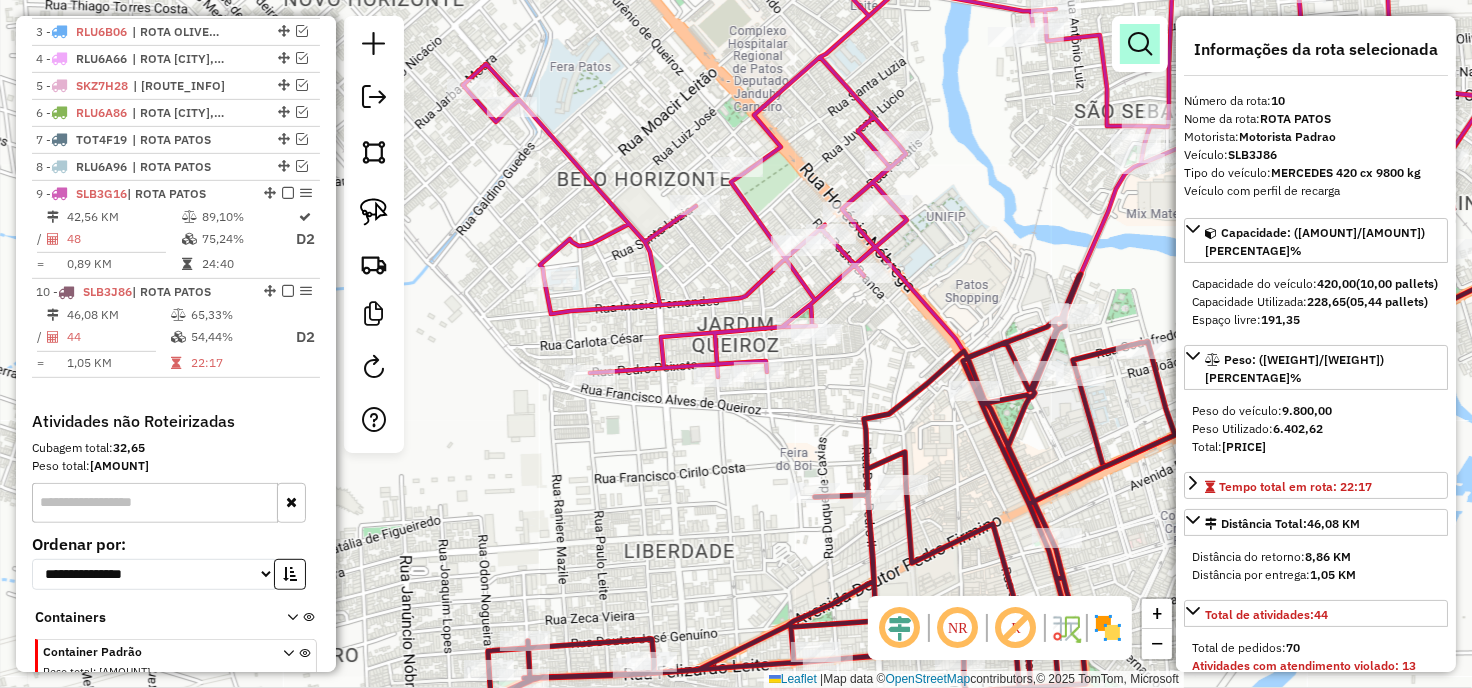 click at bounding box center [1140, 44] 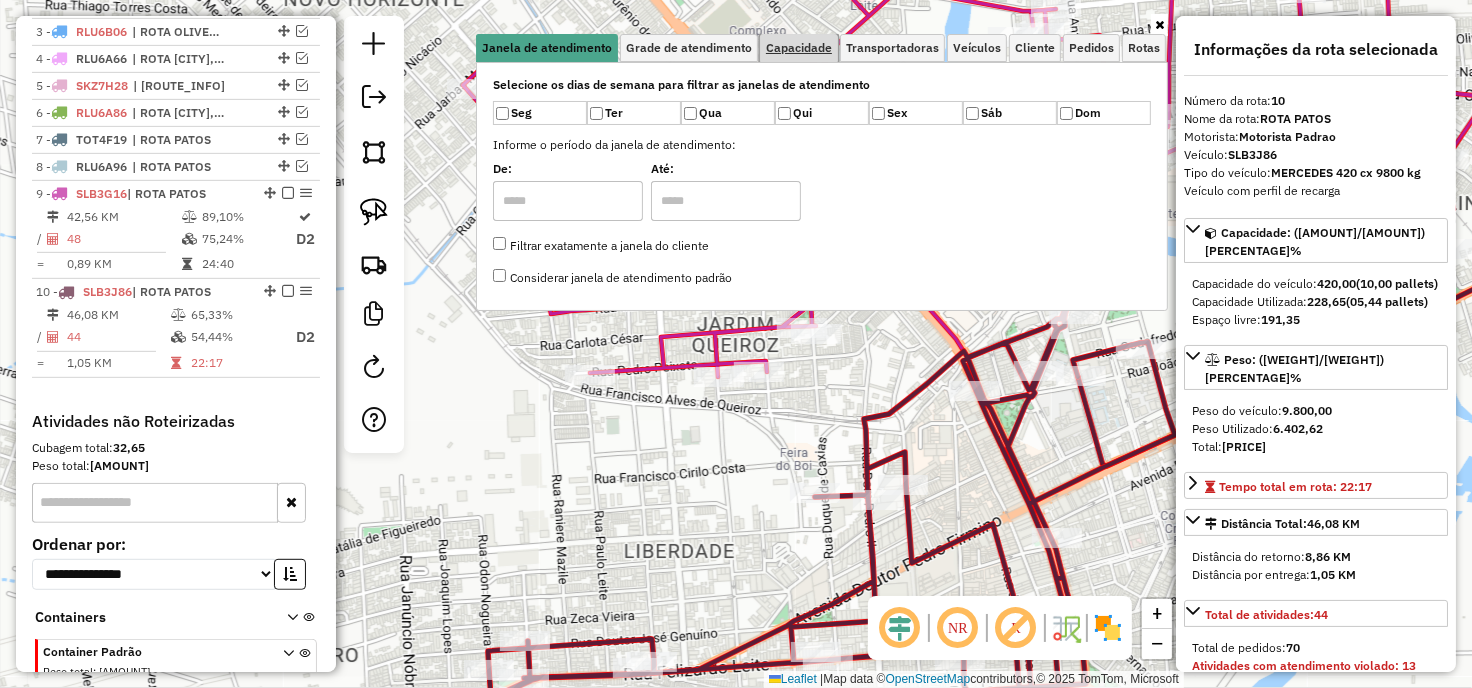click on "Capacidade" at bounding box center [799, 48] 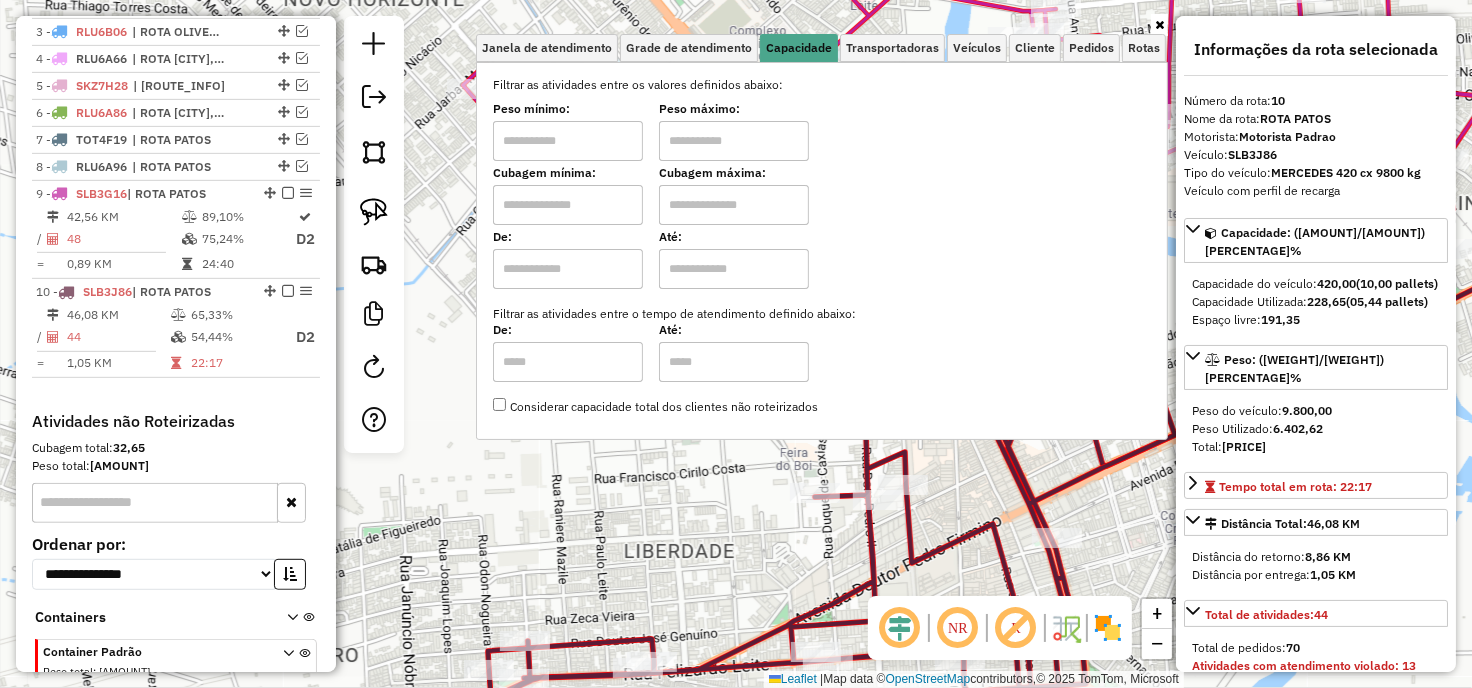 click at bounding box center [568, 141] 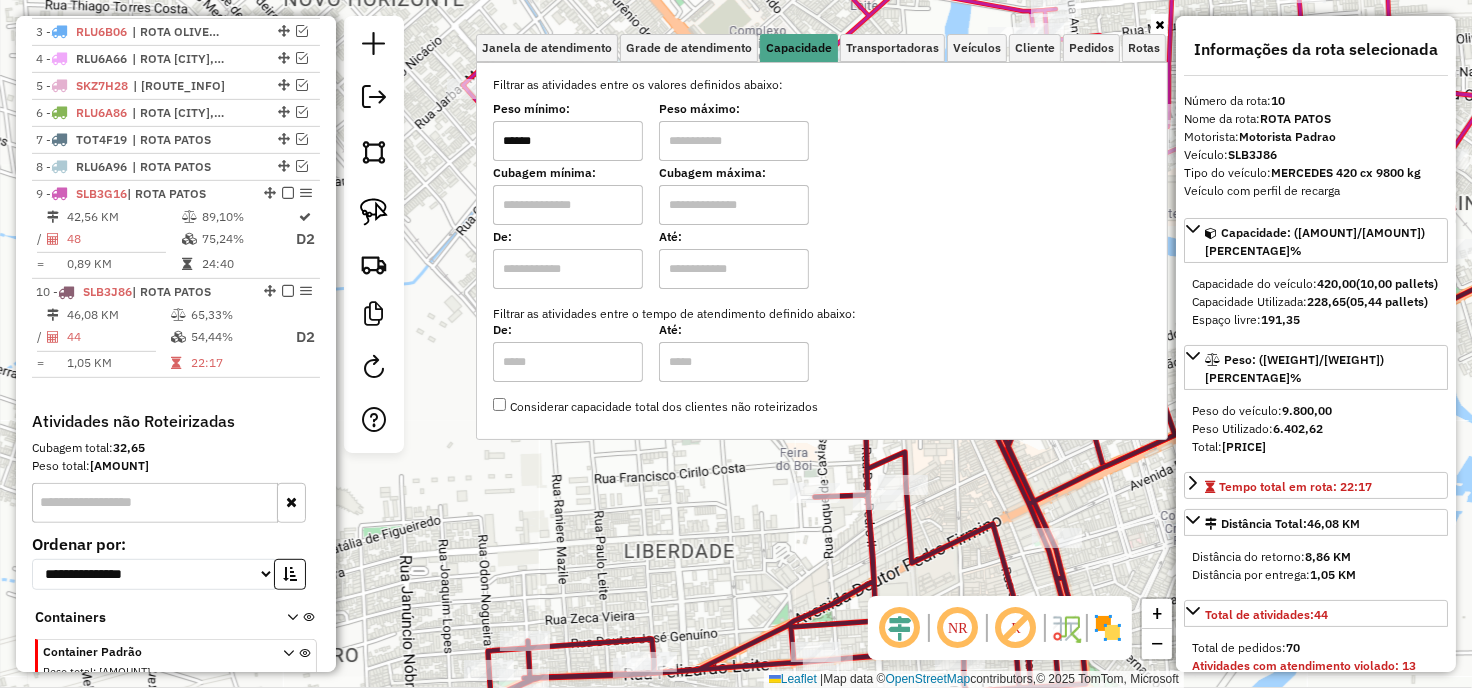 click at bounding box center (734, 141) 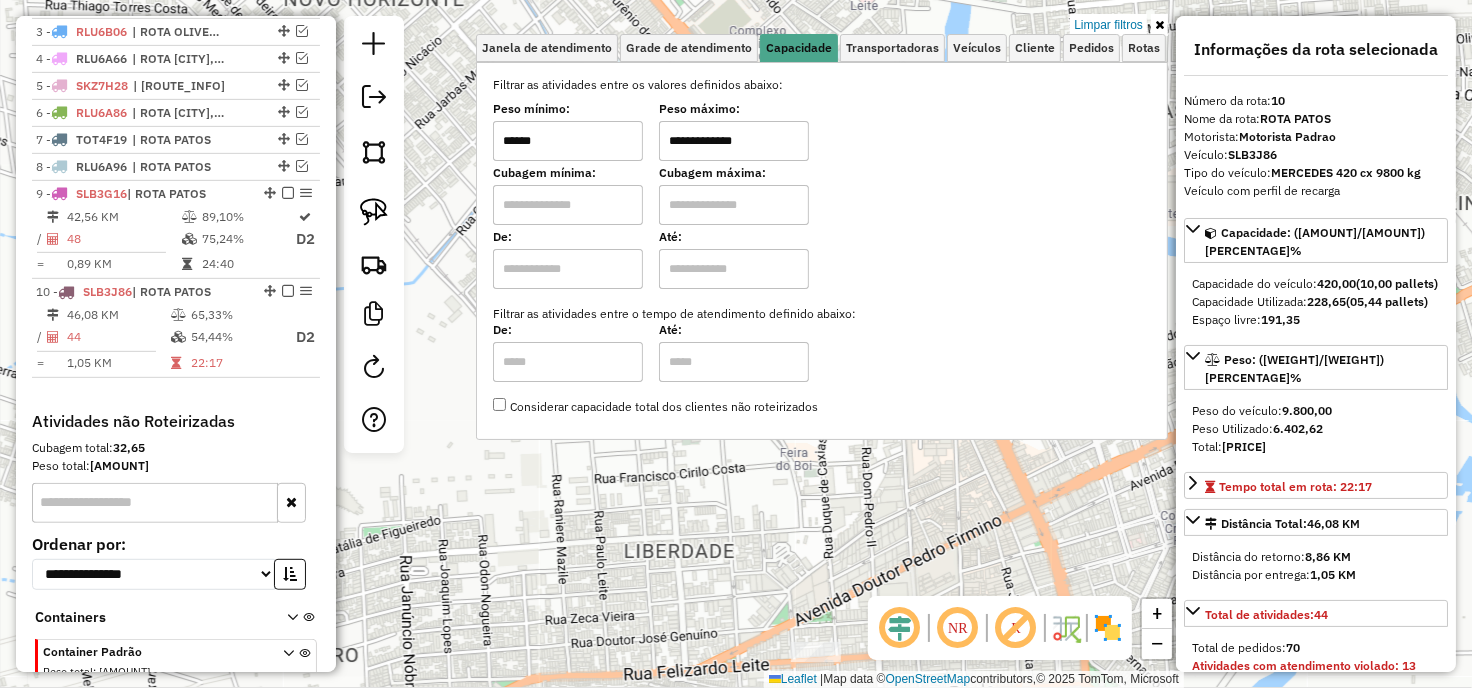 click at bounding box center (1159, 25) 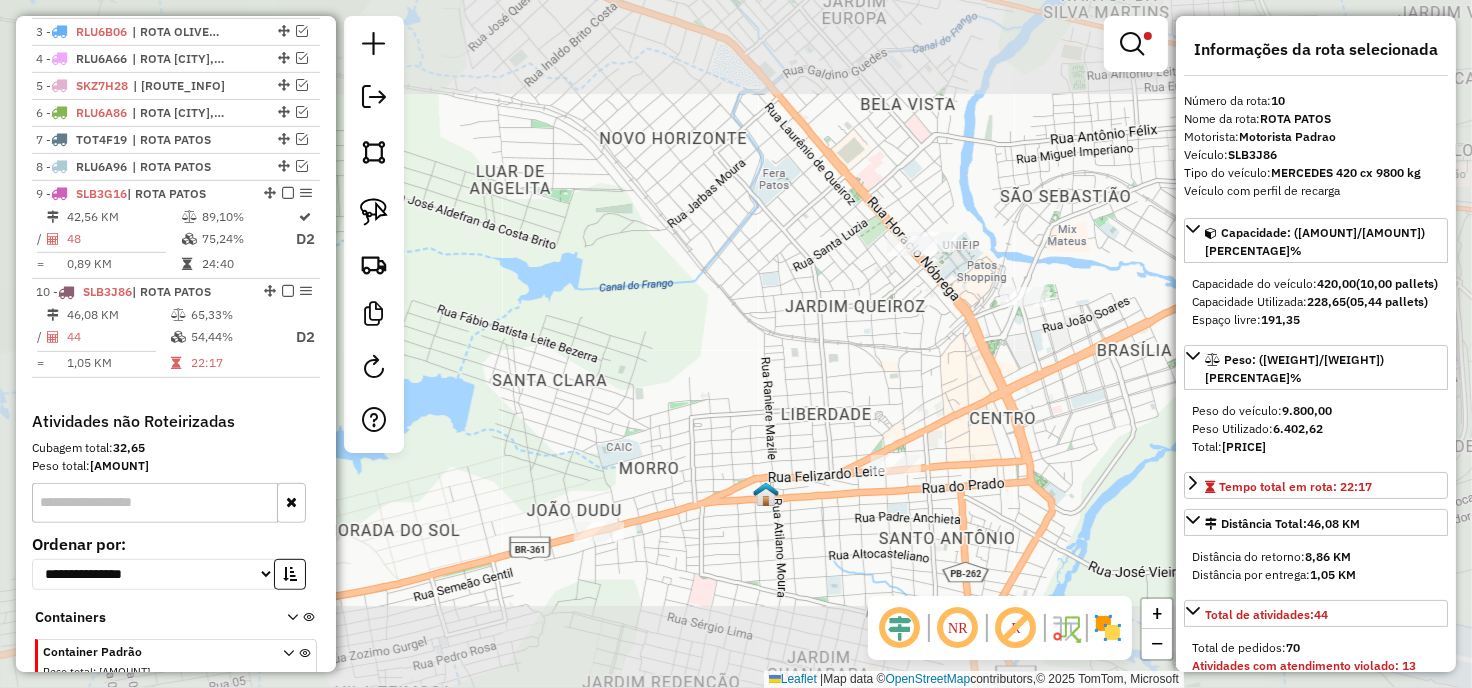 drag, startPoint x: 913, startPoint y: 304, endPoint x: 880, endPoint y: 321, distance: 37.12142 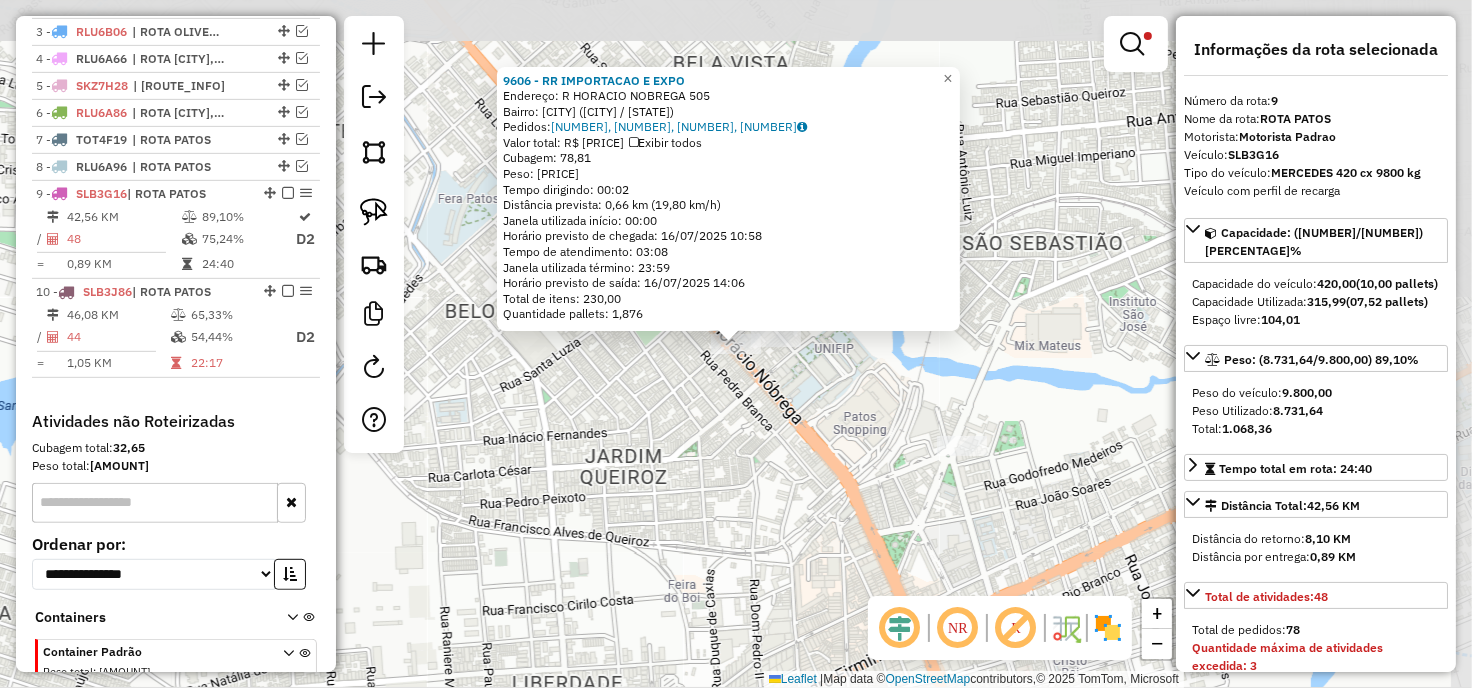 scroll, scrollTop: 898, scrollLeft: 0, axis: vertical 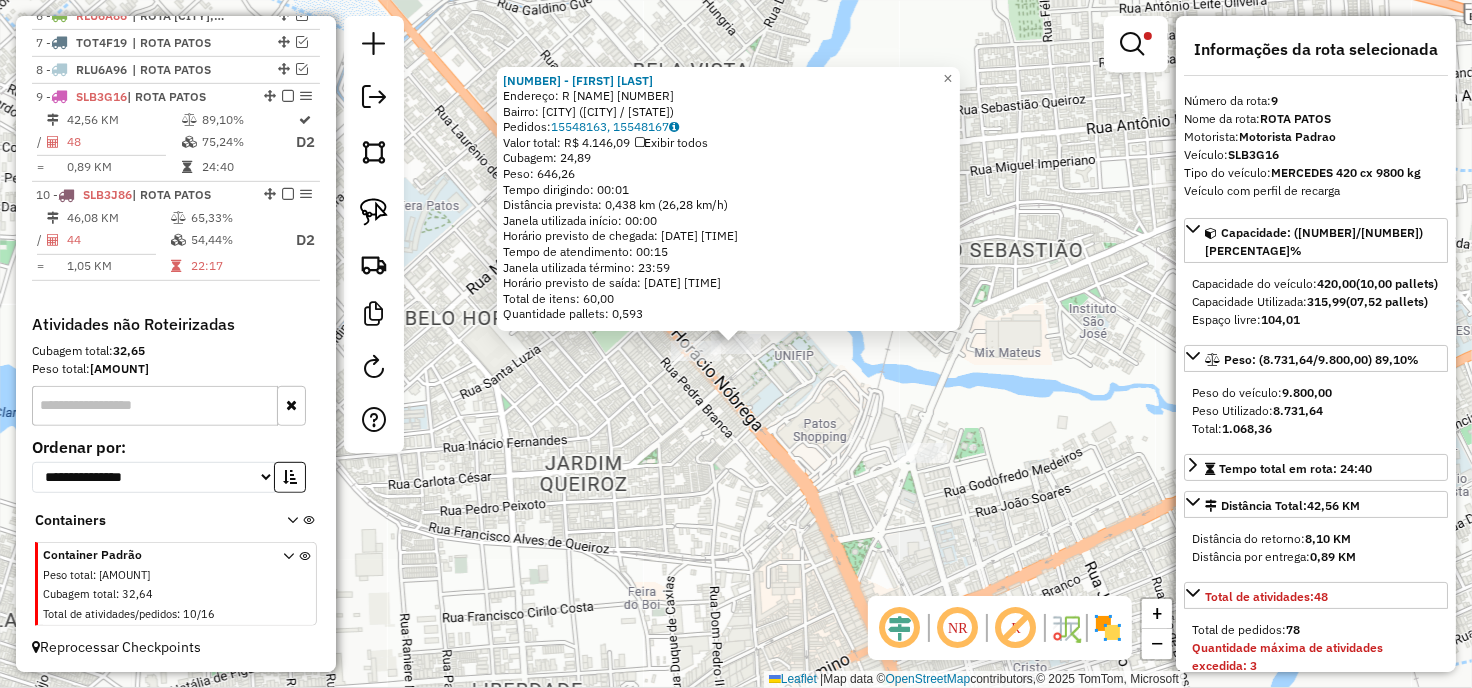 click on "17865 - WENDESON MESSIAS DE  Endereço: R   TITICO GOMES                  30   Bairro: BELO HORIZONTE (PATOS / PB)   Pedidos:  15548163, 15548167   Valor total: R$ 4.146,09   Exibir todos   Cubagem: 24,89  Peso: 646,26  Tempo dirigindo: 00:01   Distância prevista: 0,438 km (26,28 km/h)   Janela utilizada início: 00:00   Horário previsto de chegada: 16/07/2025 14:28   Tempo de atendimento: 00:15   Janela utilizada término: 23:59   Horário previsto de saída: 16/07/2025 14:43   Total de itens: 60,00   Quantidade pallets: 0,593  × Limpar filtros Janela de atendimento Grade de atendimento Capacidade Transportadoras Veículos Cliente Pedidos  Rotas Selecione os dias de semana para filtrar as janelas de atendimento  Seg   Ter   Qua   Qui   Sex   Sáb   Dom  Informe o período da janela de atendimento: De: Até:  Filtrar exatamente a janela do cliente  Considerar janela de atendimento padrão  Selecione os dias de semana para filtrar as grades de atendimento  Seg   Ter   Qua   Qui   Sex   Sáb   Dom  ****** +" 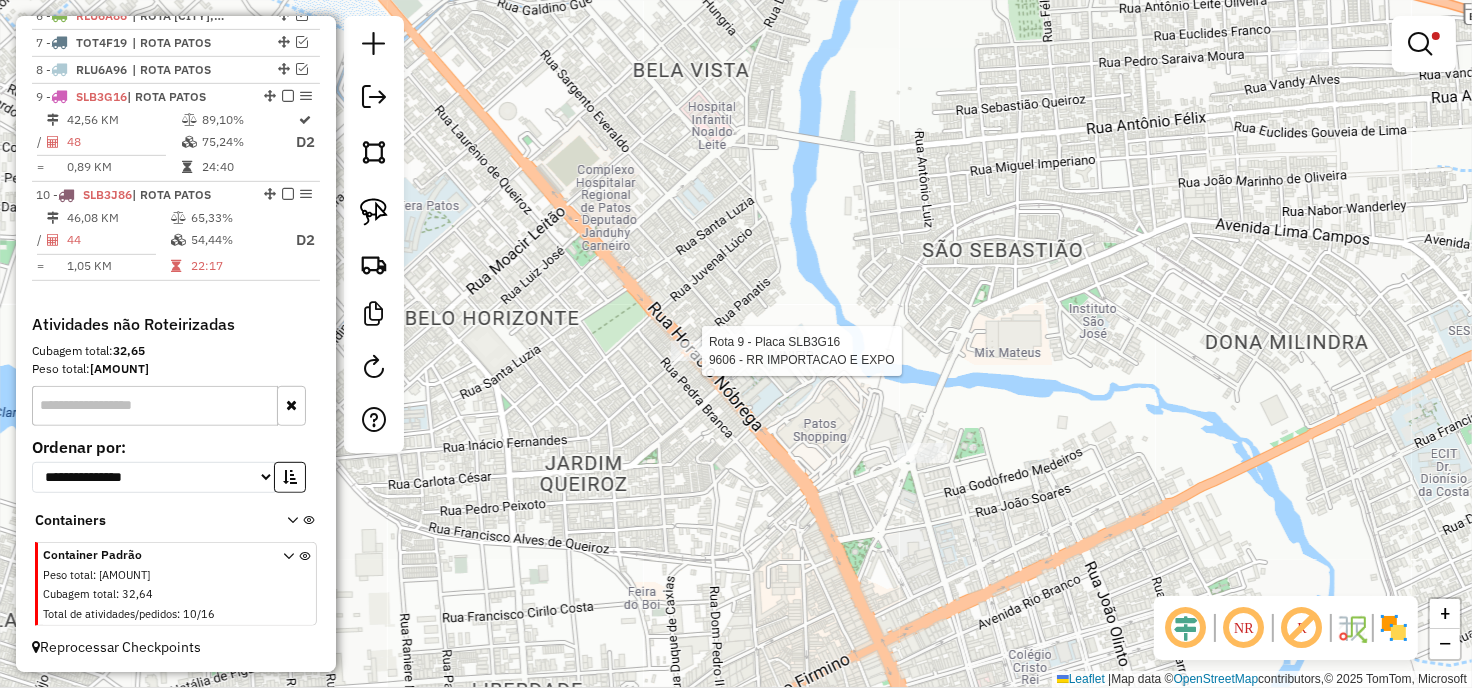 select on "**********" 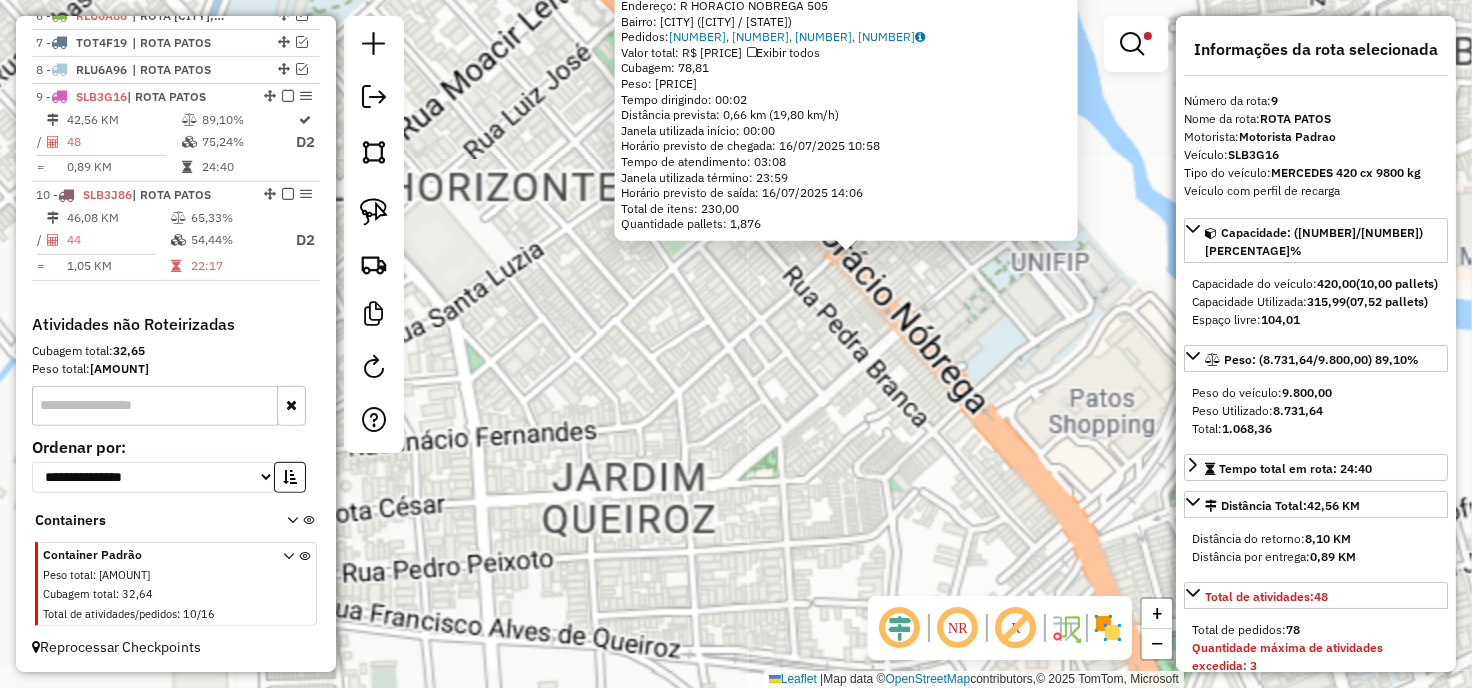 click on "Rota 9 - Placa SLB3G16  9606 - RR IMPORTACAO E EXPO 9606 - RR IMPORTACAO E EXPO  Endereço: R   HORACIO NOBREGA               505   Bairro: BELO HORIZONTE (PATOS / PB)   Pedidos:  15548144, 15548146, 15548147, 15548145   Valor total: R$ 11.272,49   Exibir todos   Cubagem: 78,81  Peso: 2.157,21  Tempo dirigindo: 00:02   Distância prevista: 0,66 km (19,80 km/h)   Janela utilizada início: 00:00   Horário previsto de chegada: 16/07/2025 10:58   Tempo de atendimento: 03:08   Janela utilizada término: 23:59   Horário previsto de saída: 16/07/2025 14:06   Total de itens: 230,00   Quantidade pallets: 1,876  × Limpar filtros Janela de atendimento Grade de atendimento Capacidade Transportadoras Veículos Cliente Pedidos  Rotas Selecione os dias de semana para filtrar as janelas de atendimento  Seg   Ter   Qua   Qui   Sex   Sáb   Dom  Informe o período da janela de atendimento: De: Até:  Filtrar exatamente a janela do cliente  Considerar janela de atendimento padrão   Seg   Ter   Qua   Qui   Sex   Sáb   Dom" 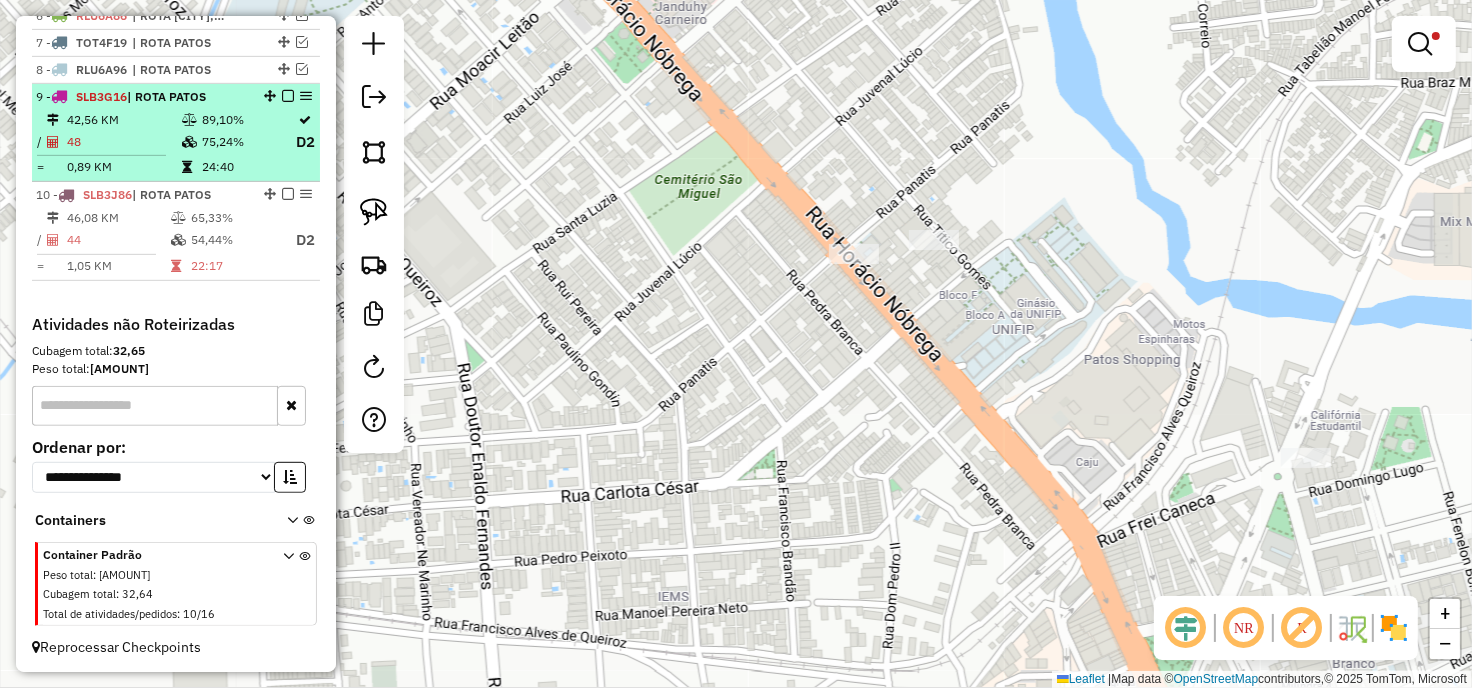 scroll, scrollTop: 750, scrollLeft: 0, axis: vertical 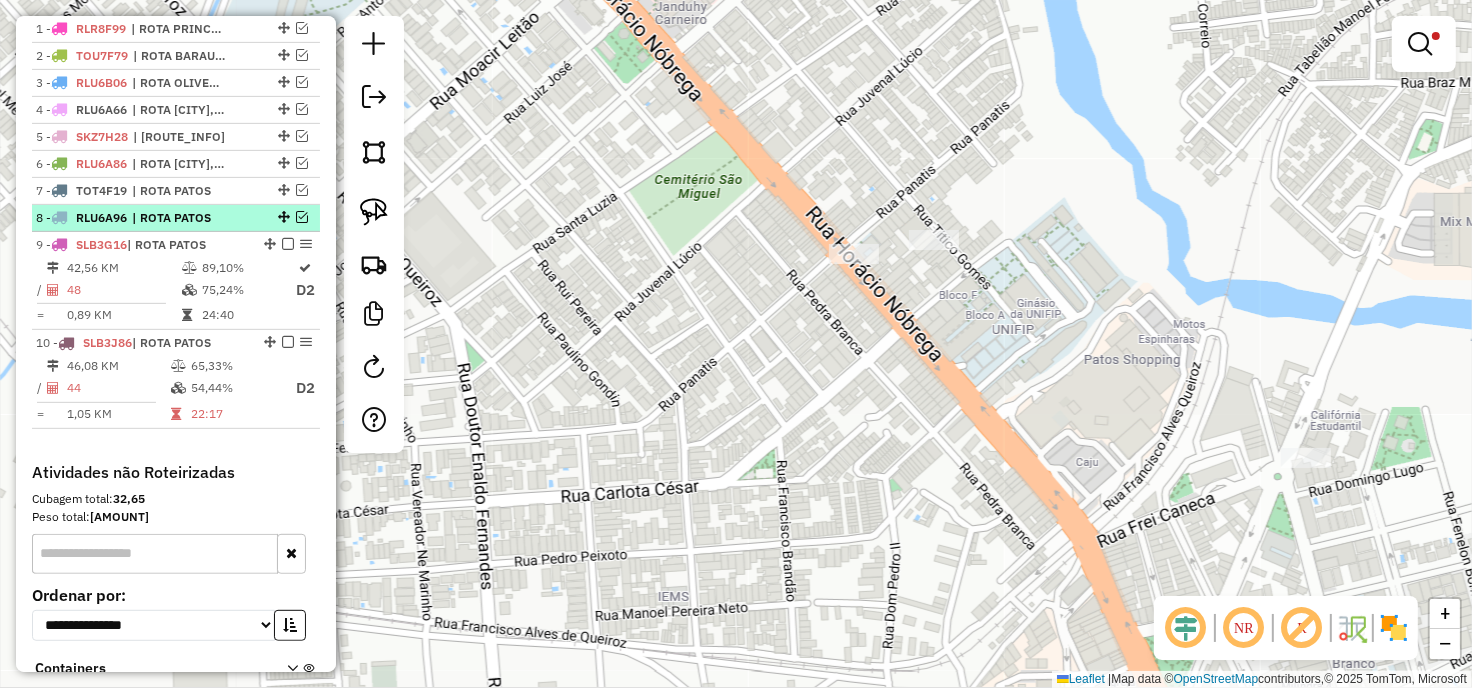 click at bounding box center [302, 217] 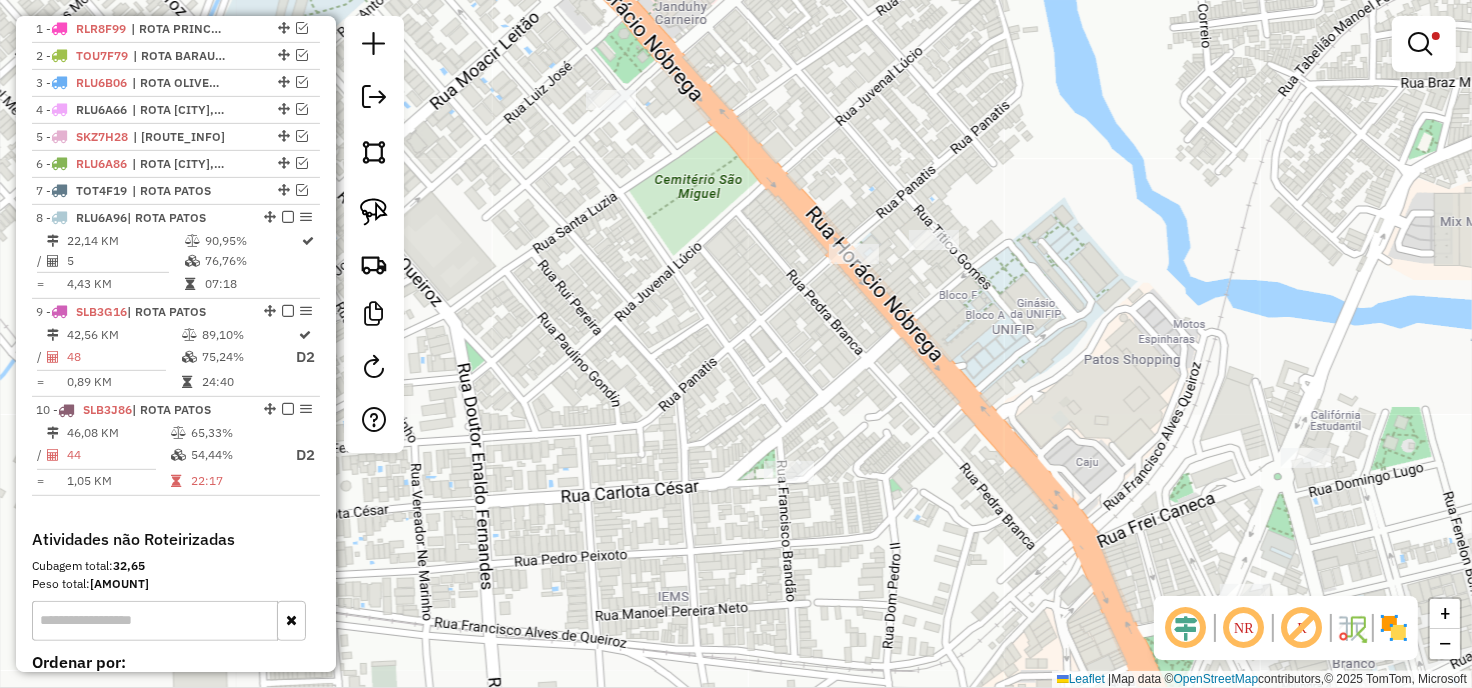 drag, startPoint x: 671, startPoint y: 341, endPoint x: 632, endPoint y: 356, distance: 41.785164 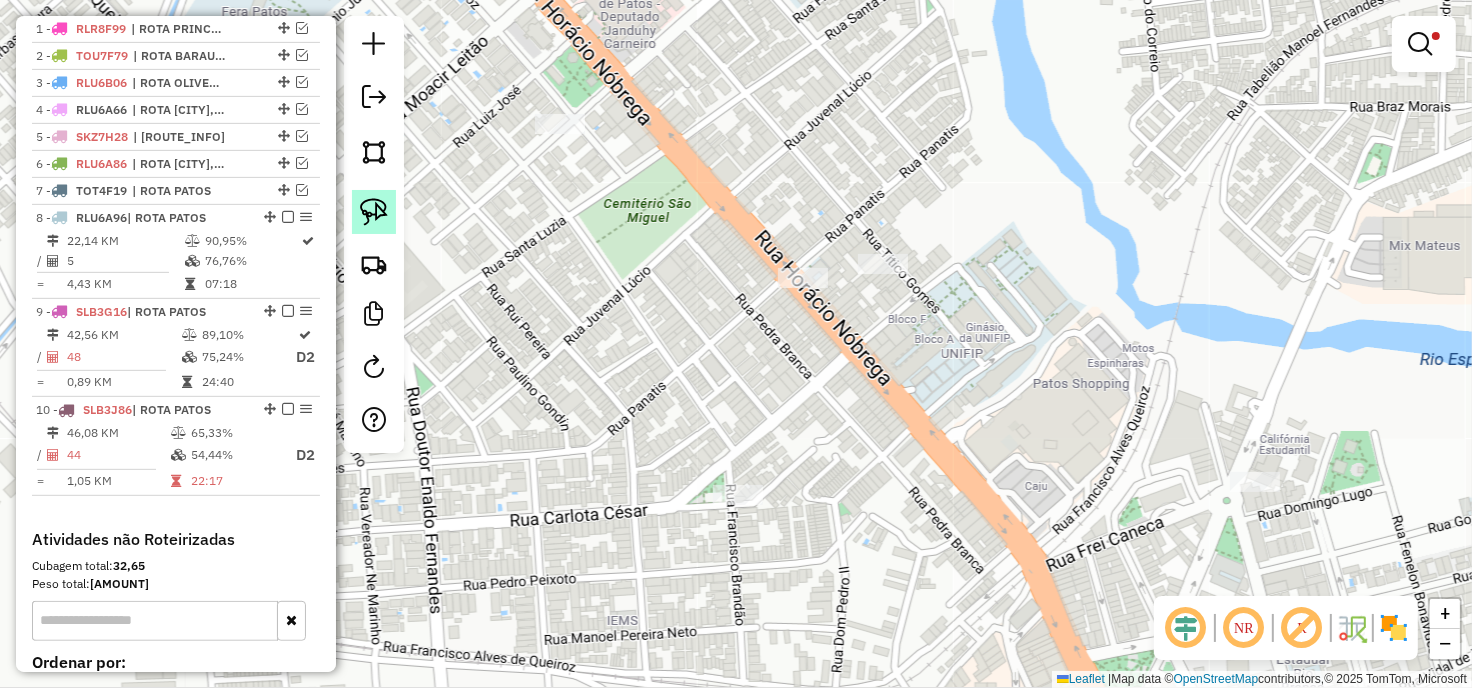 click 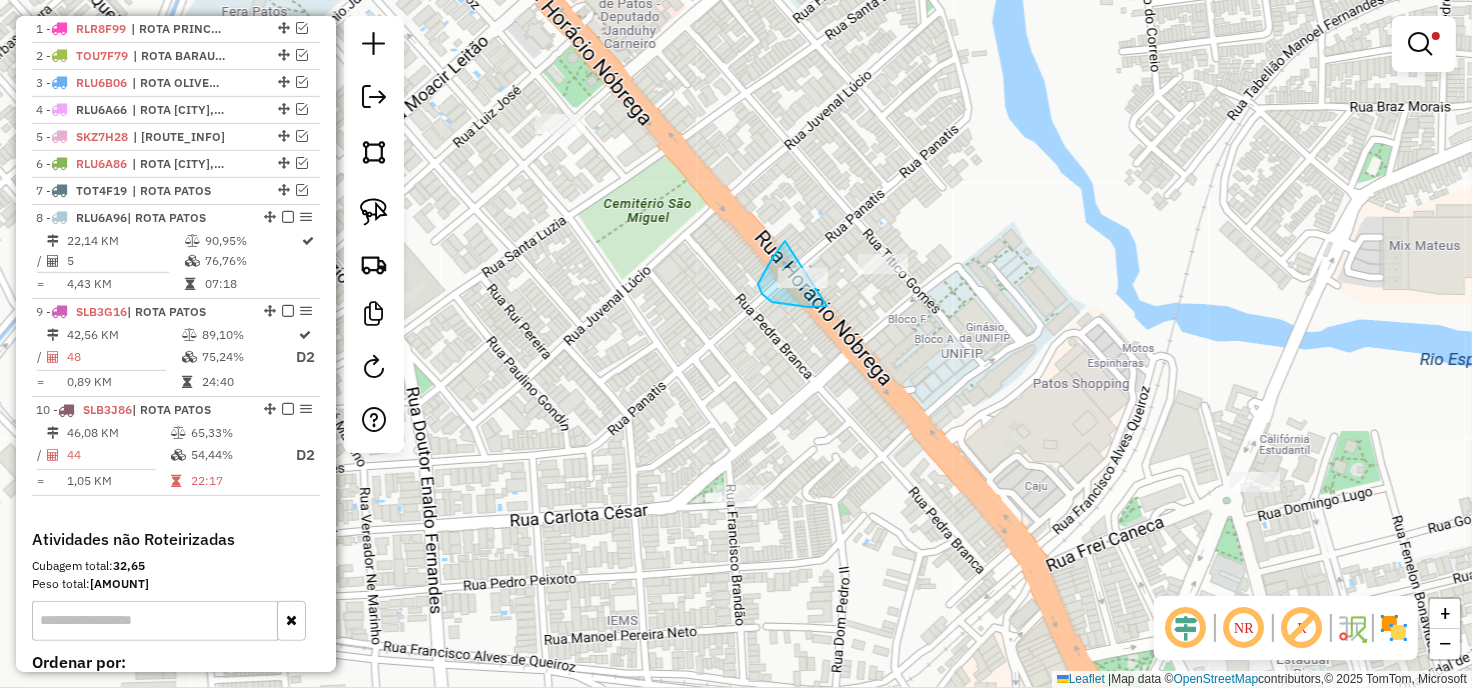 drag, startPoint x: 785, startPoint y: 241, endPoint x: 827, endPoint y: 306, distance: 77.388626 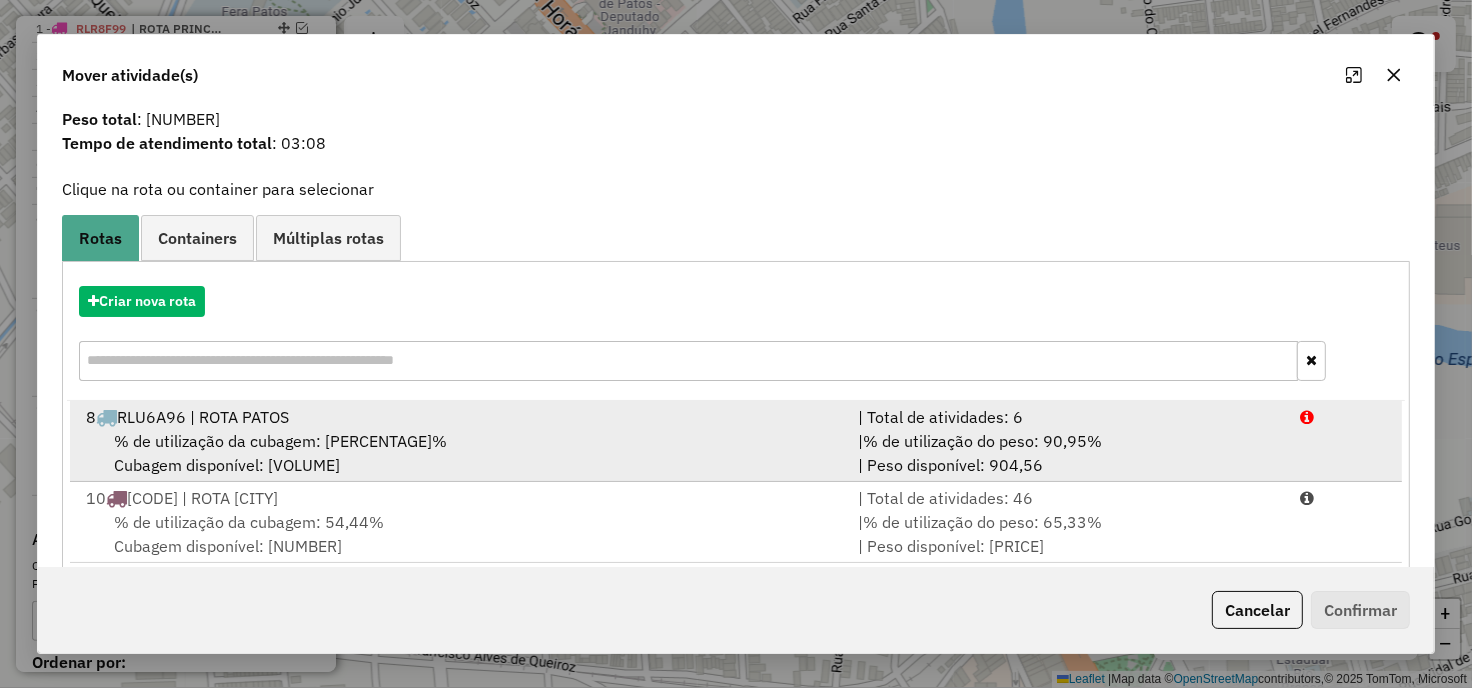 scroll, scrollTop: 85, scrollLeft: 0, axis: vertical 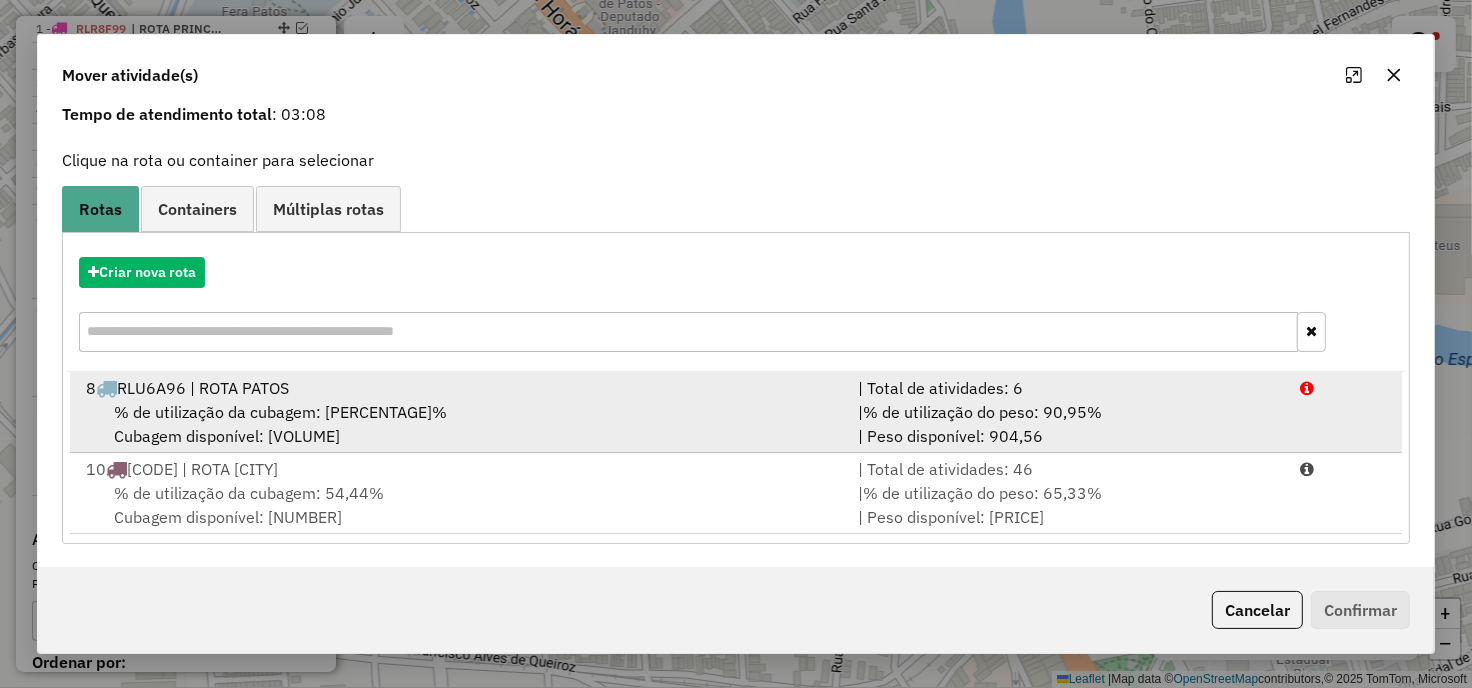 click on "% de utilização da cubagem: 76,76%" at bounding box center [280, 412] 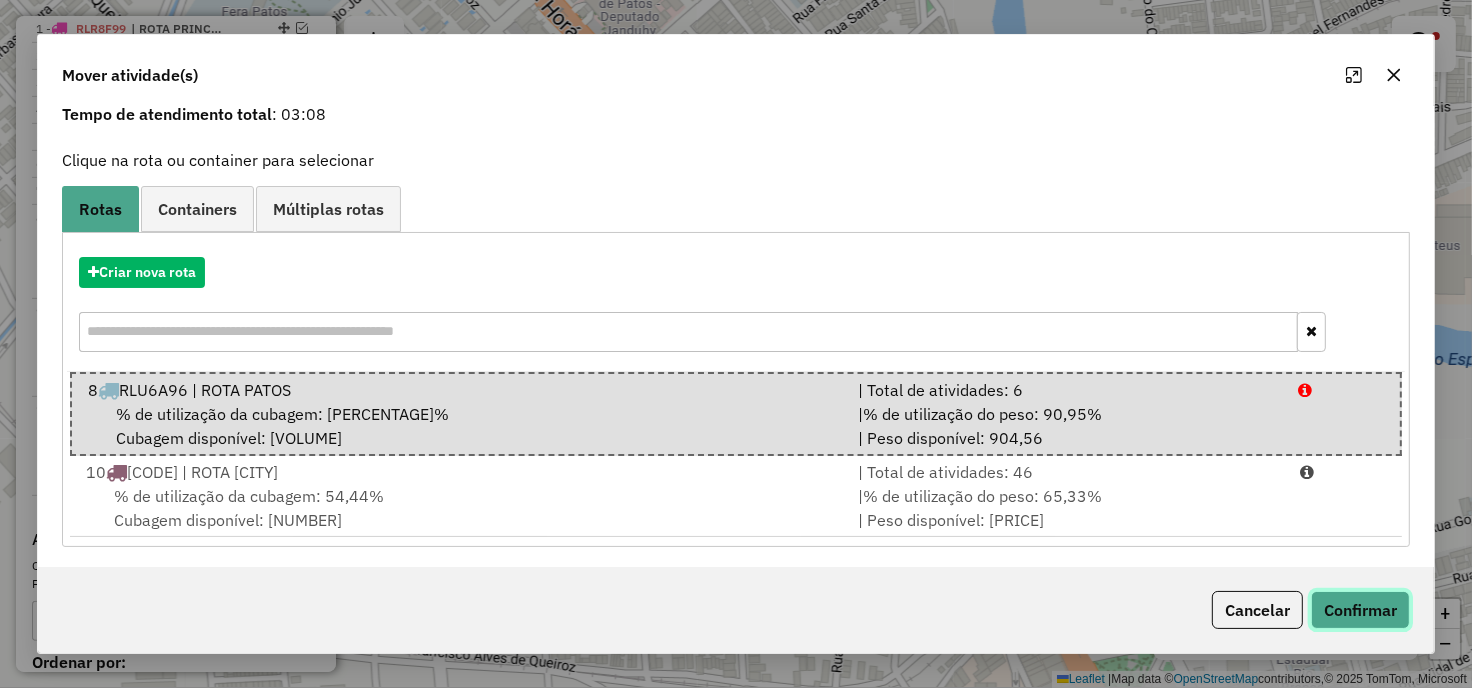 click on "Confirmar" 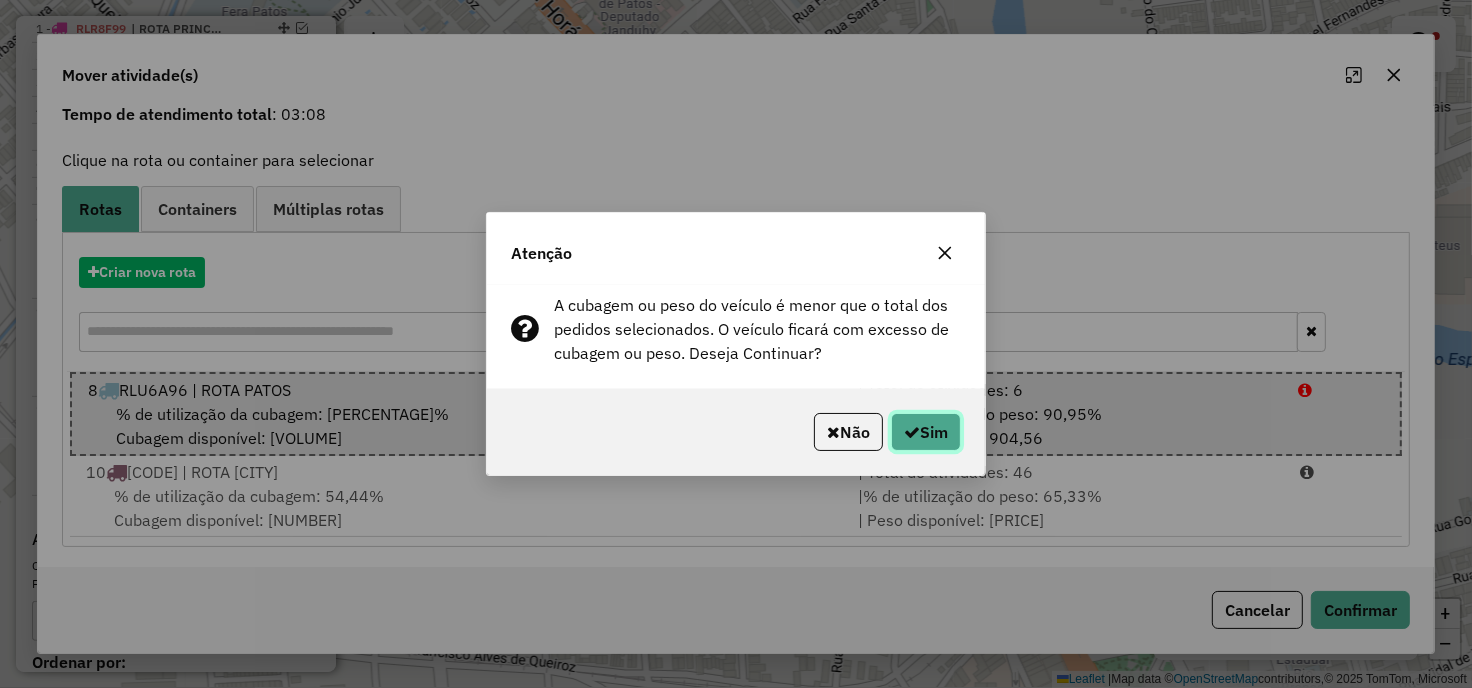 click on "Sim" 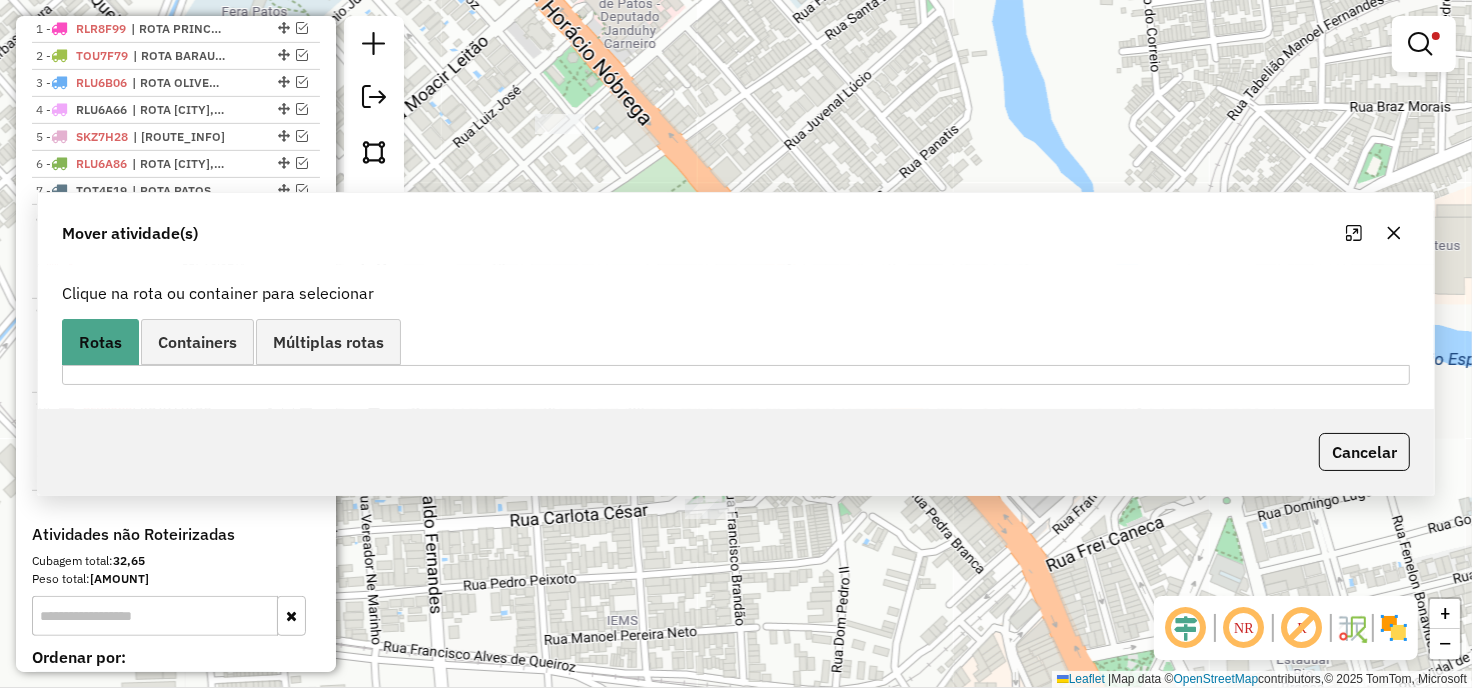 scroll, scrollTop: 0, scrollLeft: 0, axis: both 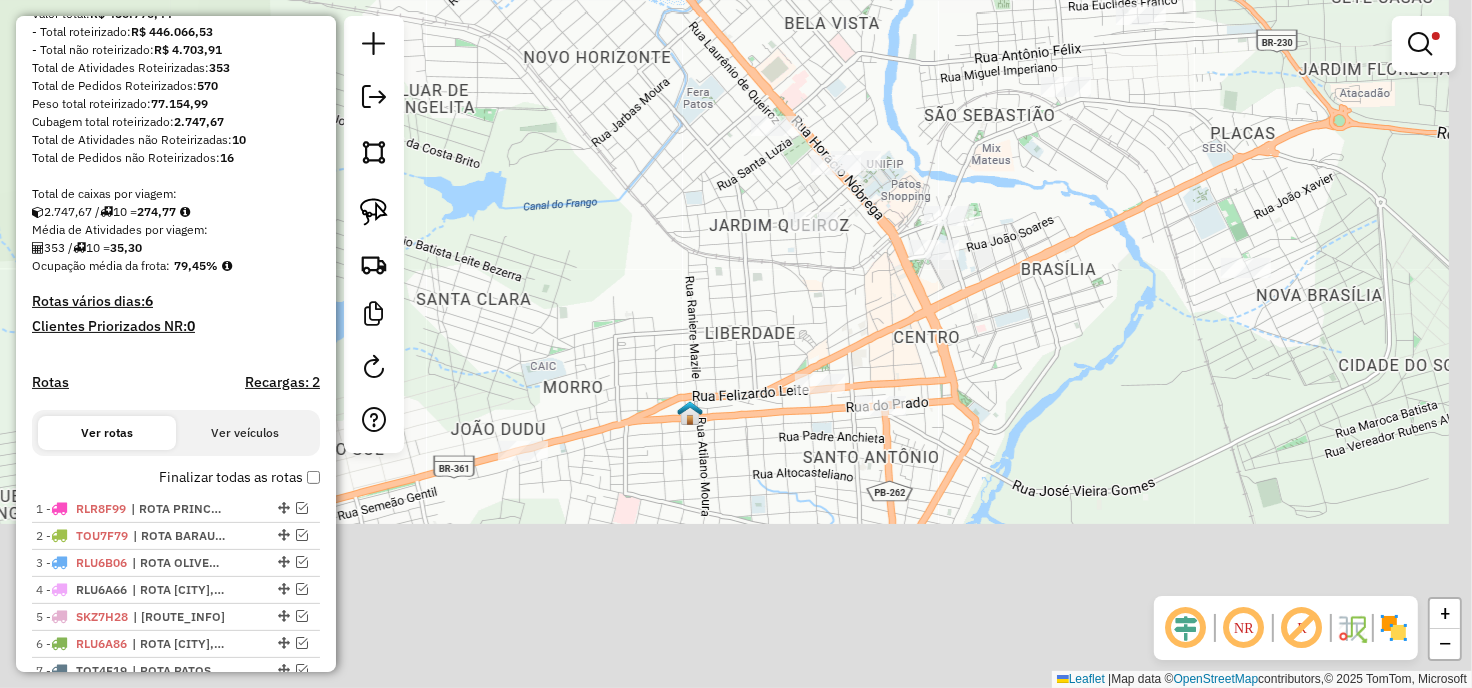 drag, startPoint x: 1165, startPoint y: 504, endPoint x: 1118, endPoint y: 316, distance: 193.78596 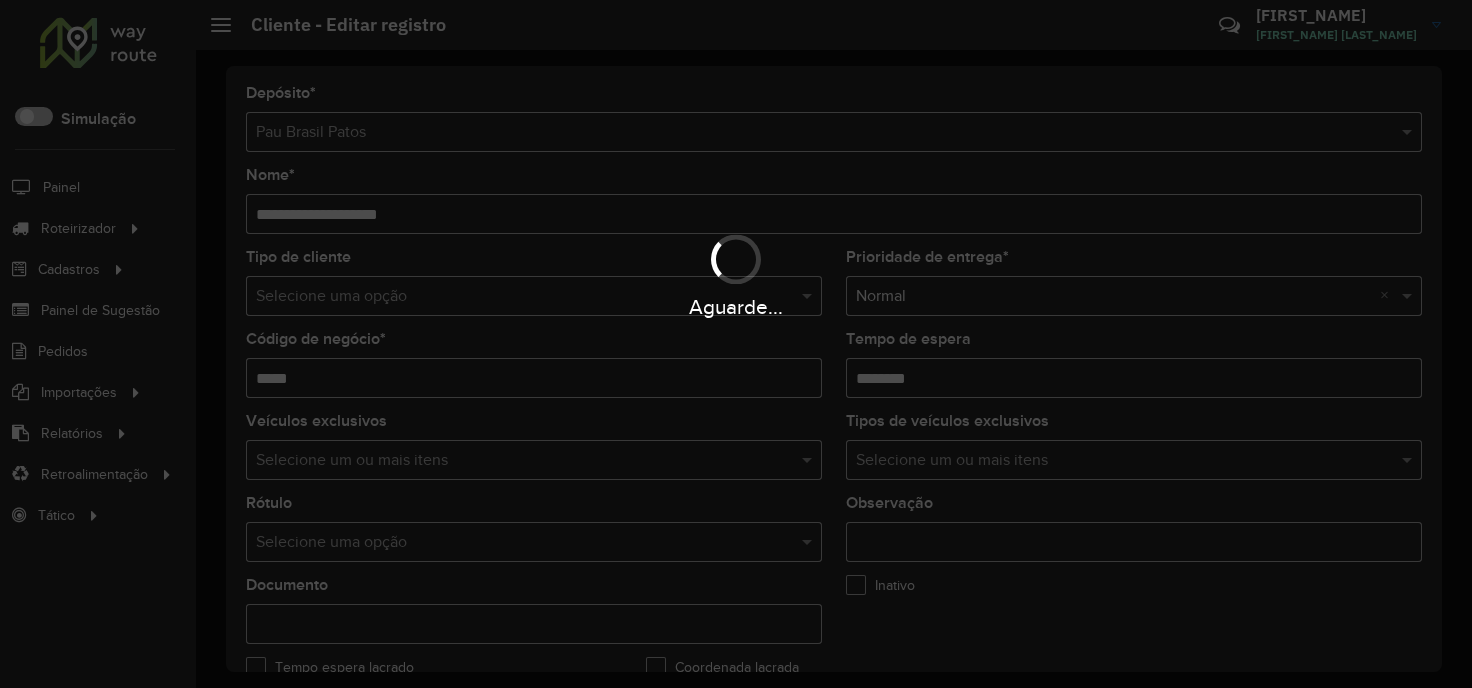 scroll, scrollTop: 0, scrollLeft: 0, axis: both 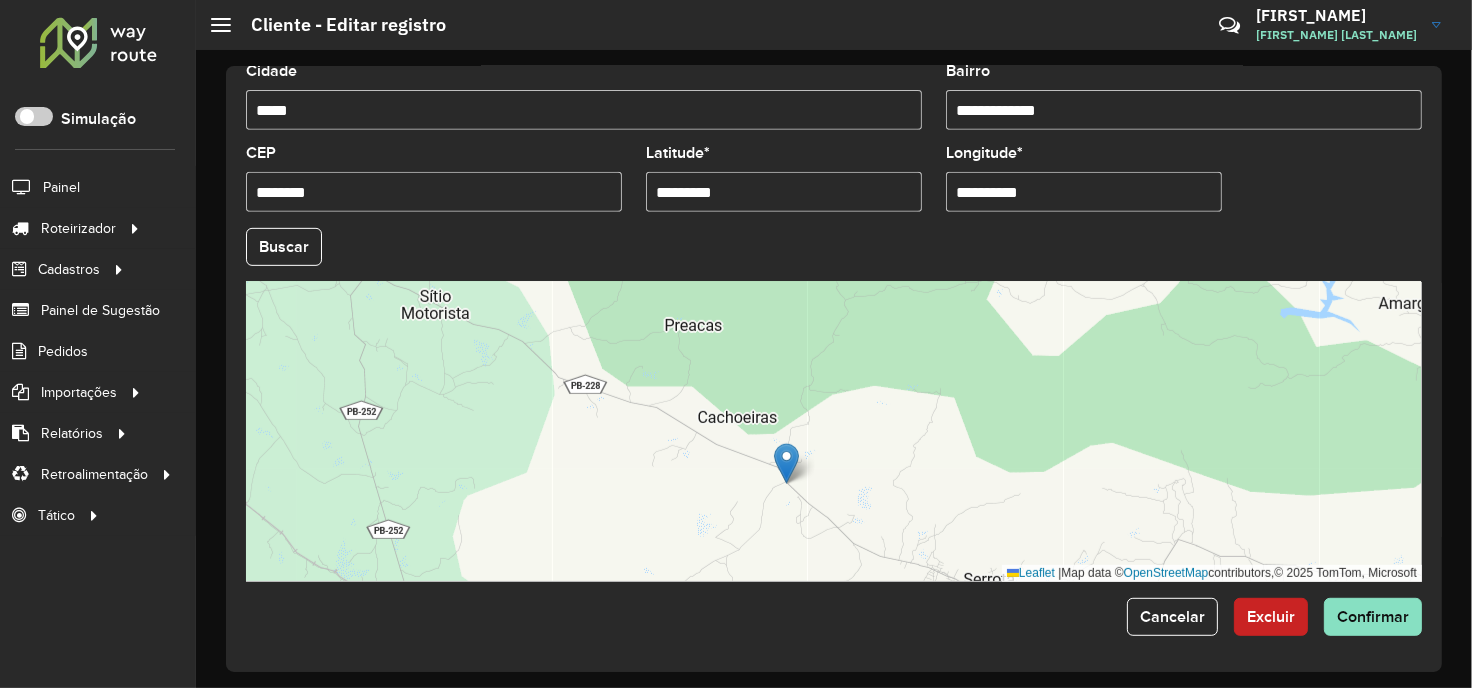 drag, startPoint x: 647, startPoint y: 420, endPoint x: 744, endPoint y: 522, distance: 140.75865 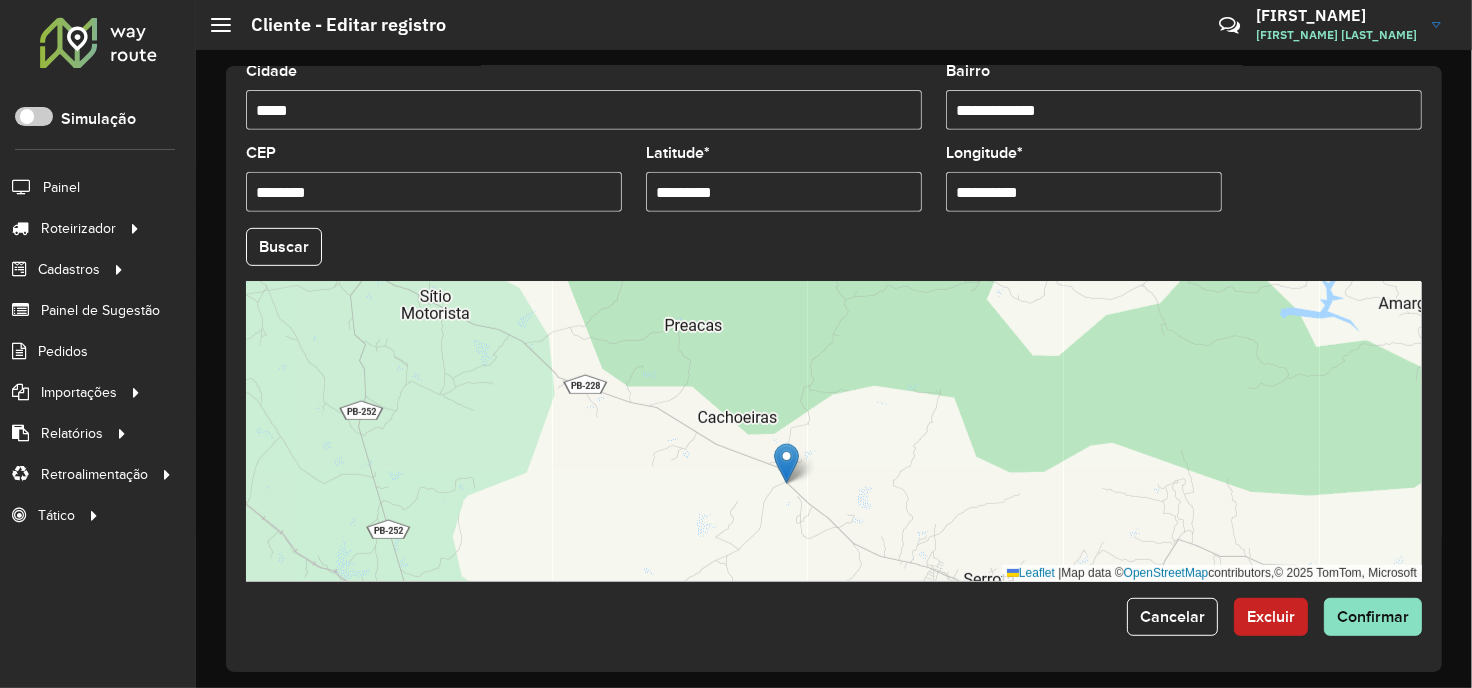 click on "Leaflet   |  Map data ©  OpenStreetMap  contributors,© 2025 TomTom, Microsoft" at bounding box center (834, 432) 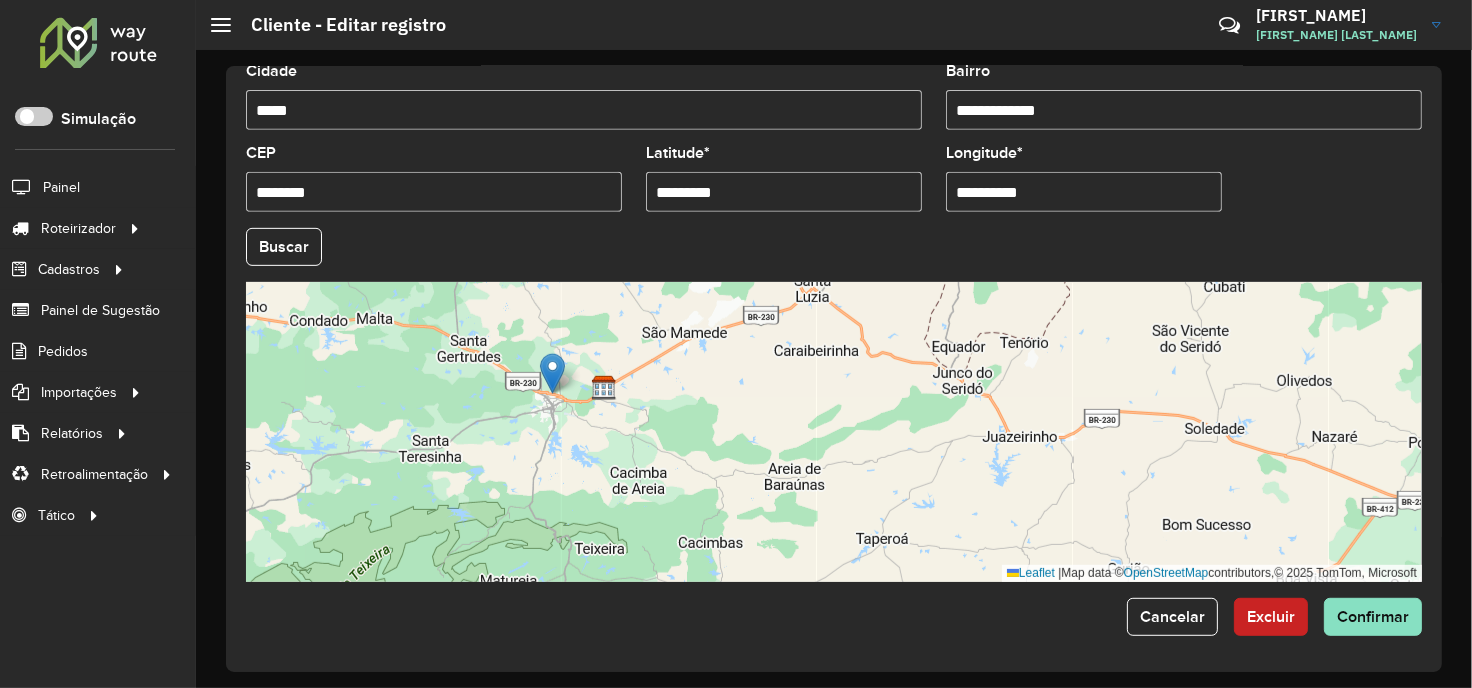 drag, startPoint x: 688, startPoint y: 442, endPoint x: 554, endPoint y: 373, distance: 150.7216 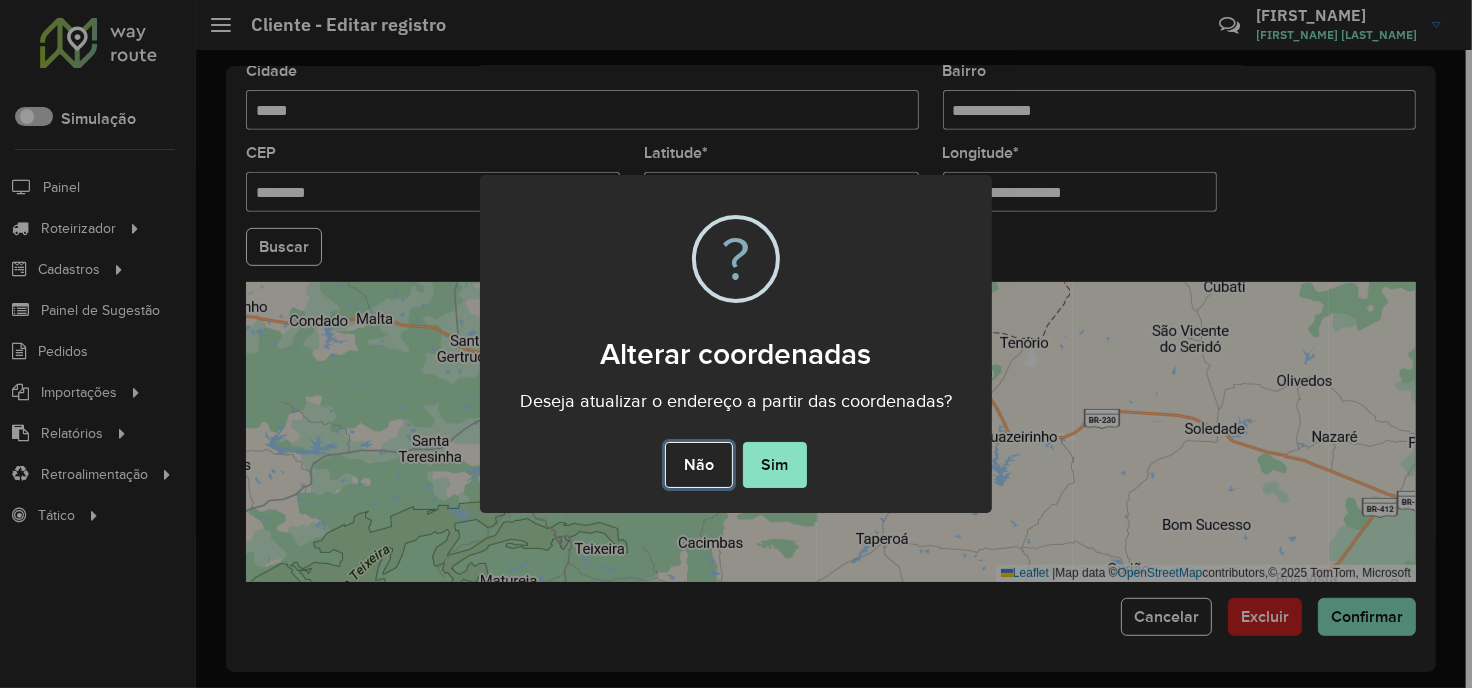 click on "Não" at bounding box center (698, 465) 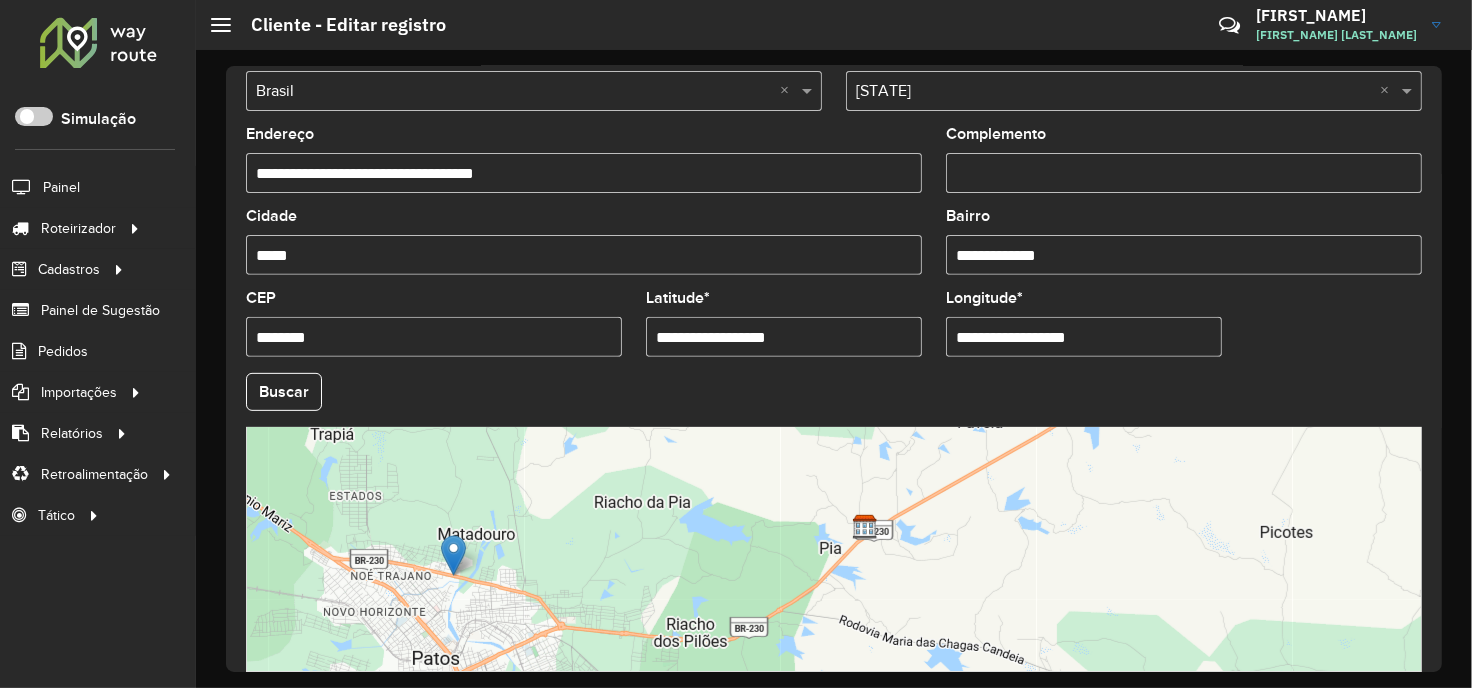 scroll, scrollTop: 803, scrollLeft: 0, axis: vertical 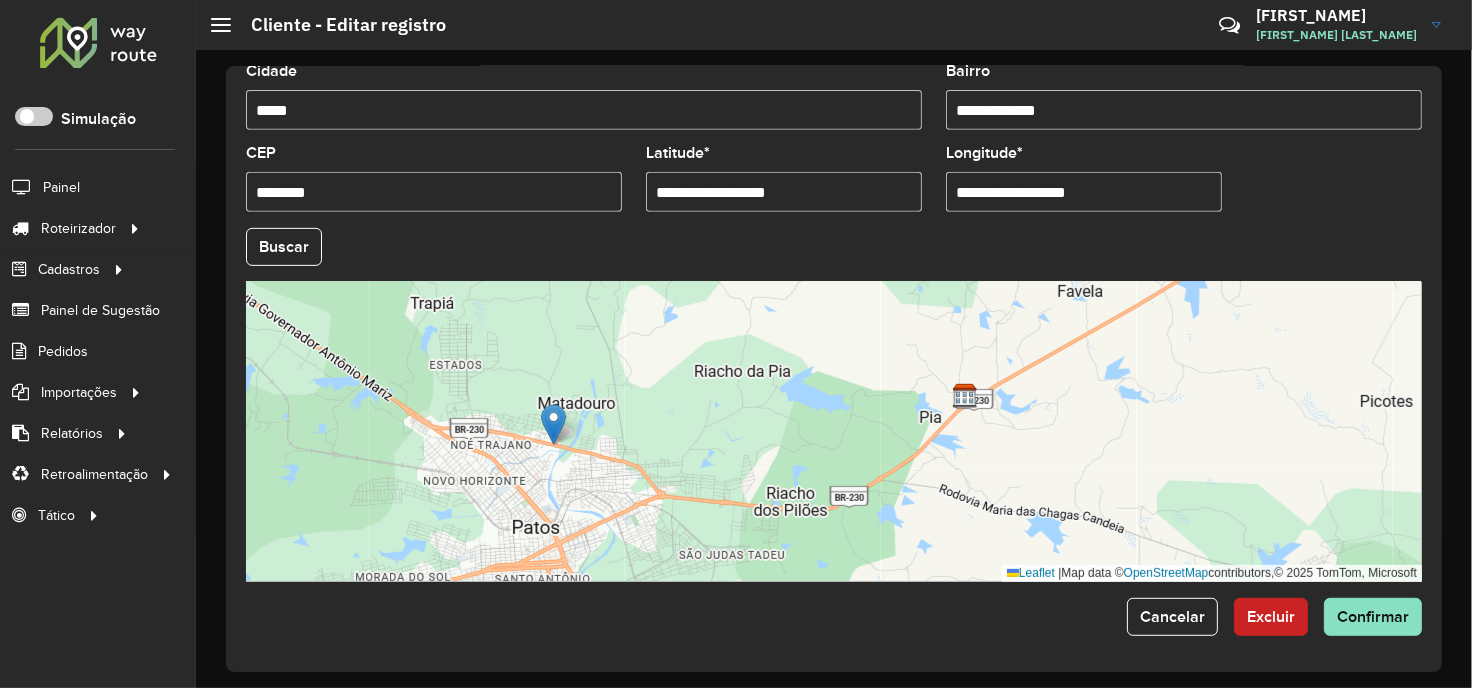 drag, startPoint x: 601, startPoint y: 382, endPoint x: 614, endPoint y: 417, distance: 37.336308 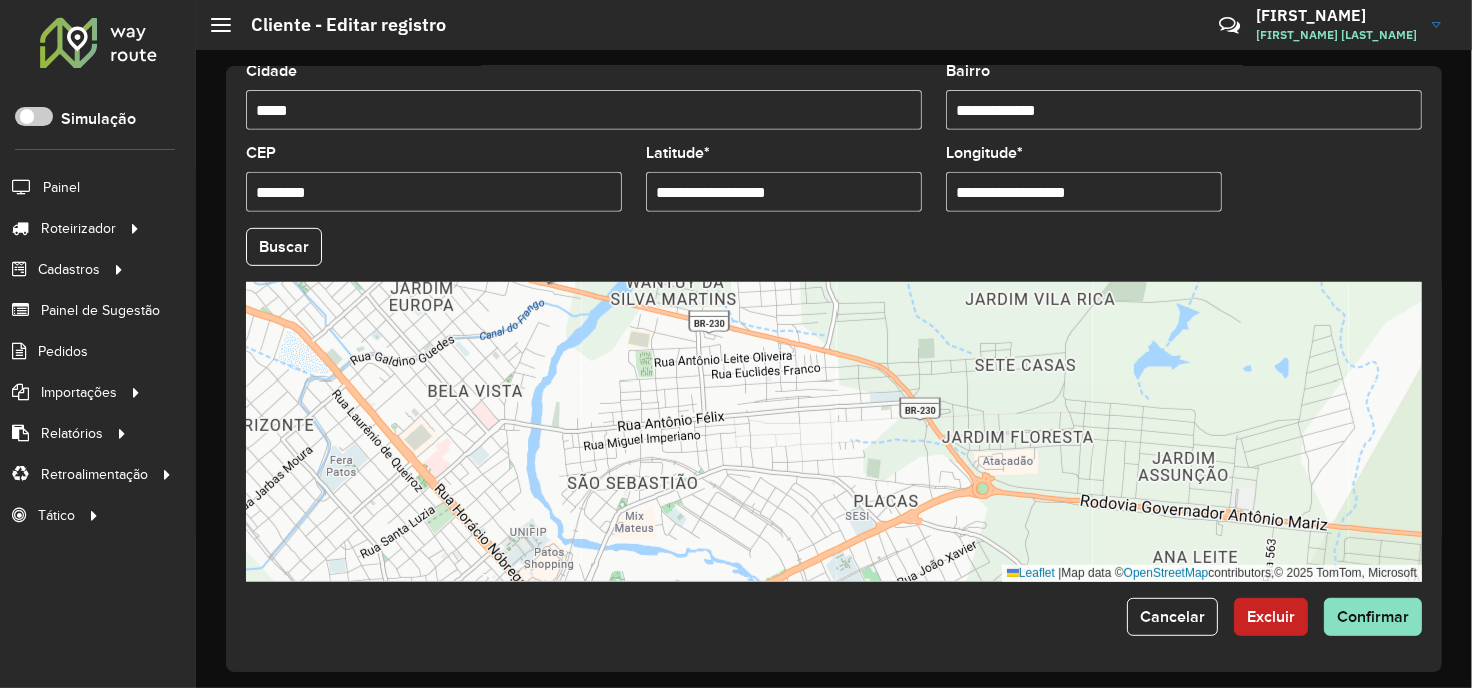 drag, startPoint x: 582, startPoint y: 465, endPoint x: 704, endPoint y: 503, distance: 127.78106 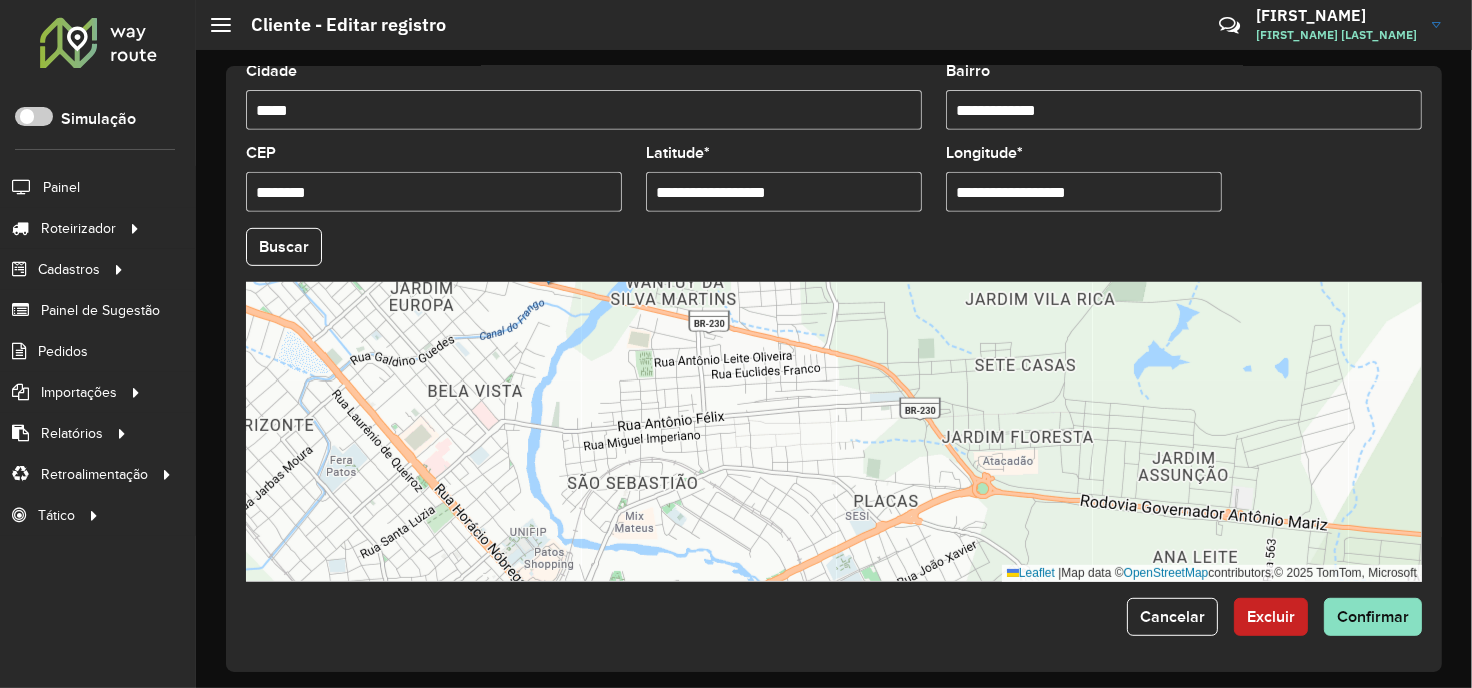 click on "Leaflet   |  Map data ©  OpenStreetMap  contributors,© 2025 TomTom, Microsoft" at bounding box center (834, 432) 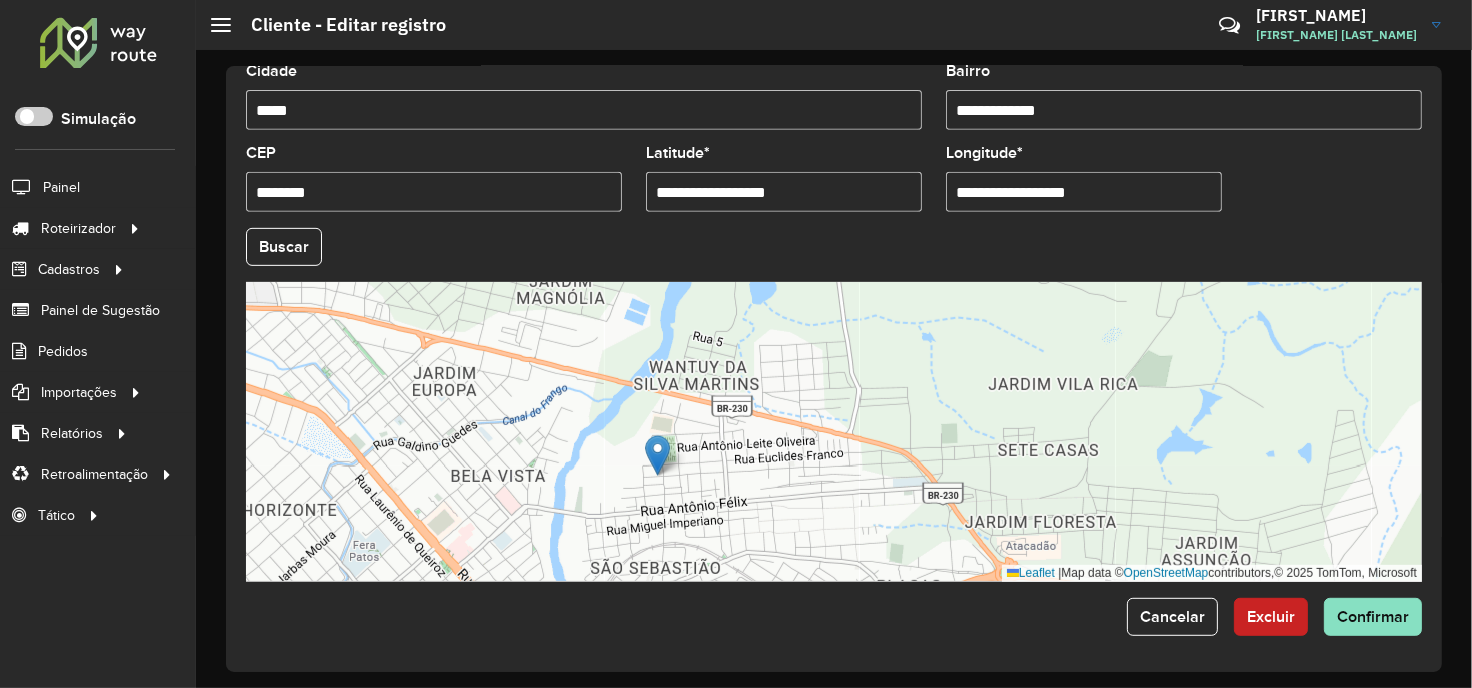 drag, startPoint x: 578, startPoint y: 360, endPoint x: 664, endPoint y: 466, distance: 136.49908 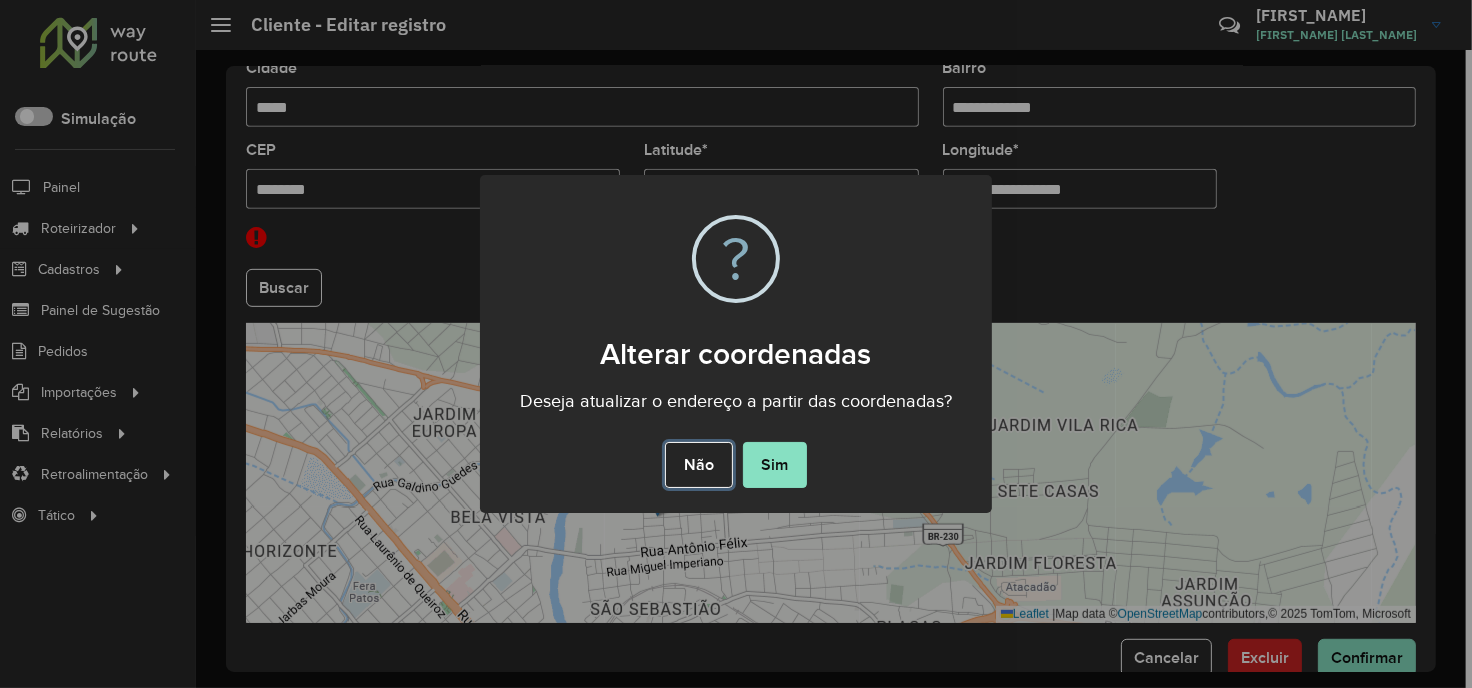 click on "Não" at bounding box center [698, 465] 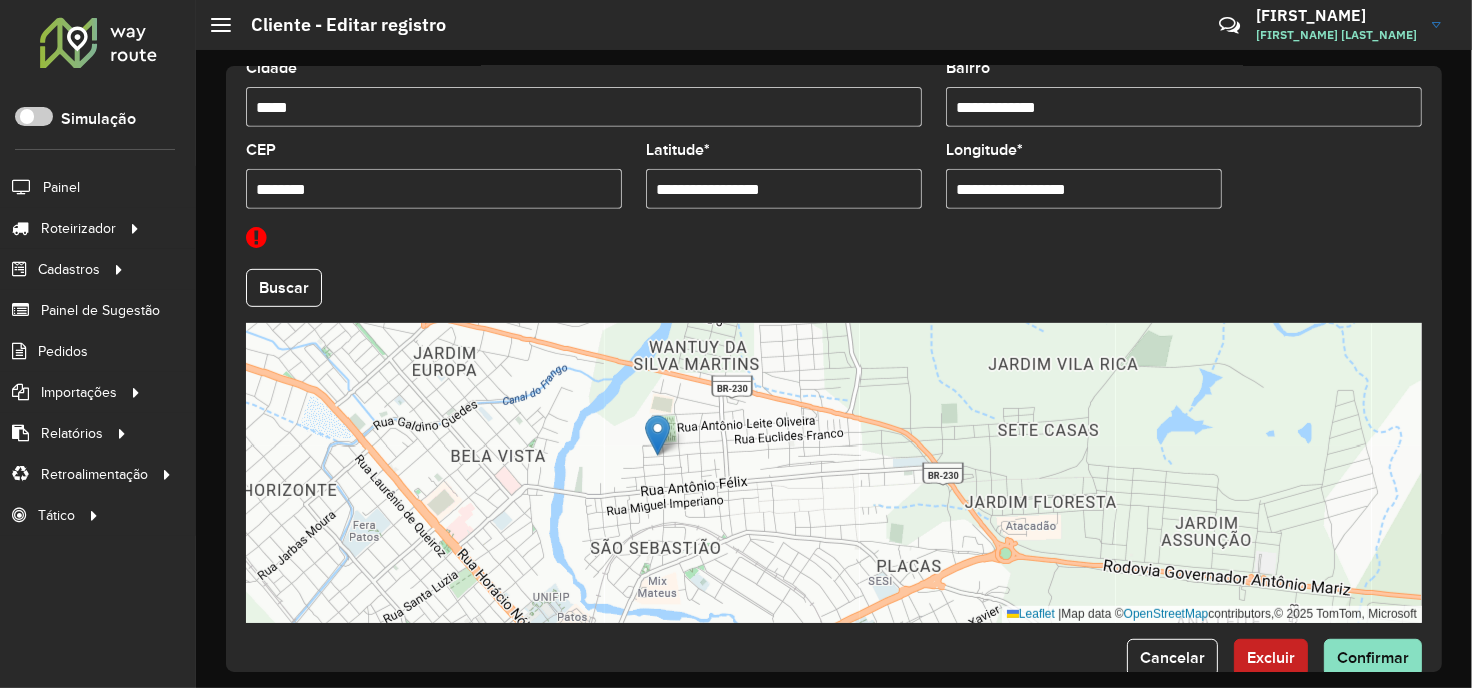 drag, startPoint x: 787, startPoint y: 567, endPoint x: 697, endPoint y: 442, distance: 154.02922 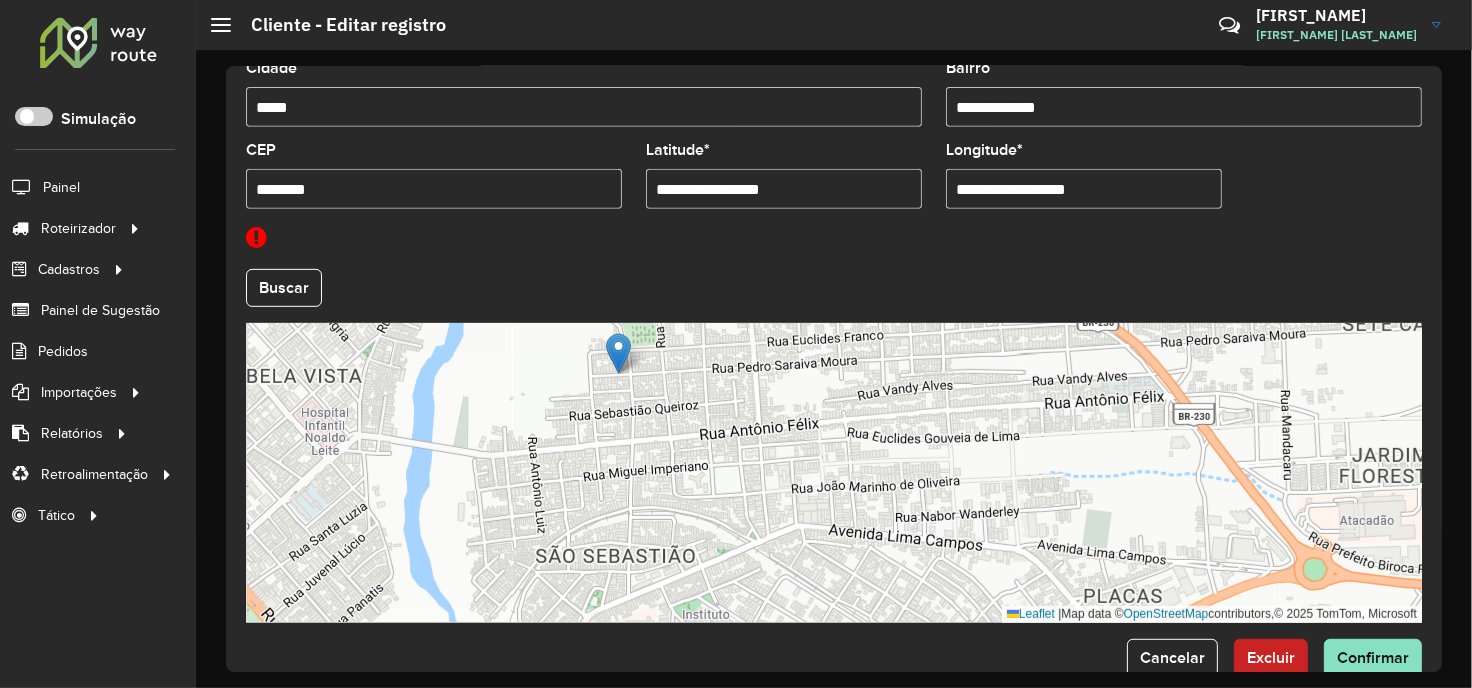 drag, startPoint x: 767, startPoint y: 517, endPoint x: 741, endPoint y: 516, distance: 26.019224 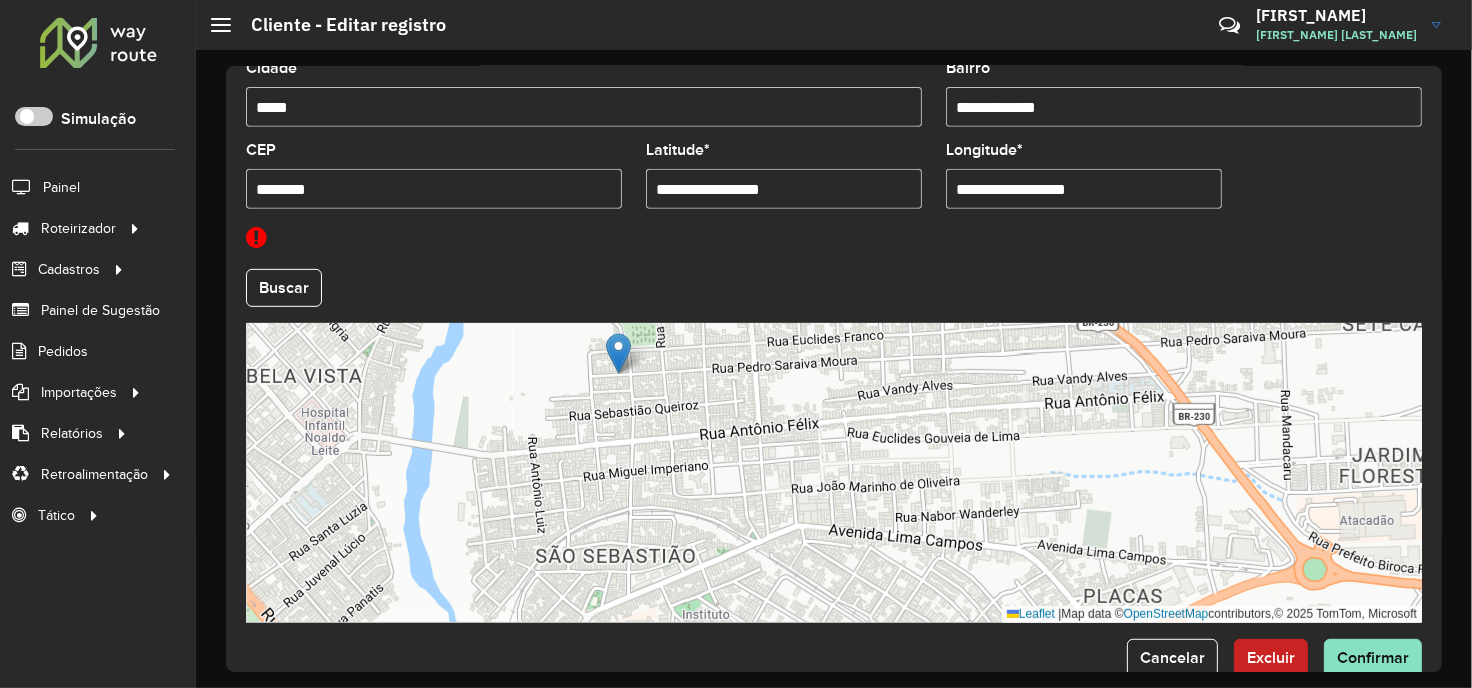 click on "Leaflet   |  Map data ©  OpenStreetMap  contributors,© 2025 TomTom, Microsoft" at bounding box center (834, 473) 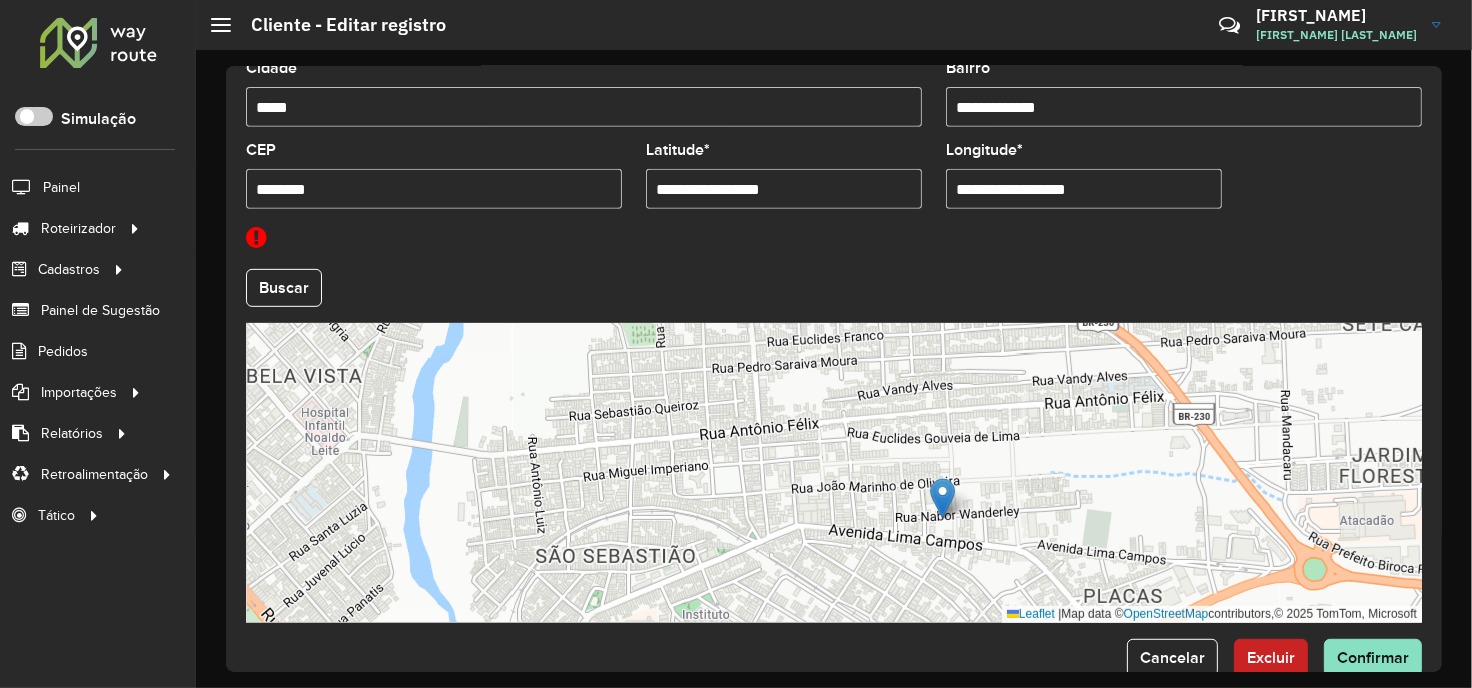 drag, startPoint x: 617, startPoint y: 363, endPoint x: 941, endPoint y: 508, distance: 354.9662 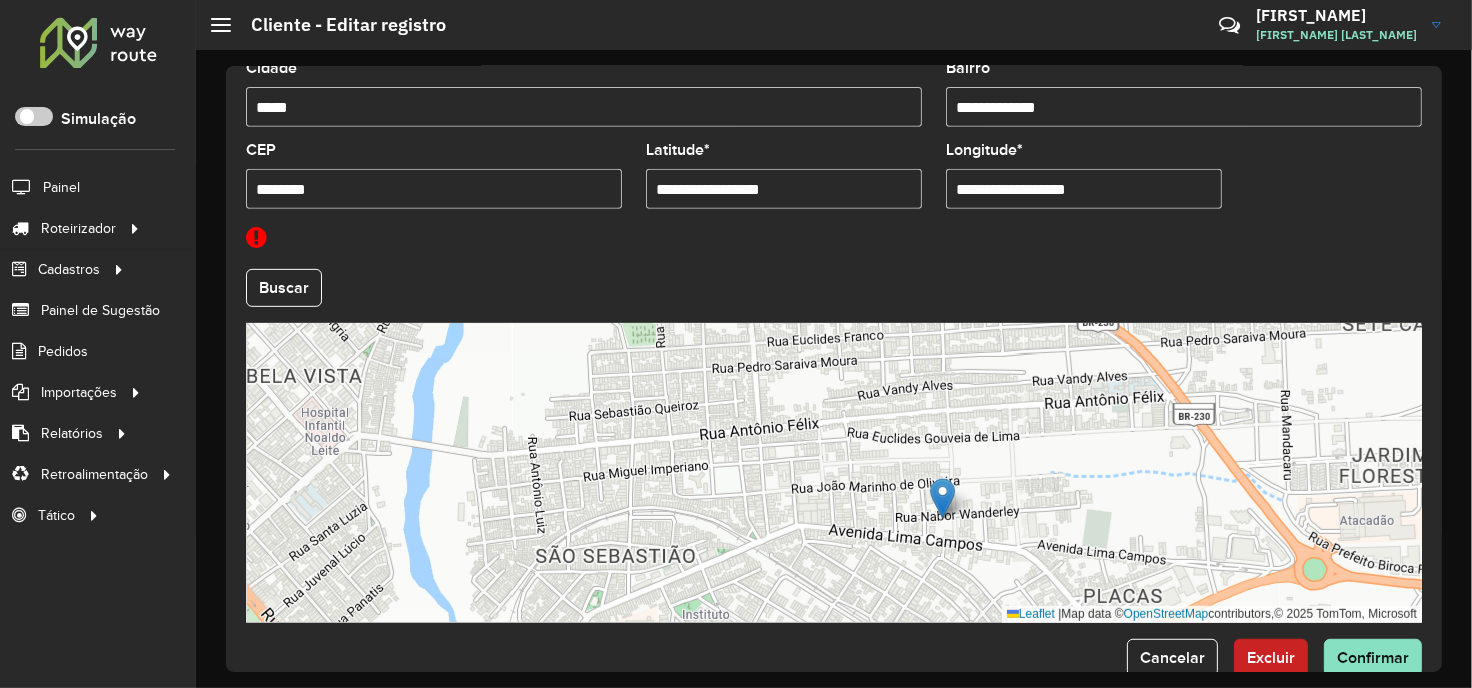 click at bounding box center (942, 498) 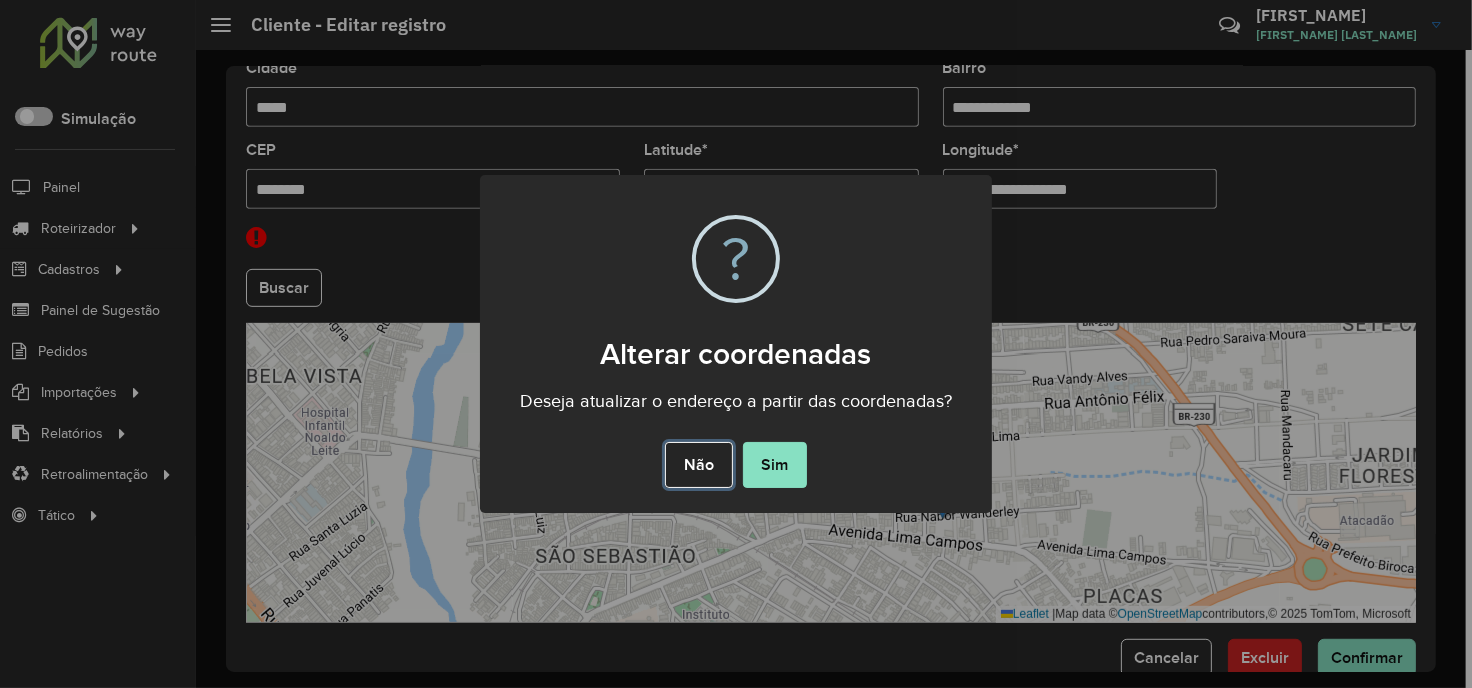 click on "Não" at bounding box center [698, 465] 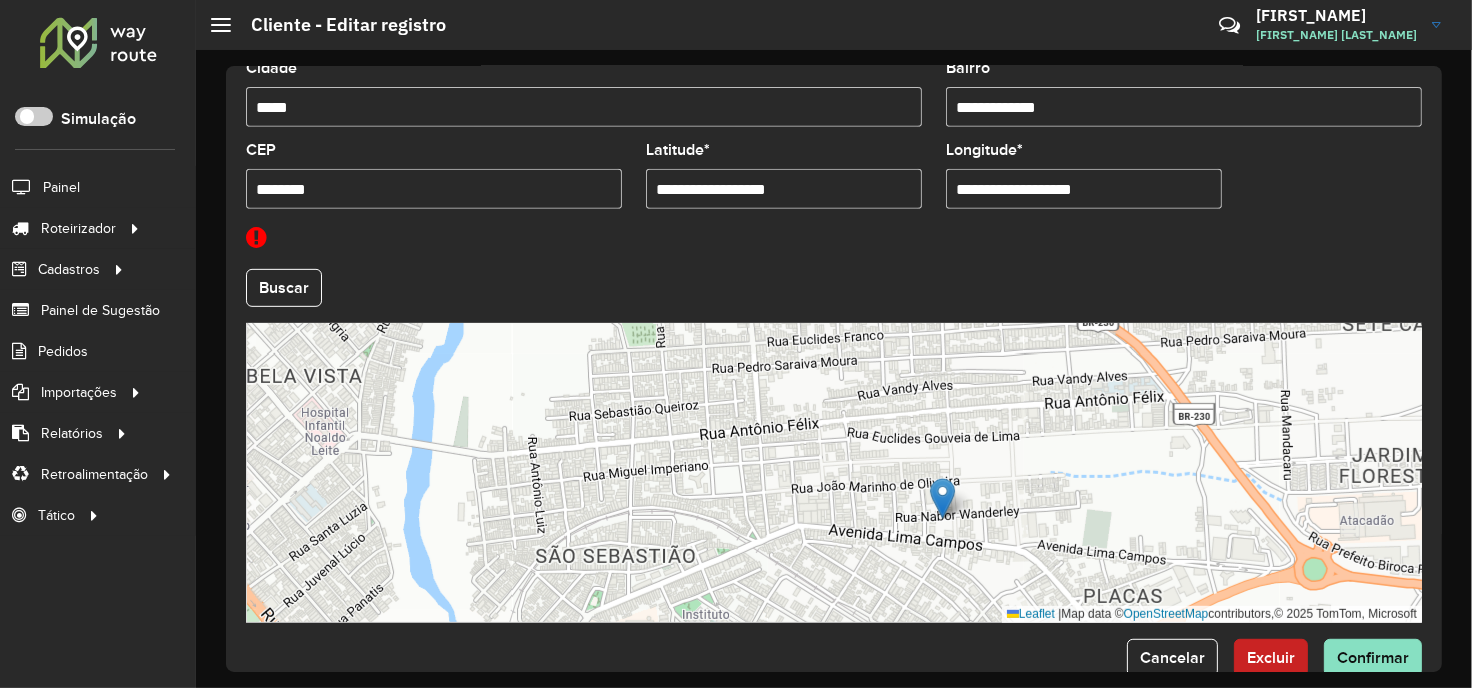 drag, startPoint x: 1134, startPoint y: 538, endPoint x: 1283, endPoint y: 540, distance: 149.01343 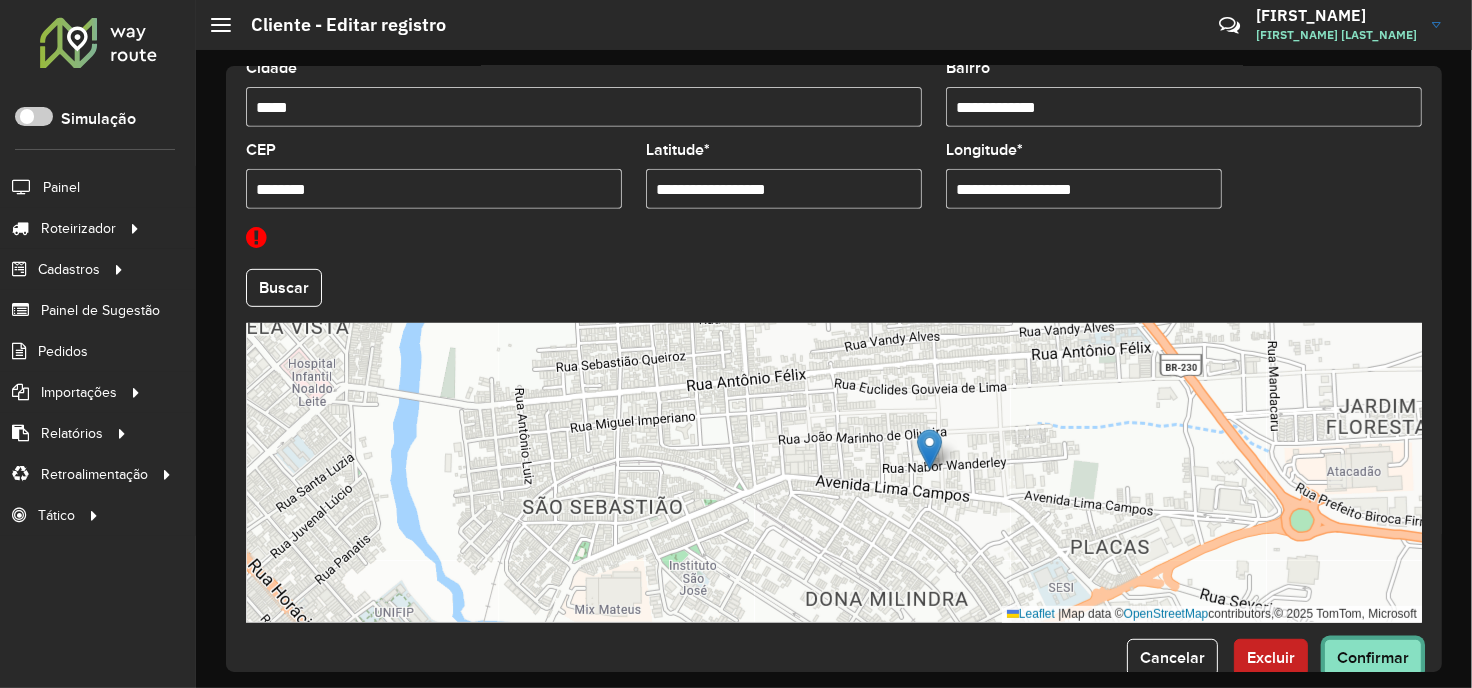 click on "Confirmar" 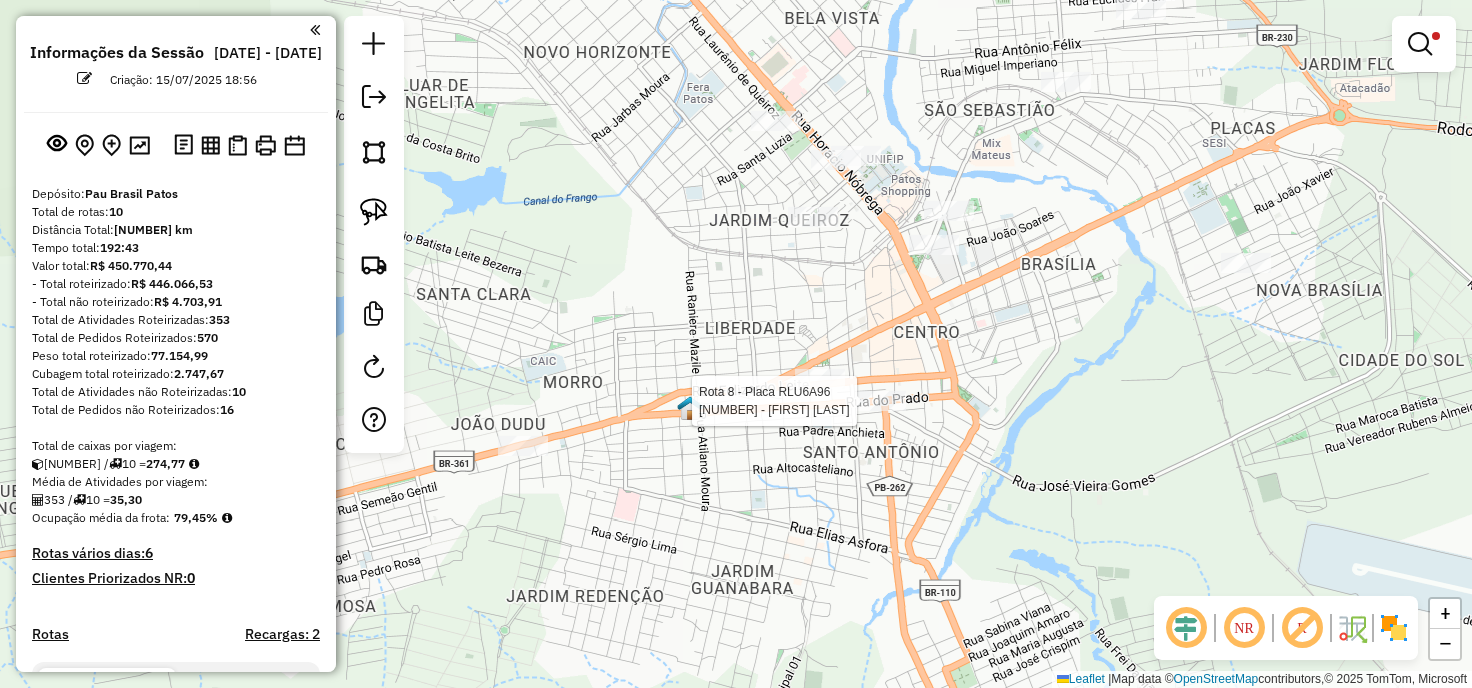 scroll, scrollTop: 0, scrollLeft: 0, axis: both 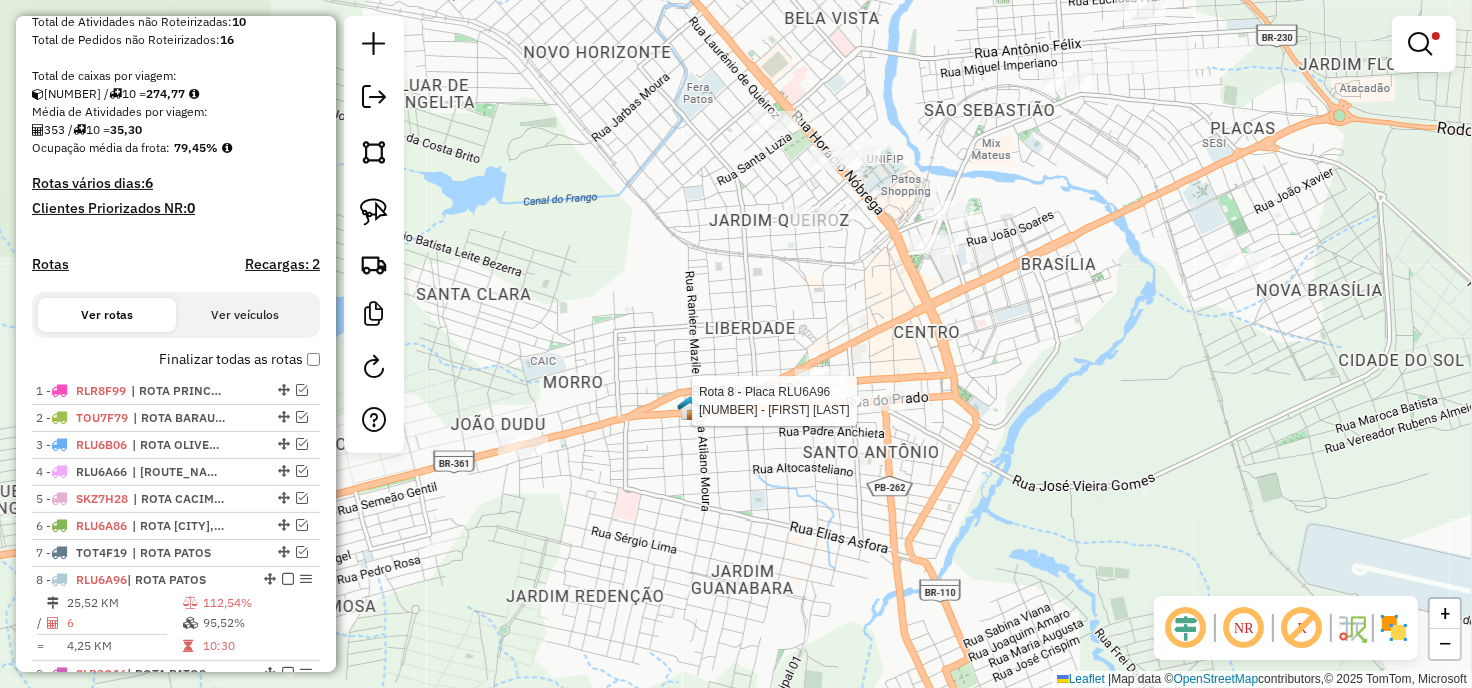 select on "**********" 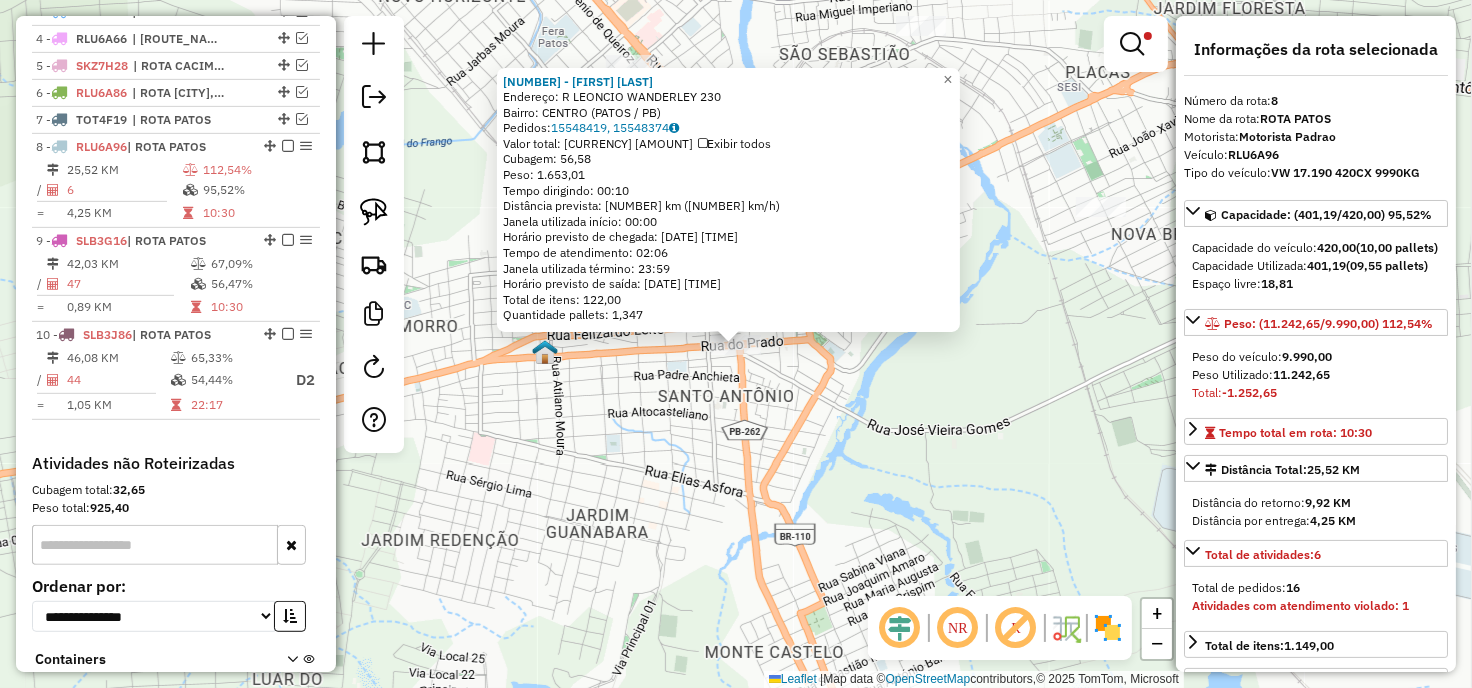 scroll, scrollTop: 937, scrollLeft: 0, axis: vertical 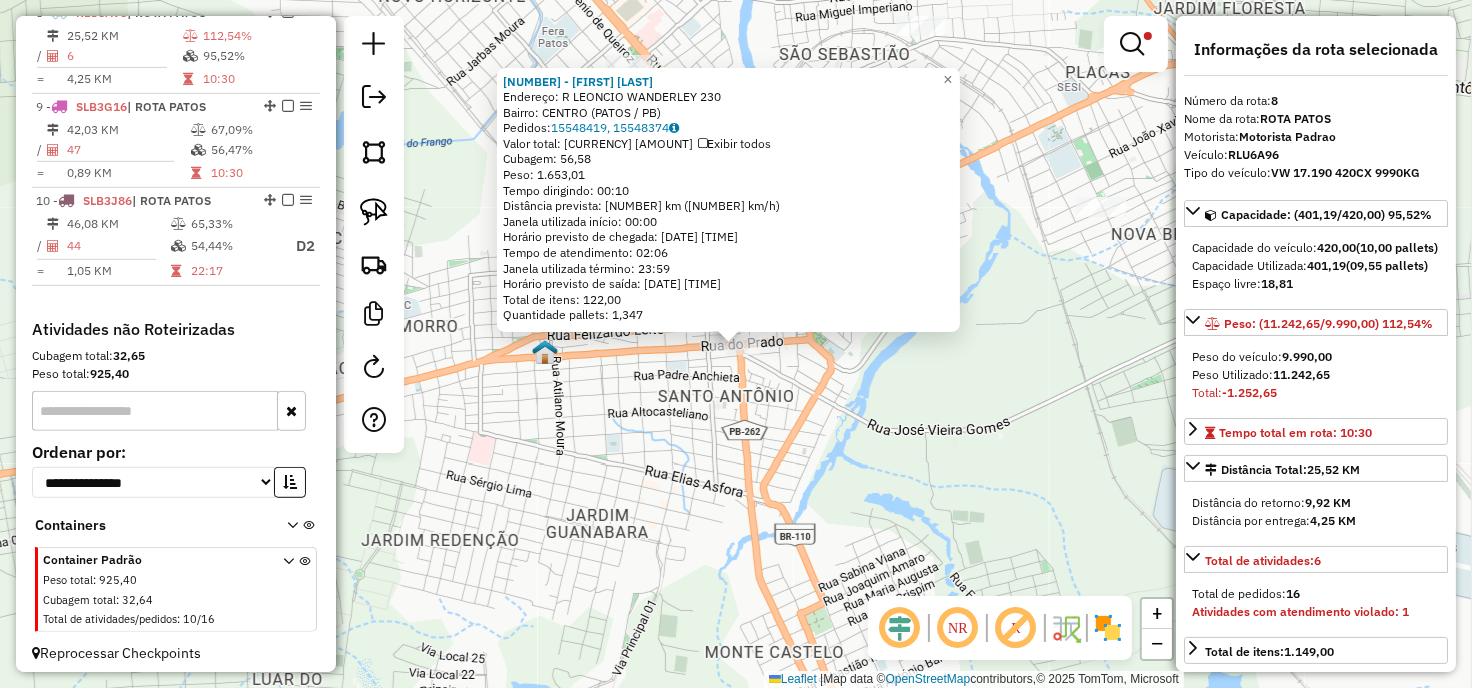click on "7428 - [FIRST] [LAST] [LAST] Endereço: R   [STREET]             230   Bairro: [NEIGHBORHOOD] ([CITY] / [STATE])   Pedidos:  [NUMBER], [NUMBER]   Valor total: R$ 6.400,39   Exibir todos   Cubagem: 56,58  Peso: 1.653,01  Tempo dirigindo: 00:10   Distância prevista: 9,685 km (58,11 km/h)   Janela utilizada início: 00:00   Horário previsto de chegada: [DATE] [TIME]   Tempo de atendimento: 02:06   Janela utilizada término: 23:59   Horário previsto de saída: [DATE] [TIME]   Total de itens: 122,00  Quantidade pallets: 1,347  × Limpar filtros Janela de atendimento Grade de atendimento Capacidade Transportadoras Veículos Cliente Pedidos  Rotas Selecione os dias de semana para filtrar as janelas de atendimento  Seg   Ter   Qua   Qui   Sex   Sáb   Dom  Informe o período da janela de atendimento: De: Até:  Filtrar exatamente a janela do cliente  Considerar janela de atendimento padrão  Selecione os dias de semana para filtrar as grades de atendimento  Seg   Ter   Qua   Qui   Sex   Sáb   Dom  ******  De:  +" 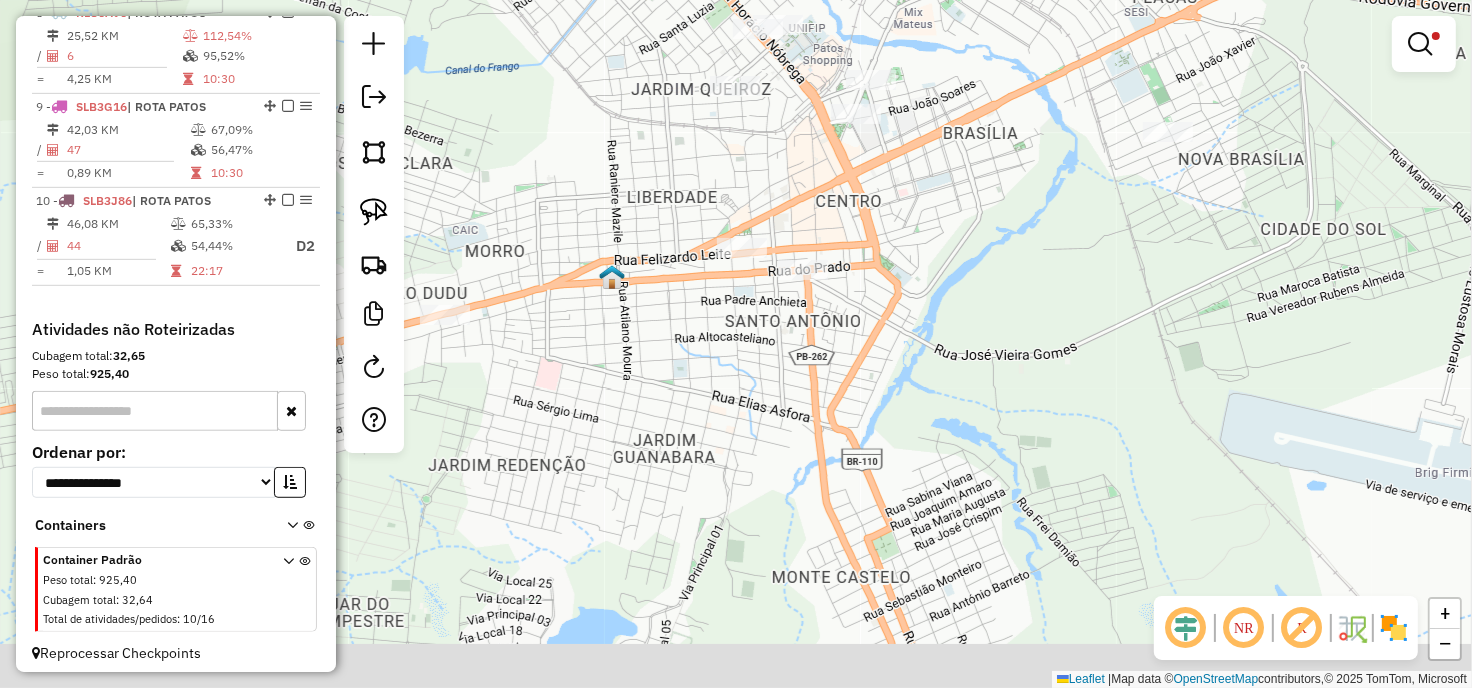 drag, startPoint x: 794, startPoint y: 346, endPoint x: 934, endPoint y: 252, distance: 168.62978 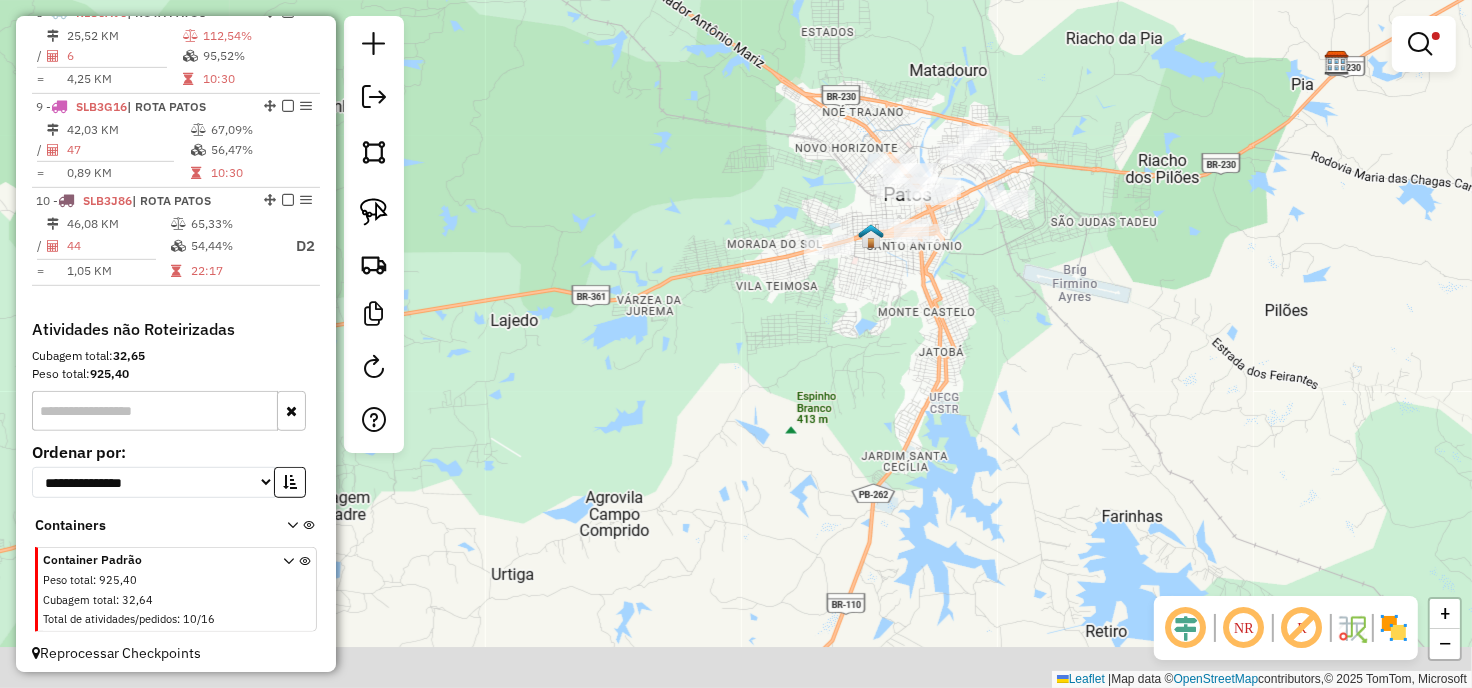 drag, startPoint x: 1053, startPoint y: 441, endPoint x: 985, endPoint y: 444, distance: 68.06615 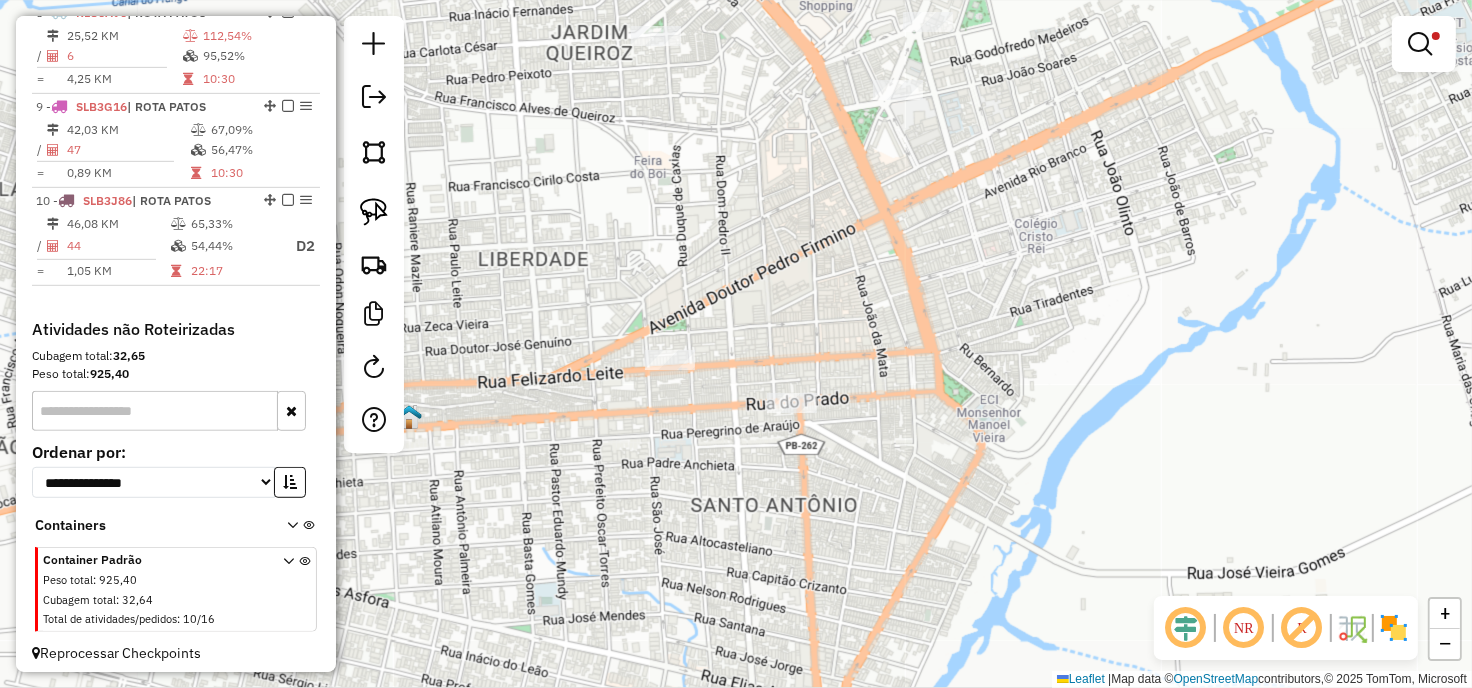 drag, startPoint x: 876, startPoint y: 250, endPoint x: 856, endPoint y: 394, distance: 145.38225 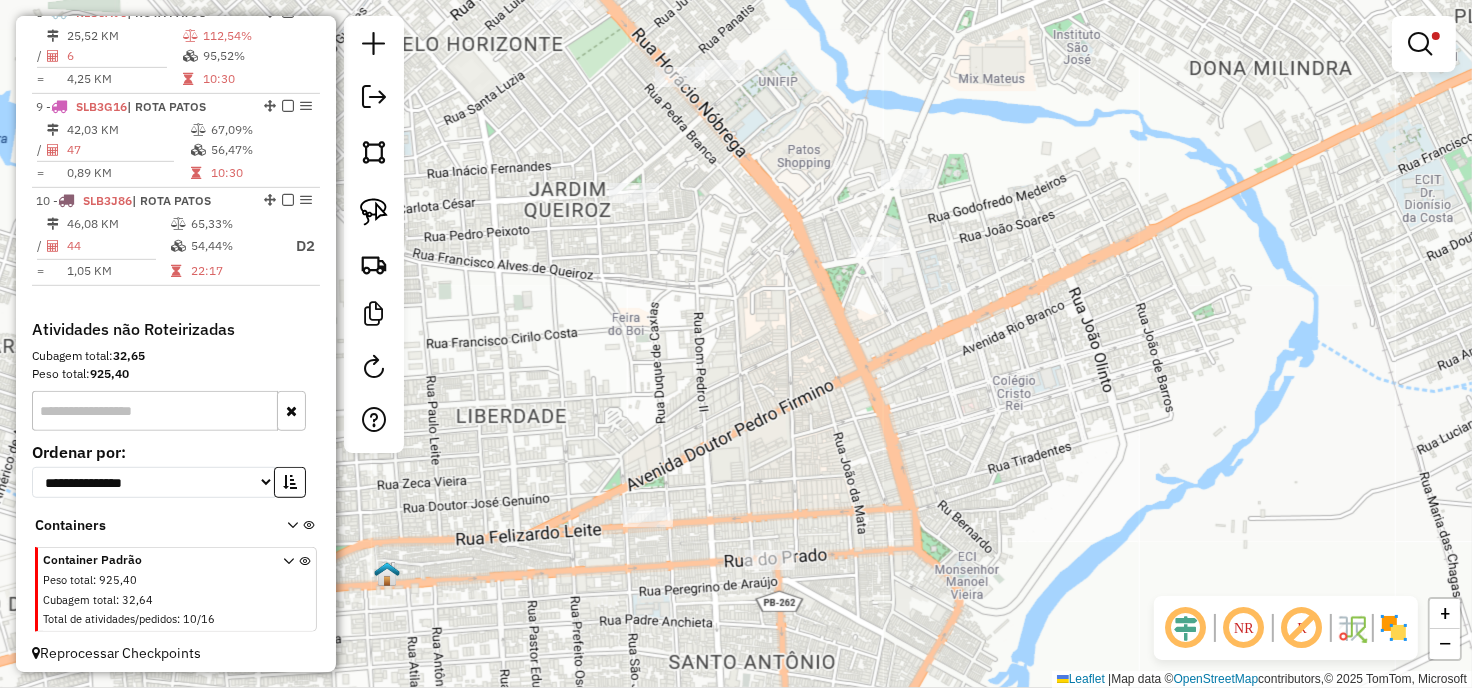 click on "**********" 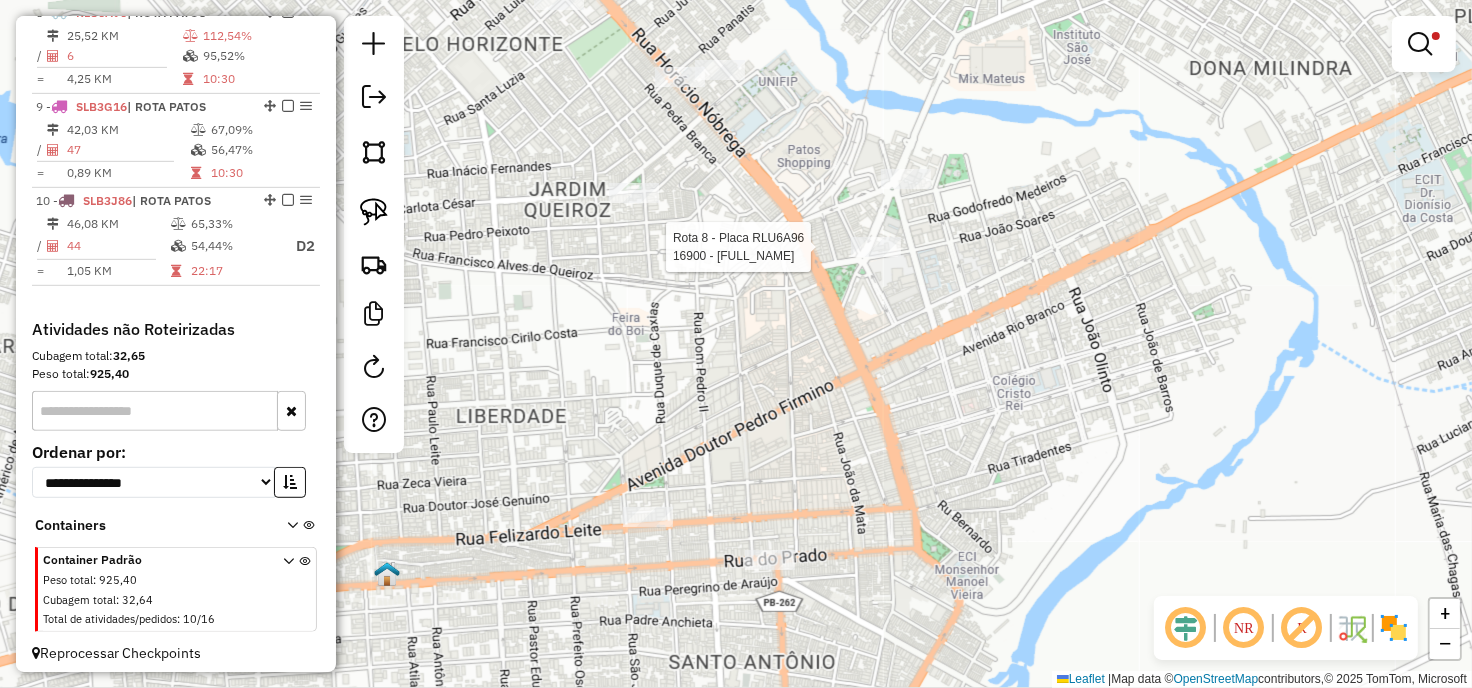 click 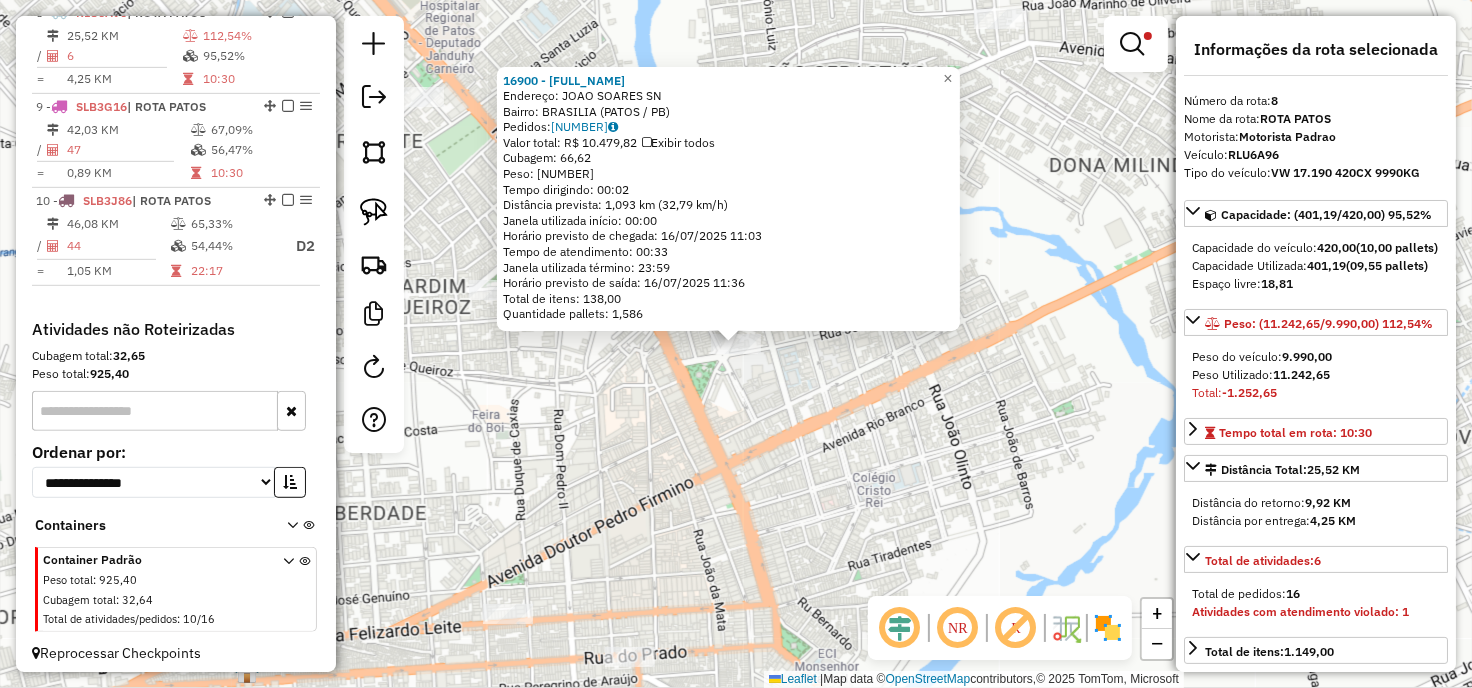click on "16900 - RESTAURANTE E PIZZAR Endereço: JOAO SOARES SN Bairro: BRASILIA (PATOS / PB) Pedidos: 15548224 Valor total: R$ 10.479,82 Exibir todos Cubagem: 66,62 Peso: 1.731,85 Tempo dirigindo: 00:02 Distância която: 1,093 km (32,79 km/h) Janela utilizada início: 00:00 Horário previsto de chegada: 16/07/2025 11:03 Tempo de atendimento: 00:33 Janela utilizada término: 23:59 Horário previsto de saída: 16/07/2025 11:36 Total de itens: 138,00 Quantidade pallets: 1,586 × Limpar filtros Janela de atendimento Grade de atendimento Capacidade Transportadoras Veículos Cliente Pedidos Rotas Selecione os dias de semana para filtrar as janelas de atendimento Seg Ter Qua Qui Sex Sáb Dom Informe o período da janela de atendimento: De: Até: Filtrar exatamente a janela do cliente Considerar janela de atendimento padrão Selecione os dias de semana para filtrar as grades de atendimento Seg Ter Qua Qui Sex Sáb Dom Peso mínimo: ****** Peso máximo: +" 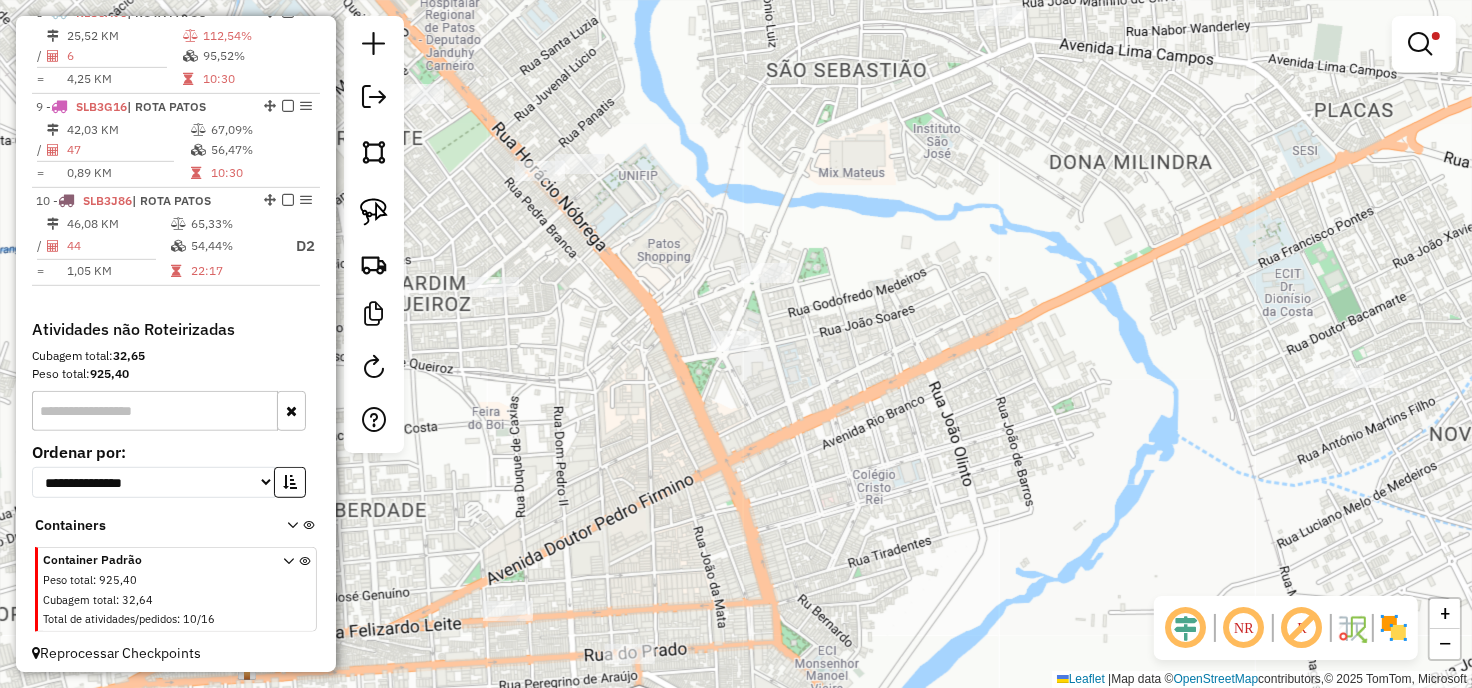 drag, startPoint x: 592, startPoint y: 370, endPoint x: 742, endPoint y: 417, distance: 157.19096 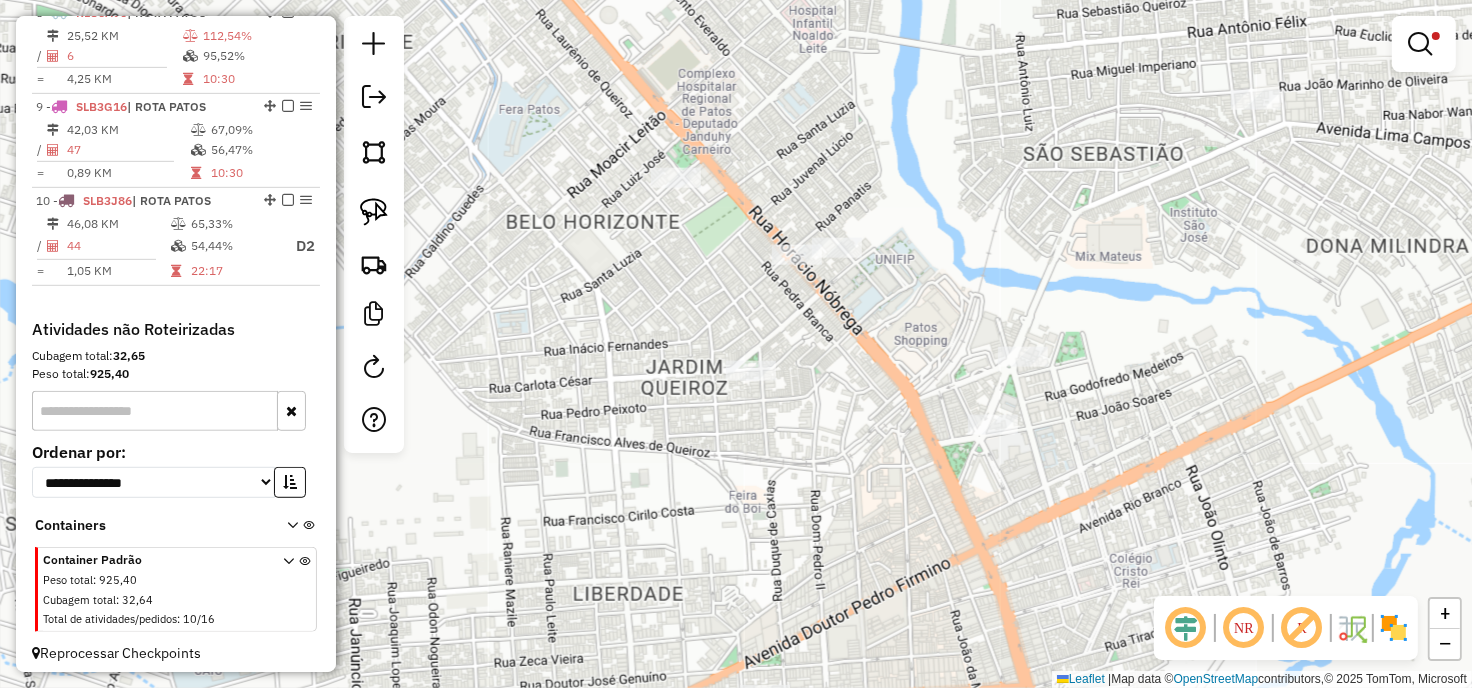 click on "**********" 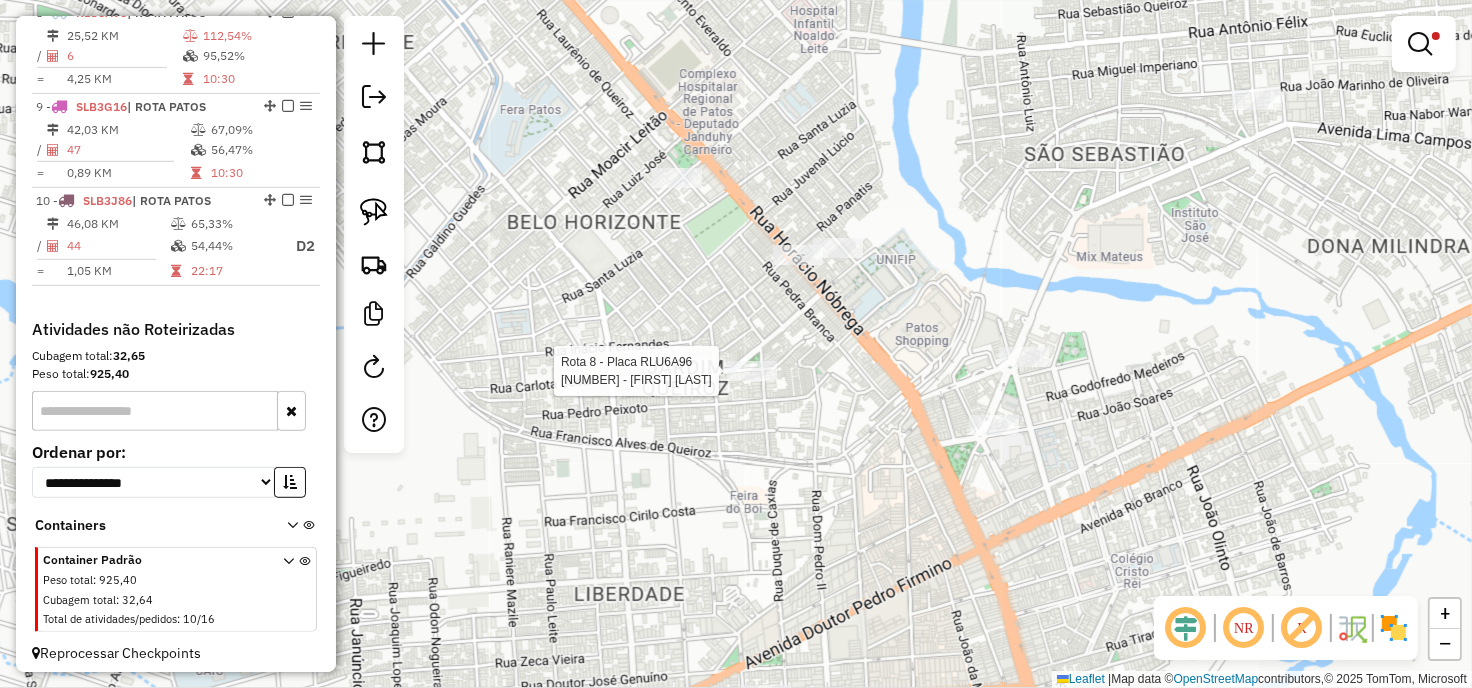 select on "**********" 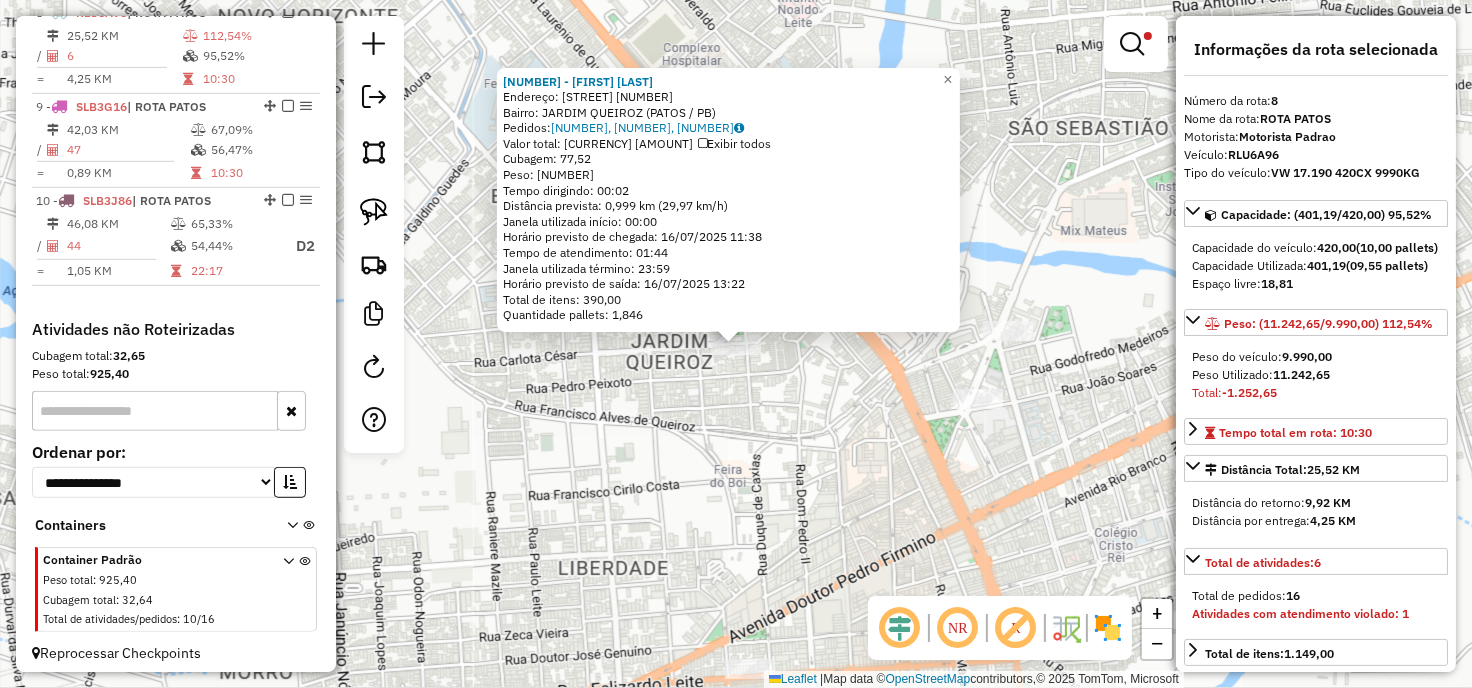 click on "[NUMBER] - [FIRST] [LAST]  Endereço: R   FRANCISCO BRANDAO             [NUMBER]   Bairro: JARDIM QUEIROZ ([CITY] / [STATE])   Pedidos:  [NUMBER], [NUMBER], [NUMBER]   Valor total: R$ [AMOUNT]   Exibir todos   Cubagem: [NUMBER]  Peso: [NUMBER]  Tempo dirigindo: [TIME]   Distância prevista: [NUMBER] km ([NUMBER] km/h)   Janela utilizada início: [TIME]   Horário previsto de chegada: [DATE] [TIME]   Tempo de atendimento: [TIME]   Janela utilizada término: [TIME]   Horário previsto de saída: [DATE] [TIME]   Total de itens: [NUMBER]   Quantidade pallets: [NUMBER]  × Limpar filtros Janela de atendimento Grade de atendimento Capacidade Transportadoras Veículos Cliente Pedidos  Rotas Selecione os dias de semana para filtrar as janelas de atendimento  Seg   Ter   Qua   Qui   Sex   Sáb   Dom  Informe o período da janela de atendimento: De: Até:  Filtrar exatamente a janela do cliente  Considerar janela de atendimento padrão  Selecione os dias de semana para filtrar as grades de atendimento  Seg   Ter   Qua   Qui   Sex   Sáb  +" 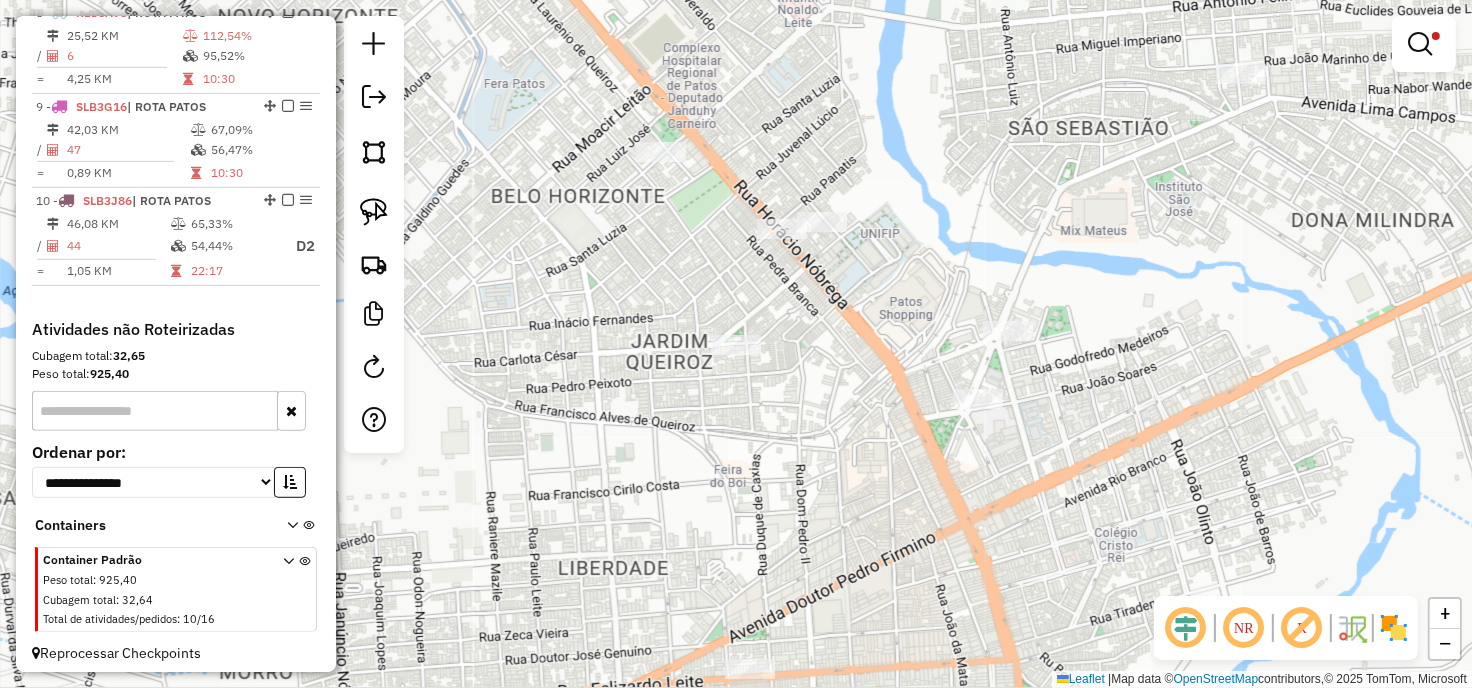drag, startPoint x: 636, startPoint y: 374, endPoint x: 667, endPoint y: 431, distance: 64.884514 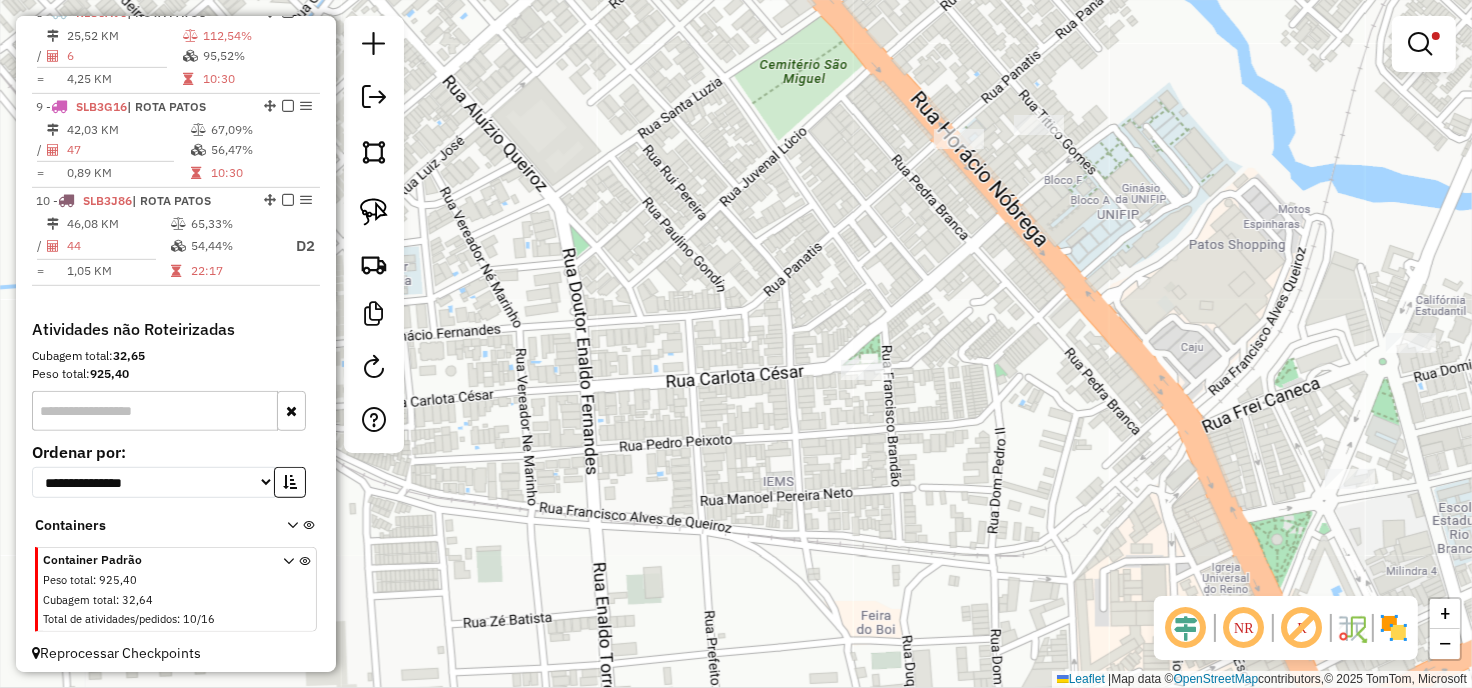 drag, startPoint x: 722, startPoint y: 191, endPoint x: 722, endPoint y: 388, distance: 197 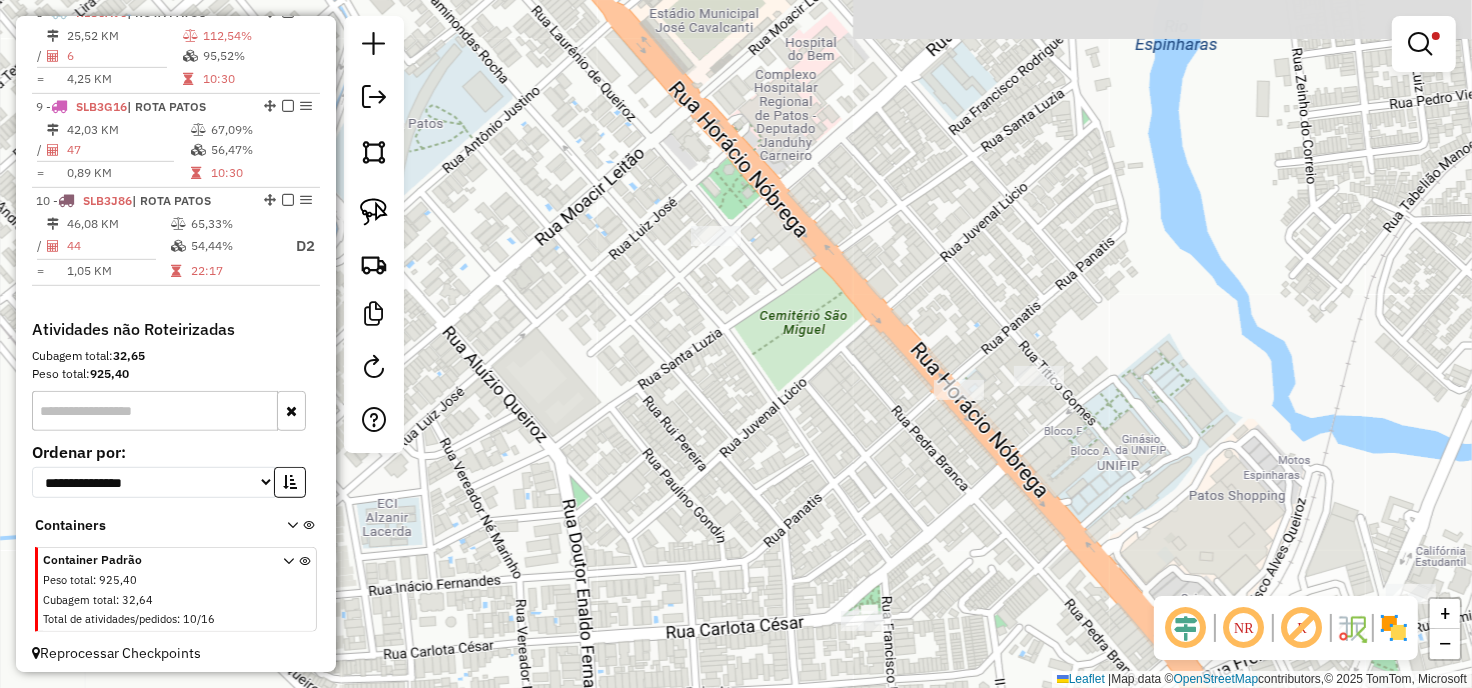 click on "**********" 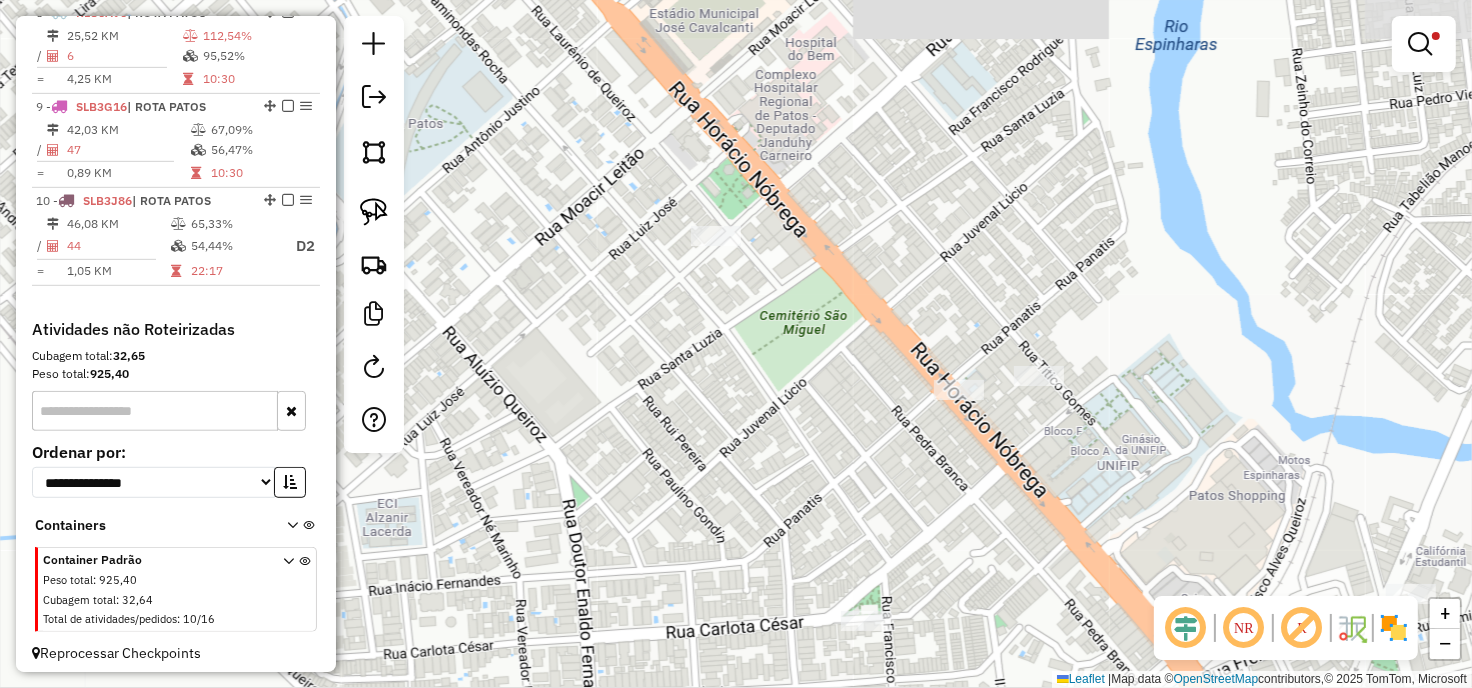 select on "**********" 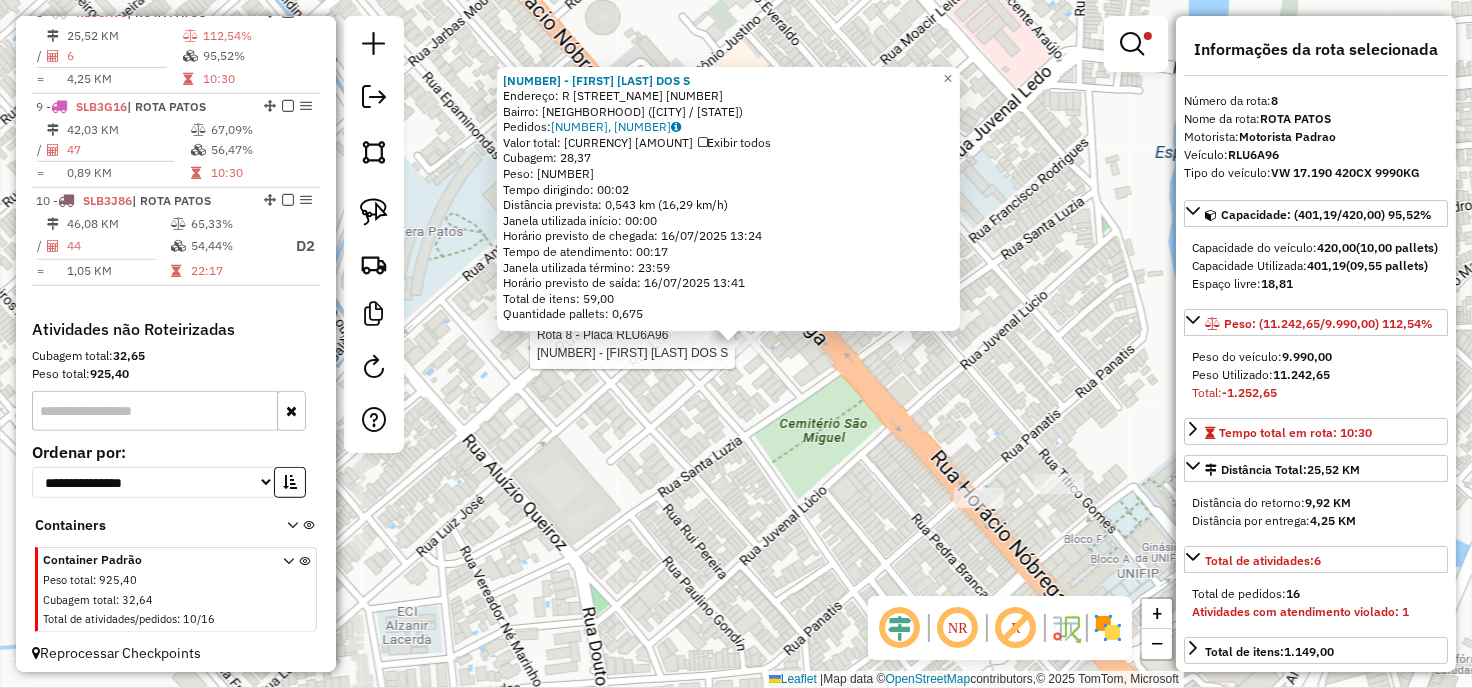 click on "Rota [NUMBER] - Placa [PLATE]  [NUMBER] - [FIRST] [LAST] [NUMBER] - [FIRST] [LAST]  Endereço: R   LAURENIO DE QUEIROZ           [NUMBER]   Bairro: BELO HORIZONTE ([CITY] / [STATE])   Pedidos:  [NUMBER], [NUMBER]   Valor total: R$ [AMOUNT]   Exibir todos   Cubagem: [NUMBER]  Peso: [NUMBER]  Tempo dirigindo: [TIME]   Distância prevista: [NUMBER] km ([NUMBER] km/h)   Janela utilizada início: [TIME]   Horário previsto de chegada: [DATE] [TIME]   Tempo de atendimento: [TIME]   Janela utilizada término: [TIME]   Horário previsto de saída: [DATE] [TIME]   Total de itens: [NUMBER]   Quantidade pallets: [NUMBER]  × Limpar filtros Janela de atendimento Grade de atendimento Capacidade Transportadoras Veículos Cliente Pedidos  Rotas Selecione os dias de semana para filtrar as janelas de atendimento  Seg   Ter   Qua   Qui   Sex   Sáb   Dom  Informe o período da janela de atendimento: De: Até:  Filtrar exatamente a janela do cliente  Considerar janela de atendimento padrão  Selecione os dias de semana para filtrar as grades de atendimento" 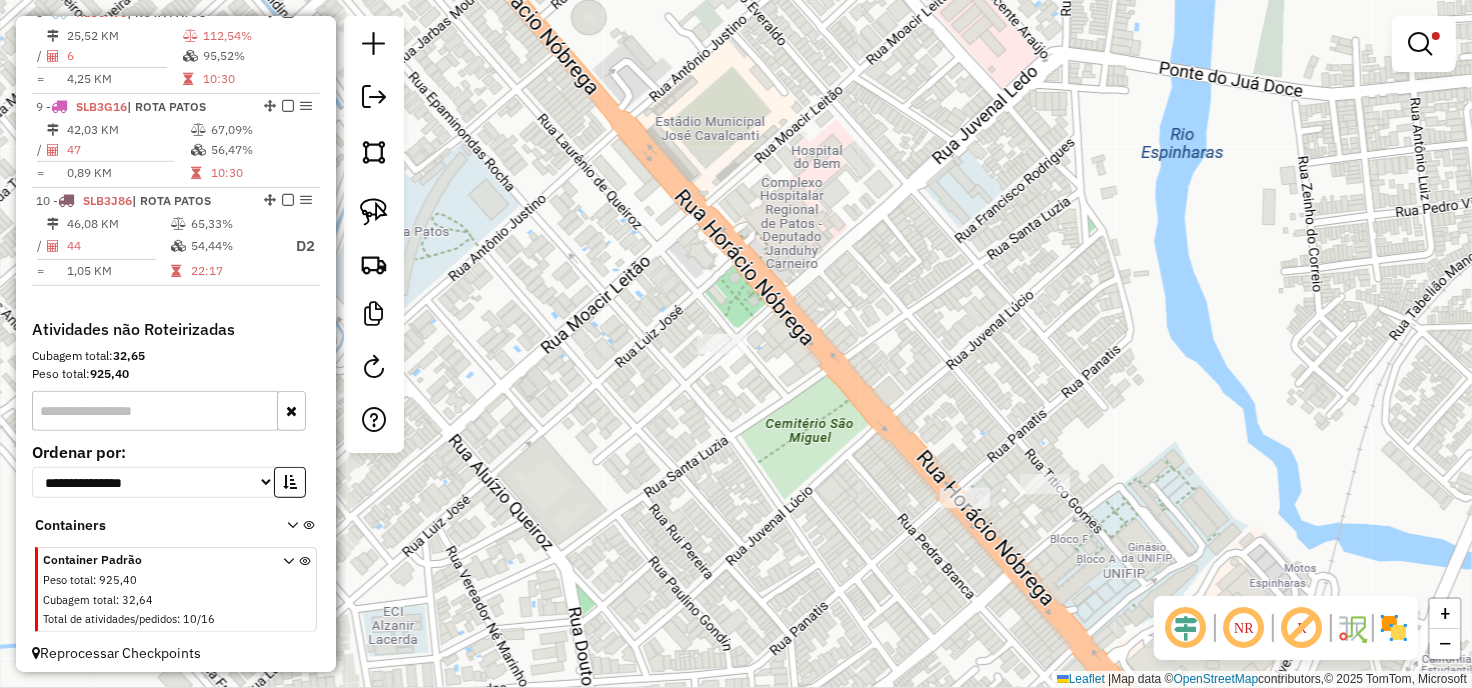 drag, startPoint x: 810, startPoint y: 424, endPoint x: 735, endPoint y: 423, distance: 75.00667 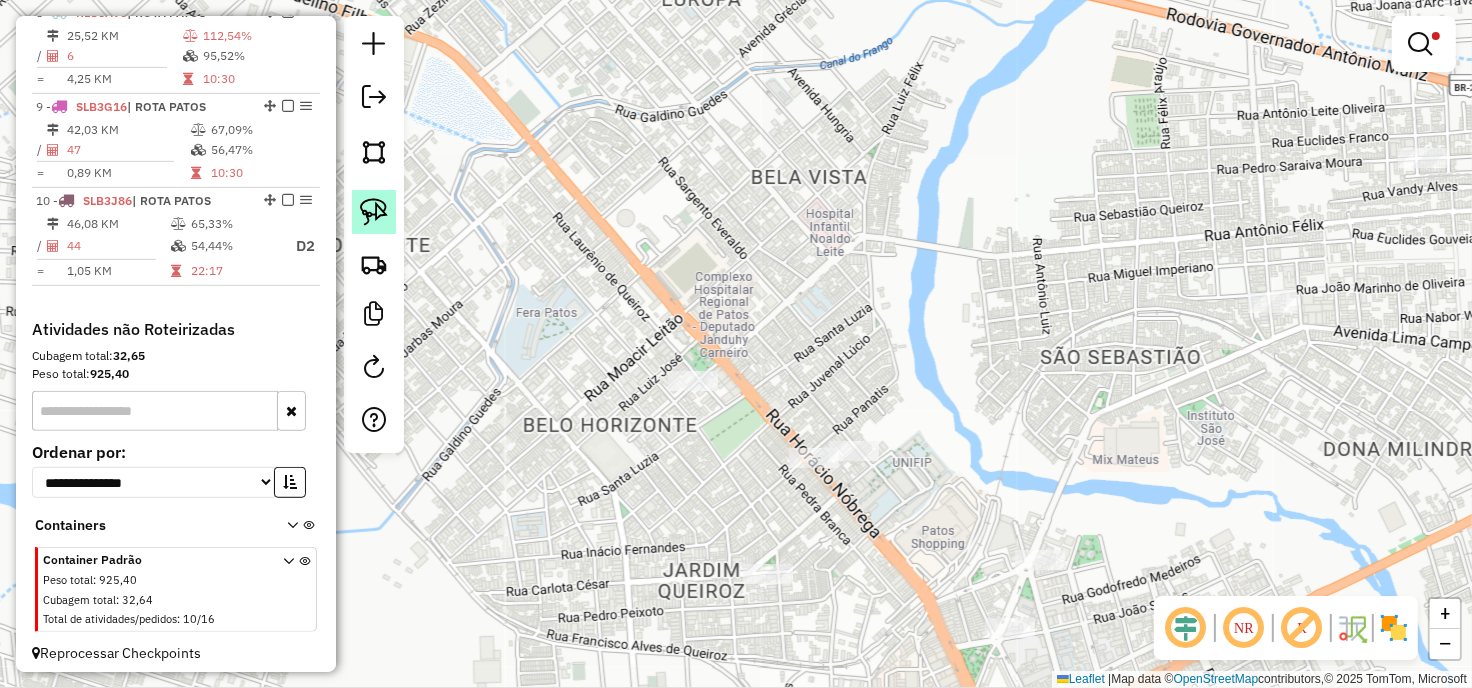 click 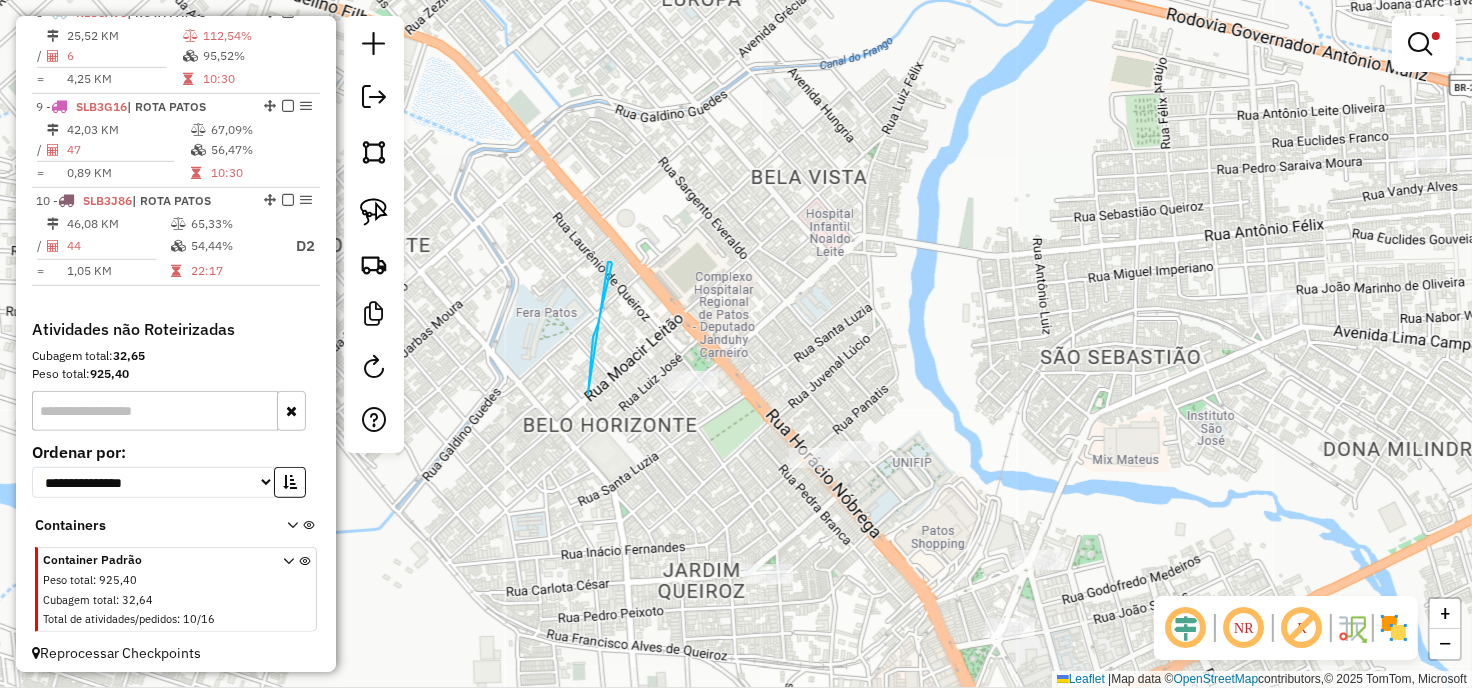 drag, startPoint x: 608, startPoint y: 262, endPoint x: 822, endPoint y: 346, distance: 229.89563 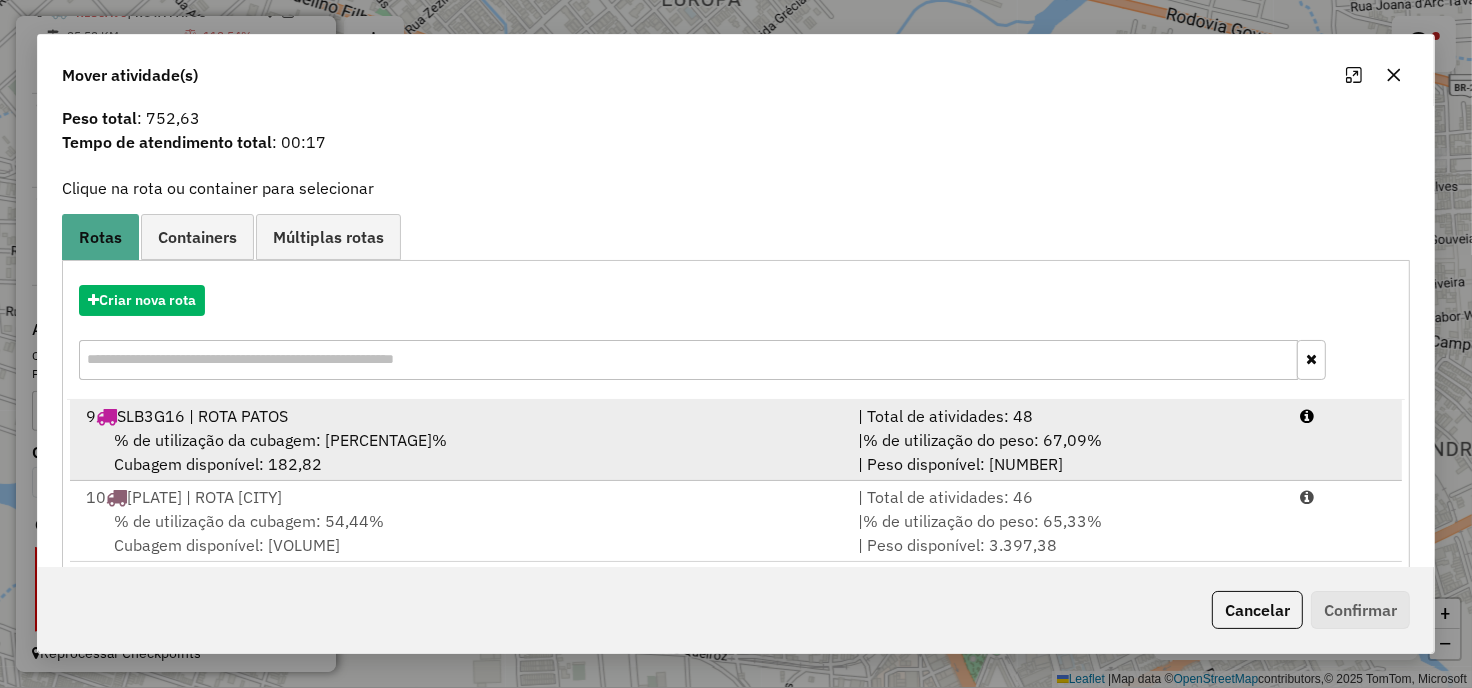 scroll, scrollTop: 85, scrollLeft: 0, axis: vertical 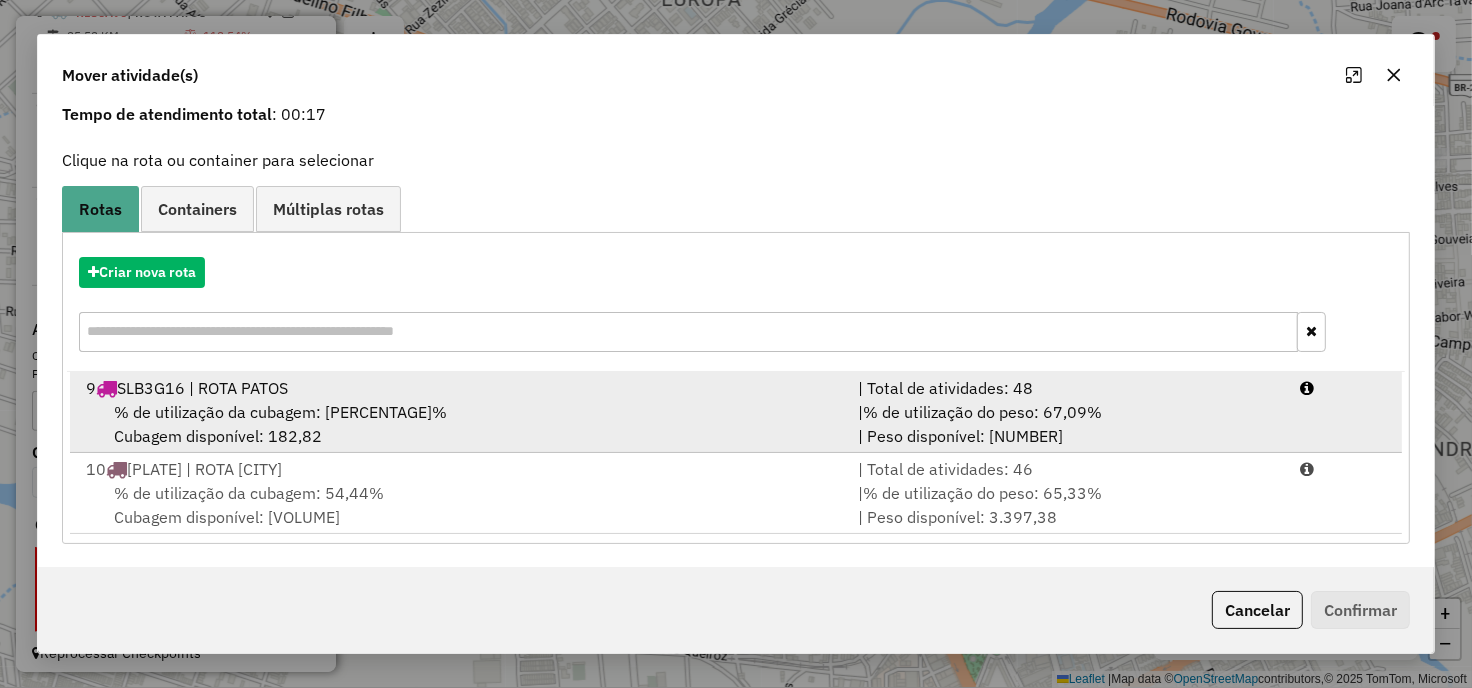 click on "% de utilização da cubagem: [PERCENTAGE]%" at bounding box center (280, 412) 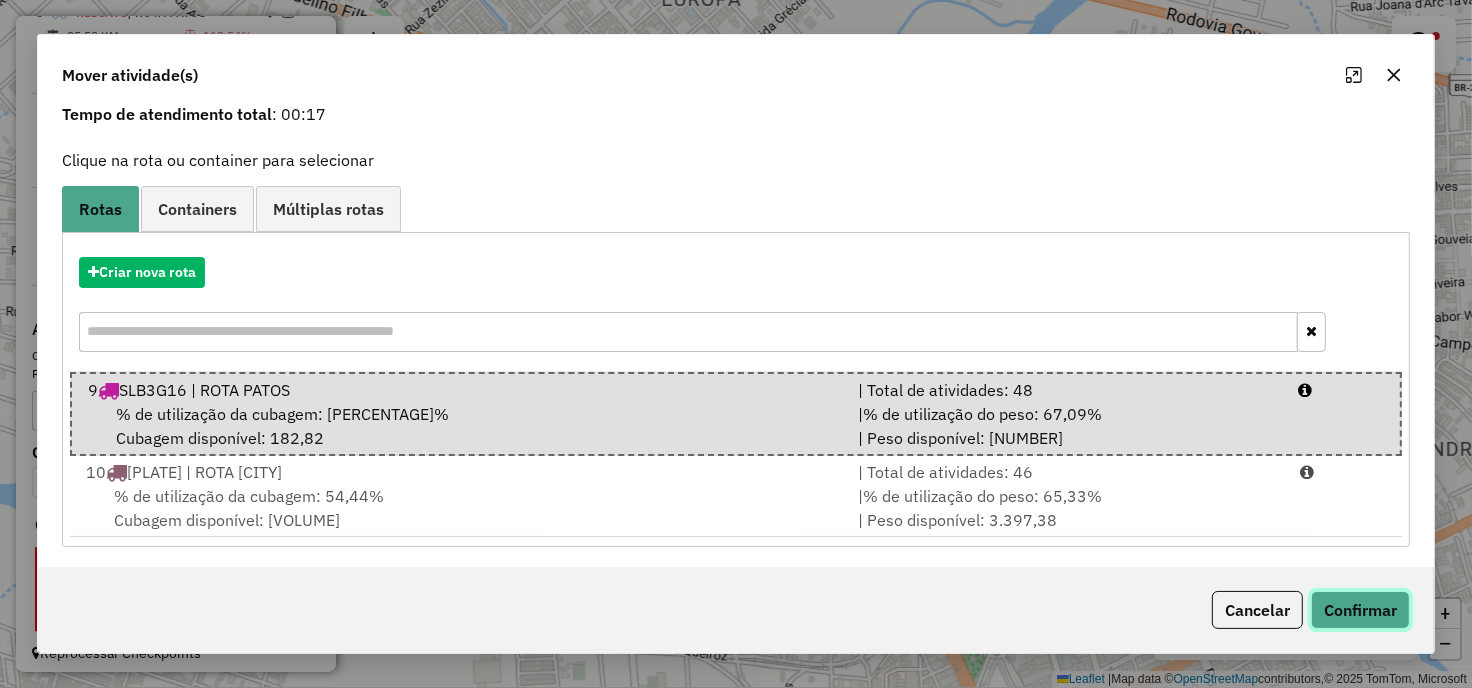 click on "Confirmar" 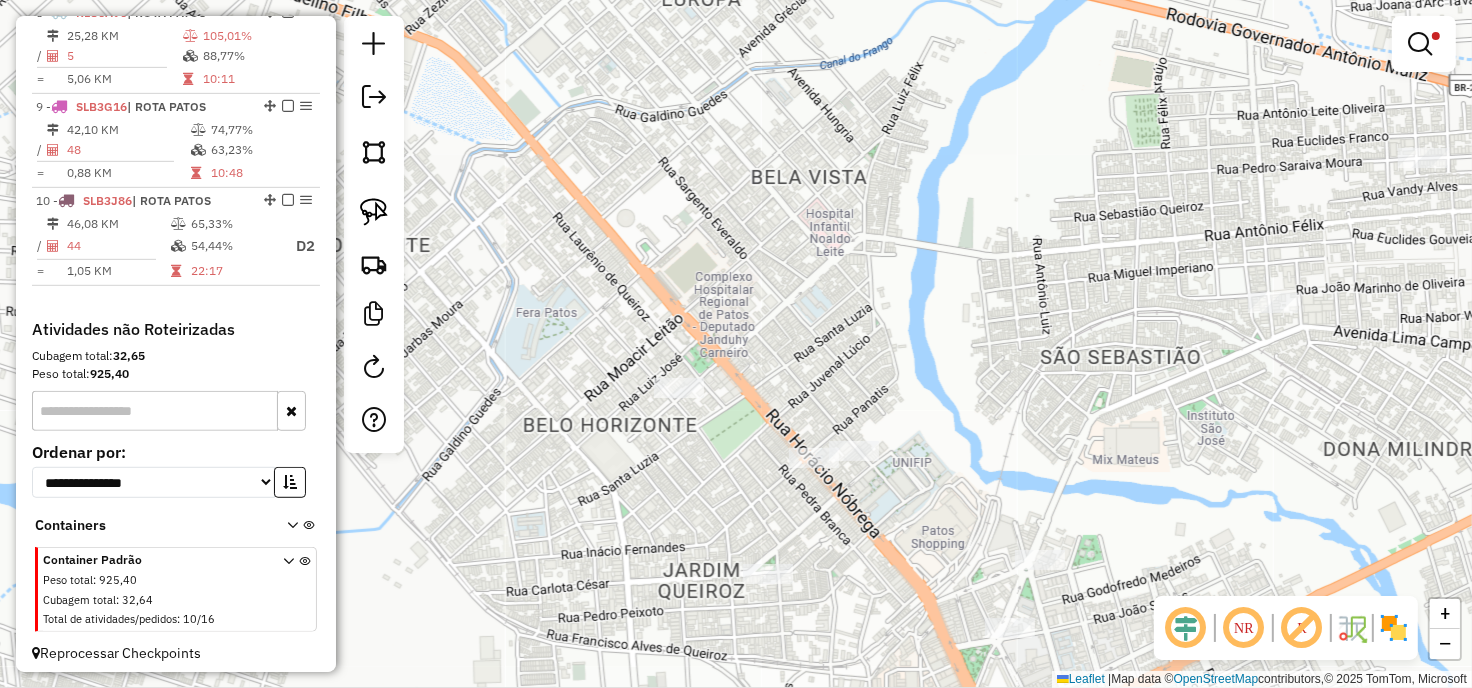 scroll, scrollTop: 0, scrollLeft: 0, axis: both 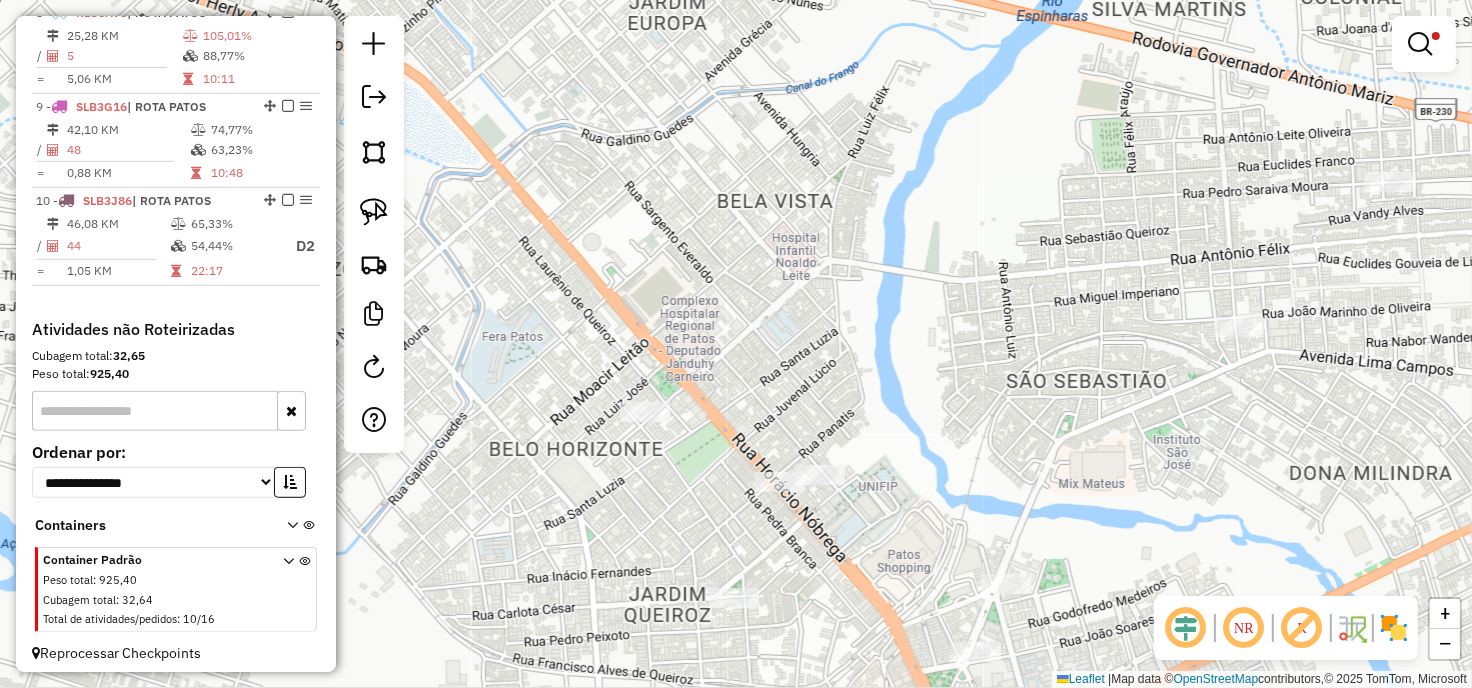 drag, startPoint x: 1052, startPoint y: 380, endPoint x: 720, endPoint y: 400, distance: 332.60187 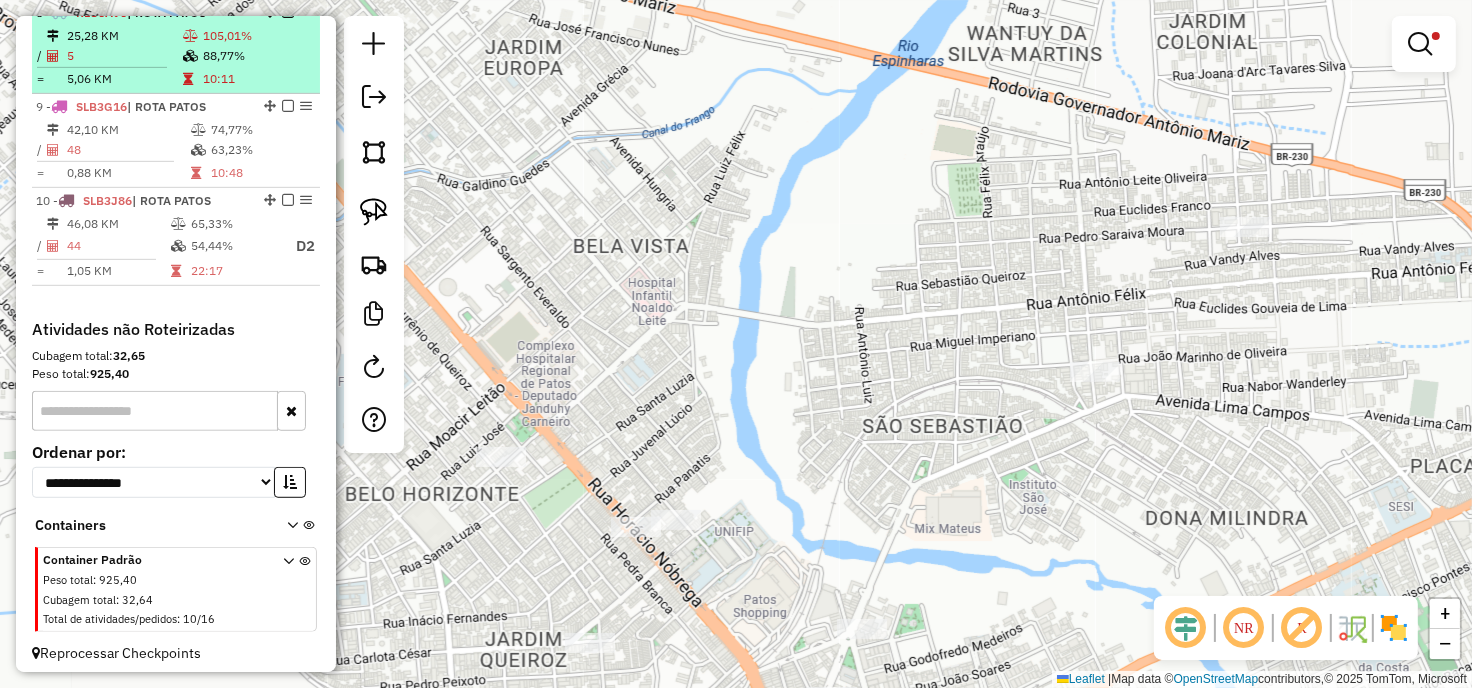 click at bounding box center (102, 67) 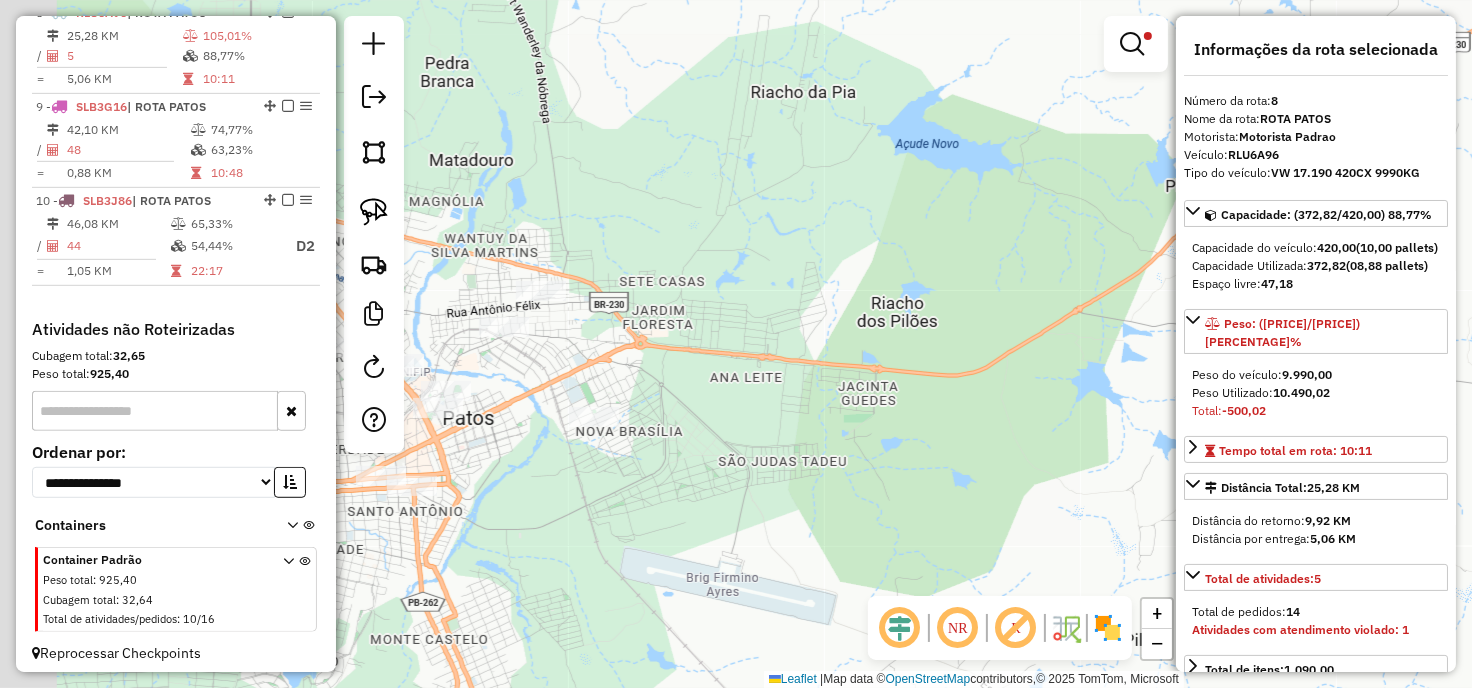 drag, startPoint x: 720, startPoint y: 415, endPoint x: 862, endPoint y: 363, distance: 151.2217 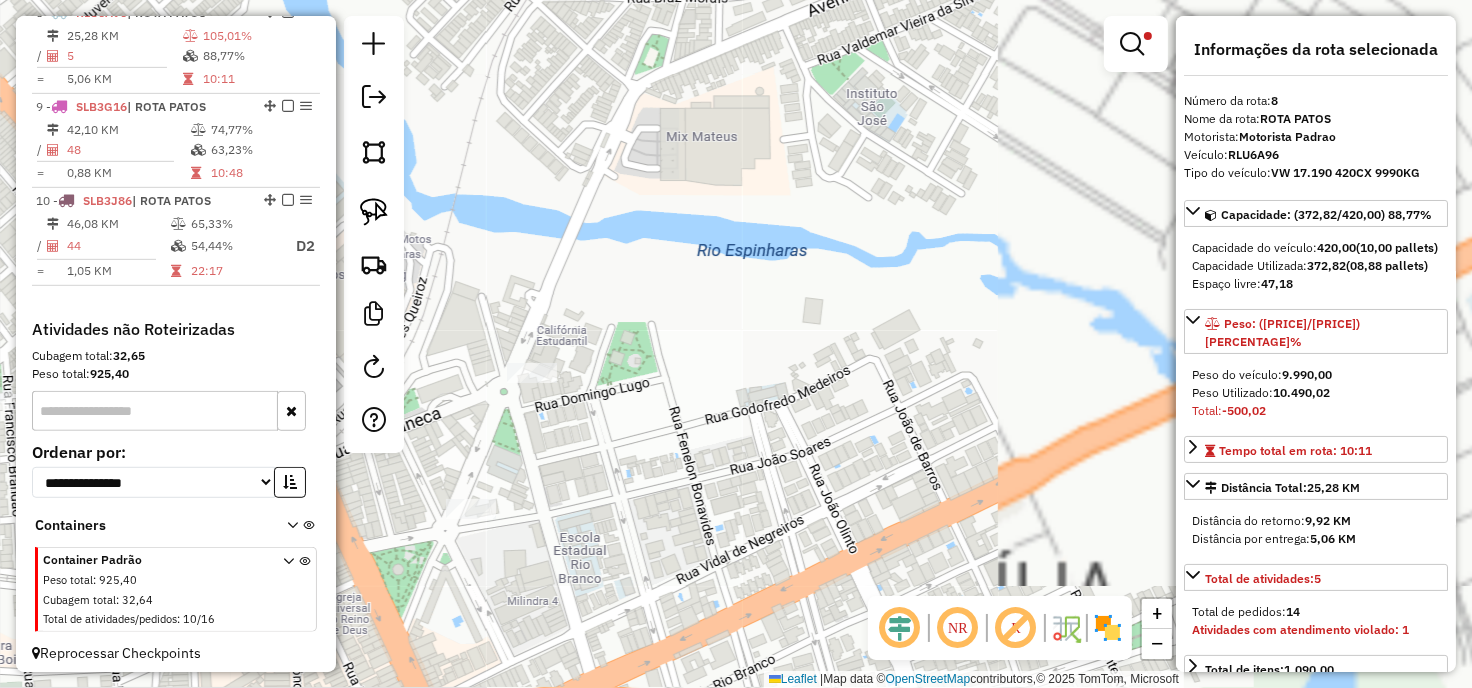 drag, startPoint x: 782, startPoint y: 291, endPoint x: 678, endPoint y: 441, distance: 182.5267 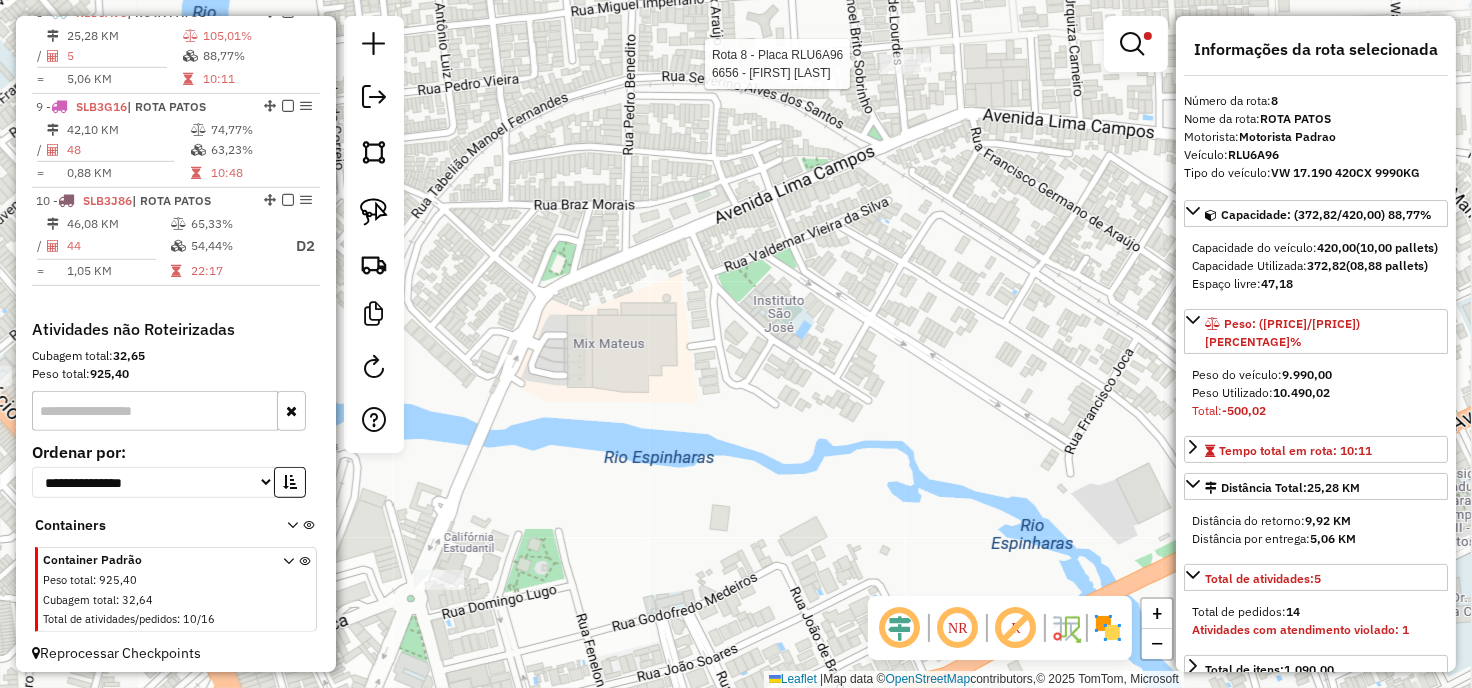 click 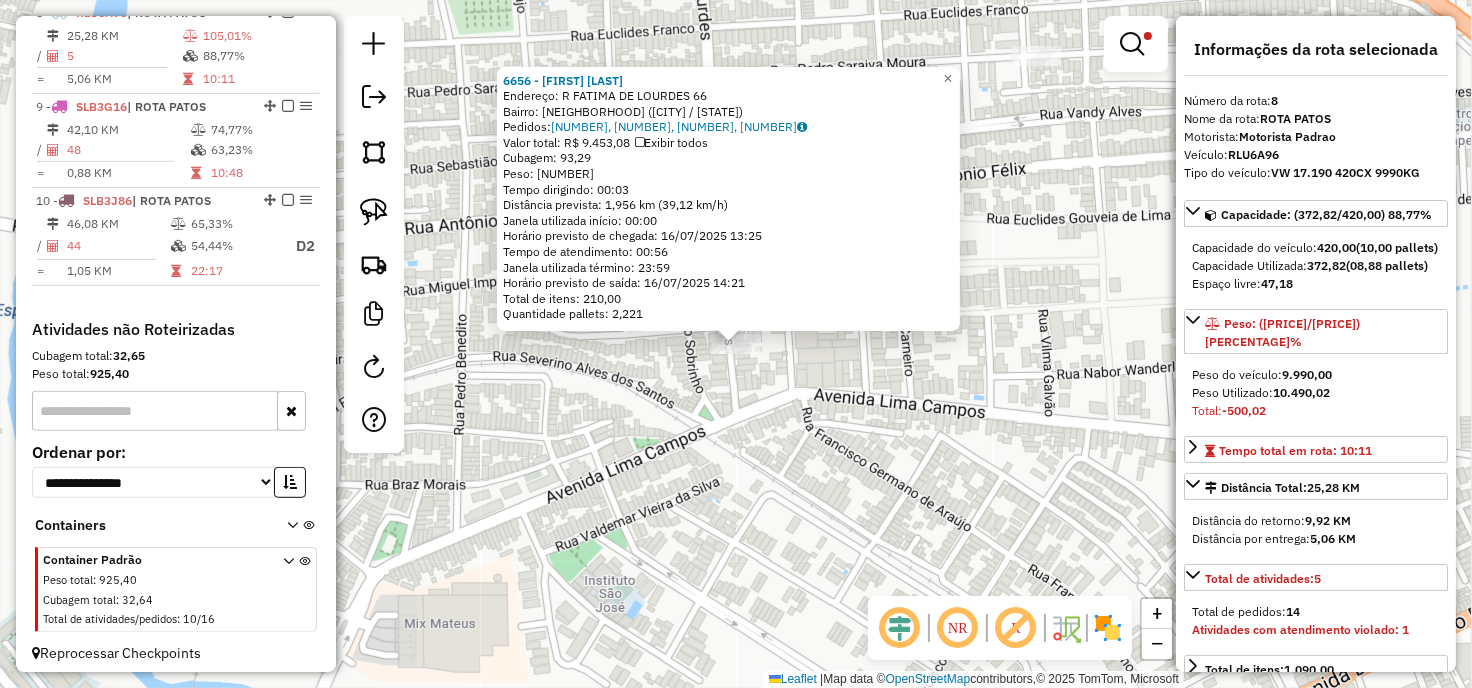click on "Rota [NUMBER] - Placa [PLATE] [NUMBER] - [FIRST] [LAST] [LAST]  Endereço: R [NAME] [NUMBER]   Bairro: [NAME] ([CITY] / [STATE])   Pedidos:  [NUMBER], [NUMBER], [NUMBER], [NUMBER]   Valor total: [CURRENCY] [AMOUNT]   Exibir todos   Cubagem: [AMOUNT]  Peso: [AMOUNT]  Tempo dirigindo: [TIME]   Distância prevista: [AMOUNT] km ([AMOUNT] km/h)   Janela utilizada início: [TIME]   Horário previsto de chegada: [DATE] [TIME]   Tempo de atendimento: [TIME]   Janela utilizada término: [TIME]   Horário previsto de saída: [DATE] [TIME]   Total de itens: [AMOUNT]   Quantidade pallets: [AMOUNT]  × Limpar filtros Janela de atendimento Grade de atendimento Capacidade Transportadoras Veículos Cliente Pedidos  Rotas Selecione os dias de semana para filtrar as janelas de atendimento  Seg   Ter   Qua   Qui   Sex   Sáb   Dom  Informe o período da janela de atendimento: De: Até:  Filtrar exatamente a janela do cliente  Considerar janela de atendimento padrão   Seg   Ter   Qua   Qui   Sex   Sáb   Dom  ******" 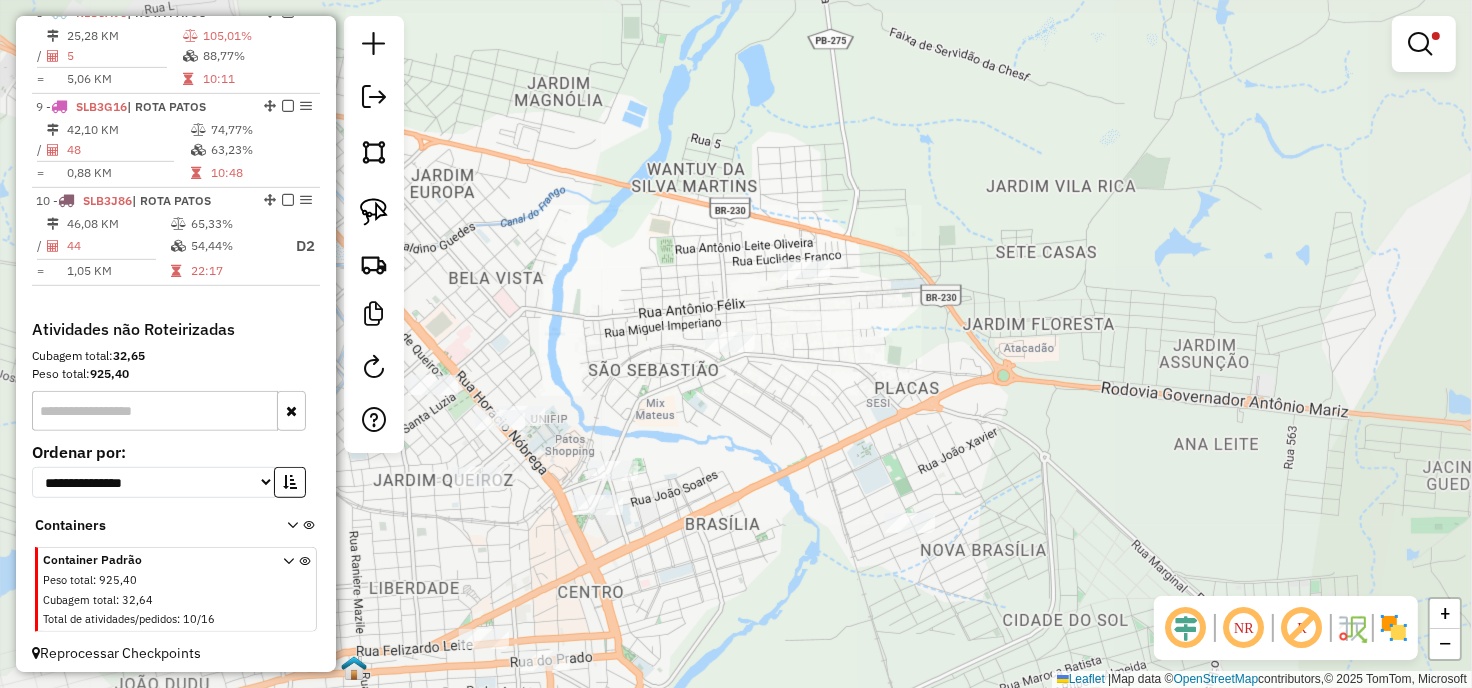 drag, startPoint x: 805, startPoint y: 433, endPoint x: 788, endPoint y: 341, distance: 93.55747 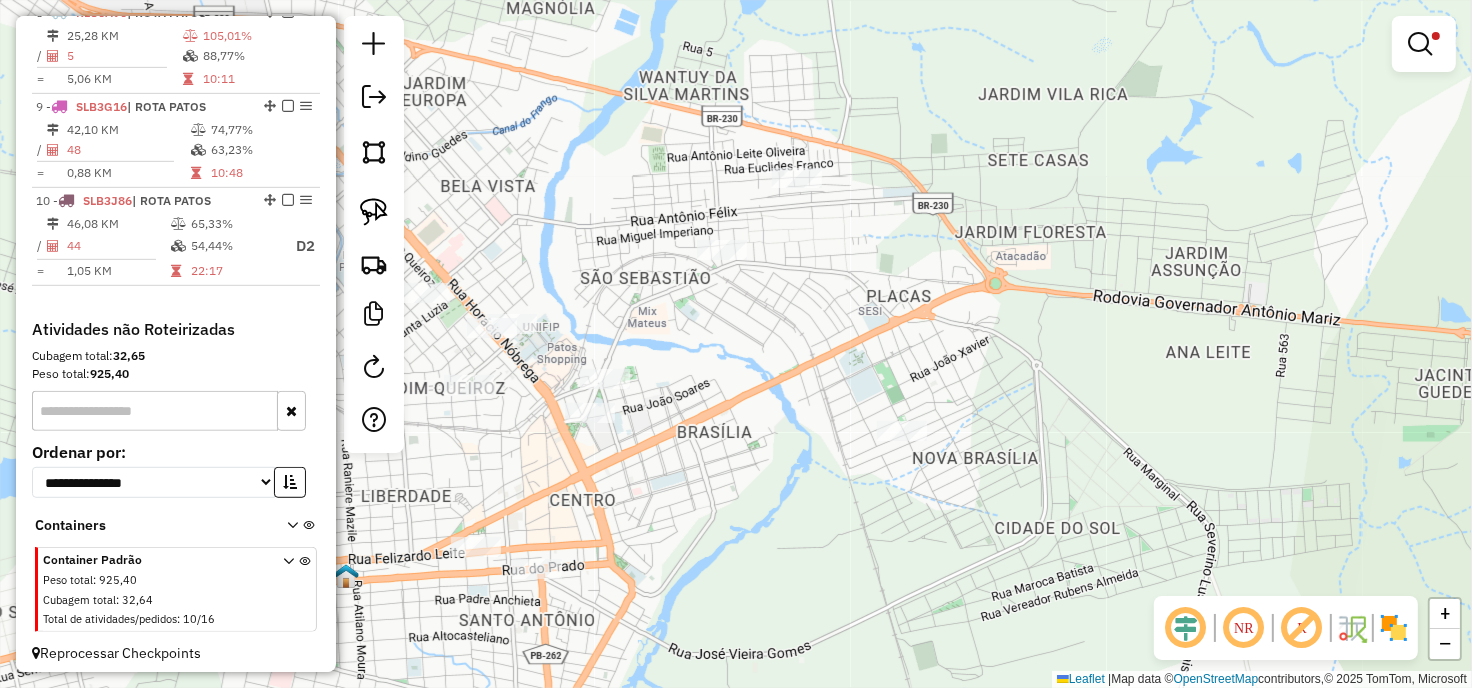 drag, startPoint x: 735, startPoint y: 366, endPoint x: 812, endPoint y: 364, distance: 77.02597 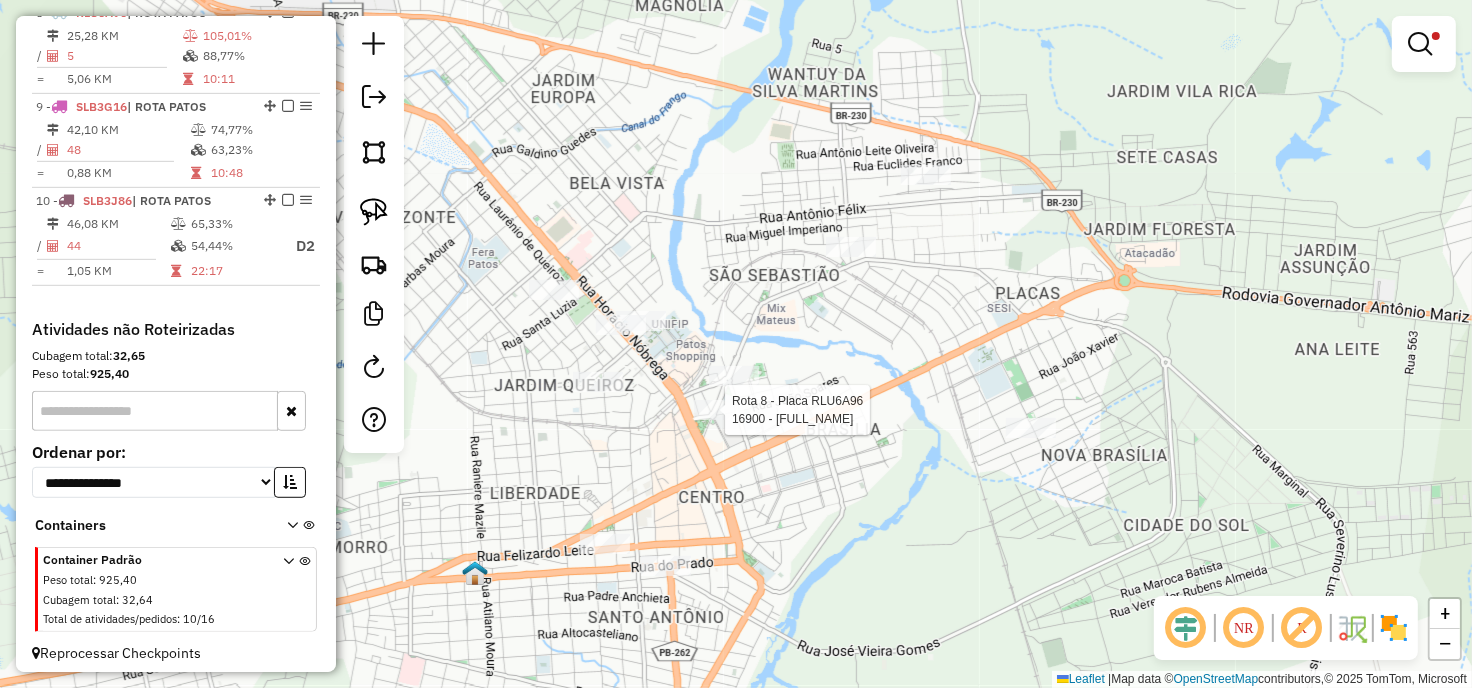select on "**********" 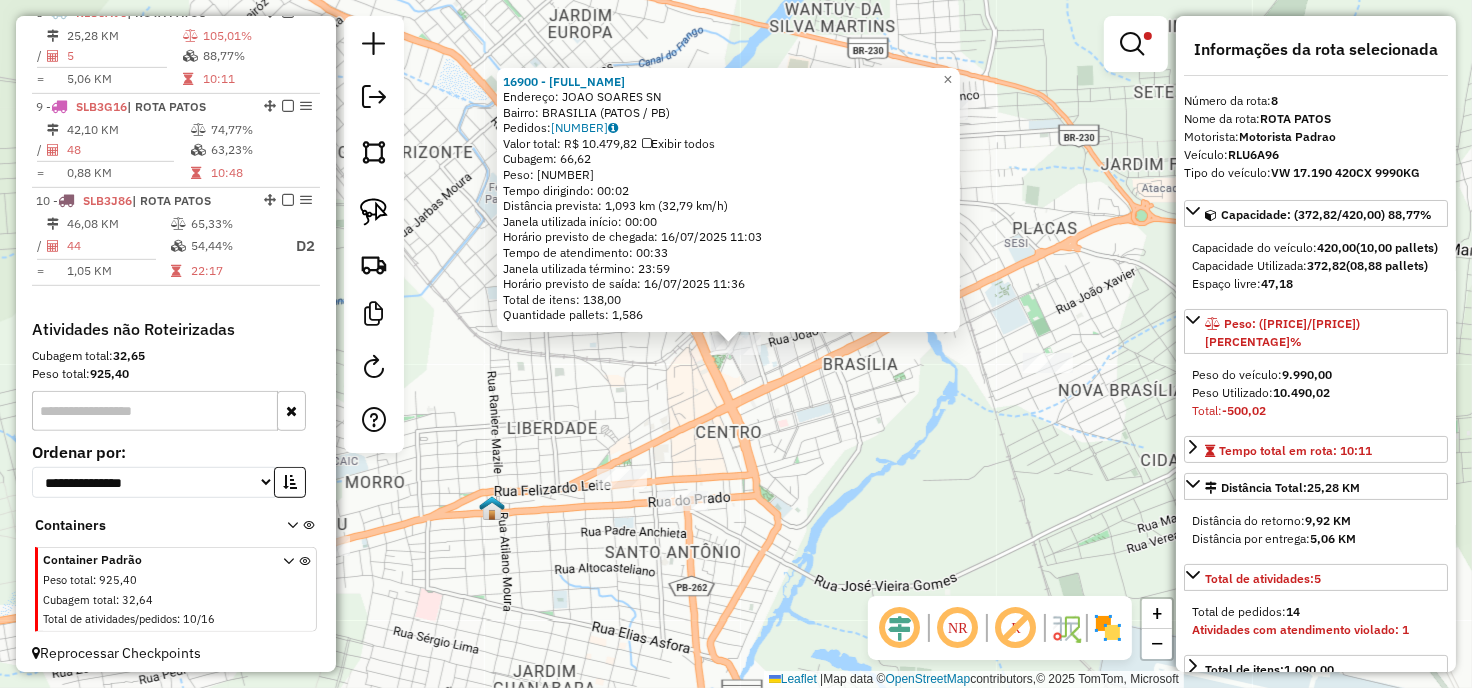 click on "16900 - RESTAURANTE E PIZZAR Endereço: JOAO SOARES SN Bairro: BRASILIA (PATOS / PB) Pedidos: 15548224 Valor total: R$ 10.479,82 Exibir todos Cubagem: 66,62 Peso: 1.731,85 Tempo dirigindo: 00:02 Distância която: 1,093 km (32,79 km/h) Janela utilizada início: 00:00 Horário previsto de chegada: 16/07/2025 11:03 Tempo de atendimento: 00:33 Janela utilizada término: 23:59 Horário previsto de saída: 16/07/2025 11:36 Total de itens: 138,00 Quantidade pallets: 1,586 × Limpar filtros Janela de atendimento Grade de atendimento Capacidade Transportadoras Veículos Cliente Pedidos Rotas Selecione os dias de semana para filtrar as janelas de atendimento Seg Ter Qua Qui Sex Sáb Dom Informe o período da janela de atendimento: De: Até: Filtrar exatamente a janela do cliente Considerar janela de atendimento padrão Selecione os dias de semana para filtrar as grades de atendimento Seg Ter Qua Qui Sex Sáb Dom Peso mínimo: ****** Peso máximo: +" 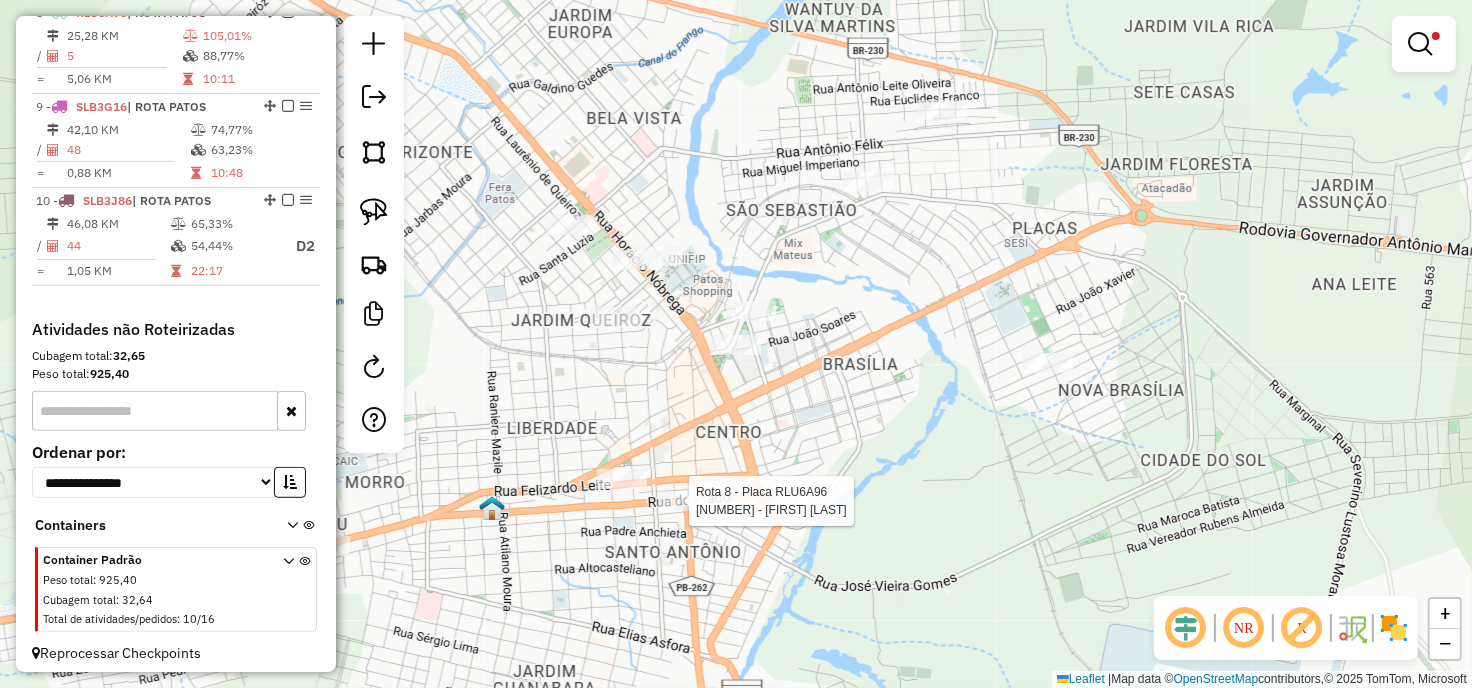 select on "**********" 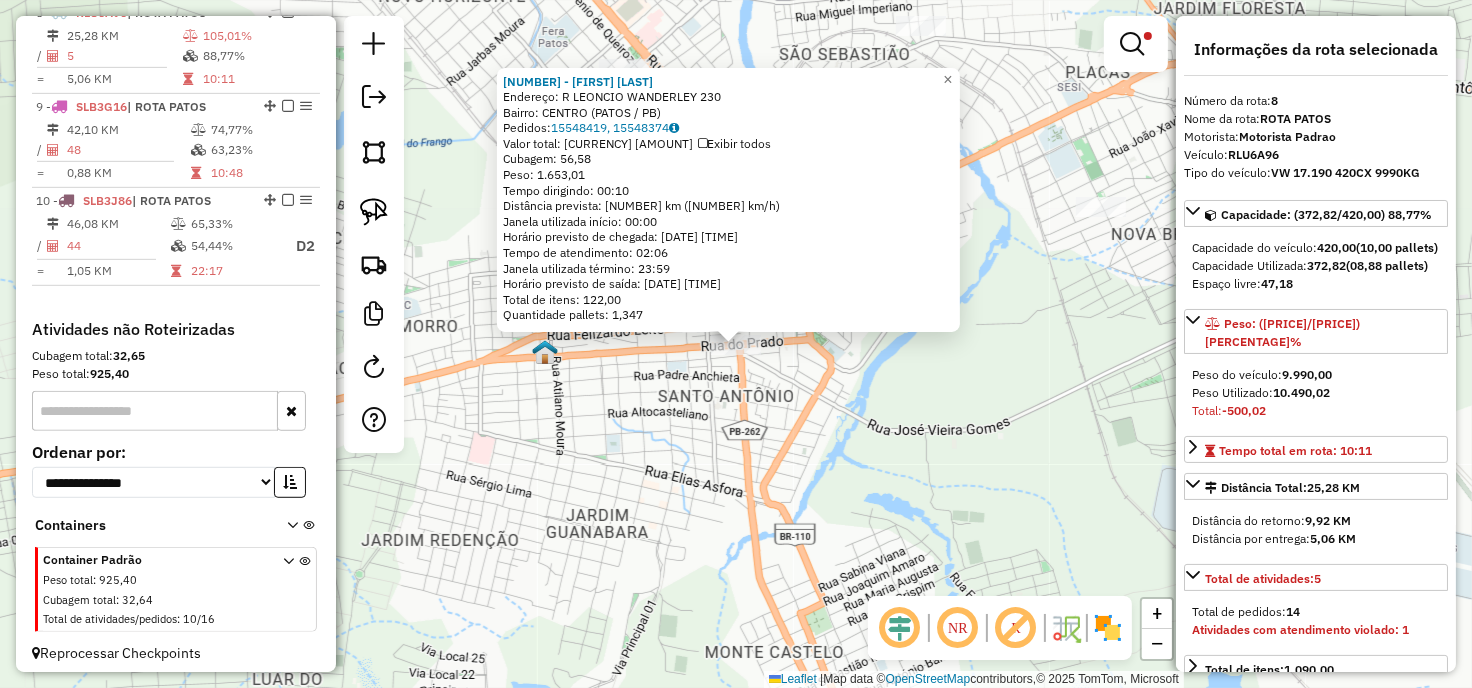 click on "7428 - [FIRST] [LAST] [LAST] Endereço: R   [STREET]             230   Bairro: [NEIGHBORHOOD] ([CITY] / [STATE])   Pedidos:  [NUMBER], [NUMBER]   Valor total: R$ 6.400,39   Exibir todos   Cubagem: 56,58  Peso: 1.653,01  Tempo dirigindo: 00:10   Distância prevista: 9,685 km (58,11 km/h)   Janela utilizada início: 00:00   Horário previsto de chegada: [DATE] [TIME]   Tempo de atendimento: 02:06   Janela utilizada término: 23:59   Horário previsto de saída: [DATE] [TIME]   Total de itens: 122,00  Quantidade pallets: 1,347  × Limpar filtros Janela de atendimento Grade de atendimento Capacidade Transportadoras Veículos Cliente Pedidos  Rotas Selecione os dias de semana para filtrar as janelas de atendimento  Seg   Ter   Qua   Qui   Sex   Sáb   Dom  Informe o período da janela de atendimento: De: Até:  Filtrar exatamente a janela do cliente  Considerar janela de atendimento padrão  Selecione os dias de semana para filtrar as grades de atendimento  Seg   Ter   Qua   Qui   Sex   Sáb   Dom  ******  De:  +" 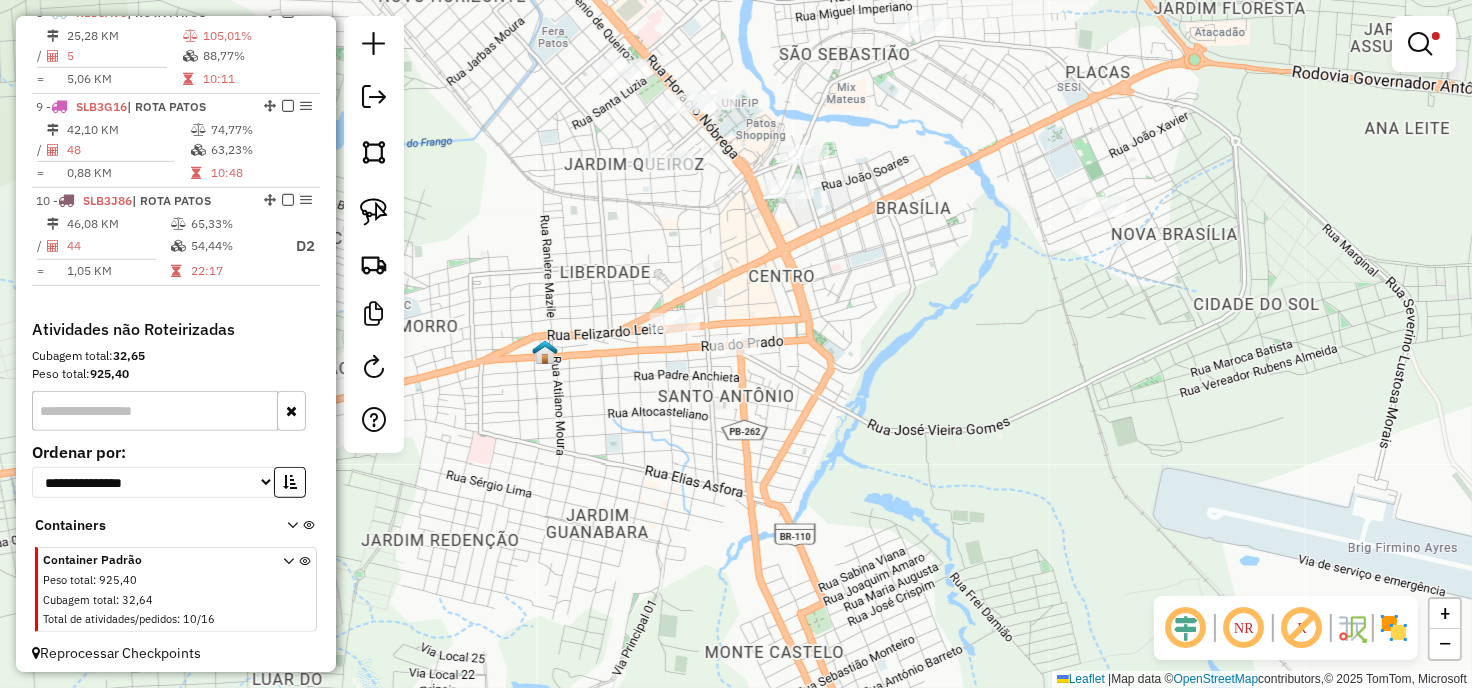 click on "7428 - [FIRST] [LAST] [LAST] Endereço: R   [STREET]             230   Bairro: [NEIGHBORHOOD] ([CITY] / [STATE])   Pedidos:  [NUMBER], [NUMBER]   Valor total: R$ 6.400,39   Exibir todos   Cubagem: 56,58  Peso: 1.653,01  Tempo dirigindo: 00:10   Distância prevista: 9,685 km (58,11 km/h)   Janela utilizada início: 00:00   Horário previsto de chegada: [DATE] [TIME]   Tempo de atendimento: 02:06   Janela utilizada término: 23:59   Horário previsto de saída: [DATE] [TIME]   Total de itens: 122,00  Quantidade pallets: 1,347  × Limpar filtros Janela de atendimento Grade de atendimento Capacidade Transportadoras Veículos Cliente Pedidos  Rotas Selecione os dias de semana para filtrar as janelas de atendimento  Seg   Ter   Qua   Qui   Sex   Sáb   Dom  Informe o período da janela de atendimento: De: Até:  Filtrar exatamente a janela do cliente  Considerar janela de atendimento padrão  Selecione os dias de semana para filtrar as grades de atendimento  Seg   Ter   Qua   Qui   Sex   Sáb   Dom  ******  De:  +" 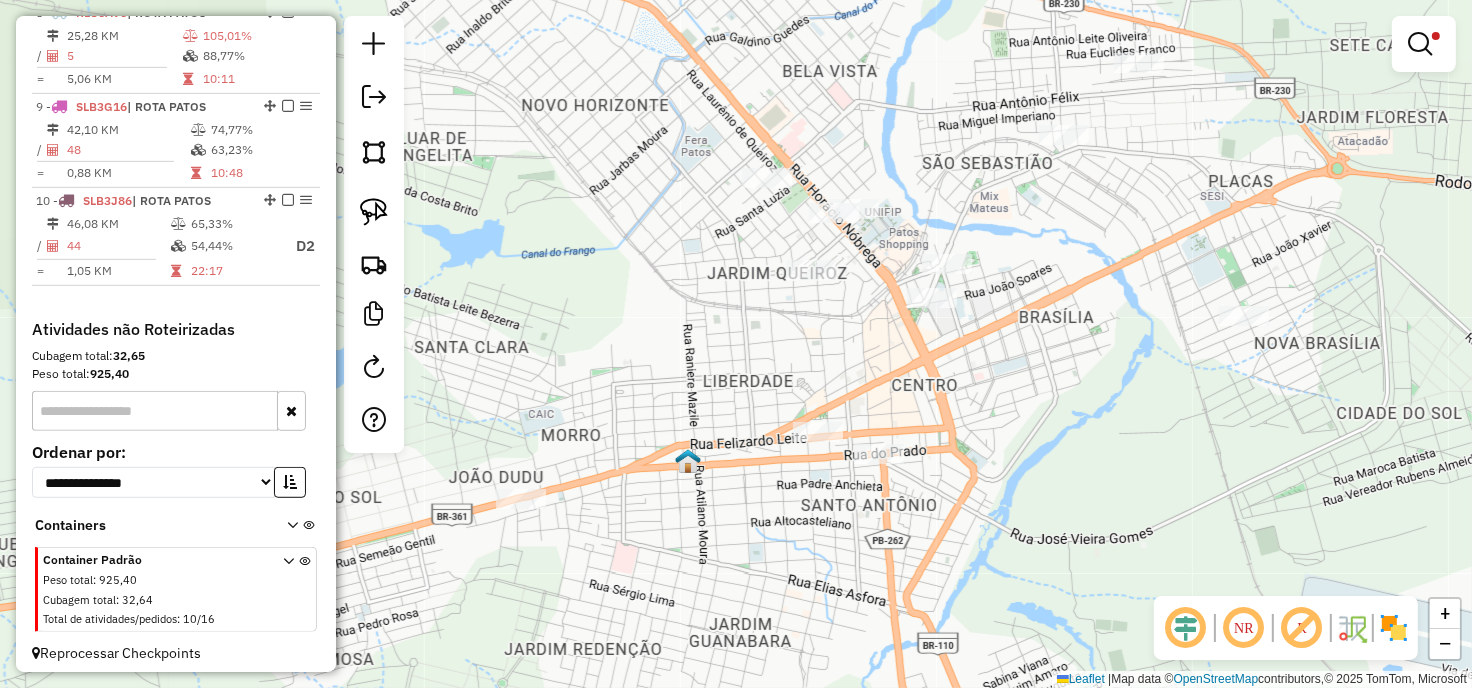 click on "**********" 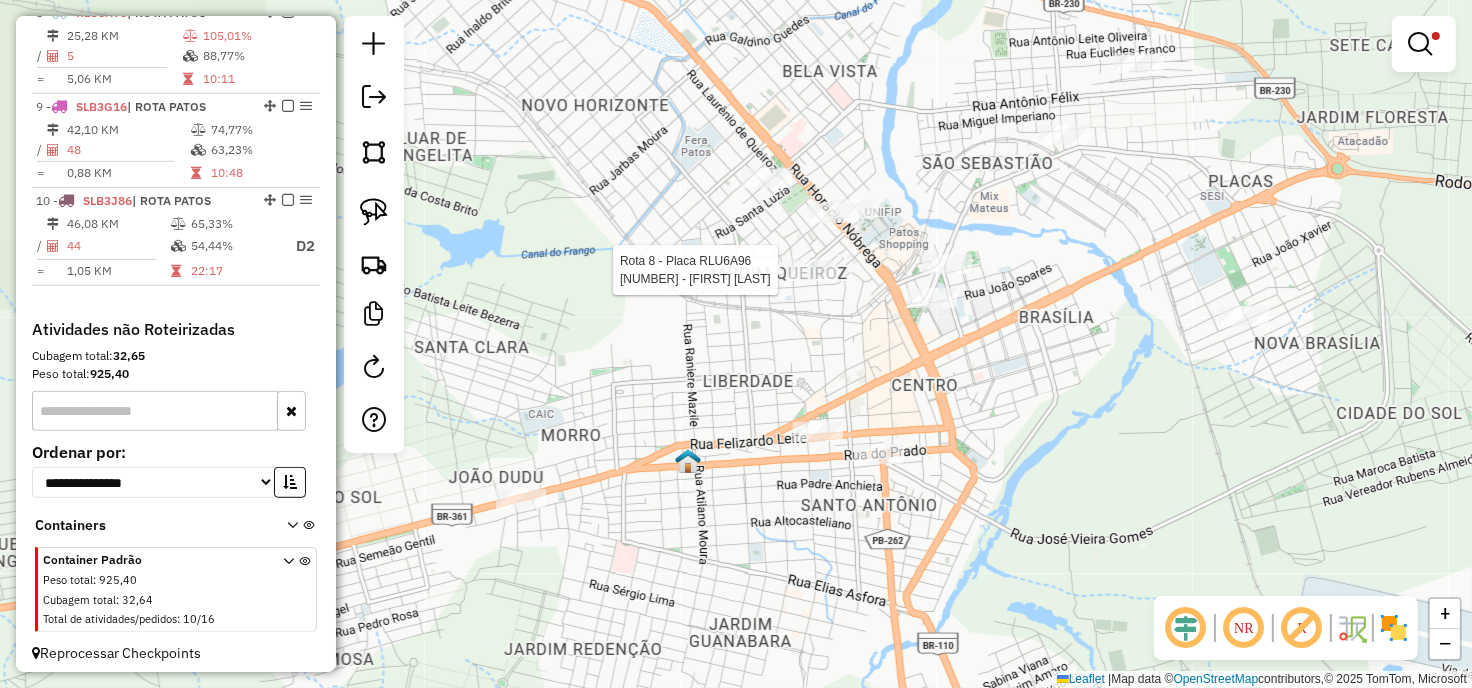 select on "**********" 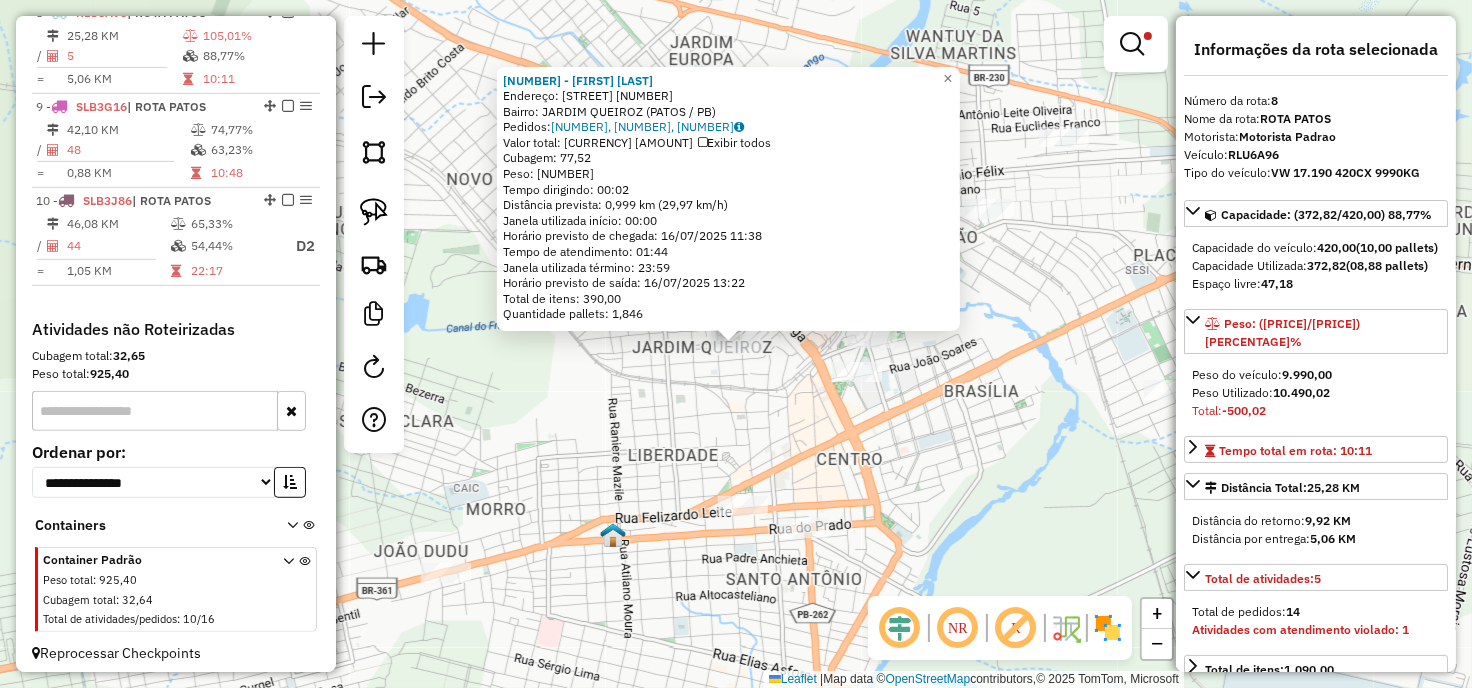 click on "[NUMBER] - [FIRST] [LAST]  Endereço: R   FRANCISCO BRANDAO             [NUMBER]   Bairro: JARDIM QUEIROZ ([CITY] / [STATE])   Pedidos:  [NUMBER], [NUMBER], [NUMBER]   Valor total: R$ [AMOUNT]   Exibir todos   Cubagem: [NUMBER]  Peso: [NUMBER]  Tempo dirigindo: [TIME]   Distância prevista: [NUMBER] km ([NUMBER] km/h)   Janela utilizada início: [TIME]   Horário previsto de chegada: [DATE] [TIME]   Tempo de atendimento: [TIME]   Janela utilizada término: [TIME]   Horário previsto de saída: [DATE] [TIME]   Total de itens: [NUMBER]   Quantidade pallets: [NUMBER]  × Limpar filtros Janela de atendimento Grade de atendimento Capacidade Transportadoras Veículos Cliente Pedidos  Rotas Selecione os dias de semana para filtrar as janelas de atendimento  Seg   Ter   Qua   Qui   Sex   Sáb   Dom  Informe o período da janela de atendimento: De: Até:  Filtrar exatamente a janela do cliente  Considerar janela de atendimento padrão  Selecione os dias de semana para filtrar as grades de atendimento  Seg   Ter   Qua   Qui   Sex   Sáb  +" 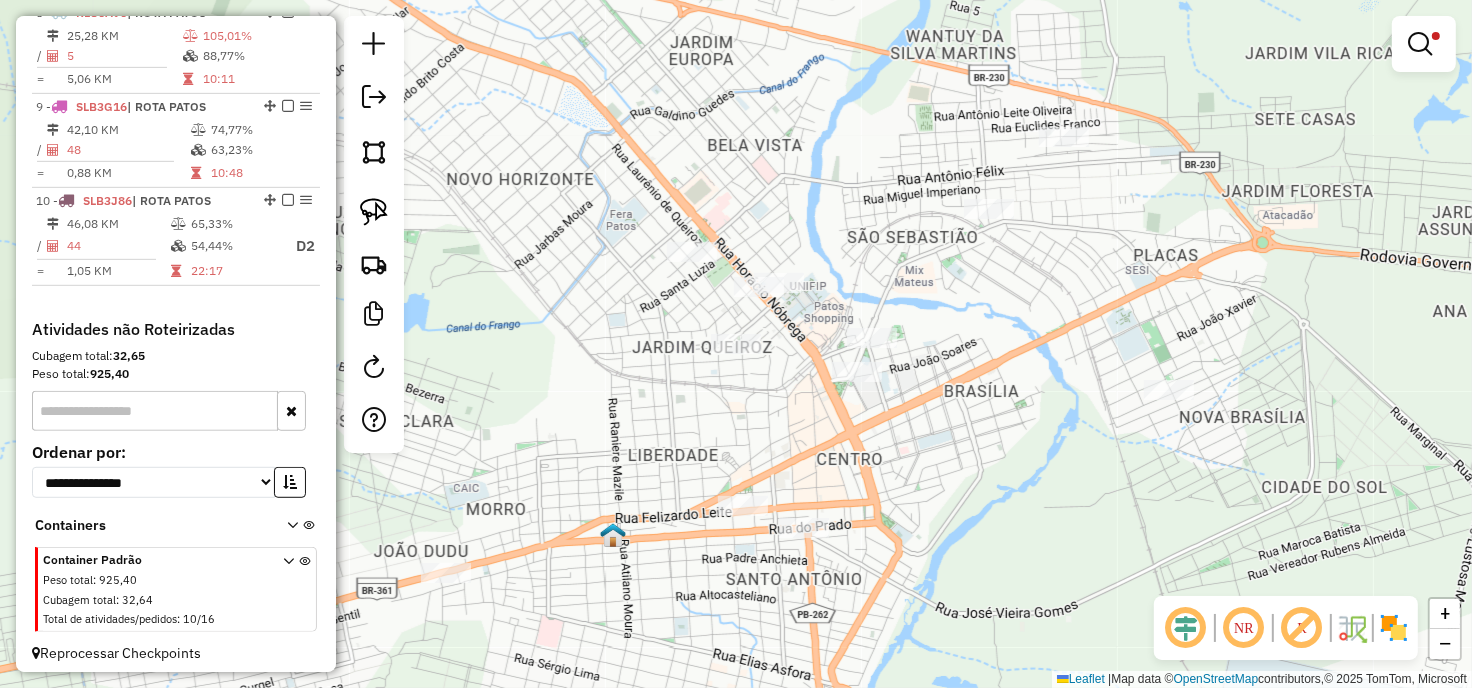 drag, startPoint x: 662, startPoint y: 398, endPoint x: 660, endPoint y: 411, distance: 13.152946 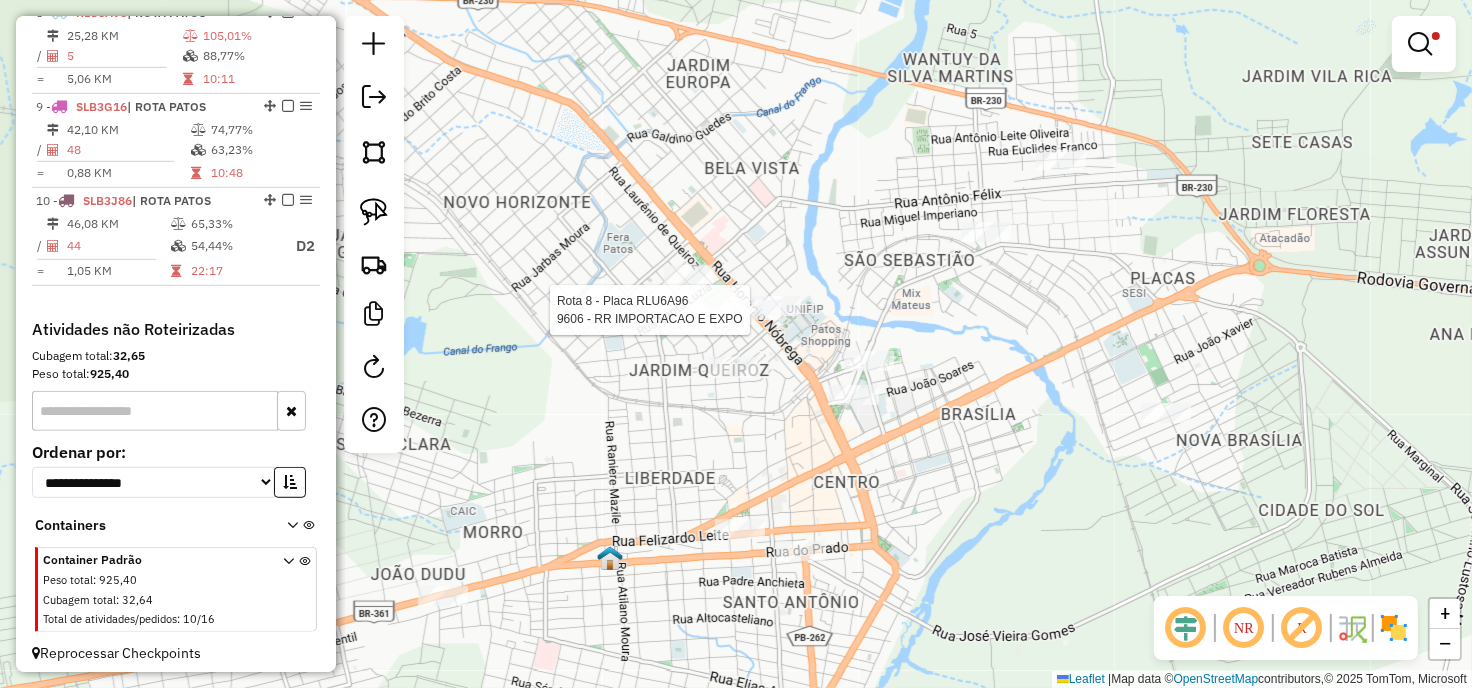 select on "**********" 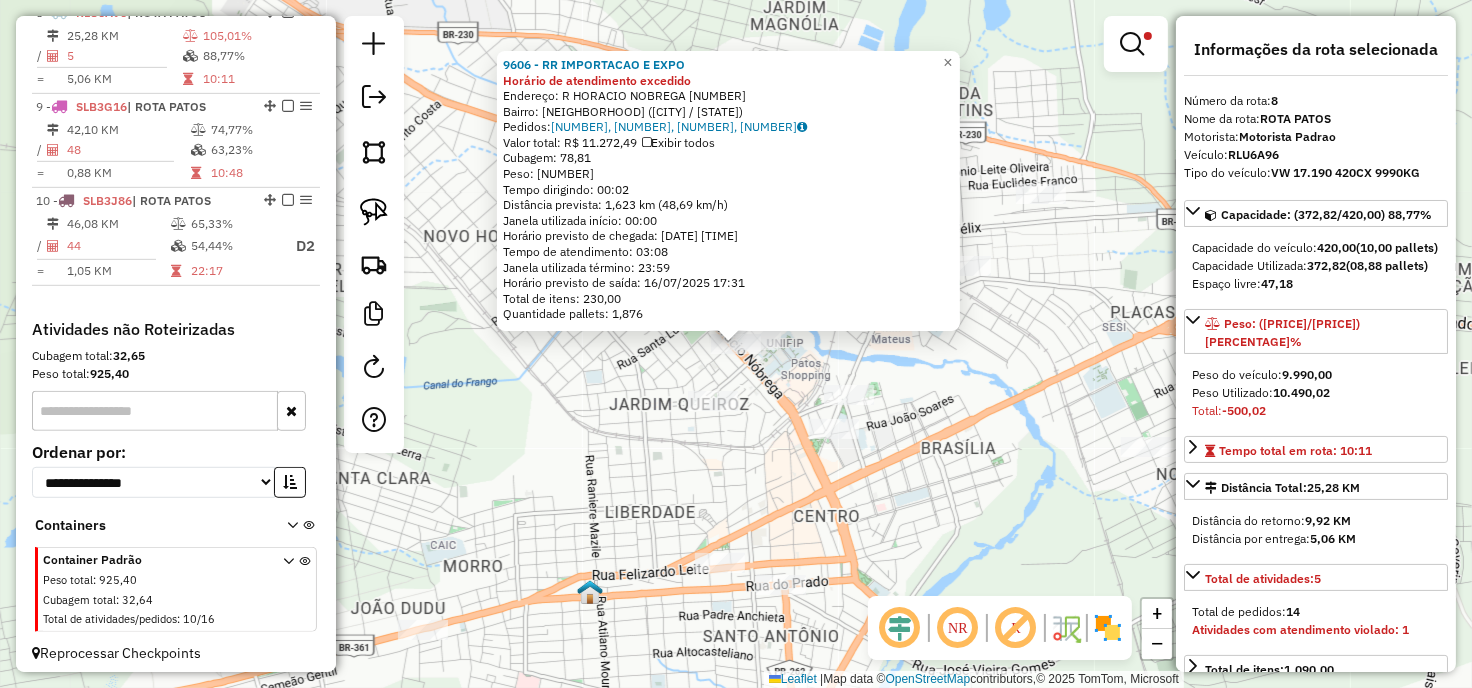 click on "9606 - RR IMPORTACAO E EXPO Horário de atendimento excedido  Endereço: R   HORACIO NOBREGA               505   Bairro: BELO HORIZONTE (PATOS / PB)   Pedidos:  15548144, 15548146, 15548147, 15548145   Valor total: R$ 11.272,49   Exibir todos   Cubagem: 78,81  Peso: 2.157,21  Tempo dirigindo: 00:02   Distância prevista: 1,623 km (48,69 km/h)   Janela utilizada início: 00:00   Horário previsto de chegada: 16/07/2025 14:23   Tempo de atendimento: 03:08   Janela utilizada término: 23:59   Horário previsto de saída: 16/07/2025 17:31   Total de itens: 230,00   Quantidade pallets: 1,876  × Limpar filtros Janela de atendimento Grade de atendimento Capacidade Transportadoras Veículos Cliente Pedidos  Rotas Selecione os dias de semana para filtrar as janelas de atendimento  Seg   Ter   Qua   Qui   Sex   Sáb   Dom  Informe o período da janela de atendimento: De: Até:  Filtrar exatamente a janela do cliente  Considerar janela de atendimento padrão   Seg   Ter   Qua   Qui   Sex   Sáb   Dom   Peso mínimo:  +" 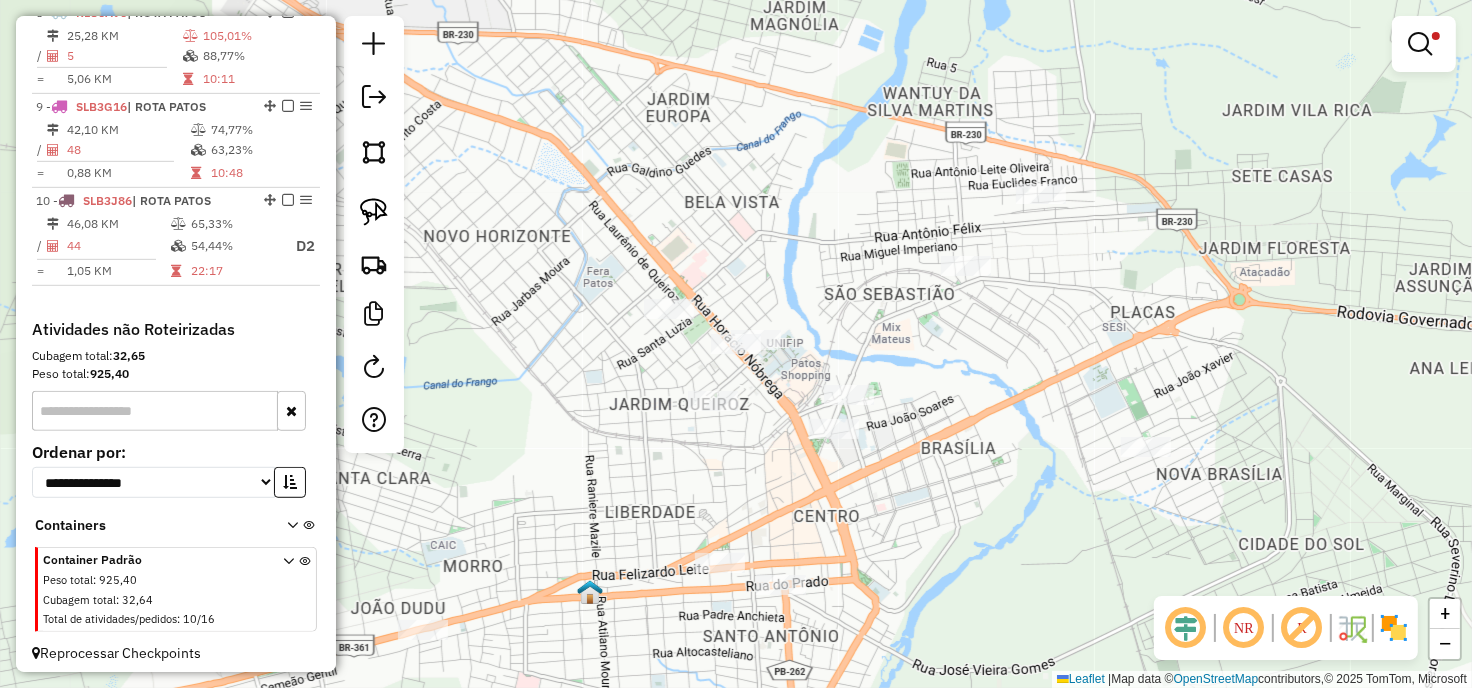 click on "Rota 8 - Placa RLU6A96" 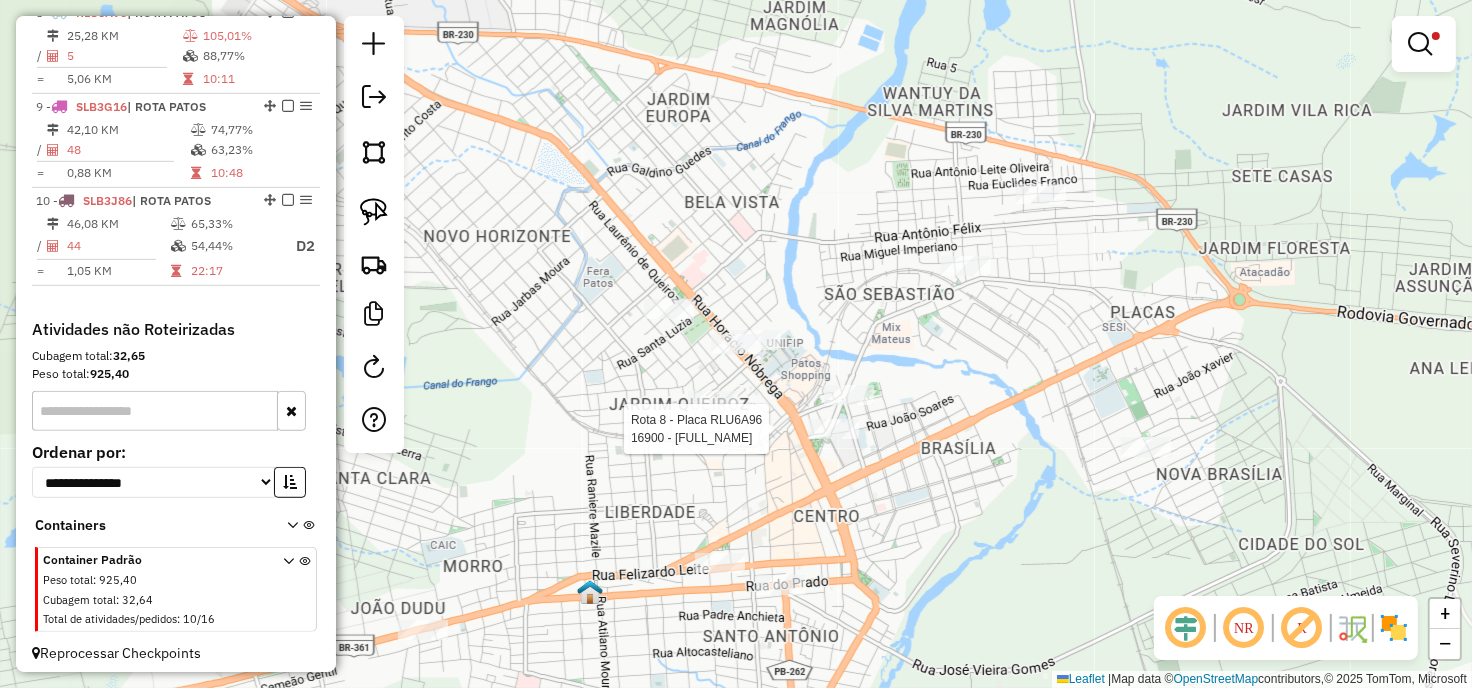 select on "**********" 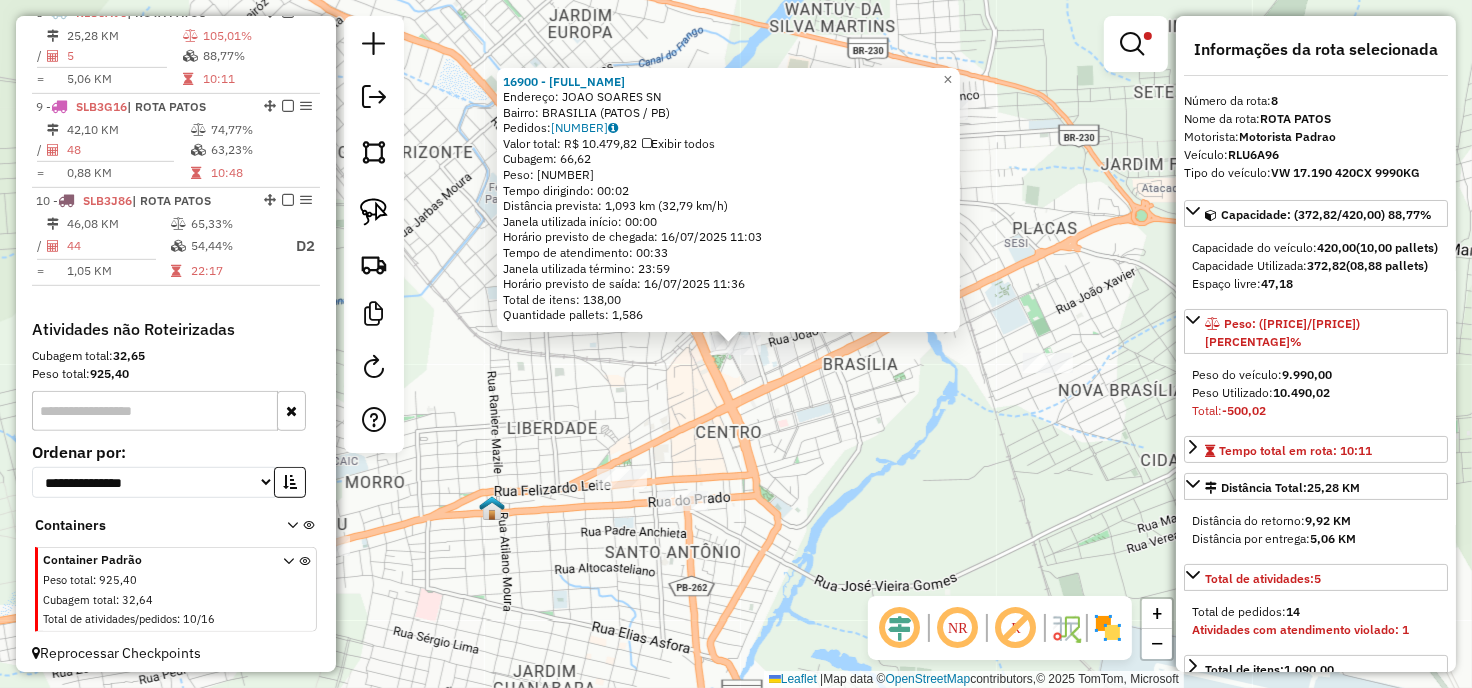 click on "16900 - RESTAURANTE E PIZZAR Endereço: JOAO SOARES SN Bairro: BRASILIA (PATOS / PB) Pedidos: 15548224 Valor total: R$ 10.479,82 Exibir todos Cubagem: 66,62 Peso: 1.731,85 Tempo dirigindo: 00:02 Distância която: 1,093 km (32,79 km/h) Janela utilizada início: 00:00 Horário previsto de chegada: 16/07/2025 11:03 Tempo de atendimento: 00:33 Janela utilizada término: 23:59 Horário previsto de saída: 16/07/2025 11:36 Total de itens: 138,00 Quantidade pallets: 1,586 × Limpar filtros Janela de atendimento Grade de atendimento Capacidade Transportadoras Veículos Cliente Pedidos Rotas Selecione os dias de semana para filtrar as janelas de atendimento Seg Ter Qua Qui Sex Sáb Dom Informe o período da janela de atendimento: De: Até: Filtrar exatamente a janela do cliente Considerar janela de atendimento padrão Selecione os dias de semana para filtrar as grades de atendimento Seg Ter Qua Qui Sex Sáb Dom Peso mínimo: ****** Peso máximo: +" 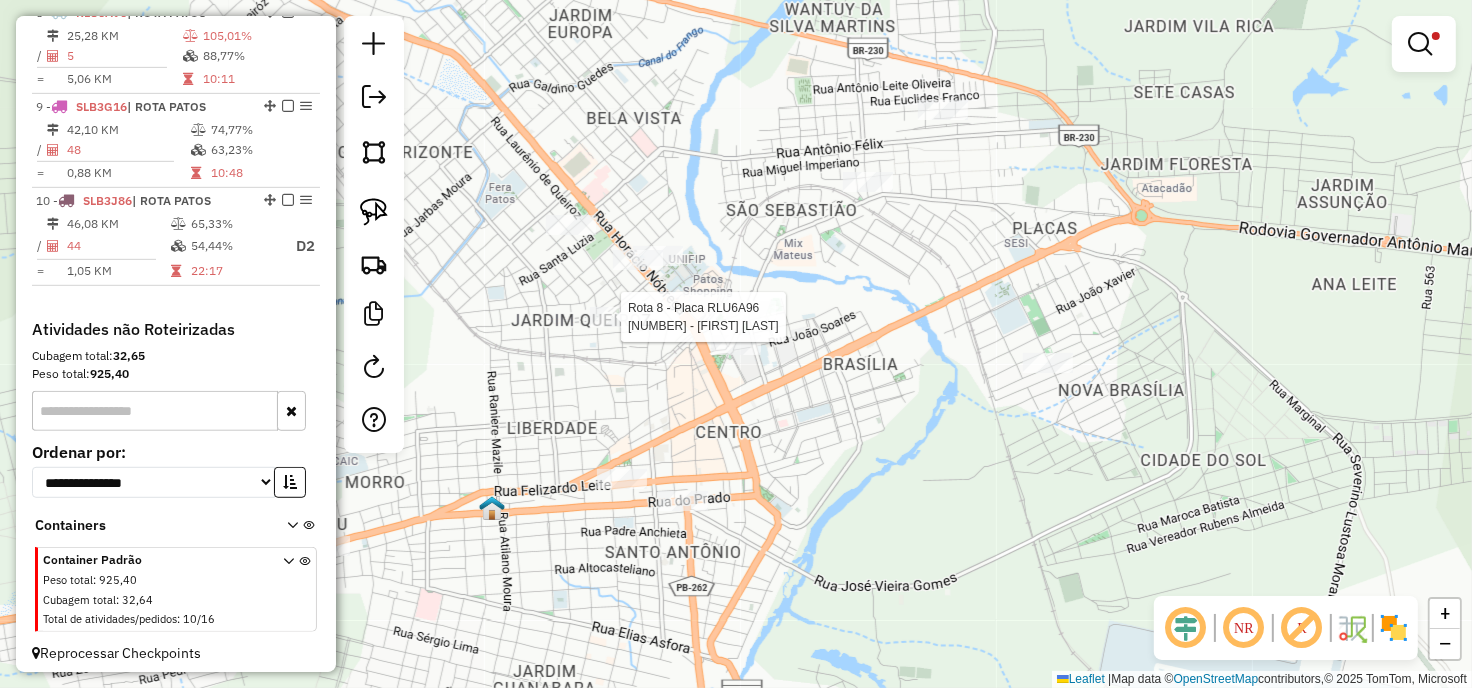 select on "**********" 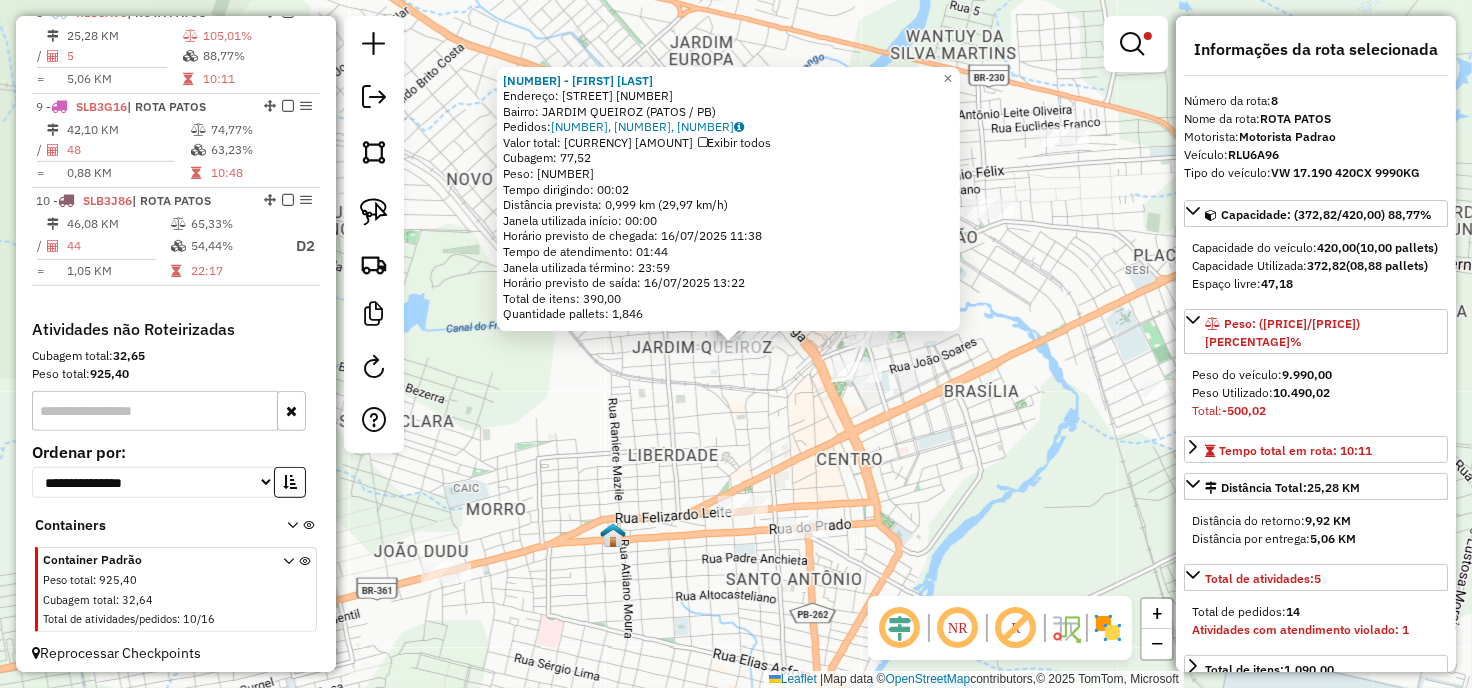 click on "[NUMBER] - [FIRST] [LAST]  Endereço: R   FRANCISCO BRANDAO             [NUMBER]   Bairro: JARDIM QUEIROZ ([CITY] / [STATE])   Pedidos:  [NUMBER], [NUMBER], [NUMBER]   Valor total: R$ [AMOUNT]   Exibir todos   Cubagem: [NUMBER]  Peso: [NUMBER]  Tempo dirigindo: [TIME]   Distância prevista: [NUMBER] km ([NUMBER] km/h)   Janela utilizada início: [TIME]   Horário previsto de chegada: [DATE] [TIME]   Tempo de atendimento: [TIME]   Janela utilizada término: [TIME]   Horário previsto de saída: [DATE] [TIME]   Total de itens: [NUMBER]   Quantidade pallets: [NUMBER]  × Limpar filtros Janela de atendimento Grade de atendimento Capacidade Transportadoras Veículos Cliente Pedidos  Rotas Selecione os dias de semana para filtrar as janelas de atendimento  Seg   Ter   Qua   Qui   Sex   Sáb   Dom  Informe o período da janela de atendimento: De: Até:  Filtrar exatamente a janela do cliente  Considerar janela de atendimento padrão  Selecione os dias de semana para filtrar as grades de atendimento  Seg   Ter   Qua   Qui   Sex   Sáb  +" 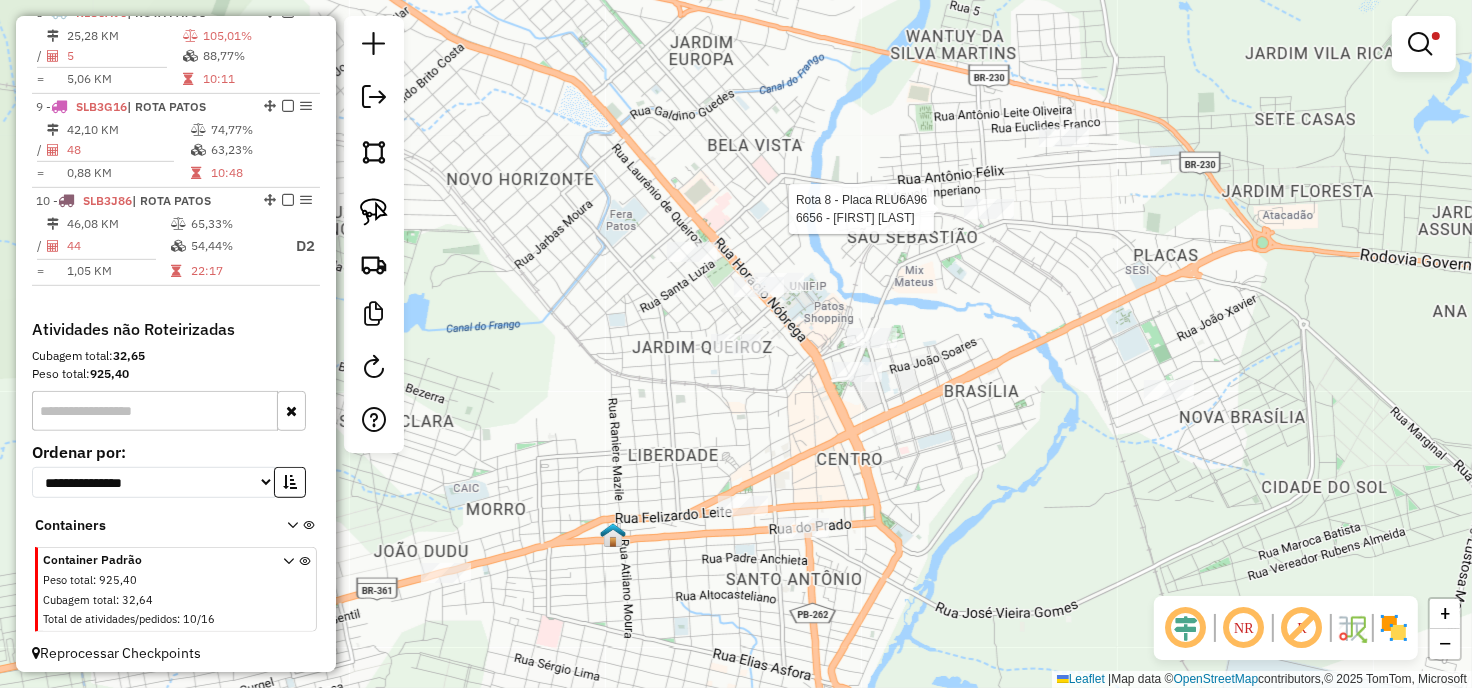 select on "**********" 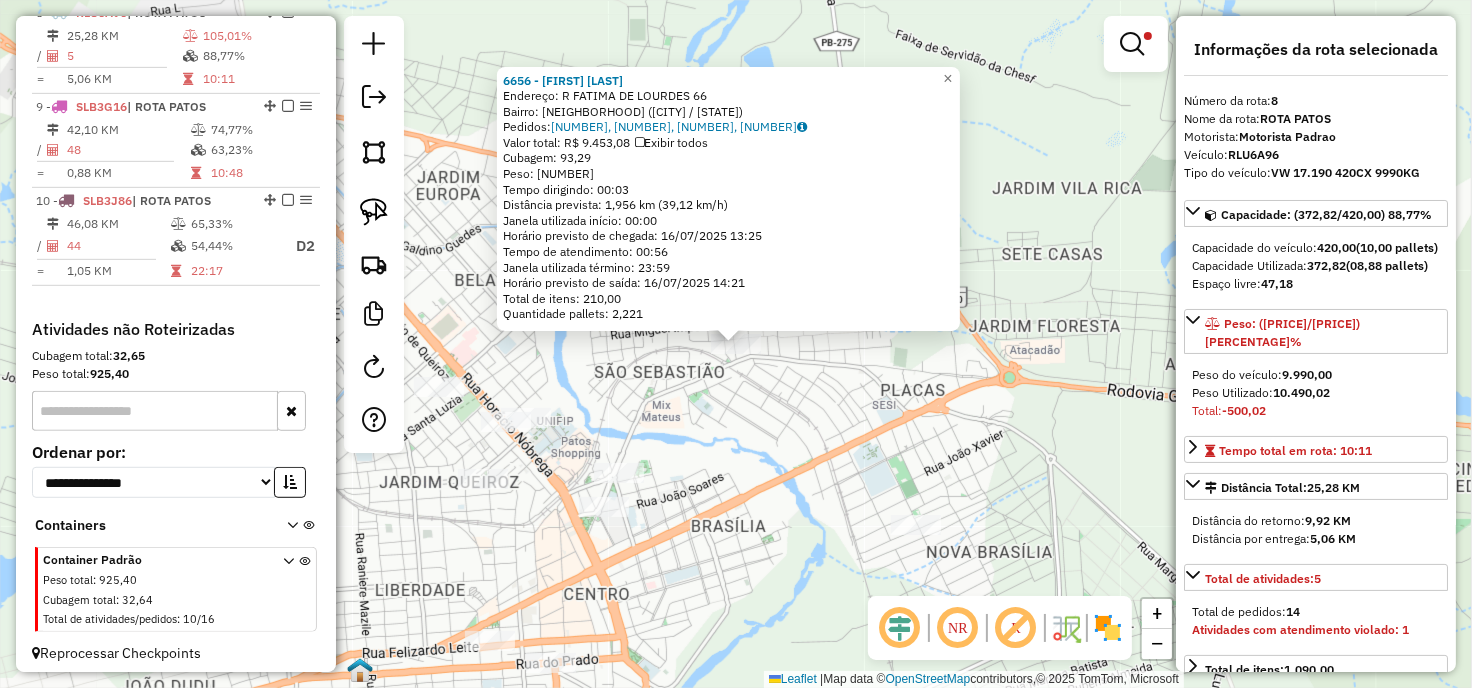 click on "[NUMBER] - [NAME] [NAME]  Endereço: R   [NAME] [NAME]             [NUMBER]   Bairro: [NAME] ([NAME] / [STATE])   Pedidos:  [NUMBER], [NUMBER], [NUMBER], [NUMBER]   Valor total: [CURRENCY] [NUMBER]   Exibir todos   Cubagem: [NUMBER]  Peso: [NUMBER]  Tempo dirigindo: [TIME]   Distância prevista: [NUMBER] km ([NUMBER] km/h)   Janela utilizada início: [TIME]   Horário previsto de chegada: [DATE] [TIME]   Tempo de atendimento: [TIME]   Janela utilizada término: [TIME]   Total de itens: [NUMBER],00   Quantidade pallets: [NUMBER]  × Limpar filtros Janela de atendimento Grade de atendimento Capacidade Transportadoras Veículos Cliente Pedidos  Rotas Selecione os dias de semana para filtrar as janelas de atendimento  Seg   Ter   Qua   Qui   Sex   Sáb   Dom  Informe o período da janela de atendimento: De: Até:  Filtrar exatamente a janela do cliente  Considerar janela de atendimento padrão  Selecione os dias de semana para filtrar as grades de atendimento  Seg   Ter   Qua   Qui   Sex   Sáb" 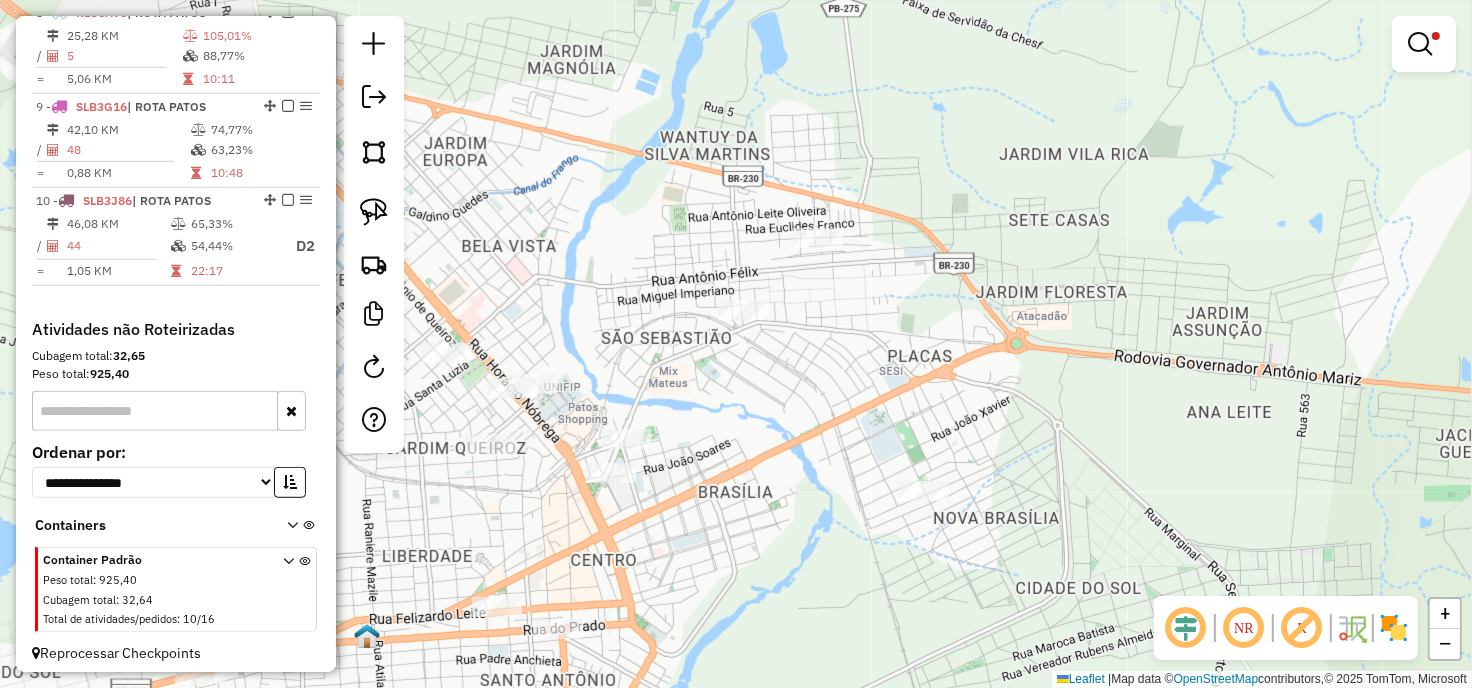 drag, startPoint x: 808, startPoint y: 410, endPoint x: 842, endPoint y: 280, distance: 134.37262 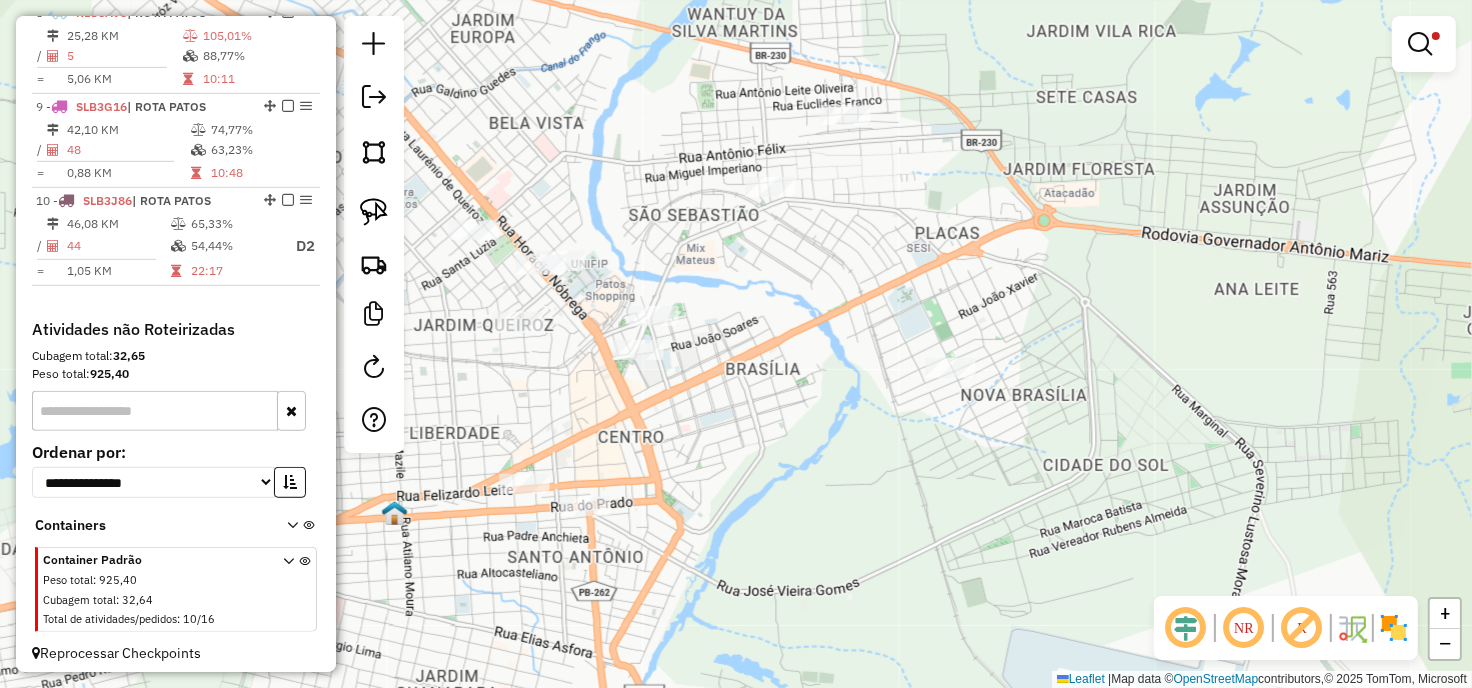 drag, startPoint x: 815, startPoint y: 333, endPoint x: 875, endPoint y: 313, distance: 63.245552 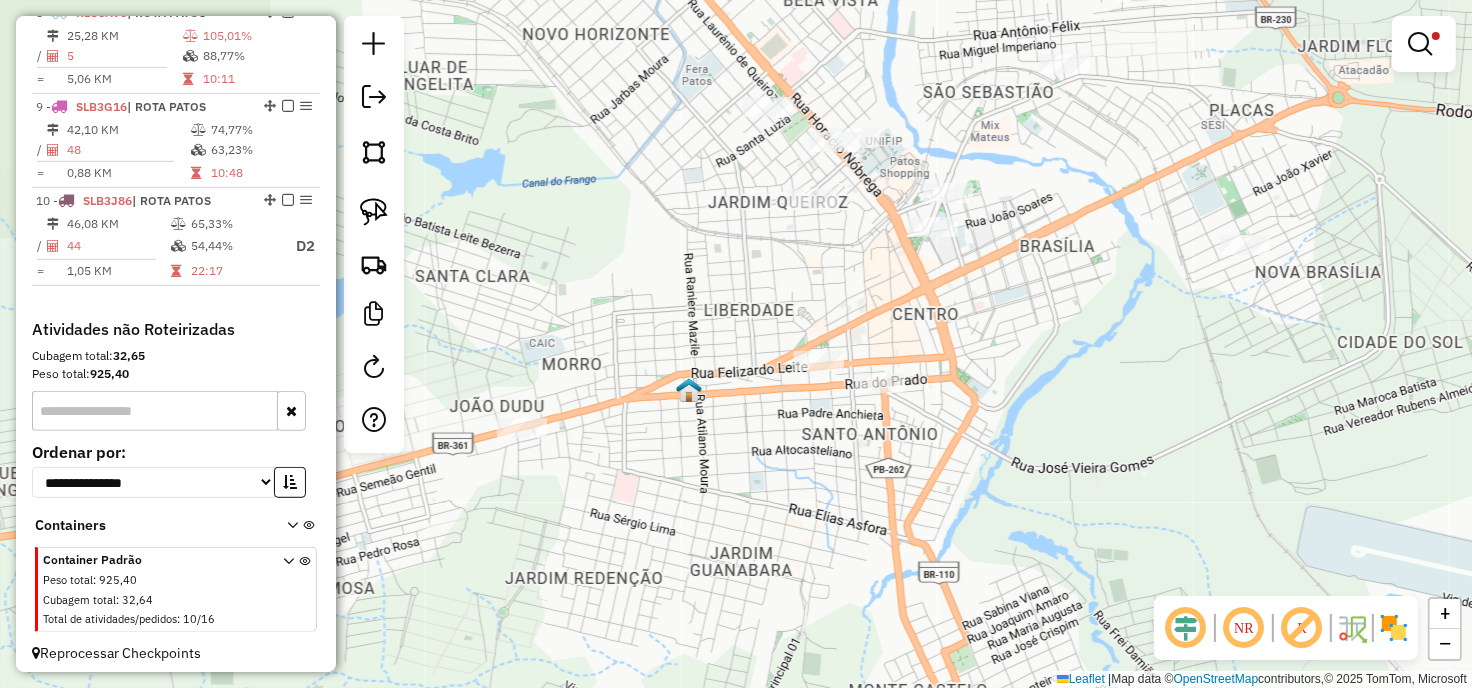 drag, startPoint x: 637, startPoint y: 342, endPoint x: 585, endPoint y: 300, distance: 66.8431 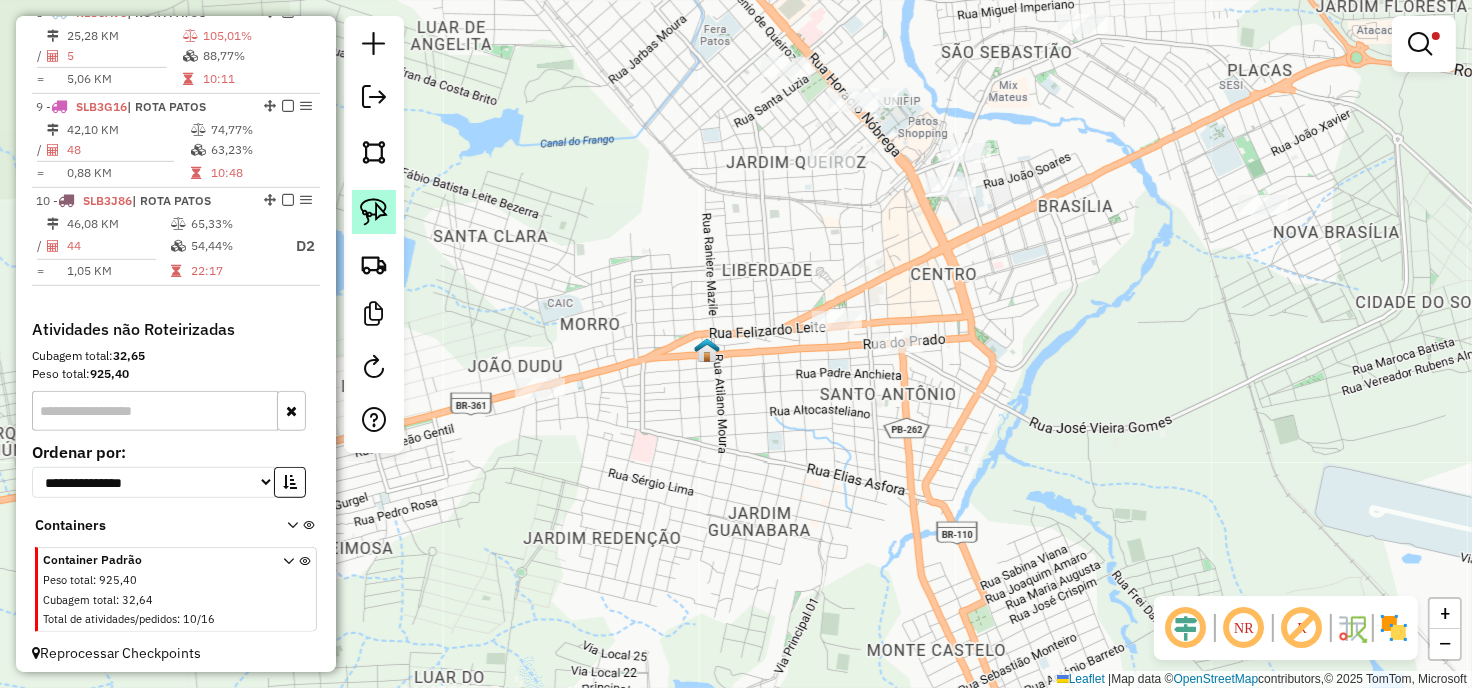 click 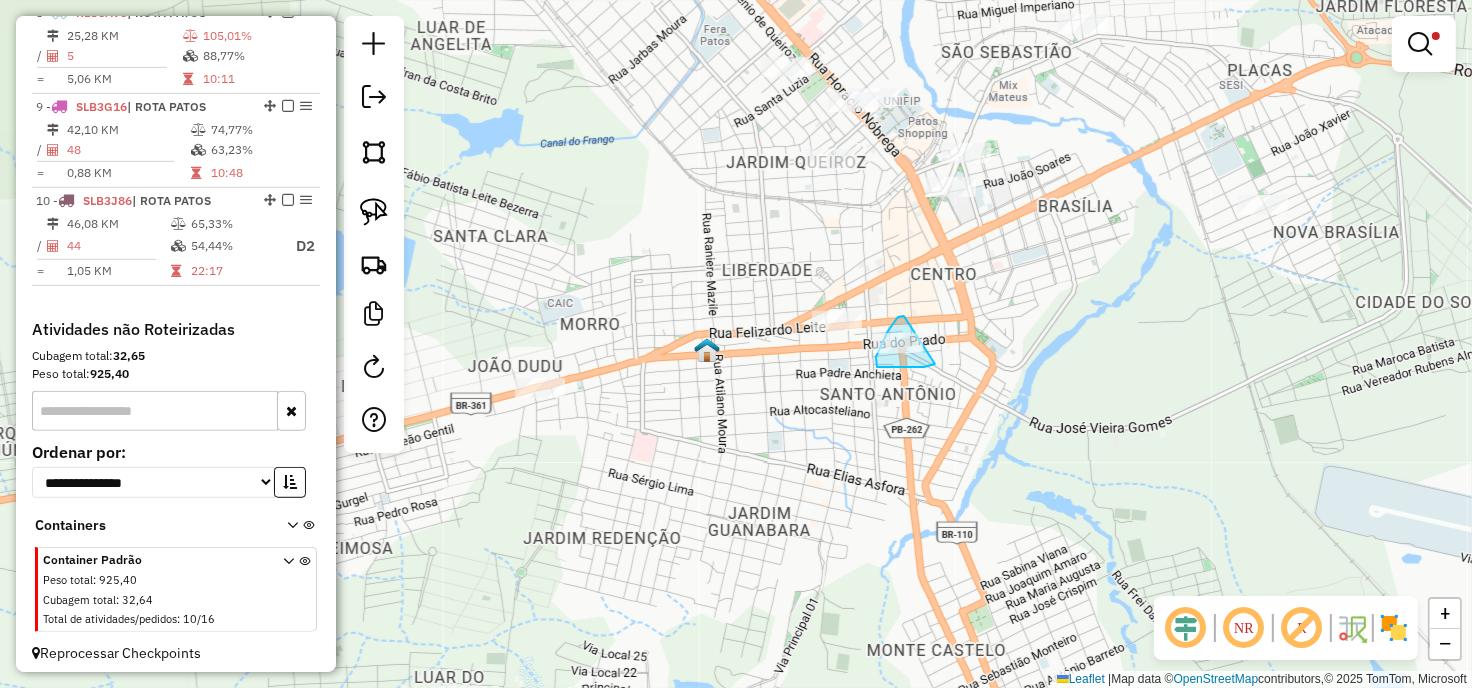 drag, startPoint x: 904, startPoint y: 316, endPoint x: 935, endPoint y: 364, distance: 57.14018 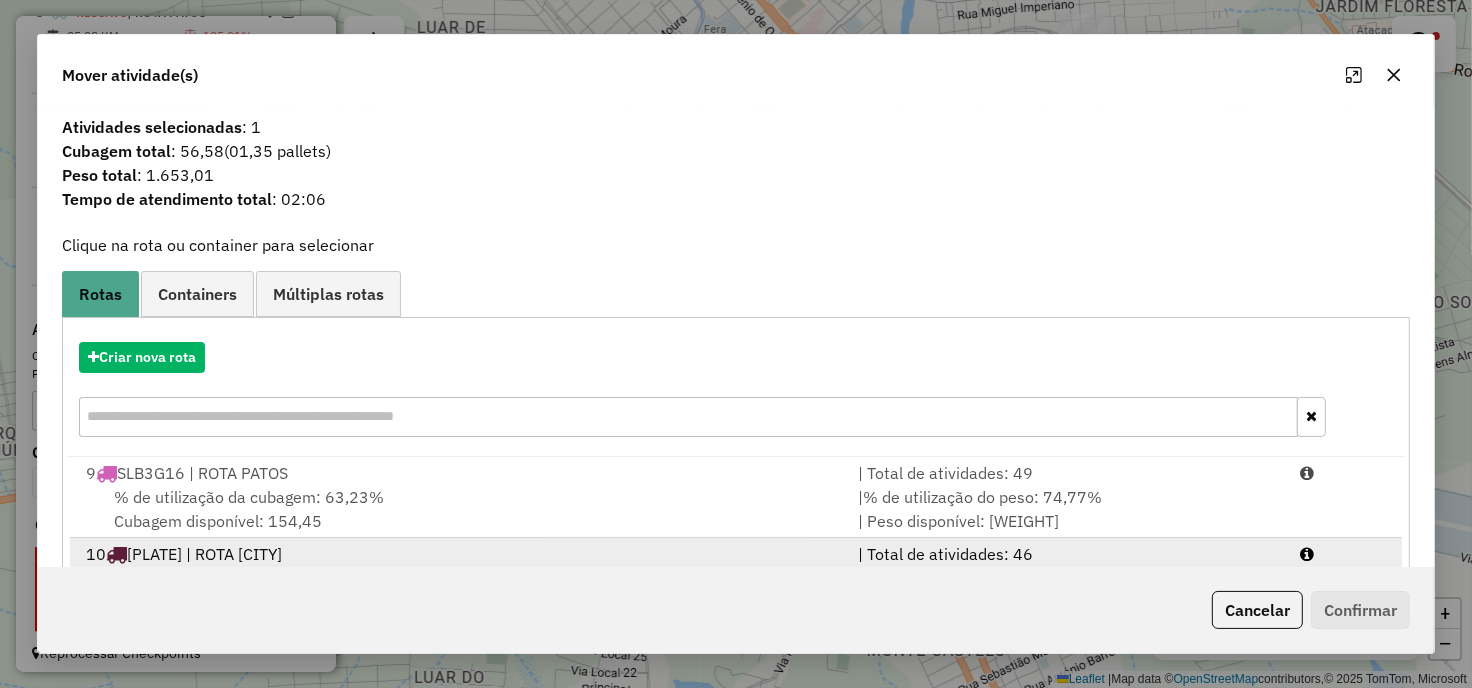 scroll, scrollTop: 85, scrollLeft: 0, axis: vertical 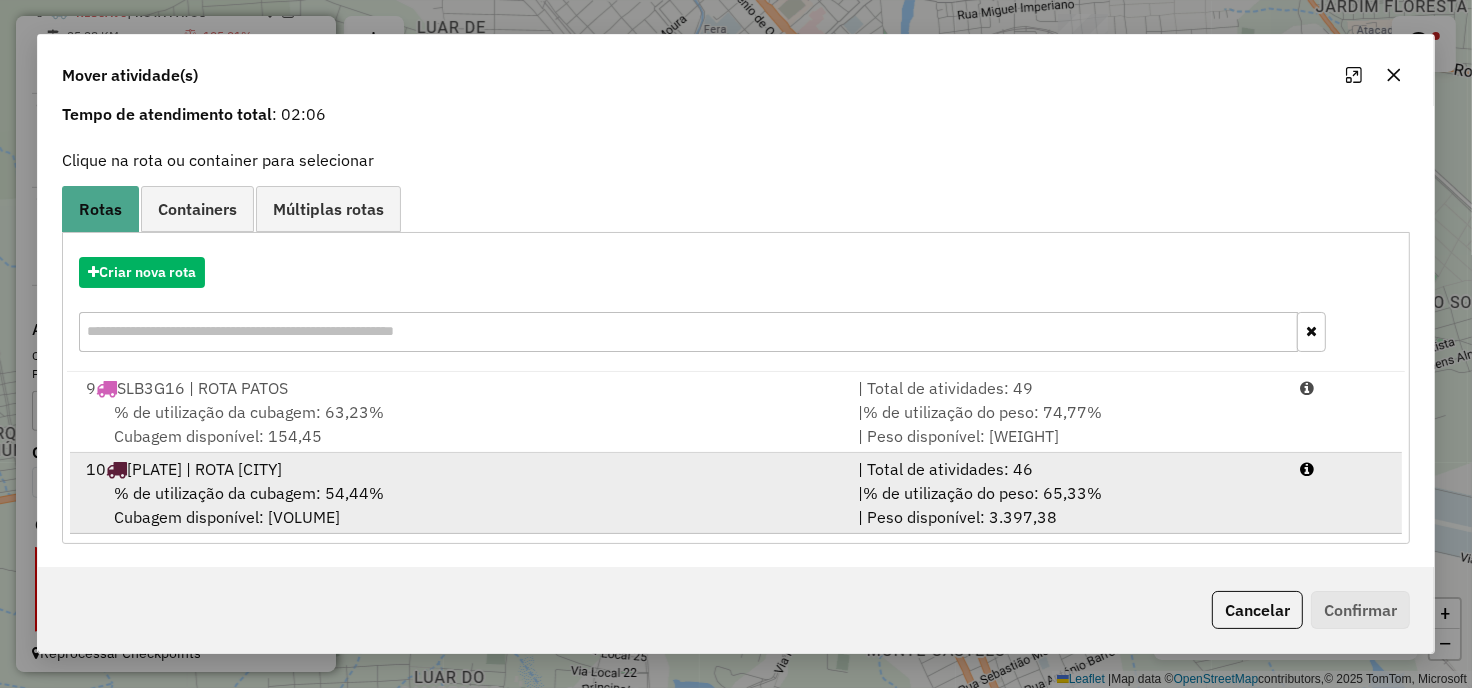 click on "% de utilização da cubagem: [PERCENTAGE]%  Cubagem disponível: [CUBAGE]" at bounding box center [460, 505] 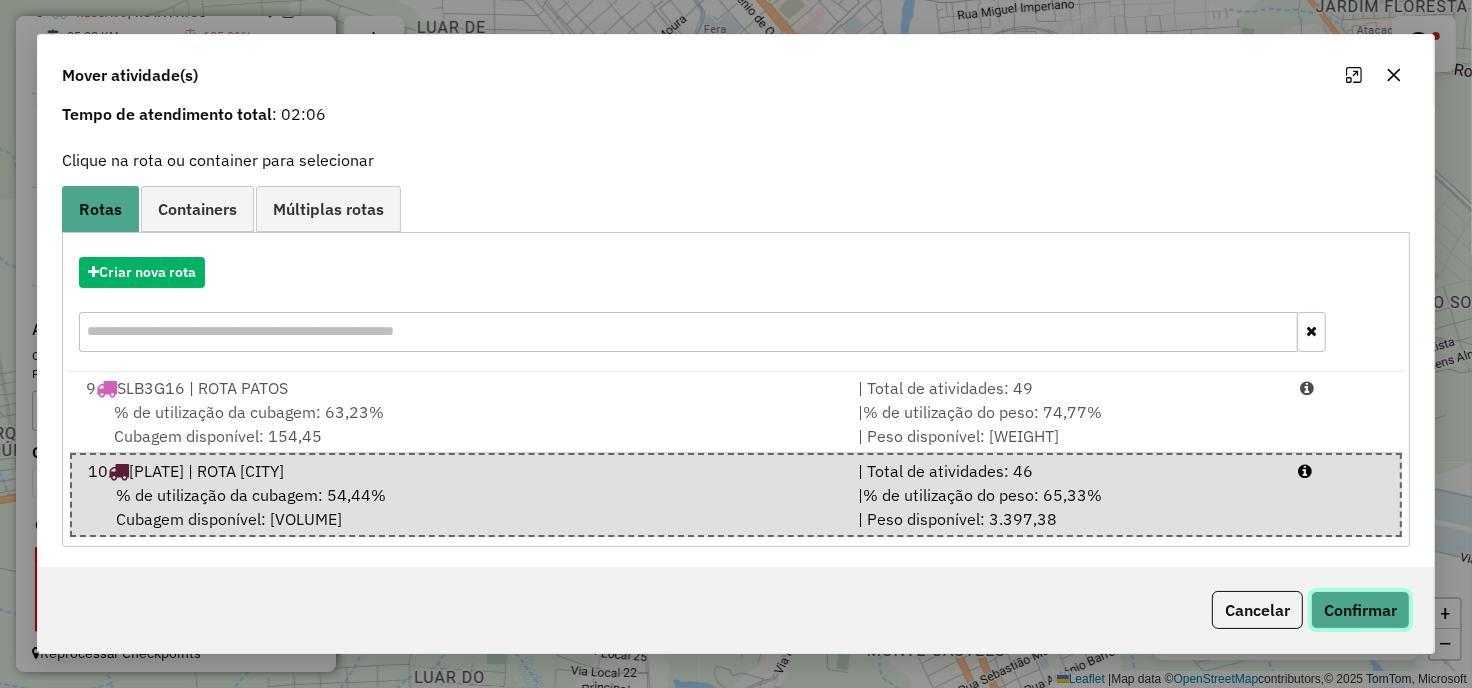 click on "Confirmar" 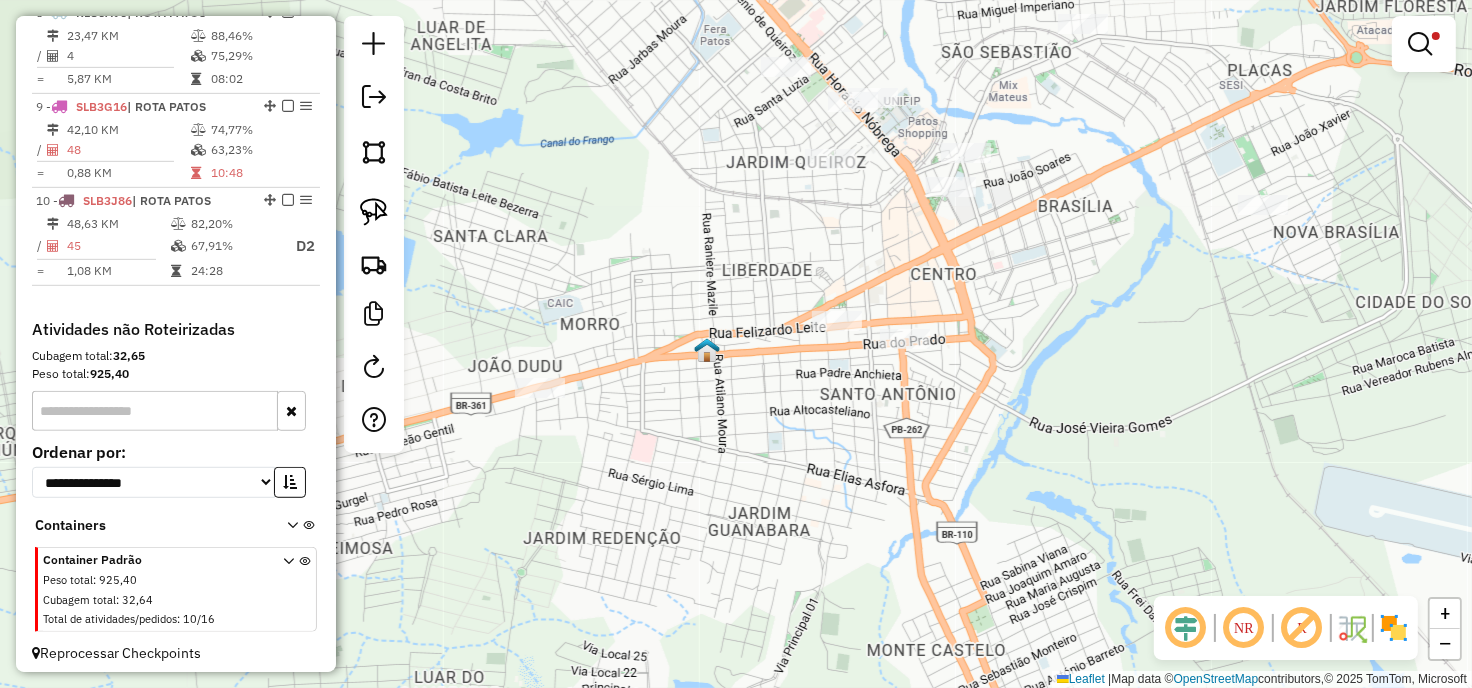 scroll, scrollTop: 0, scrollLeft: 0, axis: both 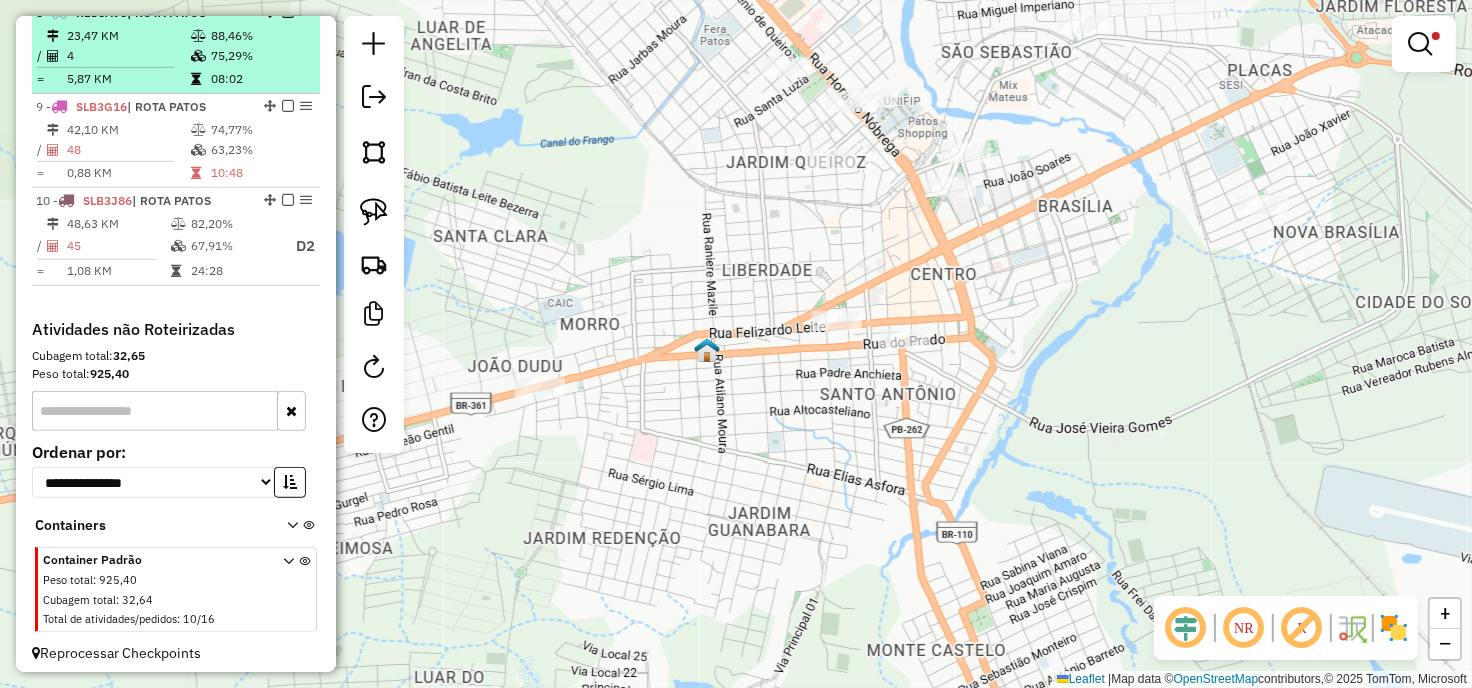 click at bounding box center [198, 56] 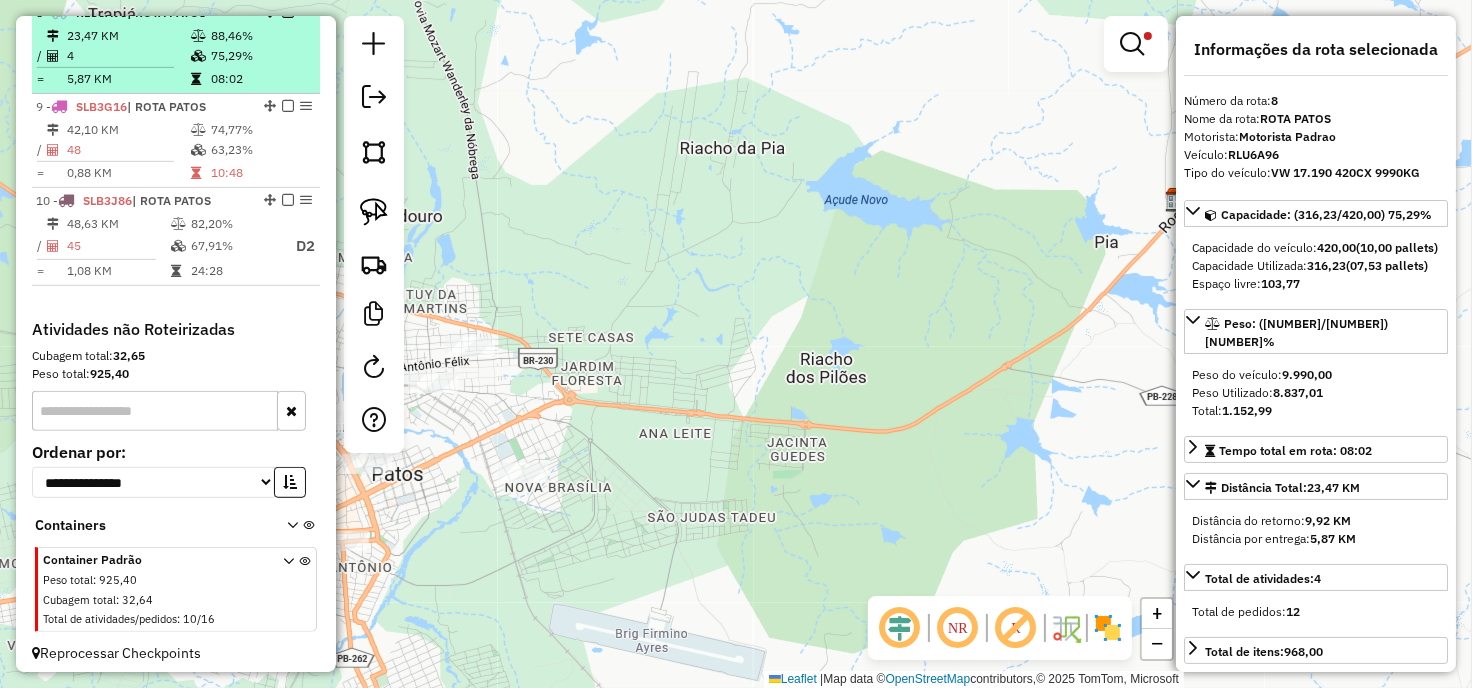 click on "[NUMBER]   [PLATE]   | ROTA [CITY]" at bounding box center (176, 13) 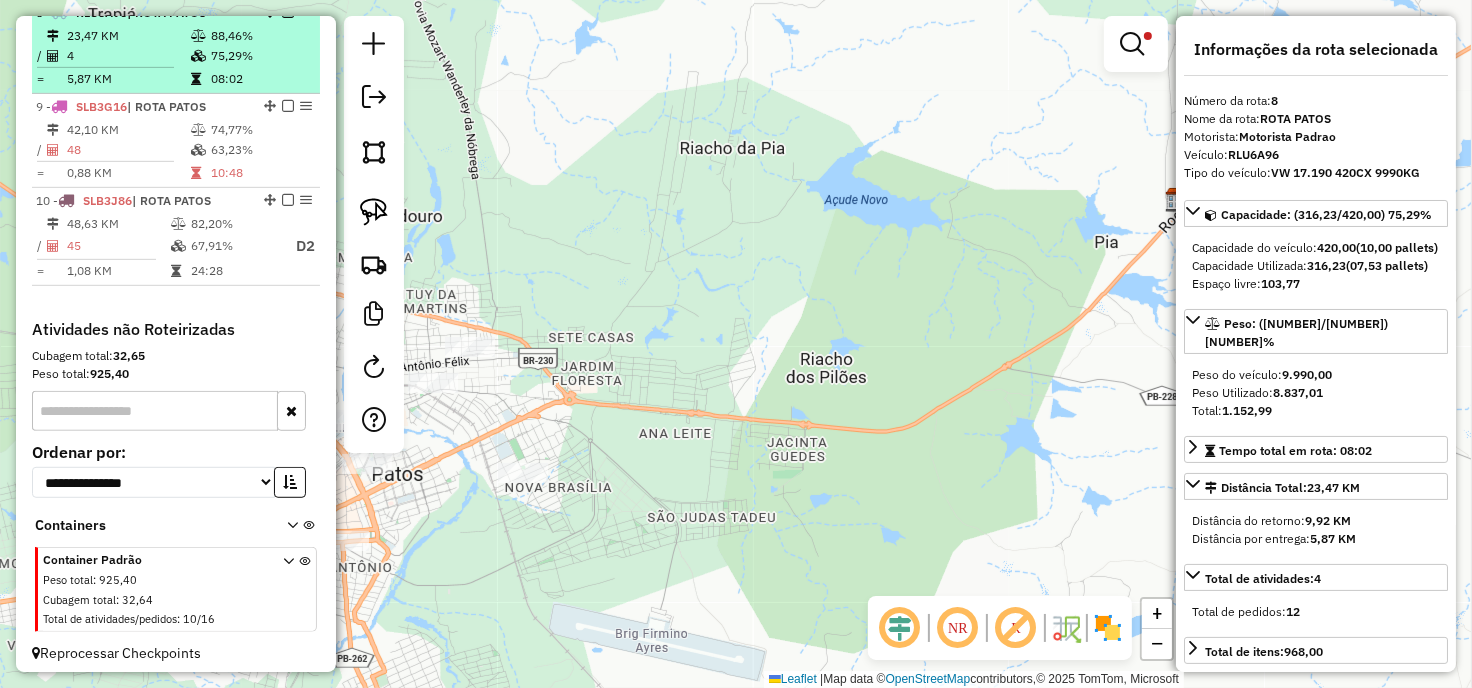 click at bounding box center [288, 12] 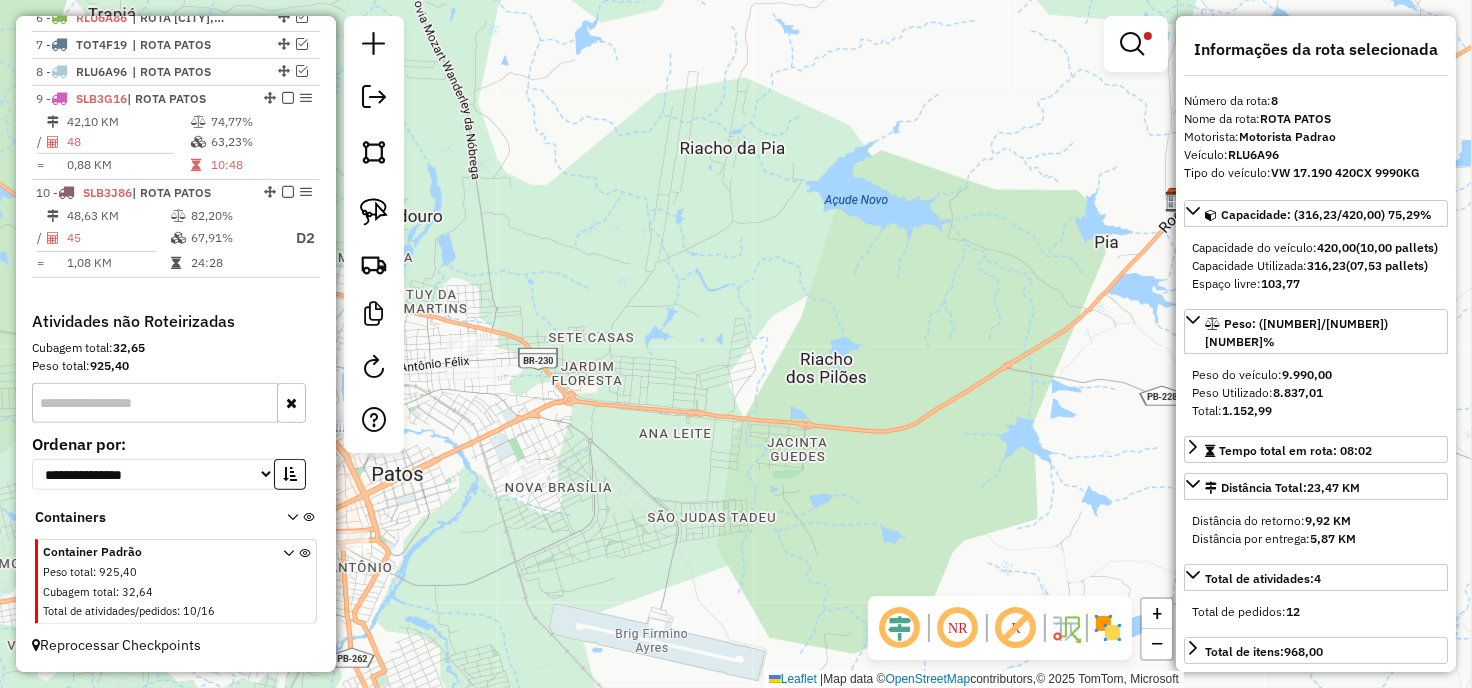 drag, startPoint x: 695, startPoint y: 273, endPoint x: 817, endPoint y: 240, distance: 126.38433 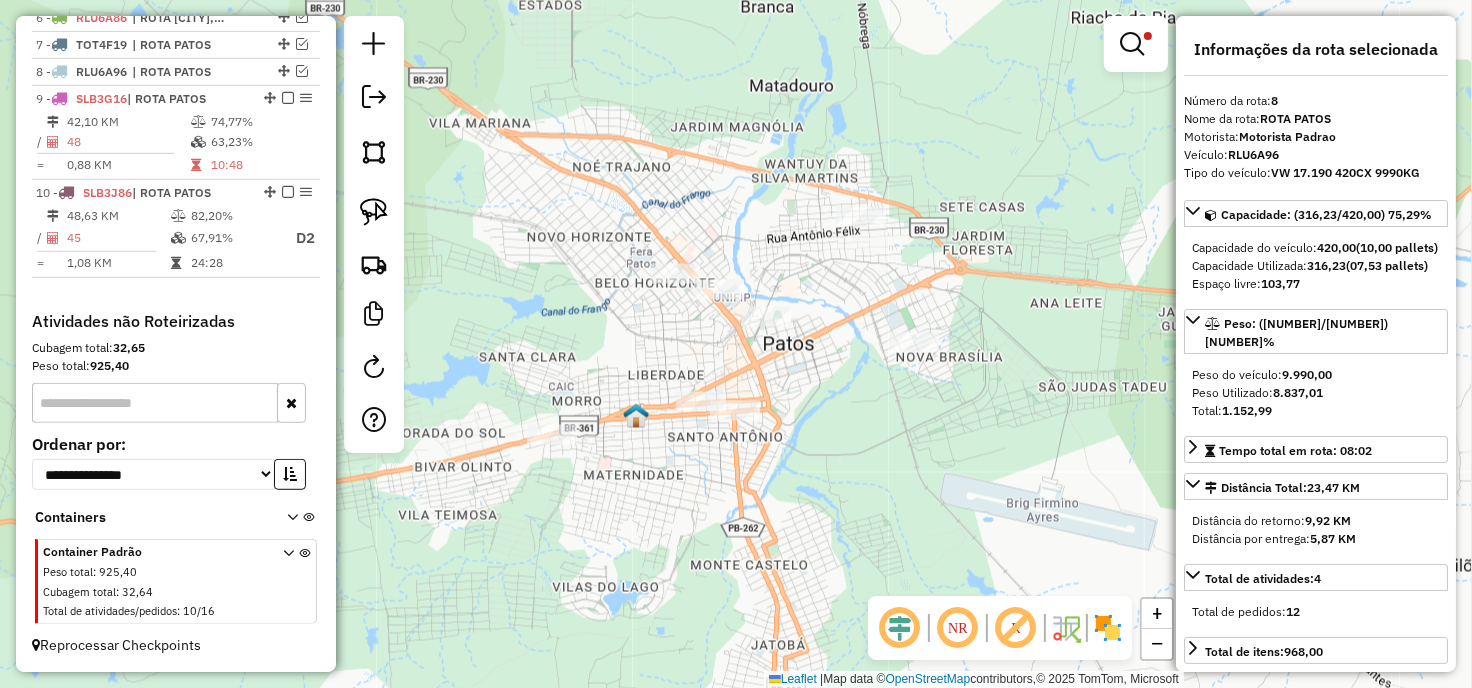 drag, startPoint x: 585, startPoint y: 354, endPoint x: 597, endPoint y: 316, distance: 39.849716 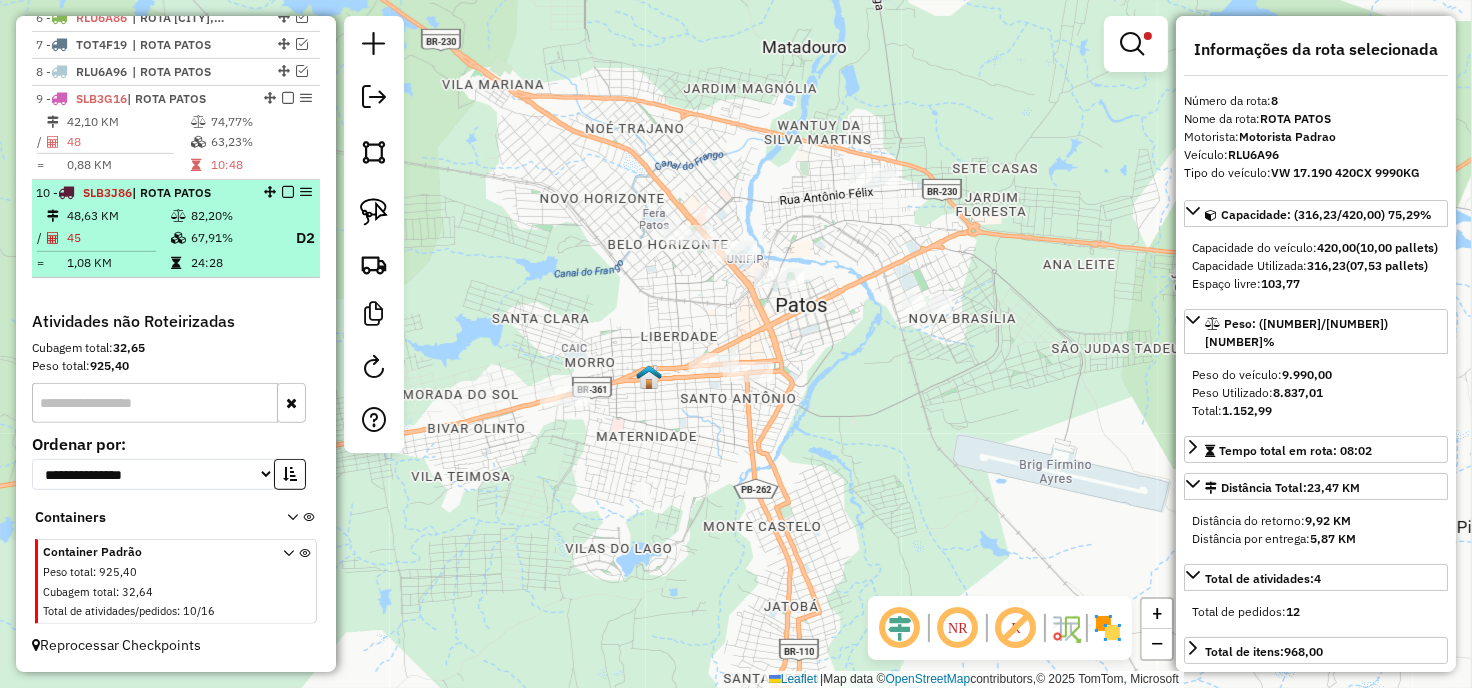 click at bounding box center (180, 263) 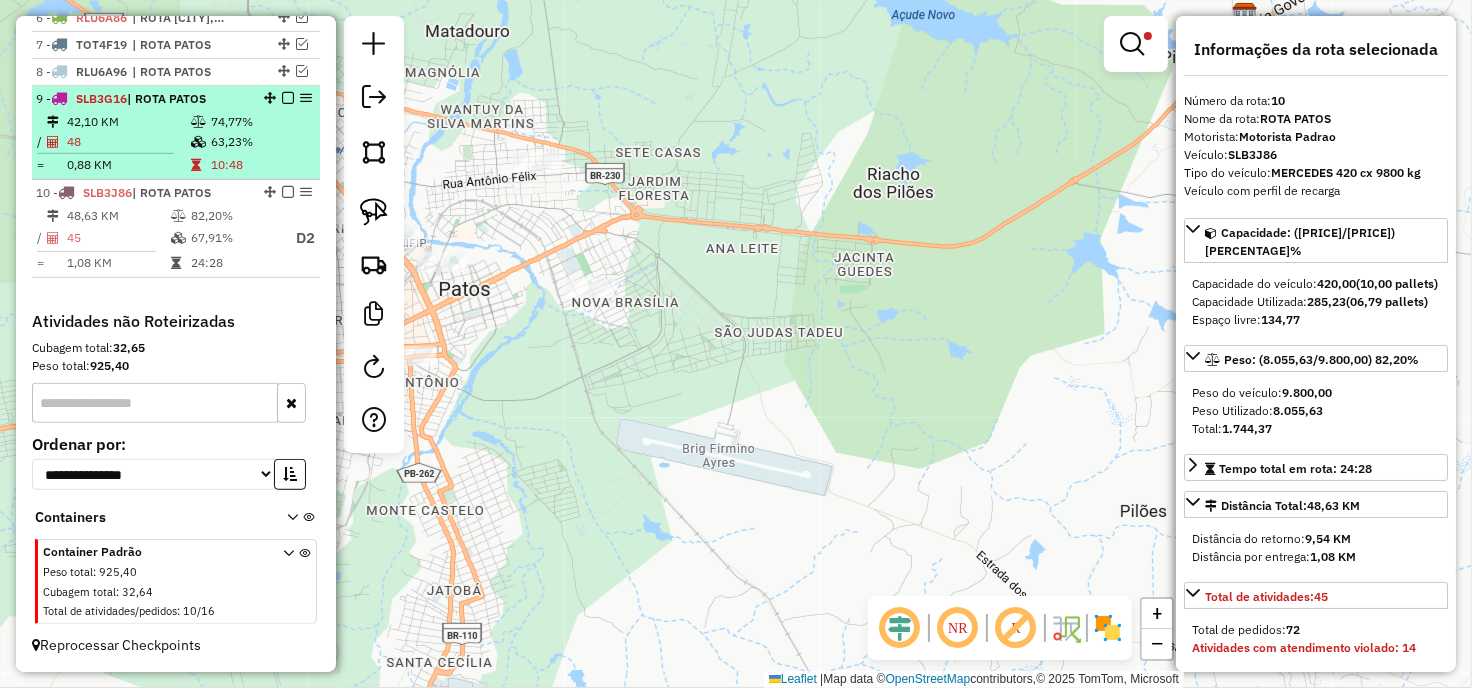 click at bounding box center [198, 142] 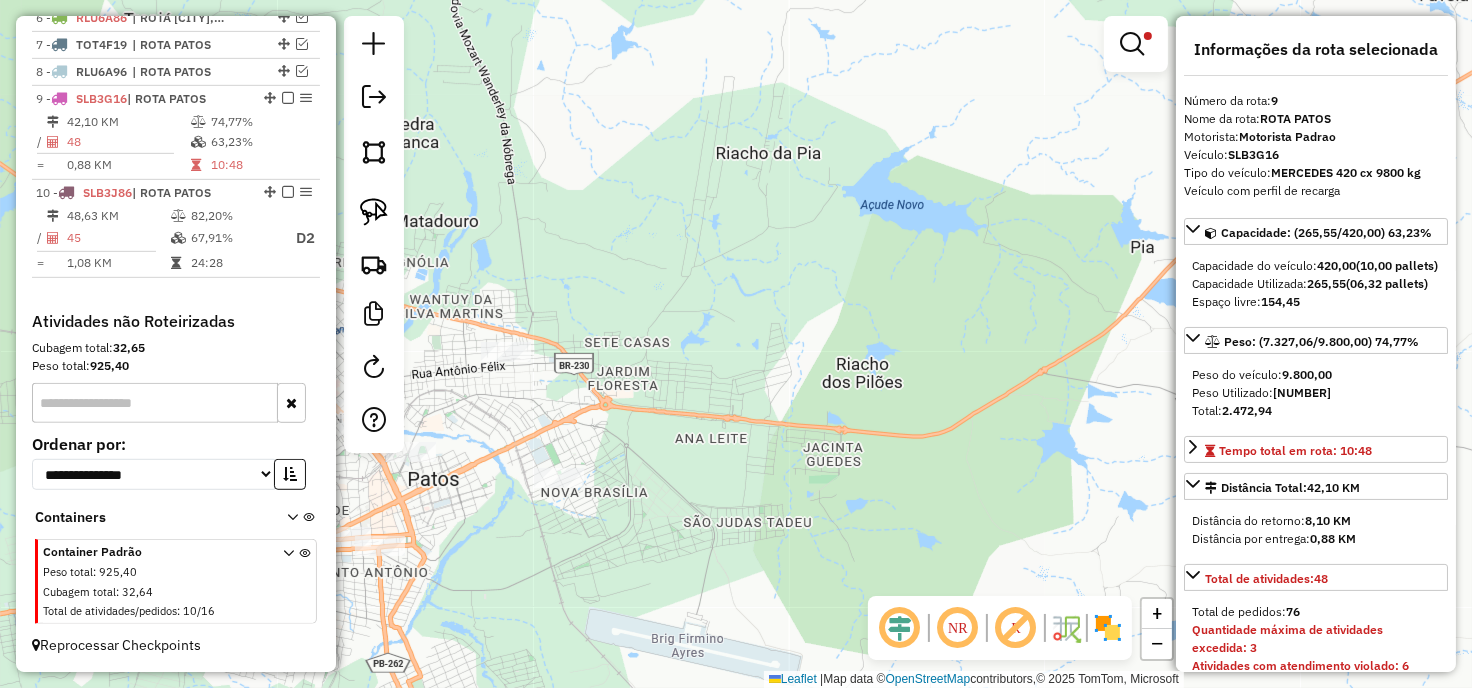drag, startPoint x: 921, startPoint y: 234, endPoint x: 1027, endPoint y: 156, distance: 131.60547 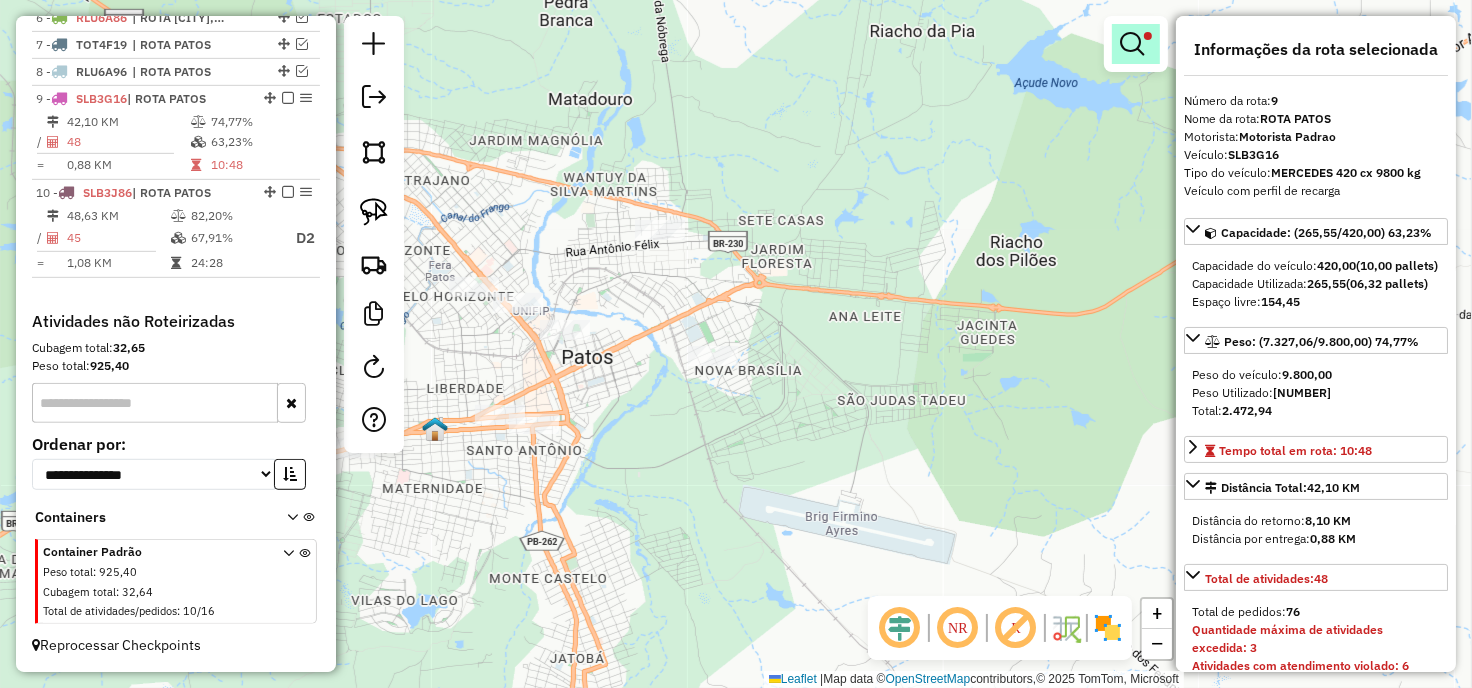 click at bounding box center [1136, 44] 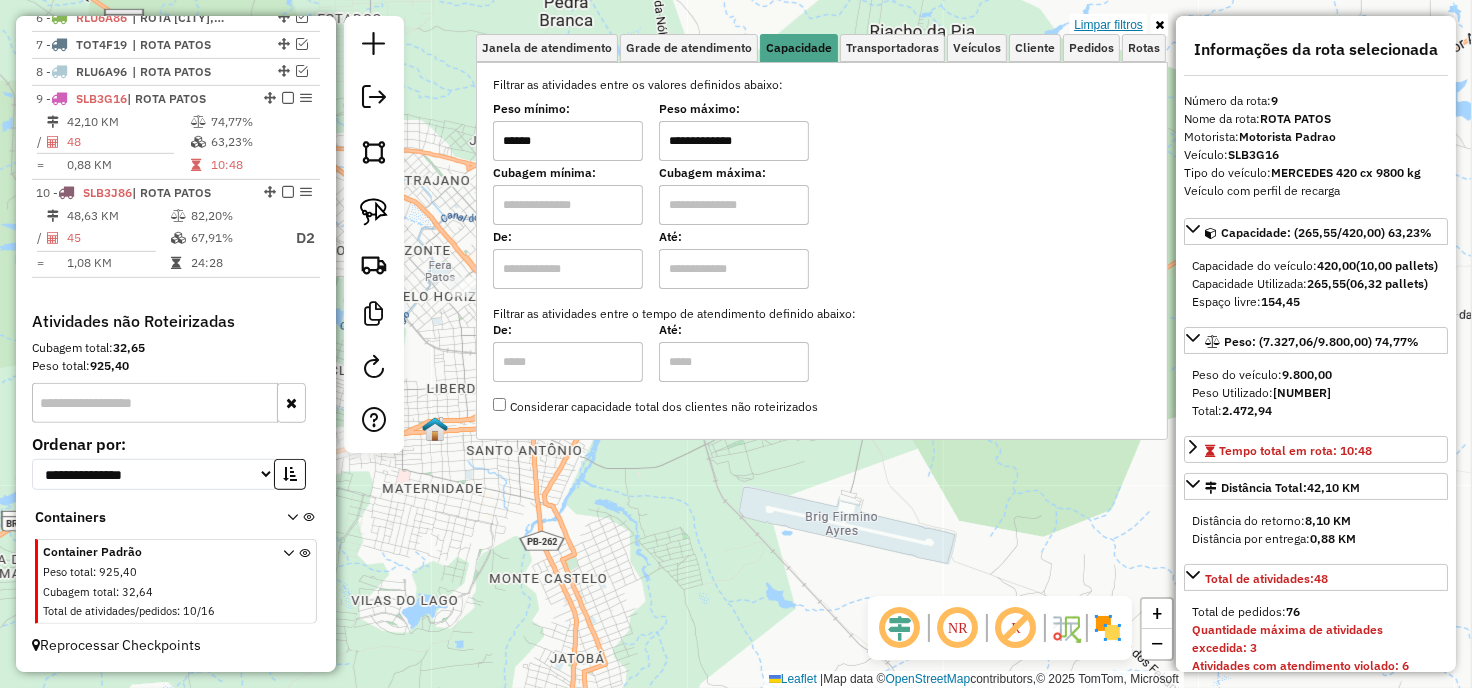 click on "Limpar filtros" at bounding box center [1108, 25] 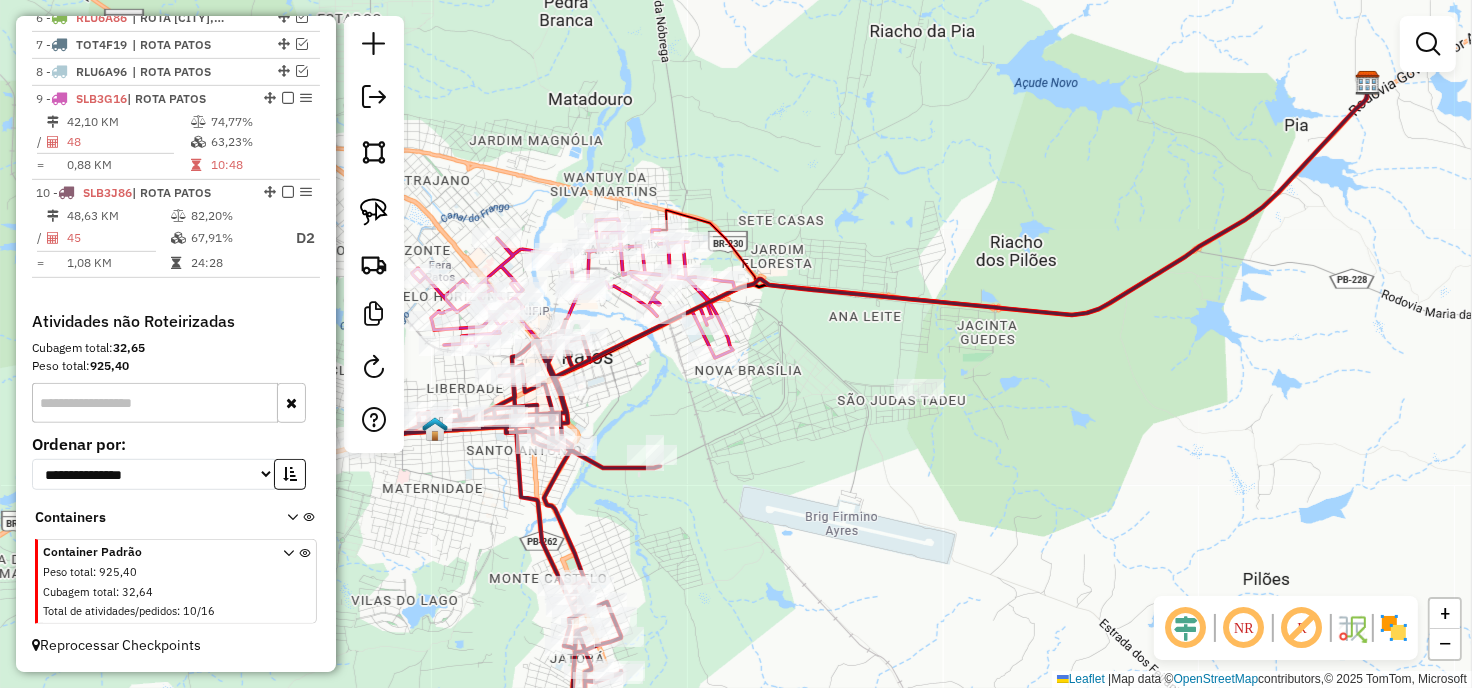drag, startPoint x: 698, startPoint y: 387, endPoint x: 812, endPoint y: 353, distance: 118.96218 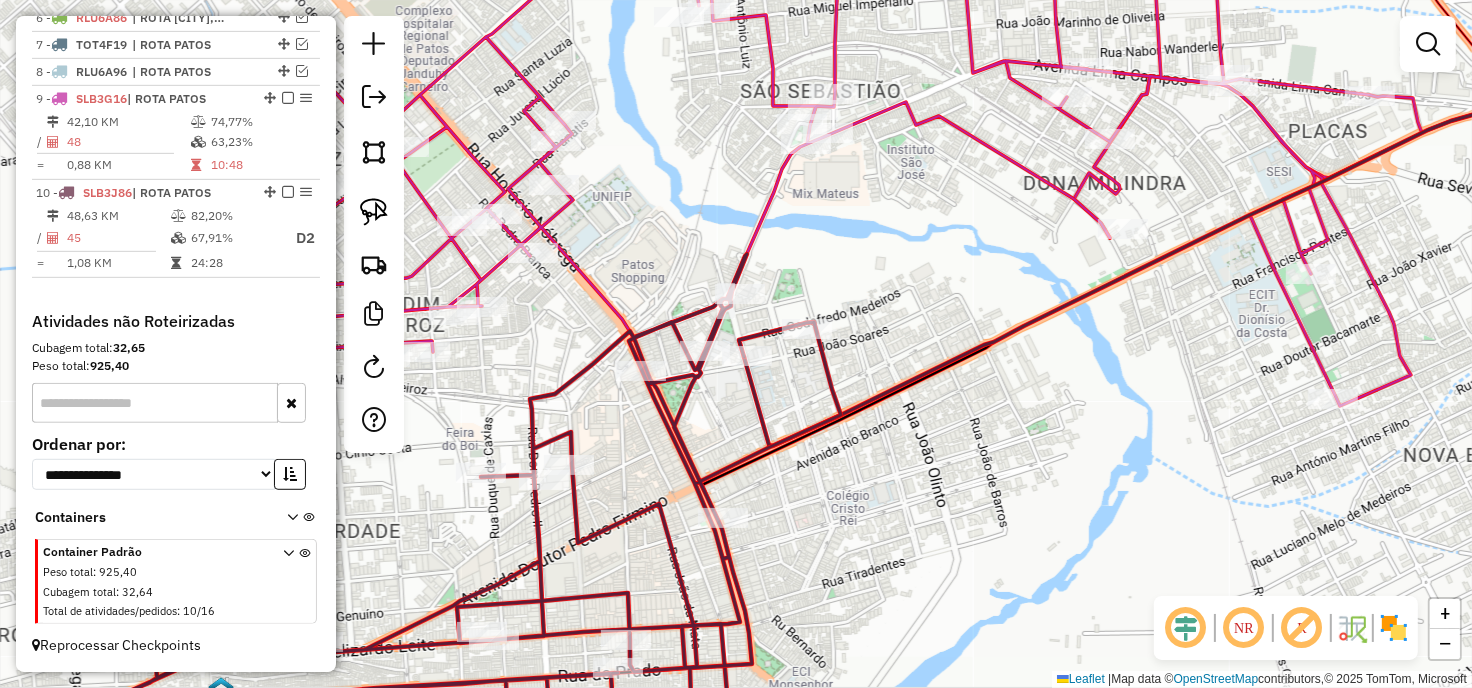 drag, startPoint x: 851, startPoint y: 256, endPoint x: 872, endPoint y: 231, distance: 32.649654 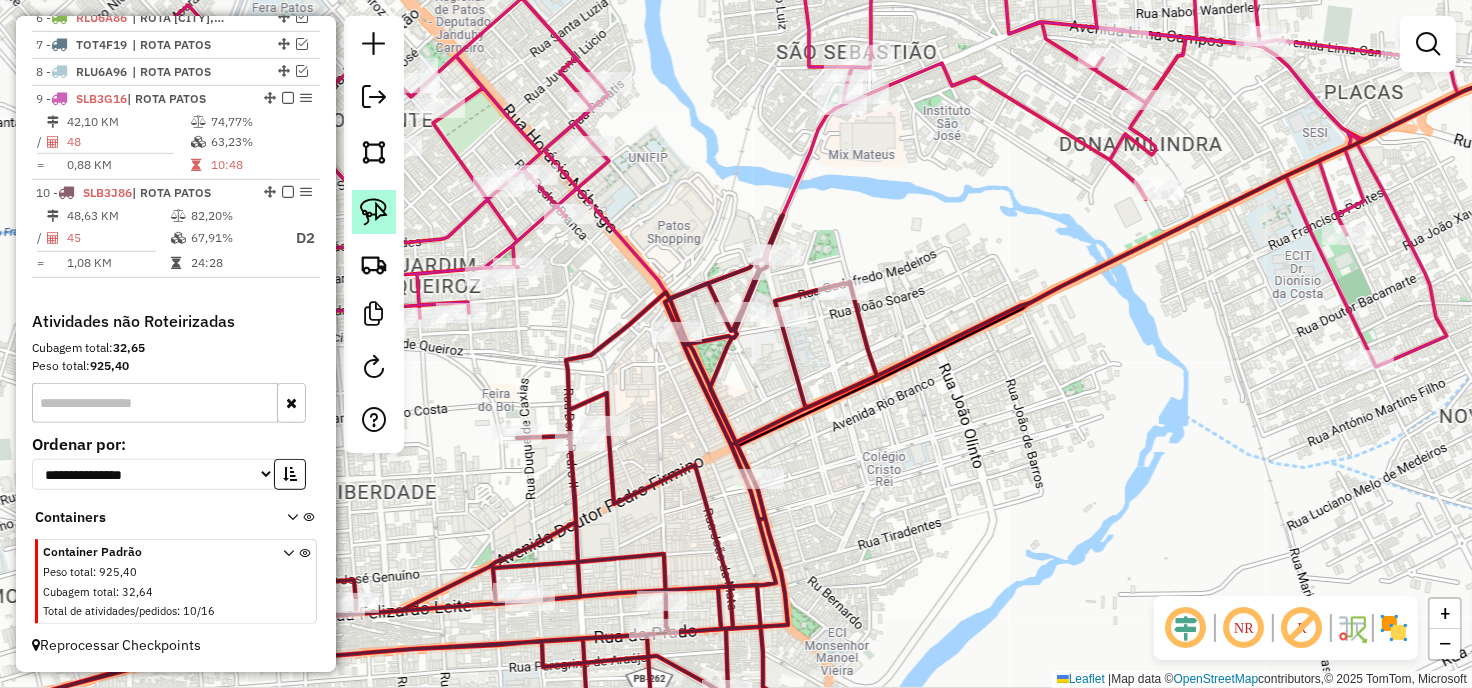 drag, startPoint x: 373, startPoint y: 203, endPoint x: 384, endPoint y: 203, distance: 11 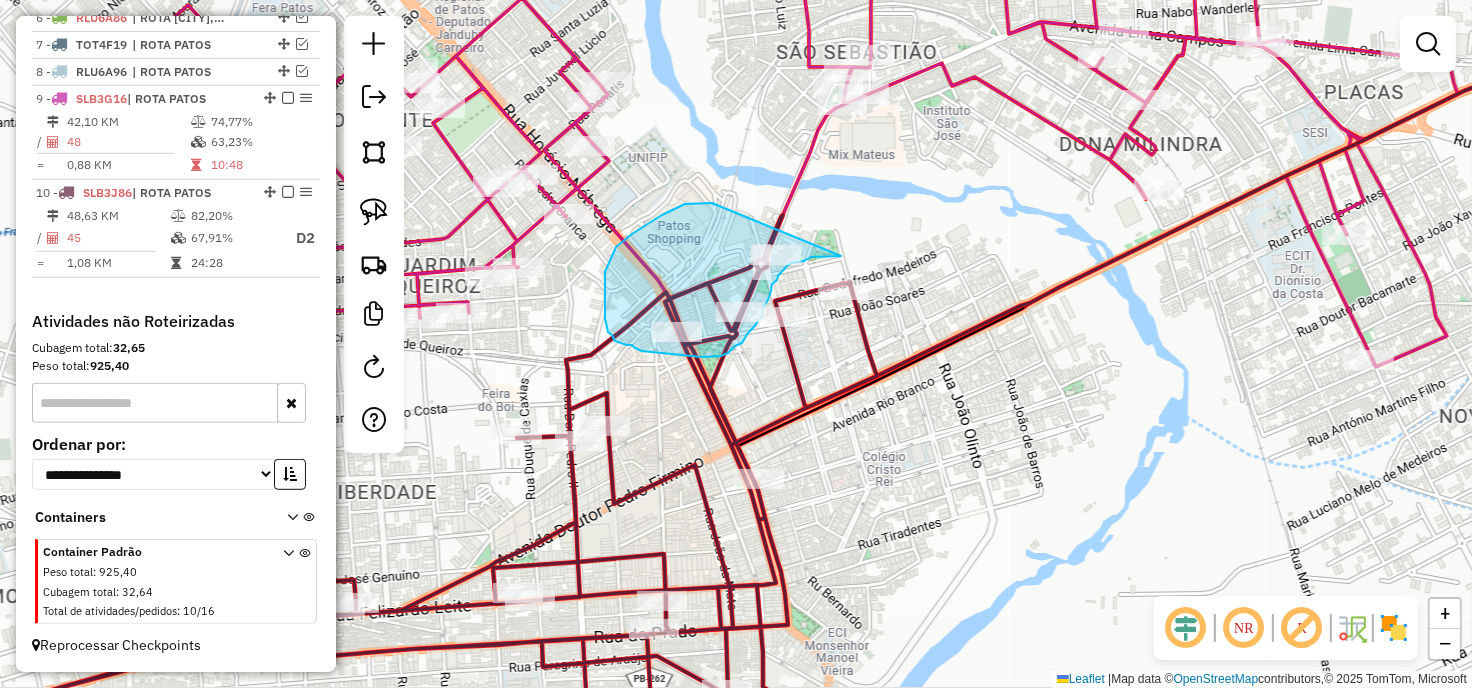 drag, startPoint x: 712, startPoint y: 203, endPoint x: 862, endPoint y: 253, distance: 158.11388 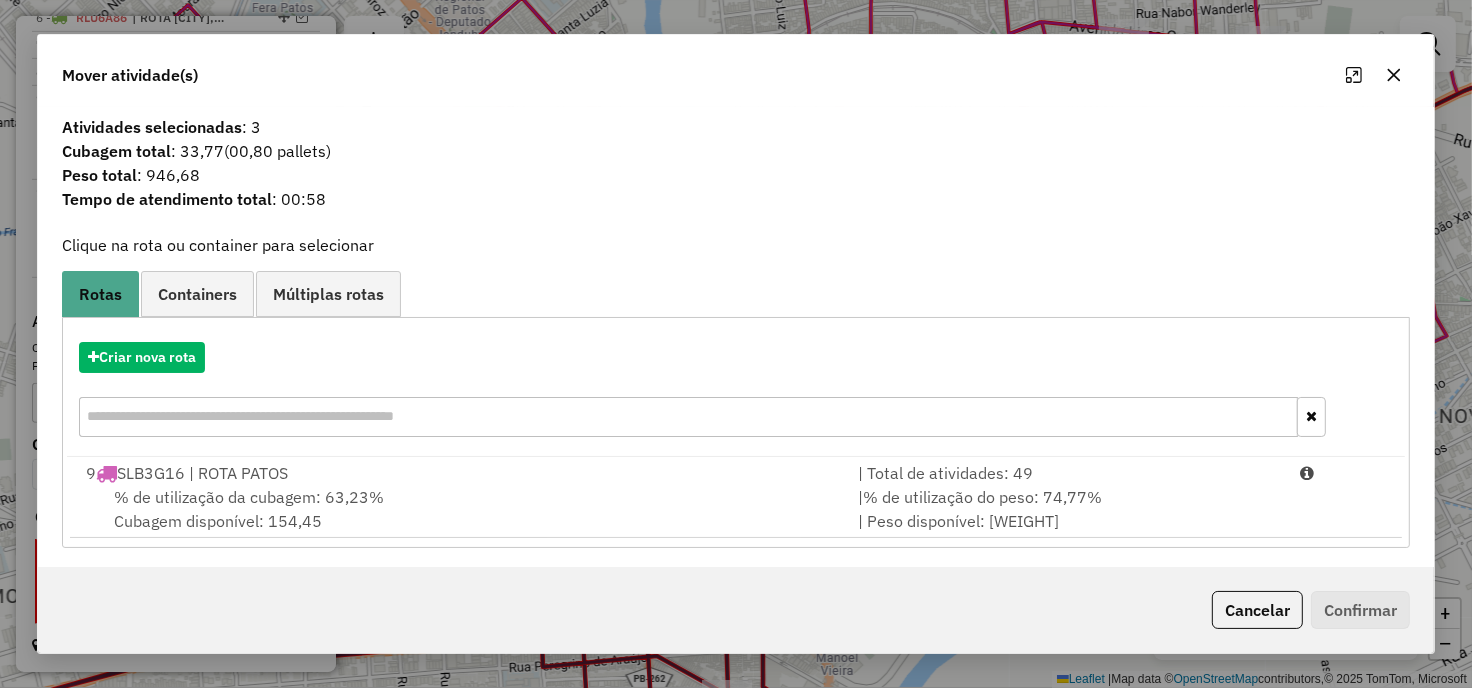 click 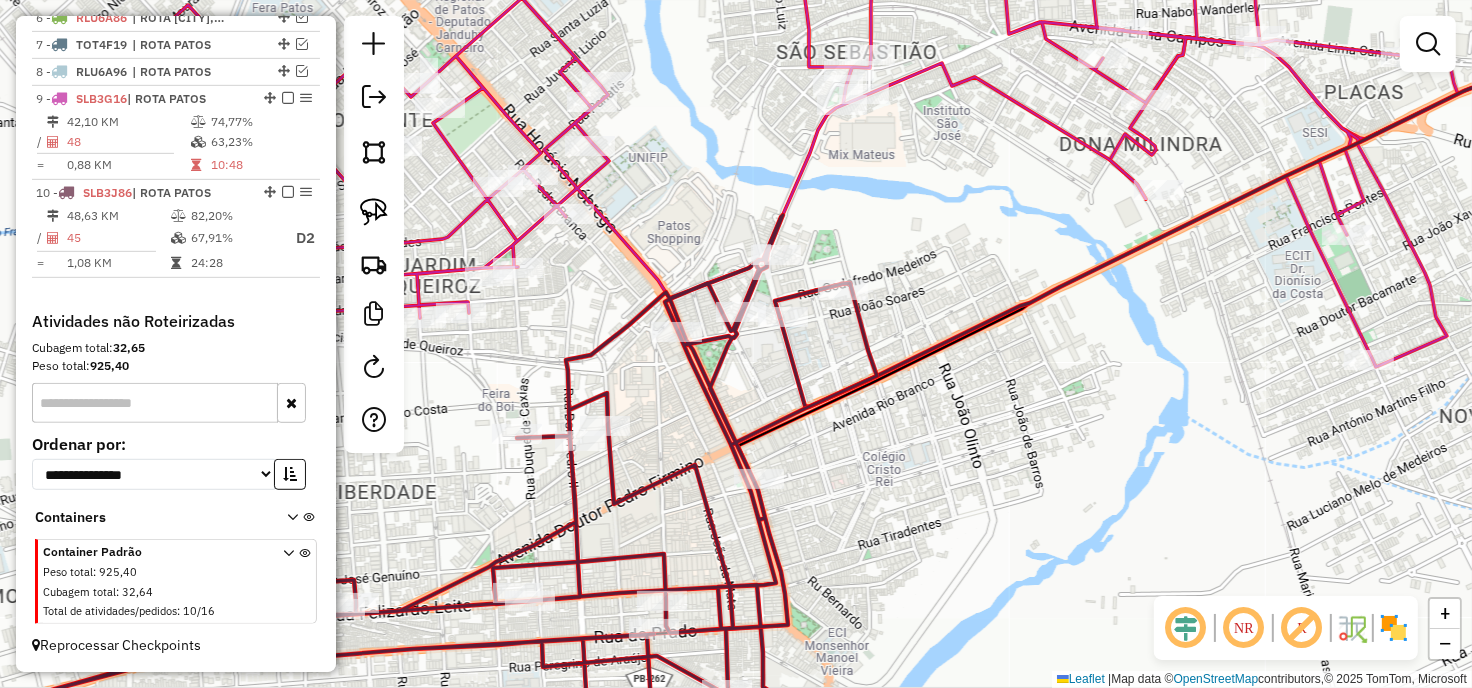 drag, startPoint x: 900, startPoint y: 361, endPoint x: 1008, endPoint y: 260, distance: 147.86818 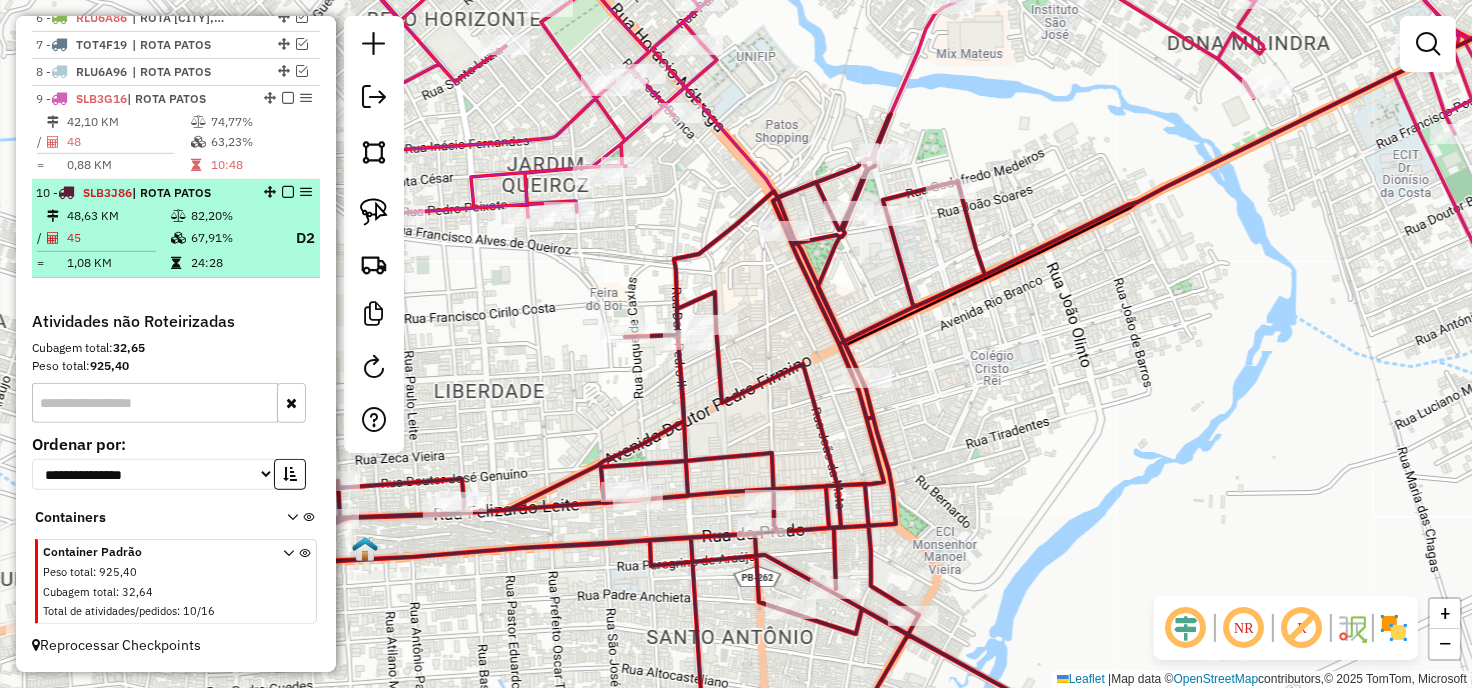click on "82,20%" at bounding box center [232, 216] 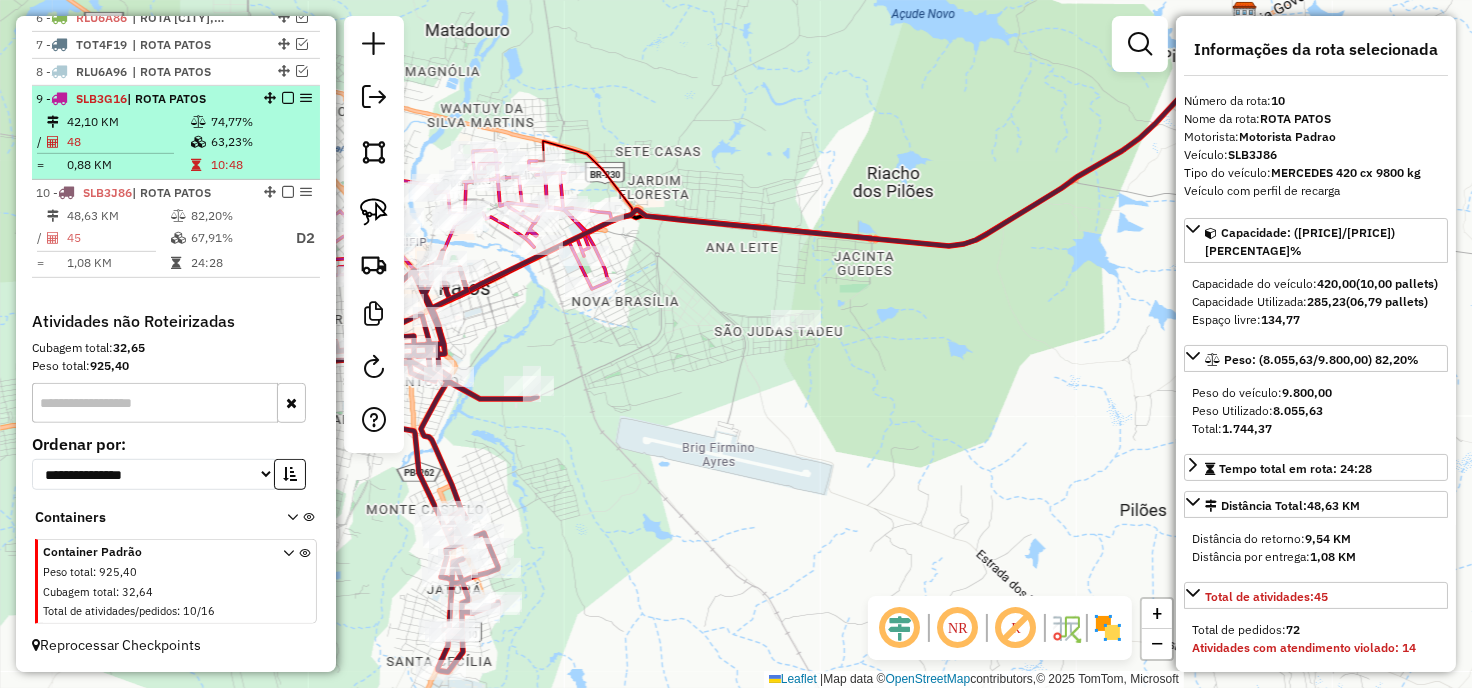 click on "74,77%" at bounding box center [260, 122] 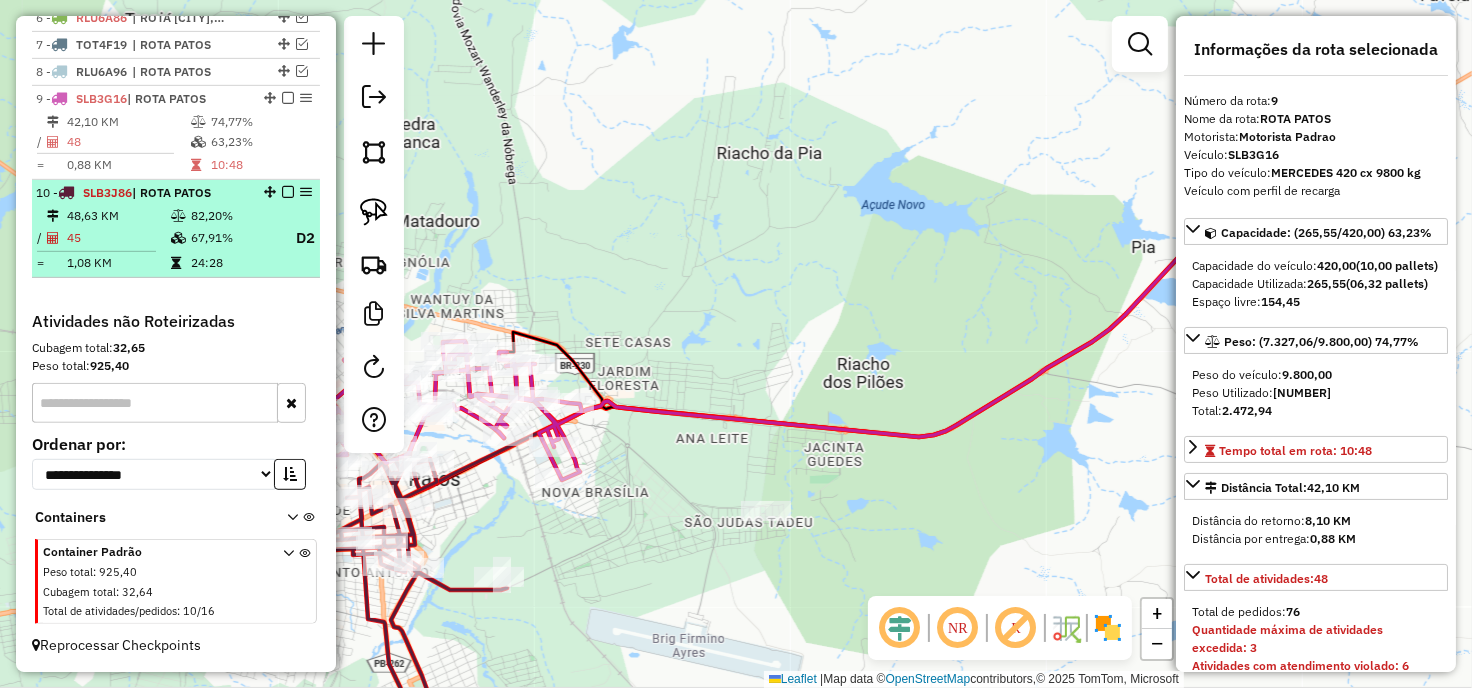 click on "82,20%" at bounding box center (232, 216) 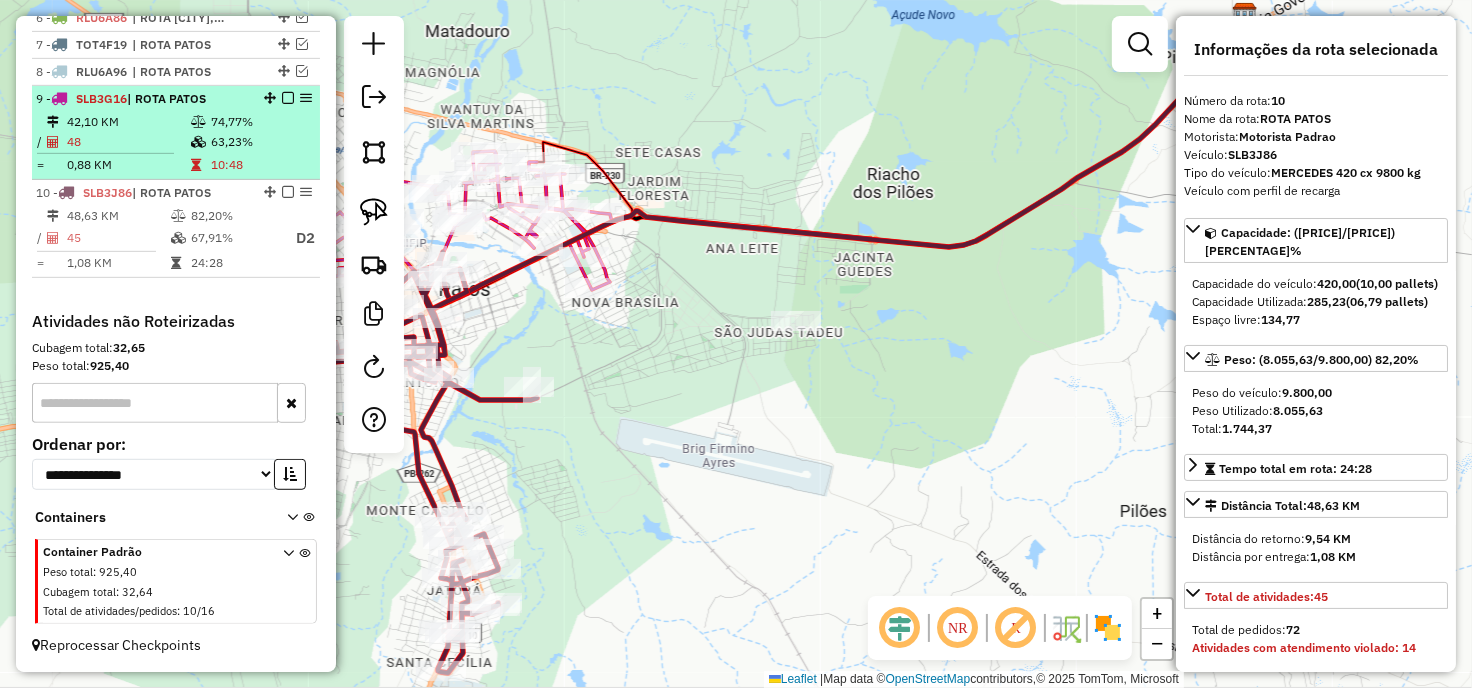 click at bounding box center [200, 122] 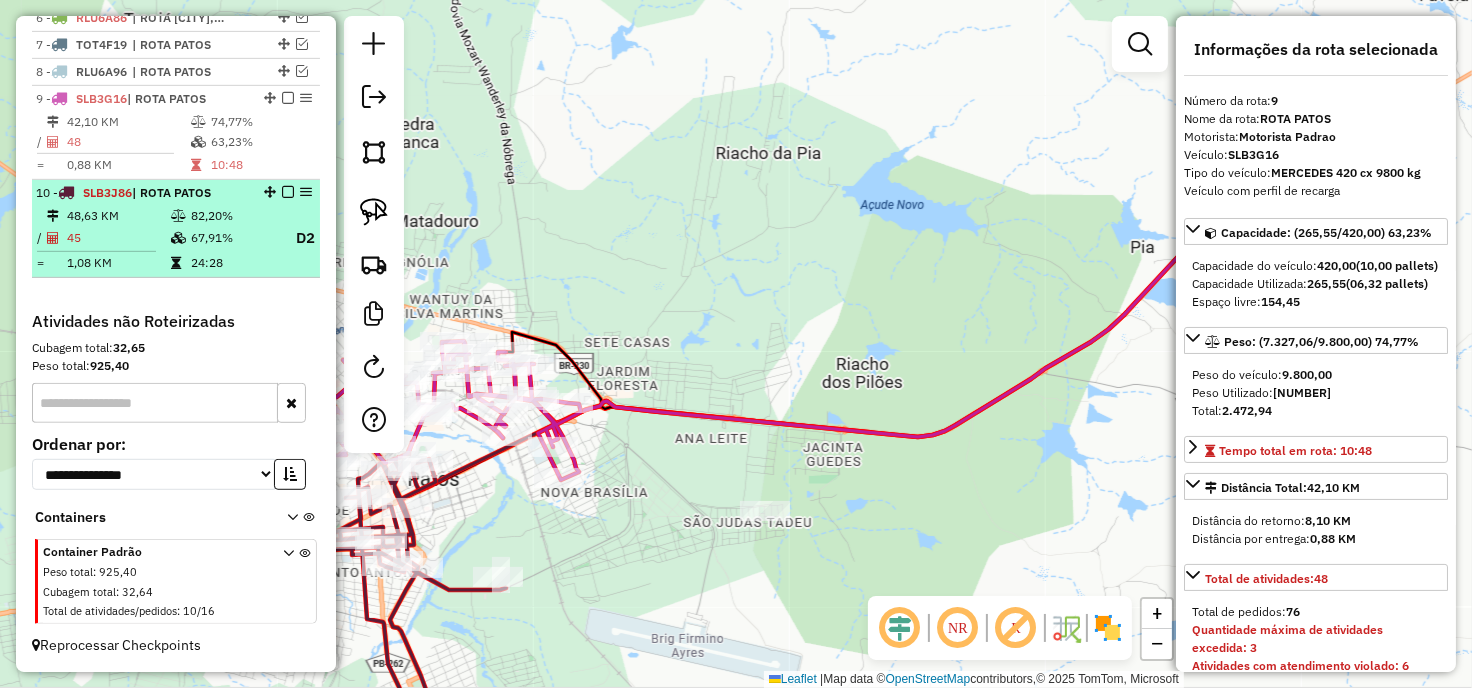 click on "48,63 KM" at bounding box center (118, 216) 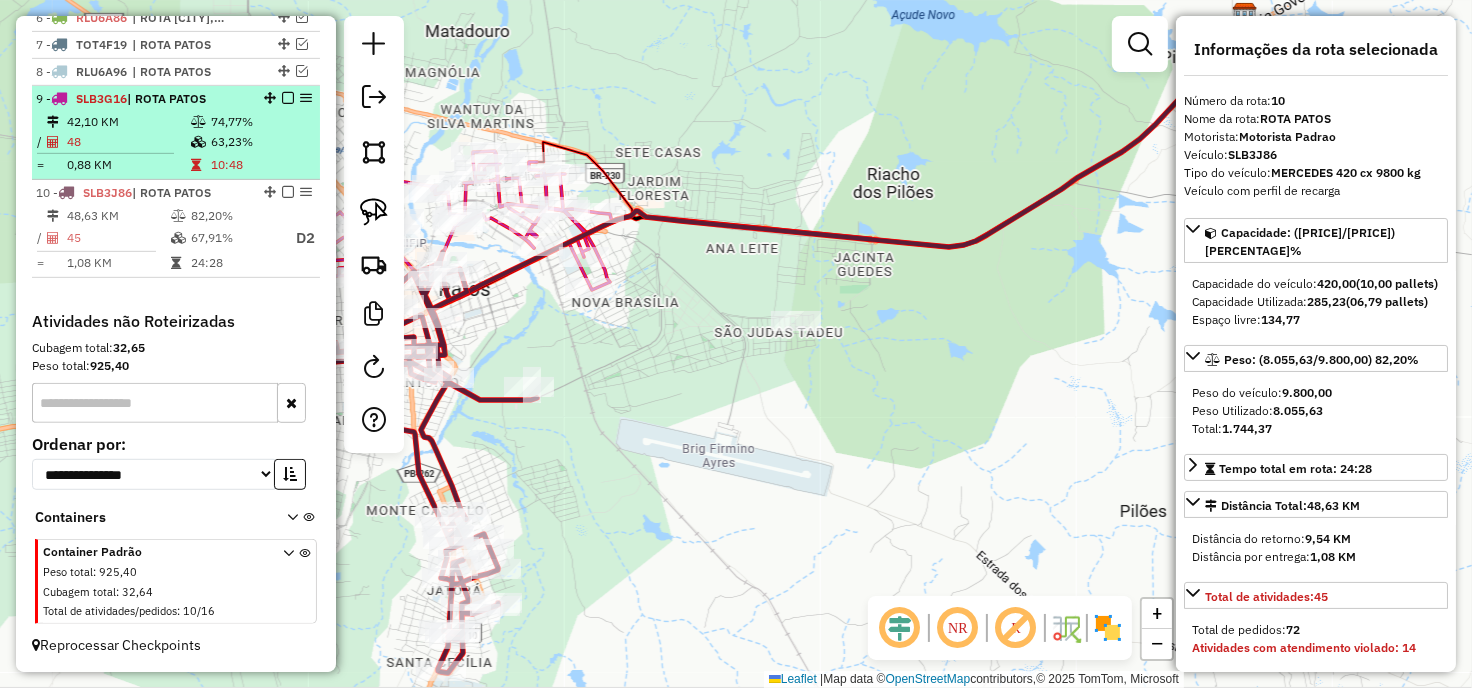 click on "| ROTA PATOS" at bounding box center (166, 98) 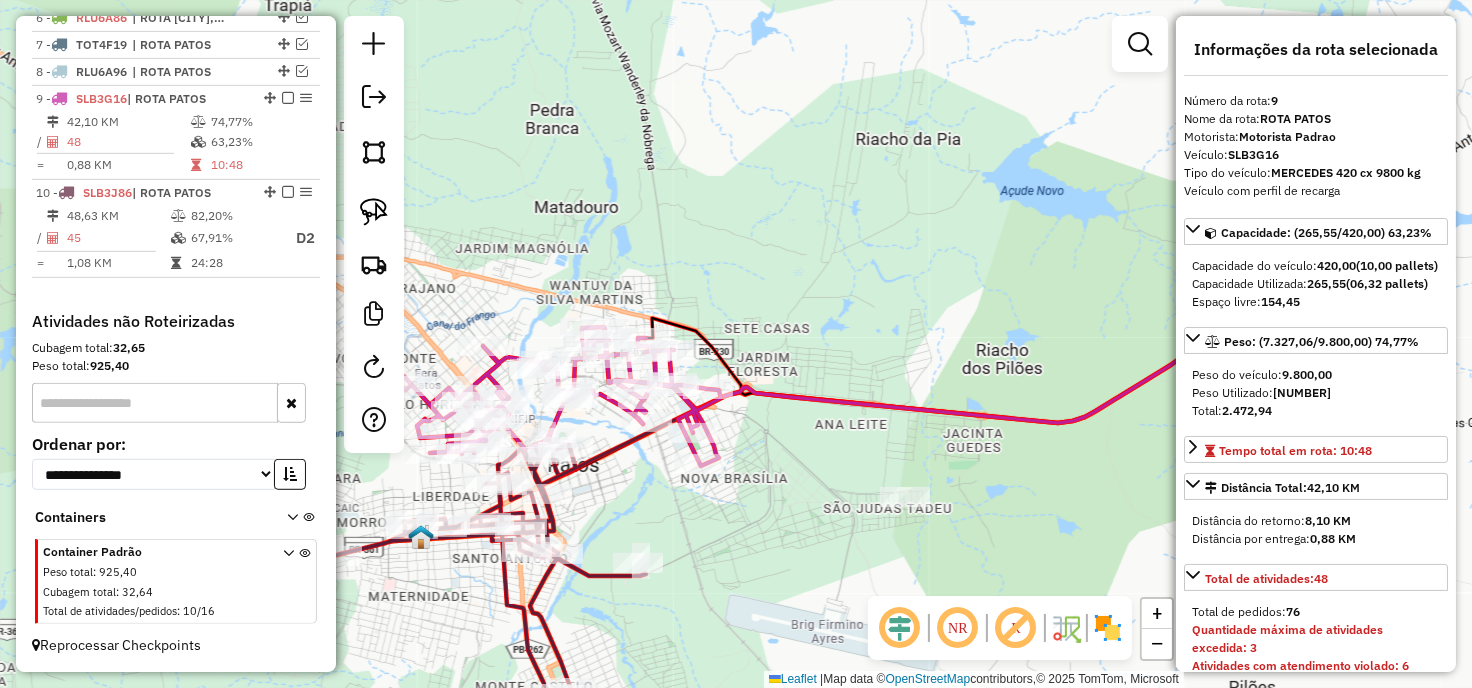 drag, startPoint x: 637, startPoint y: 394, endPoint x: 786, endPoint y: 374, distance: 150.33629 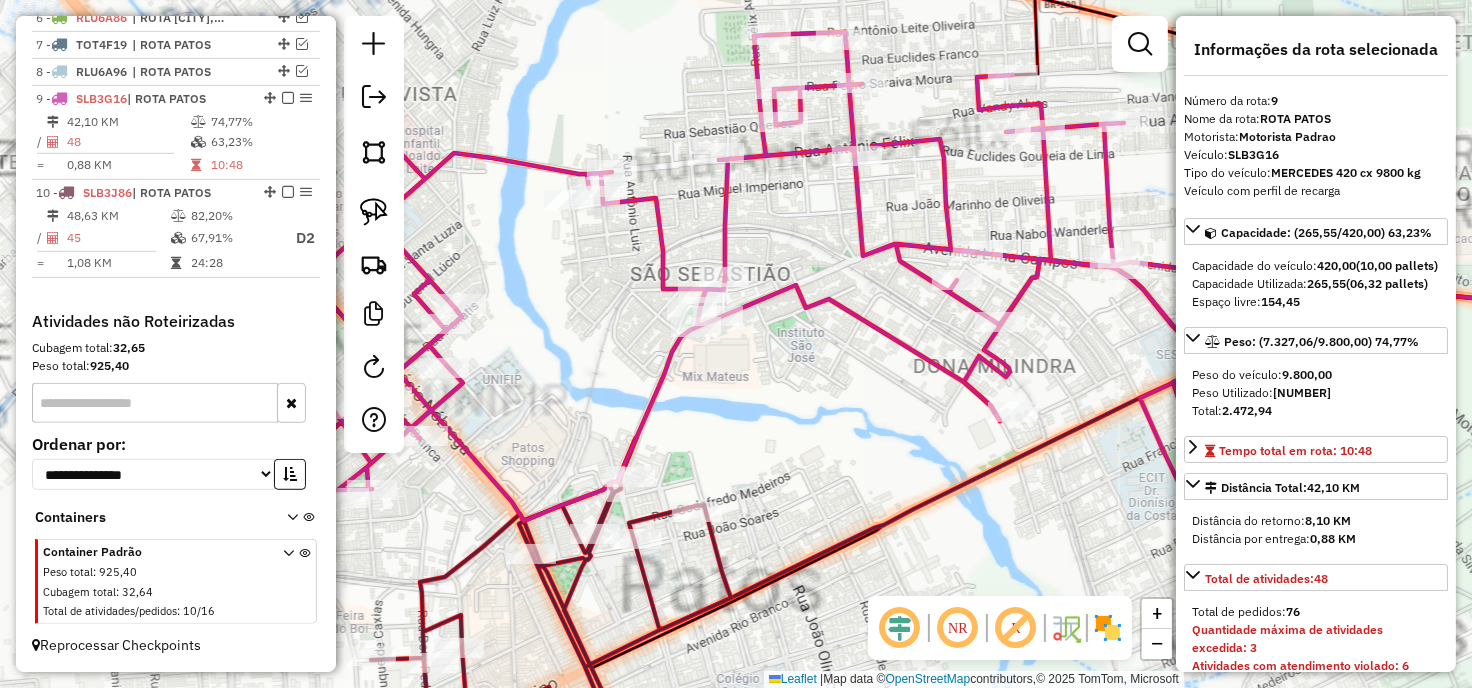 drag, startPoint x: 658, startPoint y: 401, endPoint x: 785, endPoint y: 297, distance: 164.14932 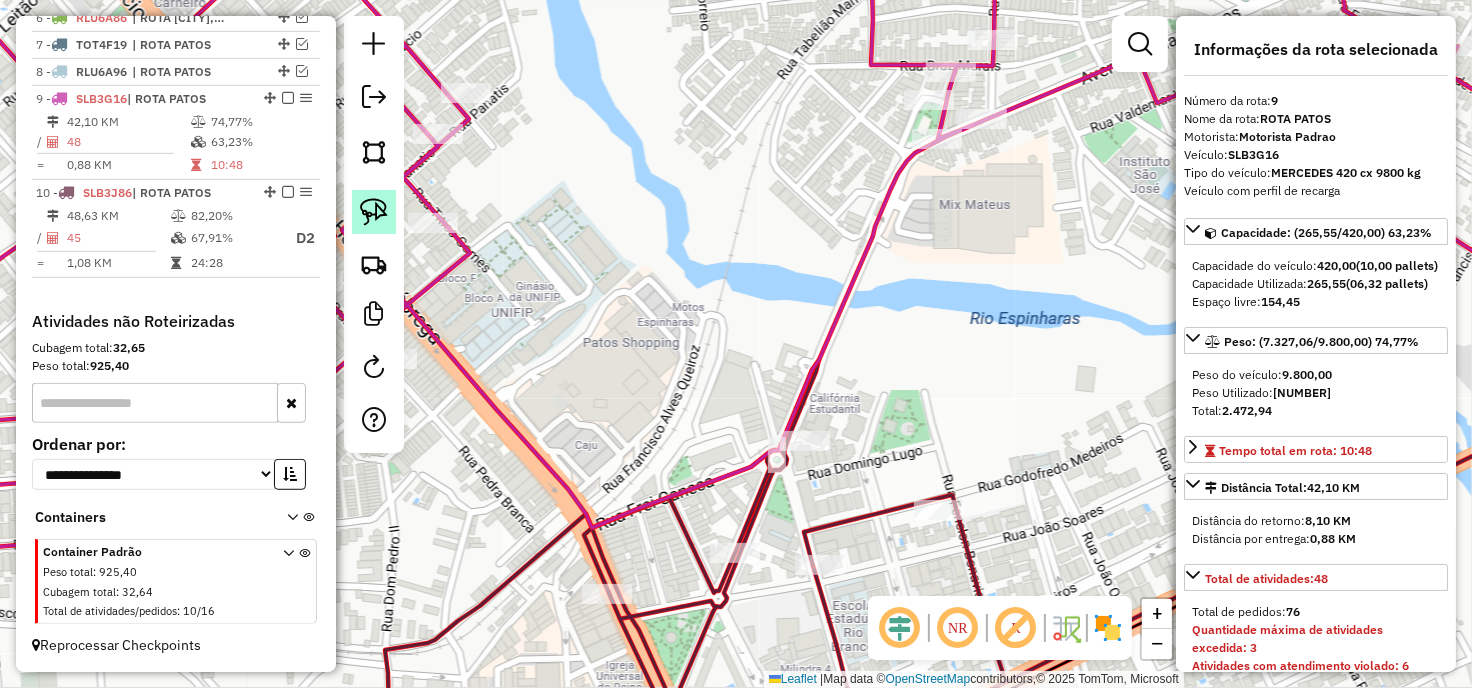 click 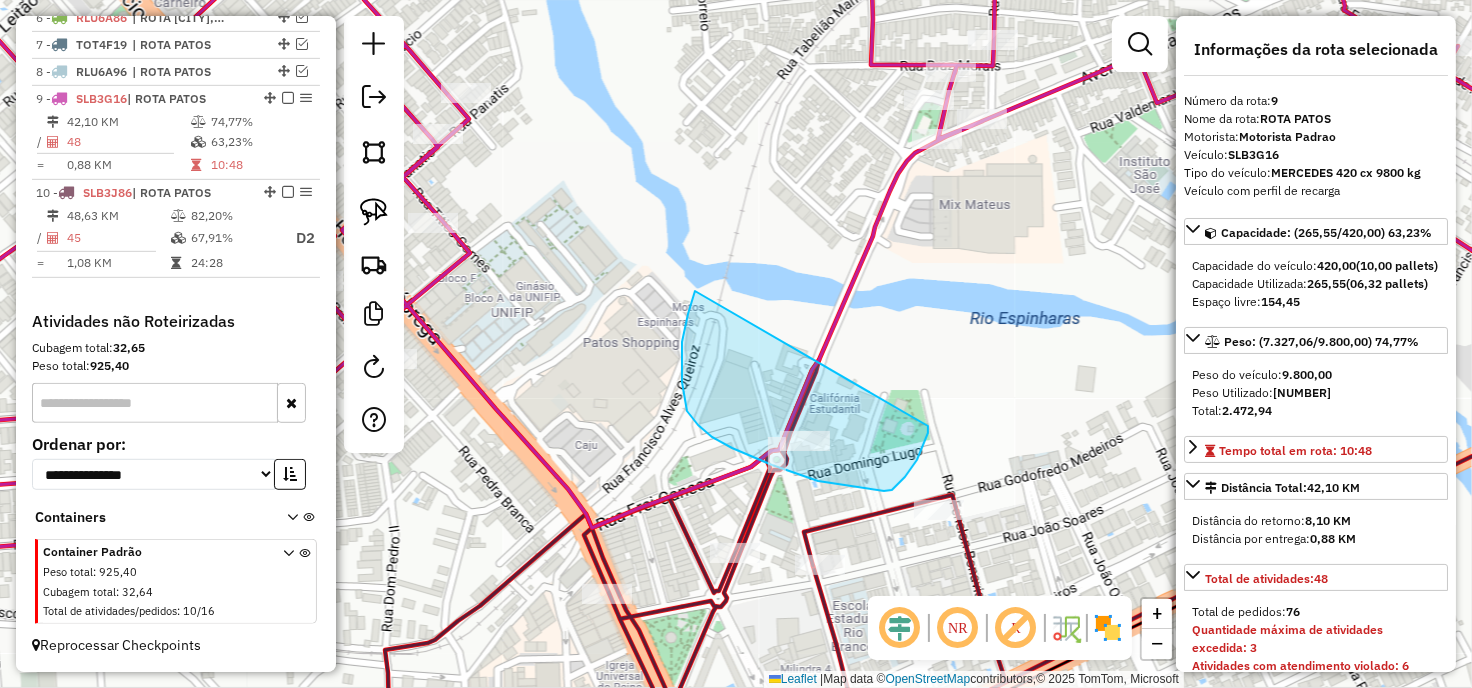drag, startPoint x: 693, startPoint y: 295, endPoint x: 928, endPoint y: 426, distance: 269.04648 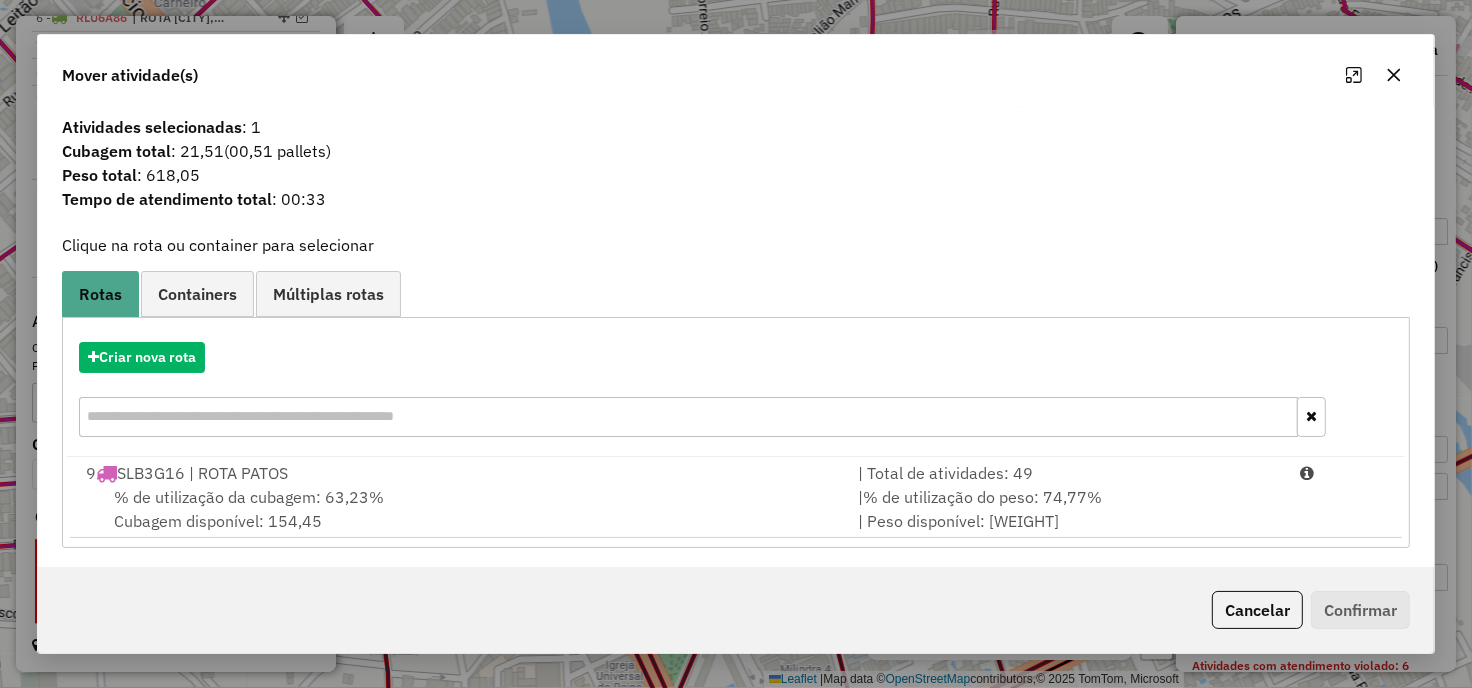click on "Mover atividade(s)" 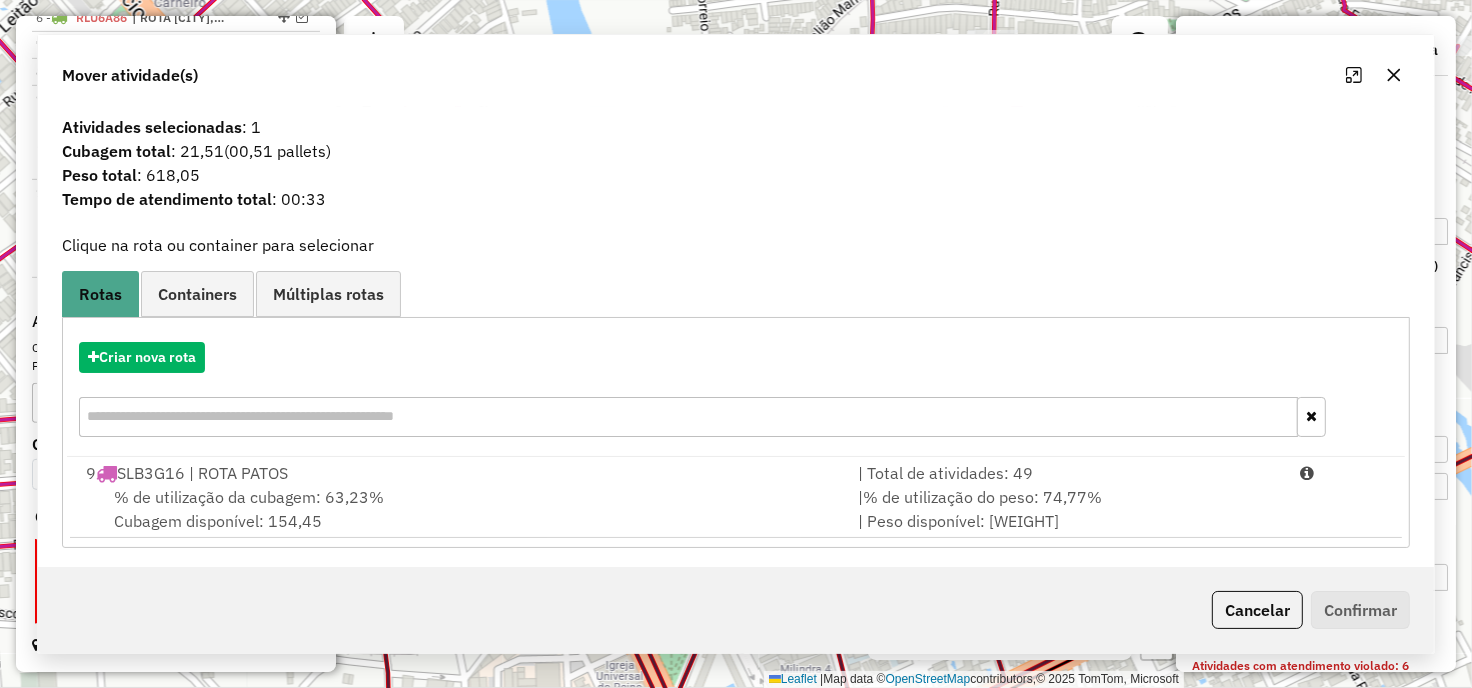 click on "Janela de atendimento Grade de atendimento Capacidade Transportadoras Veículos Cliente Pedidos  Rotas Selecione os dias de semana para filtrar as janelas de atendimento  Seg   Ter   Qua   Qui   Sex   Sáb   Dom  Informe o período da janela de atendimento: De: Até:  Filtrar exatamente a janela do cliente  Considerar janela de atendimento padrão  Selecione os dias de semana para filtrar as grades de atendimento  Seg   Ter   Qua   Qui   Sex   Sáb   Dom   Considerar clientes sem dia de atendimento cadastrado  Clientes fora do dia de atendimento selecionado Filtrar as atividades entre os valores definidos abaixo:  Peso mínimo:   Peso máximo:   Cubagem mínima:   Cubagem máxima:   De:   Até:  Filtrar as atividades entre o tempo de atendimento definido abaixo:  De:   Até:   Considerar capacidade total dos clientes não roteirizados Transportadora: Selecione um ou mais itens Tipo de veículo: Selecione um ou mais itens Veículo: Selecione um ou mais itens Motorista: Selecione um ou mais itens Nome: Rótulo:" 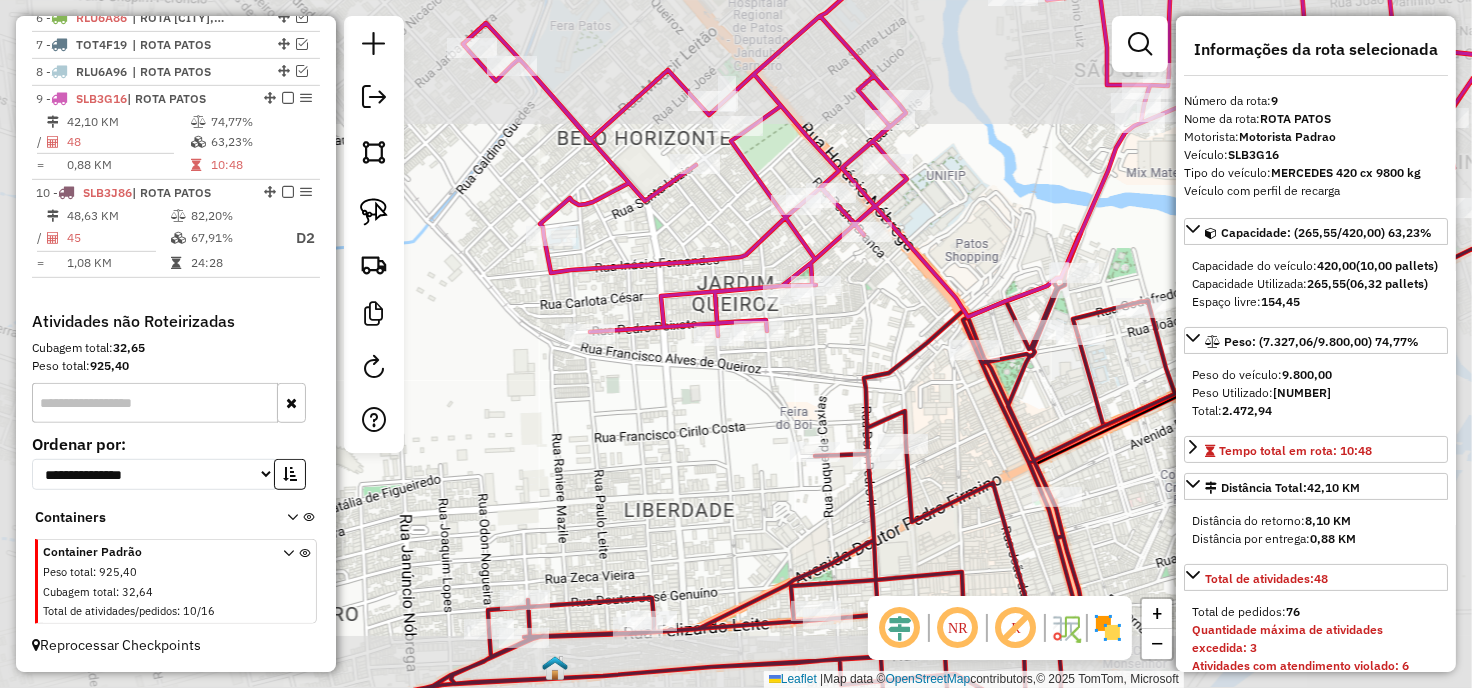 drag, startPoint x: 855, startPoint y: 333, endPoint x: 864, endPoint y: 296, distance: 38.078865 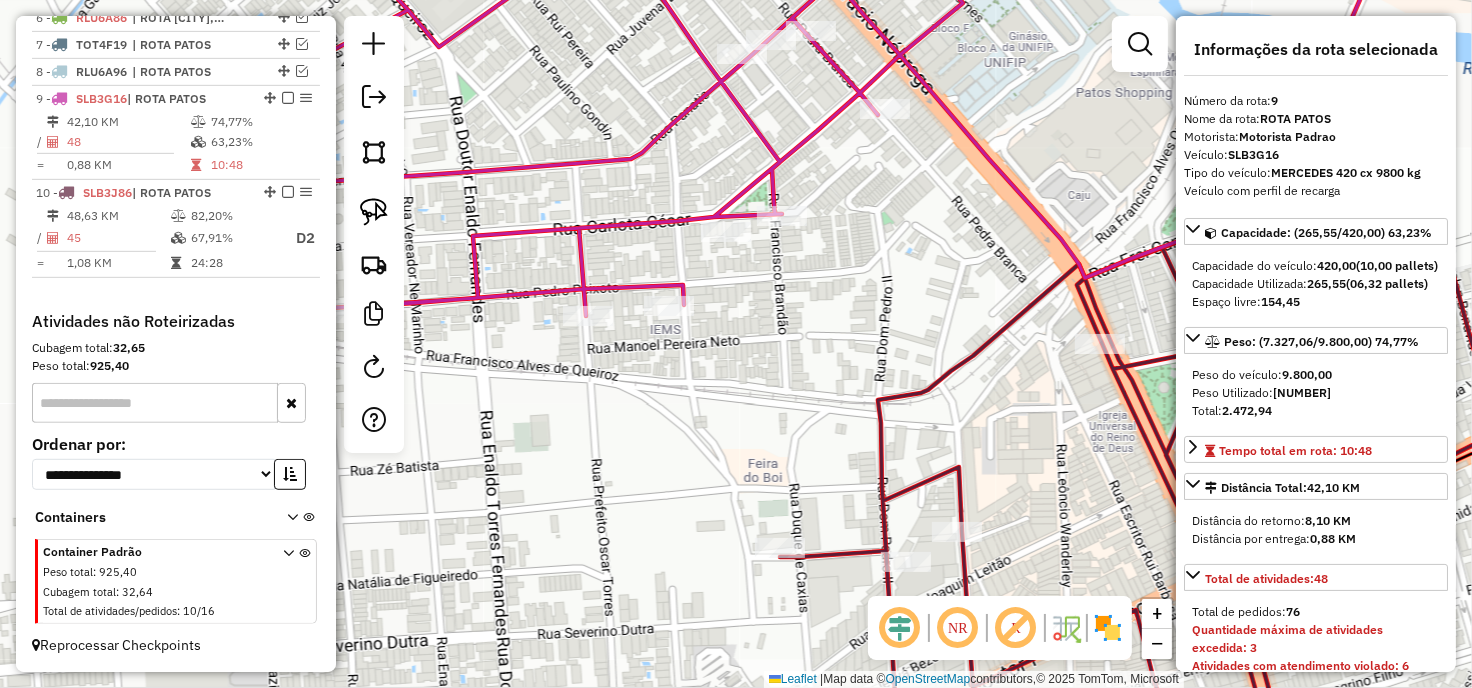drag, startPoint x: 890, startPoint y: 337, endPoint x: 742, endPoint y: 374, distance: 152.5549 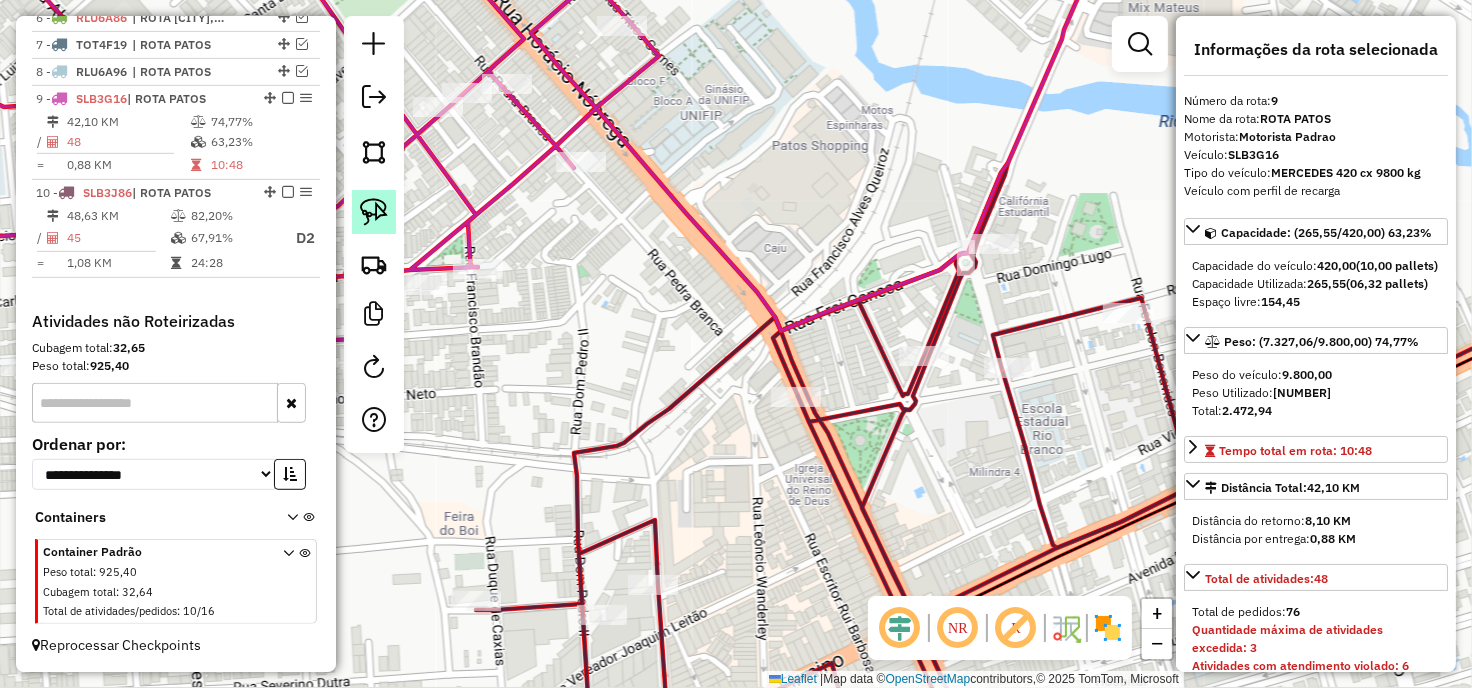 click 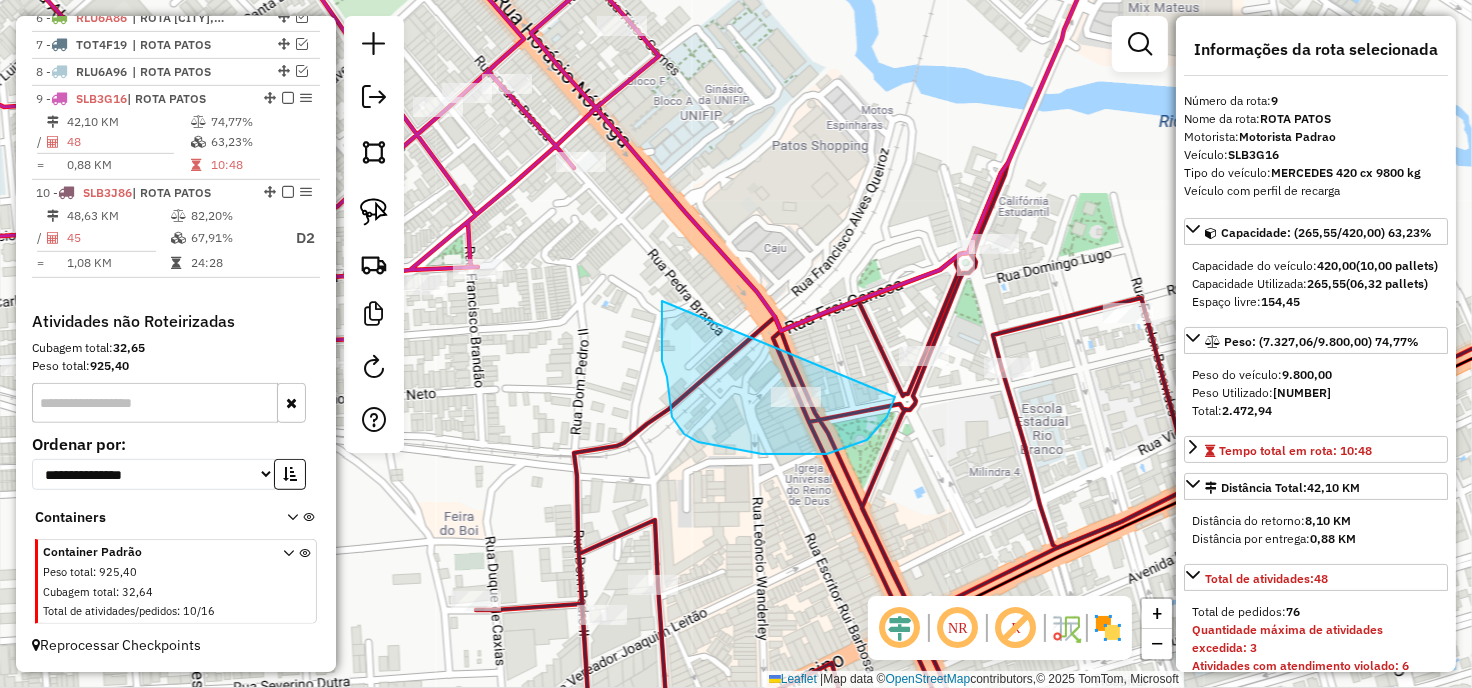 drag, startPoint x: 667, startPoint y: 377, endPoint x: 895, endPoint y: 397, distance: 228.87552 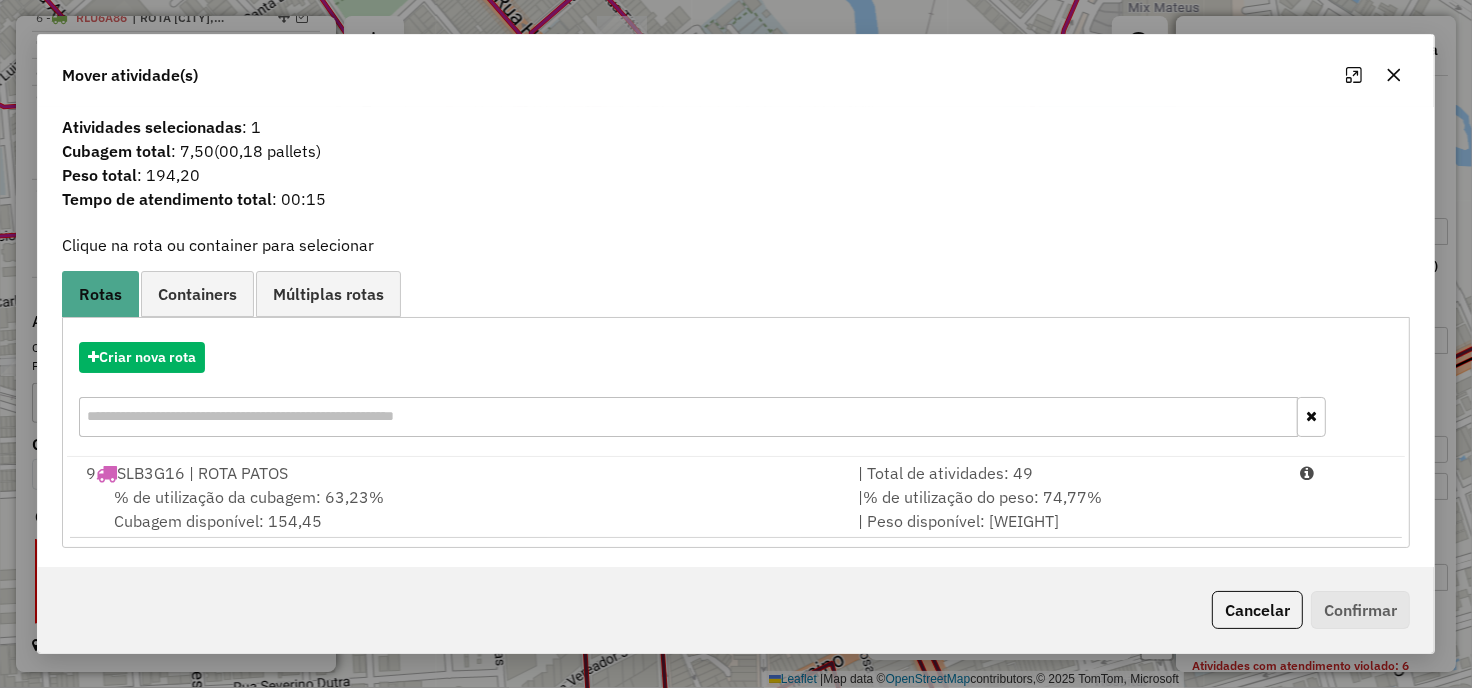 click 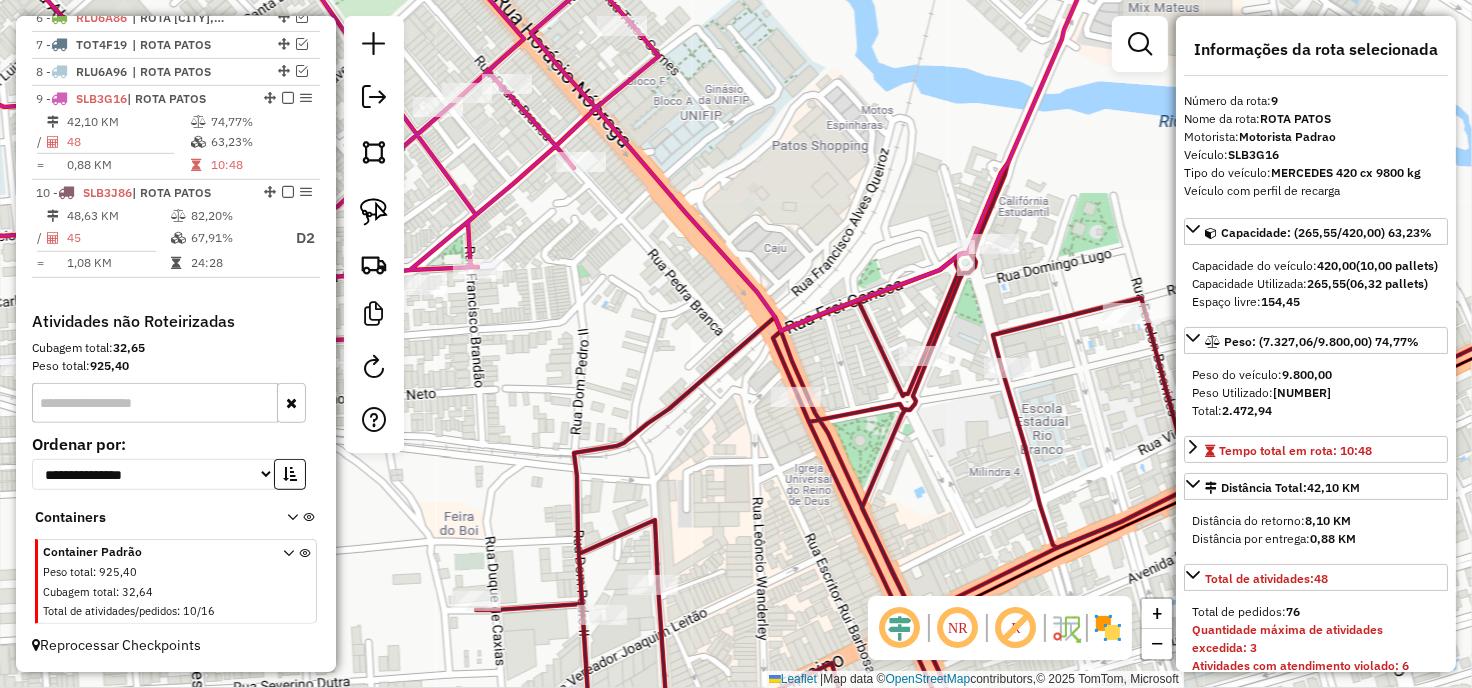 click on "Janela de atendimento Grade de atendimento Capacidade Transportadoras Veículos Cliente Pedidos  Rotas Selecione os dias de semana para filtrar as janelas de atendimento  Seg   Ter   Qua   Qui   Sex   Sáb   Dom  Informe o período da janela de atendimento: De: Até:  Filtrar exatamente a janela do cliente  Considerar janela de atendimento padrão  Selecione os dias de semana para filtrar as grades de atendimento  Seg   Ter   Qua   Qui   Sex   Sáb   Dom   Considerar clientes sem dia de atendimento cadastrado  Clientes fora do dia de atendimento selecionado Filtrar as atividades entre os valores definidos abaixo:  Peso mínimo:   Peso máximo:   Cubagem mínima:   Cubagem máxima:   De:   Até:  Filtrar as atividades entre o tempo de atendimento definido abaixo:  De:   Até:   Considerar capacidade total dos clientes não roteirizados Transportadora: Selecione um ou mais itens Tipo de veículo: Selecione um ou mais itens Veículo: Selecione um ou mais itens Motorista: Selecione um ou mais itens Nome: Rótulo:" 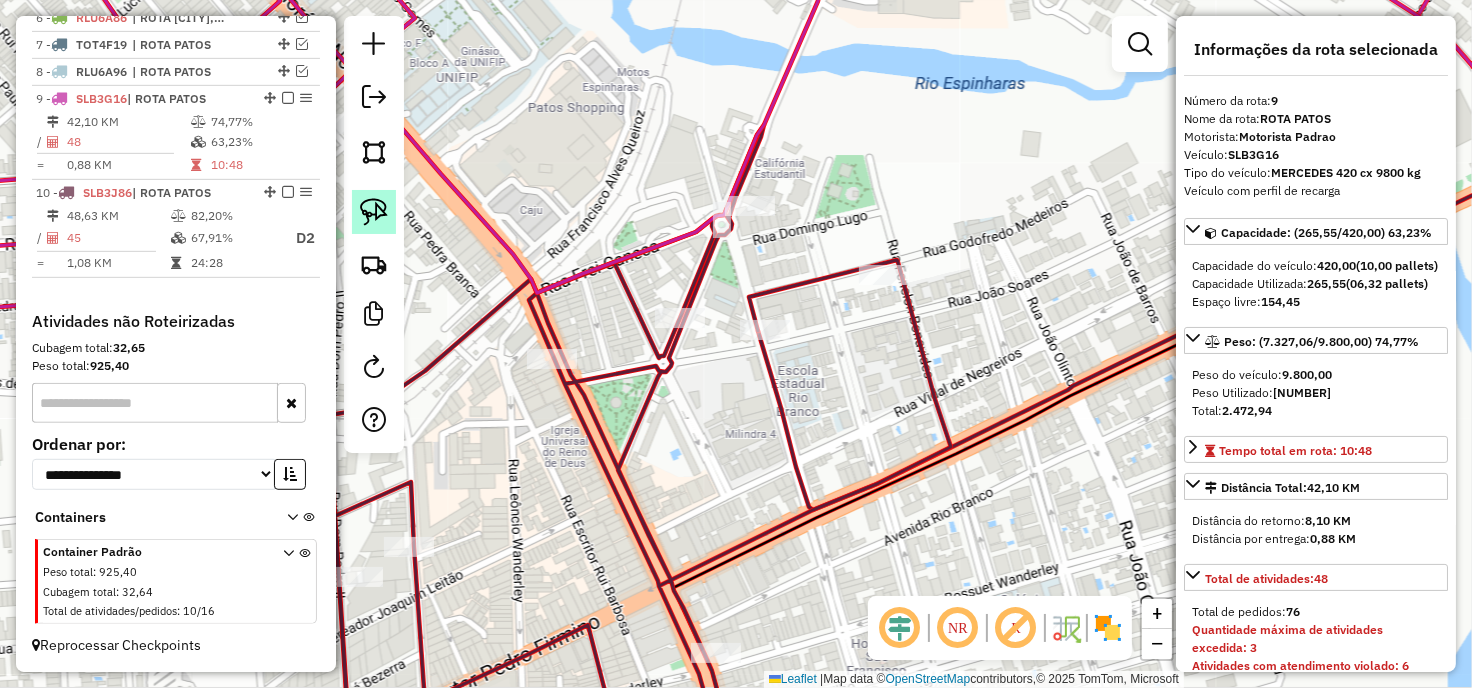 click 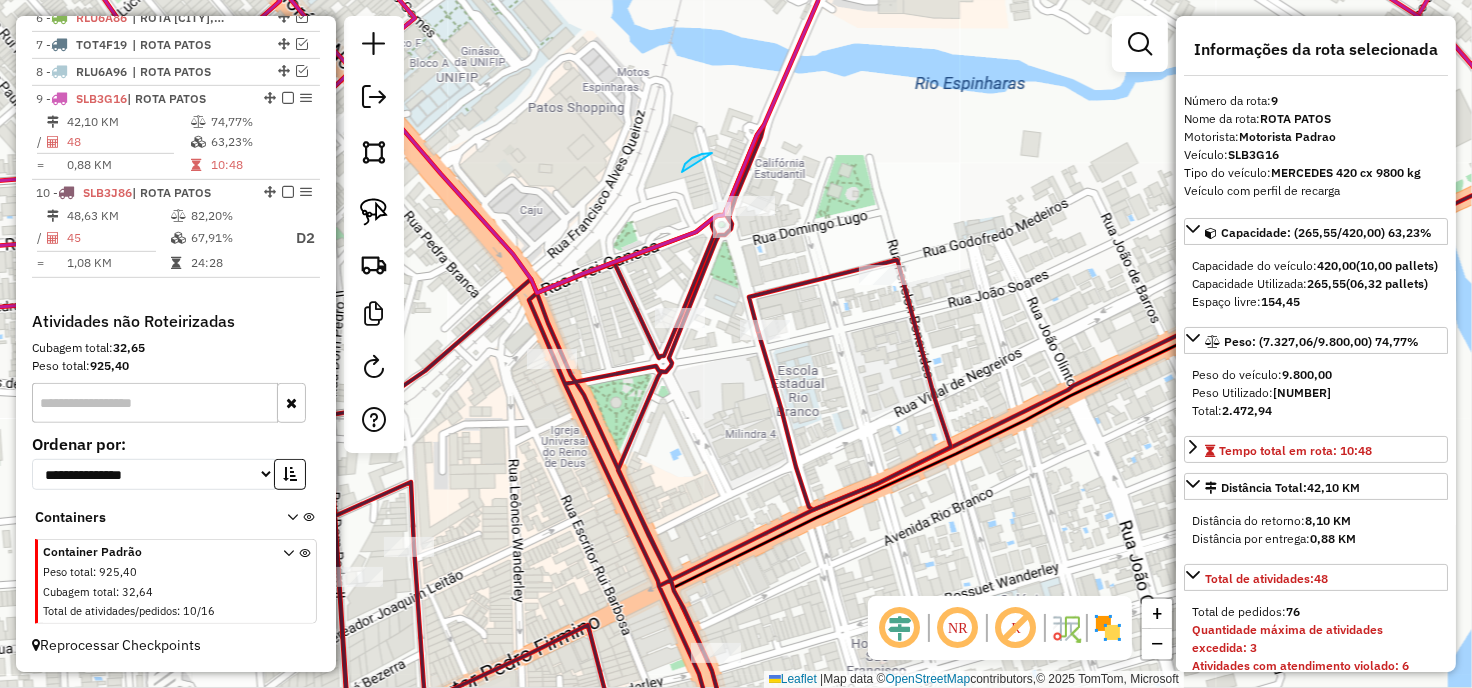 drag, startPoint x: 682, startPoint y: 172, endPoint x: 911, endPoint y: 234, distance: 237.2446 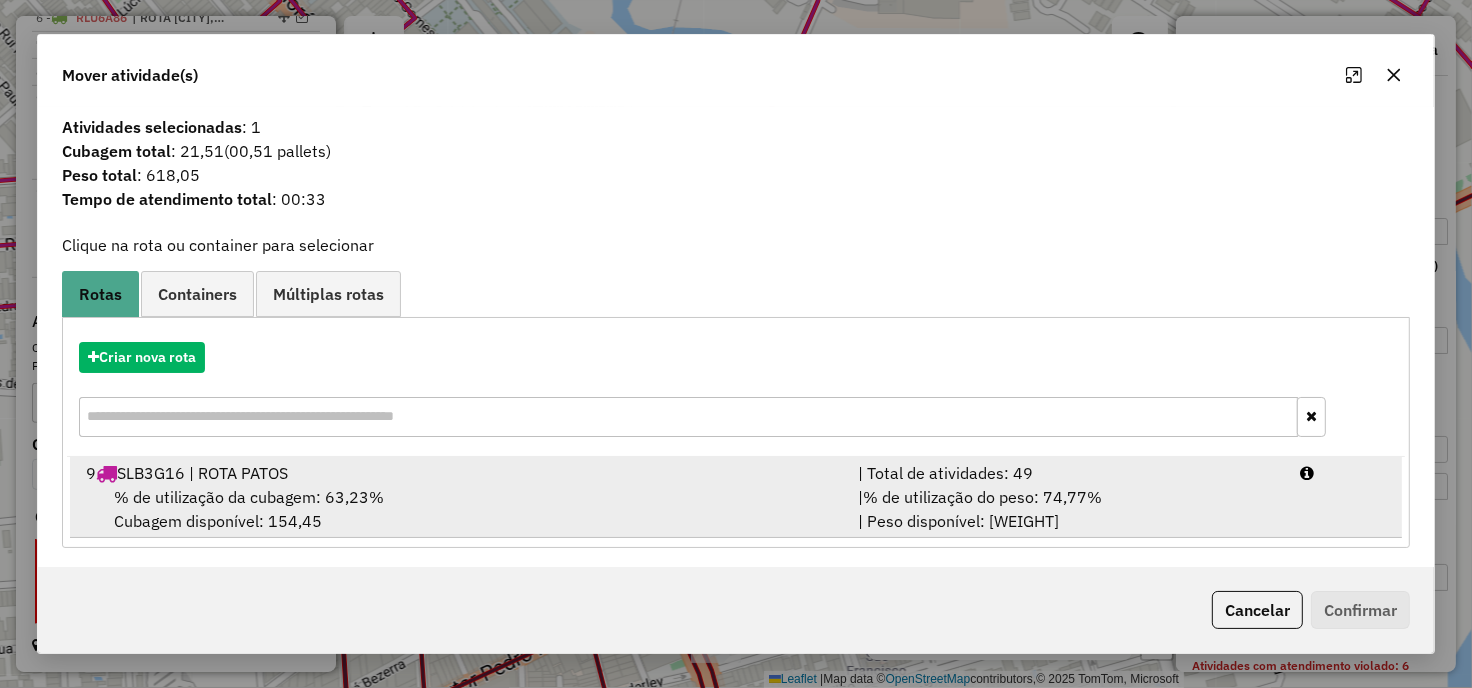 drag, startPoint x: 445, startPoint y: 481, endPoint x: 594, endPoint y: 470, distance: 149.40549 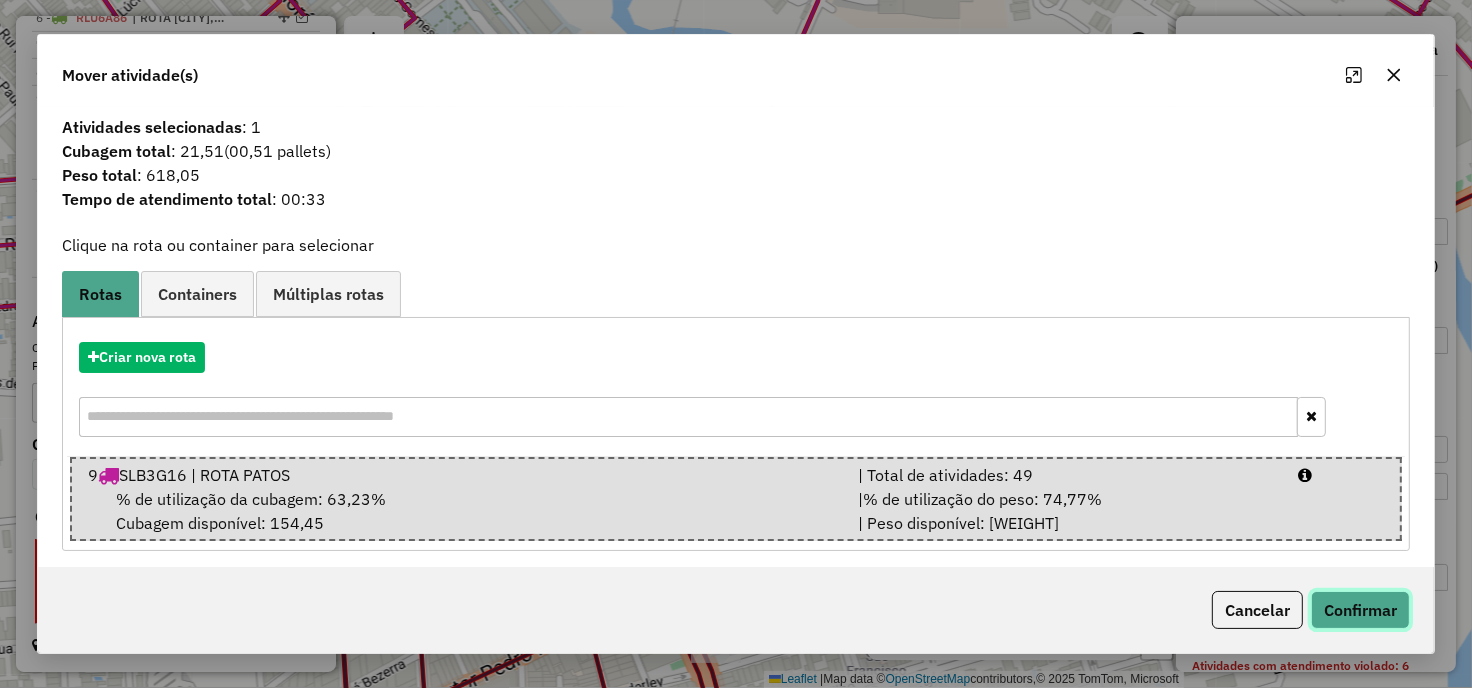 click on "Confirmar" 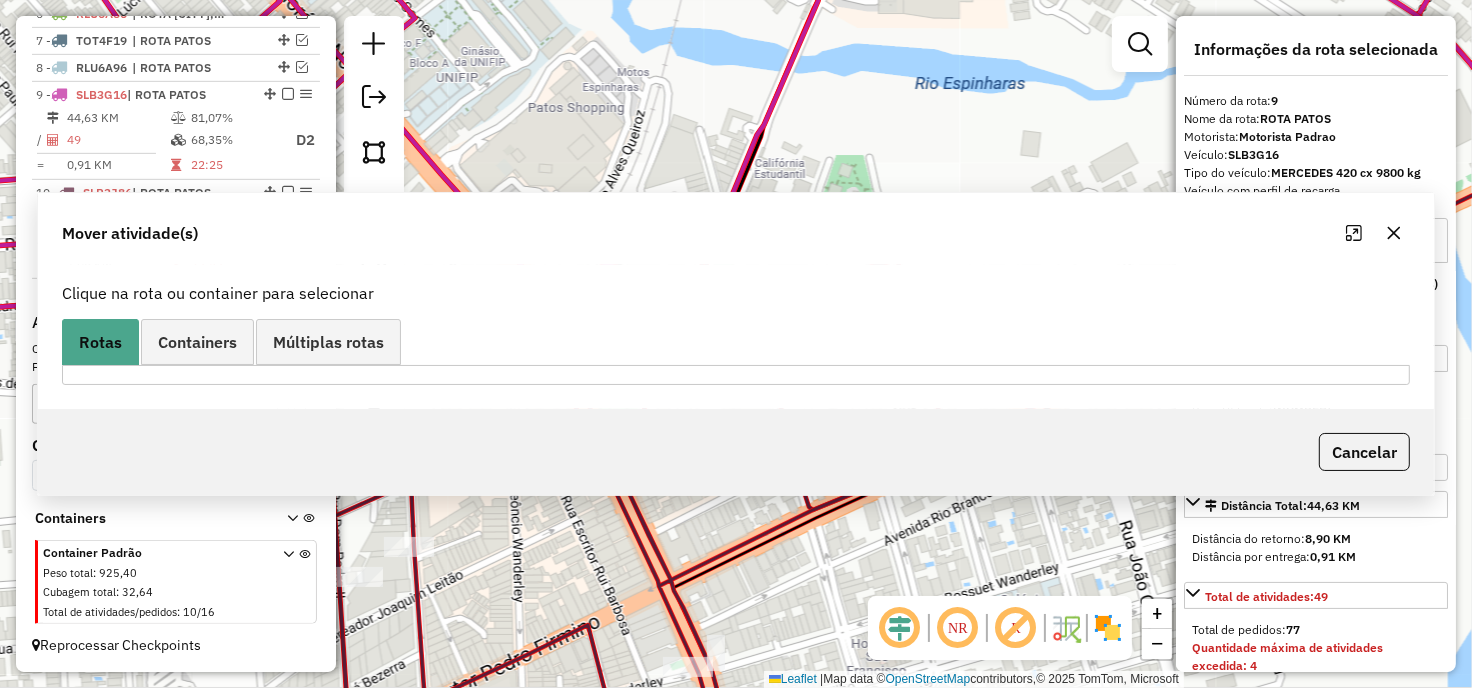 scroll, scrollTop: 898, scrollLeft: 0, axis: vertical 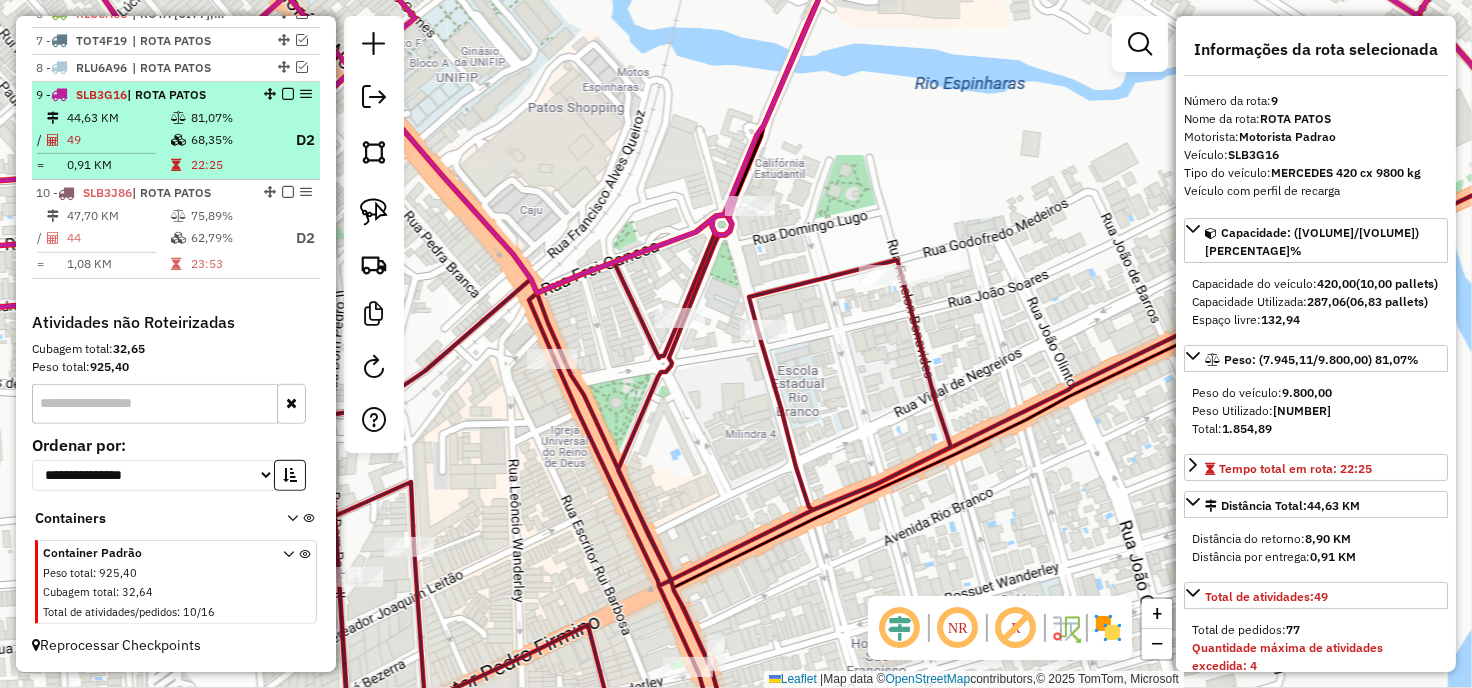 click on "49" at bounding box center (118, 140) 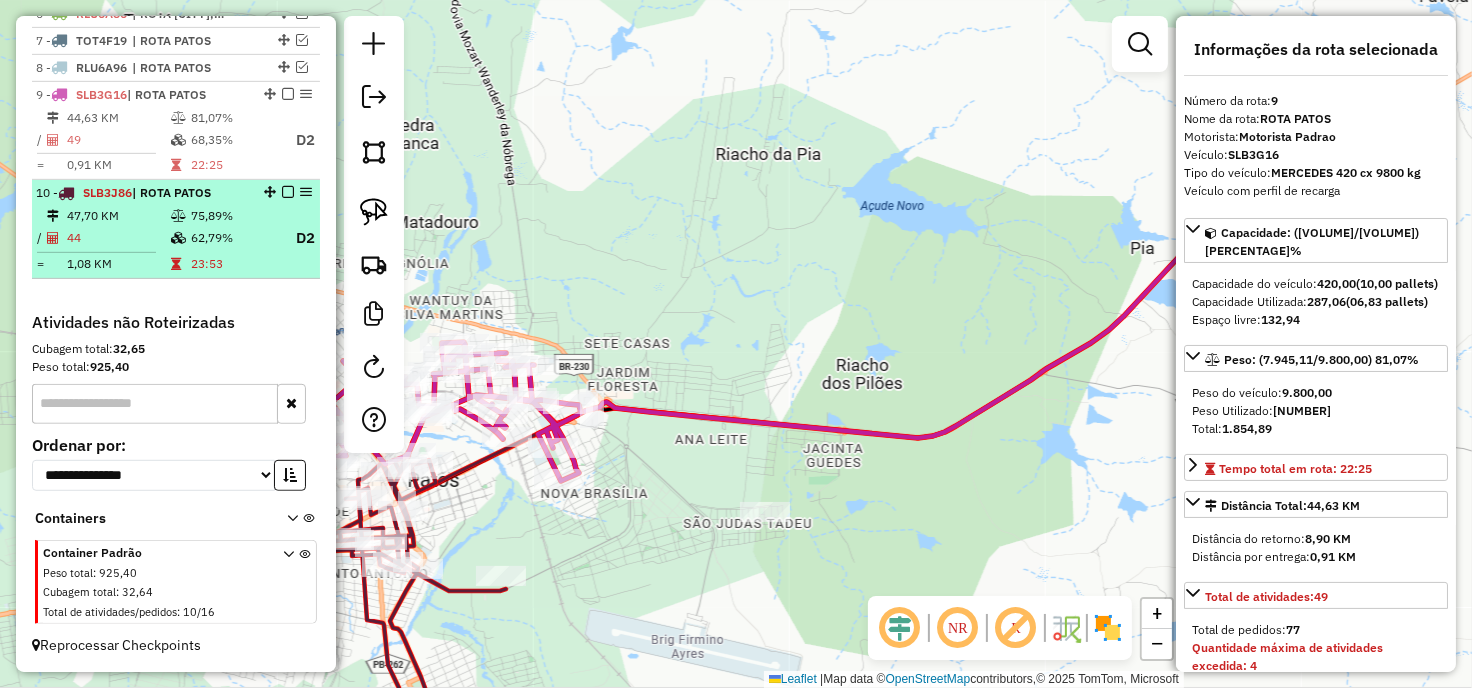 click on "44" at bounding box center [118, 238] 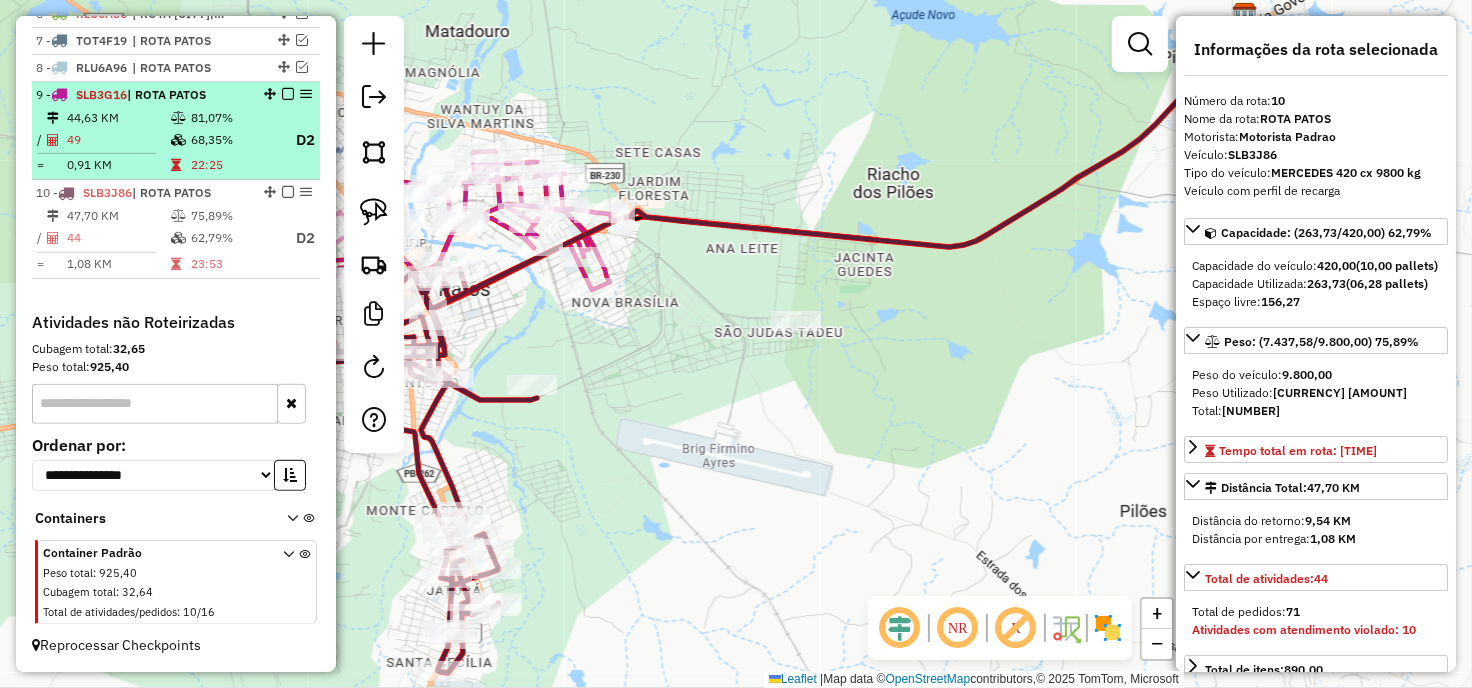 click on "49" at bounding box center (118, 140) 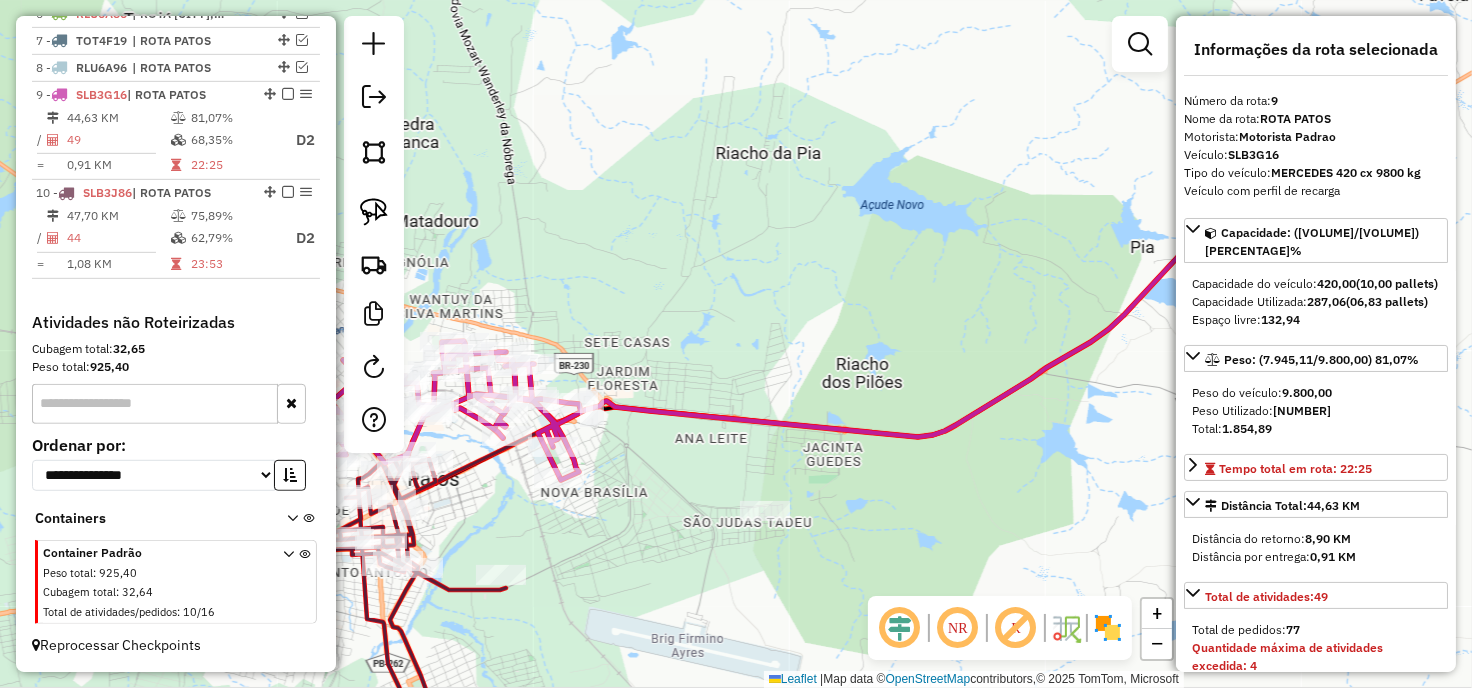 click on "Janela de atendimento Grade de atendimento Capacidade Transportadoras Veículos Cliente Pedidos  Rotas Selecione os dias de semana para filtrar as janelas de atendimento  Seg   Ter   Qua   Qui   Sex   Sáb   Dom  Informe o período da janela de atendimento: De: Até:  Filtrar exatamente a janela do cliente  Considerar janela de atendimento padrão  Selecione os dias de semana para filtrar as grades de atendimento  Seg   Ter   Qua   Qui   Sex   Sáb   Dom   Considerar clientes sem dia de atendimento cadastrado  Clientes fora do dia de atendimento selecionado Filtrar as atividades entre os valores definidos abaixo:  Peso mínimo:   Peso máximo:   Cubagem mínima:   Cubagem máxima:   De:   Até:  Filtrar as atividades entre o tempo de atendimento definido abaixo:  De:   Até:   Considerar capacidade total dos clientes não roteirizados Transportadora: Selecione um ou mais itens Tipo de veículo: Selecione um ou mais itens Veículo: Selecione um ou mais itens Motorista: Selecione um ou mais itens Nome: Rótulo:" 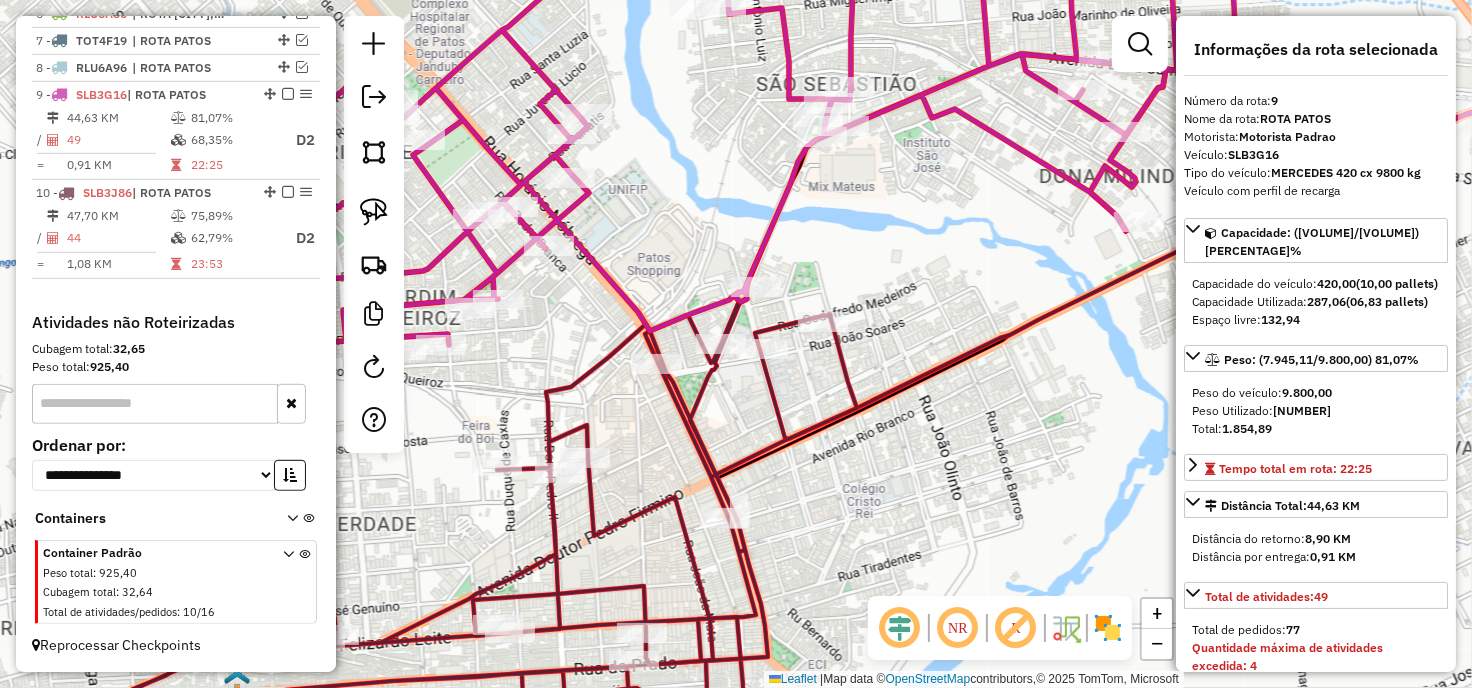 drag, startPoint x: 962, startPoint y: 373, endPoint x: 952, endPoint y: 296, distance: 77.64664 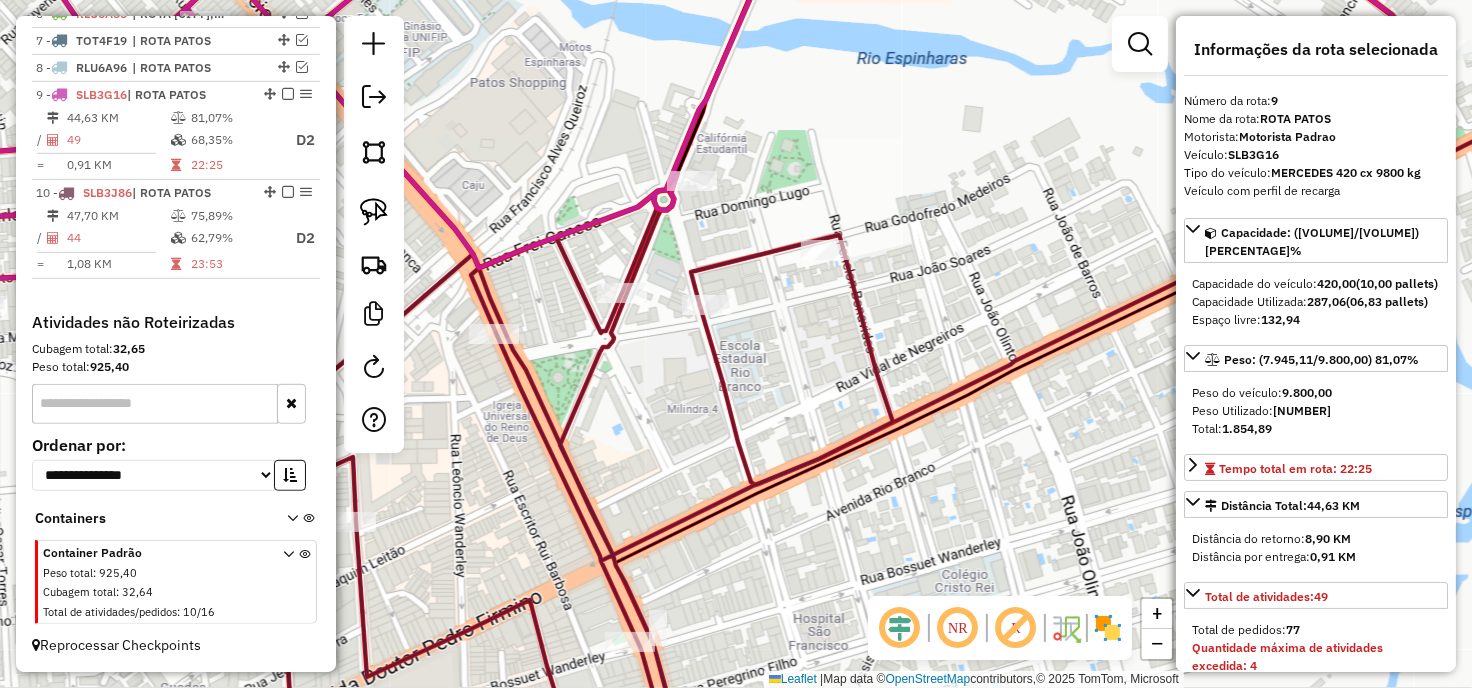 drag, startPoint x: 802, startPoint y: 227, endPoint x: 805, endPoint y: 191, distance: 36.124783 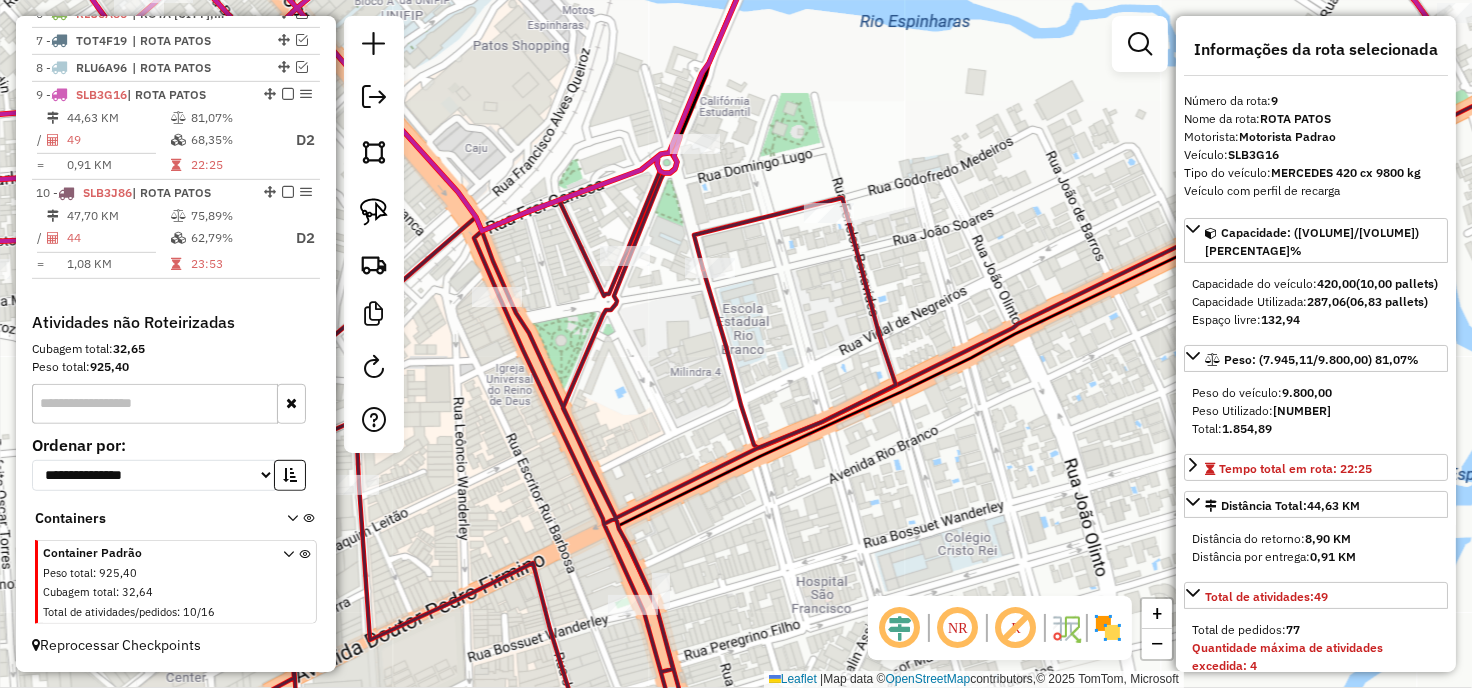 click 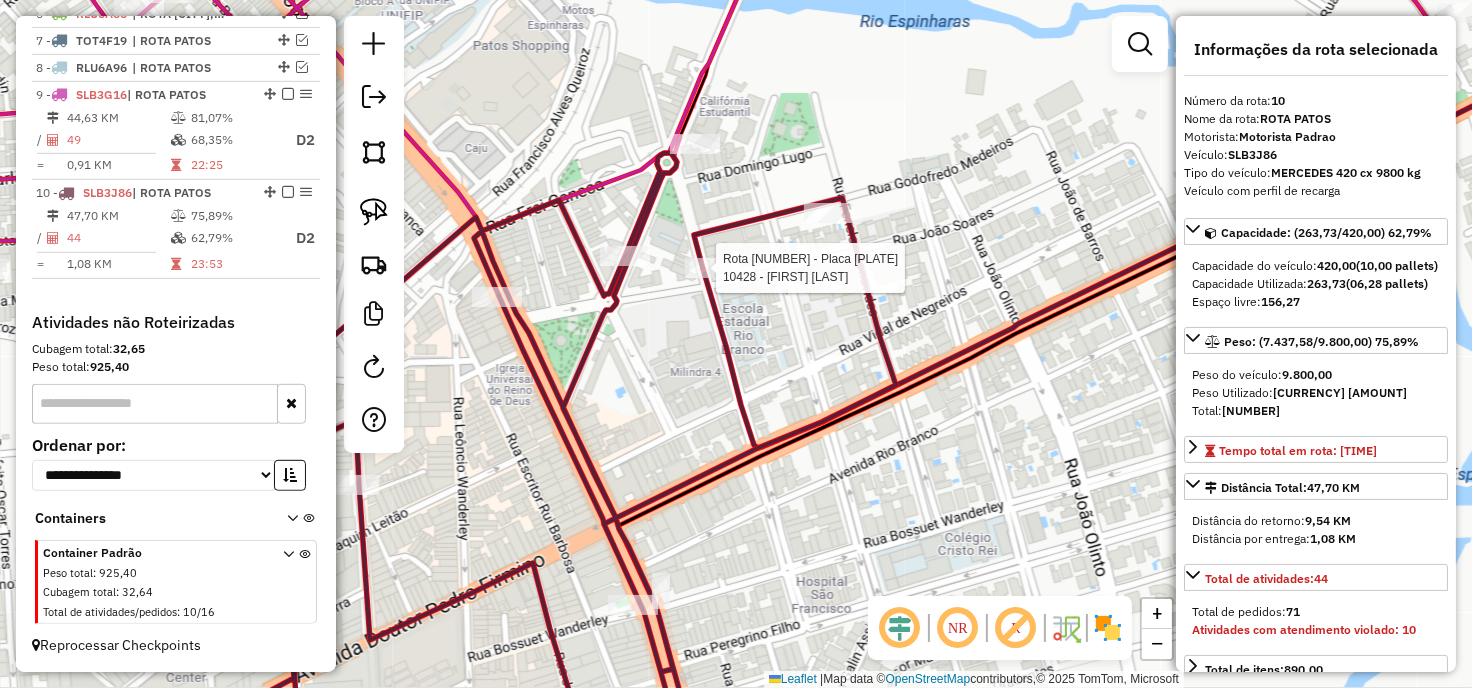 click 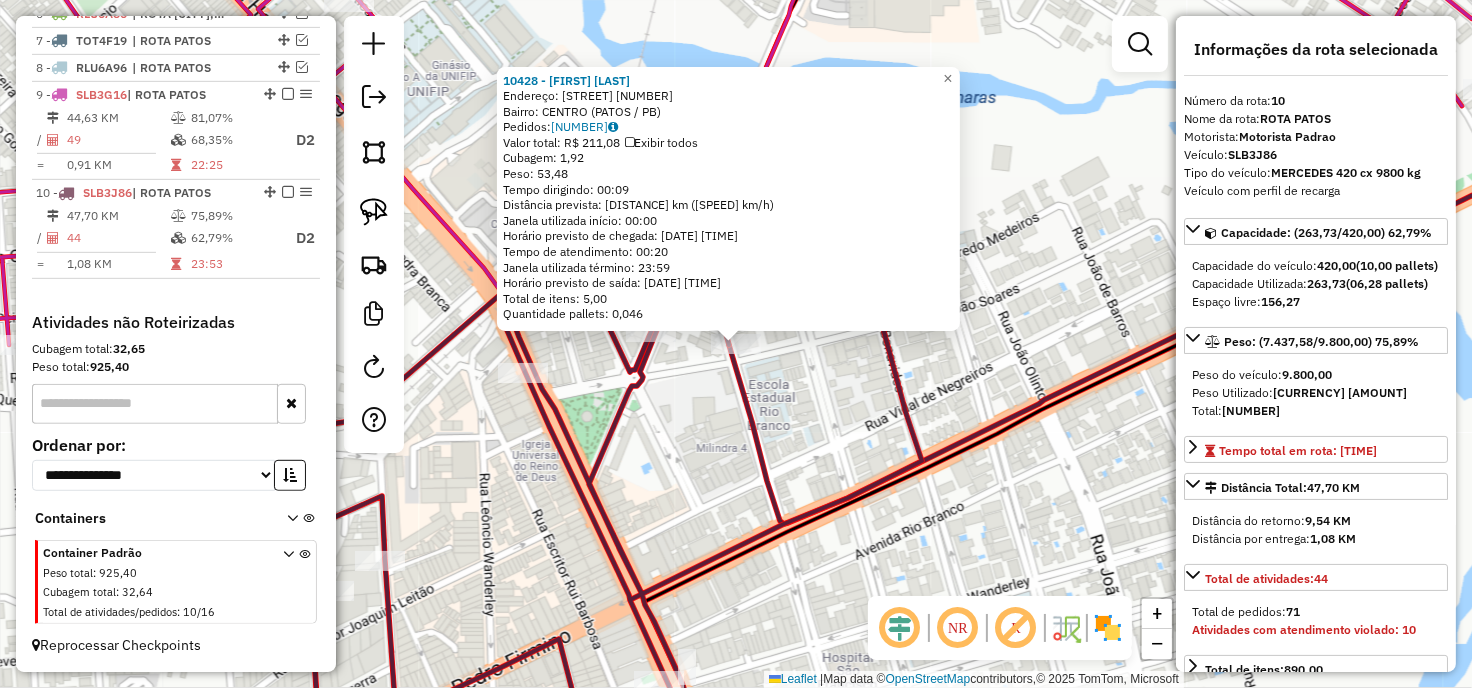 click 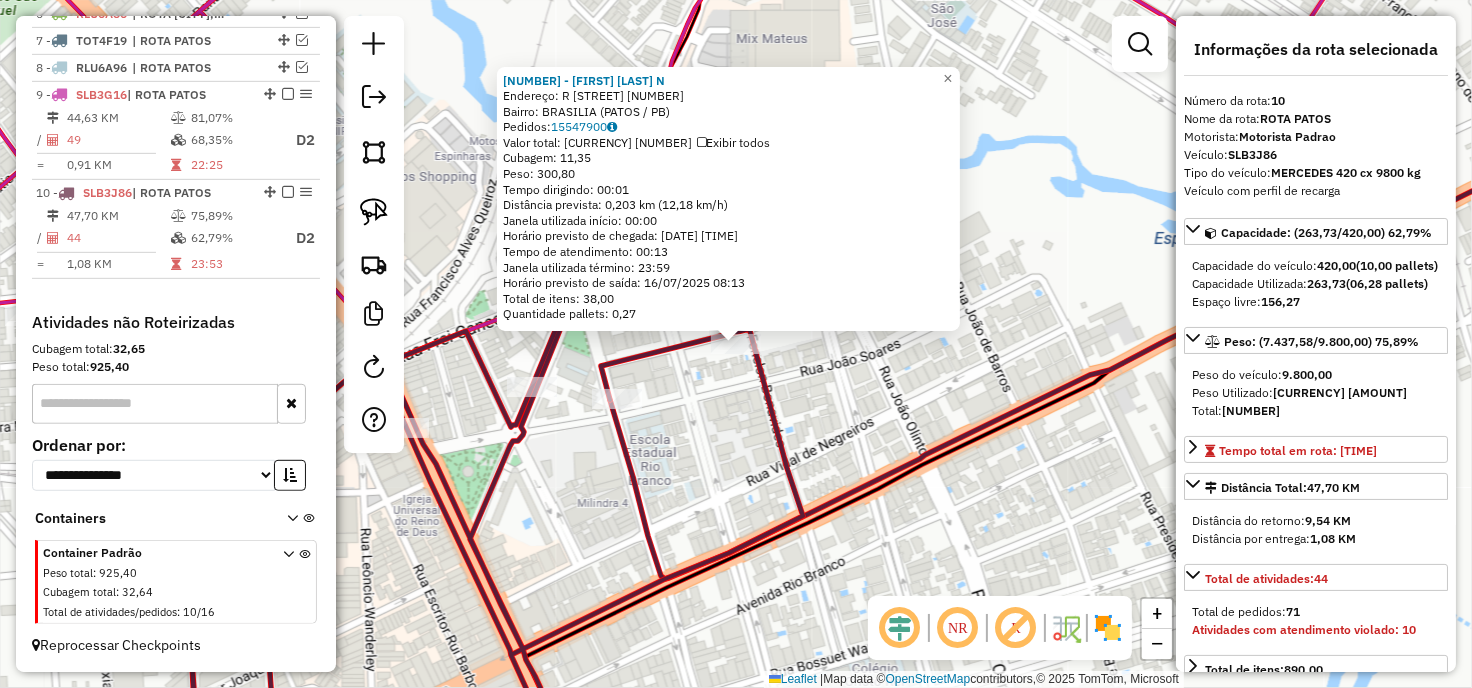 click on "[NUMBER] - [FIRST] [LAST] Endereço: R [STREET] [NUMBER]   Bairro: [NEIGHBORHOOD] ([CITY] / [STATE])   Pedidos:  [NUMBER]   Valor total: [CURRENCY] [AMOUNT]   Exibir todos   Cubagem: [NUMBER]  Peso: [NUMBER]  Tempo dirigindo: [TIME]   Distância prevista: [NUMBER] km ([NUMBER] km/h)   Janela utilizada início: [TIME]   Horário previsto de chegada: [DATE] [TIME]   Tempo de atendimento: [TIME]   Janela utilizada término: [TIME]   Horário previsto de saída: [DATE] [TIME]   Total de itens: [NUMBER]  Quantidade pallets: [NUMBER]  × Janela de atendimento Grade de atendimento Capacidade Transportadoras Veículos Cliente Pedidos  Rotas Selecione os dias de semana para filtrar as janelas de atendimento  Seg   Ter   Qua   Qui   Sex   Sáb   Dom  Informe o período da janela de atendimento: De: Até:  Filtrar exatamente a janela do cliente  Considerar janela de atendimento padrão  Selecione os dias de semana para filtrar as grades de atendimento  Seg   Ter   Qua   Qui   Sex   Sáb   Dom   Peso mínimo:   Peso máximo:   De:  +" 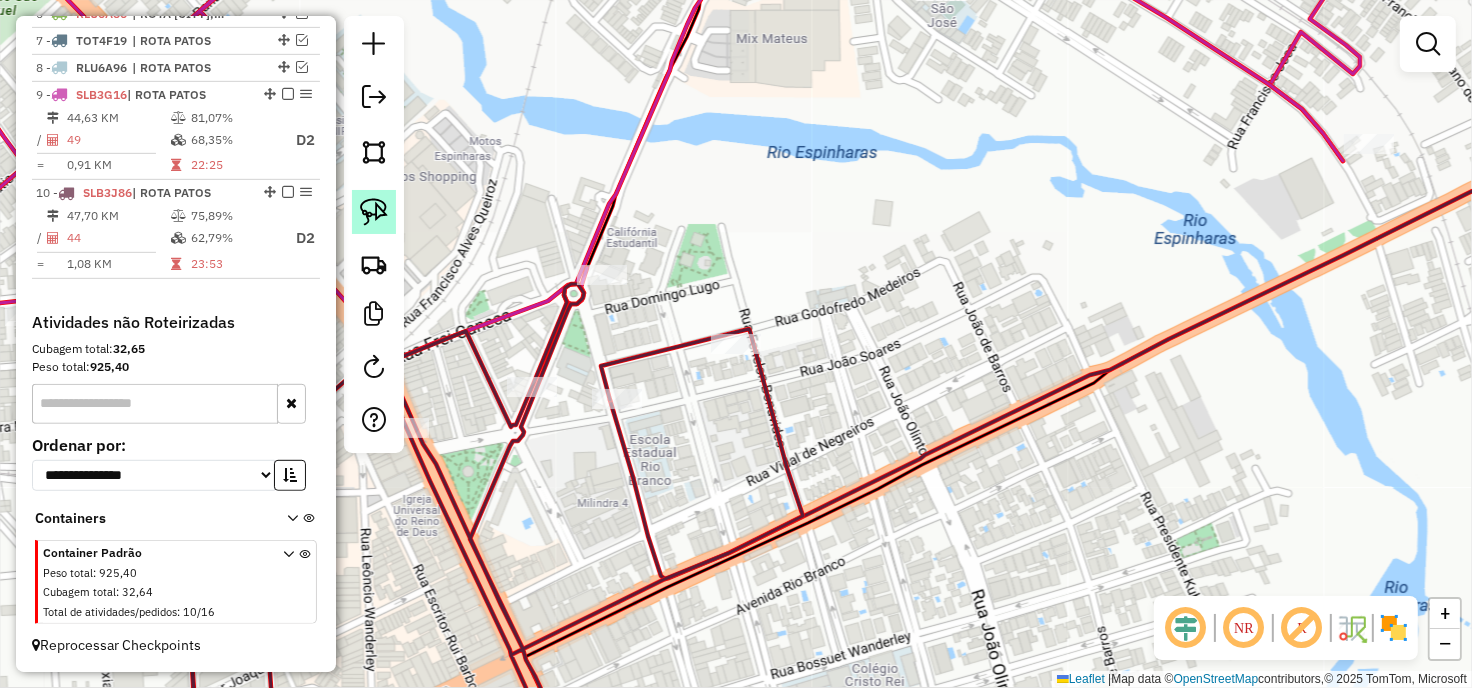 click 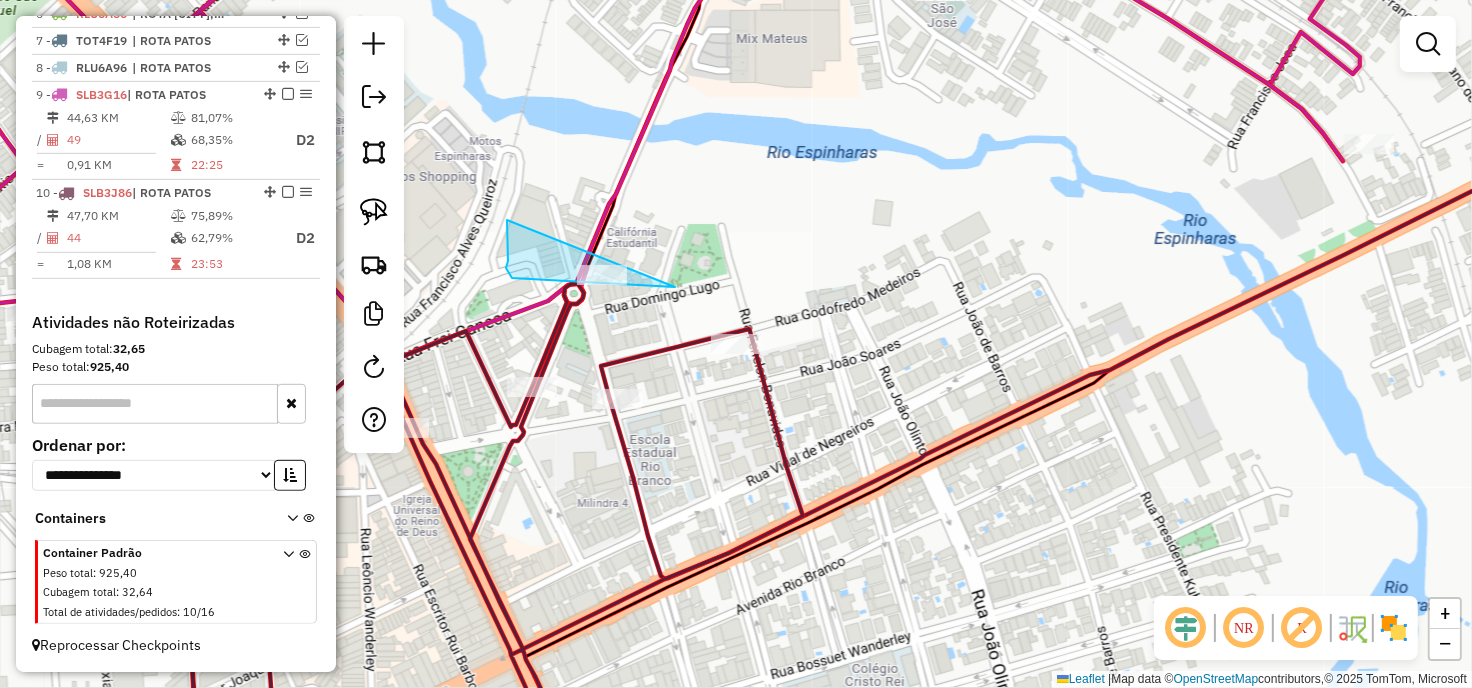 drag, startPoint x: 508, startPoint y: 222, endPoint x: 675, endPoint y: 287, distance: 179.2038 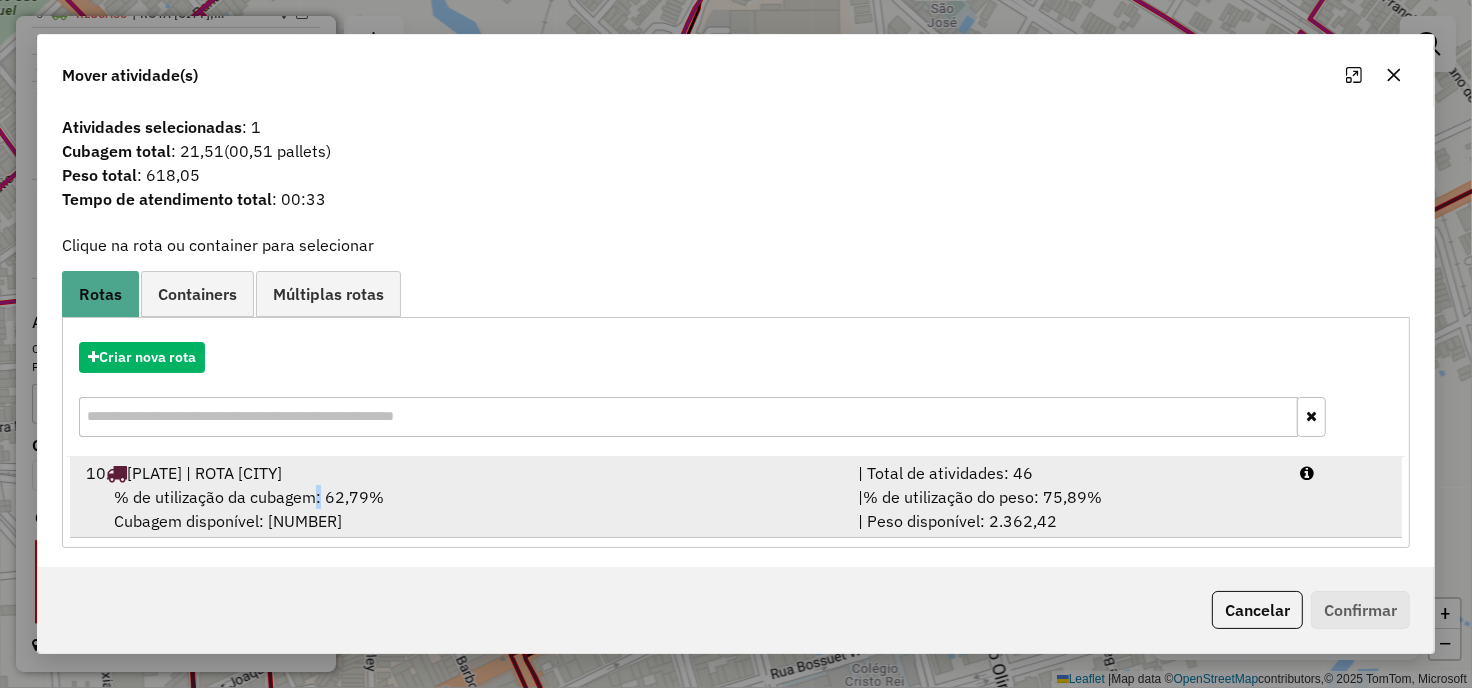 click on "% de utilização da cubagem: 62,79%" at bounding box center (249, 497) 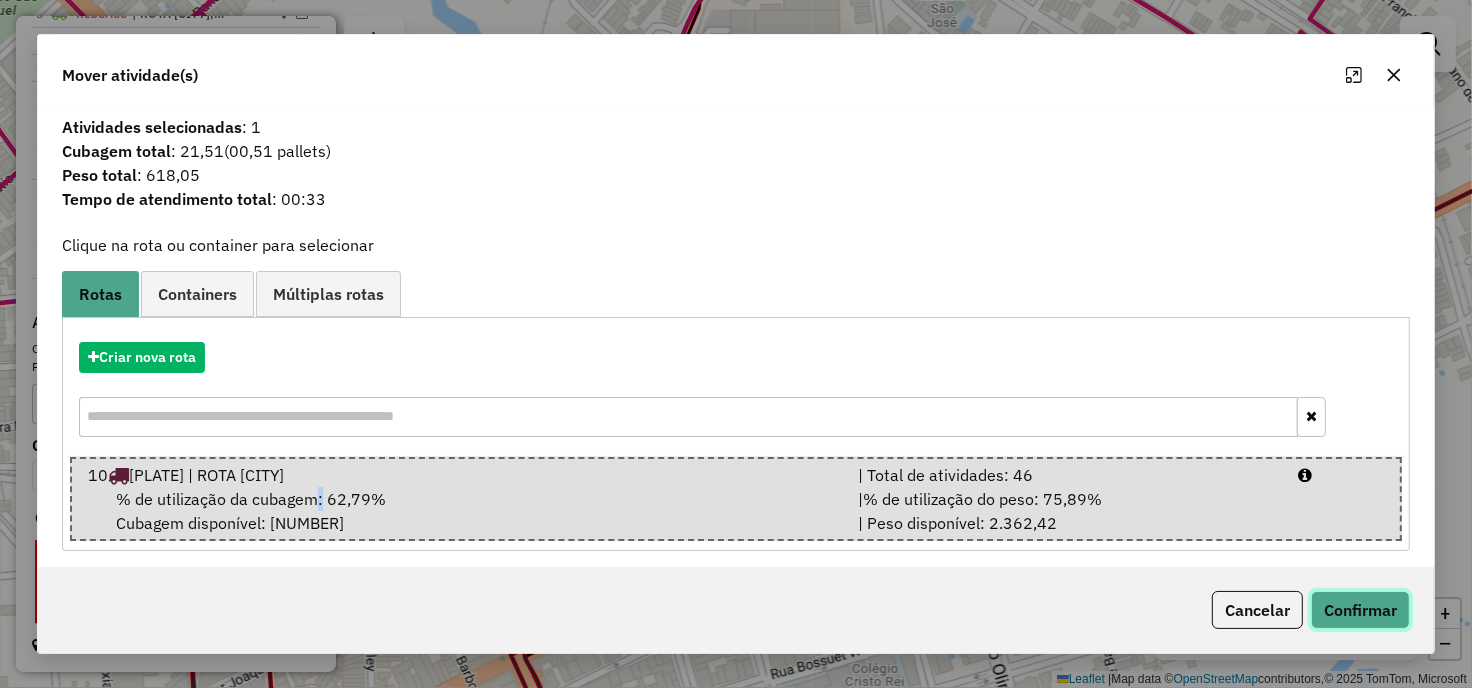 click on "Confirmar" 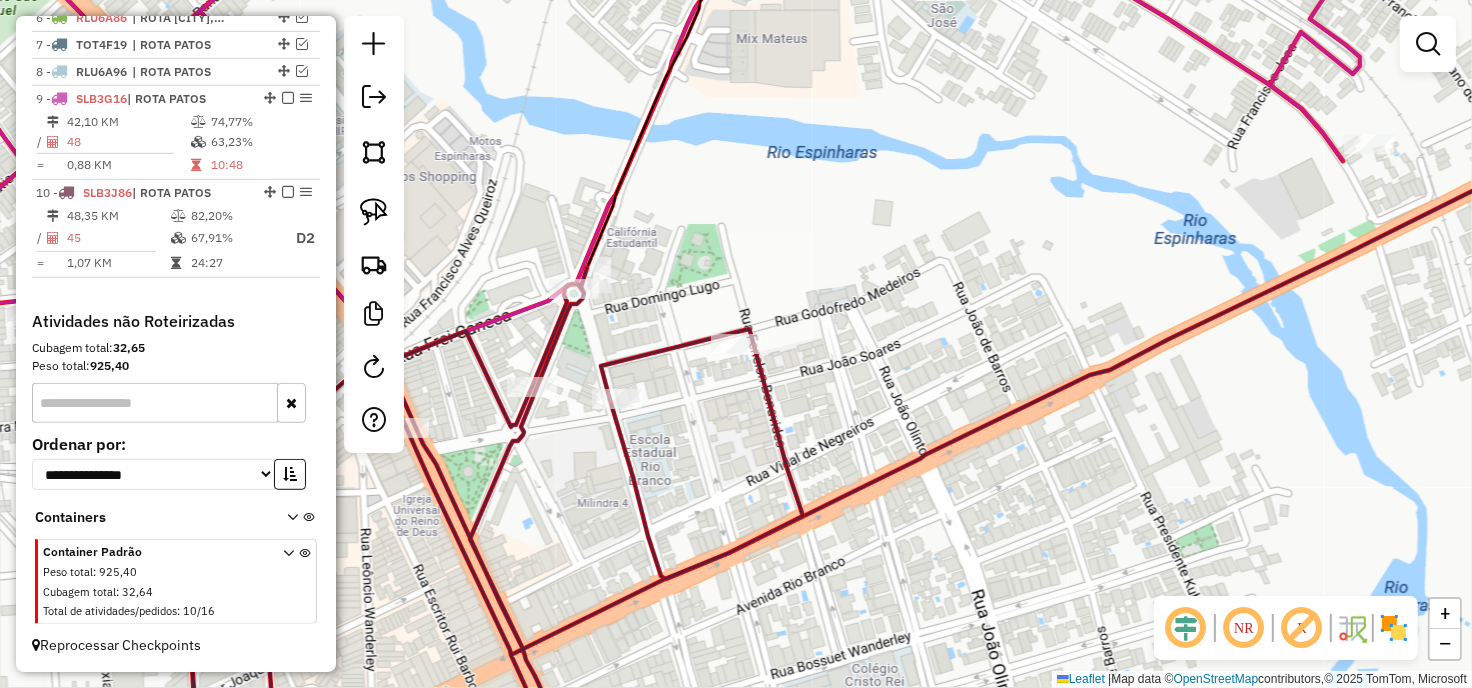 scroll, scrollTop: 894, scrollLeft: 0, axis: vertical 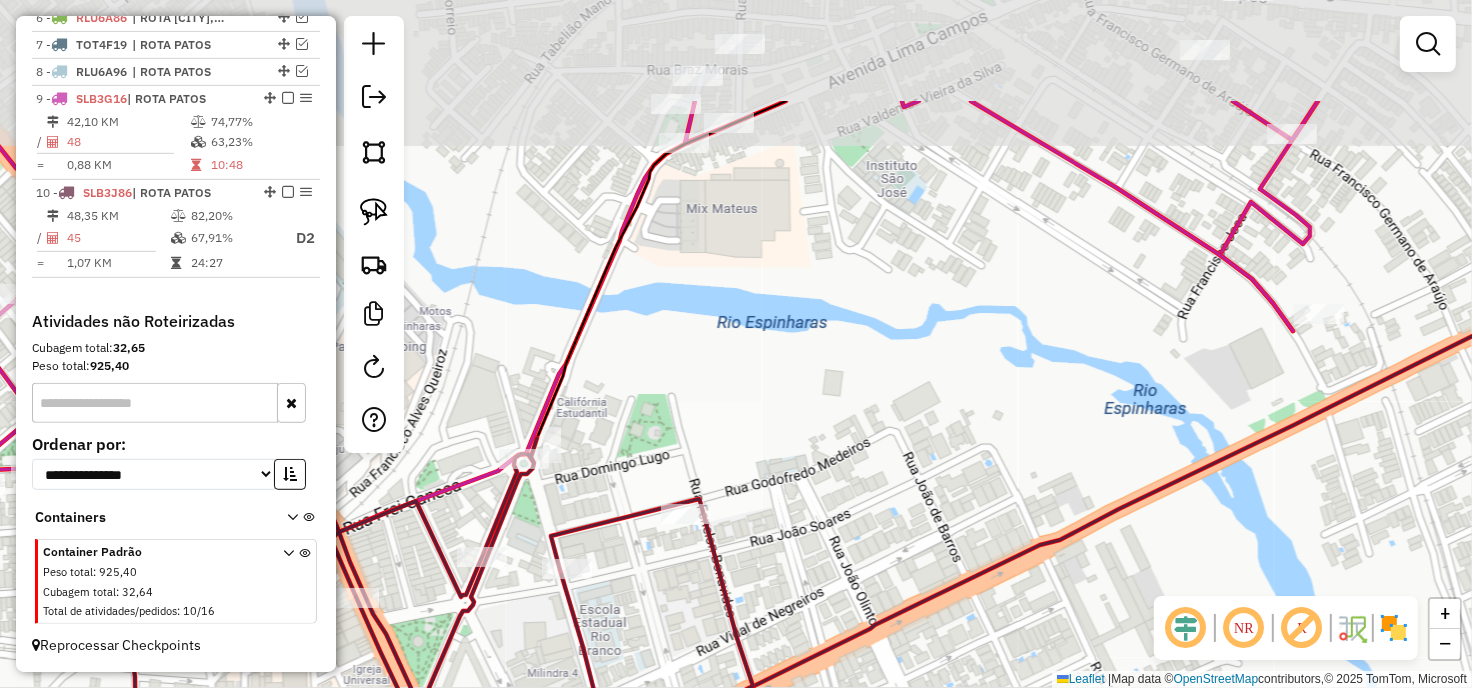 drag, startPoint x: 785, startPoint y: 227, endPoint x: 744, endPoint y: 244, distance: 44.38468 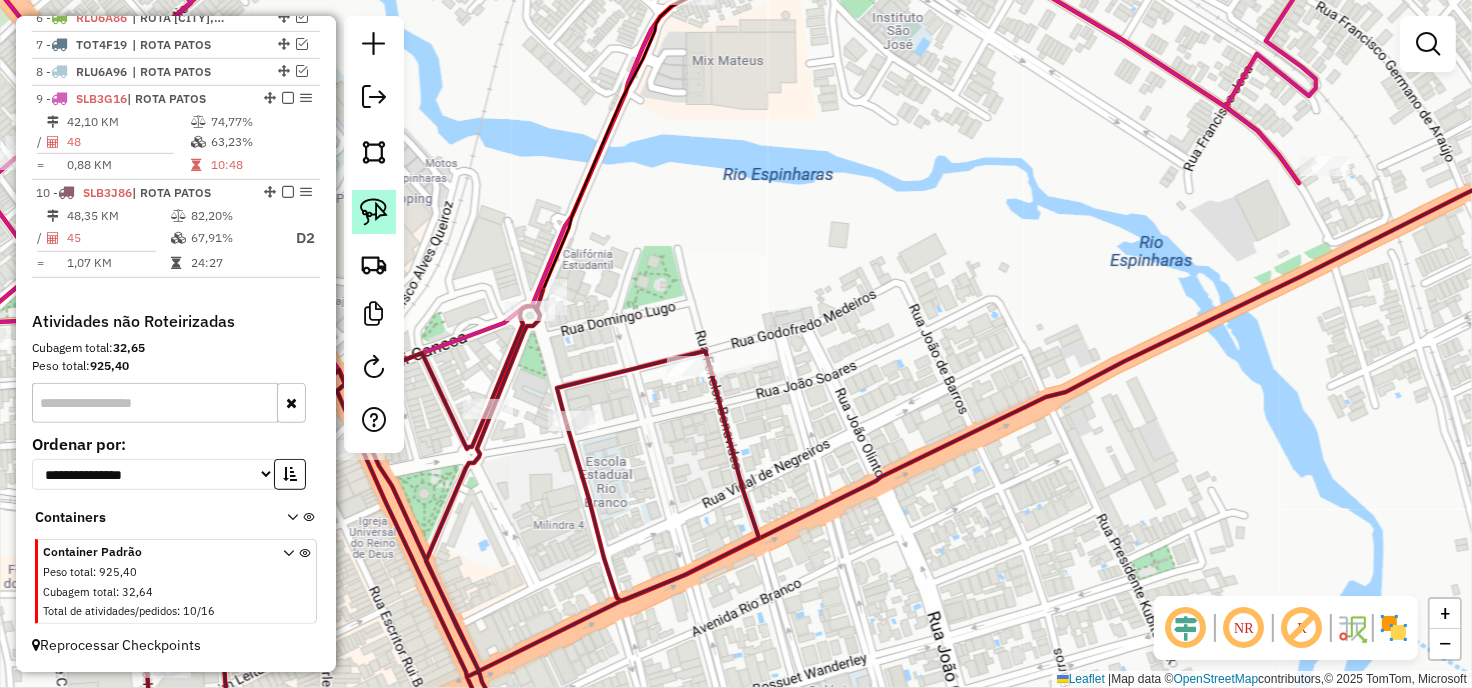 drag, startPoint x: 374, startPoint y: 210, endPoint x: 701, endPoint y: 254, distance: 329.94696 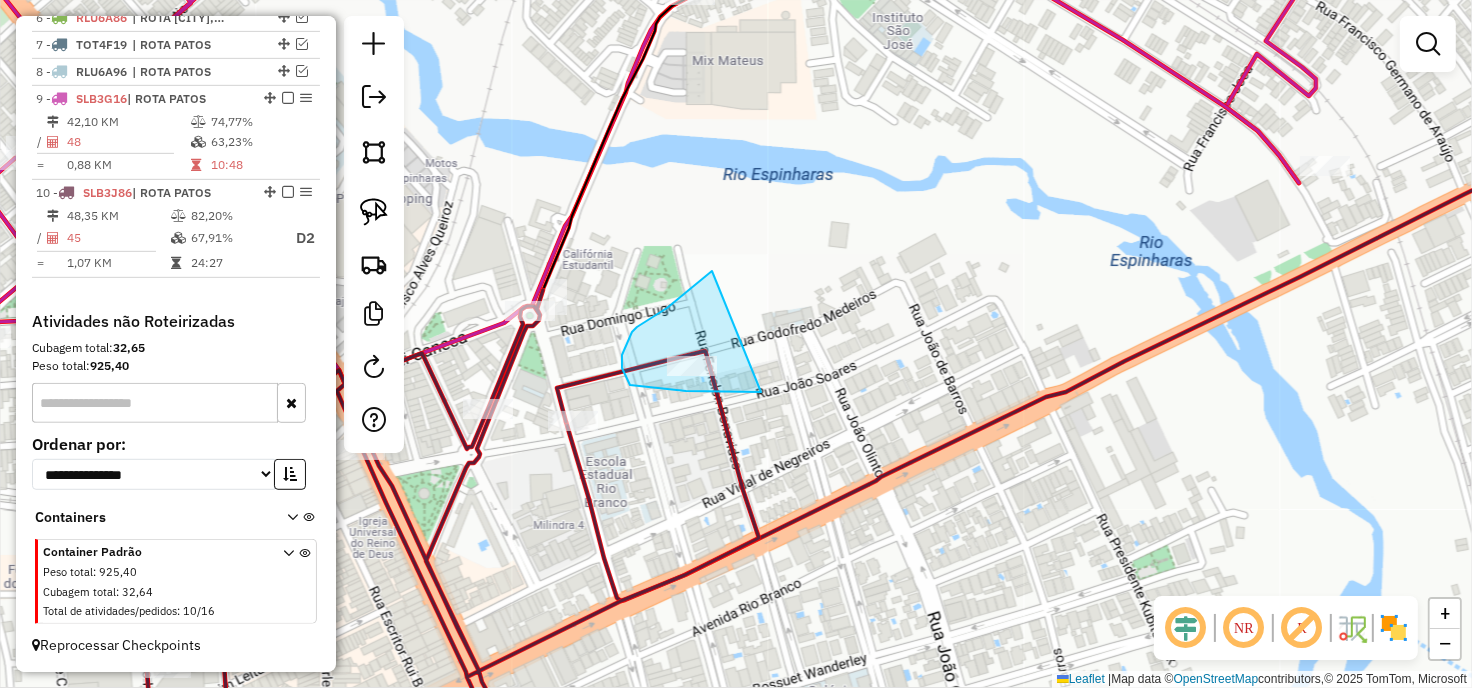 drag, startPoint x: 704, startPoint y: 278, endPoint x: 806, endPoint y: 386, distance: 148.55302 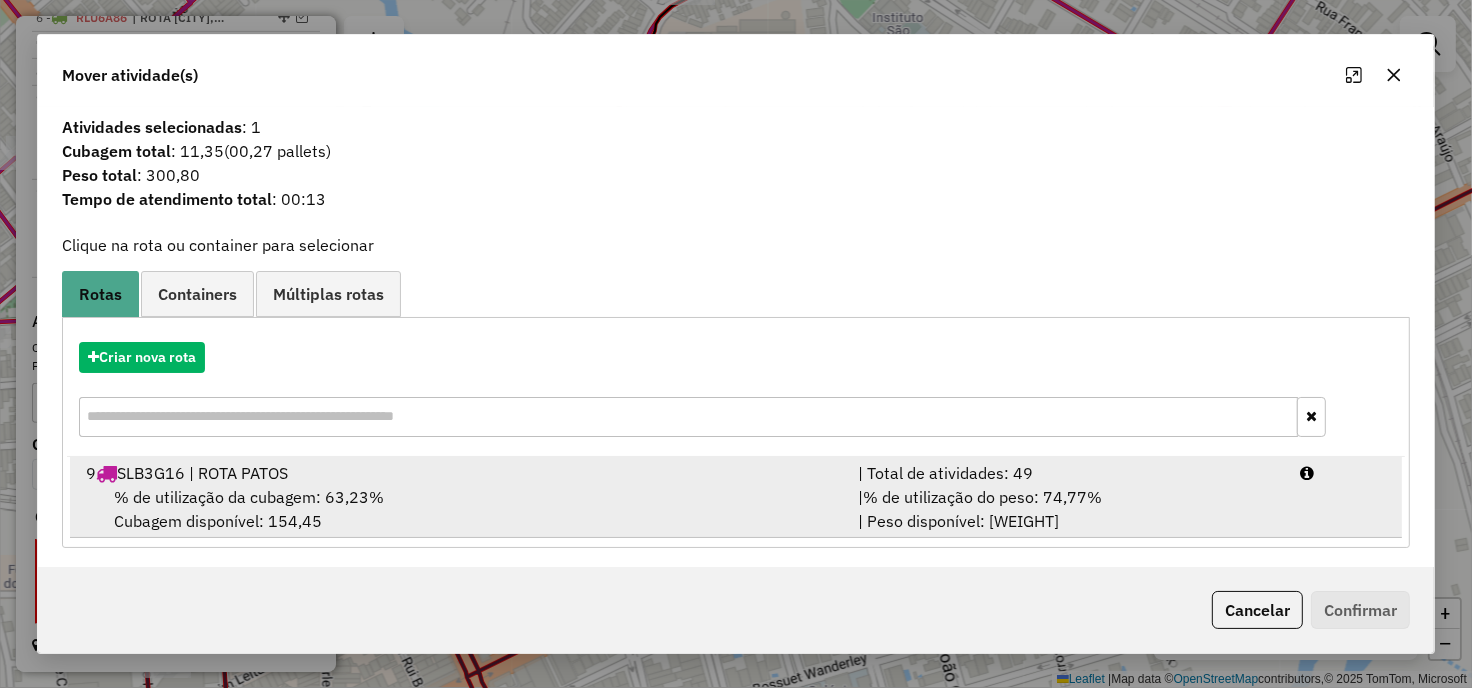 click on "9  SLB3G16 | ROTA PATOS" at bounding box center [460, 473] 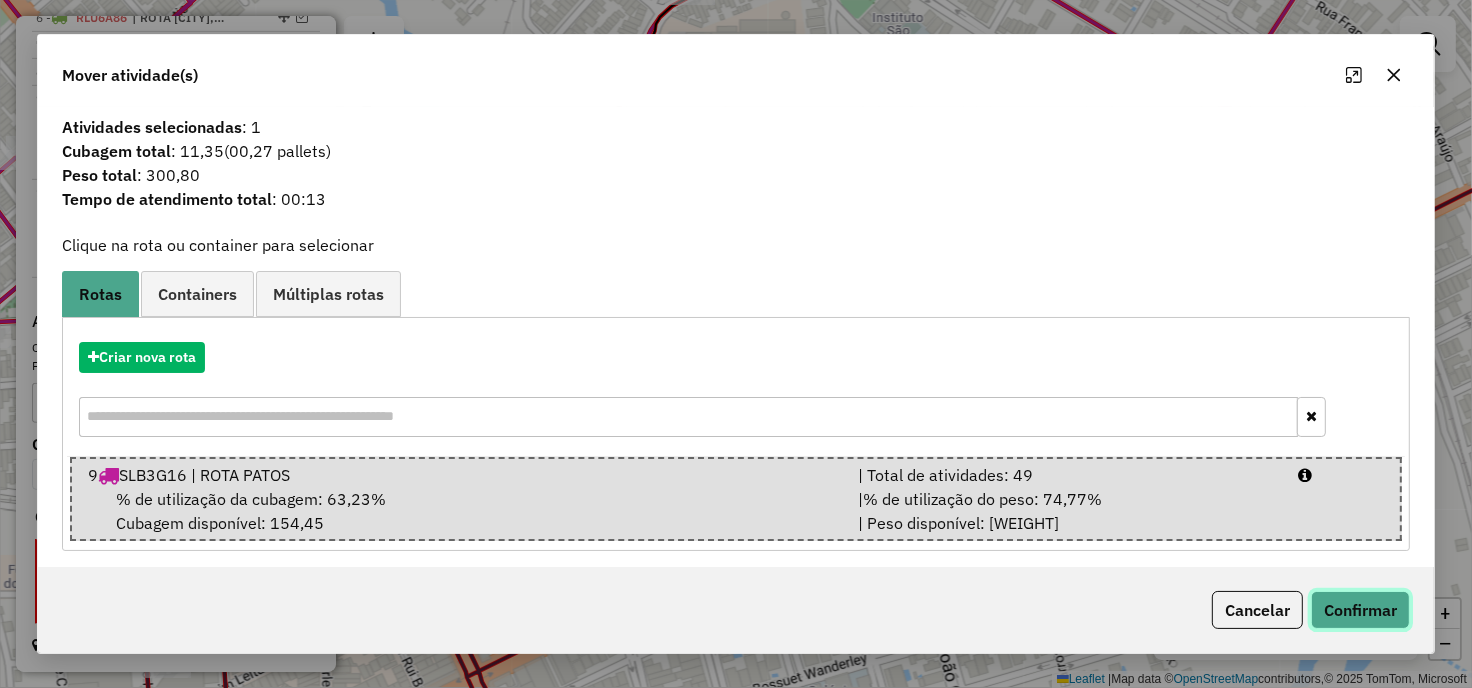 click on "Confirmar" 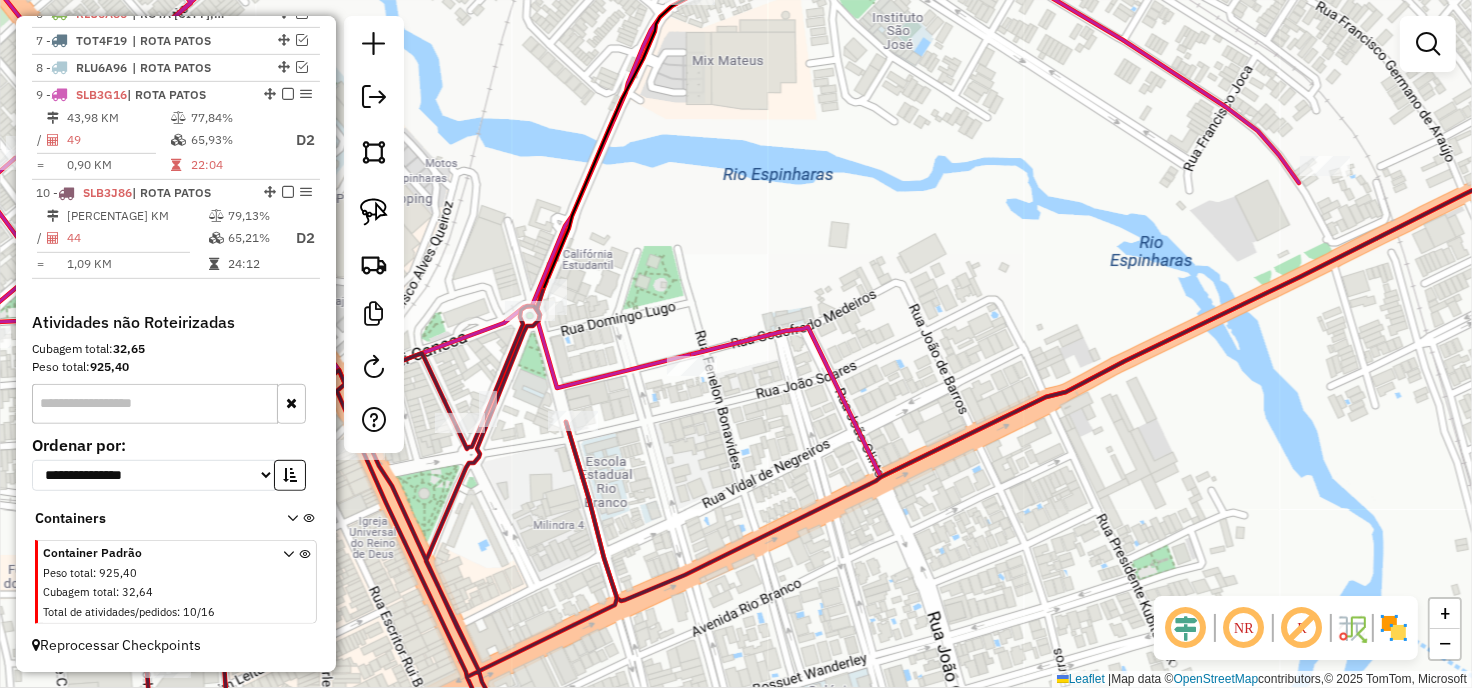 scroll, scrollTop: 898, scrollLeft: 0, axis: vertical 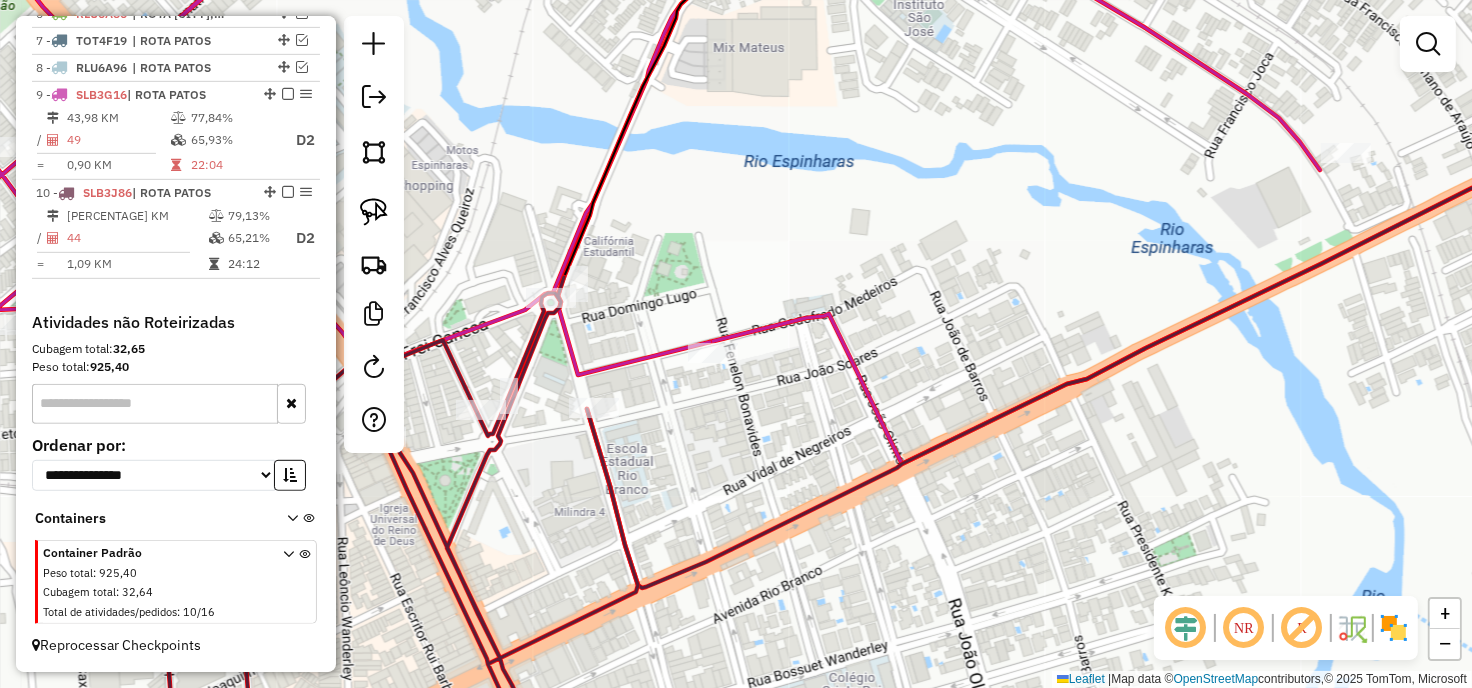 drag, startPoint x: 555, startPoint y: 260, endPoint x: 620, endPoint y: 224, distance: 74.30343 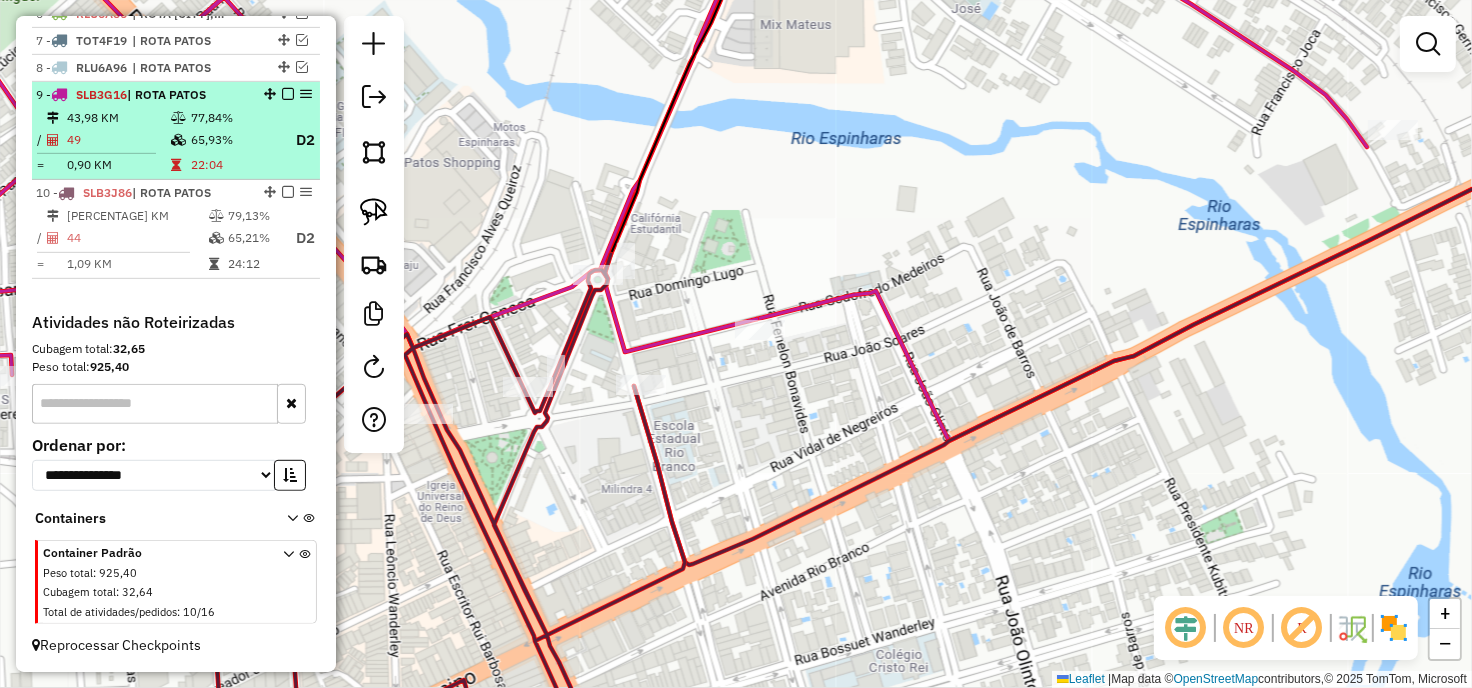click on "[NUMBER] KM   [PERCENTAGE]%  /  [NUMBER]   [PERCENTAGE]%   D[NUMBER]  =  [NUMBER] KM   [TIME]" at bounding box center (176, 142) 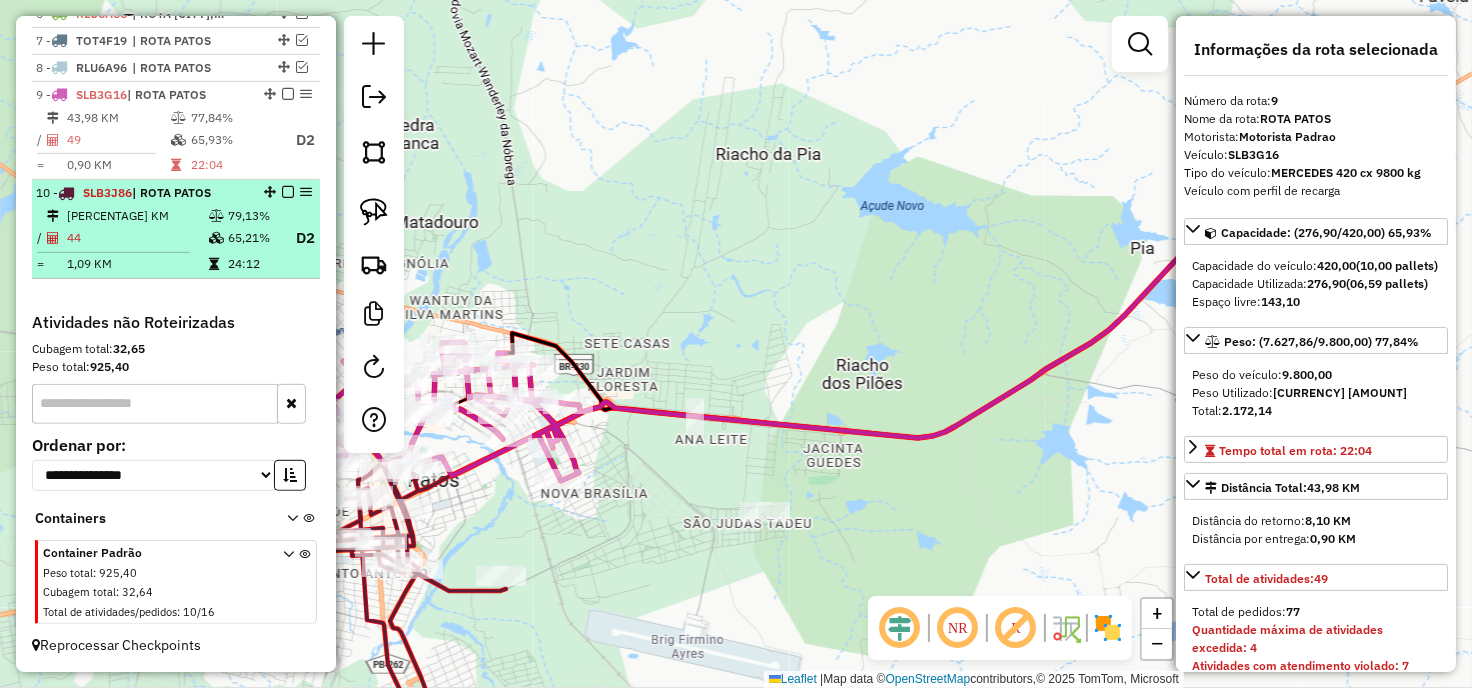 click on "24:12" at bounding box center [258, 264] 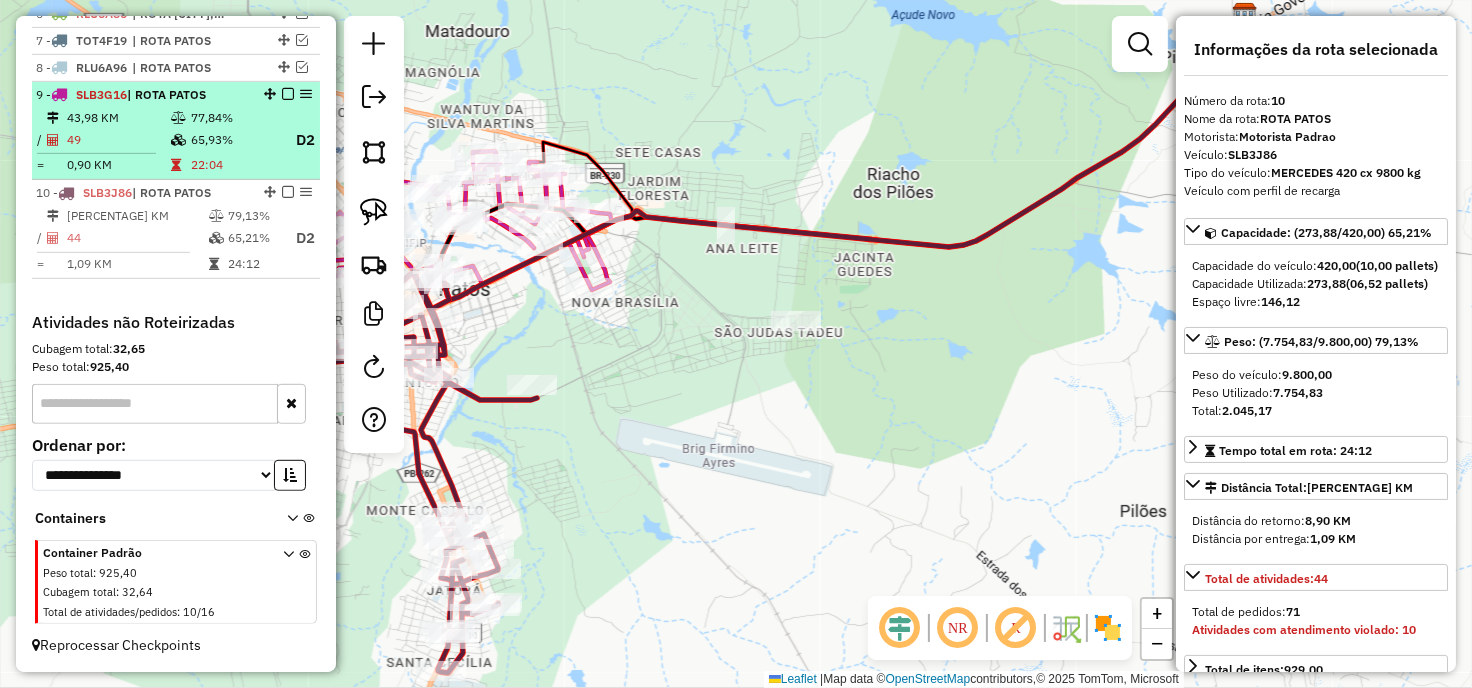 click at bounding box center [180, 140] 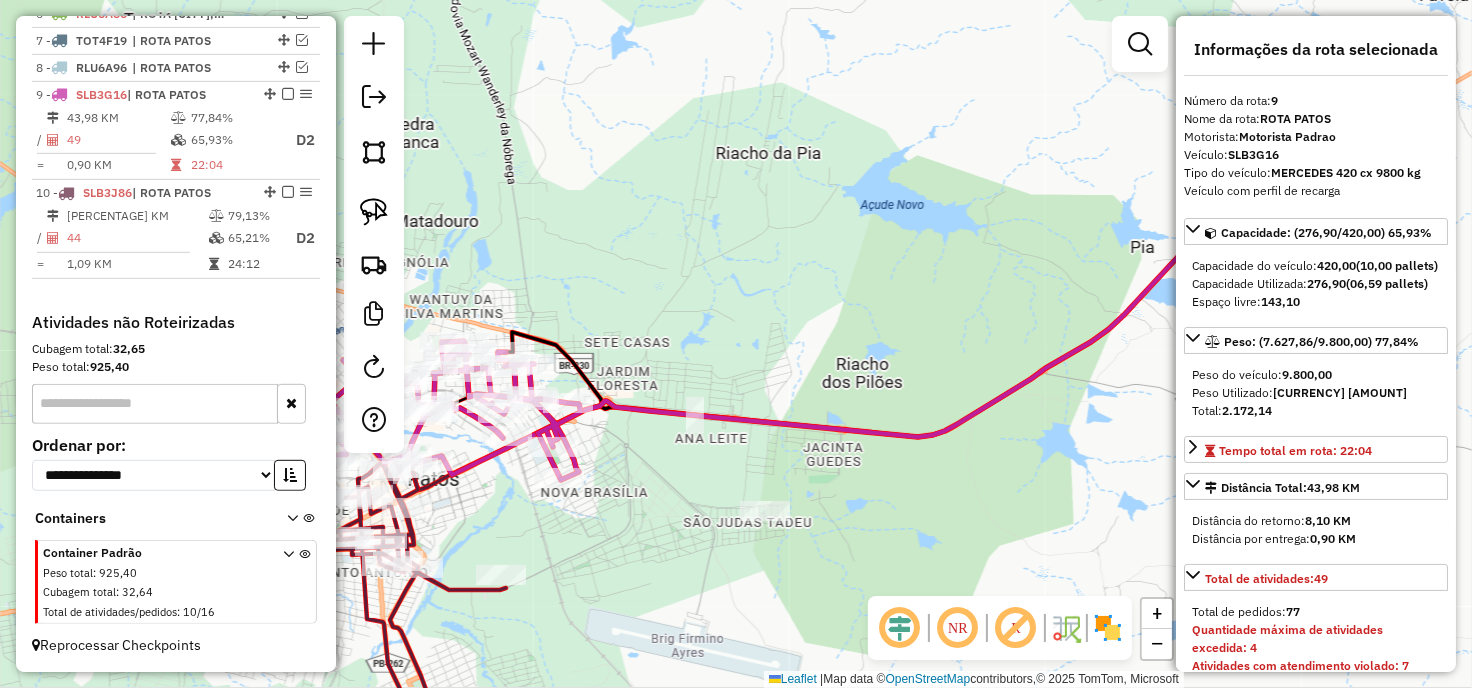 drag, startPoint x: 757, startPoint y: 592, endPoint x: 893, endPoint y: 477, distance: 178.1039 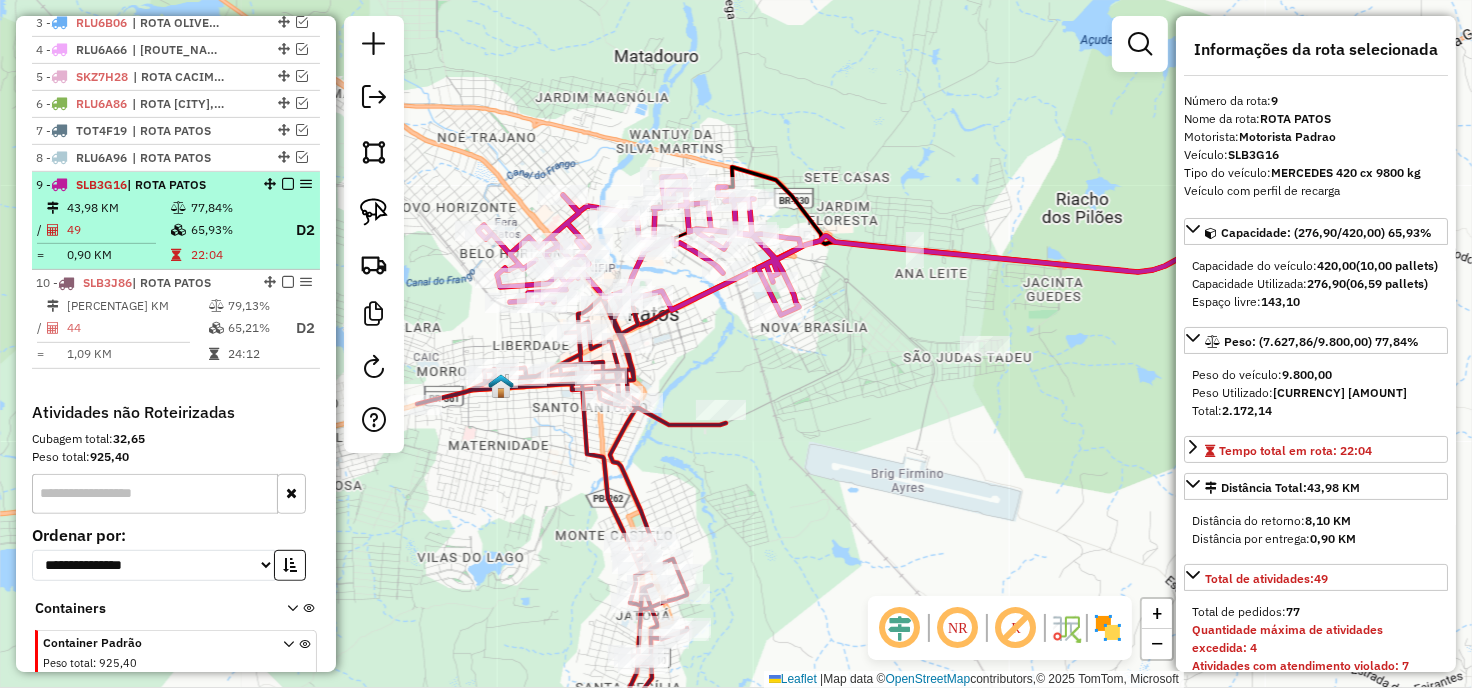 scroll, scrollTop: 751, scrollLeft: 0, axis: vertical 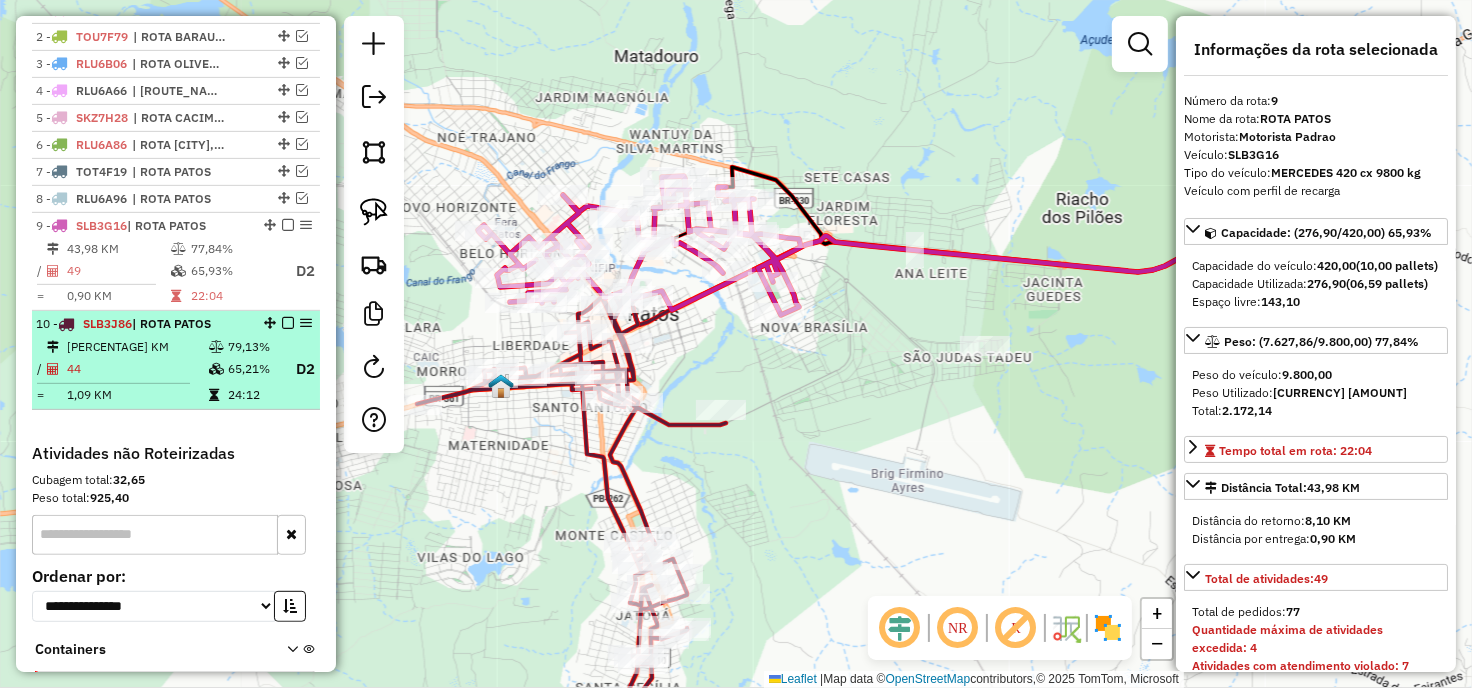 click at bounding box center [288, 323] 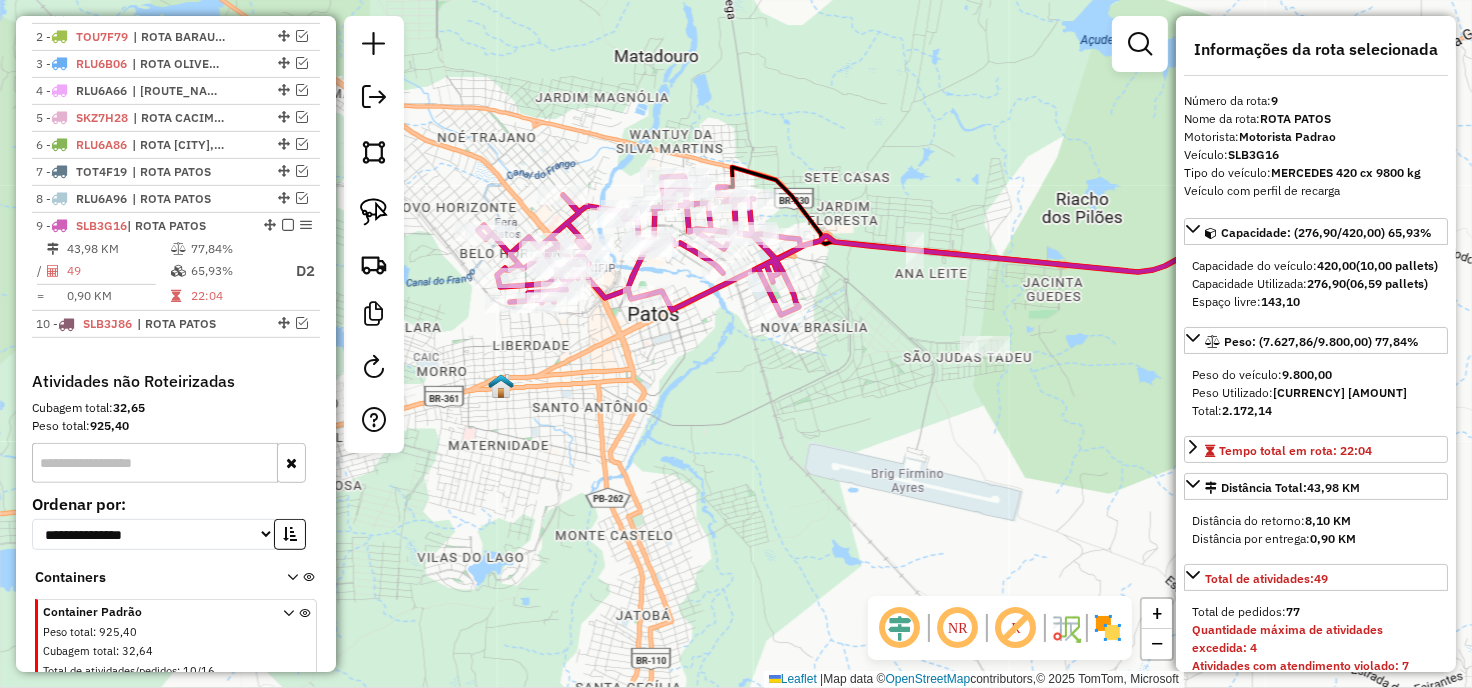 drag, startPoint x: 570, startPoint y: 425, endPoint x: 632, endPoint y: 366, distance: 85.58621 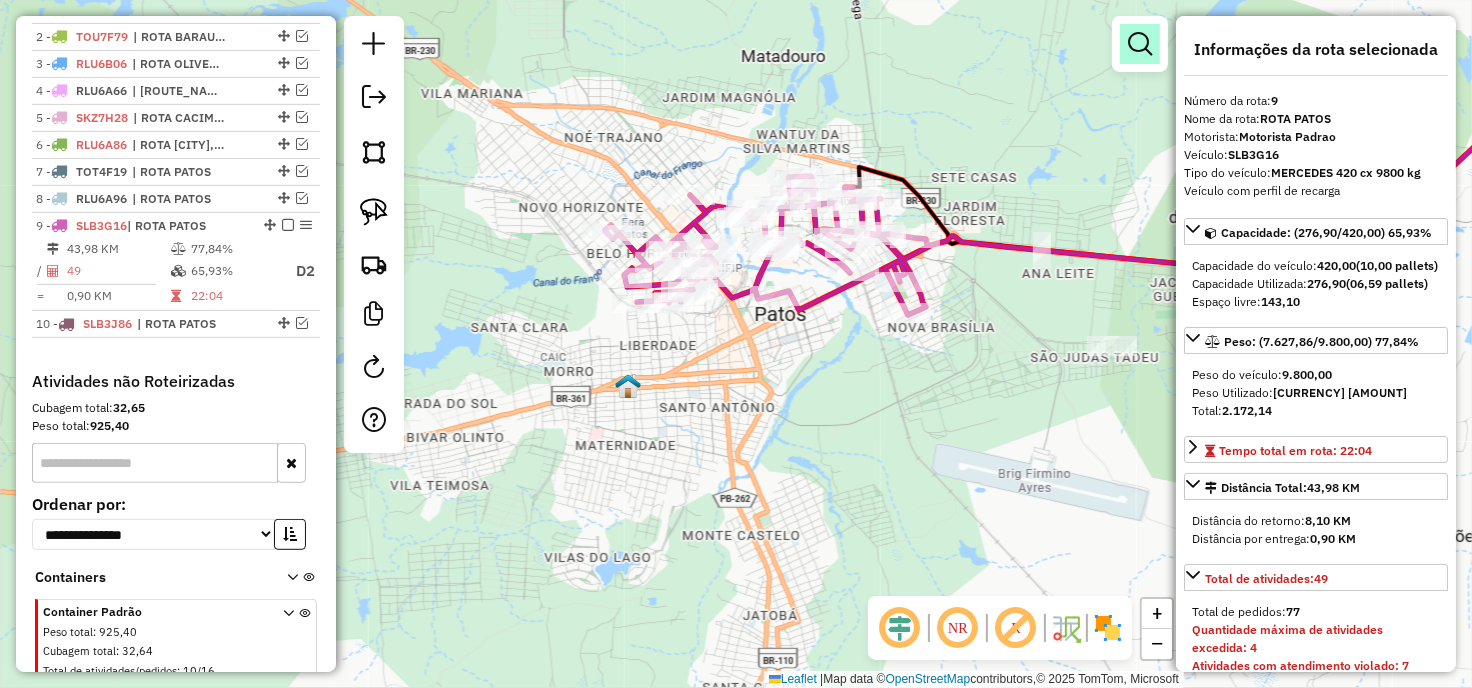 click at bounding box center [1140, 44] 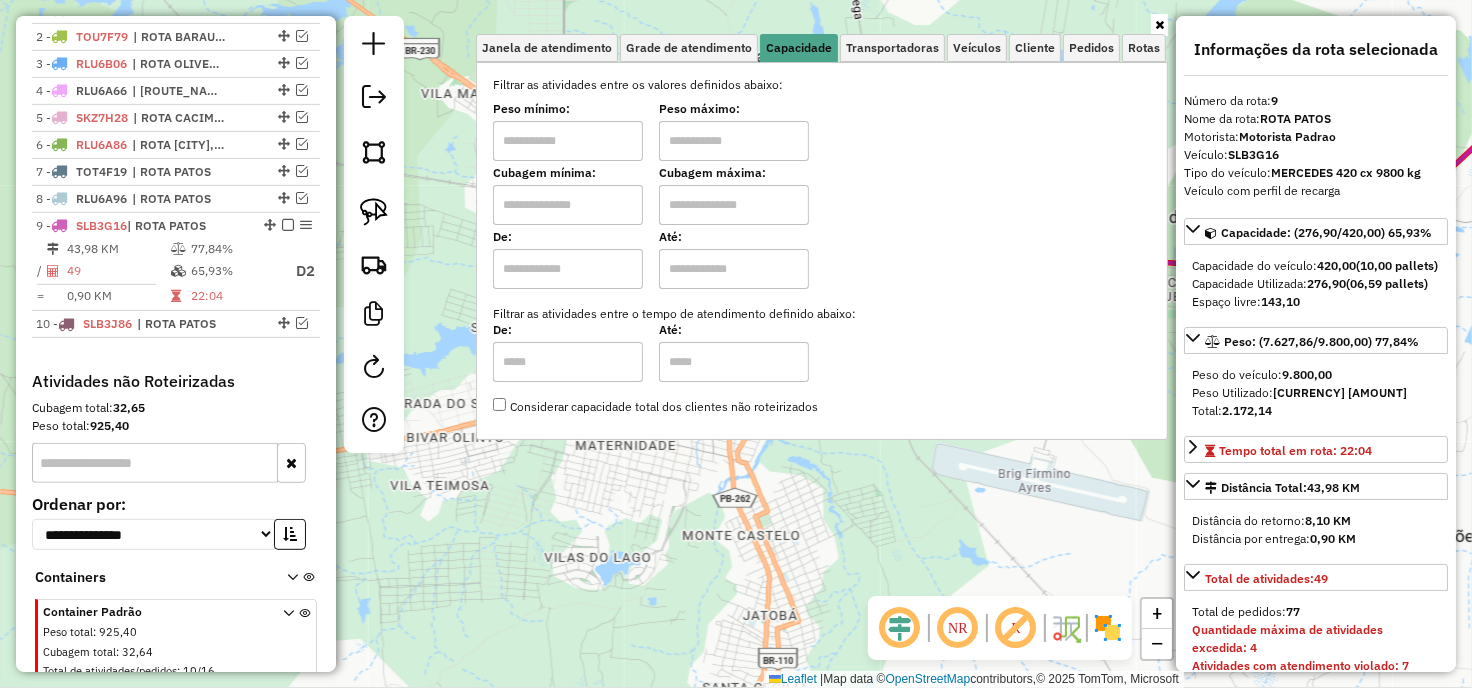 click on "Cubagem mínima:" at bounding box center (568, 173) 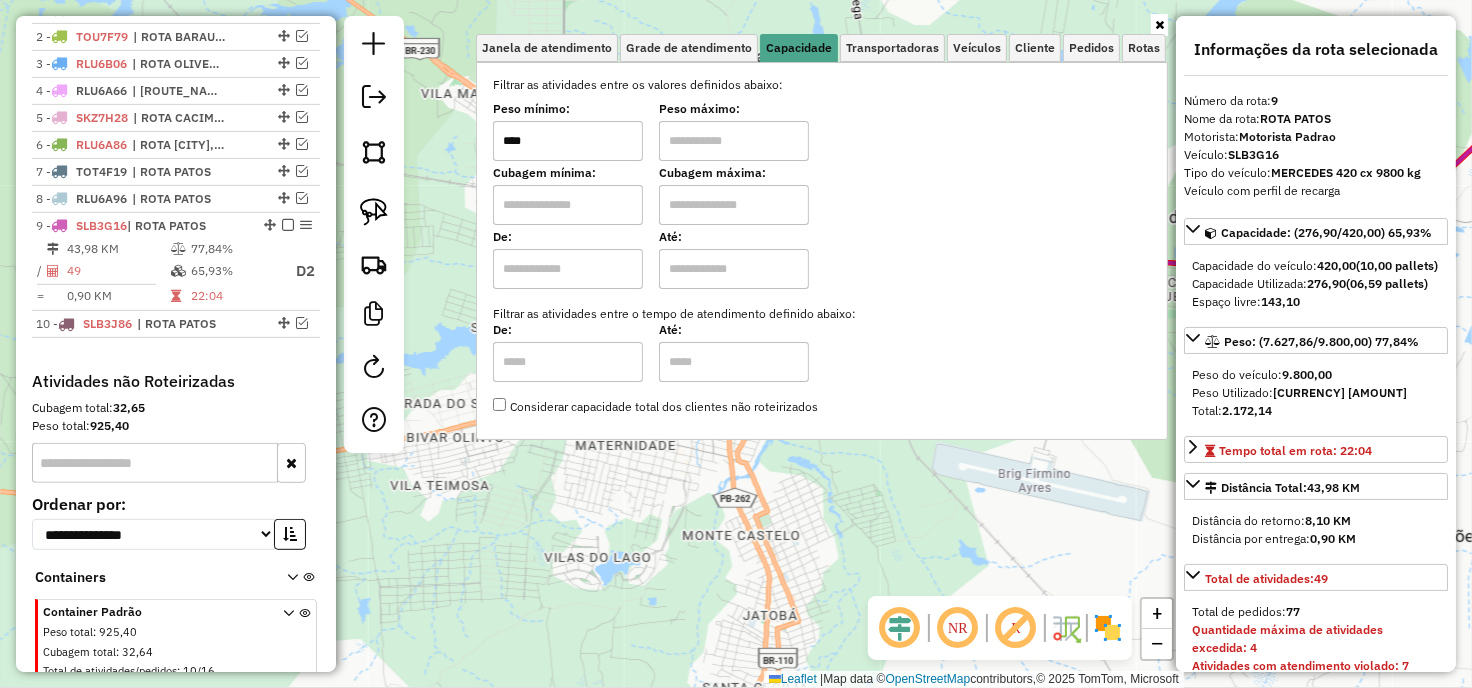 click at bounding box center [734, 141] 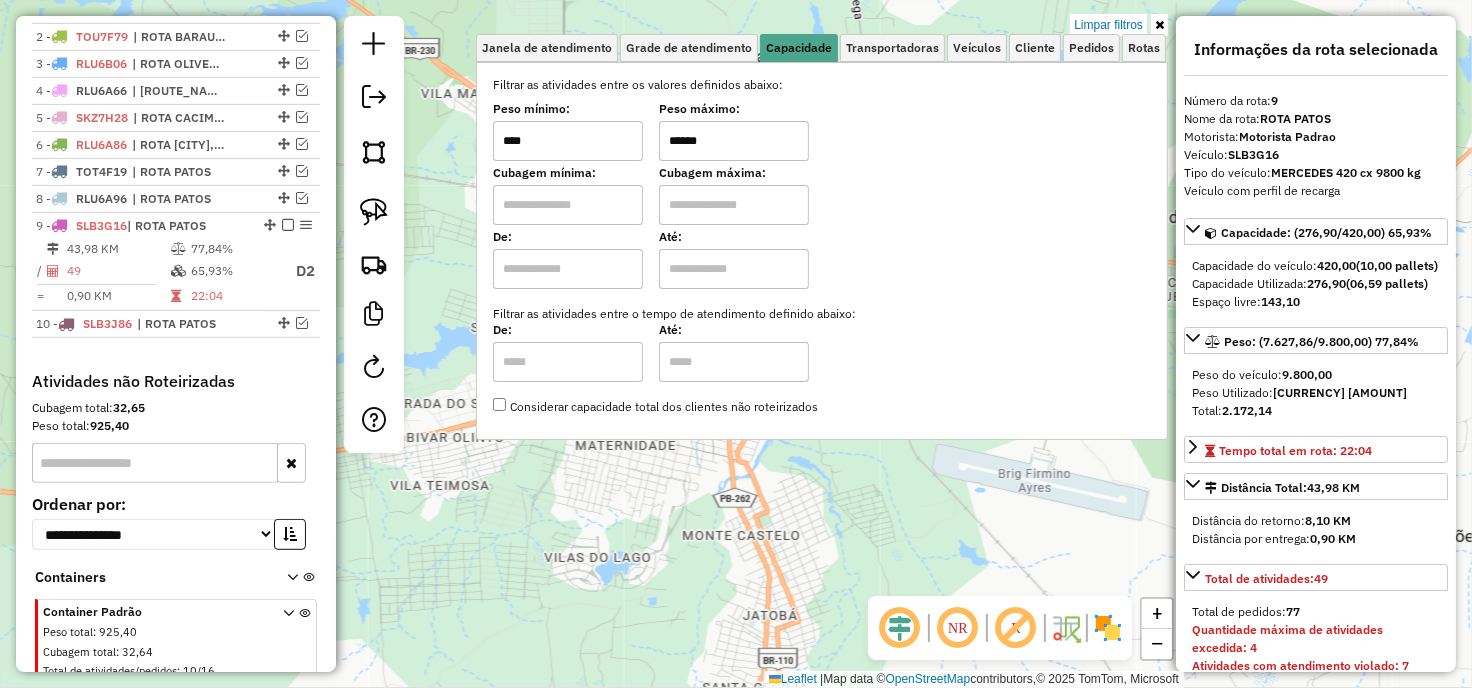 click at bounding box center (1159, 25) 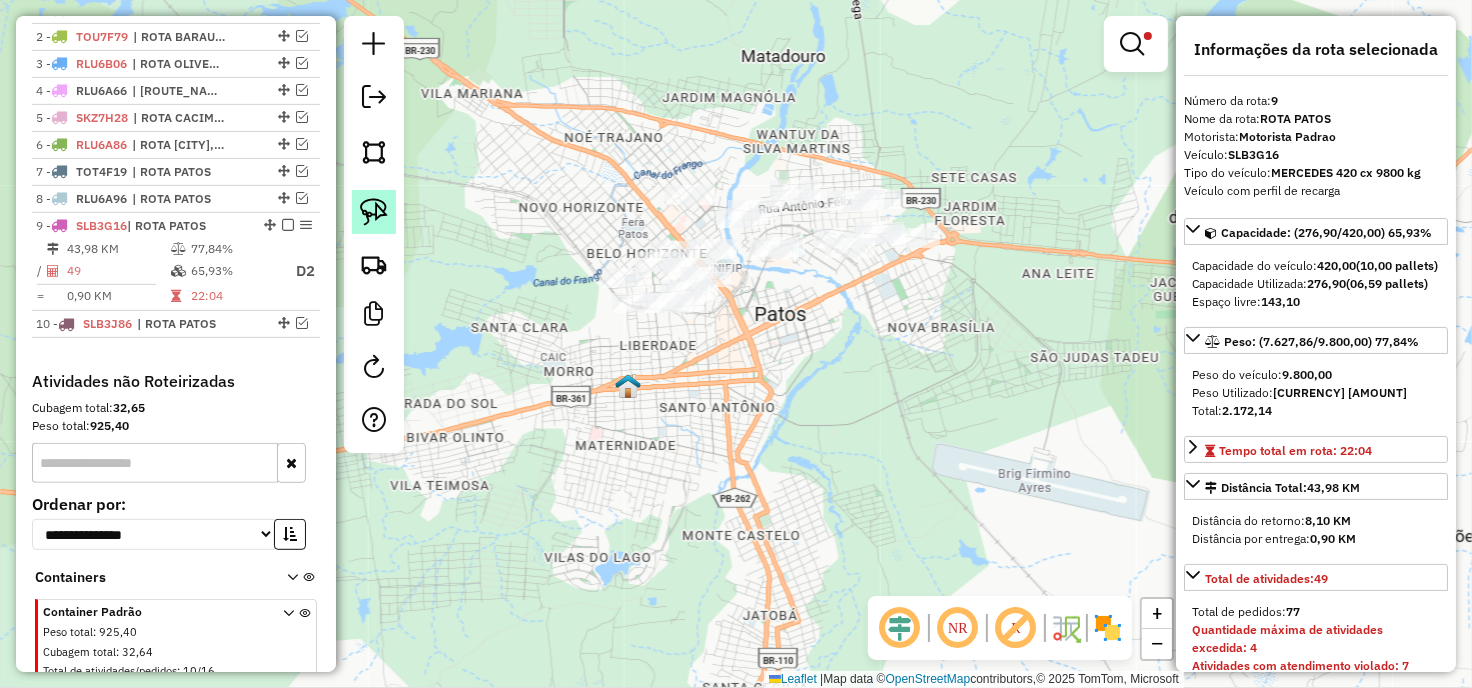 click 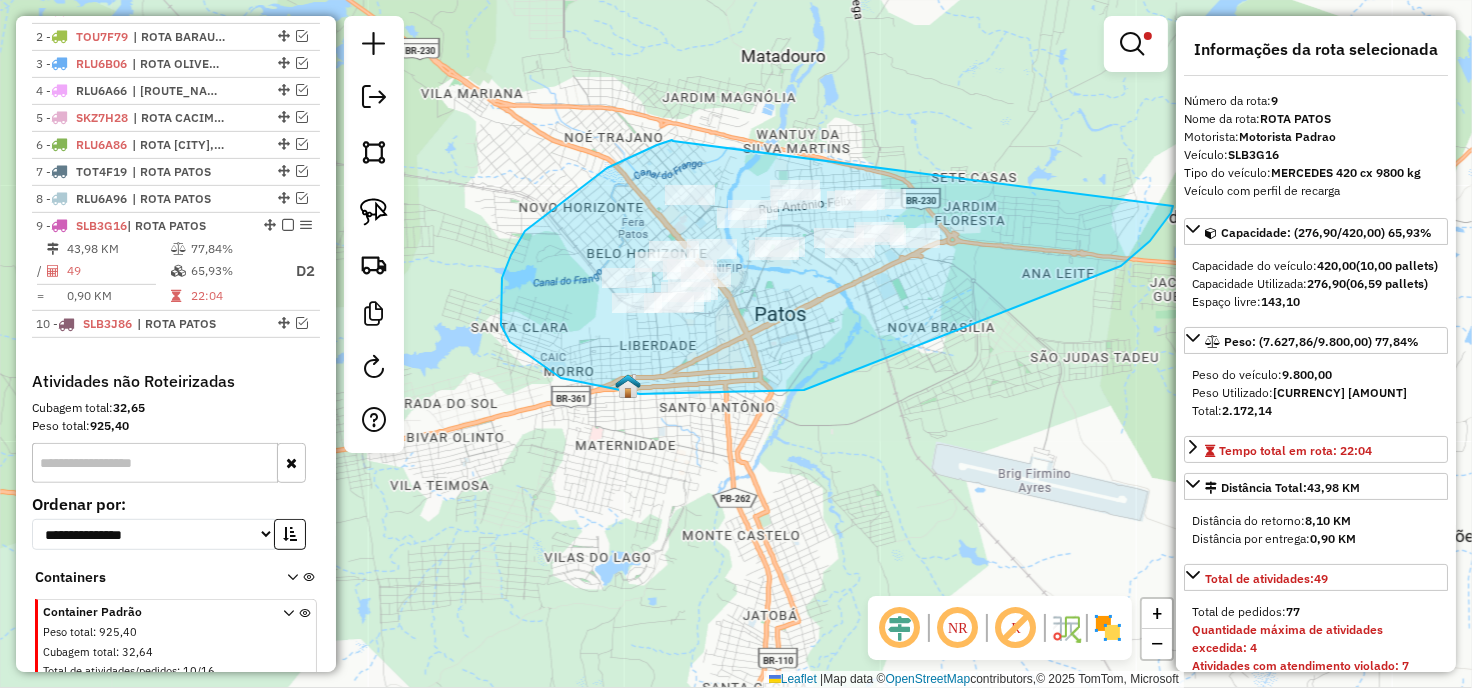 drag, startPoint x: 673, startPoint y: 141, endPoint x: 1176, endPoint y: 201, distance: 506.5659 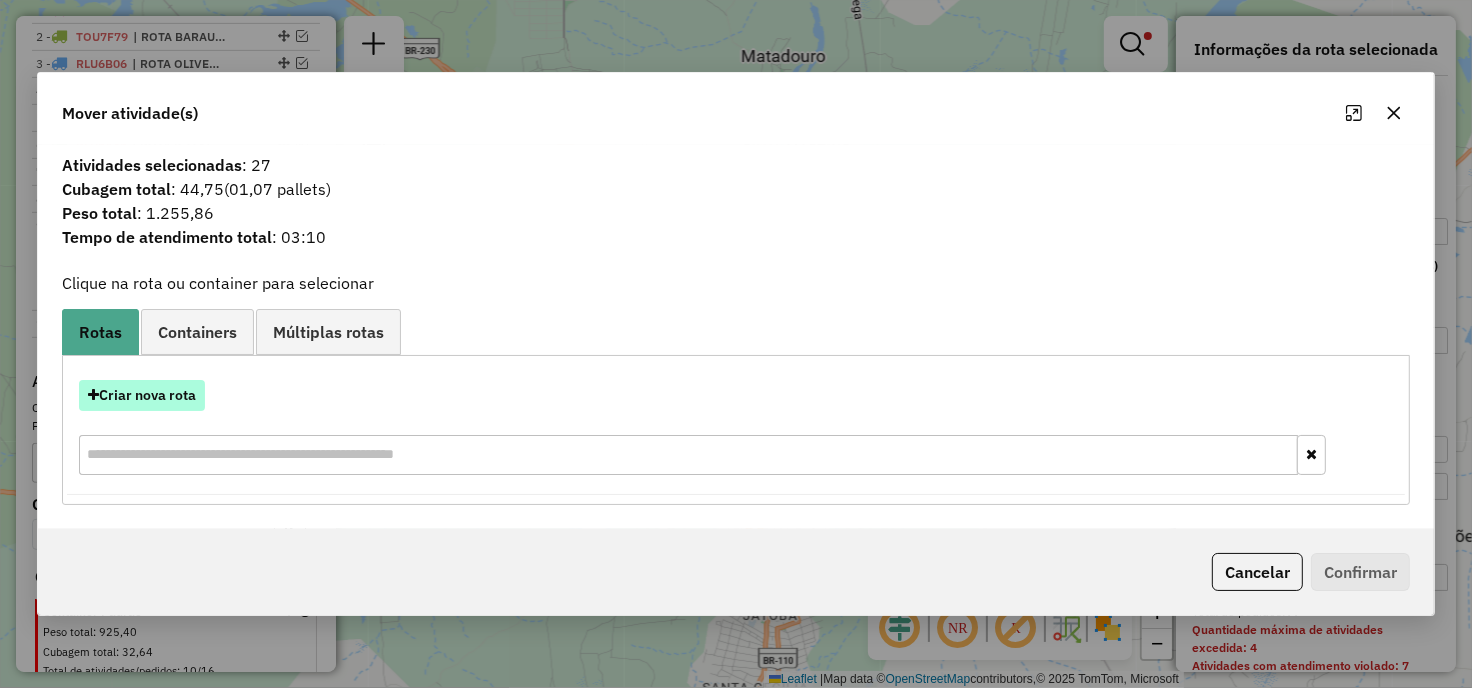 click on "Criar nova rota" at bounding box center (142, 395) 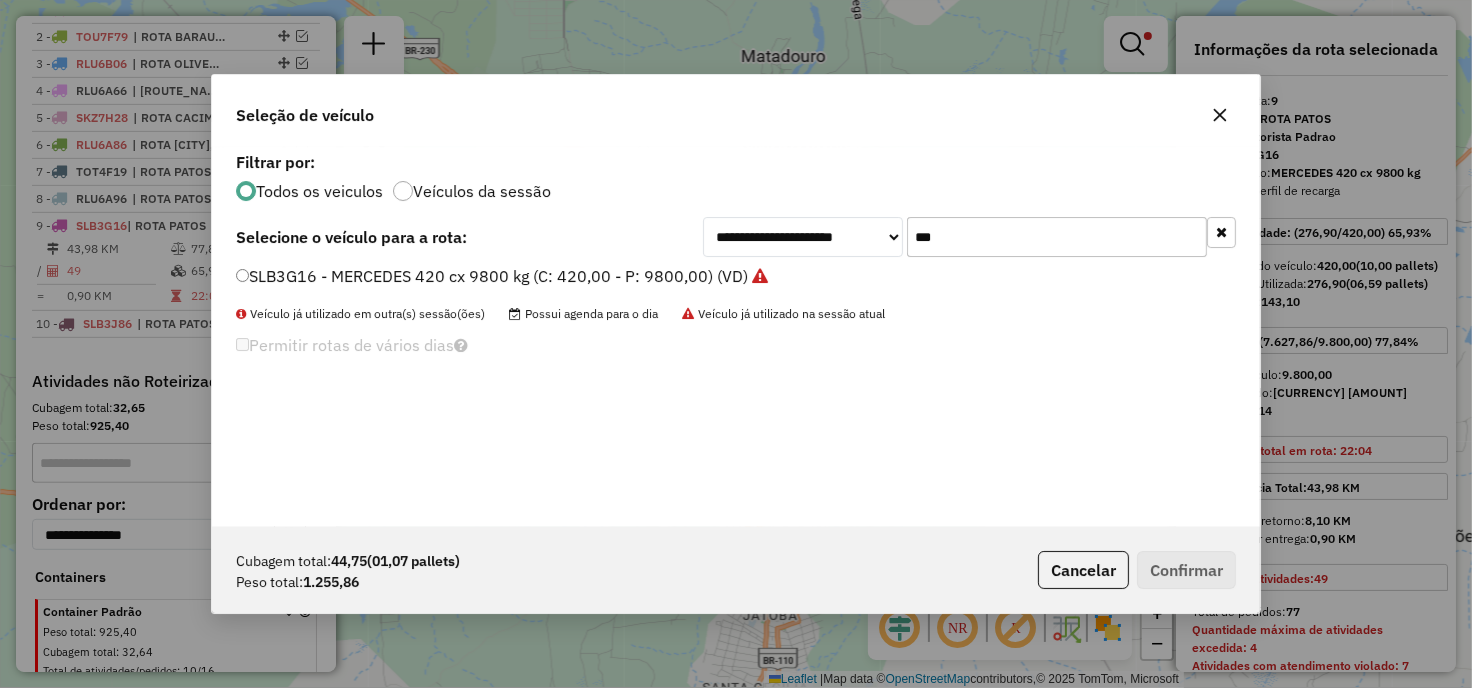 scroll, scrollTop: 11, scrollLeft: 5, axis: both 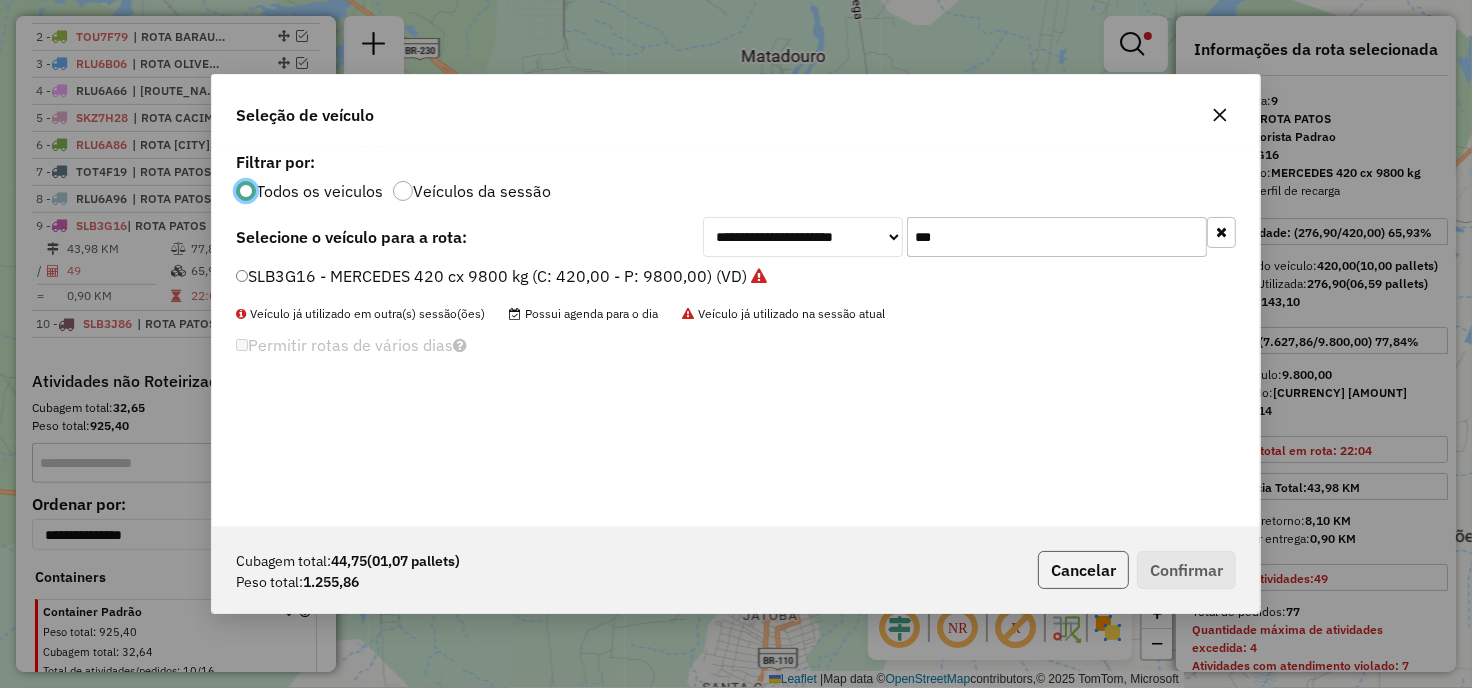click on "Cancelar" 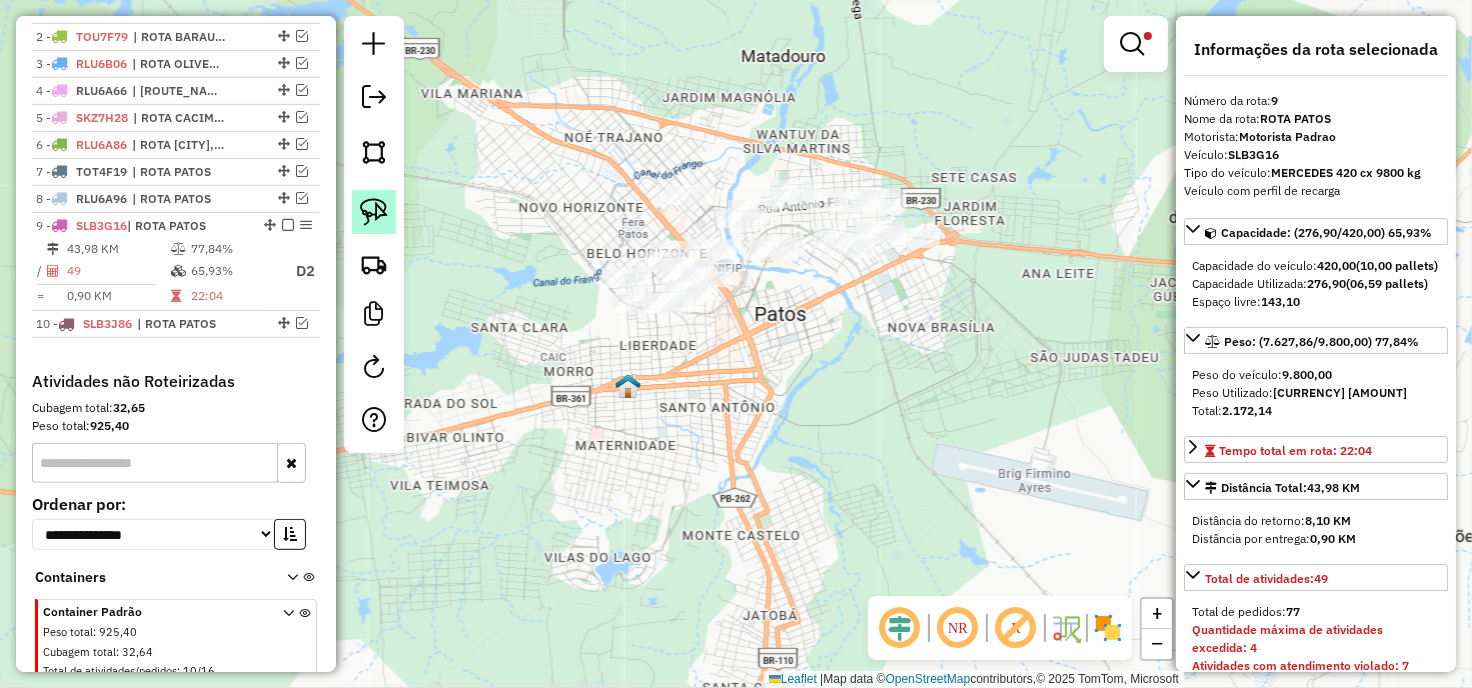 click 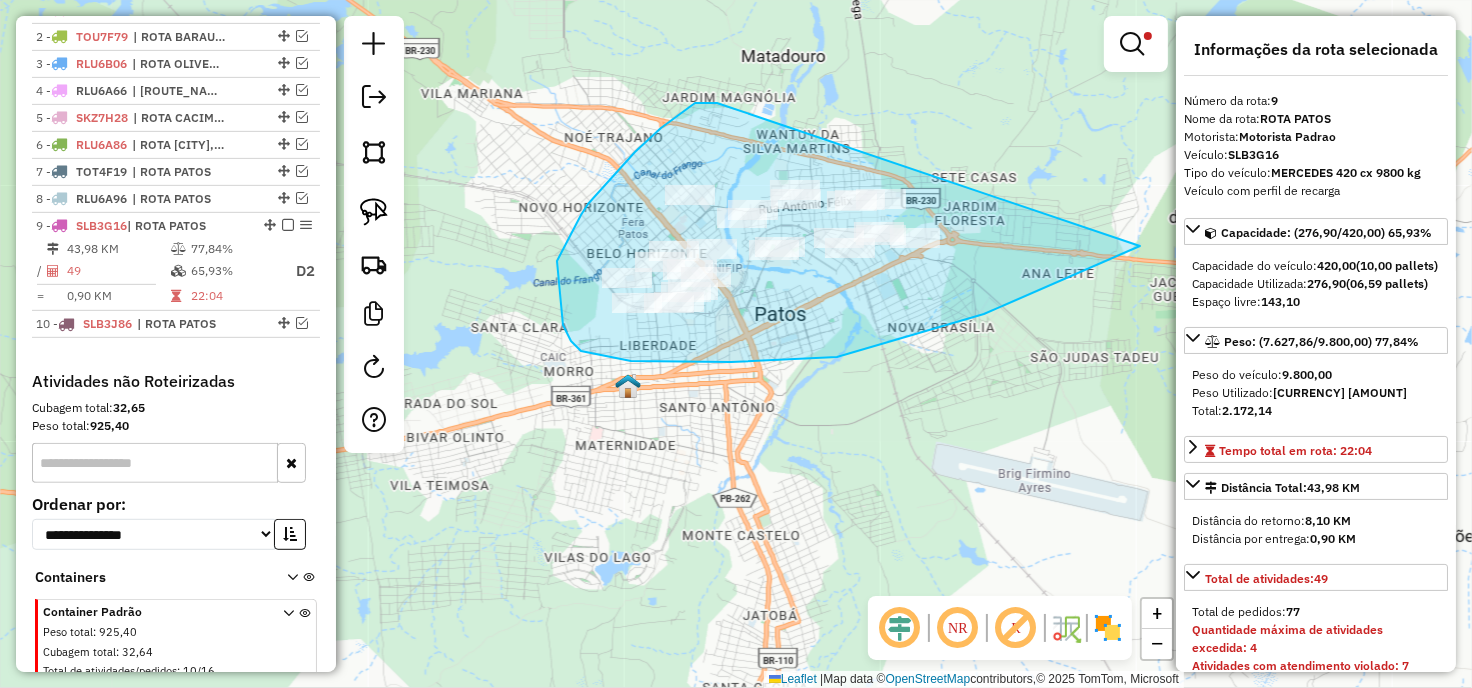 drag, startPoint x: 661, startPoint y: 128, endPoint x: 1144, endPoint y: 230, distance: 493.6527 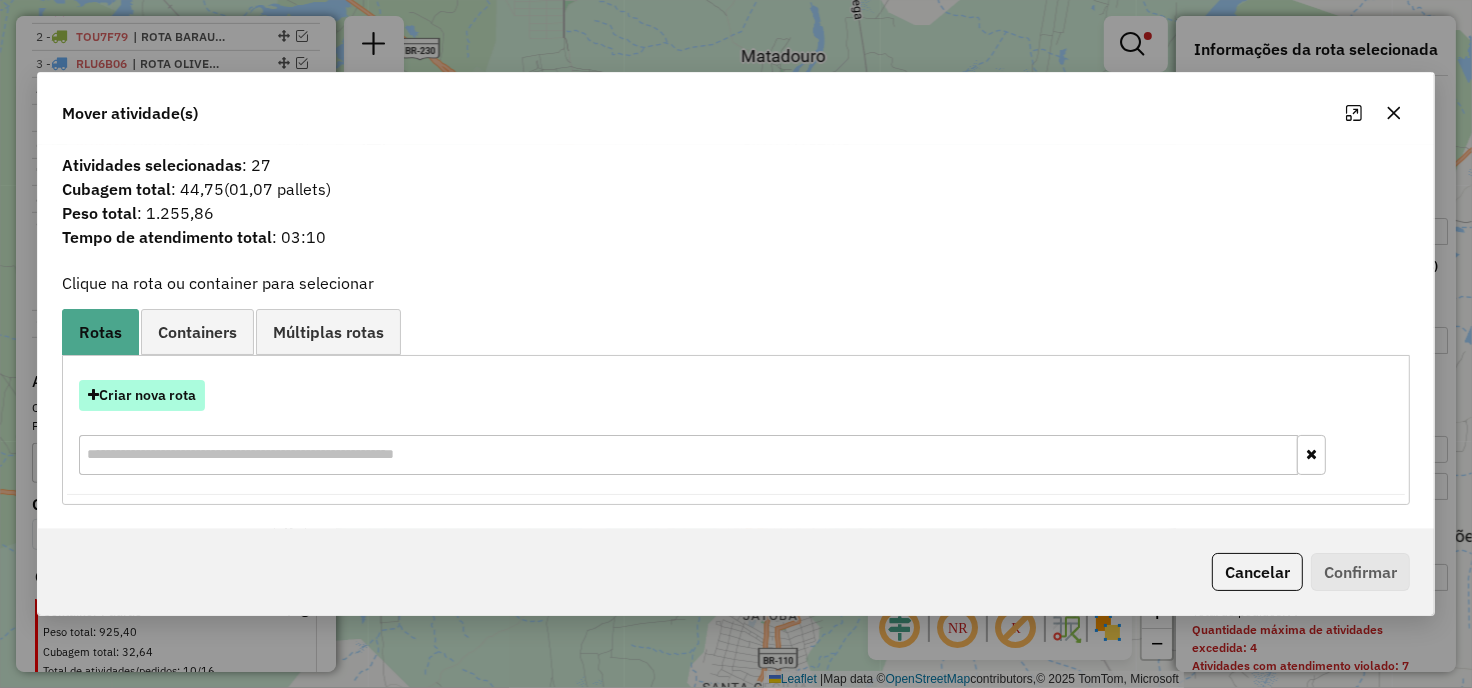 click on "Criar nova rota" at bounding box center (142, 395) 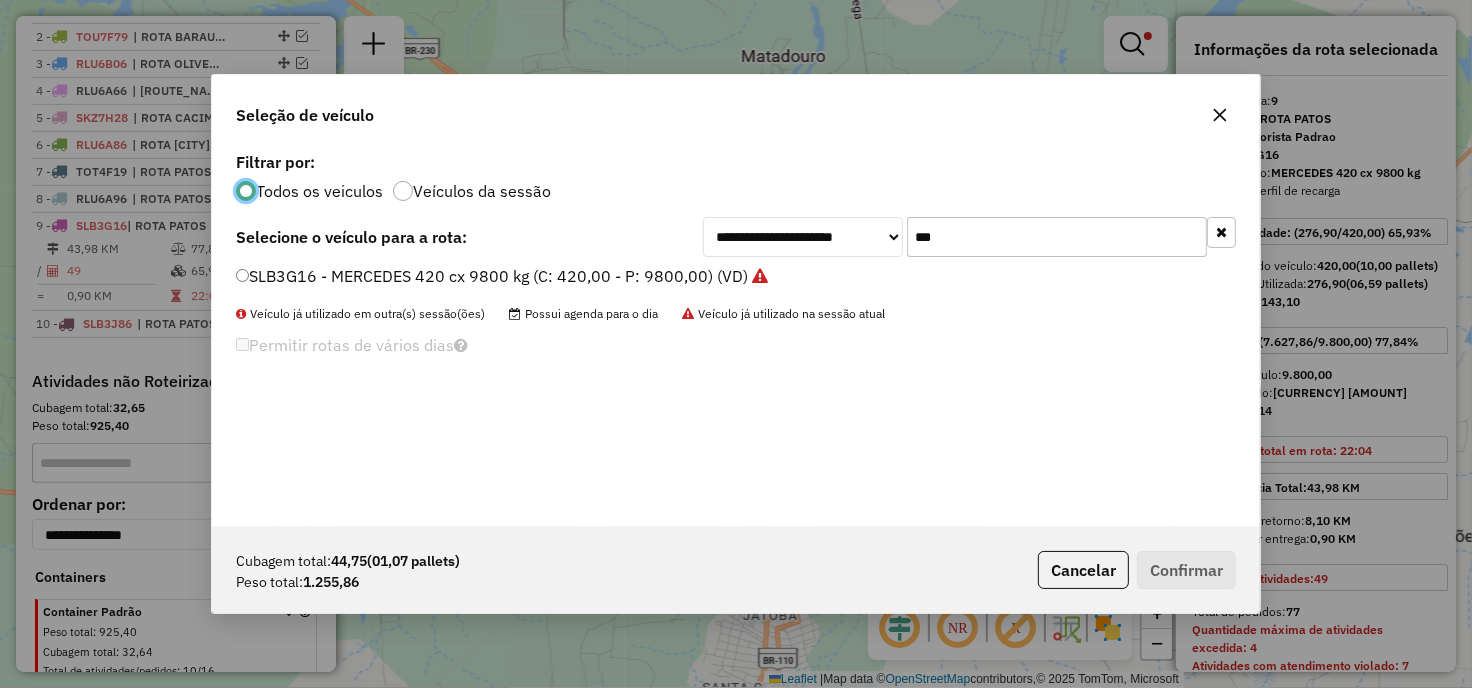scroll, scrollTop: 11, scrollLeft: 5, axis: both 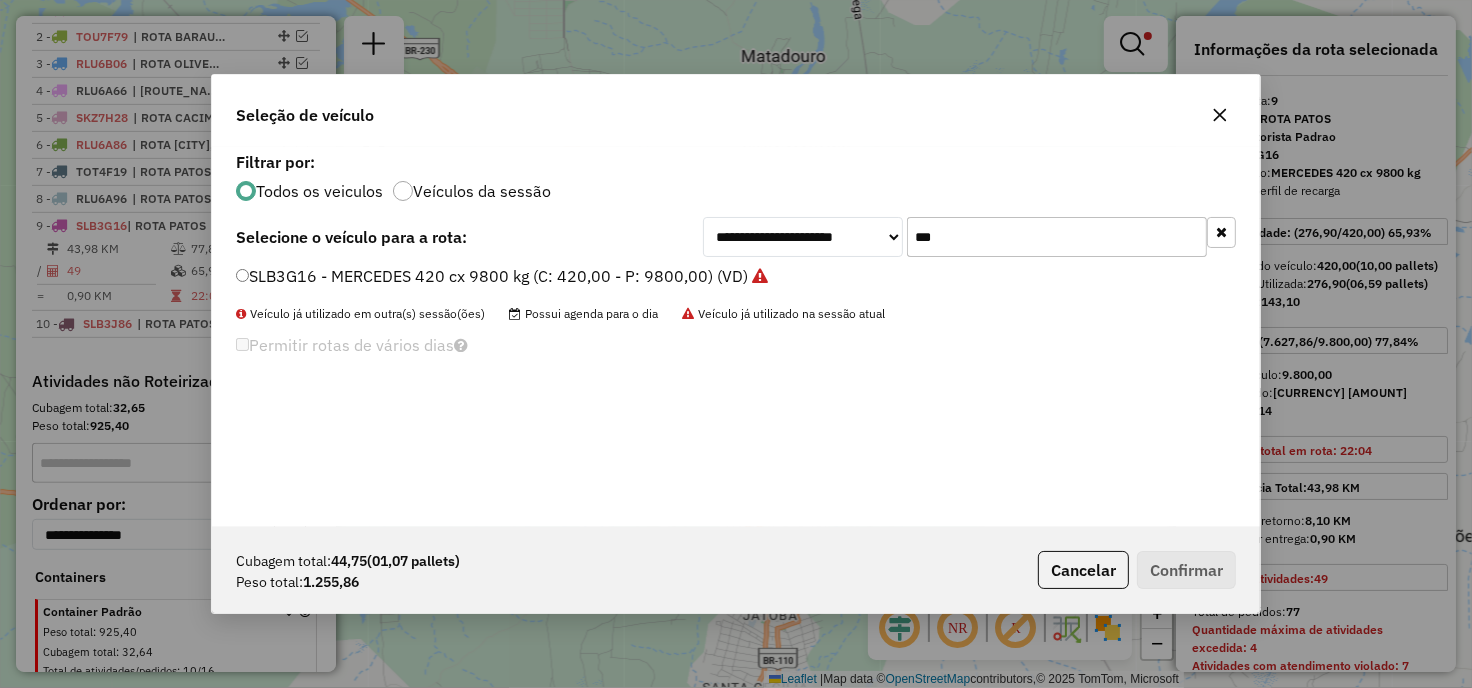 click on "SLB3G16 - MERCEDES 420 cx 9800 kg (C: 420,00 - P: 9800,00) (VD)" 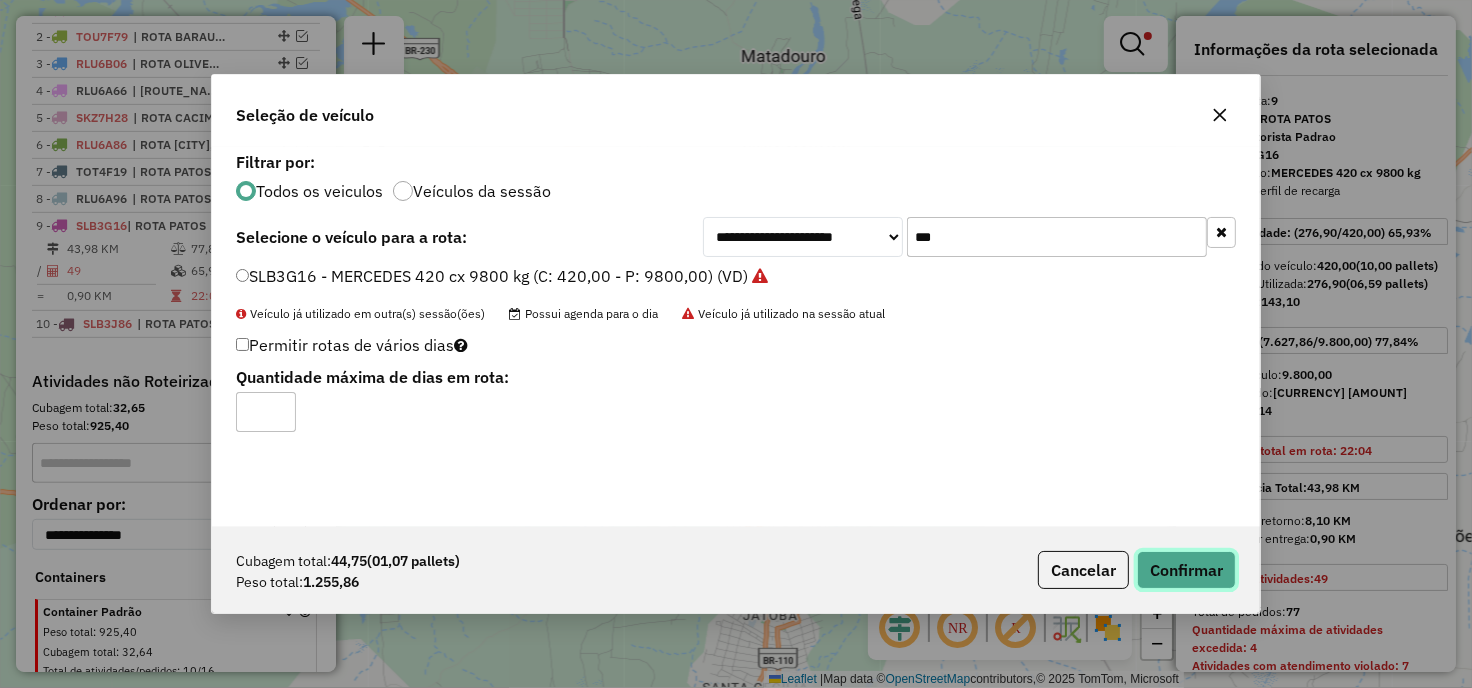 click on "Confirmar" 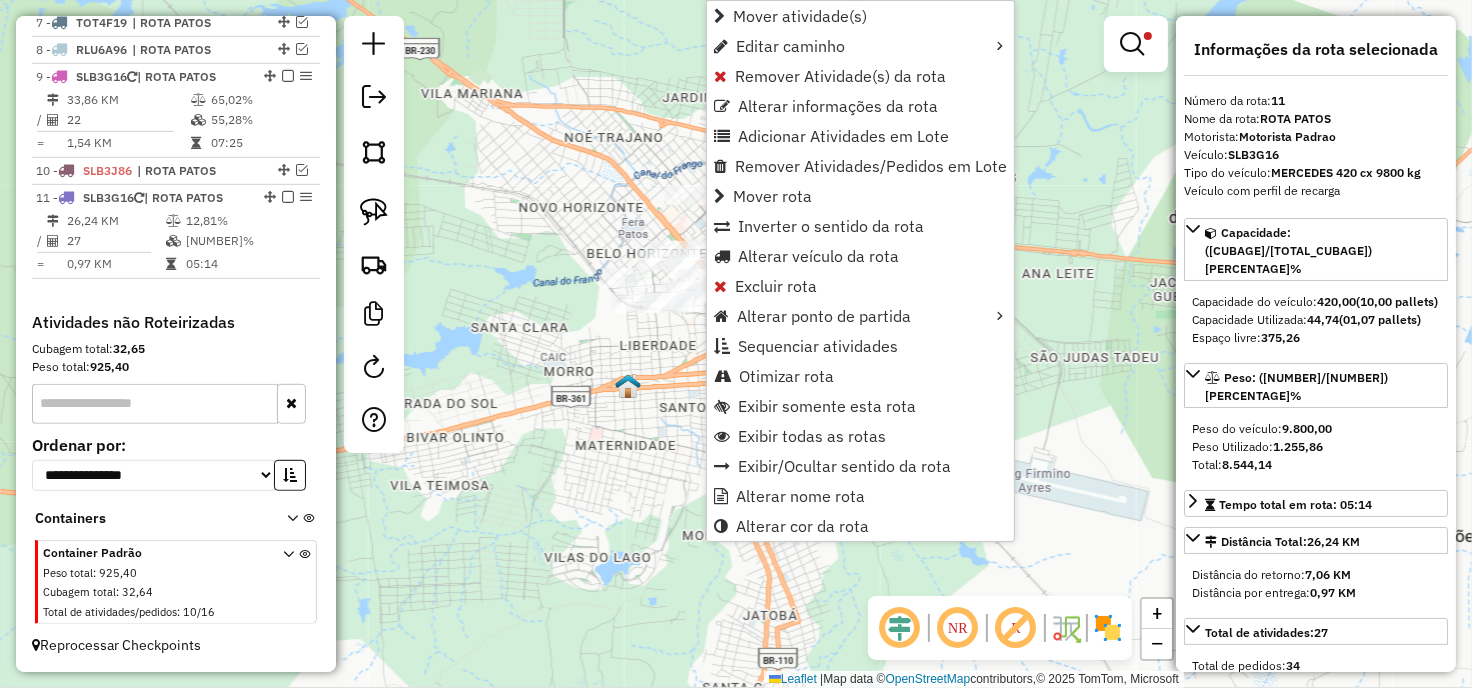 scroll, scrollTop: 917, scrollLeft: 0, axis: vertical 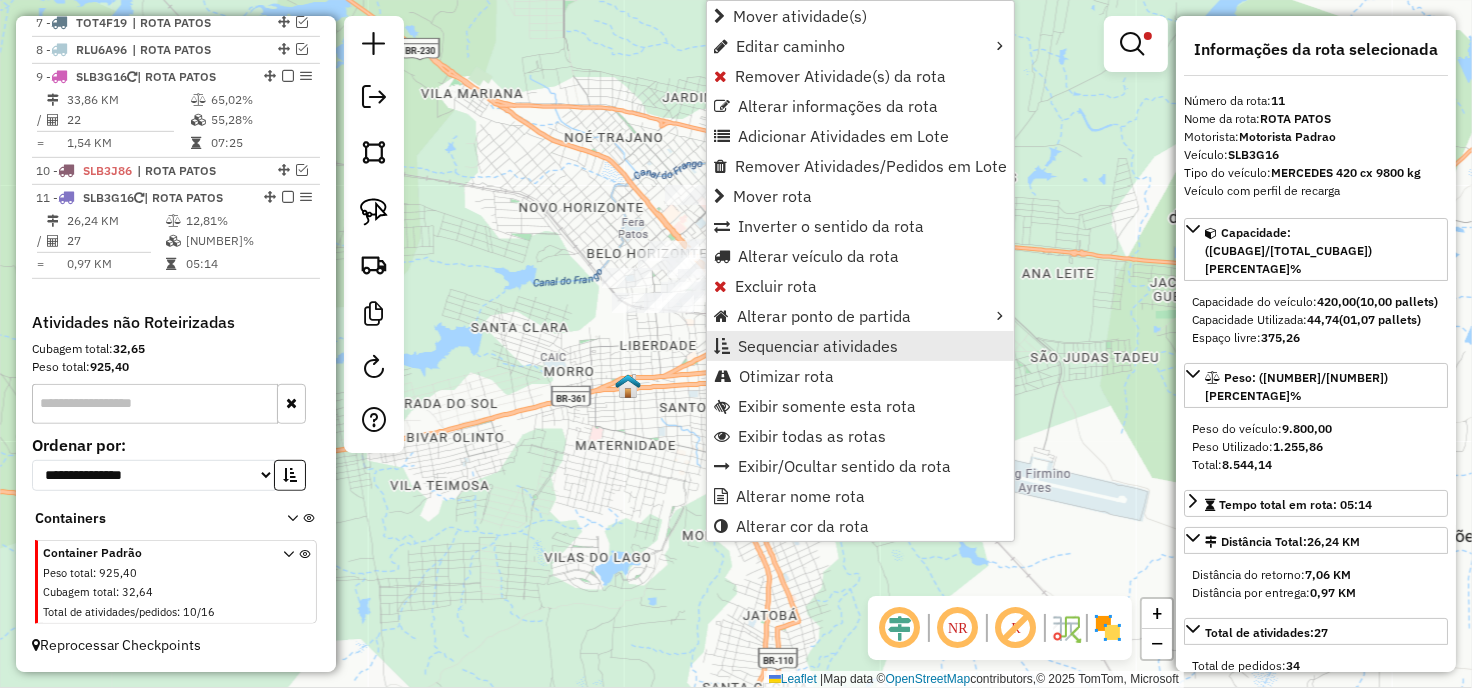 click on "Sequenciar atividades" at bounding box center [818, 346] 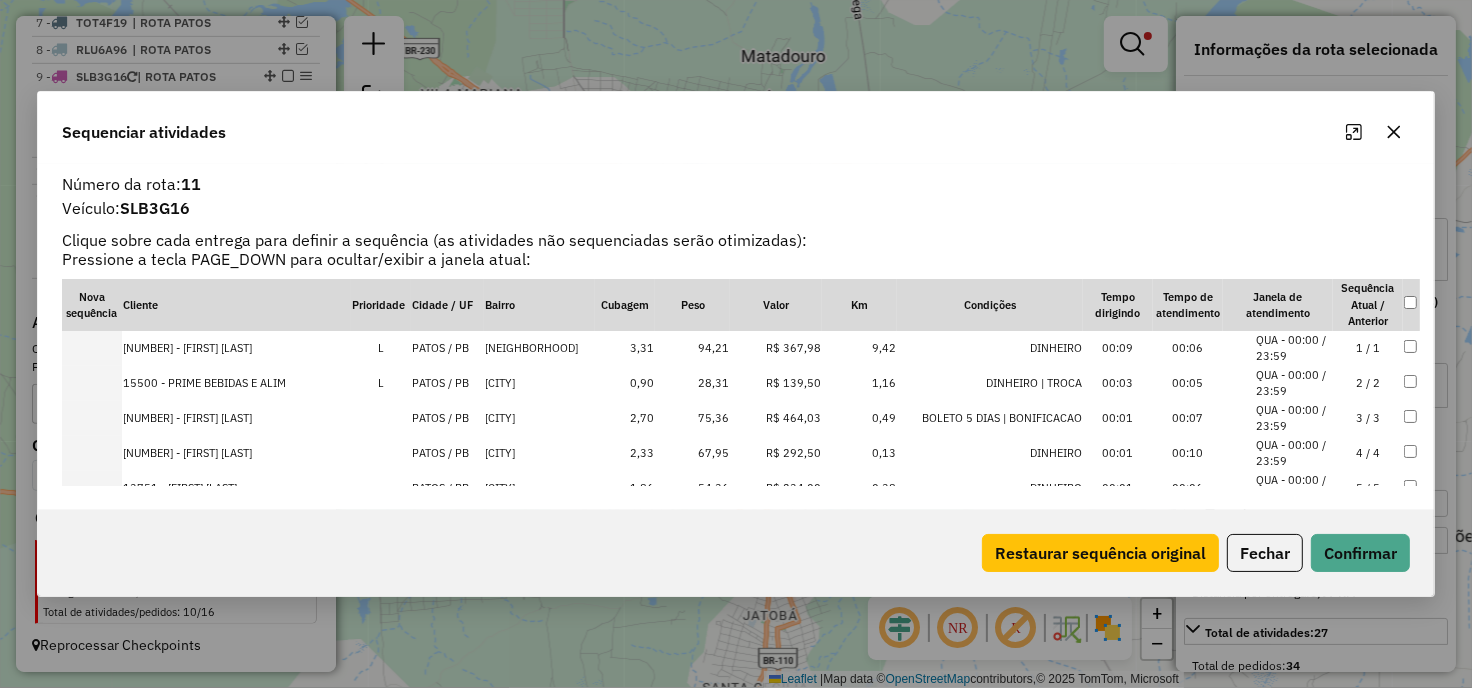 click 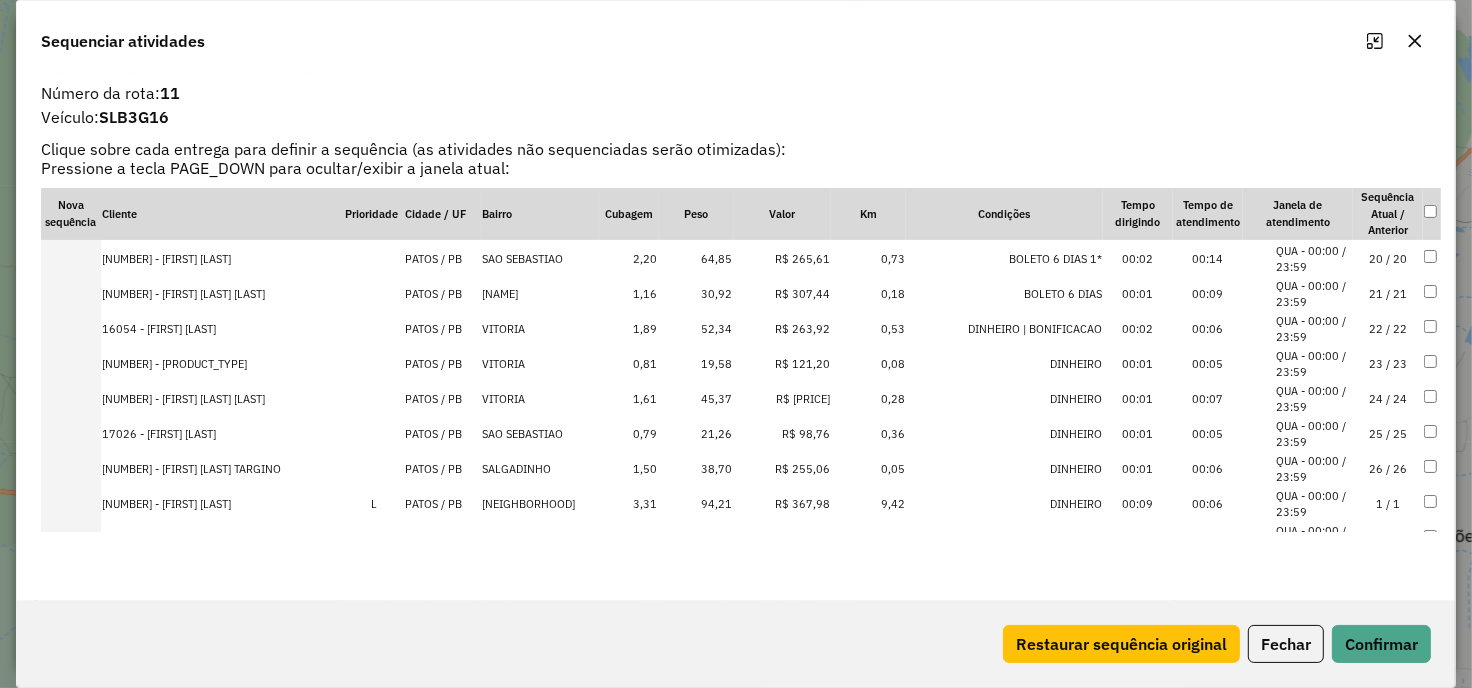 scroll, scrollTop: 671, scrollLeft: 0, axis: vertical 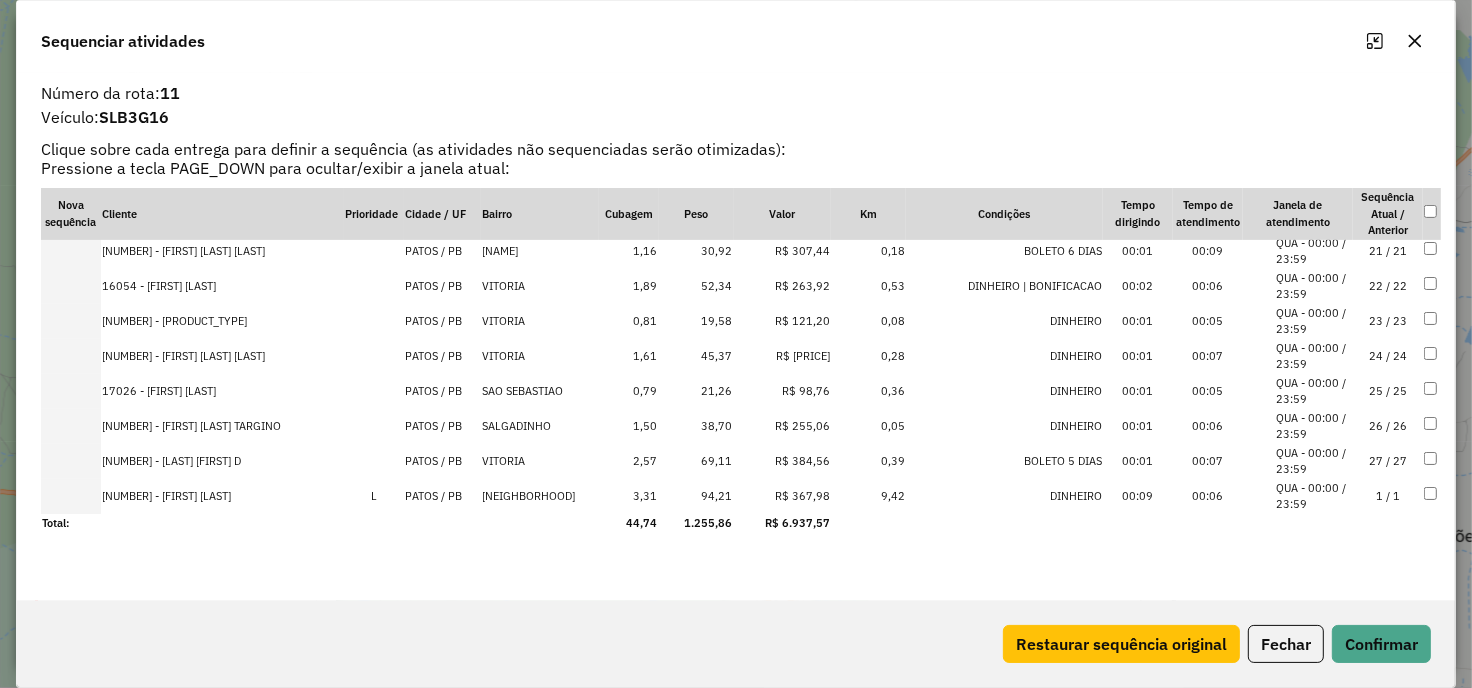 drag, startPoint x: 178, startPoint y: 245, endPoint x: 197, endPoint y: 501, distance: 256.7041 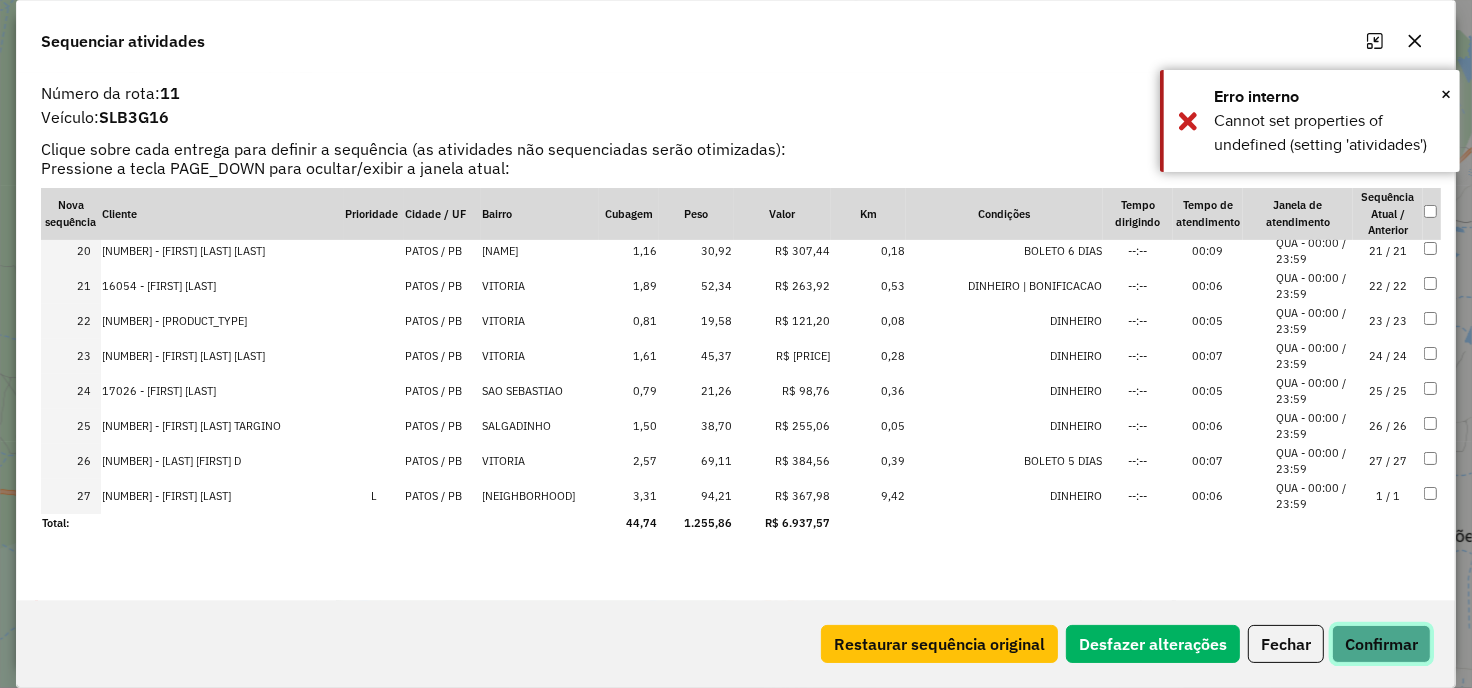 click on "Confirmar" 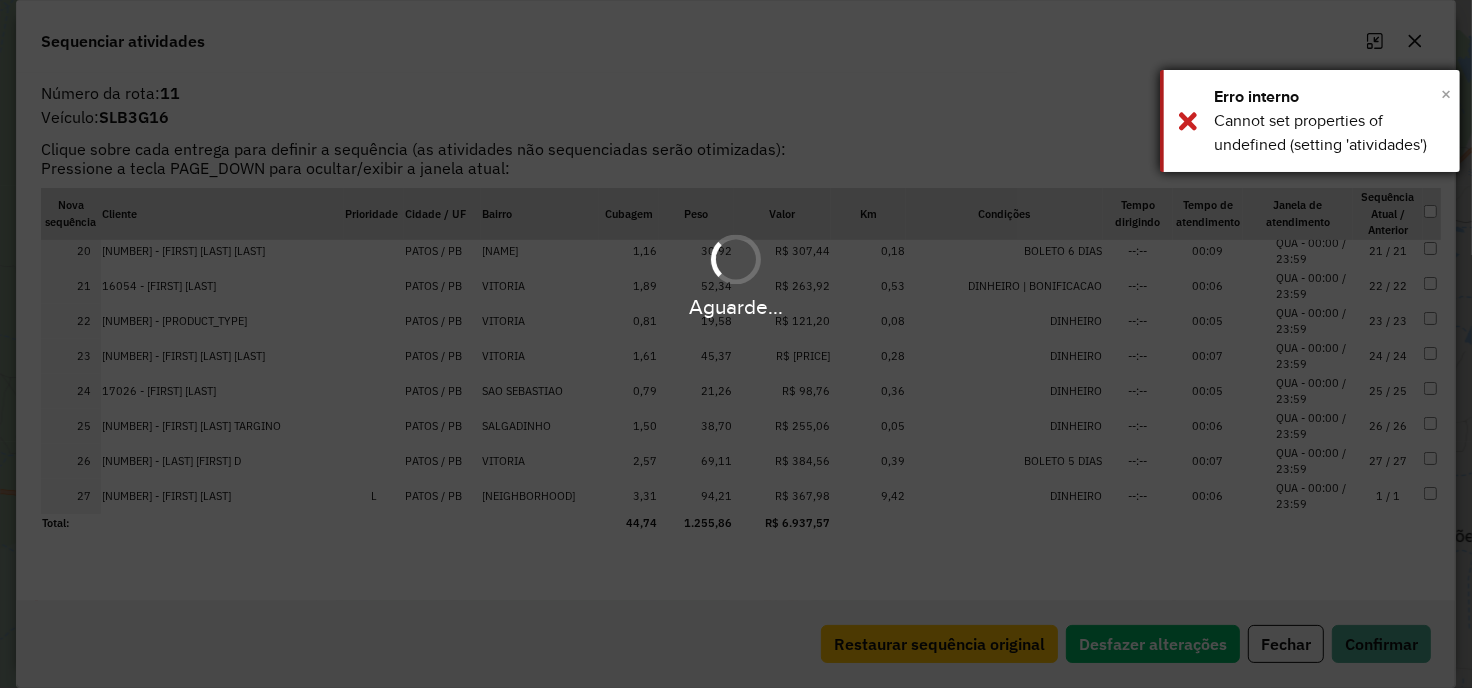 click on "×" at bounding box center [1446, 94] 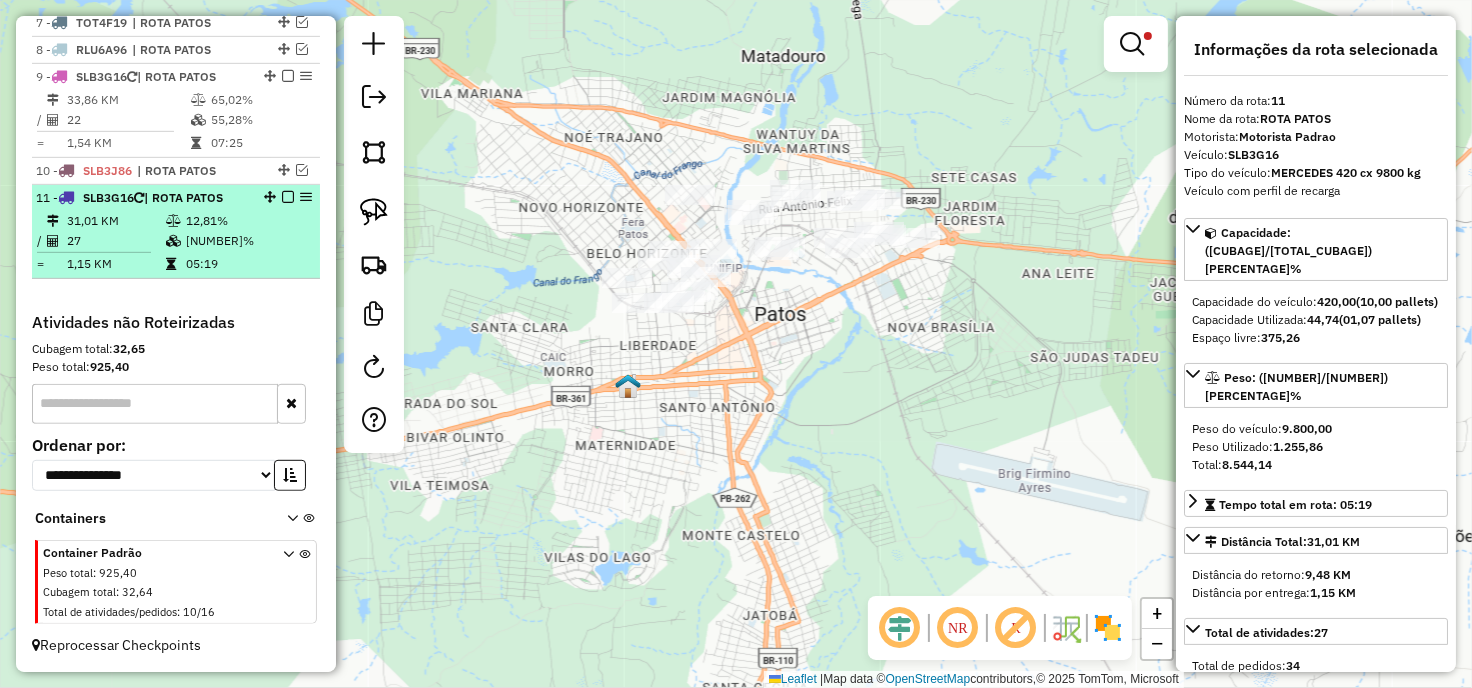 click at bounding box center (288, 197) 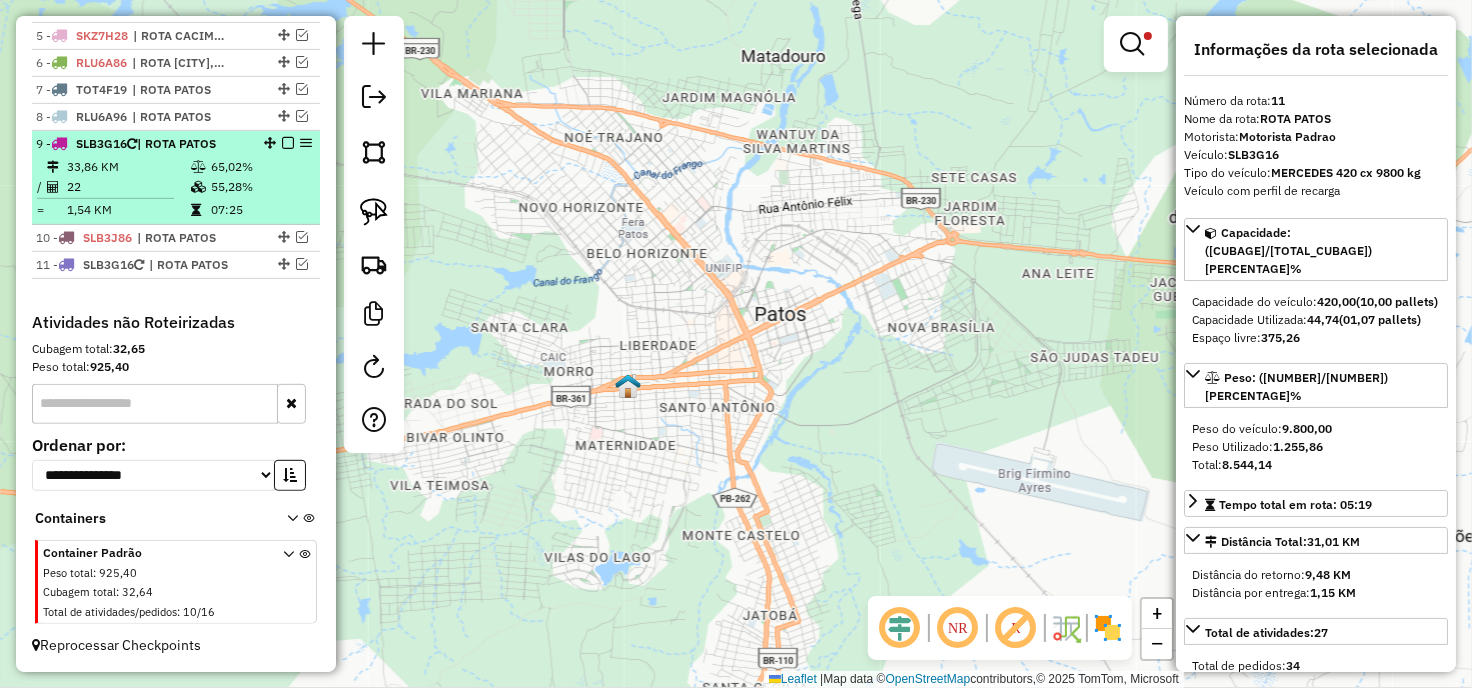click at bounding box center [288, 143] 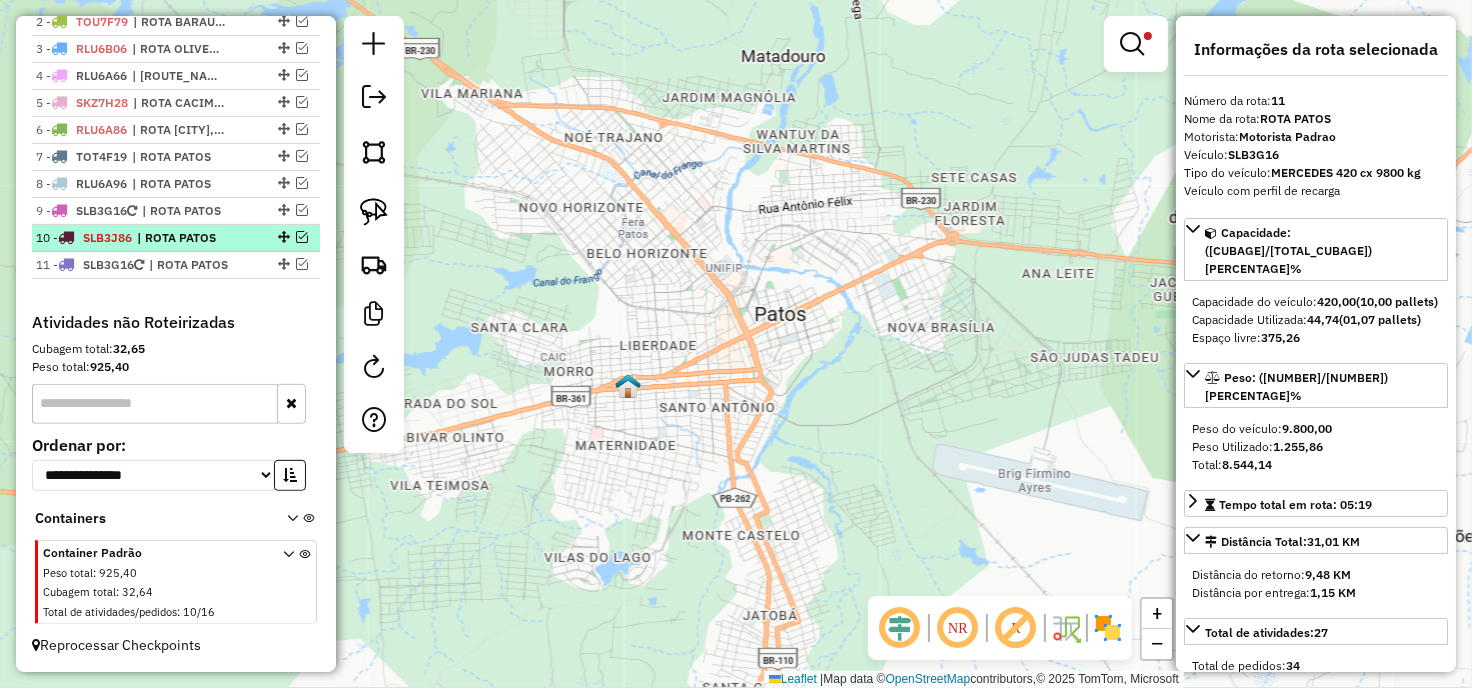 click at bounding box center (302, 237) 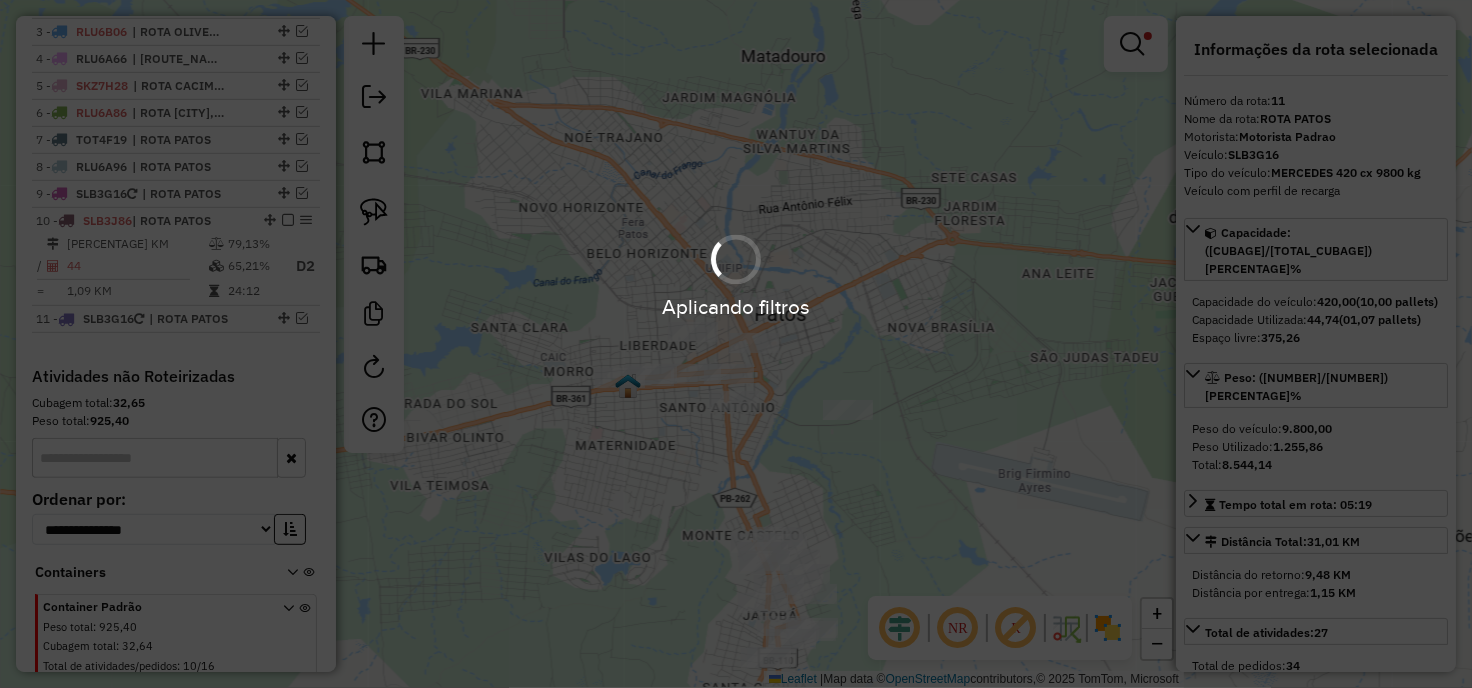 scroll, scrollTop: 855, scrollLeft: 0, axis: vertical 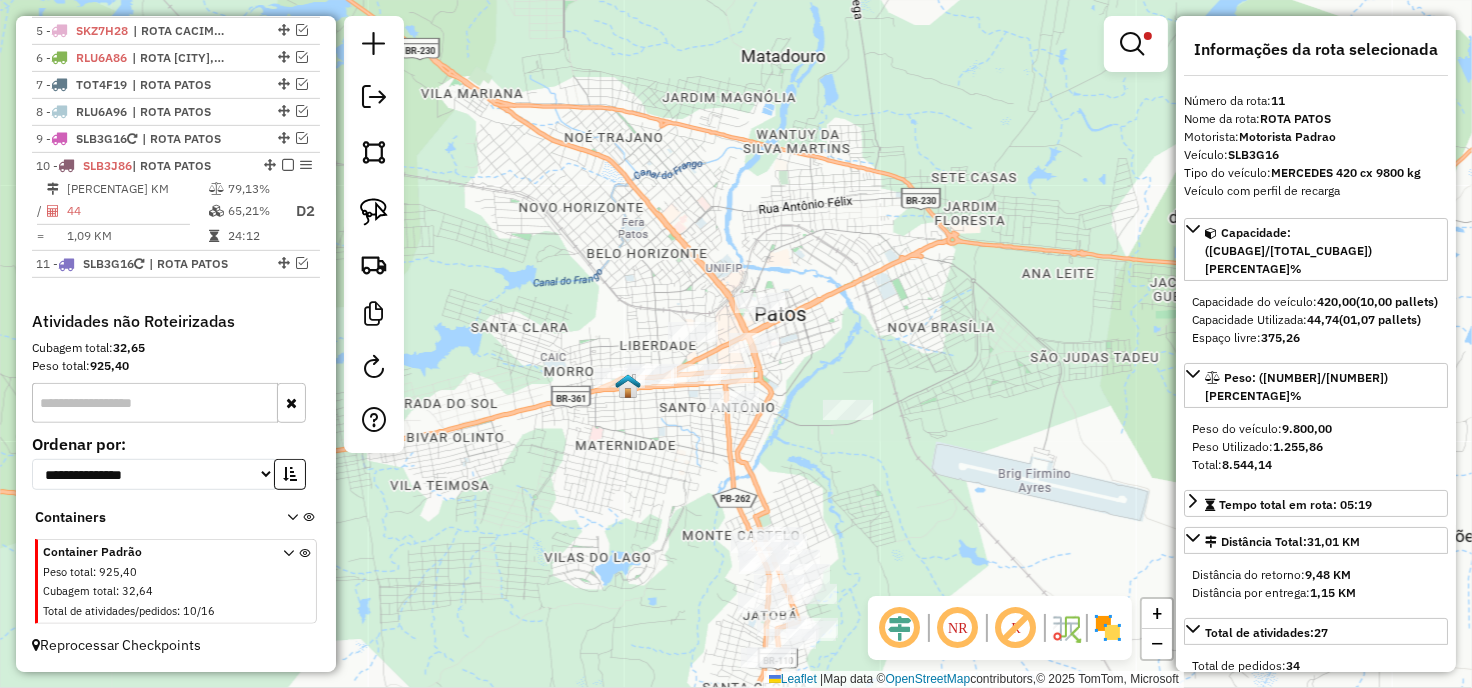 drag, startPoint x: 494, startPoint y: 330, endPoint x: 510, endPoint y: 250, distance: 81.58431 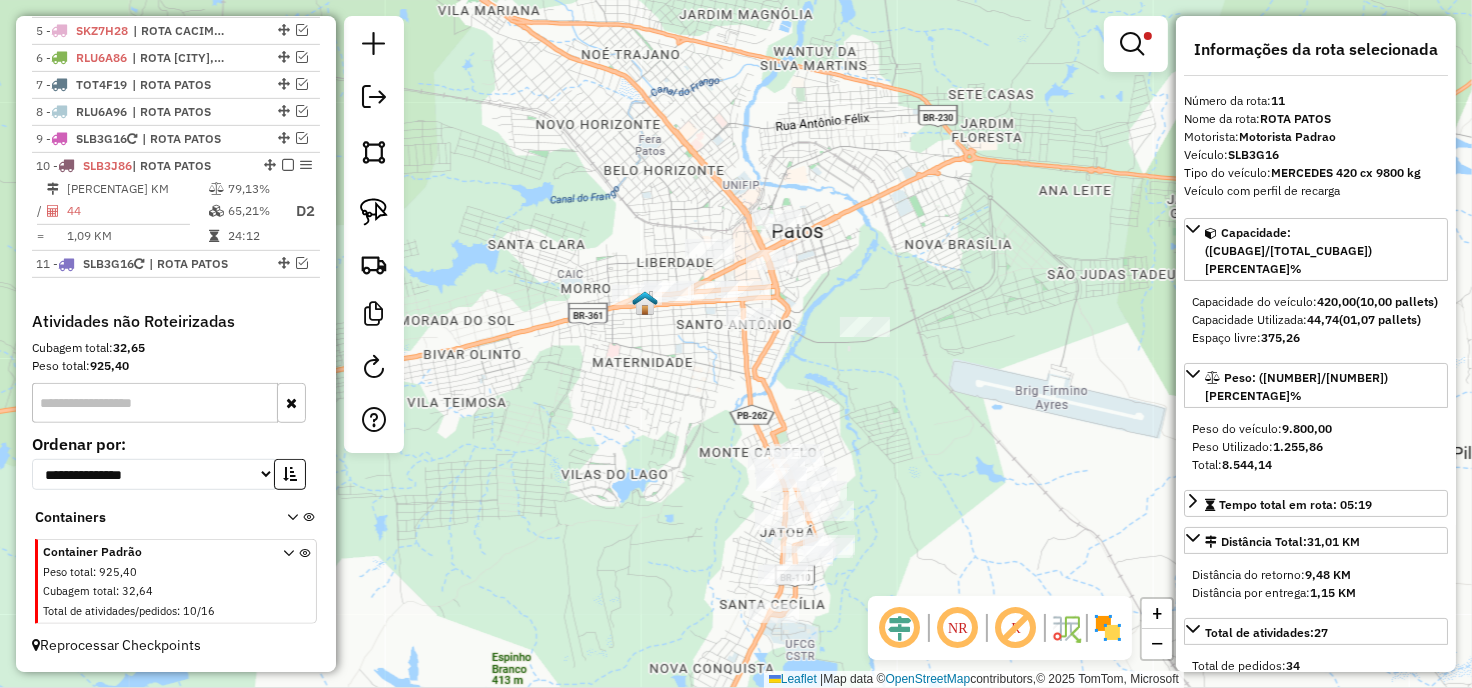 drag, startPoint x: 454, startPoint y: 255, endPoint x: 463, endPoint y: 191, distance: 64.629715 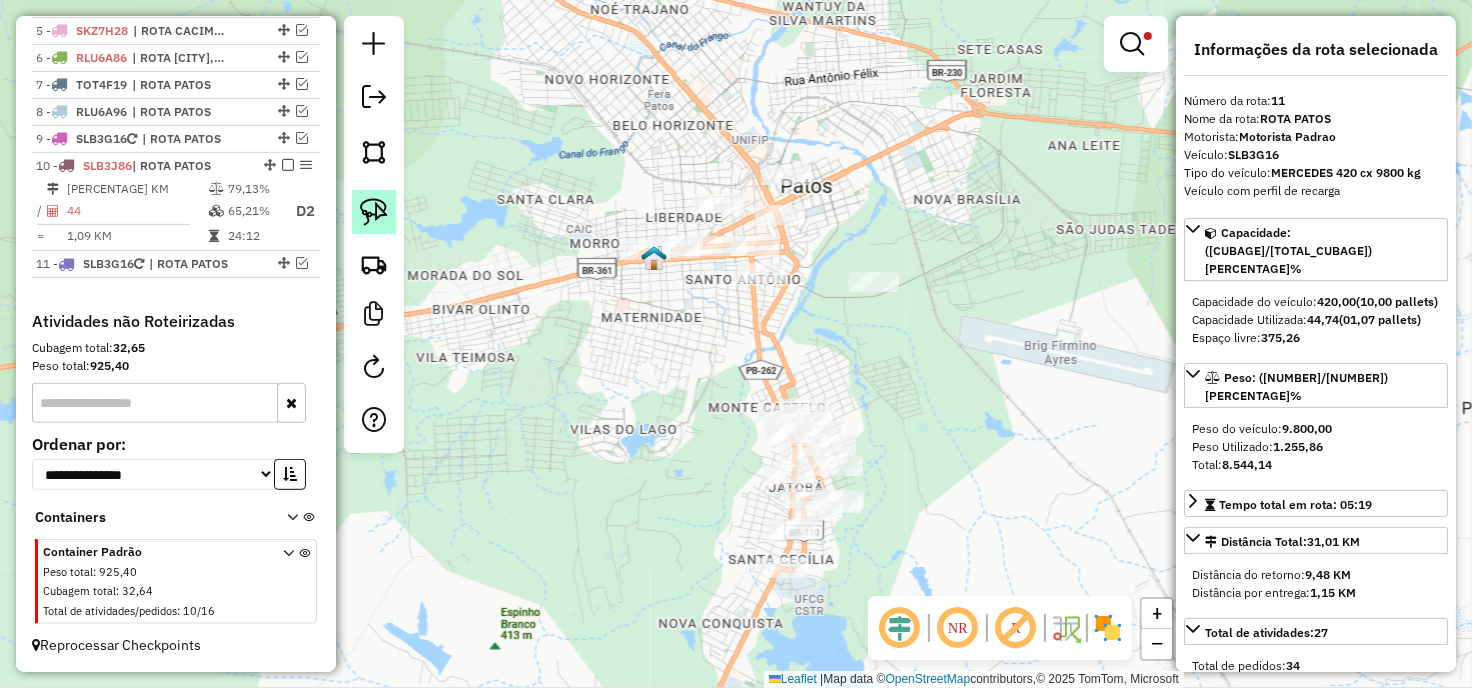 click 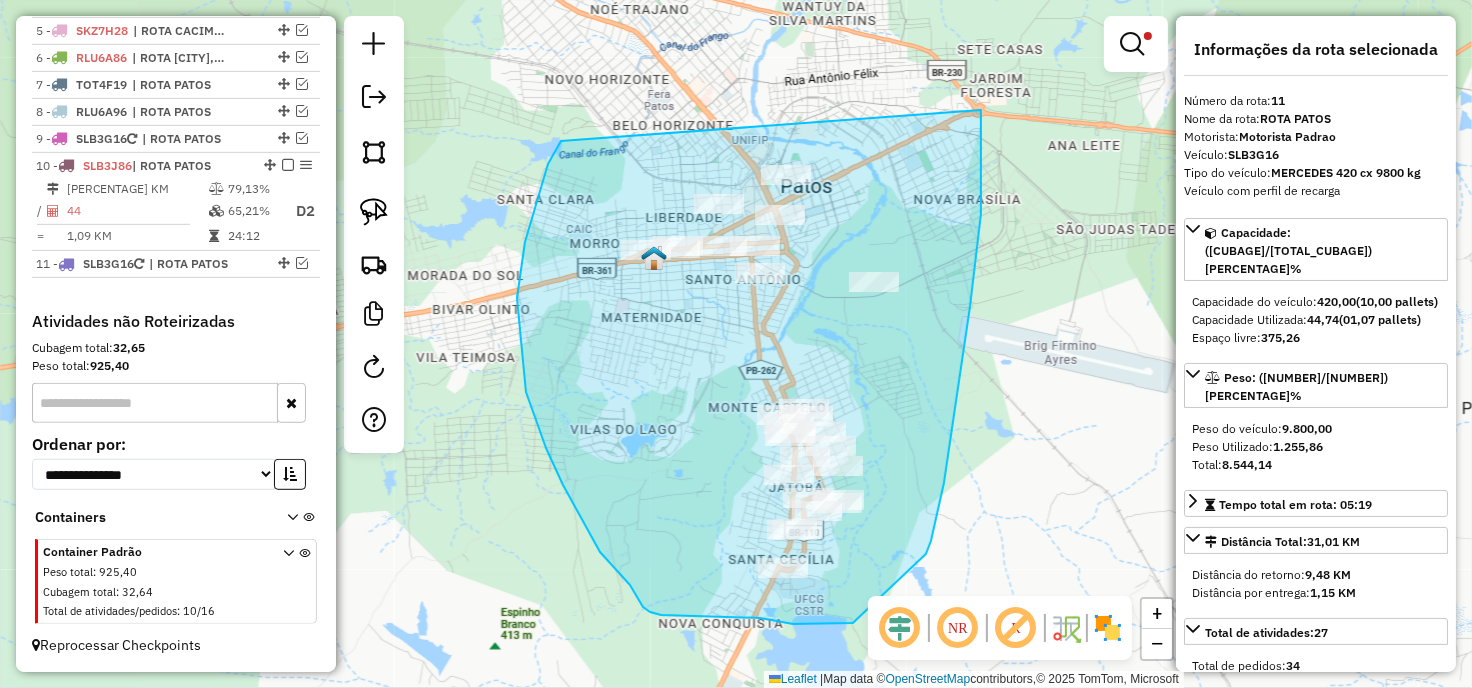 drag, startPoint x: 561, startPoint y: 141, endPoint x: 981, endPoint y: 110, distance: 421.1425 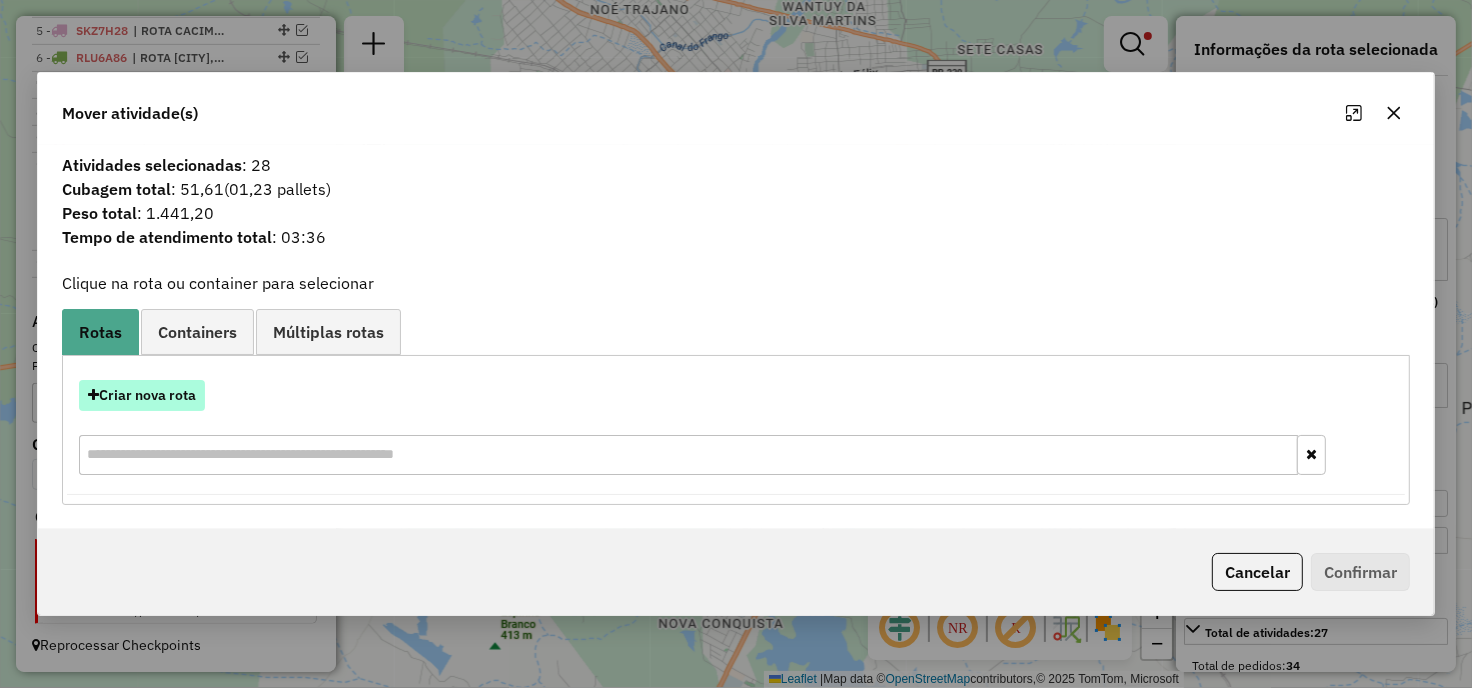 click on "Criar nova rota" at bounding box center (142, 395) 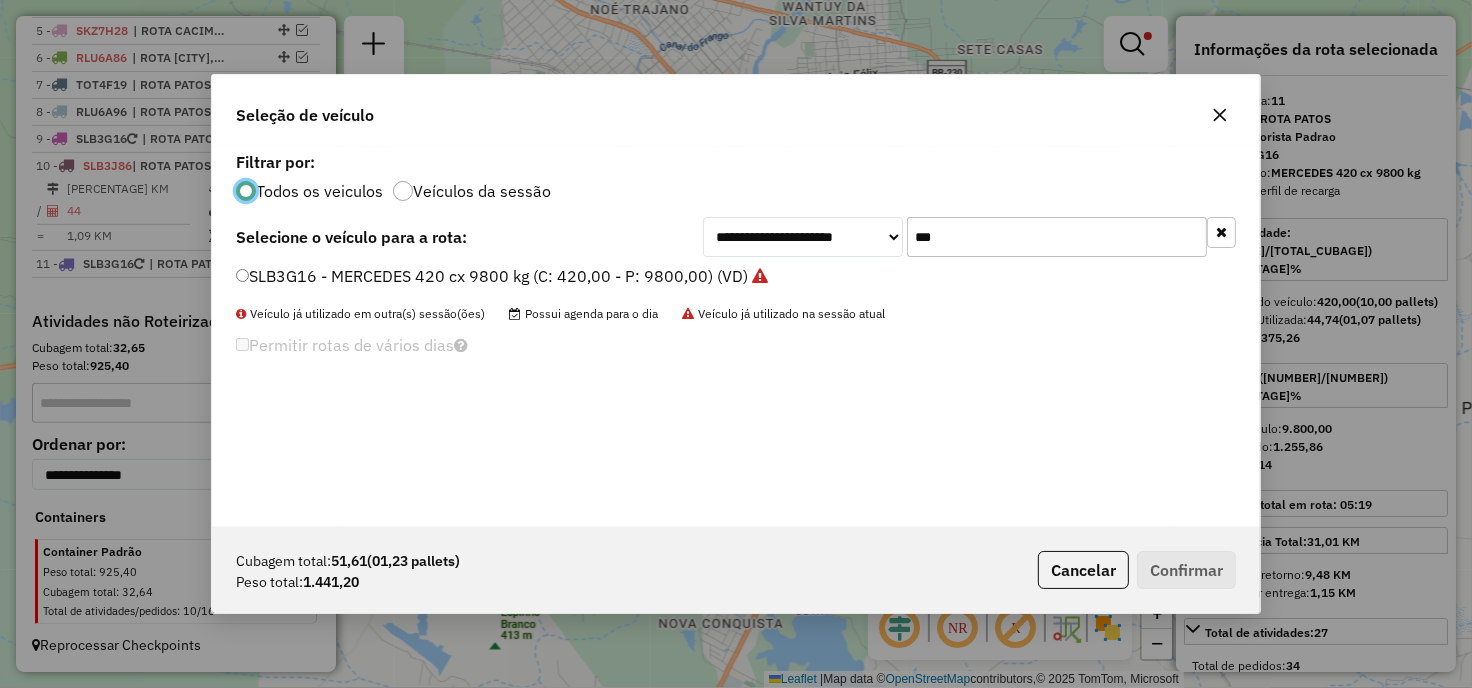 scroll, scrollTop: 11, scrollLeft: 5, axis: both 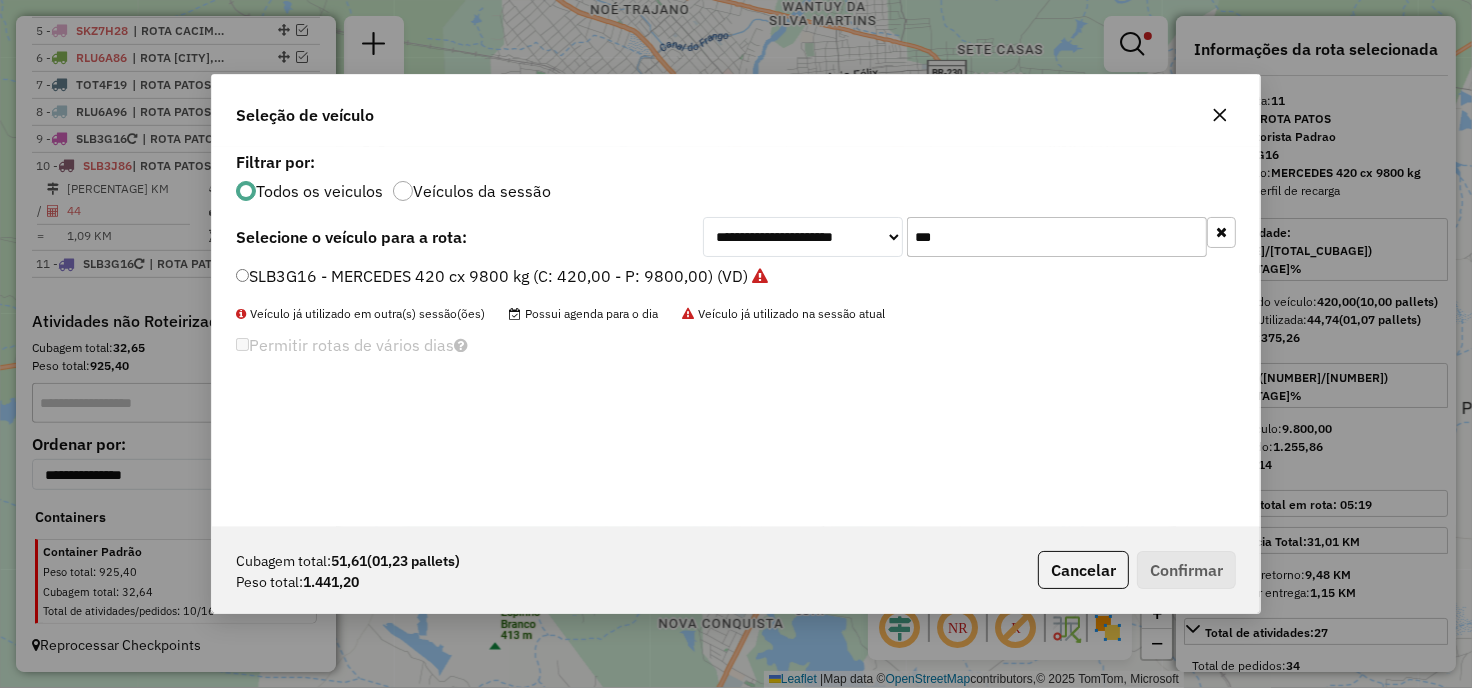 click on "***" 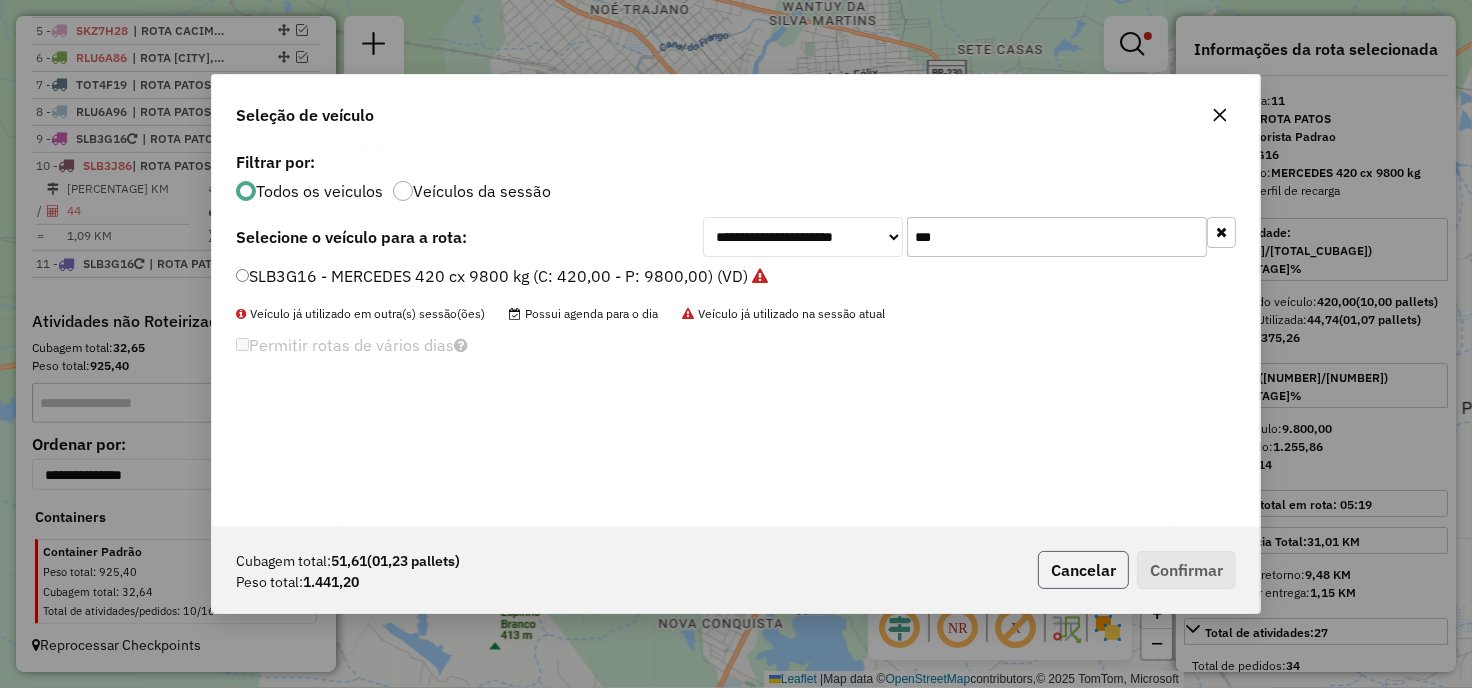 click on "Cancelar" 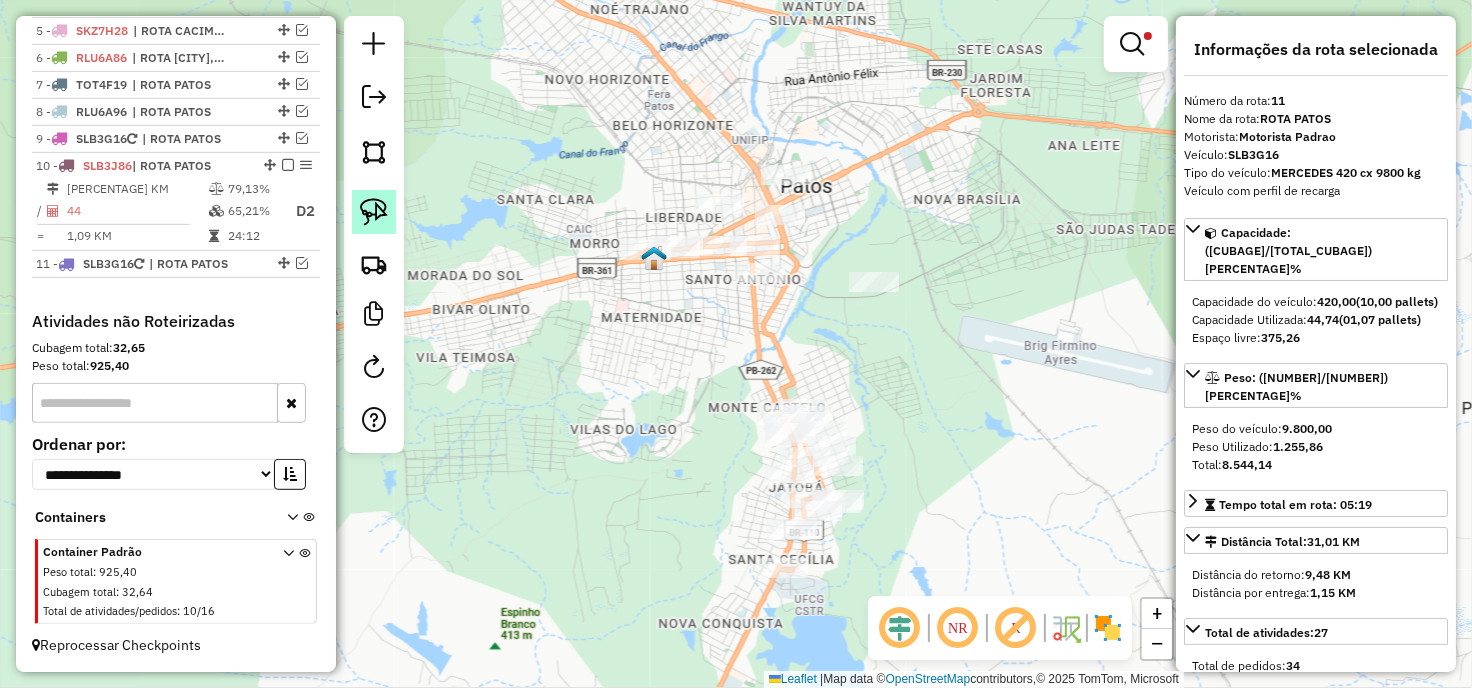 click 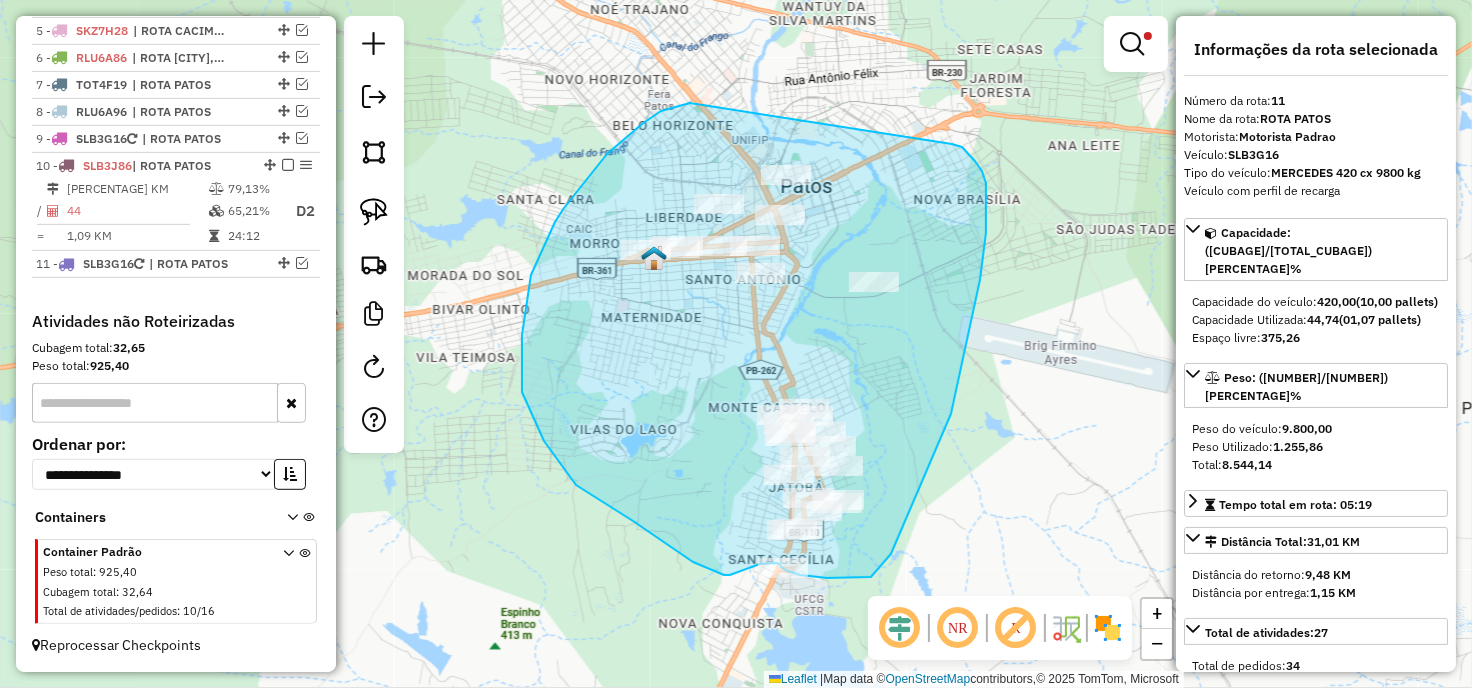 drag, startPoint x: 690, startPoint y: 103, endPoint x: 952, endPoint y: 144, distance: 265.1886 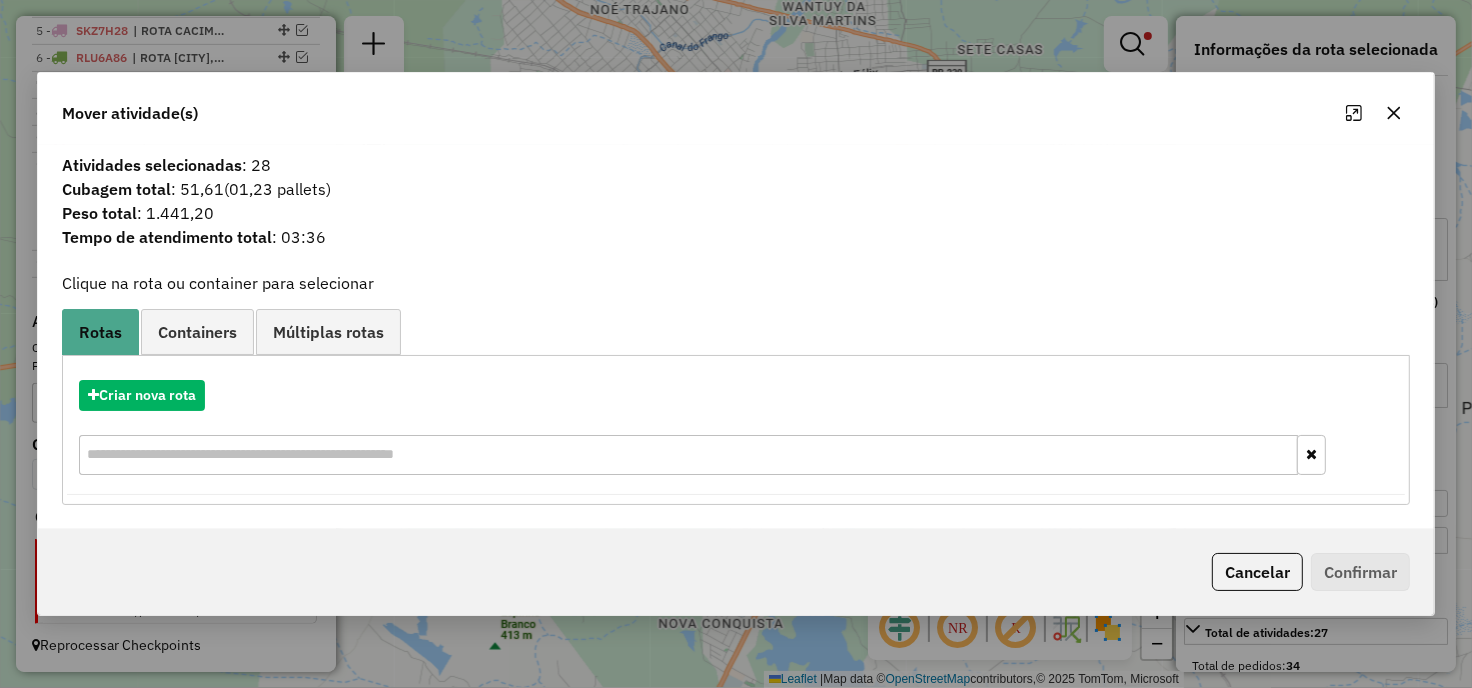 click 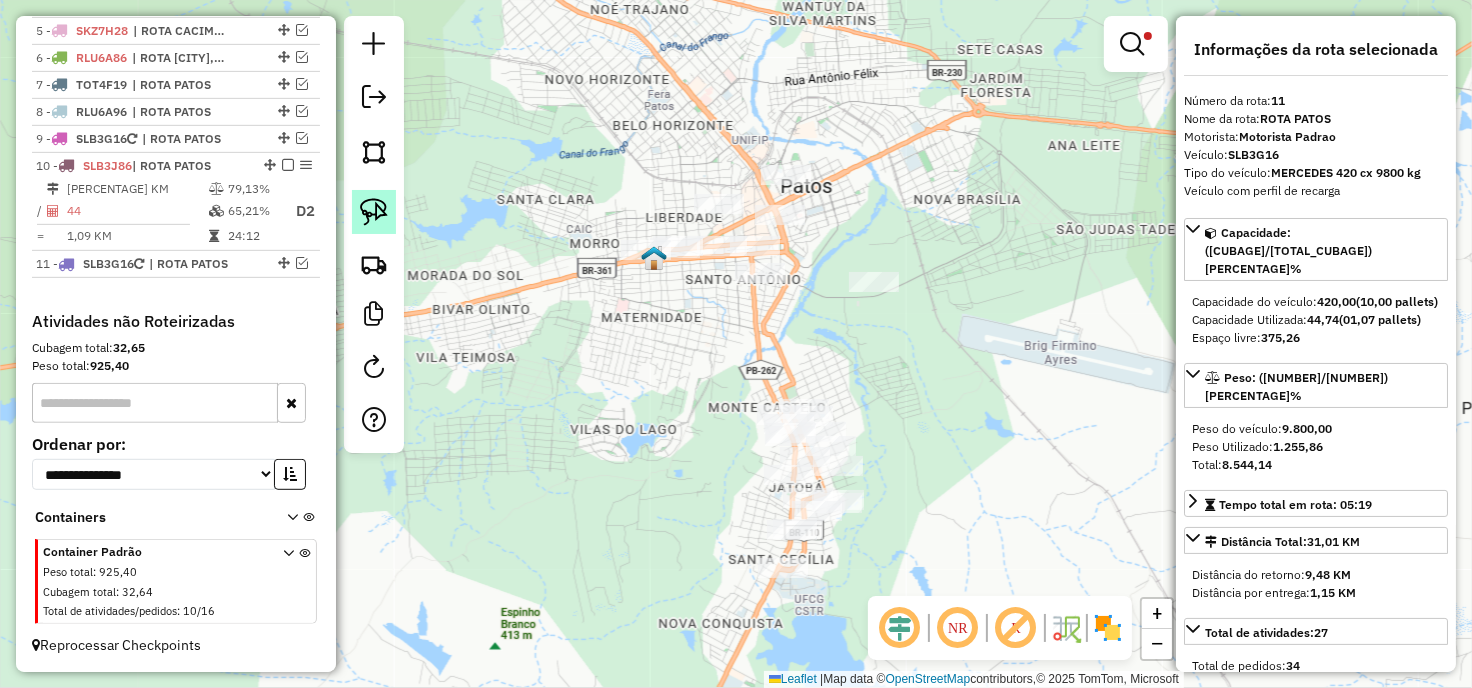 click 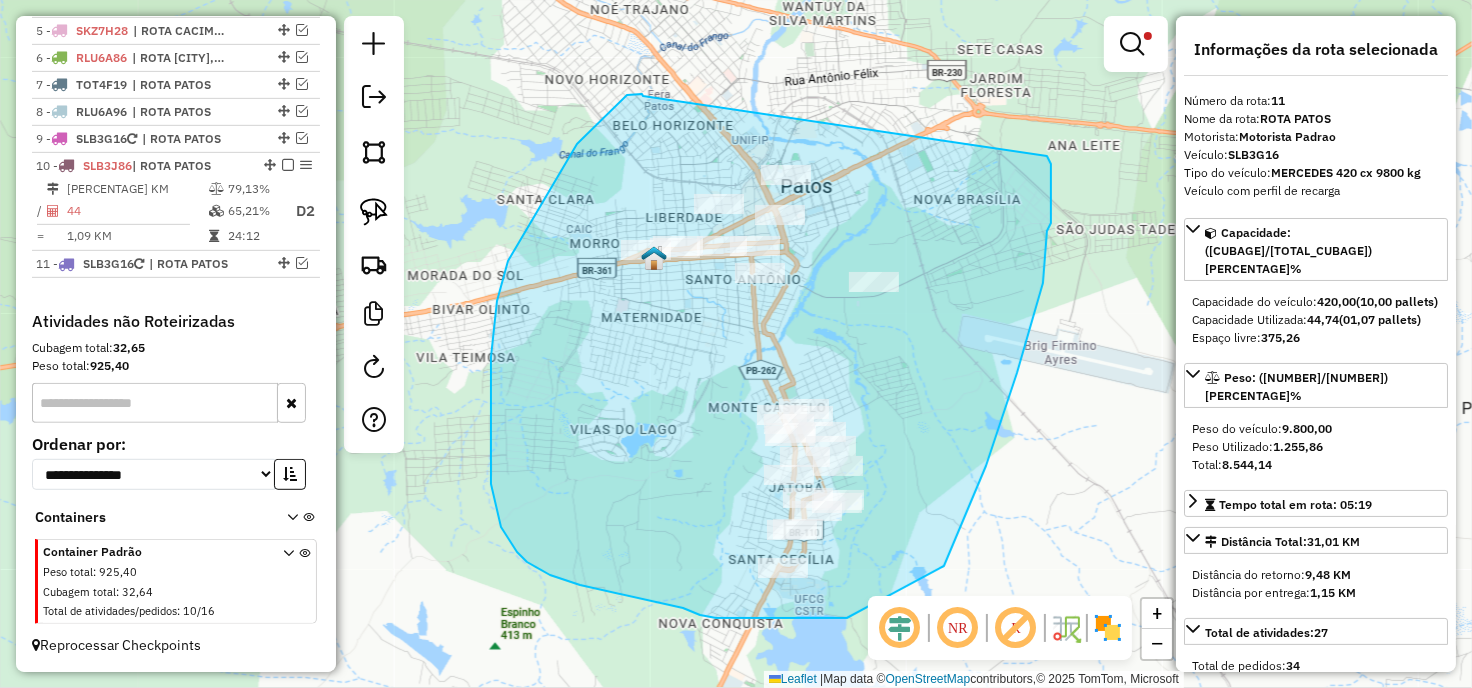 drag, startPoint x: 627, startPoint y: 95, endPoint x: 1047, endPoint y: 156, distance: 424.40665 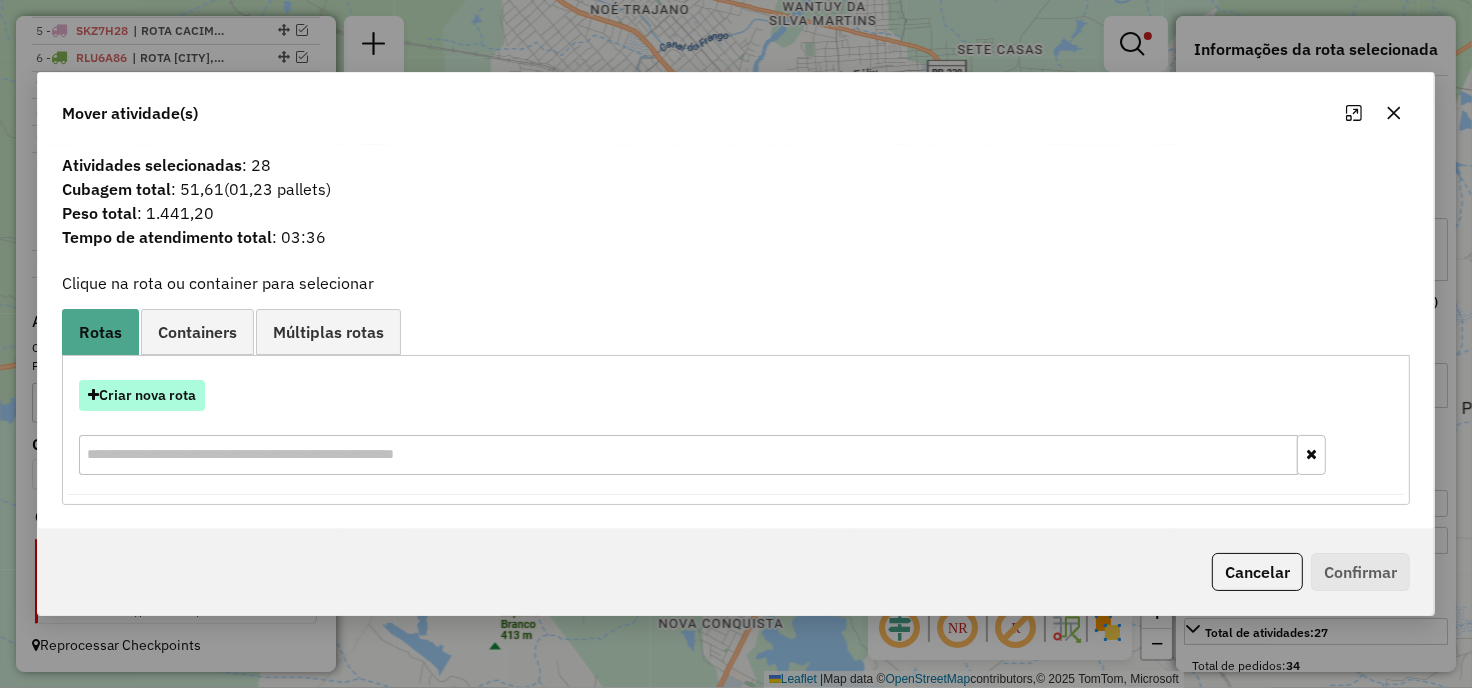 click on "Criar nova rota" at bounding box center [142, 395] 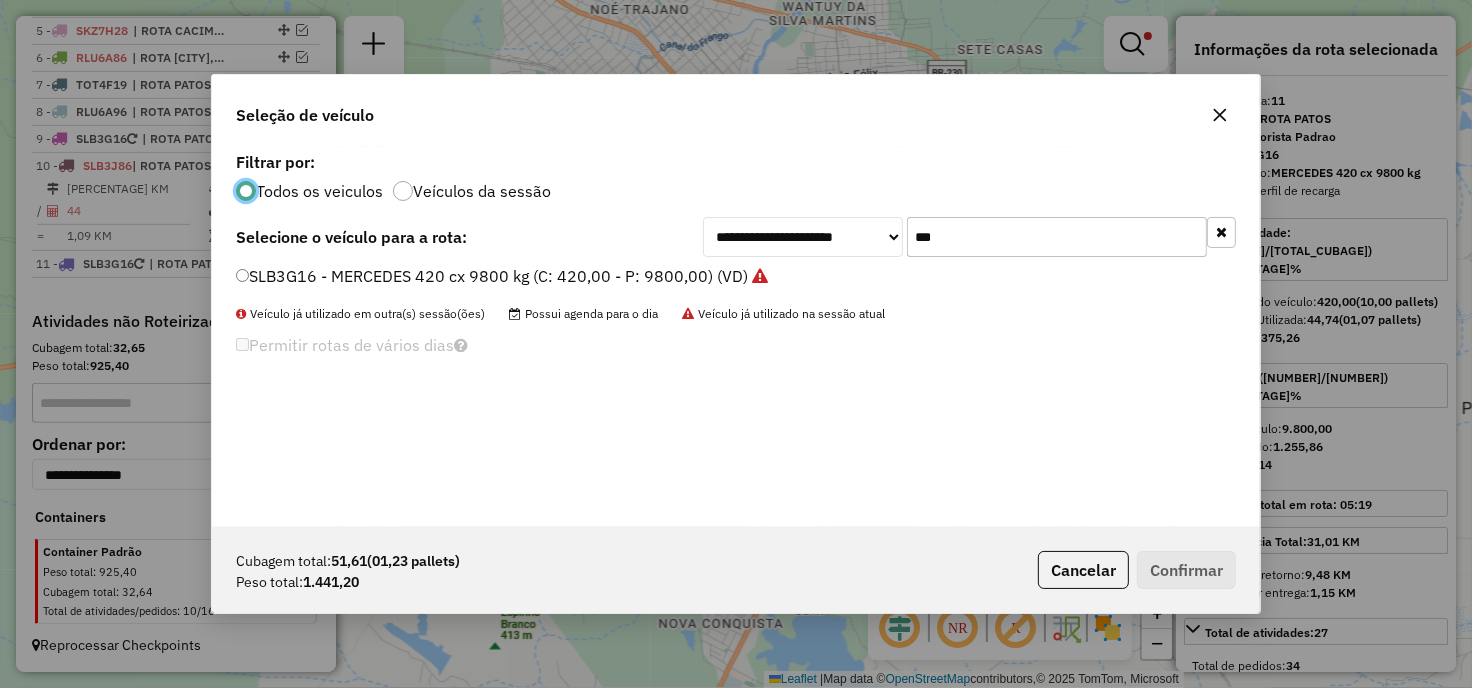 scroll, scrollTop: 11, scrollLeft: 5, axis: both 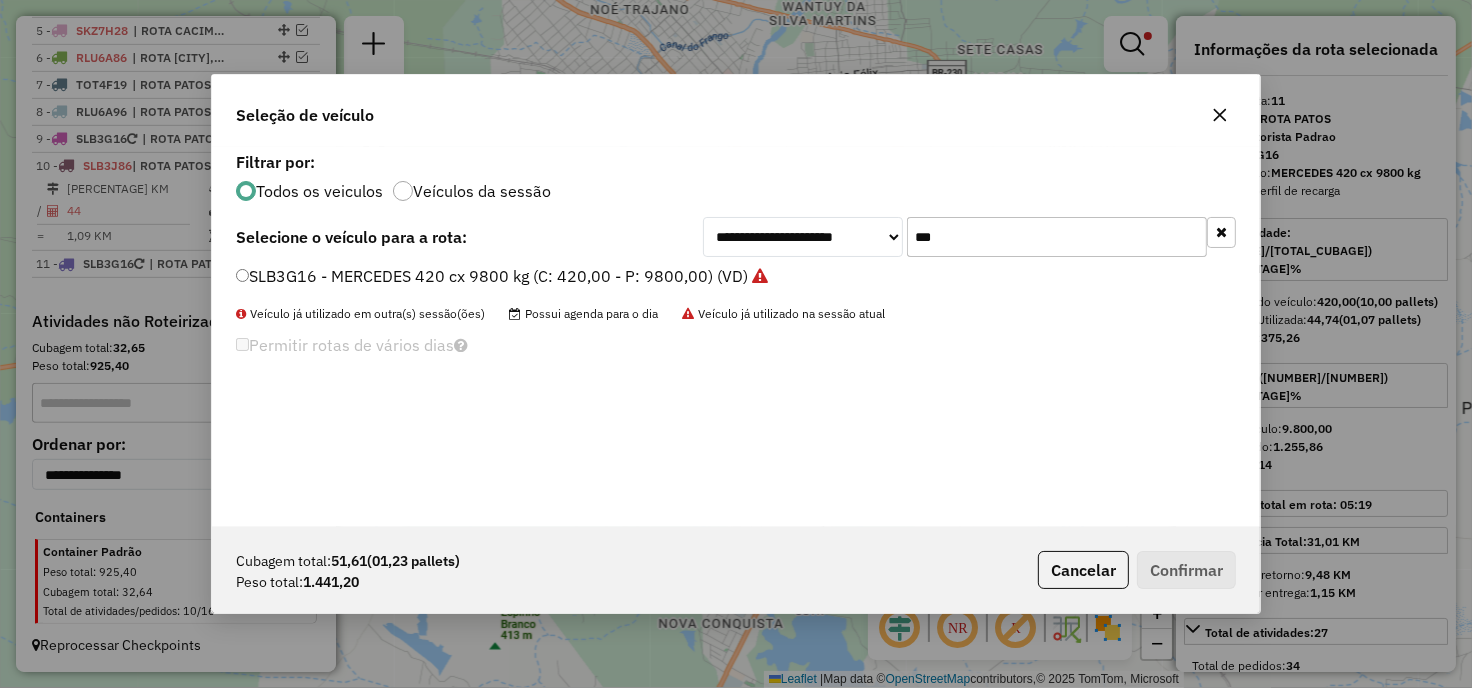 click on "***" 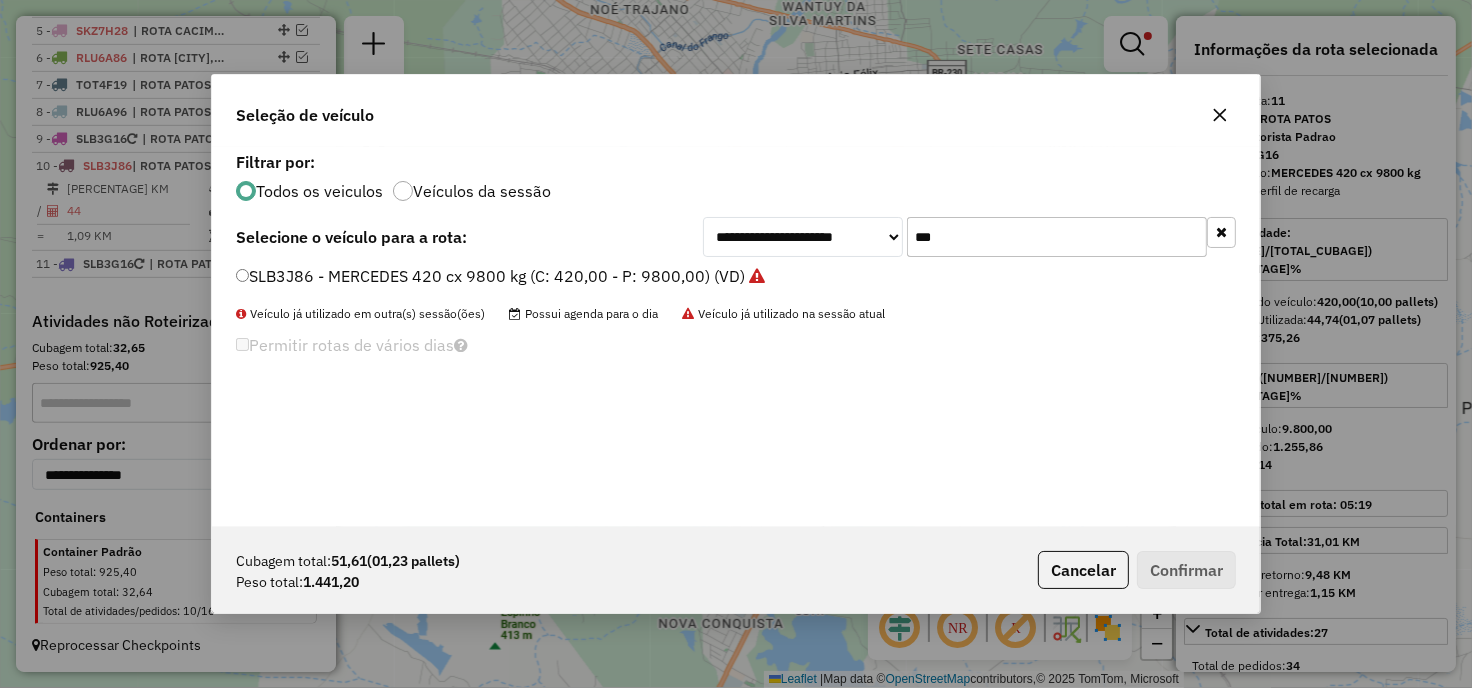 type on "***" 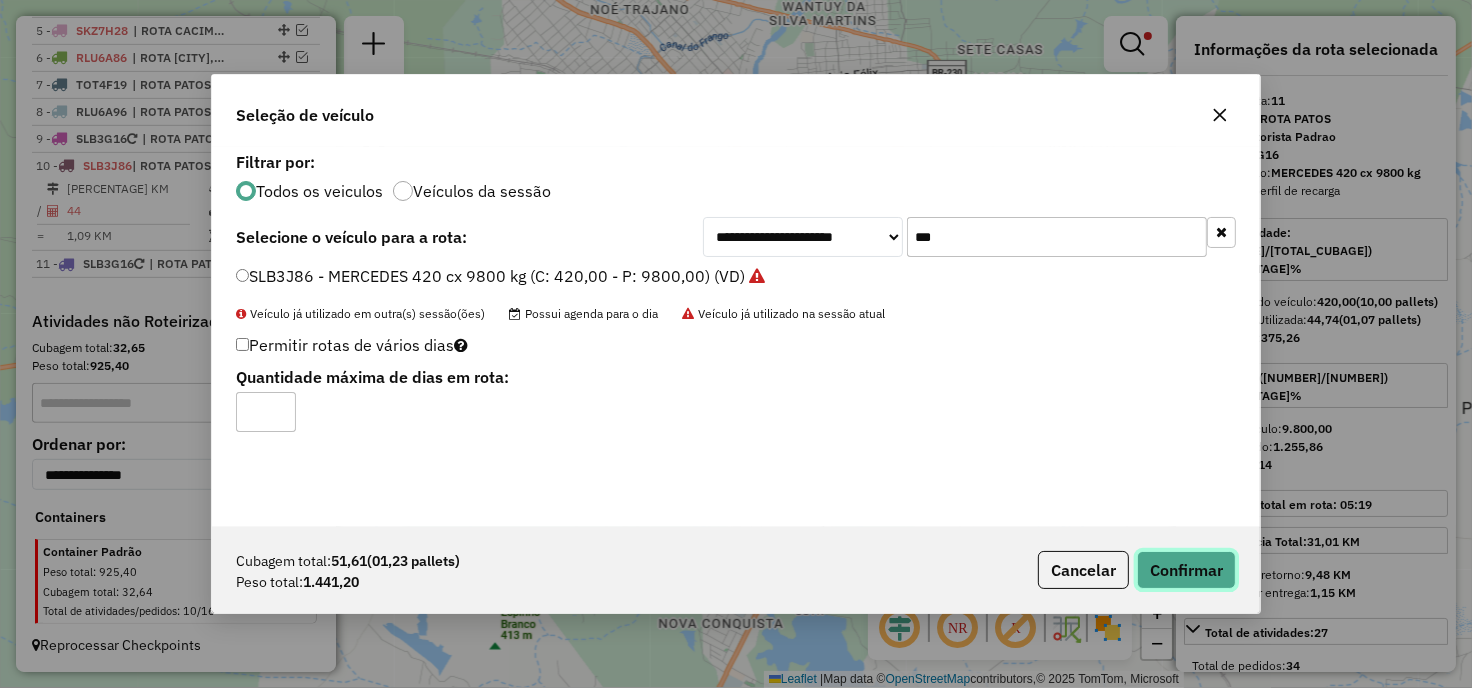 click on "Confirmar" 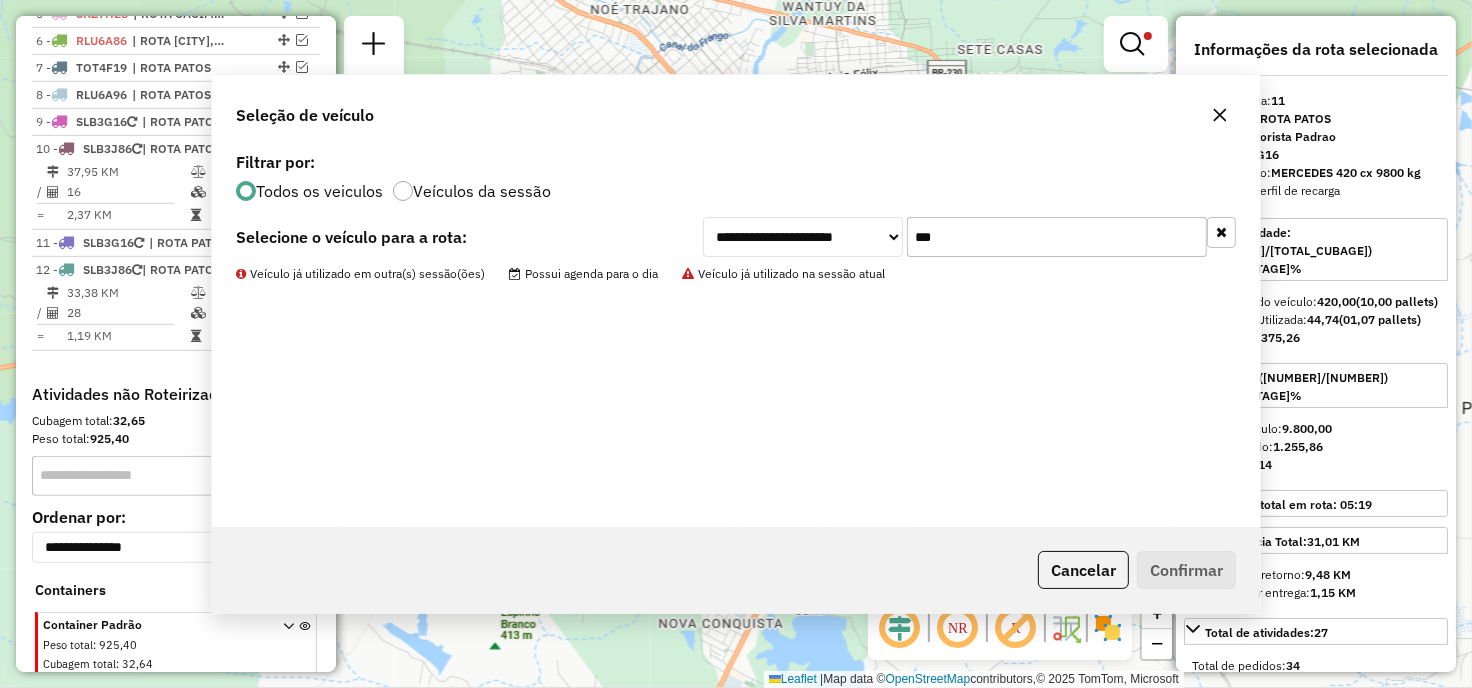 scroll, scrollTop: 944, scrollLeft: 0, axis: vertical 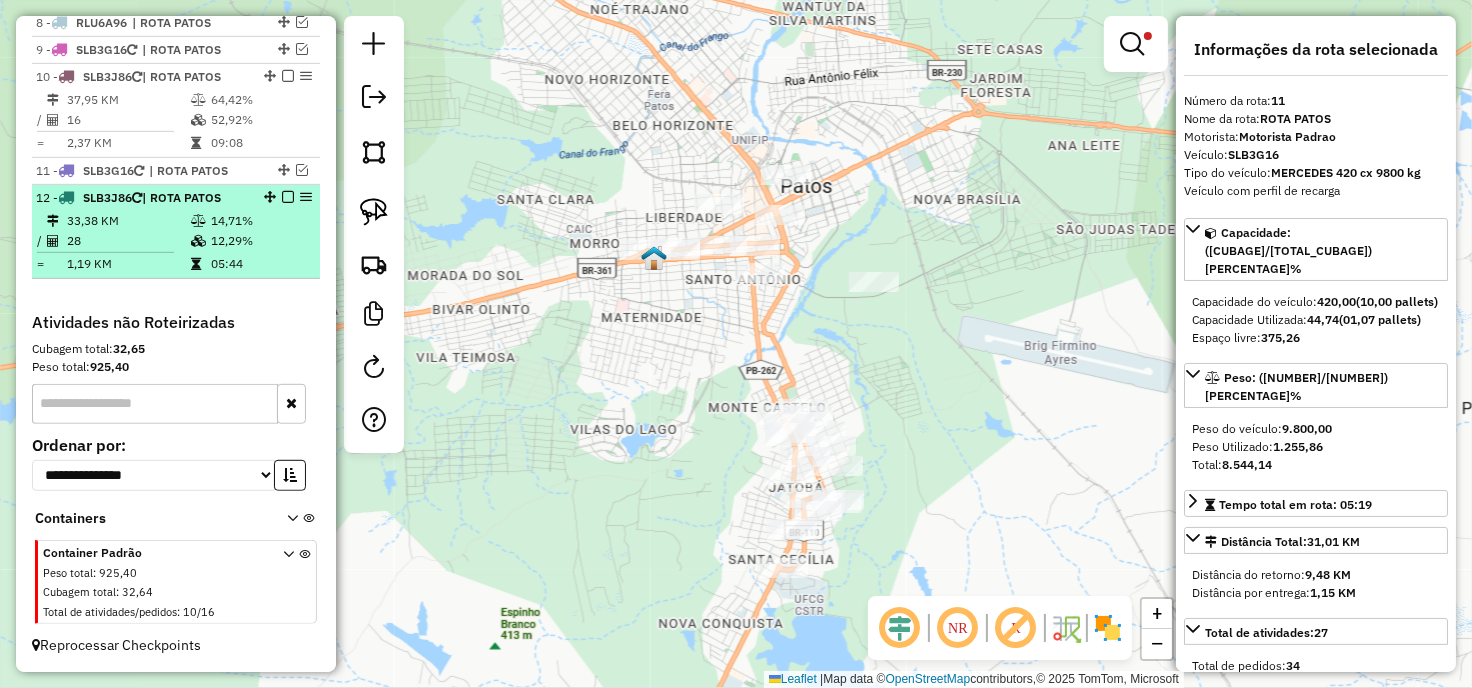 click at bounding box center [288, 197] 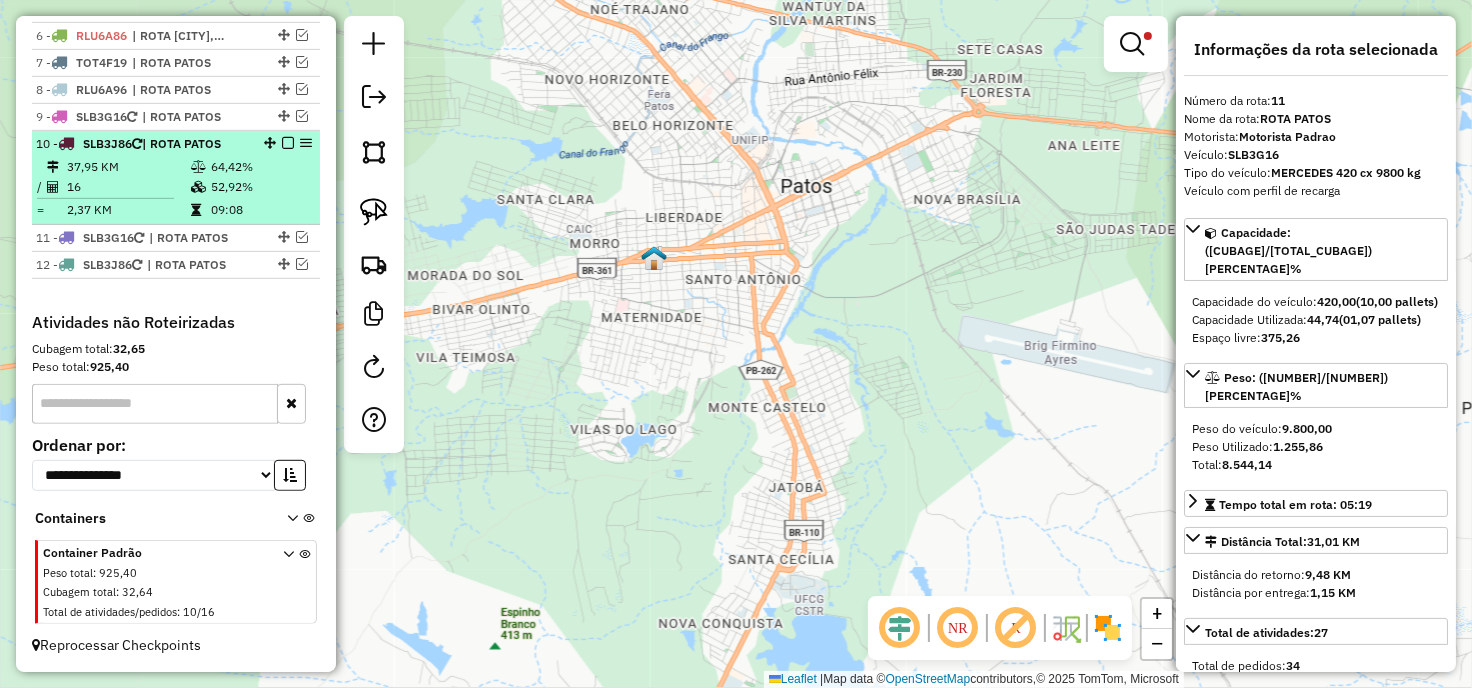 click at bounding box center [288, 143] 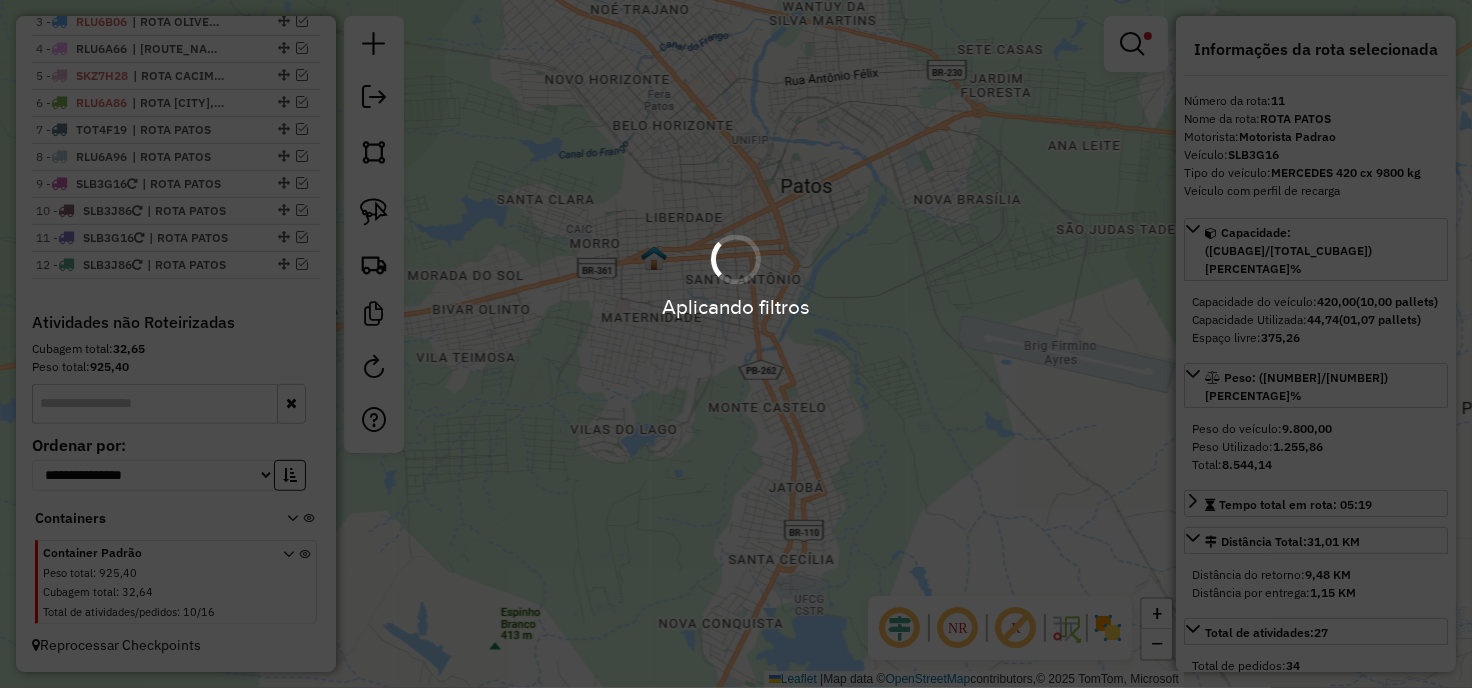 scroll, scrollTop: 811, scrollLeft: 0, axis: vertical 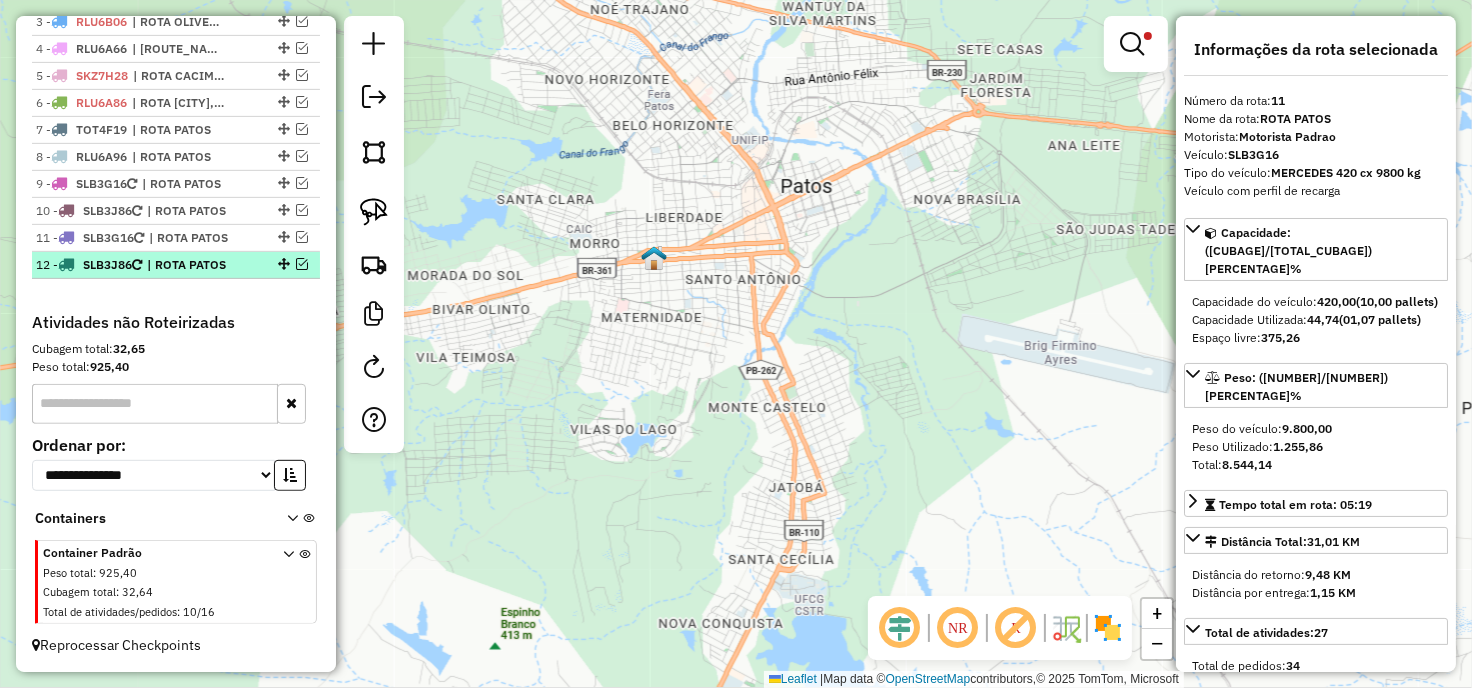 click at bounding box center [302, 264] 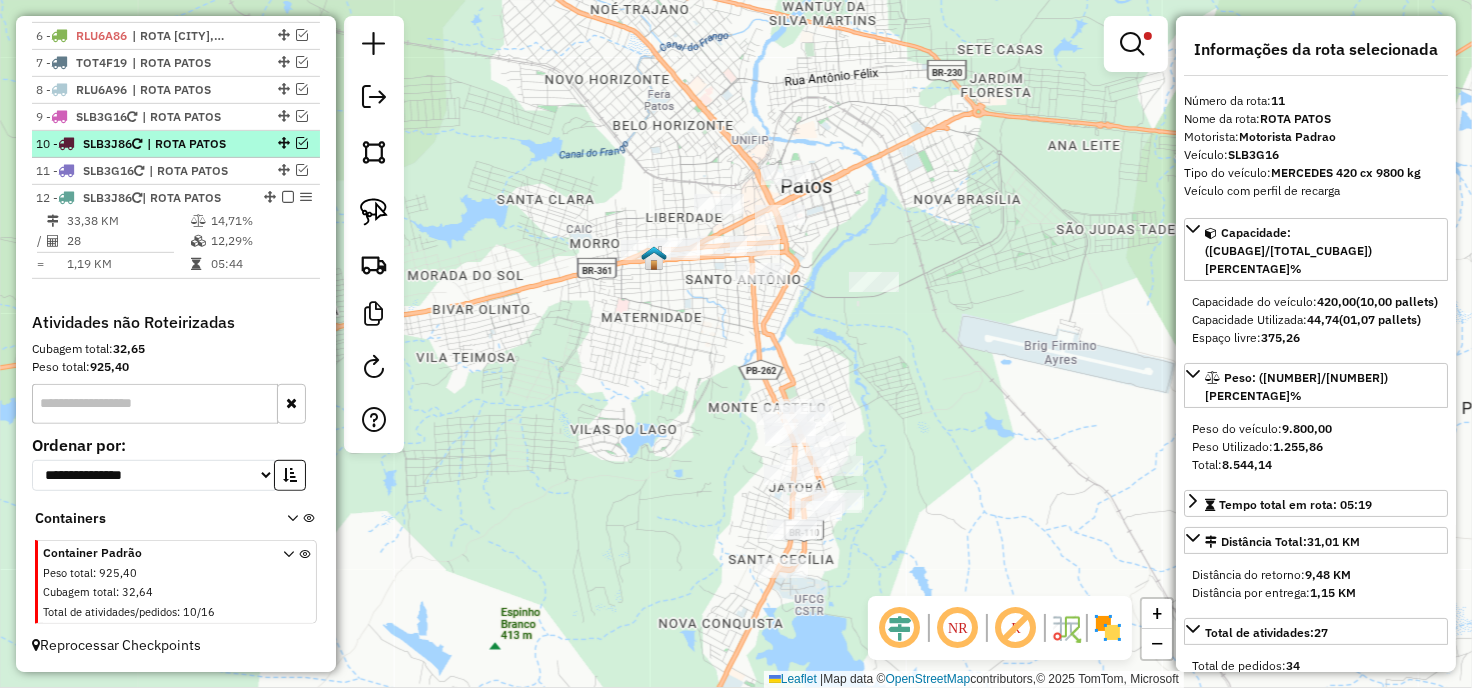 click at bounding box center [302, 143] 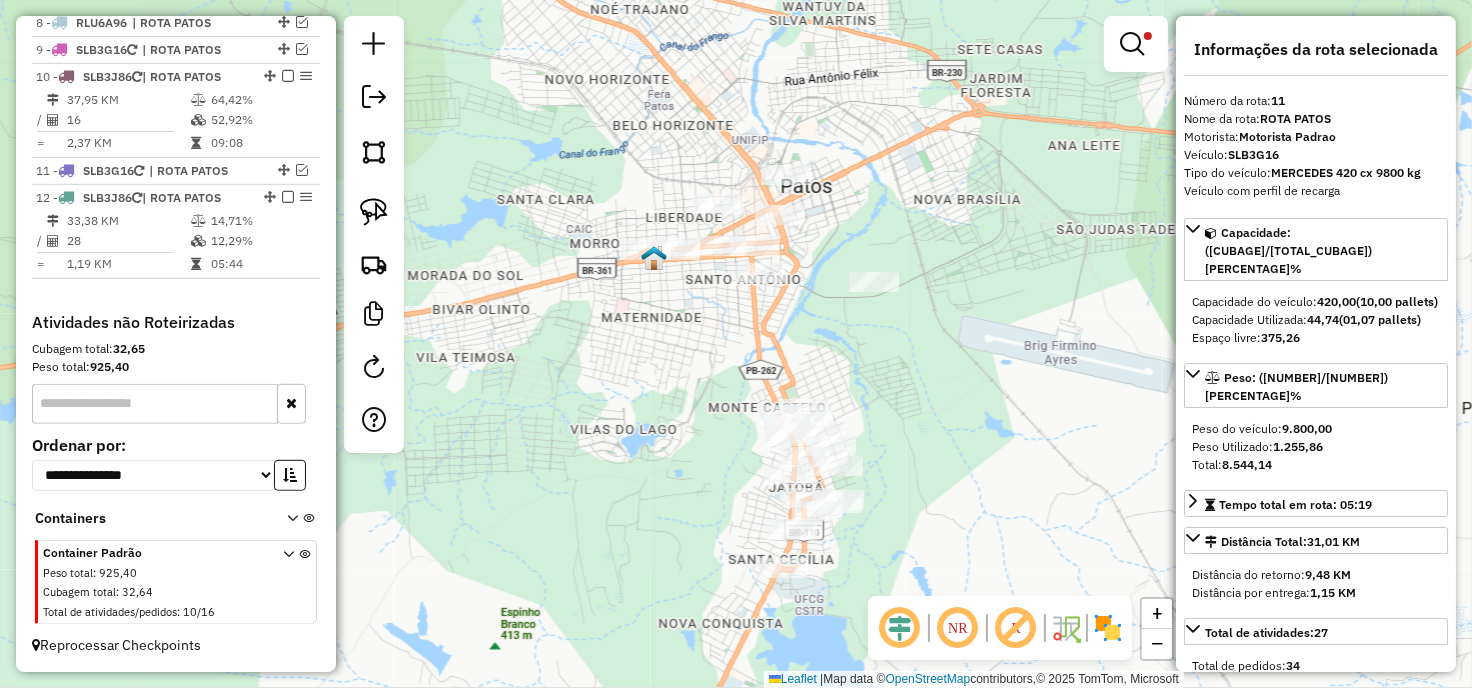 drag, startPoint x: 551, startPoint y: 332, endPoint x: 497, endPoint y: 240, distance: 106.677086 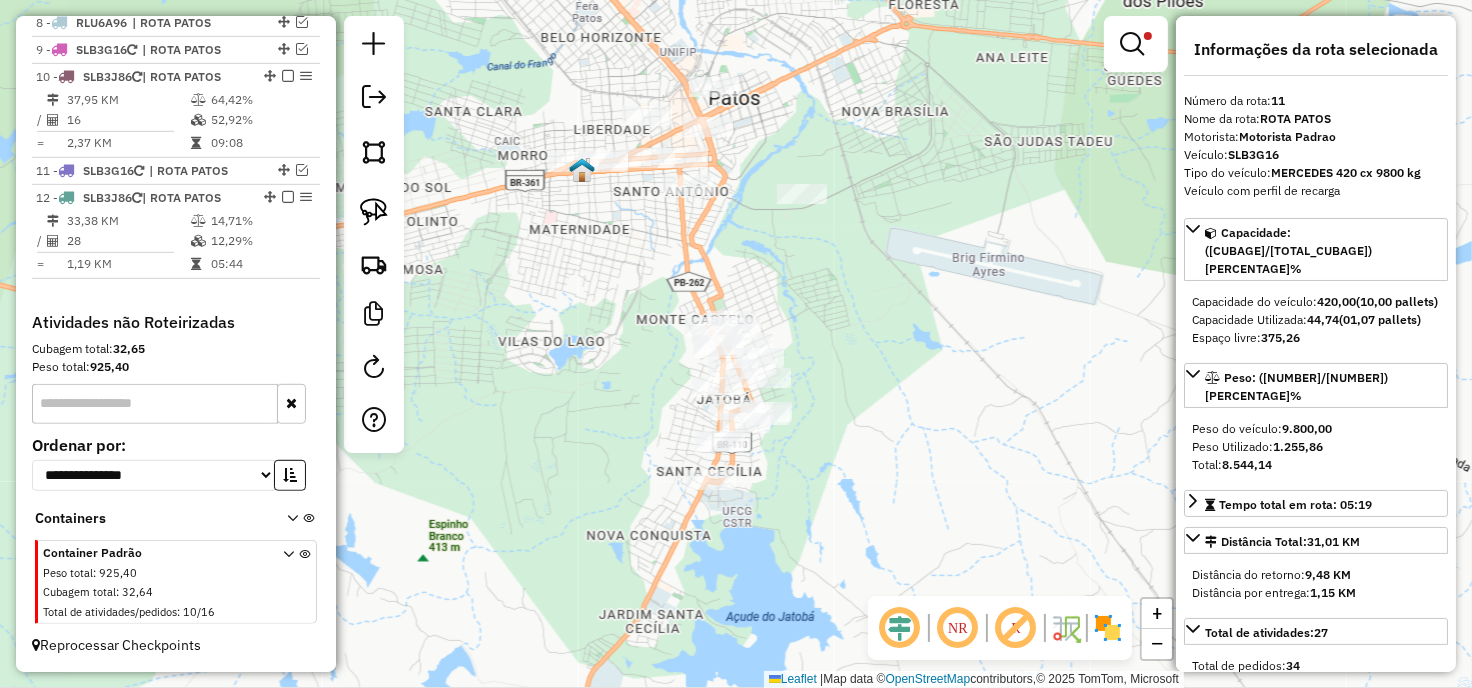drag, startPoint x: 597, startPoint y: 358, endPoint x: 620, endPoint y: 424, distance: 69.89278 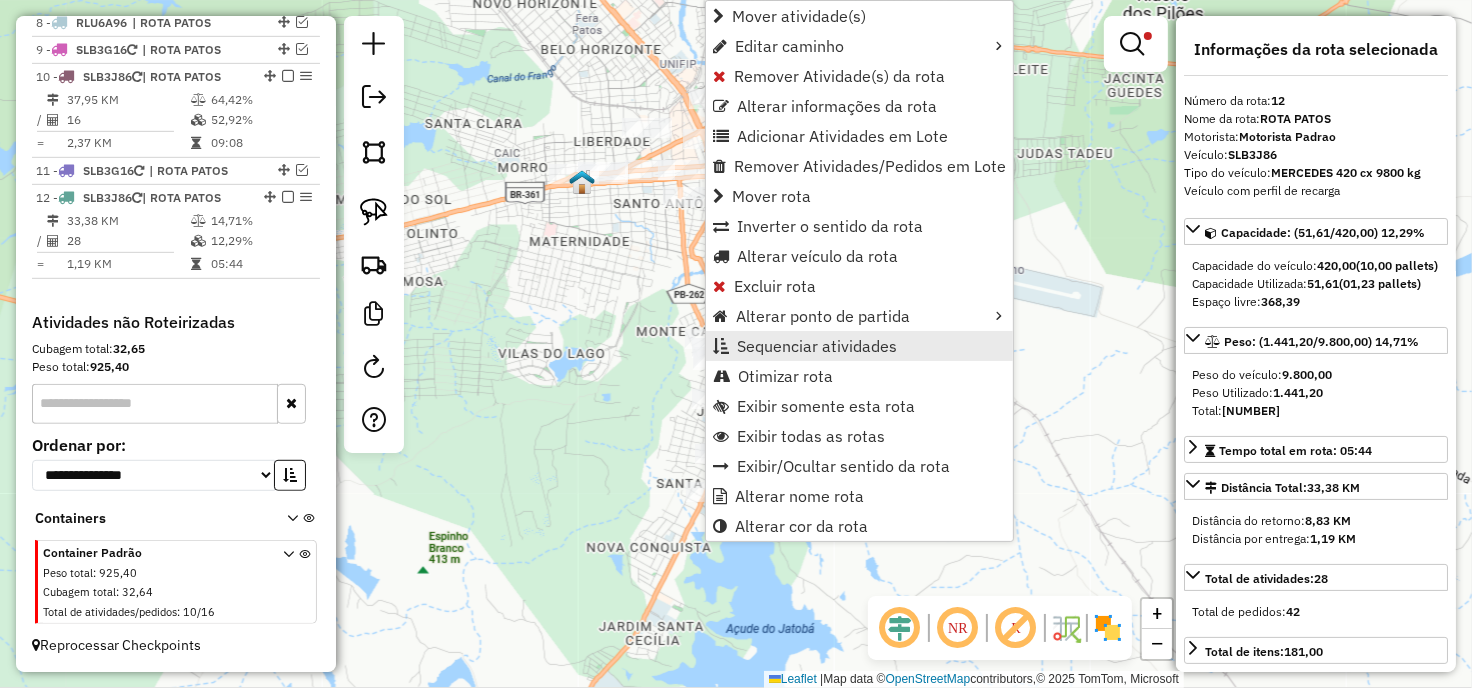 click on "Sequenciar atividades" at bounding box center (817, 346) 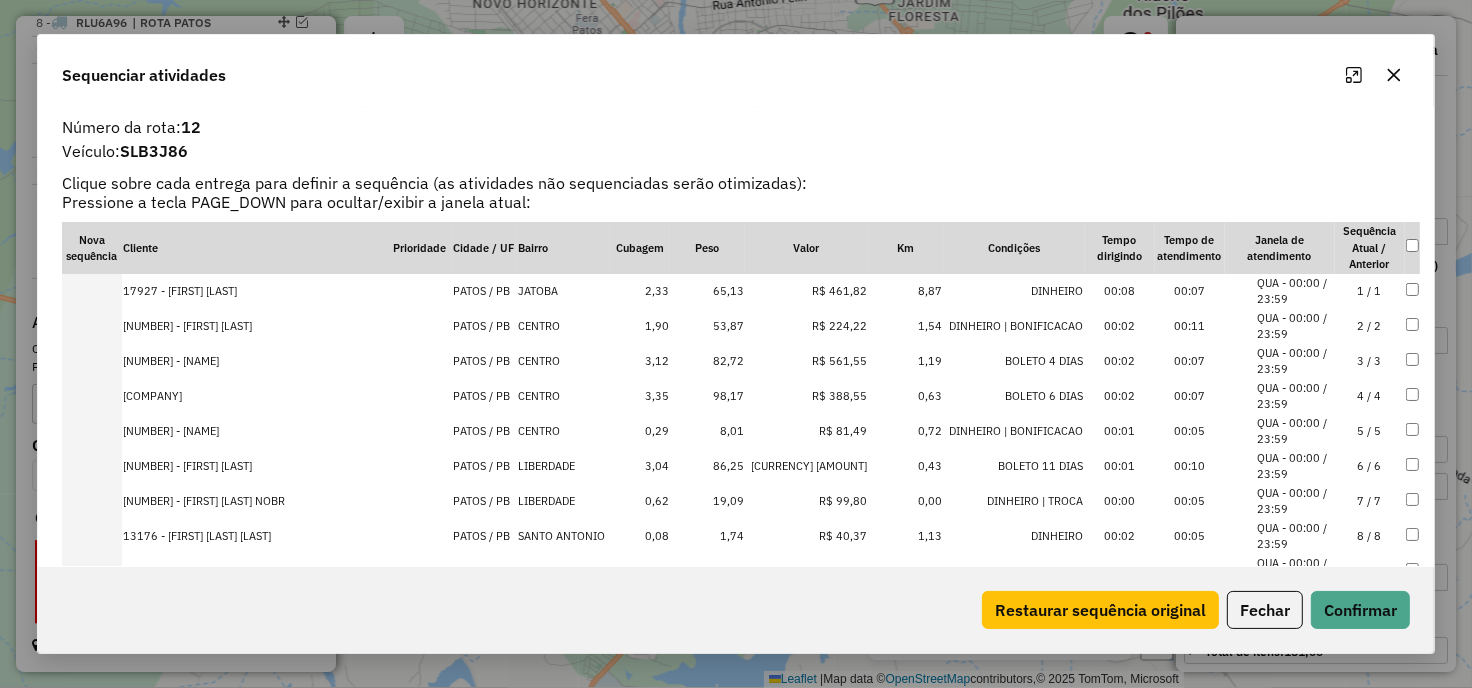 click 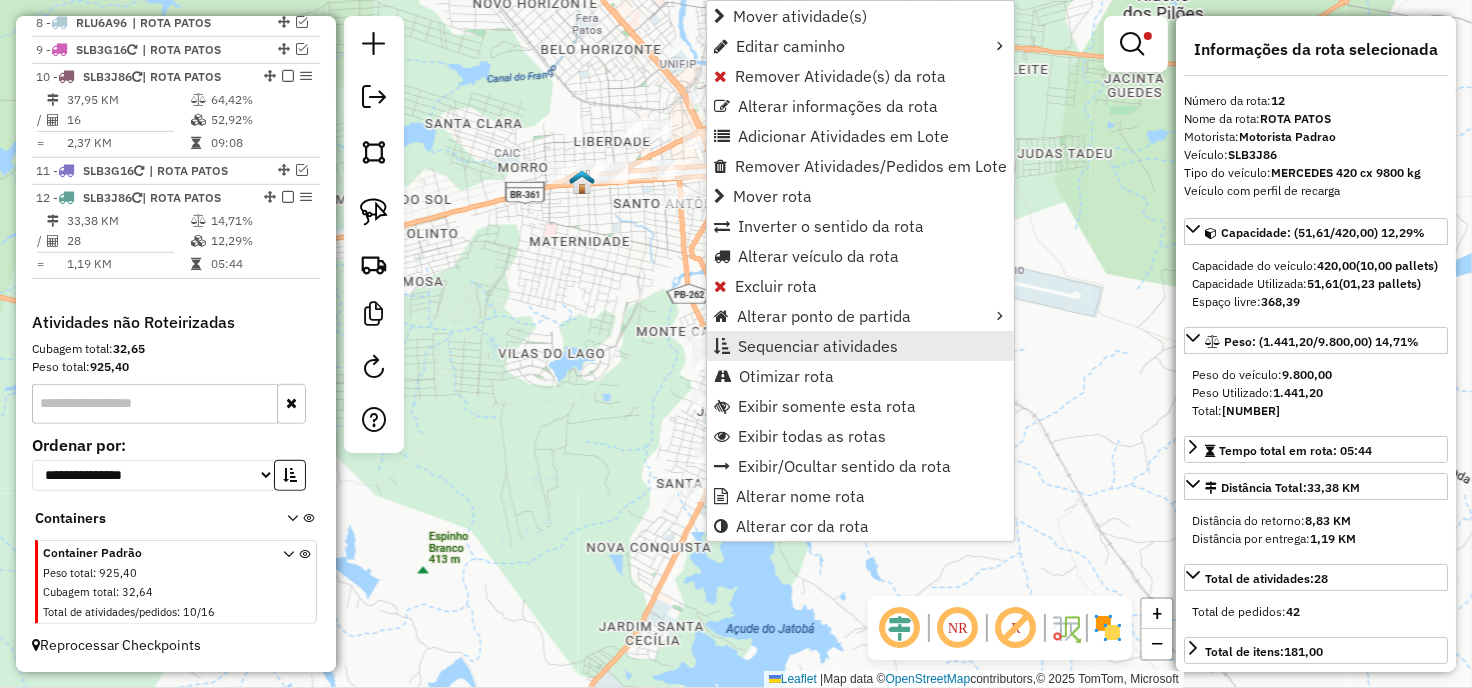 click on "Sequenciar atividades" at bounding box center (818, 346) 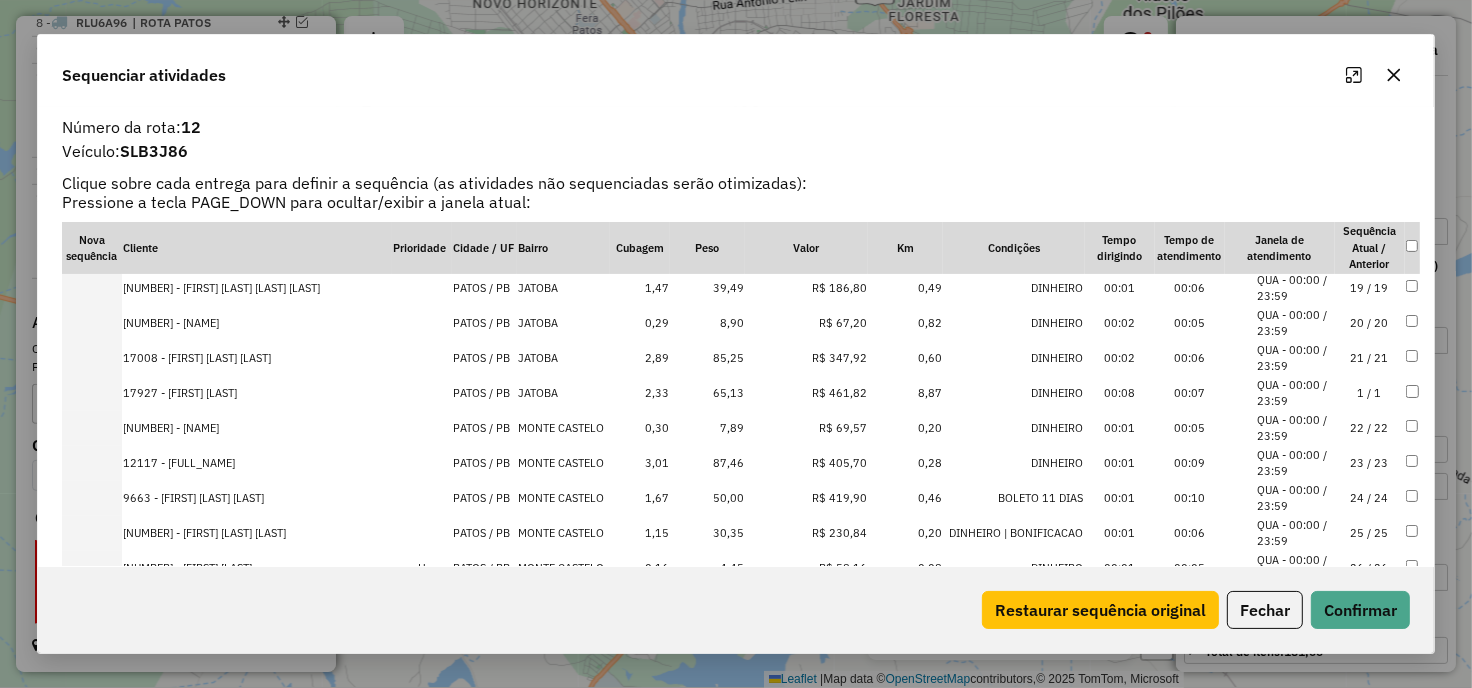 scroll, scrollTop: 705, scrollLeft: 0, axis: vertical 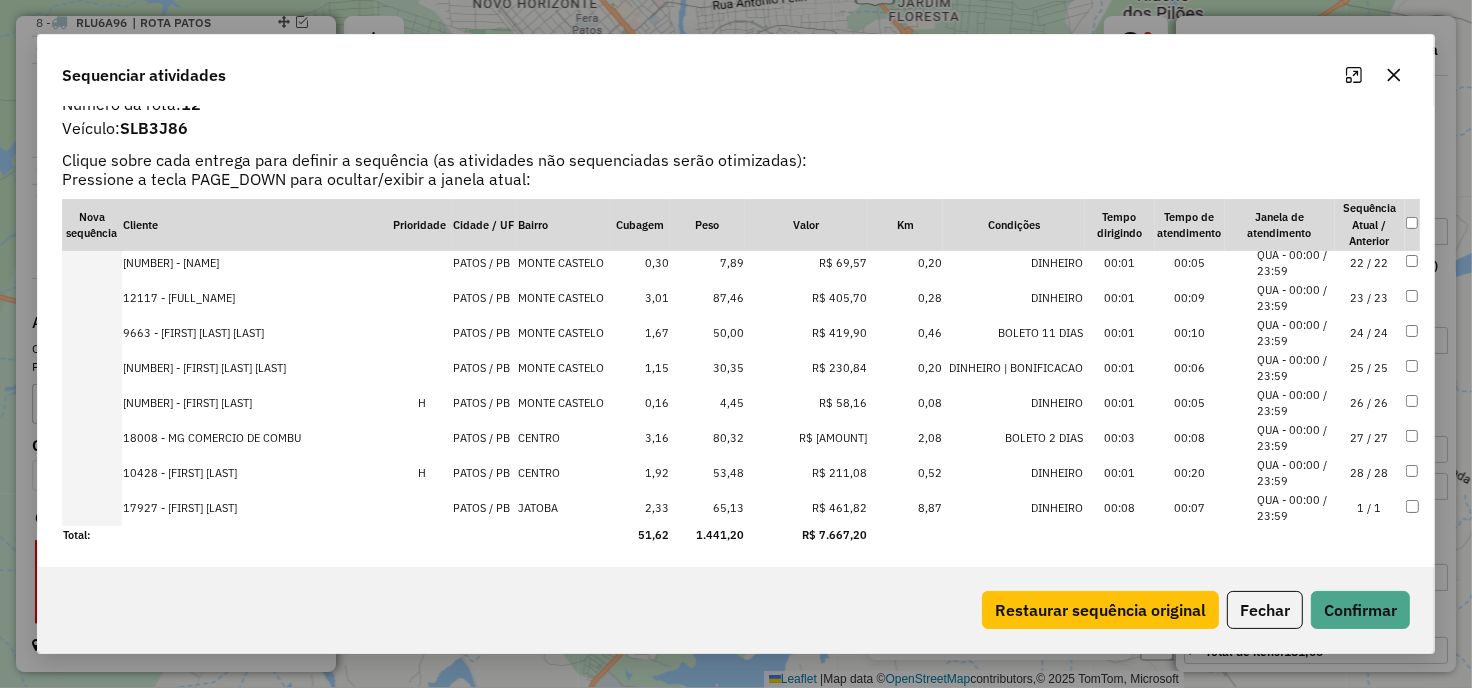 drag, startPoint x: 177, startPoint y: 292, endPoint x: 144, endPoint y: 511, distance: 221.47235 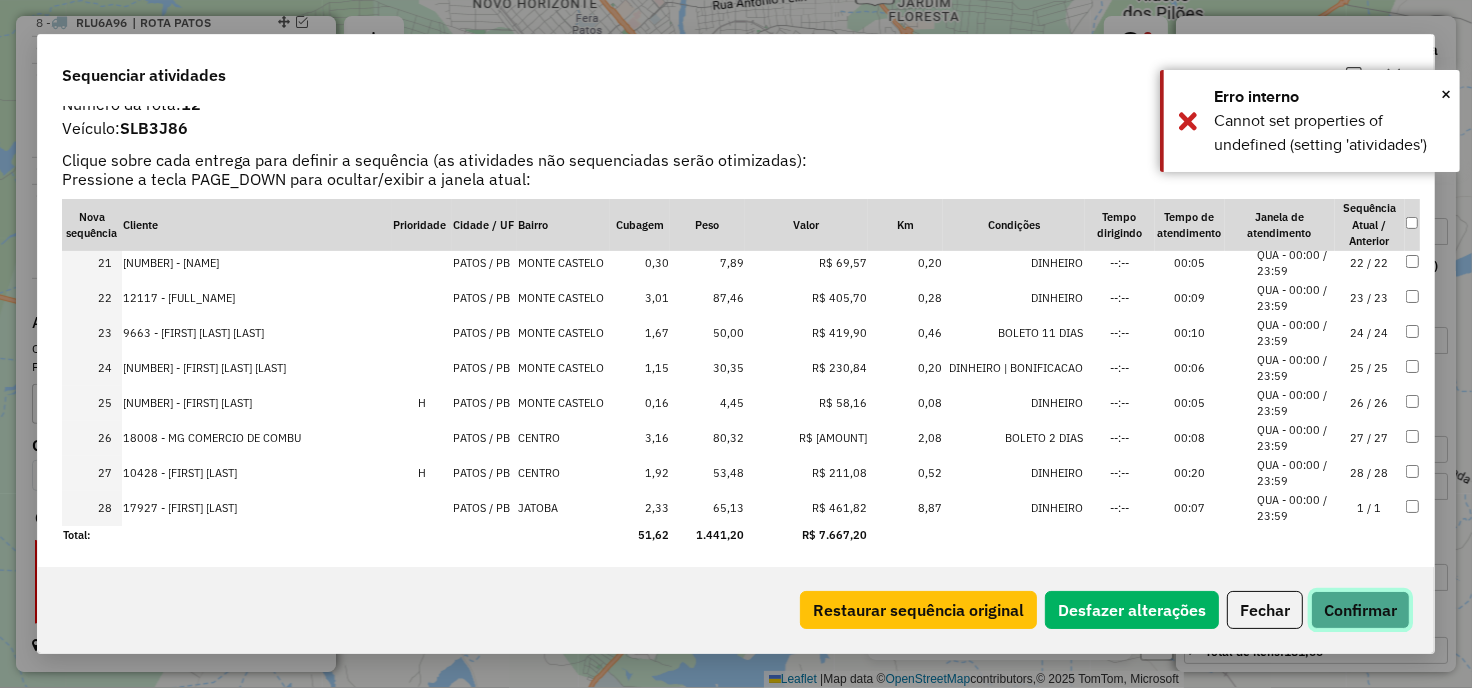 click on "Confirmar" 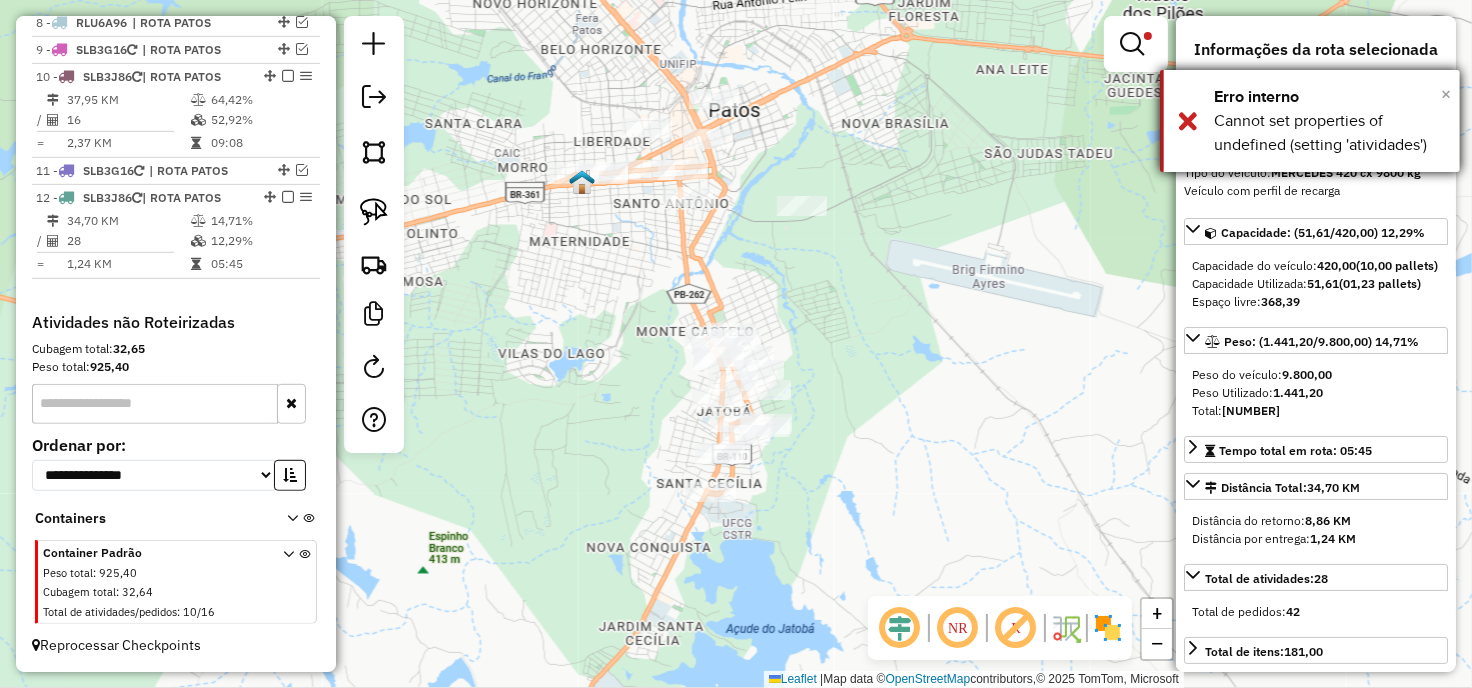 scroll, scrollTop: 0, scrollLeft: 0, axis: both 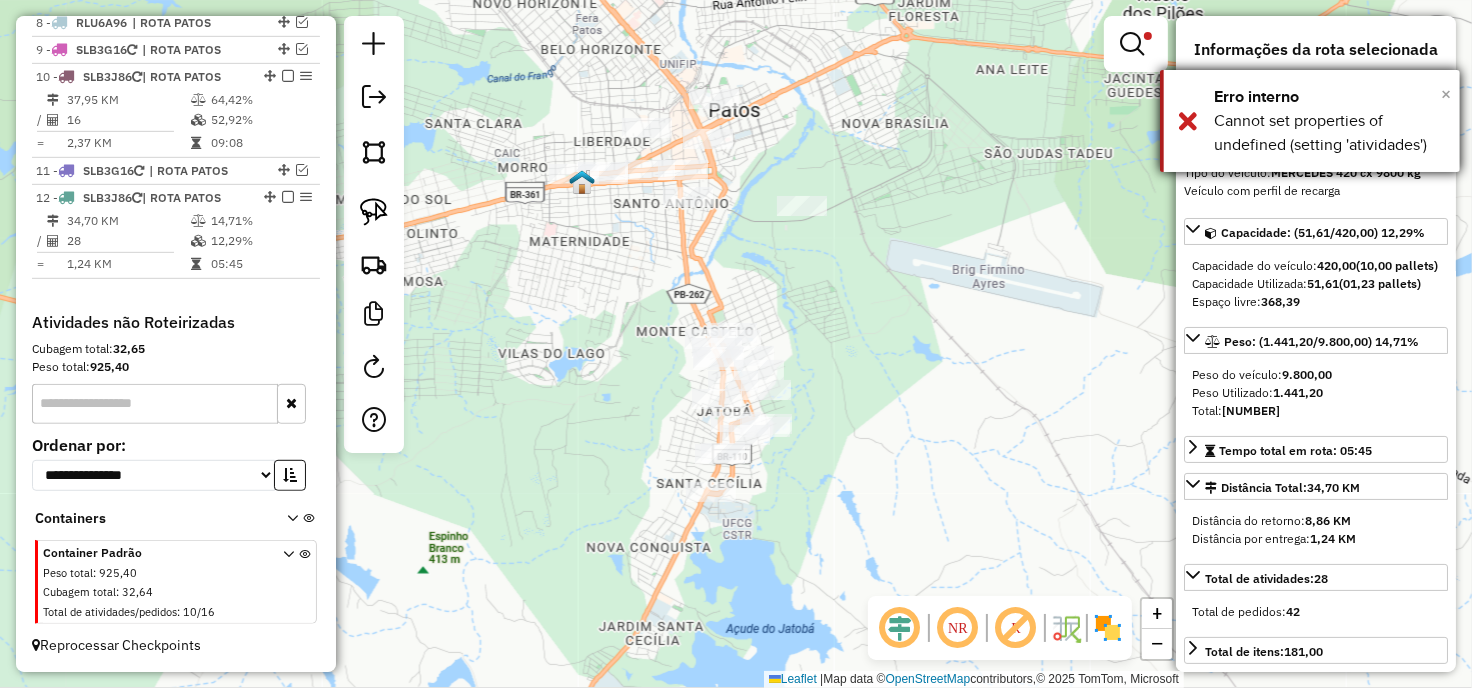 click on "×" at bounding box center [1446, 94] 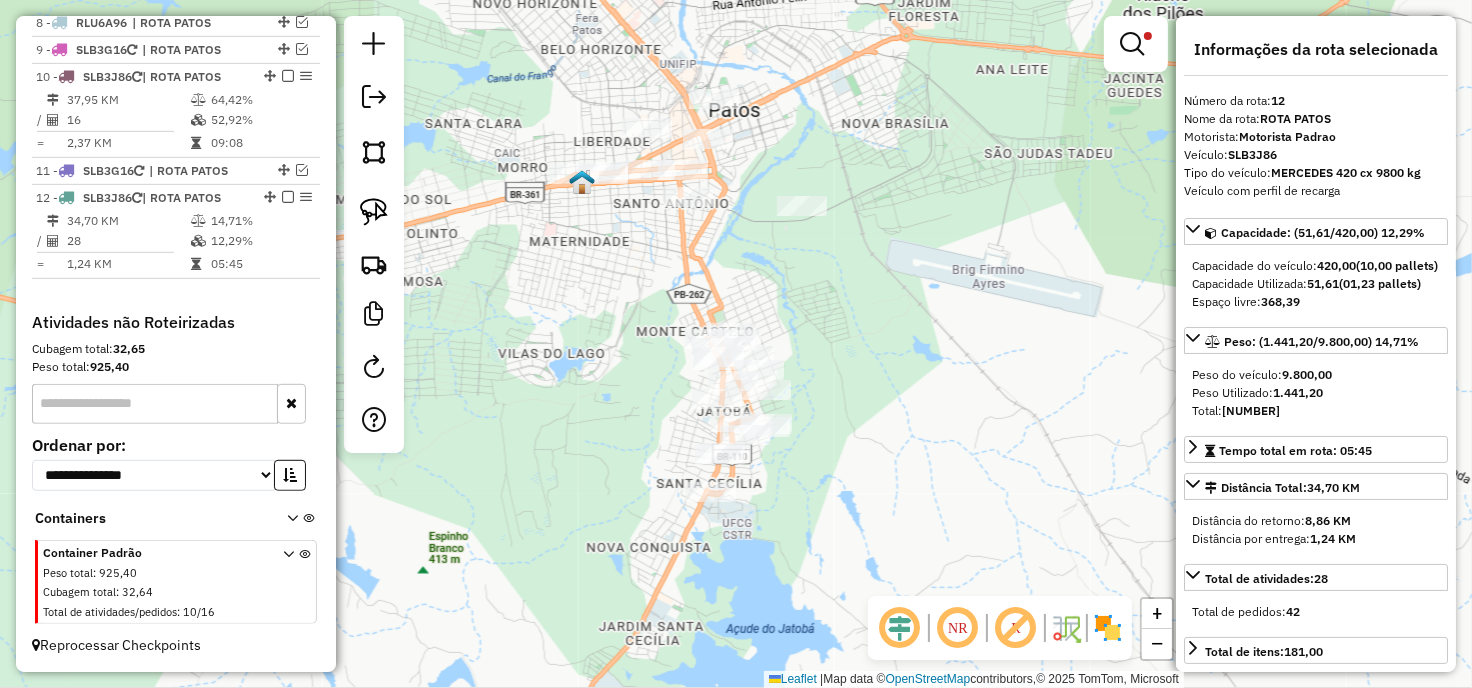 click on "Limpar filtros Janela de atendimento Grade de atendimento Capacidade Transportadoras Veículos Cliente Pedidos  Rotas Selecione os dias de semana para filtrar as janelas de atendimento  Seg   Ter   Qua   Qui   Sex   Sáb   Dom  Informe o período da janela de atendimento: De: Até:  Filtrar exatamente a janela do cliente  Considerar janela de atendimento padrão  Selecione os dias de semana para filtrar as grades de atendimento  Seg   Ter   Qua   Qui   Sex   Sáb   Dom   Considerar clientes sem dia de atendimento cadastrado  Clientes fora do dia de atendimento selecionado Filtrar as atividades entre os valores definidos abaixo:  Peso mínimo:  ****  Peso máximo:  ******  Cubagem mínima:   Cubagem máxima:   De:   Até:  Filtrar as atividades entre o tempo de atendimento definido abaixo:  De:   Até:   Considerar capacidade total dos clientes não roteirizados Transportadora: Selecione um ou mais itens Tipo de veículo: Selecione um ou mais itens Veículo: Selecione um ou mais itens Motorista: Nome: Rótulo:" 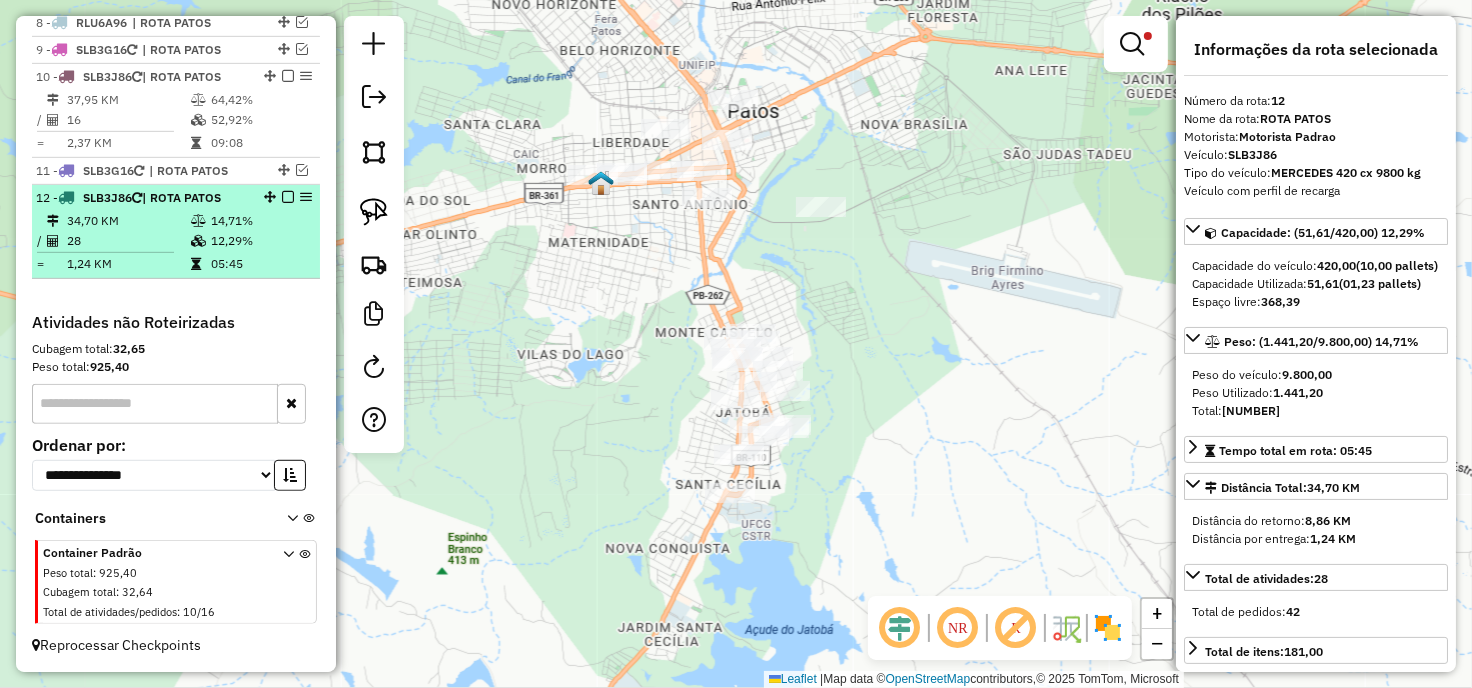 click on "14,71%" at bounding box center (260, 221) 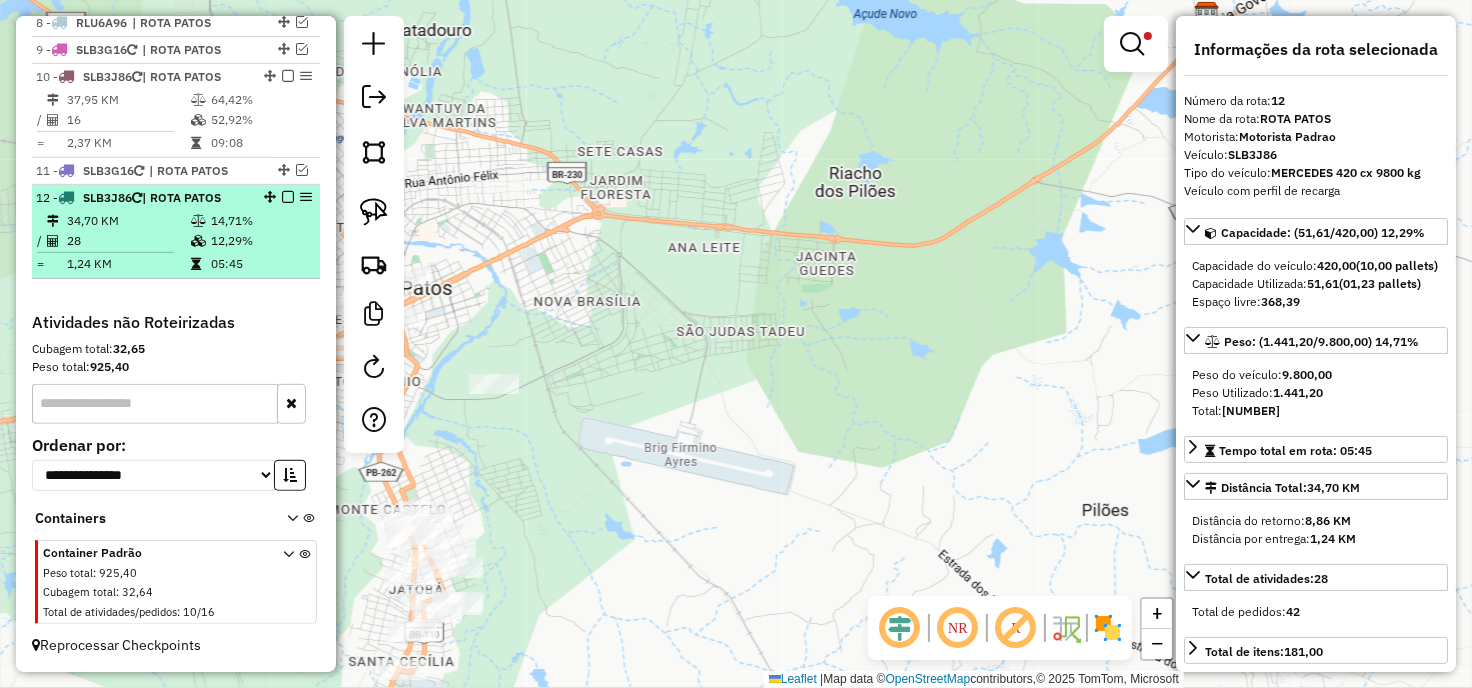 click at bounding box center (288, 197) 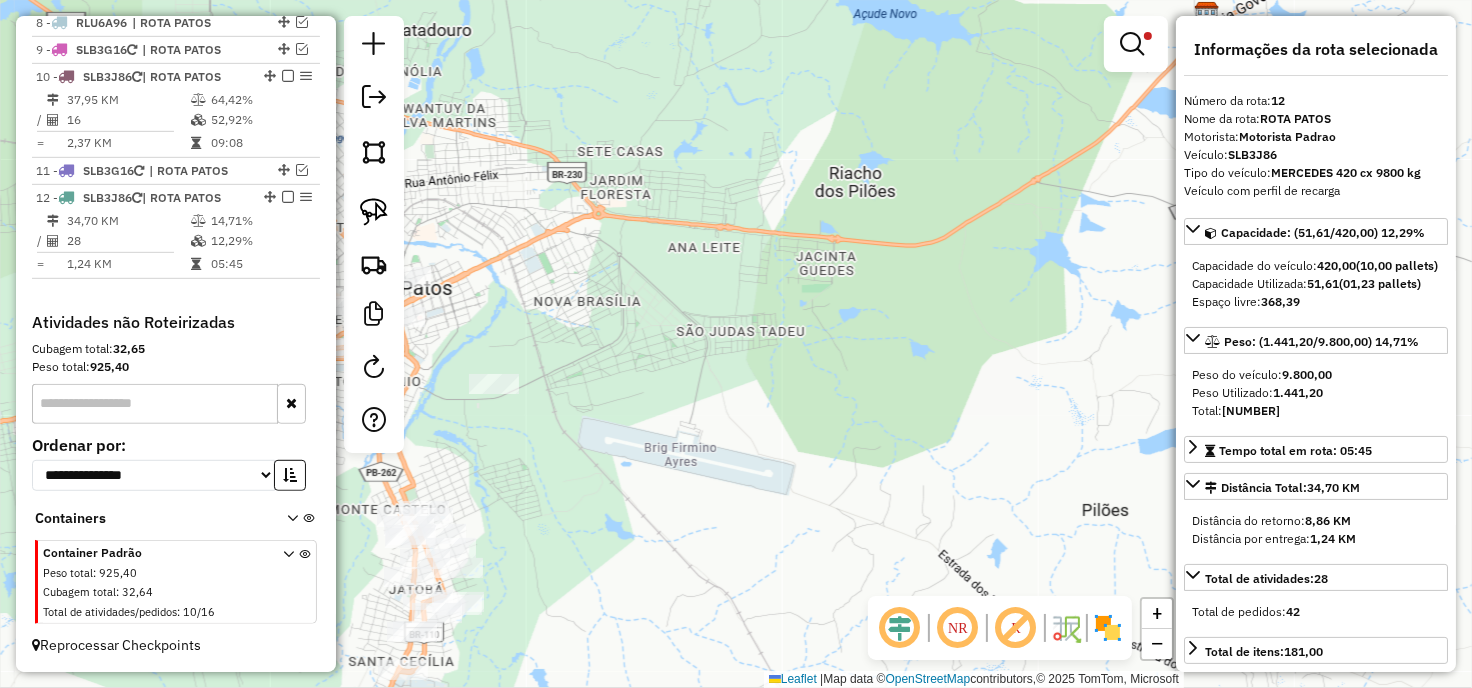 scroll, scrollTop: 877, scrollLeft: 0, axis: vertical 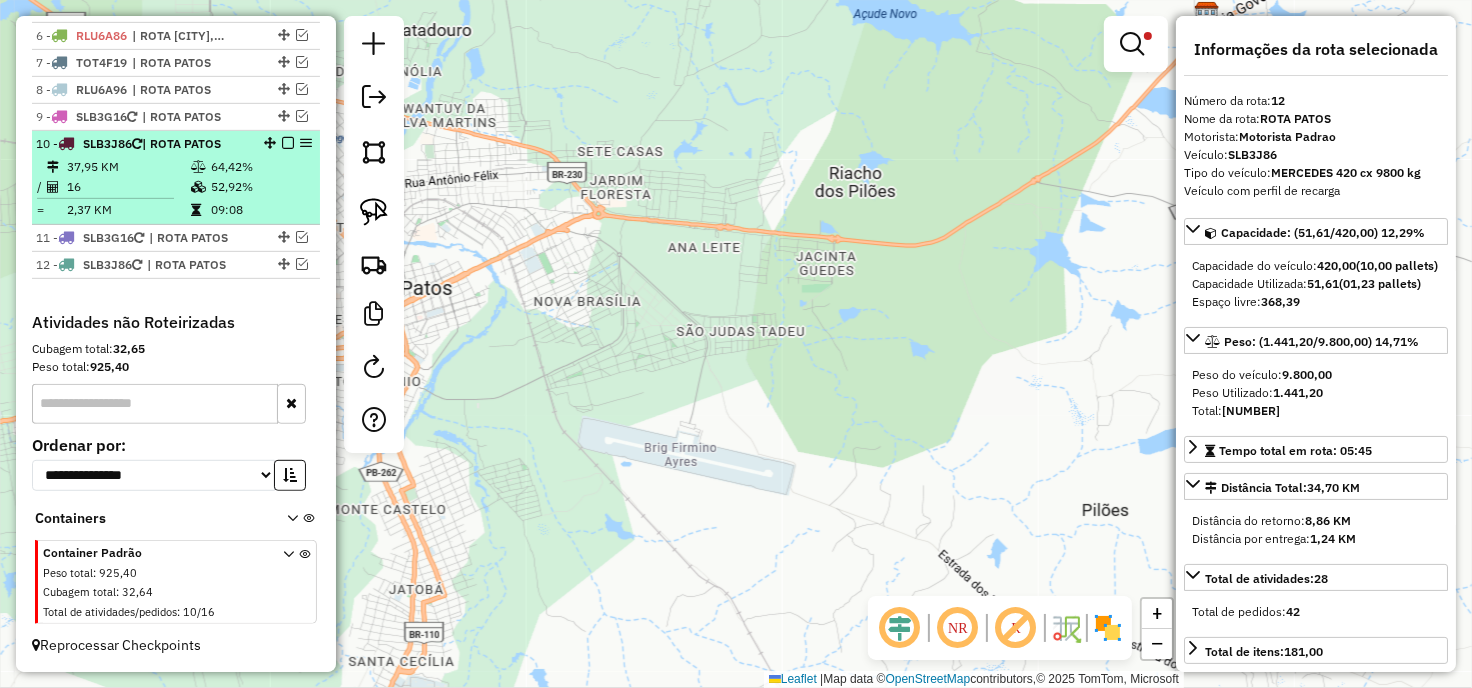 click on "52,92%" at bounding box center [260, 187] 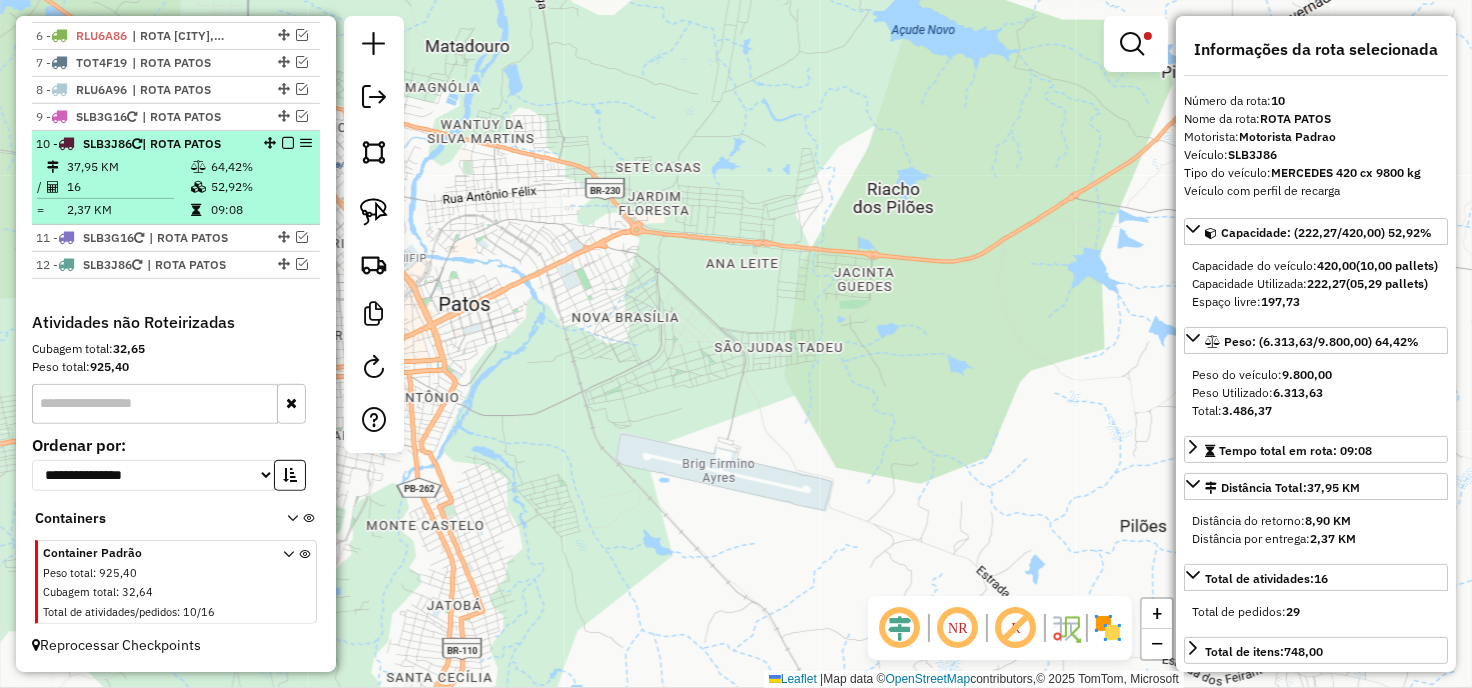 click at bounding box center [288, 143] 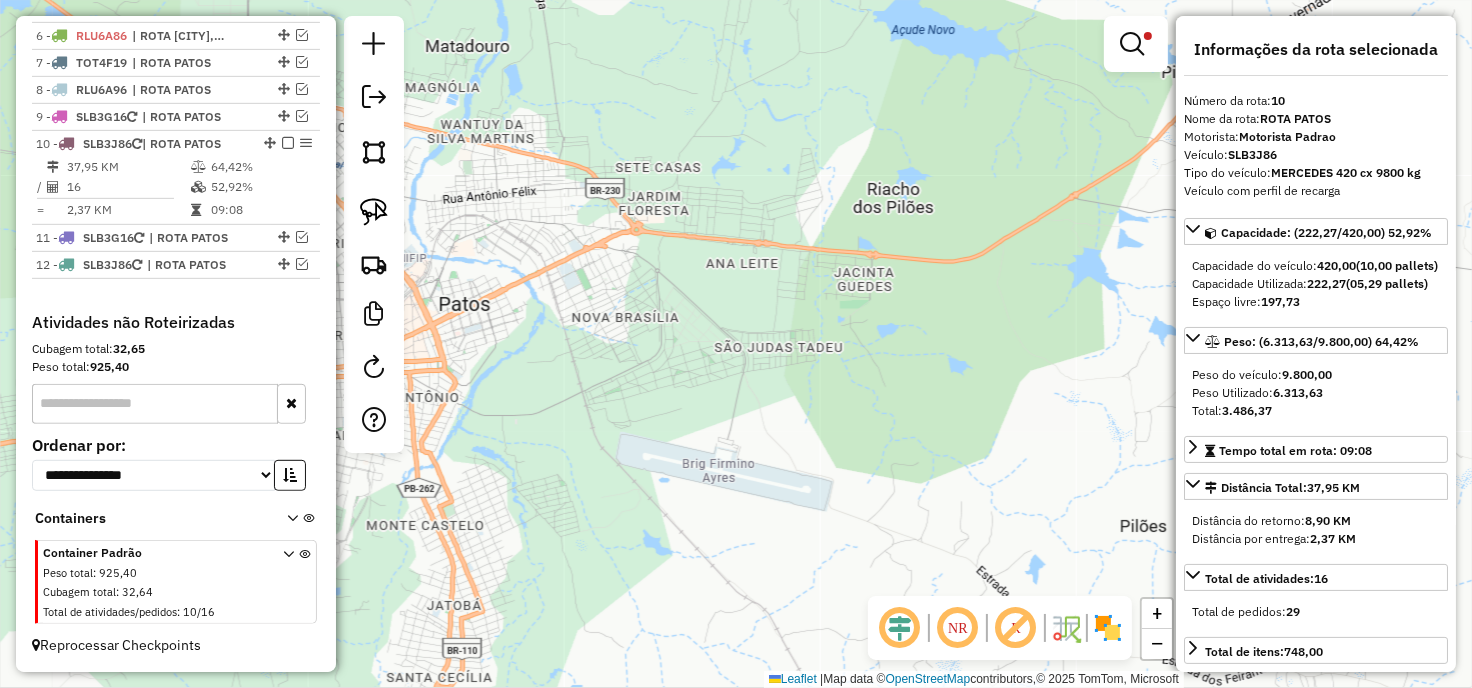 scroll, scrollTop: 811, scrollLeft: 0, axis: vertical 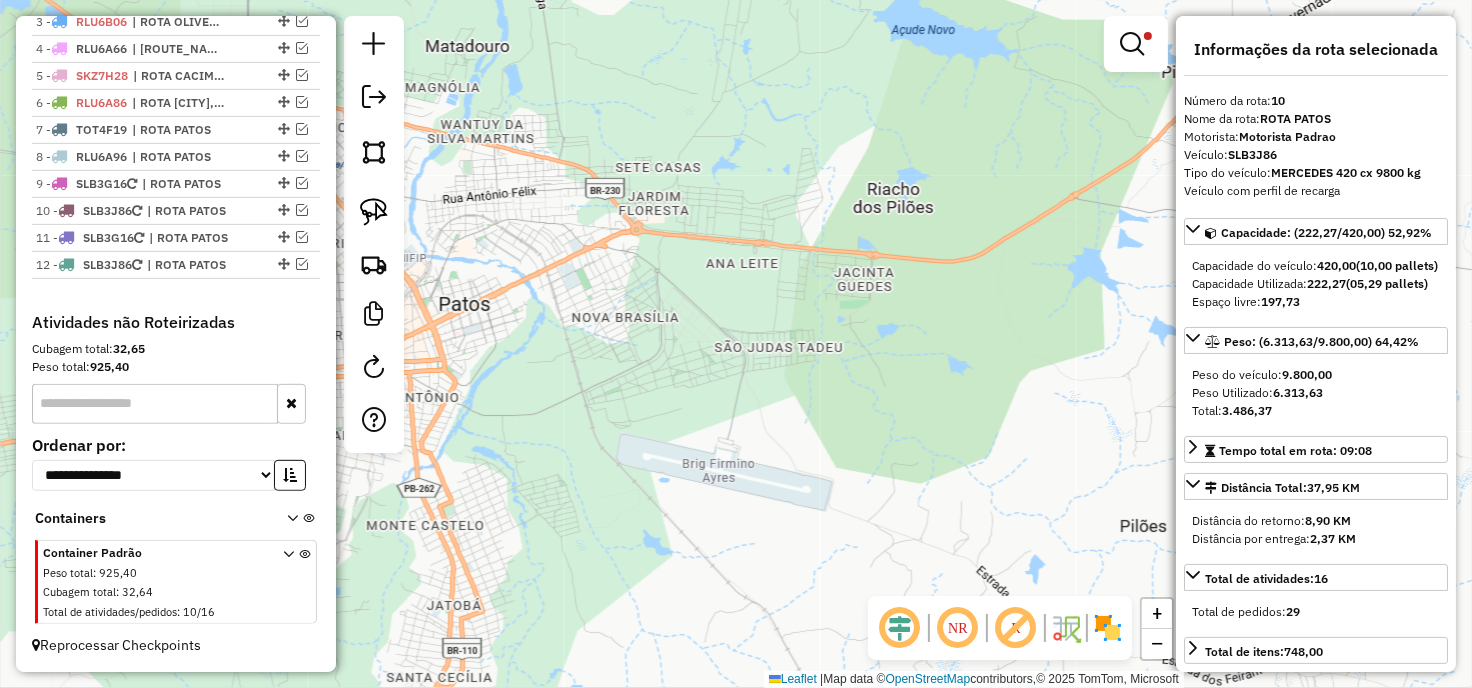 drag, startPoint x: 477, startPoint y: 218, endPoint x: 636, endPoint y: 237, distance: 160.1312 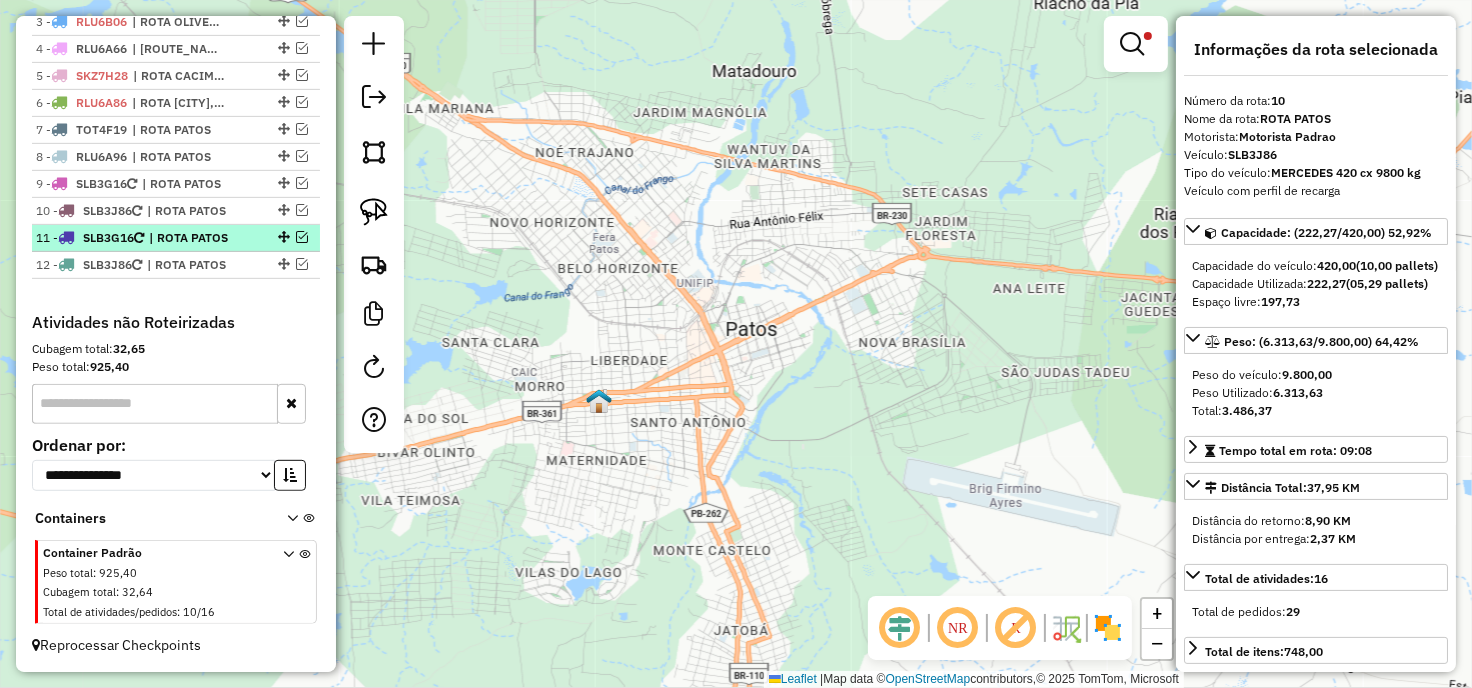 click at bounding box center (302, 237) 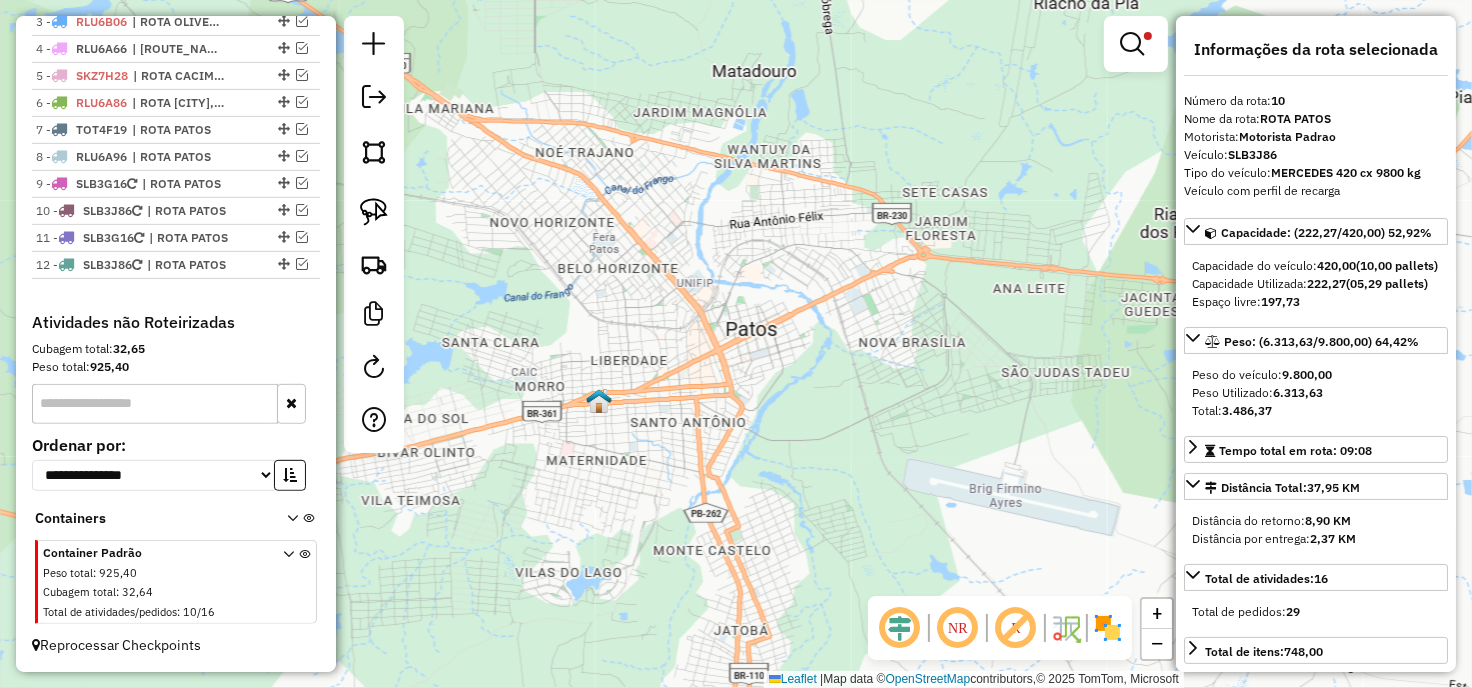 scroll, scrollTop: 877, scrollLeft: 0, axis: vertical 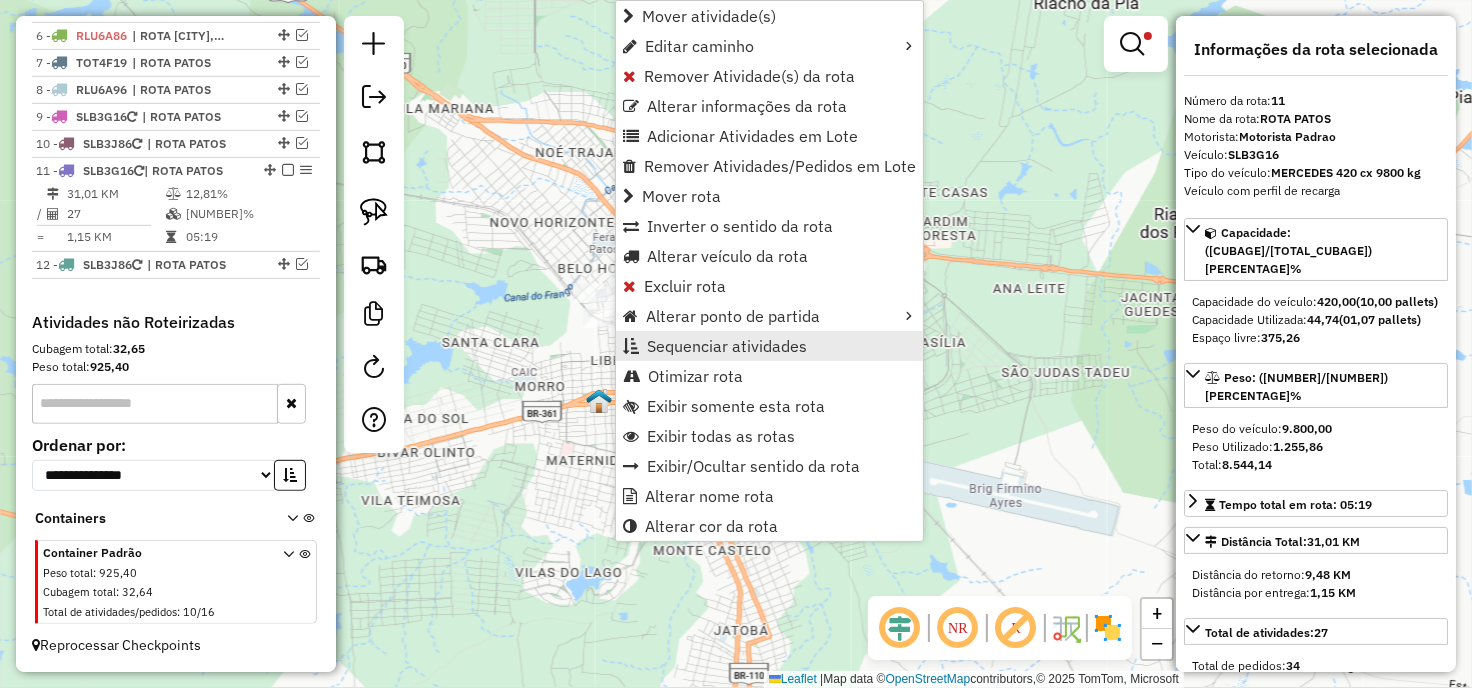 click on "Sequenciar atividades" at bounding box center [727, 346] 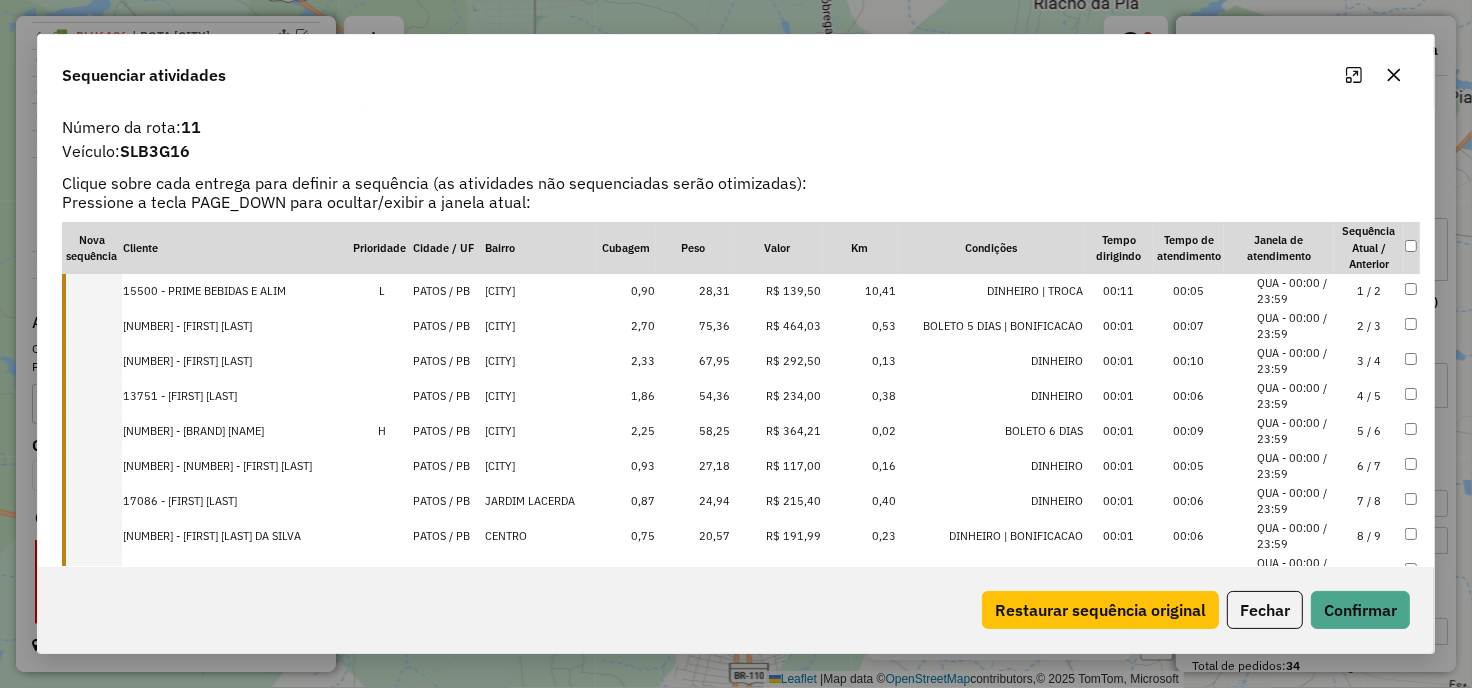 click 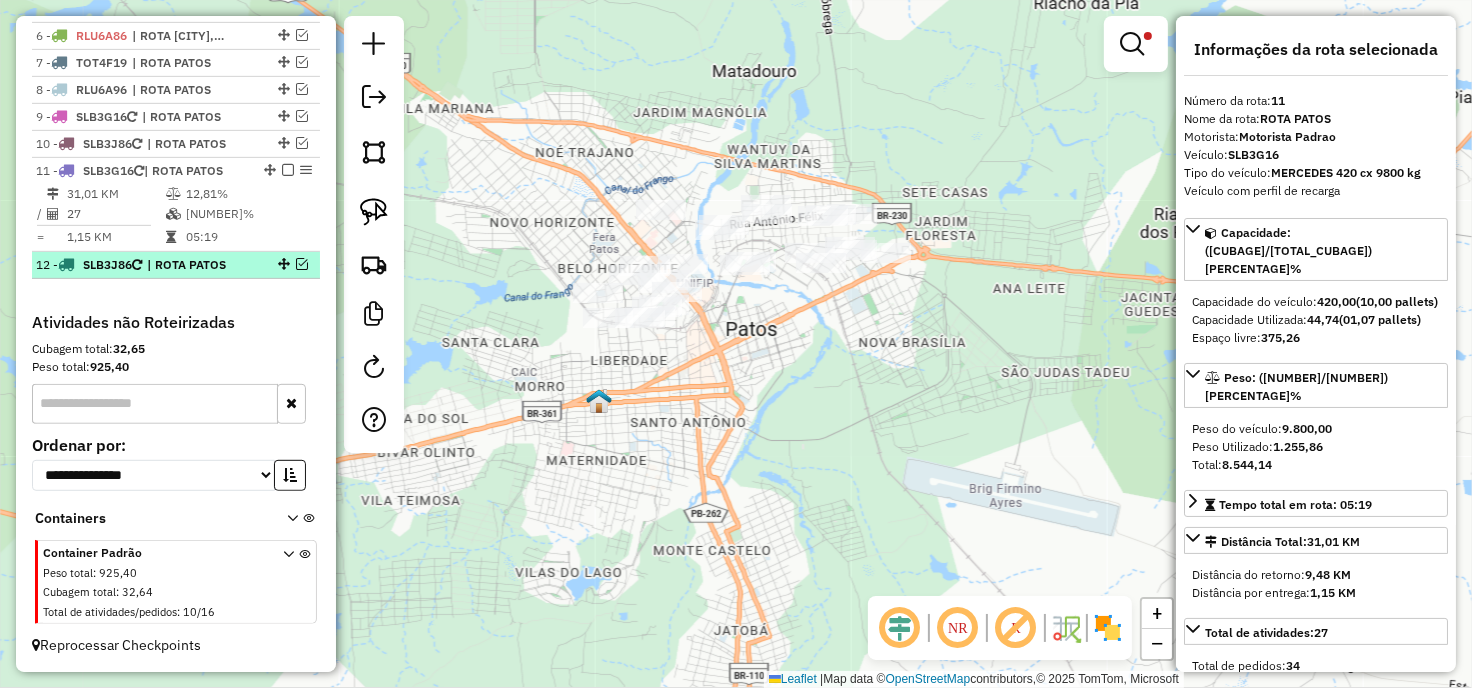 click at bounding box center [282, 264] 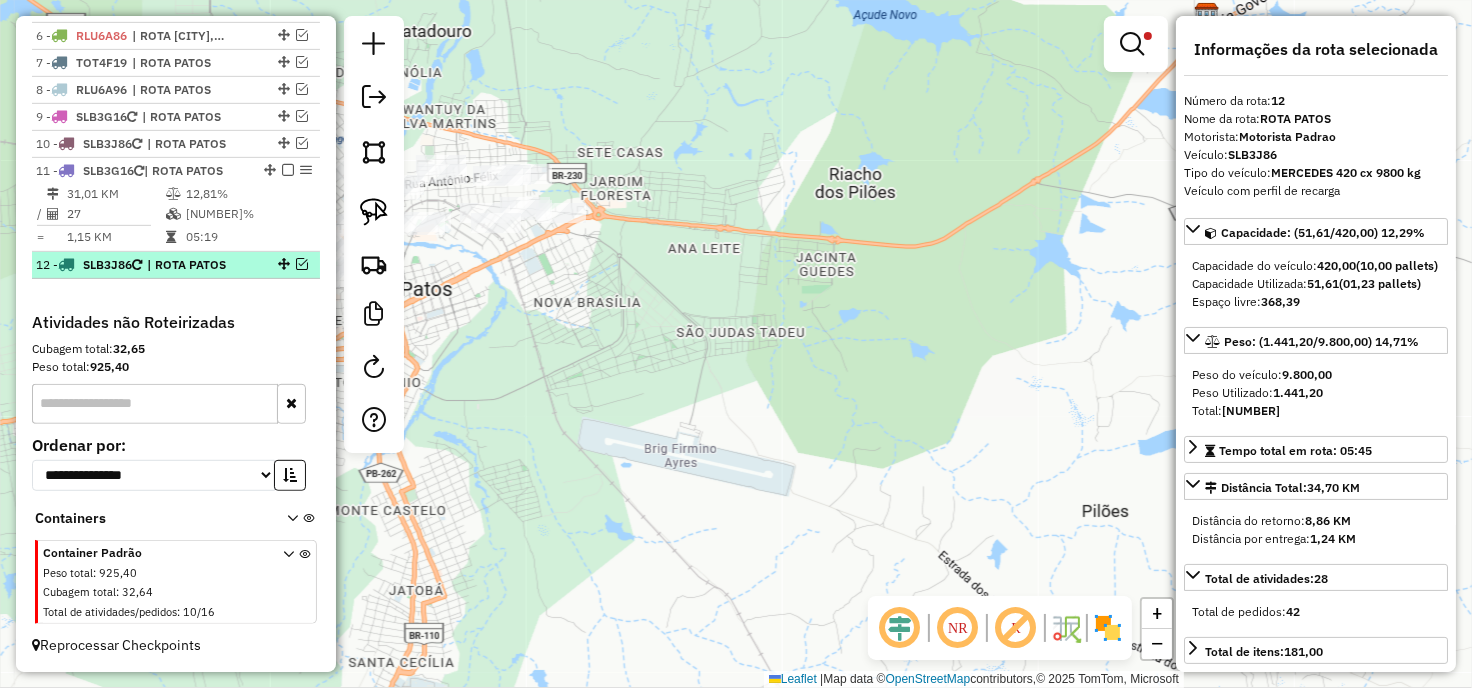 click at bounding box center (302, 264) 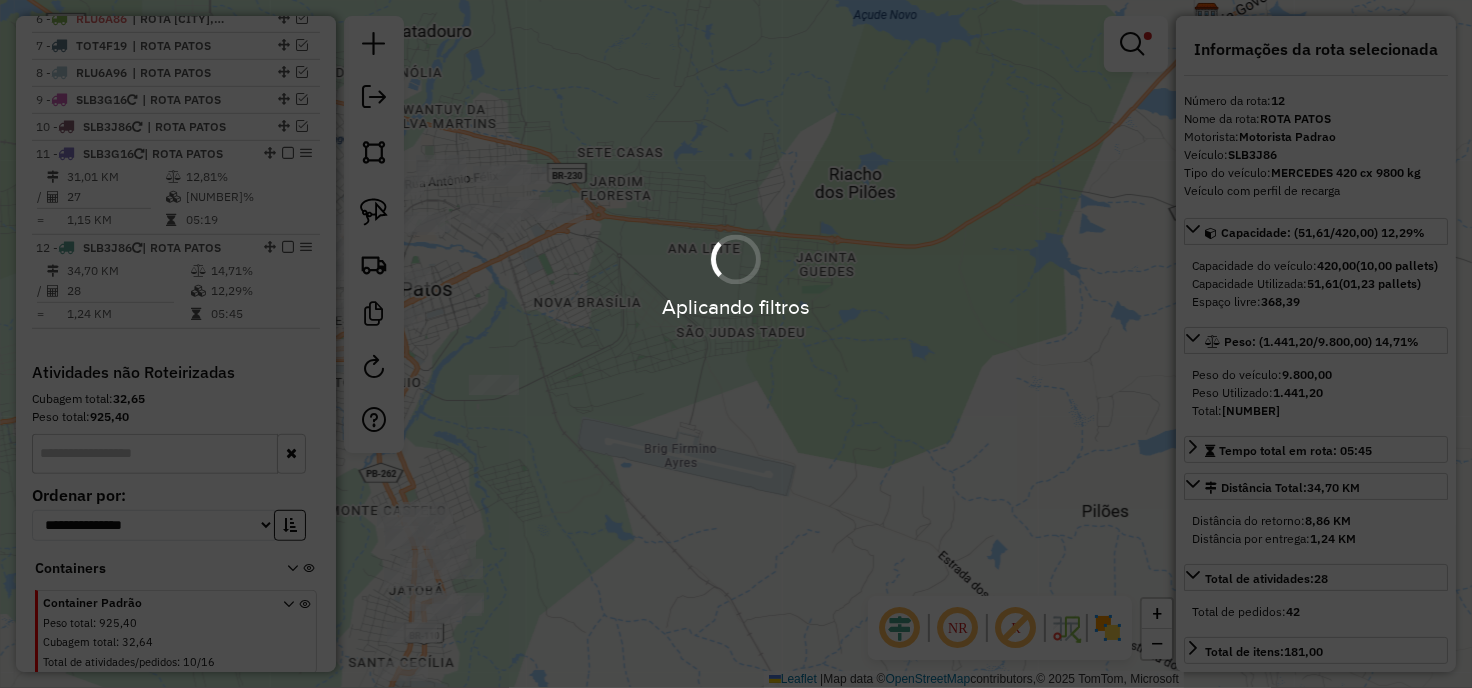 scroll, scrollTop: 944, scrollLeft: 0, axis: vertical 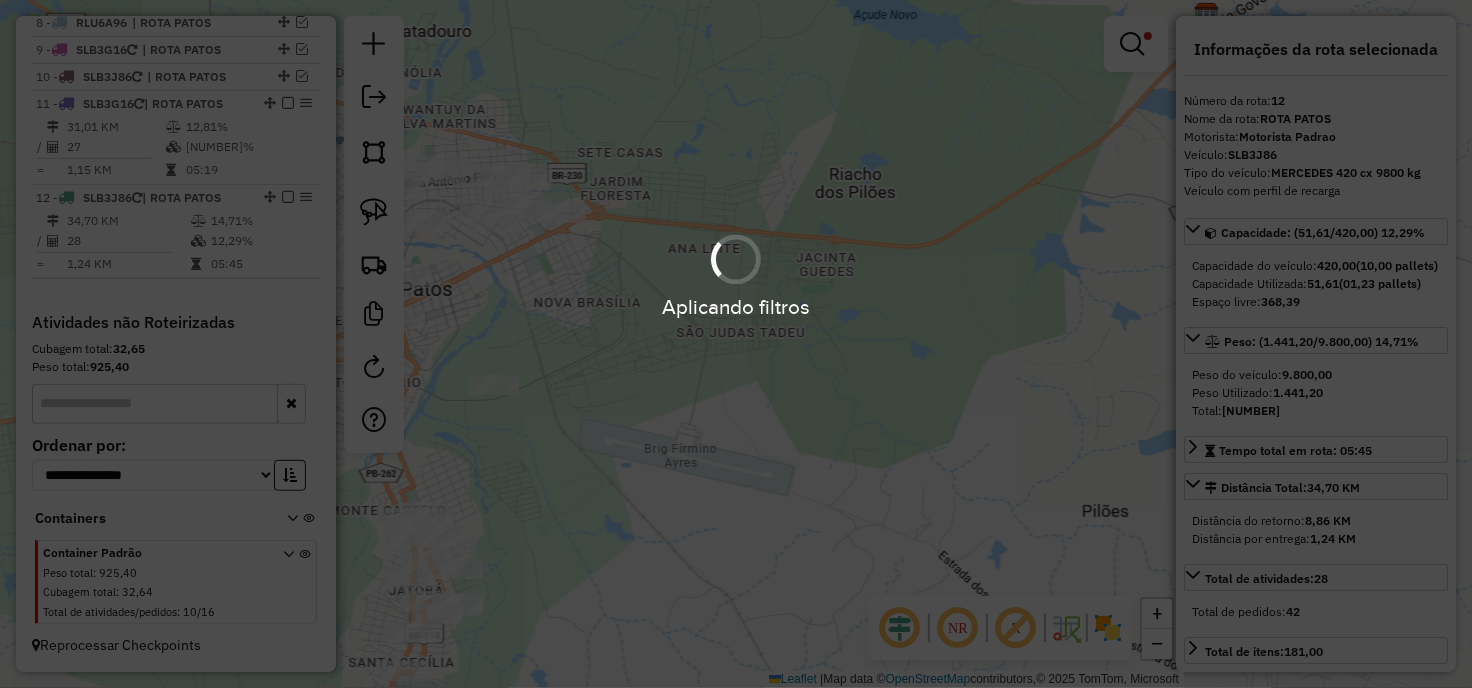 drag, startPoint x: 666, startPoint y: 336, endPoint x: 637, endPoint y: 328, distance: 30.083218 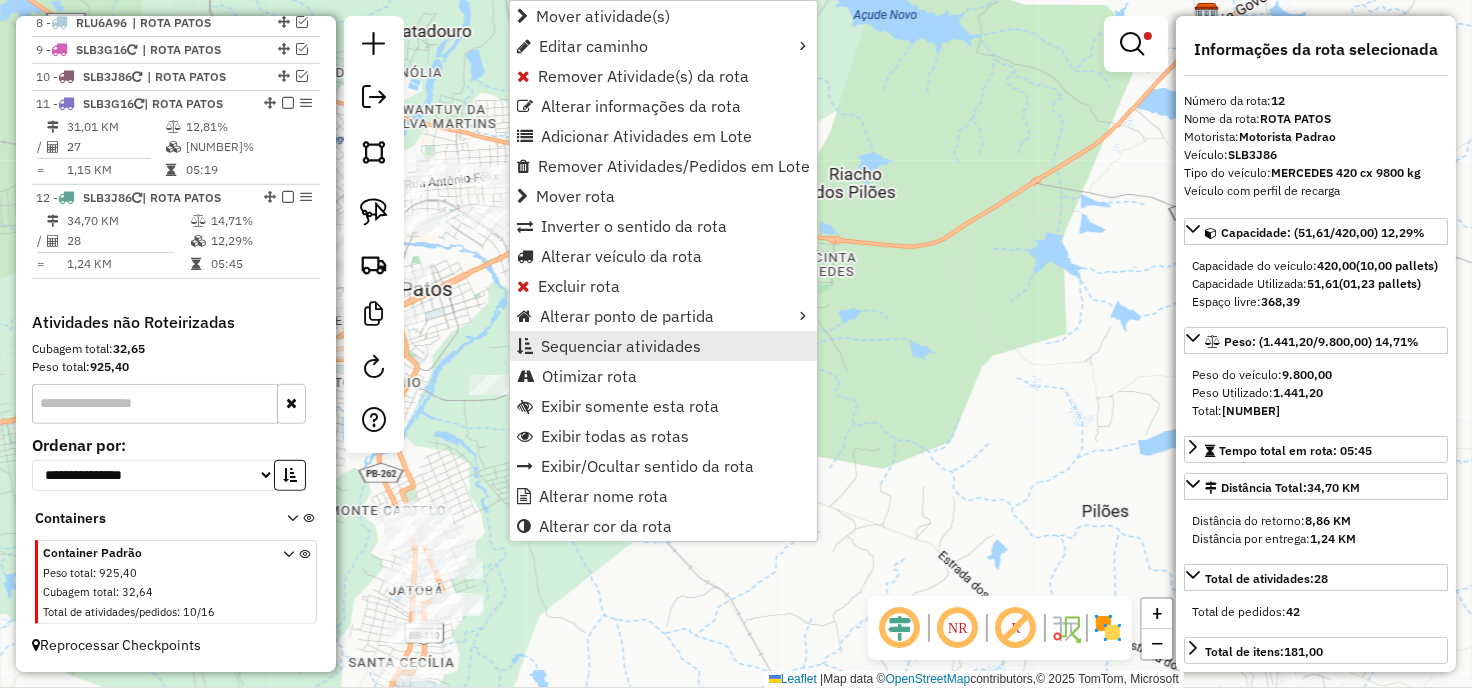 click on "Sequenciar atividades" at bounding box center [621, 346] 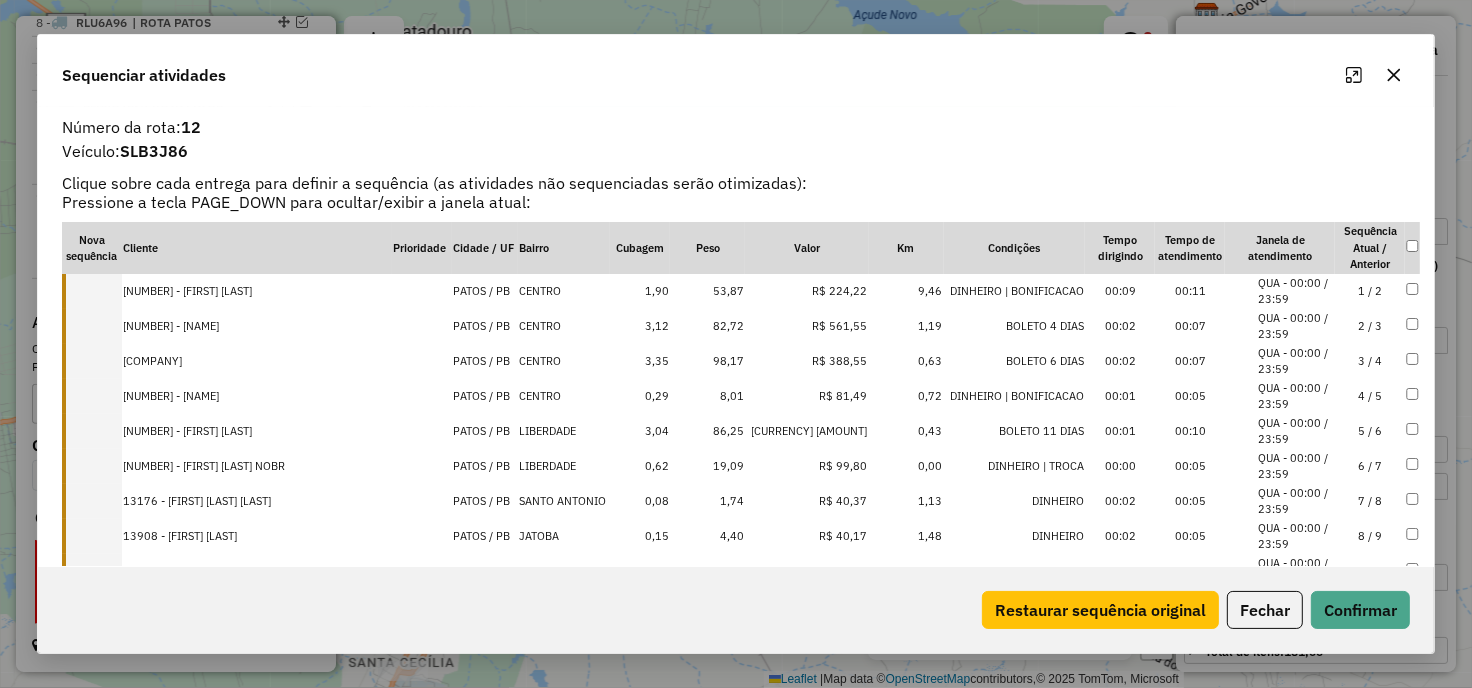 click on "Sequenciar atividades" 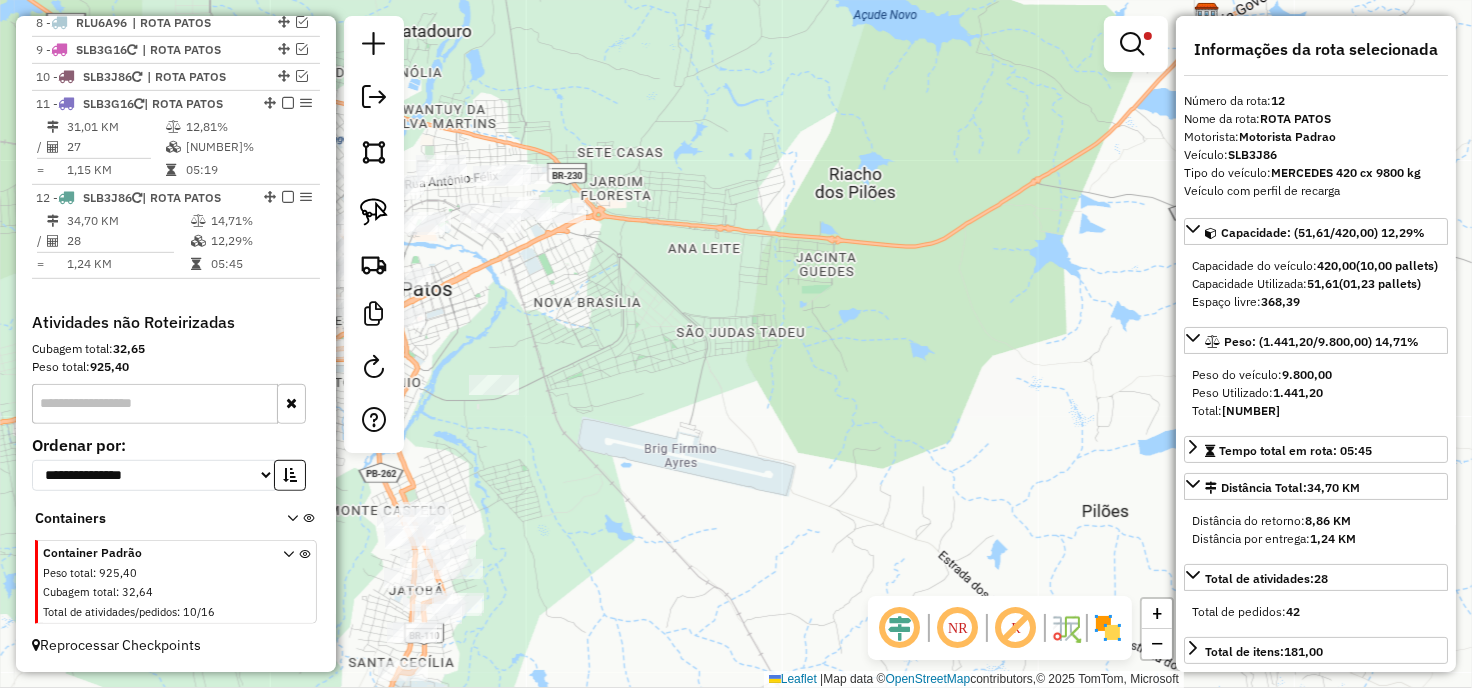 drag, startPoint x: 895, startPoint y: 292, endPoint x: 924, endPoint y: 287, distance: 29.427877 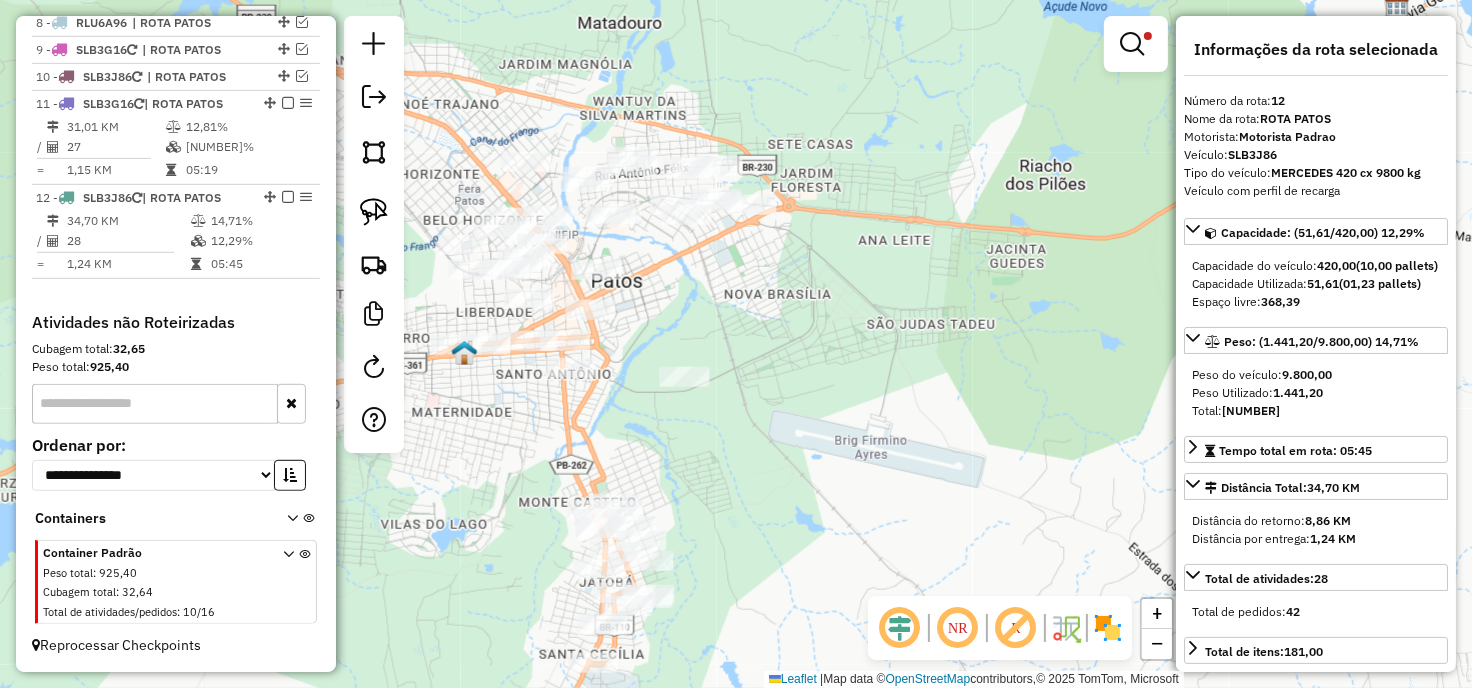 drag, startPoint x: 904, startPoint y: 261, endPoint x: 946, endPoint y: 247, distance: 44.27189 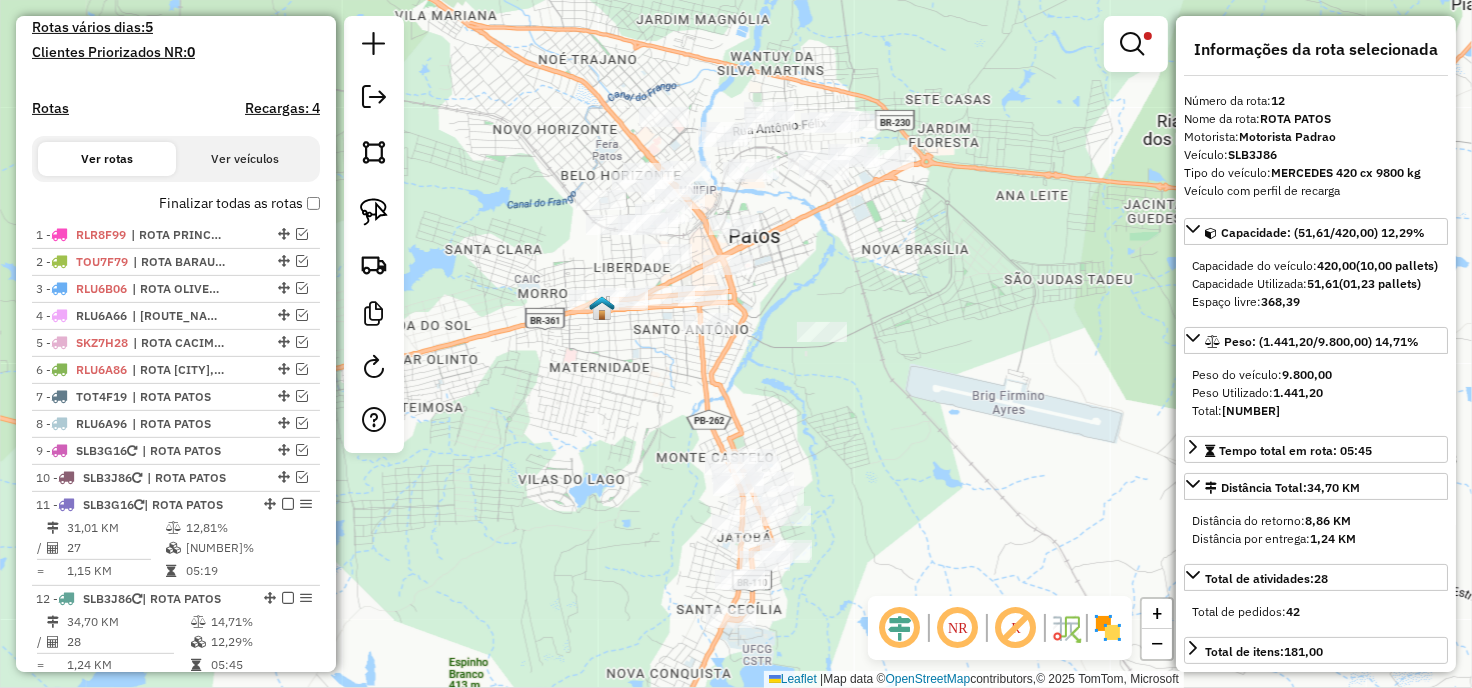 scroll, scrollTop: 352, scrollLeft: 0, axis: vertical 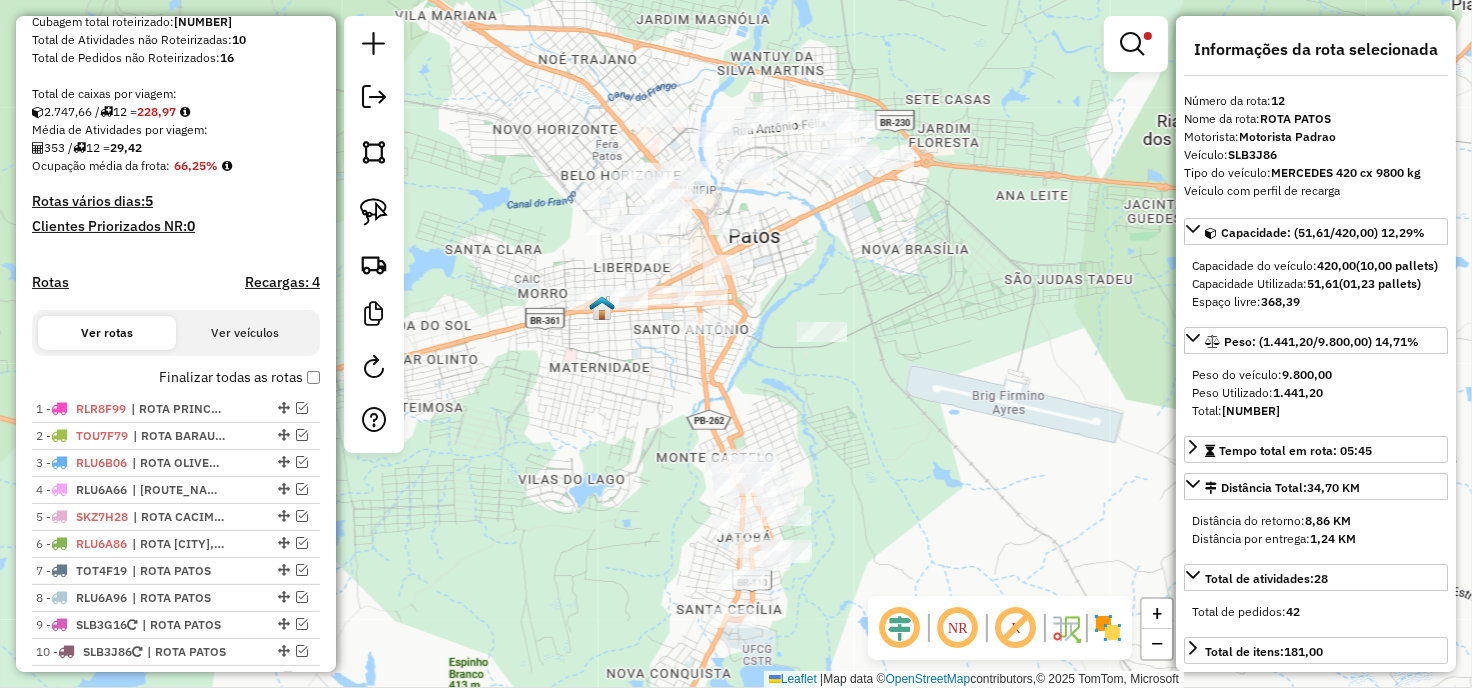 click on "Finalizar todas as rotas" at bounding box center [239, 377] 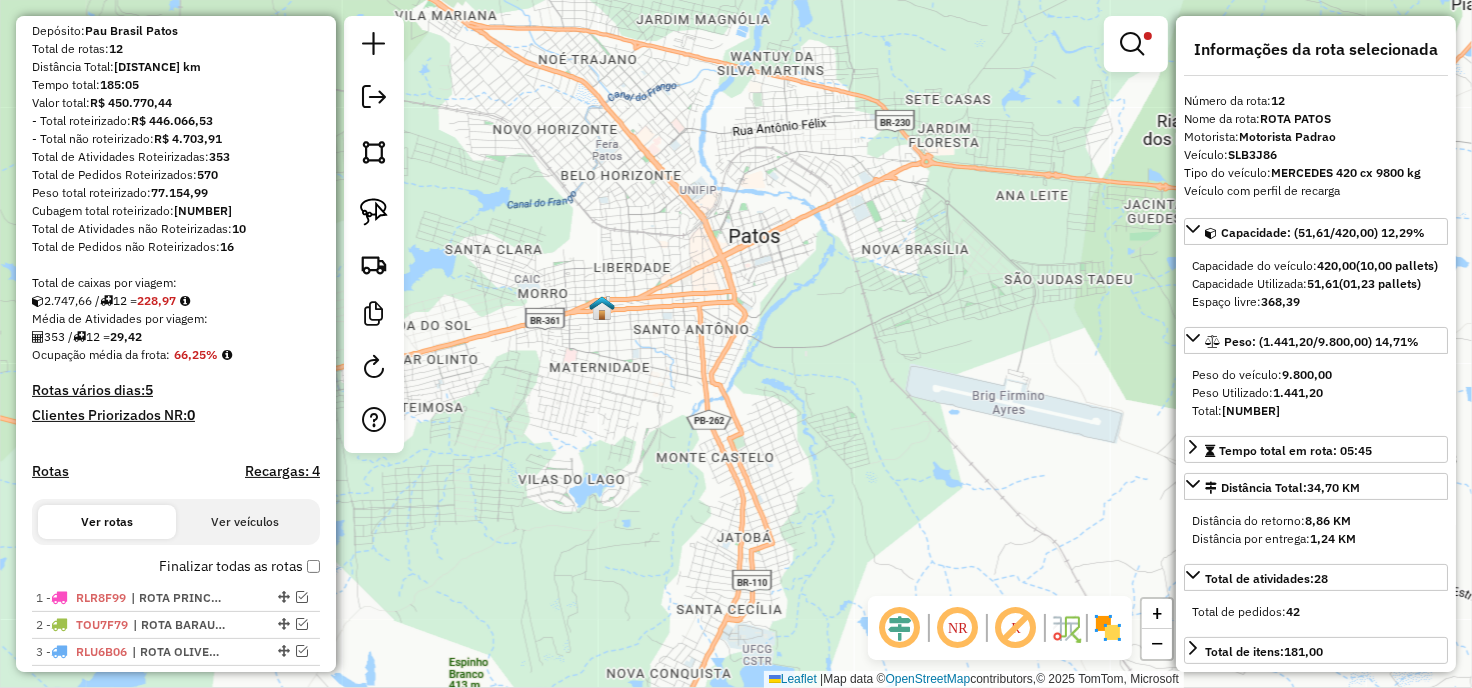 scroll, scrollTop: 0, scrollLeft: 0, axis: both 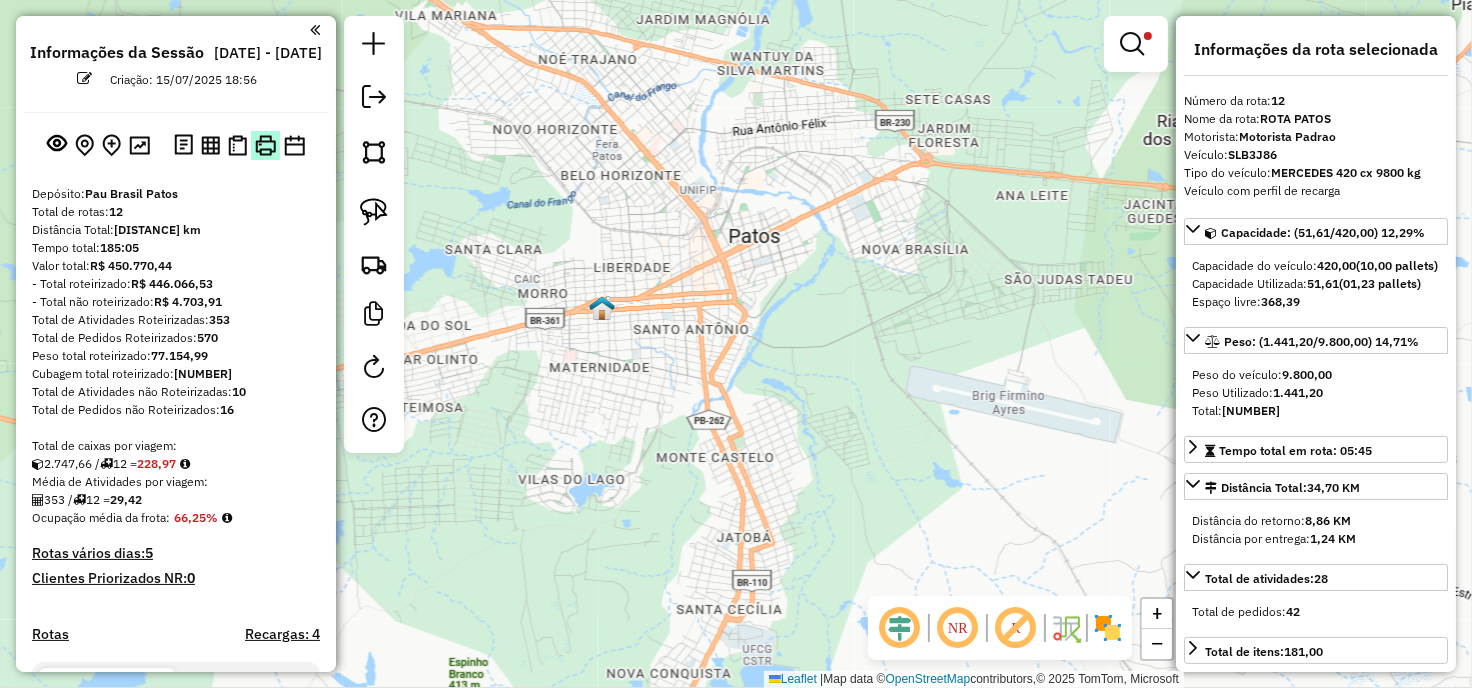 click at bounding box center [265, 145] 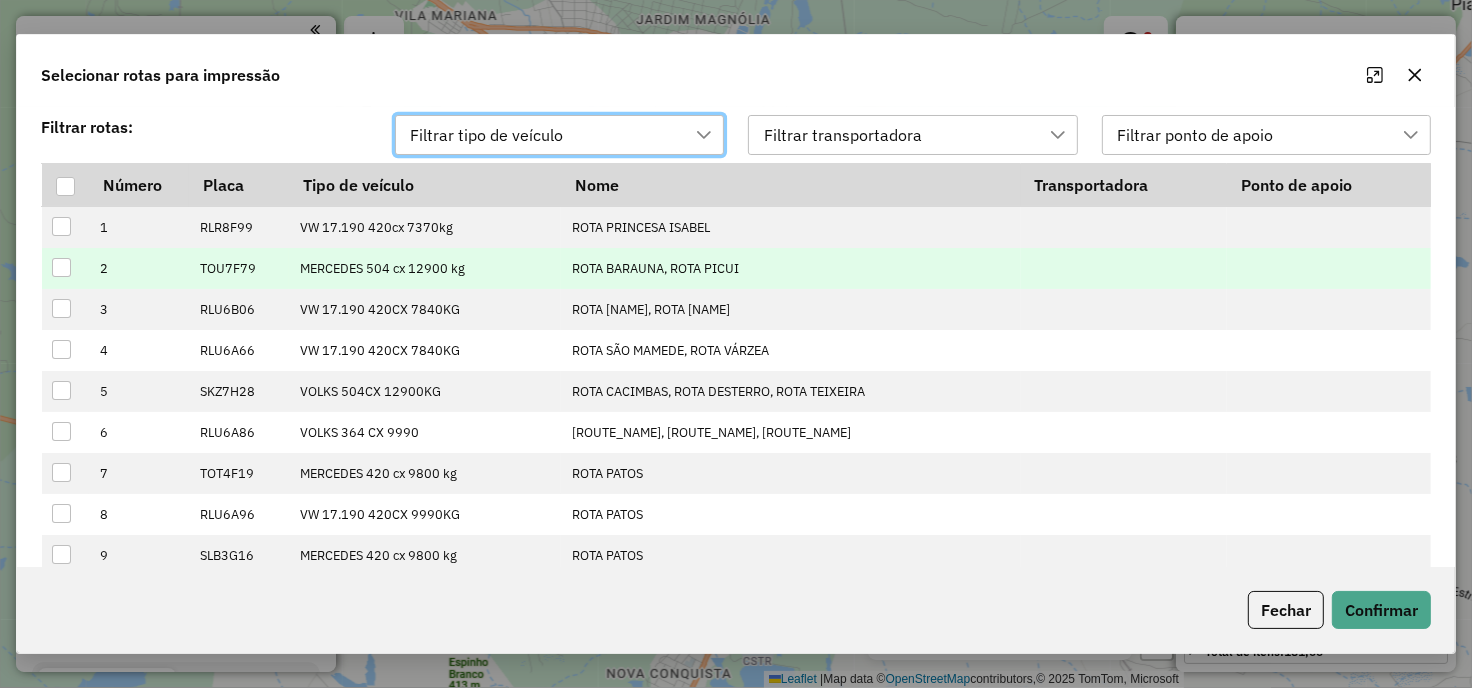 scroll, scrollTop: 13, scrollLeft: 88, axis: both 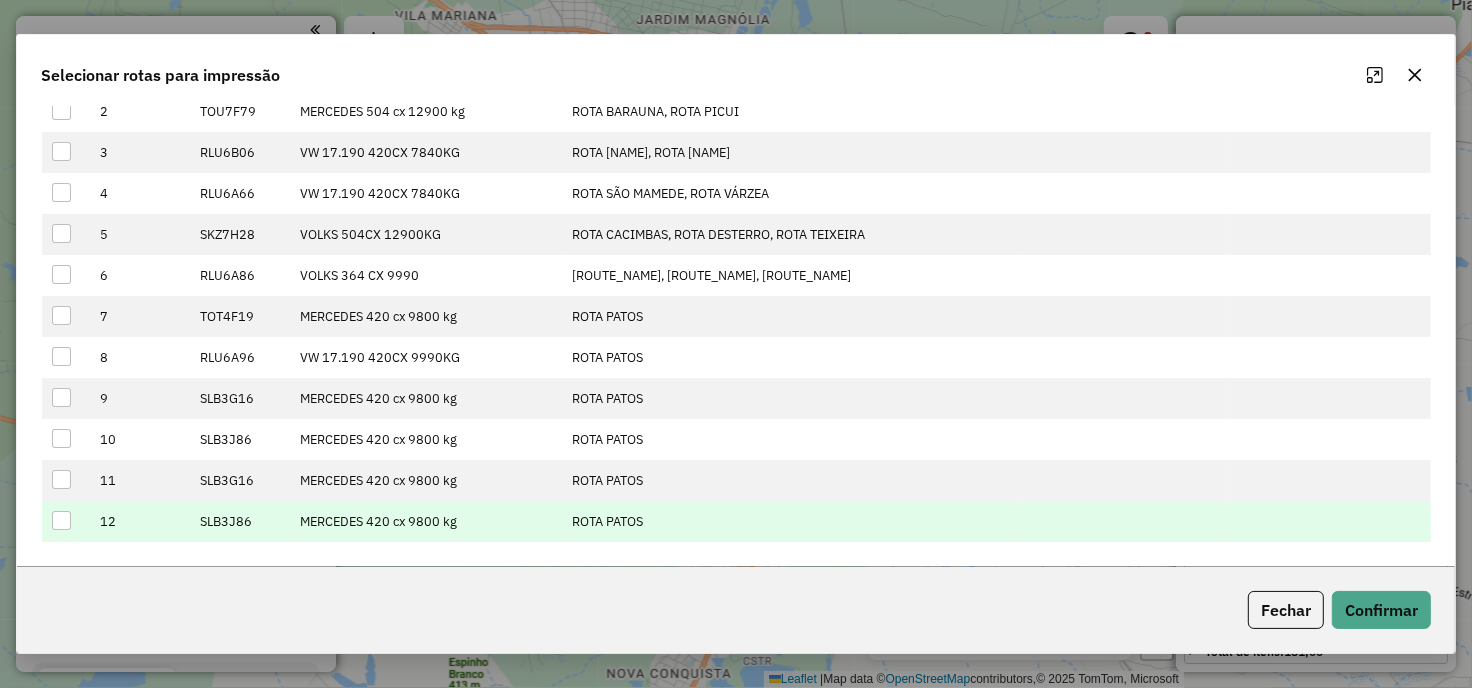 click at bounding box center (61, 520) 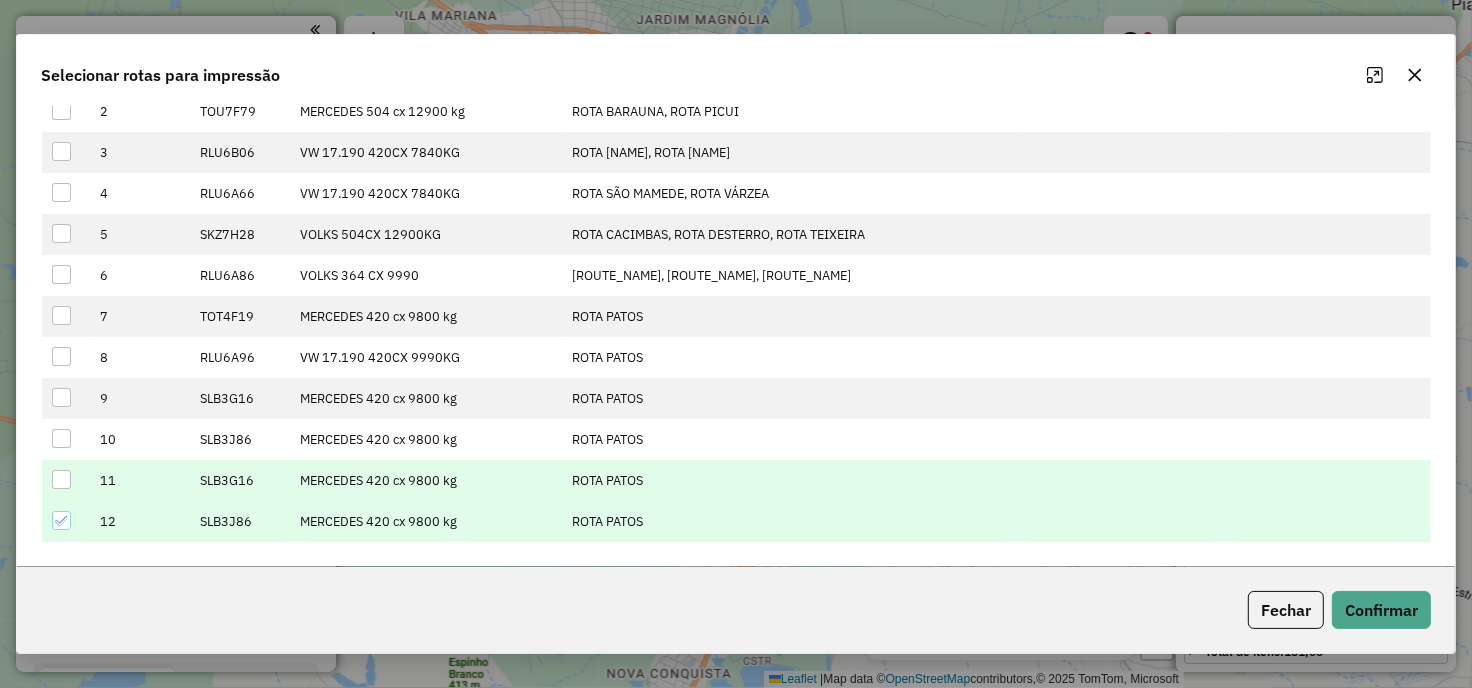click at bounding box center (66, 480) 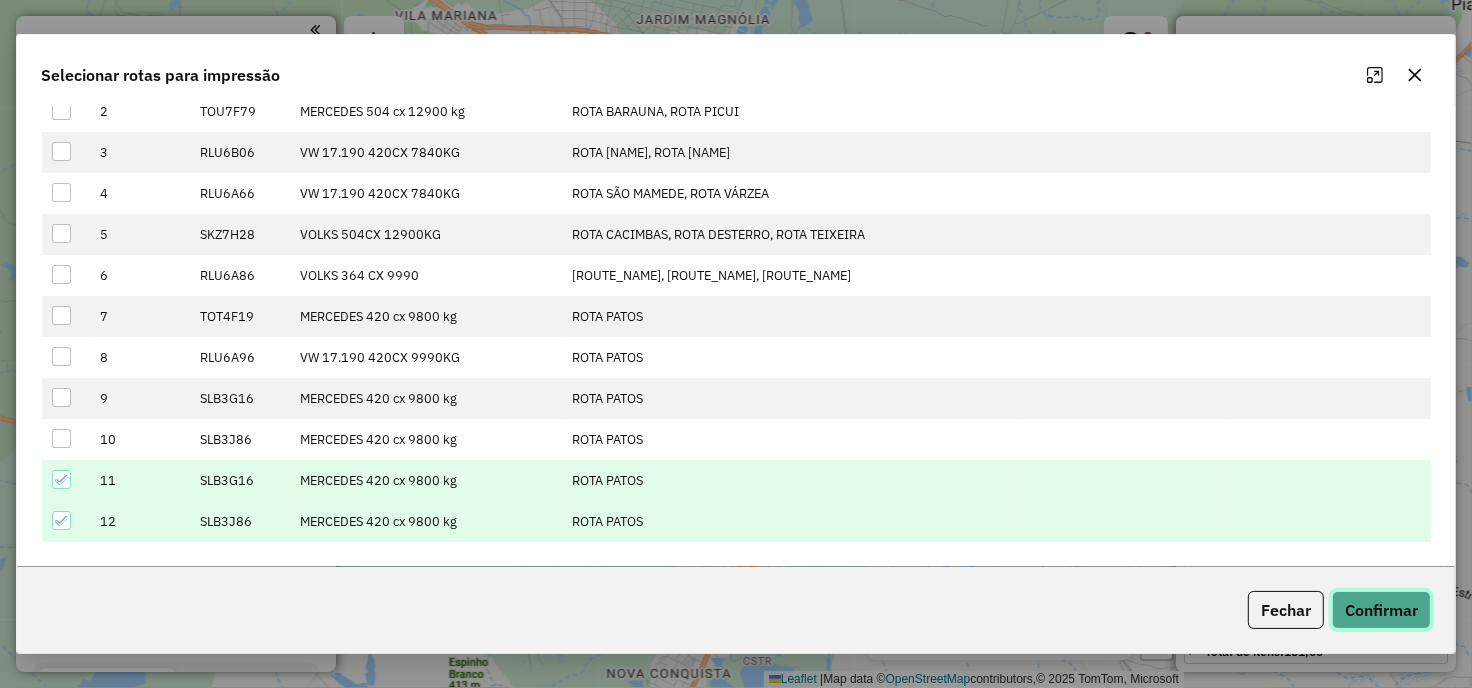 click on "Confirmar" 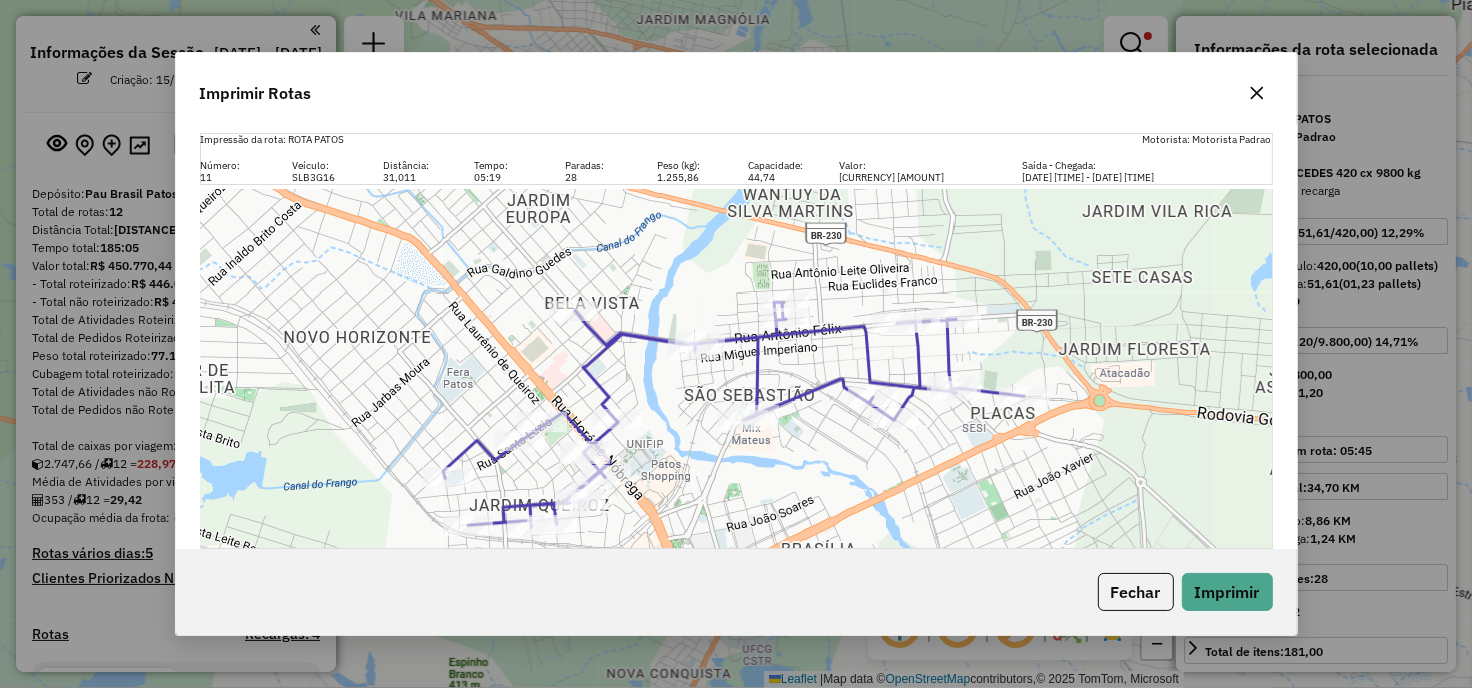 click on "Imprimir Rotas Impressão da rota: ROTA PATOS Motorista: Motorista Padrao Número: Veículo: Distância: Tempo: Paradas: Peso (kg): Capacidade: Valor: Saída - Chegada: 11 SLB3G16 31,011 05:19 28 1.255,86 44,74 R$ 6.937,56 16/07 07:30 - 16/07 12:49 Leaflet | Map data © OpenStreetMap contributors,© 2025 TomTom, Microsoft Seq Peso Tamanho Valor Cliente Janela Bairro Cidade Chegada Saida 1 28,31 0,90 R$ 139,50 15500 - [BRAND] 00:00 - 23:59 BELO HORIZONTE PATOS 16/07 07:41 16/07 07:46 2 75,36 2,70 R$ 464,03 12804 - [FIRST] [LAST] 00:00 - 23:59 BELO HORIZONTE PATOS 16/07 07:47 16/07 07:54 3 67,95 2,33 R$ 292,50 7104 - [FIRST] [LAST] 00:00 - 23:59 BELO HORIZONTE PATOS 16/07 07:55 16/07 08:05 4 54,36 1,86 R$ 234,00 13751 - [FIRST] [LAST] 00:00 - 23:59 BELO HORIZONTE PATOS 16/07 08:06 16/07 08:12 5 58,25 2,25 R$ 364,21 10451 - [BRAND] 00:00 - 23:59 BELO HORIZONTE PATOS 16/07 08:13 16/07 08:22 6 27,18 0,93 R$ 117,00 7" 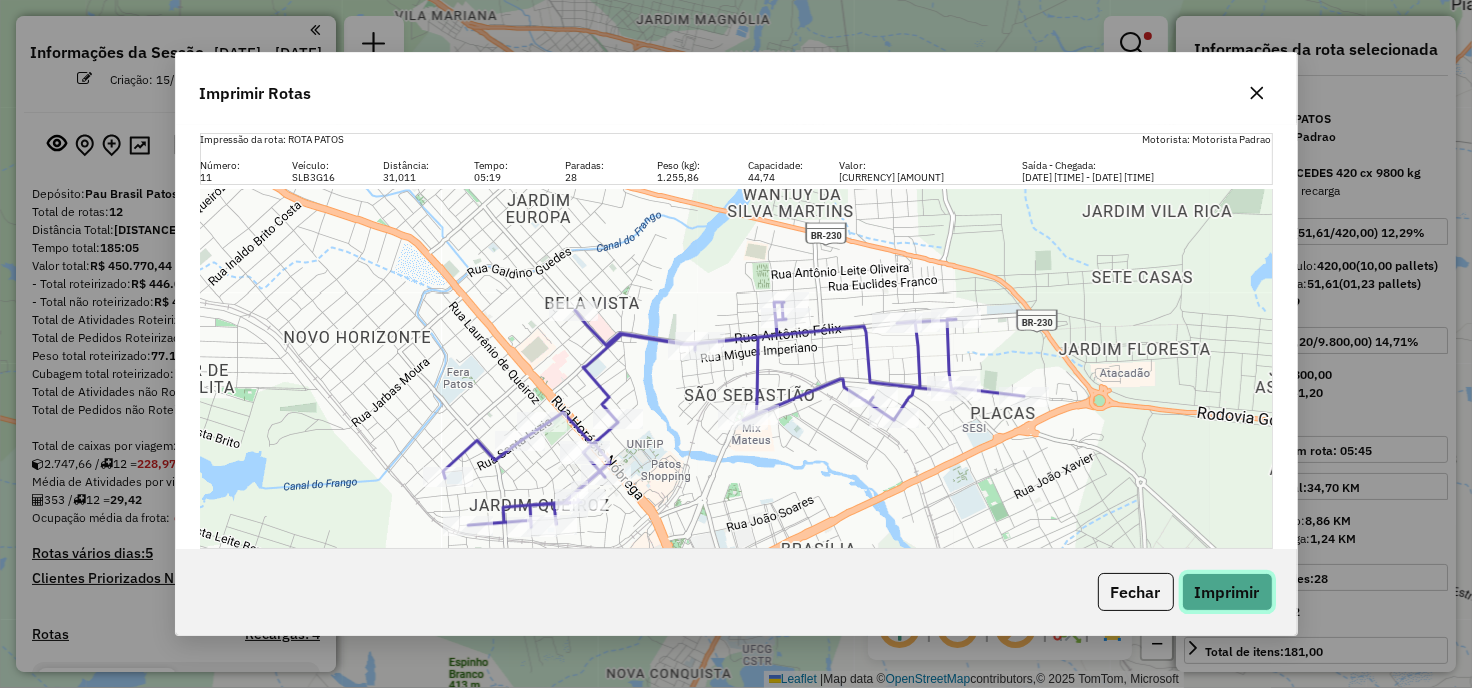 click on "Imprimir" 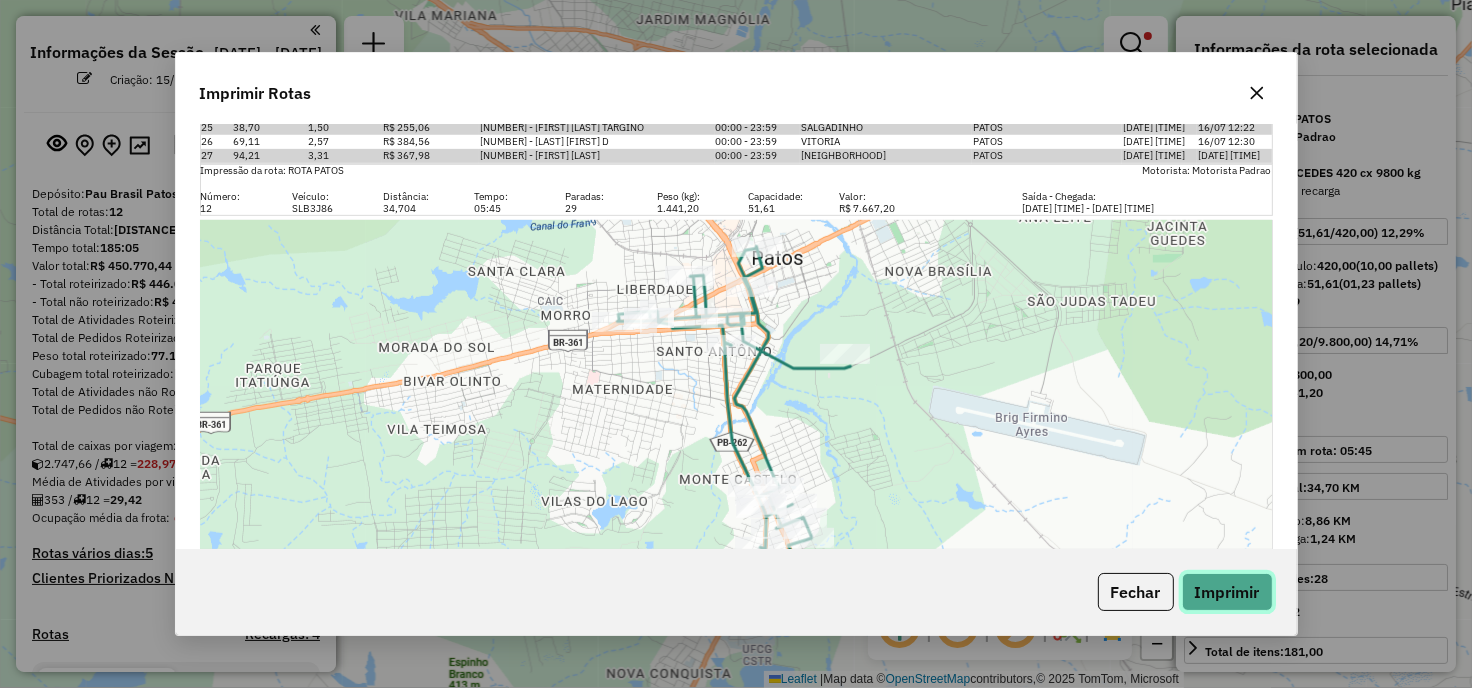 scroll, scrollTop: 1457, scrollLeft: 0, axis: vertical 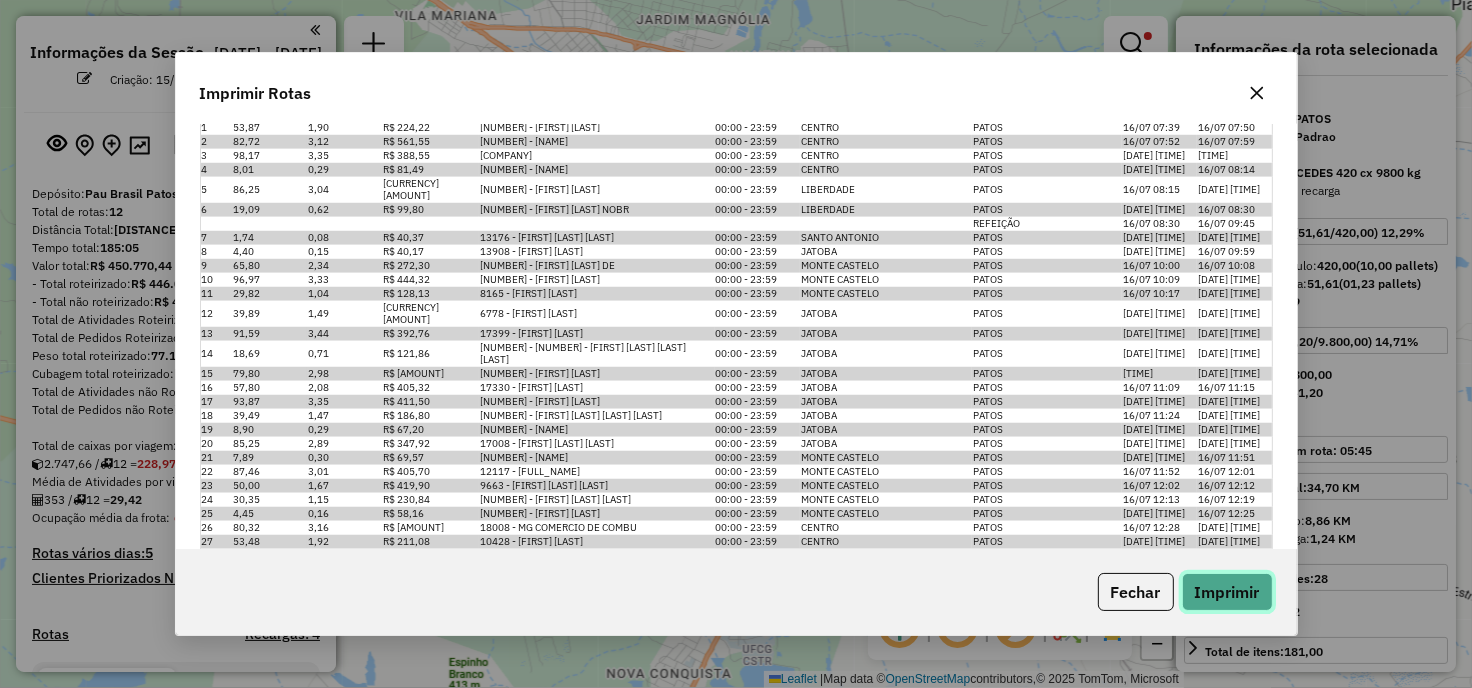 click on "Imprimir" 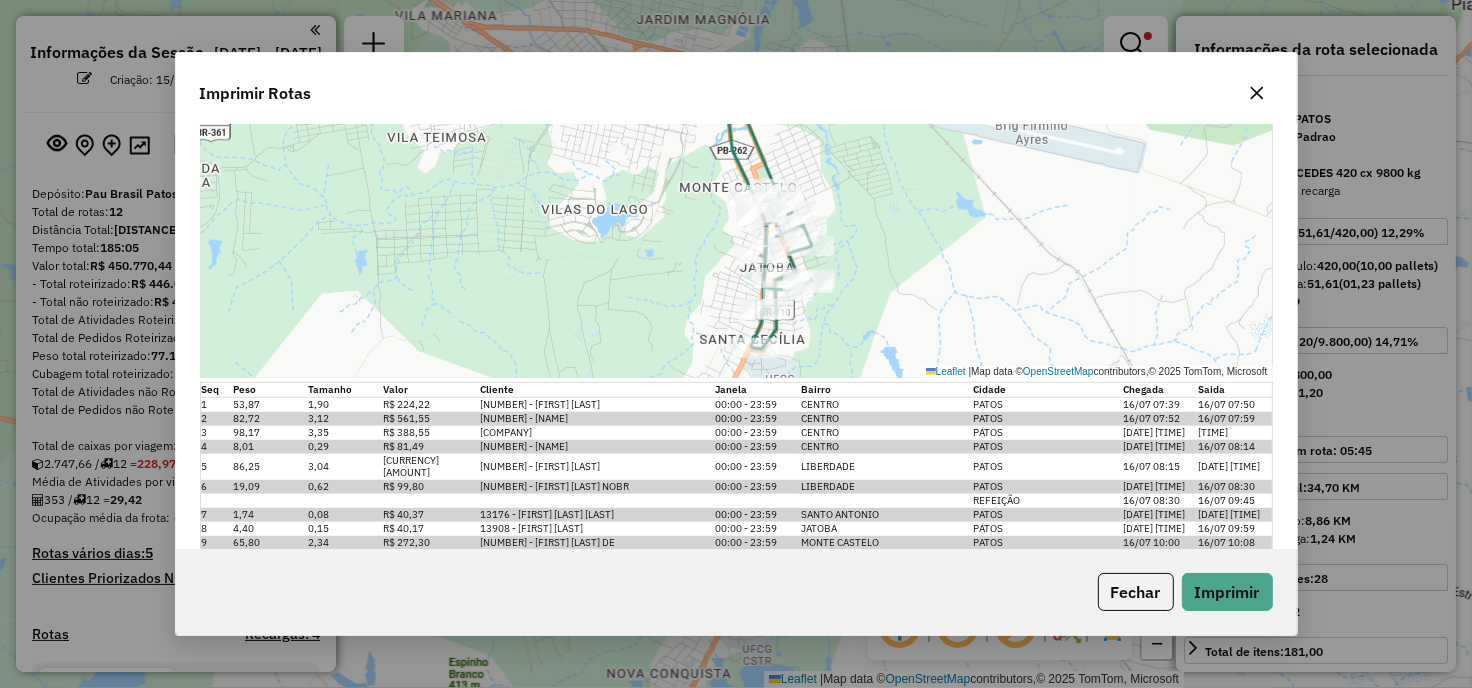 click 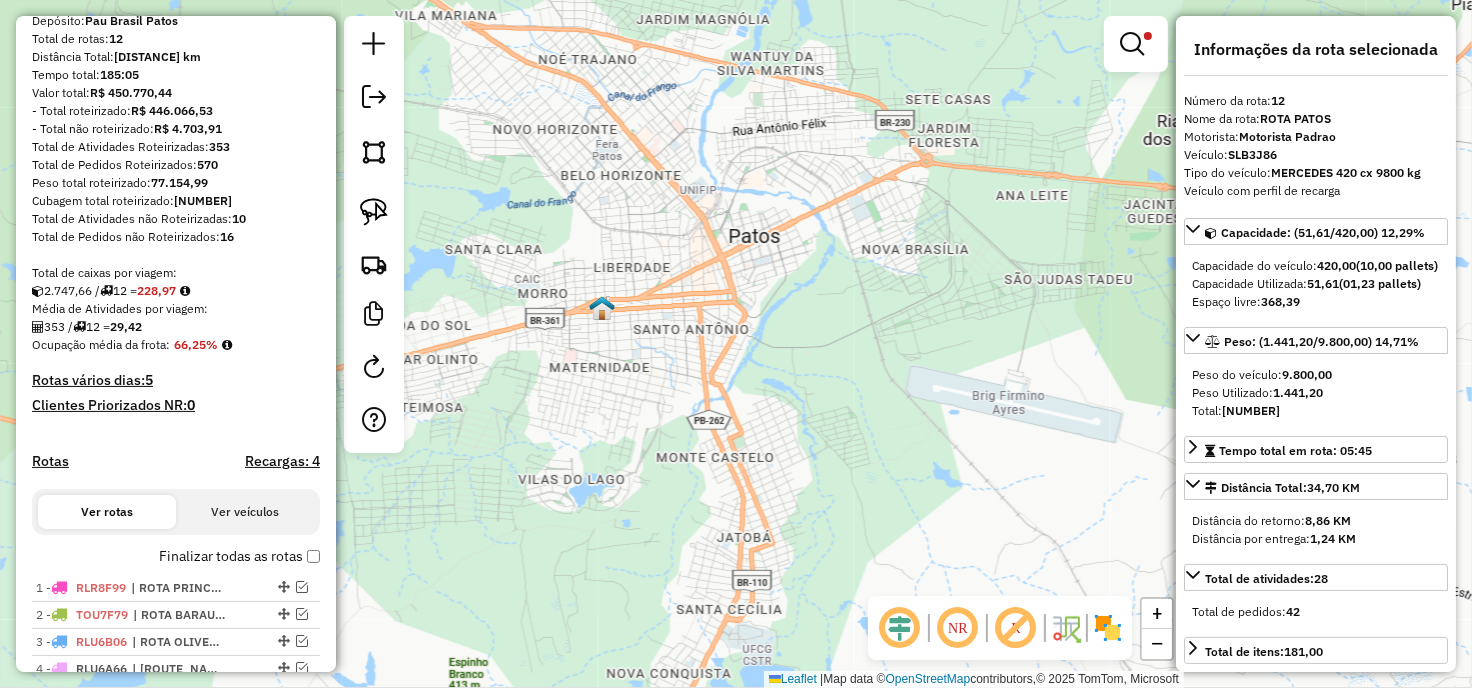scroll, scrollTop: 810, scrollLeft: 0, axis: vertical 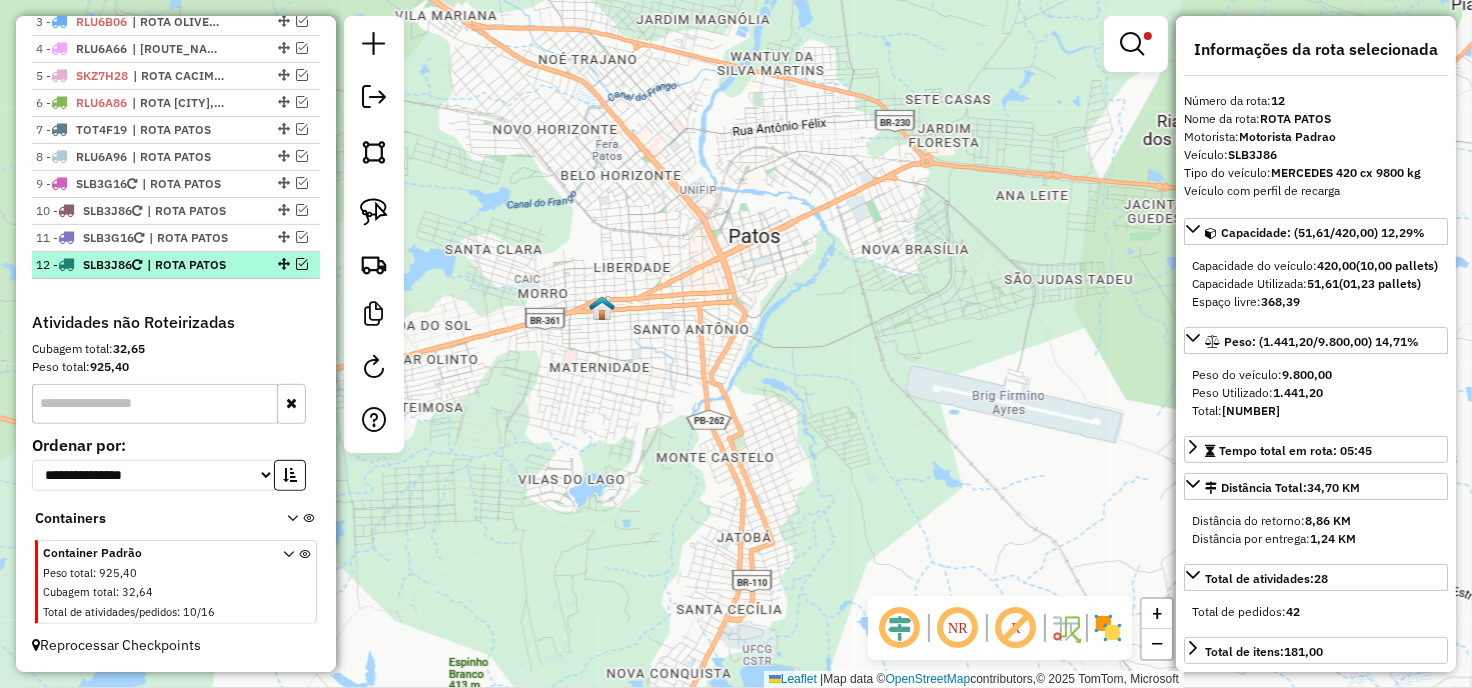 click at bounding box center [302, 264] 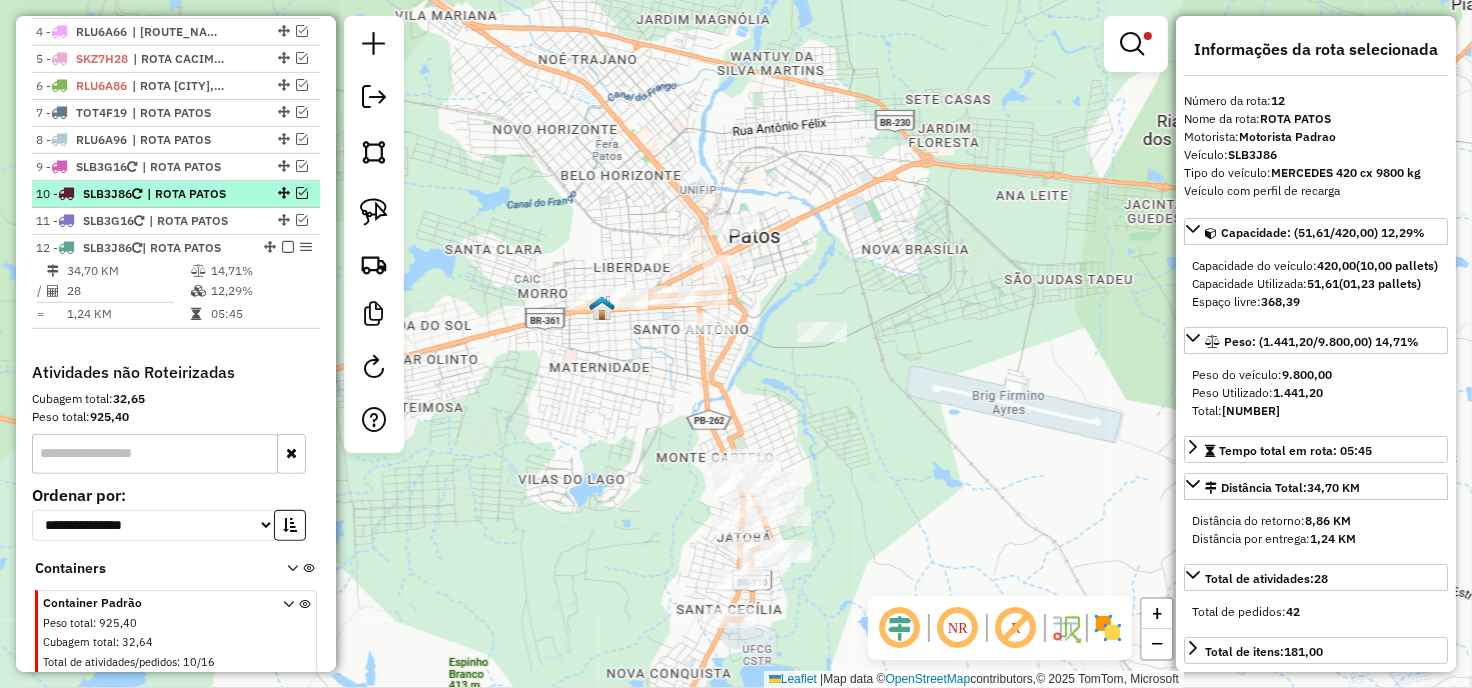 click at bounding box center [302, 193] 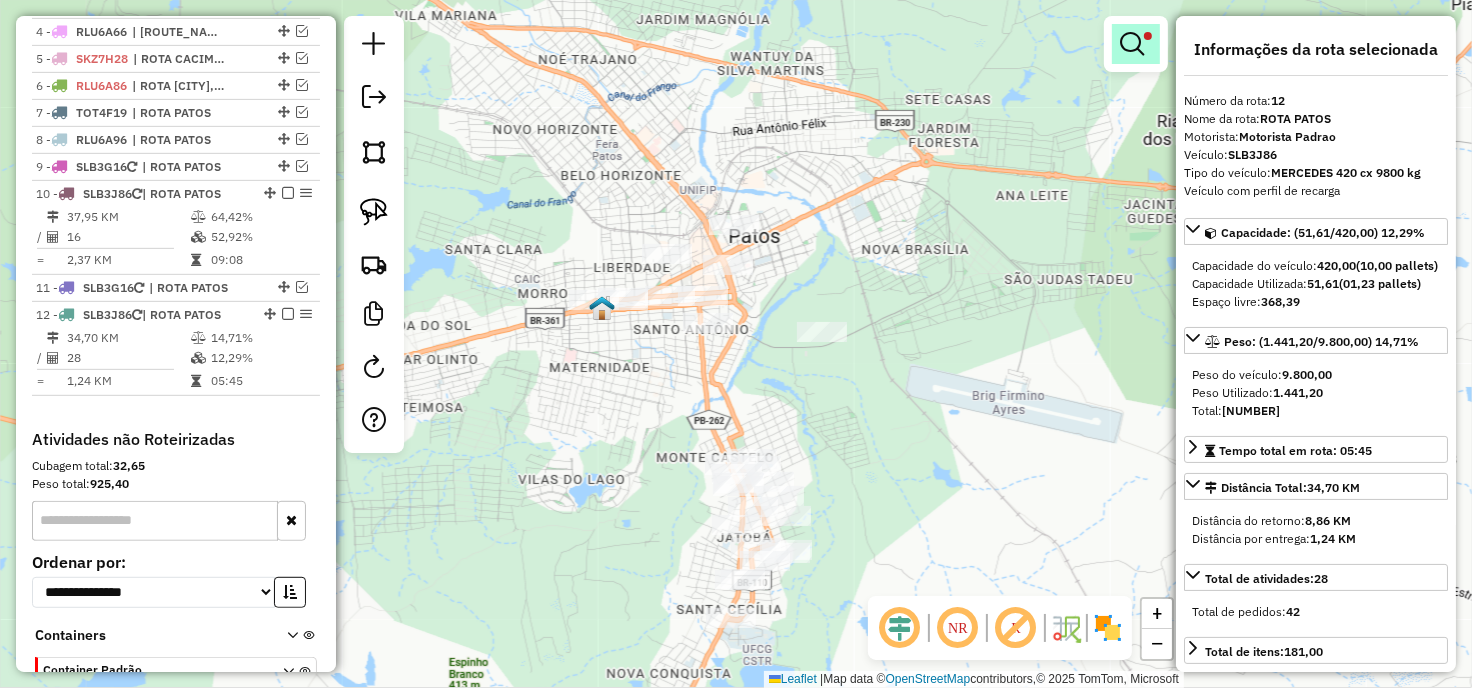 click at bounding box center (1132, 44) 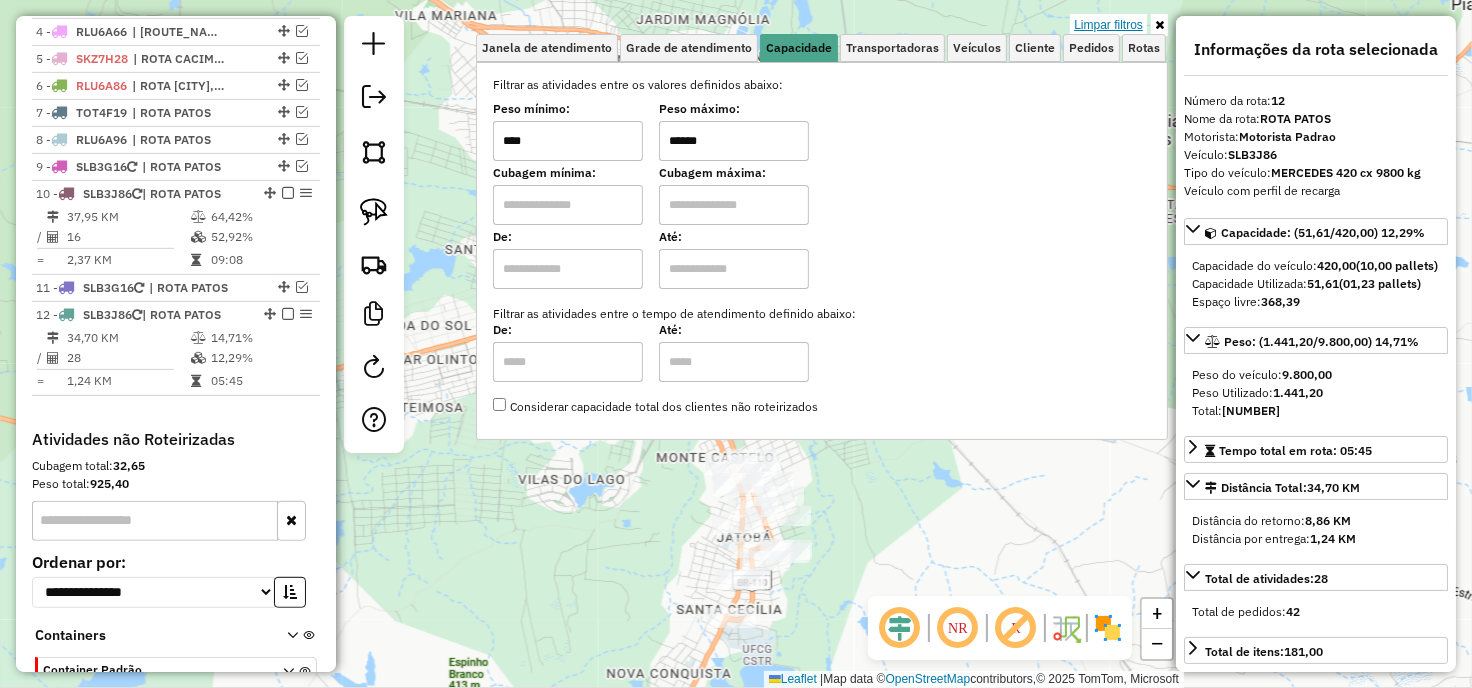 click on "Limpar filtros" at bounding box center (1108, 25) 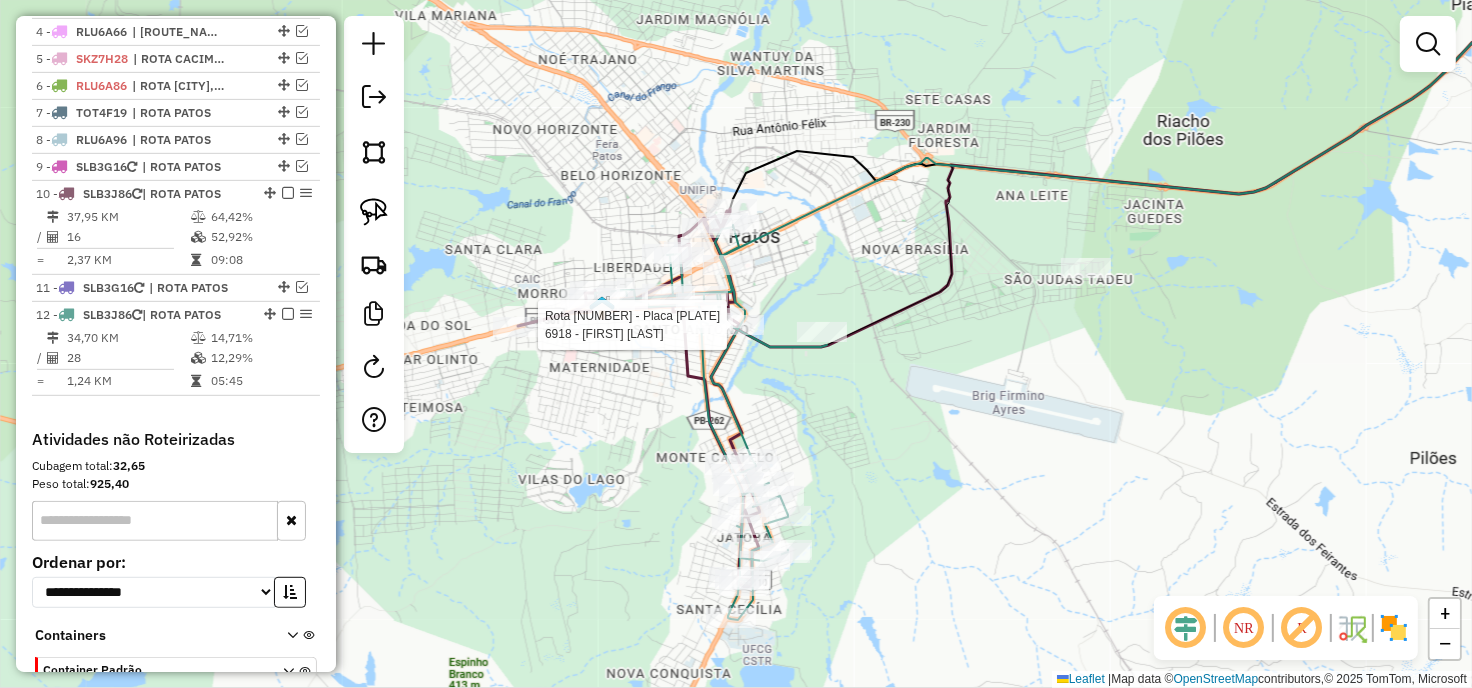 select on "**********" 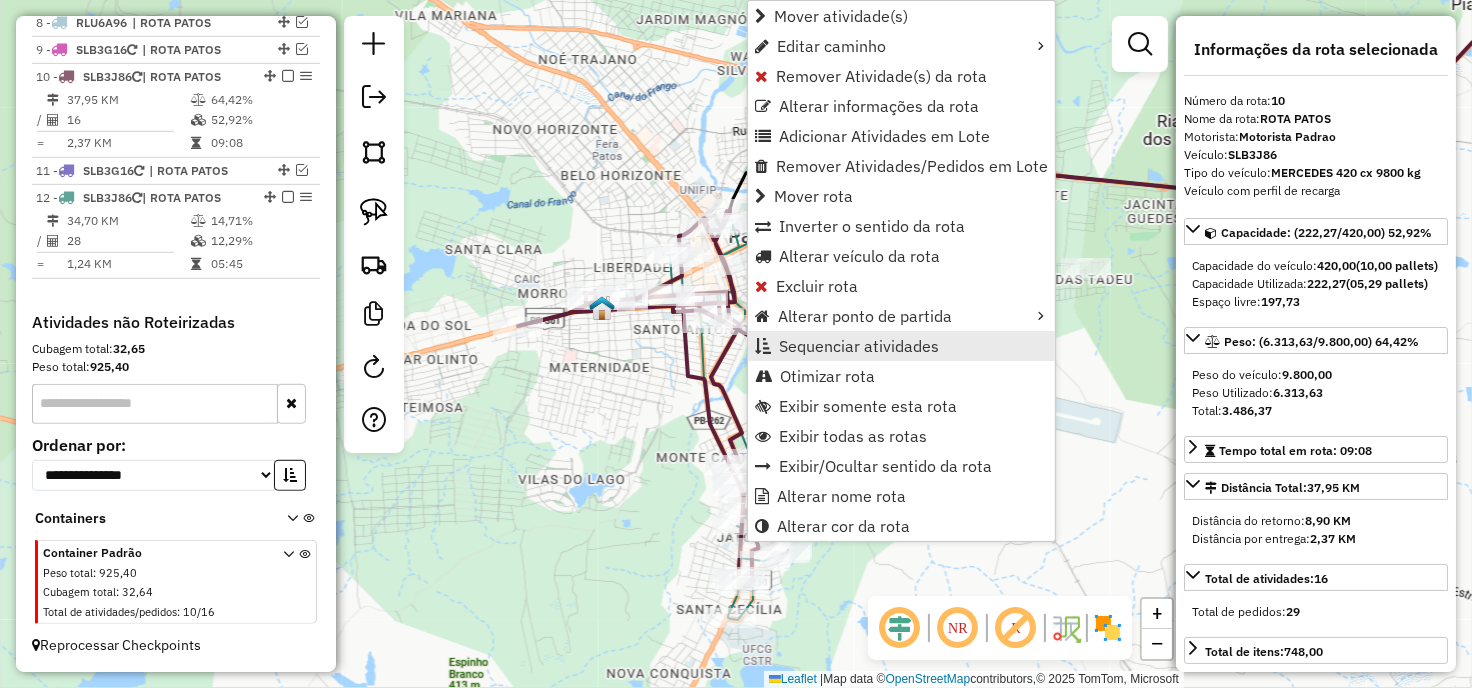 scroll, scrollTop: 944, scrollLeft: 0, axis: vertical 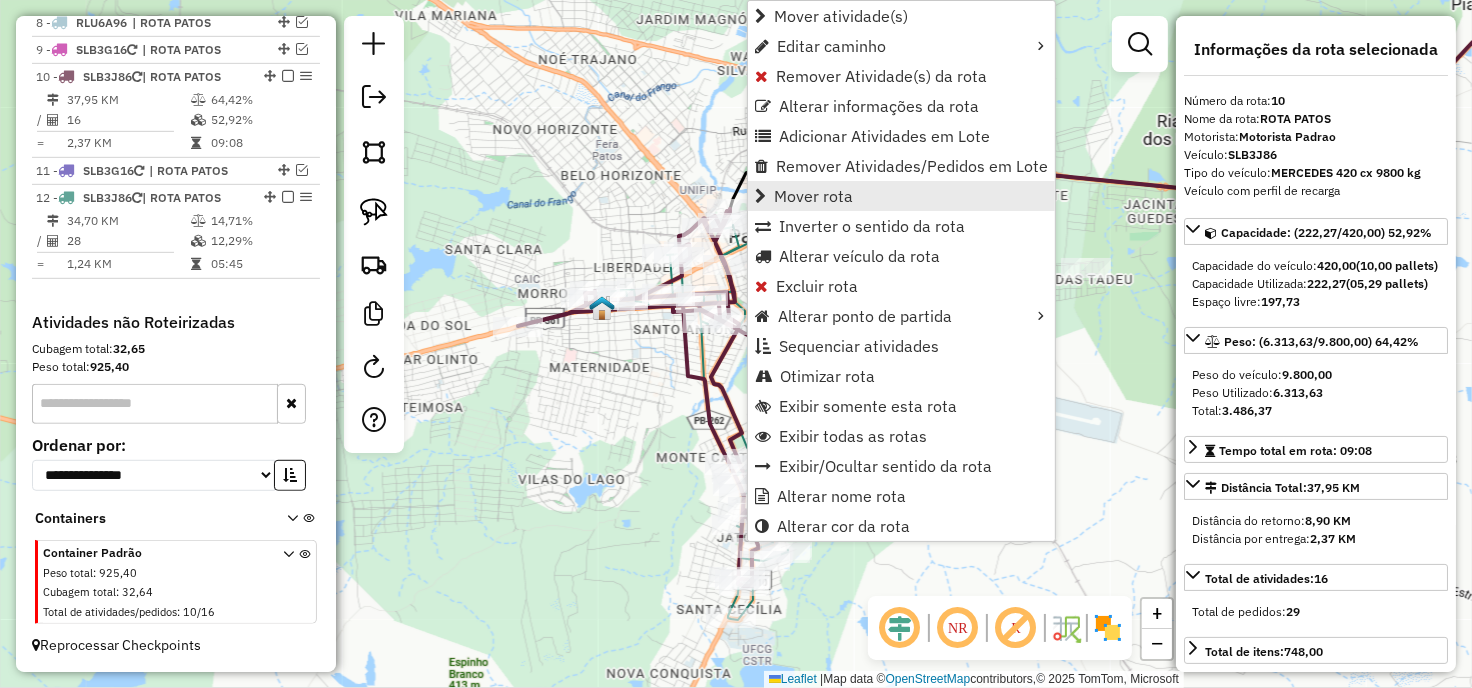 click on "Mover rota" at bounding box center (813, 196) 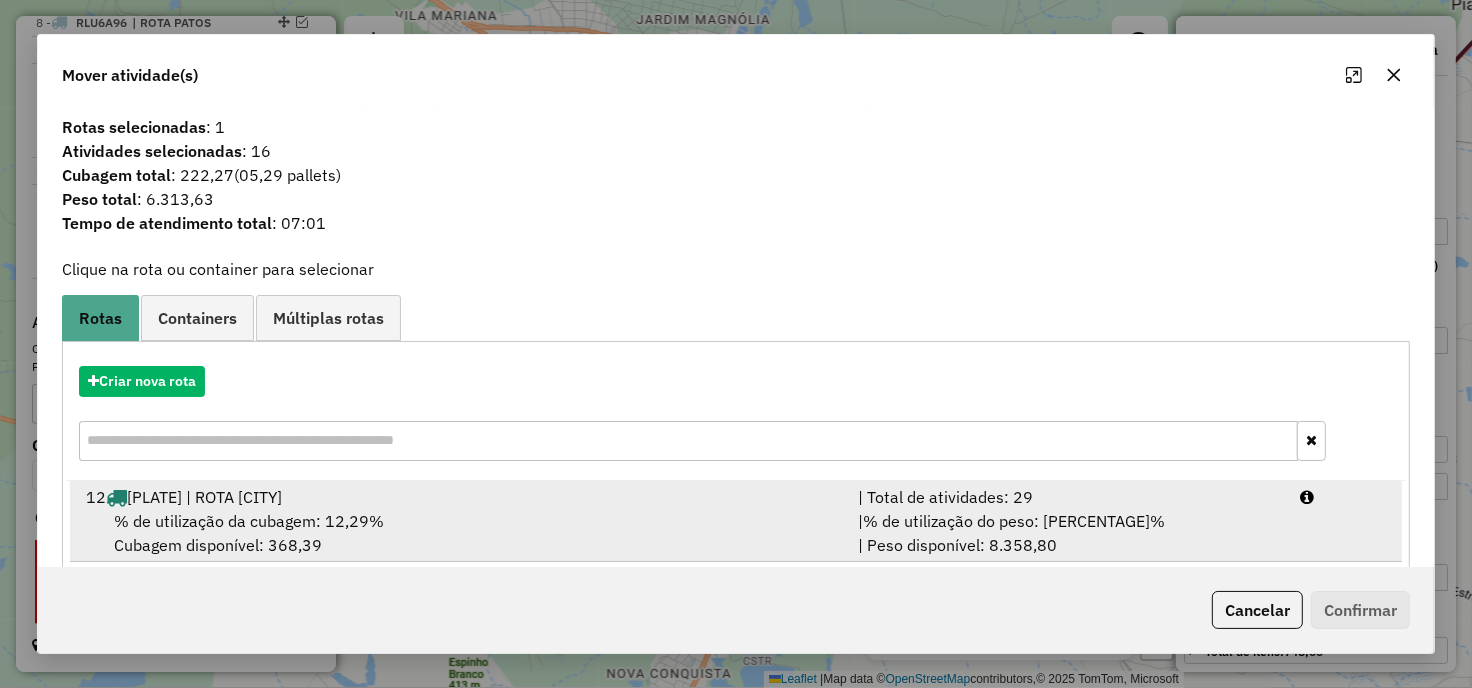 click on "% de utilização da cubagem: [NUMBER]%  Cubagem disponível: [NUMBER]" at bounding box center [460, 533] 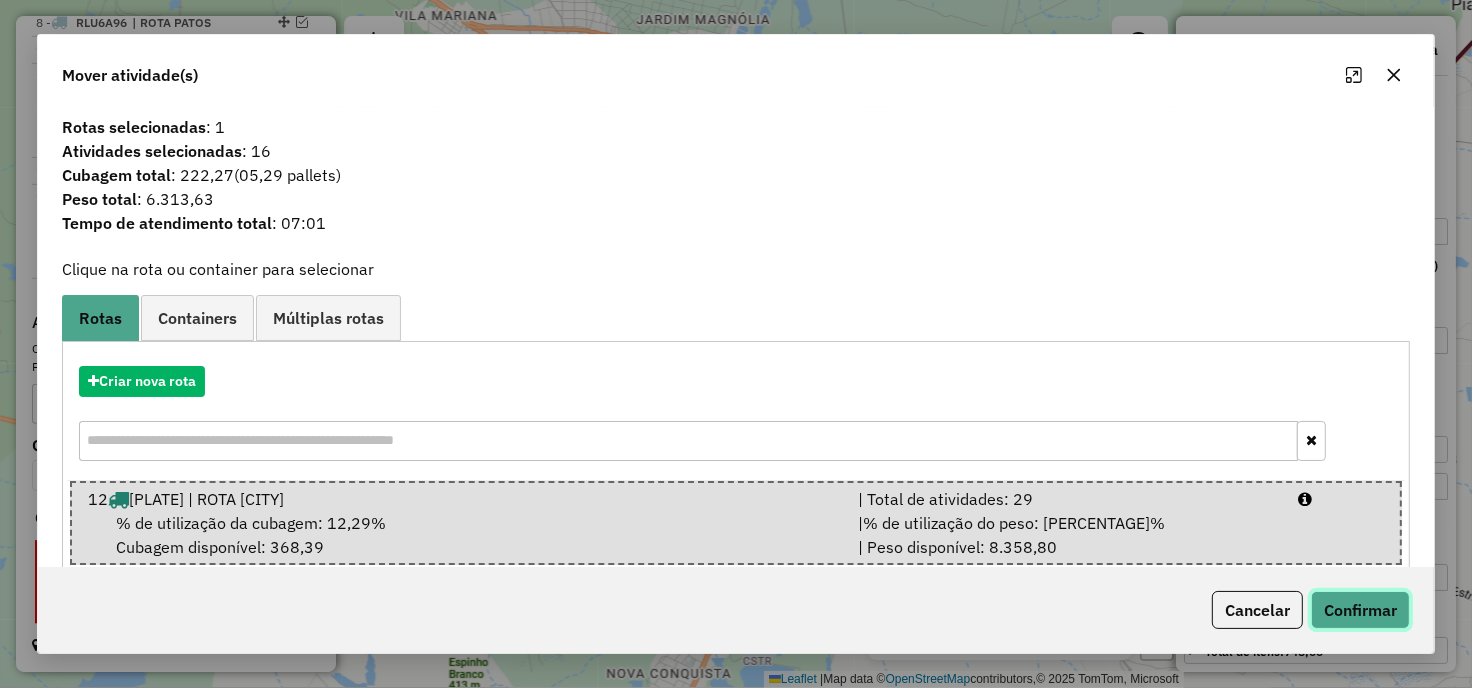click on "Confirmar" 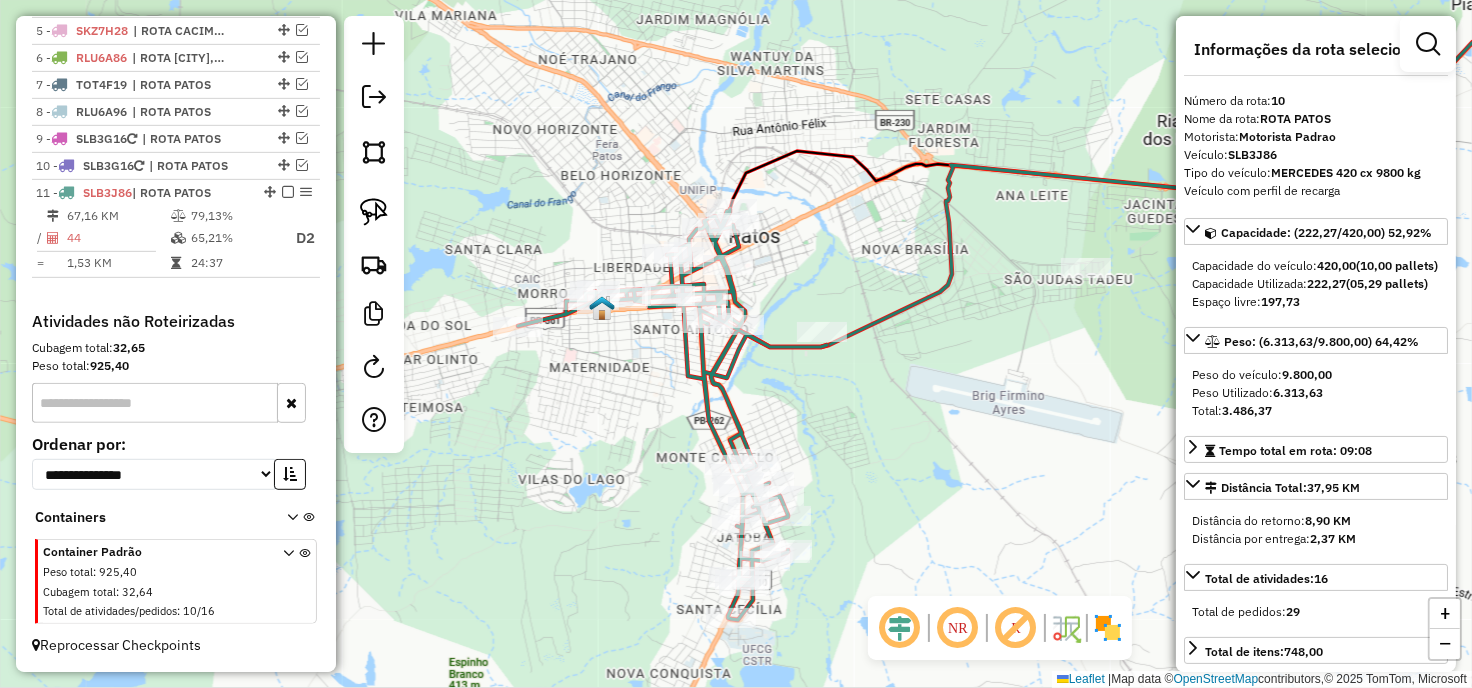 scroll, scrollTop: 855, scrollLeft: 0, axis: vertical 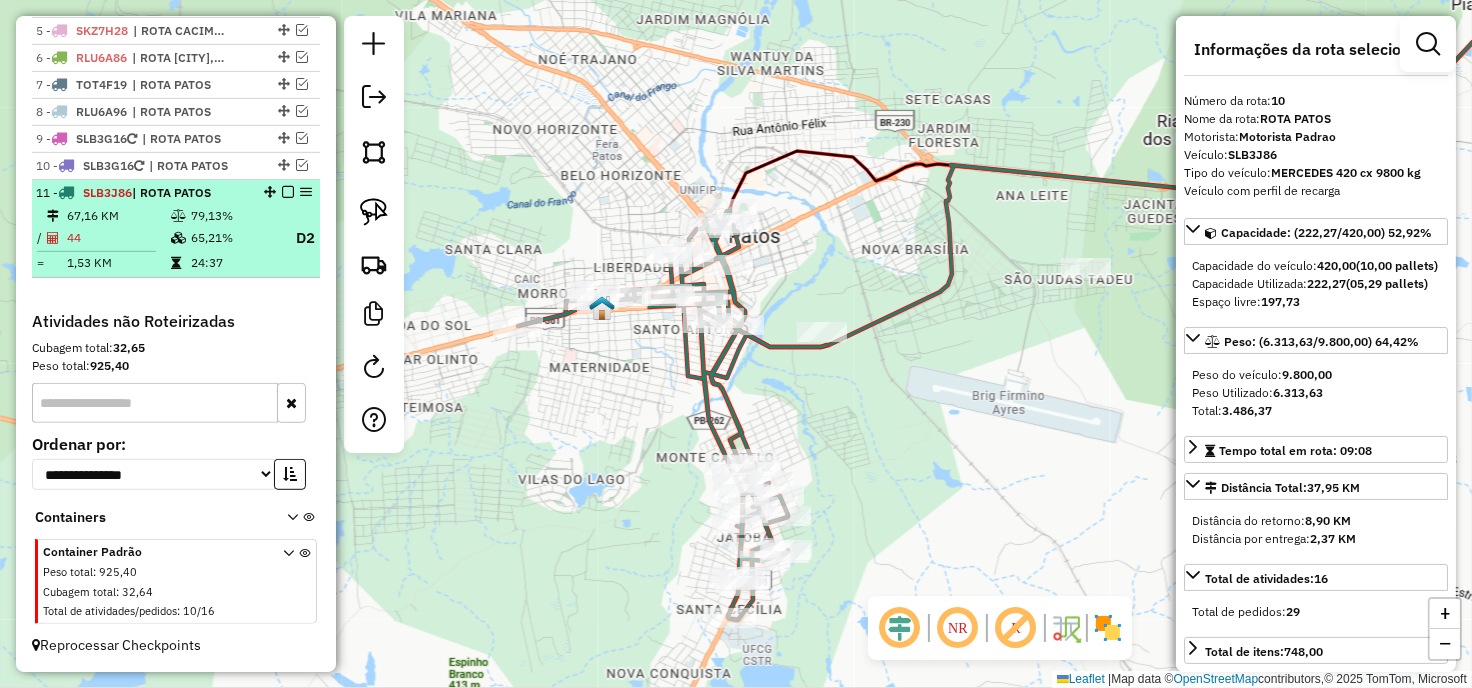 click at bounding box center (288, 192) 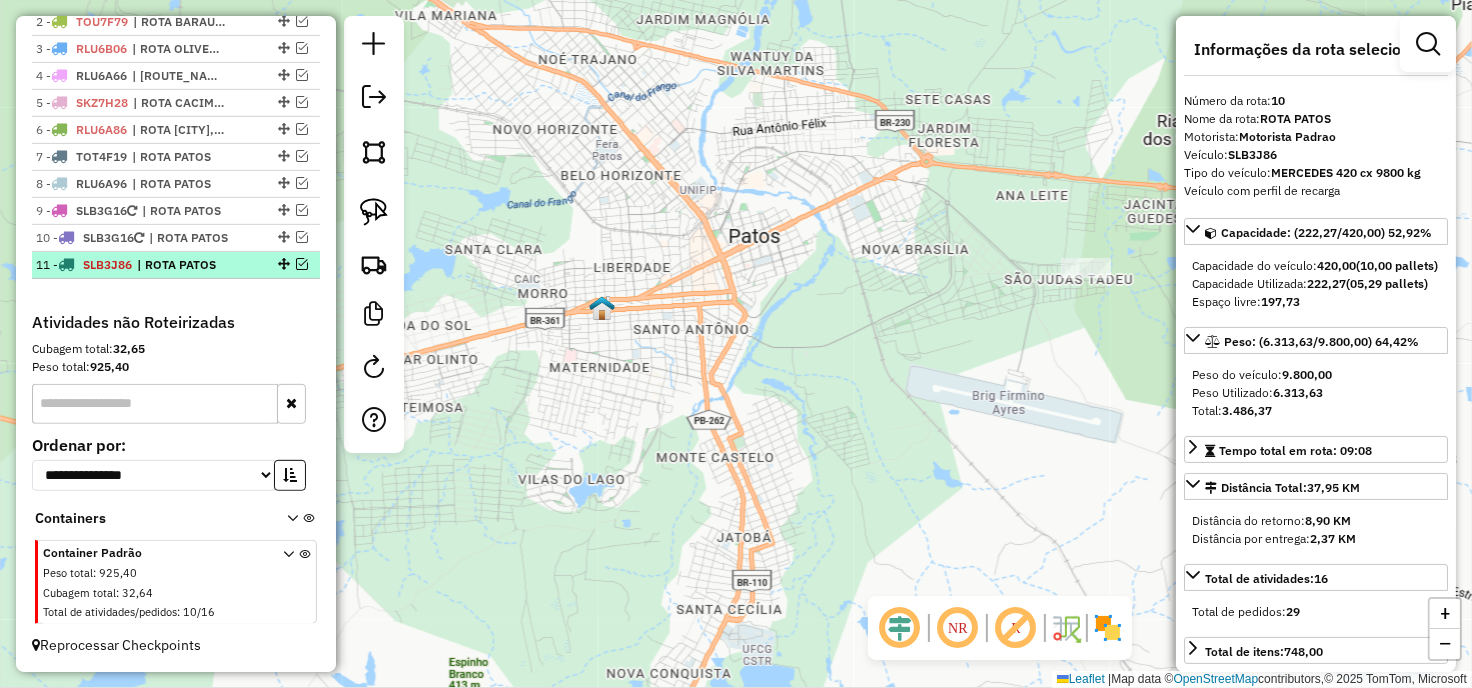 scroll, scrollTop: 783, scrollLeft: 0, axis: vertical 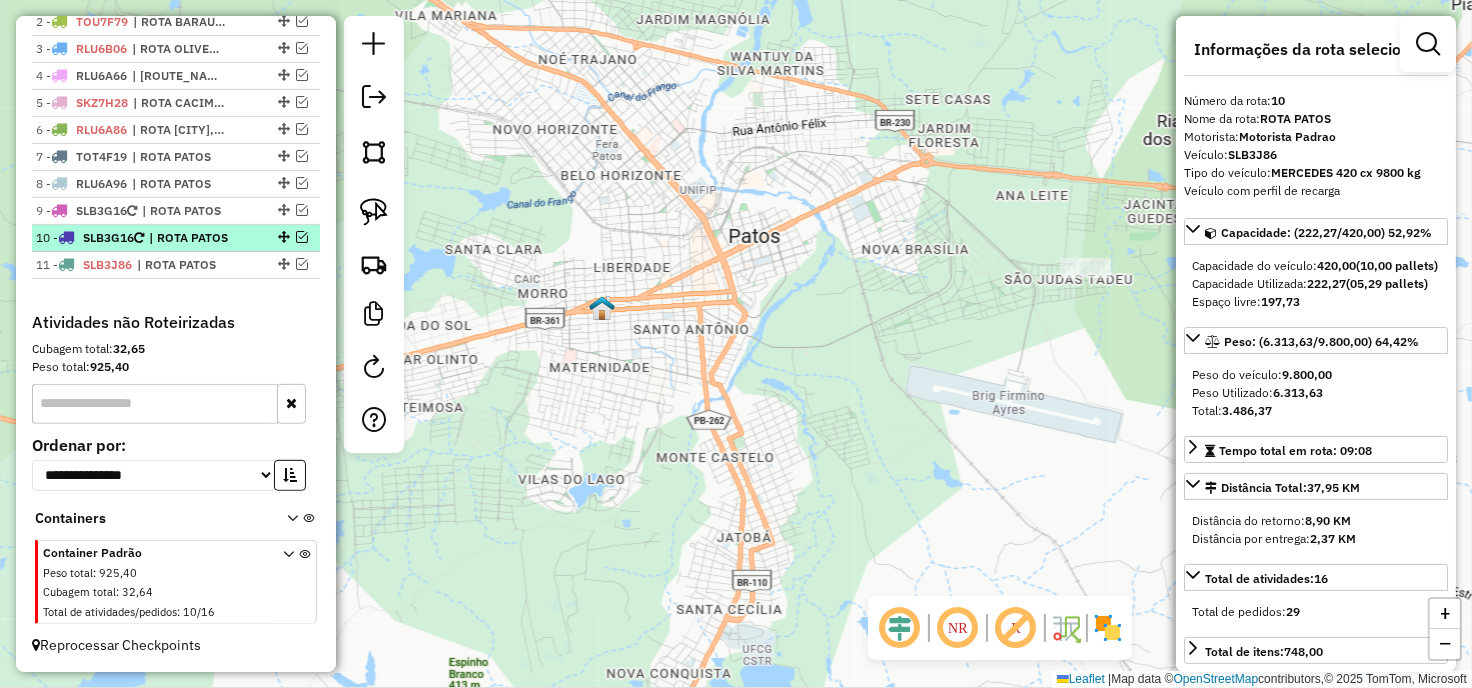 click at bounding box center (302, 237) 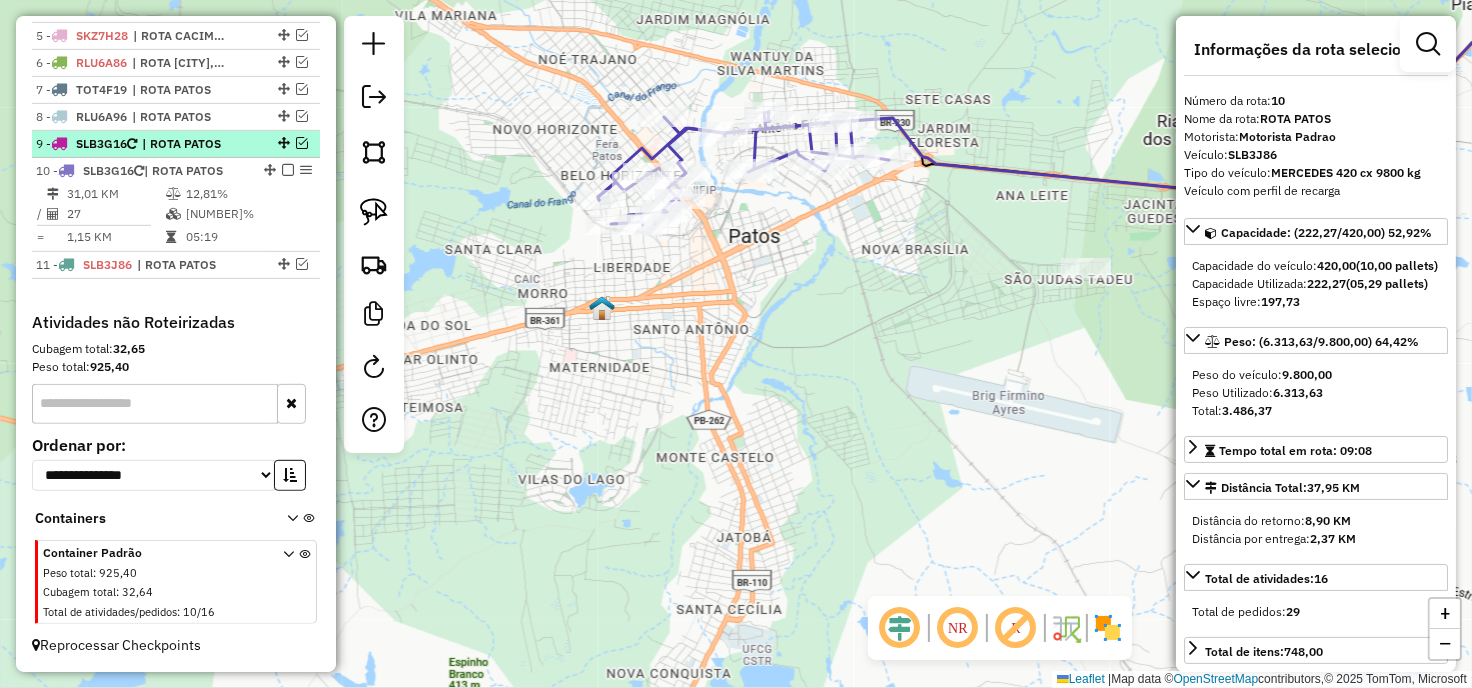 click at bounding box center (302, 143) 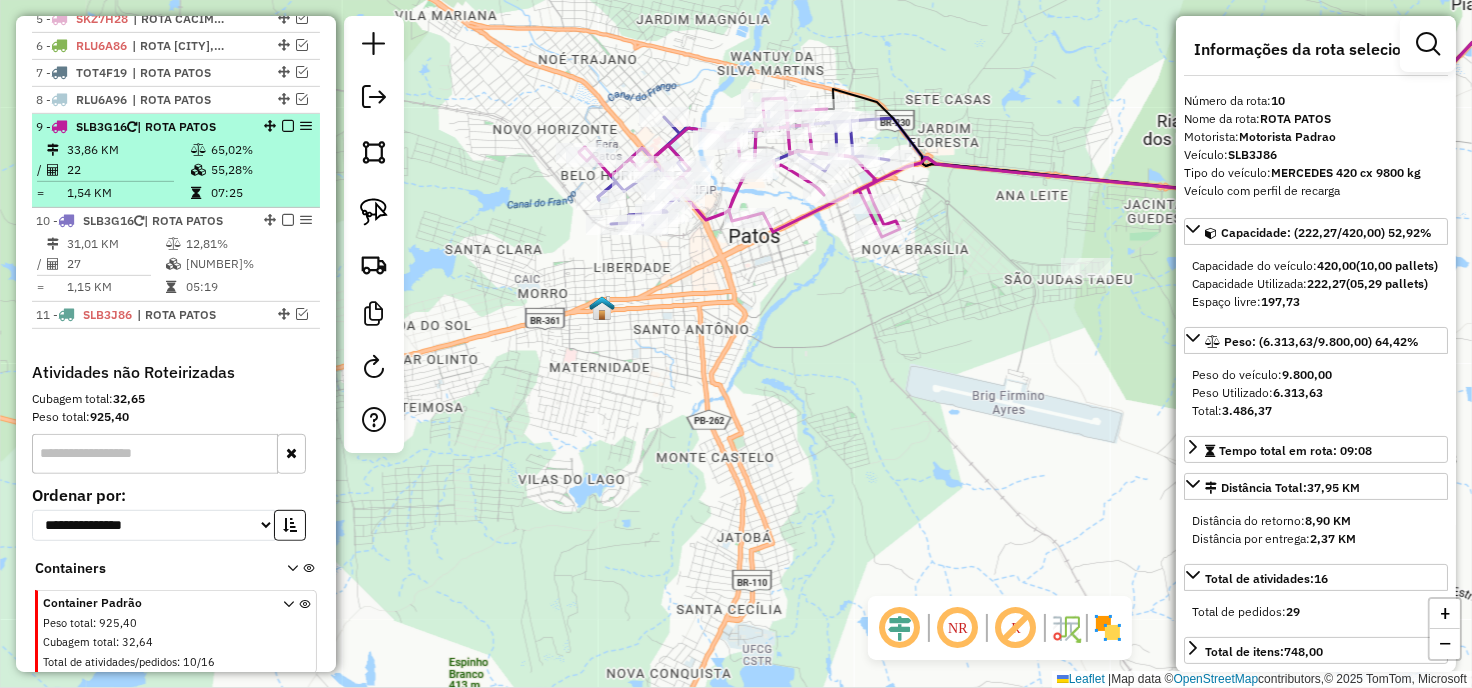 scroll, scrollTop: 917, scrollLeft: 0, axis: vertical 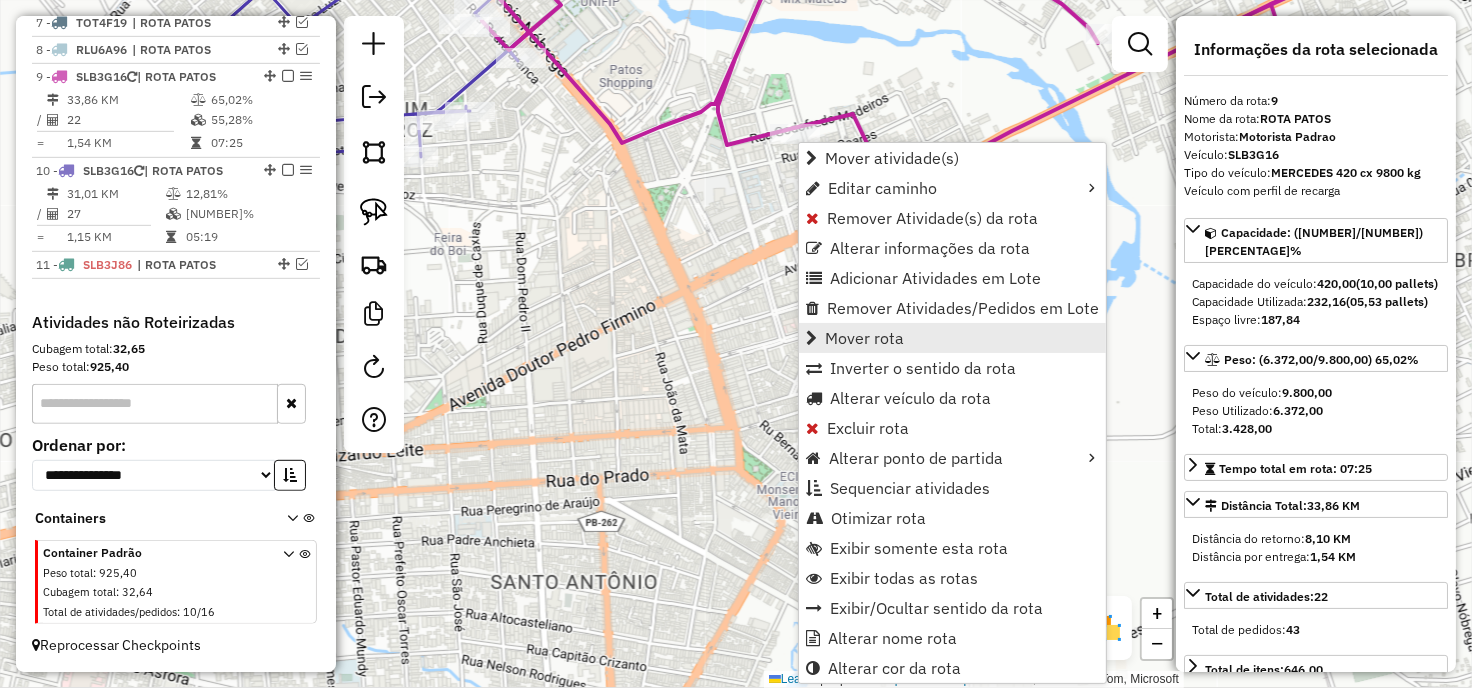 click on "Mover rota" at bounding box center (864, 338) 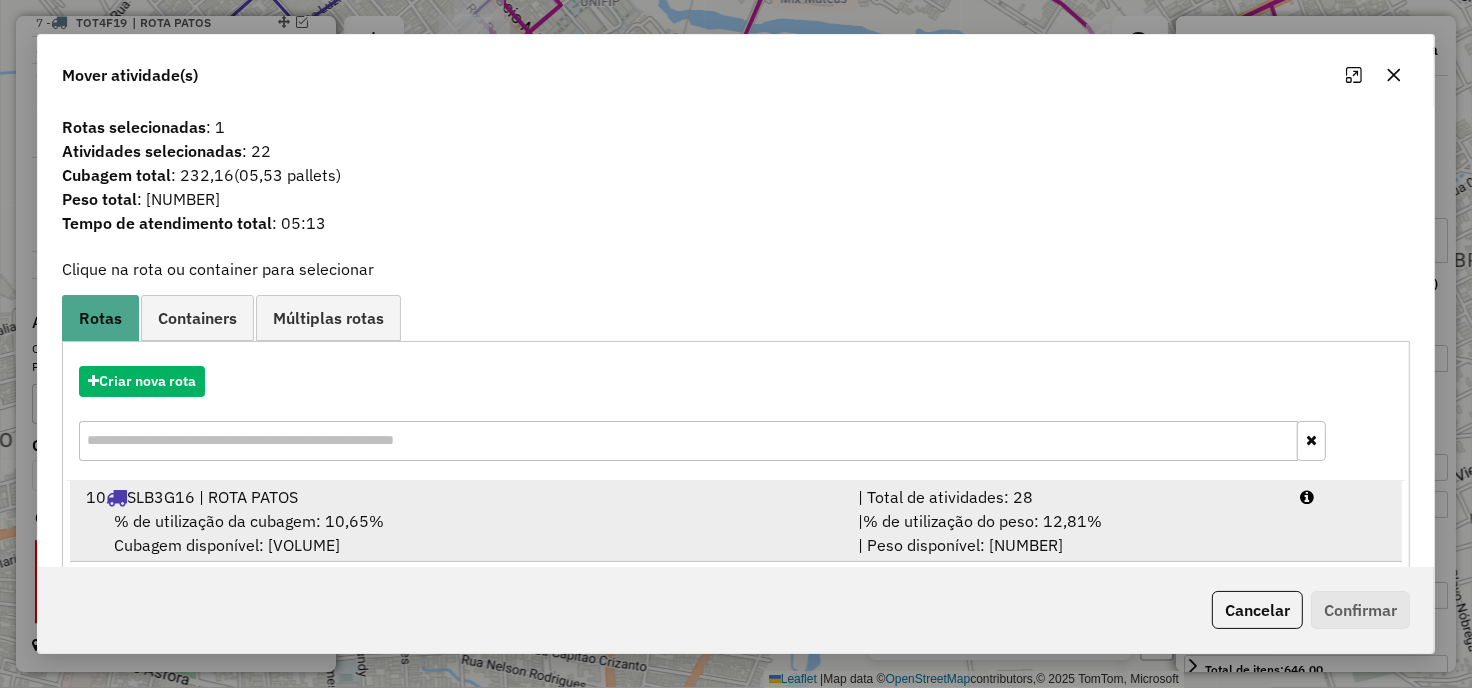 click on "[NUMBER] [PLATE] | ROTA [NAME]" at bounding box center [460, 497] 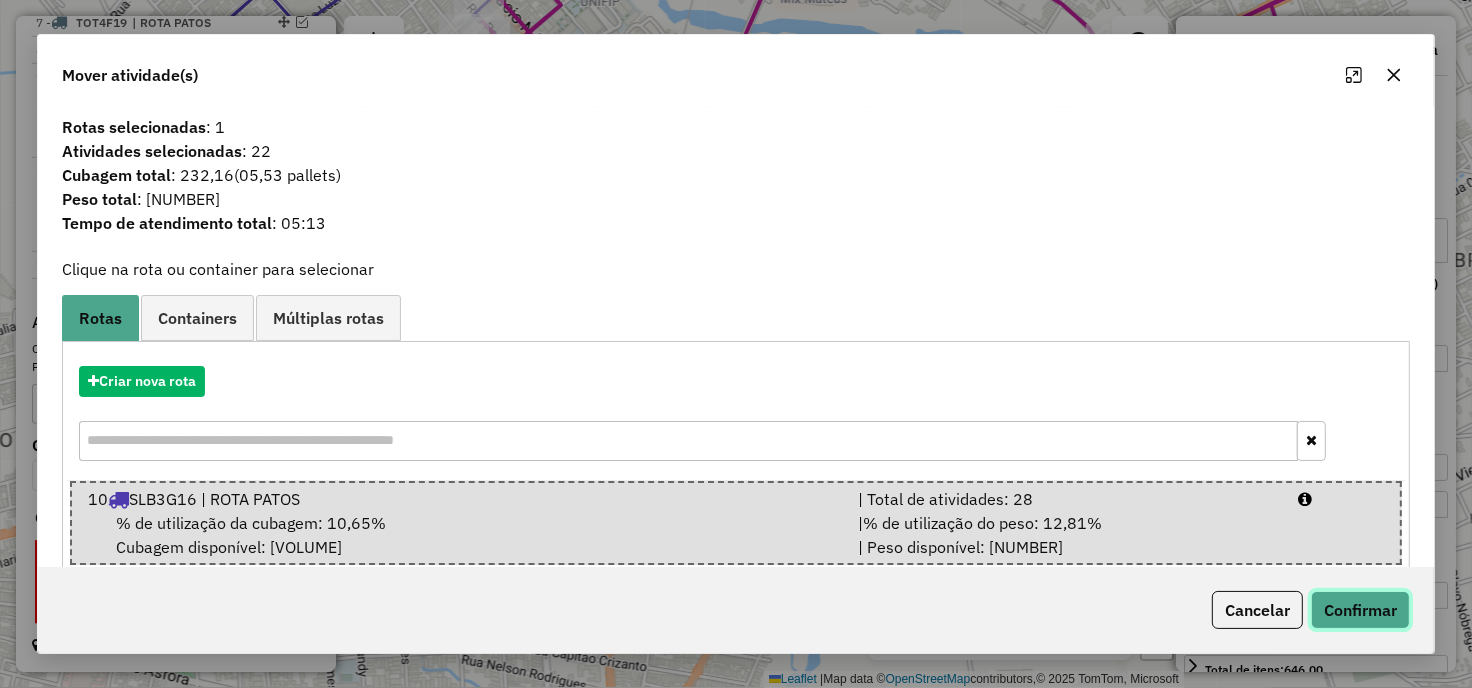 click on "Confirmar" 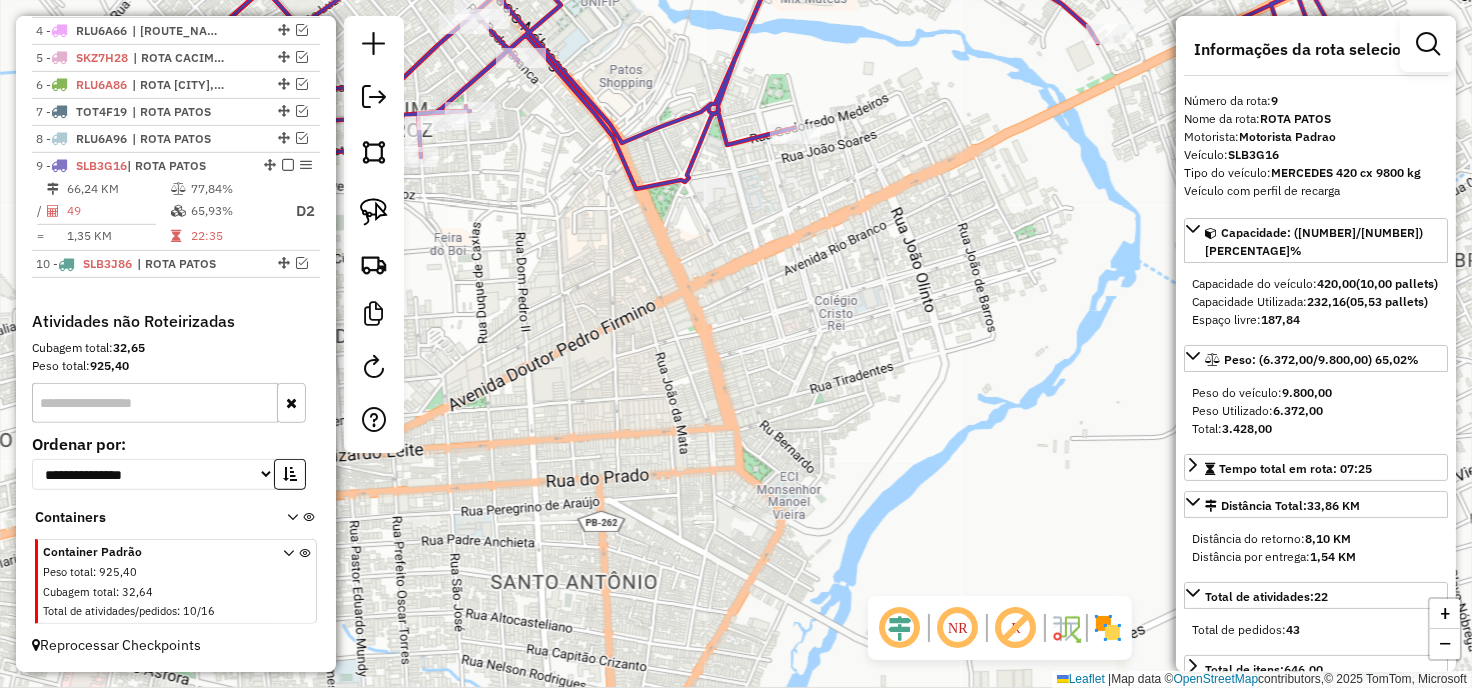 scroll, scrollTop: 827, scrollLeft: 0, axis: vertical 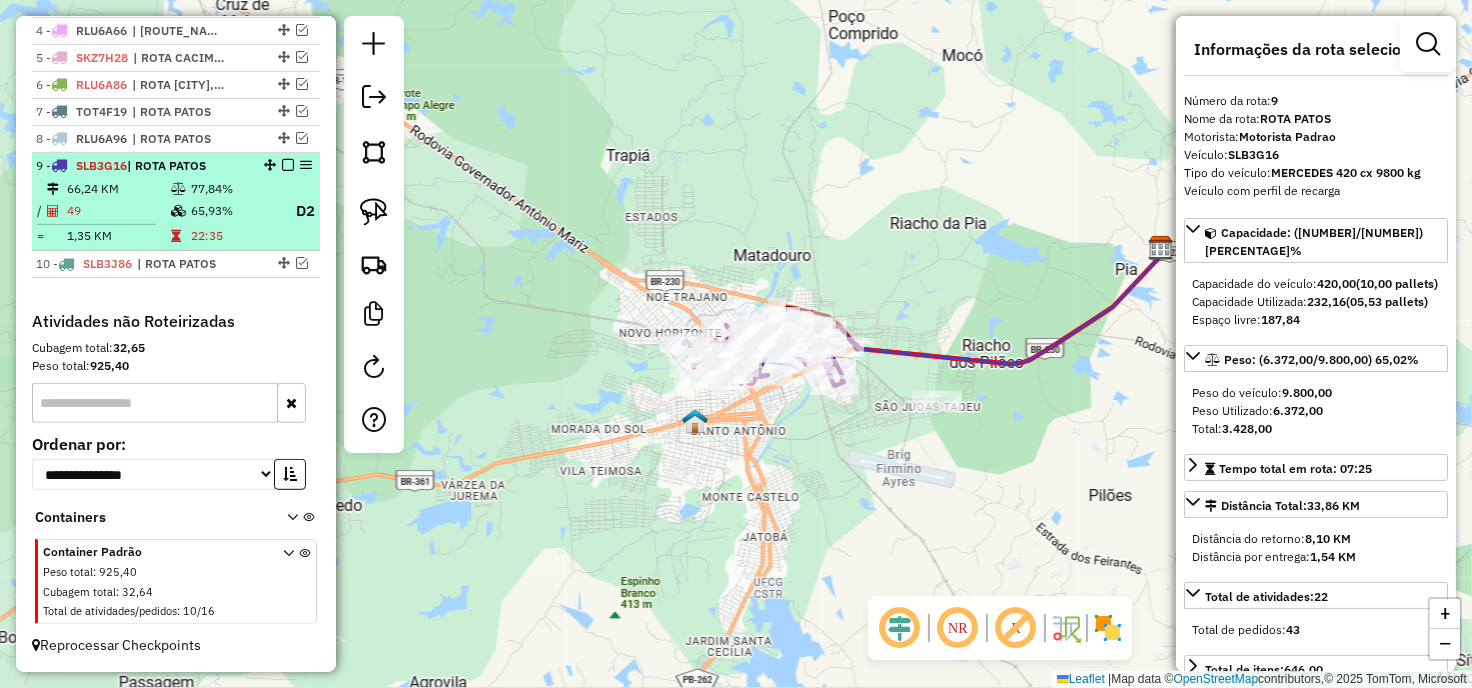click at bounding box center [288, 165] 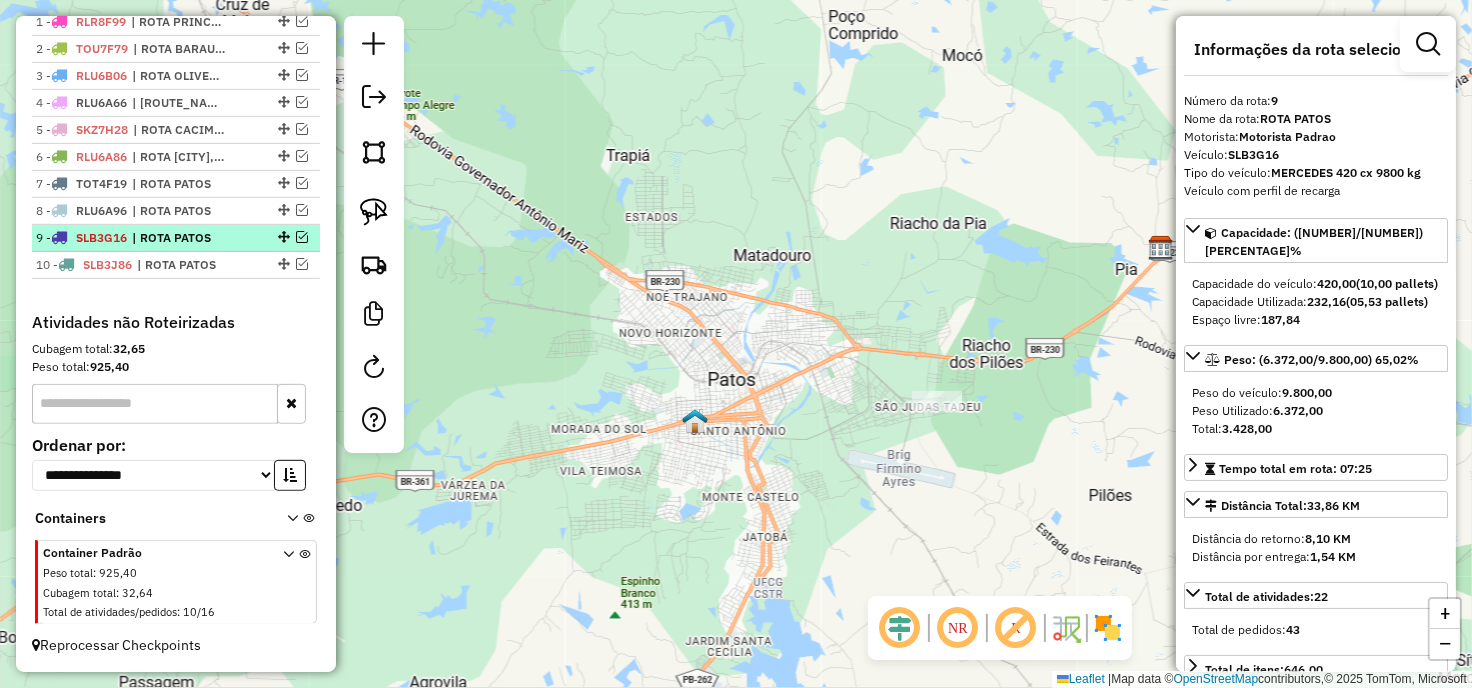 scroll, scrollTop: 756, scrollLeft: 0, axis: vertical 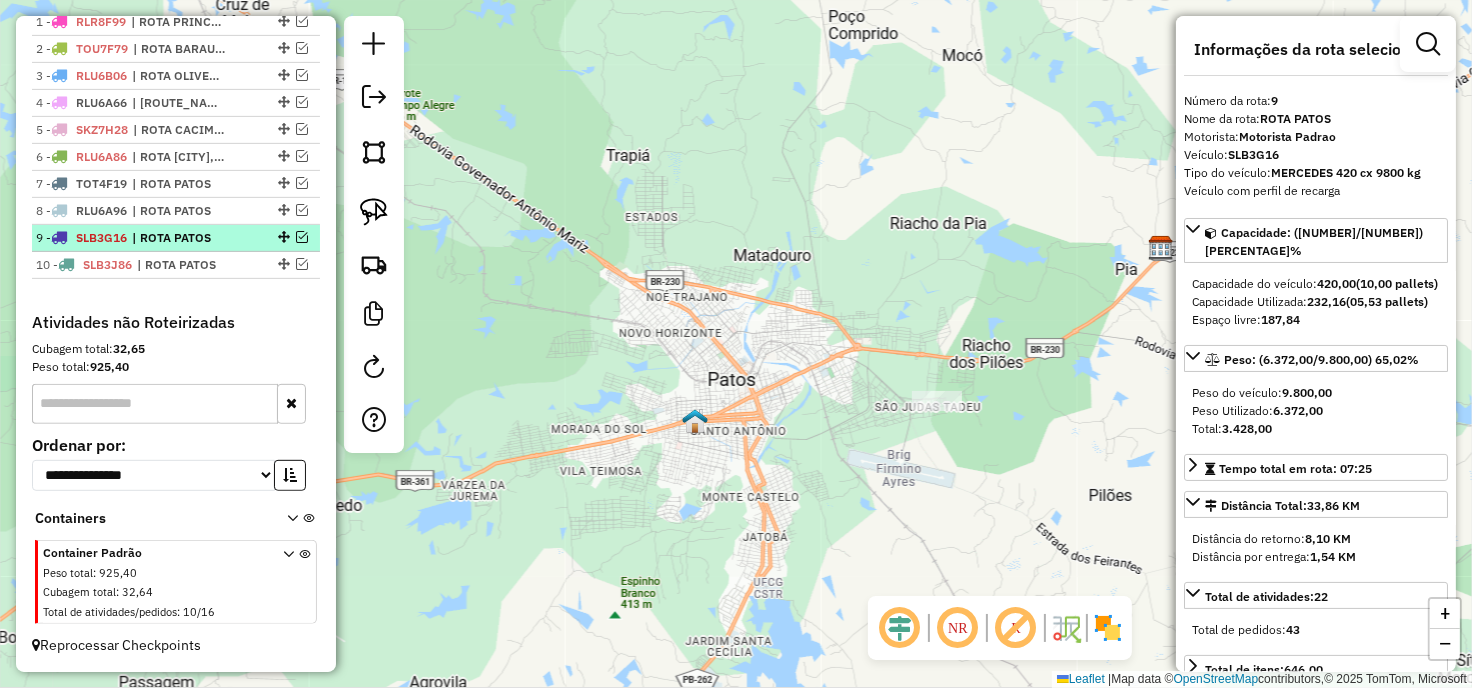 click at bounding box center (302, 237) 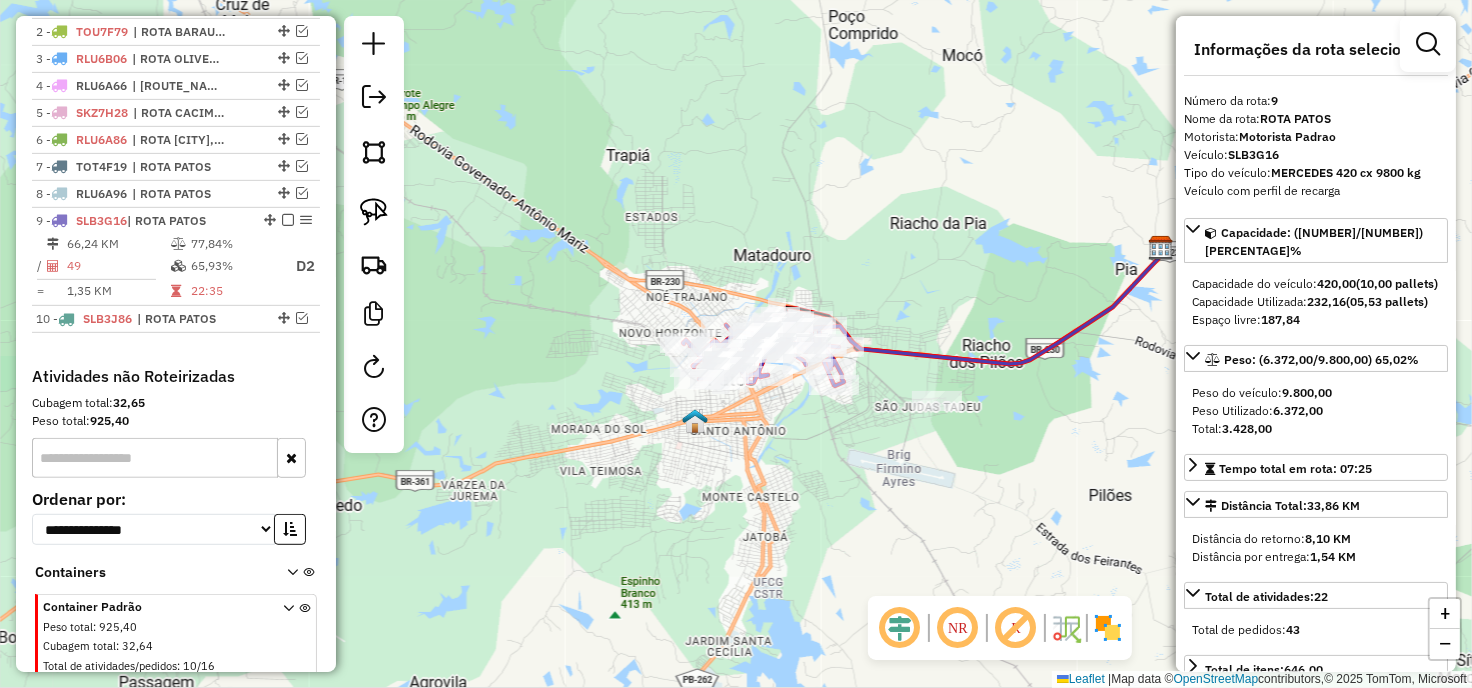 scroll, scrollTop: 827, scrollLeft: 0, axis: vertical 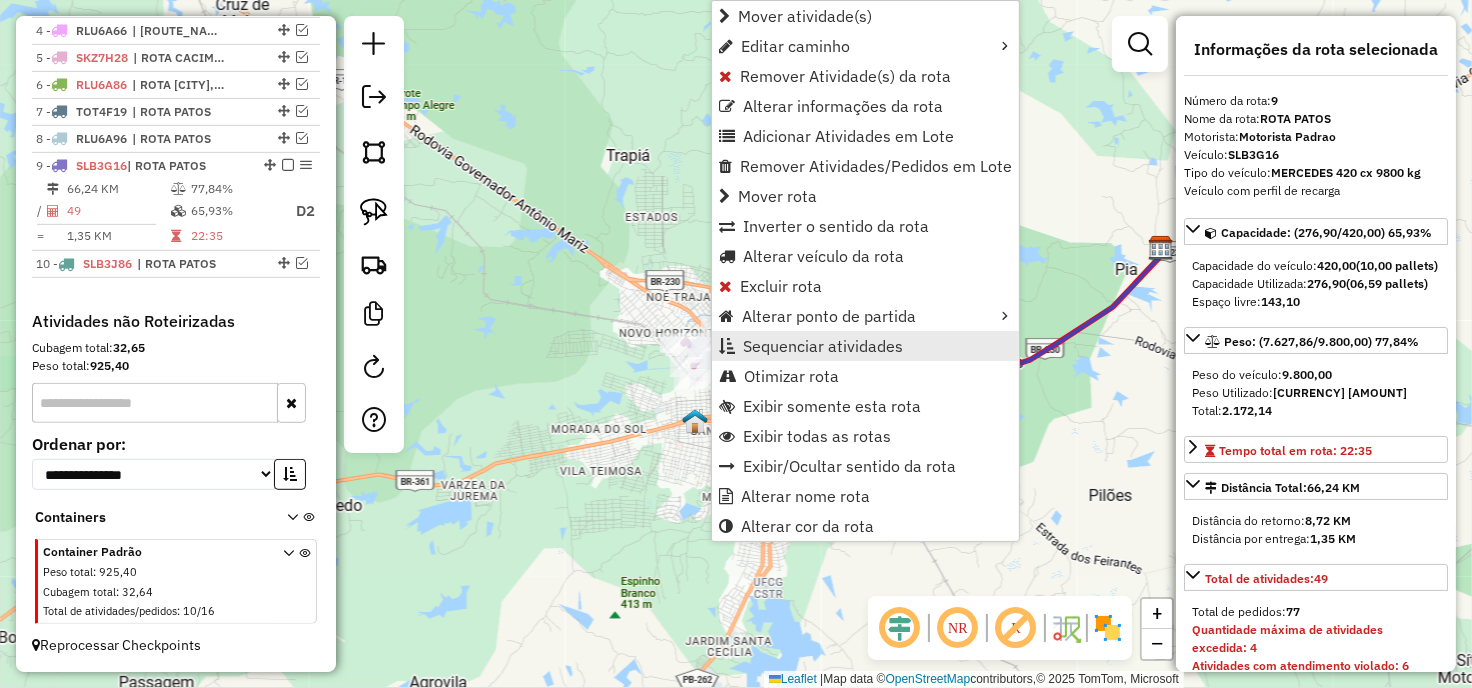 click on "Sequenciar atividades" at bounding box center [823, 346] 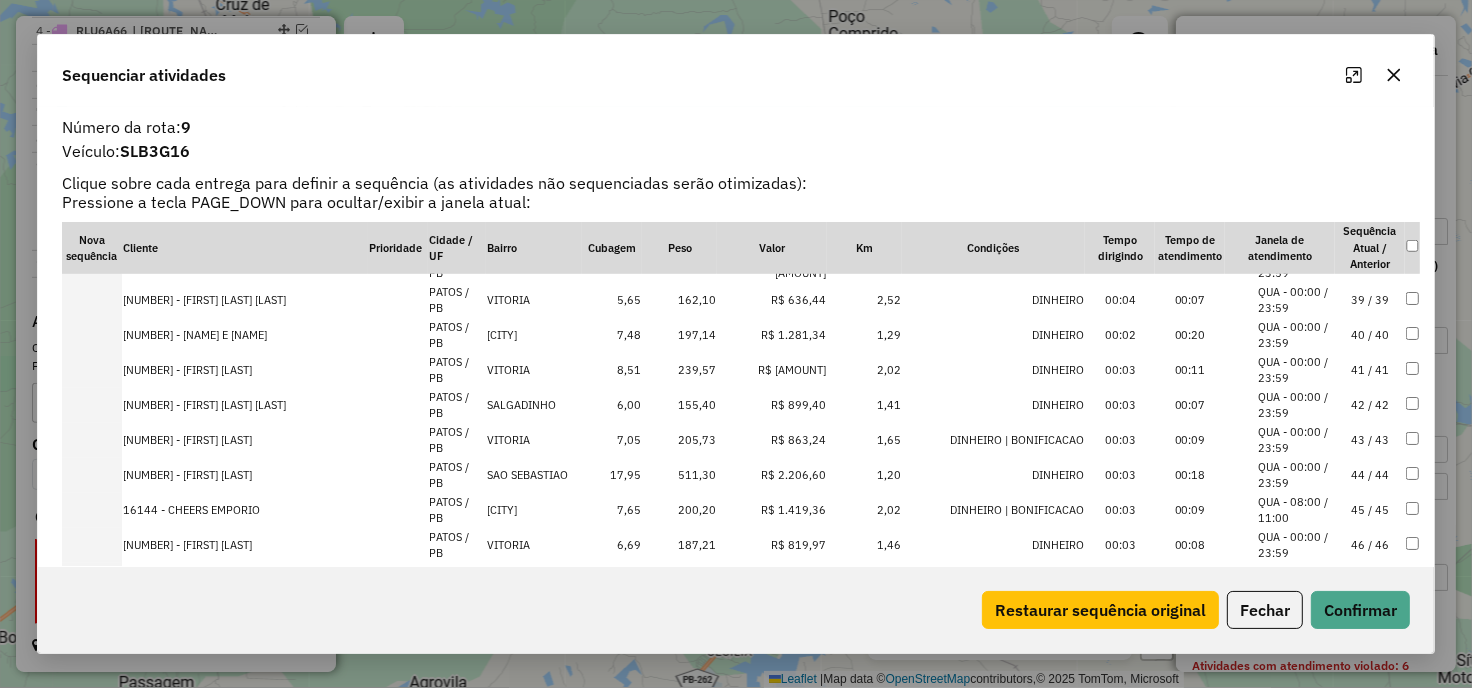 scroll, scrollTop: 1441, scrollLeft: 0, axis: vertical 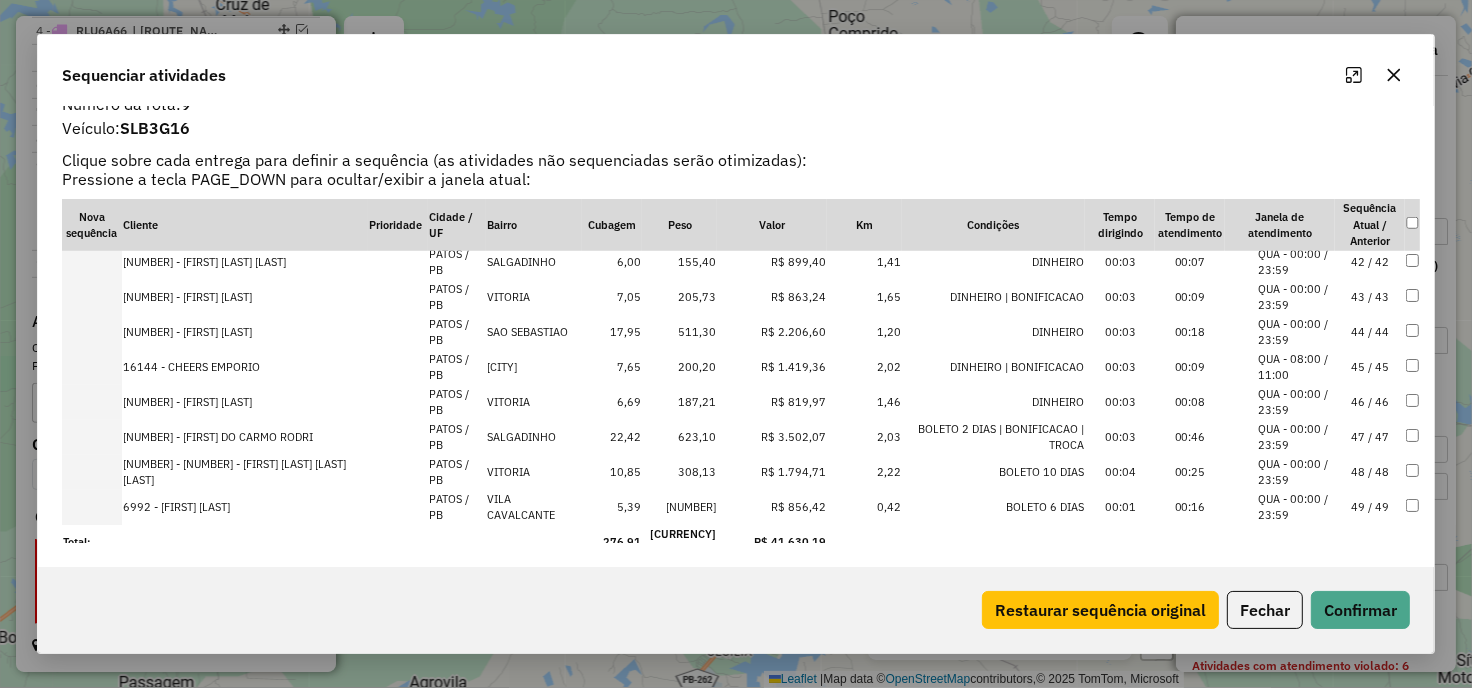 click 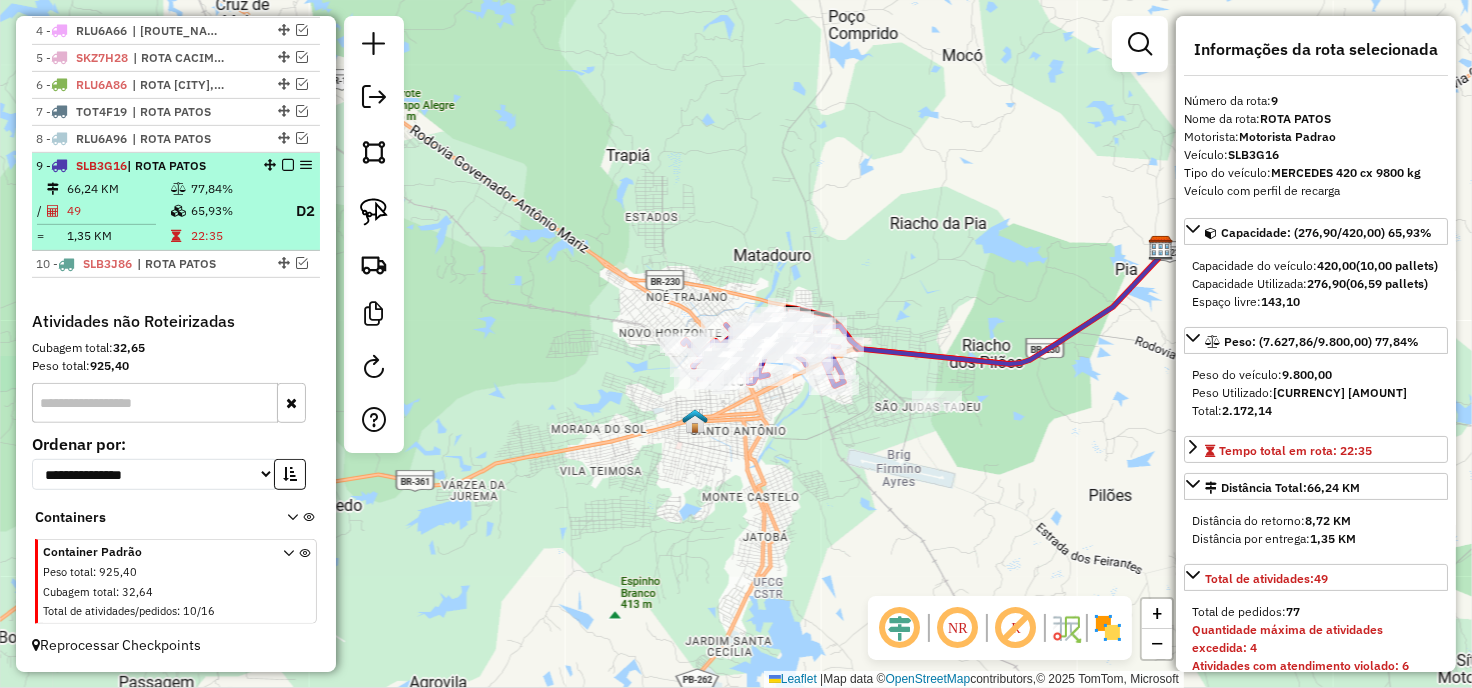 click at bounding box center [288, 165] 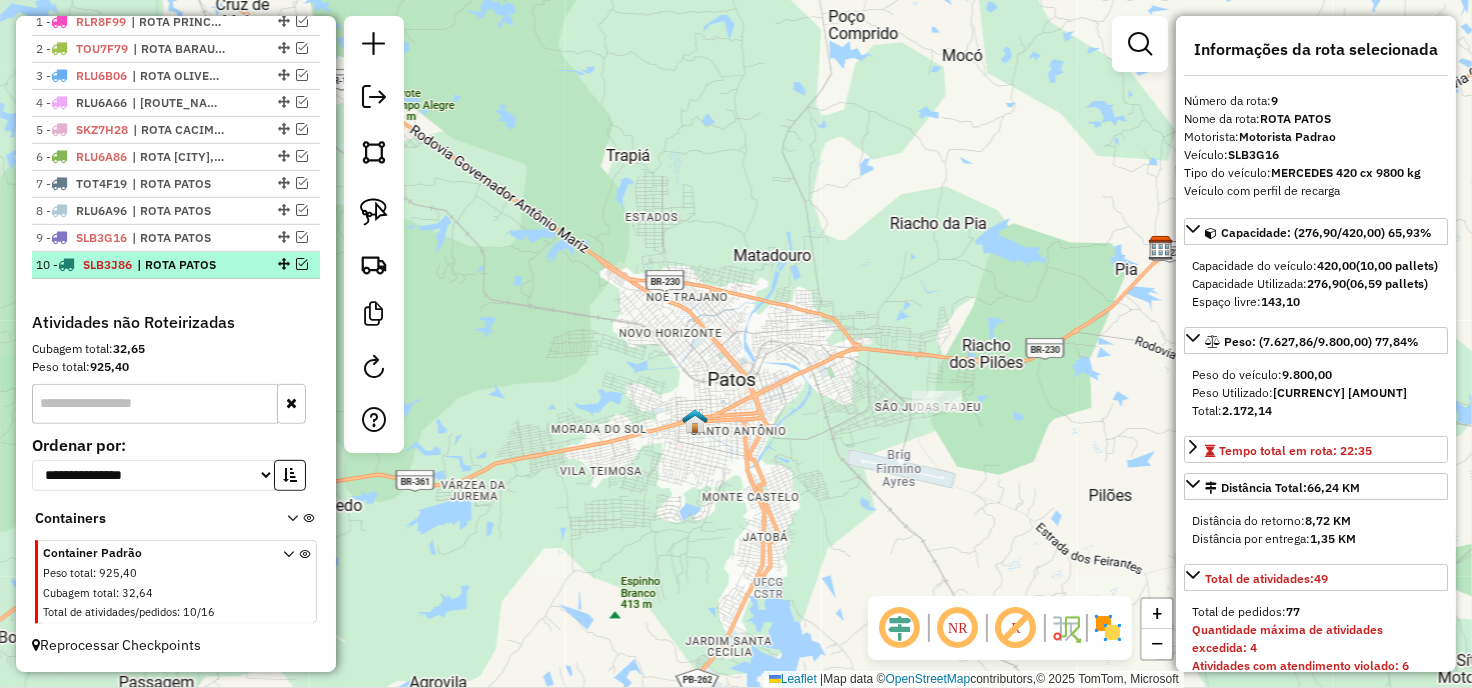 click at bounding box center [302, 264] 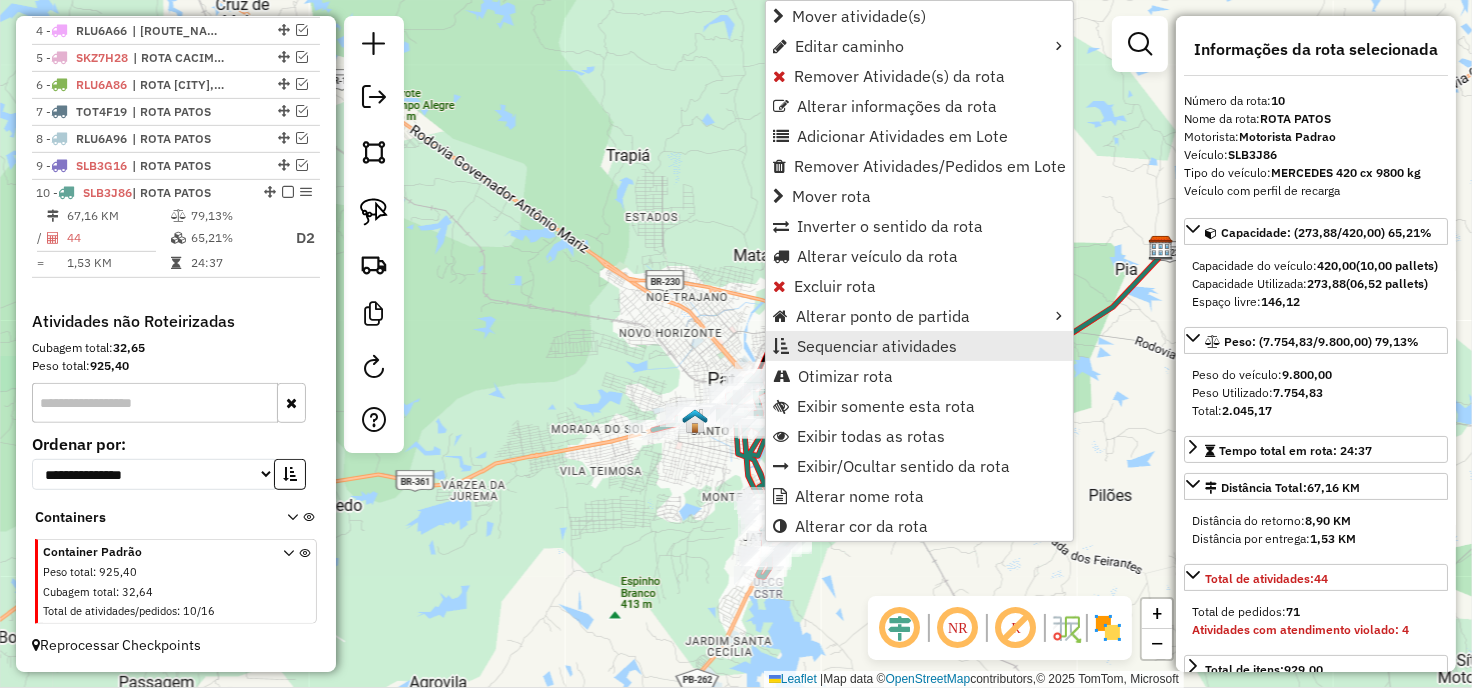 click on "Sequenciar atividades" at bounding box center (877, 346) 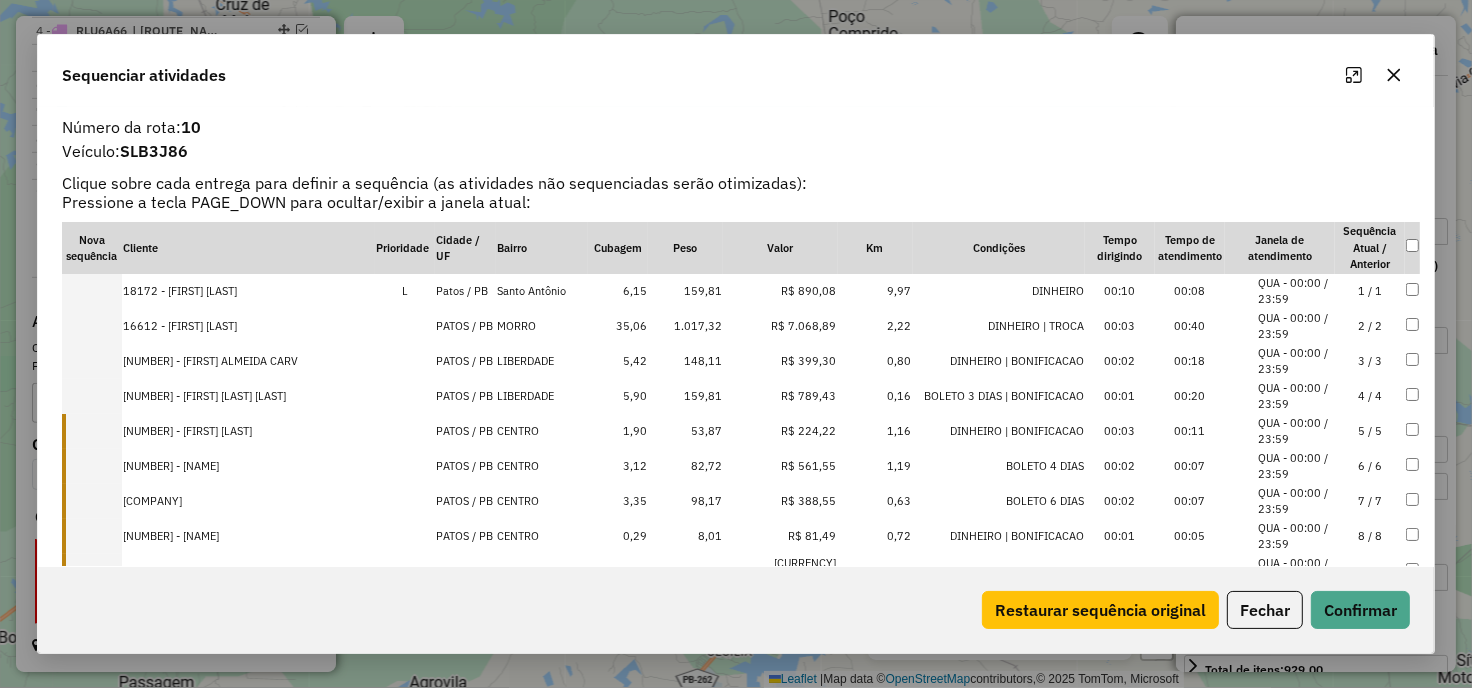 click on "[NUMBER] - [FIRST] [LAST]" at bounding box center (249, 431) 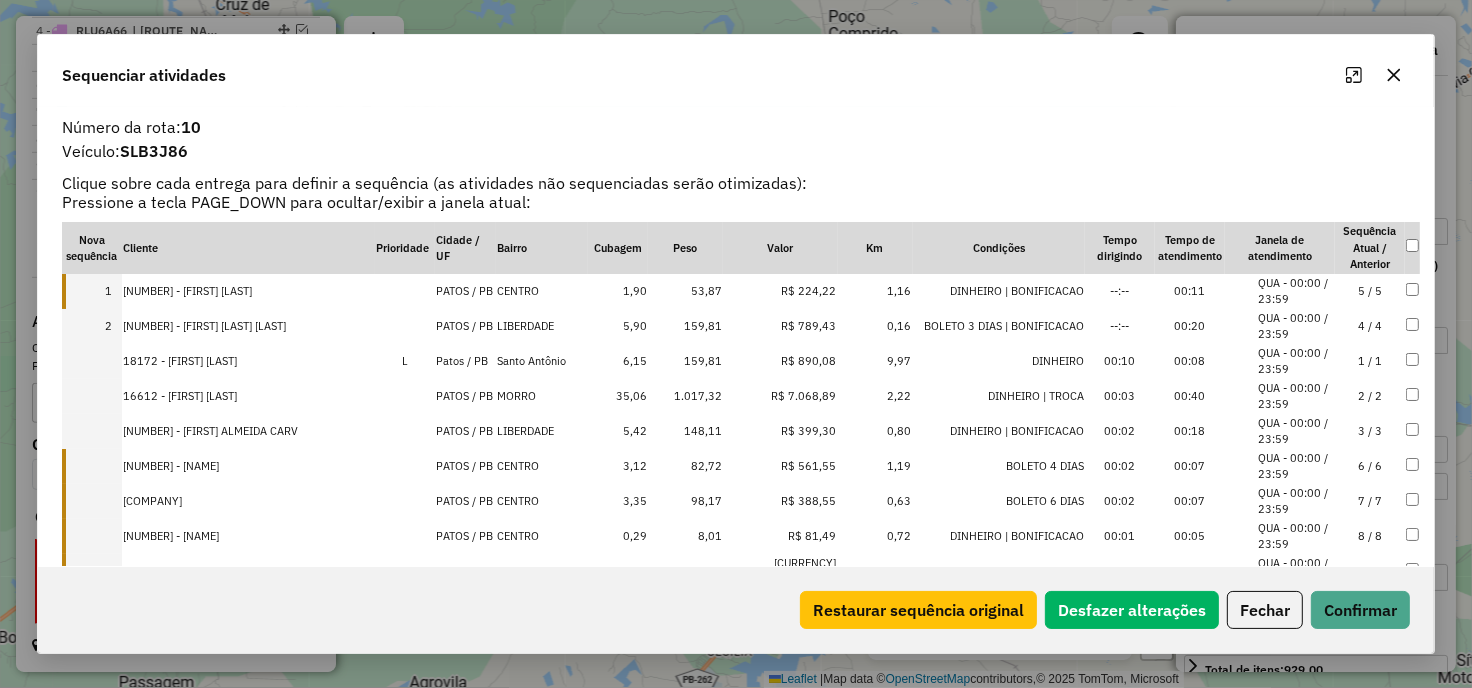 click 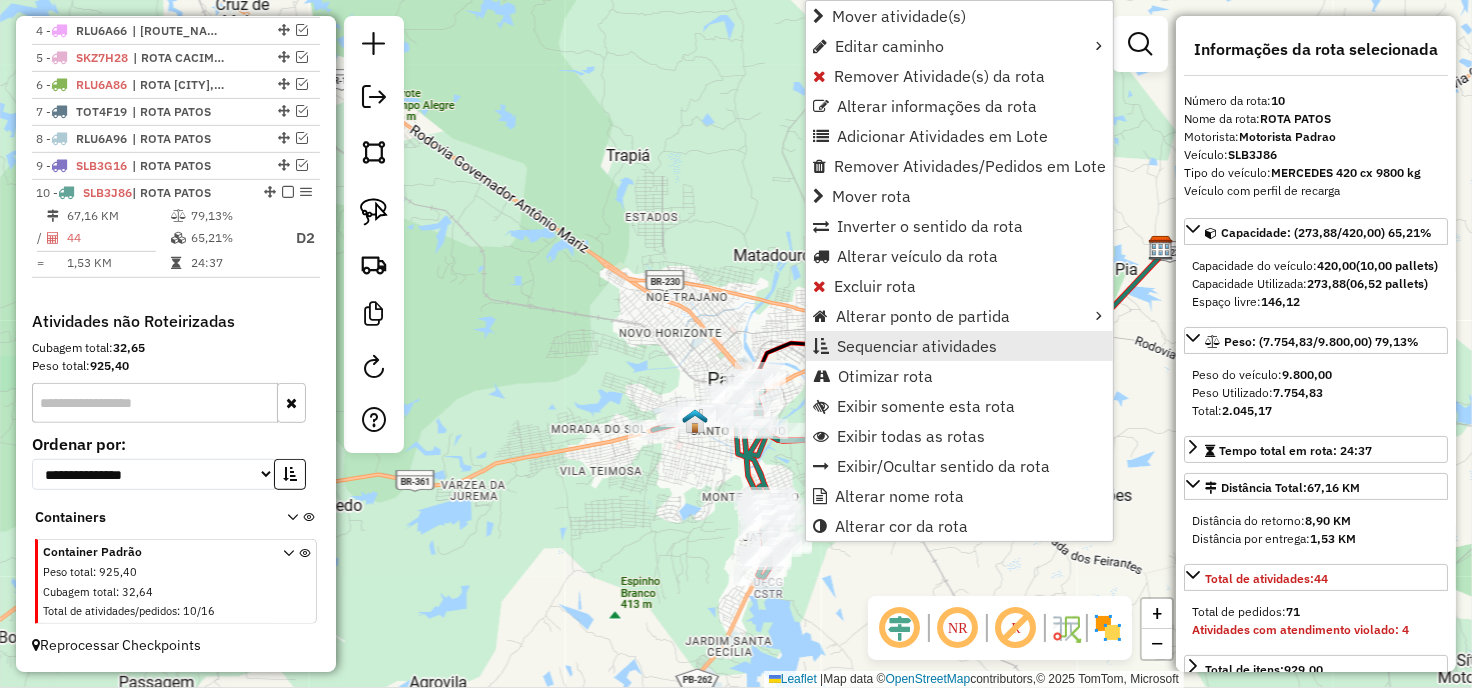click on "Sequenciar atividades" at bounding box center [917, 346] 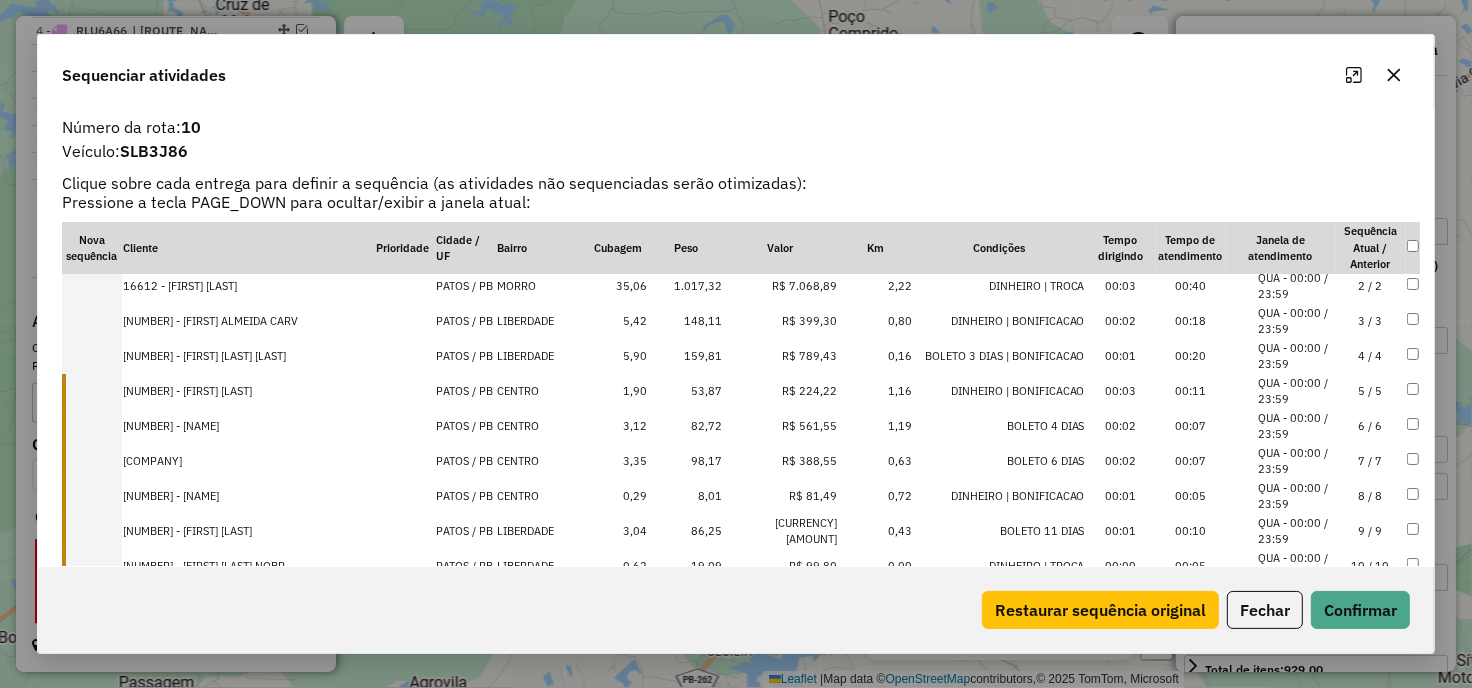 scroll, scrollTop: 0, scrollLeft: 0, axis: both 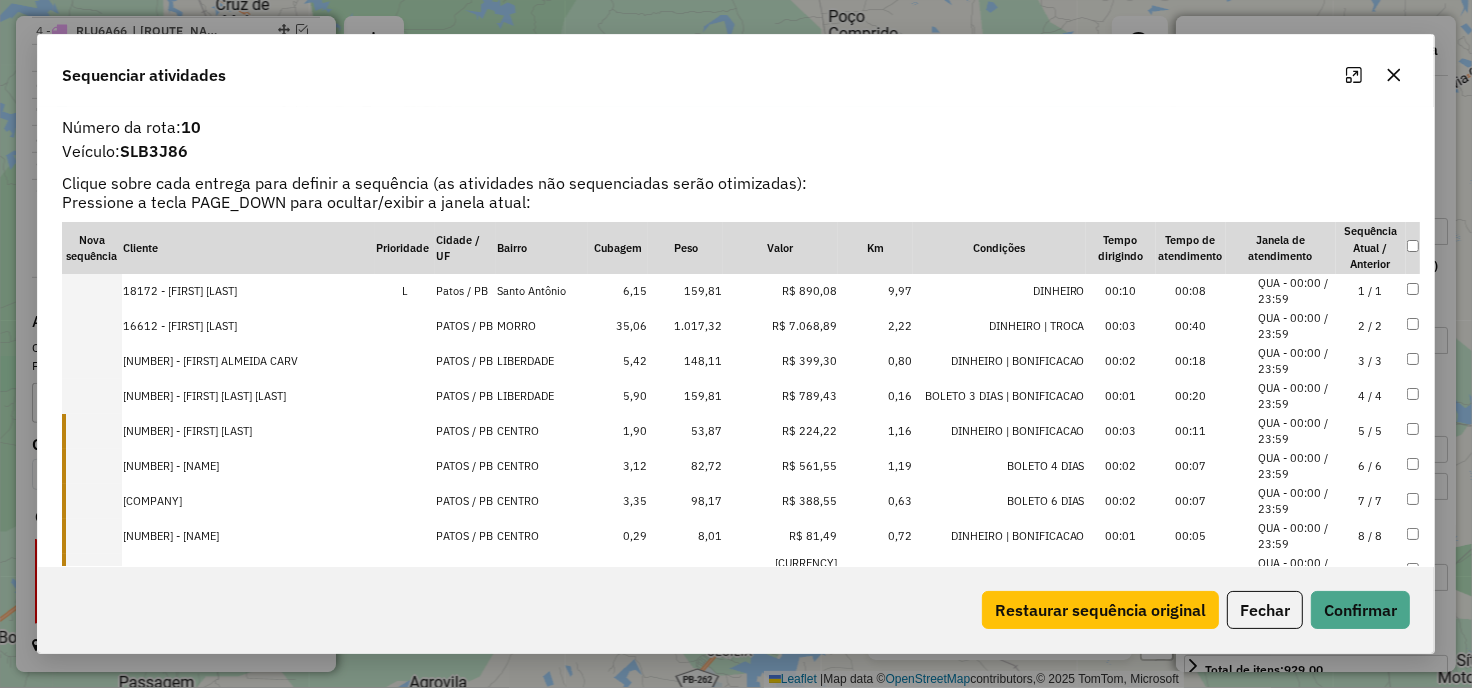 click on "[NUMBER] - [FIRST] [LAST]" at bounding box center (249, 431) 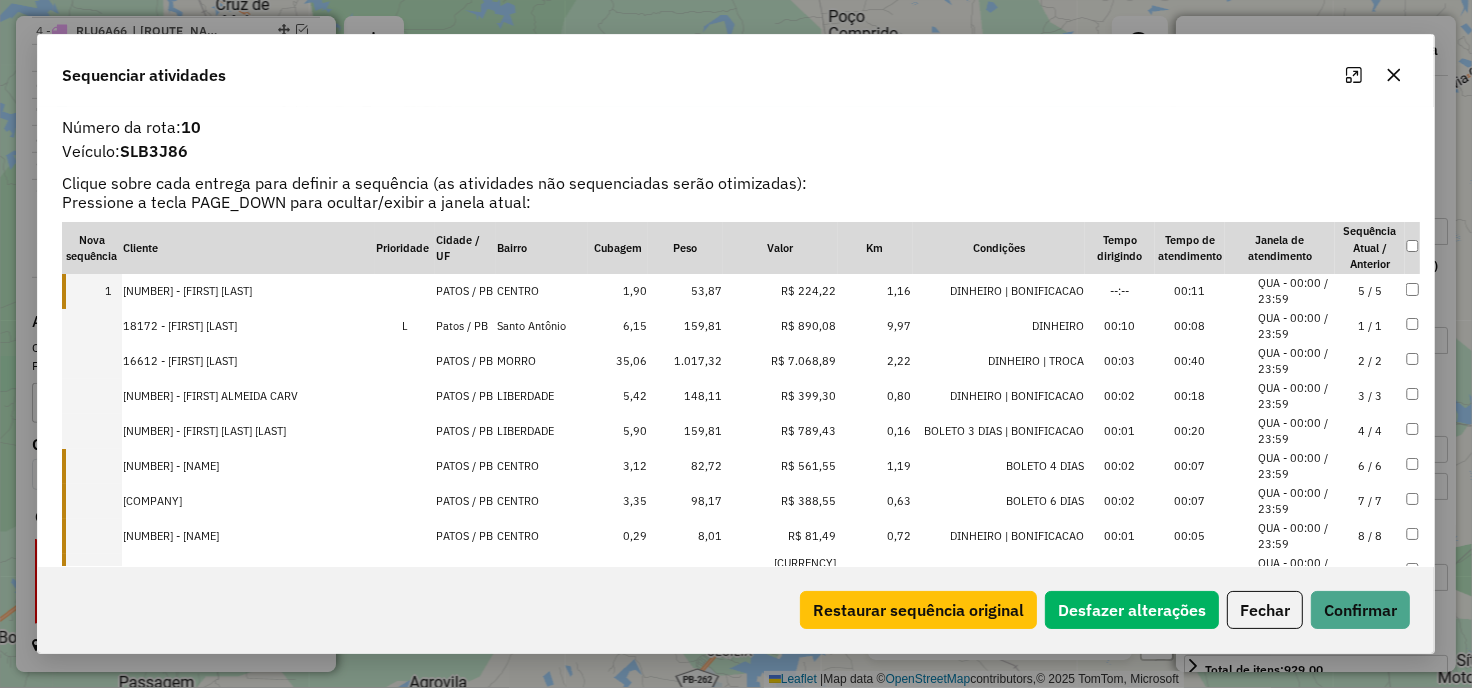 click on "[NUMBER] - [NAME]" at bounding box center (249, 466) 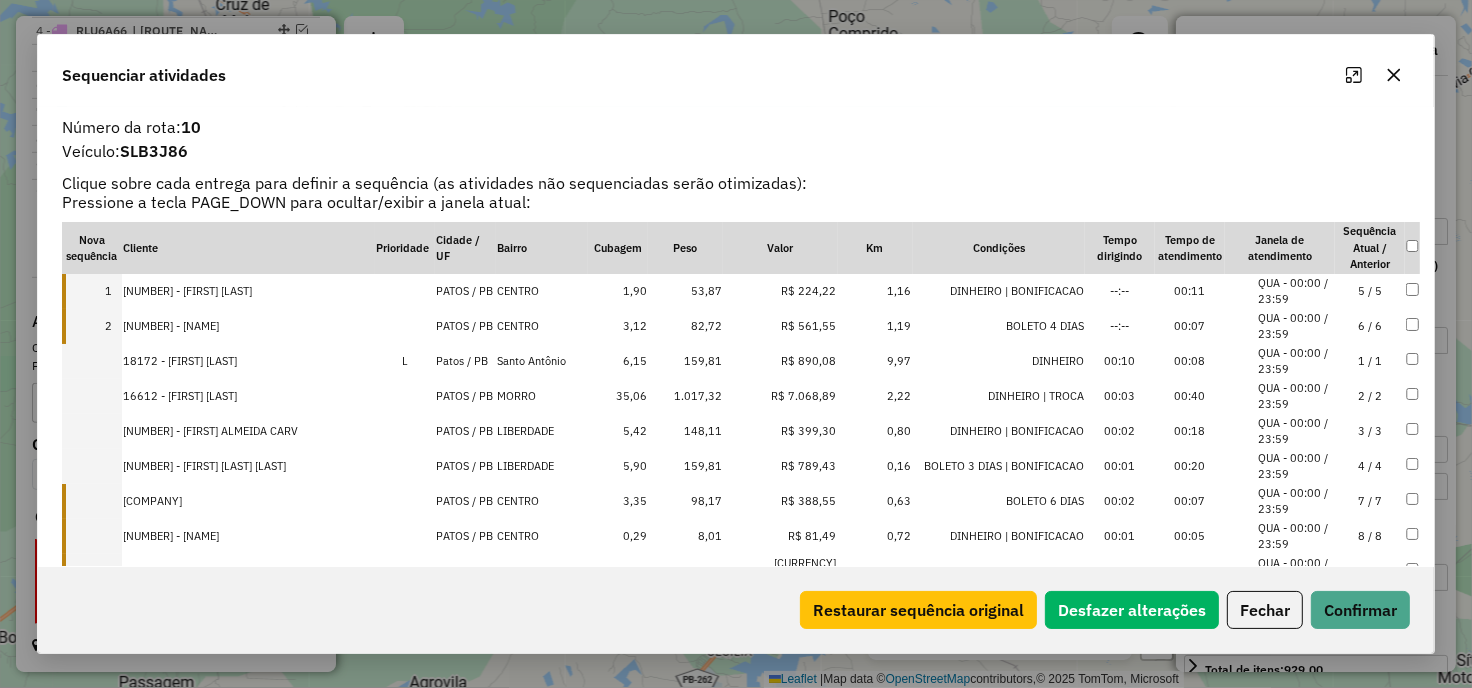 click on "[COMPANY]" at bounding box center (249, 501) 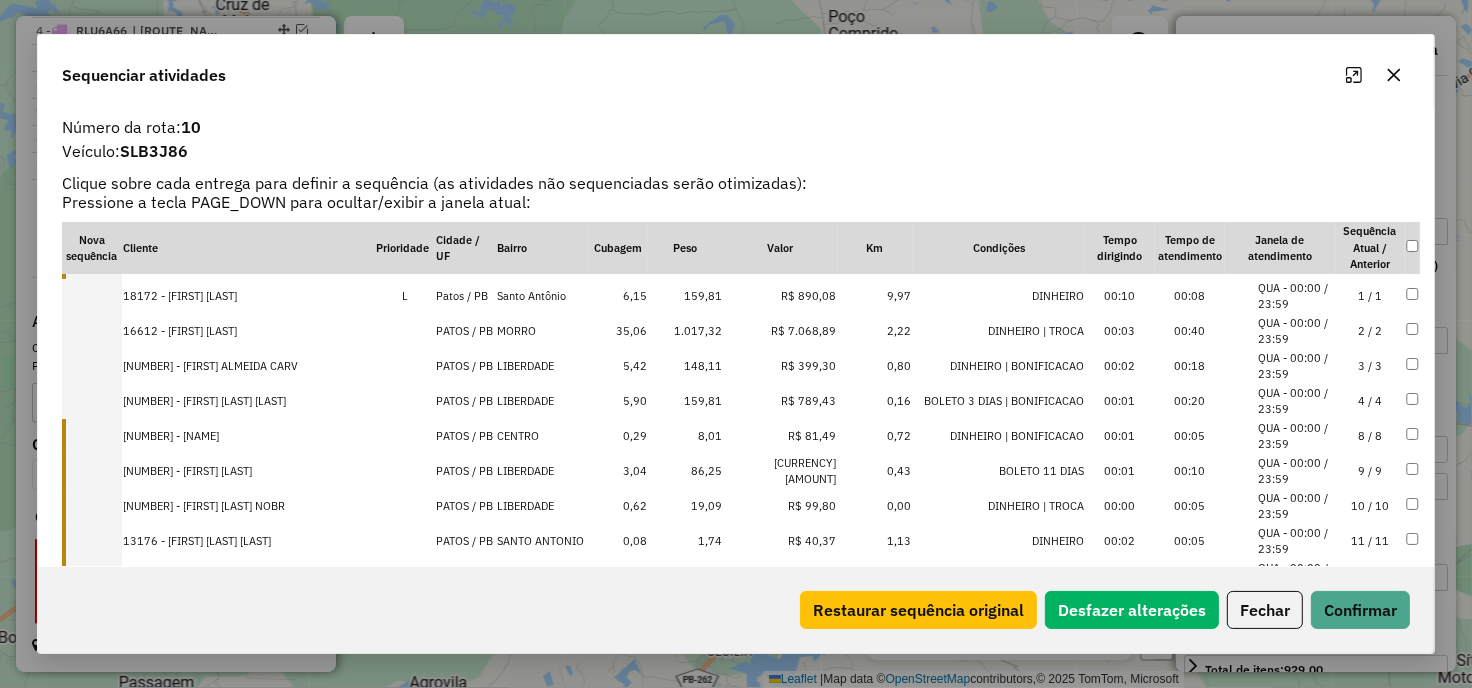 scroll, scrollTop: 147, scrollLeft: 0, axis: vertical 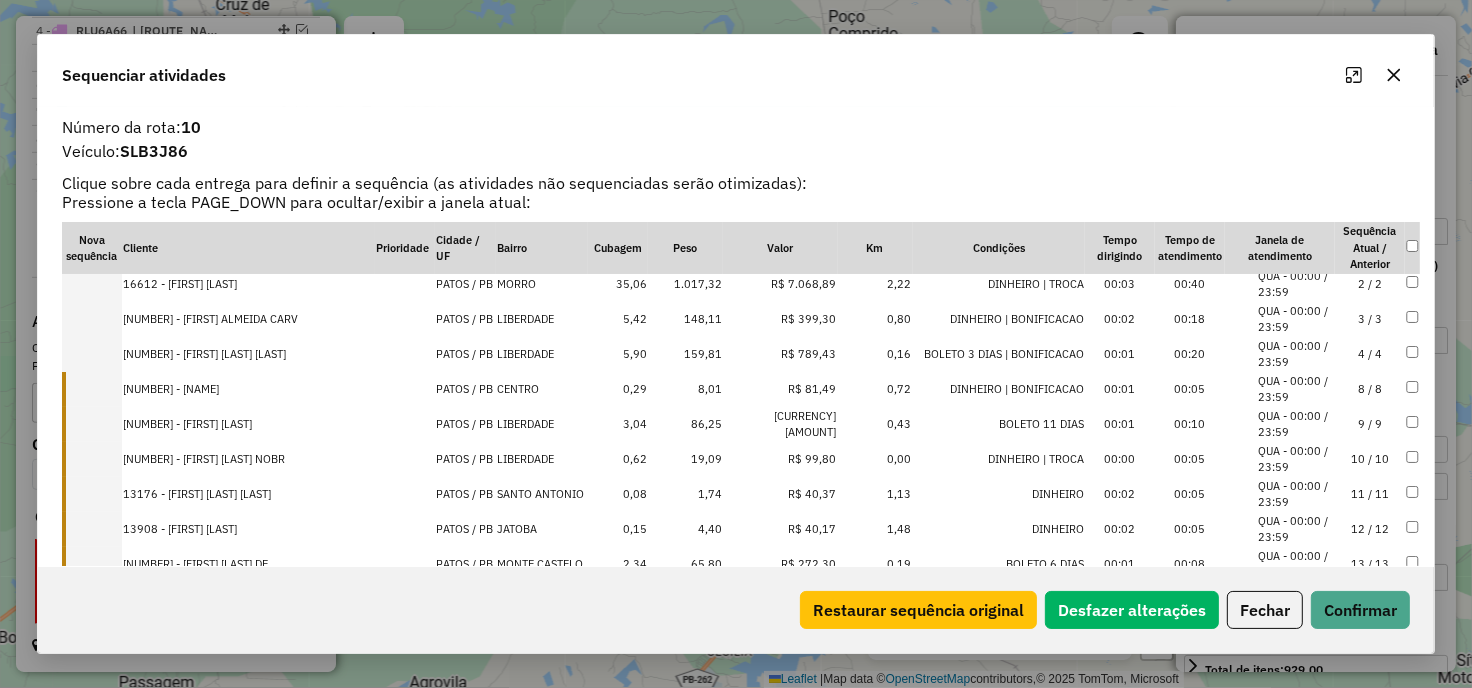 click on "[NUMBER] - [NAME]" at bounding box center (249, 389) 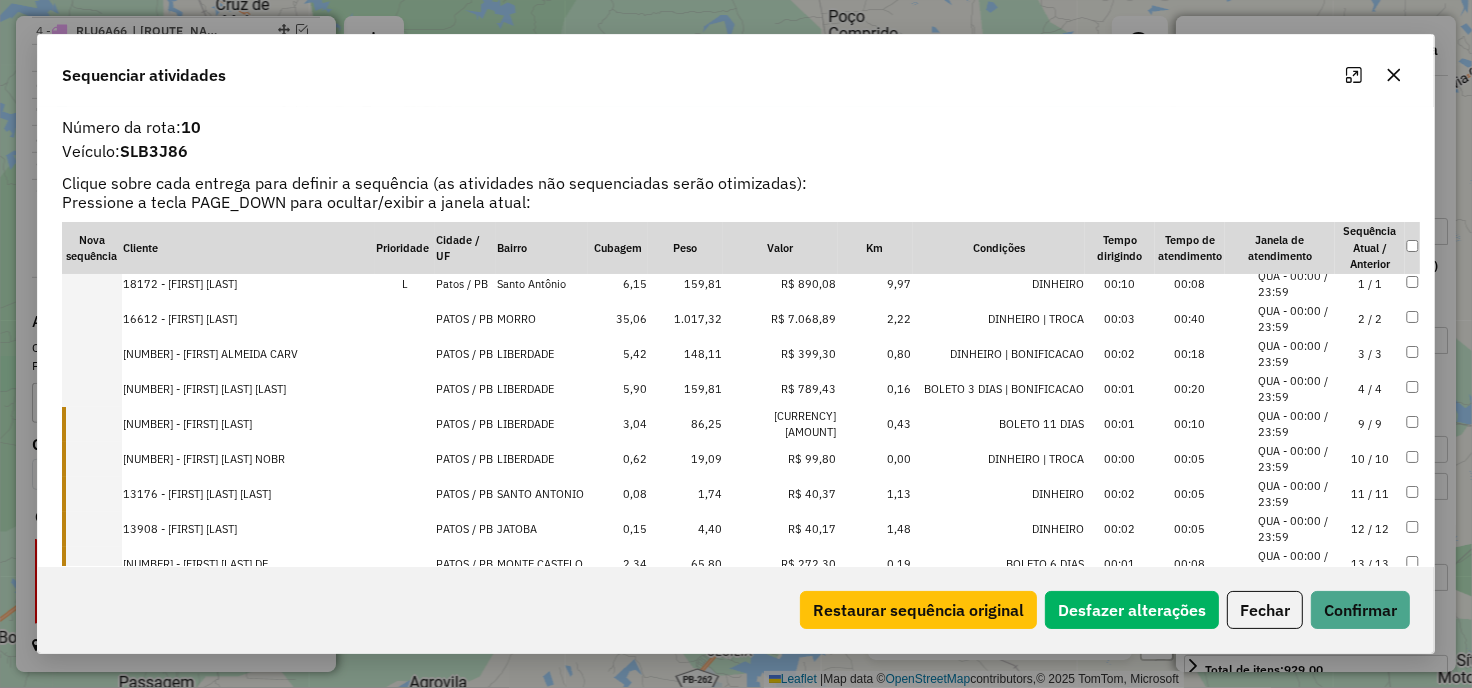 click on "[NUMBER] - [FIRST] [LAST]" at bounding box center [249, 424] 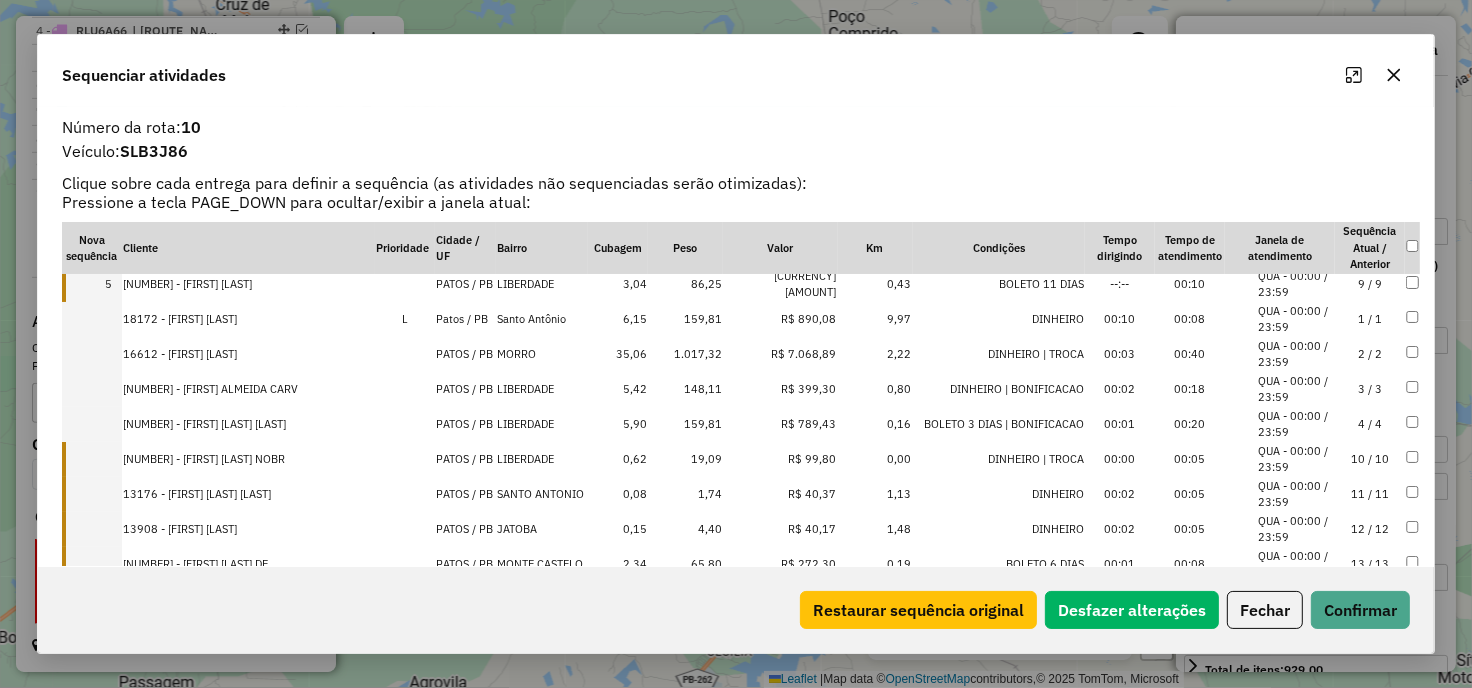click on "[NUMBER] - [FIRST] [LAST] NOBR" at bounding box center (249, 459) 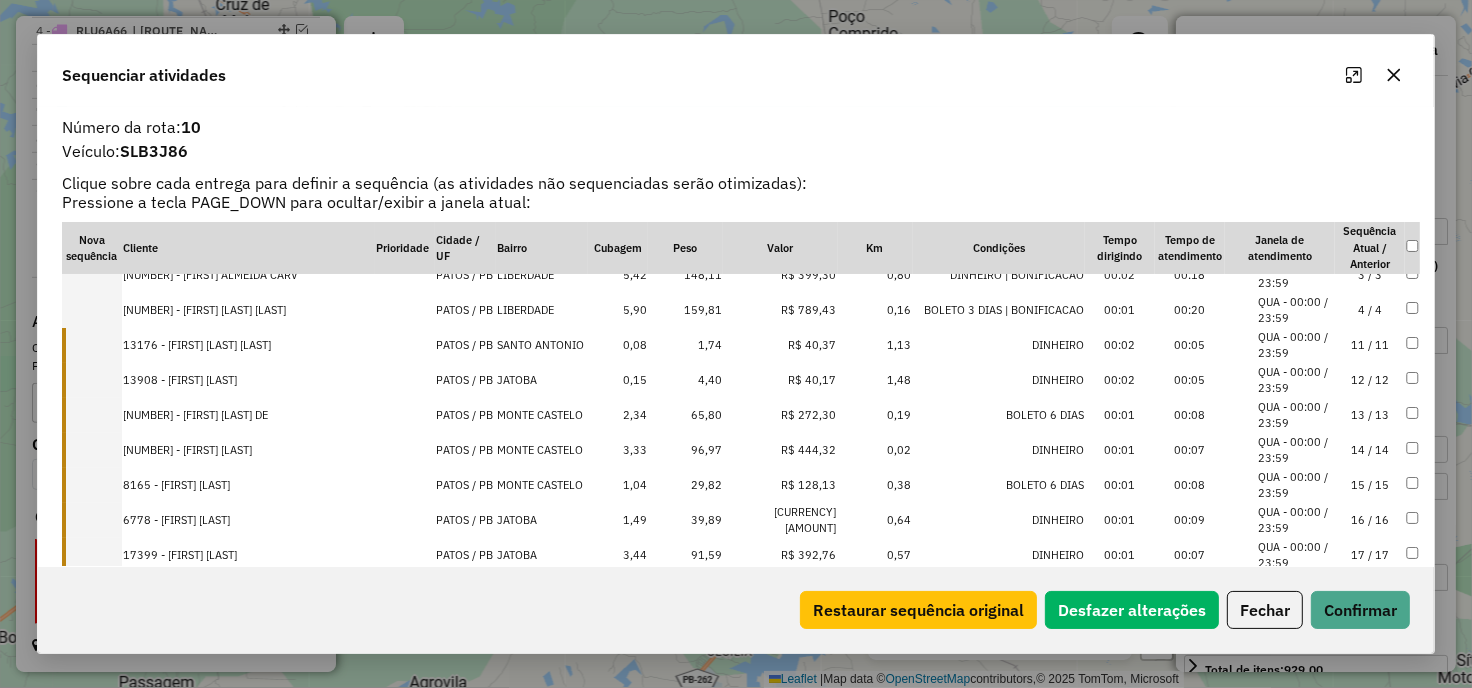 click on "13176 - [FIRST] [LAST] [LAST]" at bounding box center (249, 345) 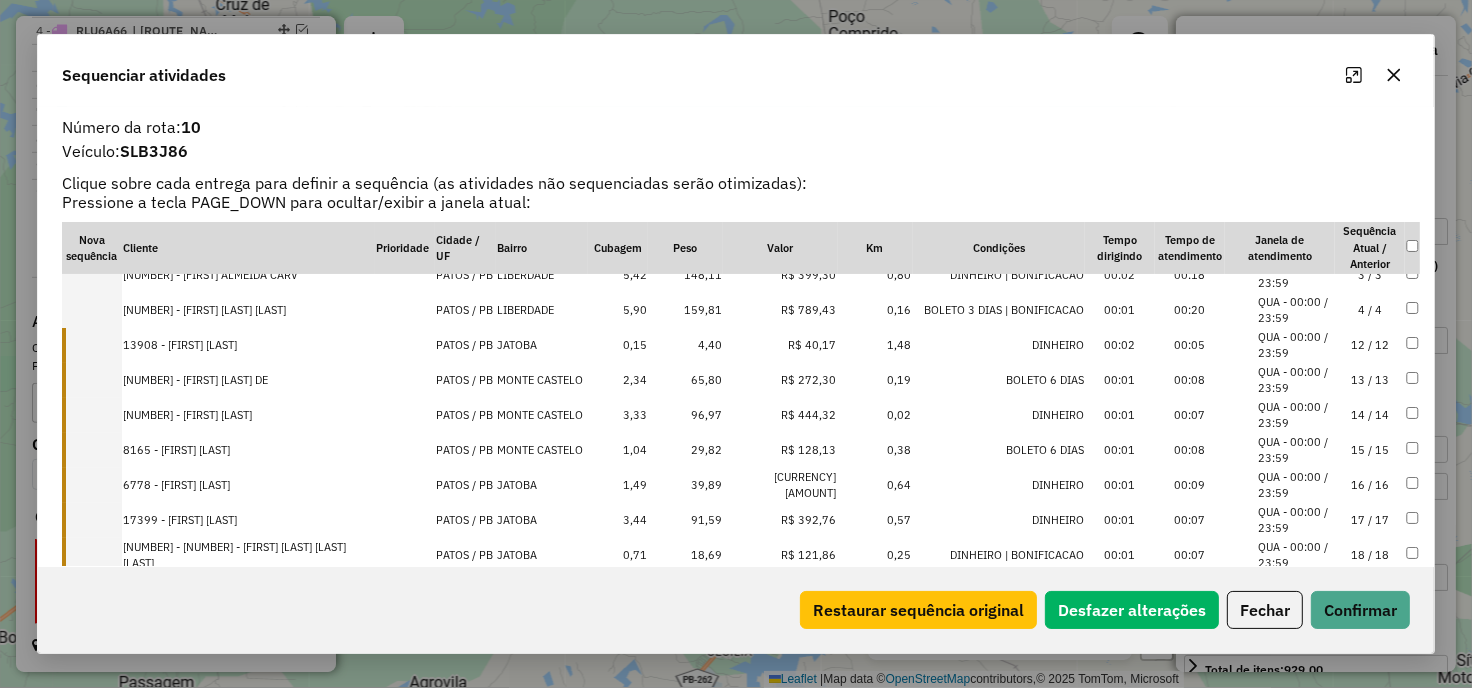 click on "13908 - [FIRST] [LAST]" at bounding box center [249, 345] 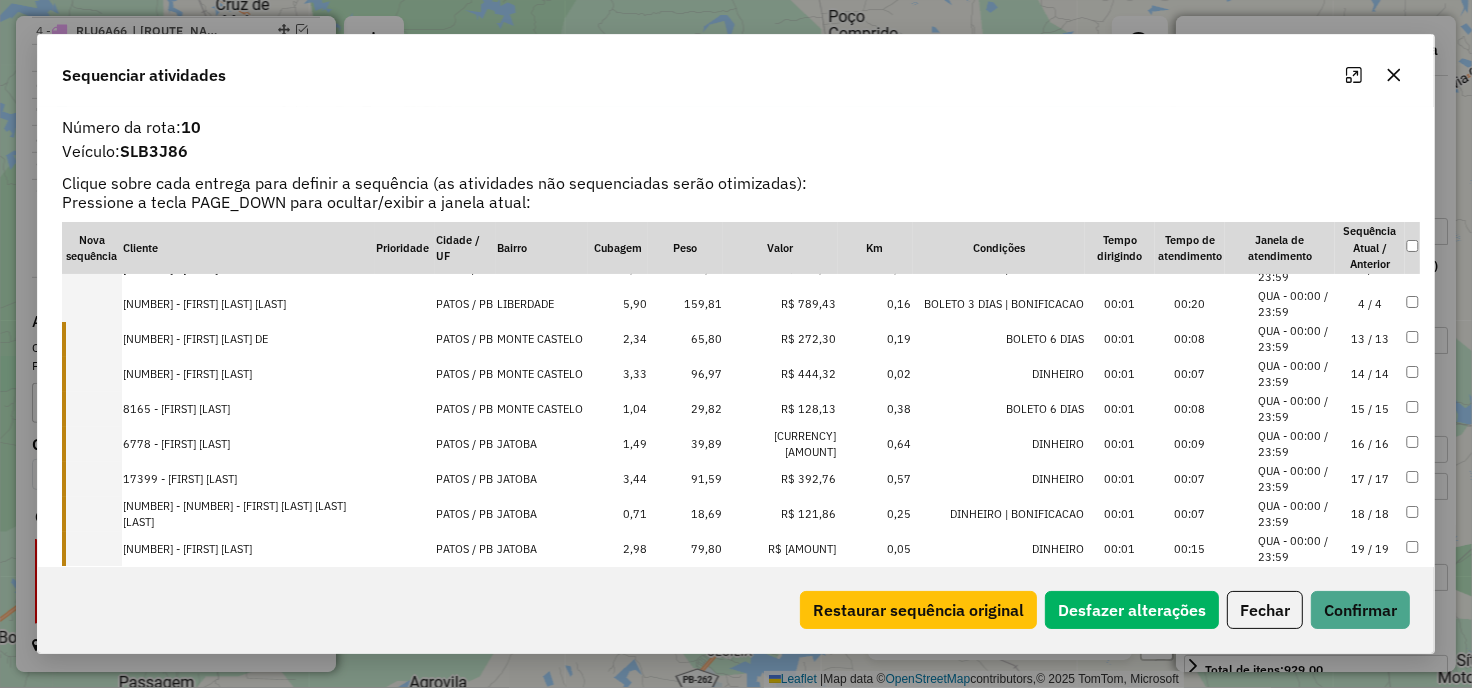 click on "[NUMBER] - [FIRST] [LAST] DE" at bounding box center (249, 339) 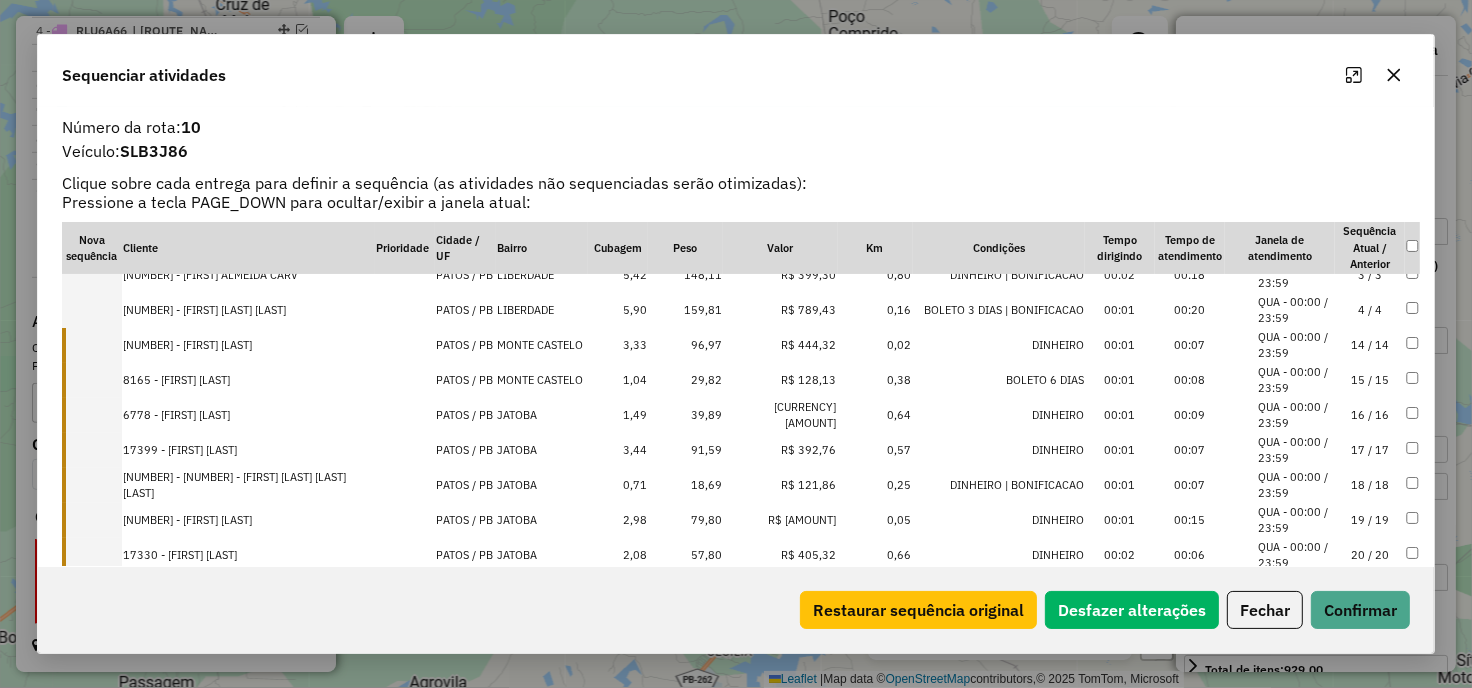 click on "[NUMBER] - [FIRST] [LAST]" at bounding box center (249, 345) 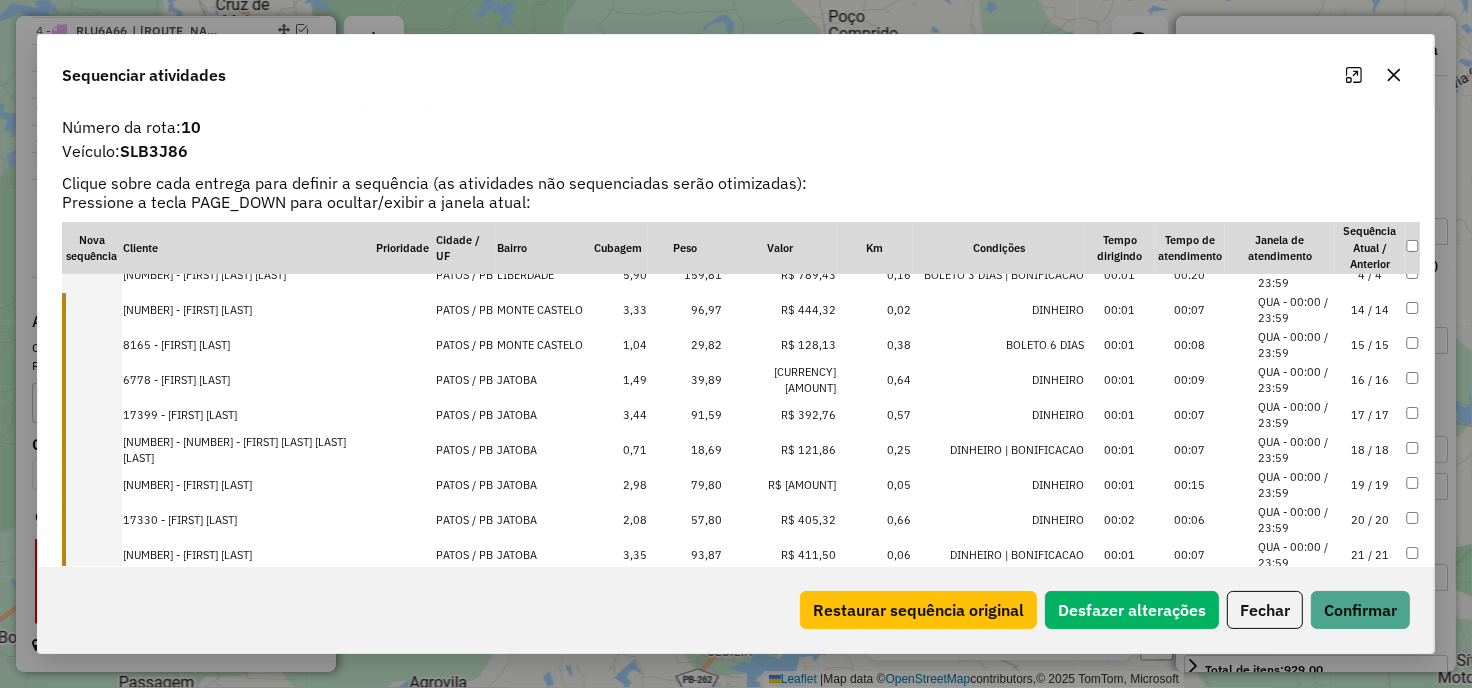 click on "8165 - [FIRST] [LAST]" at bounding box center (249, 345) 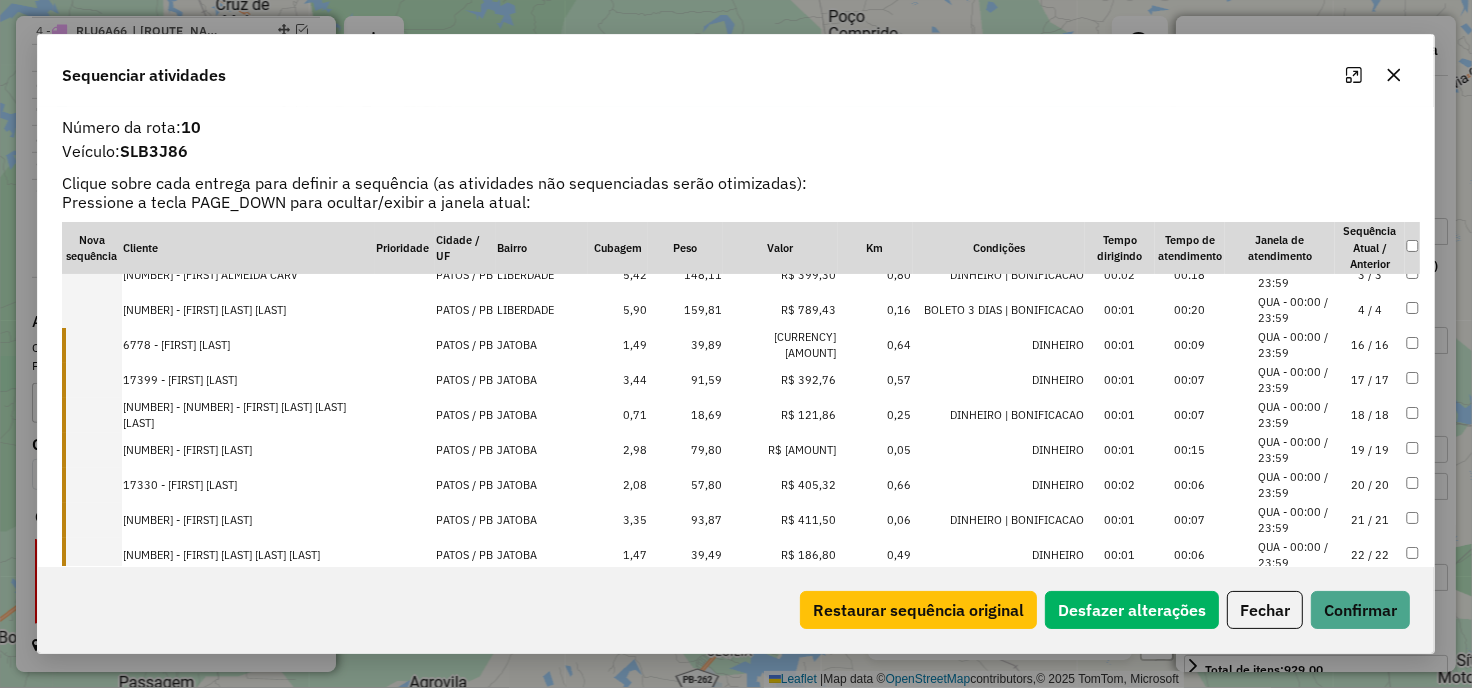 click on "6778 - [FIRST] [LAST]" at bounding box center [249, 345] 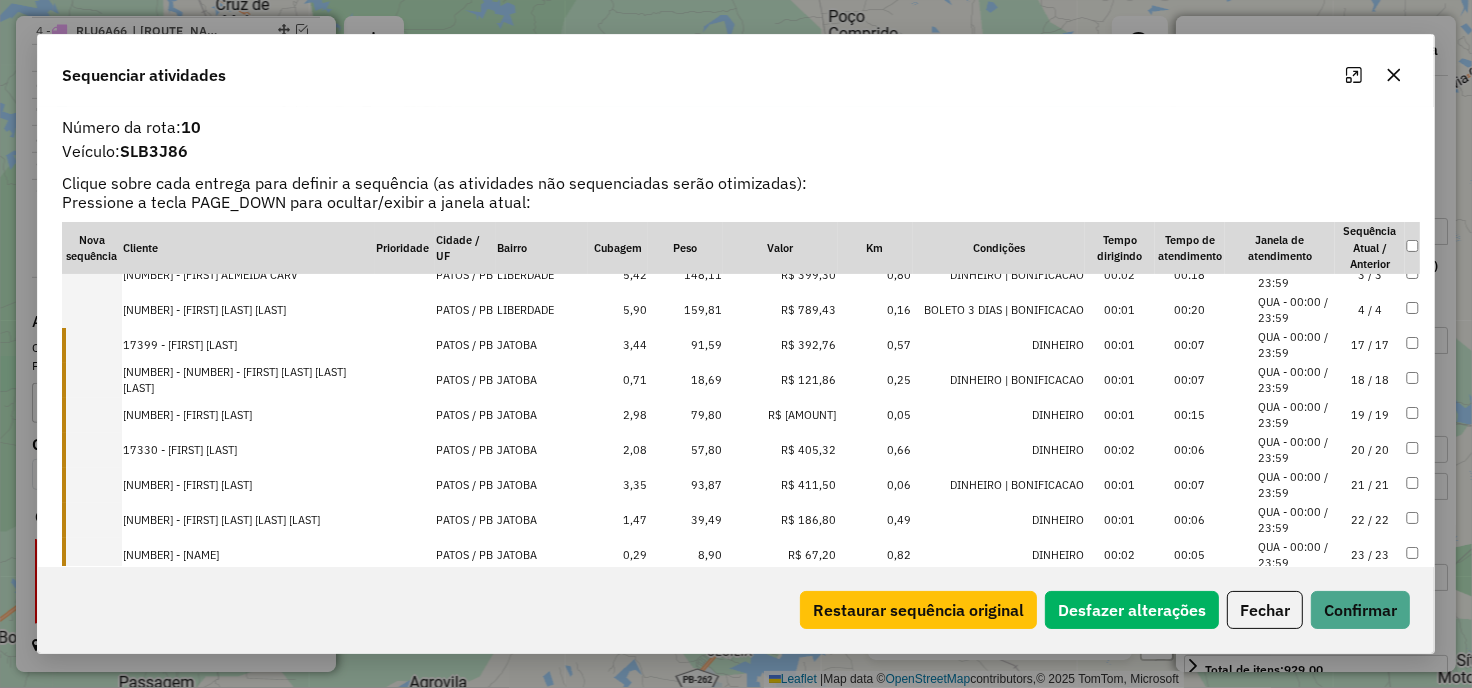 click on "17399 - [FIRST] [LAST]" at bounding box center [249, 345] 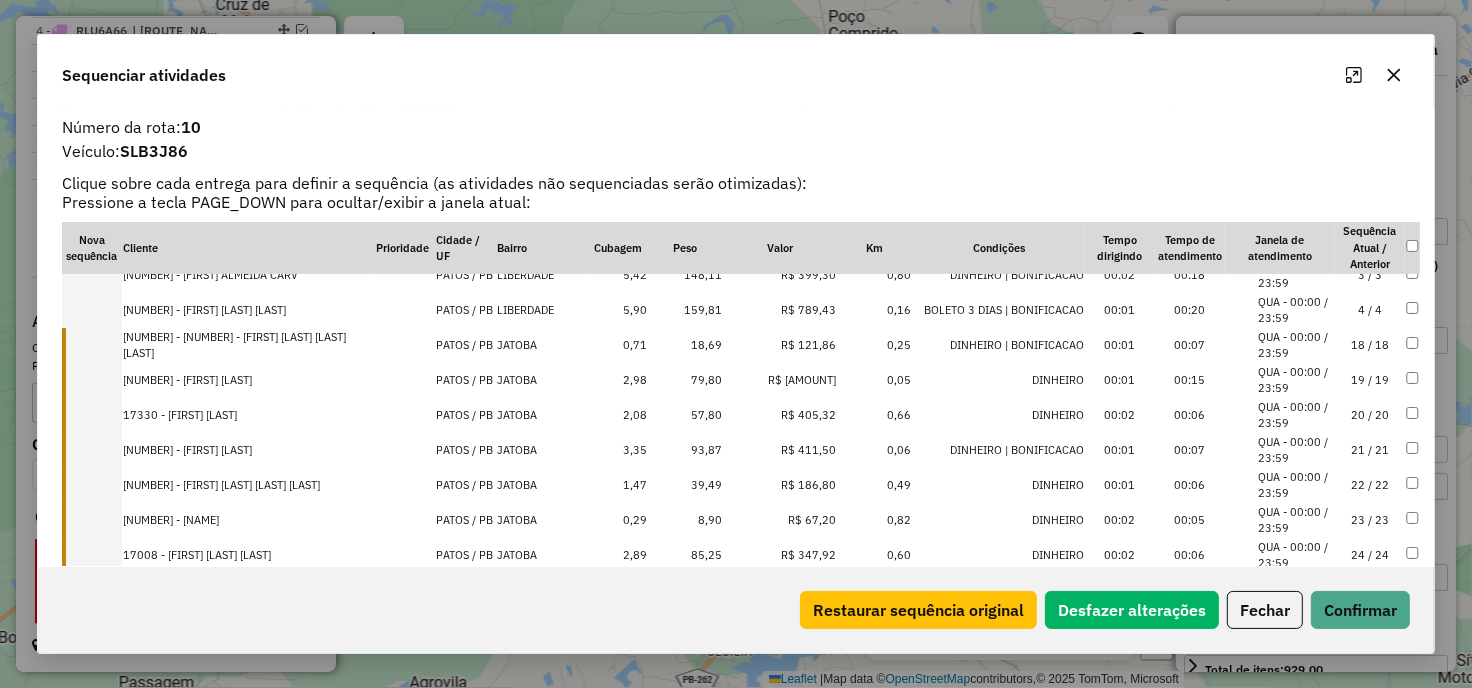 click on "[NUMBER] - [NUMBER] - [FIRST] [LAST] [LAST] [LAST]" at bounding box center (249, 345) 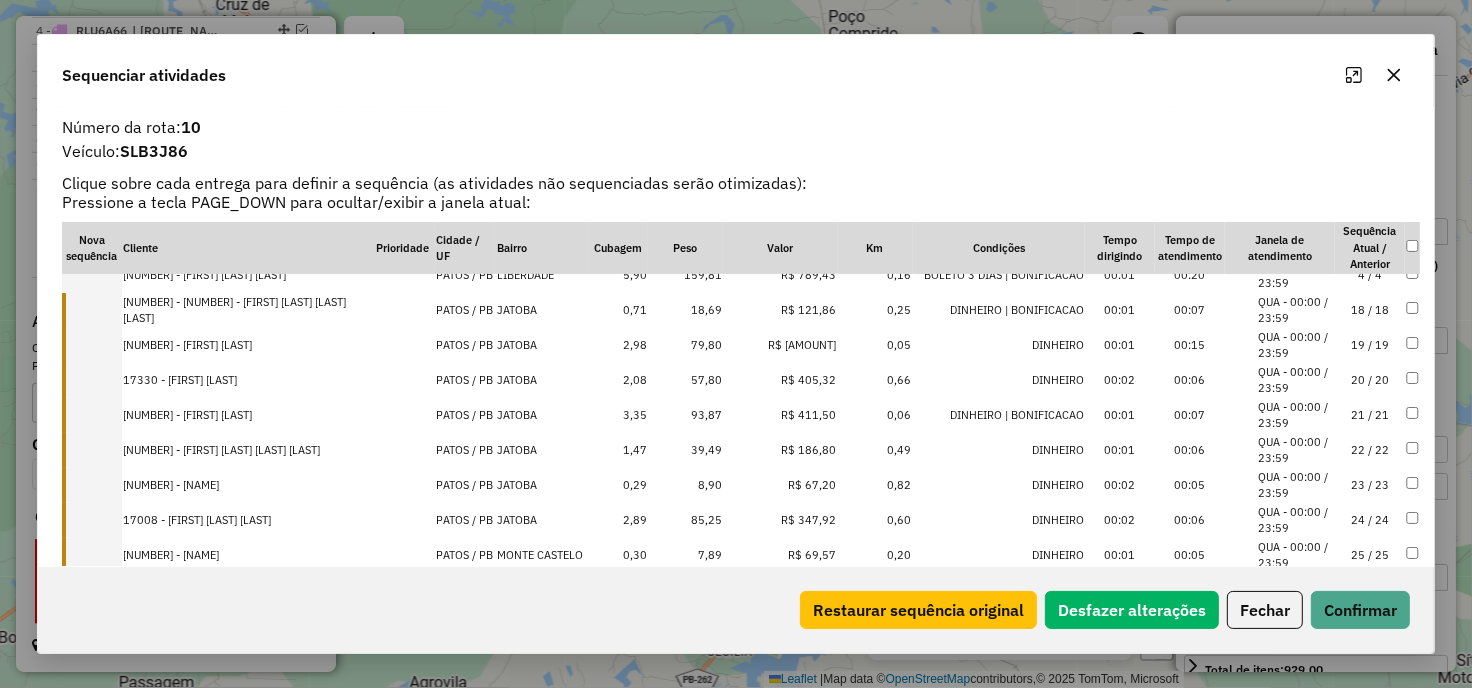 click on "[NUMBER] - [FIRST] [LAST]" at bounding box center (249, 345) 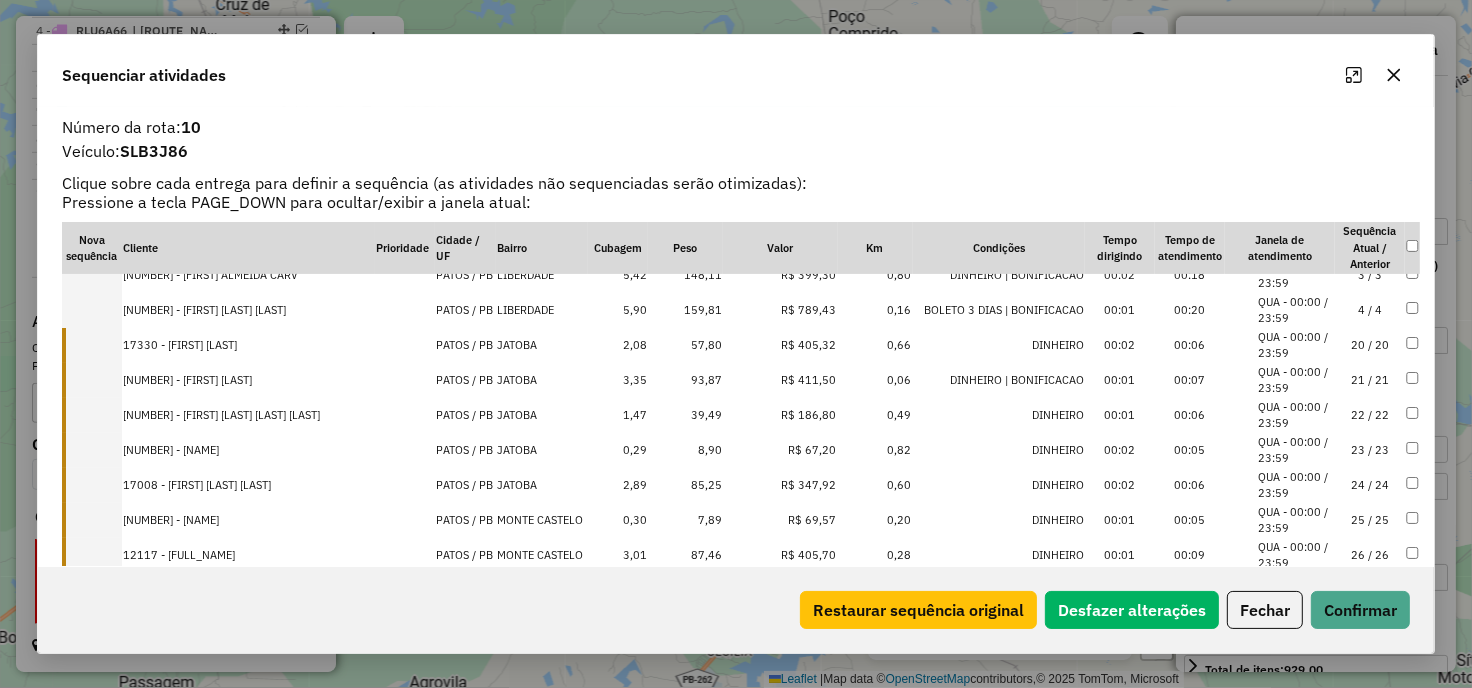 click on "17330 - [FIRST] [LAST]" at bounding box center (249, 345) 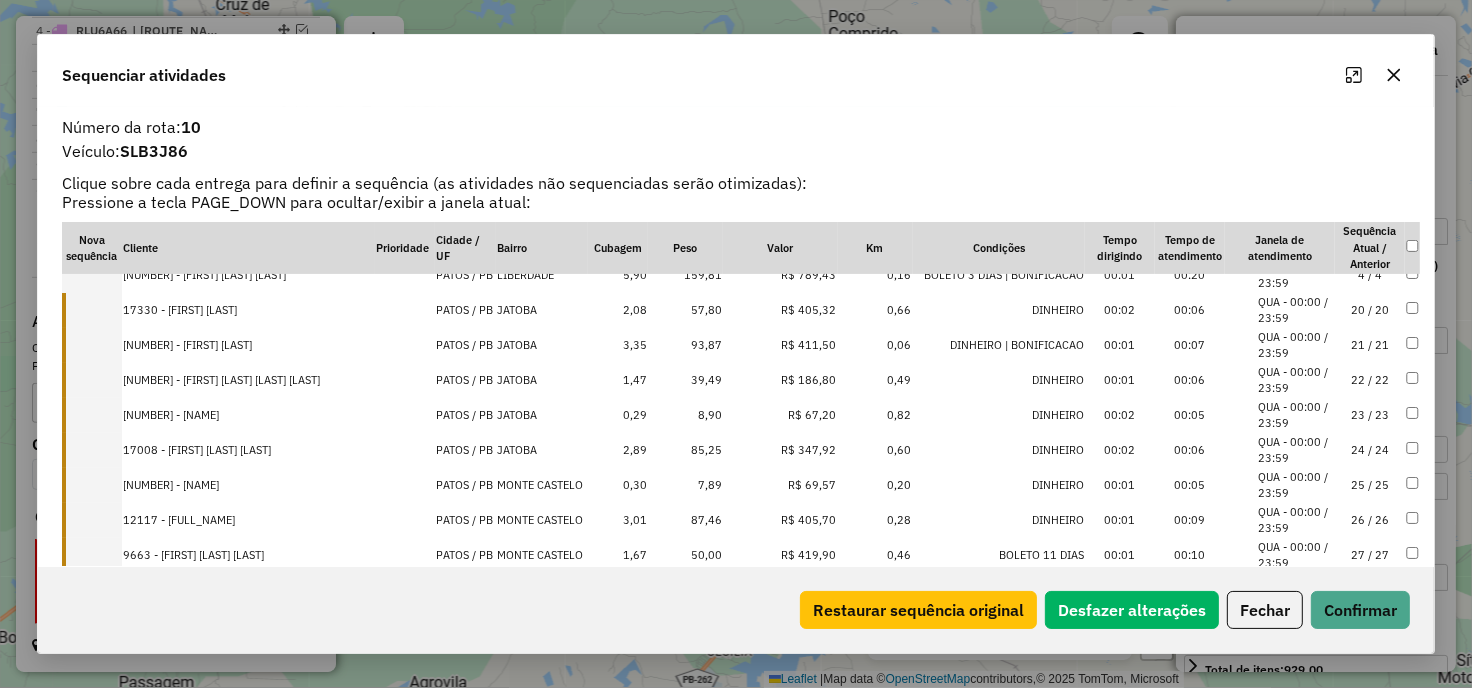 click on "[NUMBER] - [FIRST] [LAST]" at bounding box center (249, 345) 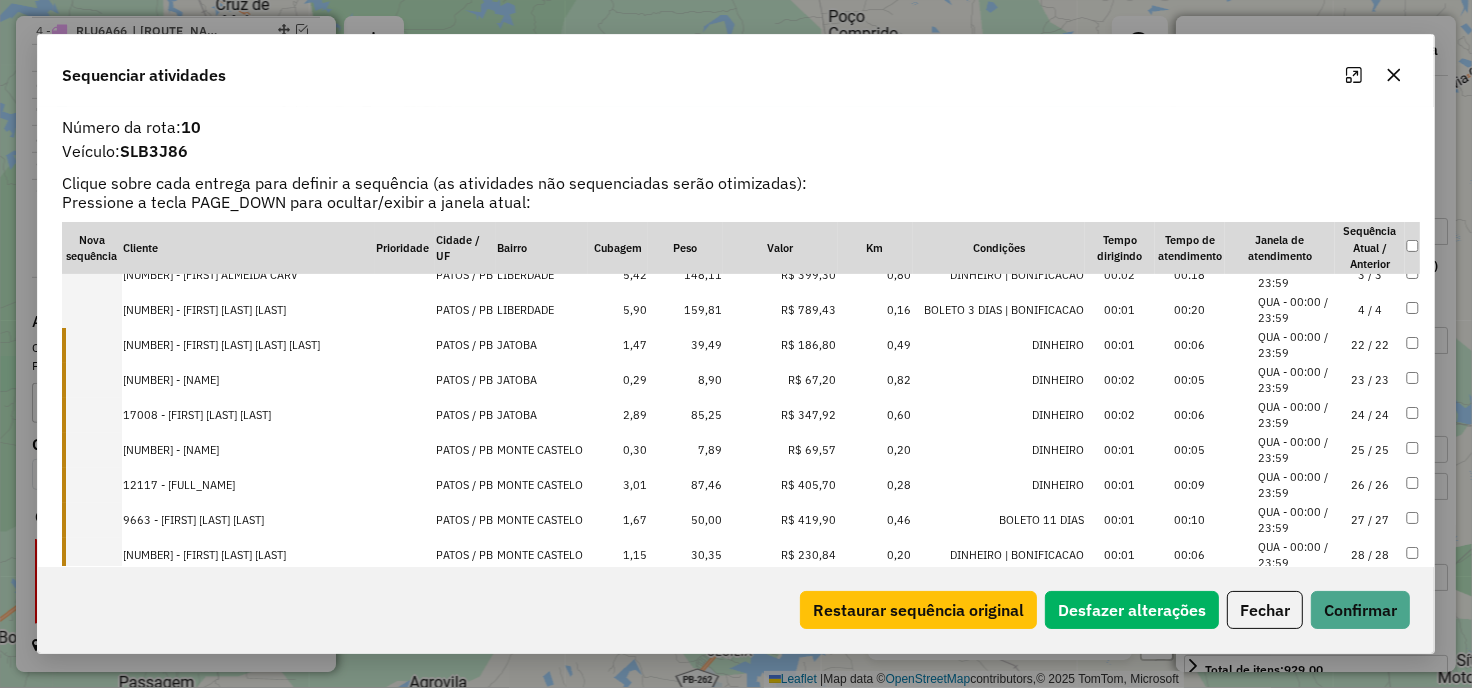 click on "[NUMBER] - [FIRST] [LAST] [LAST] [LAST]" at bounding box center [249, 345] 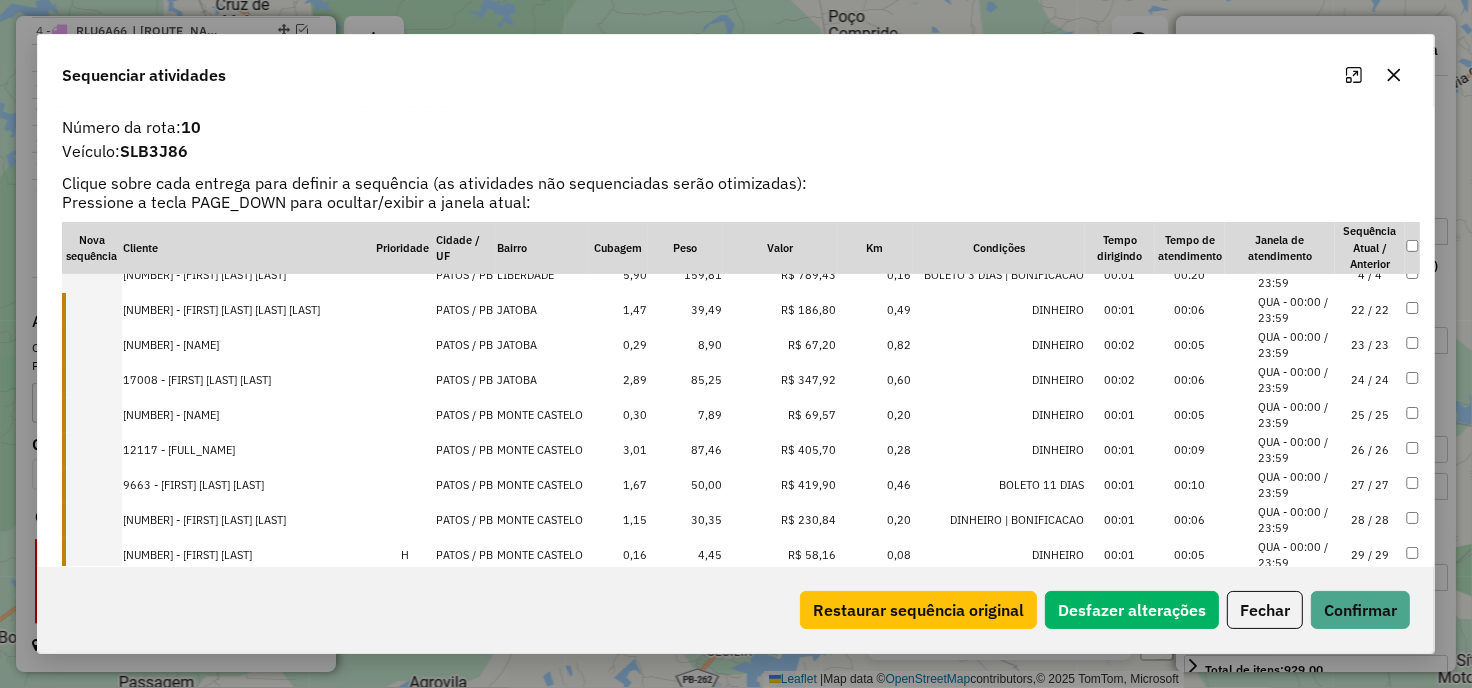 click on "[NUMBER] - [NAME]" at bounding box center [249, 345] 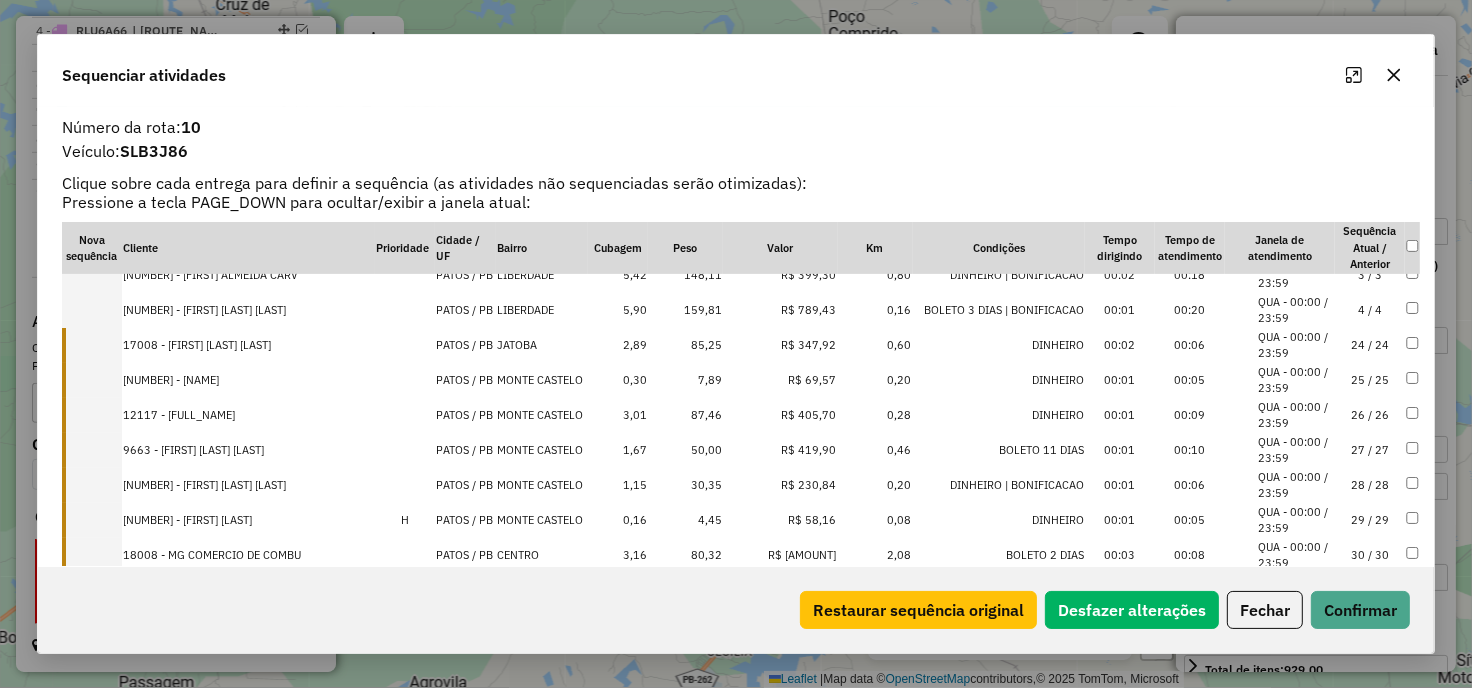 click on "17008 - [FIRST] [LAST] [LAST]" at bounding box center [249, 345] 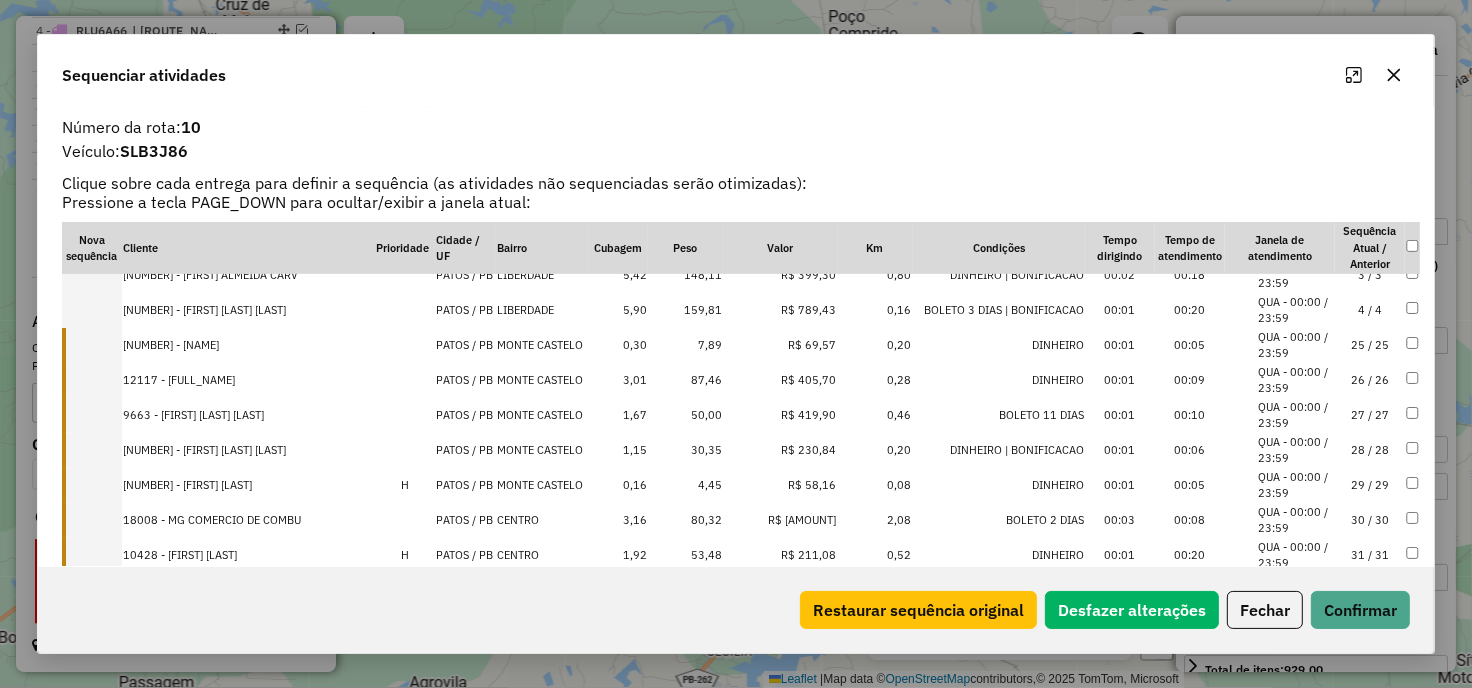 click on "[NUMBER] - [NAME]" at bounding box center [249, 345] 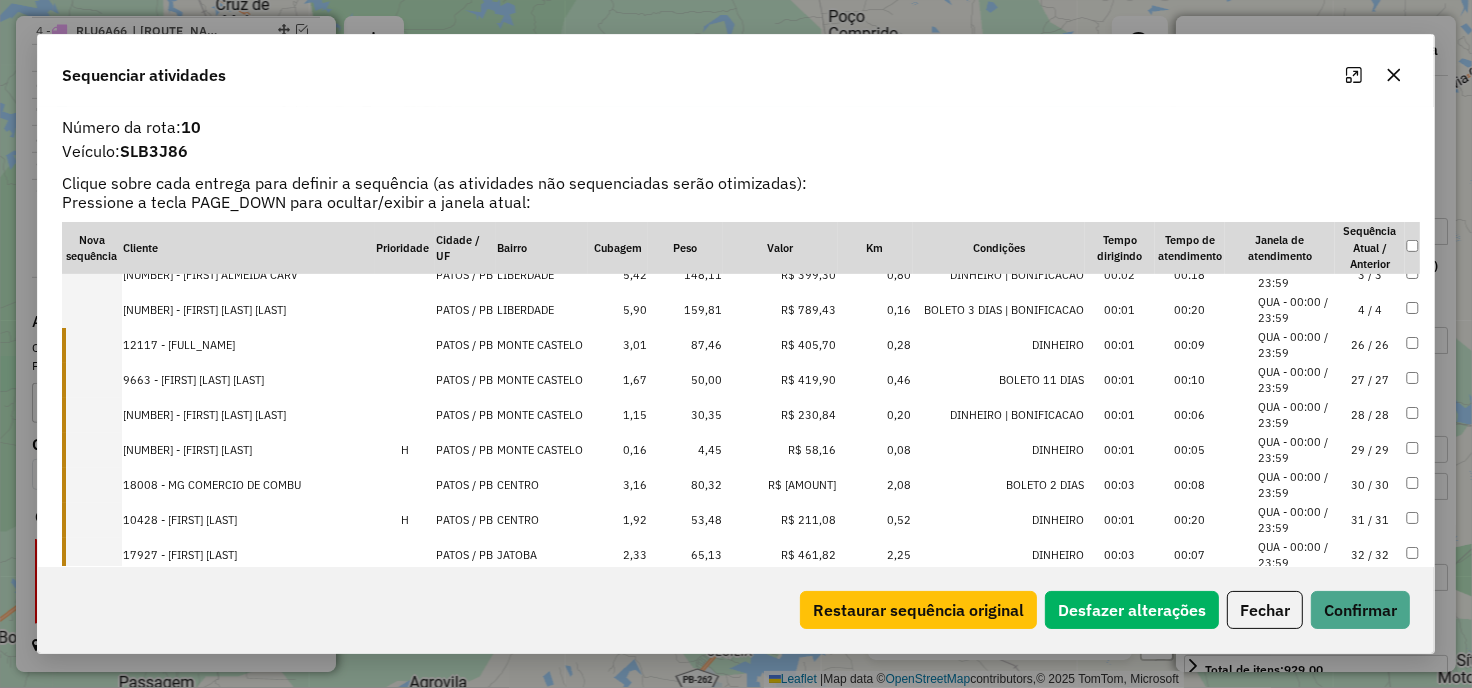 click on "12117 - [FULL_NAME]" at bounding box center (249, 345) 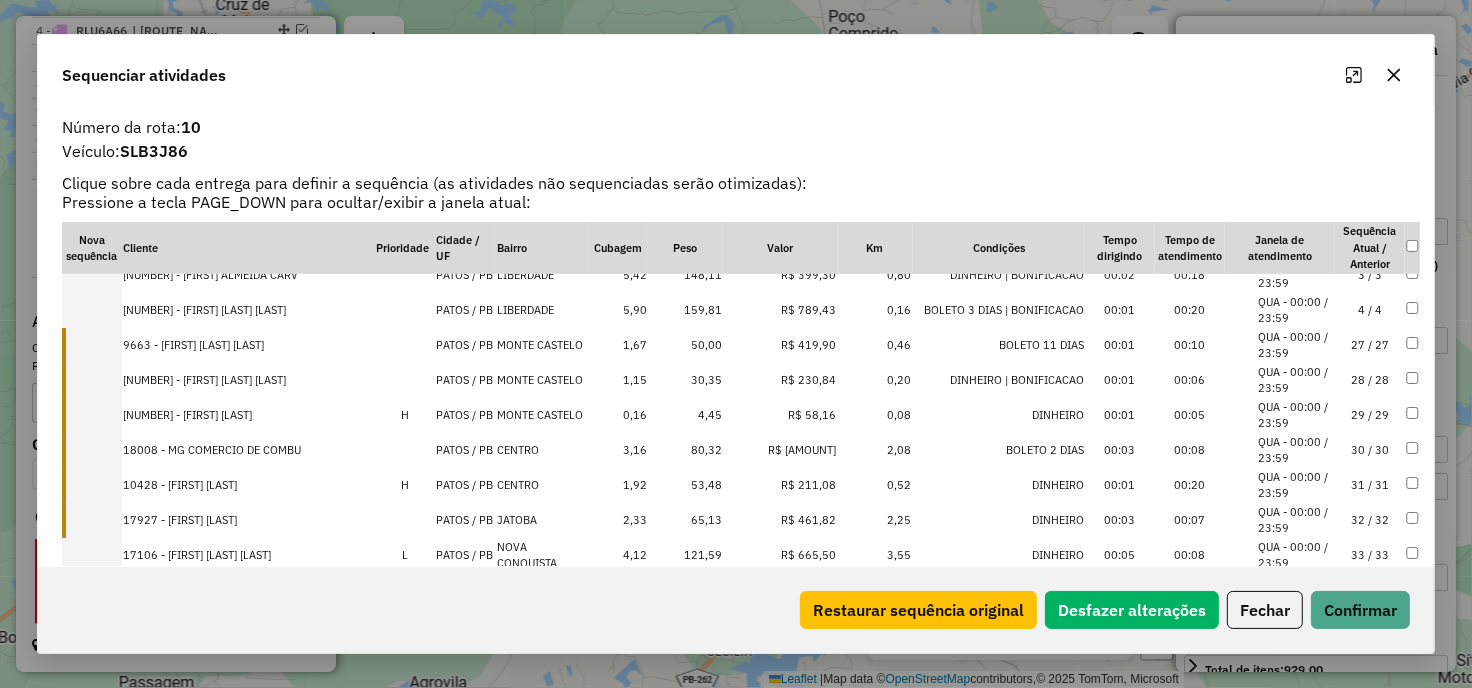 click on "9663 - [FIRST] [LAST] [LAST]" at bounding box center [249, 345] 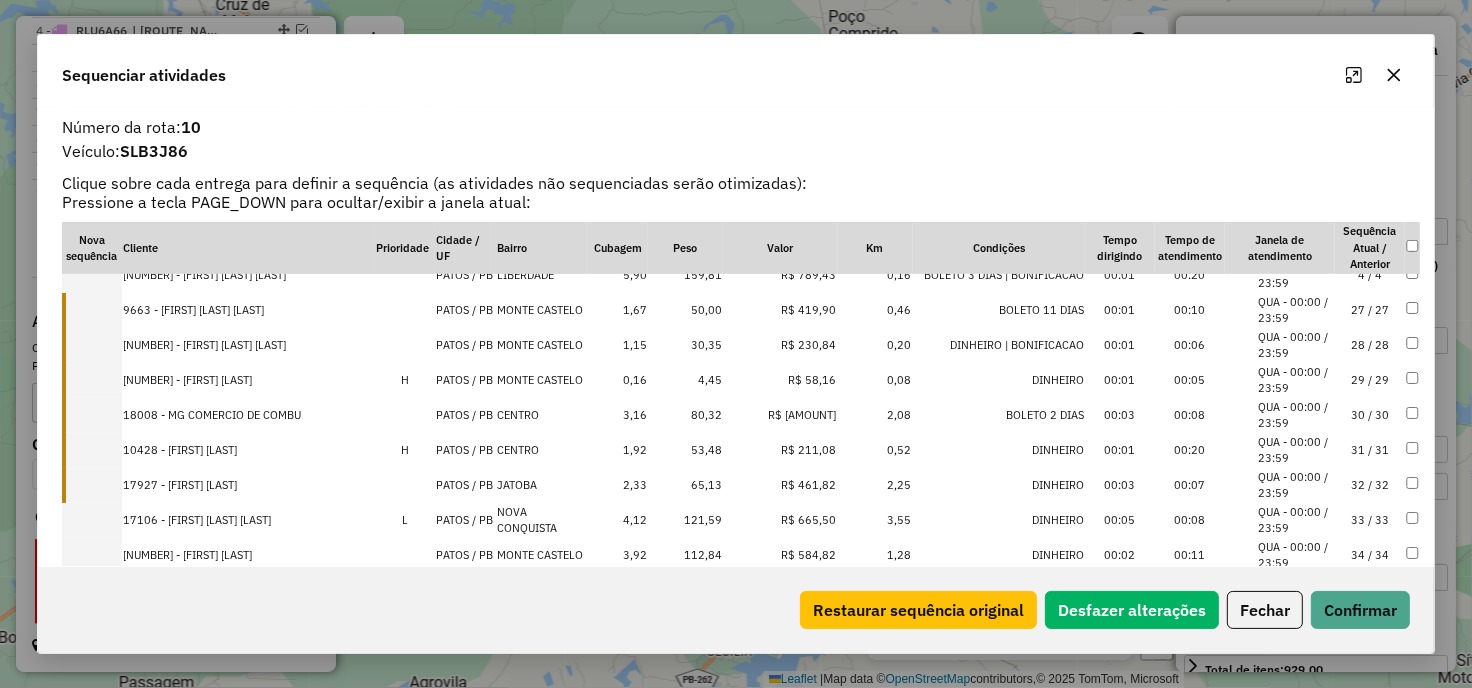 click on "[NUMBER] - [FIRST] [LAST] [LAST]" at bounding box center (249, 345) 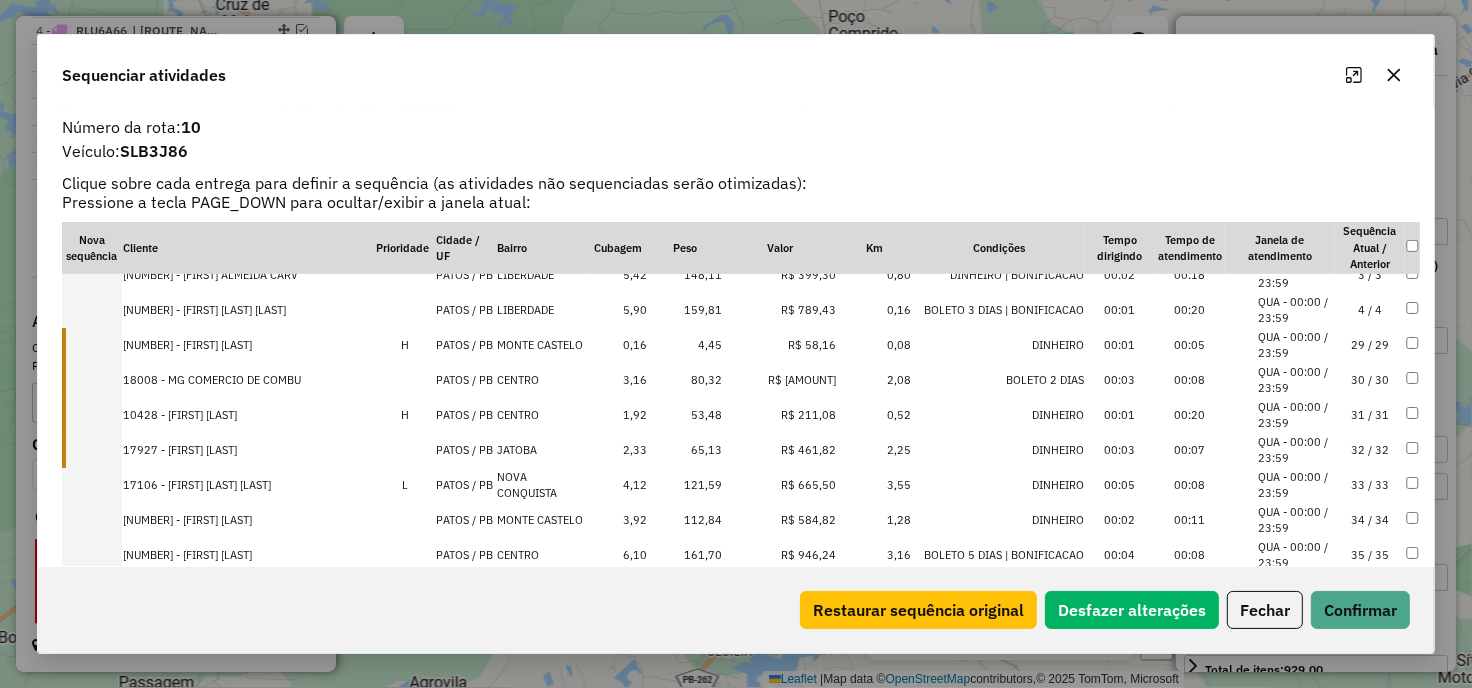 click on "[NUMBER] - [FIRST] [LAST]" at bounding box center [249, 345] 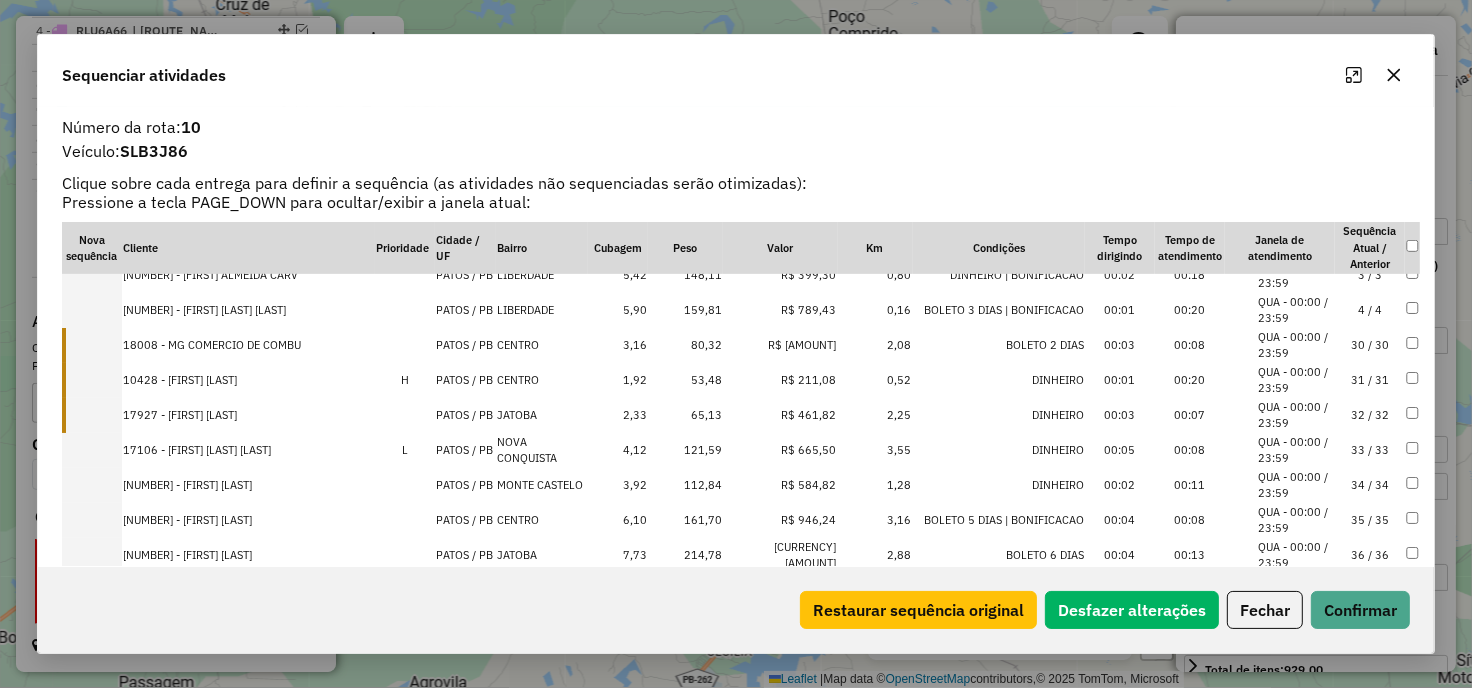 click on "18008 - MG COMERCIO DE COMBU" at bounding box center (249, 345) 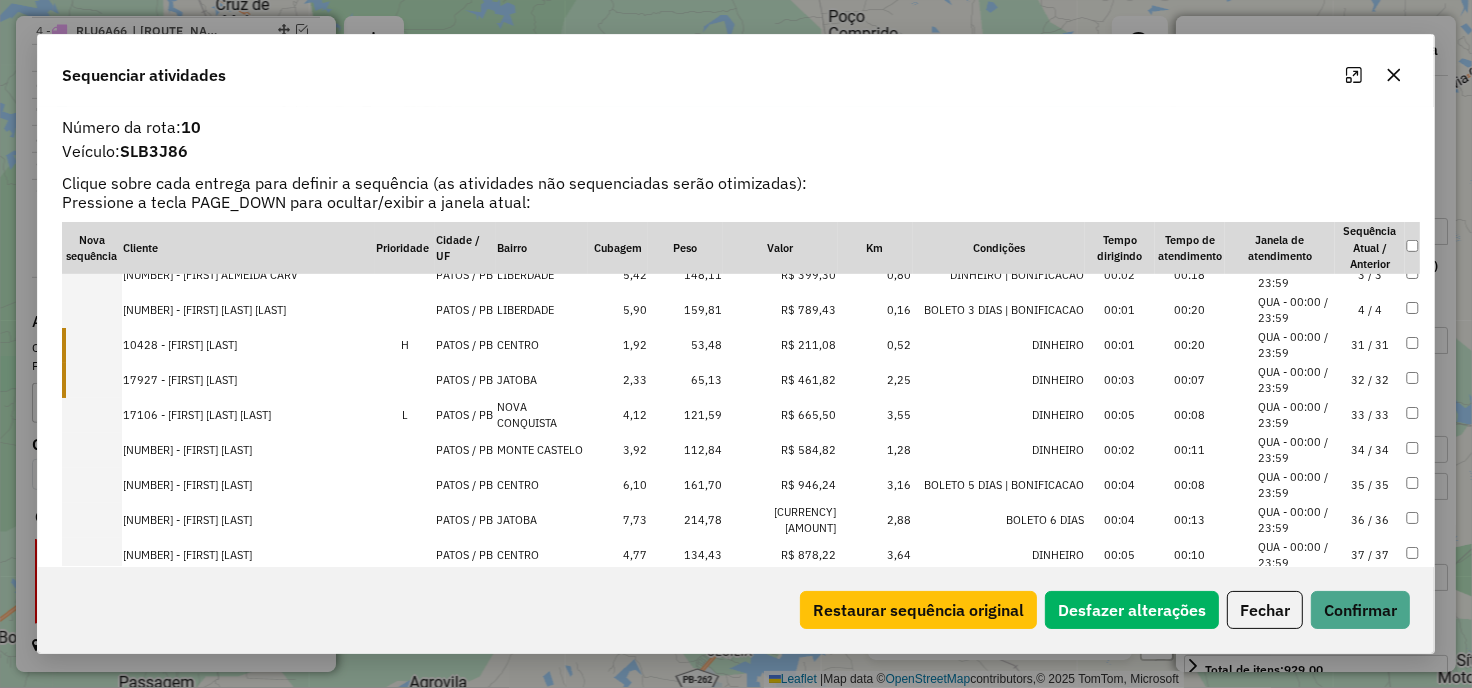click on "10428 - [FIRST] [LAST]" at bounding box center [249, 345] 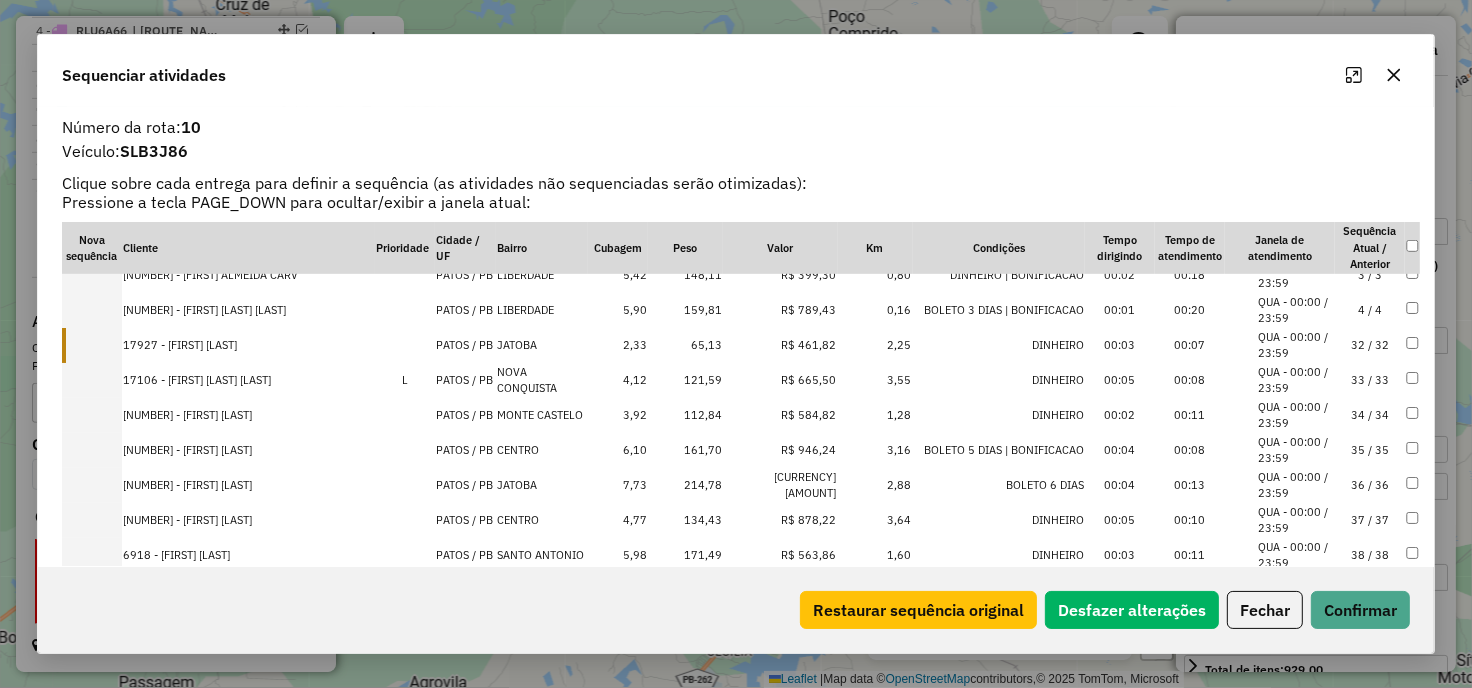 click on "17927 - [FIRST] [LAST]" at bounding box center [249, 345] 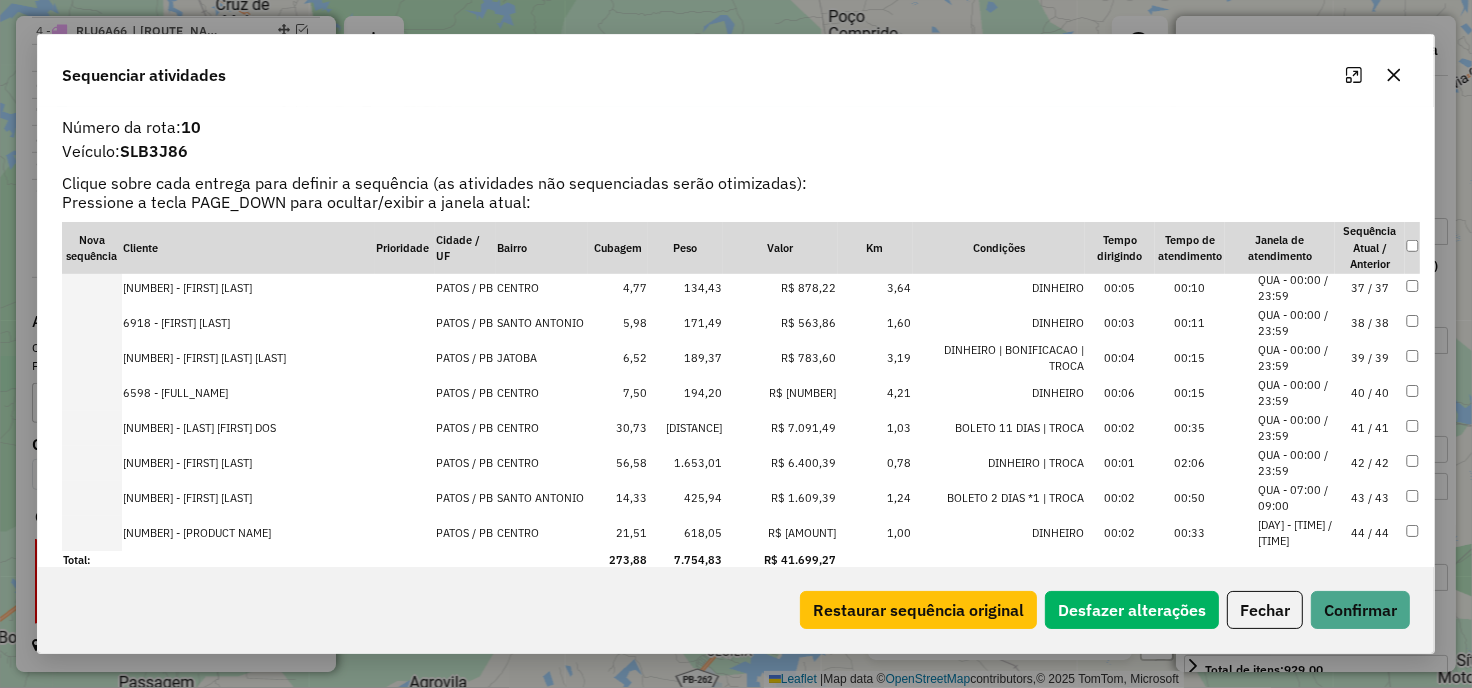 scroll, scrollTop: 1265, scrollLeft: 0, axis: vertical 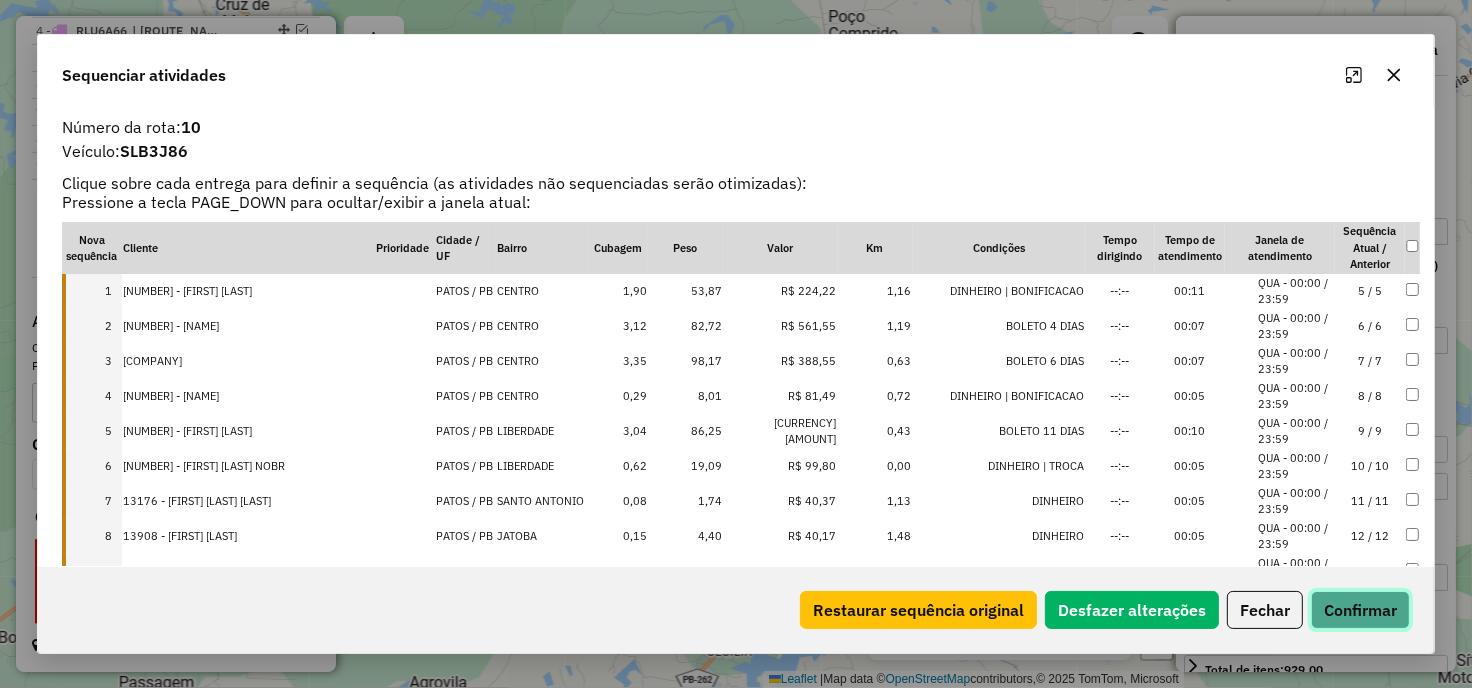 click on "Confirmar" 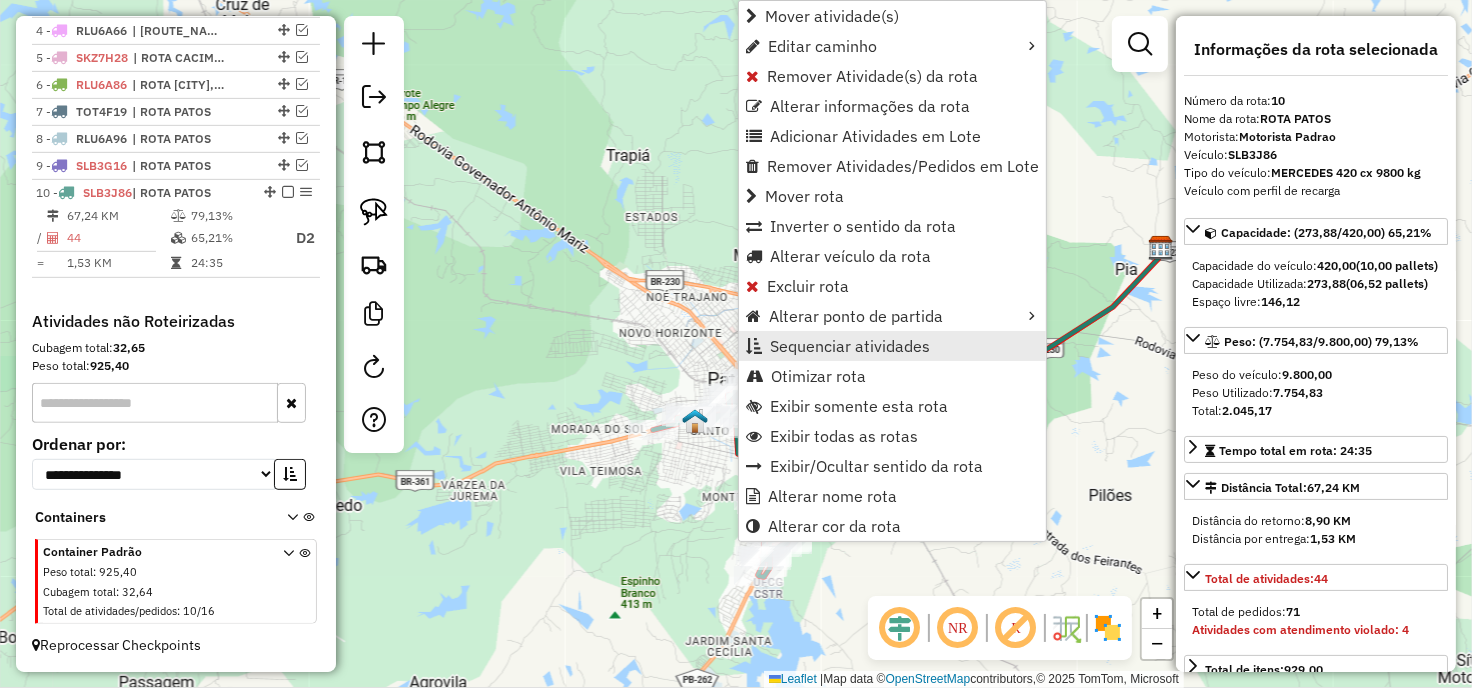 click on "Sequenciar atividades" at bounding box center (850, 346) 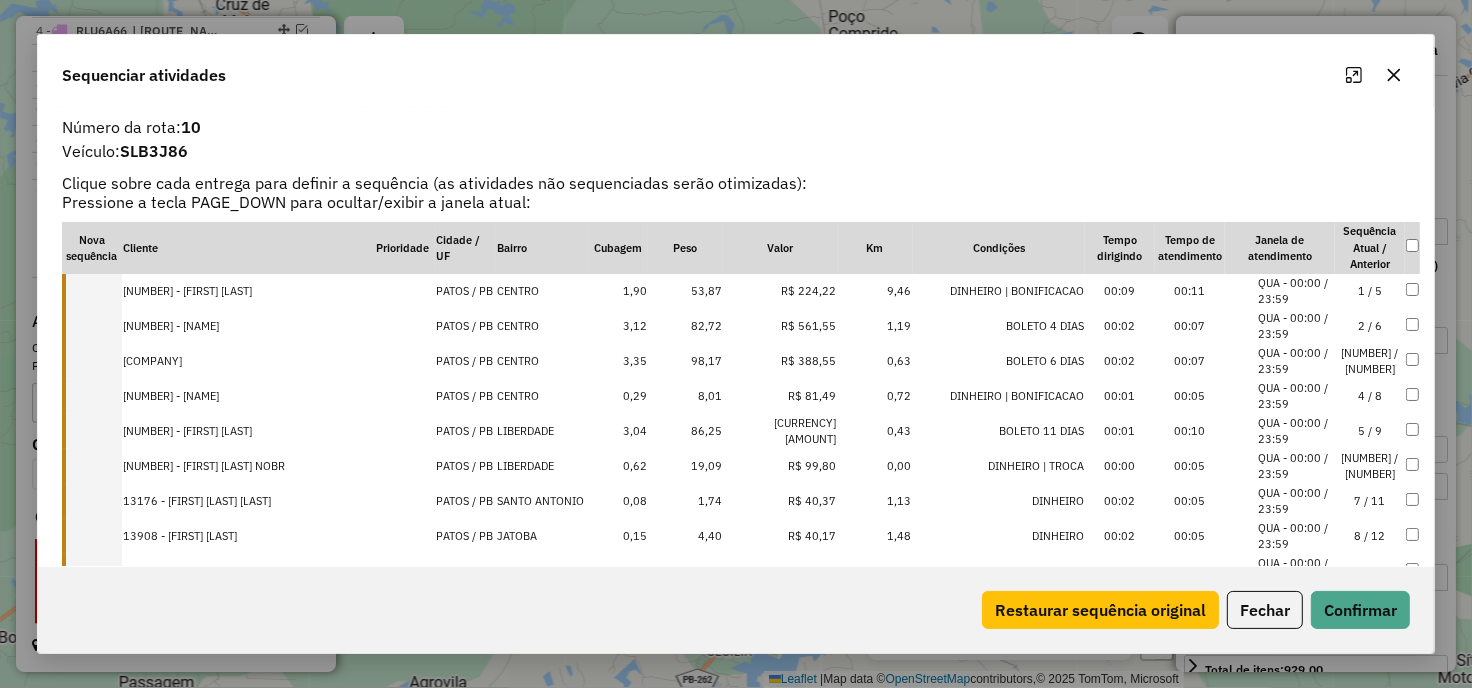 click 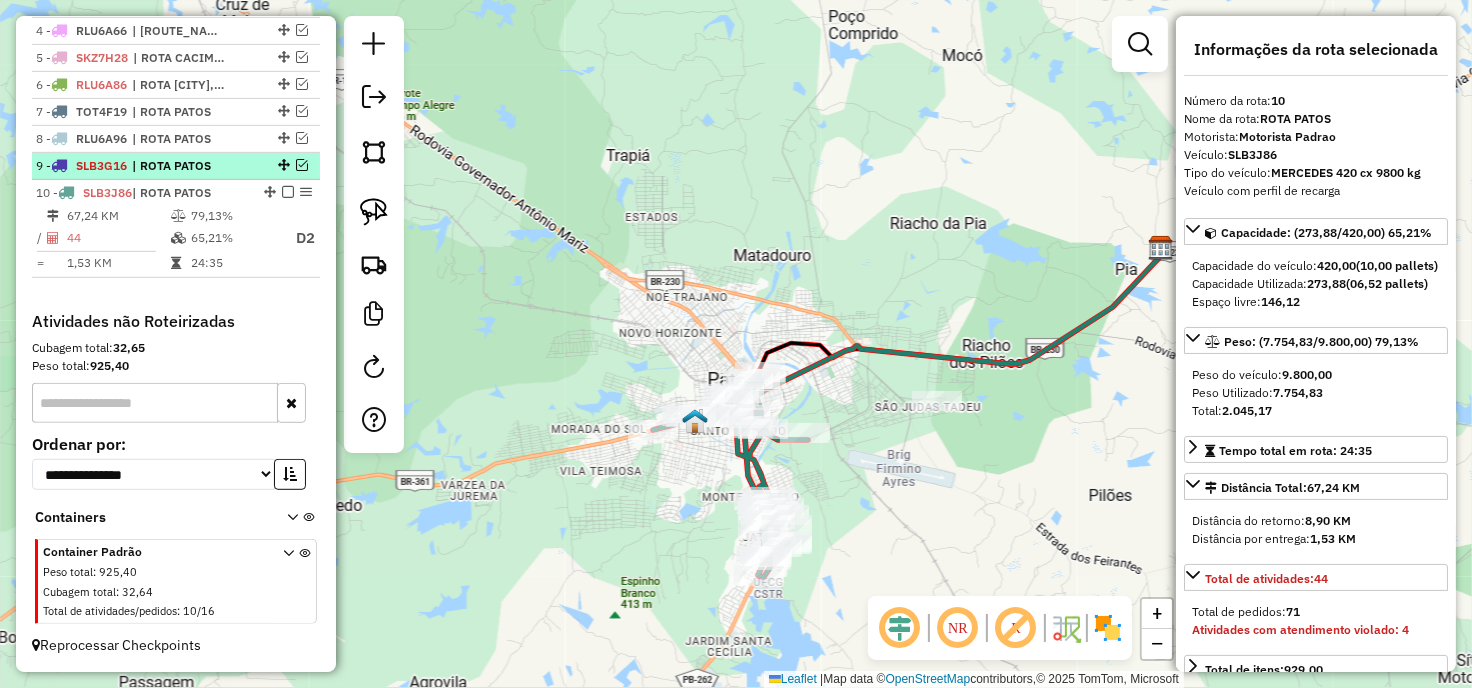 click at bounding box center (302, 165) 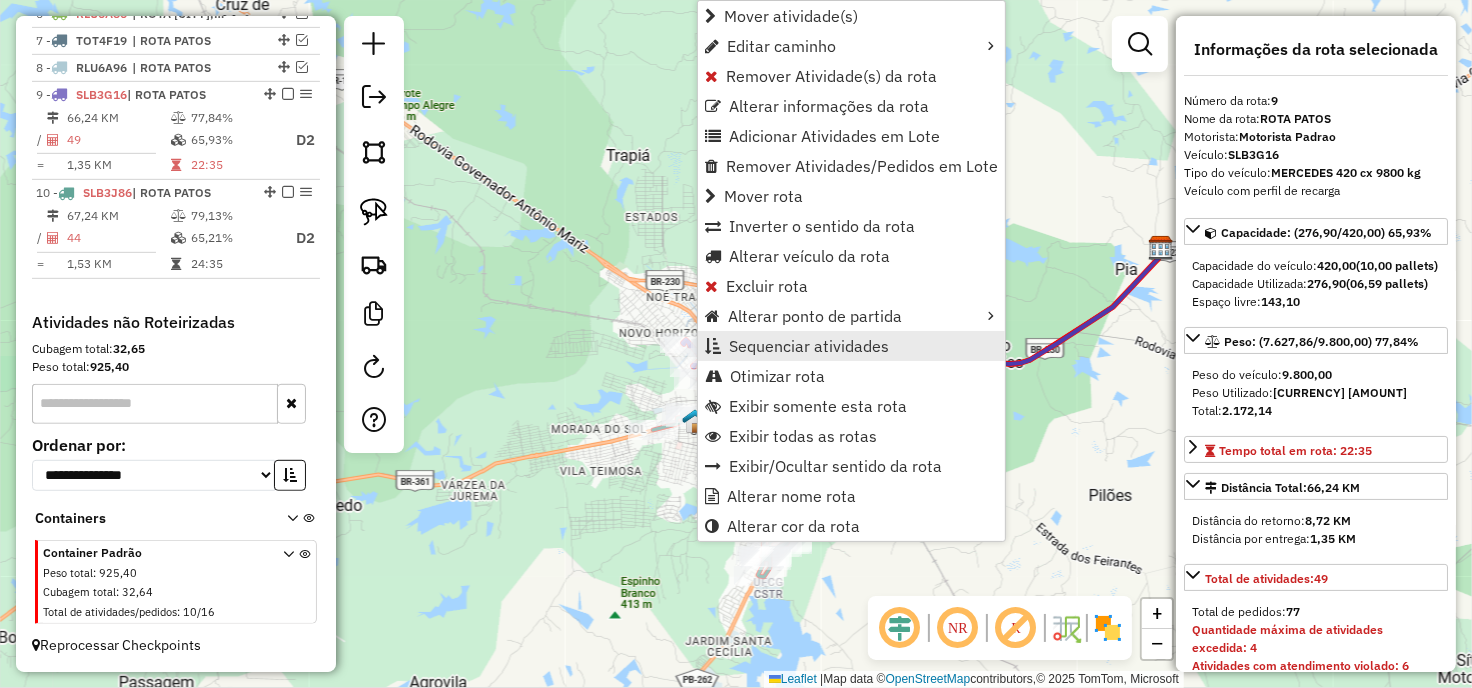 click on "Sequenciar atividades" at bounding box center [809, 346] 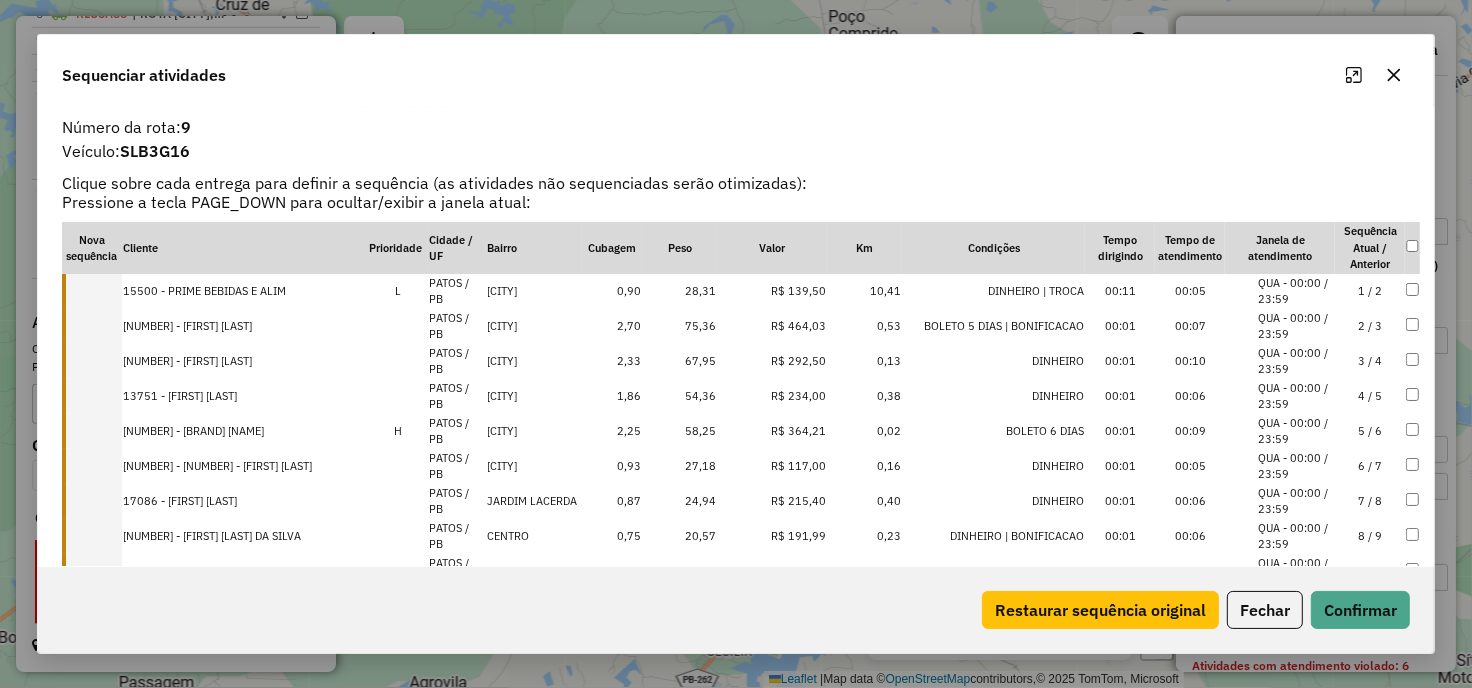 click 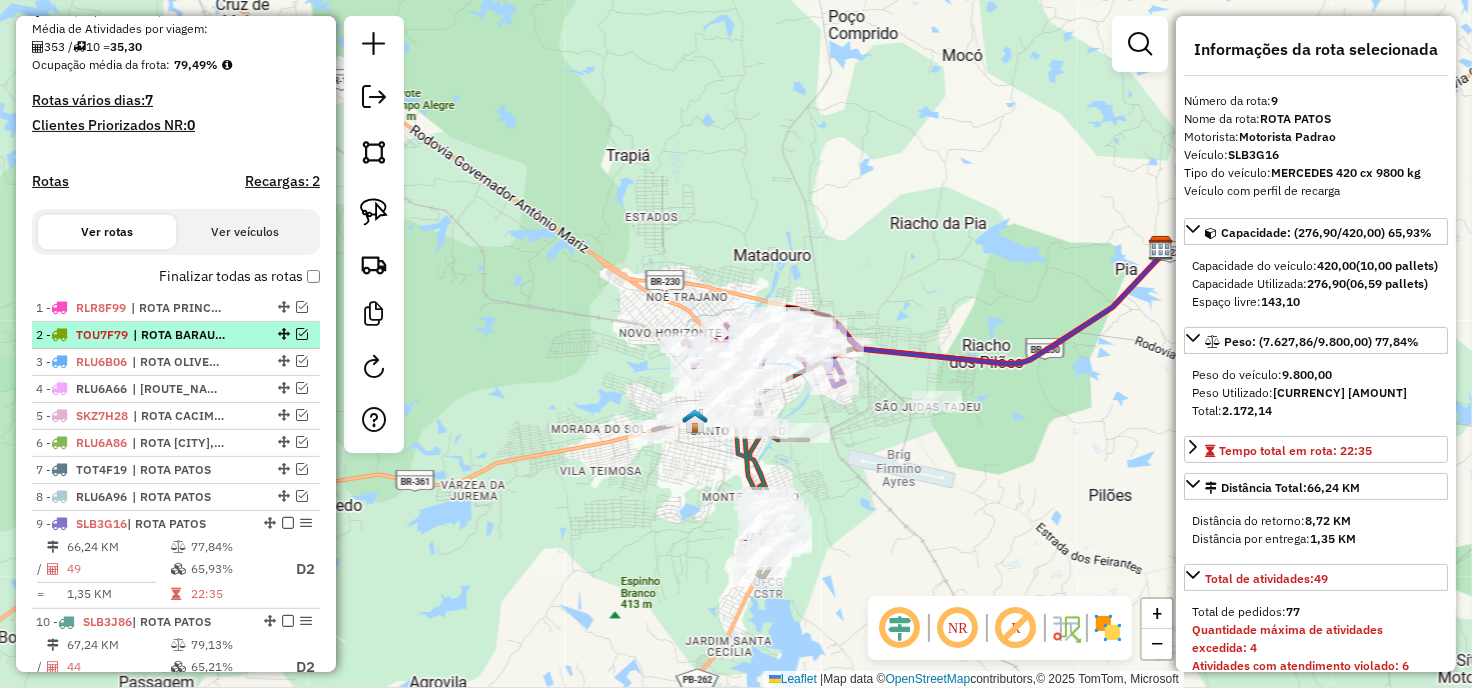 scroll, scrollTop: 454, scrollLeft: 0, axis: vertical 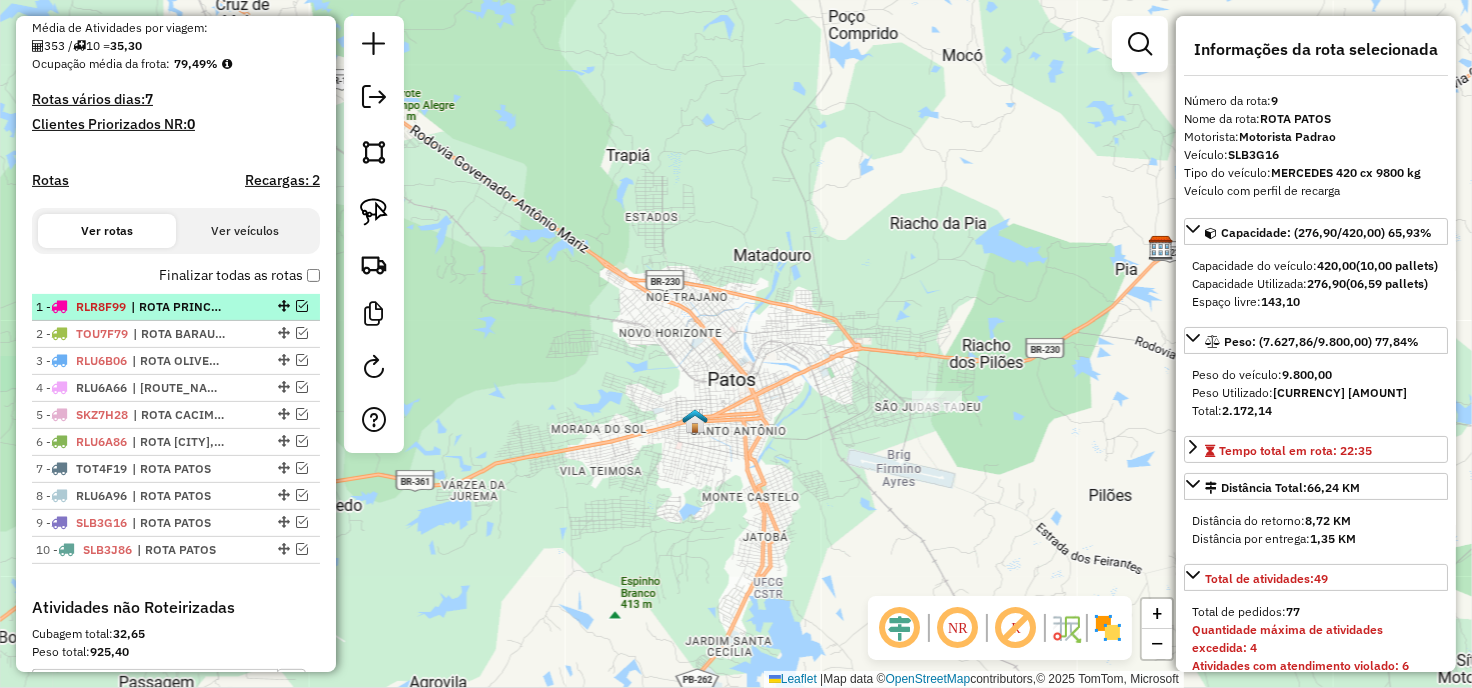 click on "| ROTA PRINCESA ISABEL" at bounding box center (177, 307) 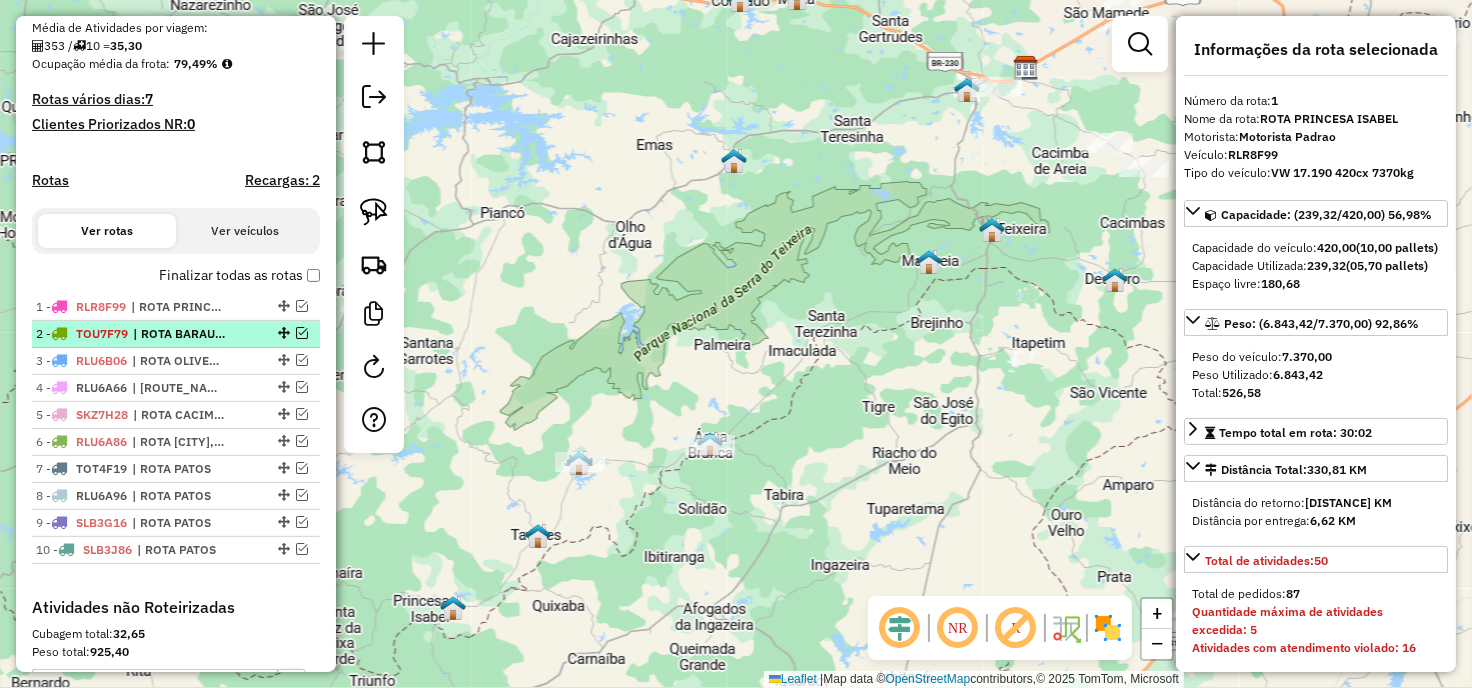 click on "| ROTA BARAUNA, ROTA PICUI" at bounding box center [179, 334] 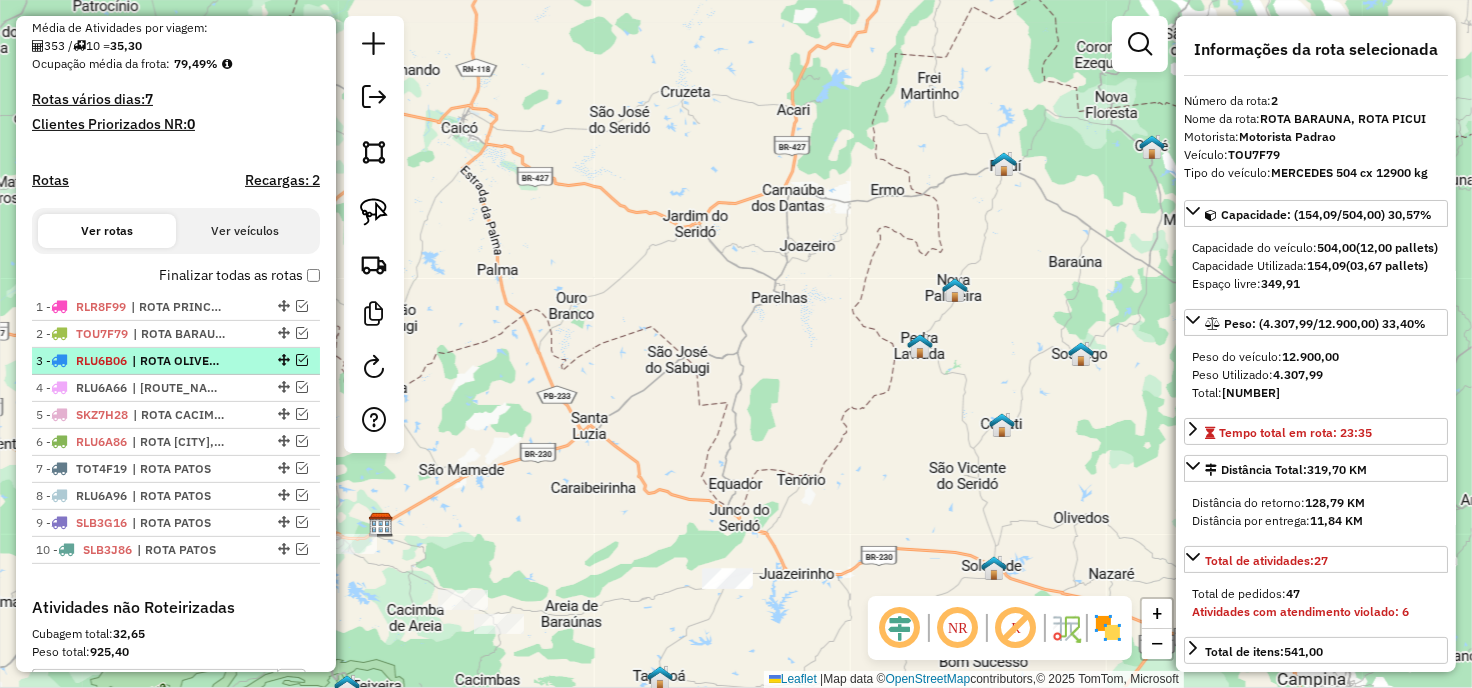 click on "| ROTA OLIVEDOS, ROTA SOLEDADE" at bounding box center (178, 361) 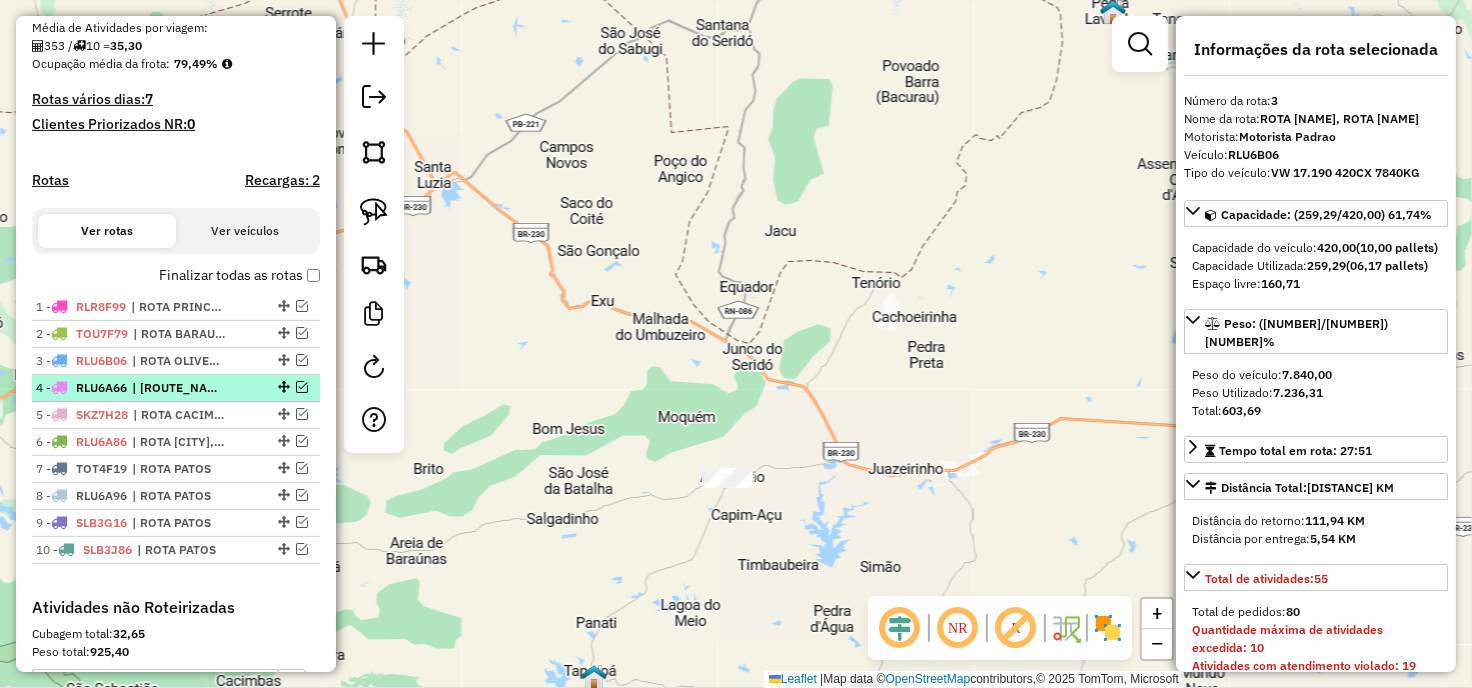 click on "| [ROUTE_NAME], [ROUTE_NAME]" at bounding box center [178, 388] 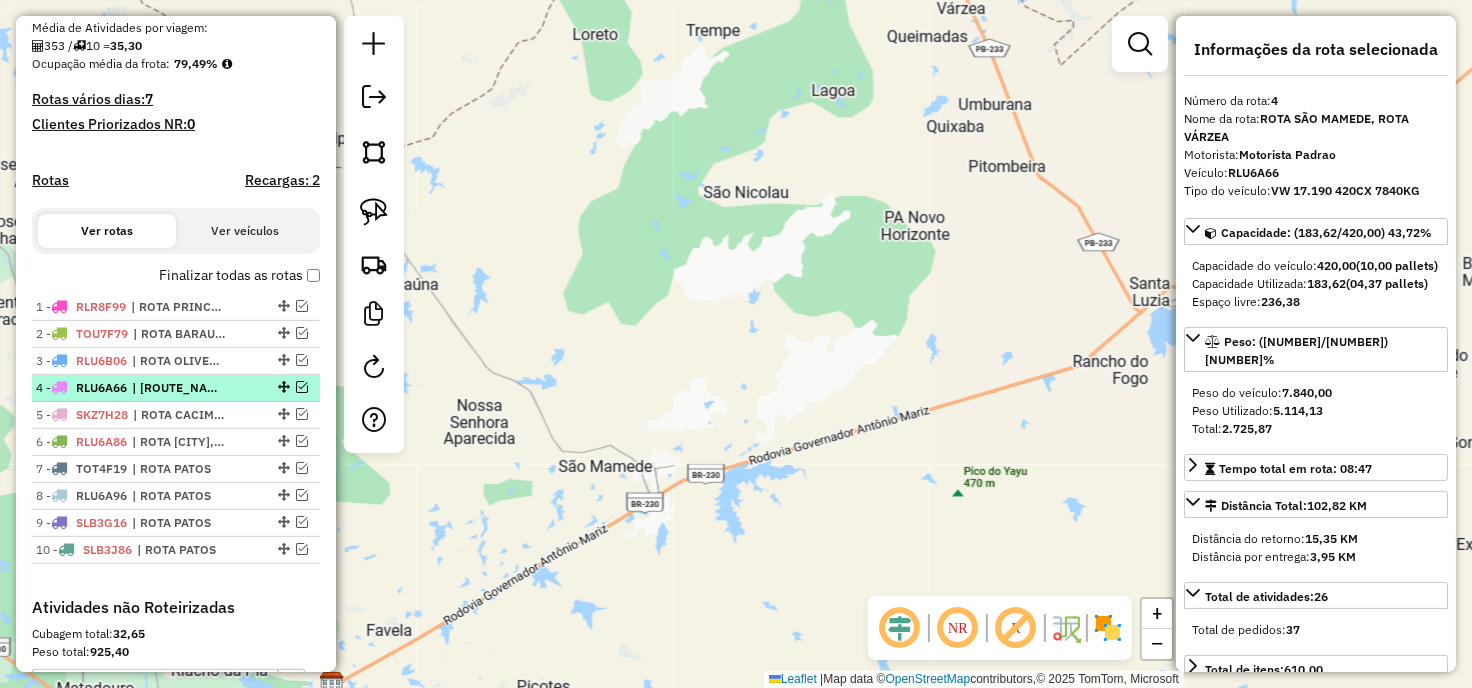 click at bounding box center [302, 387] 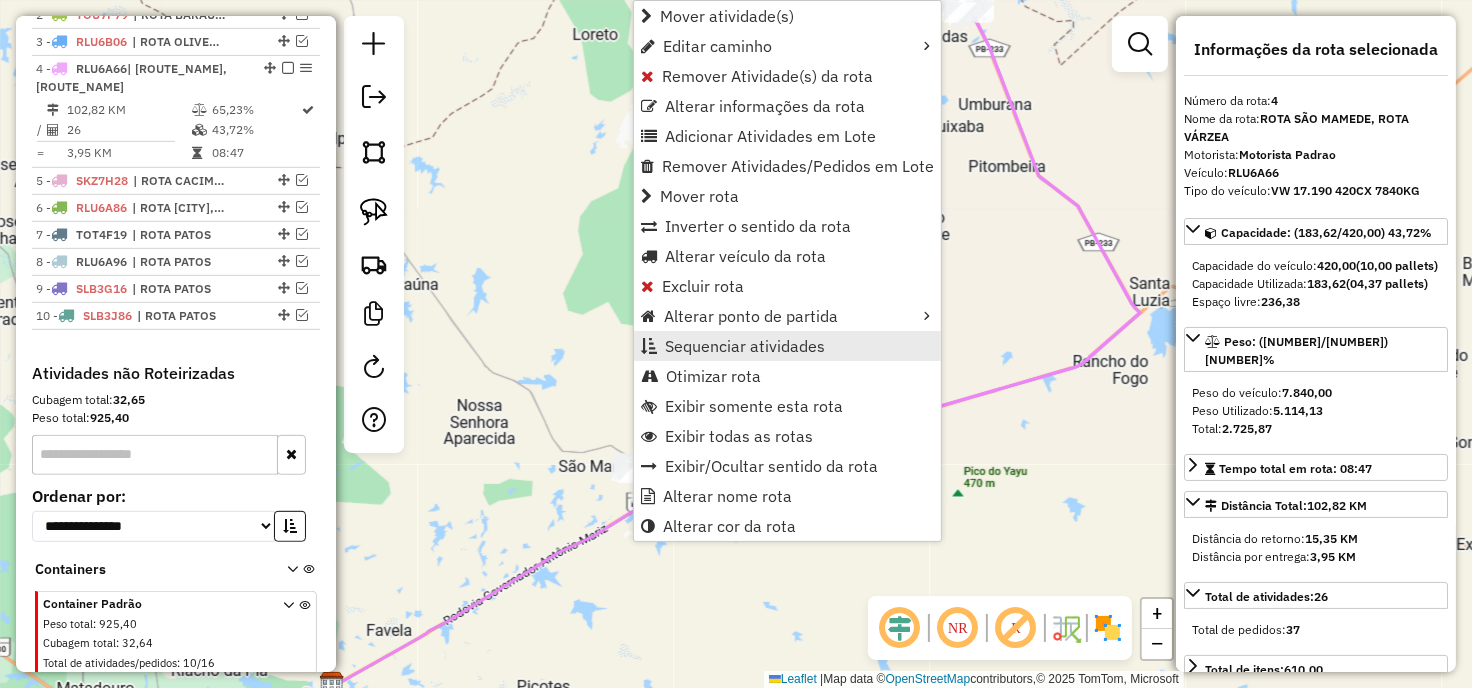 scroll, scrollTop: 830, scrollLeft: 0, axis: vertical 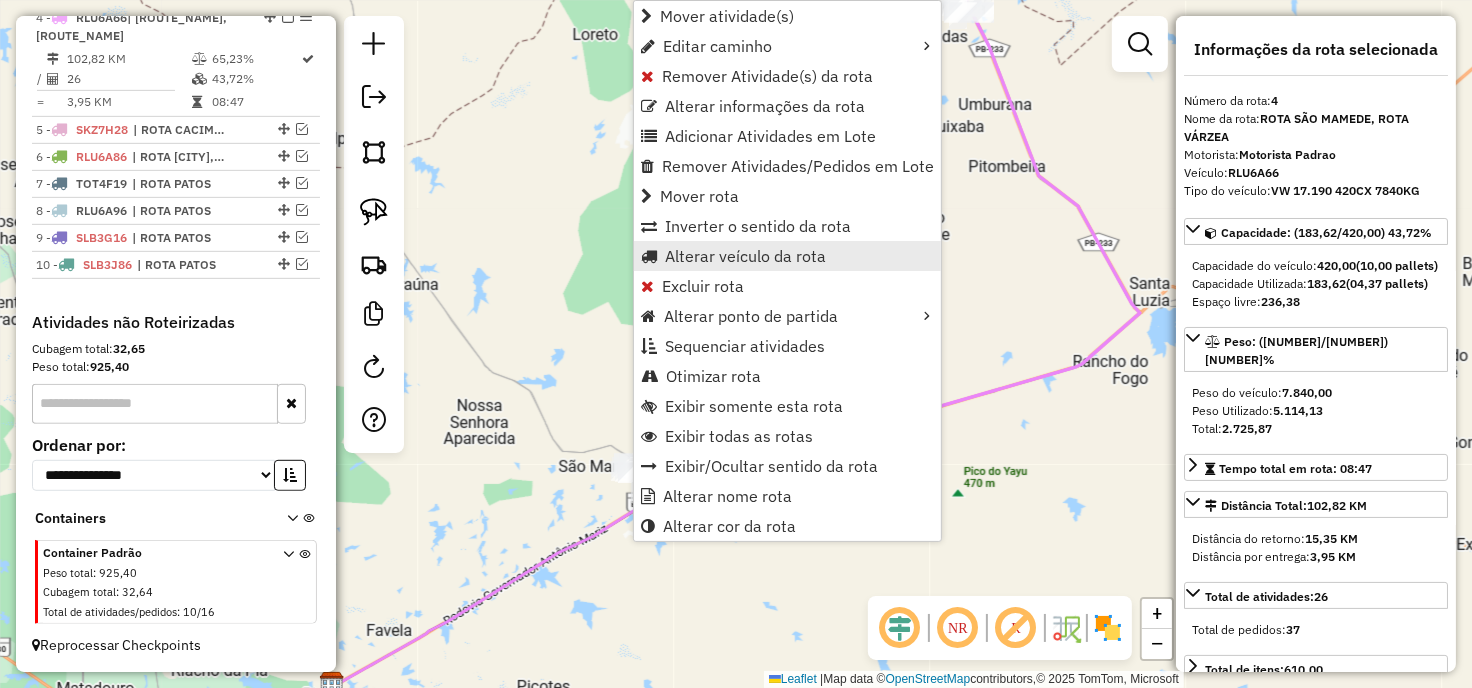 click on "Alterar veículo da rota" at bounding box center (745, 256) 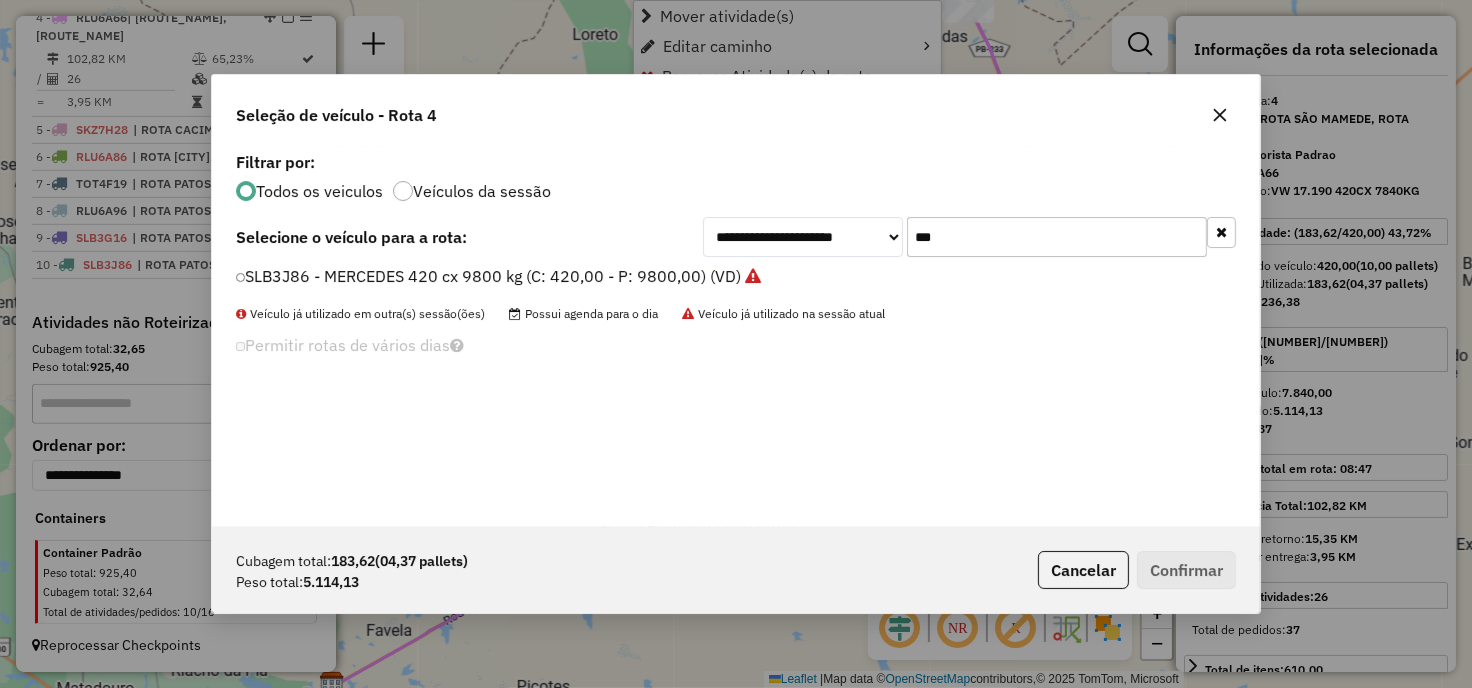 scroll, scrollTop: 11, scrollLeft: 5, axis: both 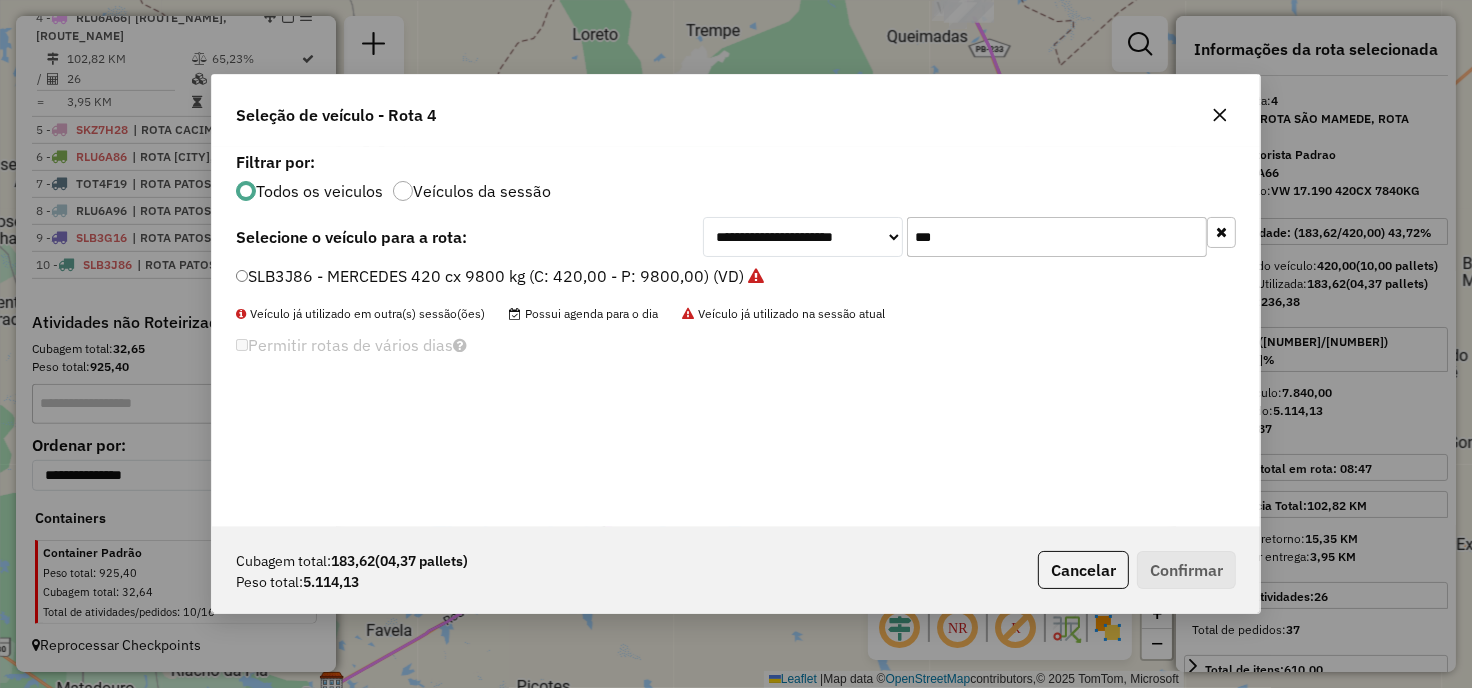 click on "***" 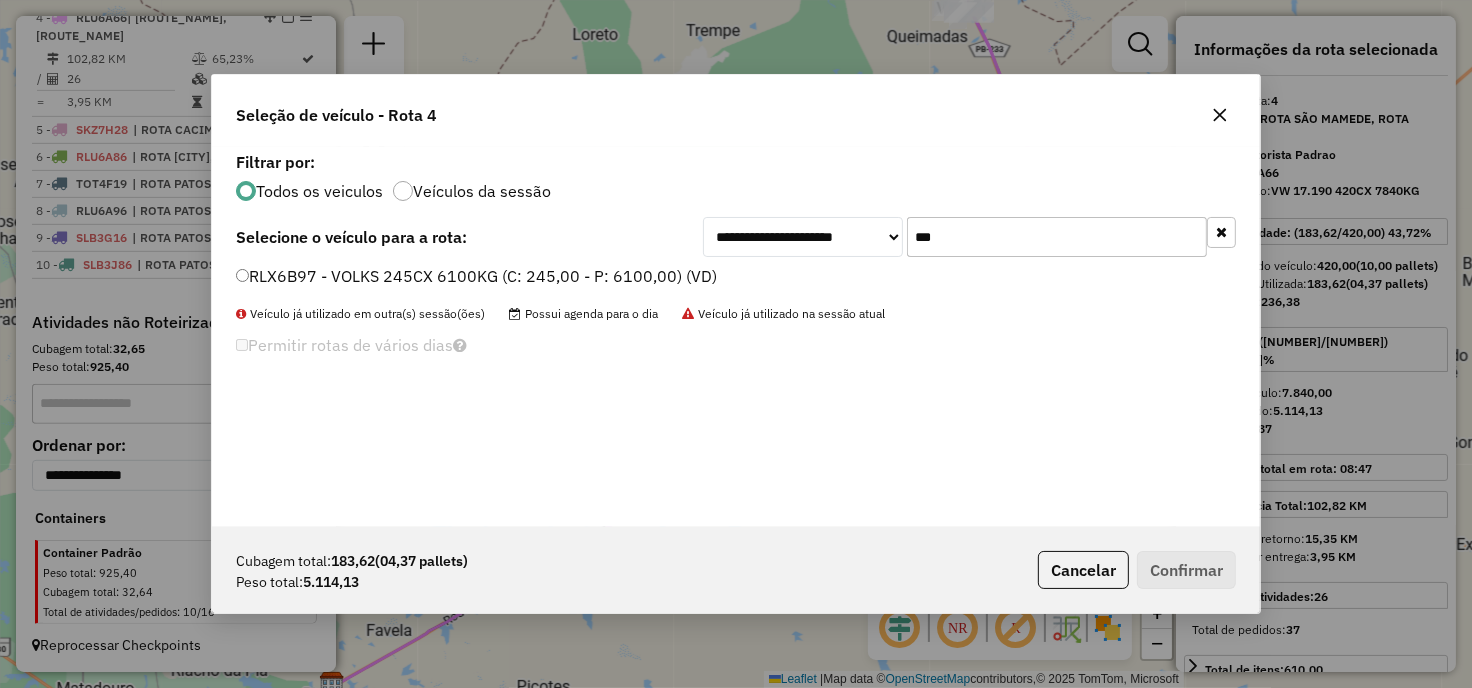type on "***" 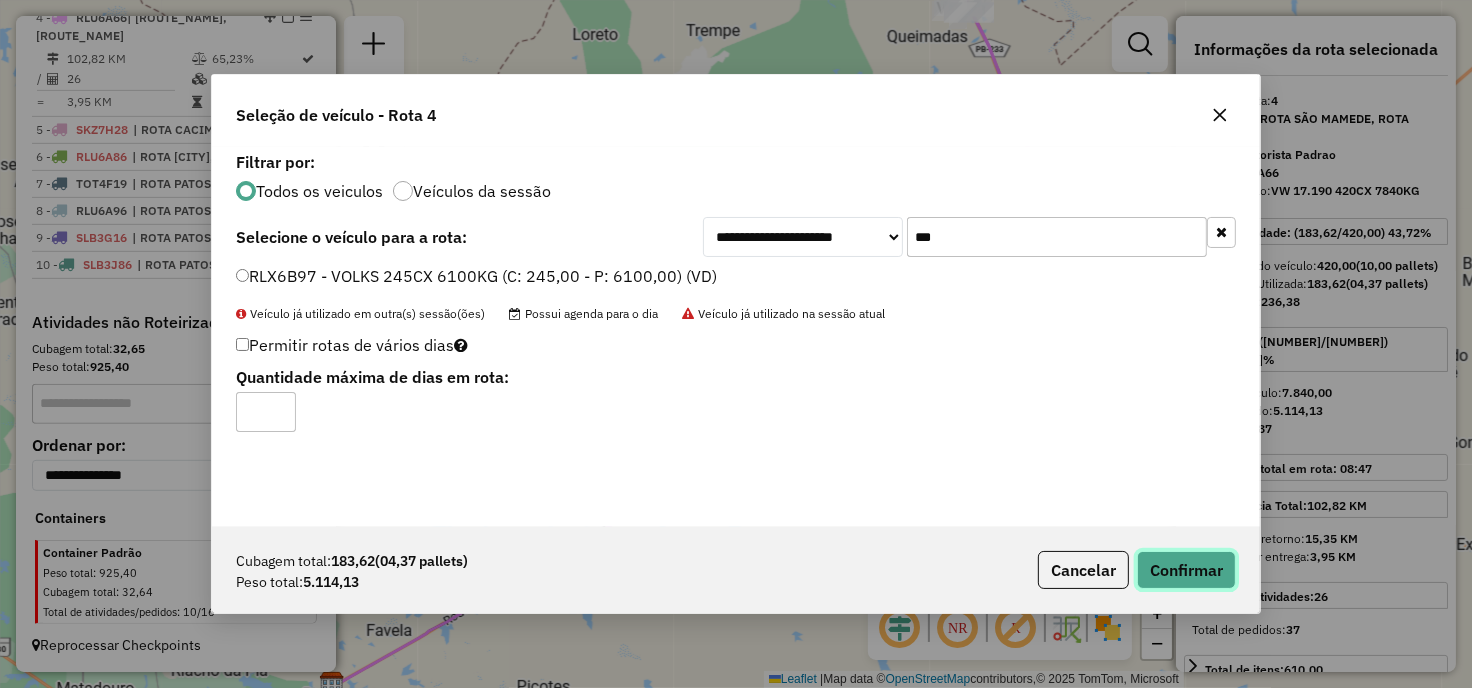 click on "Confirmar" 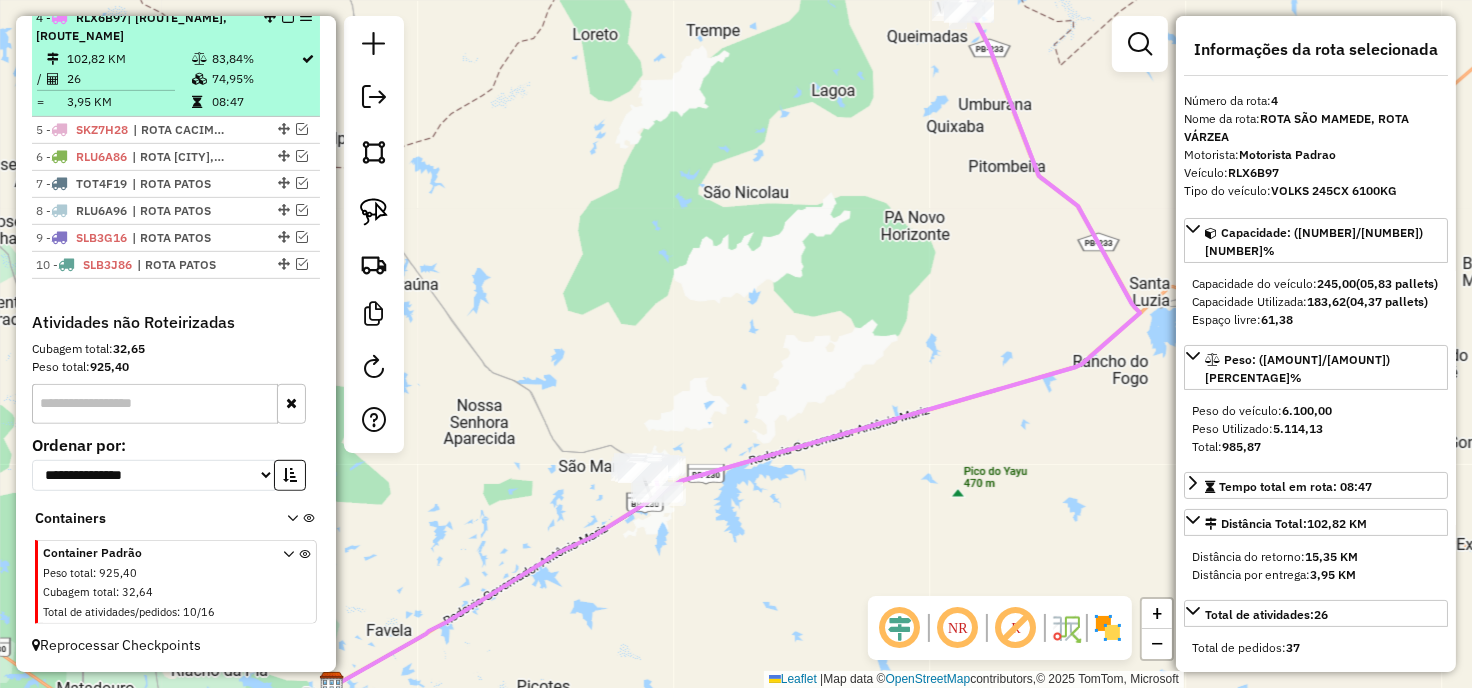 click on "[NUMBER] [PLATE] | ROTA [NAME], ROTA [NAME]" at bounding box center [176, 27] 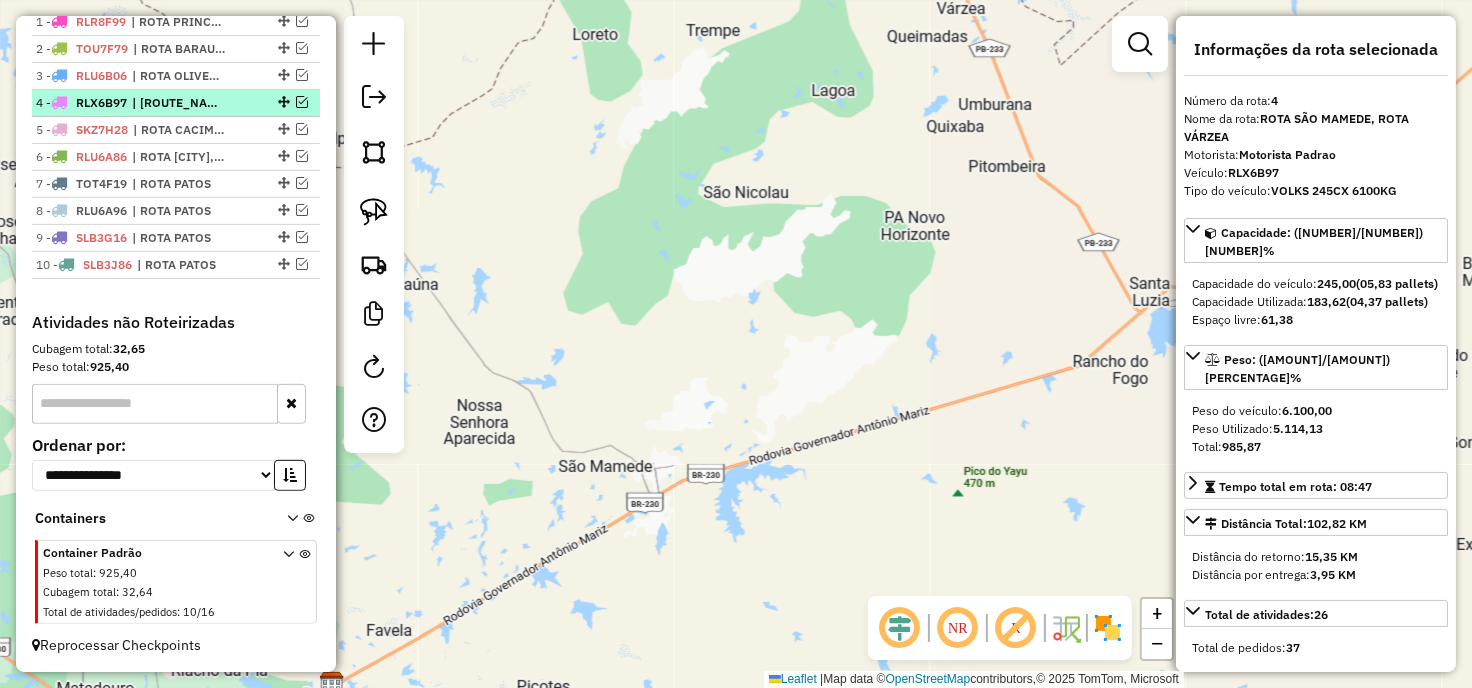 scroll, scrollTop: 744, scrollLeft: 0, axis: vertical 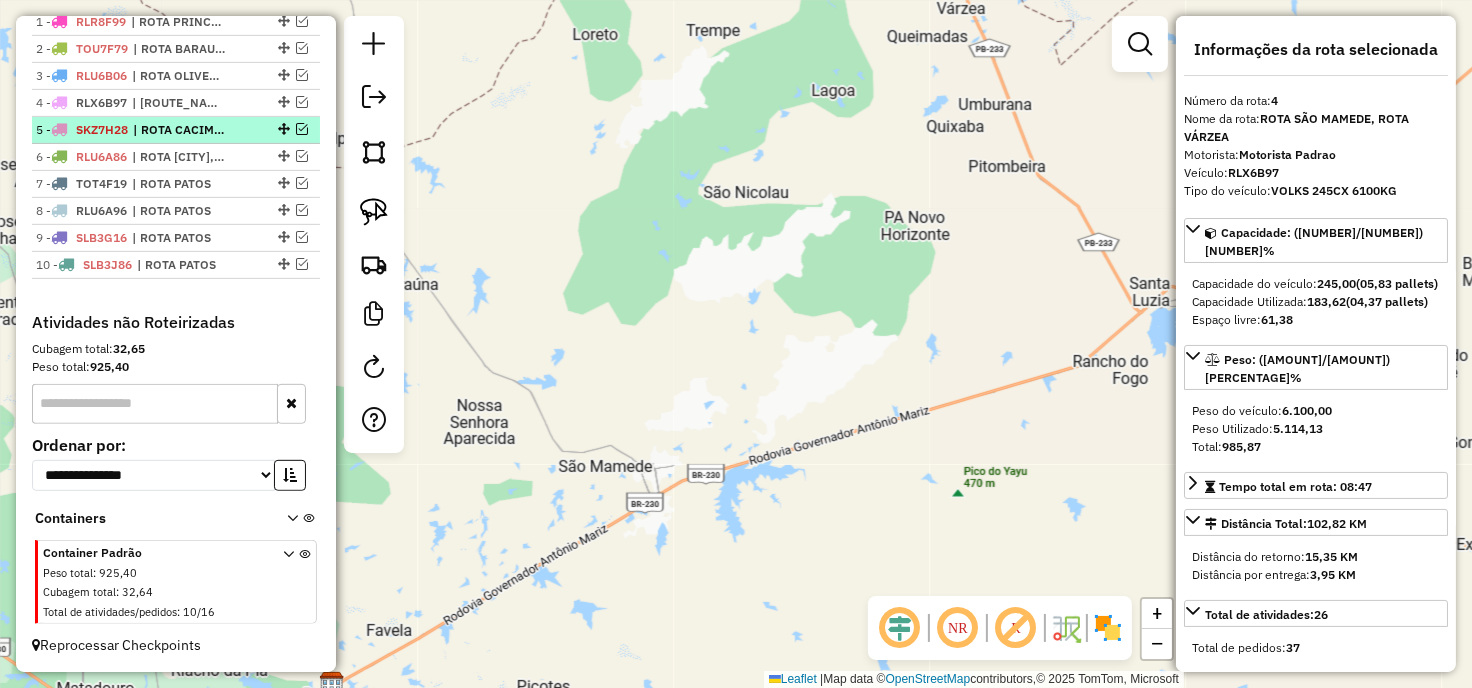 click on "5 -       SKZ7H28   | ROTA CACIMBAS, ROTA DESTERRO, ROTA TEIXEIRA" at bounding box center (176, 130) 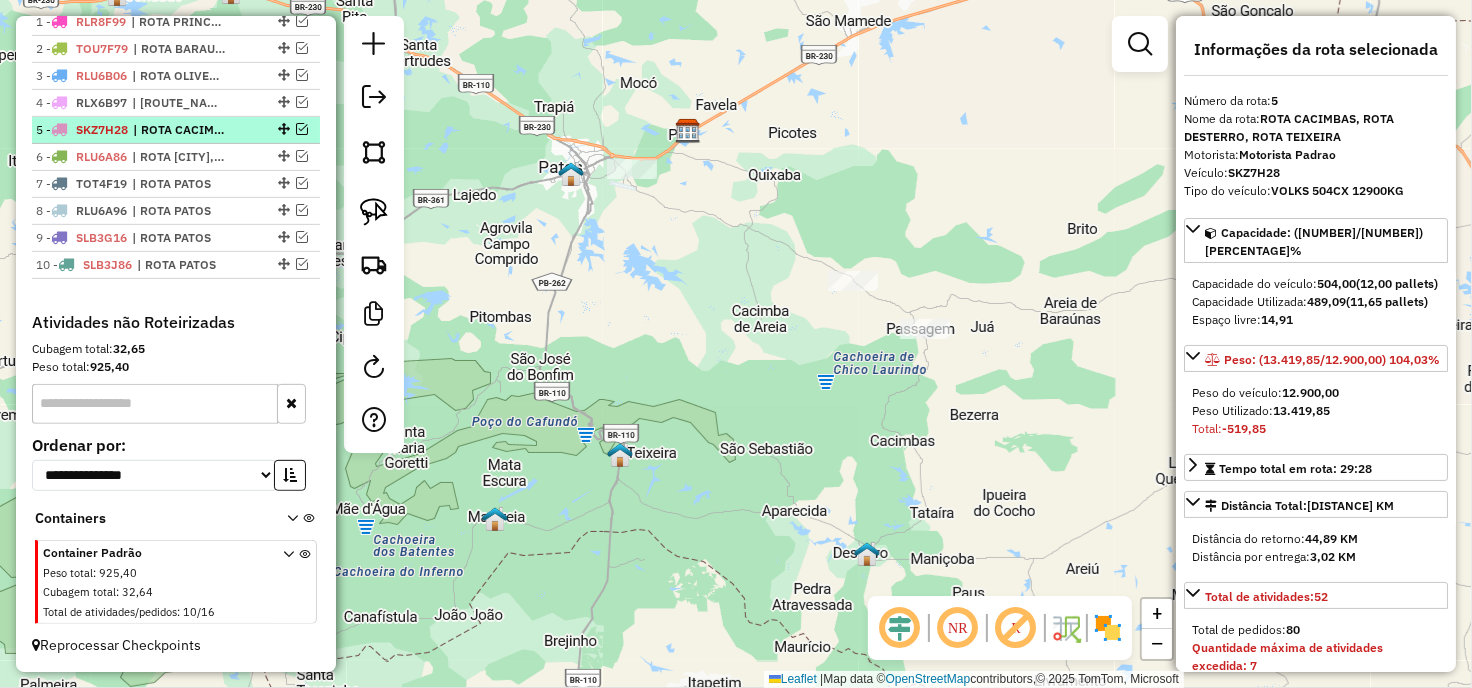 click on "| ROTA CACIMBAS, ROTA DESTERRO, ROTA TEIXEIRA" at bounding box center [179, 130] 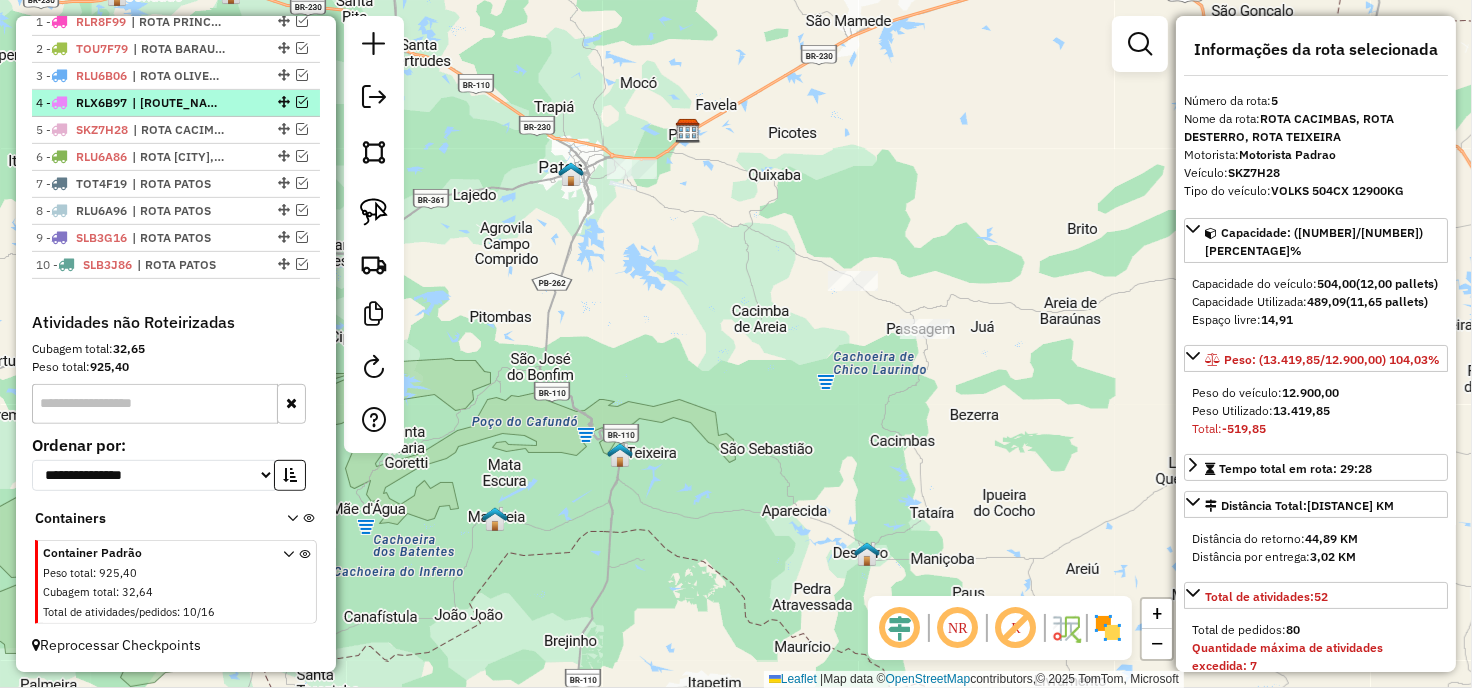 click on "| [ROUTE_NAME], [ROUTE_NAME]" at bounding box center (178, 103) 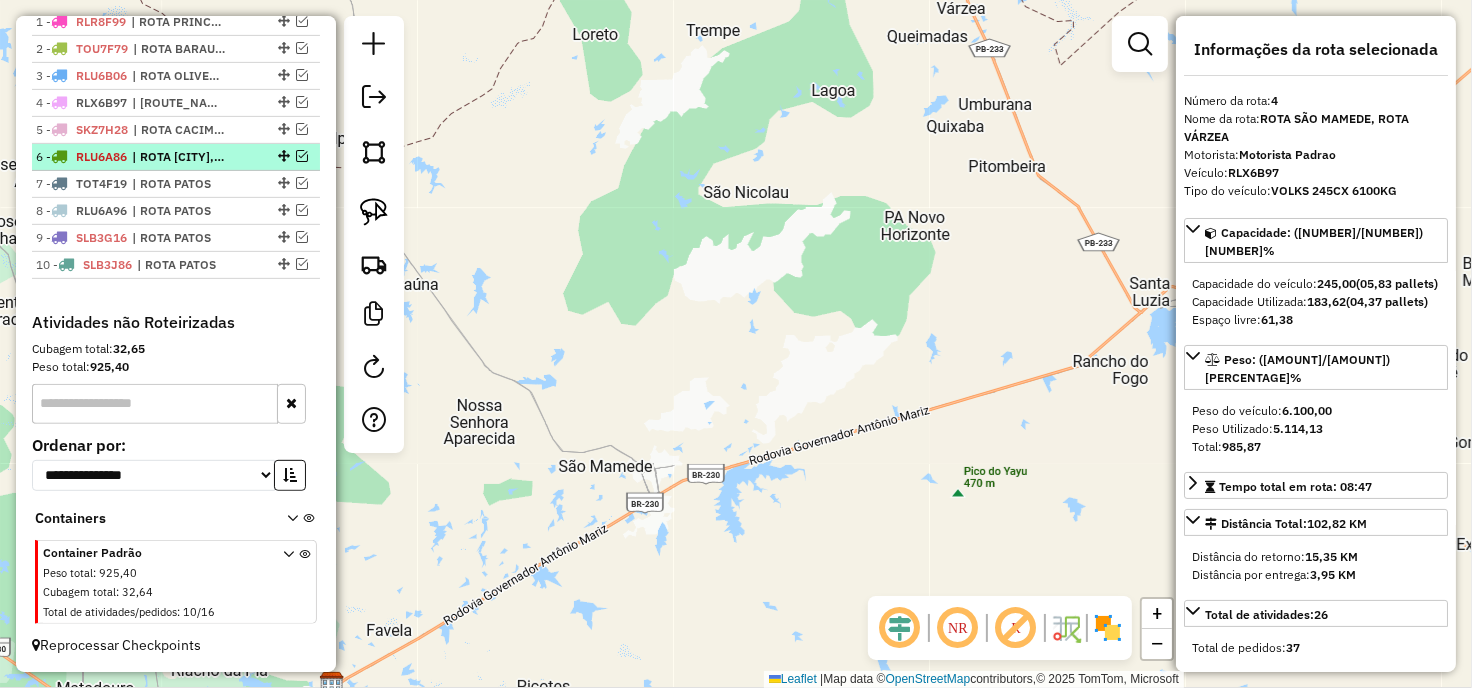 click on "| ROTA [CITY], ROTA [CITY], ROTA [CITY]" at bounding box center [178, 157] 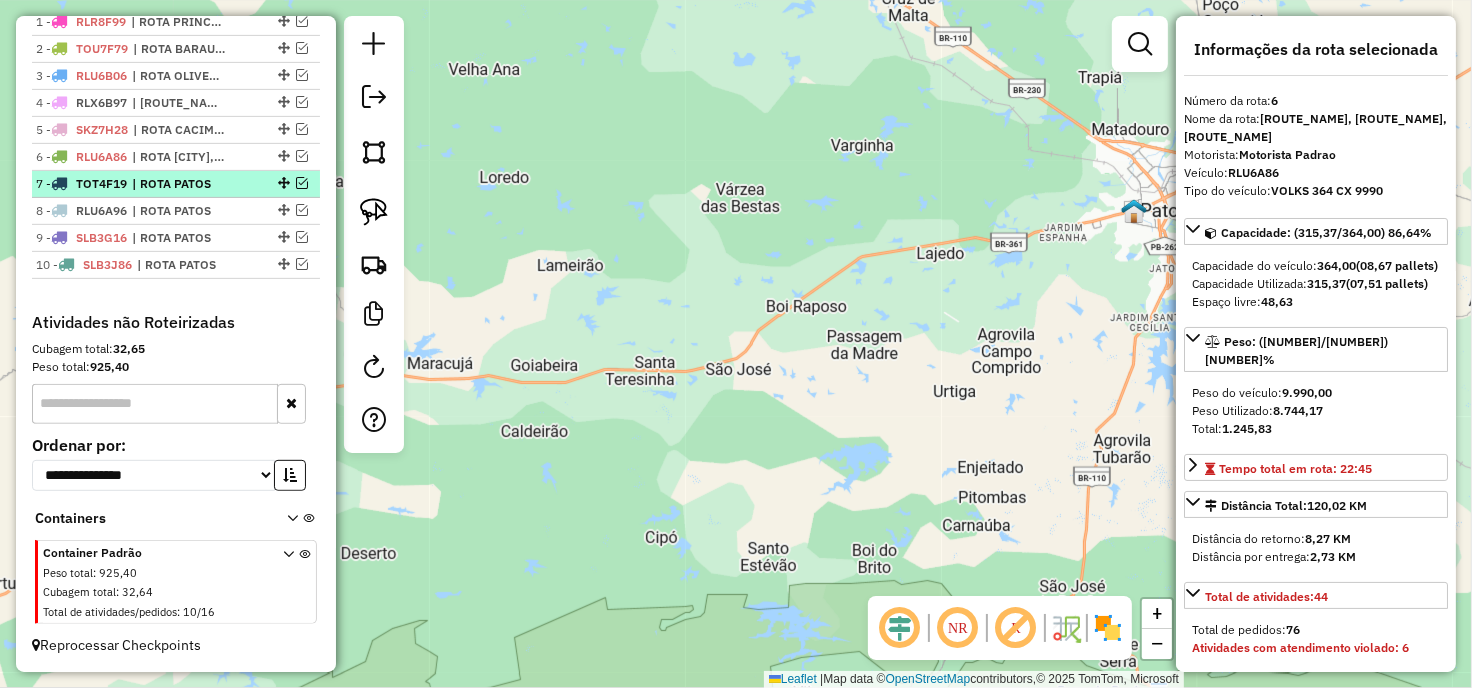 click on "| ROTA PATOS" at bounding box center (178, 184) 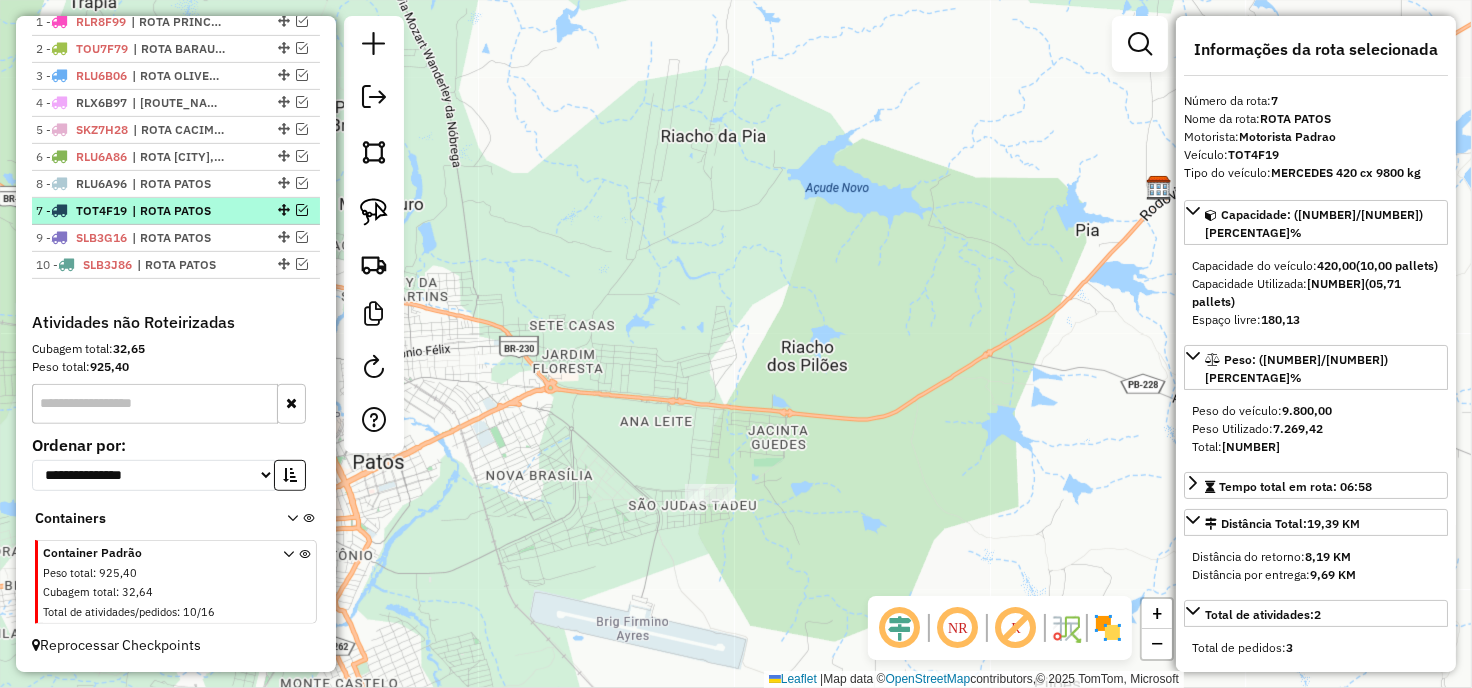 drag, startPoint x: 281, startPoint y: 224, endPoint x: 283, endPoint y: 195, distance: 29.068884 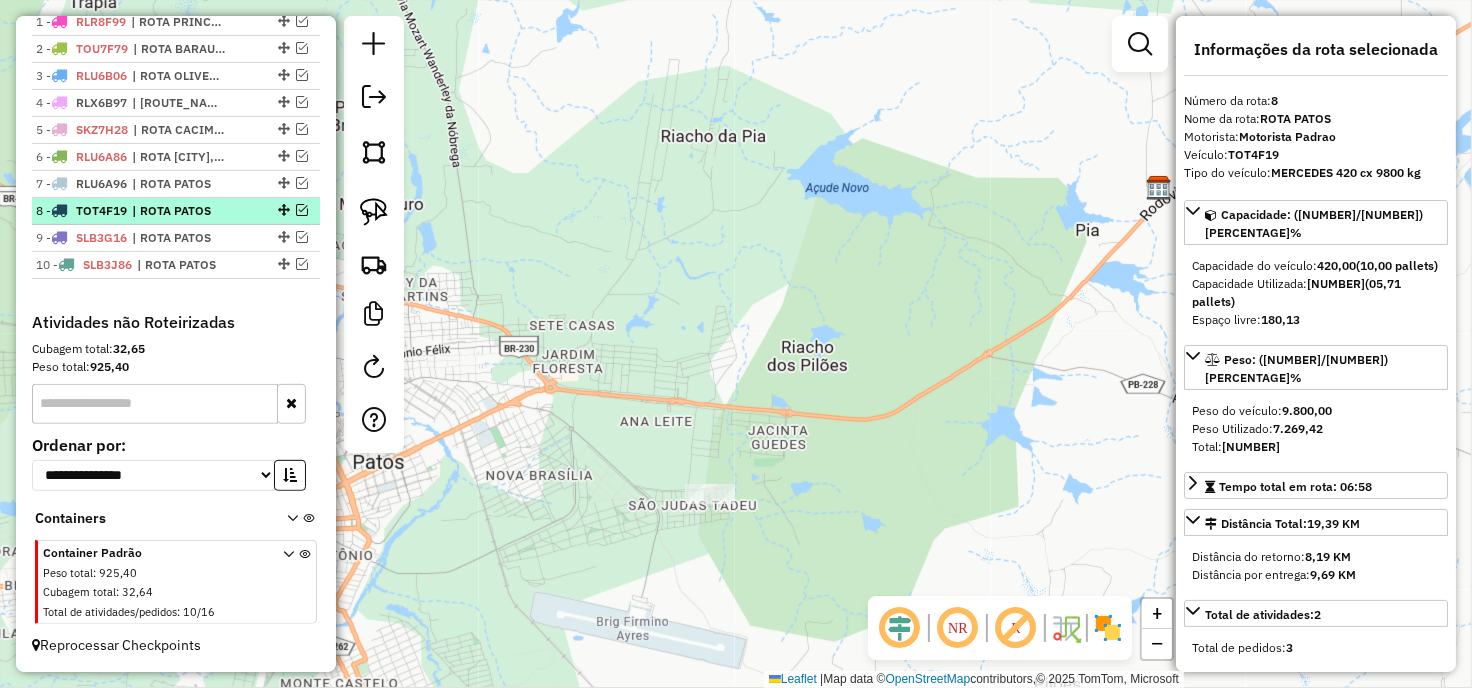 click on "[NUMBER] - [ALPHANUMERIC] | ROTA [CITY]" at bounding box center [176, 211] 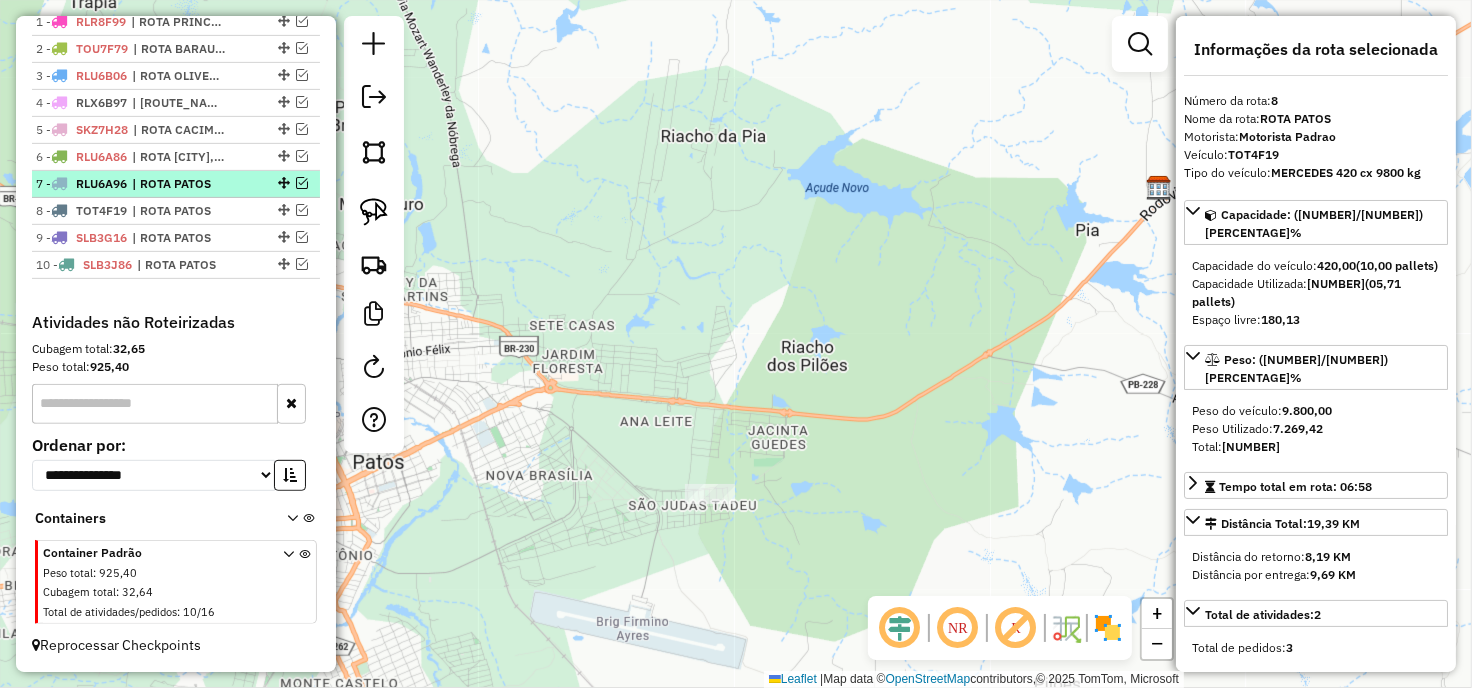 click on "| ROTA PATOS" at bounding box center (178, 184) 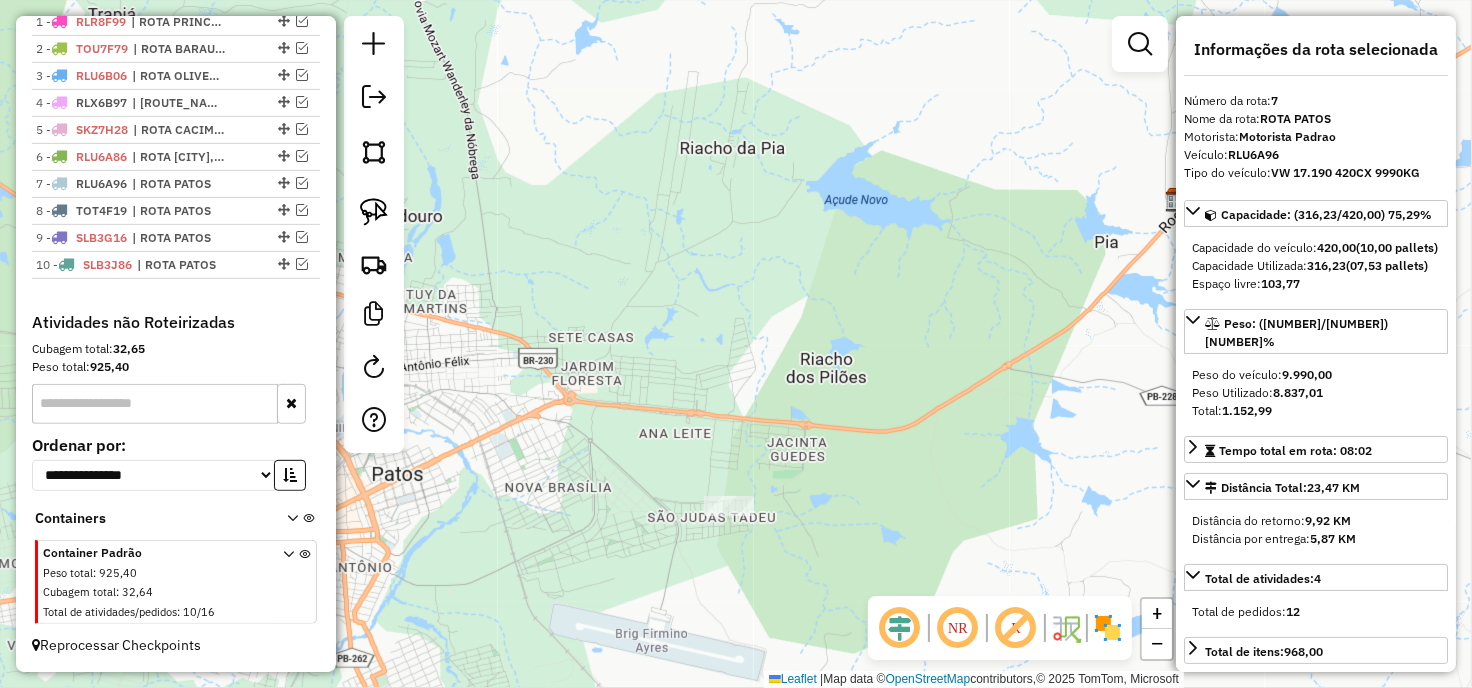 drag, startPoint x: 207, startPoint y: 197, endPoint x: 151, endPoint y: 358, distance: 170.46114 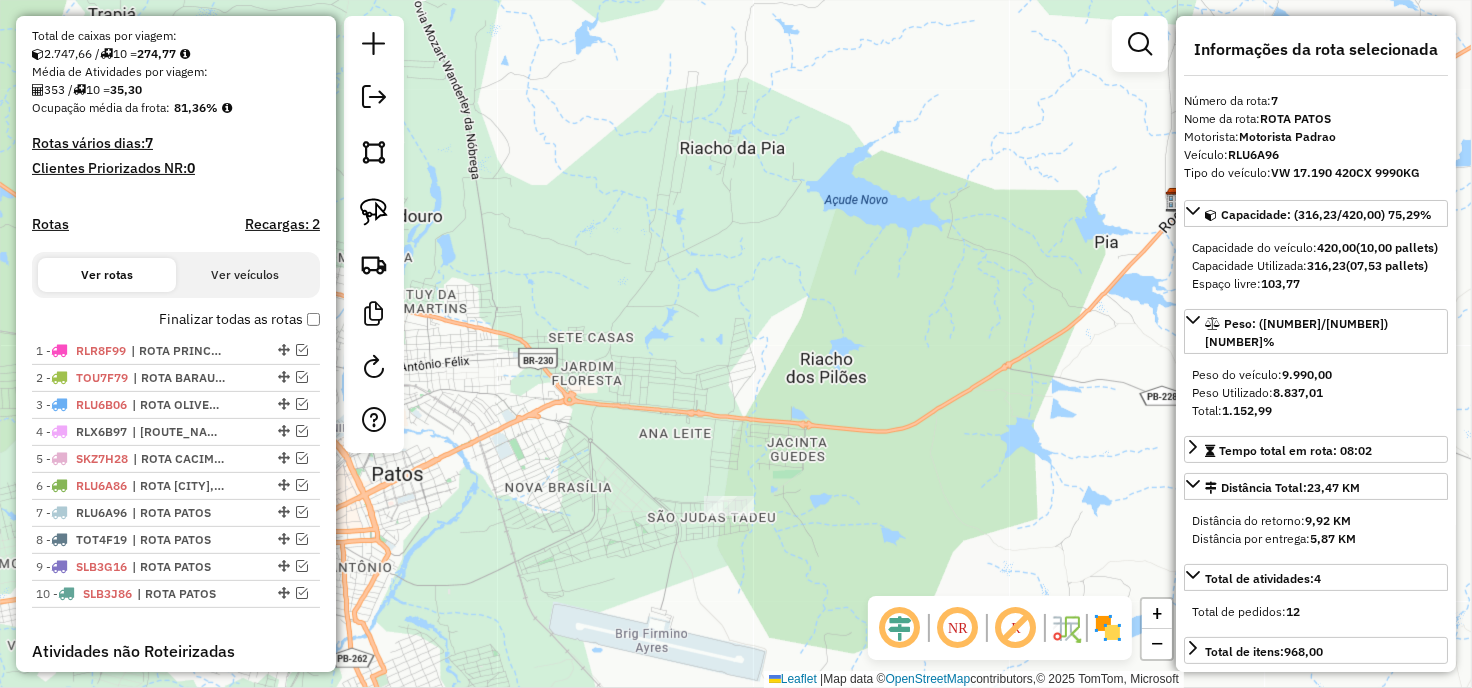 scroll, scrollTop: 152, scrollLeft: 0, axis: vertical 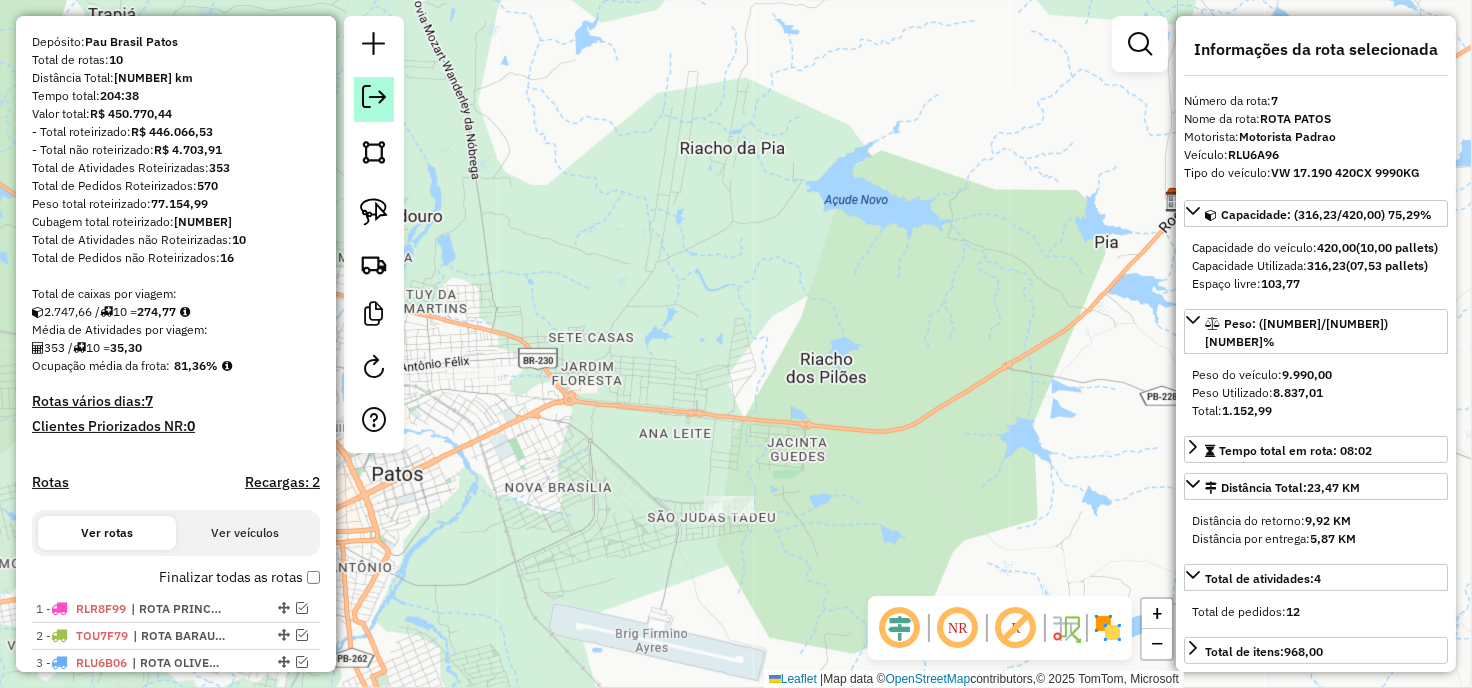 click 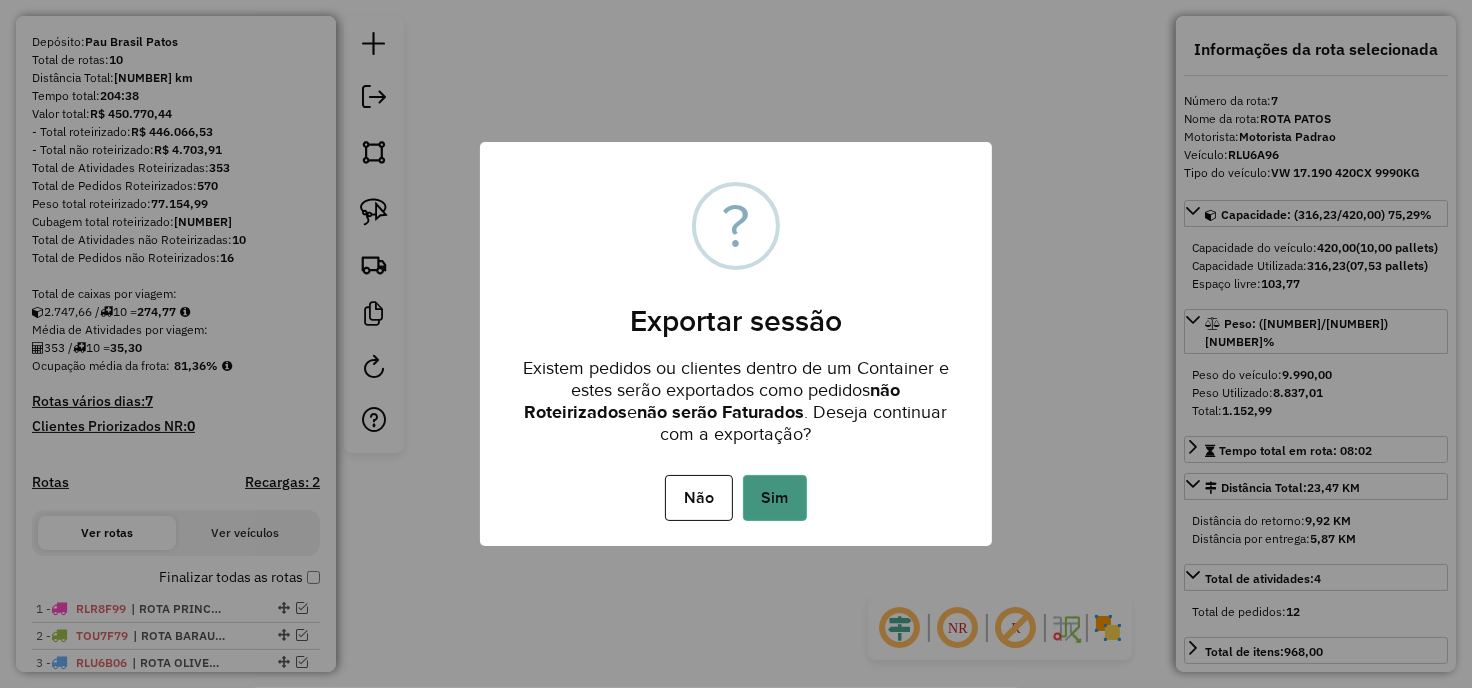 click on "Sim" at bounding box center (775, 498) 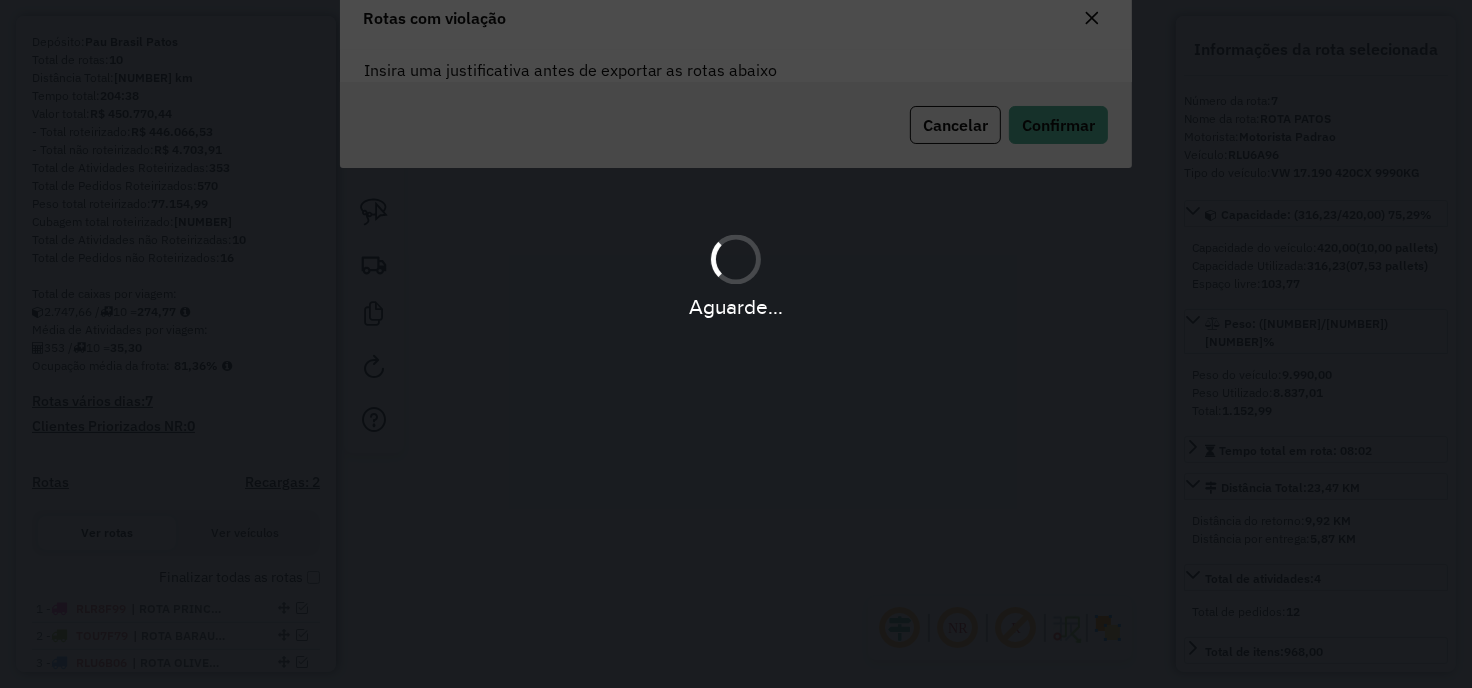 scroll, scrollTop: 108, scrollLeft: 0, axis: vertical 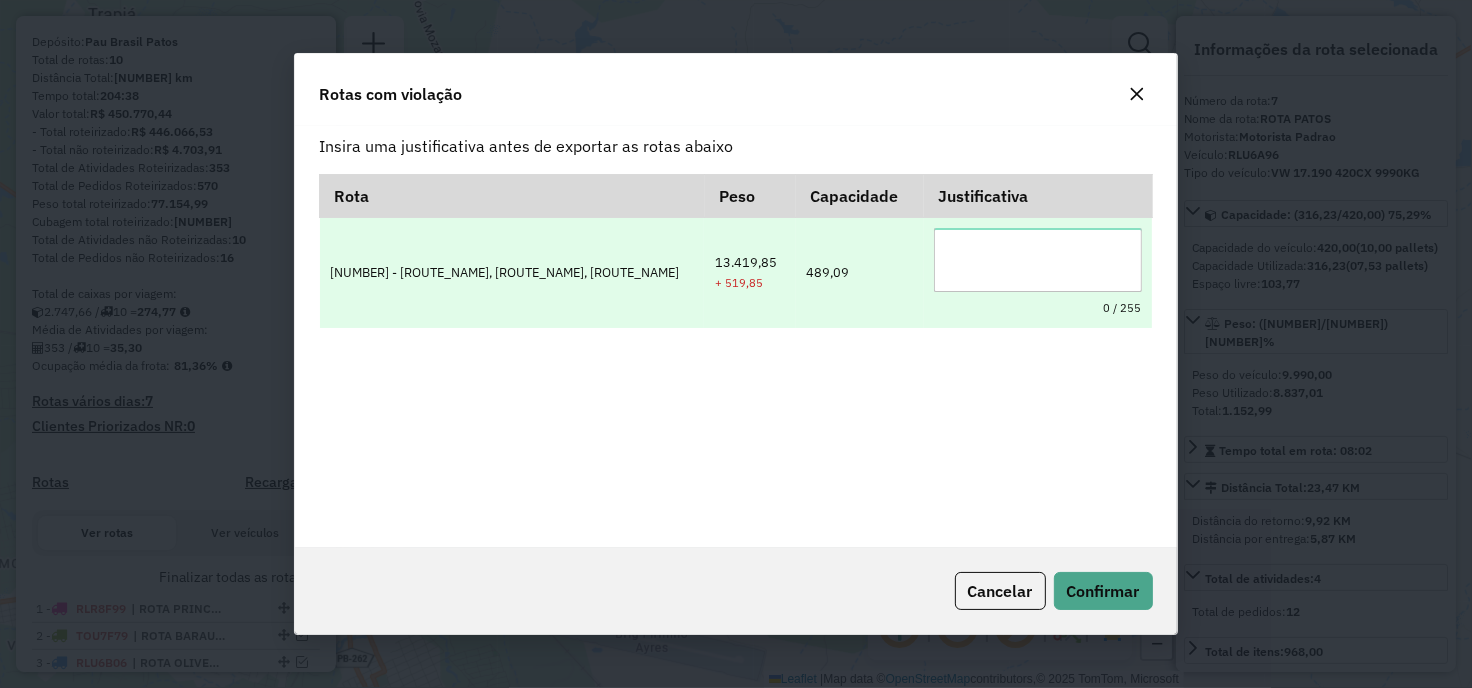 click on "0 / 255" at bounding box center [1038, 272] 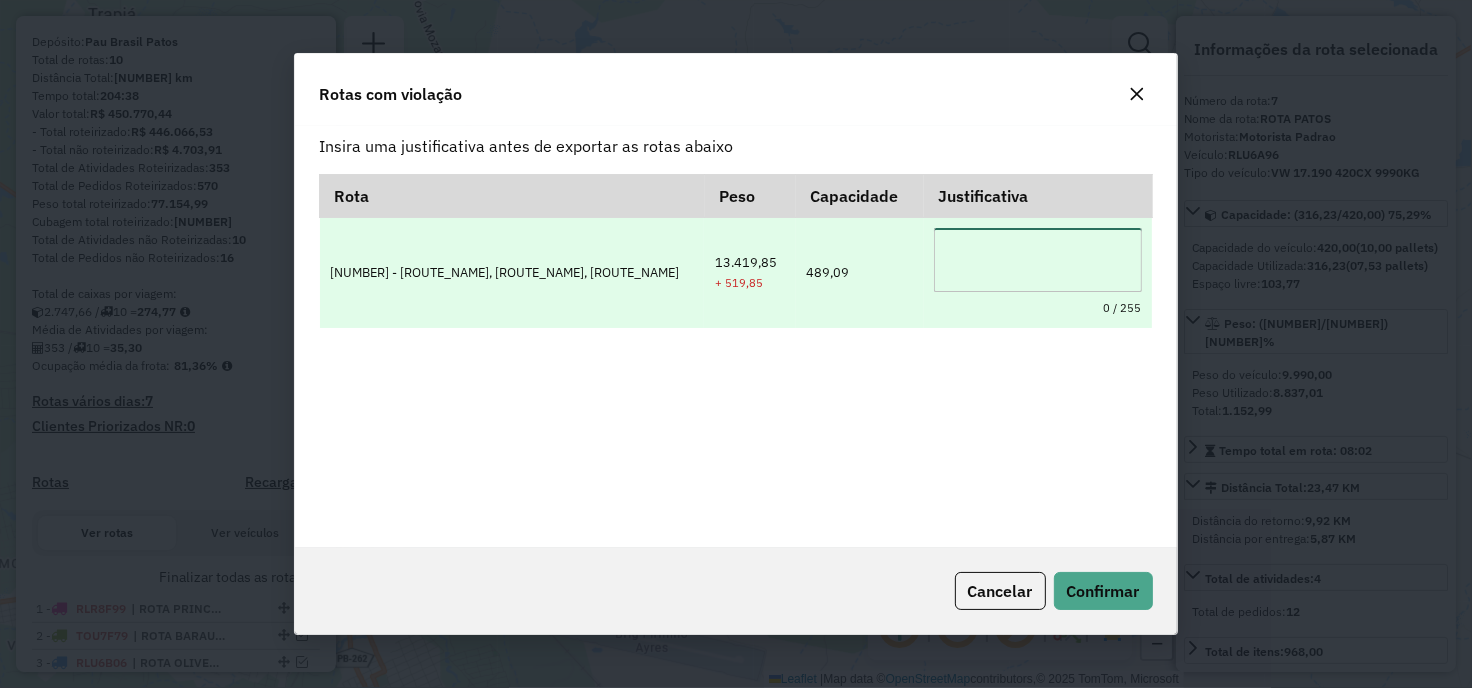 click at bounding box center [1038, 260] 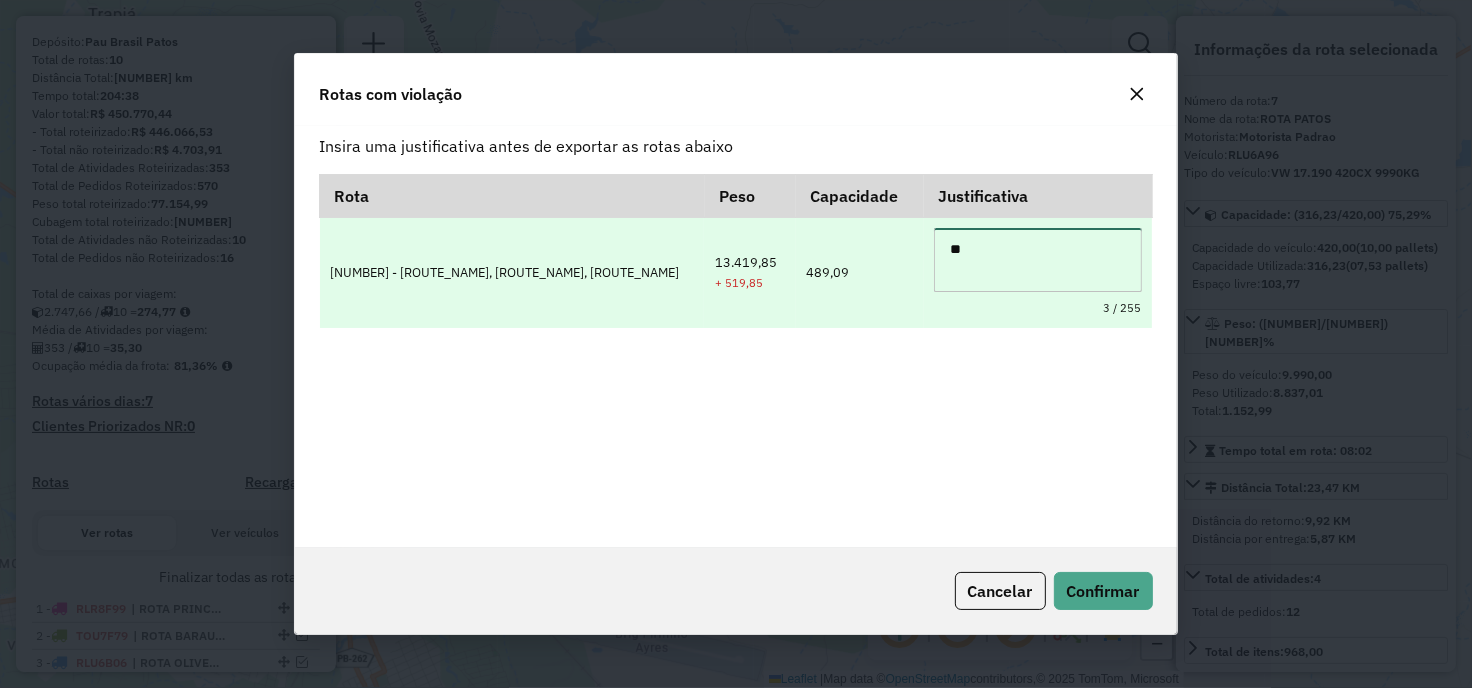 type on "*" 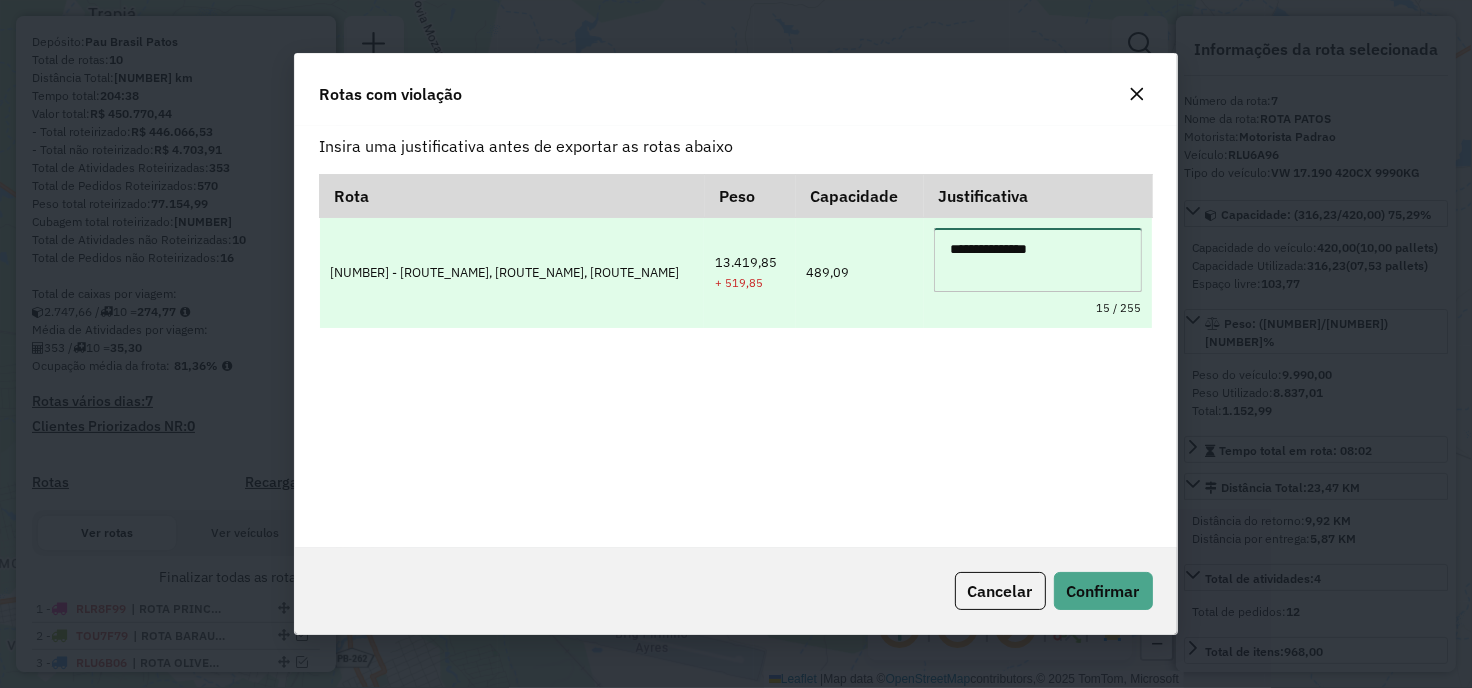 type on "**********" 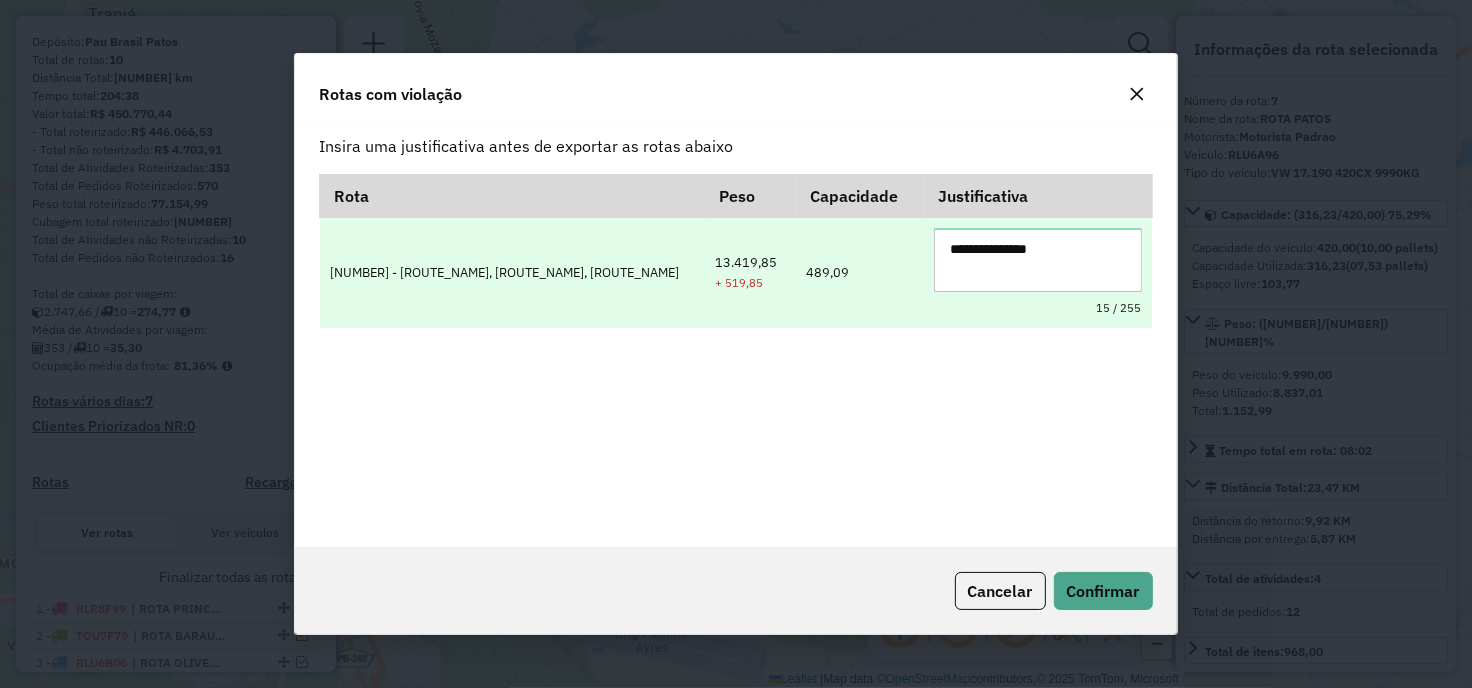 type 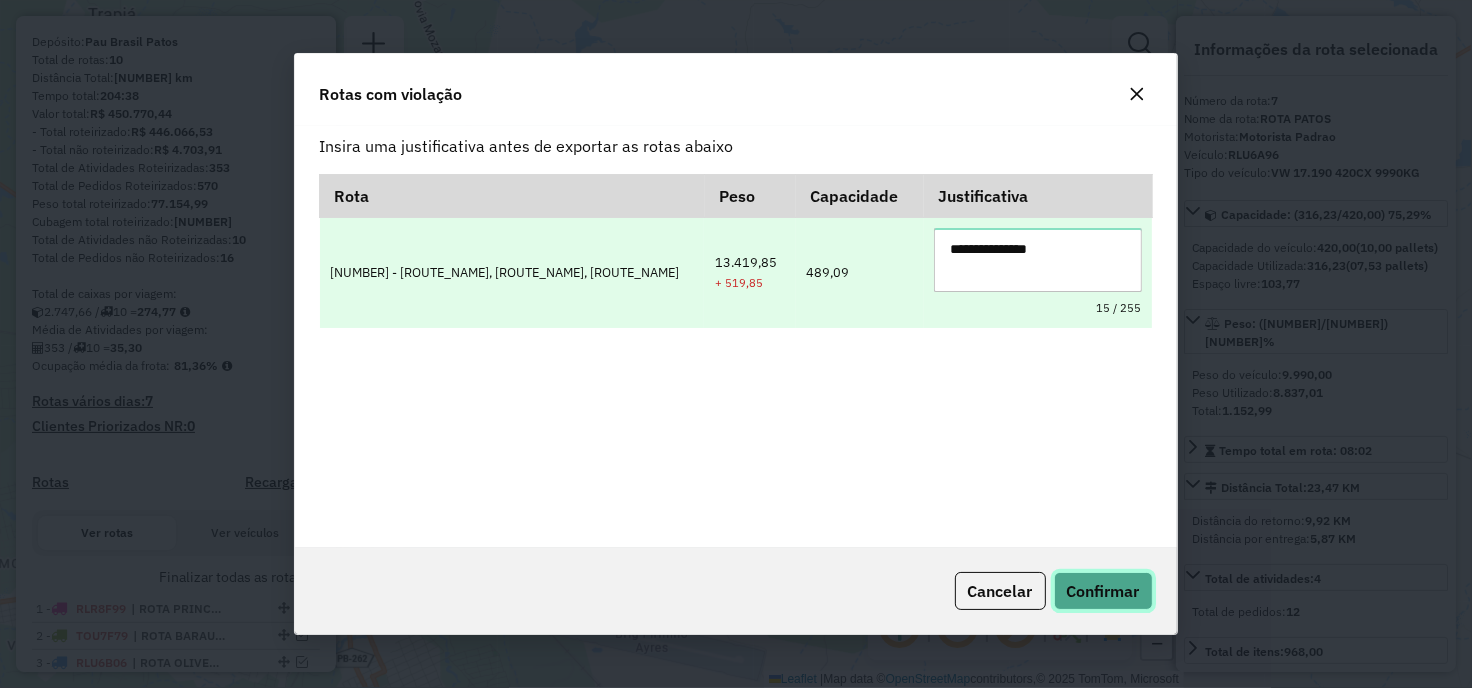 type 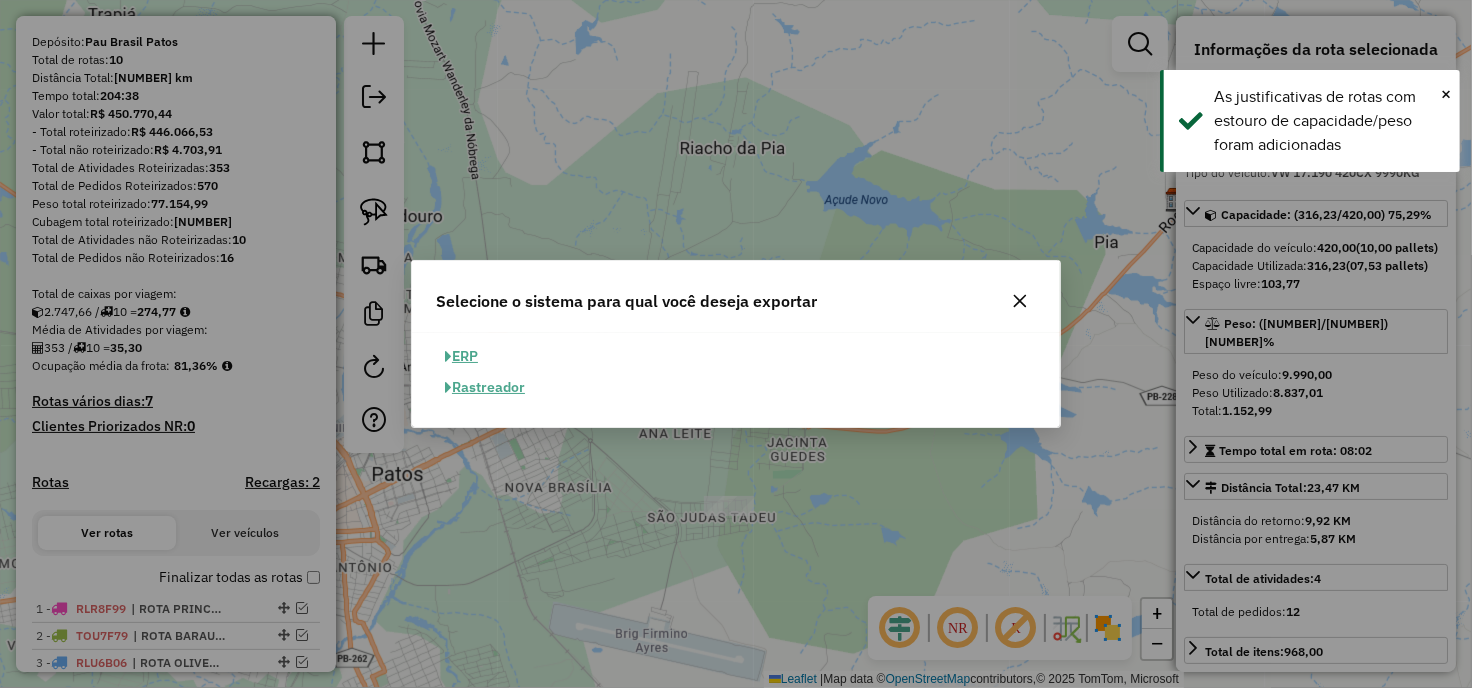 type 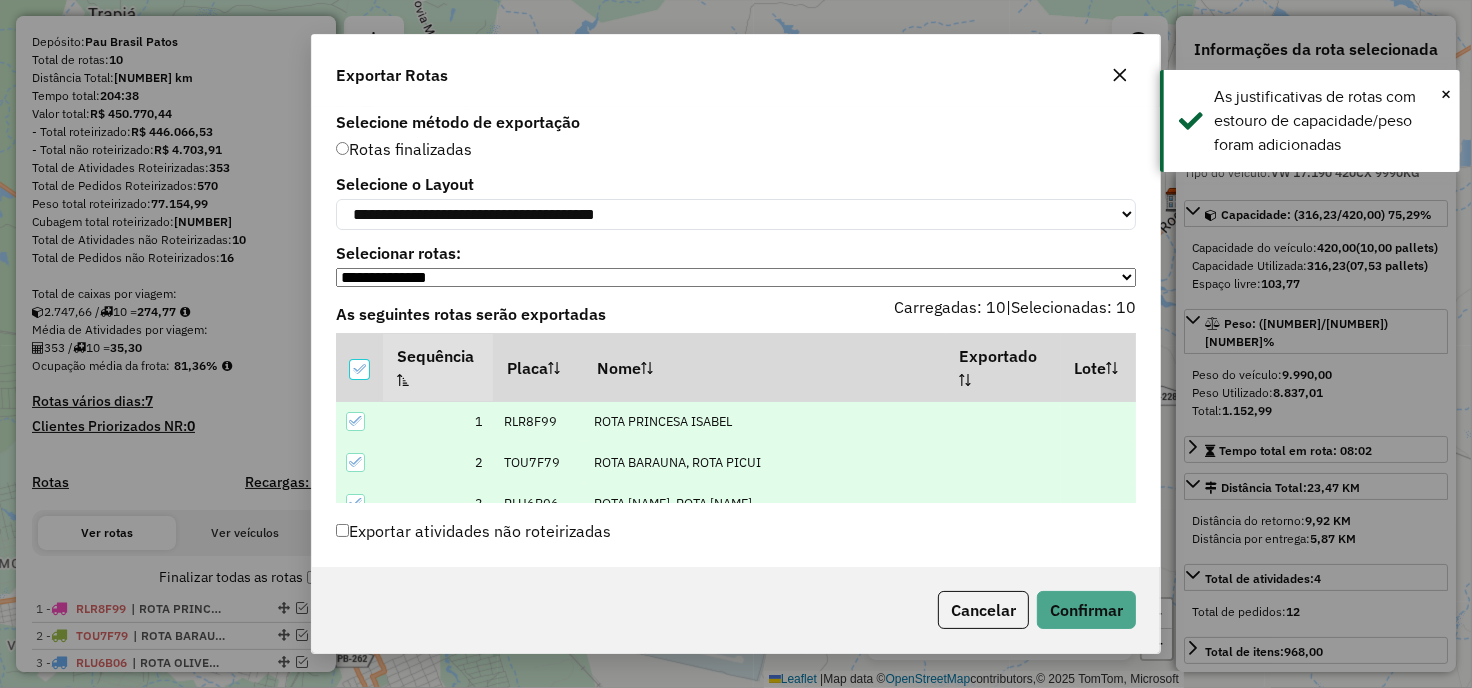 scroll, scrollTop: 11, scrollLeft: 6, axis: both 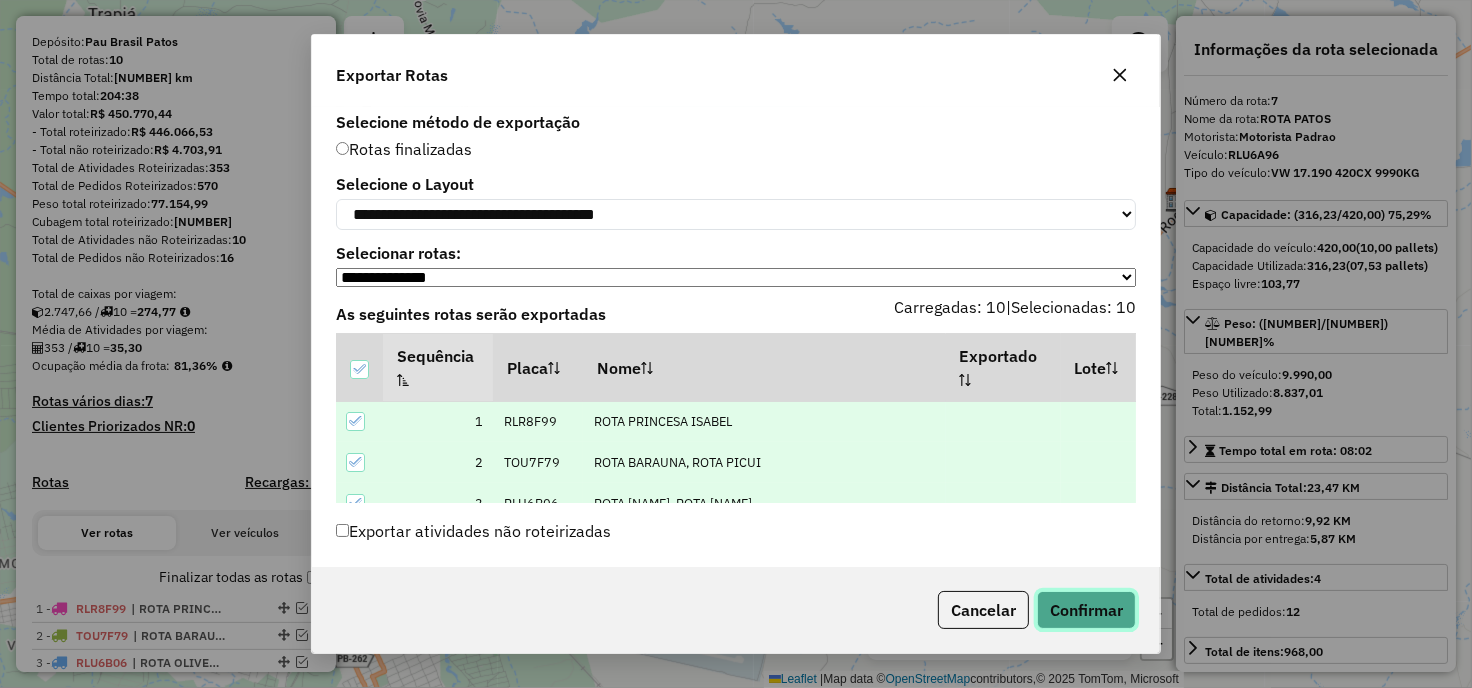click on "Confirmar" 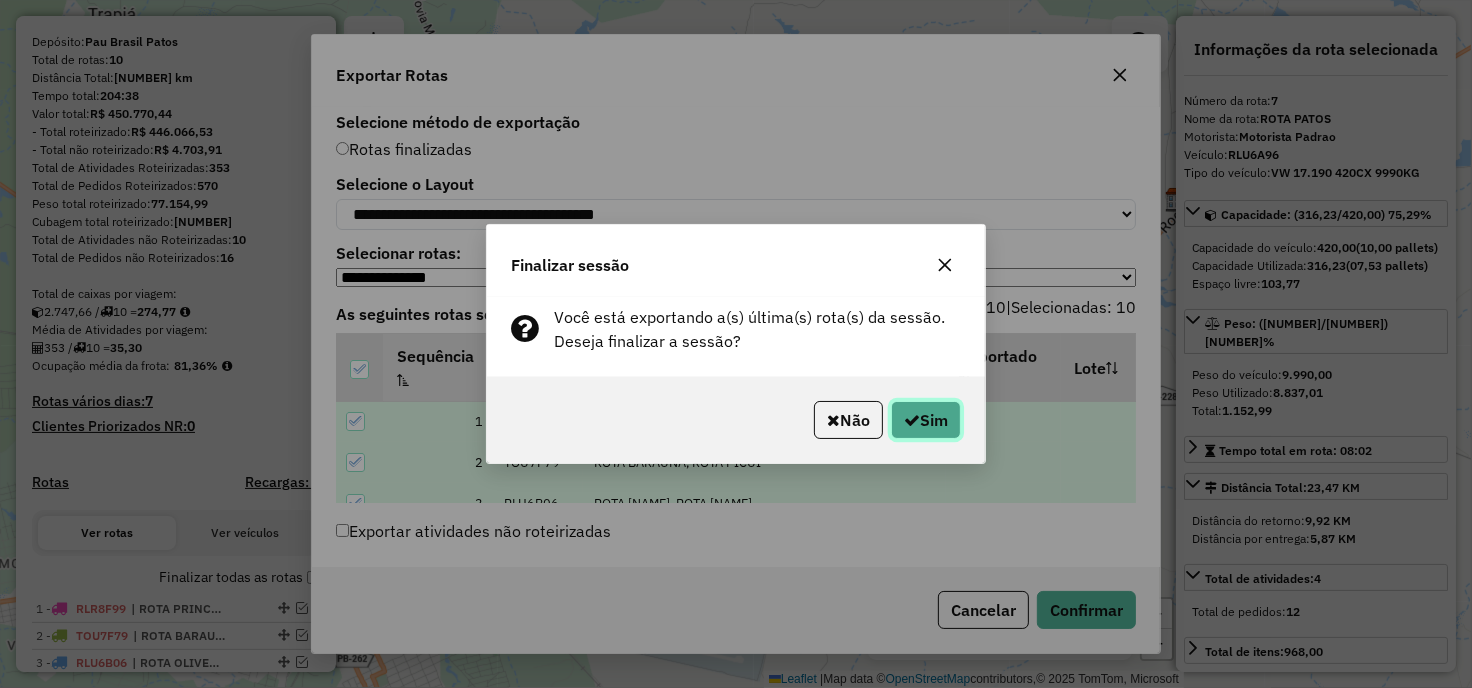 click on "Sim" 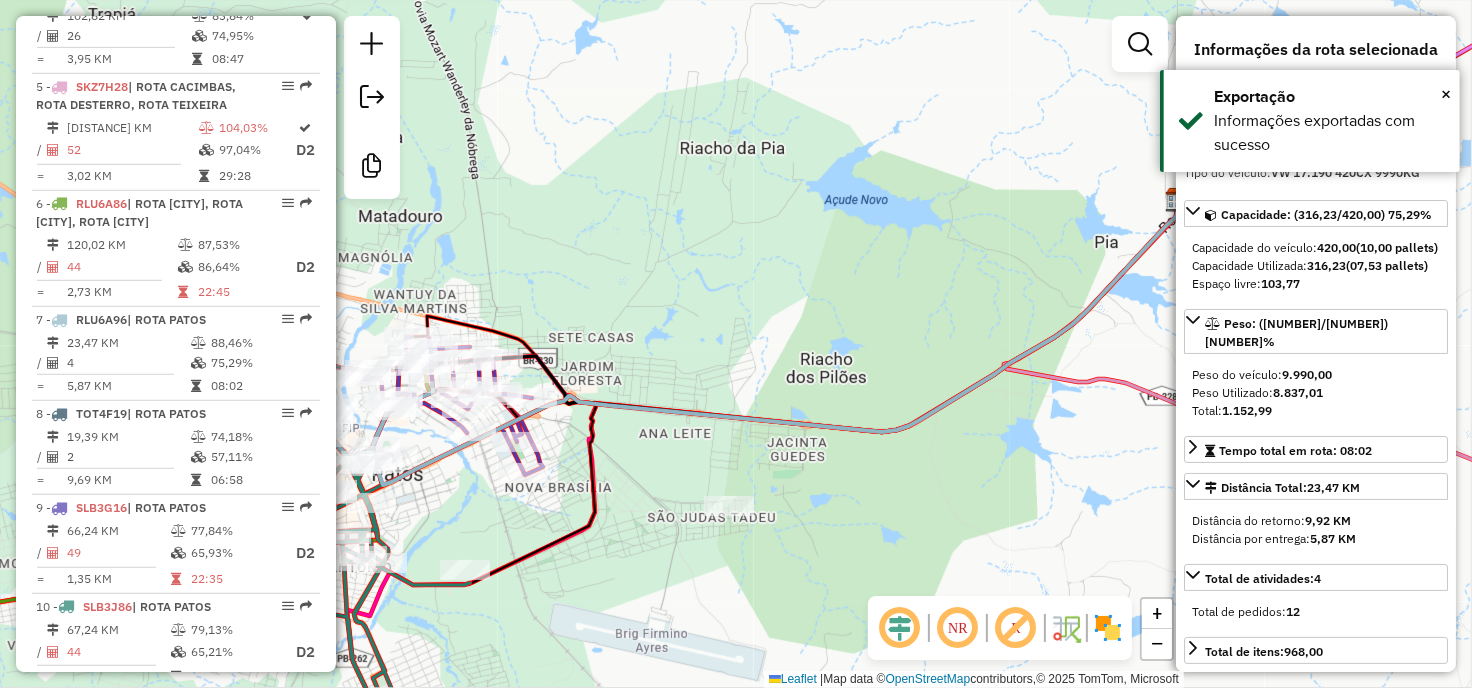 scroll, scrollTop: 1474, scrollLeft: 0, axis: vertical 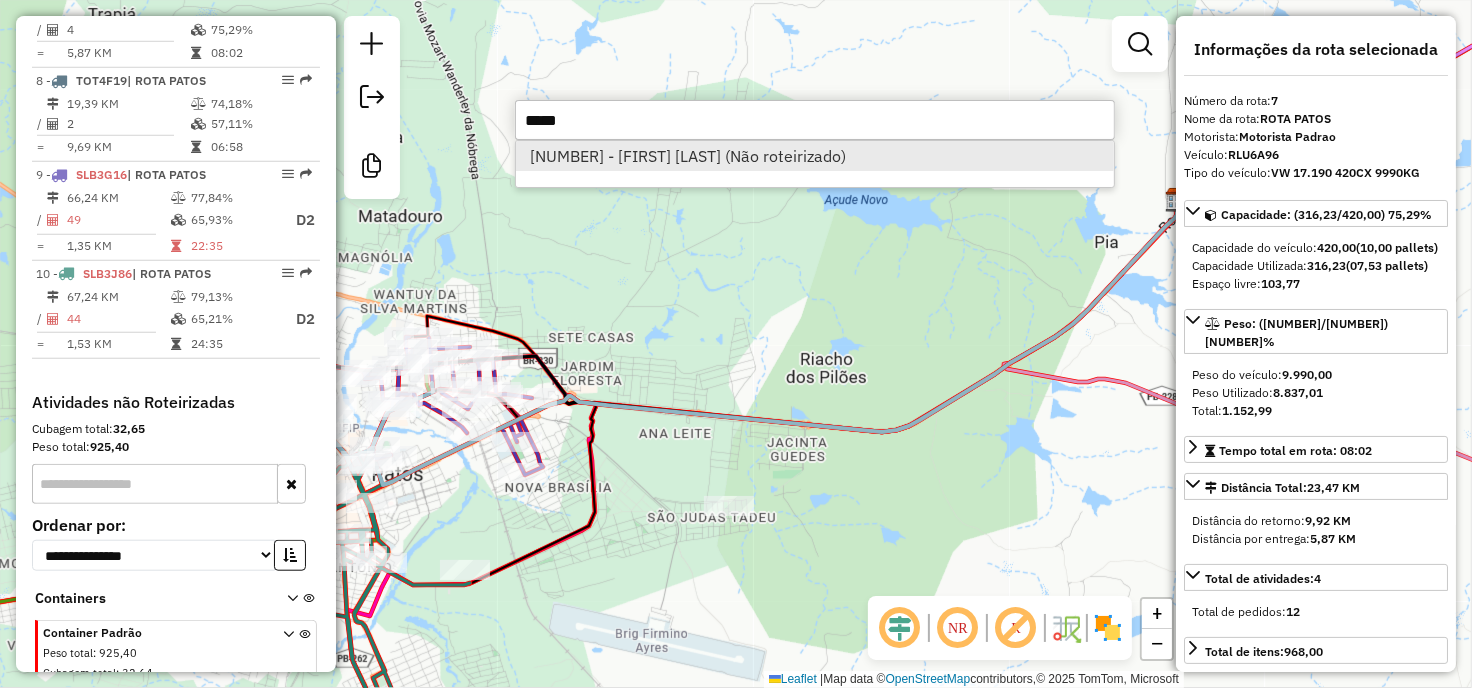 type on "*****" 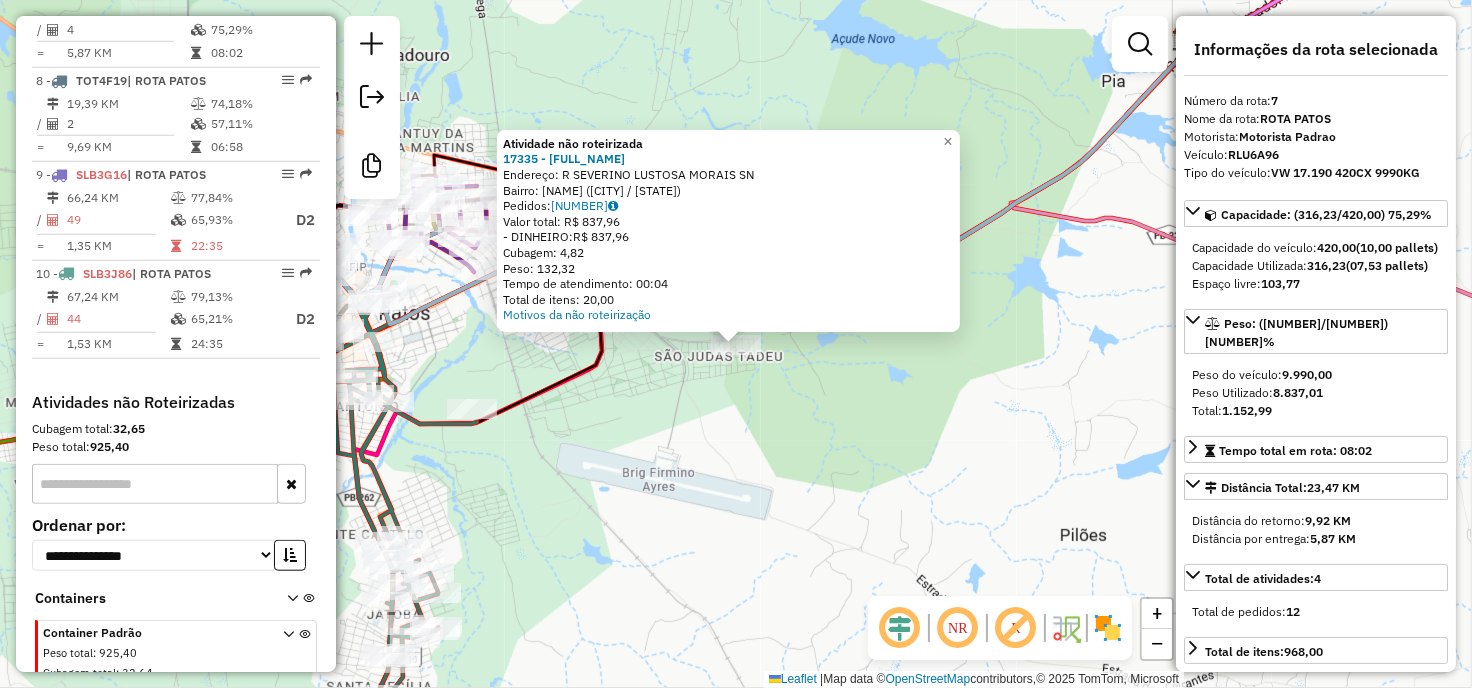 click on "Atividade não roteirizada 17335 - [FULL_NAME]  Endereço: R   SEVERINO LUSTOSA MORAIS       SN   Bairro: ANA LEITE ([CITY] / [STATE])   Pedidos:  15547620   Valor total: R$ 837,96   - DINHEIRO:  R$ 837,96   Cubagem: 4,82   Peso: 132,32   Tempo de atendimento: 00:04   Total de itens: 20,00  Motivos da não roteirização × Janela de atendimento Grade de atendimento Capacidade Transportadoras Veículos Cliente Pedidos  Rotas Selecione os dias de semana para filtrar as janelas de atendimento  Seg   Ter   Qua   Qui   Sex   Sáb   Dom  Informe o período da janela de atendimento: De: Até:  Filtrar exatamente a janela do cliente  Considerar janela de atendimento padrão  Selecione os dias de semana para filtrar as grades de atendimento  Seg   Ter   Qua   Qui   Sex   Sáb   Dom   Considerar clientes sem dia de atendimento cadastrado  Clientes fora do dia de atendimento selecionado Filtrar as atividades entre os valores definidos abaixo:  Peso mínimo:   Peso máximo:   Cubagem mínima:   Cubagem máxima:  De:" 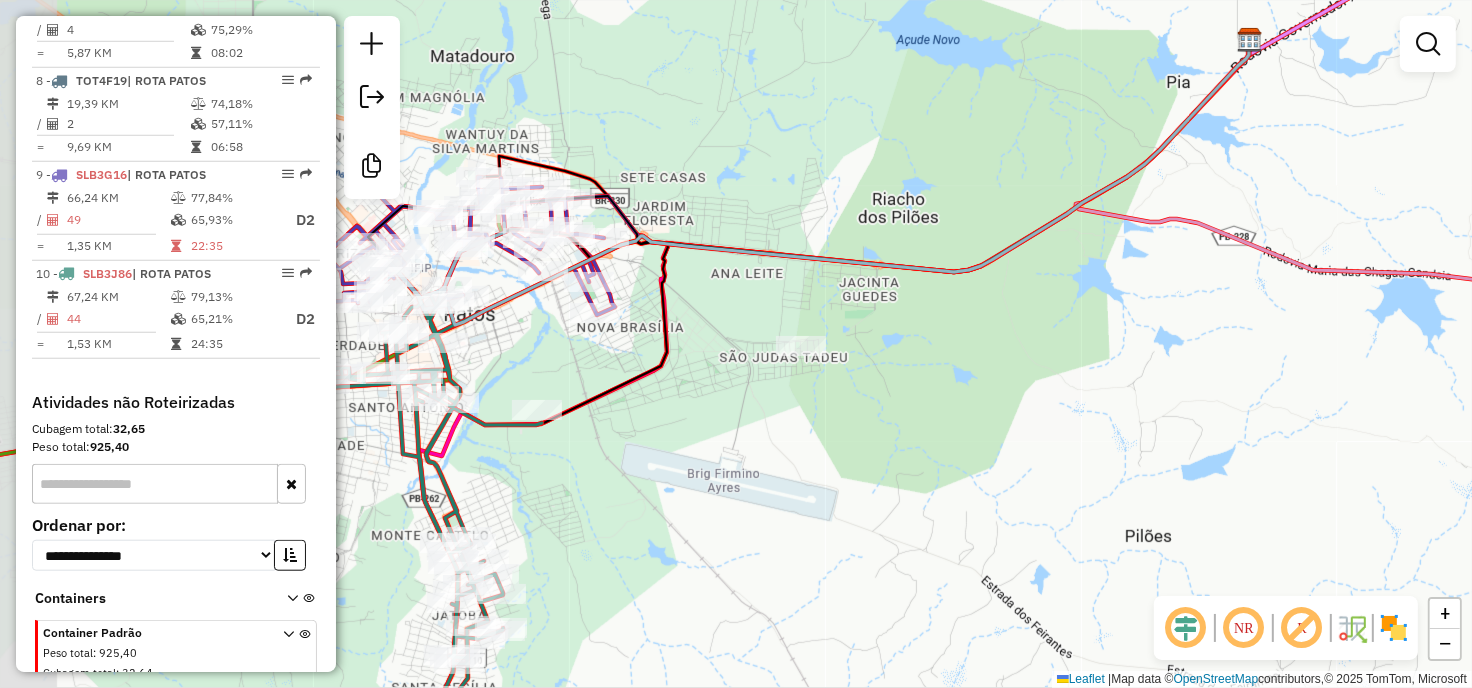 drag, startPoint x: 722, startPoint y: 387, endPoint x: 787, endPoint y: 388, distance: 65.00769 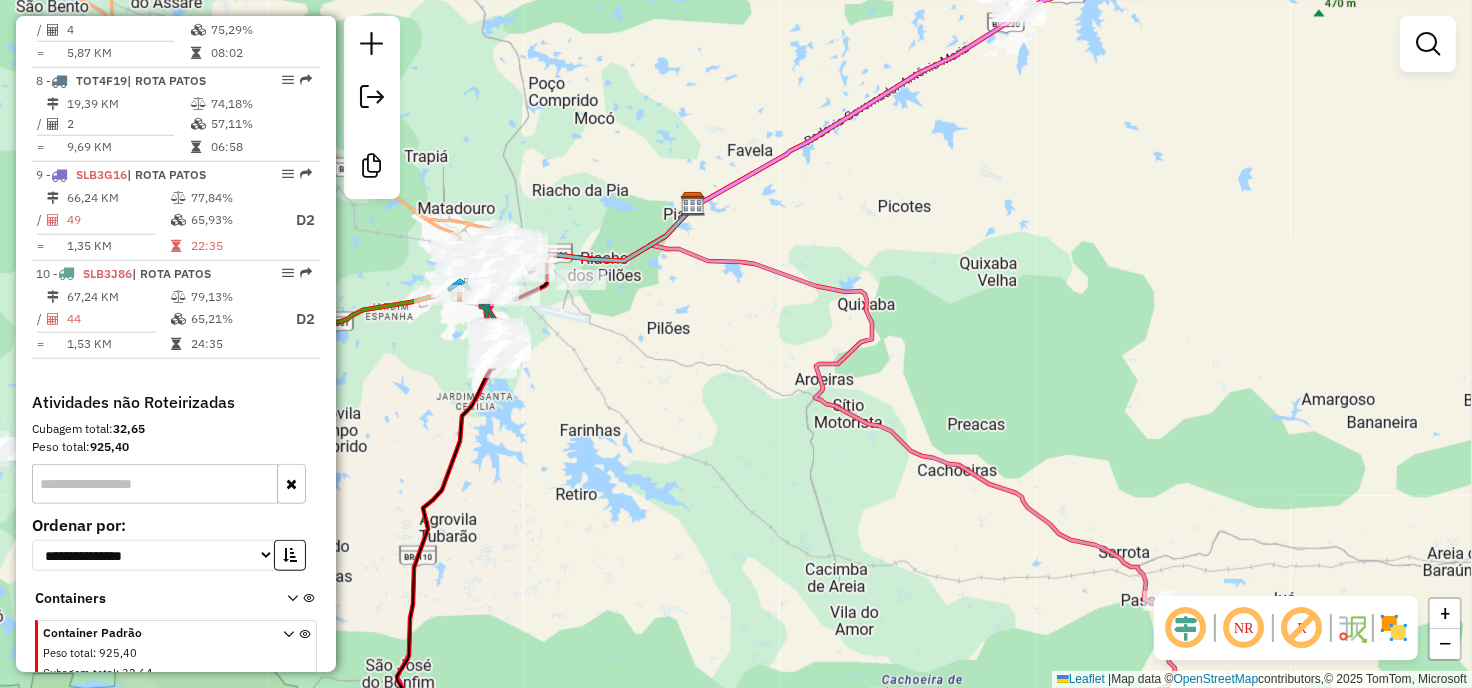 drag, startPoint x: 807, startPoint y: 457, endPoint x: 635, endPoint y: 334, distance: 211.45448 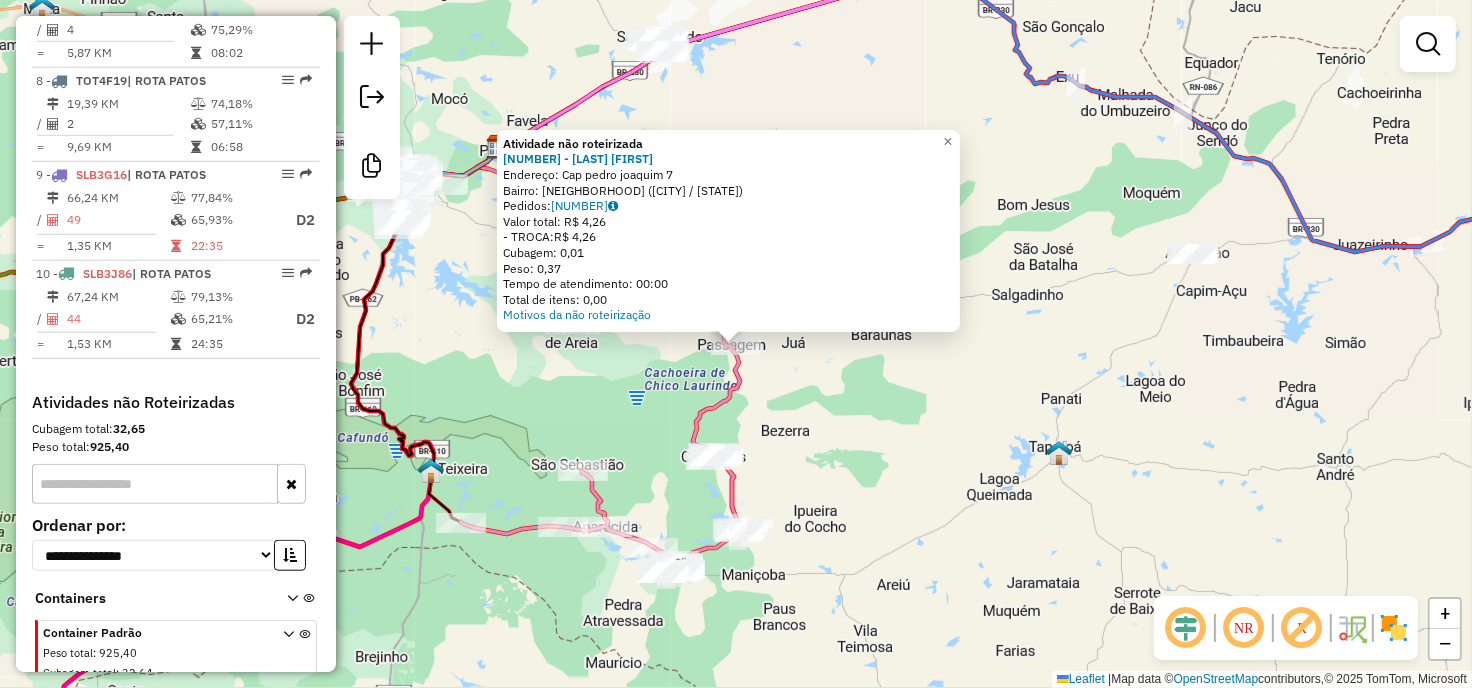 click on "Atividade não roteirizada [NUMBER] - [FIRST]  [LAST]  Endereço: Cap pedro joaquim             [NUMBER]   Bairro: CENTRO ([CITY] / [STATE])   Pedidos:  [NUMBER]   Valor total: R$ [AMOUNT]   - TROCA:  R$ [AMOUNT]   Cubagem: [NUMBER]   Peso: [NUMBER]   Tempo de atendimento: [TIME]   Total de itens: [NUMBER]  Motivos da não roteirização × Janela de atendimento Grade de atendimento Capacidade Transportadoras Veículos Cliente Pedidos  Rotas Selecione os dias de semana para filtrar as janelas de atendimento  Seg   Ter   Qua   Qui   Sex   Sáb   Dom  Informe o período da janela de atendimento: De: Até:  Filtrar exatamente a janela do cliente  Considerar janela de atendimento padrão  Selecione os dias de semana para filtrar as grades de atendimento  Seg   Ter   Qua   Qui   Sex   Sáb   Dom   Considerar clientes sem dia de atendimento cadastrado  Clientes fora do dia de atendimento selecionado Filtrar as atividades entre os valores definidos abaixo:  Peso mínimo:   Peso máximo:   Cubagem mínima:   Cubagem máxima:   De:   Até:   De:  De:" 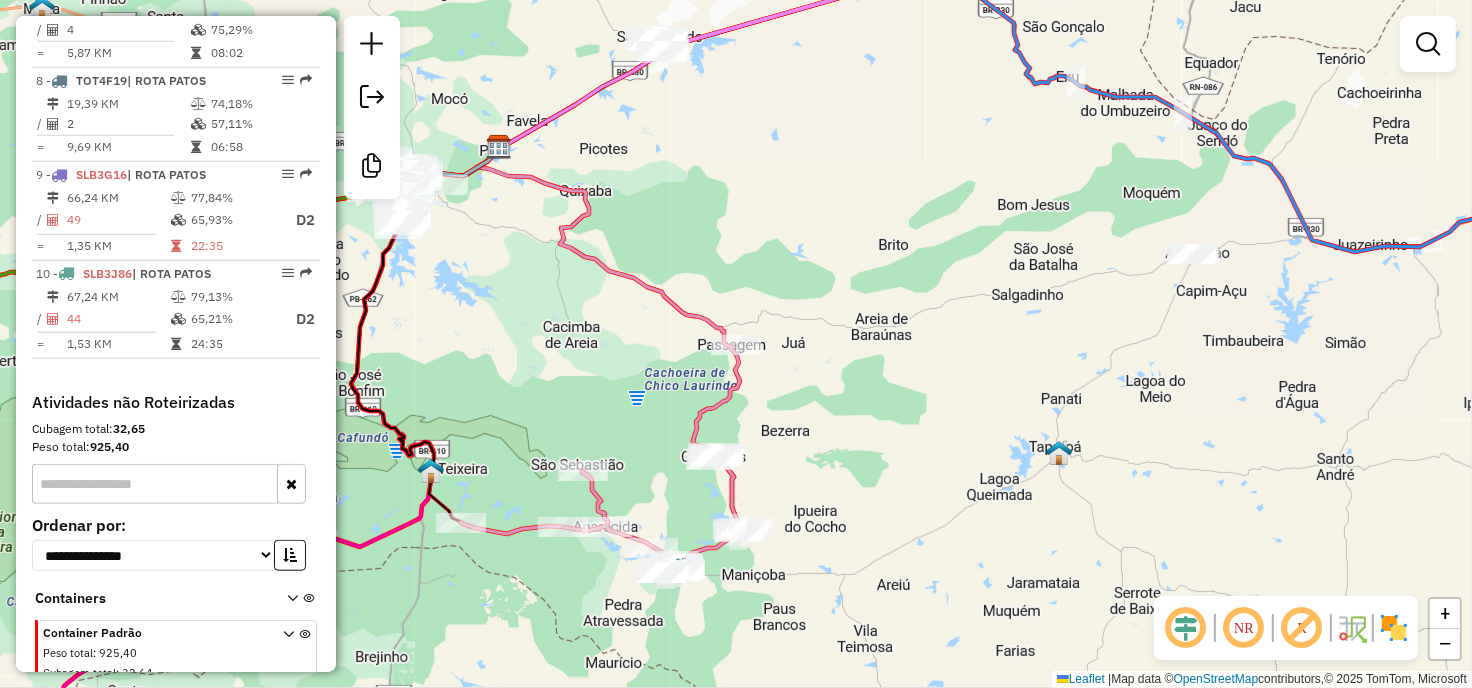 click on "Janela de atendimento Grade de atendimento Capacidade Transportadoras Veículos Cliente Pedidos  Rotas Selecione os dias de semana para filtrar as janelas de atendimento  Seg   Ter   Qua   Qui   Sex   Sáb   Dom  Informe o período da janela de atendimento: De: Até:  Filtrar exatamente a janela do cliente  Considerar janela de atendimento padrão  Selecione os dias de semana para filtrar as grades de atendimento  Seg   Ter   Qua   Qui   Sex   Sáb   Dom   Considerar clientes sem dia de atendimento cadastrado  Clientes fora do dia de atendimento selecionado Filtrar as atividades entre os valores definidos abaixo:  Peso mínimo:   Peso máximo:   Cubagem mínima:   Cubagem máxima:   De:   Até:  Filtrar as atividades entre o tempo de atendimento definido abaixo:  De:   Até:   Considerar capacidade total dos clientes não roteirizados Transportadora: Selecione um ou mais itens Tipo de veículo: Selecione um ou mais itens Veículo: Selecione um ou mais itens Motorista: Selecione um ou mais itens Nome: Rótulo:" 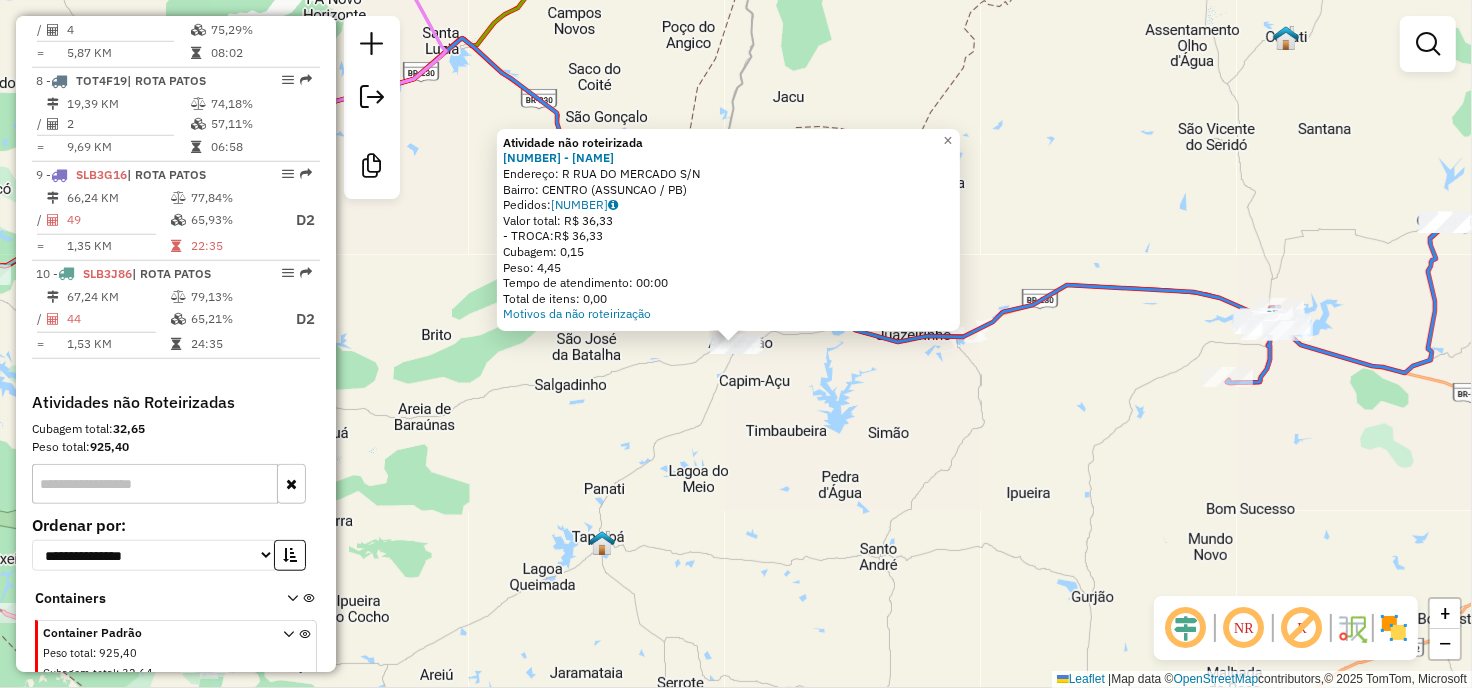 click on "Atividade não roteirizada 17959 - [FIRST] [LAST] [LAST]  Endereço: R   [STREET]                S/N   Bairro: [NEIGHBORHOOD] ([CITY] / [STATE])   Pedidos:  [NUMBER]   Valor total: R$ 36,33   - TROCA:  R$ 36,33   Cubagem: 0,15   Peso: 4,45   Tempo de atendimento: 00:00   Total de itens: 0,00  Motivos da não roteirização × Janela de atendimento Grade de atendimento Capacidade Transportadoras Veículos Cliente Pedidos  Rotas Selecione os dias de semana para filtrar as janelas de atendimento  Seg   Ter   Qua   Qui   Sex   Sáb   Dom  Informe o período da janela de atendimento: De: Até:  Filtrar exatamente a janela do cliente  Considerar janela de atendimento padrão  Selecione os dias de semana para filtrar as grades de atendimento  Seg   Ter   Qua   Qui   Sex   Sáb   Dom   Considerar clientes sem dia de atendimento cadastrado  Clientes fora do dia de atendimento selecionado Filtrar as atividades entre os valores definidos abaixo:  Peso mínimo:   Peso máximo:   Cubagem mínima:   Cubagem máxima:   De:   De:" 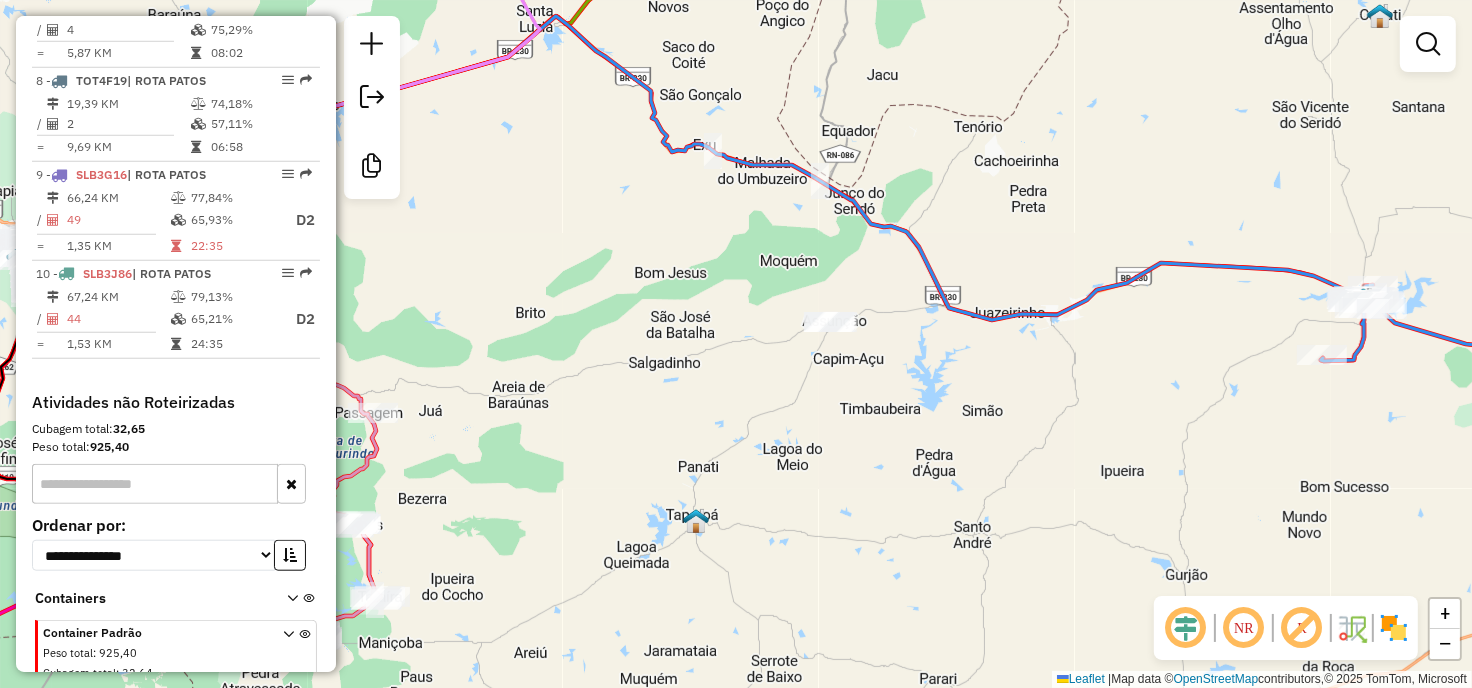 drag, startPoint x: 692, startPoint y: 433, endPoint x: 933, endPoint y: 391, distance: 244.63237 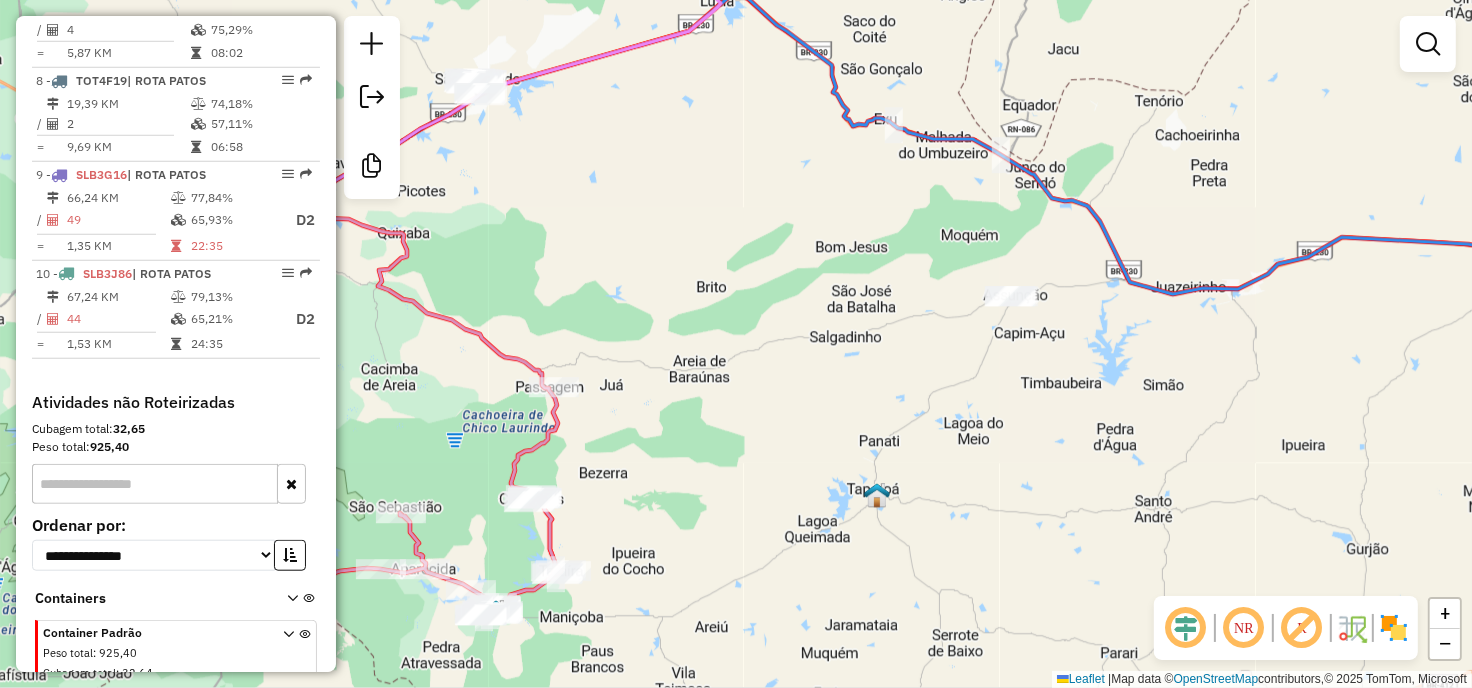 drag, startPoint x: 714, startPoint y: 397, endPoint x: 851, endPoint y: 286, distance: 176.32356 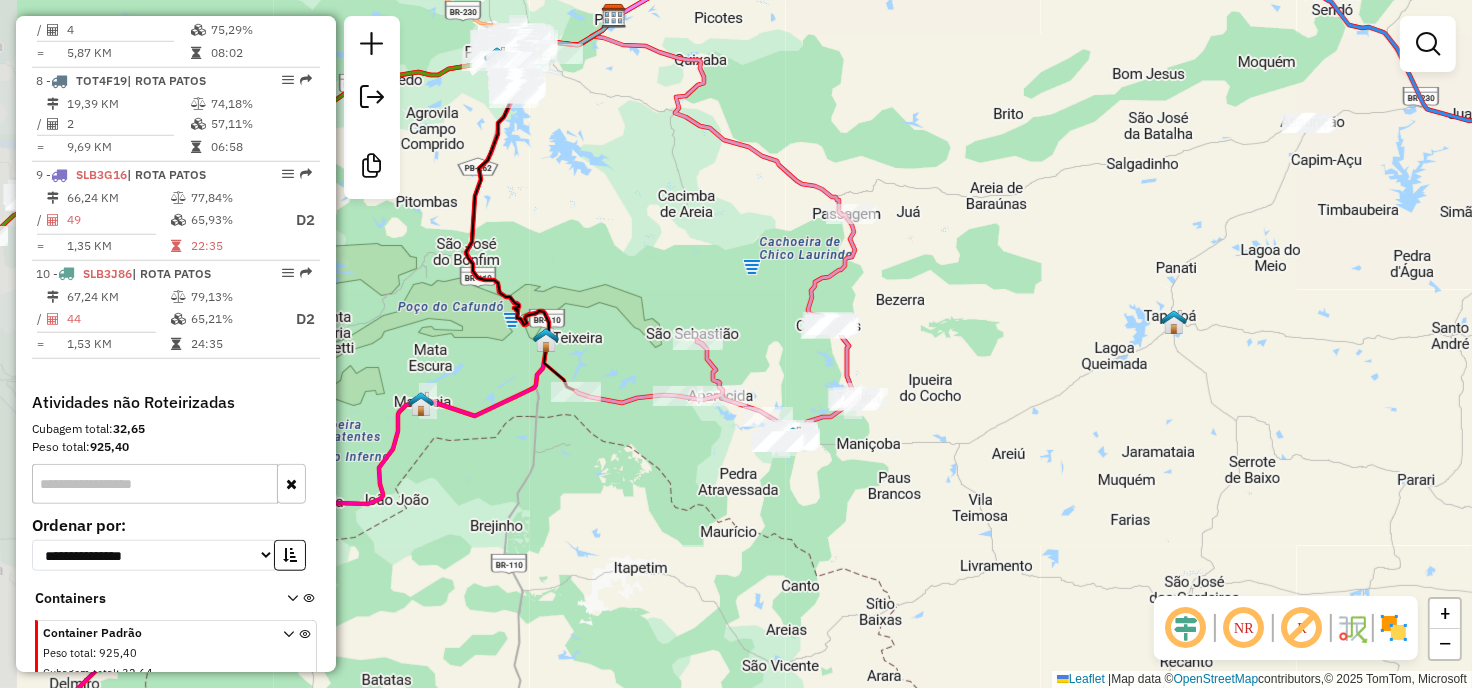 drag, startPoint x: 777, startPoint y: 360, endPoint x: 896, endPoint y: 320, distance: 125.54282 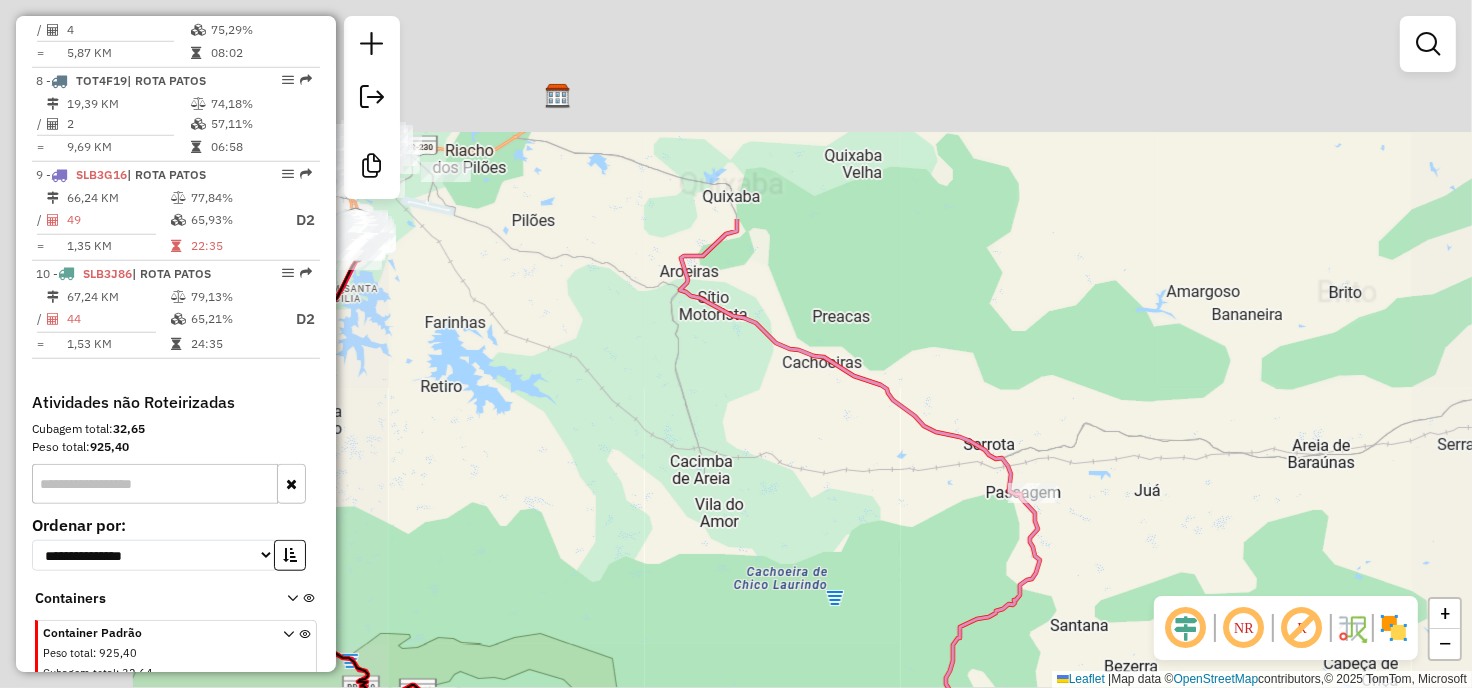 drag, startPoint x: 555, startPoint y: 217, endPoint x: 754, endPoint y: 508, distance: 352.53653 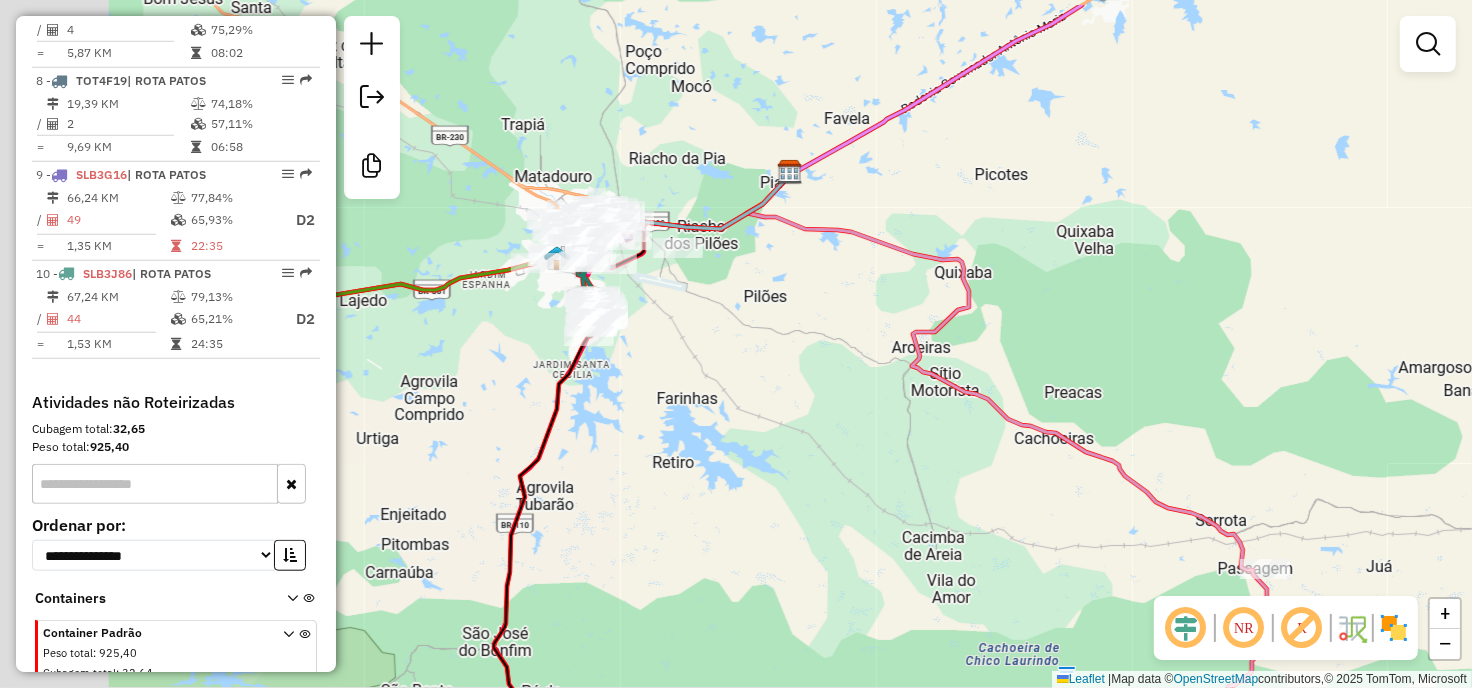 drag, startPoint x: 570, startPoint y: 288, endPoint x: 673, endPoint y: 331, distance: 111.61541 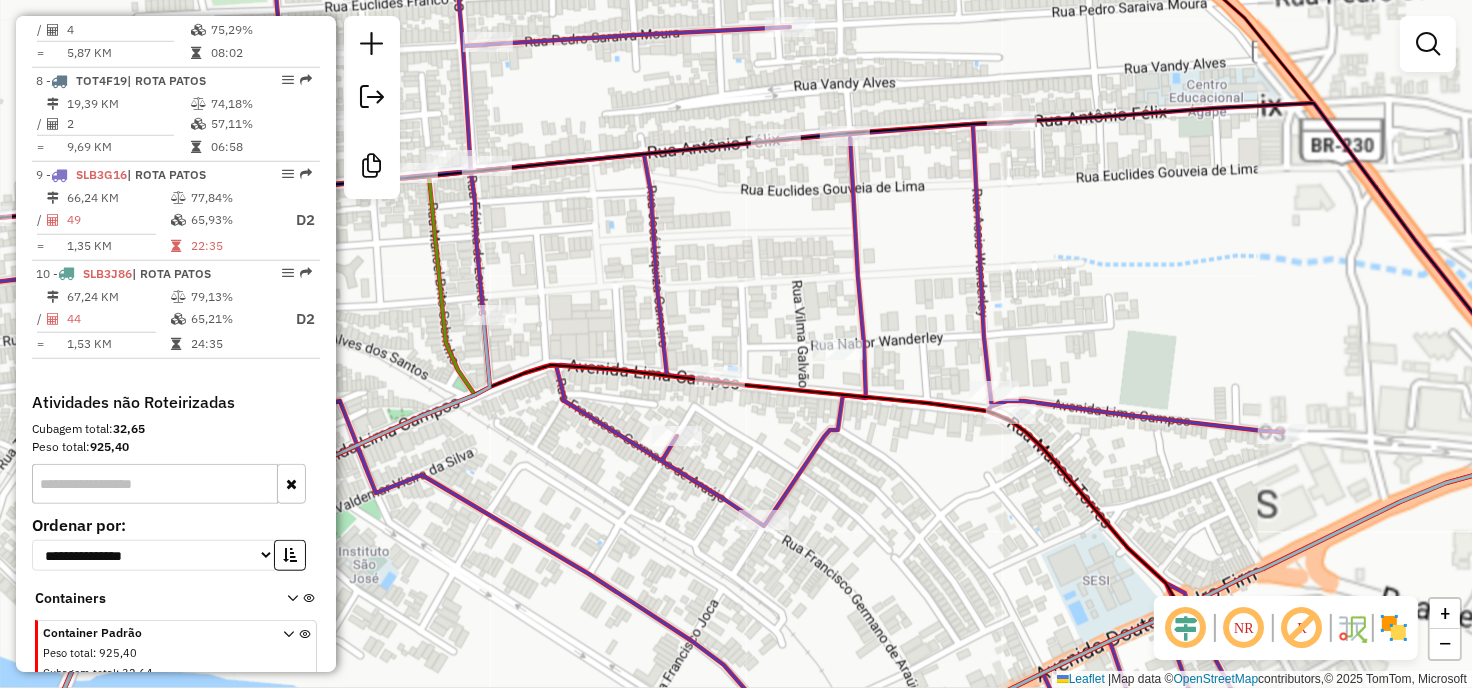 drag, startPoint x: 910, startPoint y: 327, endPoint x: 920, endPoint y: 240, distance: 87.57283 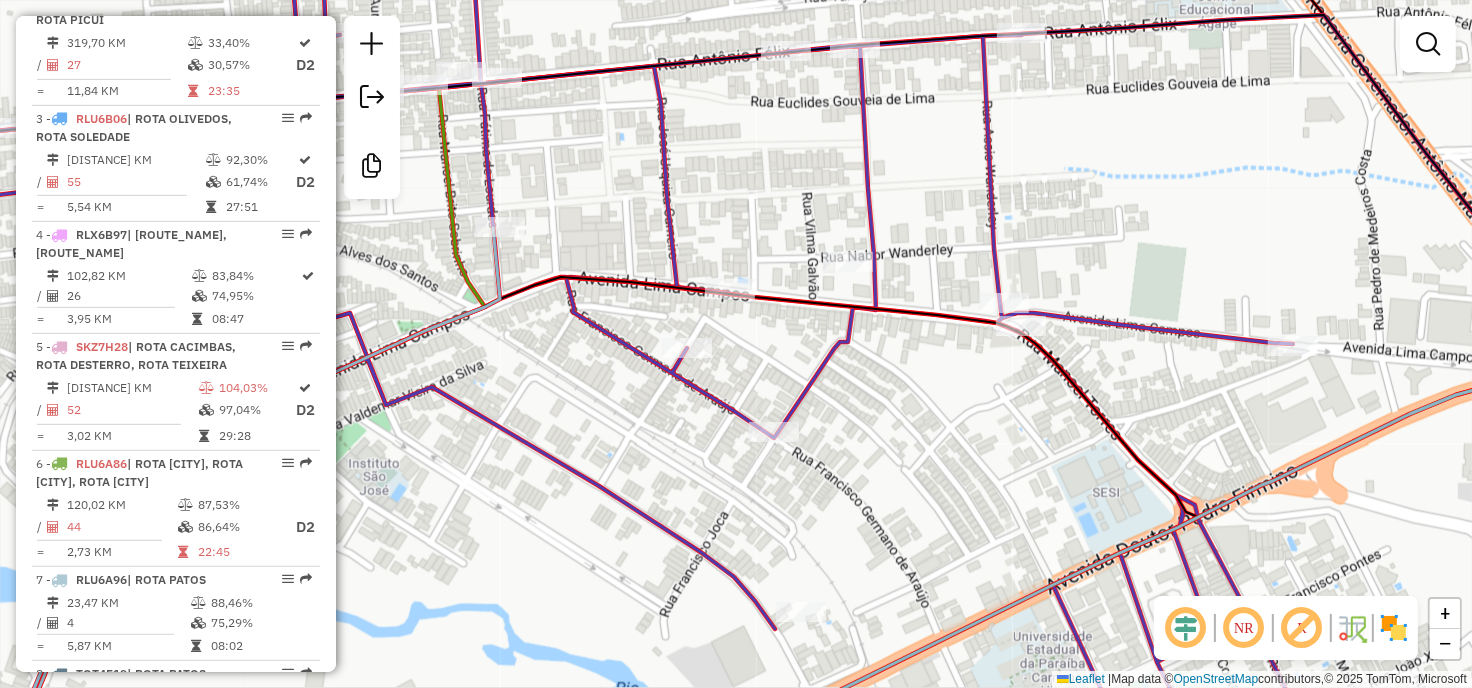 scroll, scrollTop: 288, scrollLeft: 0, axis: vertical 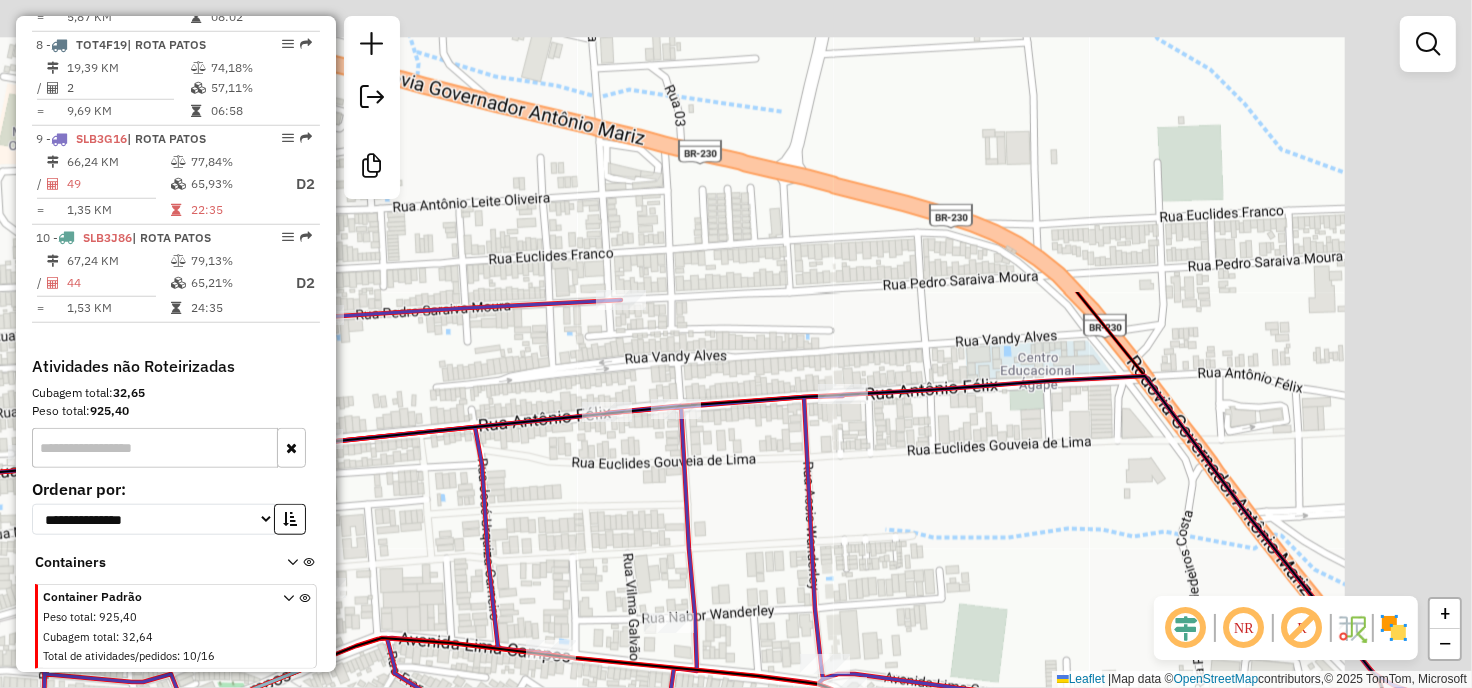 drag, startPoint x: 800, startPoint y: 201, endPoint x: 572, endPoint y: 561, distance: 426.12674 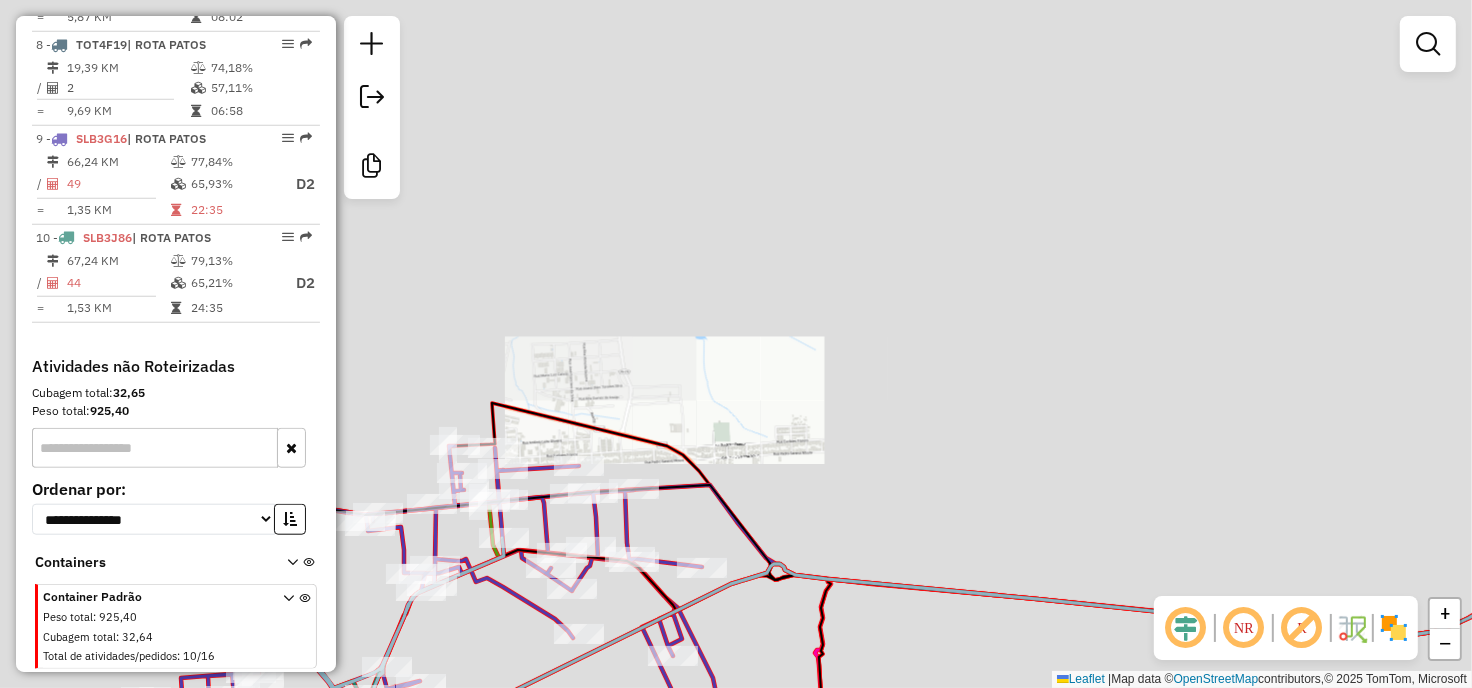 click on "Janela de atendimento Grade de atendimento Capacidade Transportadoras Veículos Cliente Pedidos  Rotas Selecione os dias de semana para filtrar as janelas de atendimento  Seg   Ter   Qua   Qui   Sex   Sáb   Dom  Informe o período da janela de atendimento: De: Até:  Filtrar exatamente a janela do cliente  Considerar janela de atendimento padrão  Selecione os dias de semana para filtrar as grades de atendimento  Seg   Ter   Qua   Qui   Sex   Sáb   Dom   Considerar clientes sem dia de atendimento cadastrado  Clientes fora do dia de atendimento selecionado Filtrar as atividades entre os valores definidos abaixo:  Peso mínimo:   Peso máximo:   Cubagem mínima:   Cubagem máxima:   De:   Até:  Filtrar as atividades entre o tempo de atendimento definido abaixo:  De:   Até:   Considerar capacidade total dos clientes não roteirizados Transportadora: Selecione um ou mais itens Tipo de veículo: Selecione um ou mais itens Veículo: Selecione um ou mais itens Motorista: Selecione um ou mais itens Nome: Rótulo:" 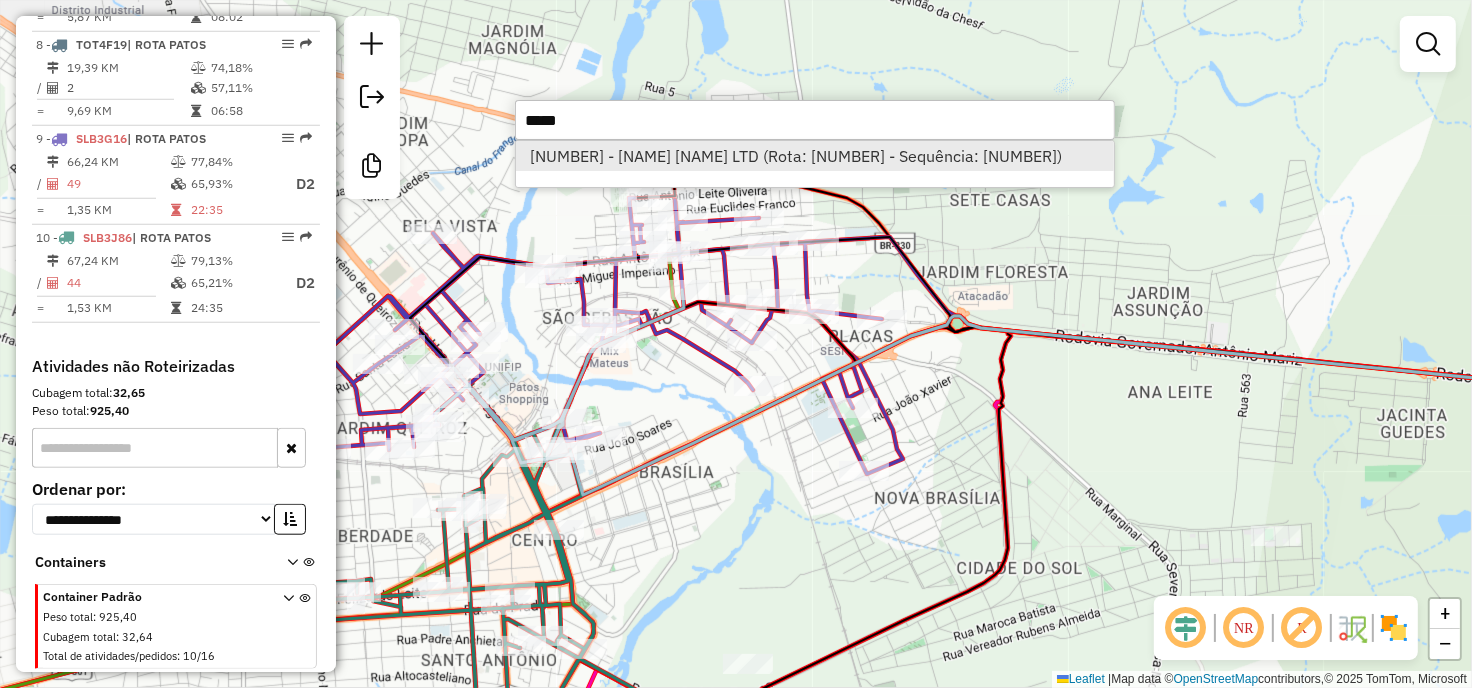 type on "*****" 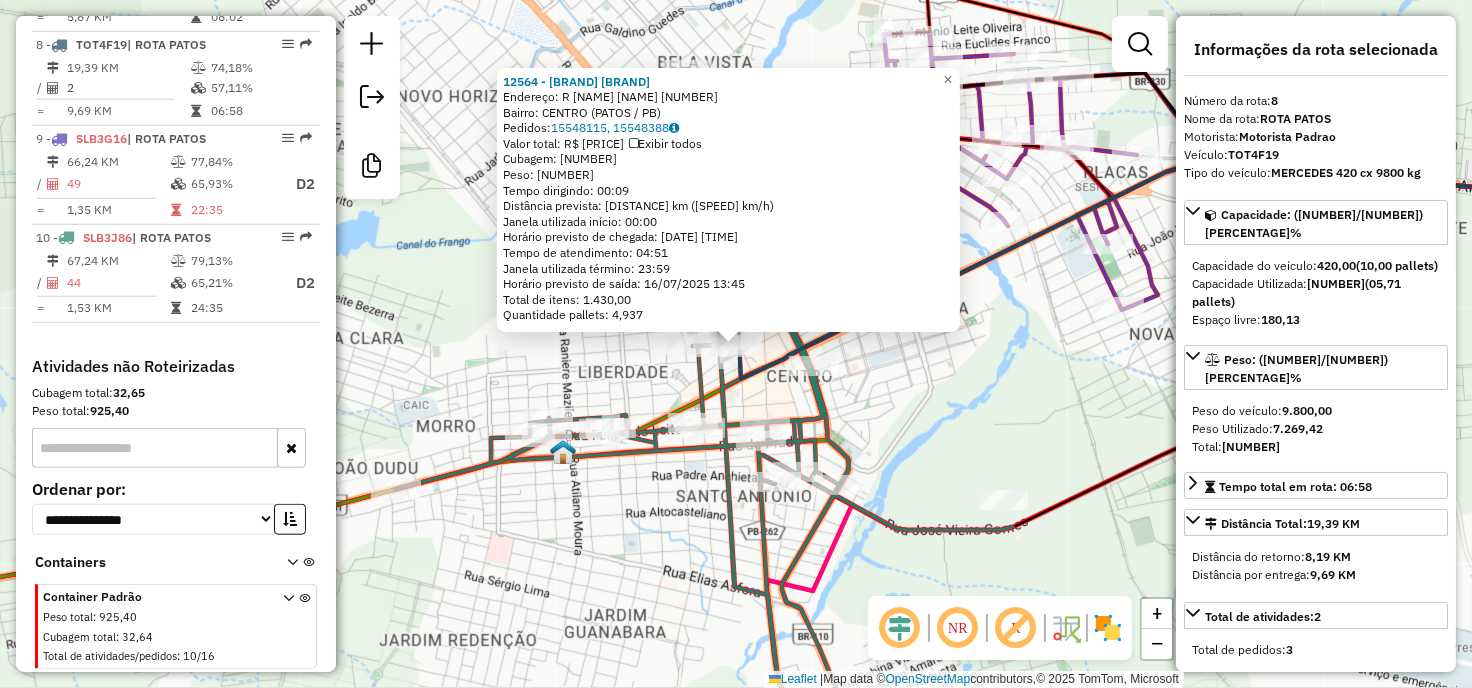 scroll, scrollTop: 1552, scrollLeft: 0, axis: vertical 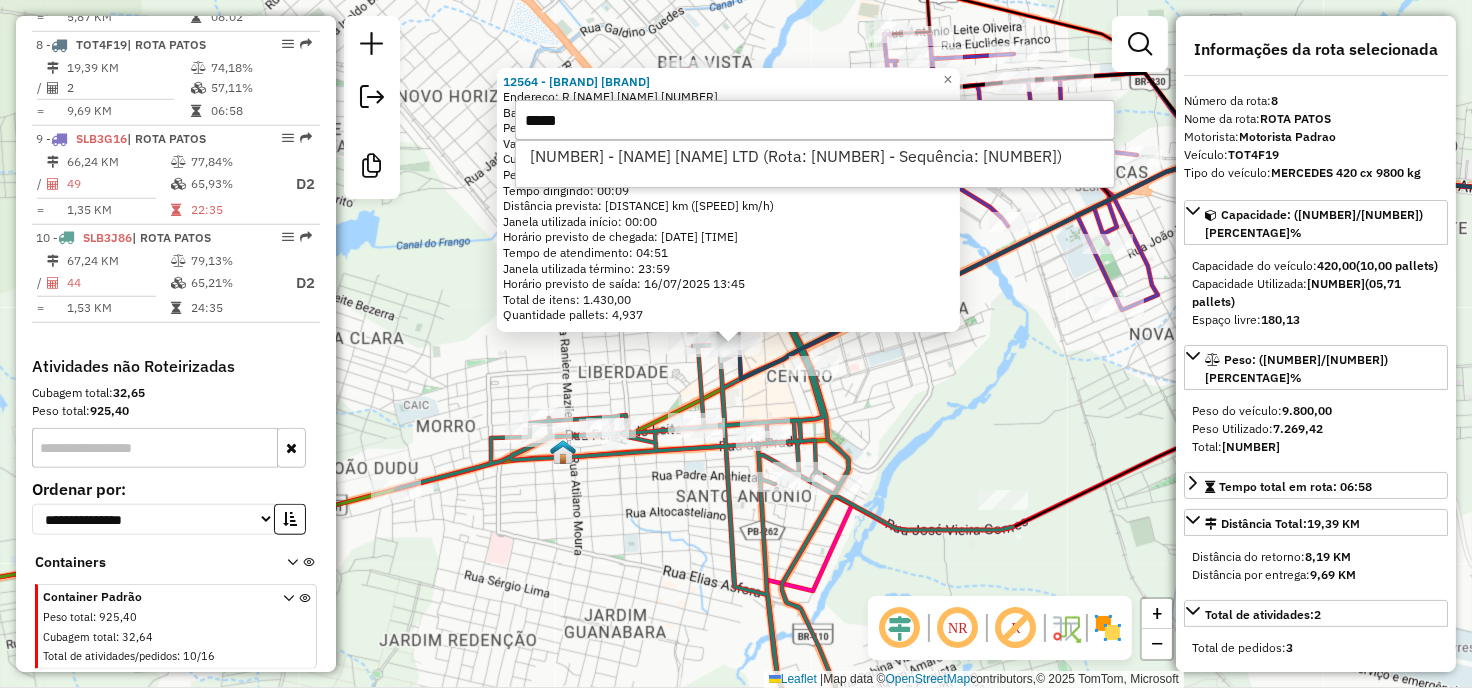 type on "*****" 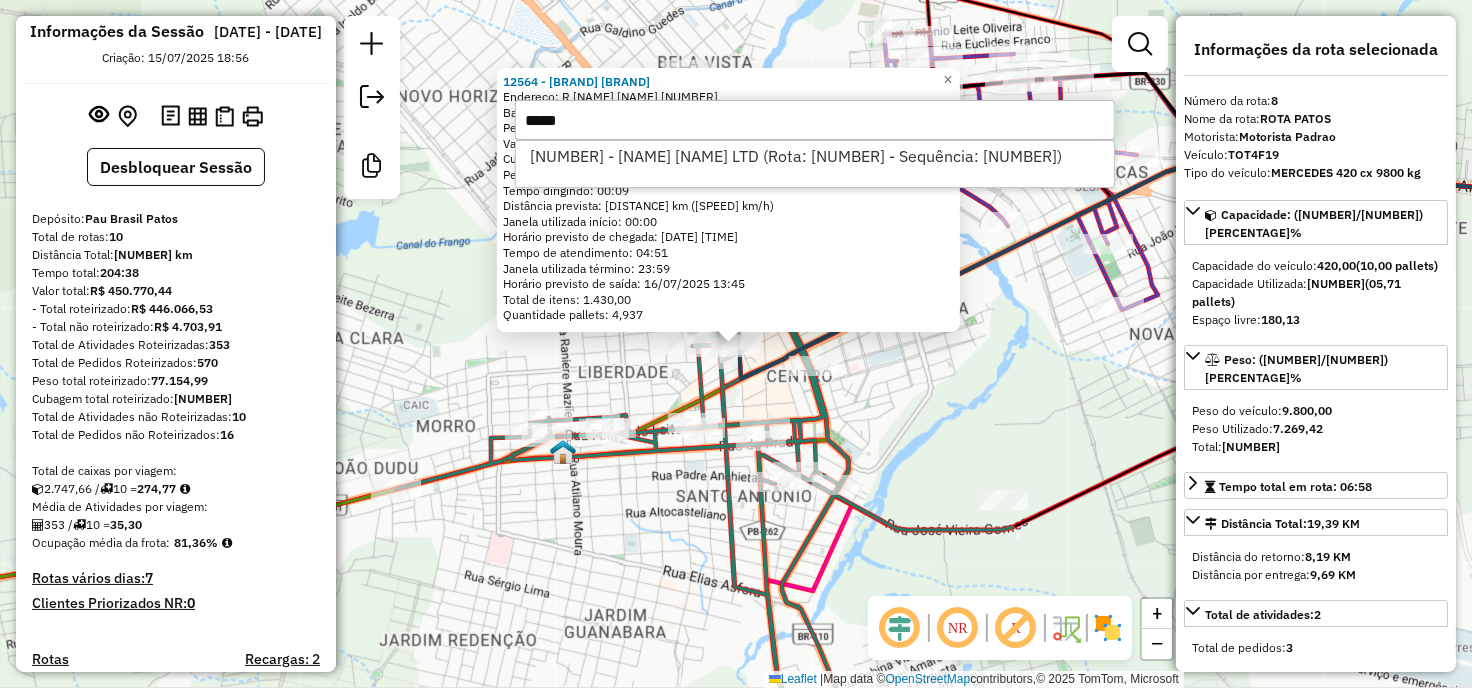 scroll, scrollTop: 0, scrollLeft: 0, axis: both 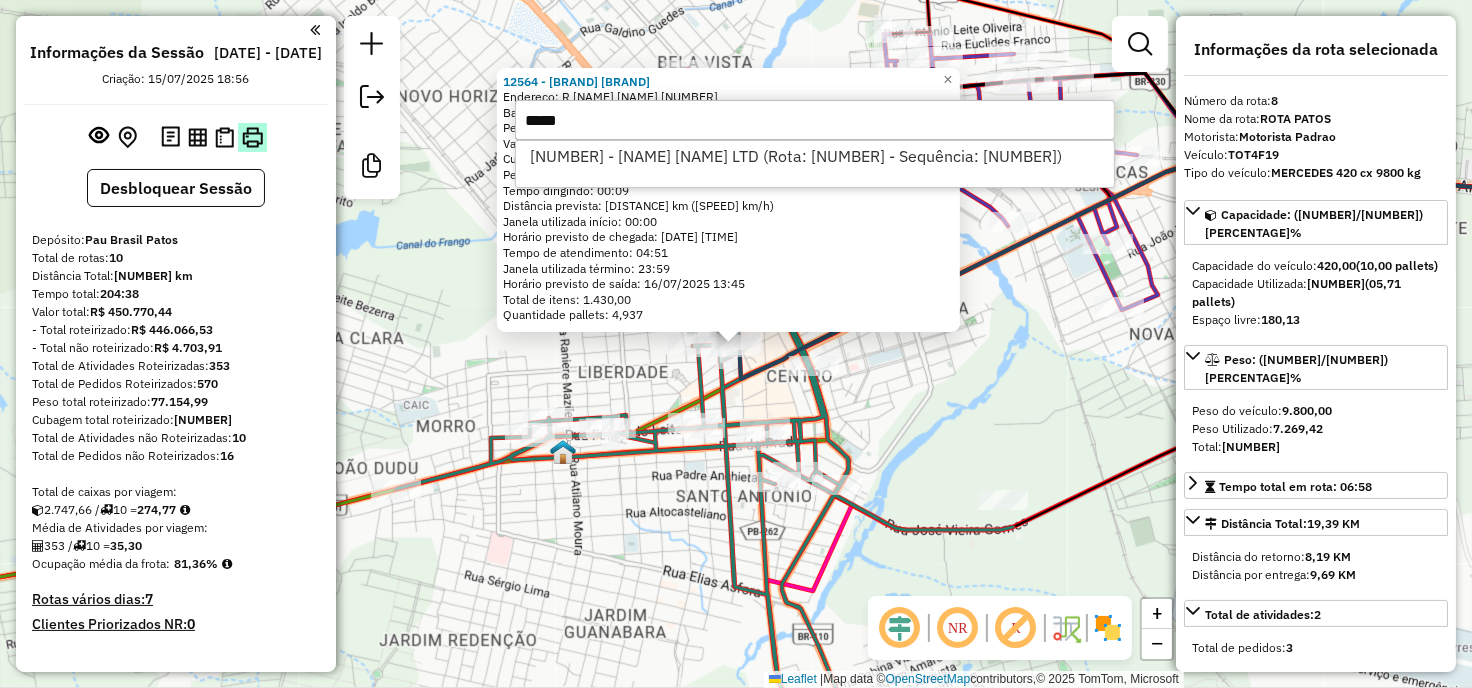 click at bounding box center (252, 137) 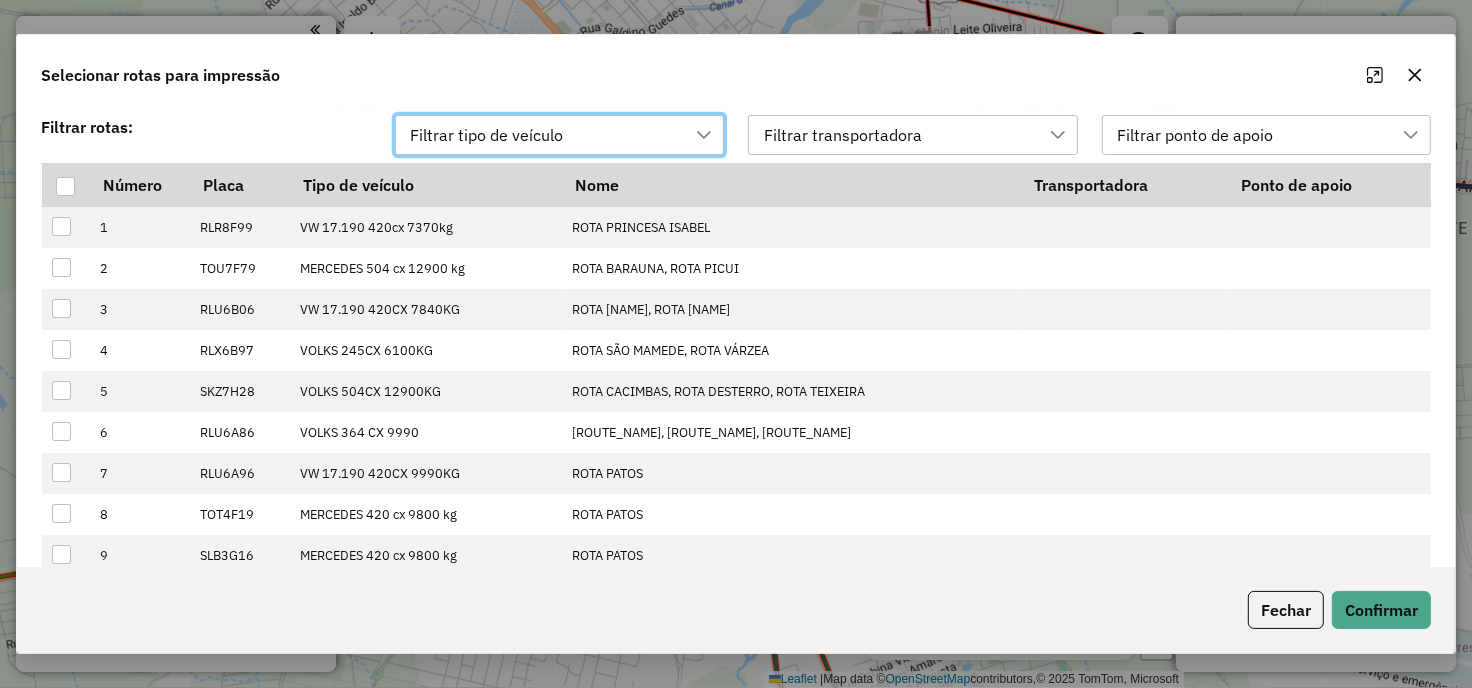 scroll, scrollTop: 13, scrollLeft: 88, axis: both 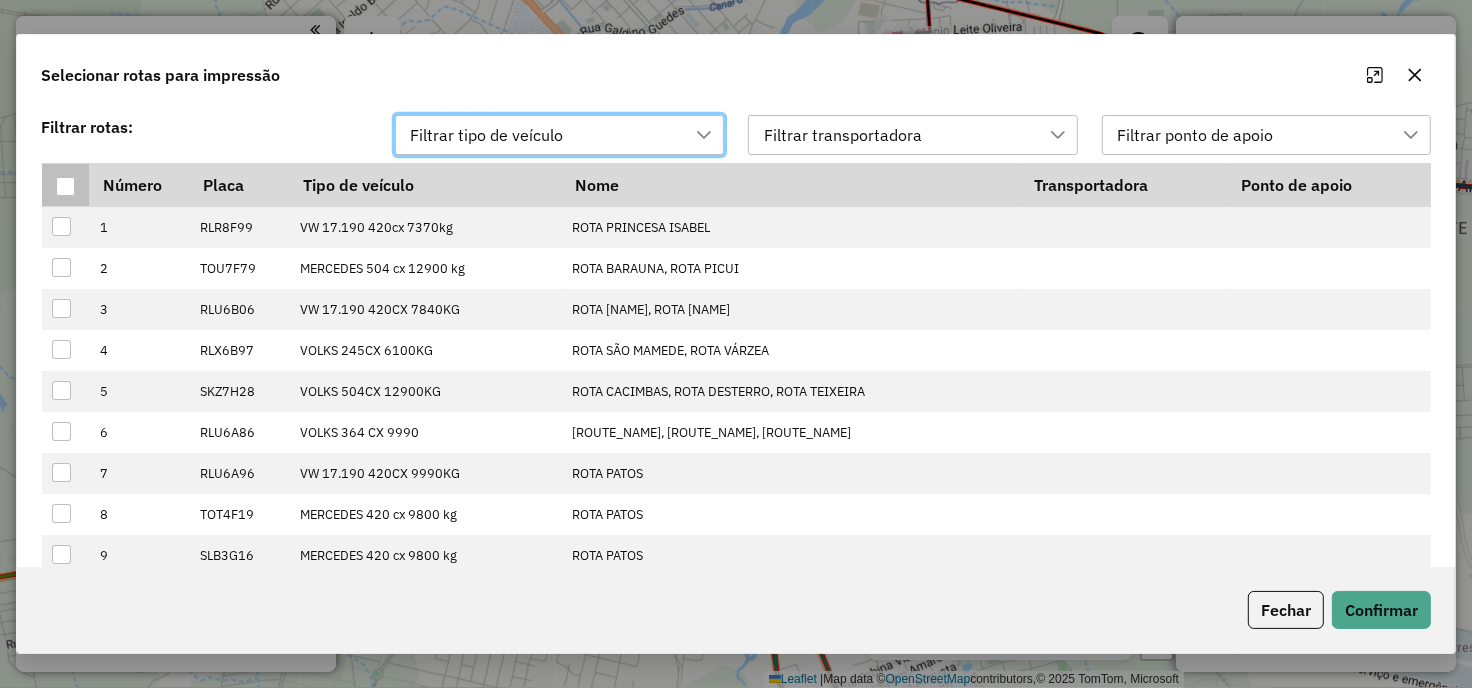 click at bounding box center [65, 186] 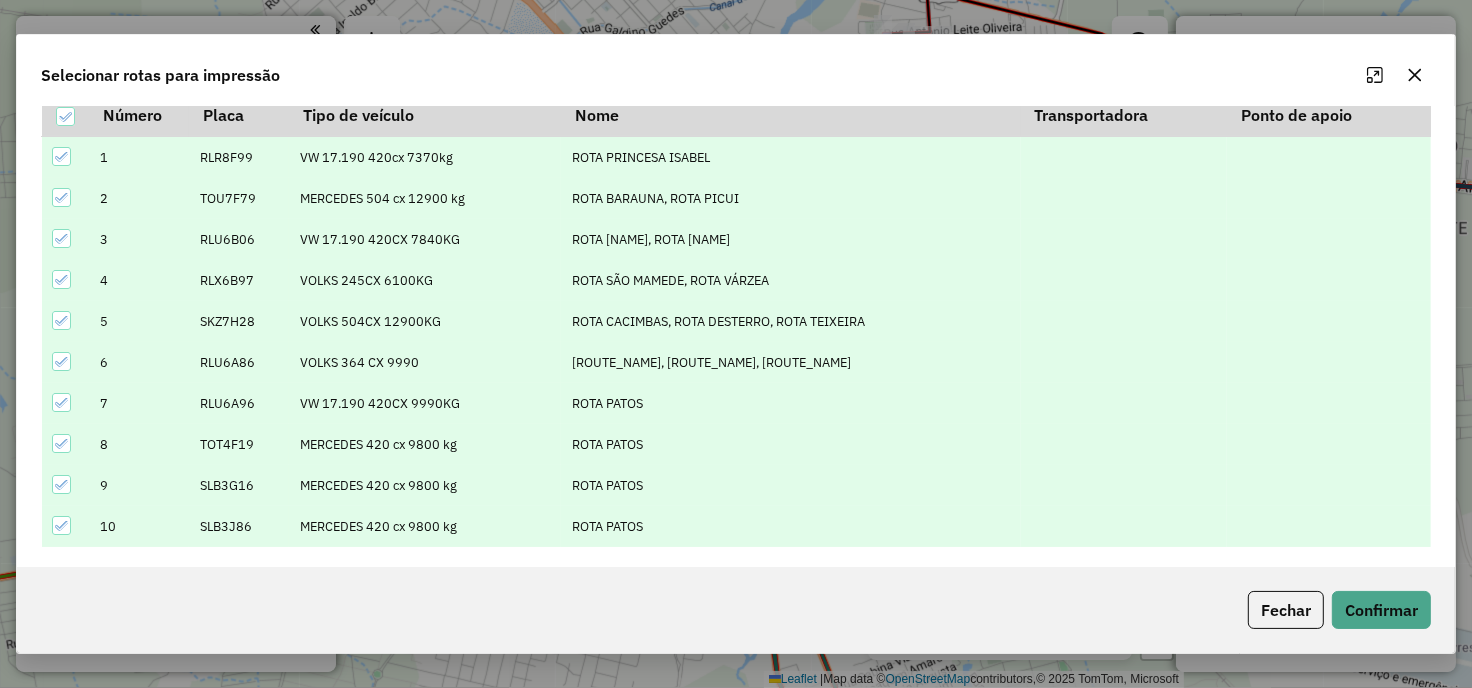 scroll, scrollTop: 75, scrollLeft: 0, axis: vertical 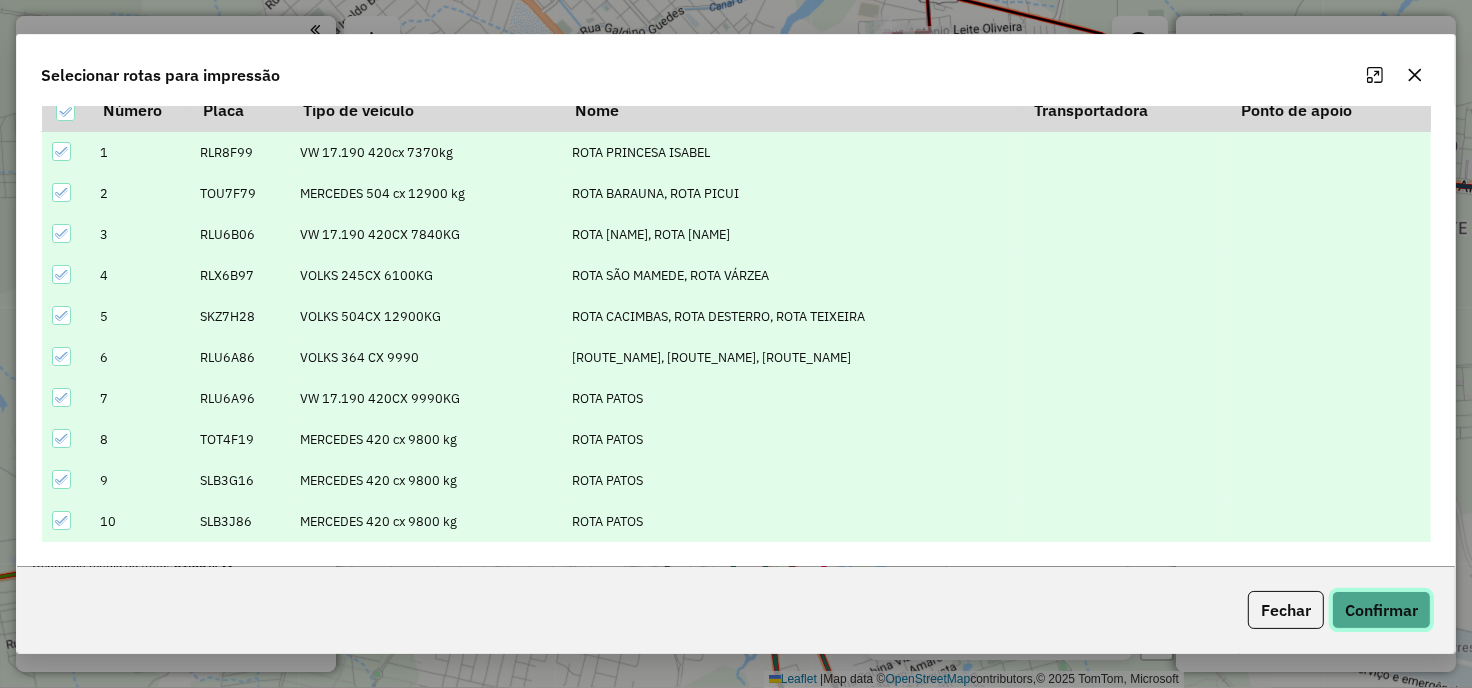 click on "Confirmar" 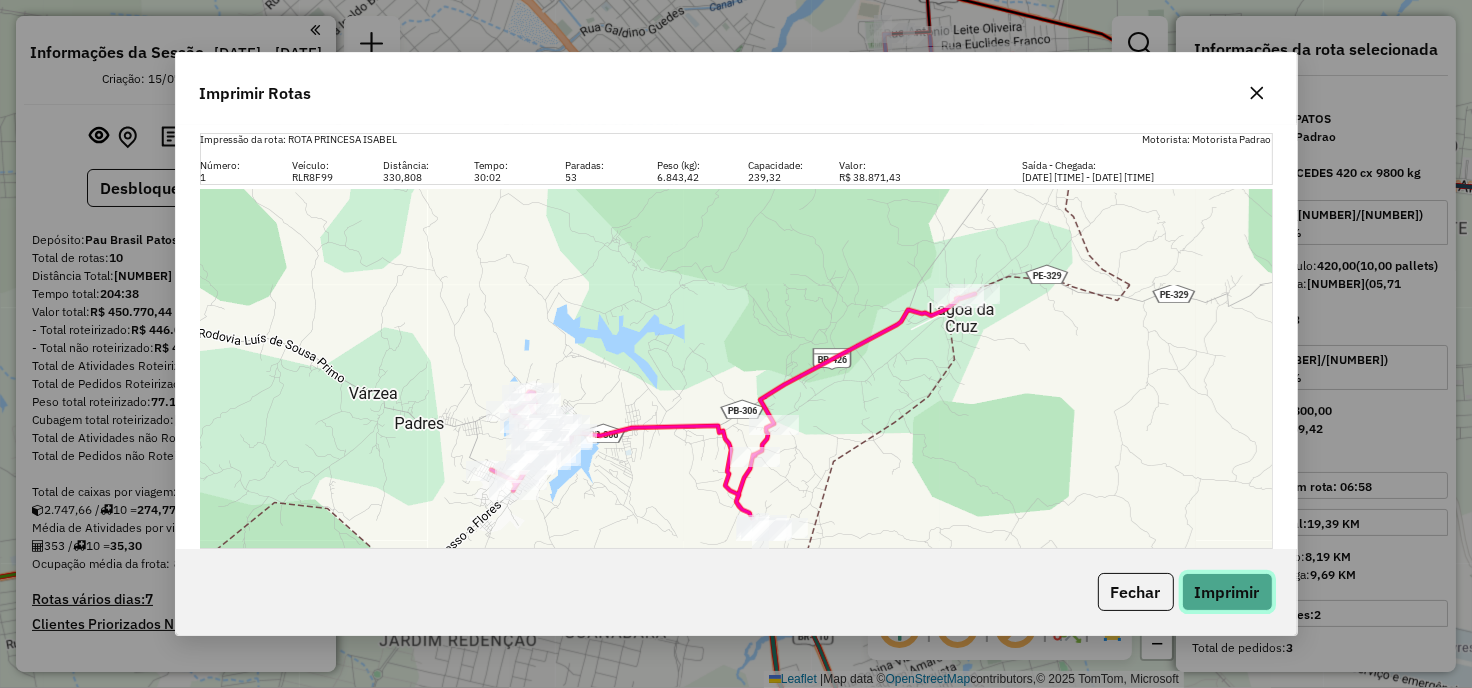 click on "Imprimir" 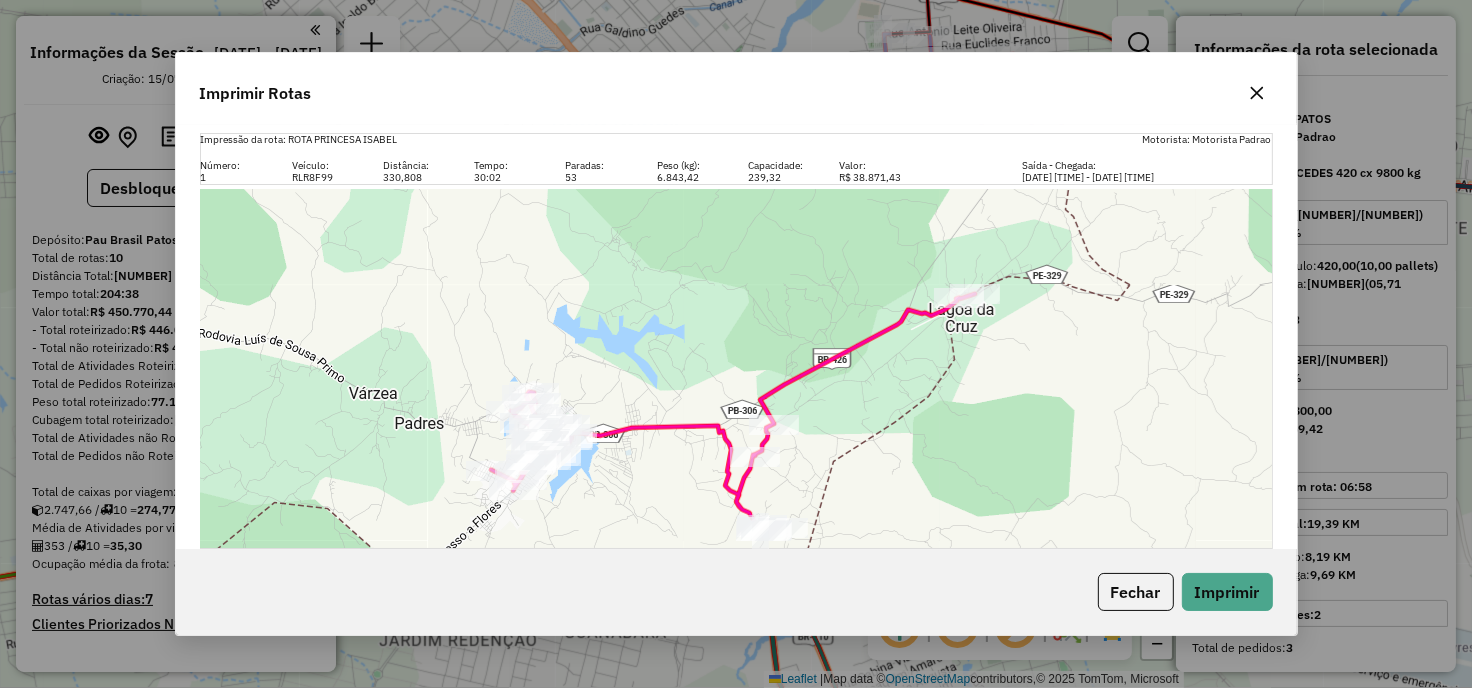 click 